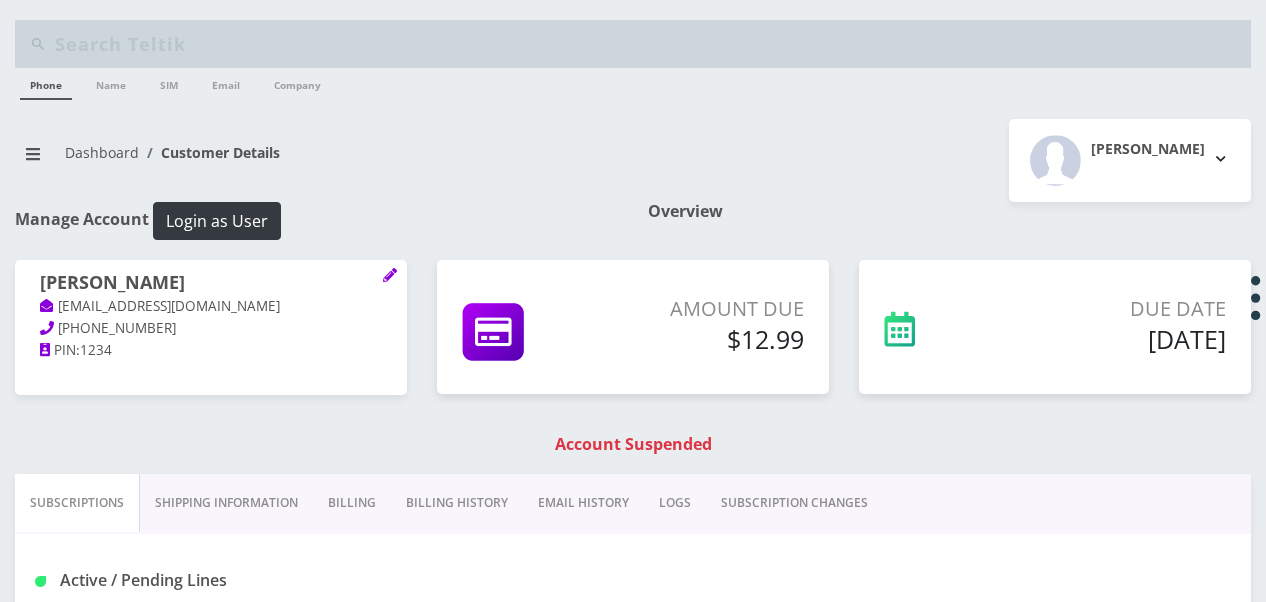 select on "372" 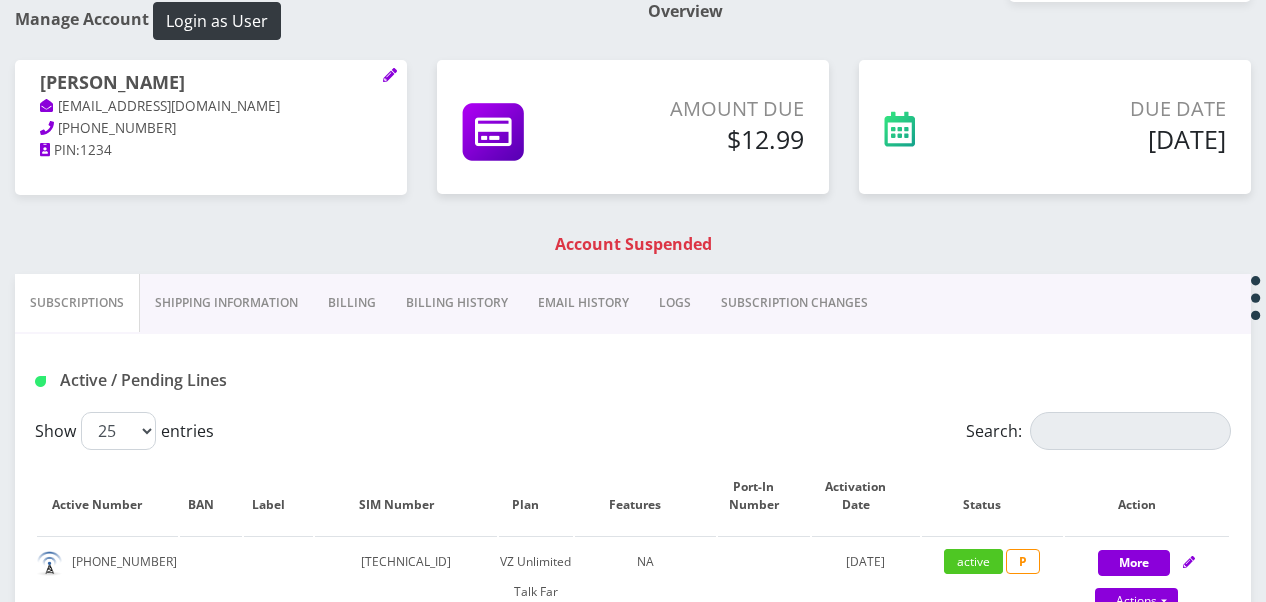 scroll, scrollTop: 200, scrollLeft: 0, axis: vertical 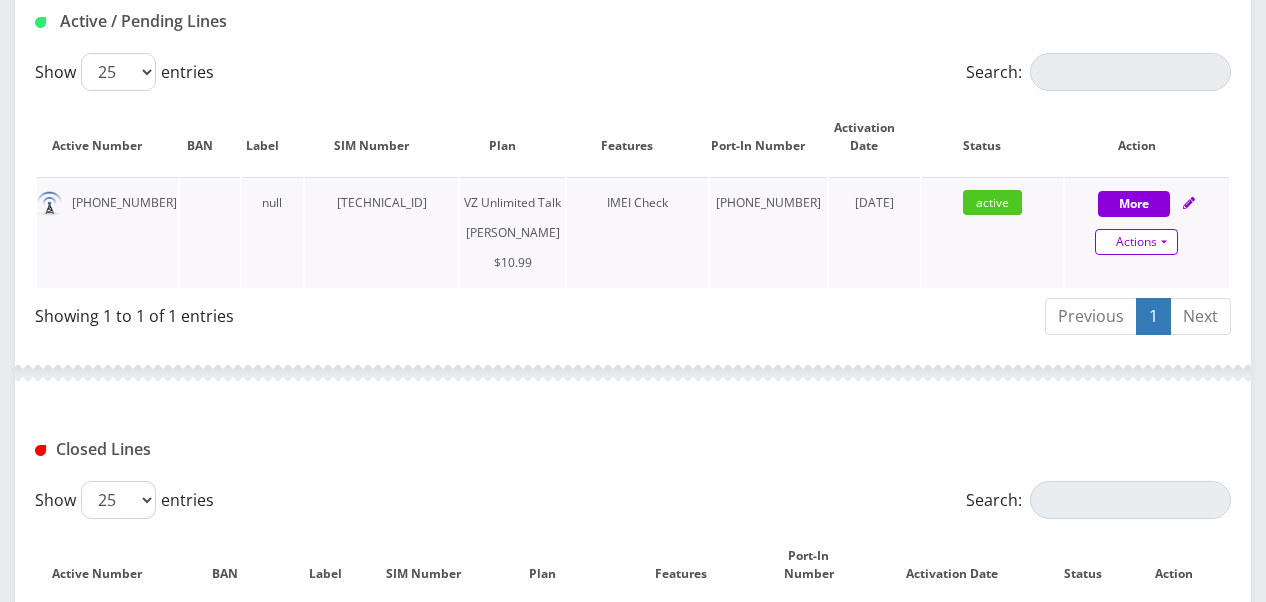 click on "Actions" at bounding box center [1136, 242] 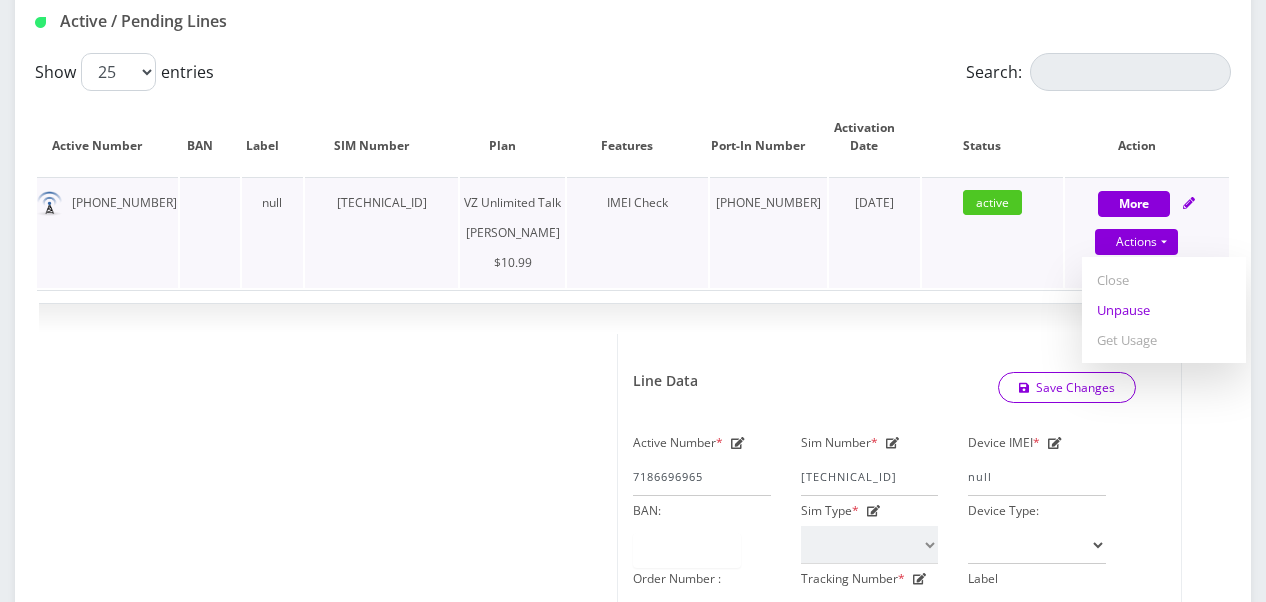 click on "Unpause" at bounding box center (1164, 310) 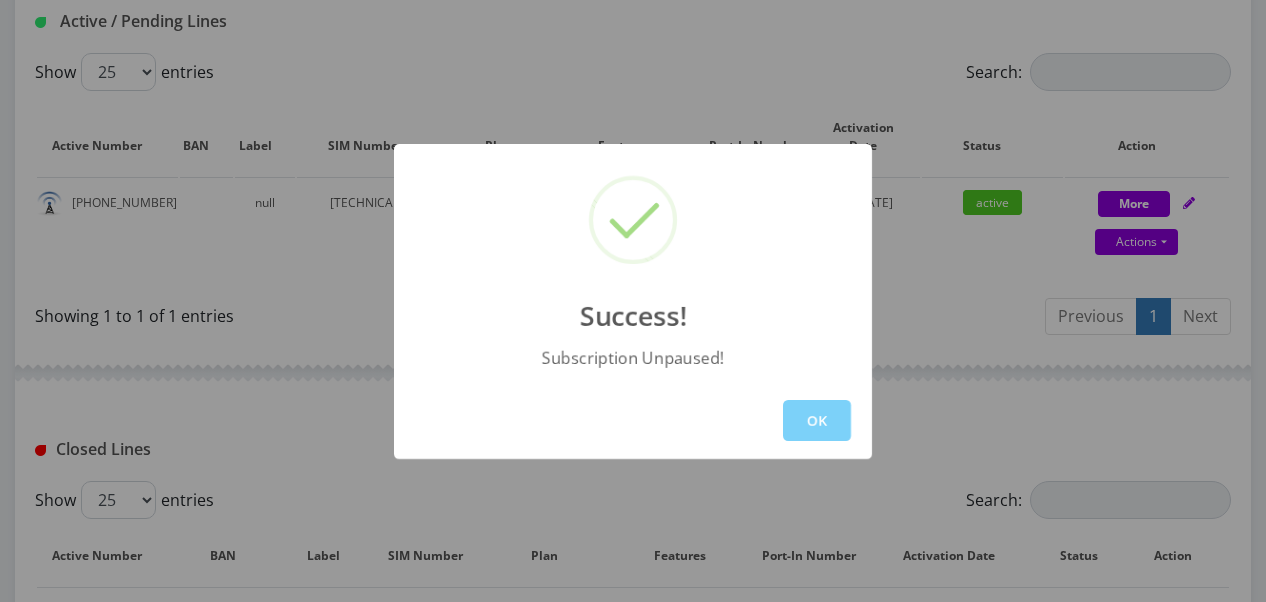 click on "OK" at bounding box center [817, 420] 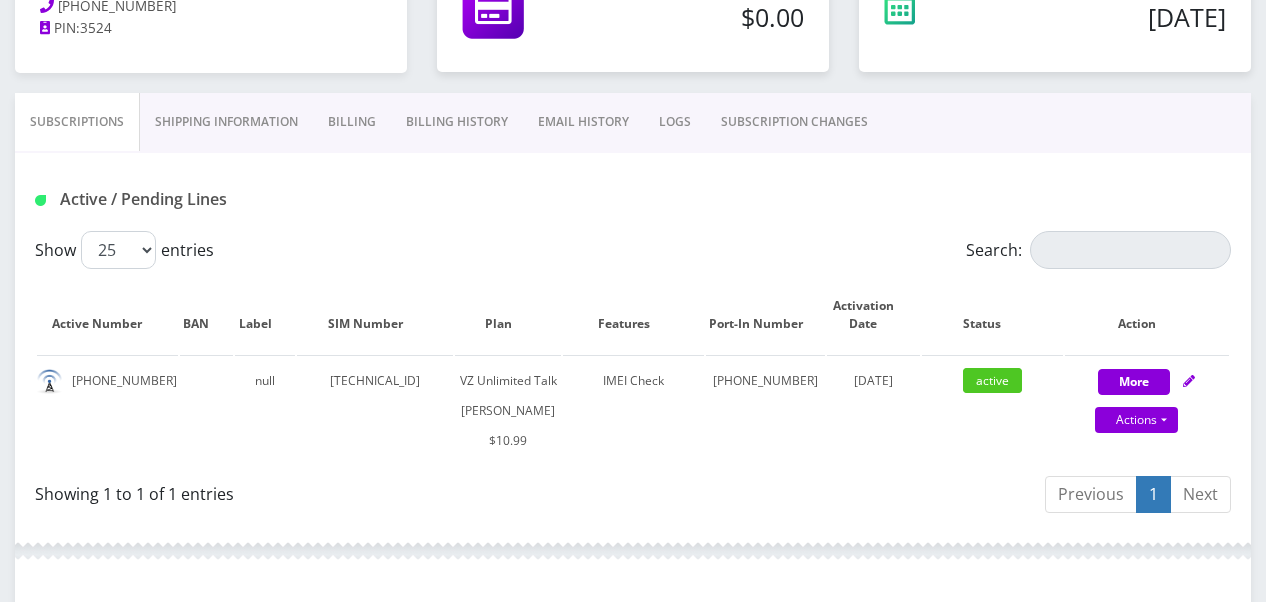 scroll, scrollTop: 200, scrollLeft: 0, axis: vertical 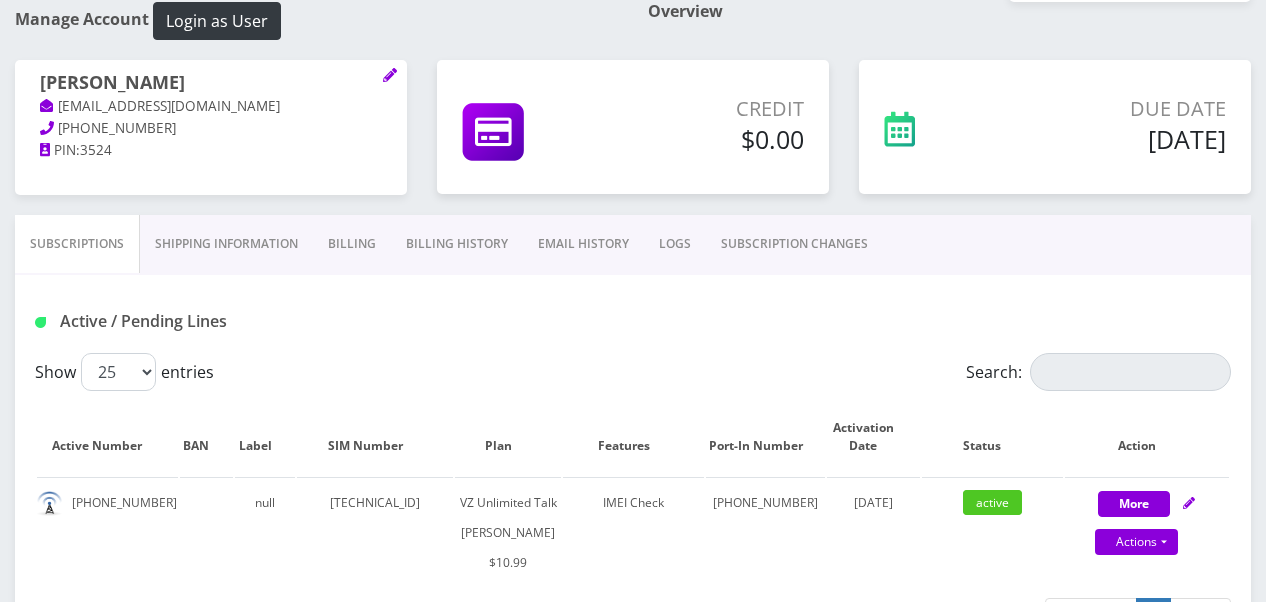 click on "SUBSCRIPTION CHANGES" at bounding box center (794, 244) 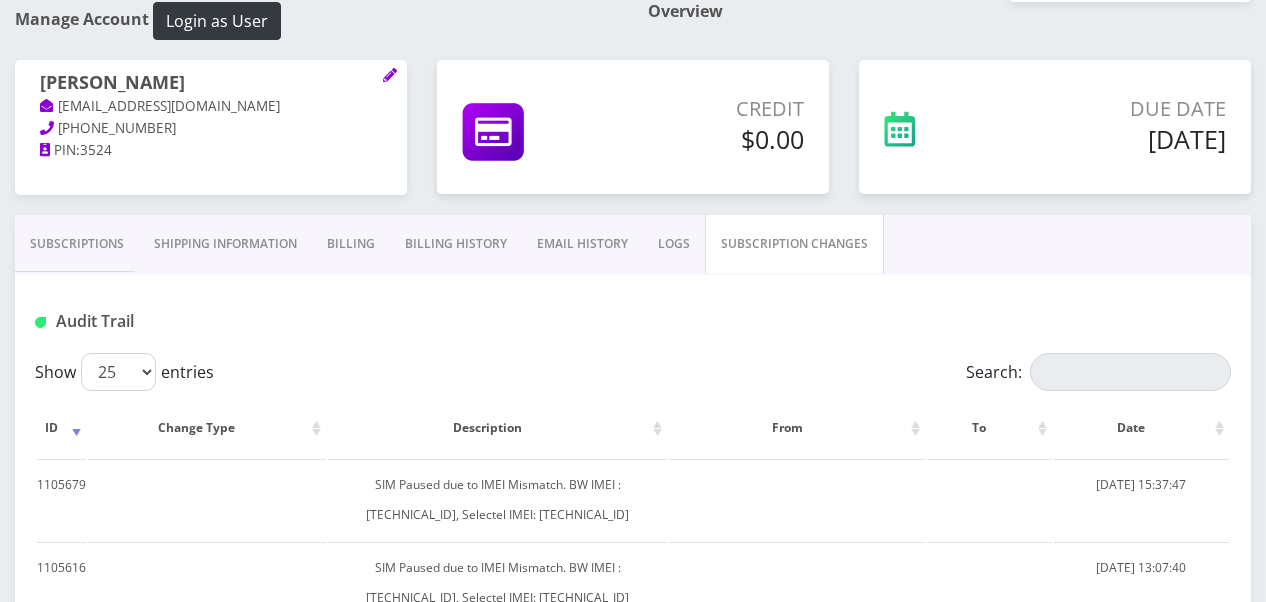 click on "Subscriptions" at bounding box center [77, 244] 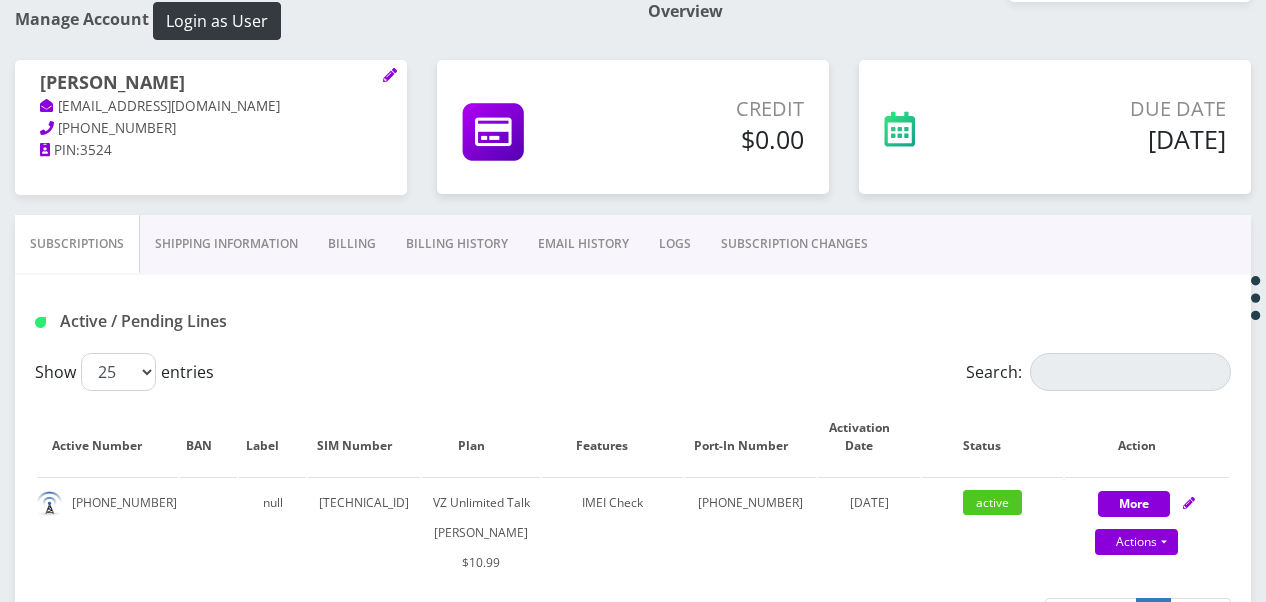 click on "SUBSCRIPTION CHANGES" at bounding box center [794, 244] 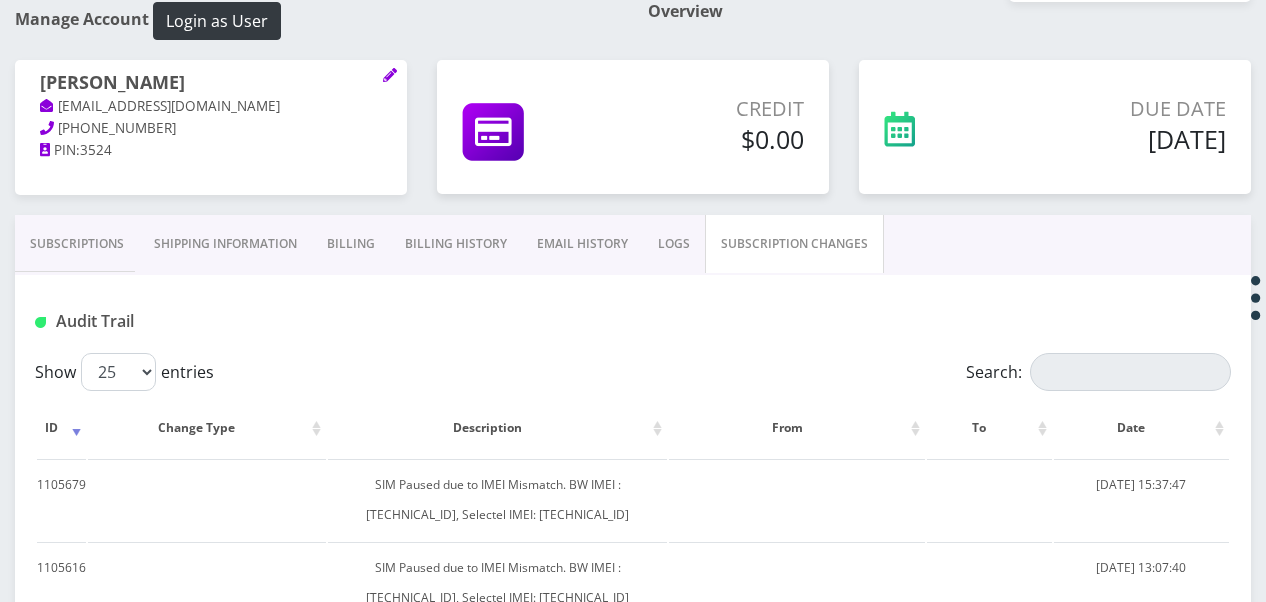 click on "Subscriptions" at bounding box center [77, 244] 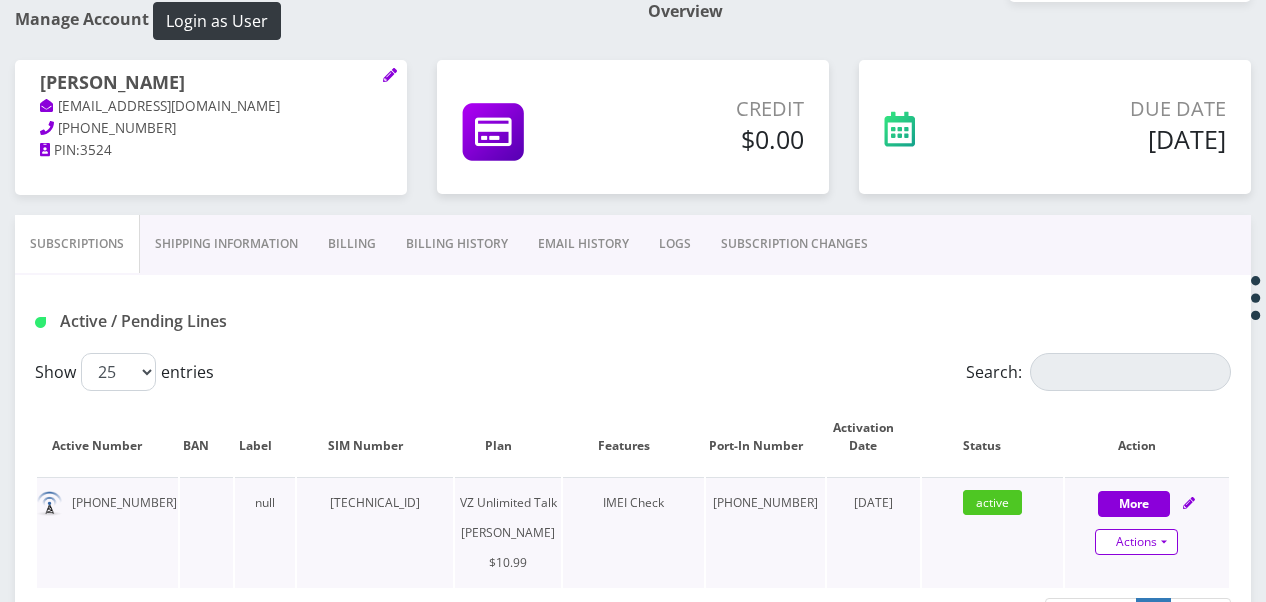 click on "Actions" at bounding box center [1136, 542] 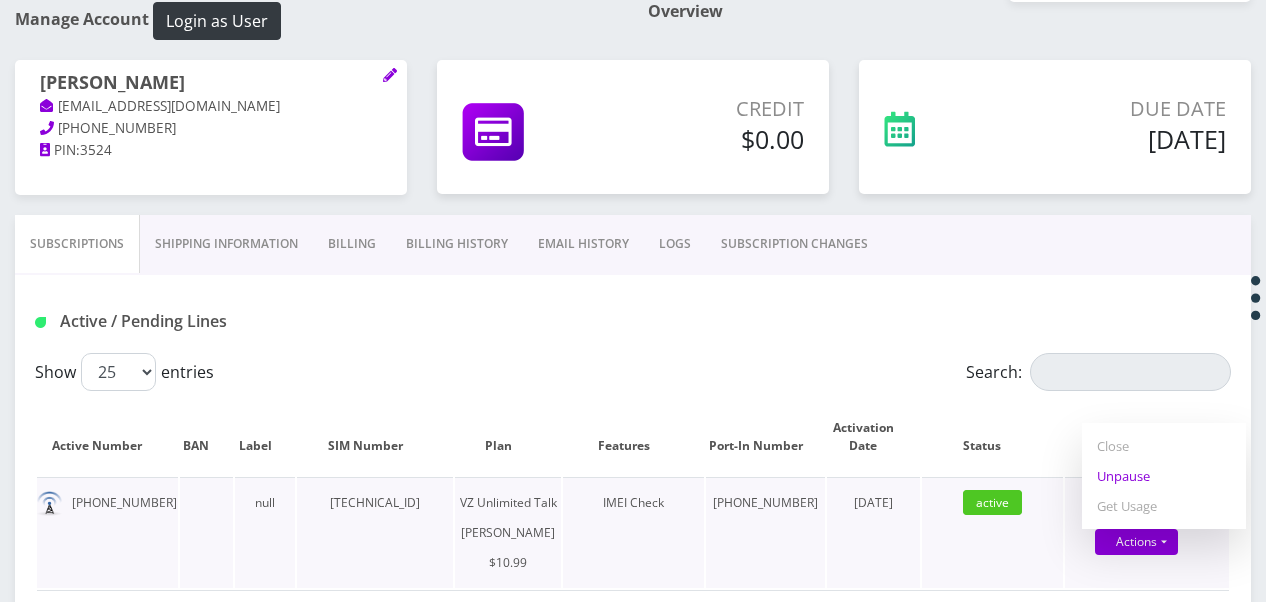 click on "Unpause" at bounding box center (1164, 476) 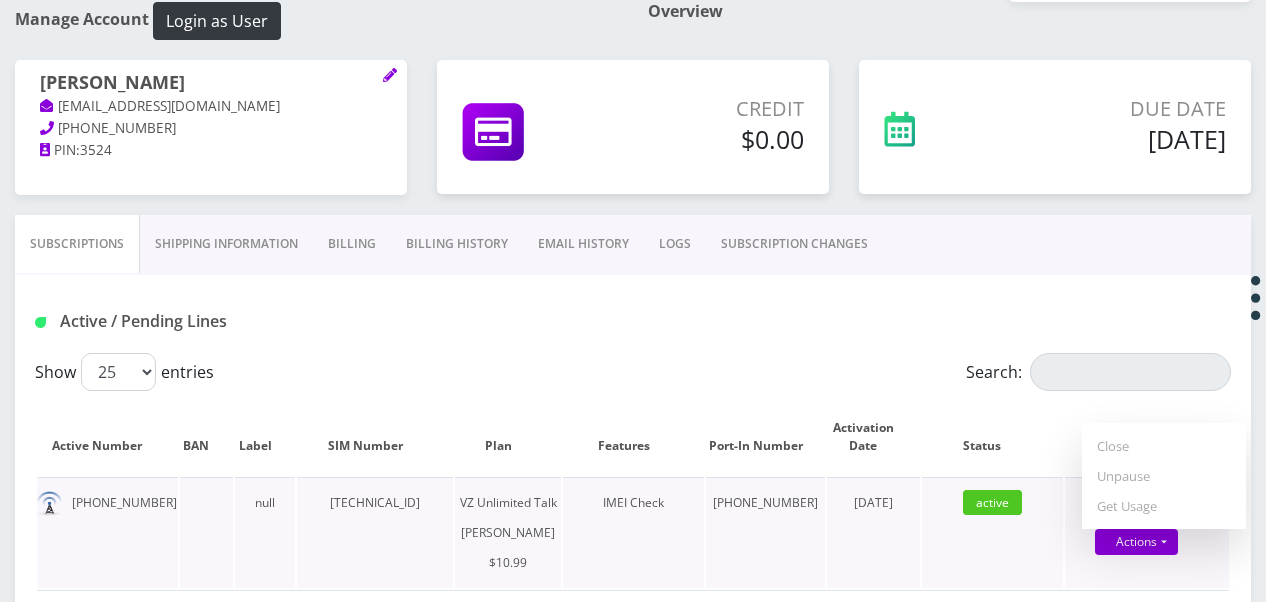 select on "366" 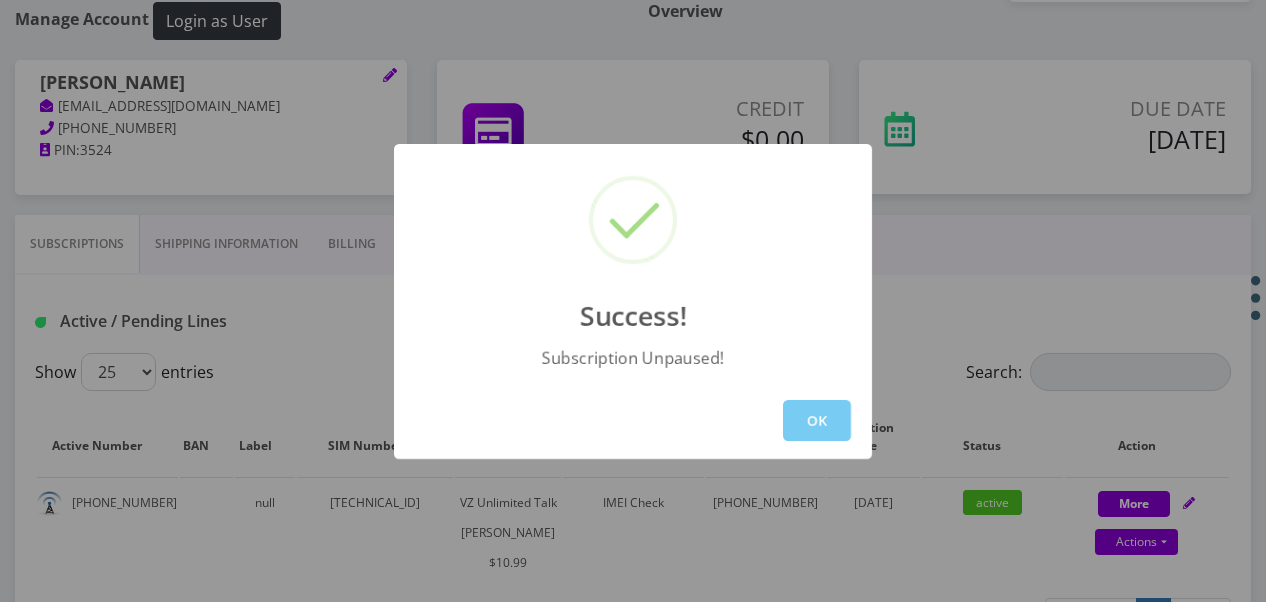click on "OK" at bounding box center [817, 420] 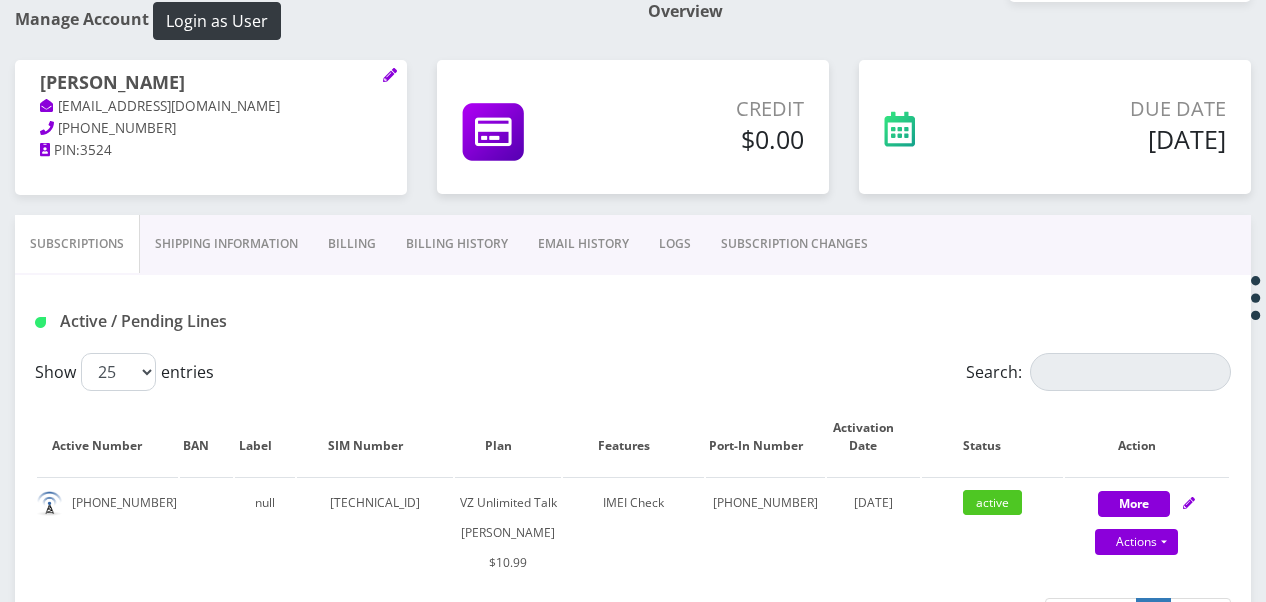 click on "SUBSCRIPTION CHANGES" at bounding box center (794, 244) 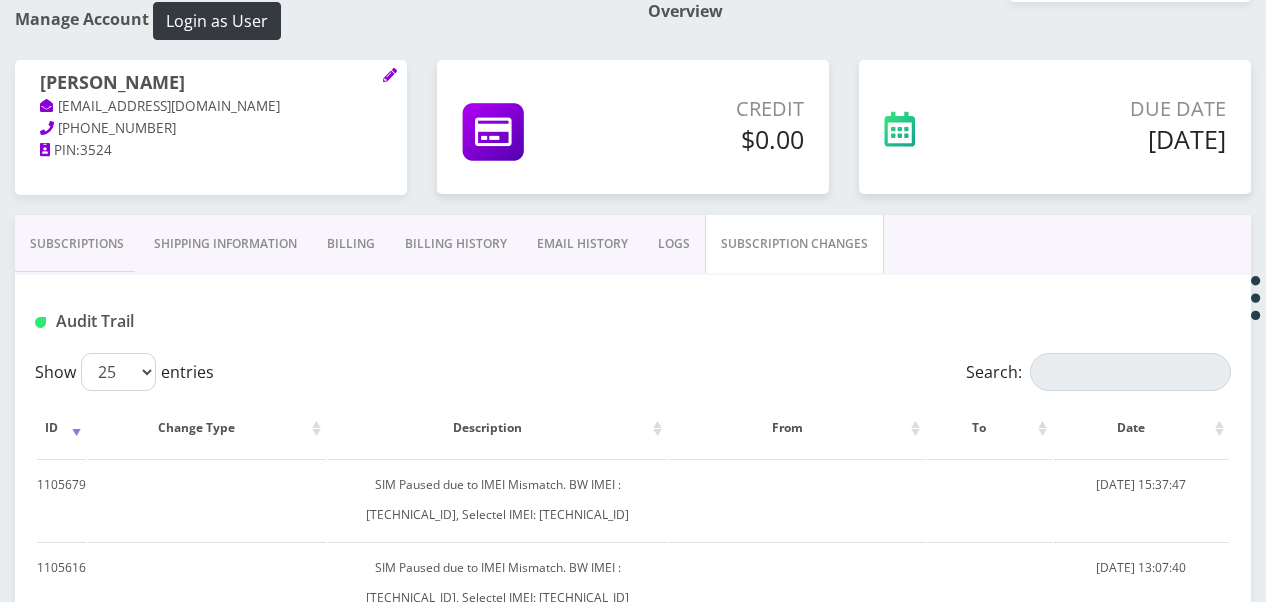 click on "Subscriptions" at bounding box center [77, 244] 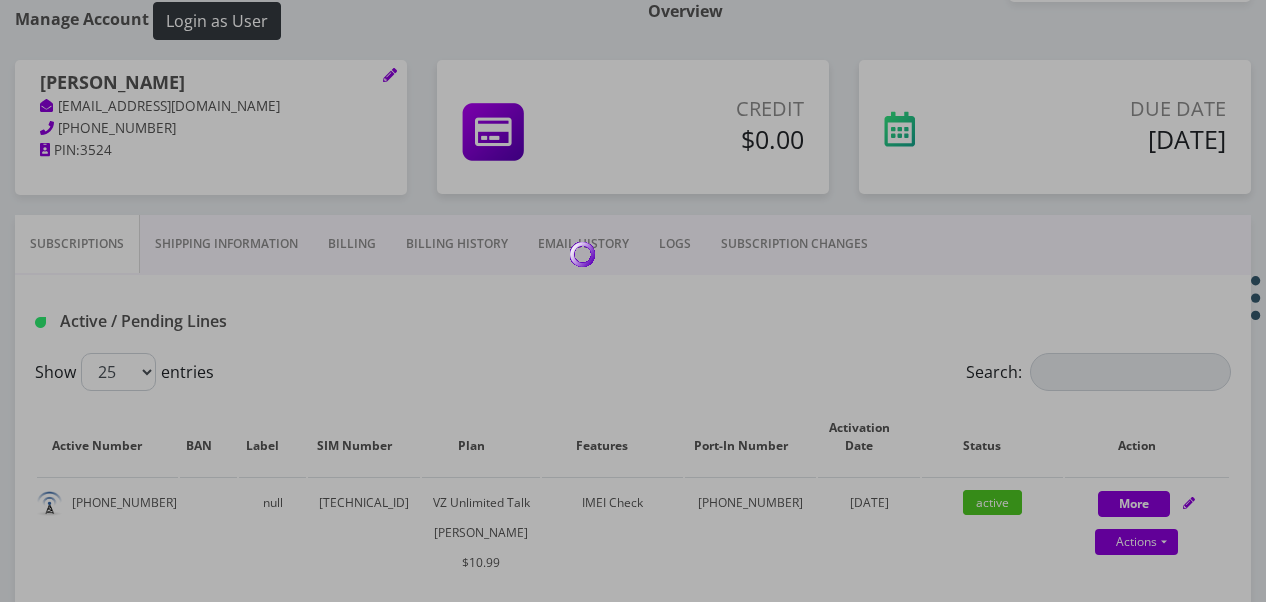 click at bounding box center (633, 301) 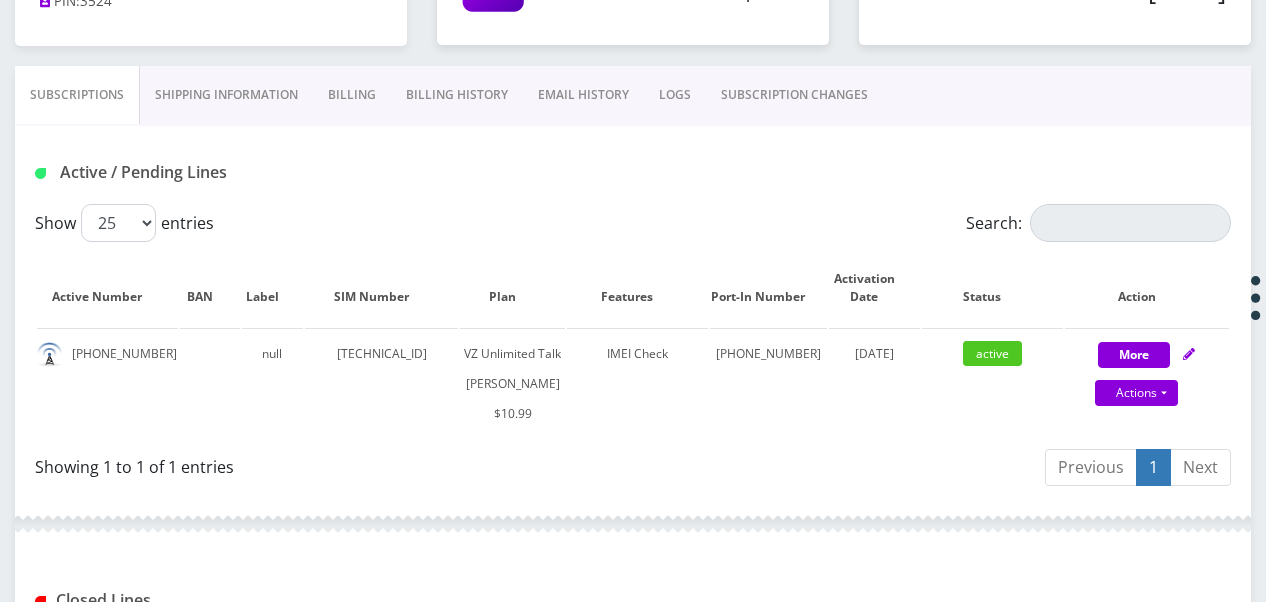 scroll, scrollTop: 600, scrollLeft: 0, axis: vertical 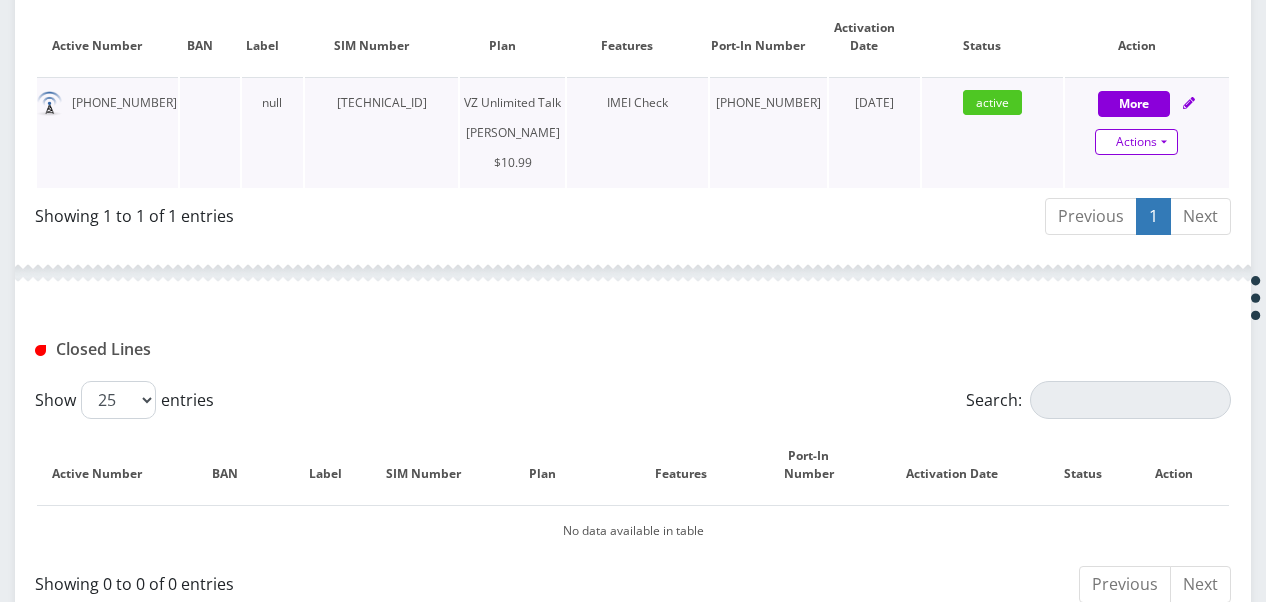 click on "Actions" at bounding box center [1136, 142] 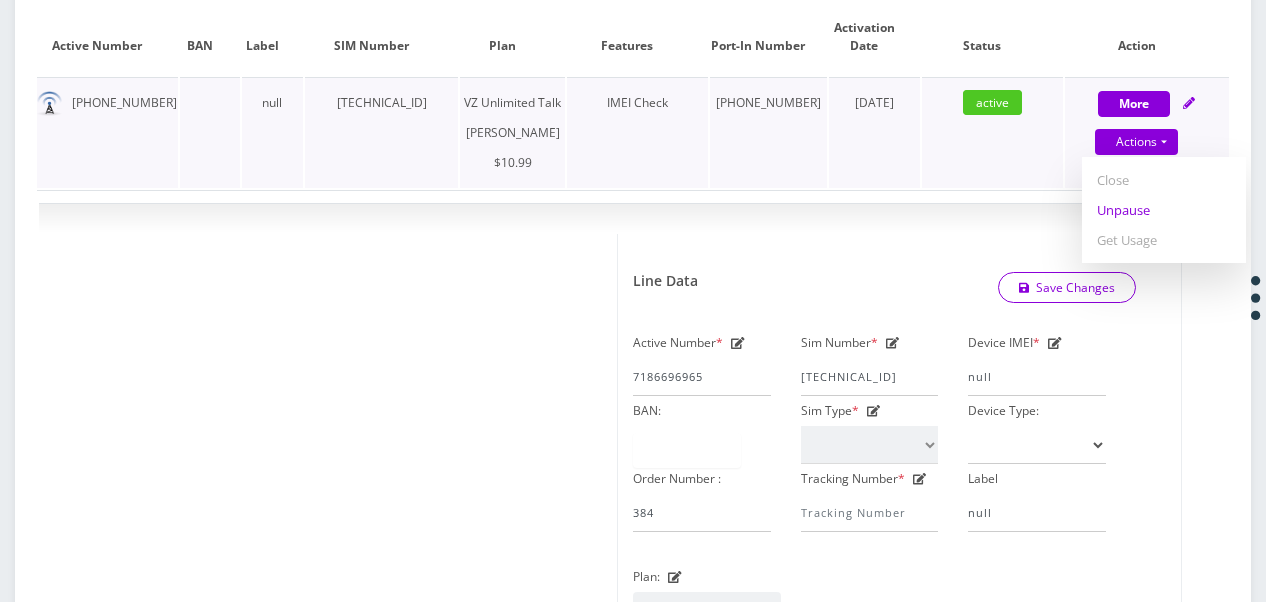 click on "Unpause" at bounding box center [1164, 210] 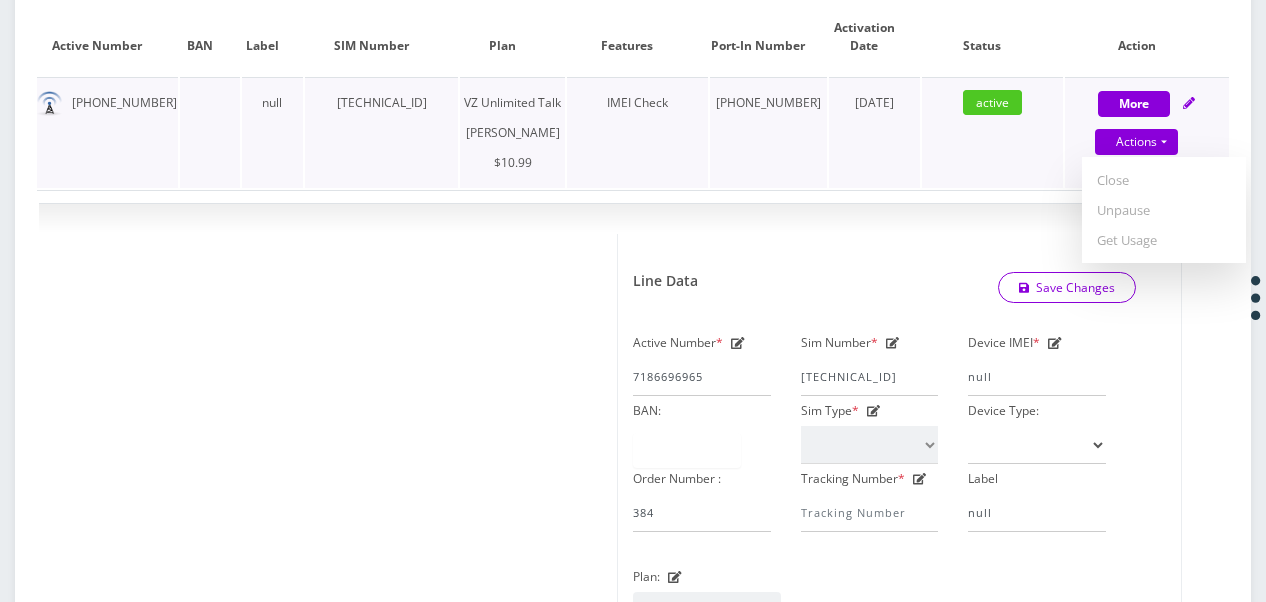 select on "366" 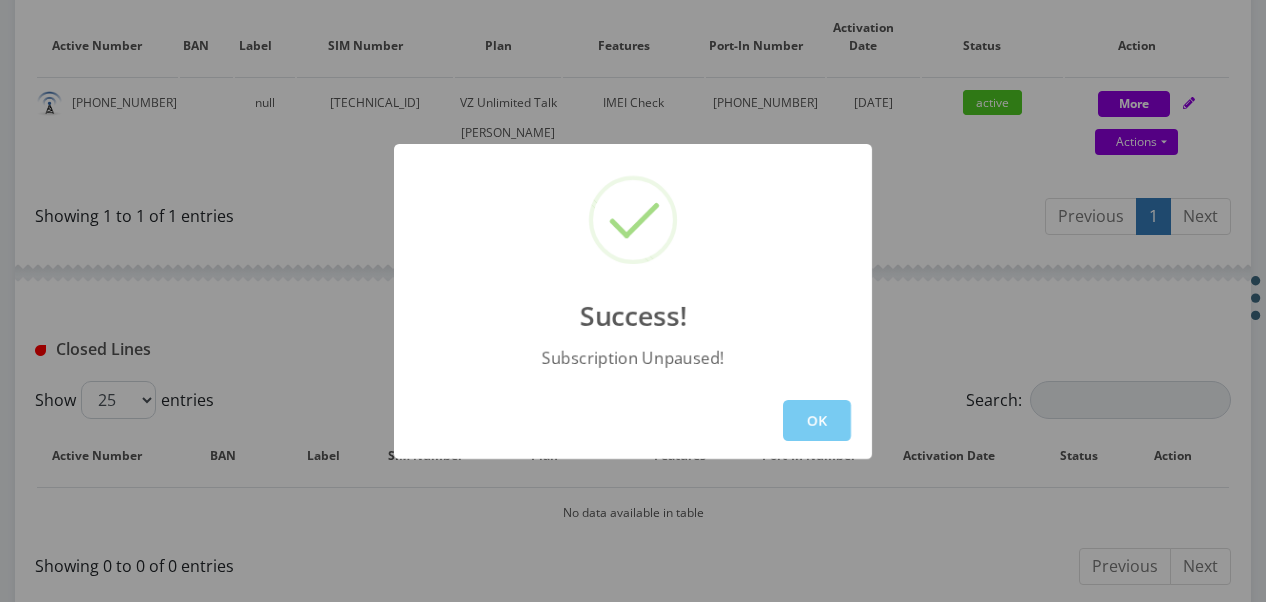click on "OK" at bounding box center [817, 420] 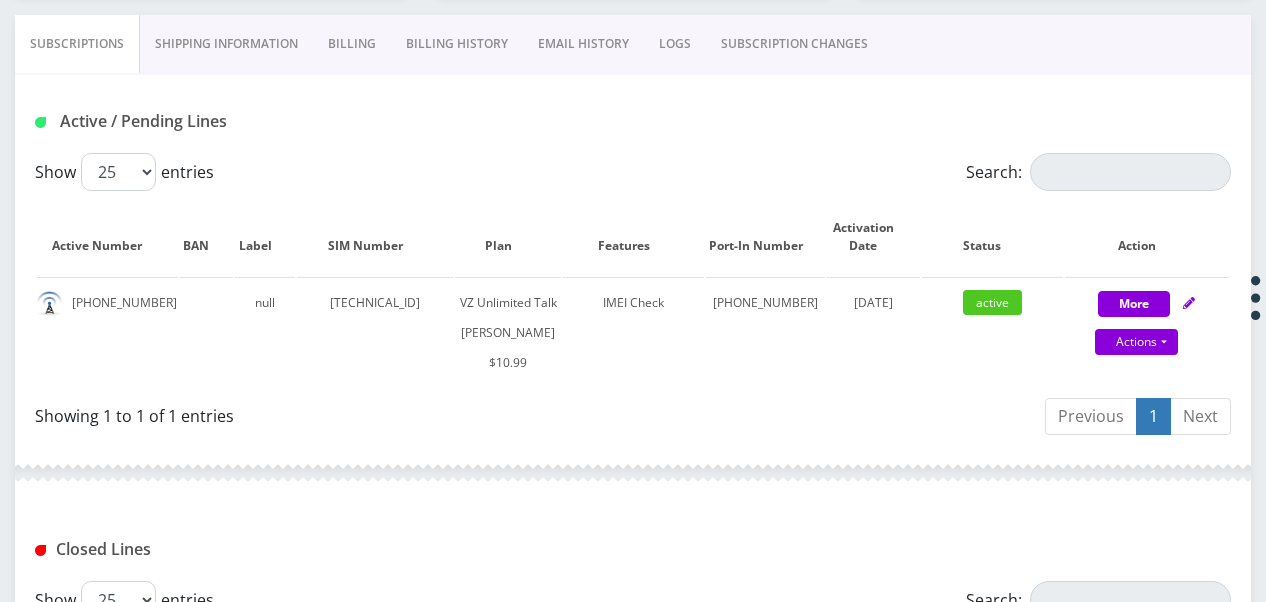 scroll, scrollTop: 0, scrollLeft: 0, axis: both 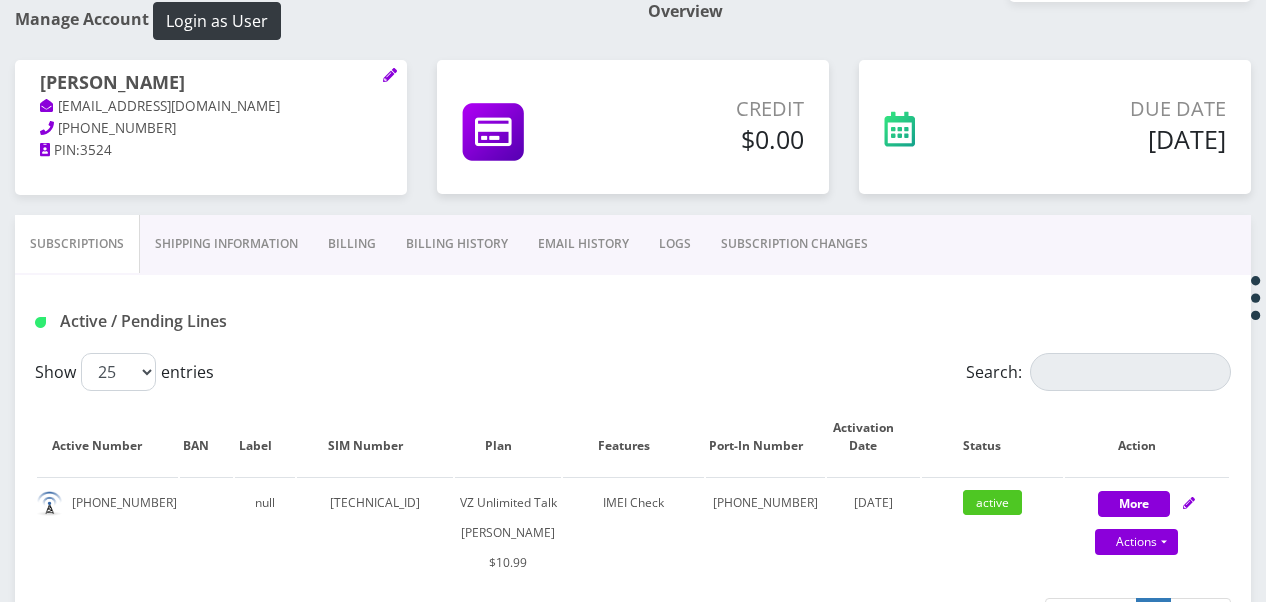 click on "SUBSCRIPTION CHANGES" at bounding box center [794, 244] 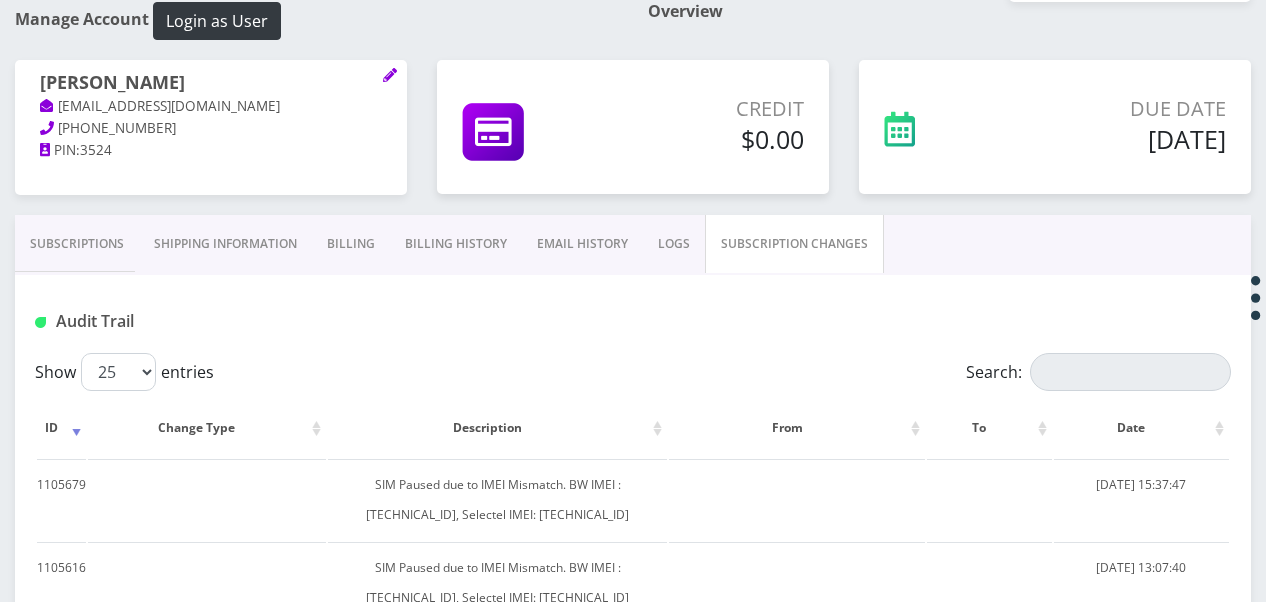 click on "Subscriptions" at bounding box center [77, 244] 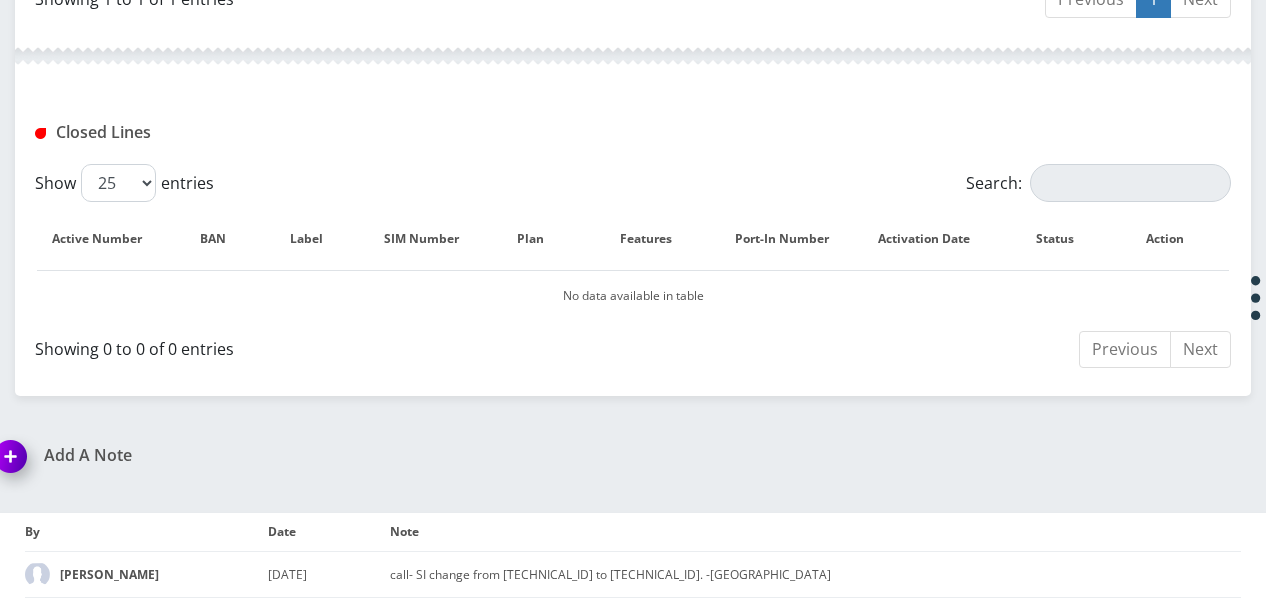 scroll, scrollTop: 900, scrollLeft: 0, axis: vertical 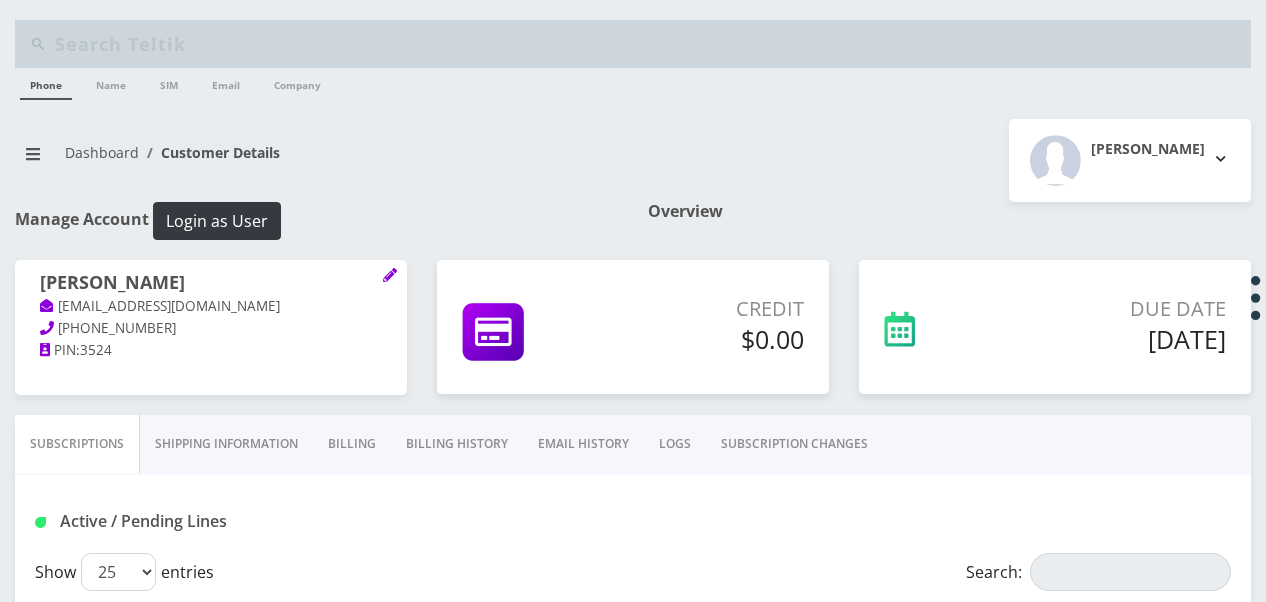 click on "Shipping Information" at bounding box center [226, 444] 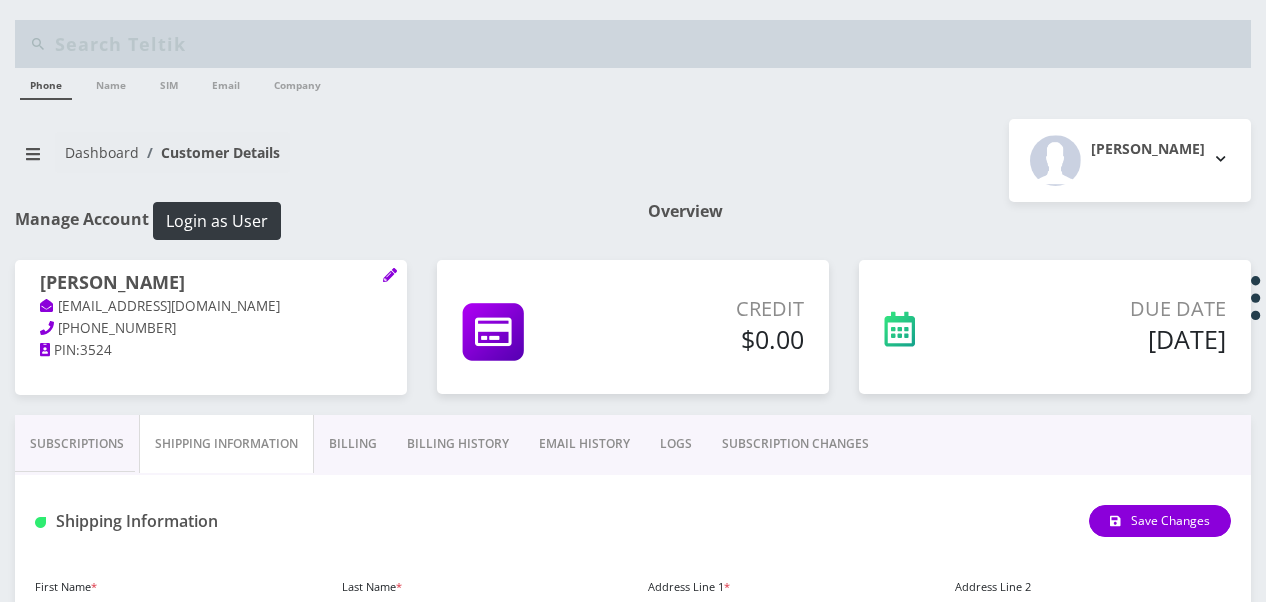click on "Subscriptions" at bounding box center (77, 444) 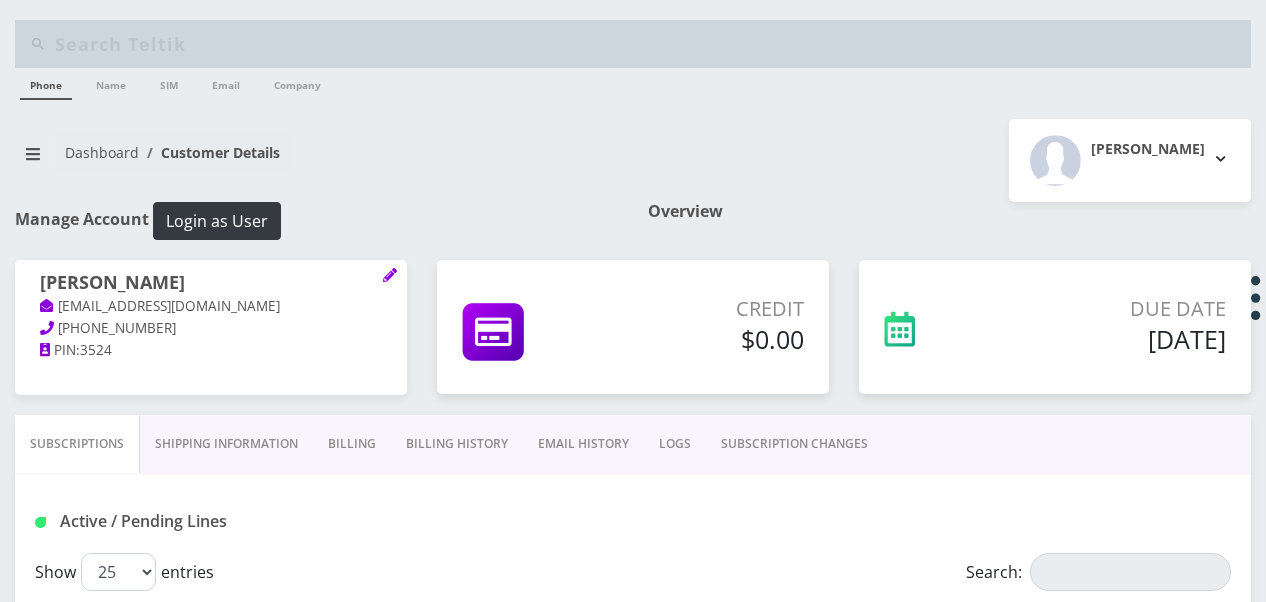 click on "SUBSCRIPTION CHANGES" at bounding box center (794, 444) 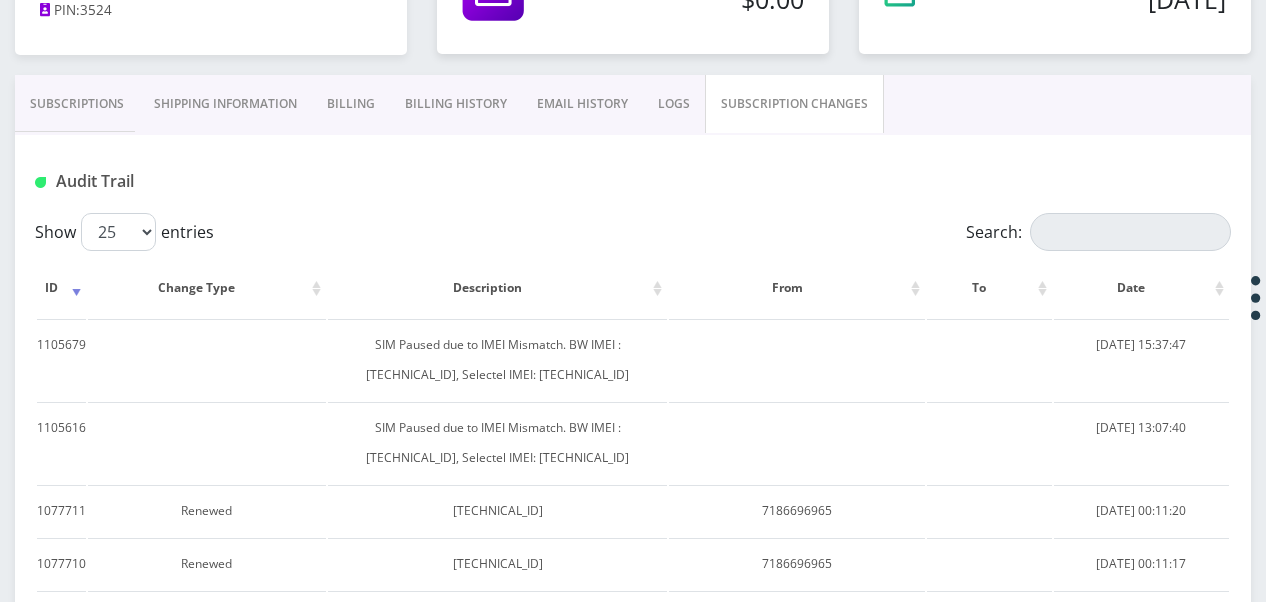 scroll, scrollTop: 200, scrollLeft: 0, axis: vertical 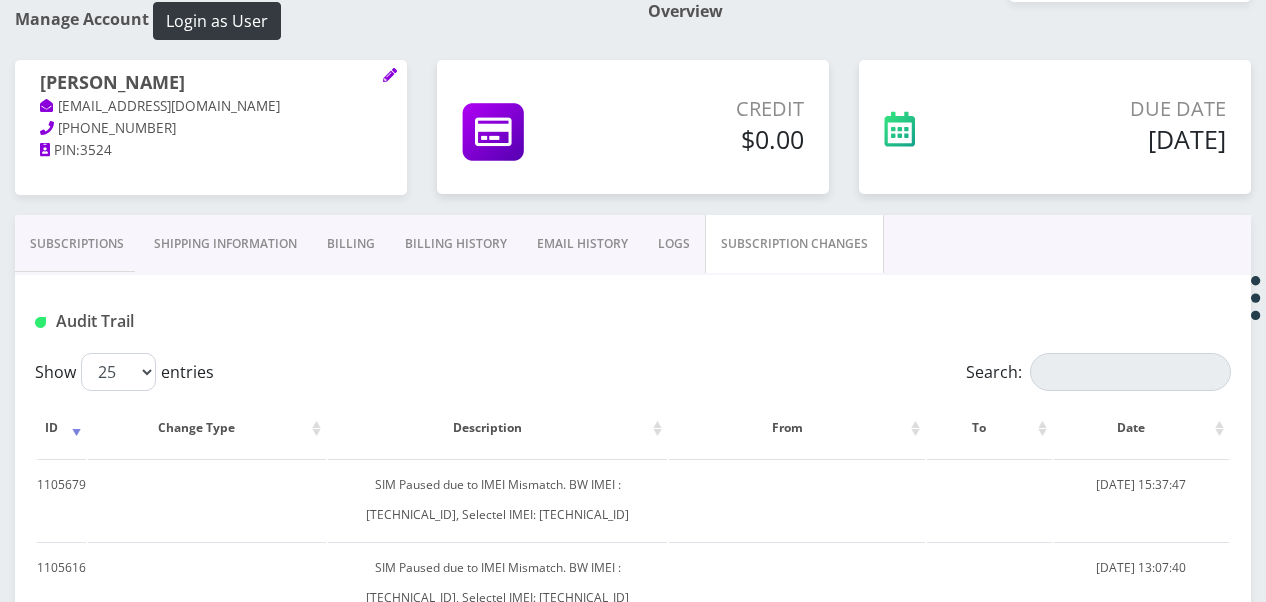 click on "Subscriptions" at bounding box center [77, 244] 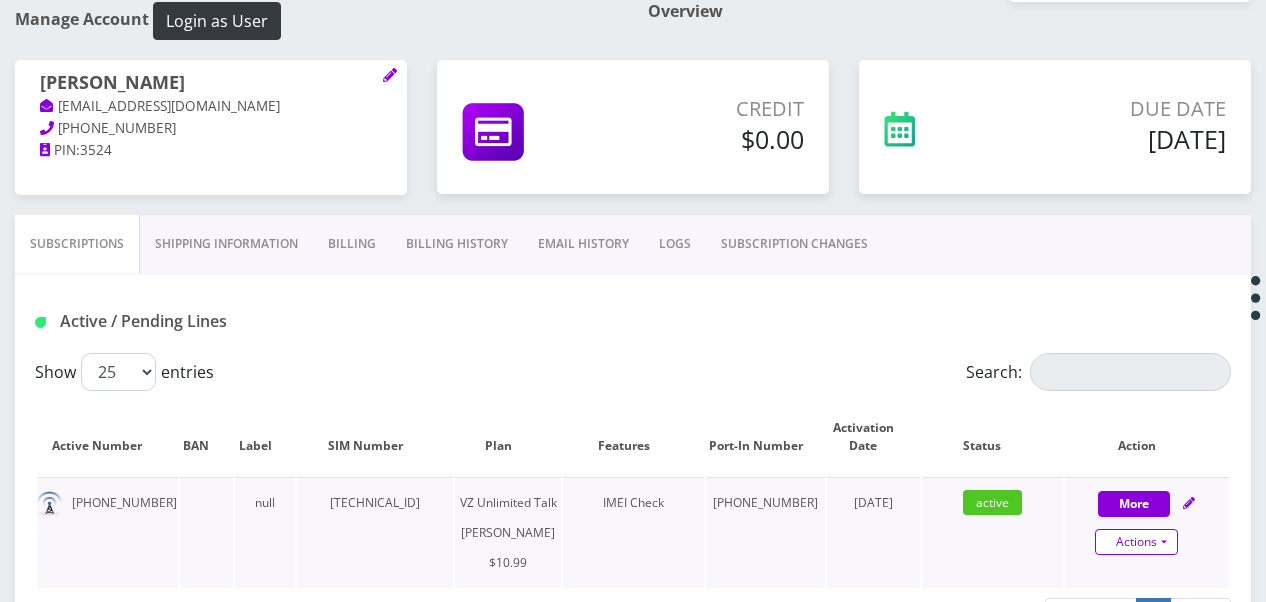 click on "Actions" at bounding box center [1136, 542] 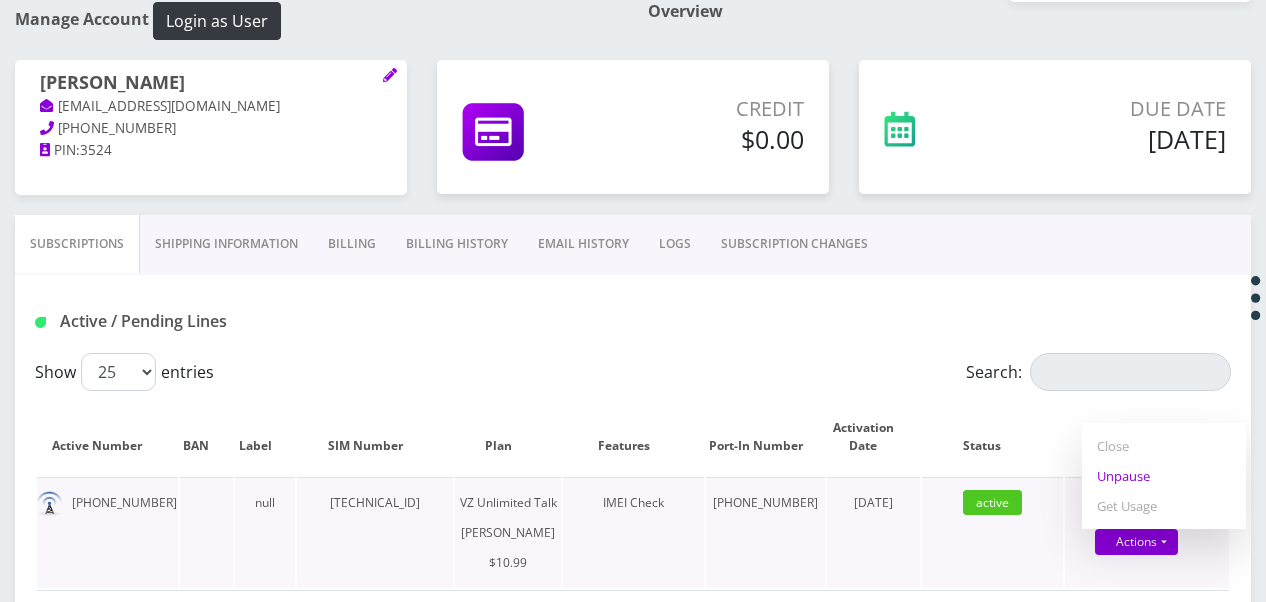 click on "Unpause" at bounding box center [1164, 476] 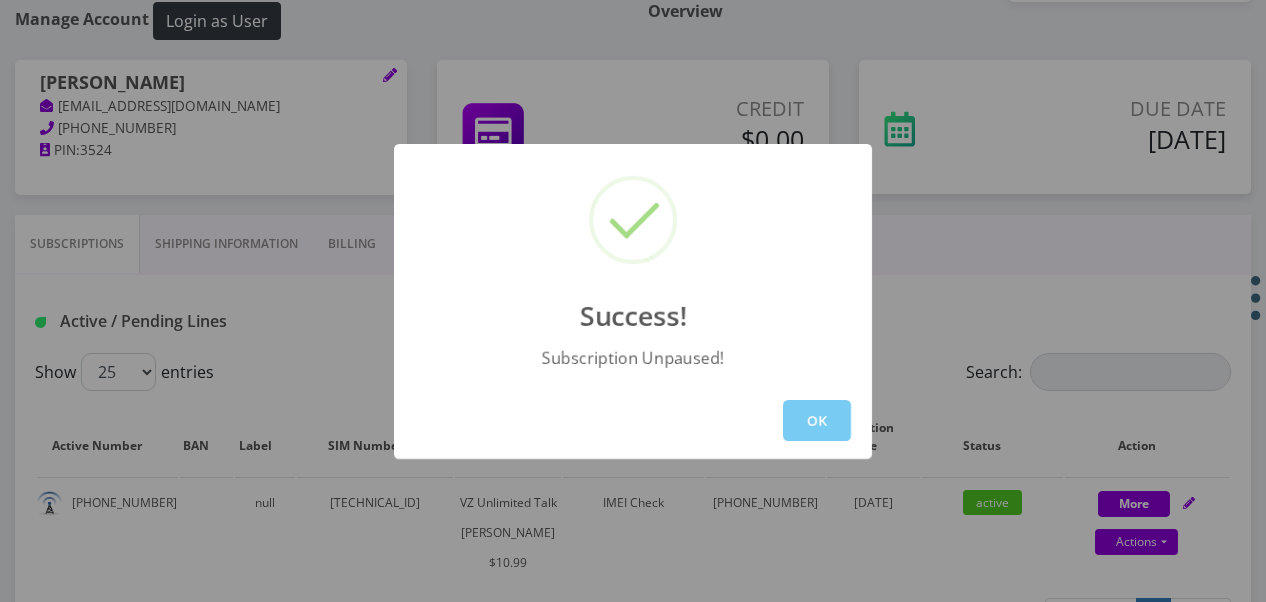 click on "OK" at bounding box center [817, 420] 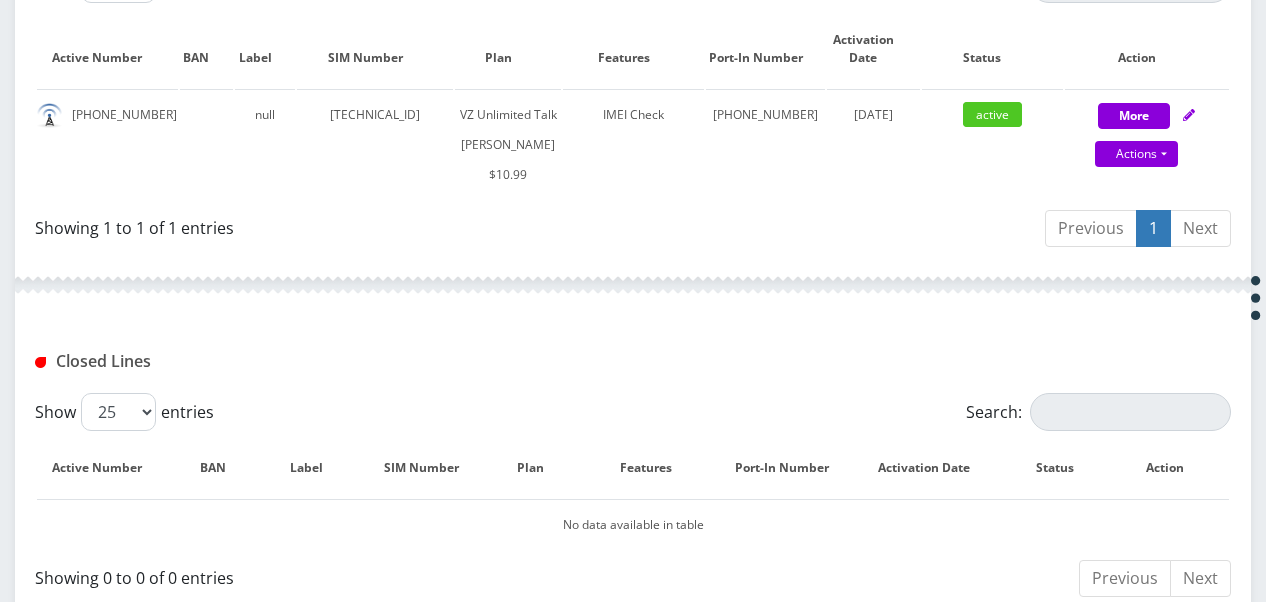 scroll, scrollTop: 600, scrollLeft: 0, axis: vertical 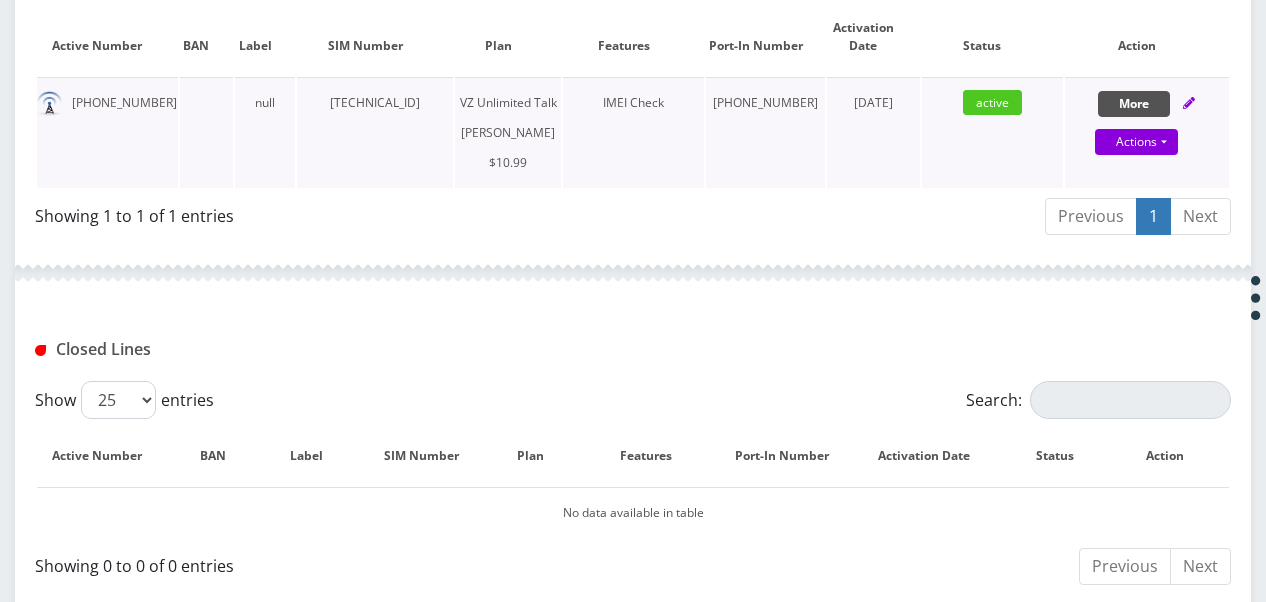 click on "More" at bounding box center [1134, 104] 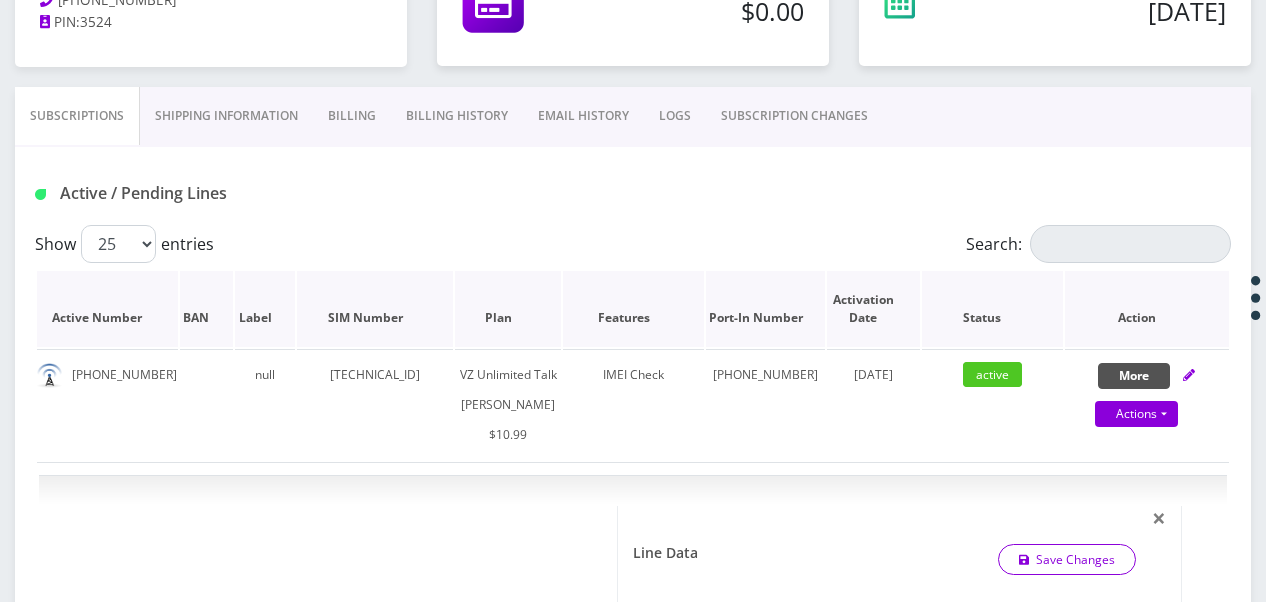 scroll, scrollTop: 300, scrollLeft: 0, axis: vertical 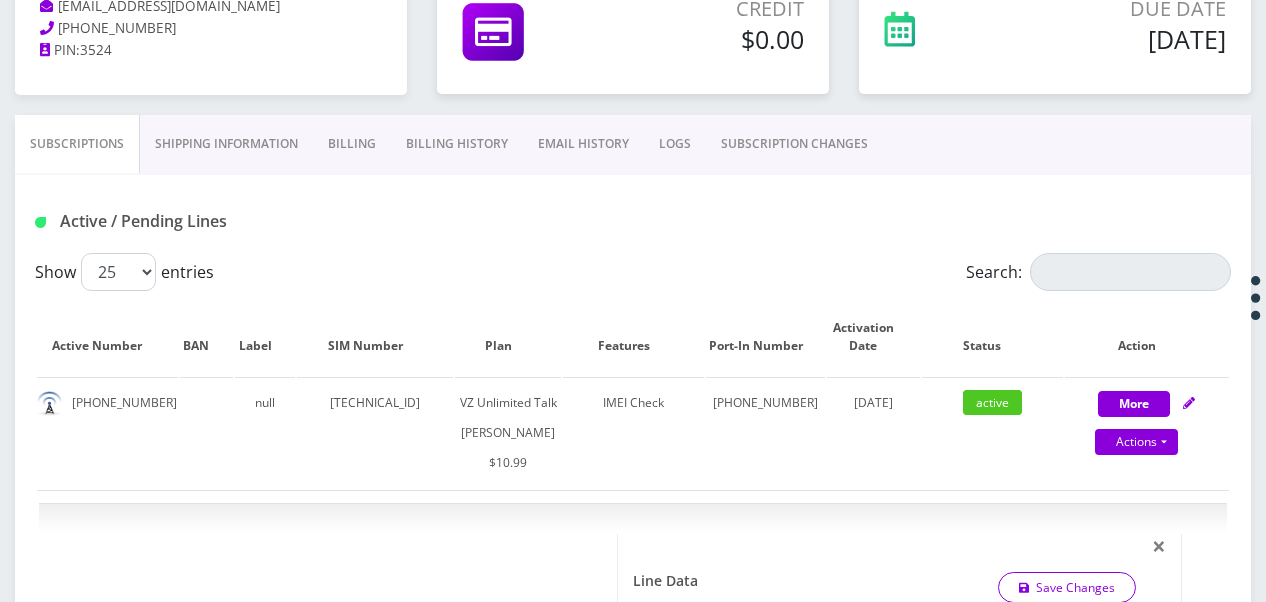 click on "SUBSCRIPTION CHANGES" at bounding box center [794, 144] 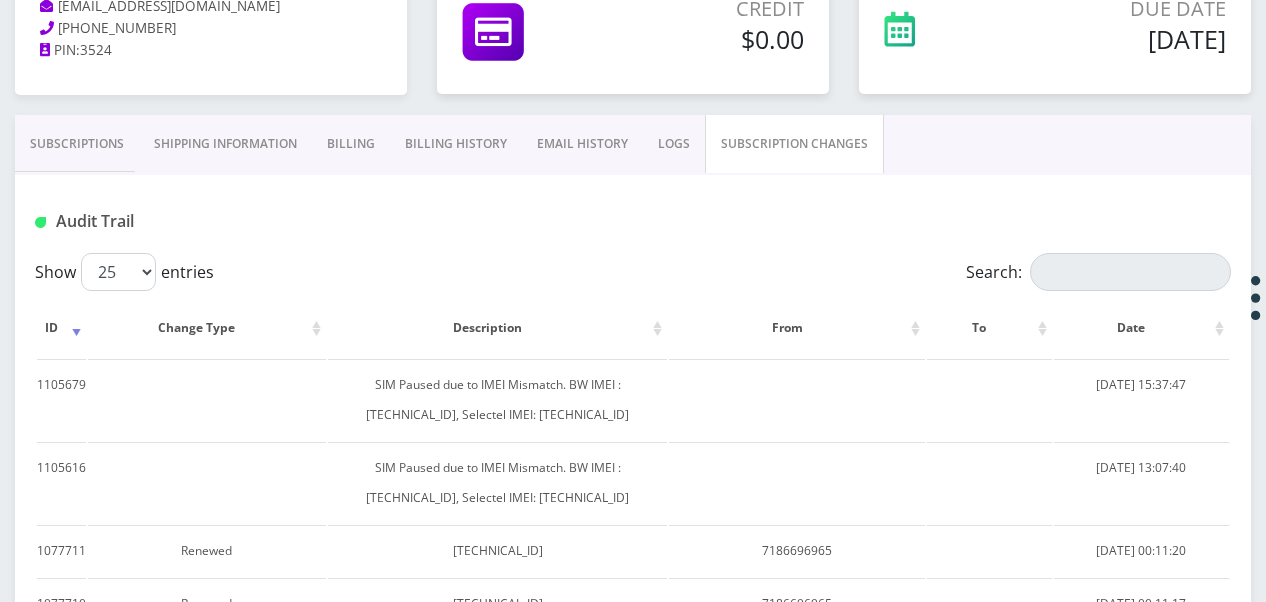 click on "Subscriptions" at bounding box center (77, 144) 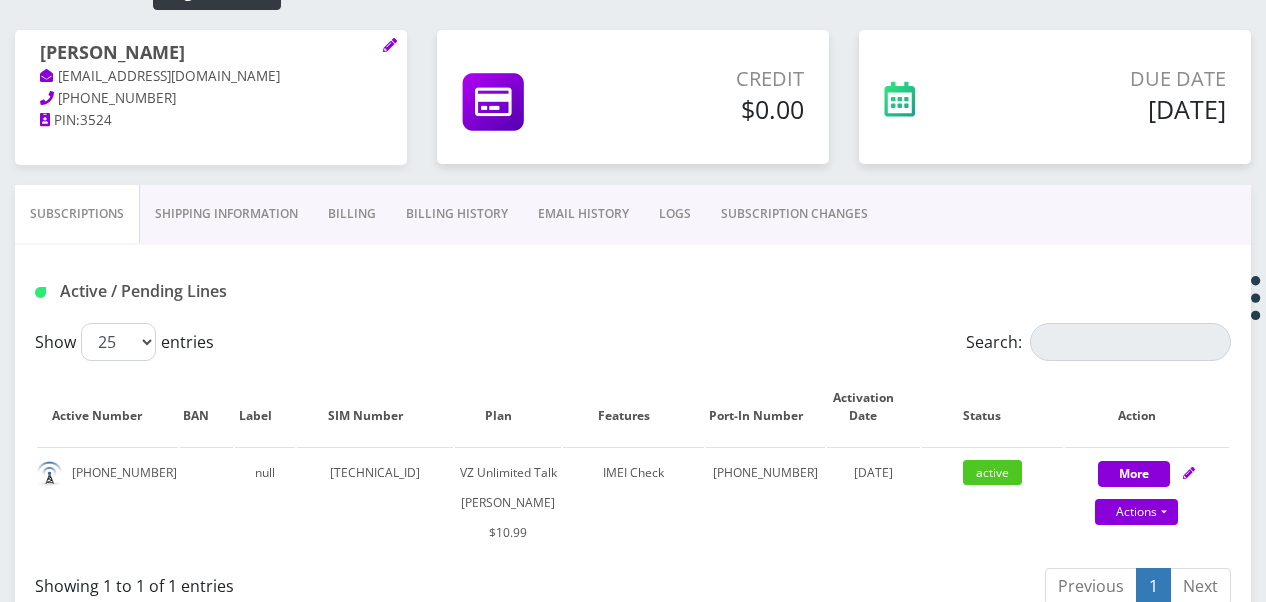 scroll, scrollTop: 200, scrollLeft: 0, axis: vertical 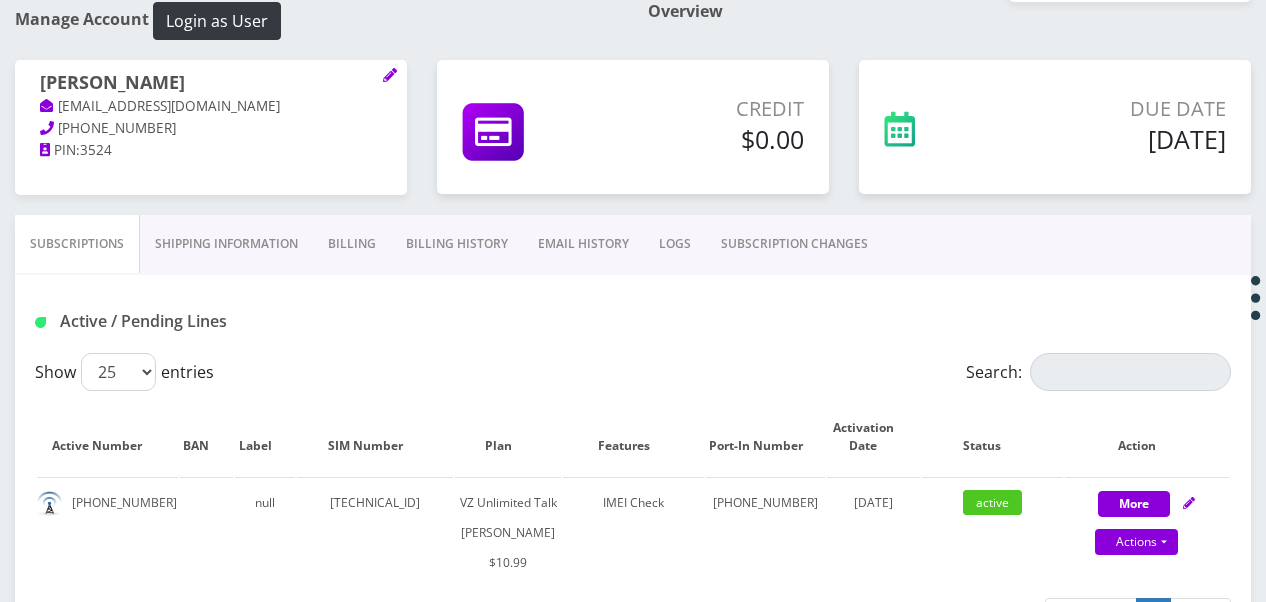 click on "SUBSCRIPTION CHANGES" at bounding box center [794, 244] 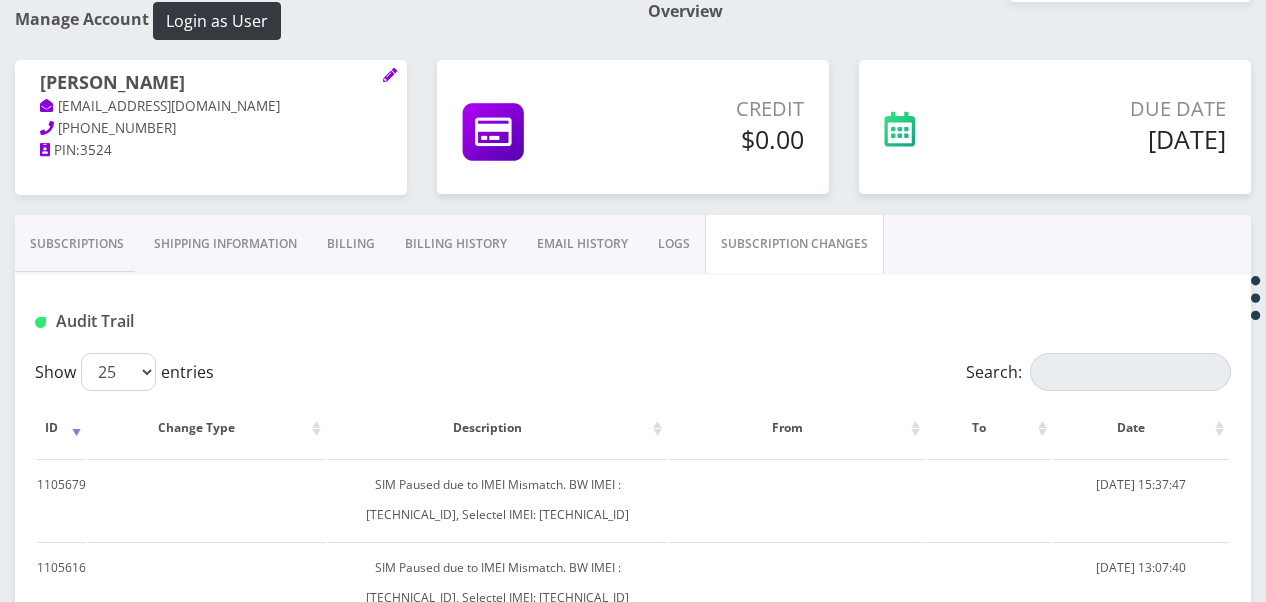 click on "Subscriptions" at bounding box center (77, 244) 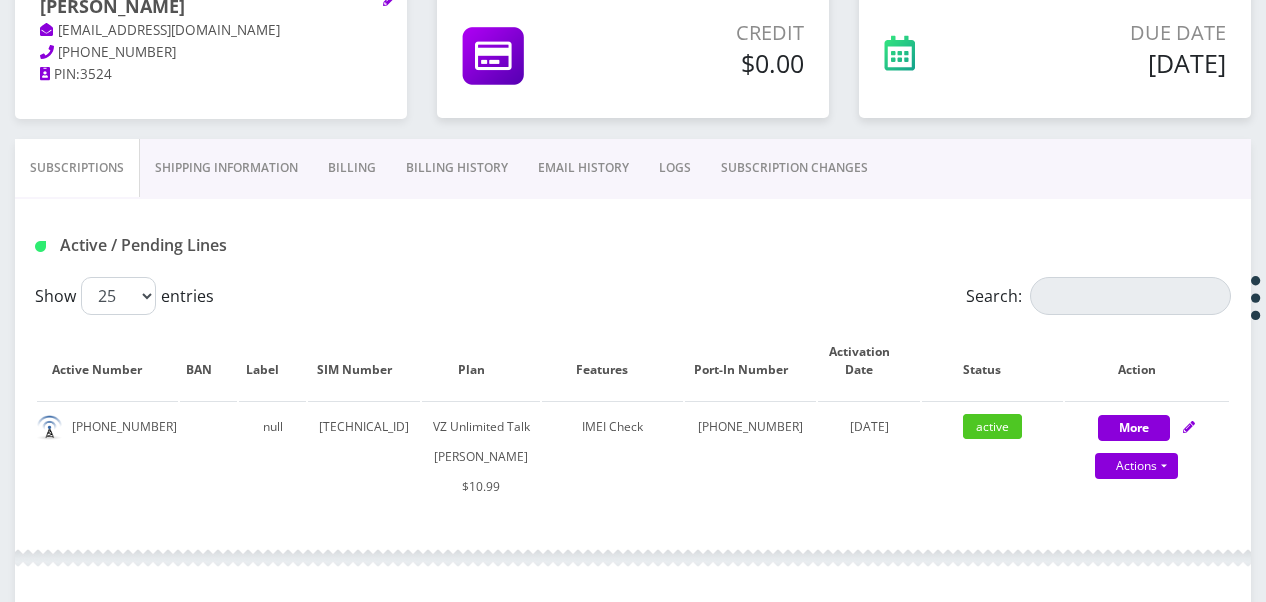 scroll, scrollTop: 400, scrollLeft: 0, axis: vertical 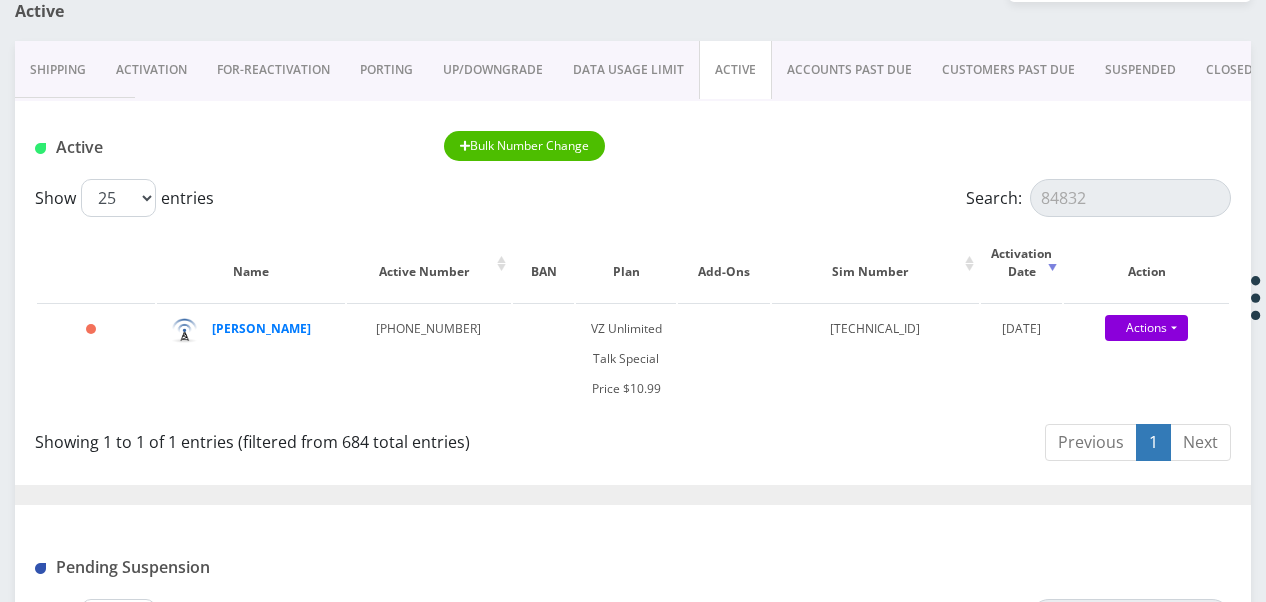 type on "84832" 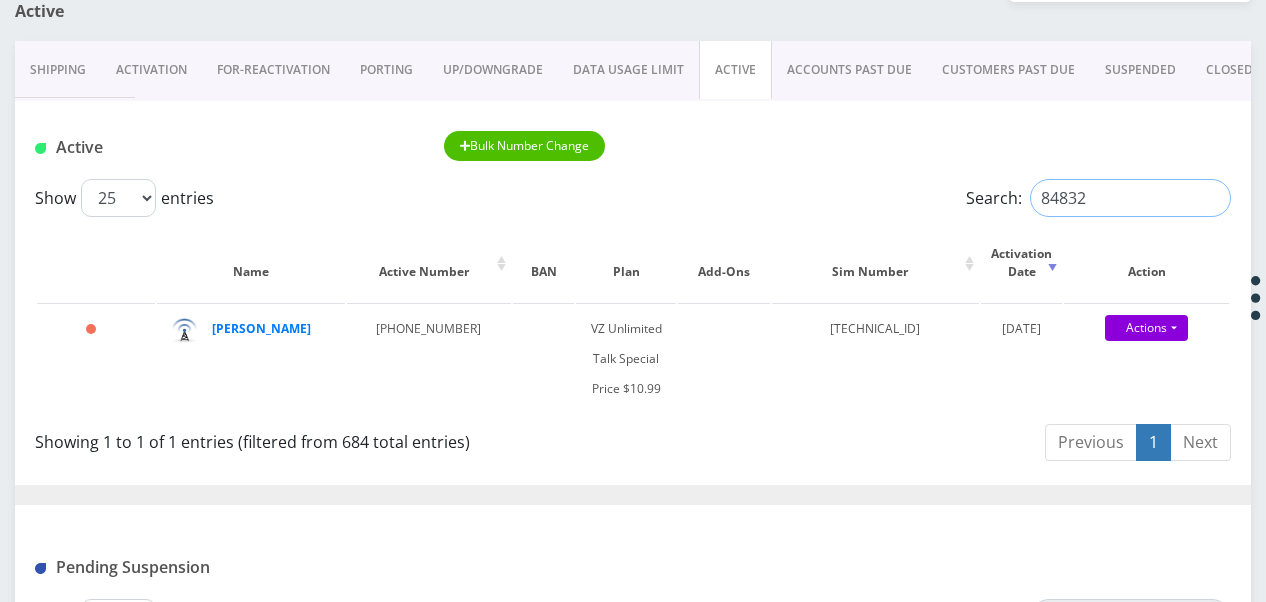 drag, startPoint x: 1076, startPoint y: 208, endPoint x: 978, endPoint y: 198, distance: 98.50888 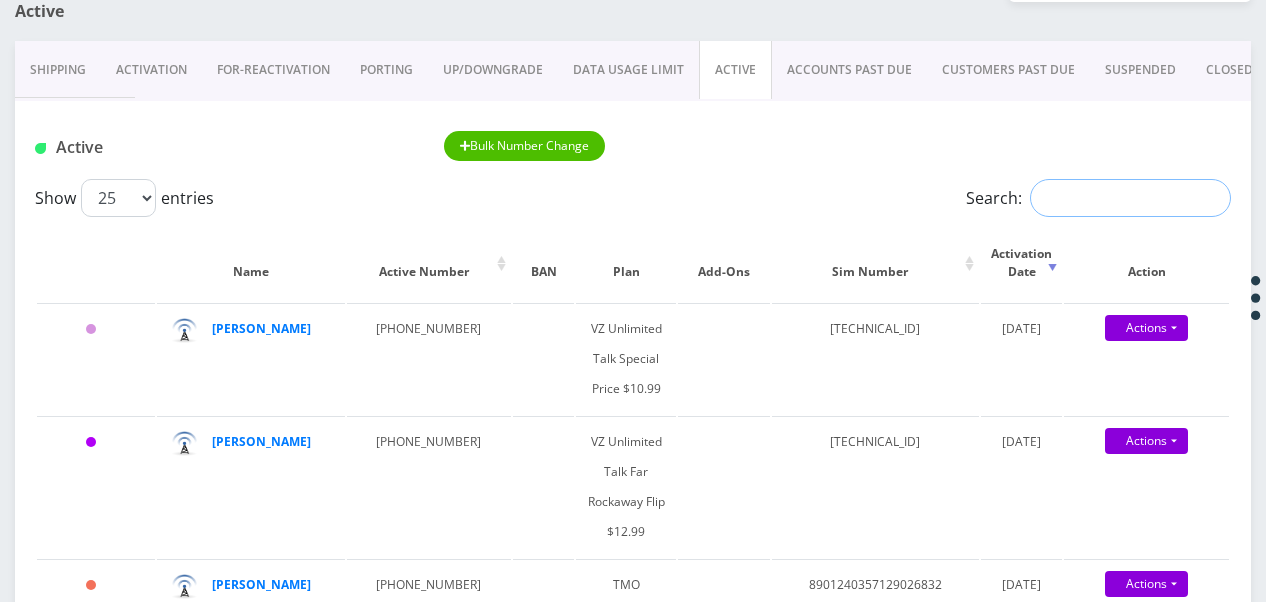 click on "Search:" at bounding box center (1130, 198) 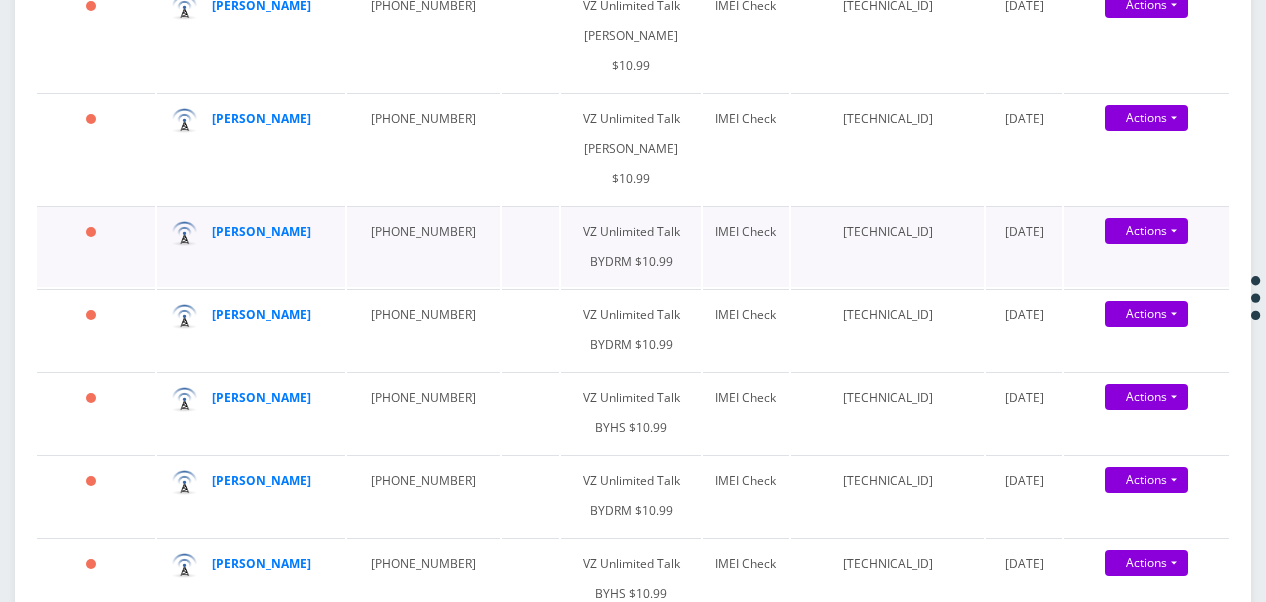 scroll, scrollTop: 1000, scrollLeft: 0, axis: vertical 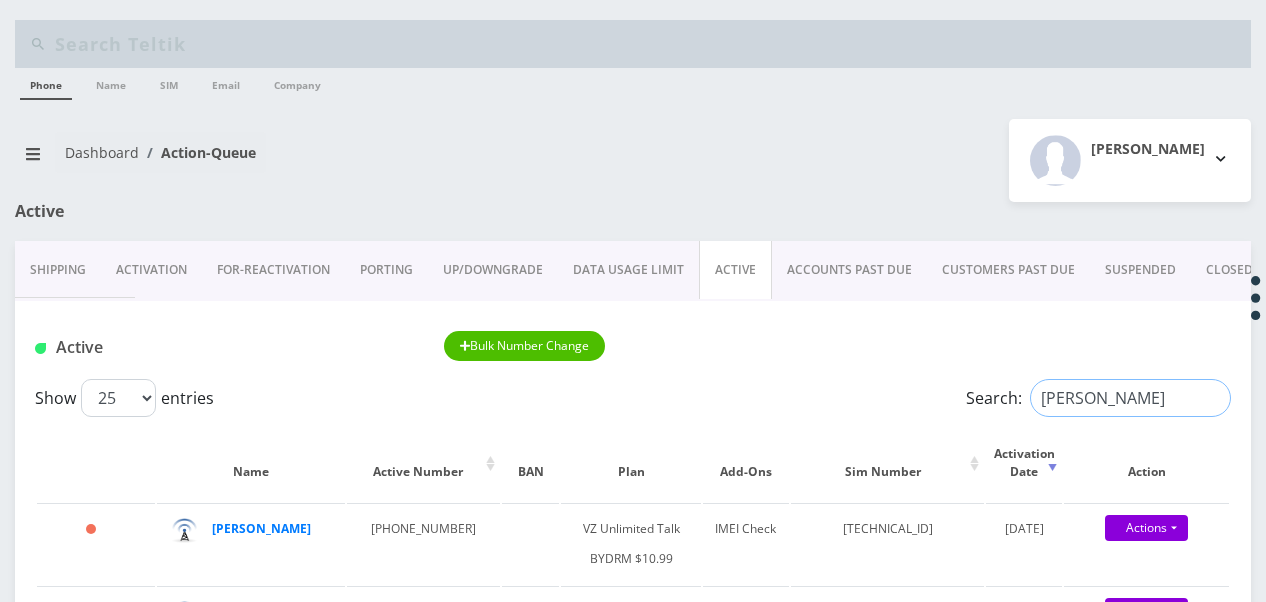 drag, startPoint x: 1110, startPoint y: 397, endPoint x: 992, endPoint y: 411, distance: 118.82761 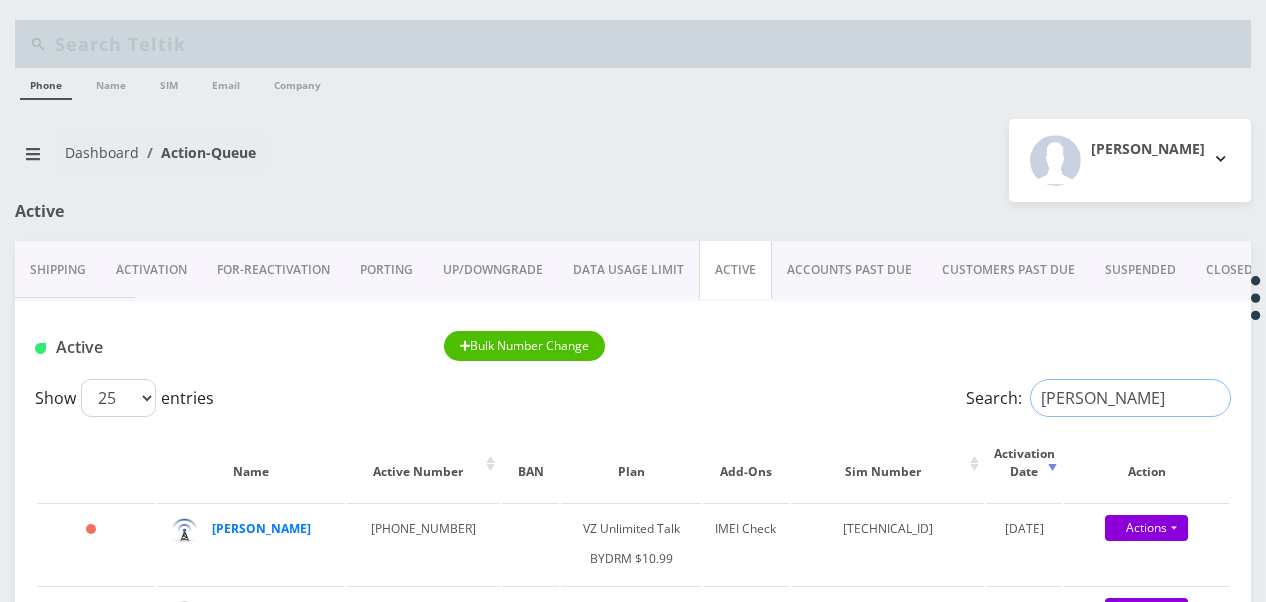 paste on "5162732794" 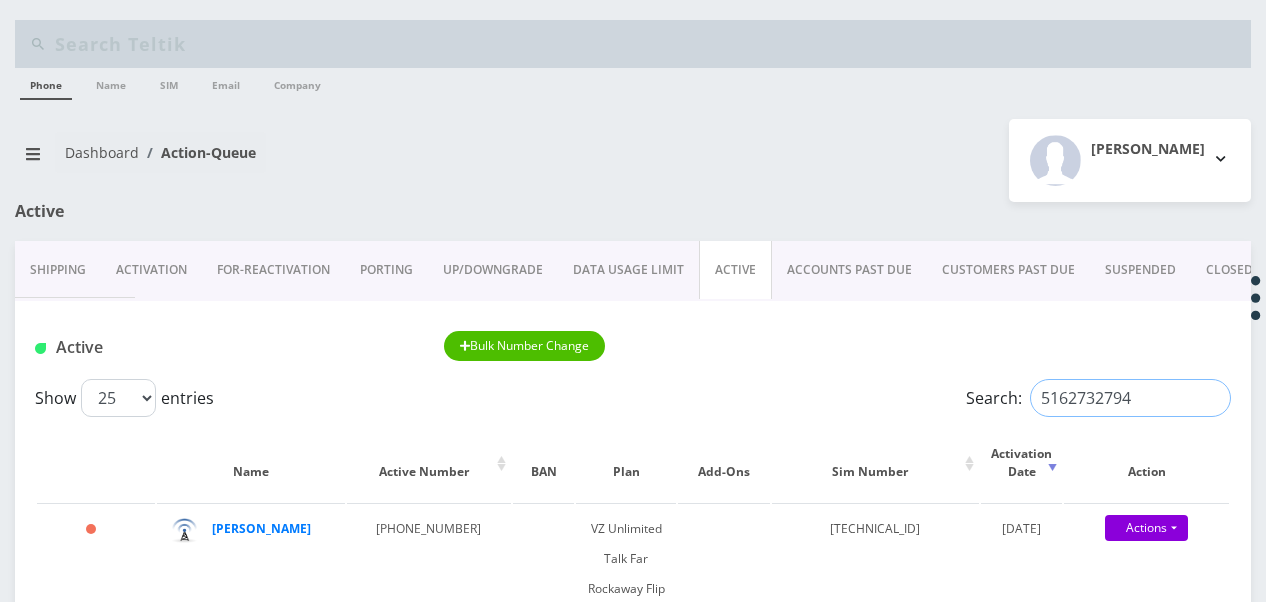 drag, startPoint x: 1146, startPoint y: 392, endPoint x: 1022, endPoint y: 385, distance: 124.197426 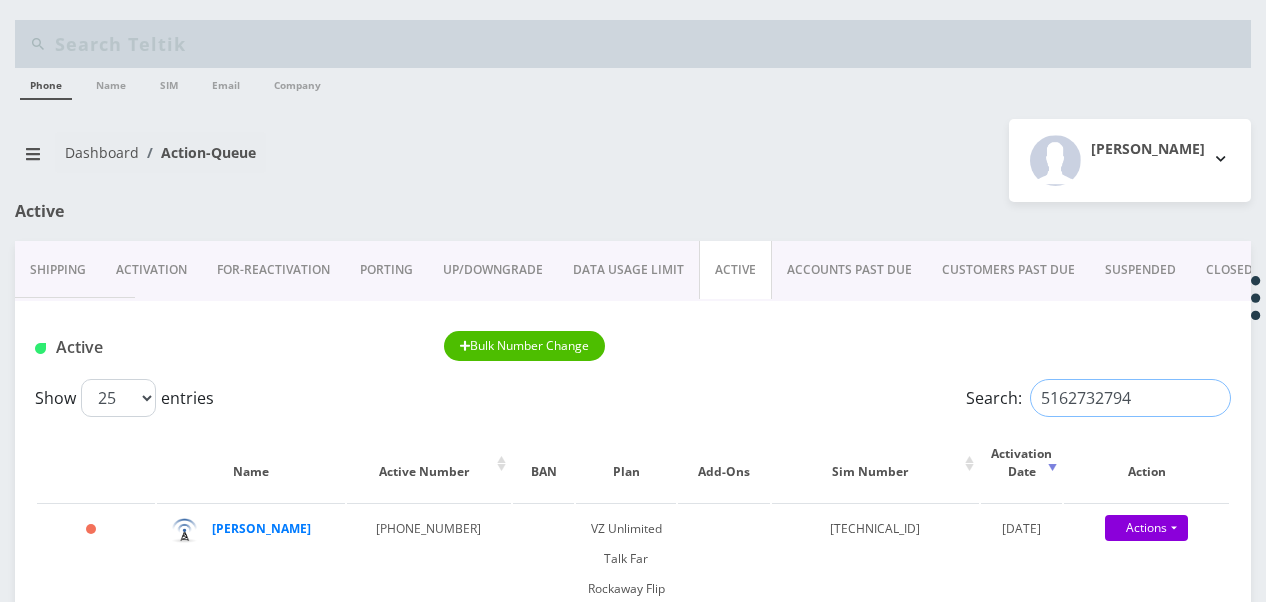 paste on "9295594109" 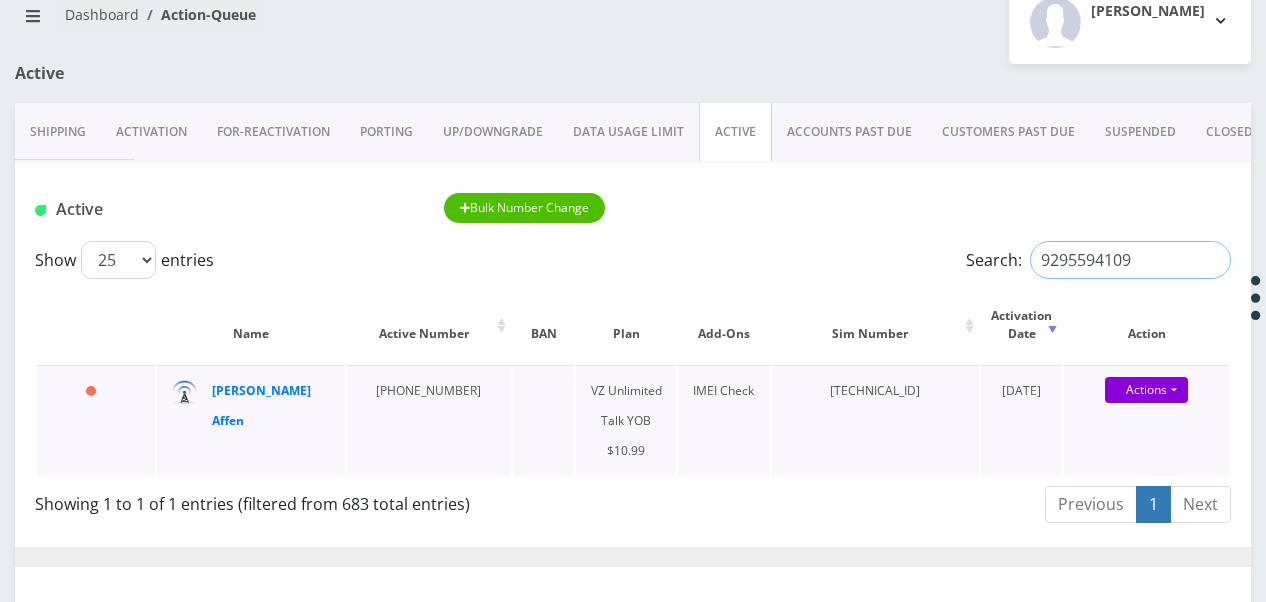 scroll, scrollTop: 200, scrollLeft: 0, axis: vertical 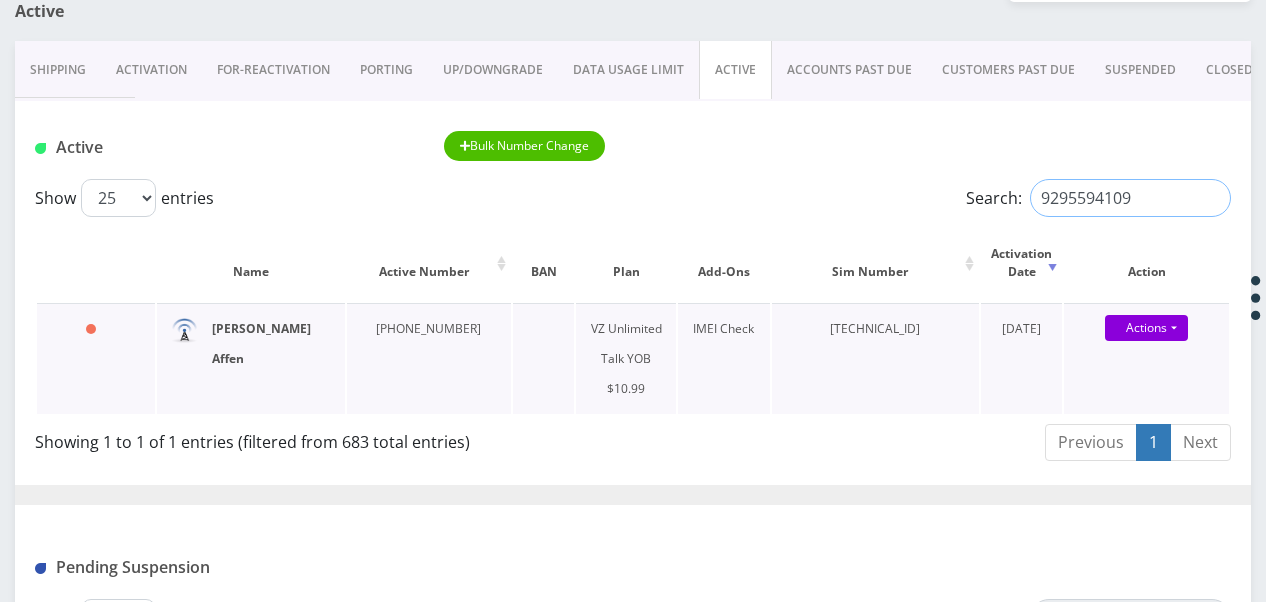 type on "9295594109" 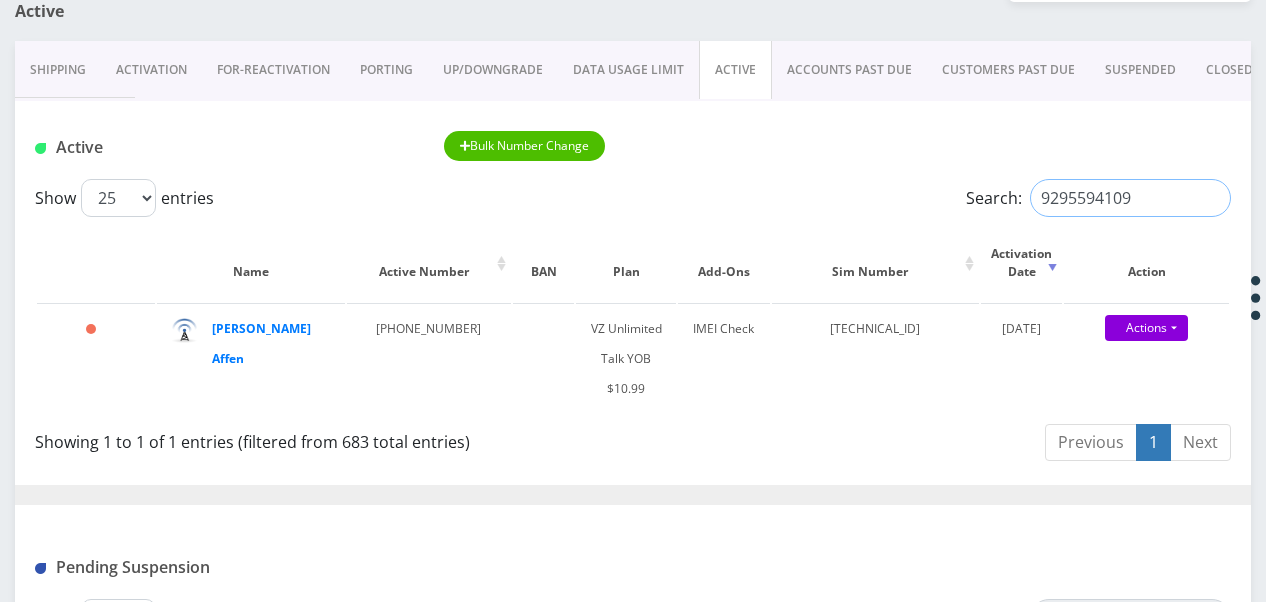 click on "9295594109" at bounding box center [1130, 198] 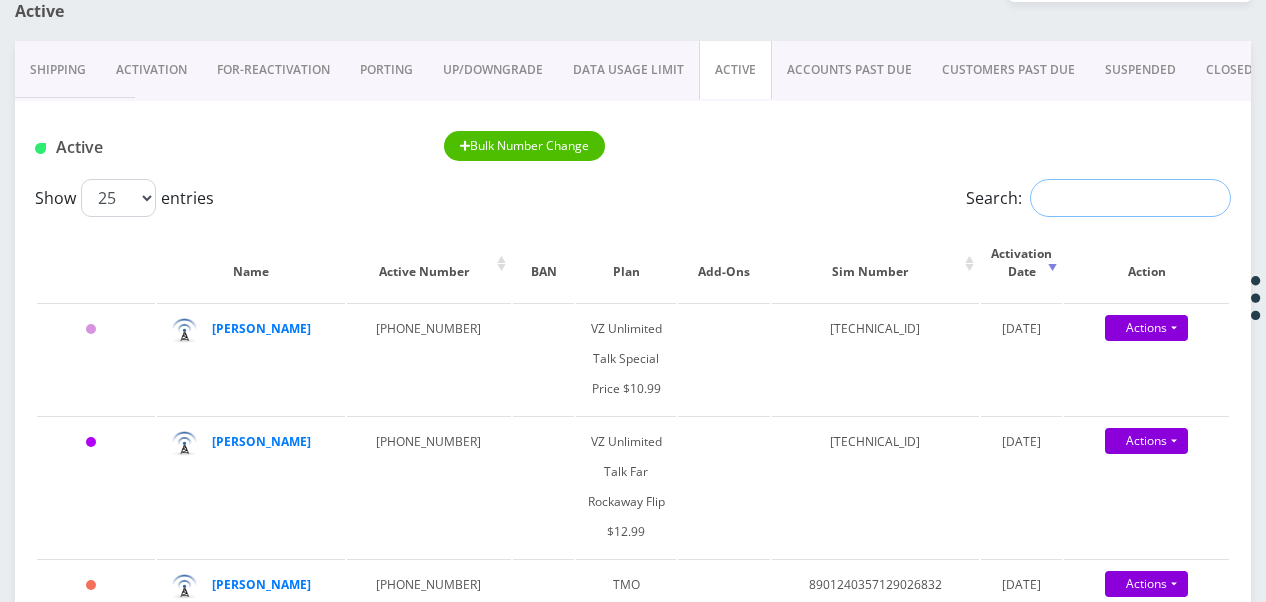 paste on "Disconnected" 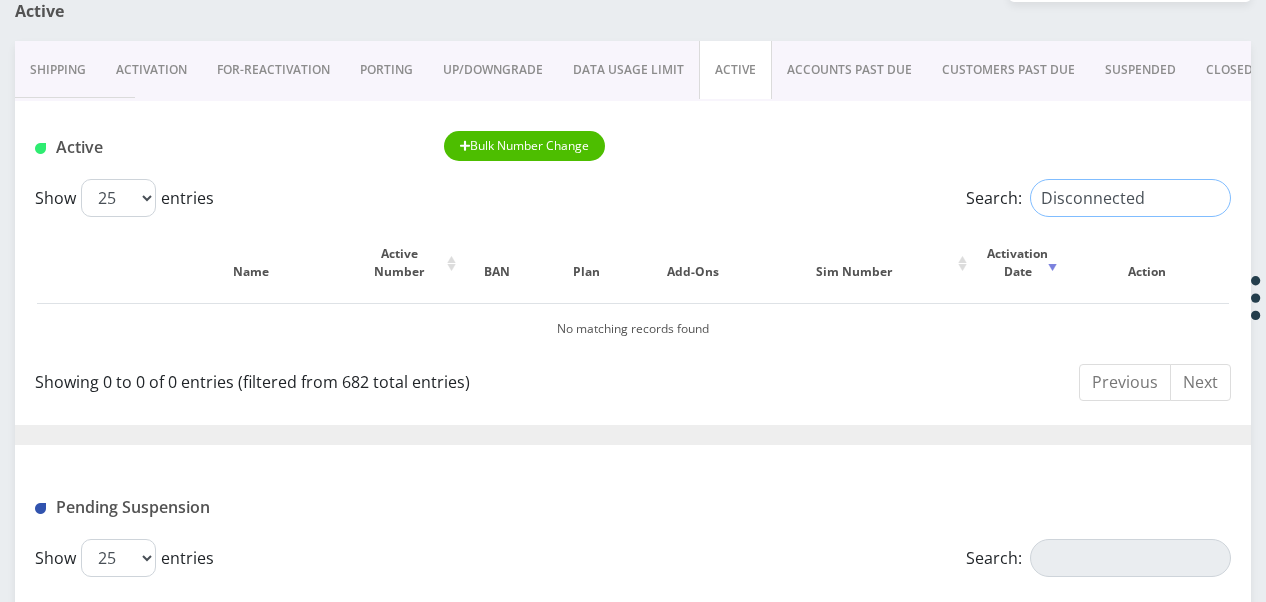 drag, startPoint x: 1168, startPoint y: 201, endPoint x: 941, endPoint y: 166, distance: 229.68239 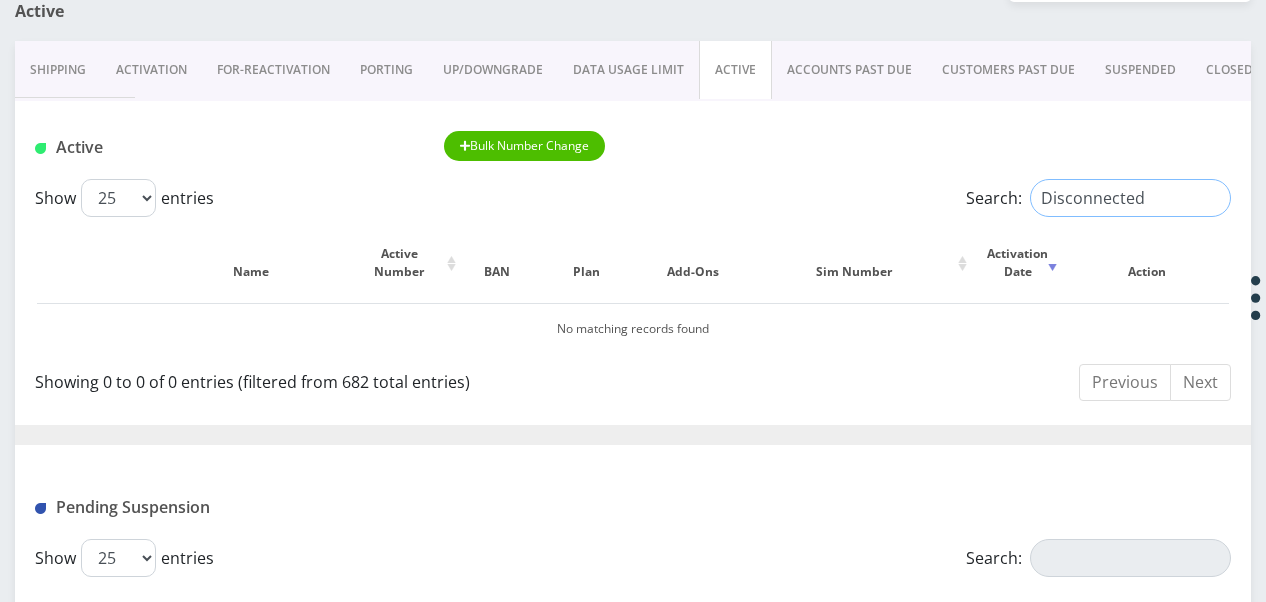 paste on "9295855217" 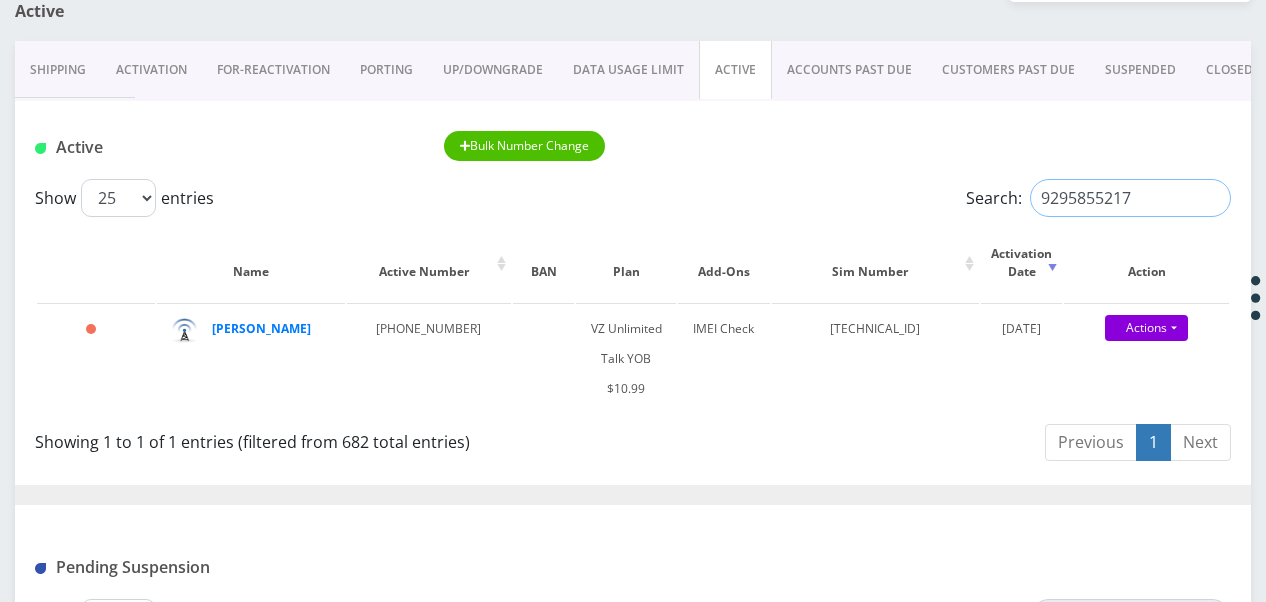 drag, startPoint x: 1163, startPoint y: 195, endPoint x: 795, endPoint y: 197, distance: 368.00543 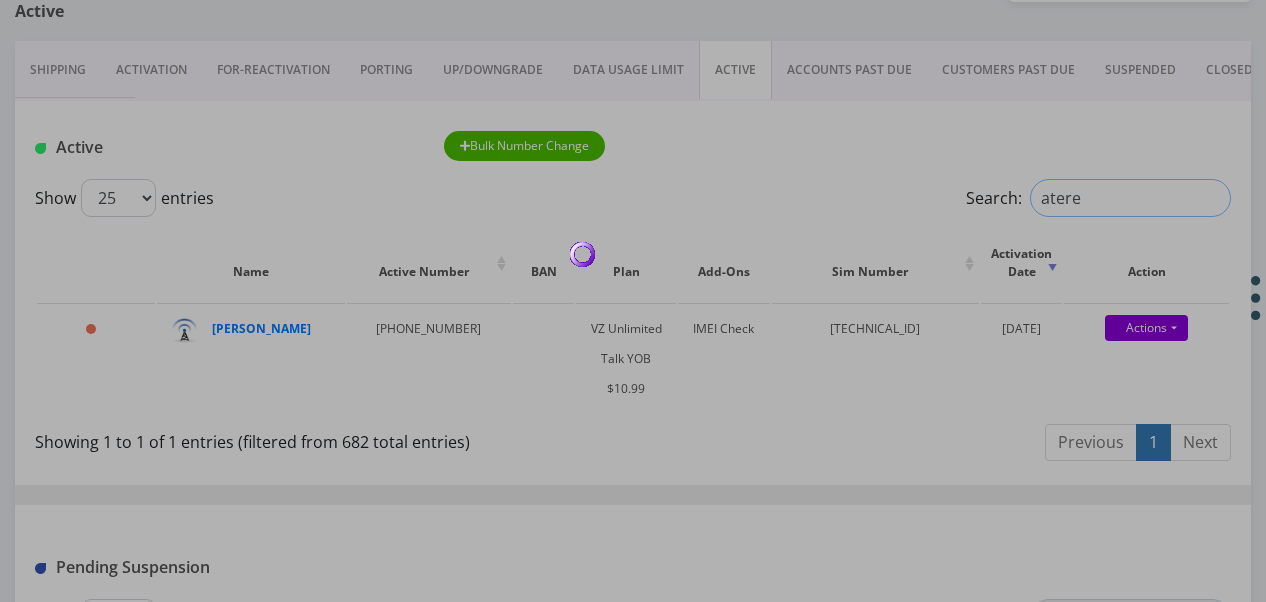 type on "ateret" 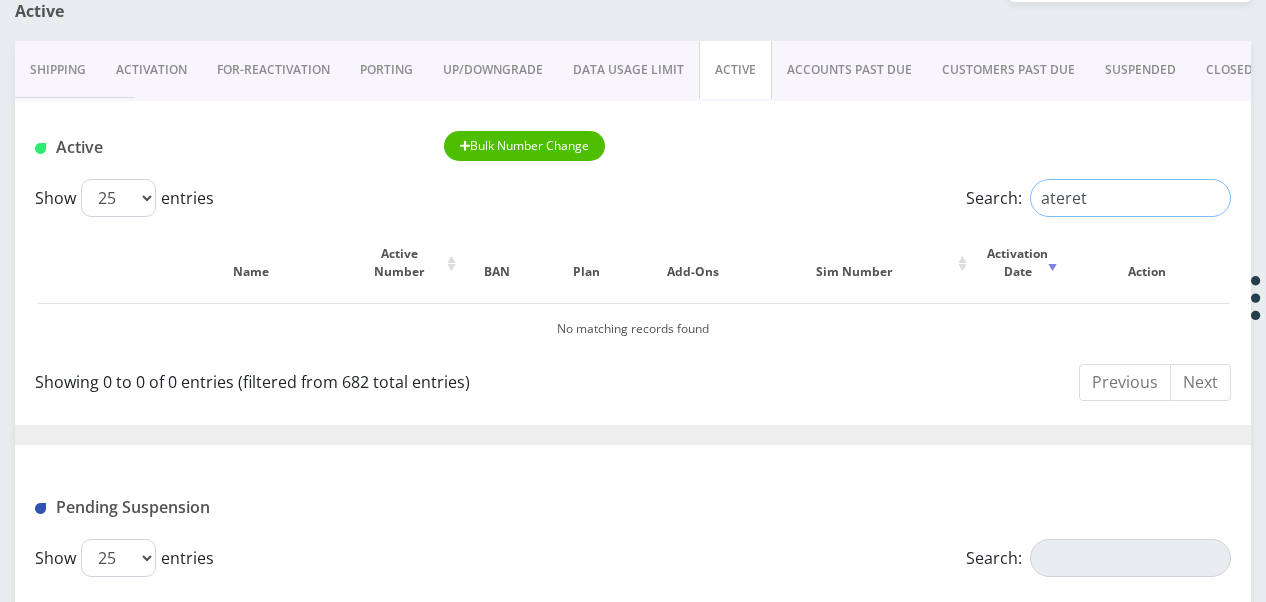 drag, startPoint x: 1160, startPoint y: 205, endPoint x: 866, endPoint y: 210, distance: 294.0425 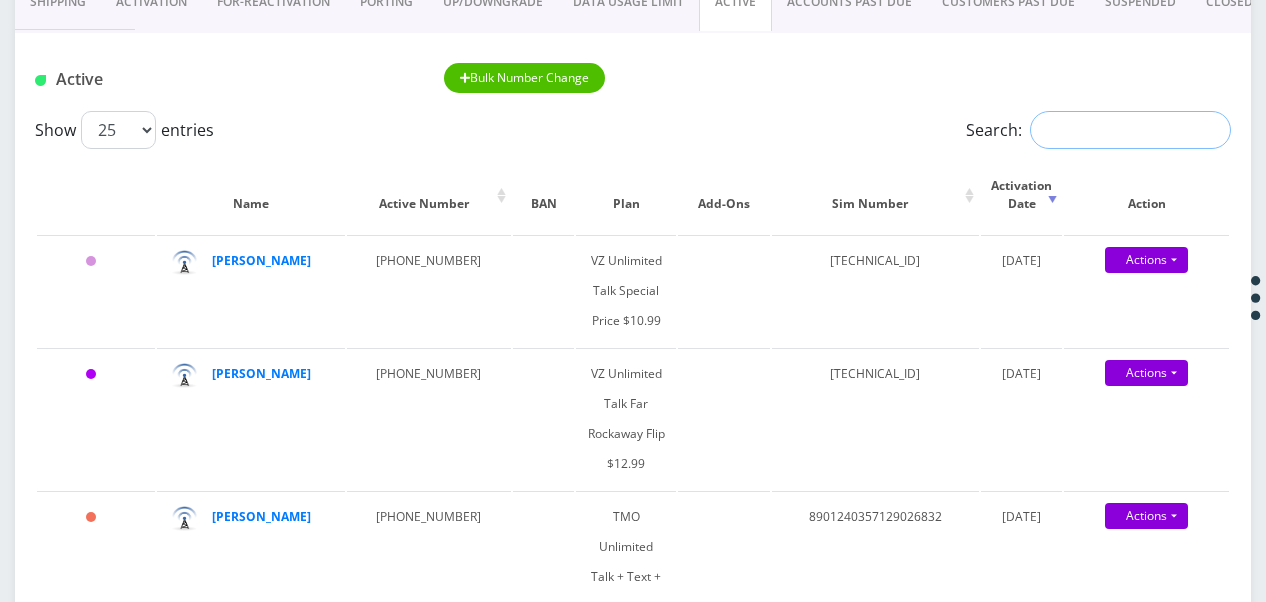 scroll, scrollTop: 300, scrollLeft: 0, axis: vertical 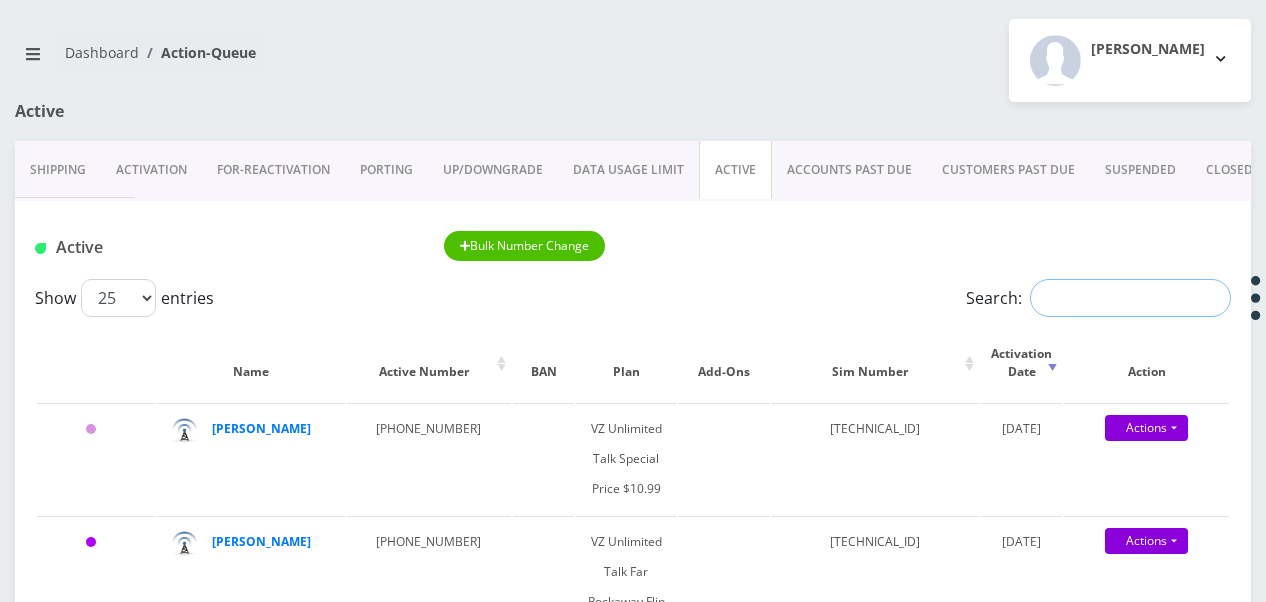 paste on "9294094173" 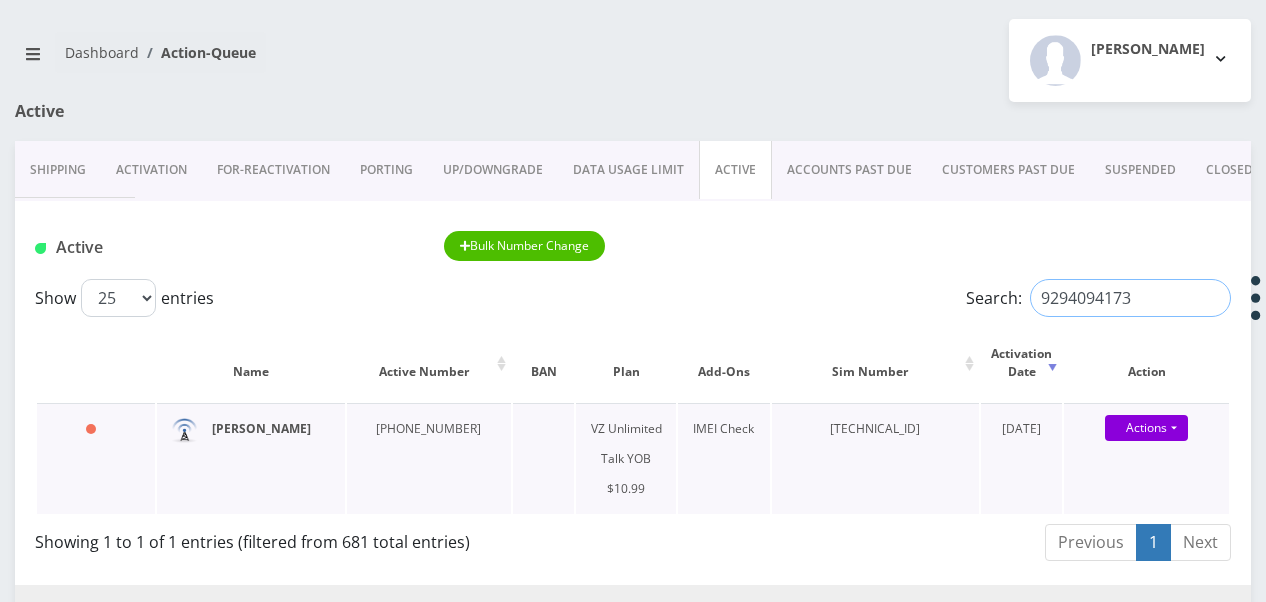 type on "9294094173" 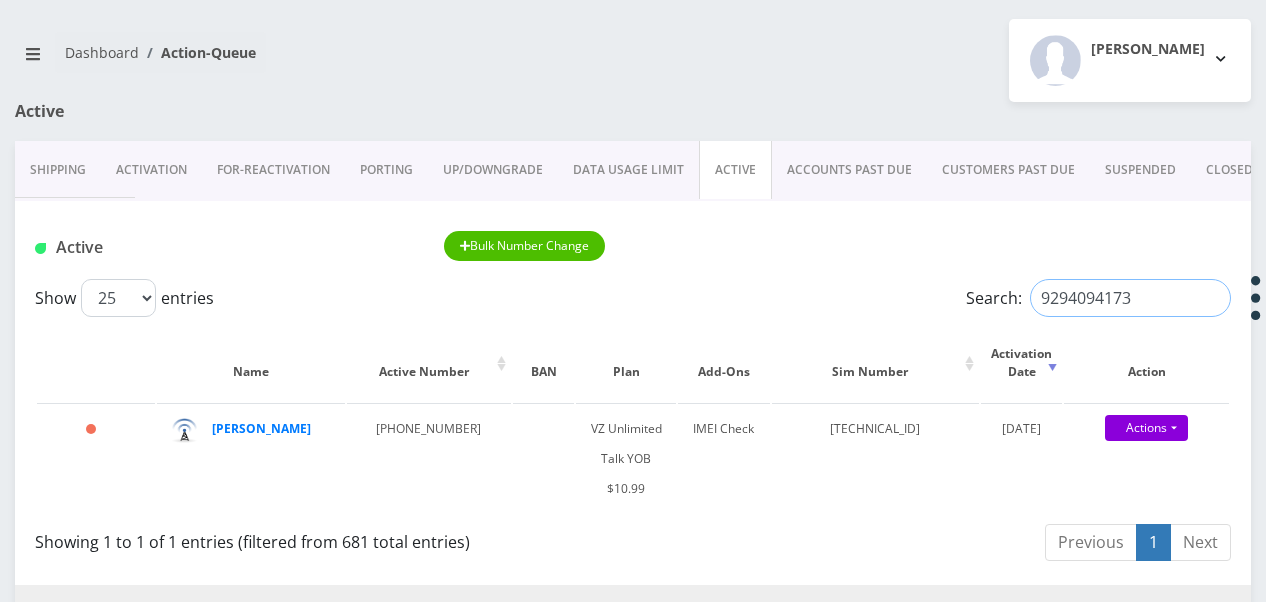 drag, startPoint x: 1140, startPoint y: 286, endPoint x: 880, endPoint y: 284, distance: 260.0077 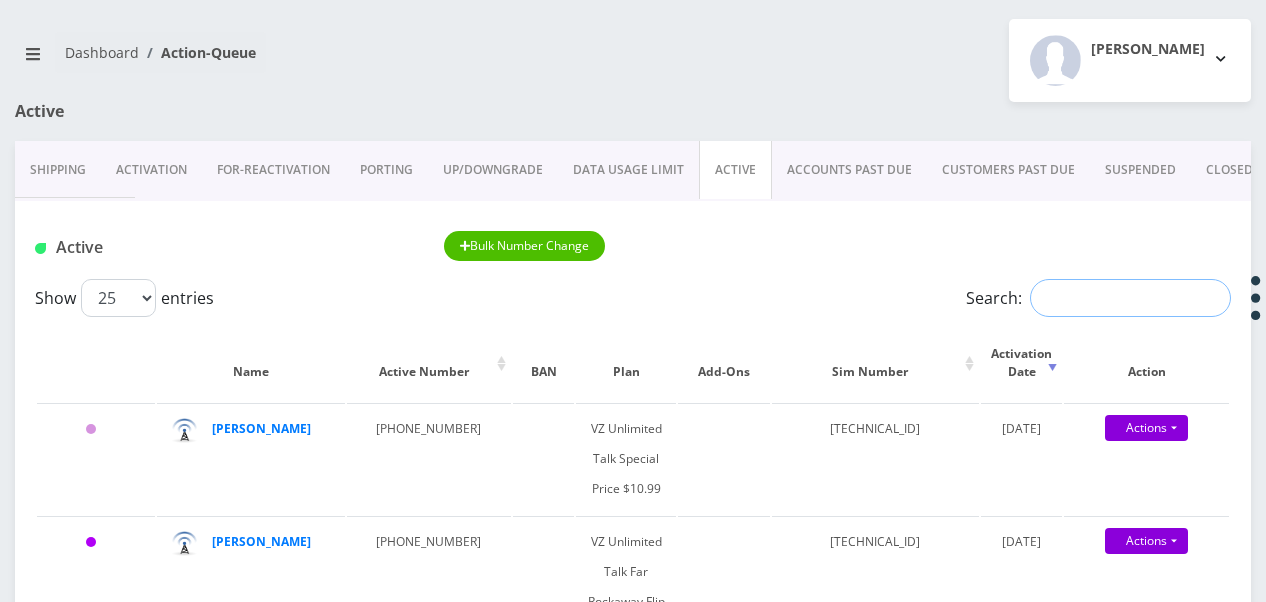 paste on "5164930473" 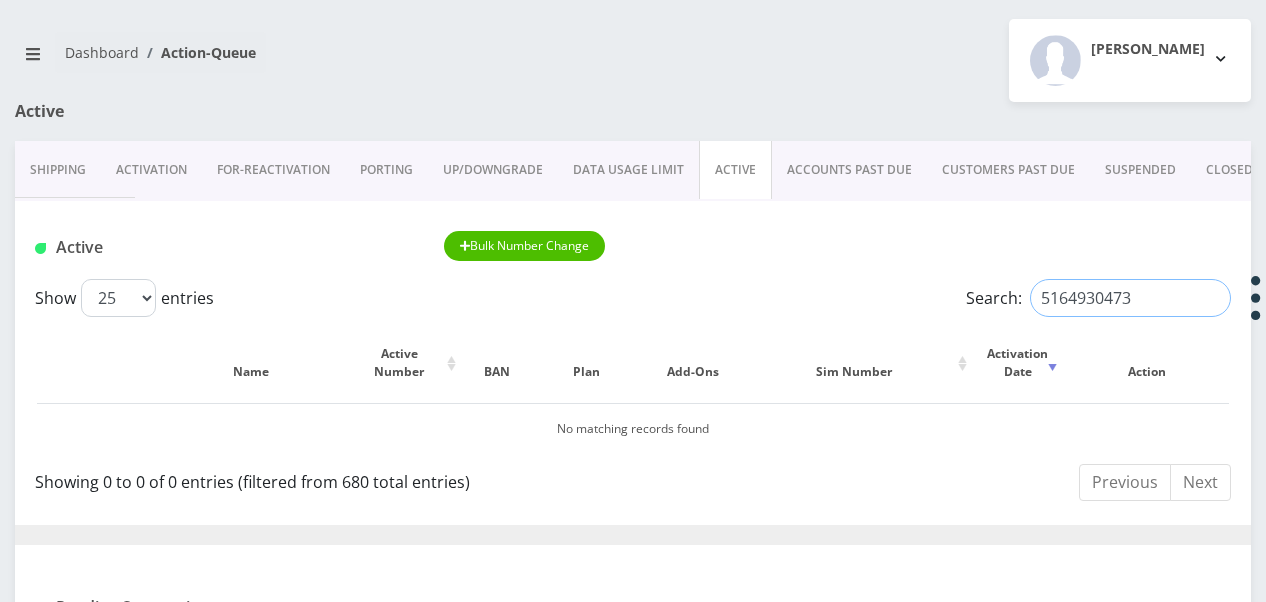 drag, startPoint x: 1160, startPoint y: 298, endPoint x: 958, endPoint y: 302, distance: 202.0396 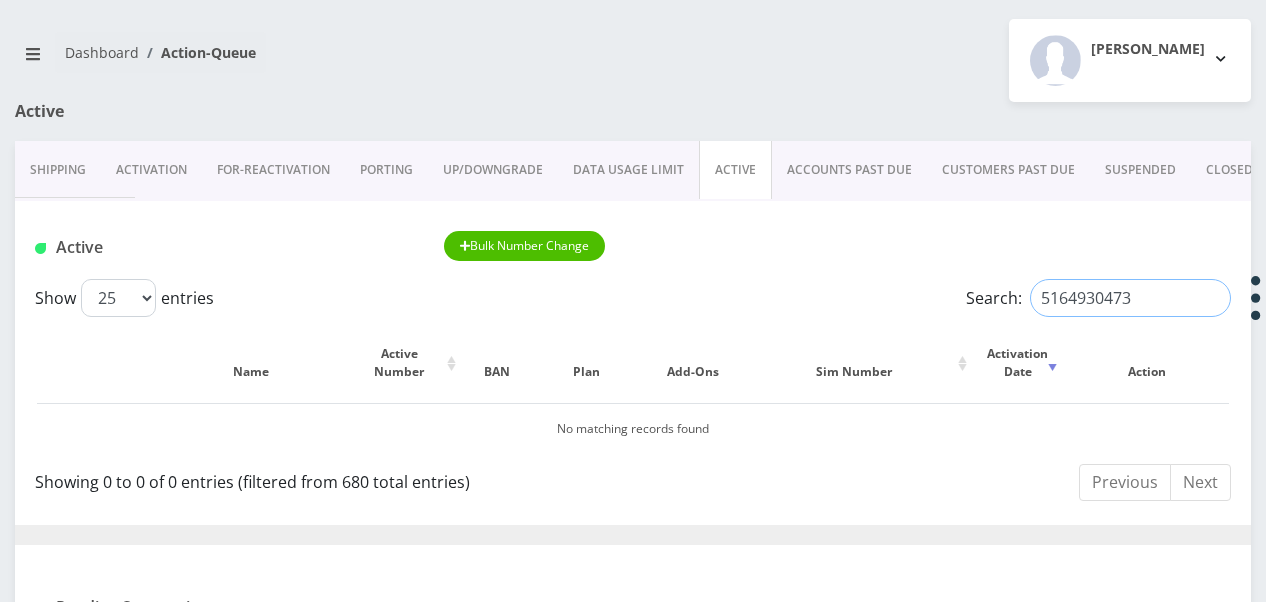paste on "[TECHNICAL_ID]" 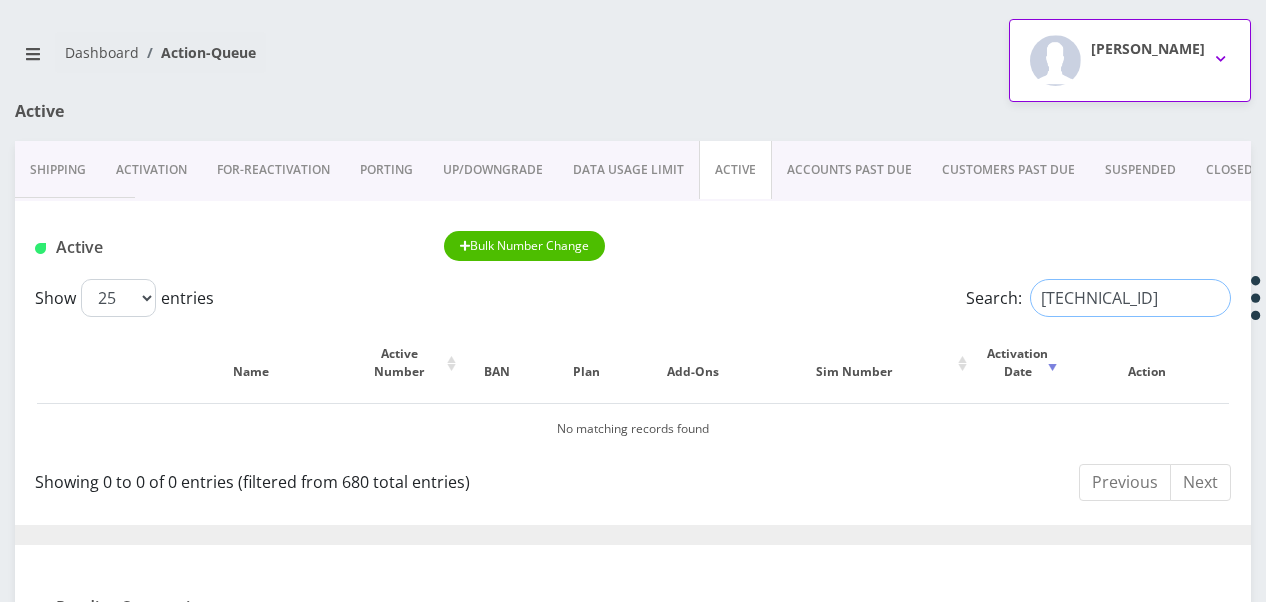 scroll, scrollTop: 0, scrollLeft: 26, axis: horizontal 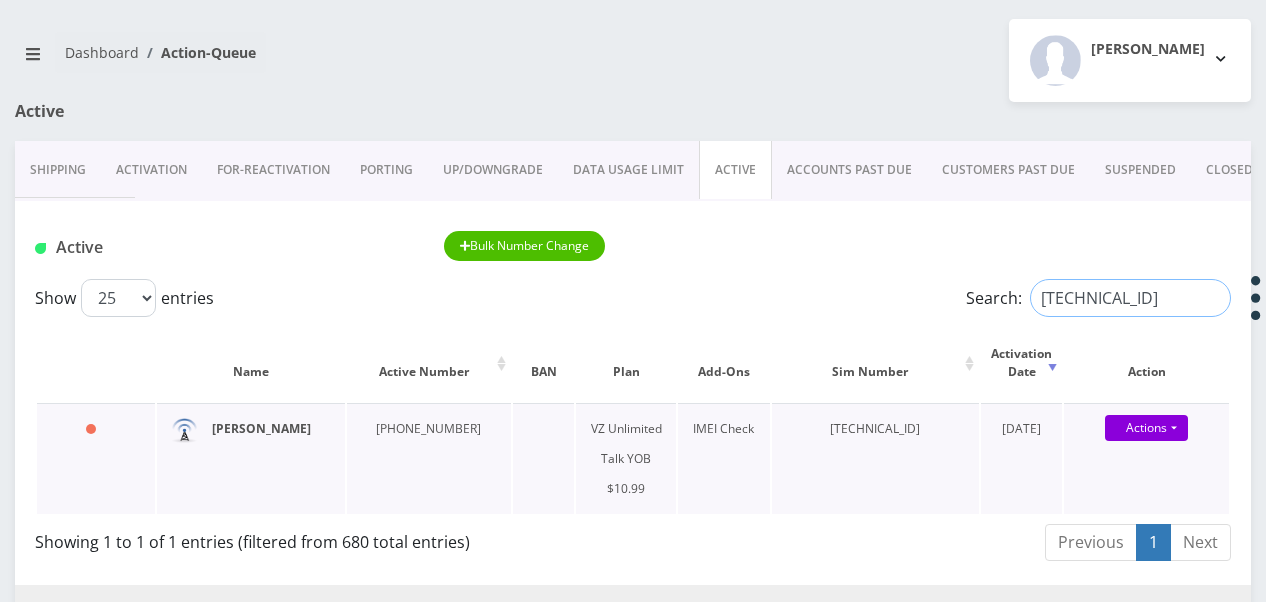 type on "[TECHNICAL_ID]" 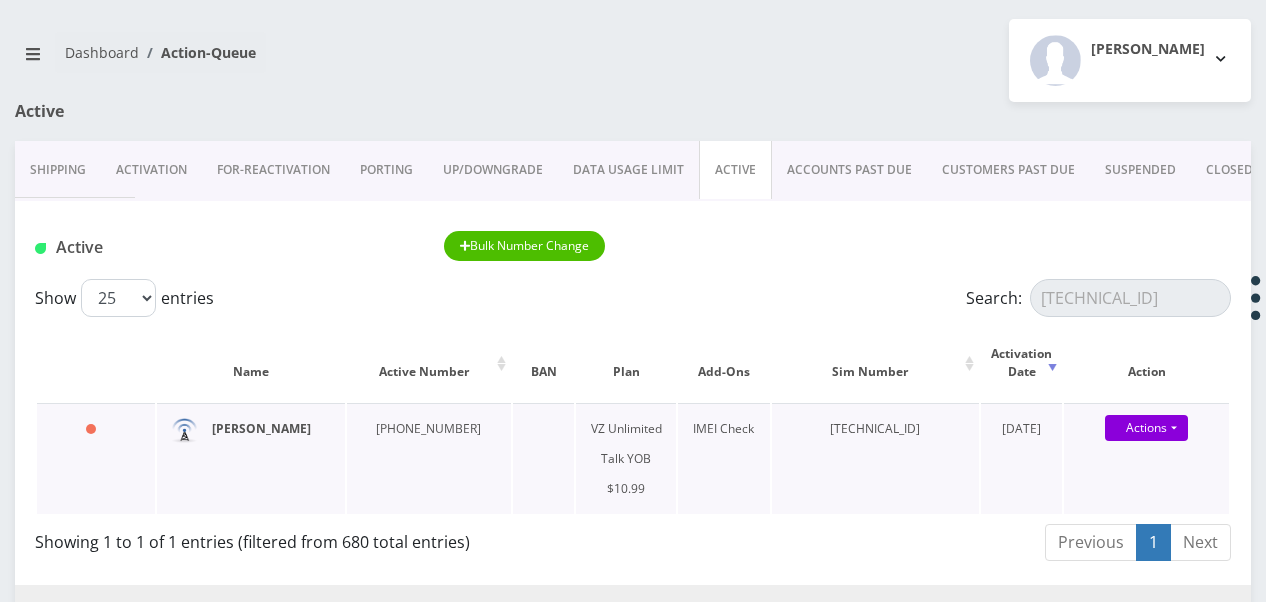 scroll, scrollTop: 0, scrollLeft: 0, axis: both 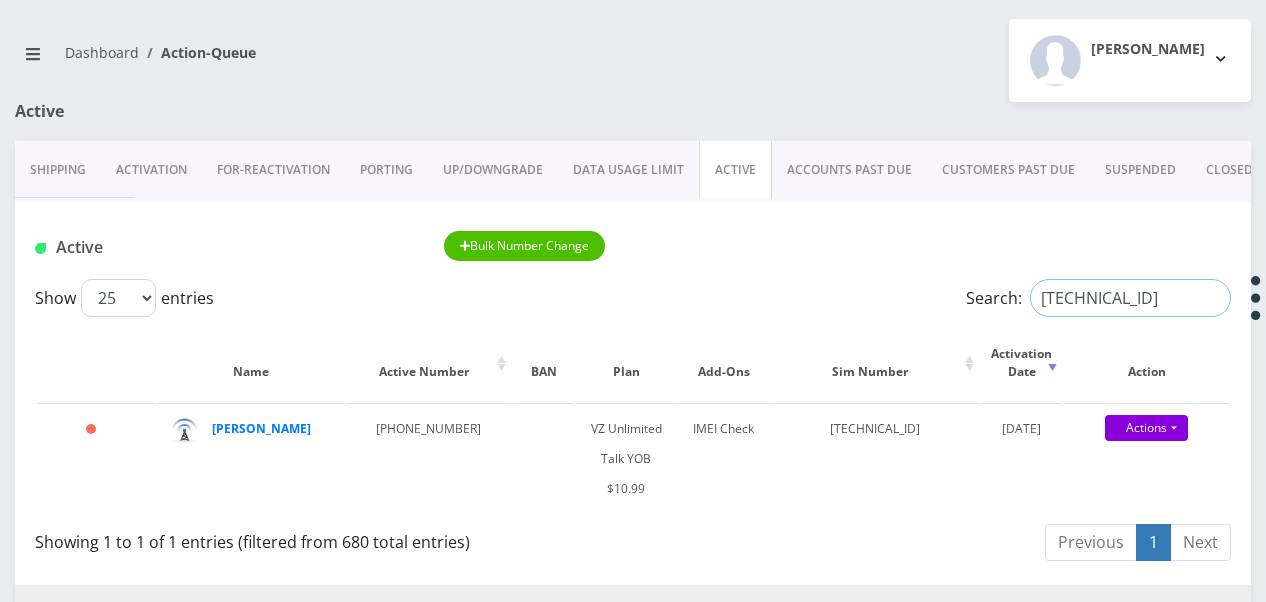 click on "[TECHNICAL_ID]" at bounding box center (1130, 298) 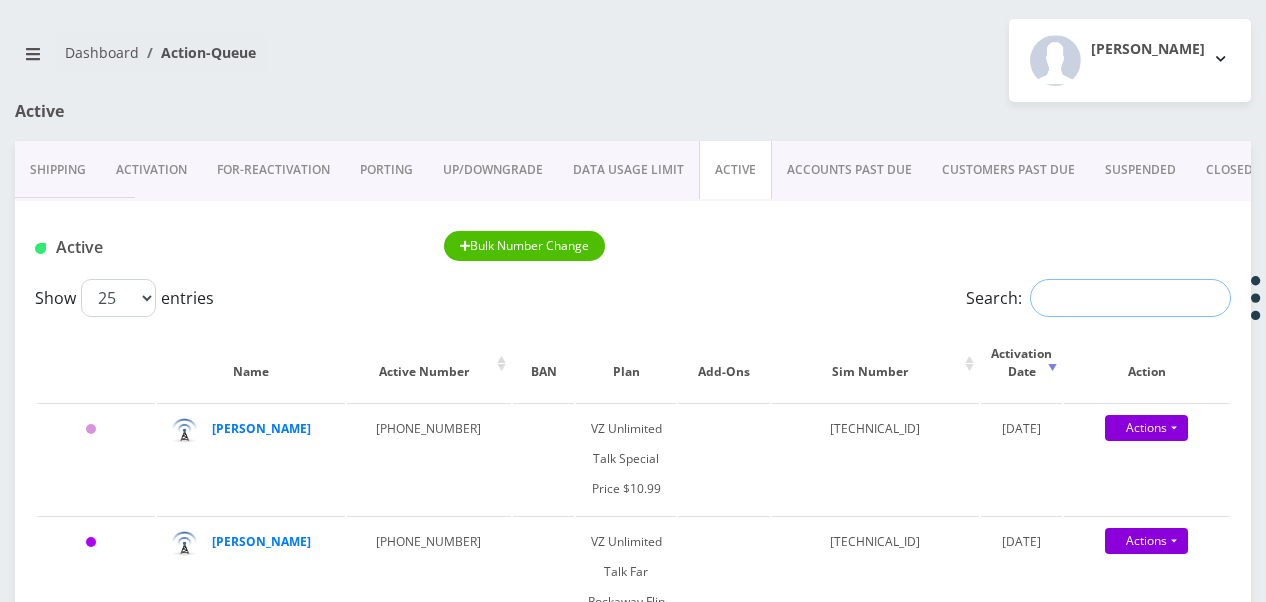 type 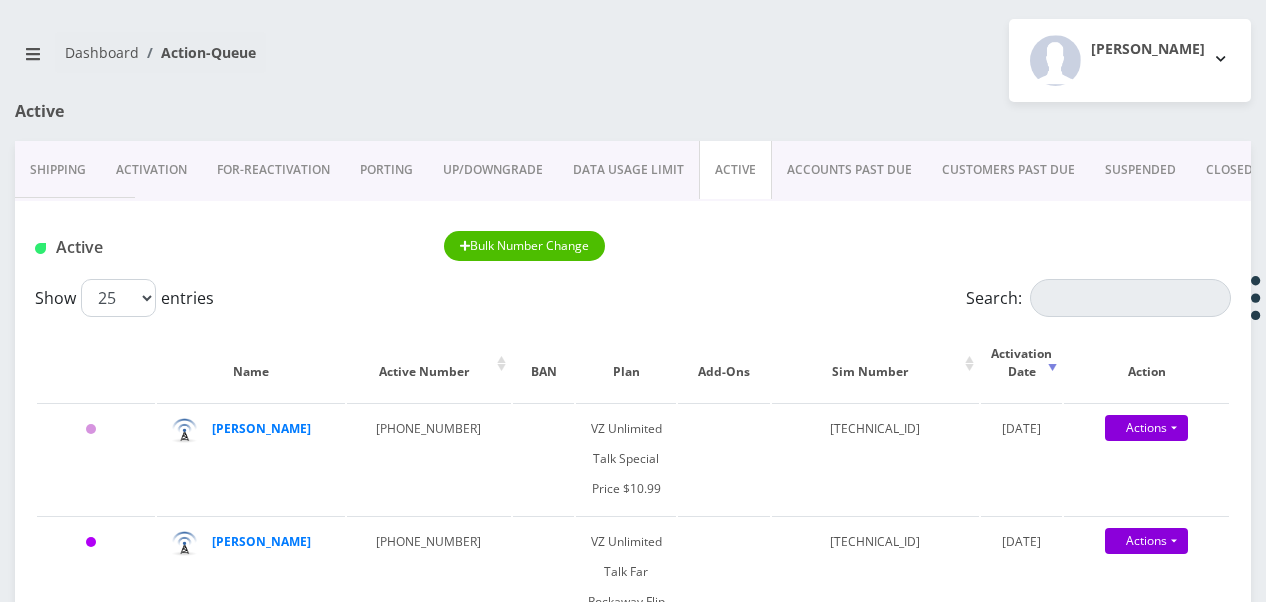 click on "CLOSED" at bounding box center [1229, 170] 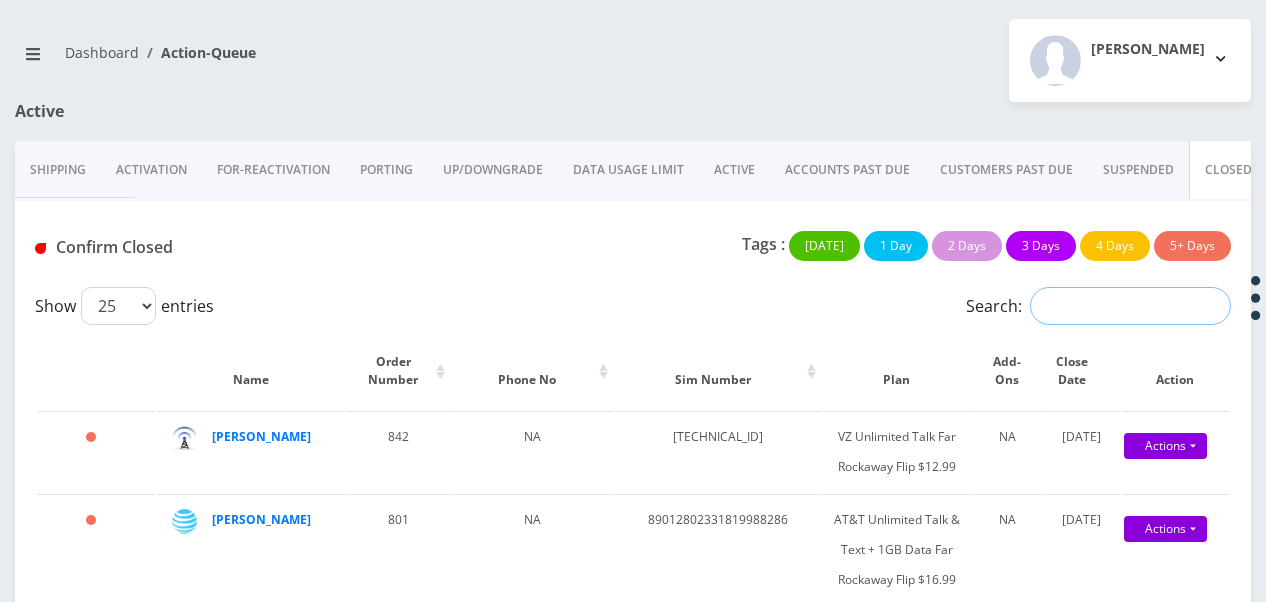 drag, startPoint x: 1117, startPoint y: 328, endPoint x: 1145, endPoint y: 314, distance: 31.304953 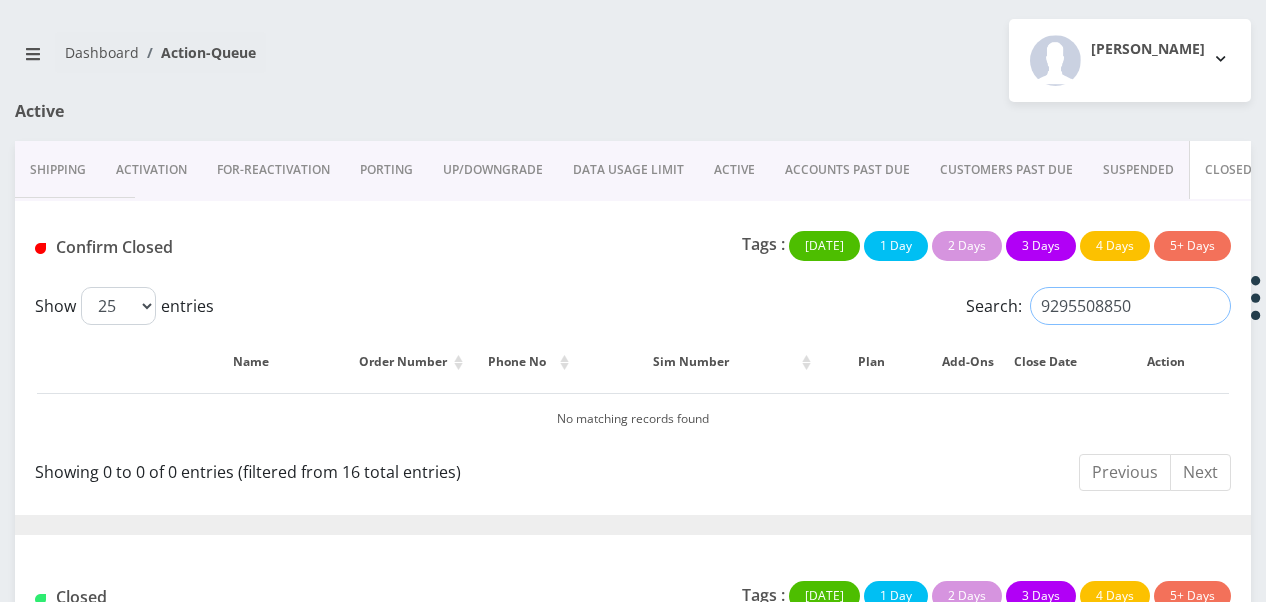 click on "9295508850" at bounding box center (1130, 306) 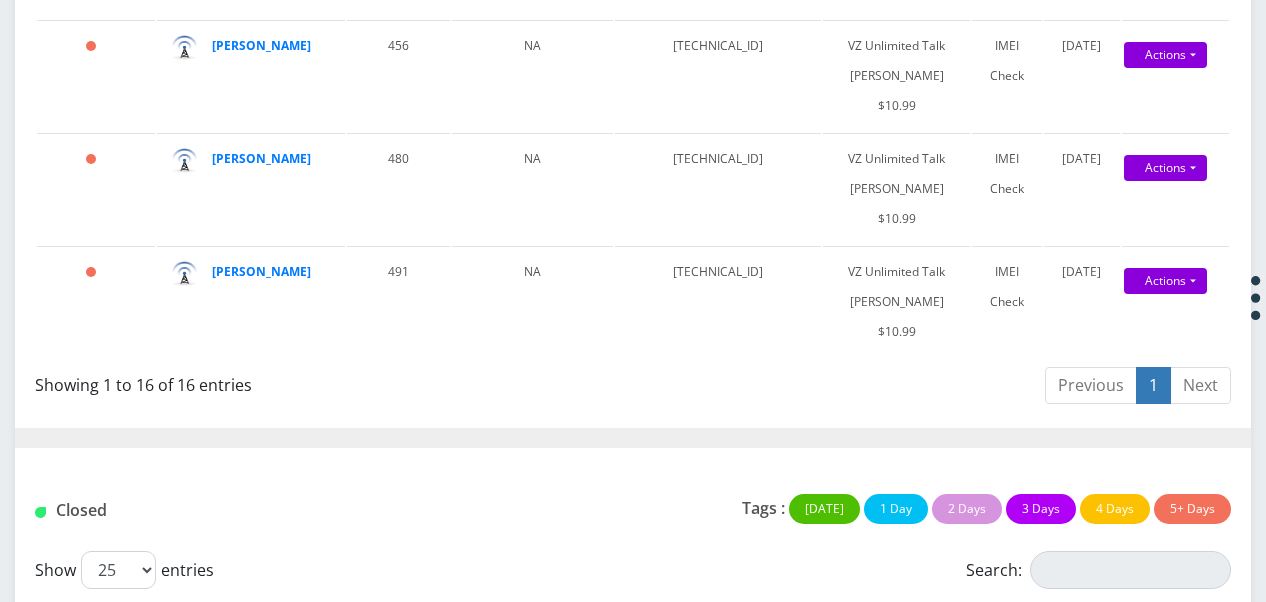 scroll, scrollTop: 2400, scrollLeft: 0, axis: vertical 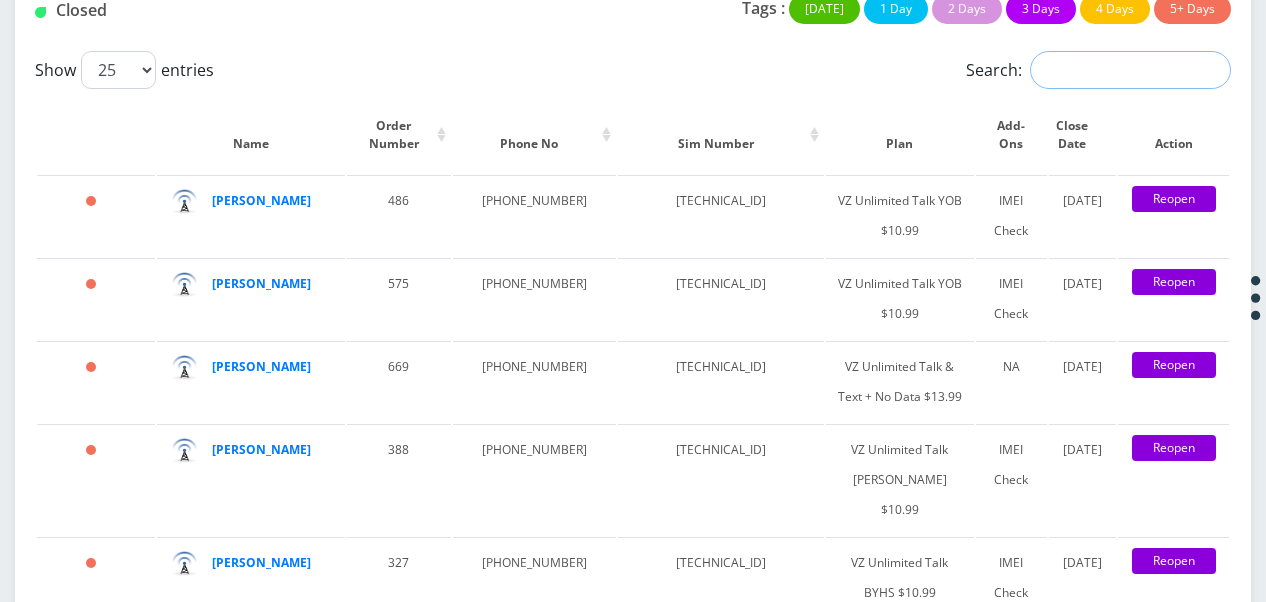 paste on "9295508850" 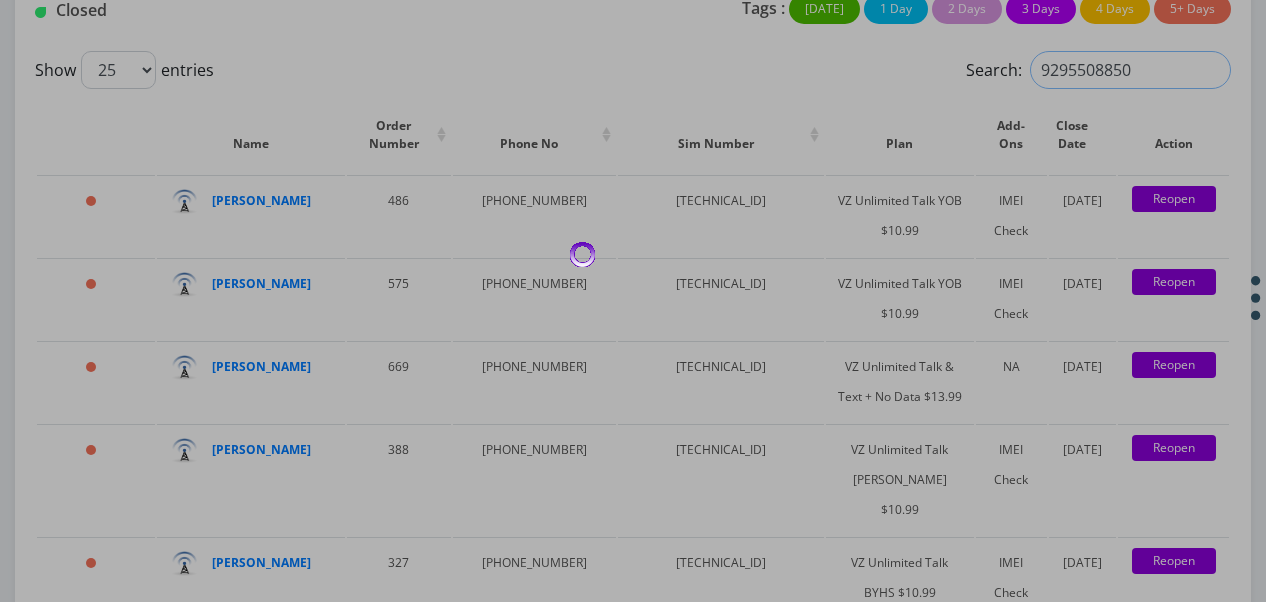 scroll, scrollTop: 2342, scrollLeft: 0, axis: vertical 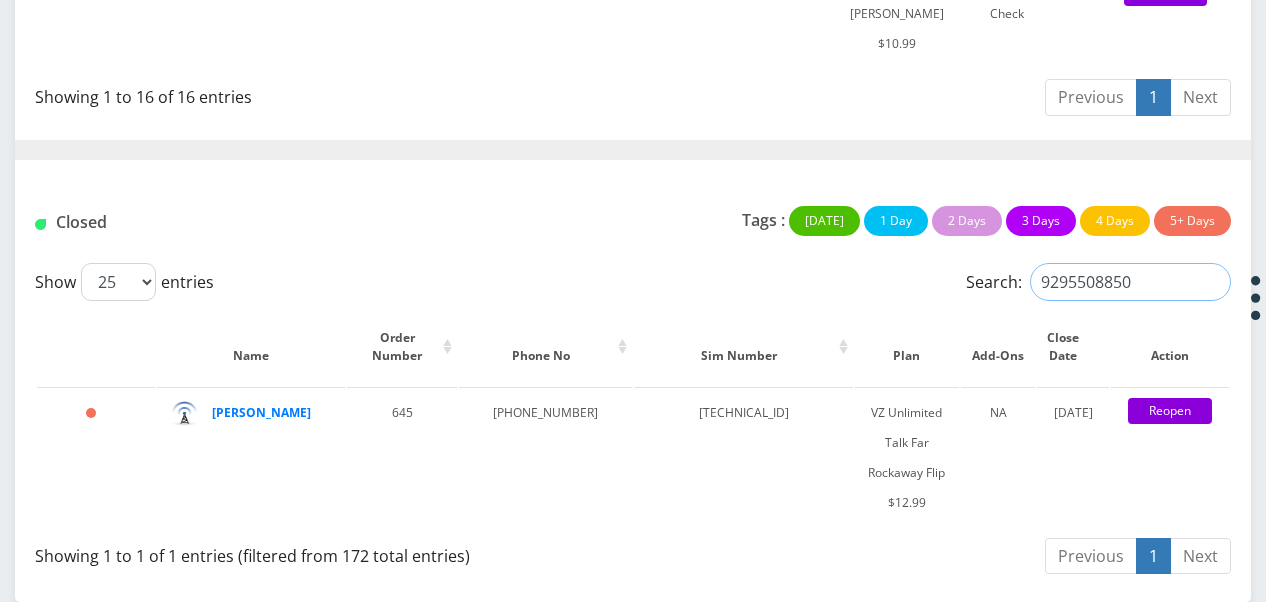 click on "9295508850" at bounding box center [1130, 282] 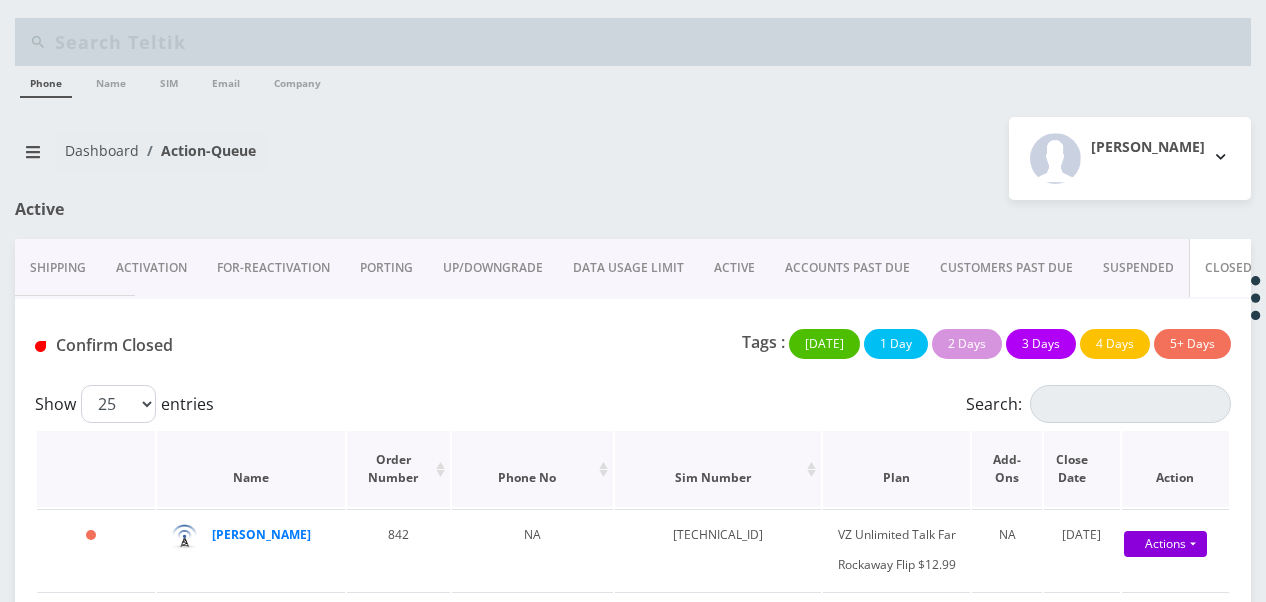 scroll, scrollTop: 0, scrollLeft: 0, axis: both 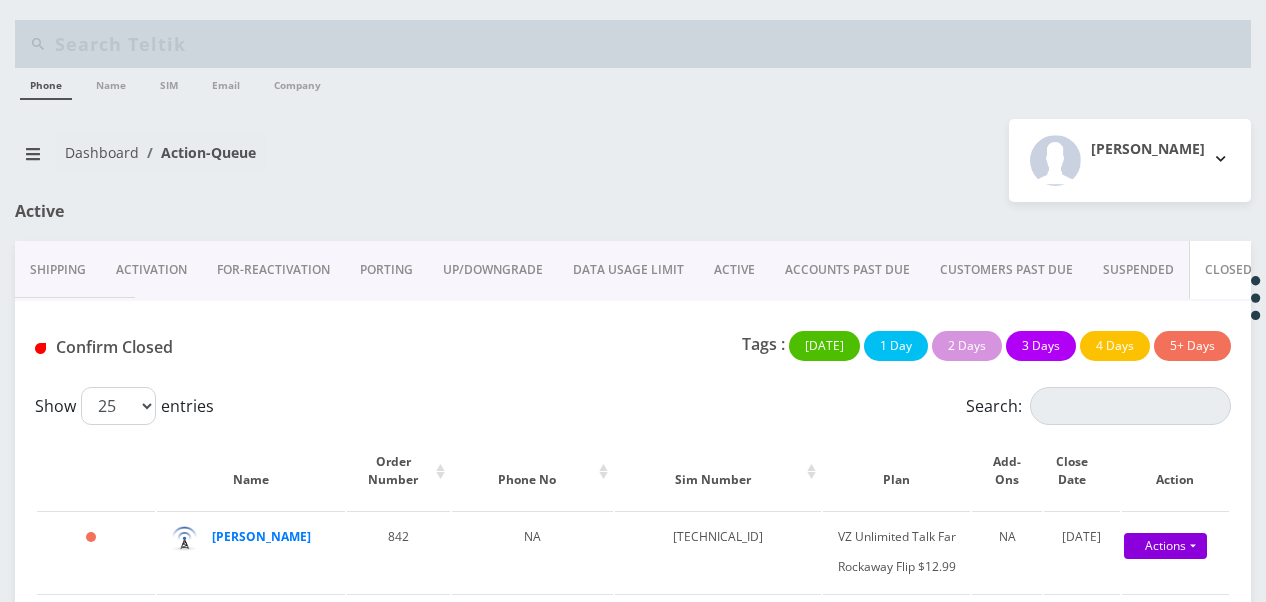 click on "ACTIVE" at bounding box center [734, 270] 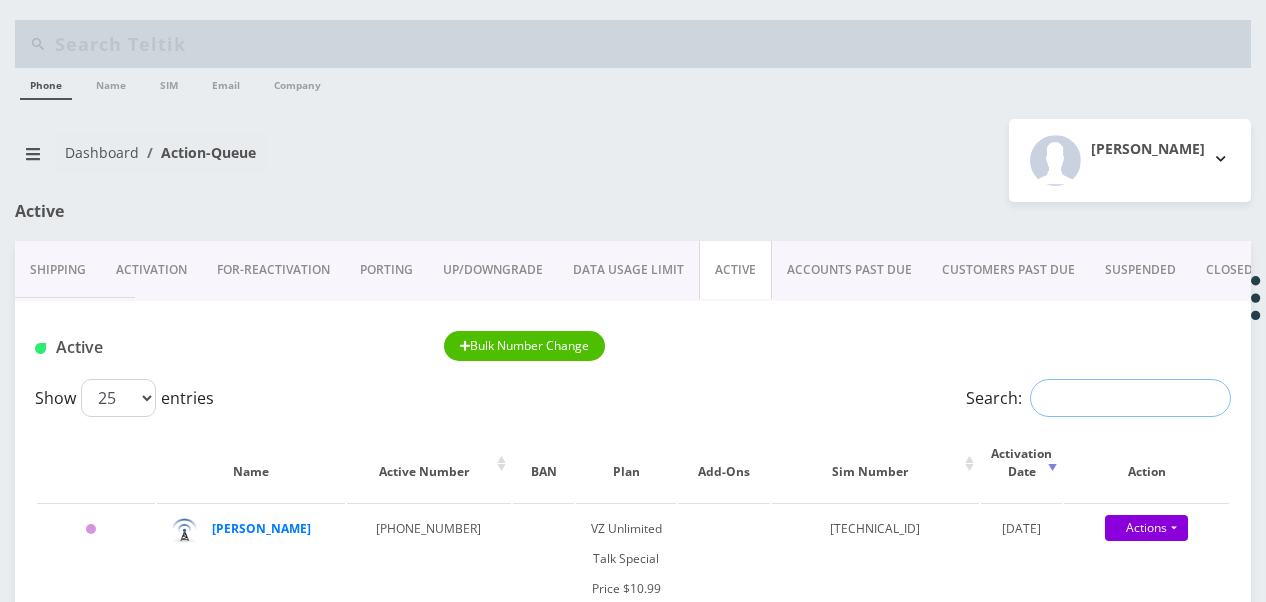 paste on "9296925265" 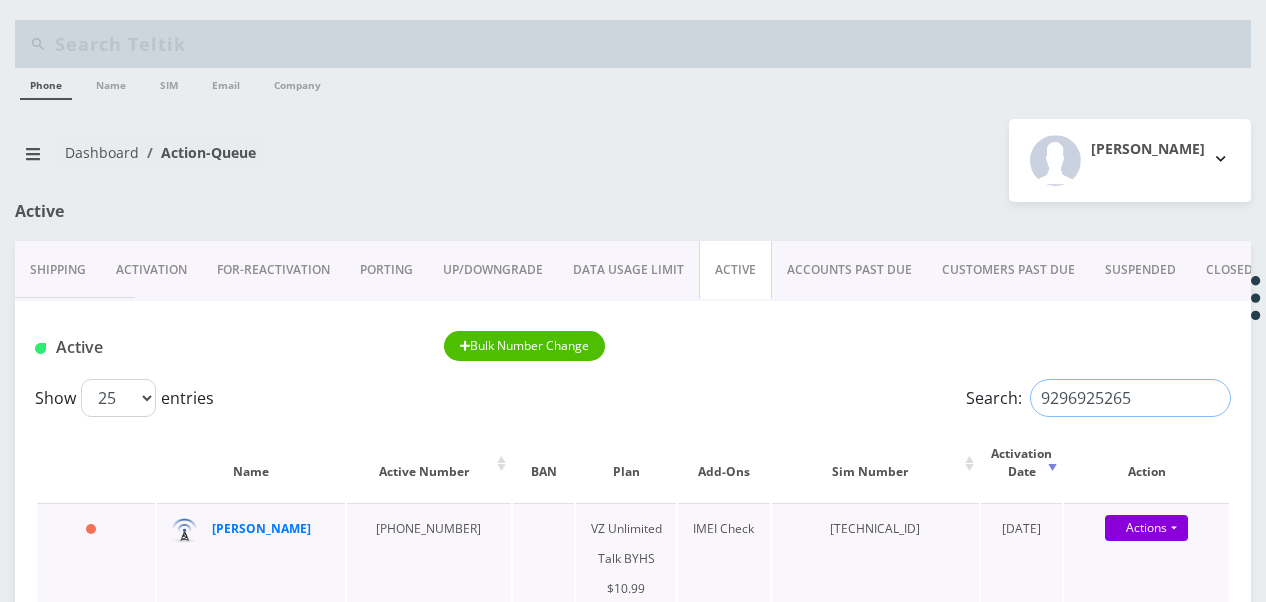 scroll, scrollTop: 200, scrollLeft: 0, axis: vertical 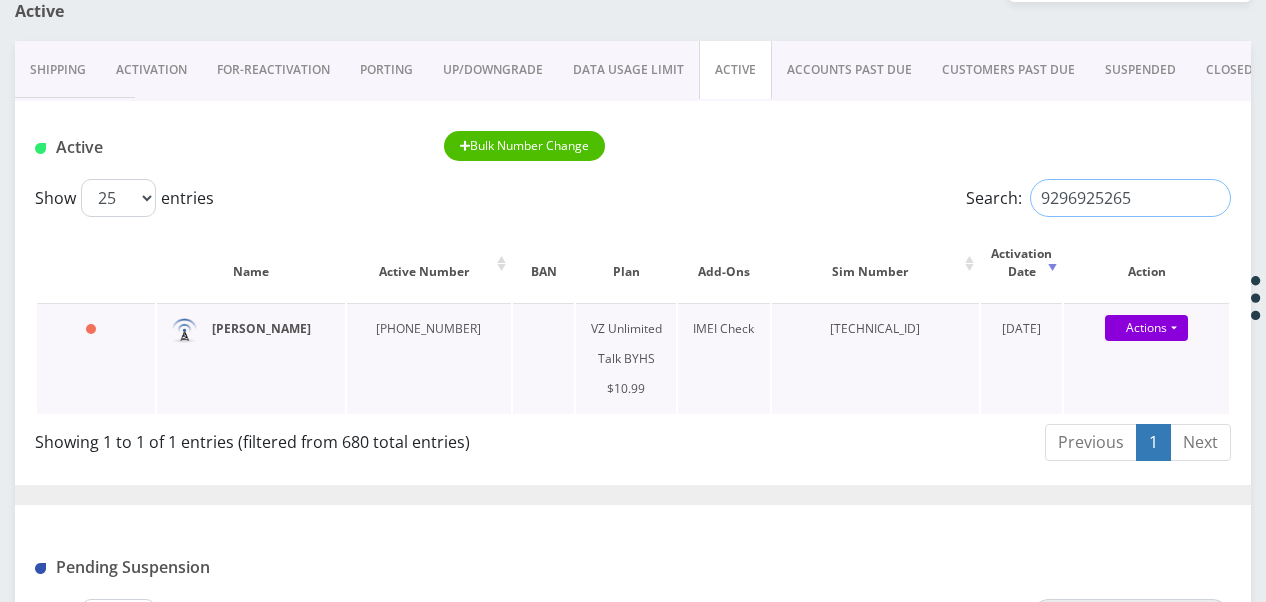 type on "9296925265" 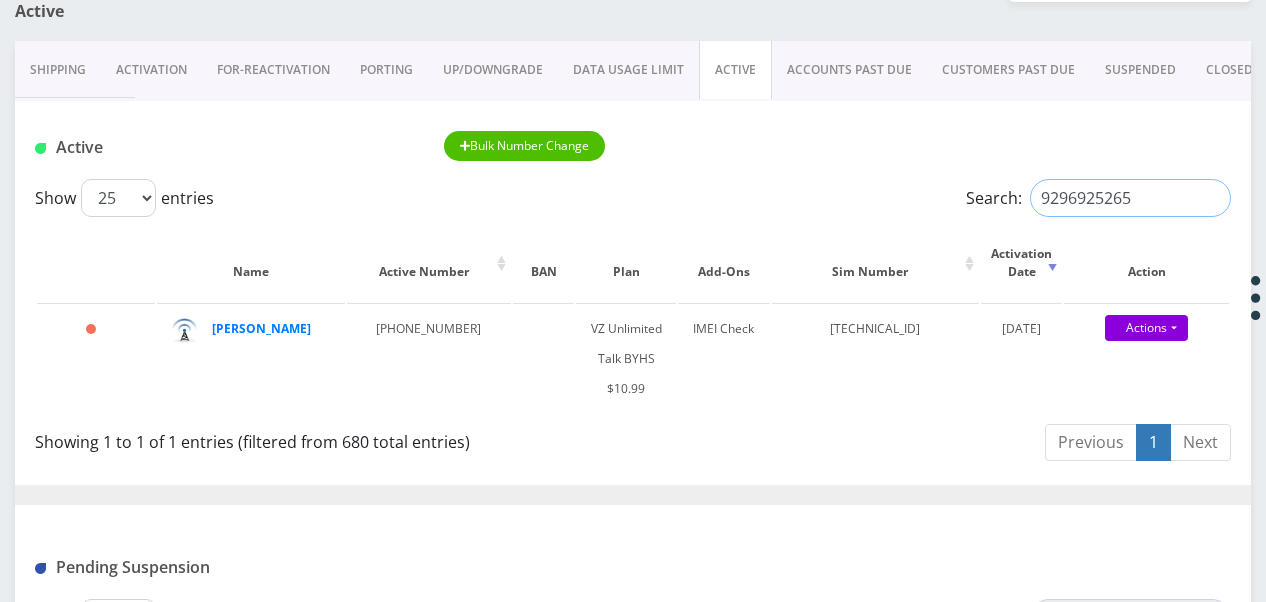 click on "9296925265" at bounding box center (1130, 198) 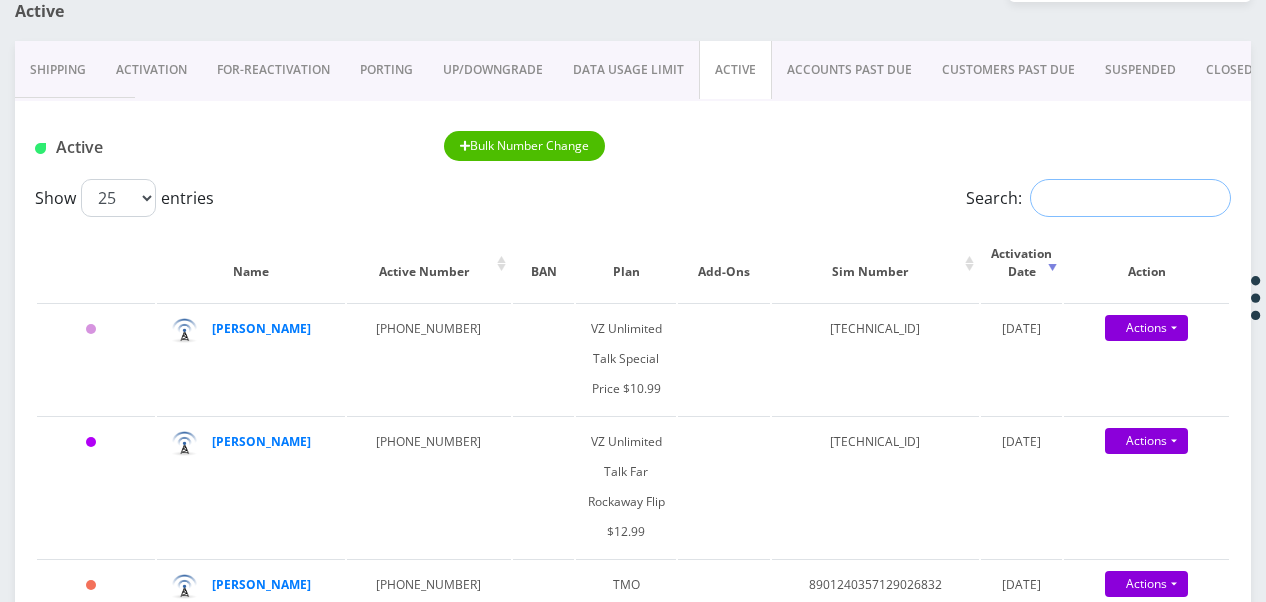 paste on "7185789911" 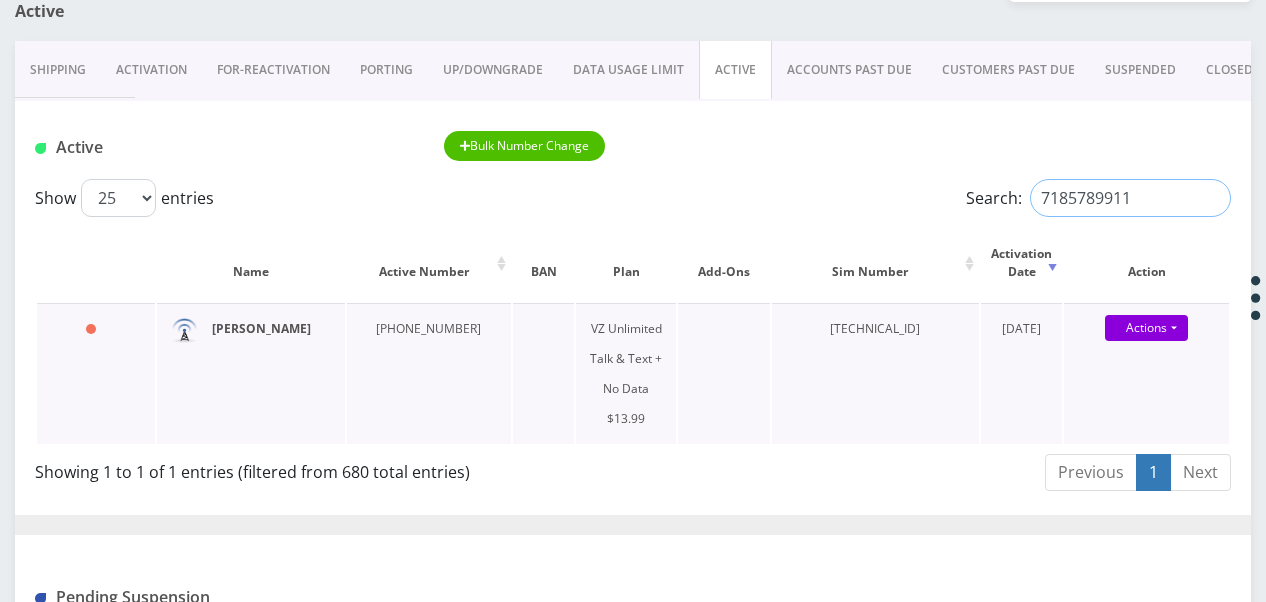 type on "7185789911" 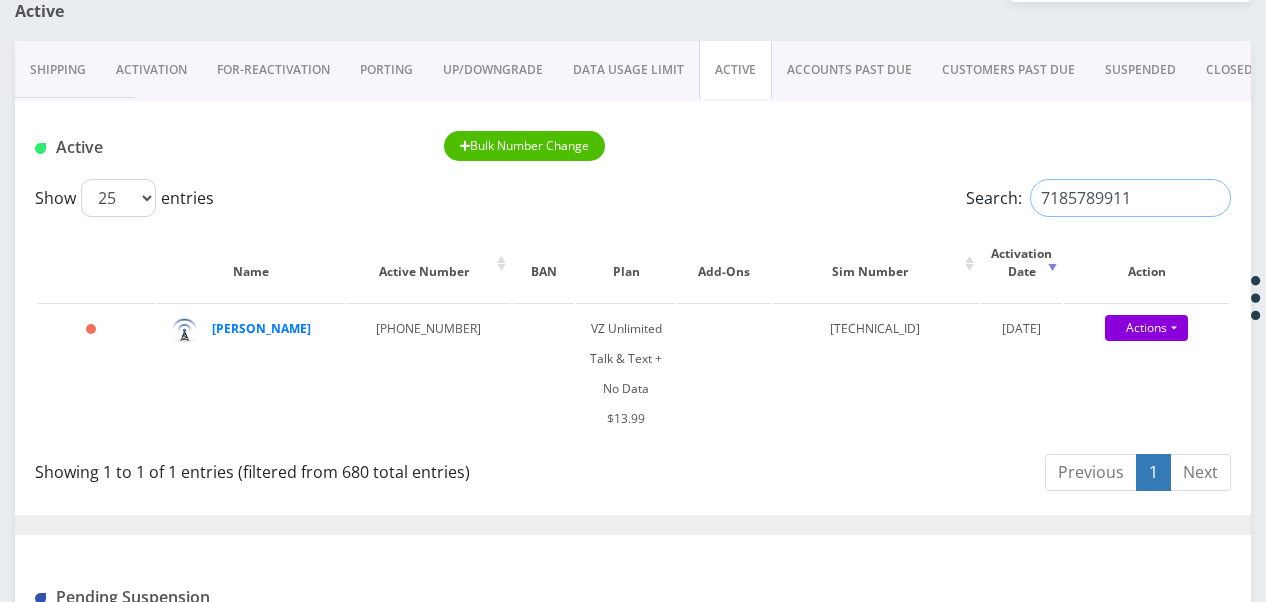 drag, startPoint x: 1158, startPoint y: 202, endPoint x: 1036, endPoint y: 192, distance: 122.40915 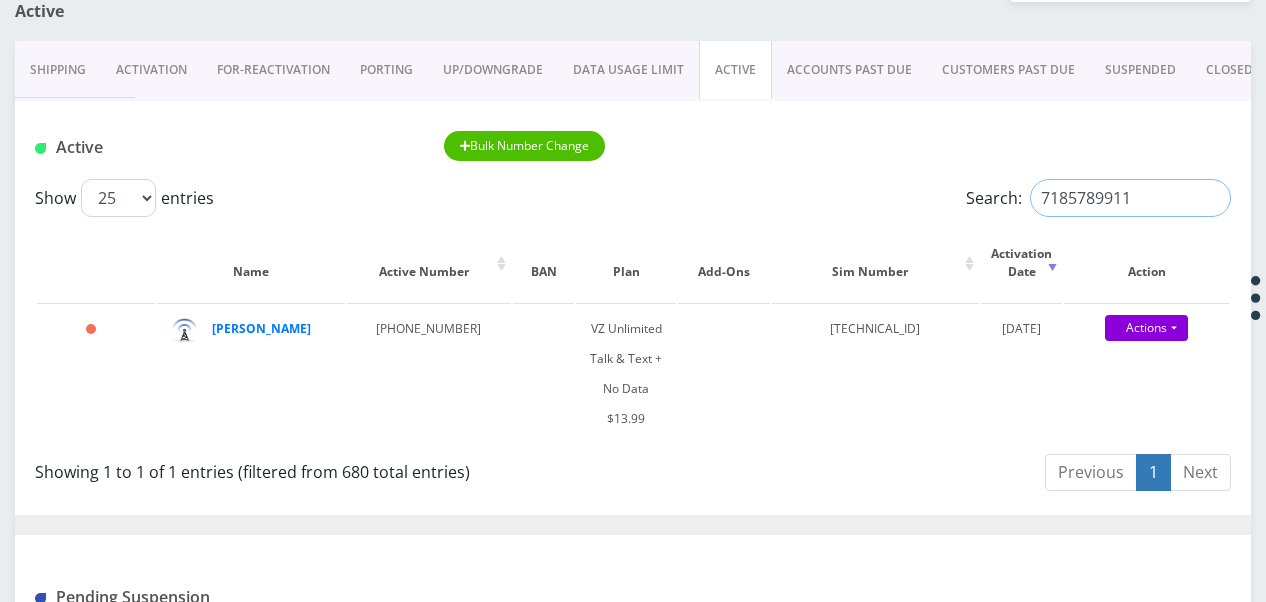 click on "7185789911" at bounding box center [1130, 198] 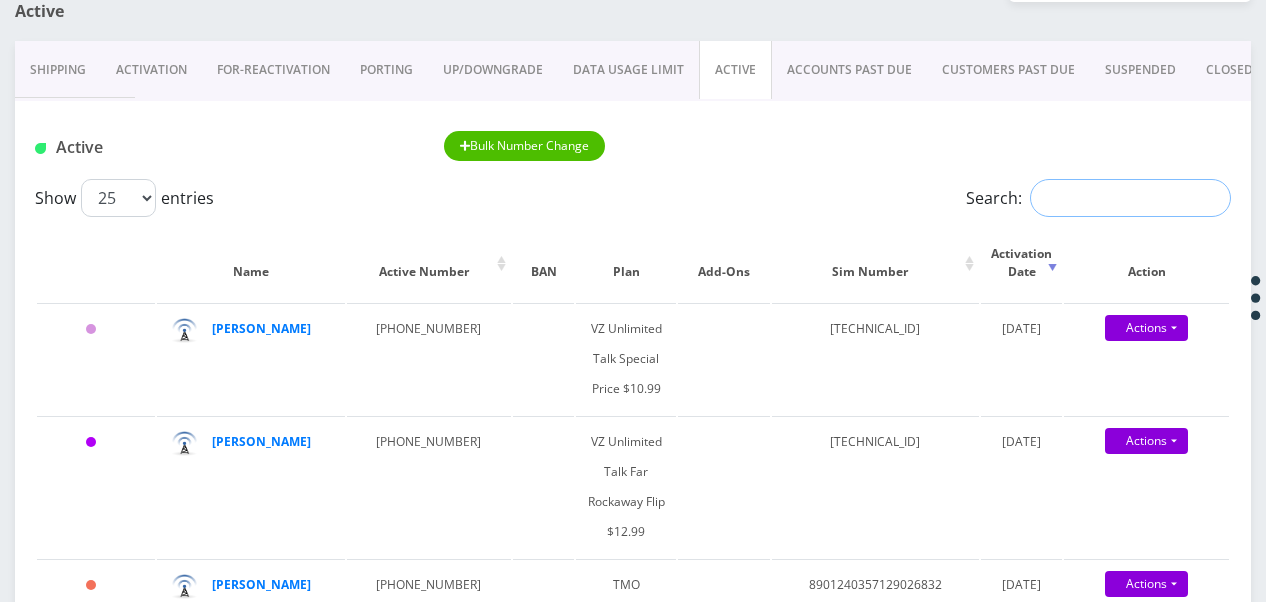 paste on "9294865318" 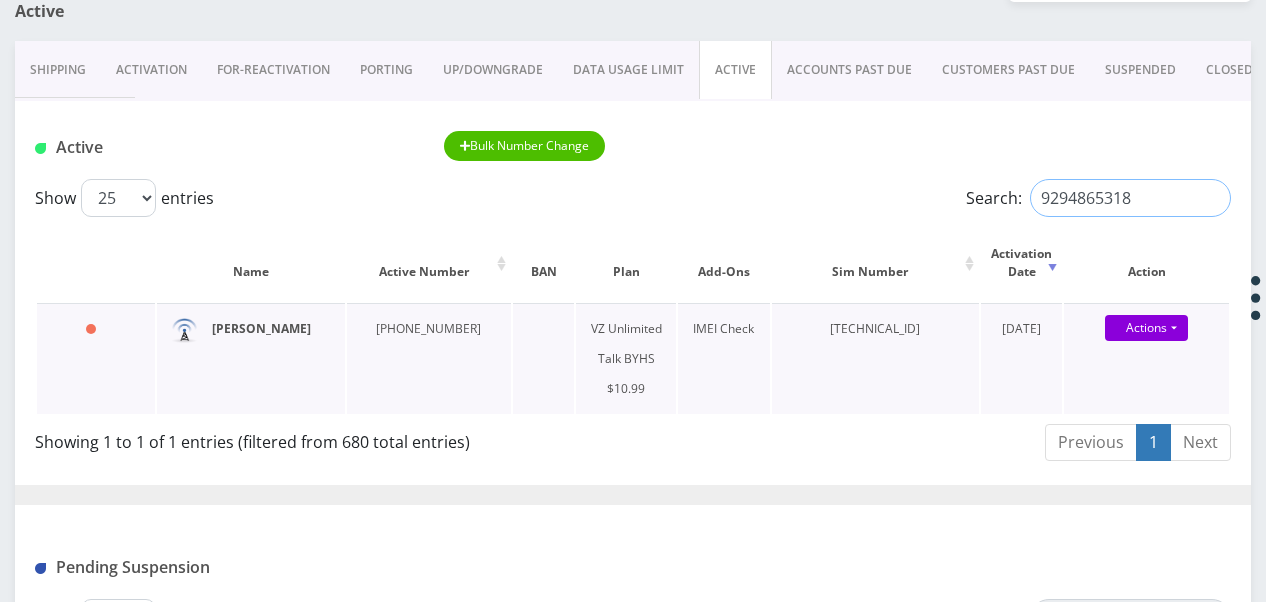type on "9294865318" 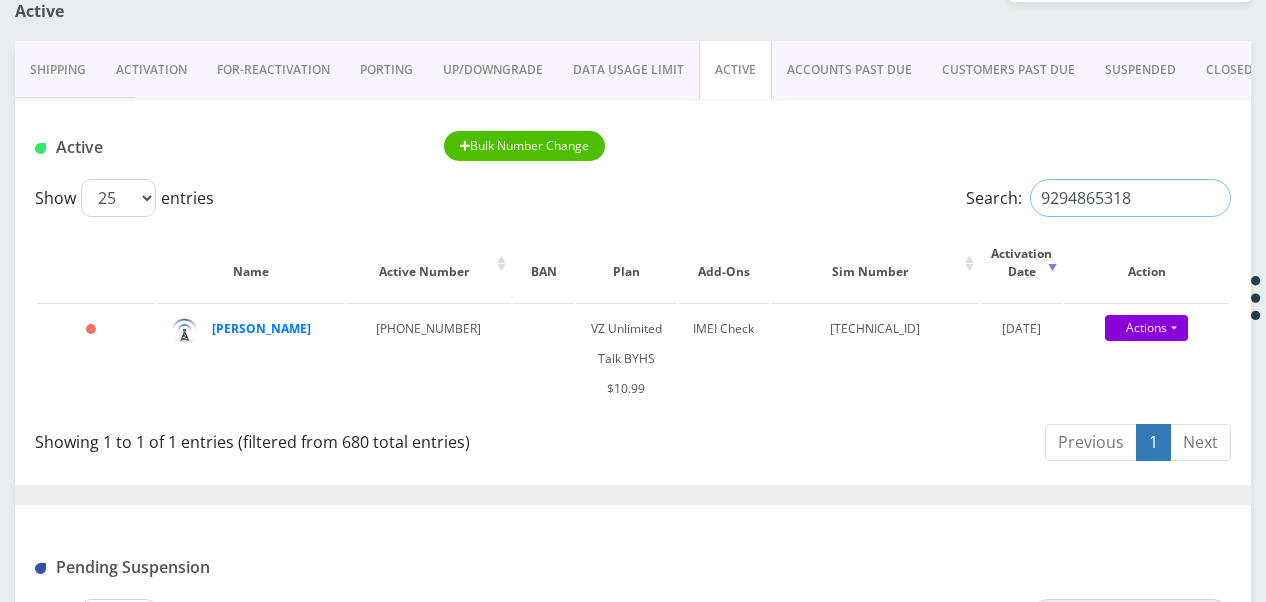 click on "9294865318" at bounding box center (1130, 198) 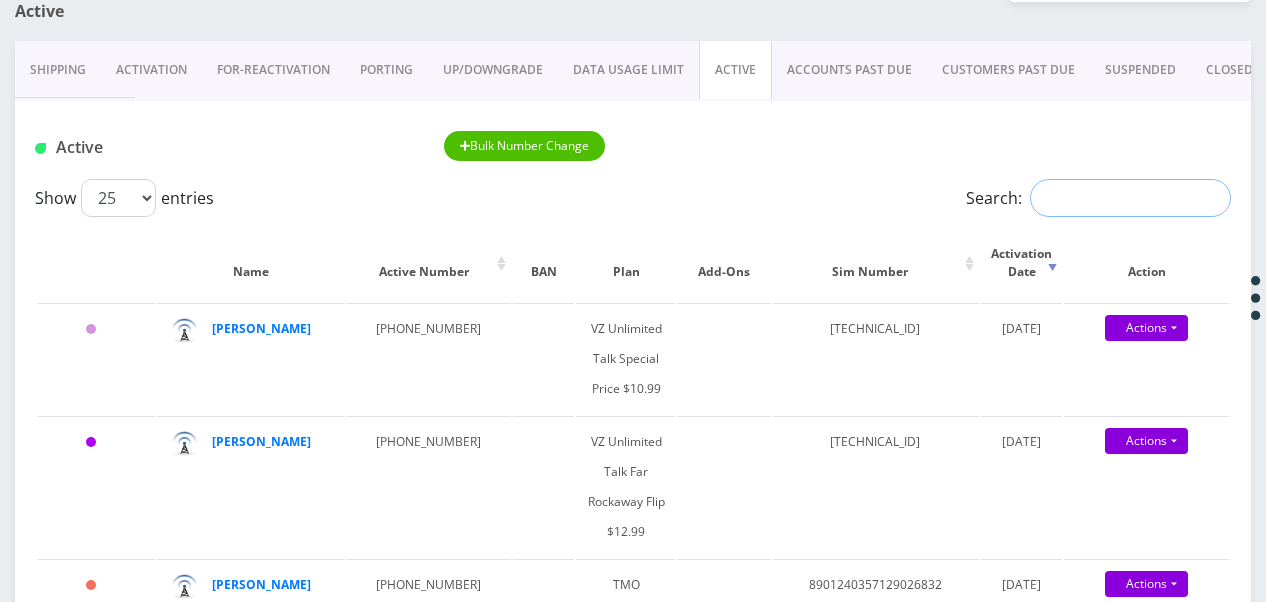 paste on "9297373308" 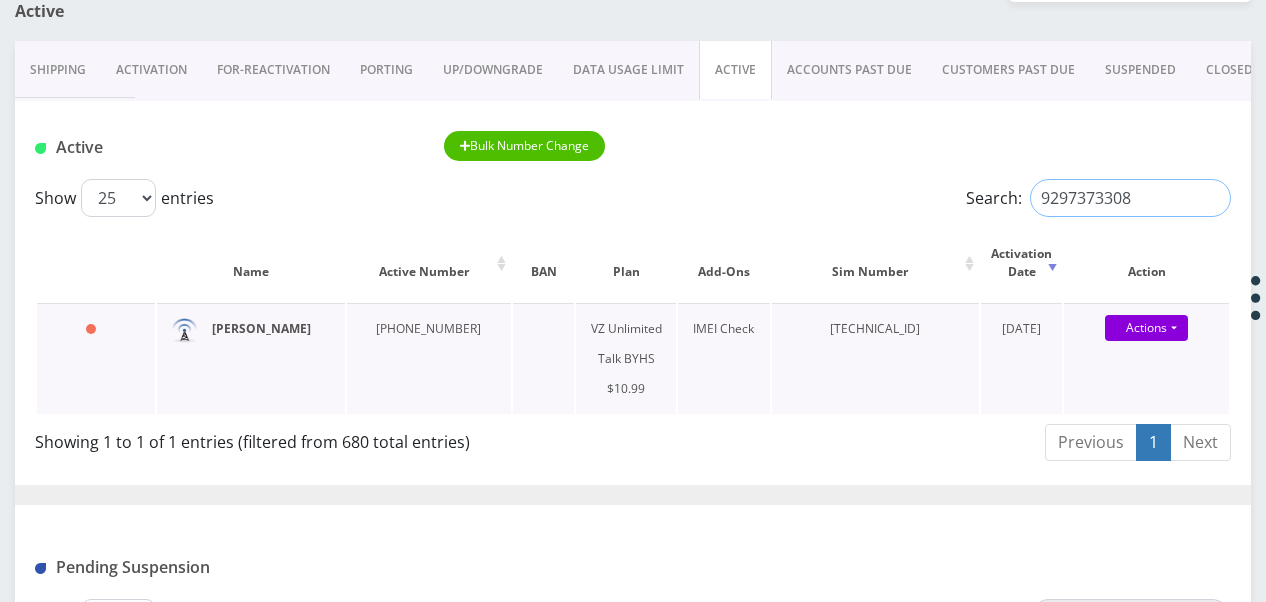 type on "9297373308" 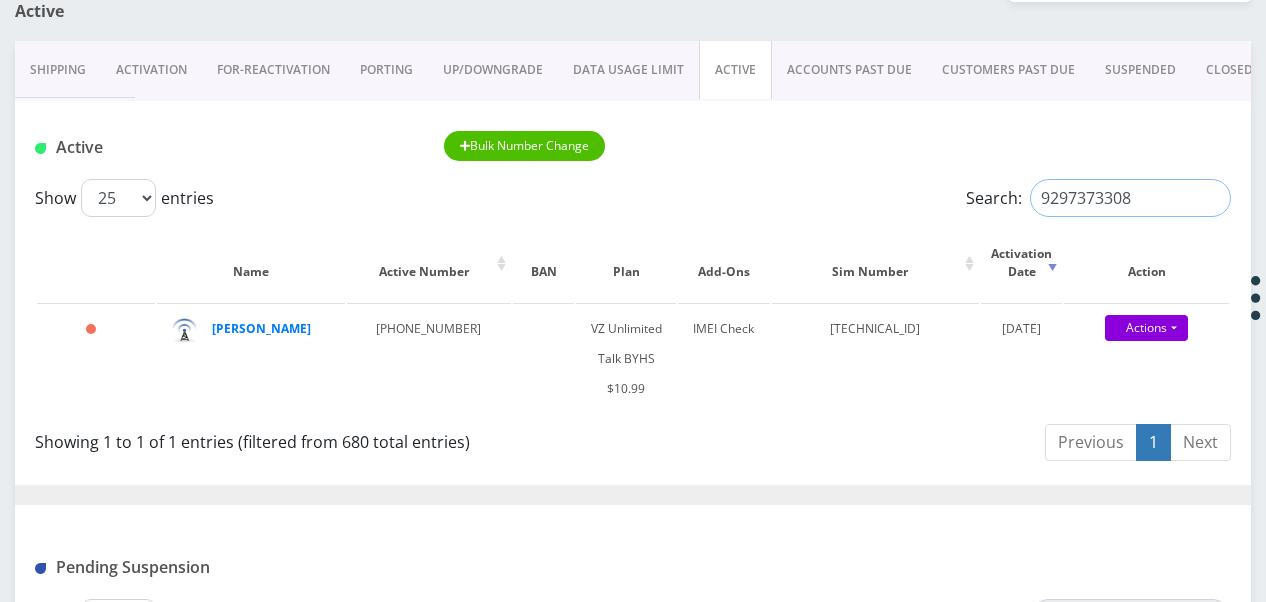 click on "9297373308" at bounding box center (1130, 198) 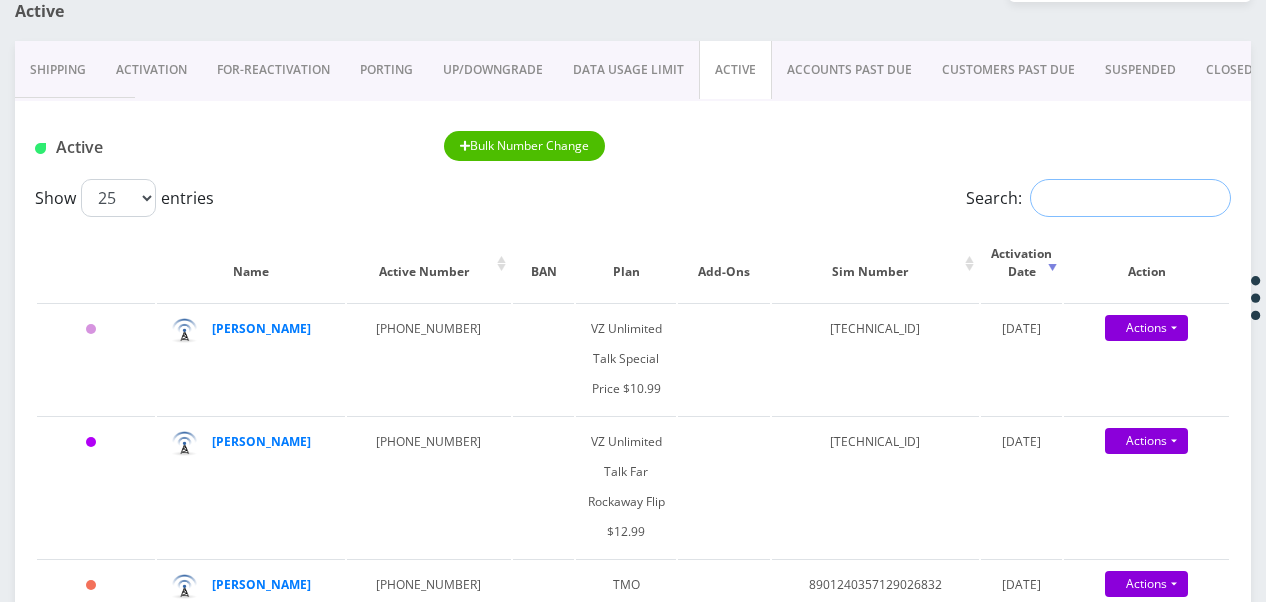 paste on "9297373308" 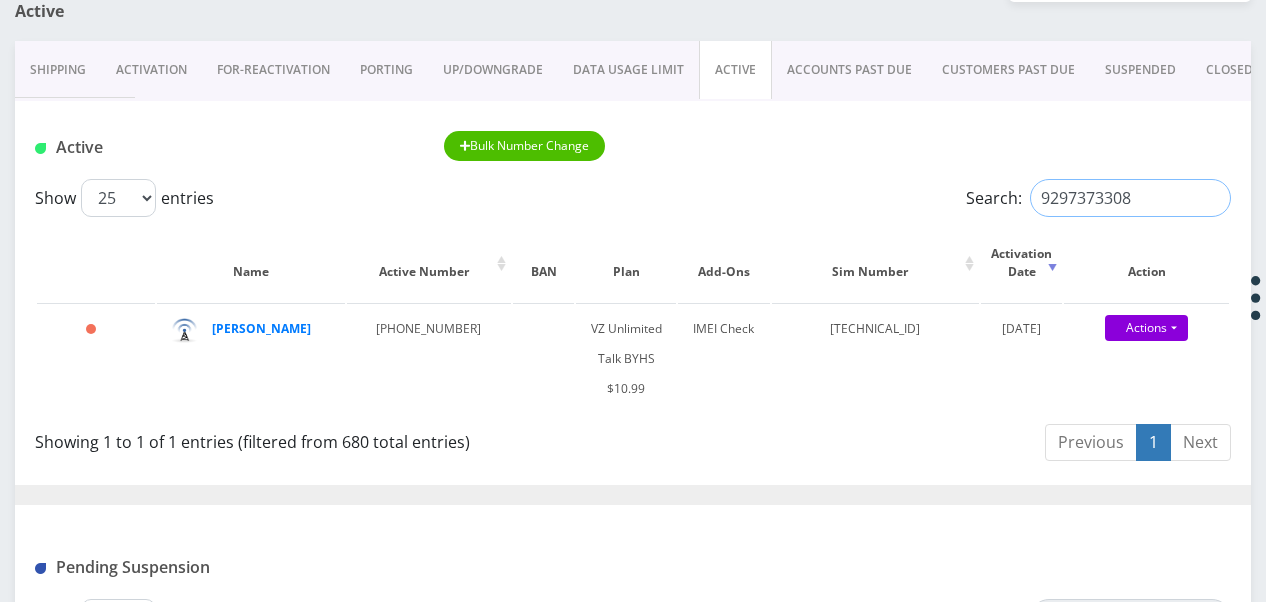 click on "9297373308" at bounding box center (1130, 198) 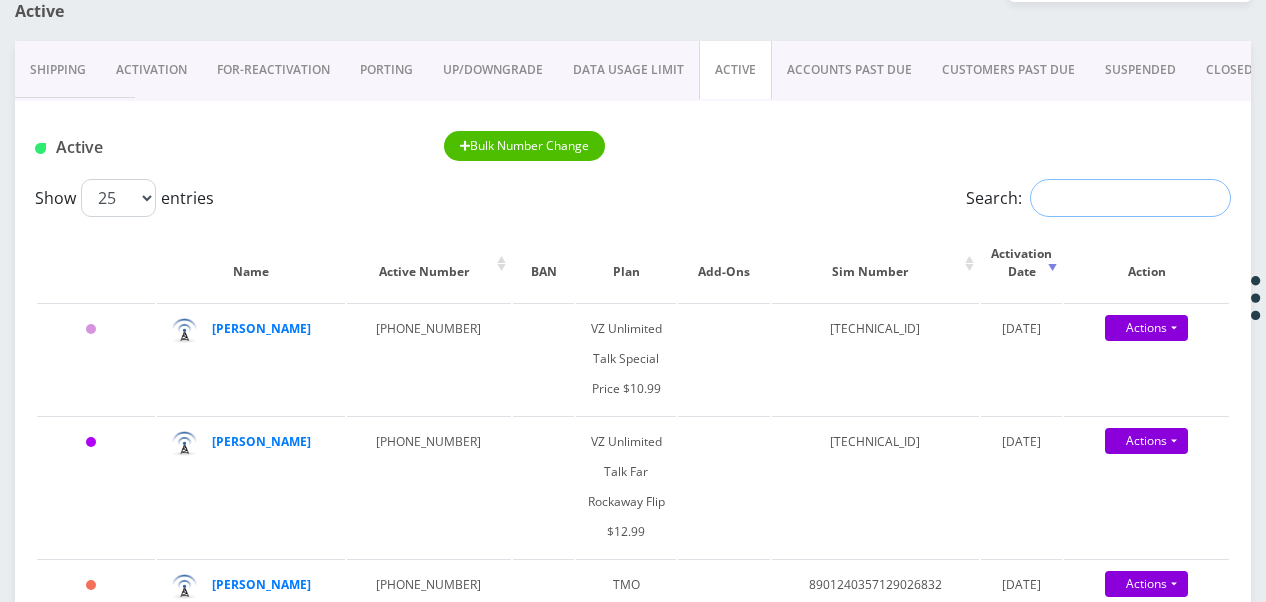 drag, startPoint x: 1110, startPoint y: 216, endPoint x: 1082, endPoint y: 197, distance: 33.83785 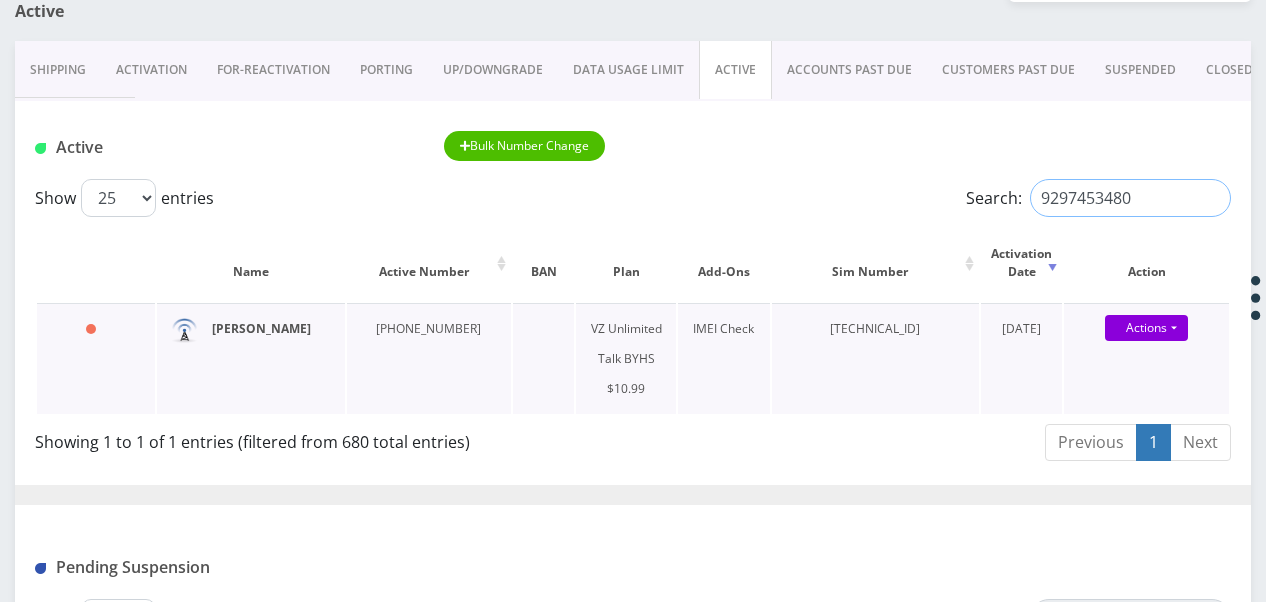 type on "9297453480" 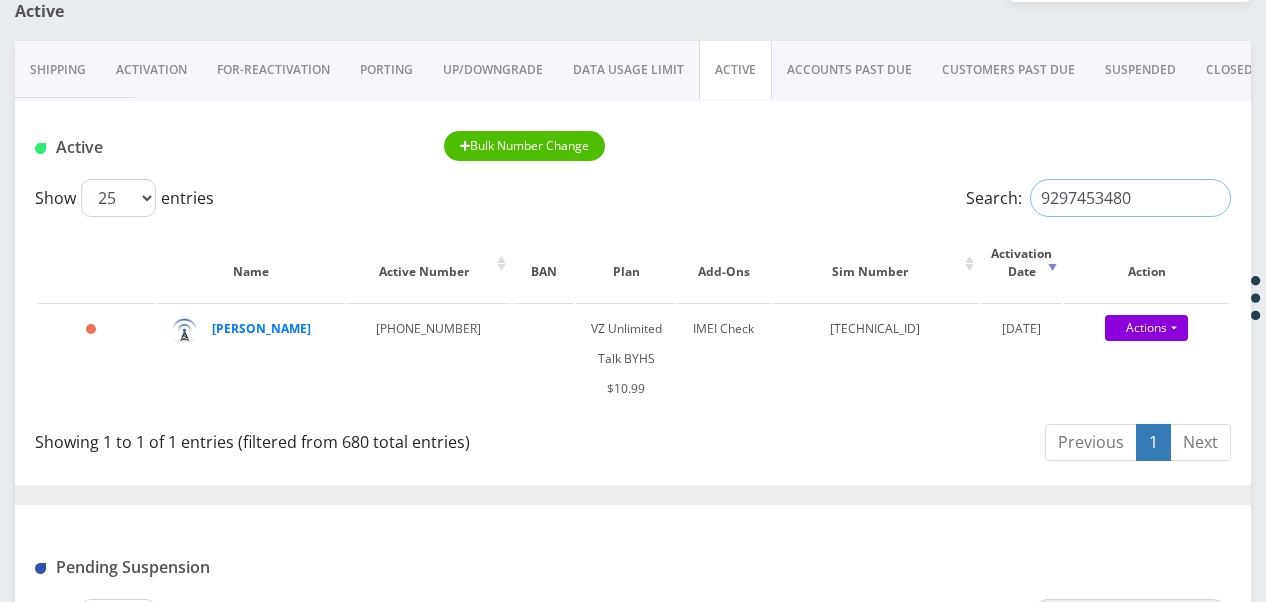 click on "9297453480" at bounding box center [1130, 198] 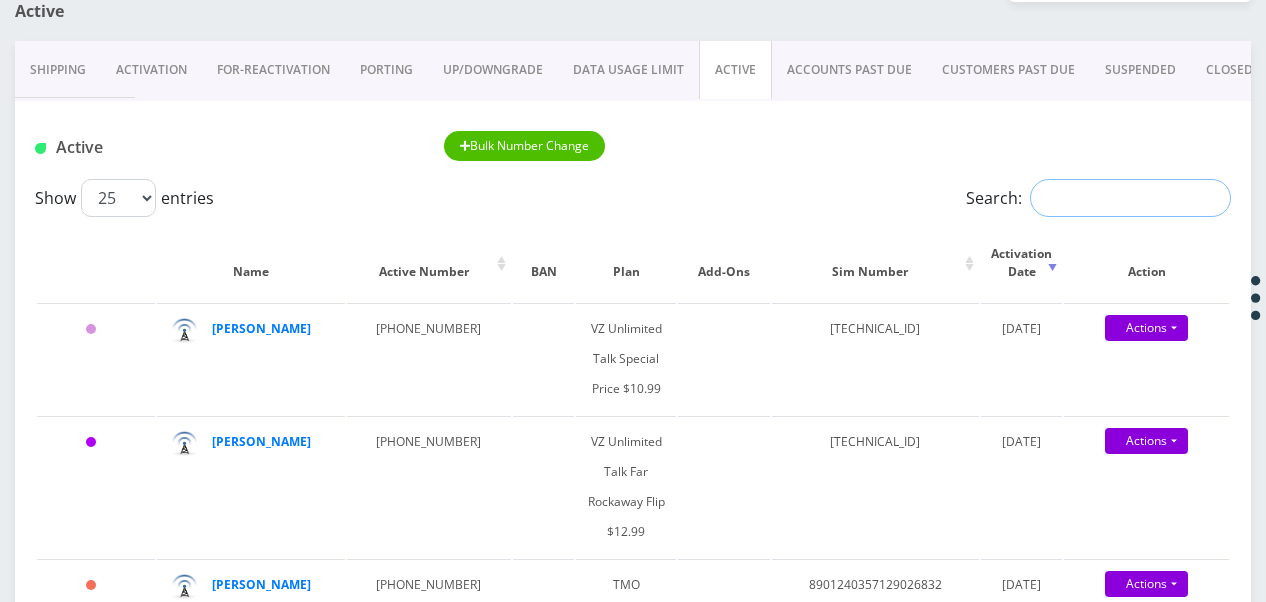 paste on "9296755986" 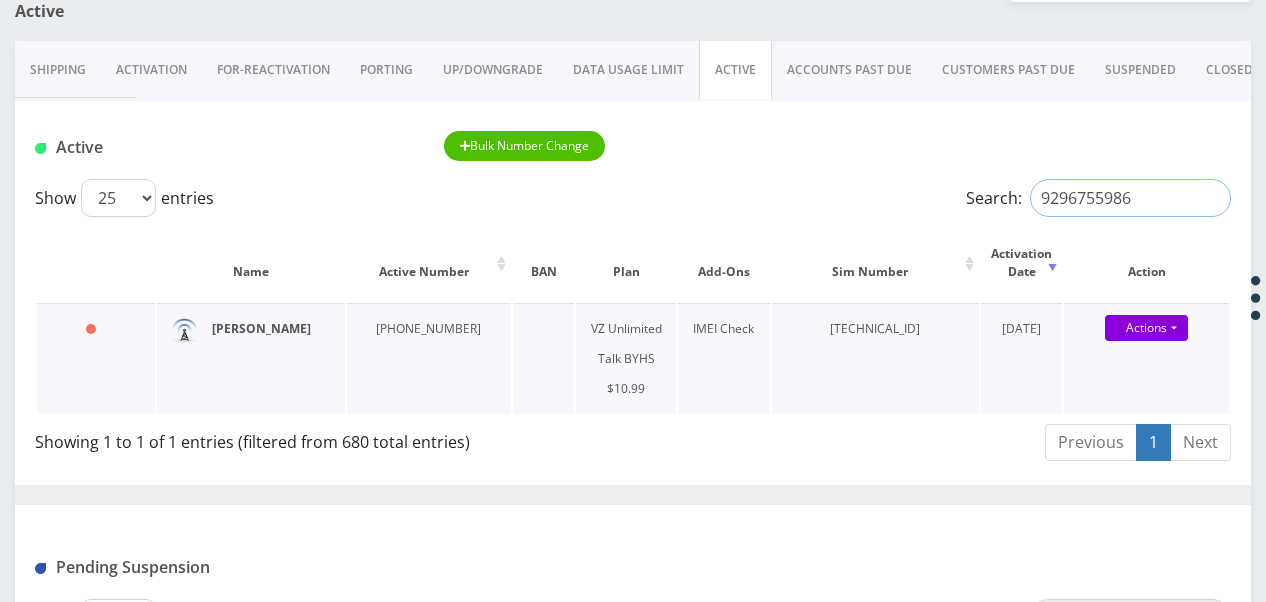 type on "9296755986" 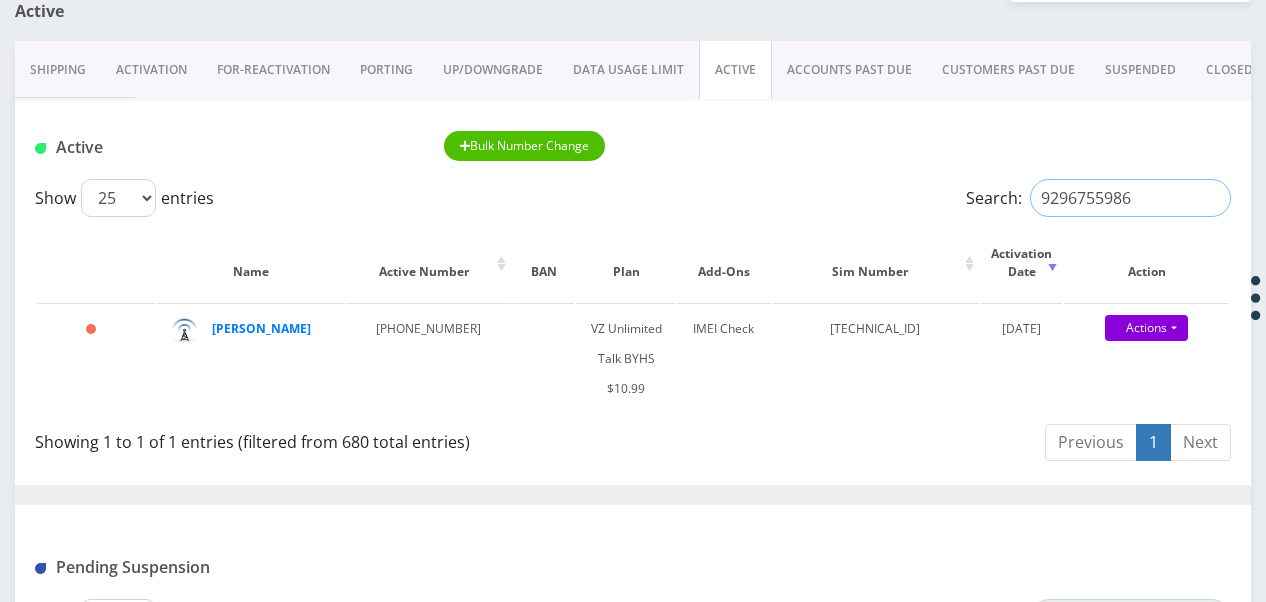 click on "9296755986" at bounding box center [1130, 198] 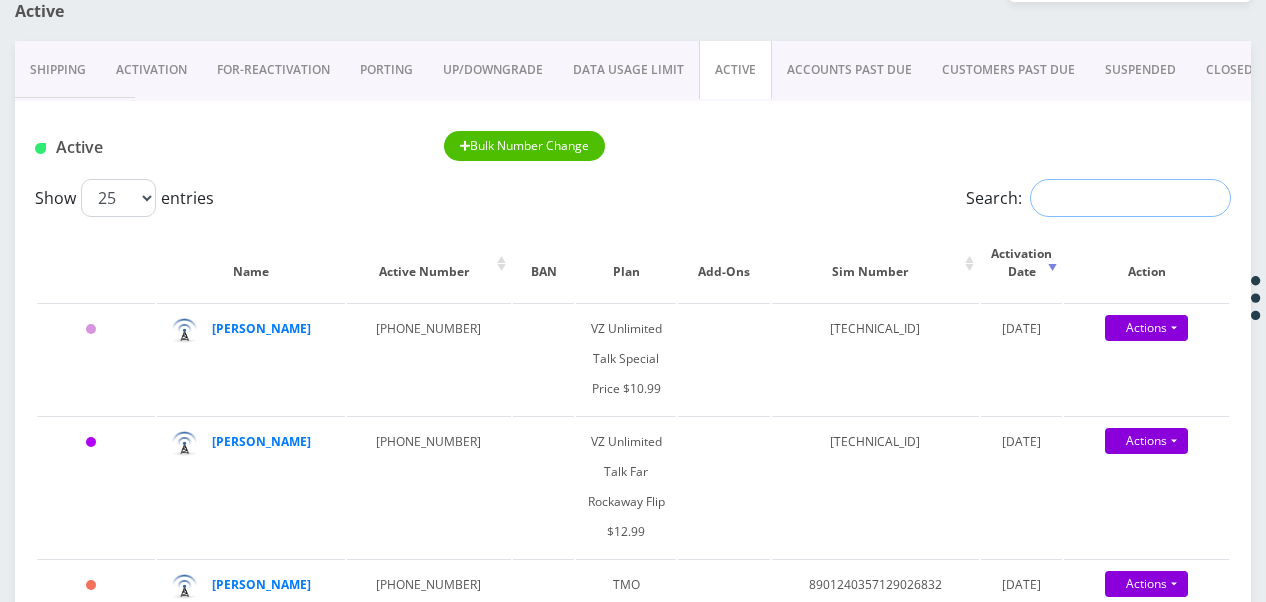 paste on "9296755986" 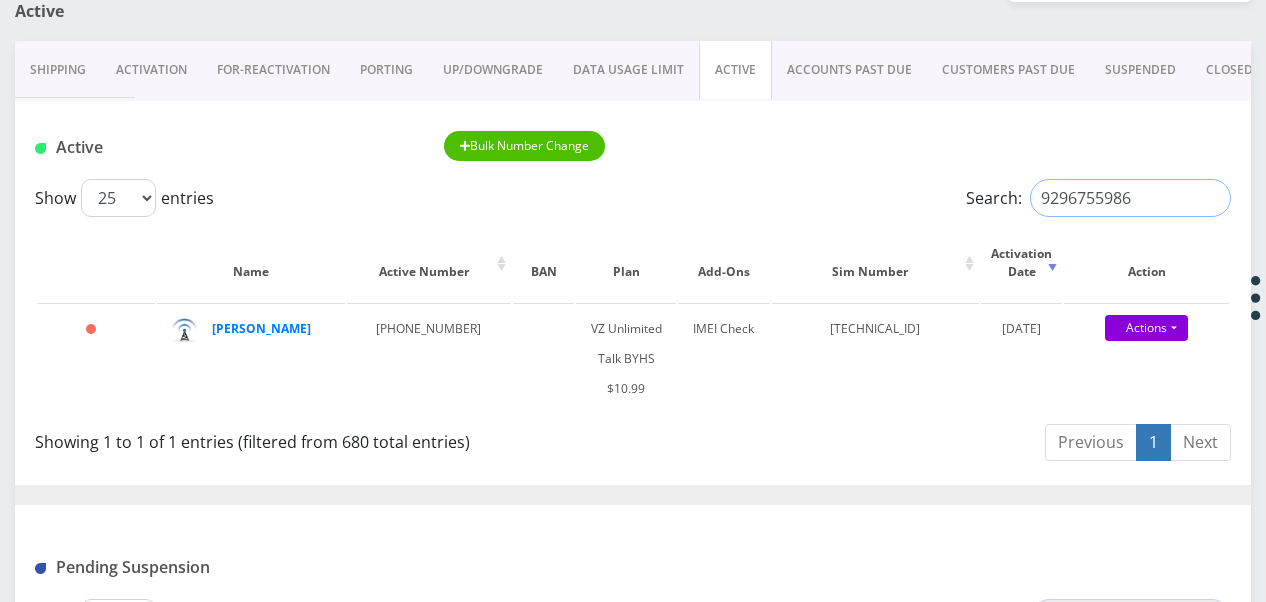 click on "9296755986" at bounding box center (1130, 198) 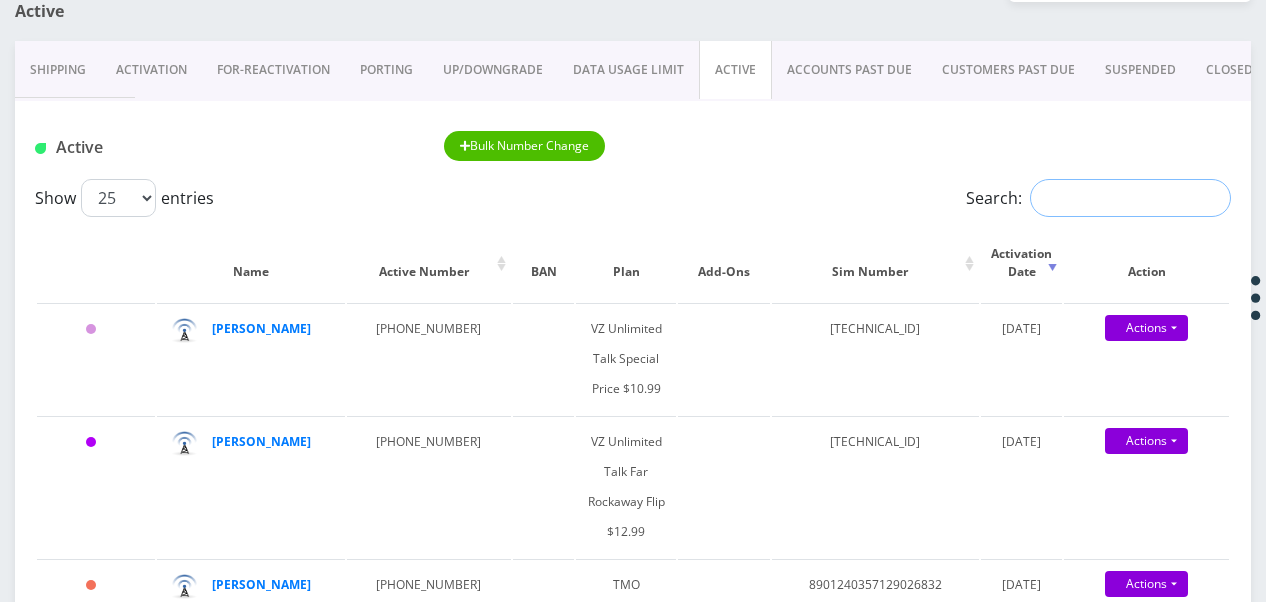 paste on "89148000010413090671" 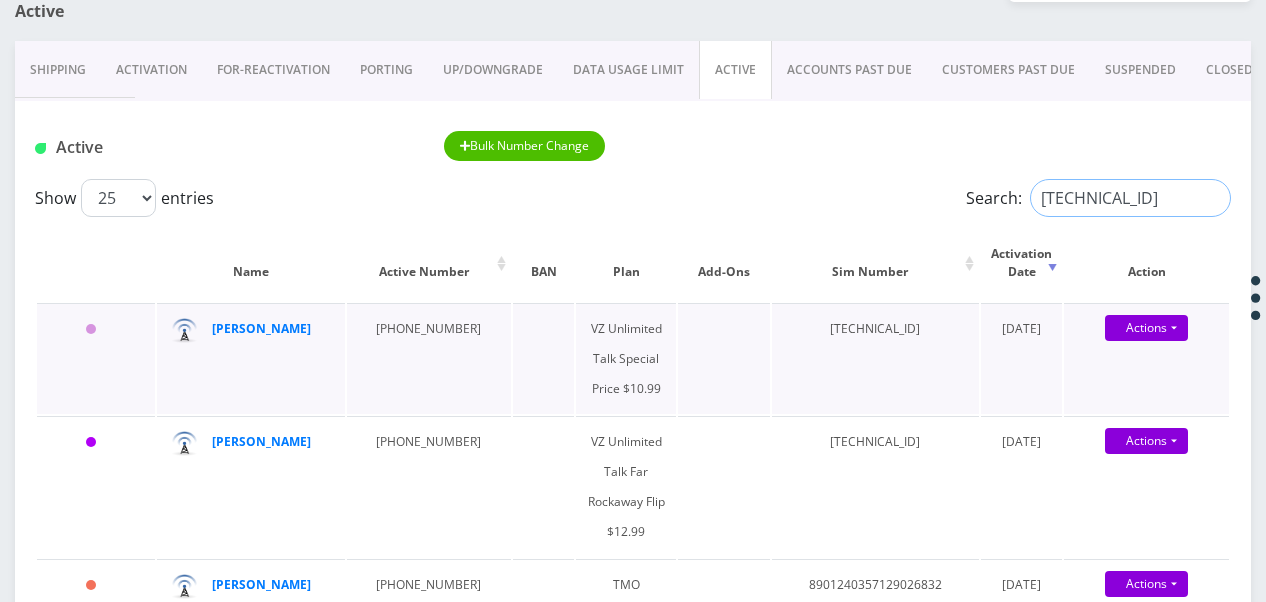 scroll, scrollTop: 0, scrollLeft: 26, axis: horizontal 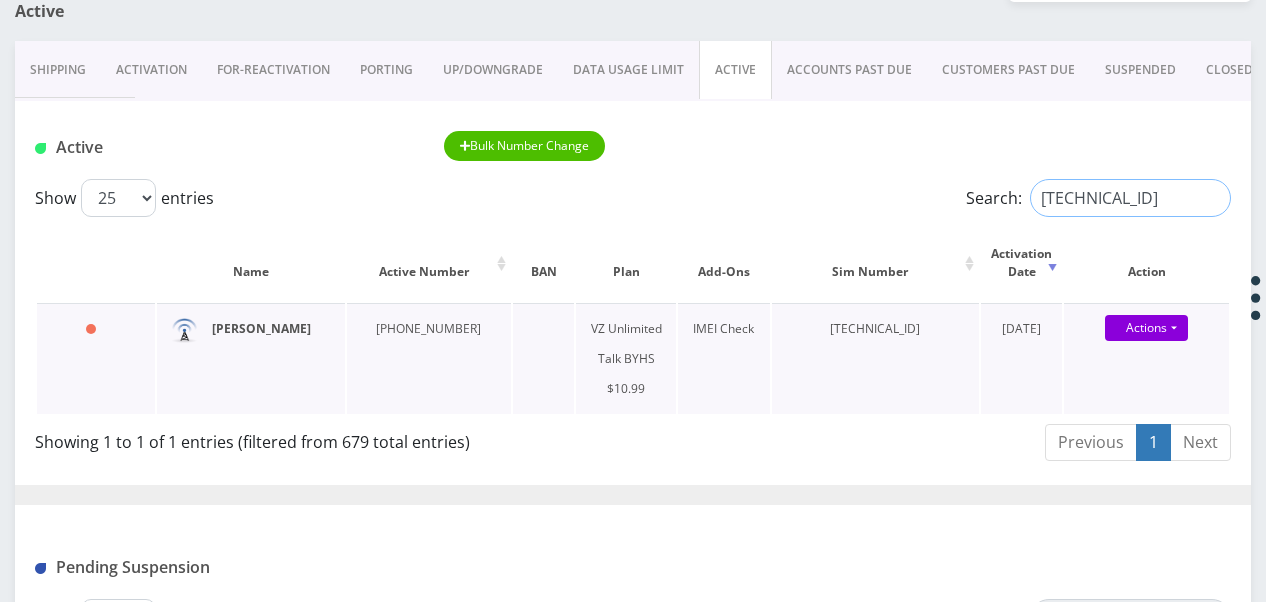 type on "89148000010413090671" 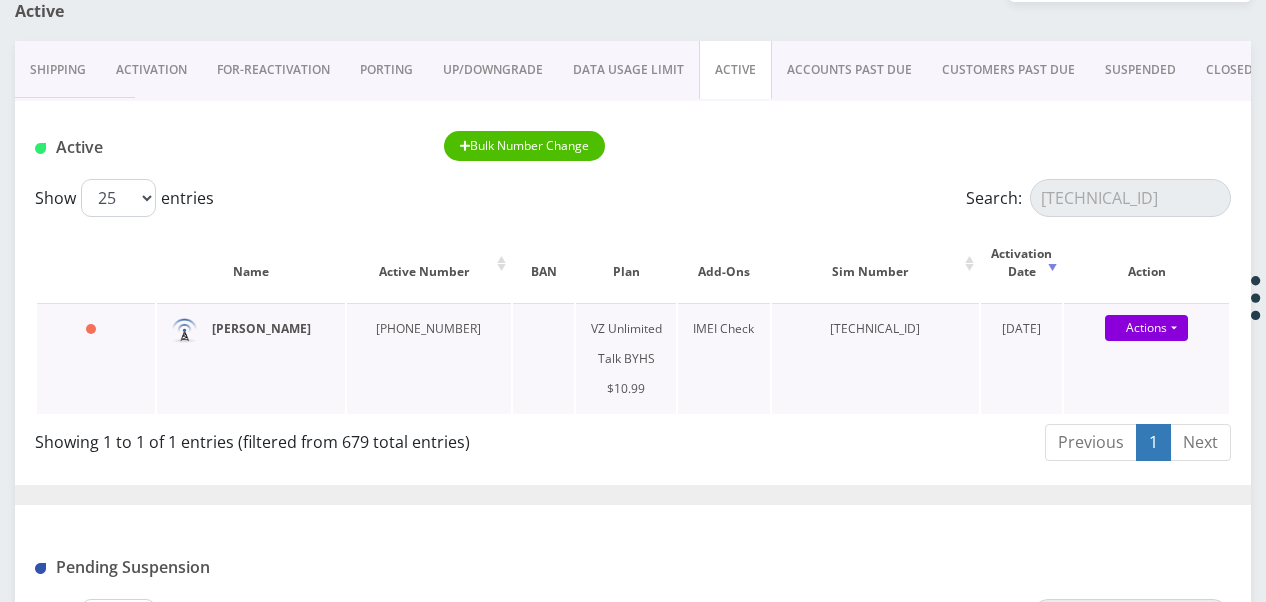 scroll, scrollTop: 0, scrollLeft: 0, axis: both 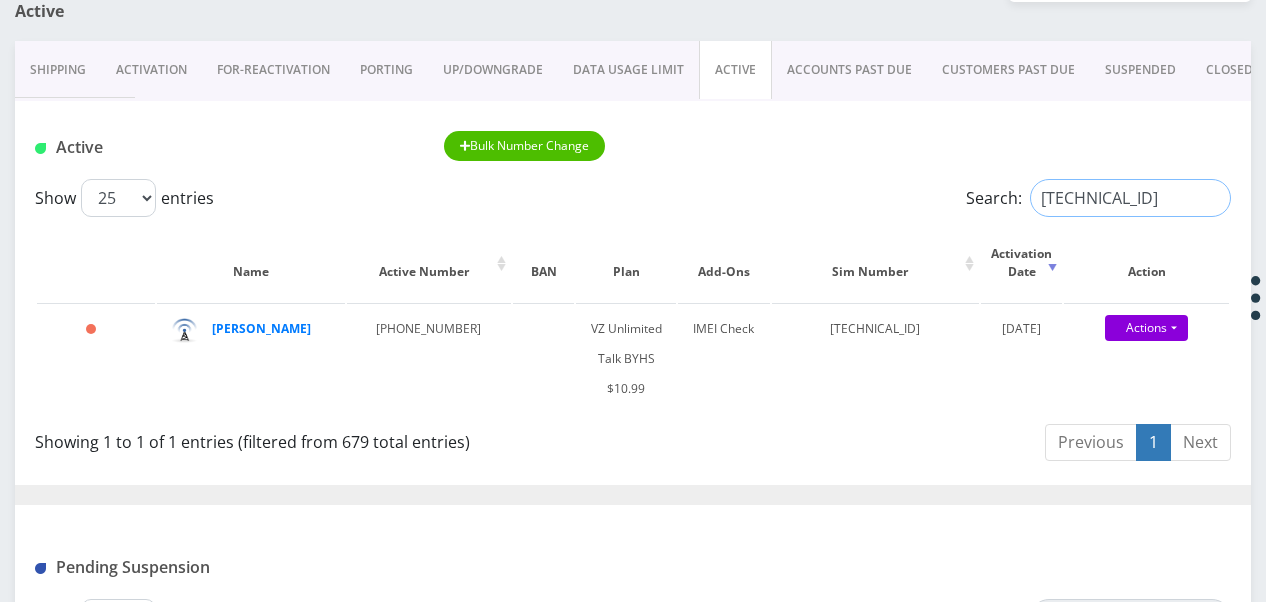 drag, startPoint x: 1208, startPoint y: 199, endPoint x: 1197, endPoint y: 194, distance: 12.083046 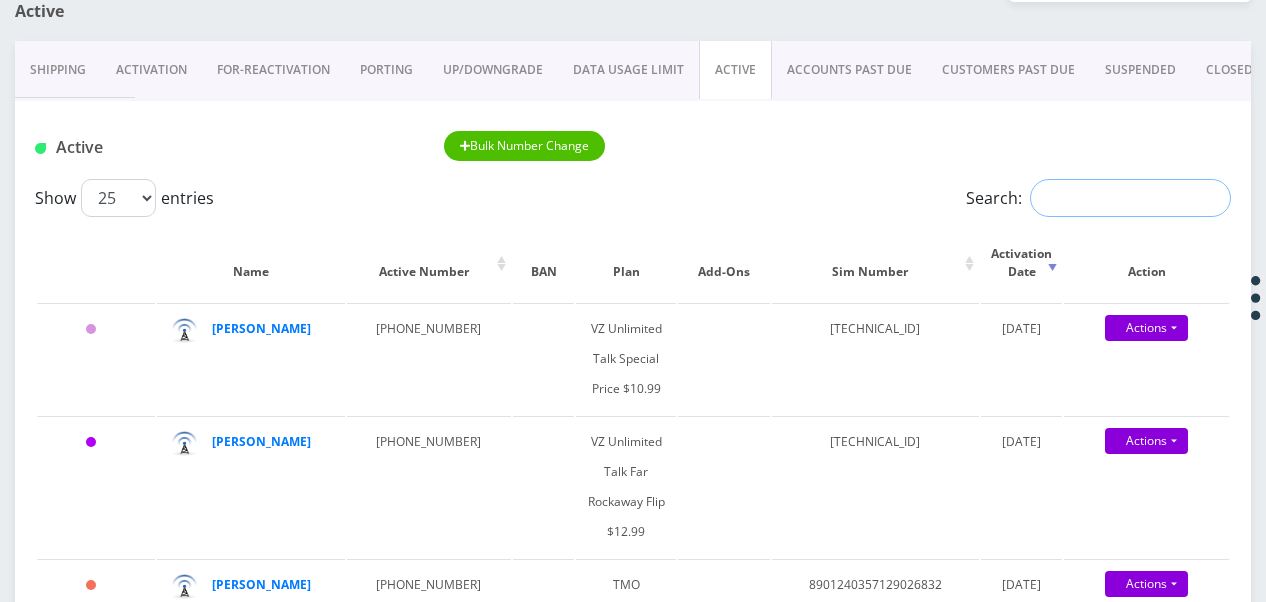 drag, startPoint x: 1106, startPoint y: 202, endPoint x: 1090, endPoint y: 203, distance: 16.03122 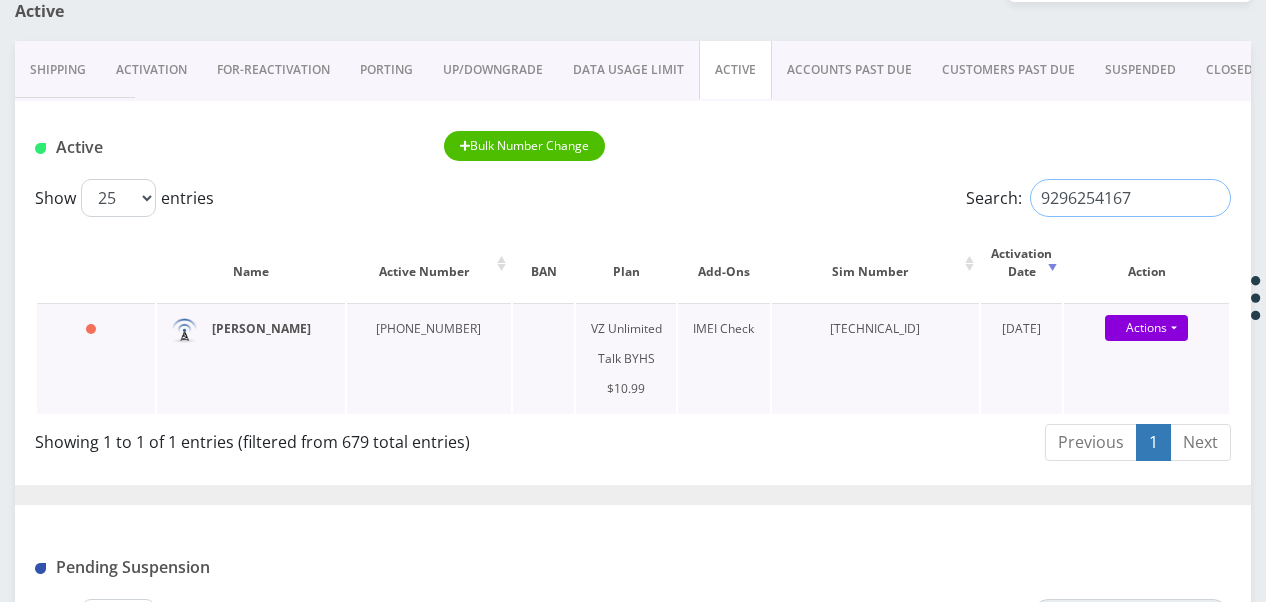 type on "9296254167" 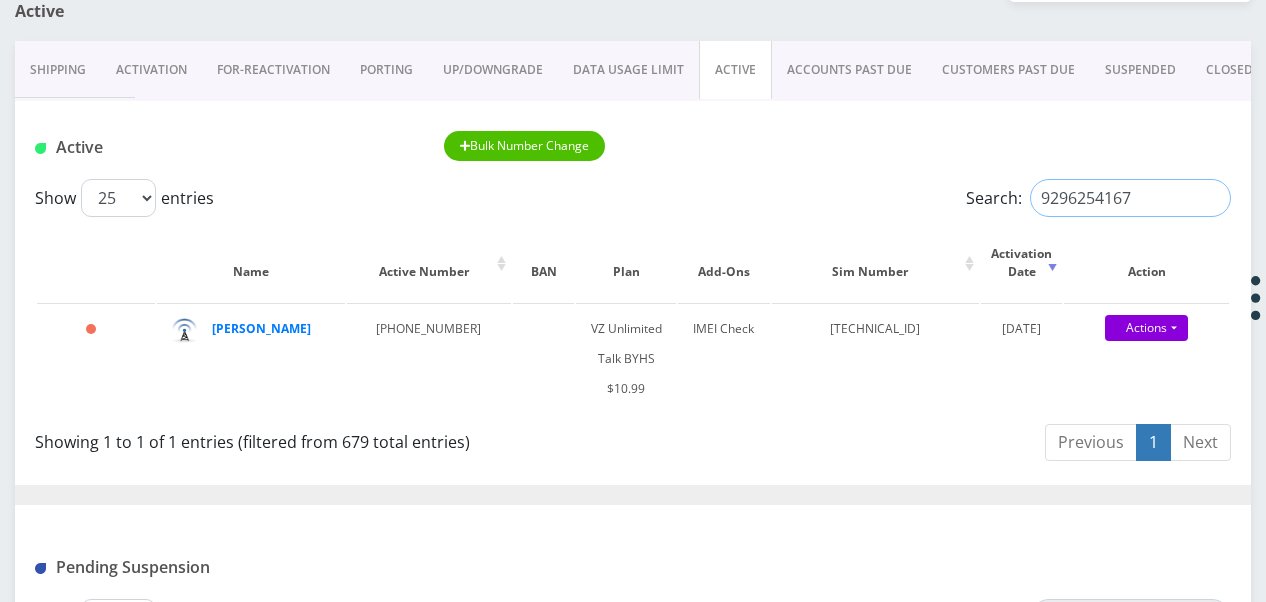click on "9296254167" at bounding box center [1130, 198] 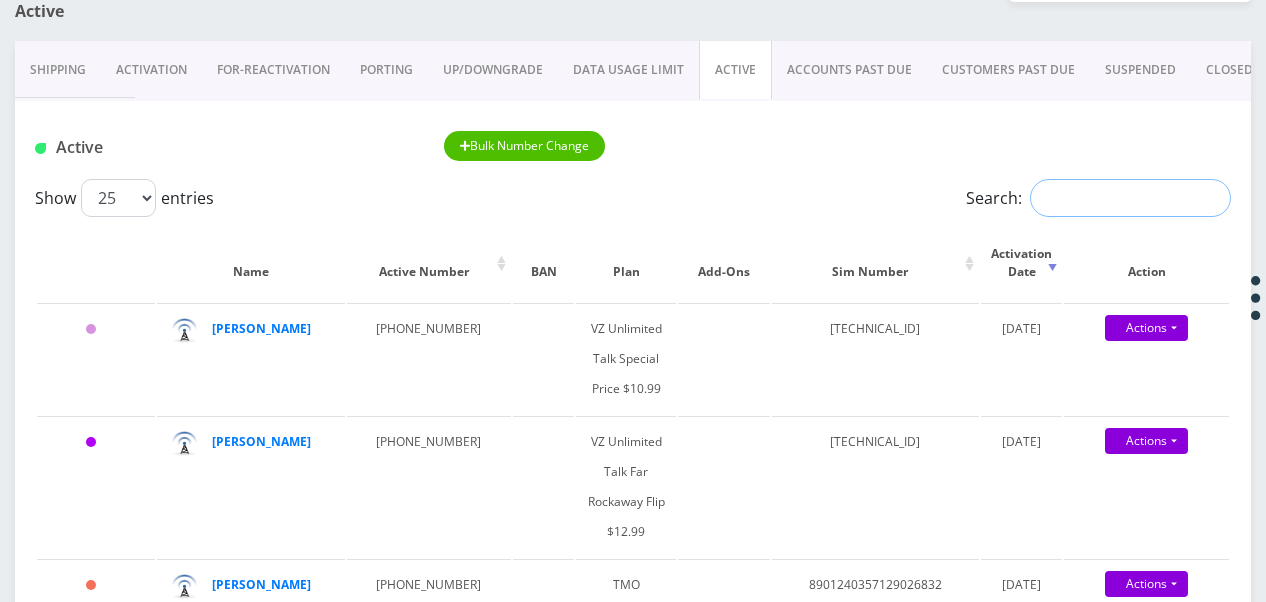 paste on "9297373953" 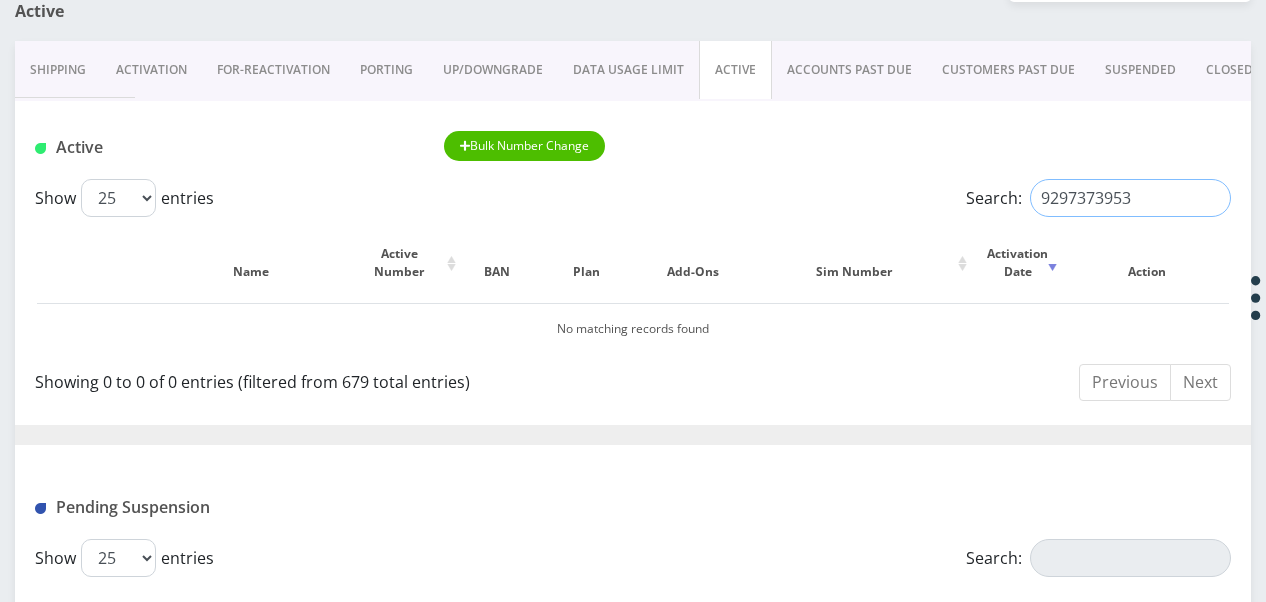 click on "9297373953" at bounding box center [1130, 198] 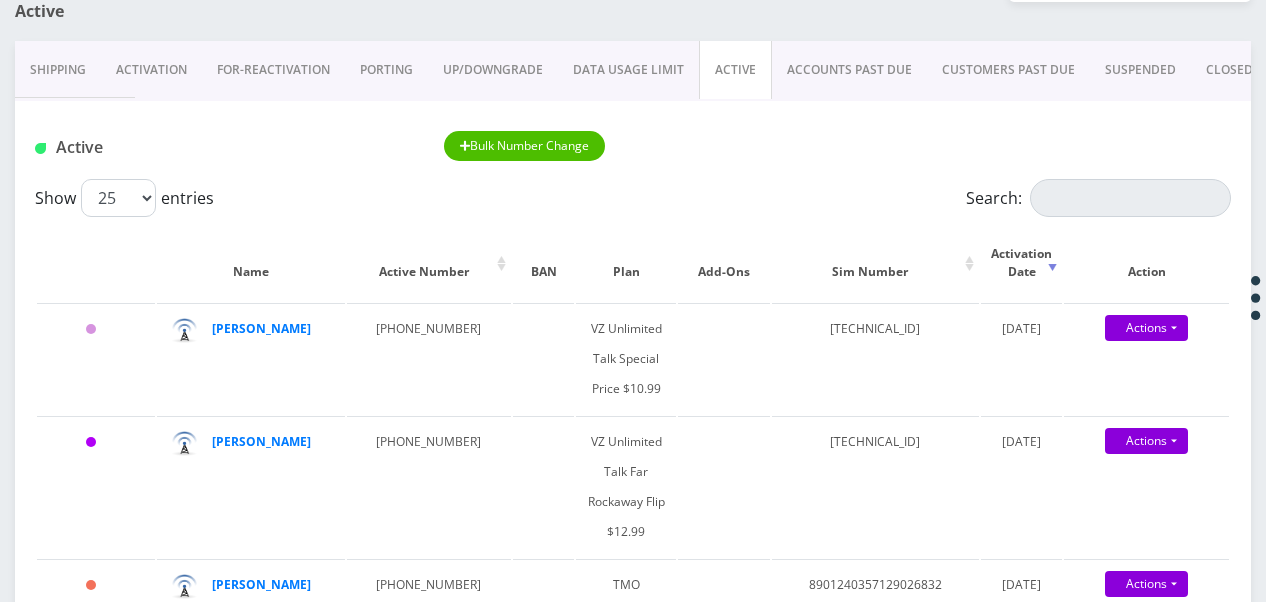 click on "CLOSED" at bounding box center (1229, 70) 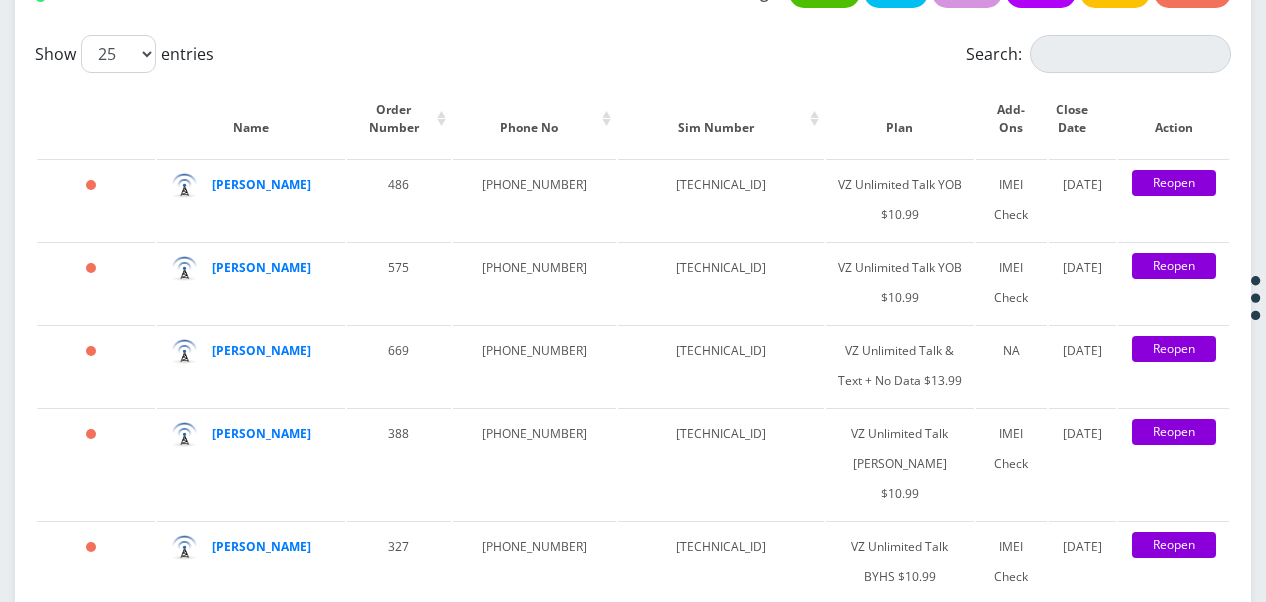 scroll, scrollTop: 2600, scrollLeft: 0, axis: vertical 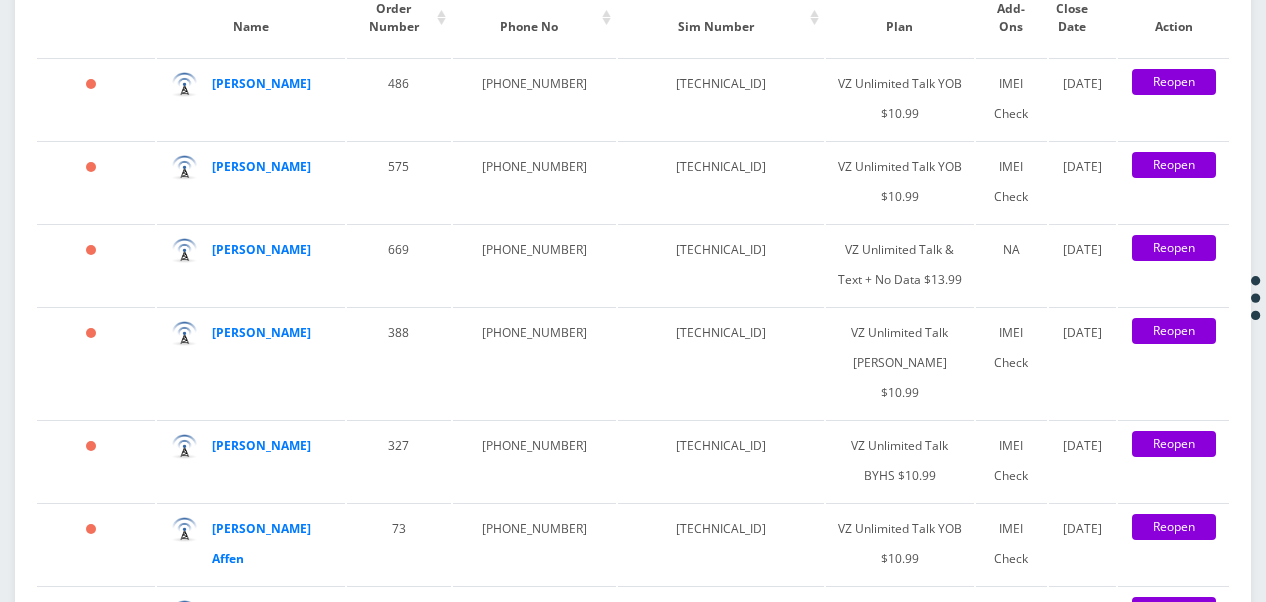 paste on "9297373953" 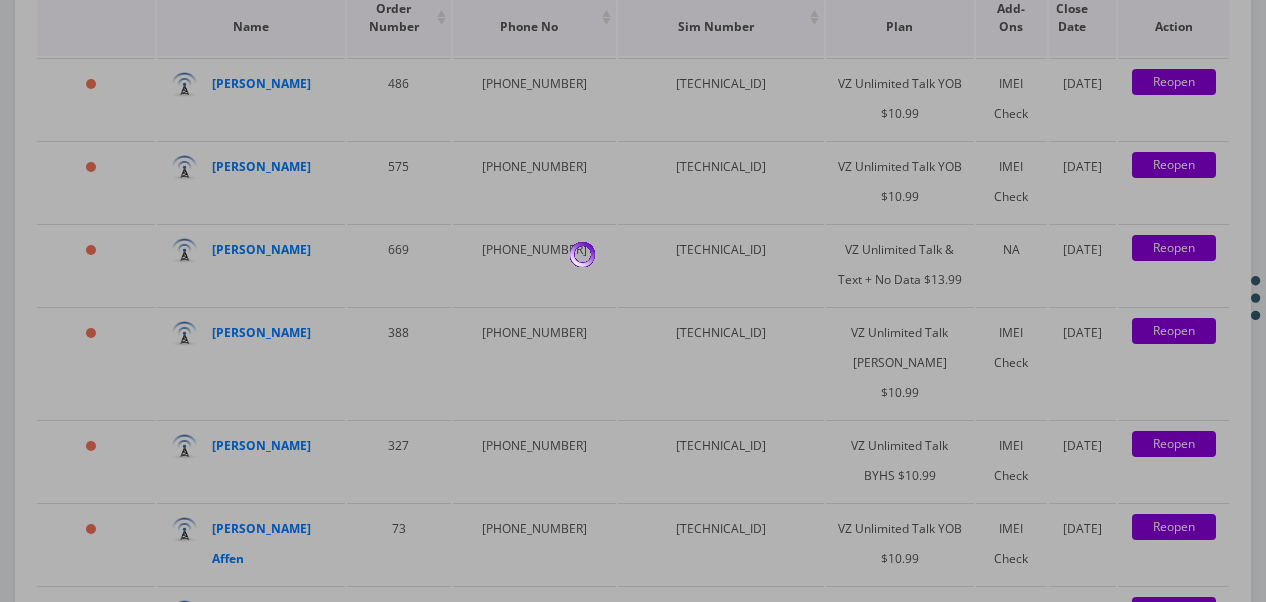 scroll, scrollTop: 2424, scrollLeft: 0, axis: vertical 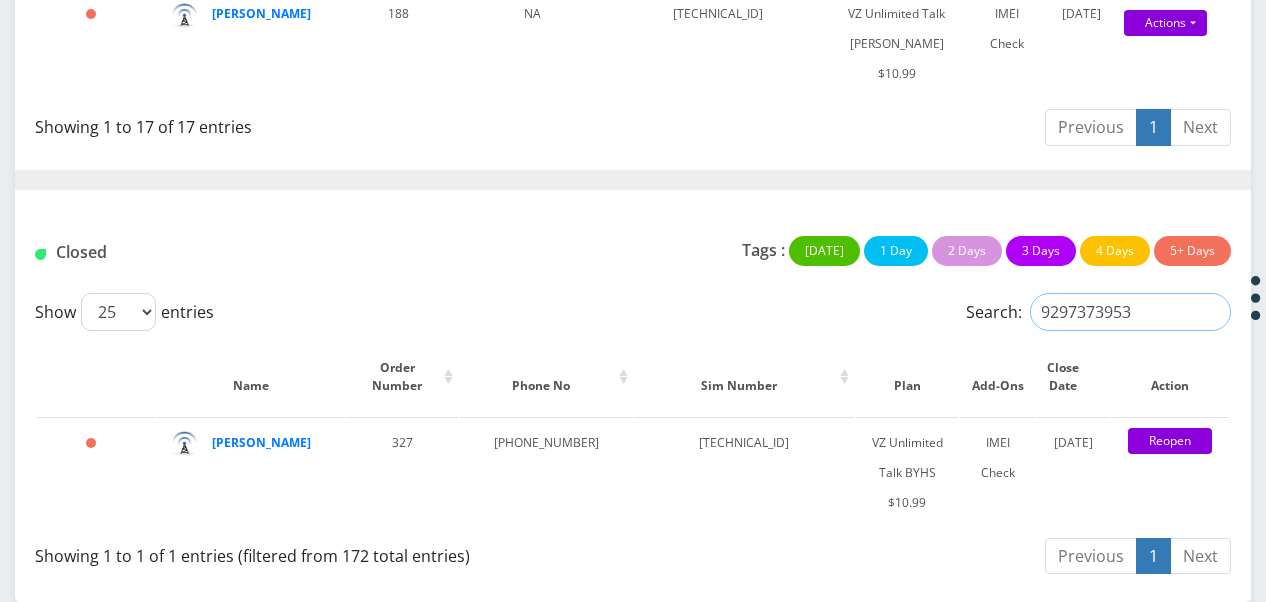 click on "9297373953" at bounding box center [1130, 312] 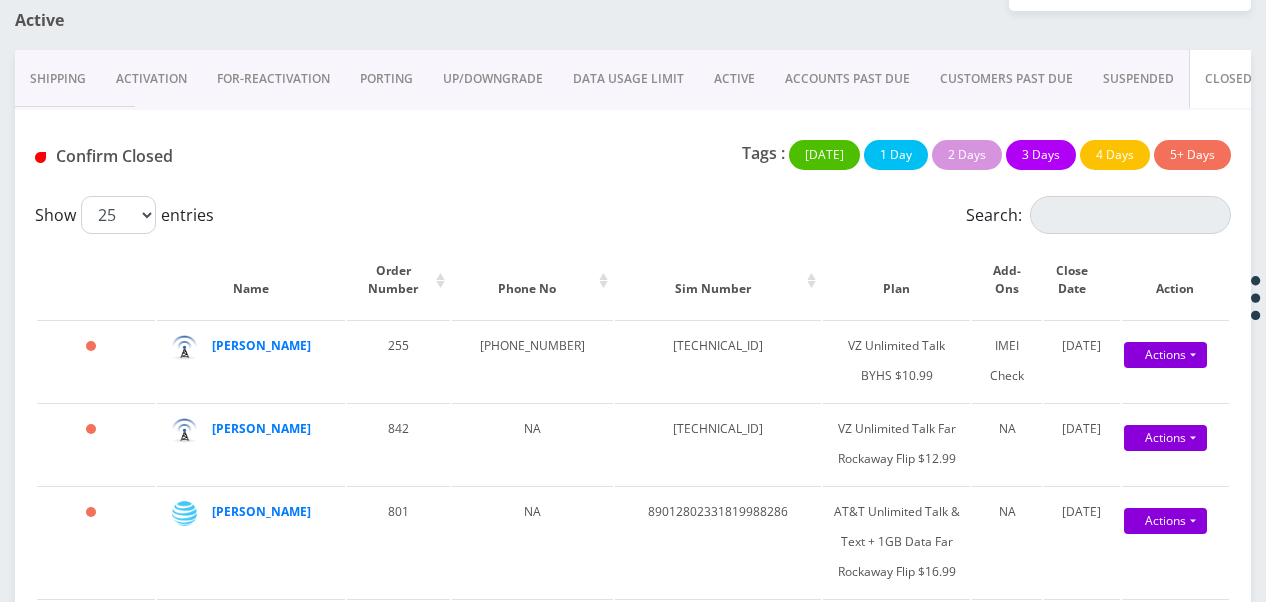 scroll, scrollTop: 0, scrollLeft: 0, axis: both 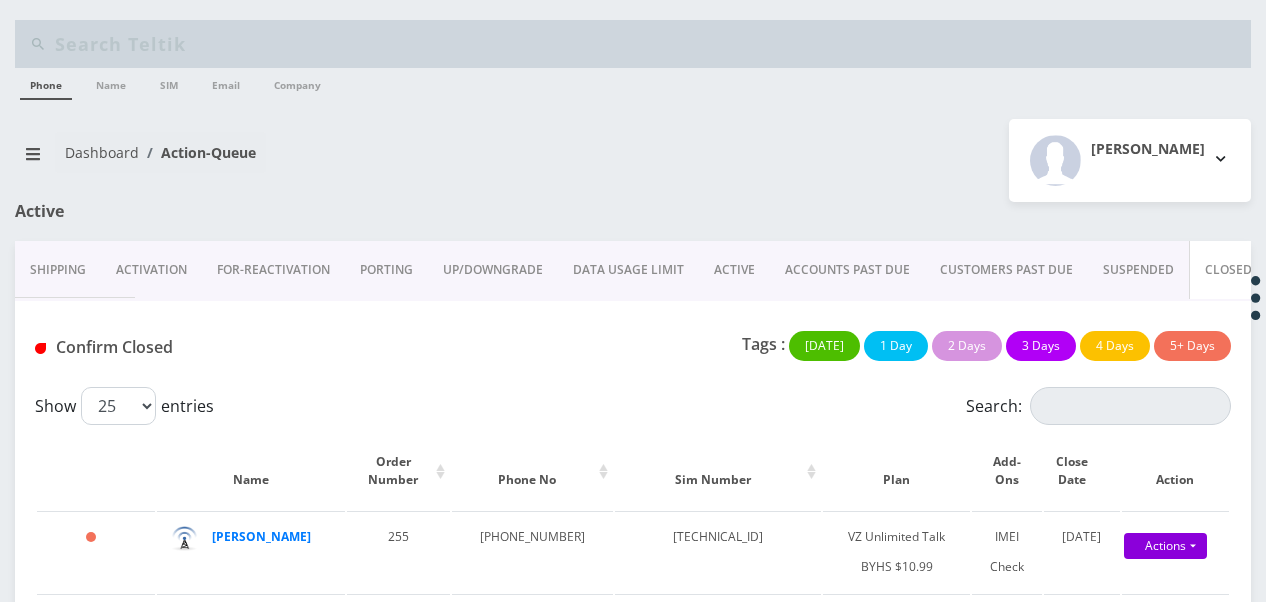 drag, startPoint x: 737, startPoint y: 258, endPoint x: 768, endPoint y: 202, distance: 64.00781 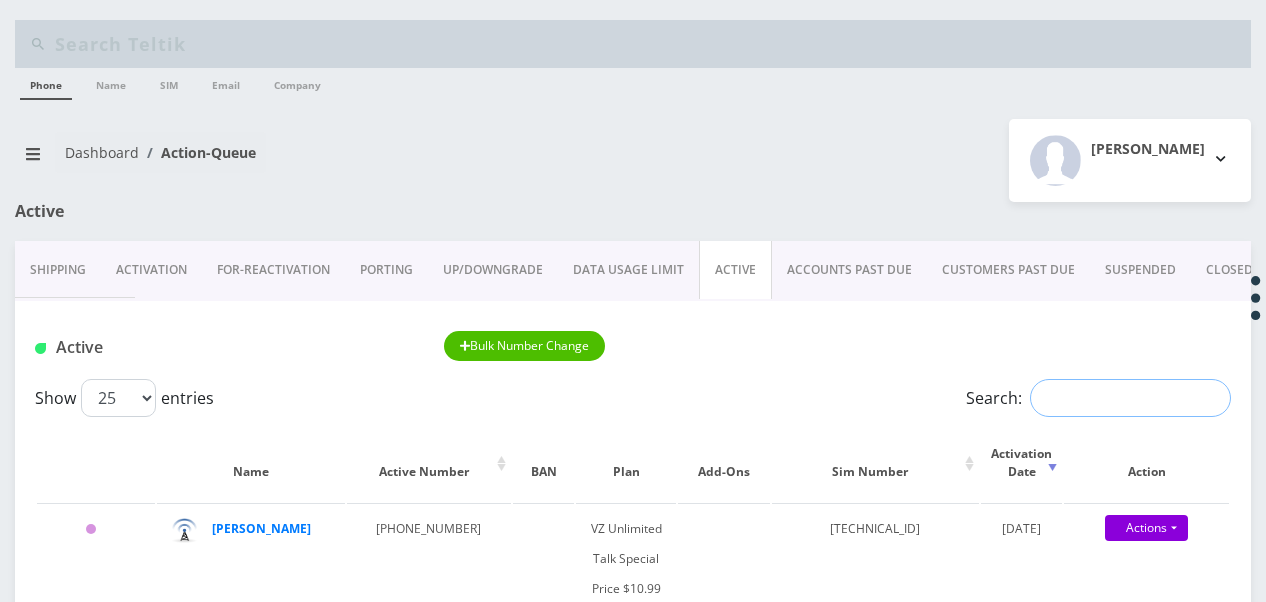 paste on "9294921493" 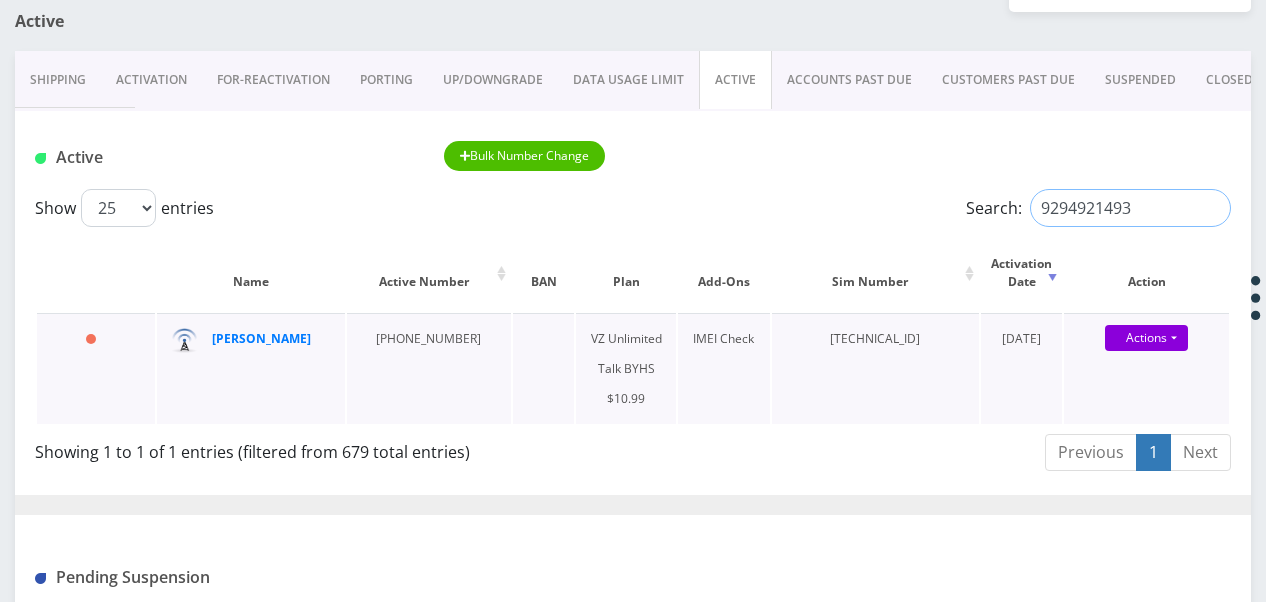 scroll, scrollTop: 200, scrollLeft: 0, axis: vertical 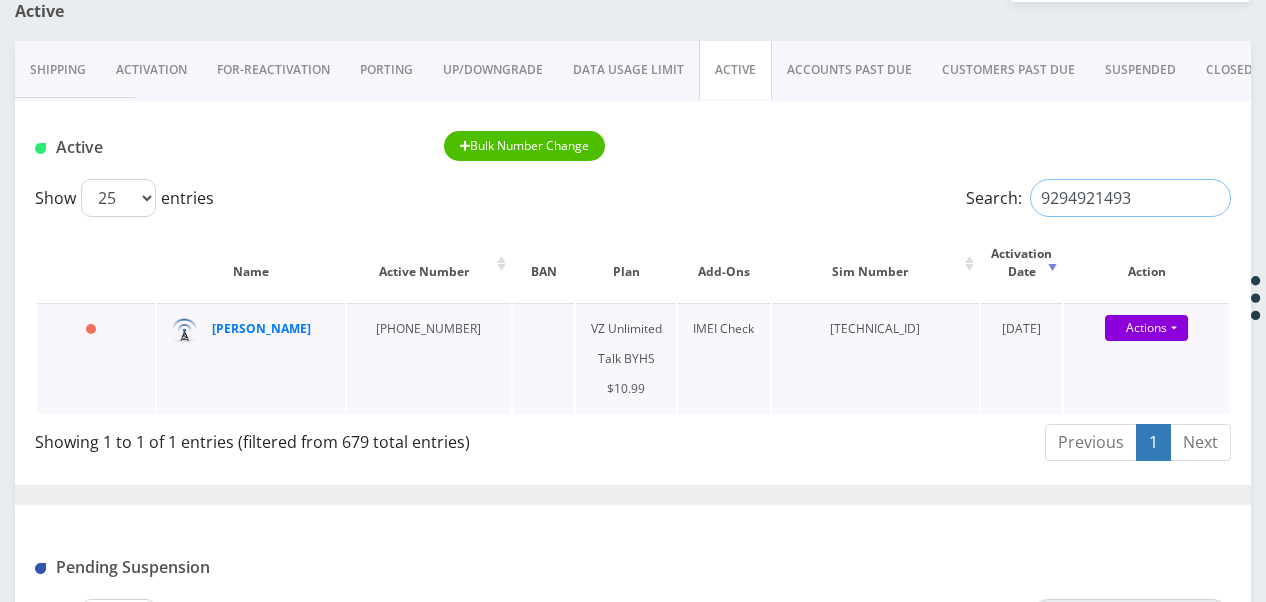 type on "9294921493" 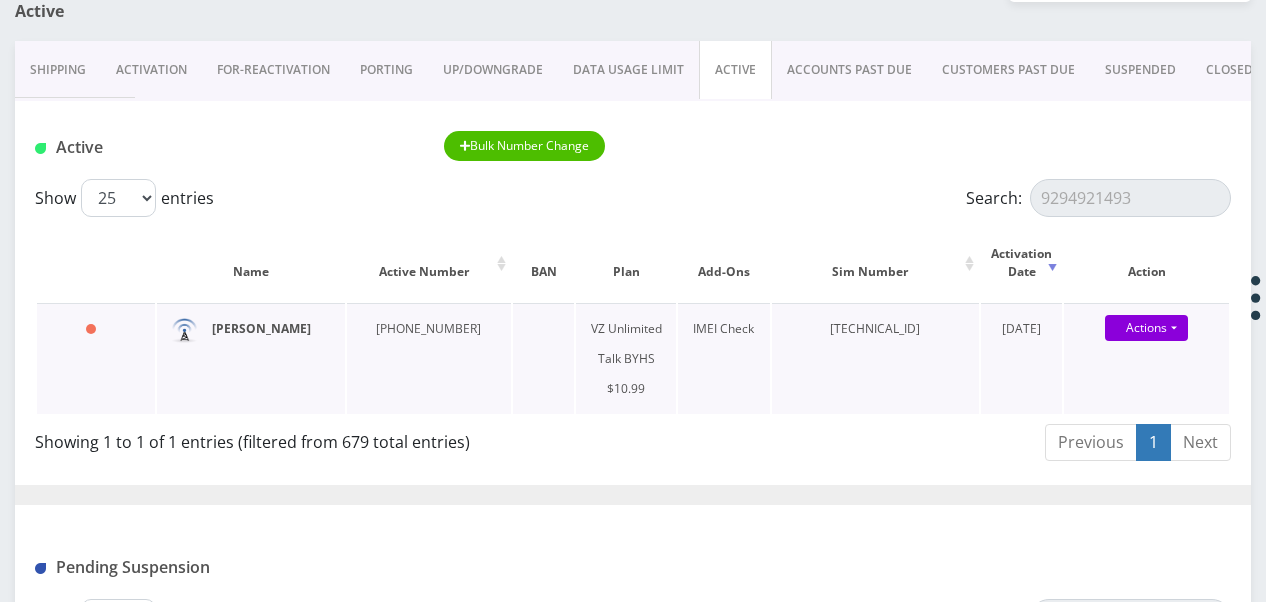 drag, startPoint x: 243, startPoint y: 336, endPoint x: 236, endPoint y: 324, distance: 13.892444 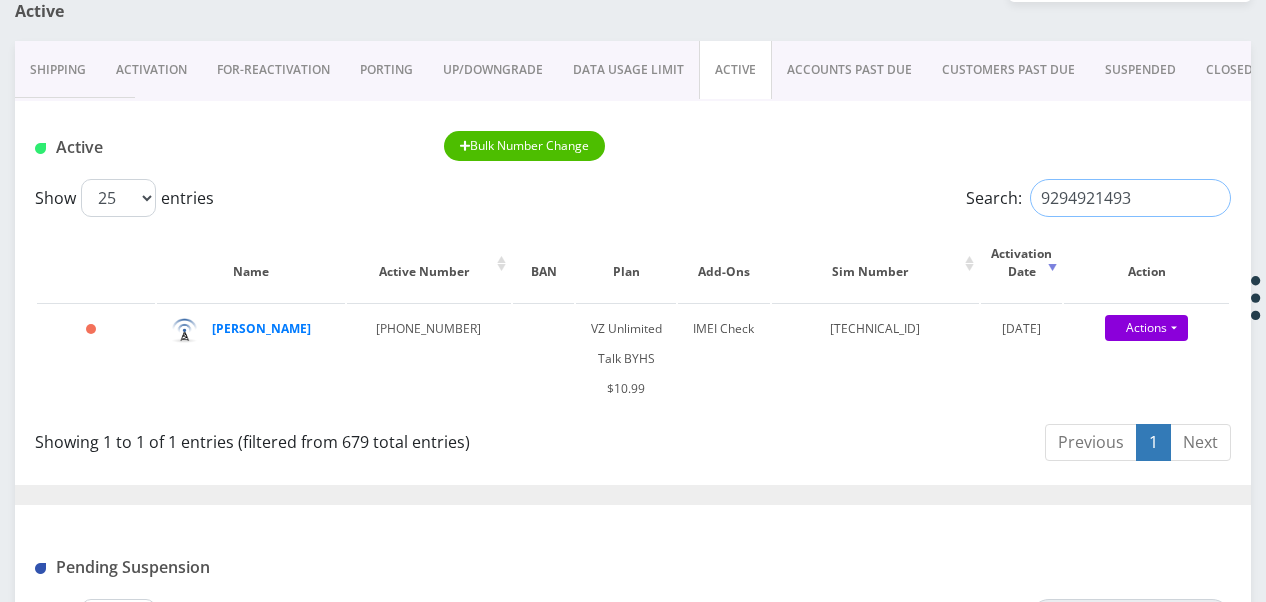 click on "9294921493" at bounding box center (1130, 198) 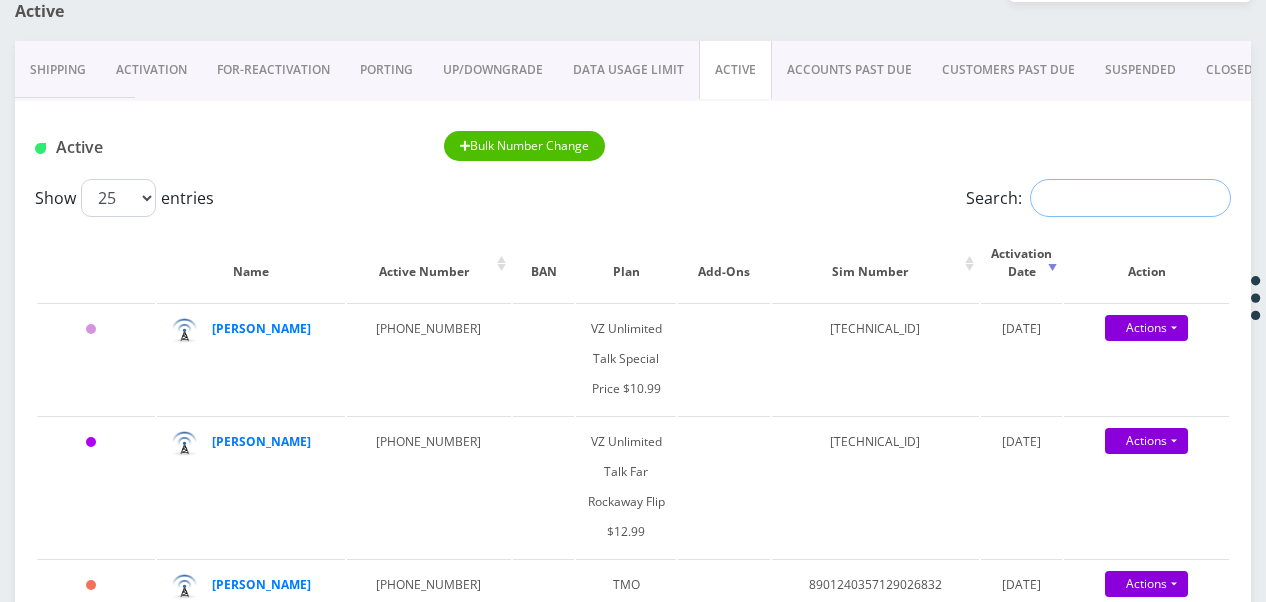 paste on "9292893153" 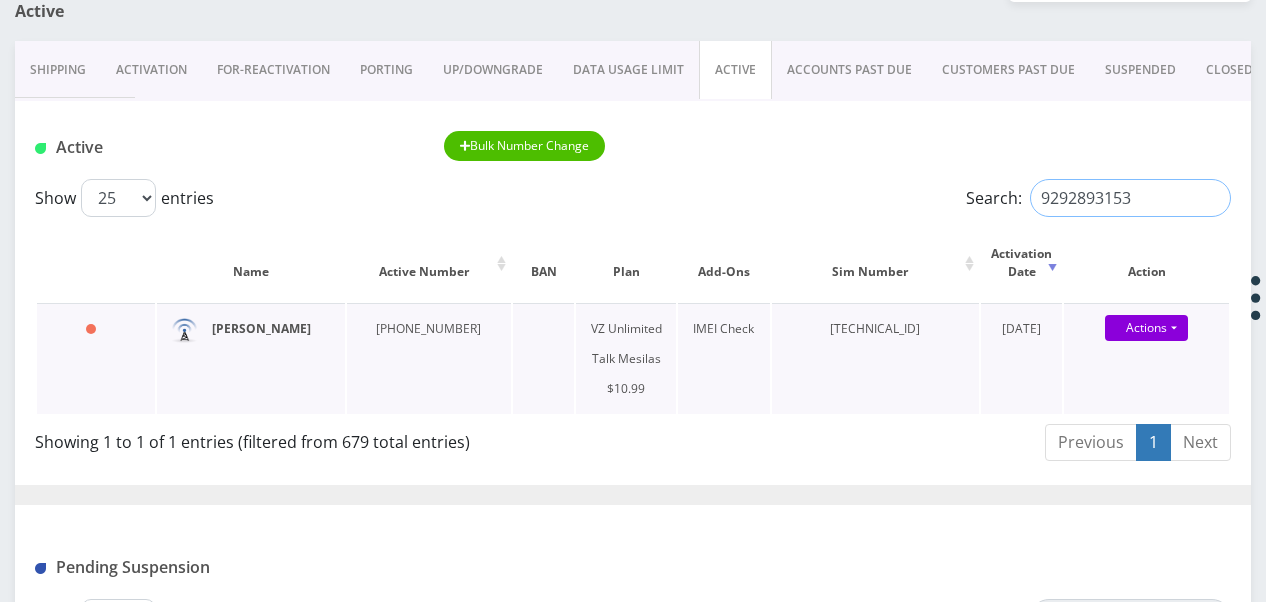 type on "9292893153" 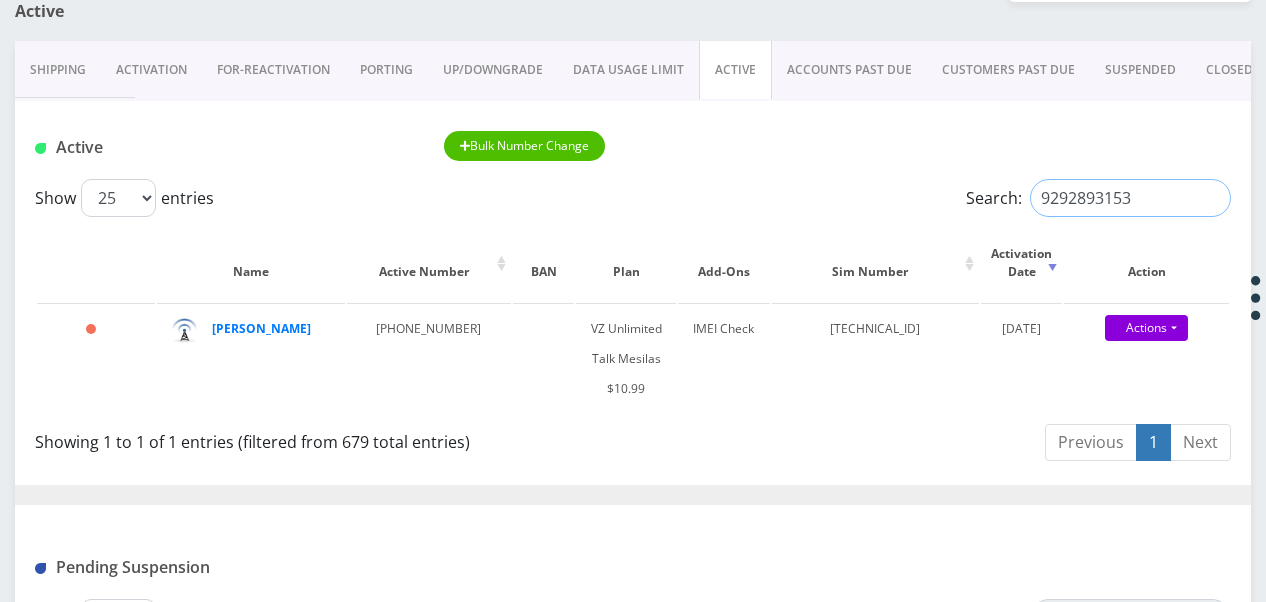 click on "9292893153" at bounding box center [1130, 198] 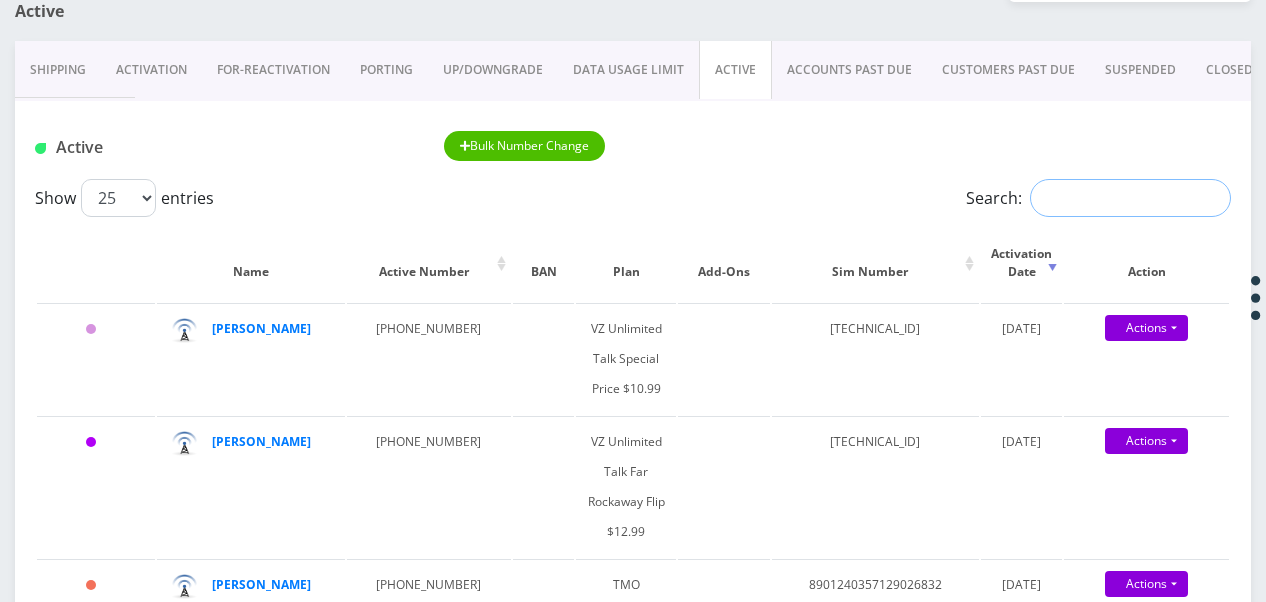 paste on "9295856395" 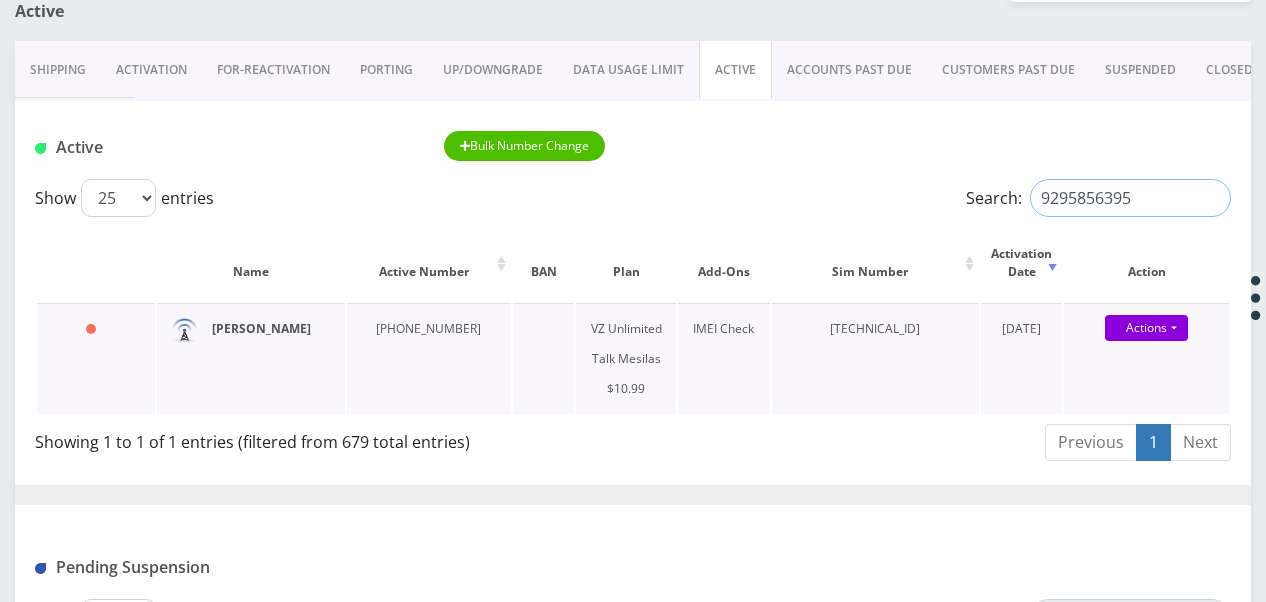 type on "9295856395" 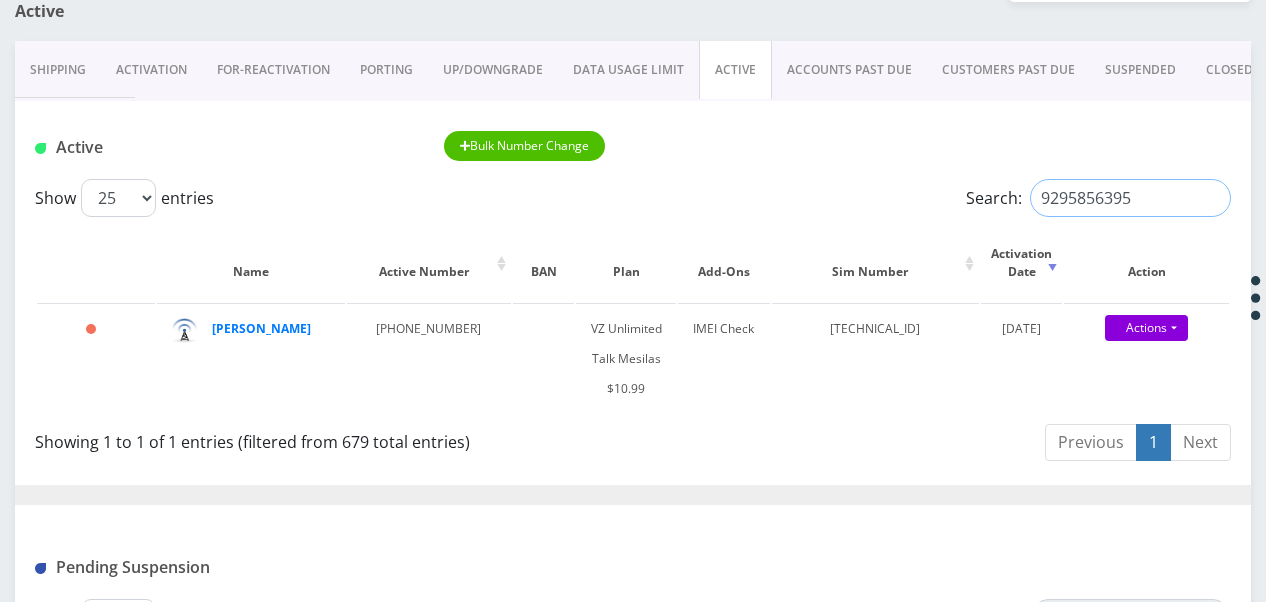 click on "9295856395" at bounding box center (1130, 198) 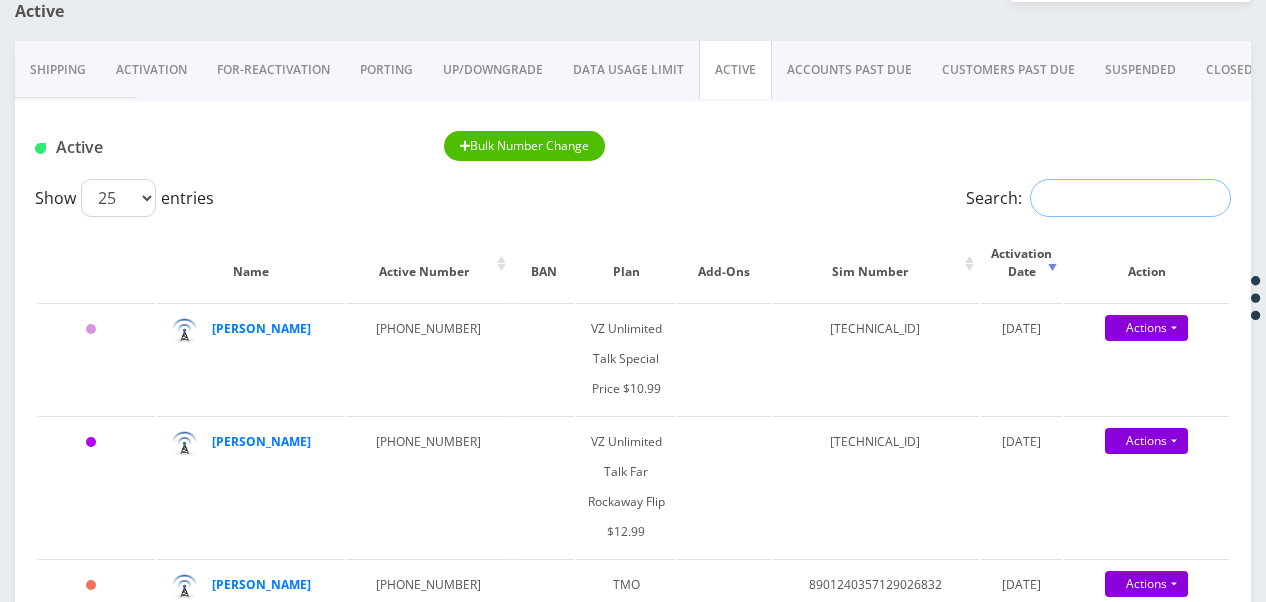 paste on "89148000010413032509" 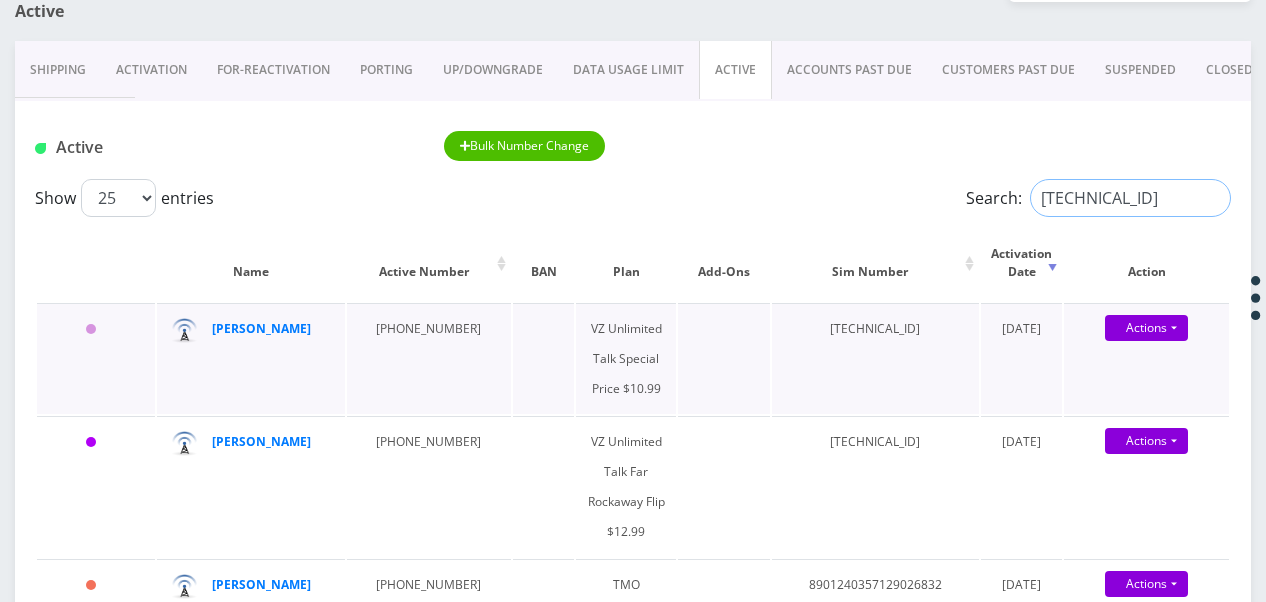 scroll, scrollTop: 0, scrollLeft: 10, axis: horizontal 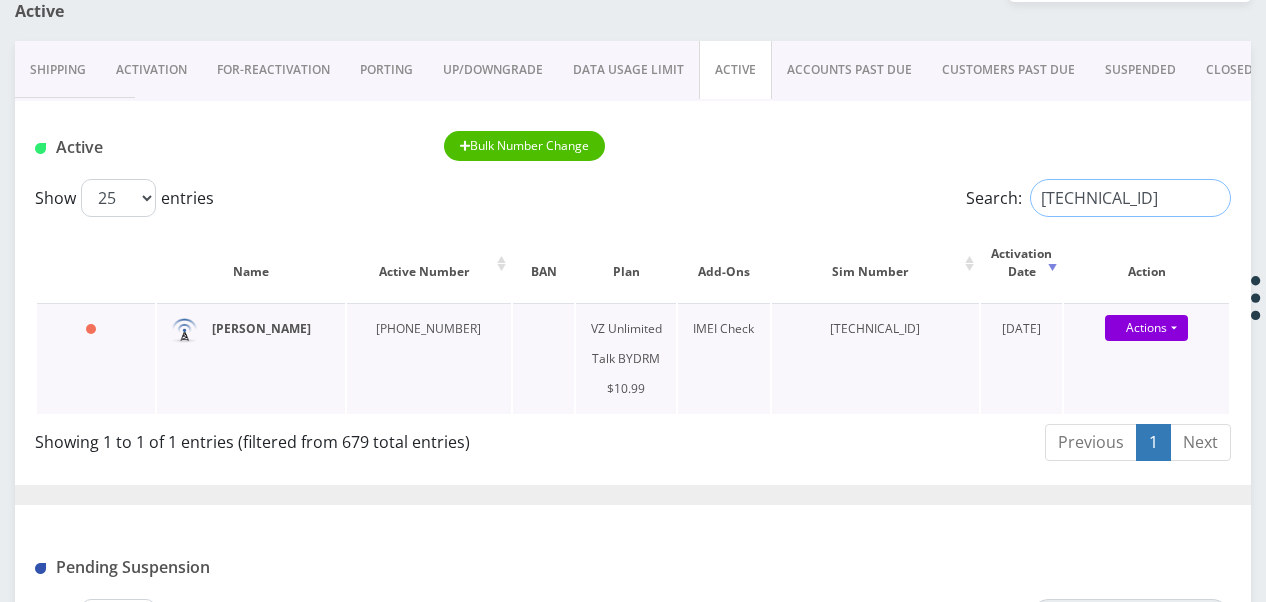 type on "89148000010413032509" 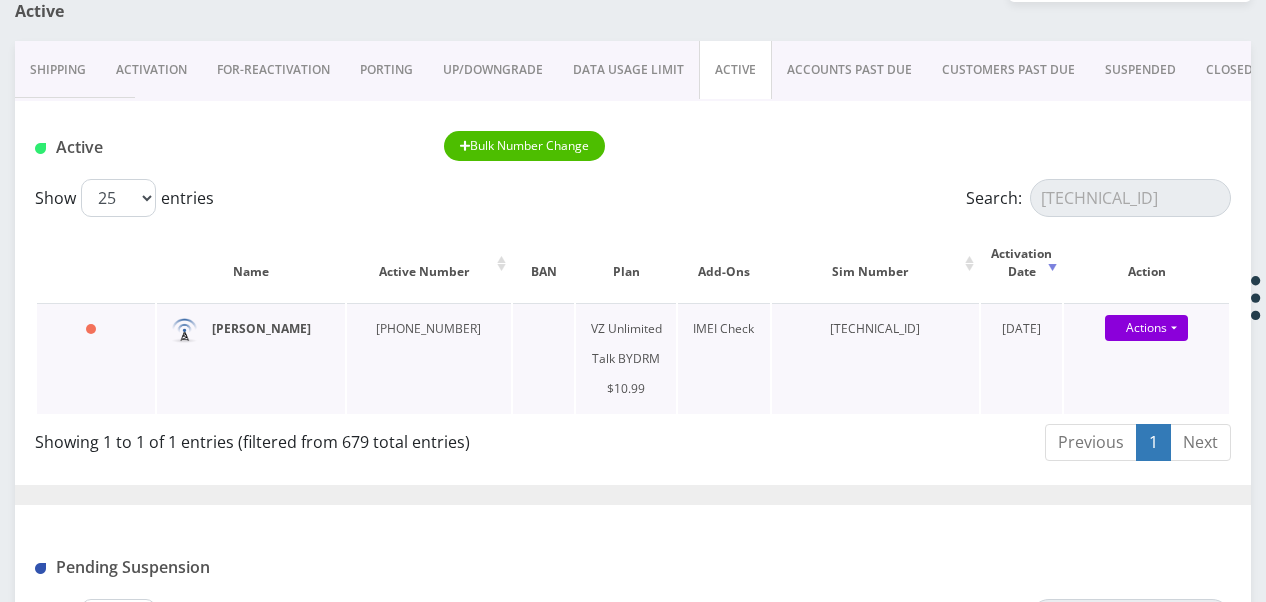 scroll, scrollTop: 0, scrollLeft: 0, axis: both 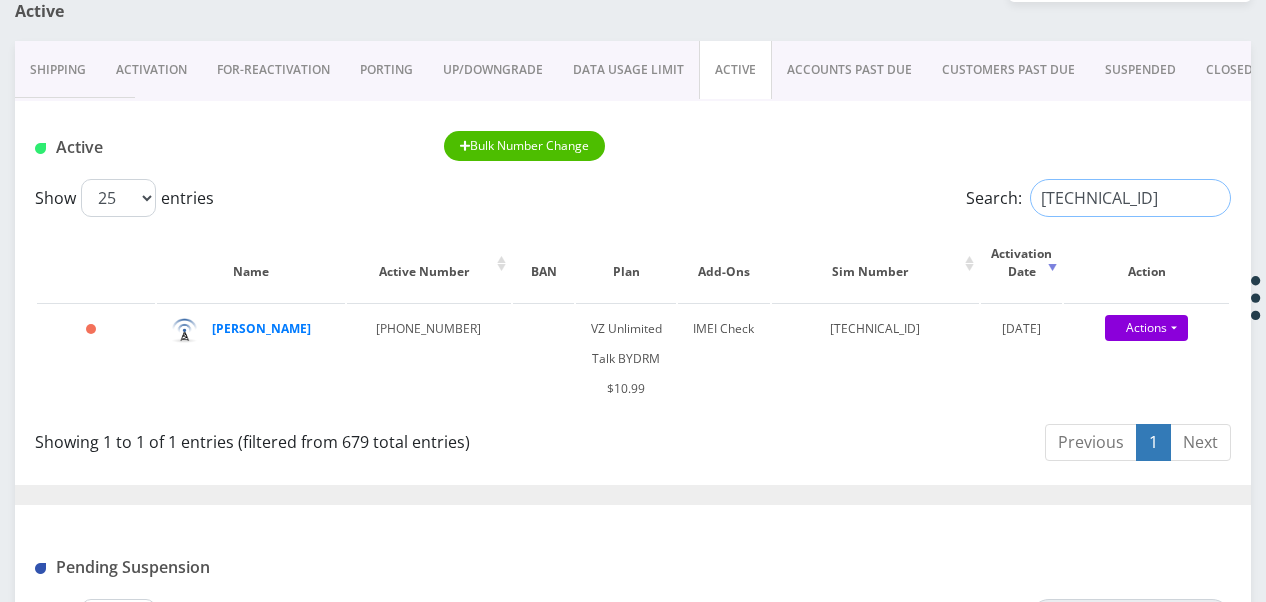 click on "89148000010413032509" at bounding box center (1130, 198) 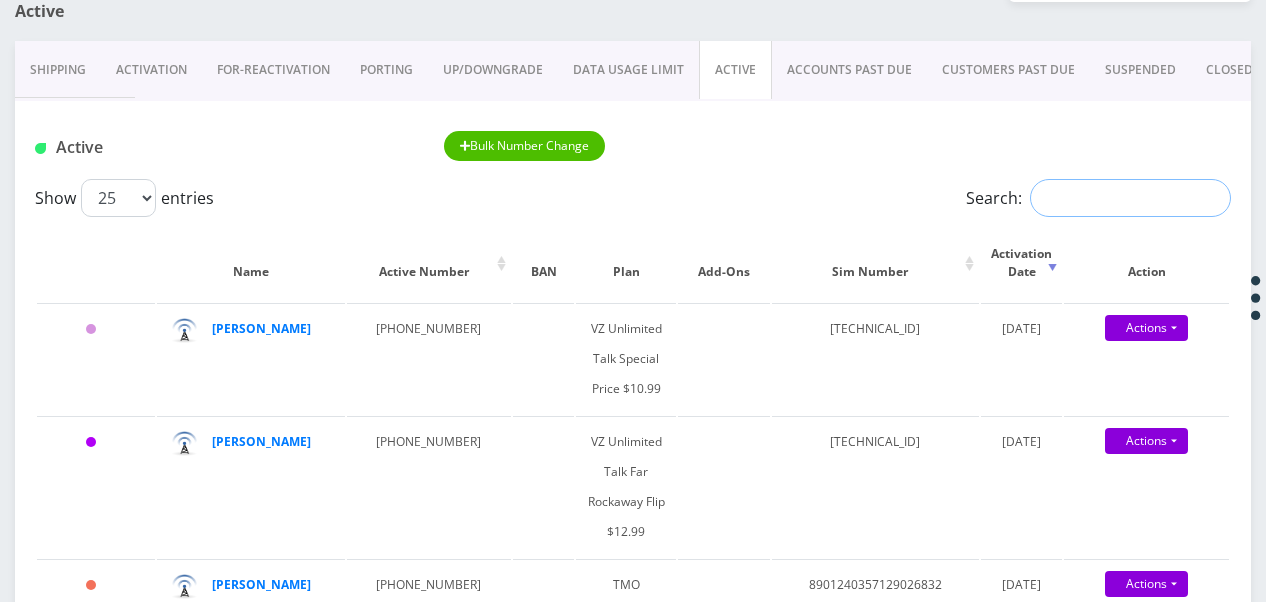paste on "89148000010413032509" 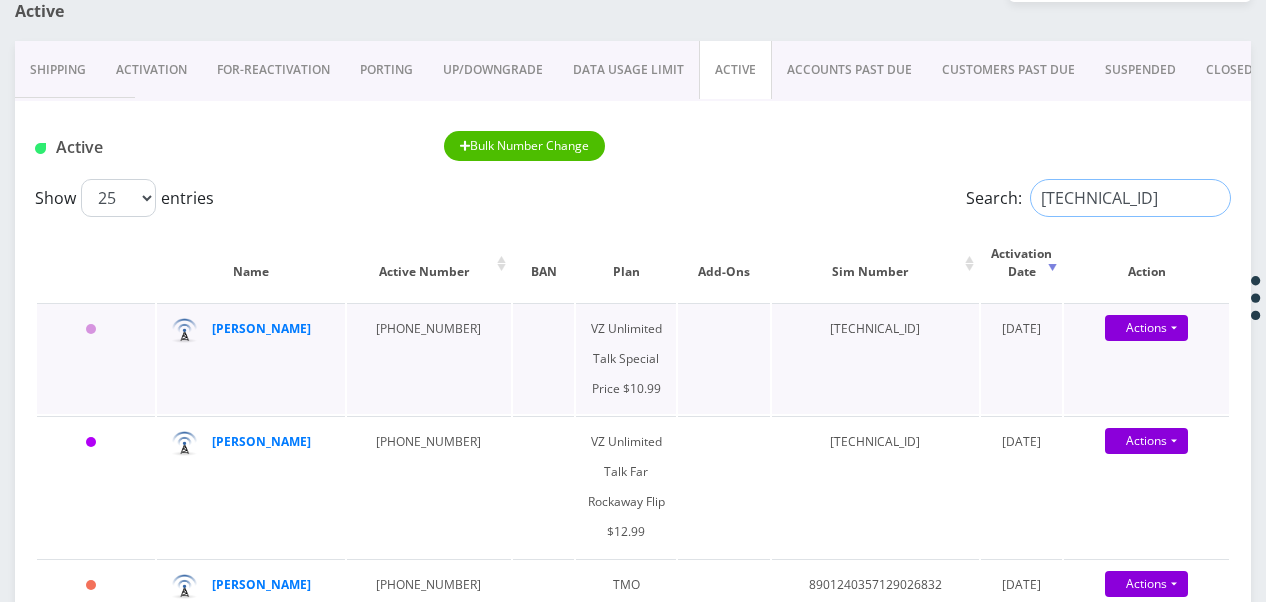 scroll, scrollTop: 0, scrollLeft: 10, axis: horizontal 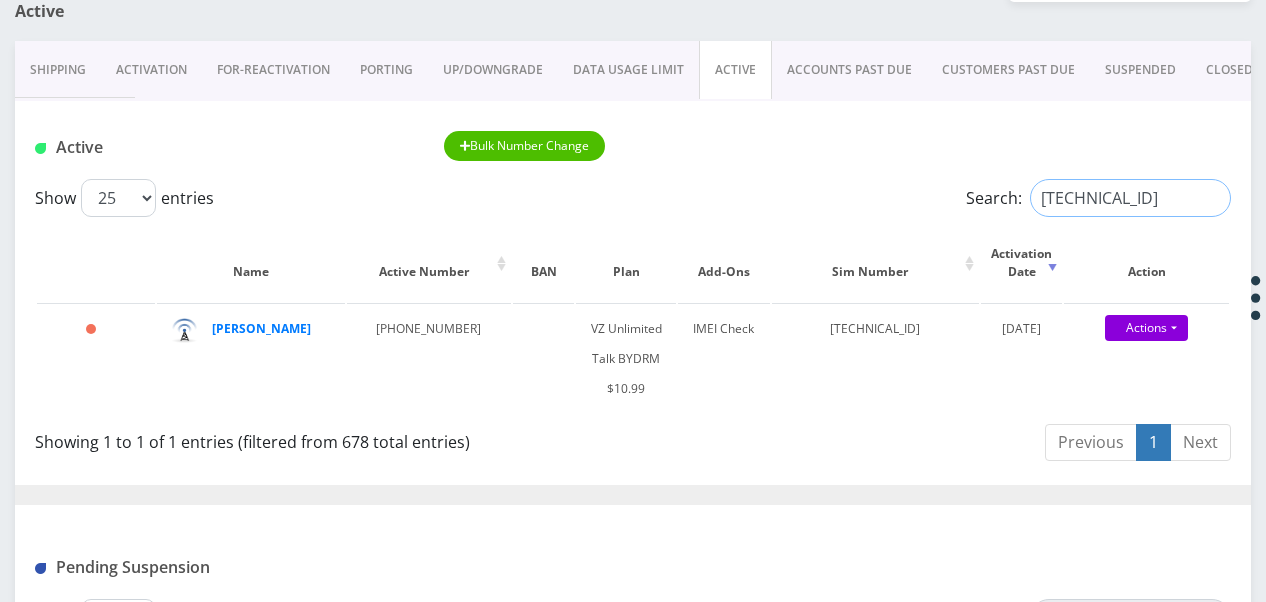 click on "89148000010413032509" at bounding box center (1130, 198) 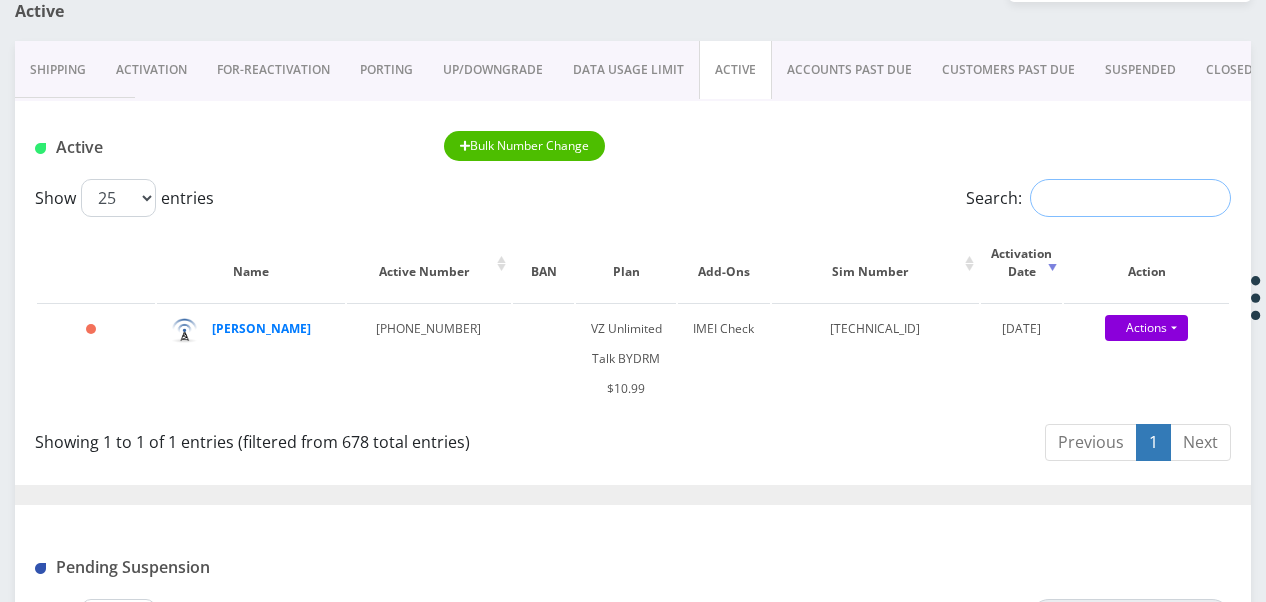 scroll, scrollTop: 0, scrollLeft: 0, axis: both 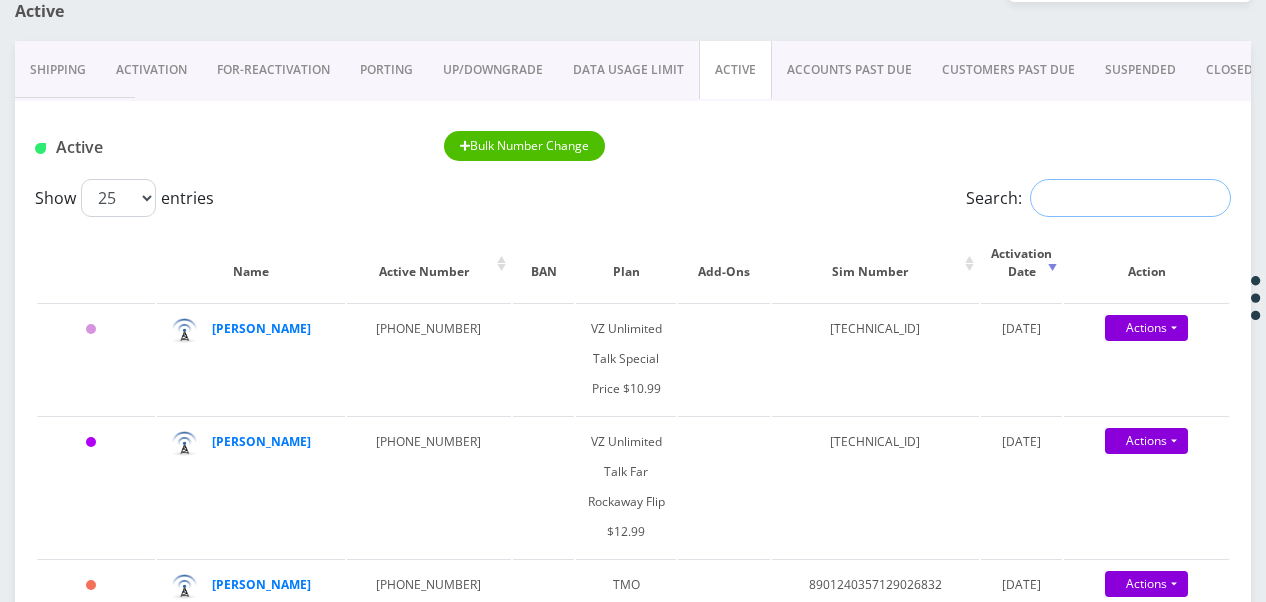 paste on "9295508868" 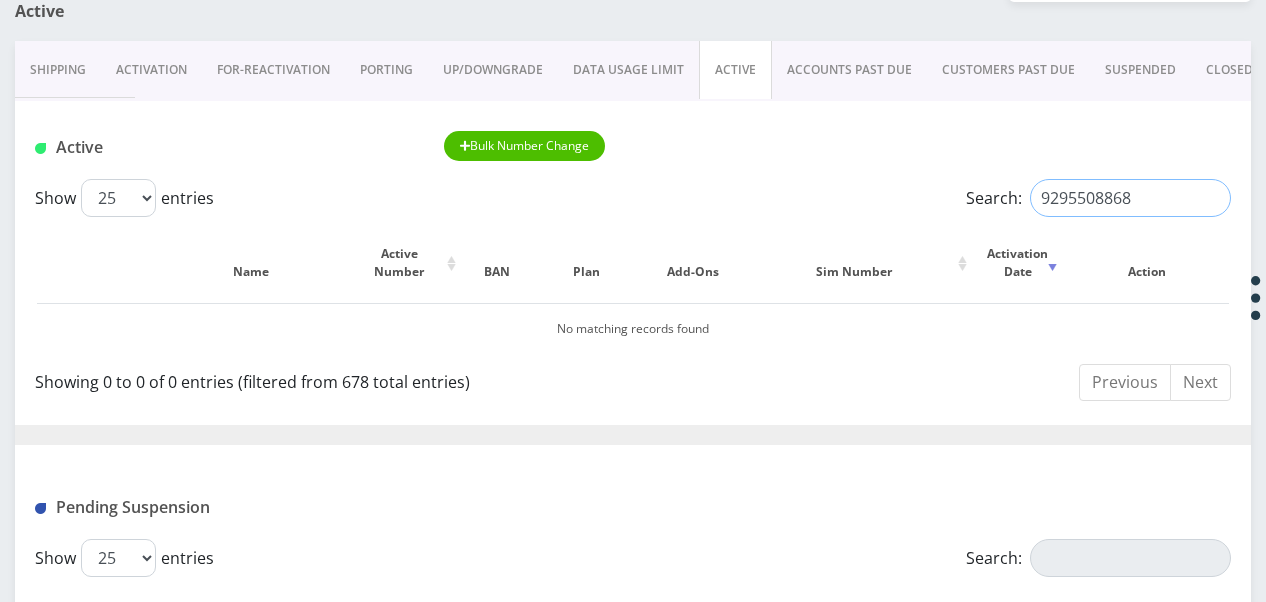 click on "9295508868" at bounding box center (1130, 198) 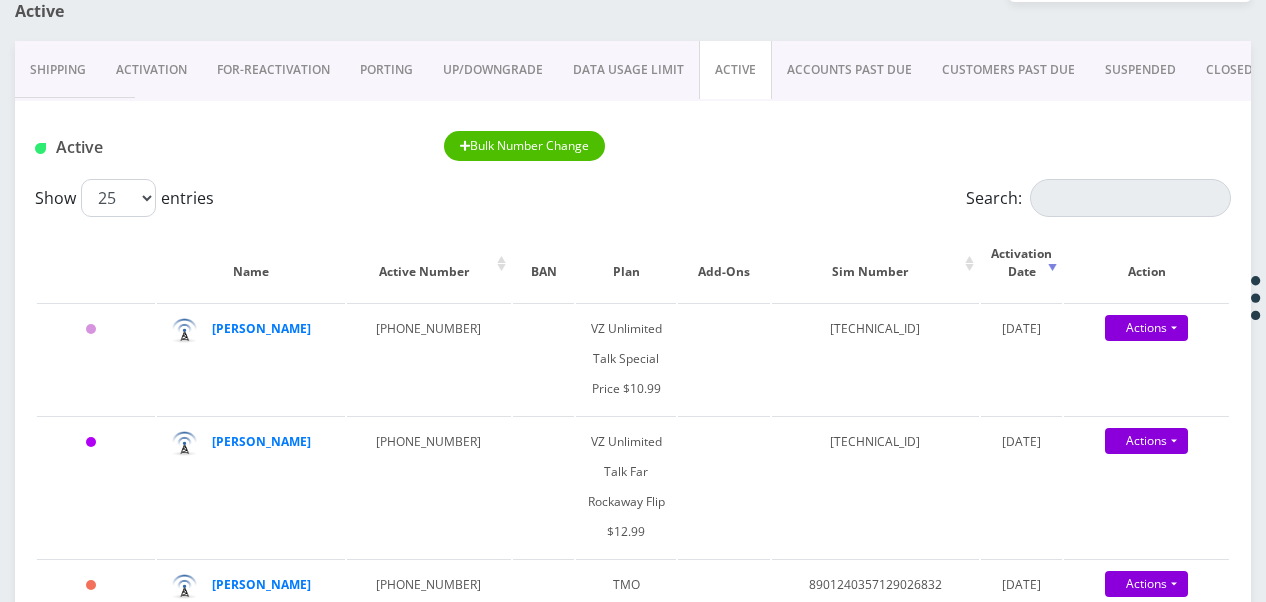 click on "CLOSED" at bounding box center (1229, 70) 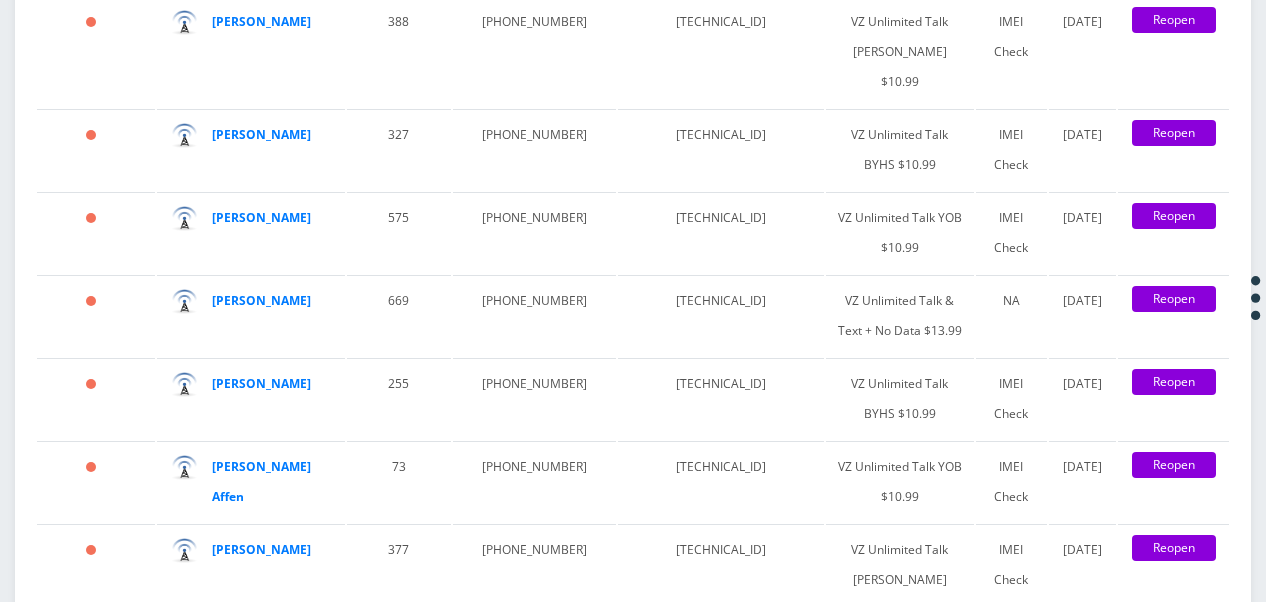 scroll, scrollTop: 2700, scrollLeft: 0, axis: vertical 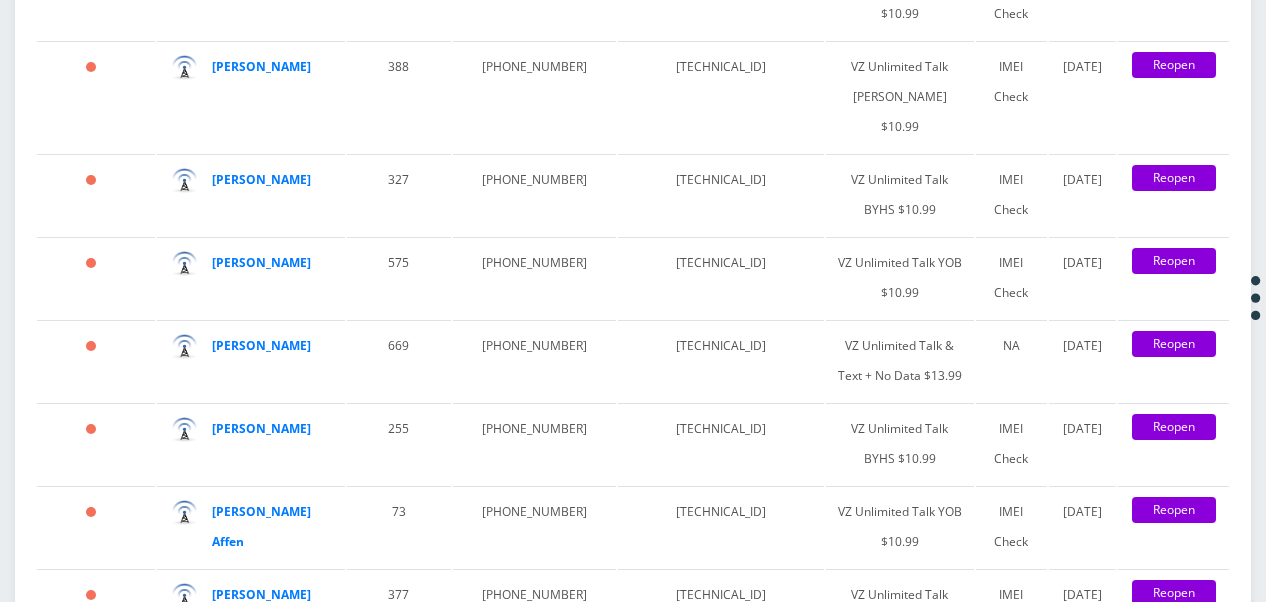 paste on "9295508868" 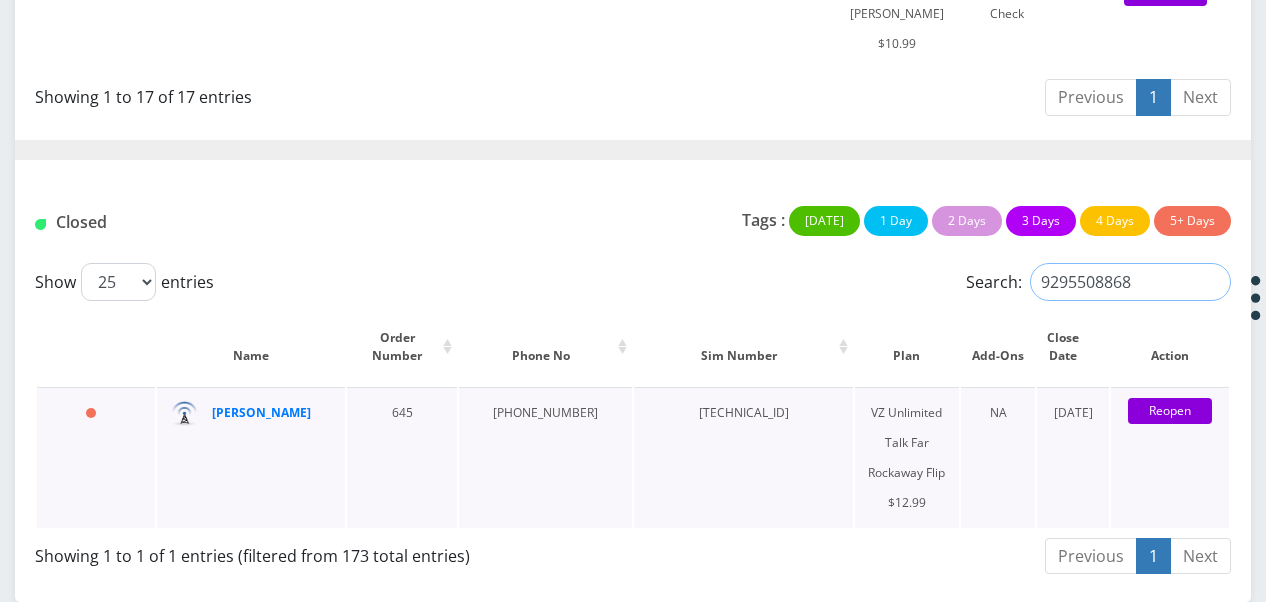 type on "9295508868" 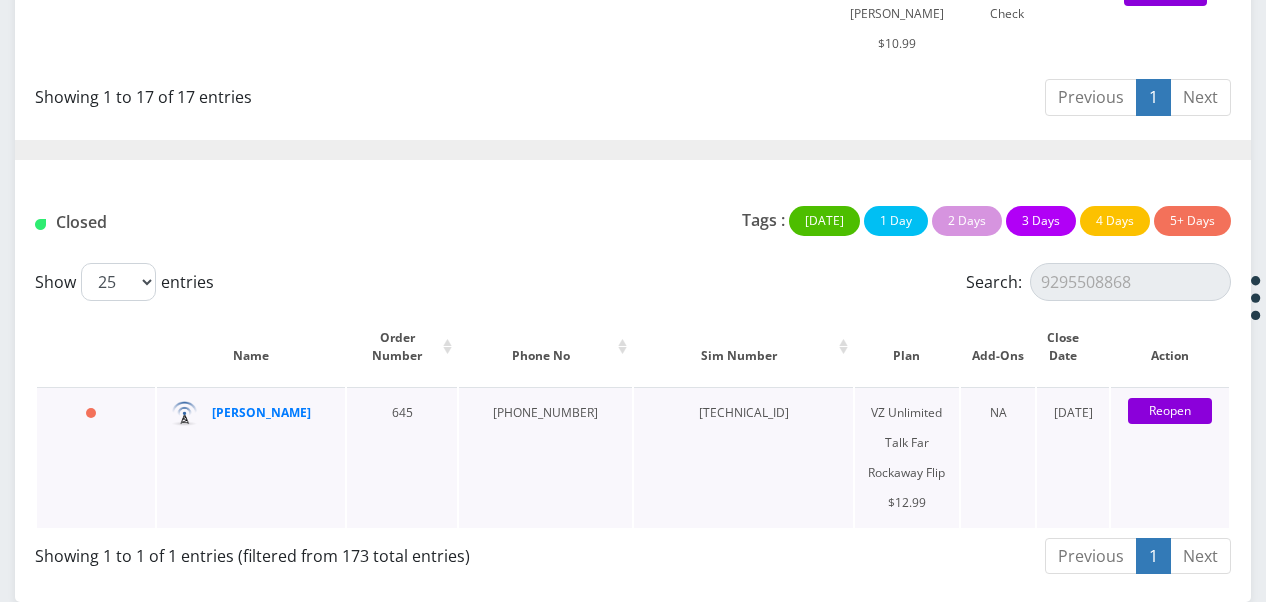 drag, startPoint x: 626, startPoint y: 415, endPoint x: 763, endPoint y: 416, distance: 137.00365 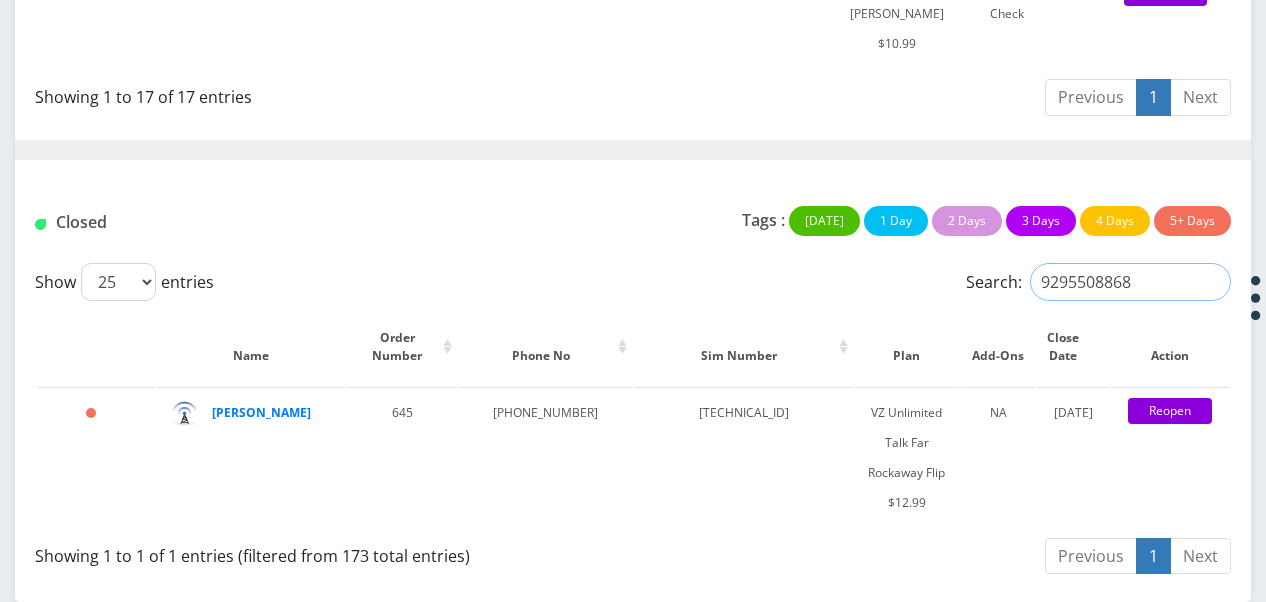 click on "9295508868" at bounding box center (1130, 282) 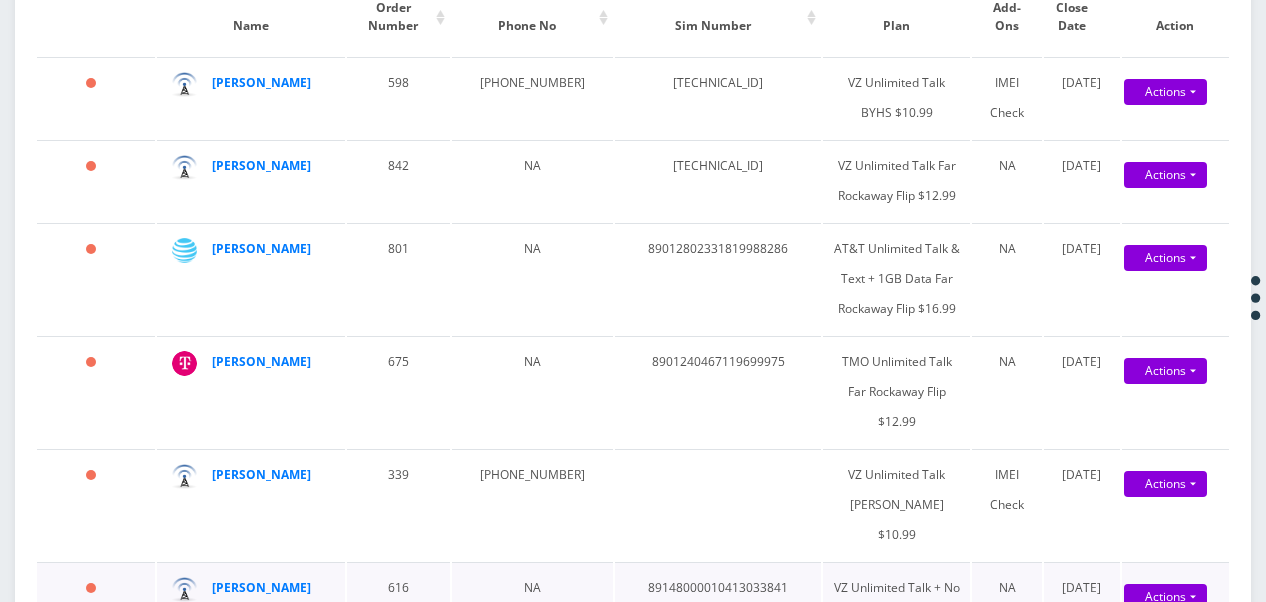 scroll, scrollTop: 0, scrollLeft: 0, axis: both 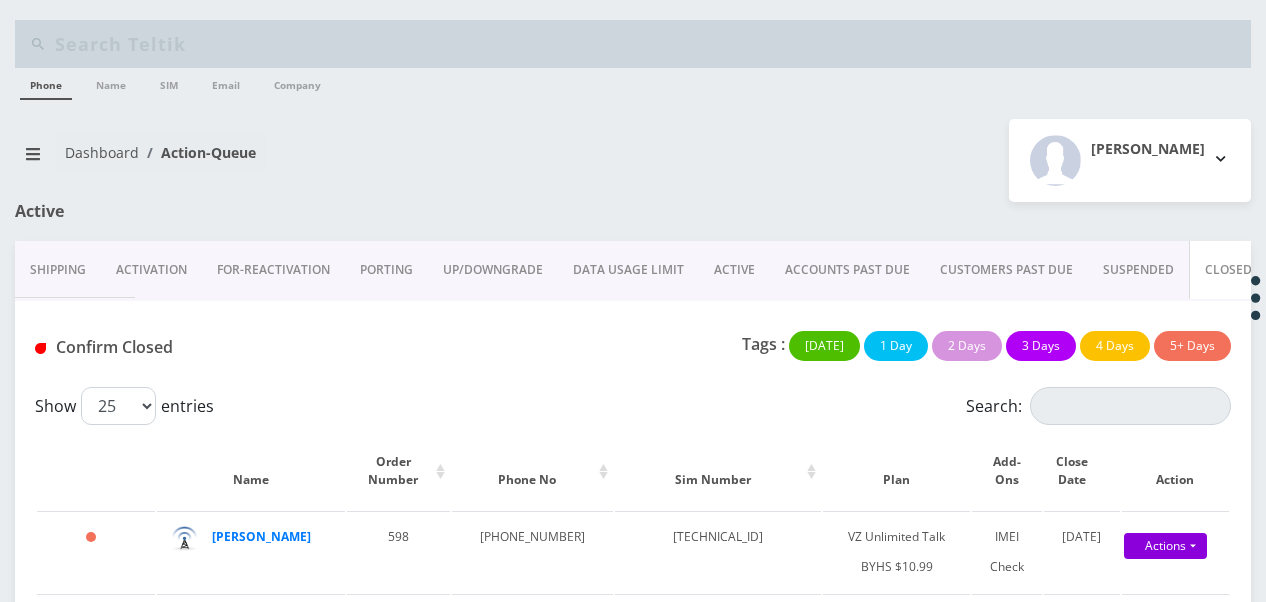 type 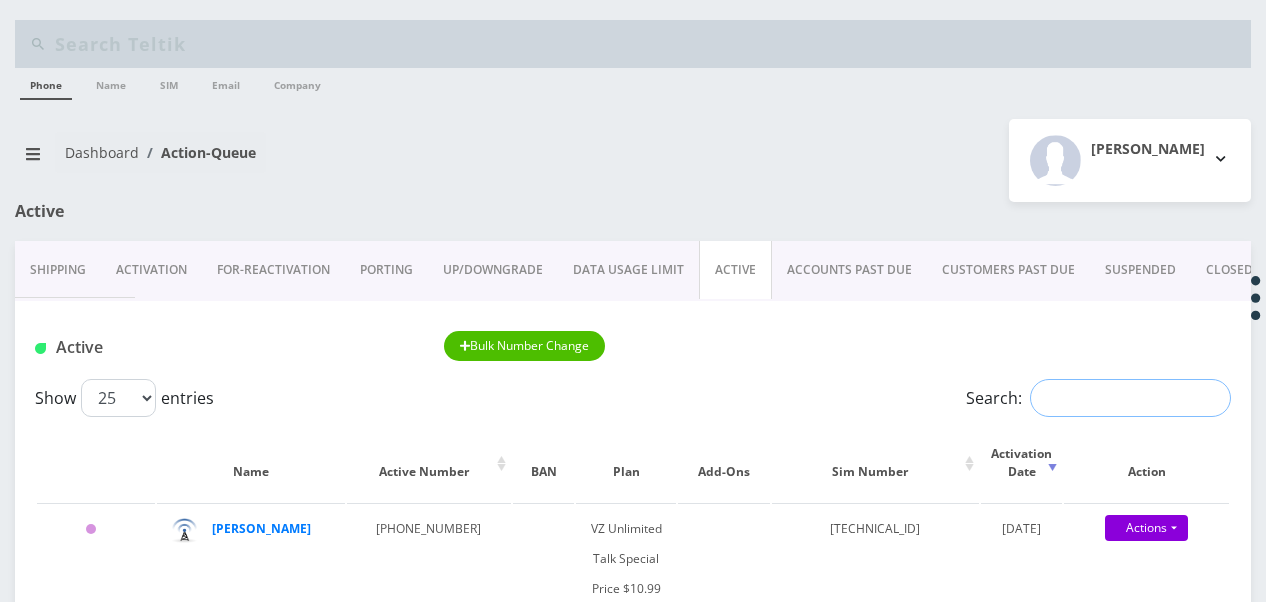 paste on "89148000010413034232" 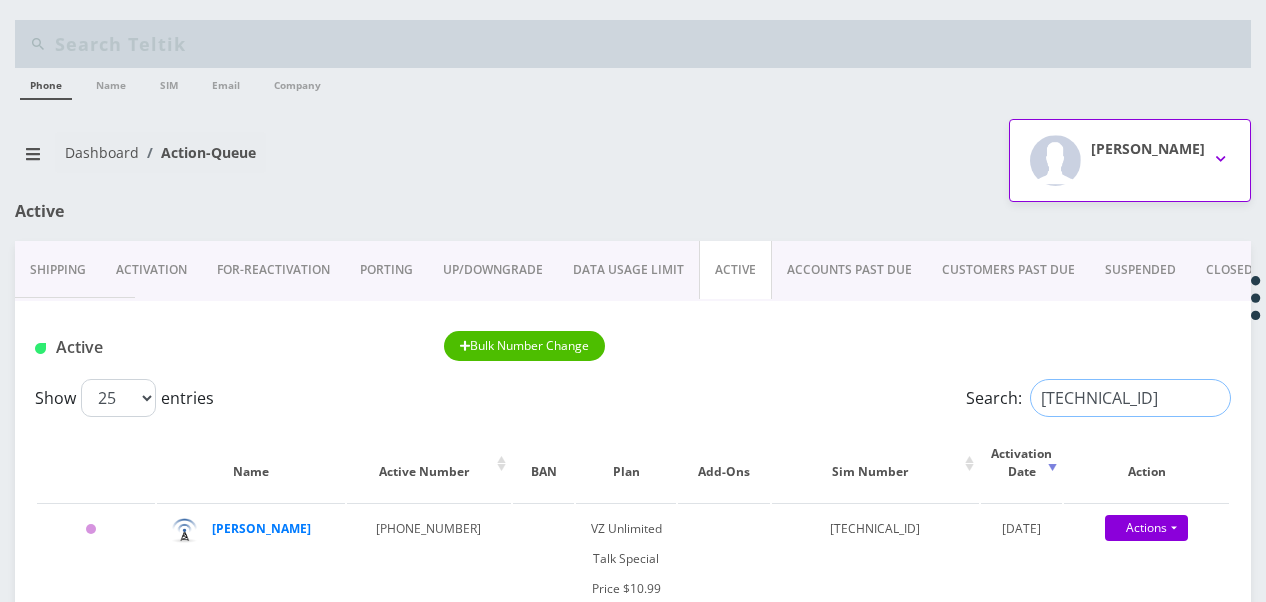scroll, scrollTop: 0, scrollLeft: 10, axis: horizontal 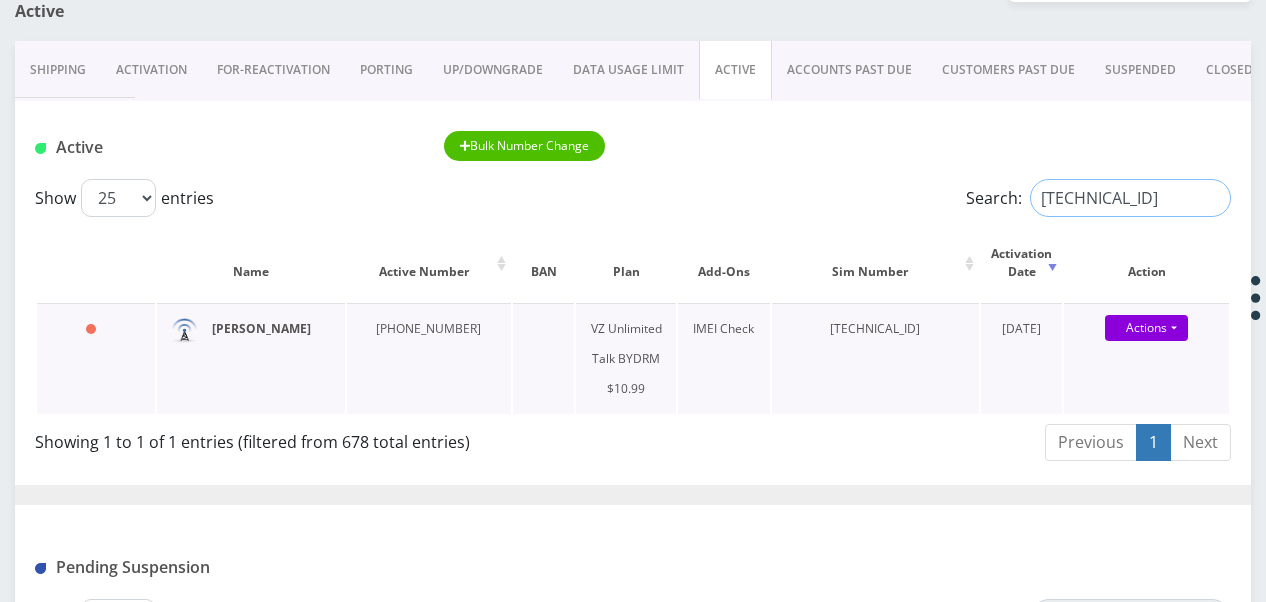type on "89148000010413034232" 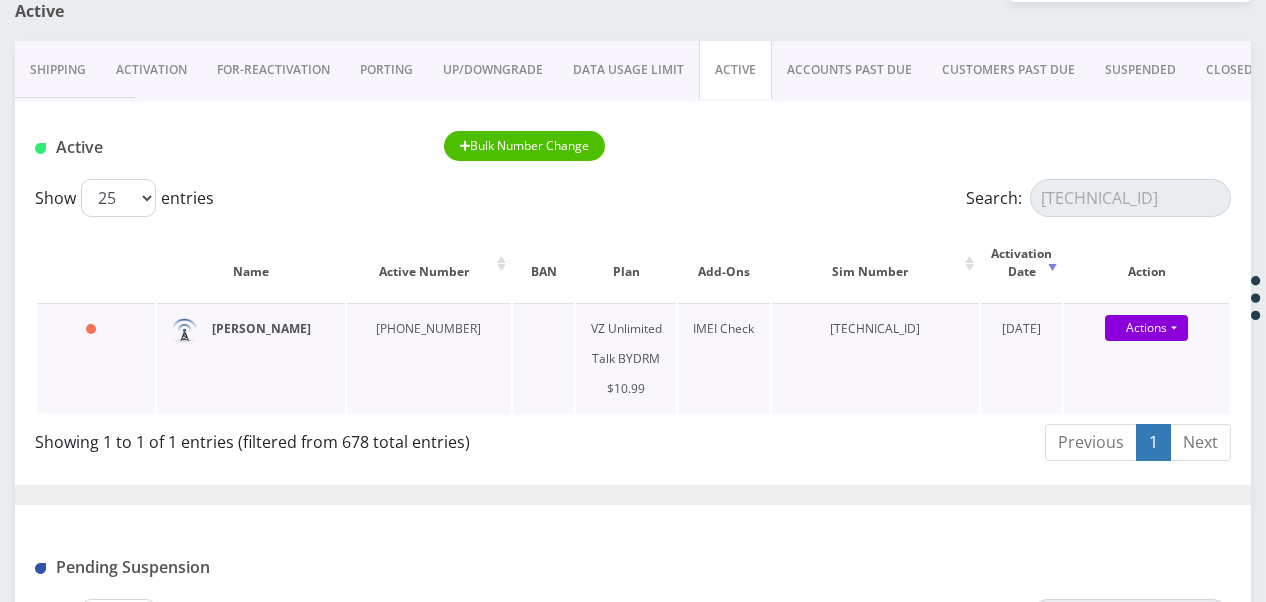 scroll, scrollTop: 0, scrollLeft: 0, axis: both 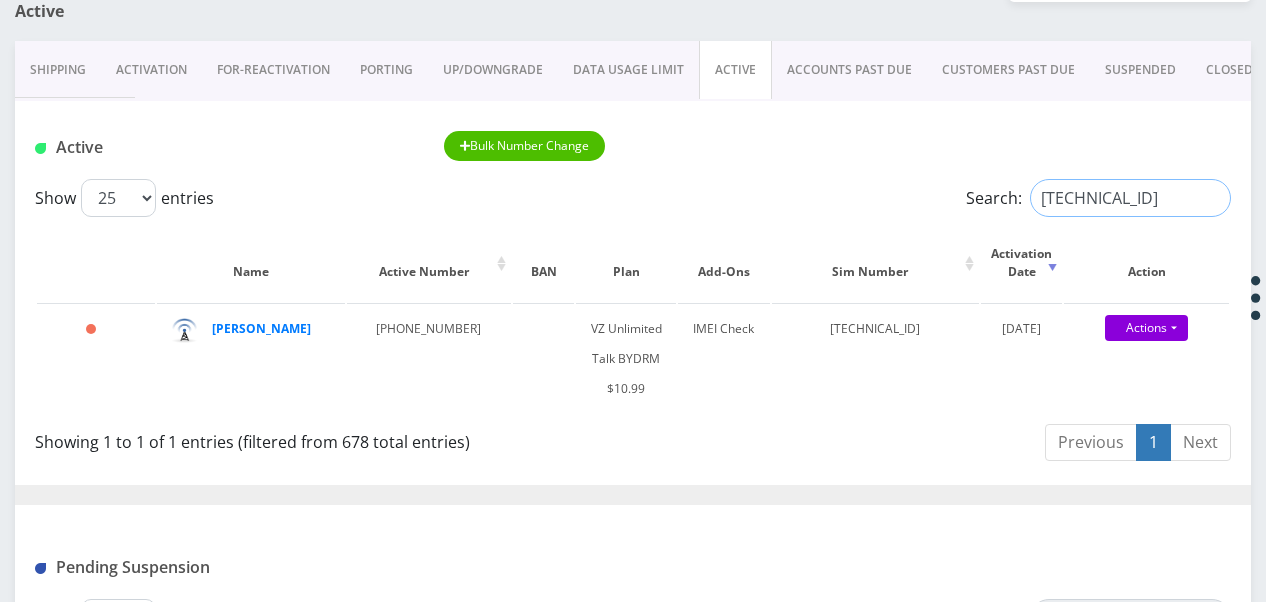 click on "89148000010413034232" at bounding box center [1130, 198] 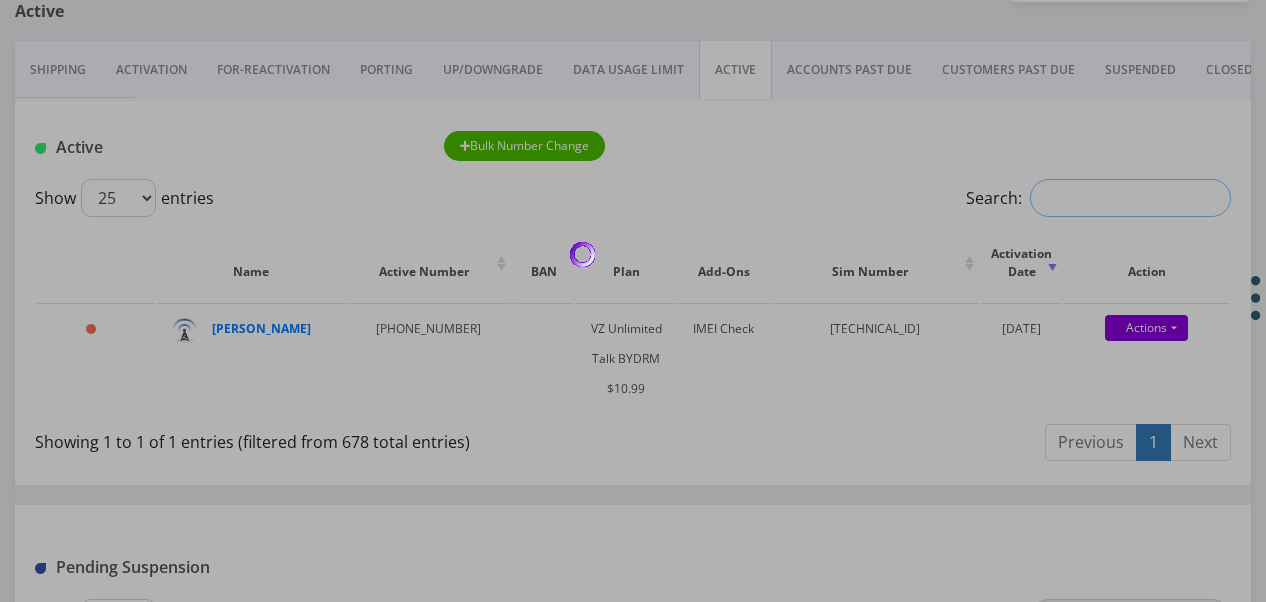 type 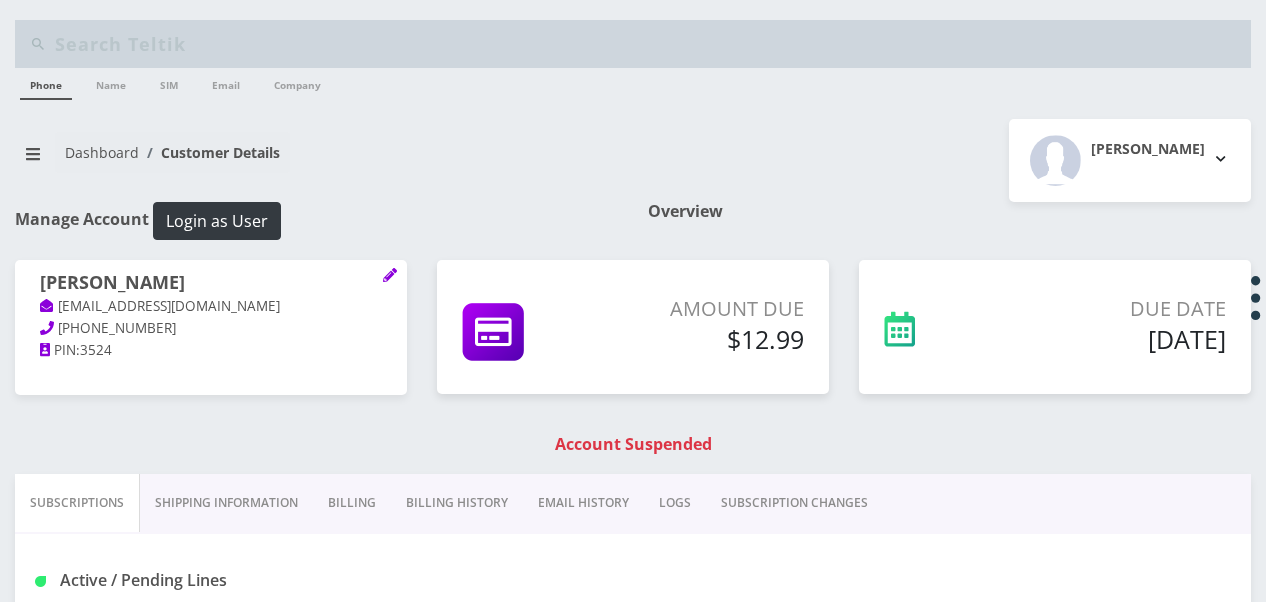 select on "372" 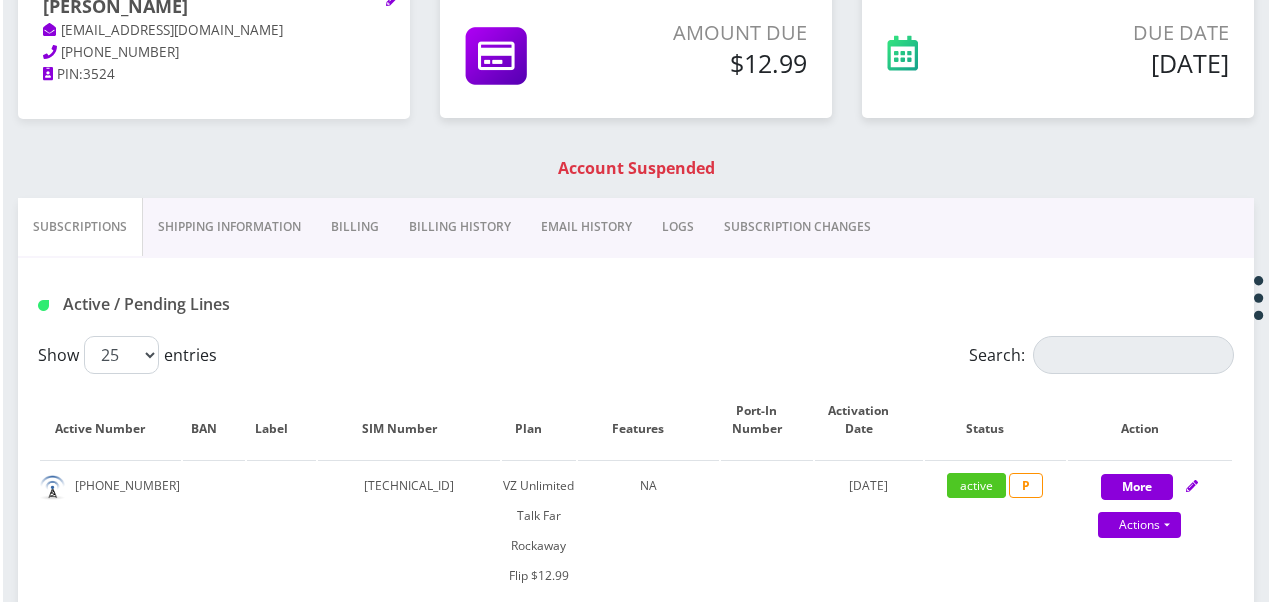 scroll, scrollTop: 400, scrollLeft: 0, axis: vertical 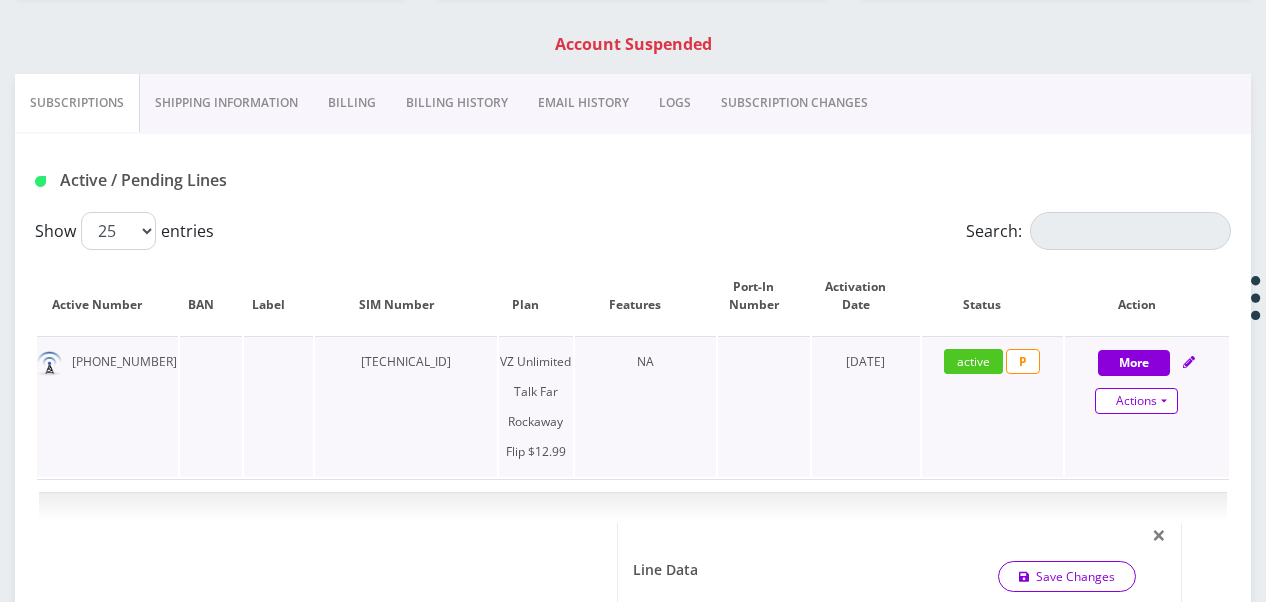 click on "Actions" at bounding box center (1136, 401) 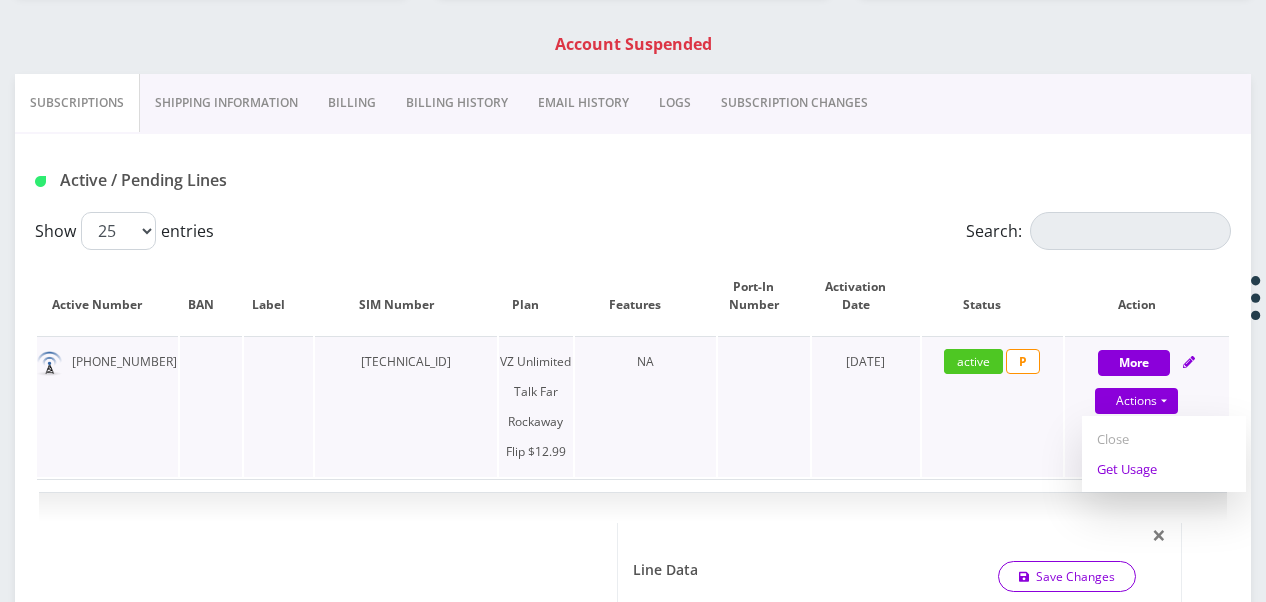 click on "Get Usage" at bounding box center [1164, 469] 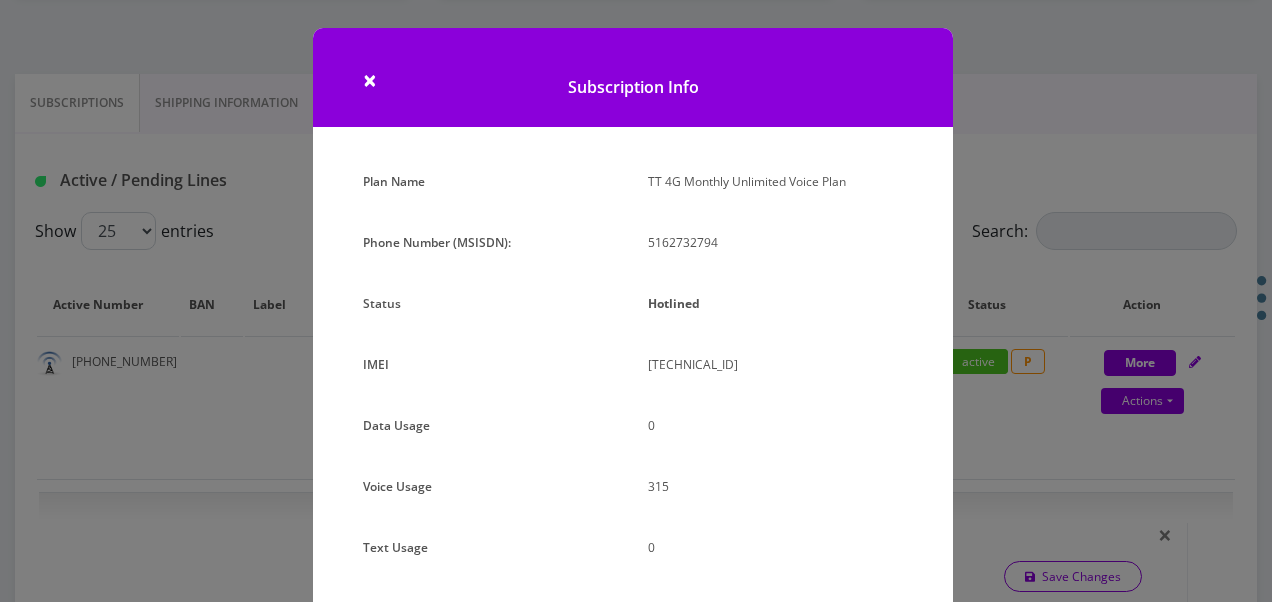 scroll, scrollTop: 0, scrollLeft: 0, axis: both 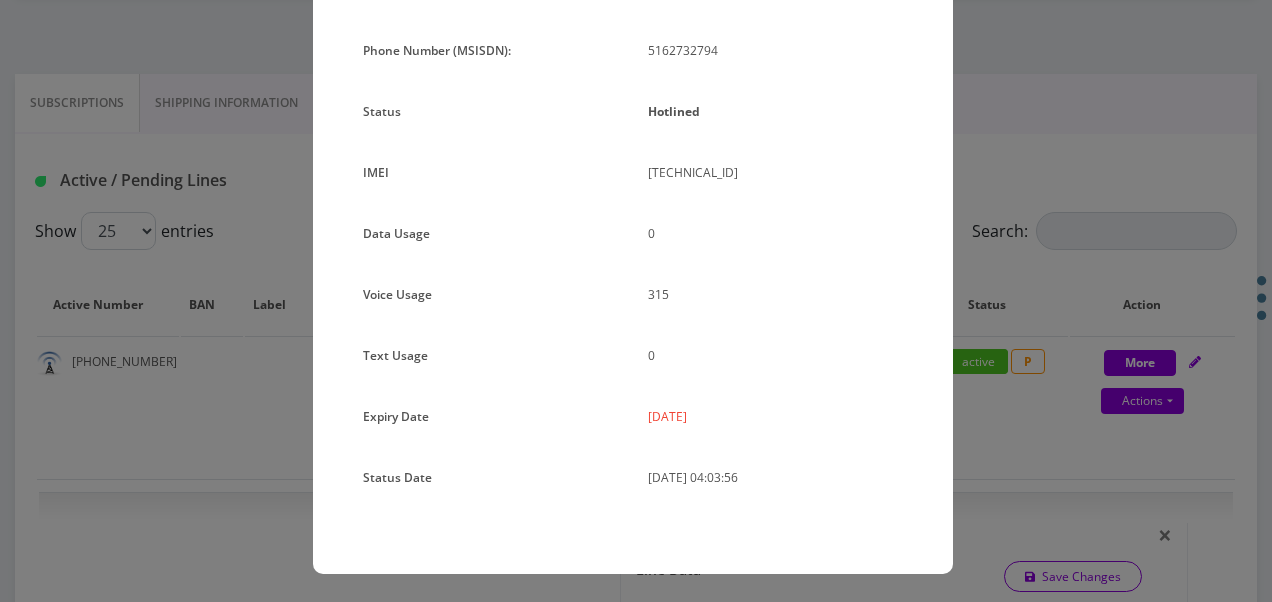 click on "×
Subscription Info
Plan Name
TT 4G Monthly Unlimited Voice Plan
Phone Number (MSISDN):
5162732794
Status
Hotlined
IMEI
[TECHNICAL_ID]
0 315 0" at bounding box center (636, 301) 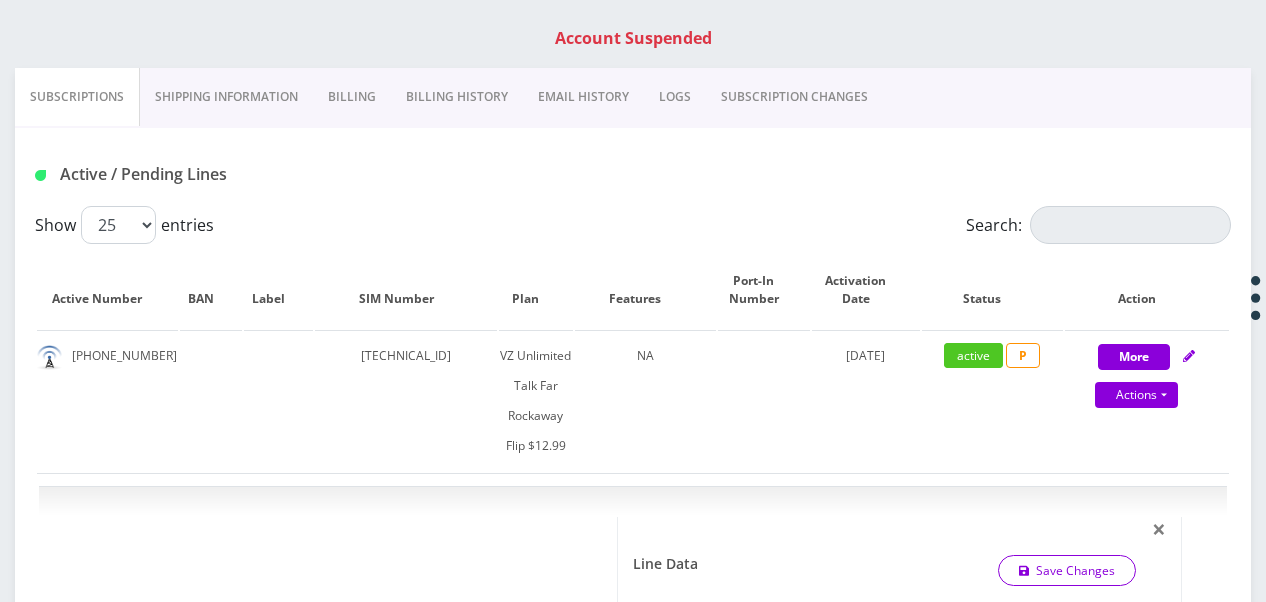 scroll, scrollTop: 300, scrollLeft: 0, axis: vertical 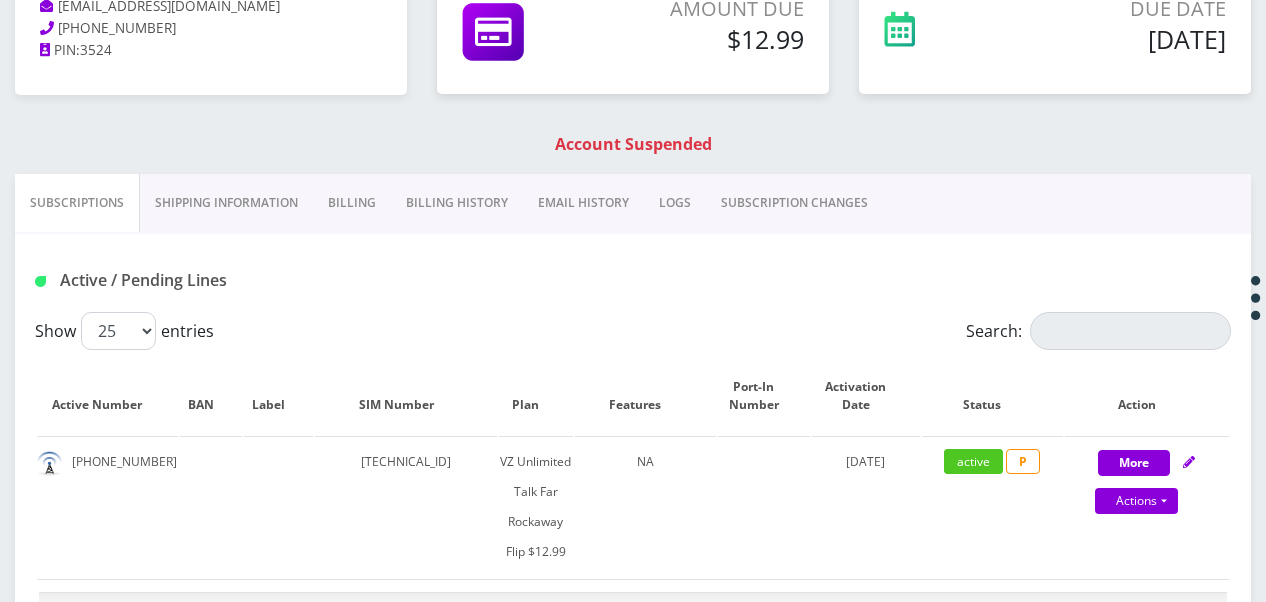 click on "Billing" at bounding box center [352, 203] 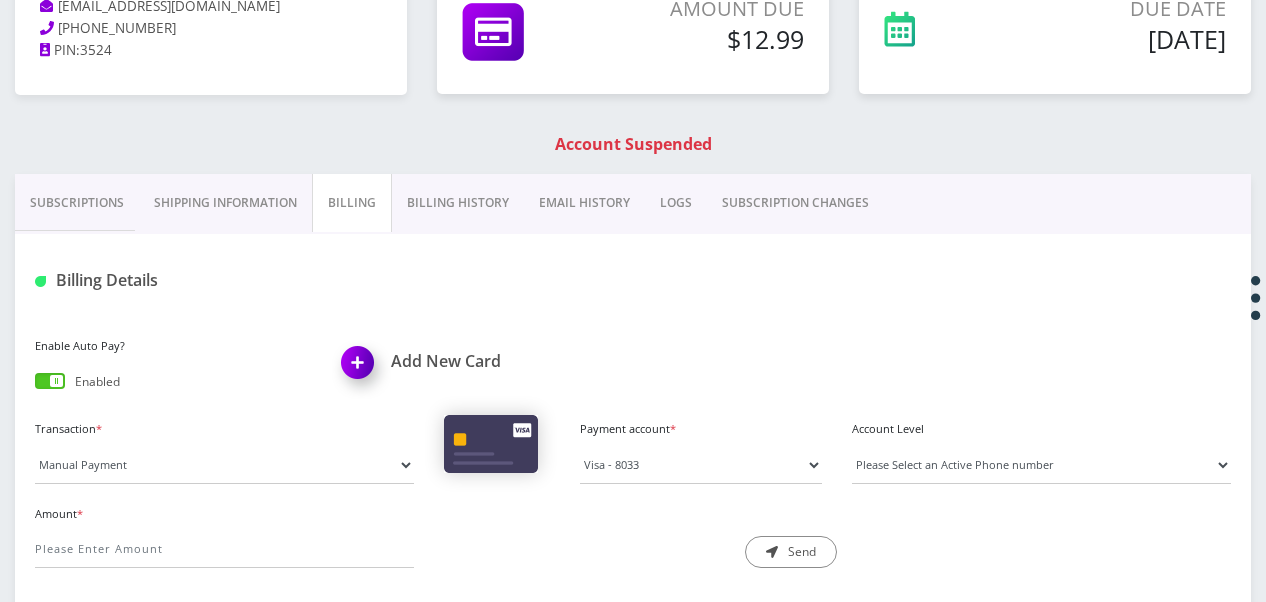 click on "Billing History" at bounding box center [458, 203] 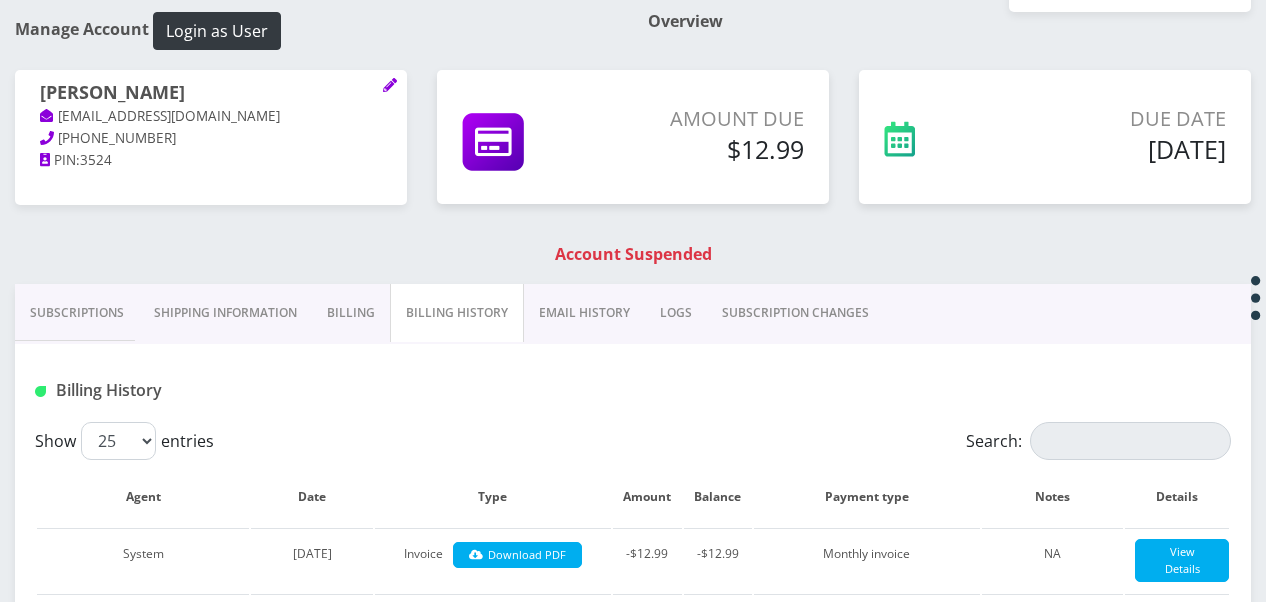 scroll, scrollTop: 100, scrollLeft: 0, axis: vertical 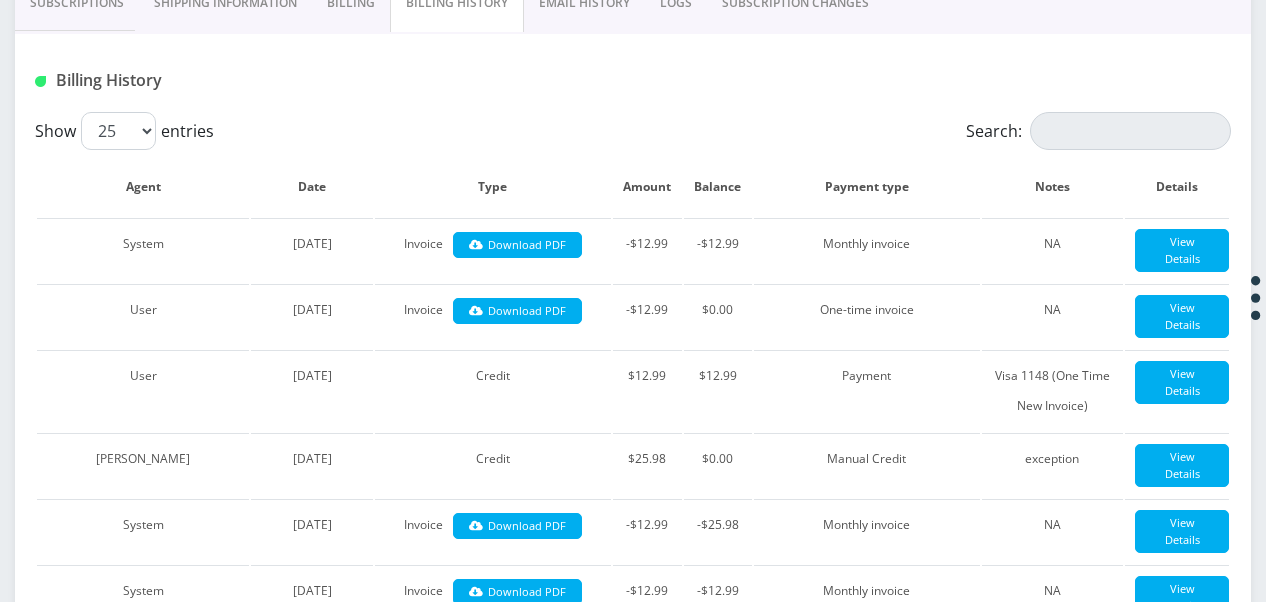 click on "Subscriptions" at bounding box center [77, 3] 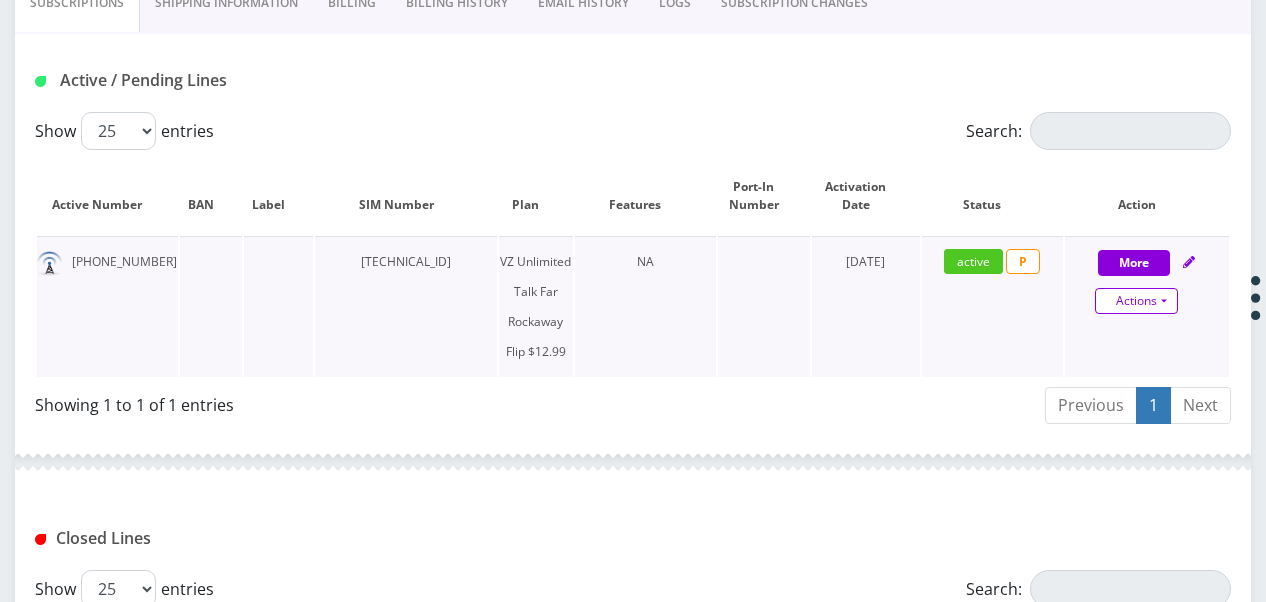 click on "Actions" at bounding box center (1136, 301) 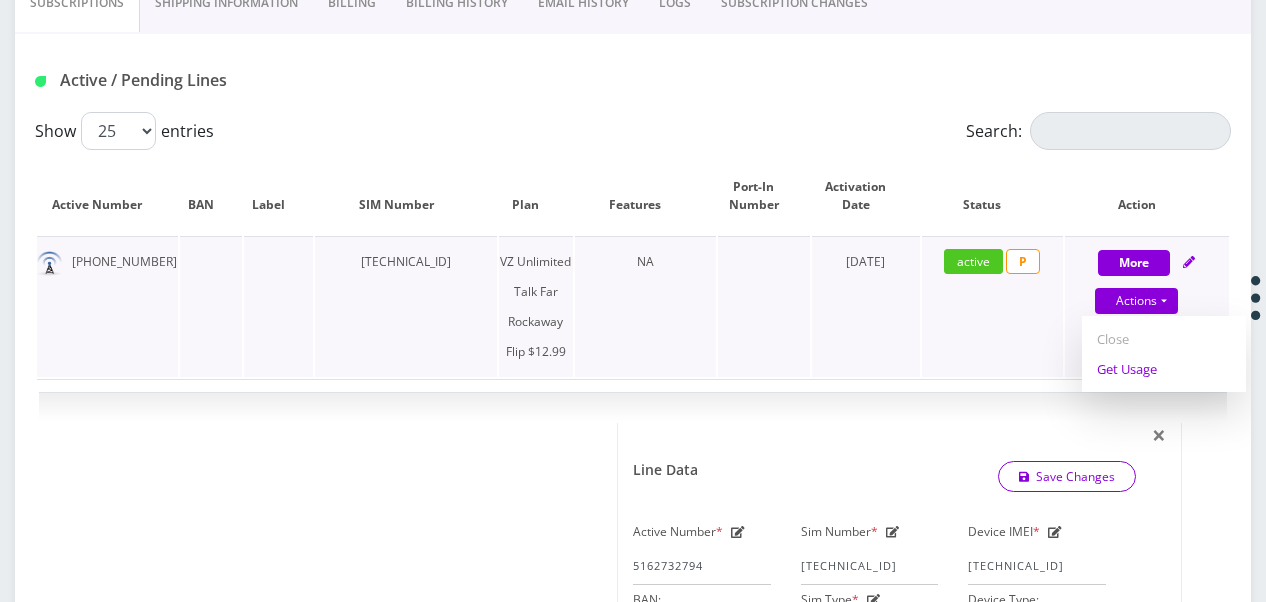 click on "Get Usage" at bounding box center [1164, 369] 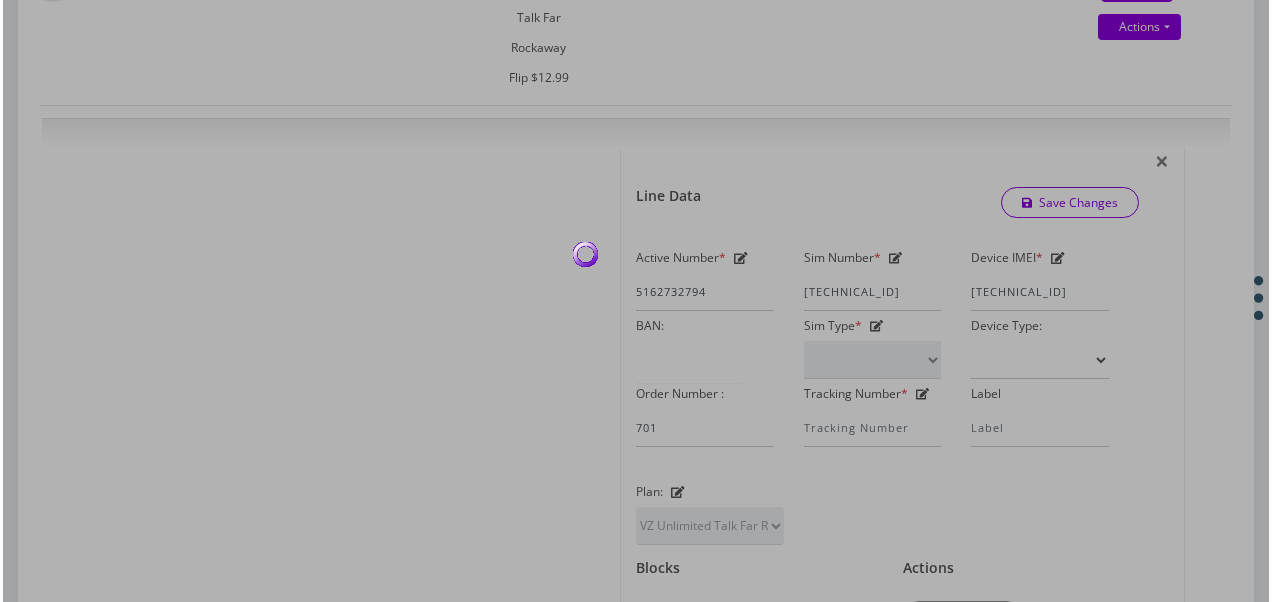 scroll, scrollTop: 900, scrollLeft: 0, axis: vertical 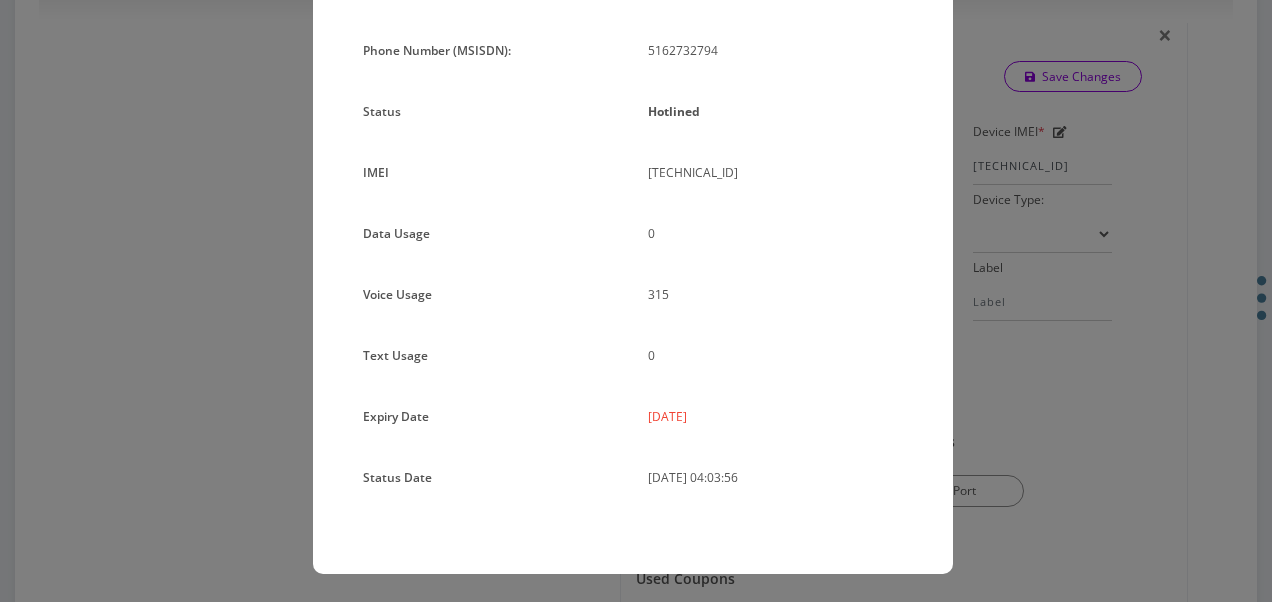 click on "×
Subscription Info
Plan Name
TT 4G Monthly Unlimited Voice Plan
Phone Number (MSISDN):
5162732794
Status
Hotlined
IMEI
016144004157838
0 315 0" at bounding box center [636, 301] 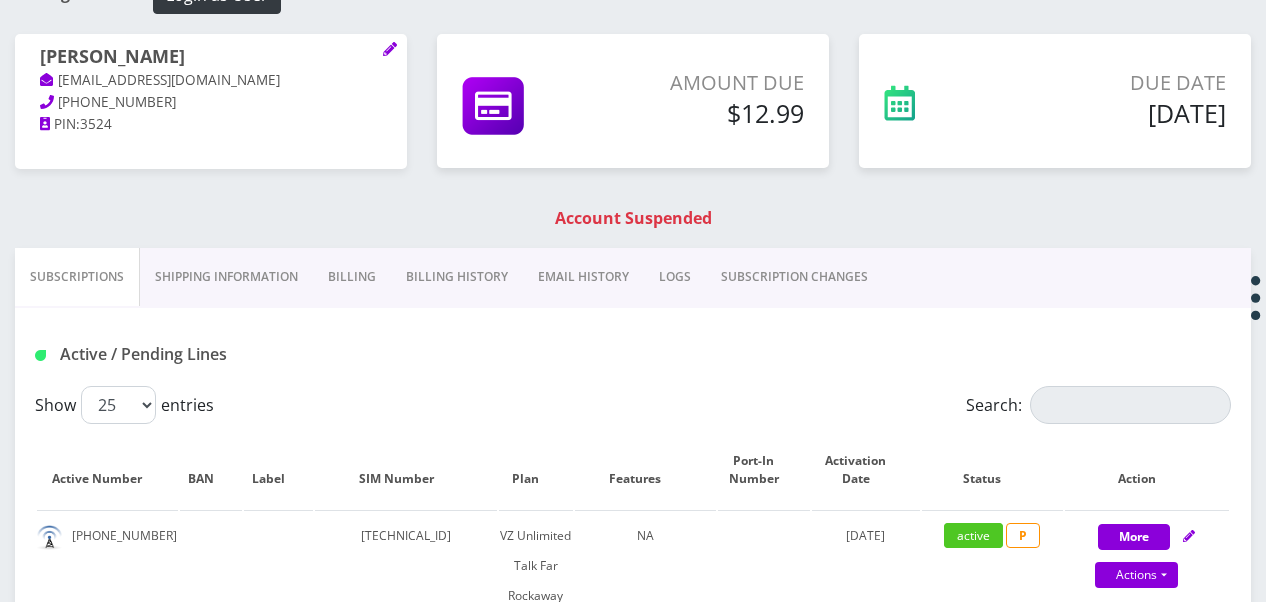 scroll, scrollTop: 22, scrollLeft: 0, axis: vertical 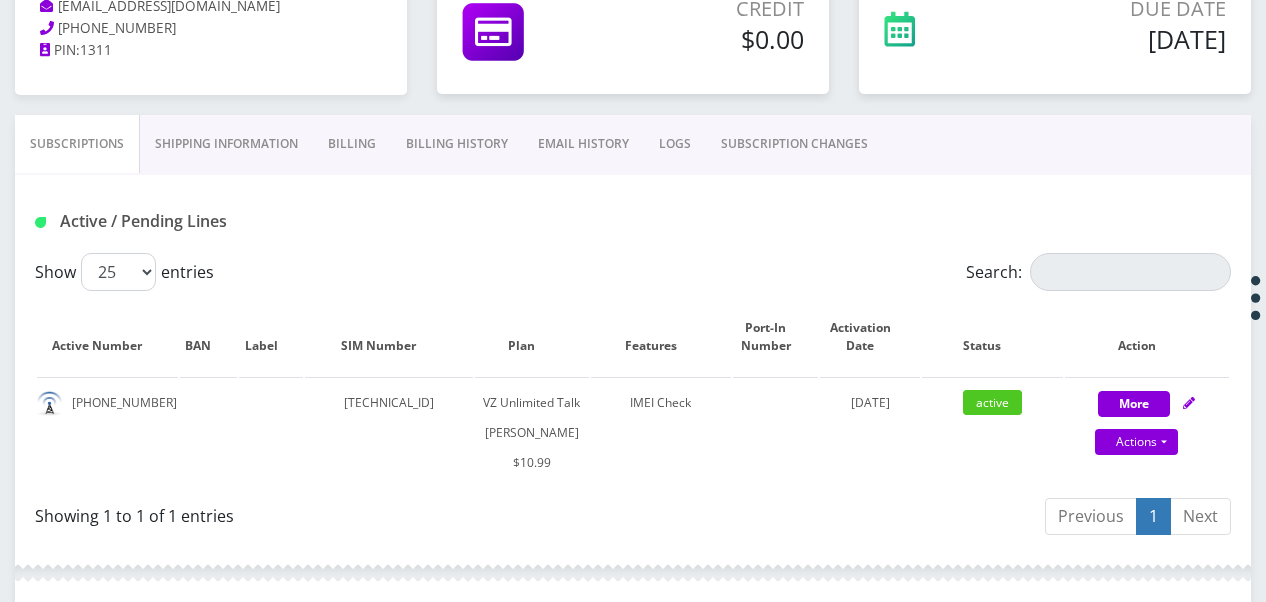 click on "SUBSCRIPTION CHANGES" at bounding box center (794, 144) 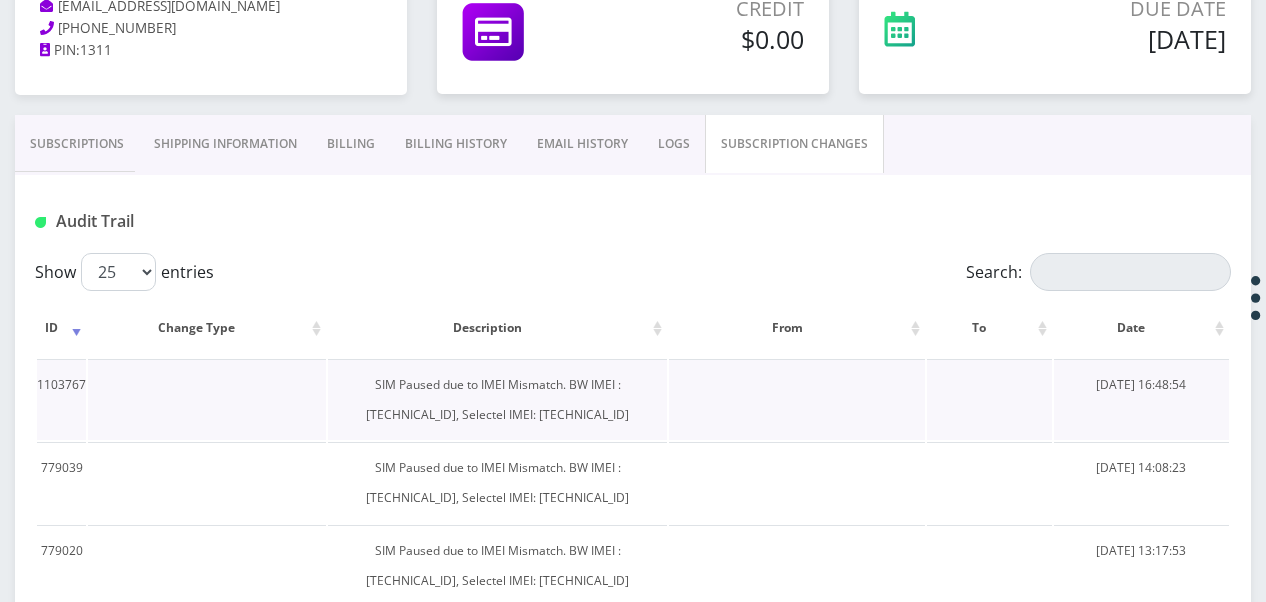 click on "SIM Paused due to IMEI Mismatch. BW IMEI : 359018840549074, Selectel IMEI: 016144002807434" at bounding box center (498, 399) 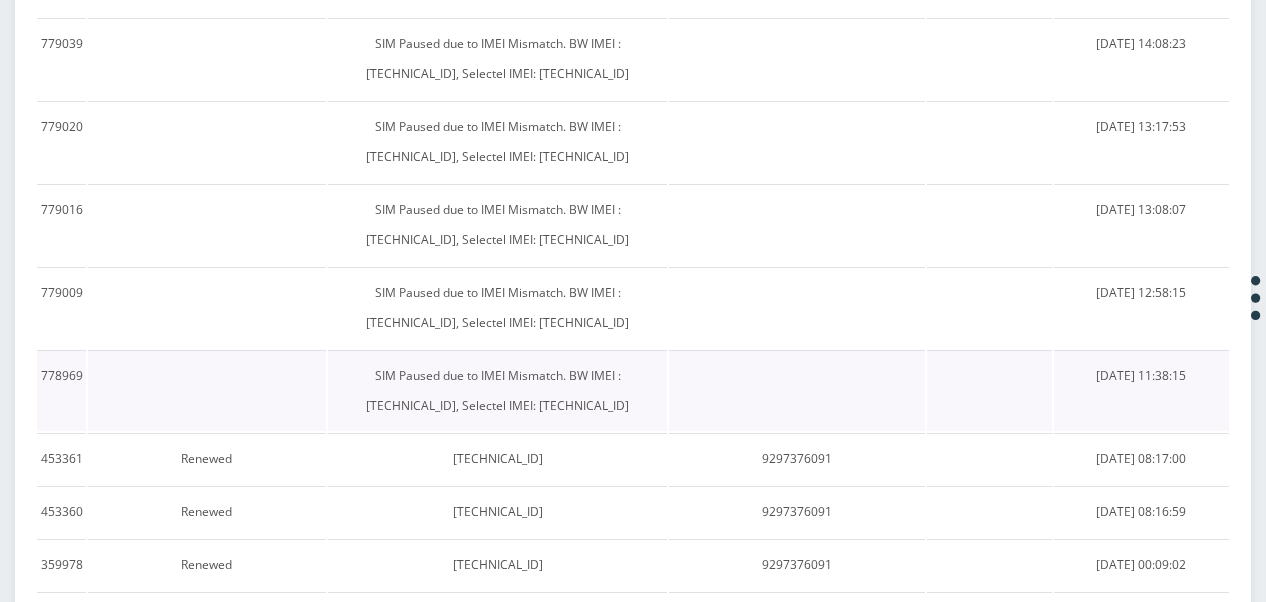 scroll, scrollTop: 424, scrollLeft: 0, axis: vertical 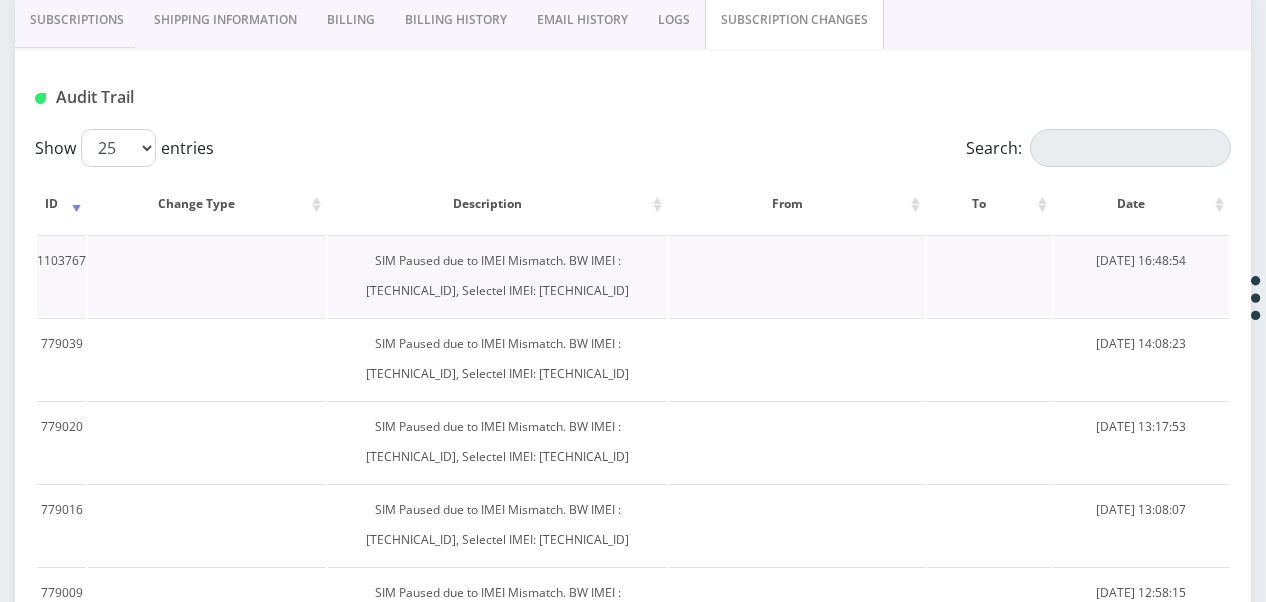 drag, startPoint x: 466, startPoint y: 294, endPoint x: 589, endPoint y: 301, distance: 123.19903 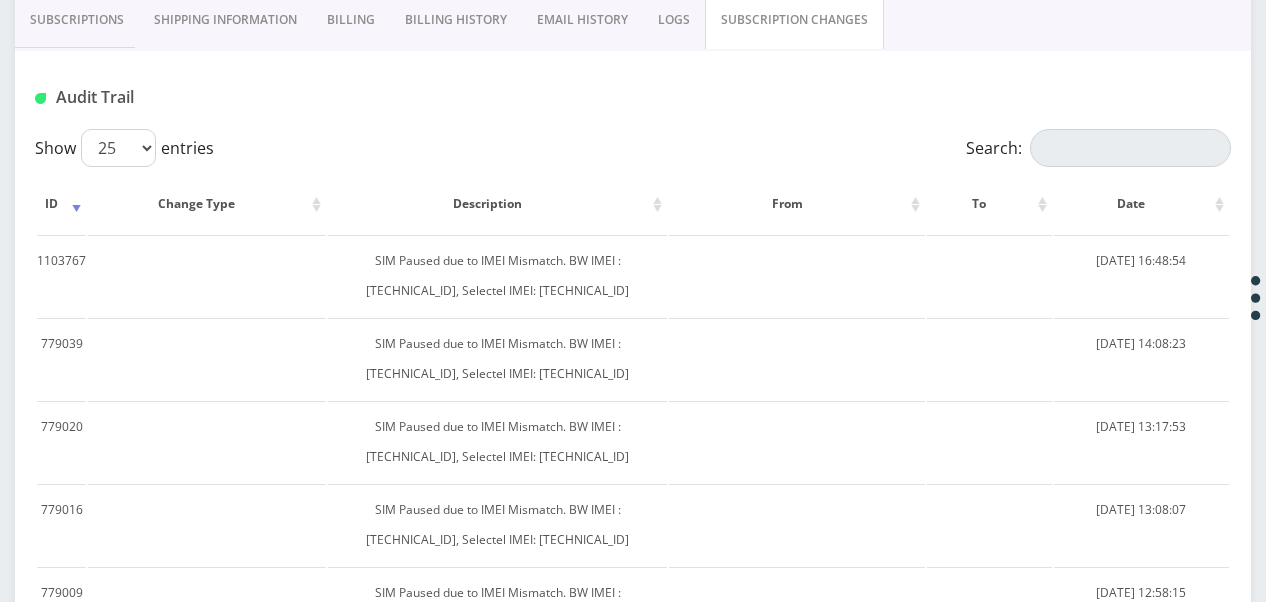 scroll, scrollTop: 24, scrollLeft: 0, axis: vertical 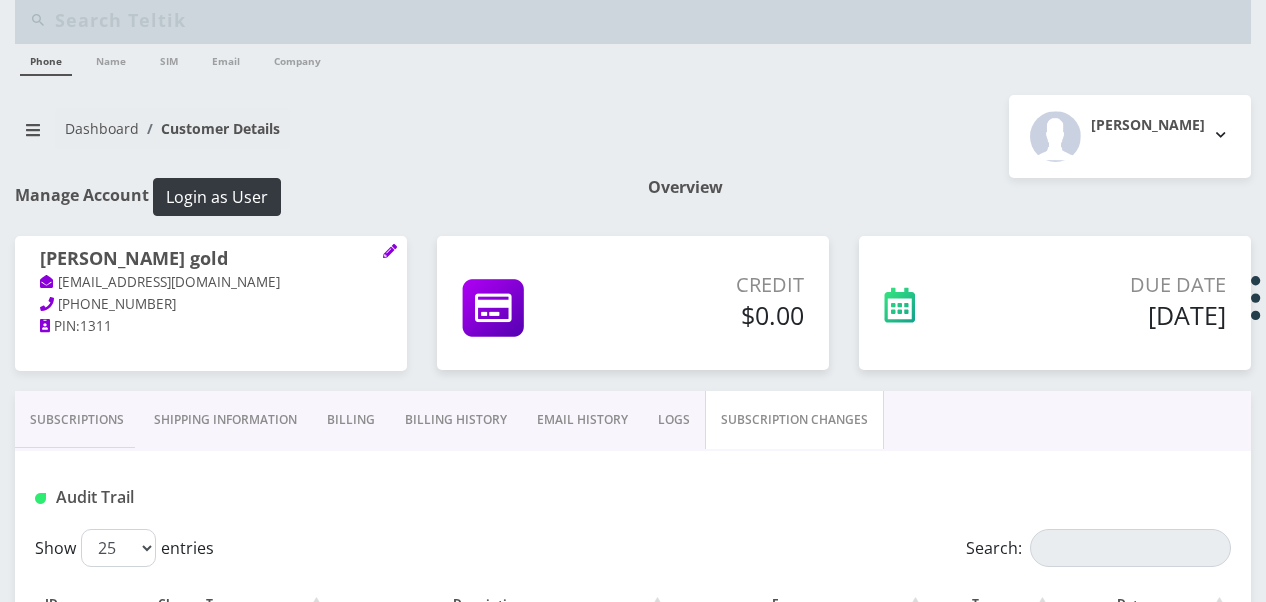 click on "Subscriptions" at bounding box center [77, 420] 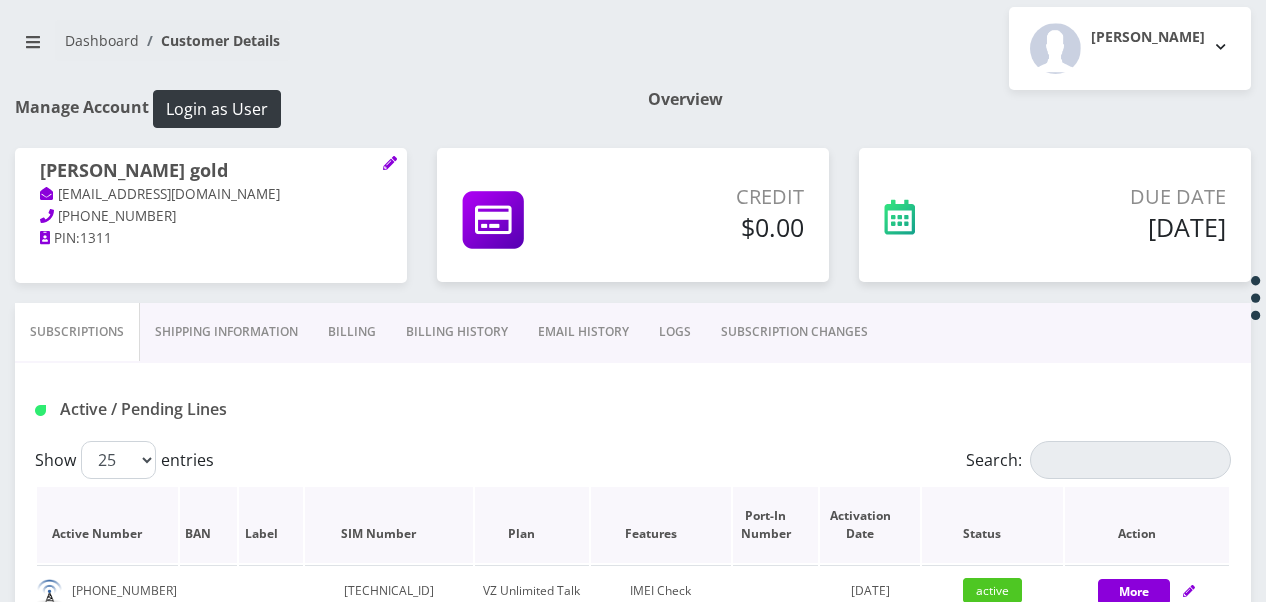 scroll, scrollTop: 324, scrollLeft: 0, axis: vertical 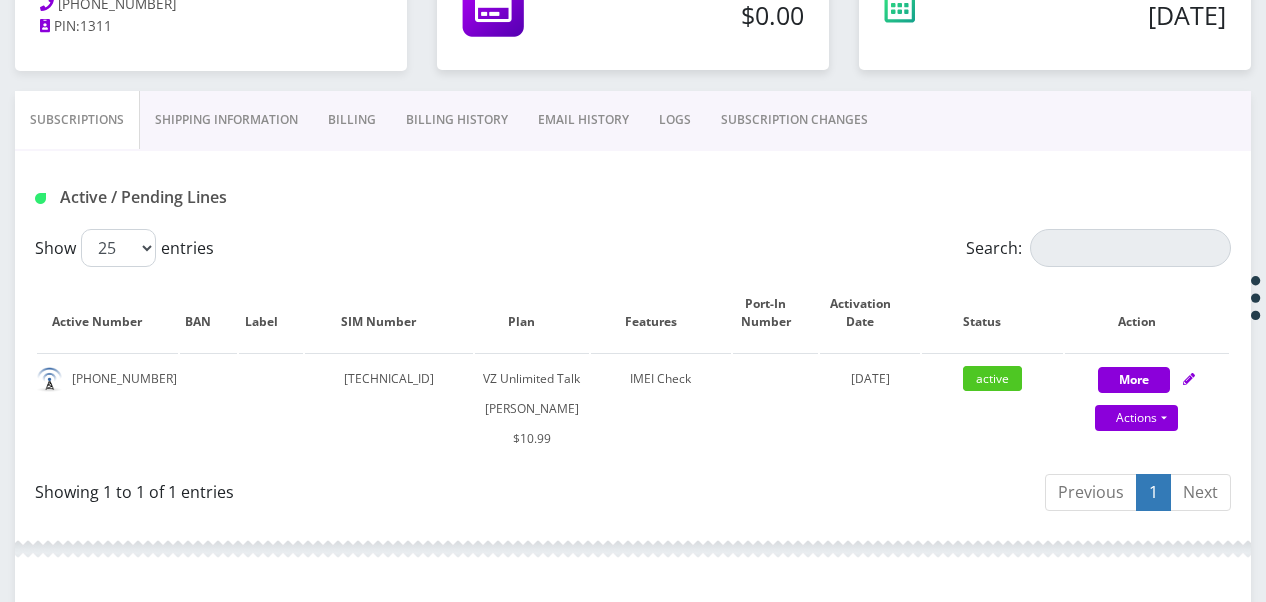 click on "SUBSCRIPTION CHANGES" at bounding box center [794, 120] 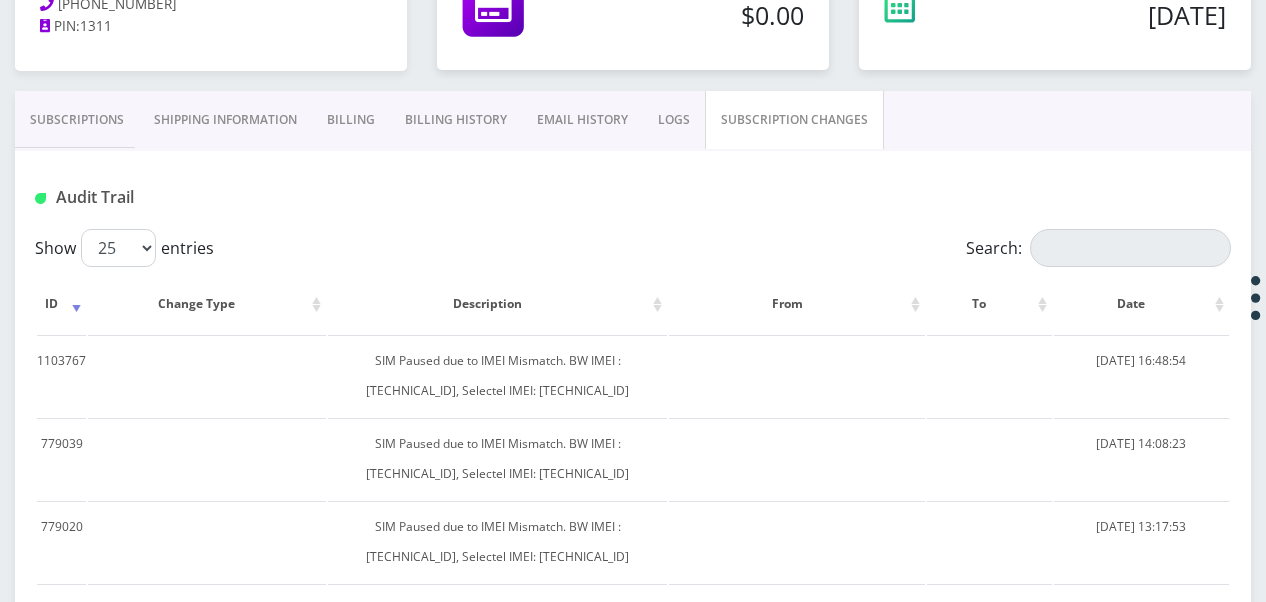 click on "Subscriptions" at bounding box center (77, 120) 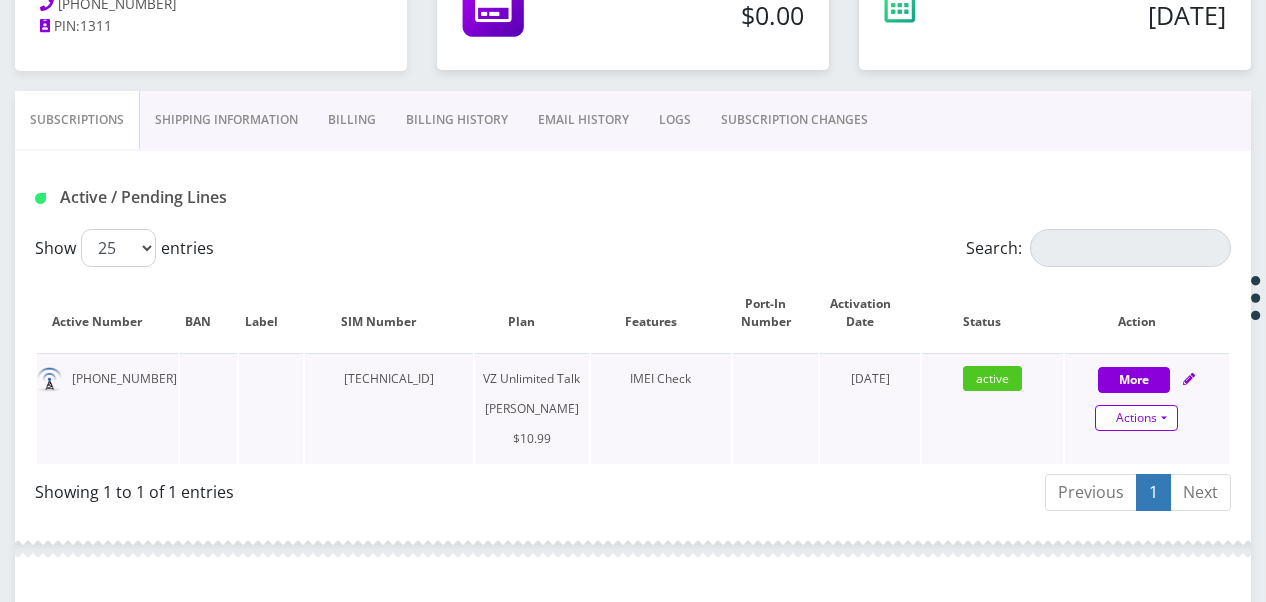 click on "Actions" at bounding box center [1136, 418] 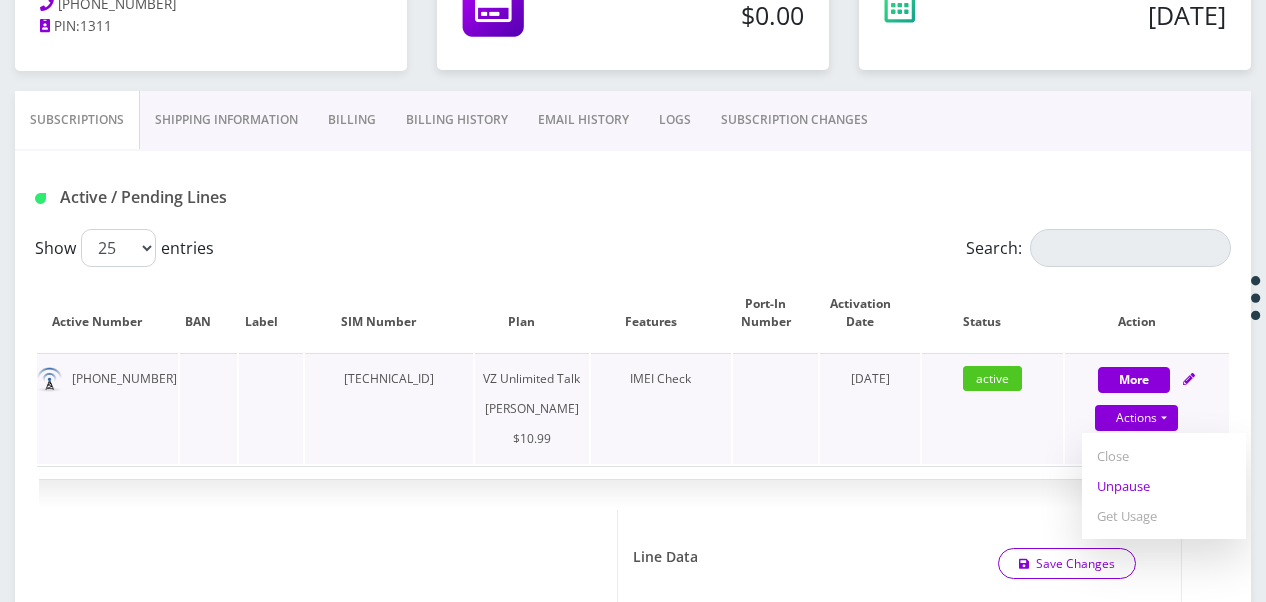 click on "Unpause" at bounding box center (1164, 486) 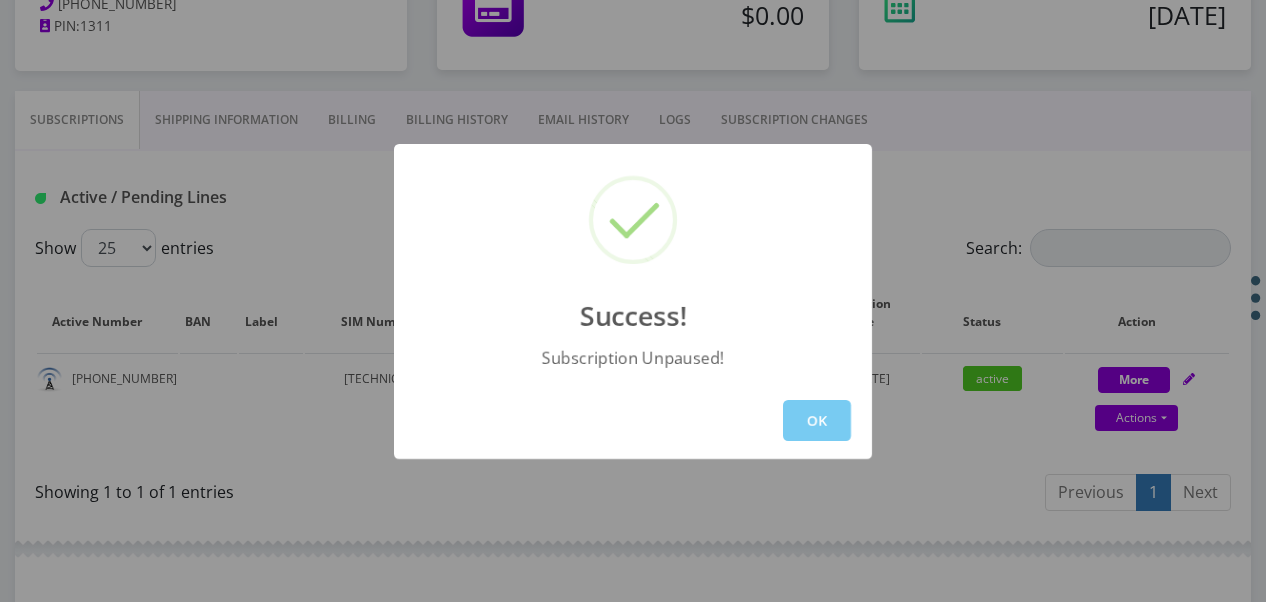 click on "OK" at bounding box center [817, 420] 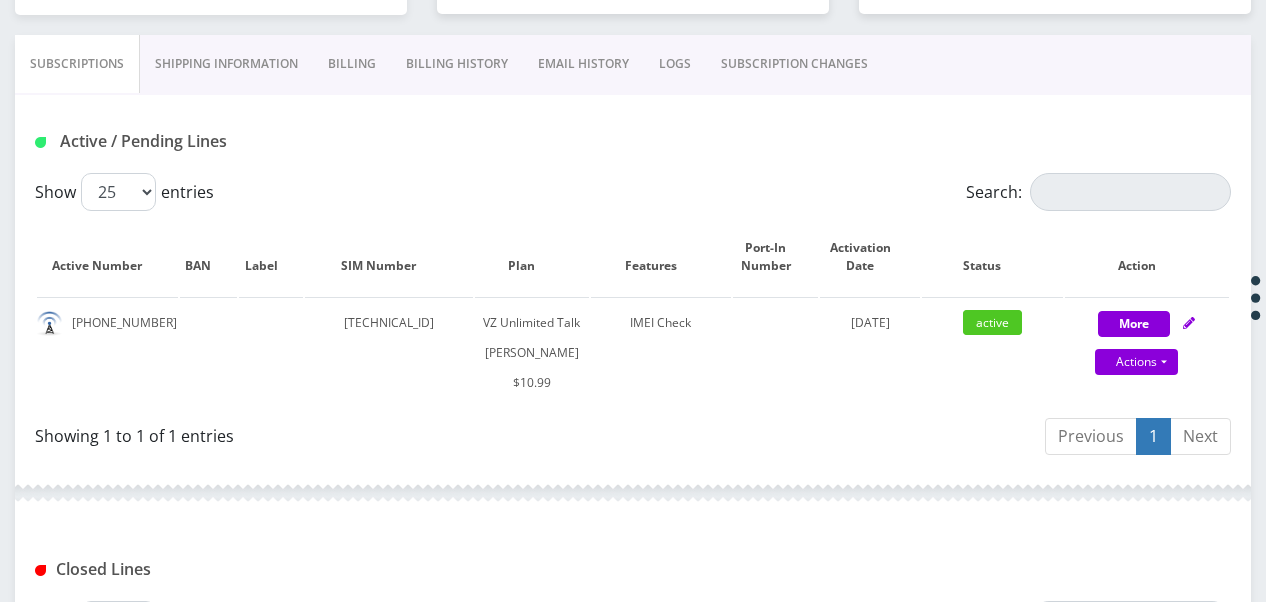 scroll, scrollTop: 224, scrollLeft: 0, axis: vertical 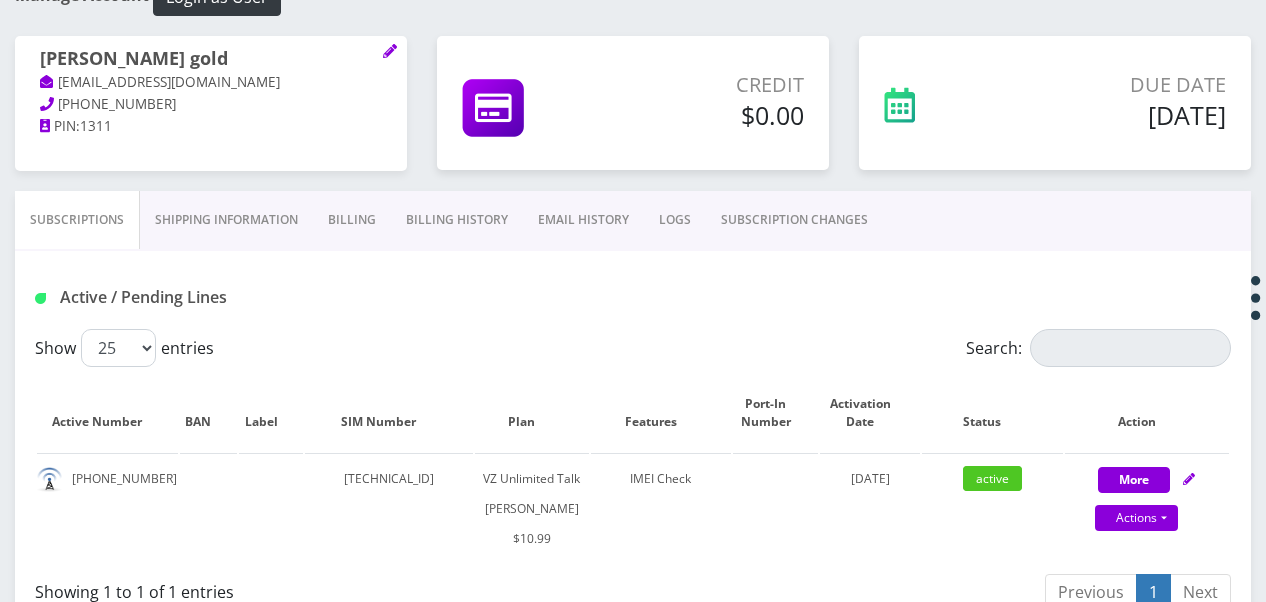 click on "SUBSCRIPTION CHANGES" at bounding box center (794, 220) 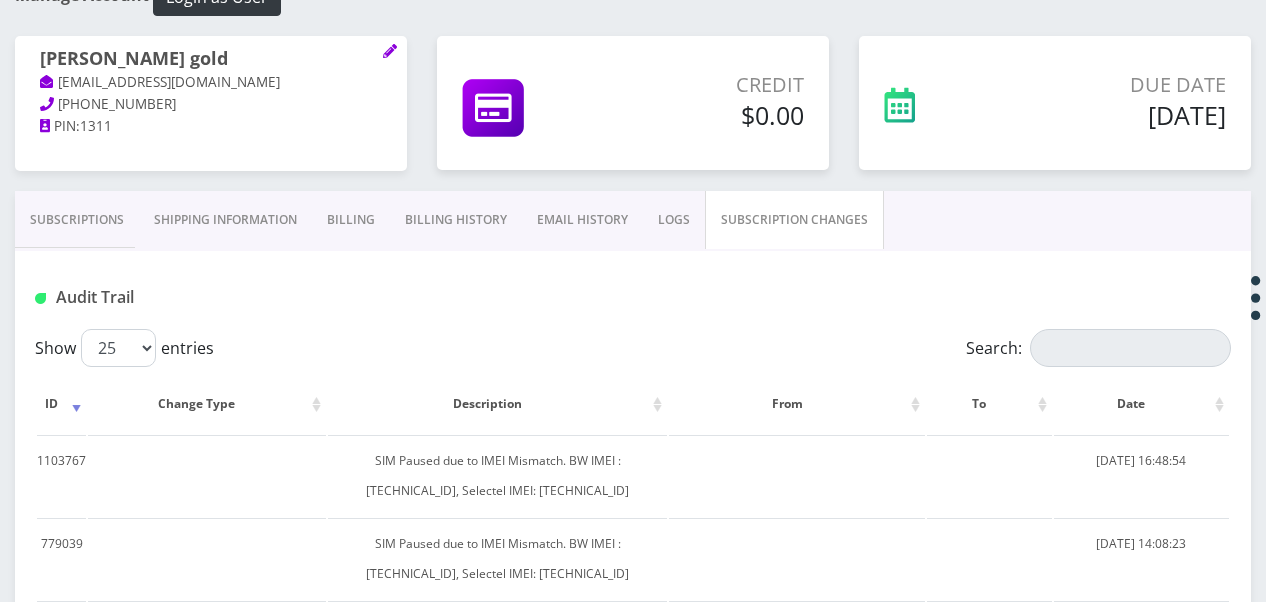 click on "Subscriptions" at bounding box center (77, 220) 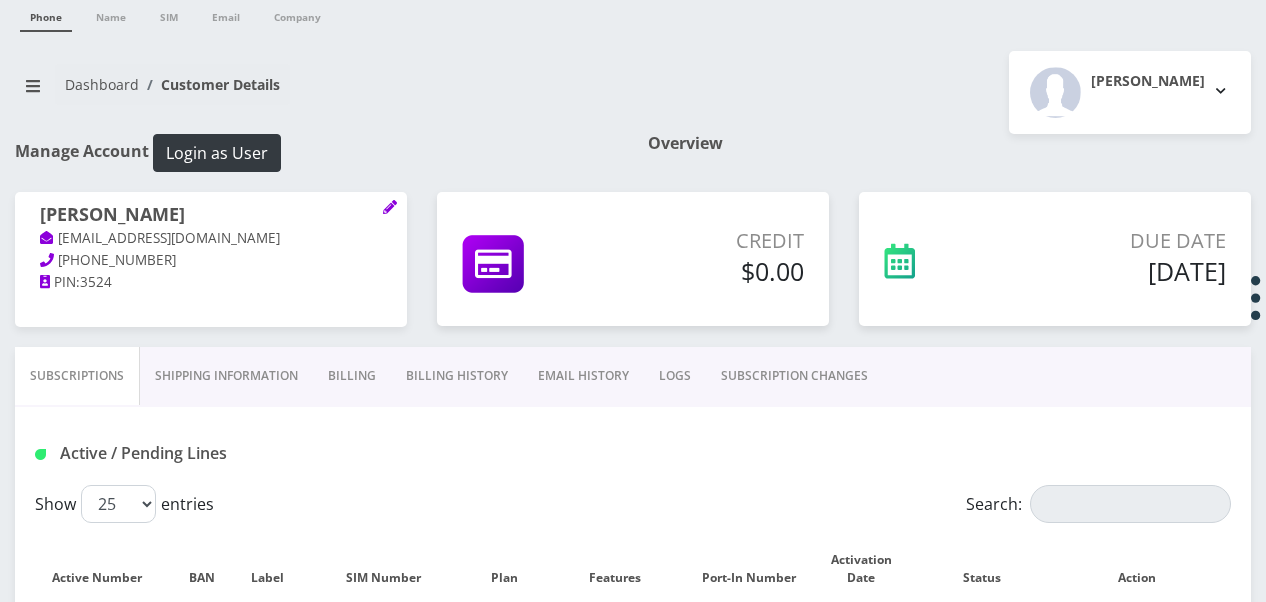 scroll, scrollTop: 242, scrollLeft: 0, axis: vertical 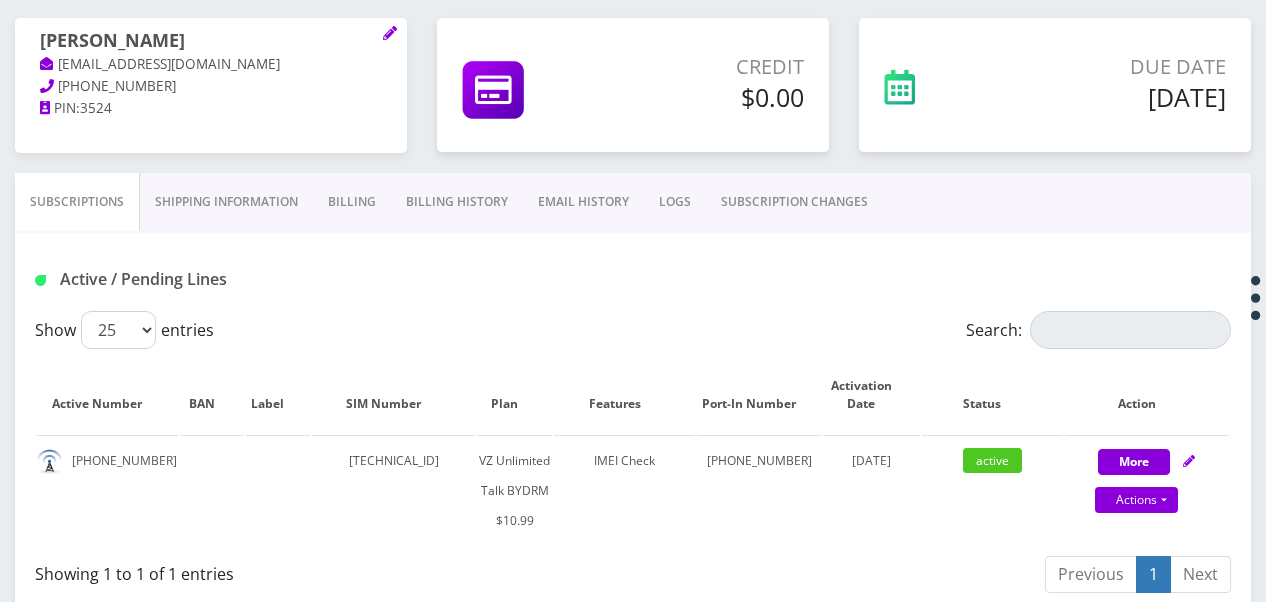 click on "SUBSCRIPTION CHANGES" at bounding box center (794, 202) 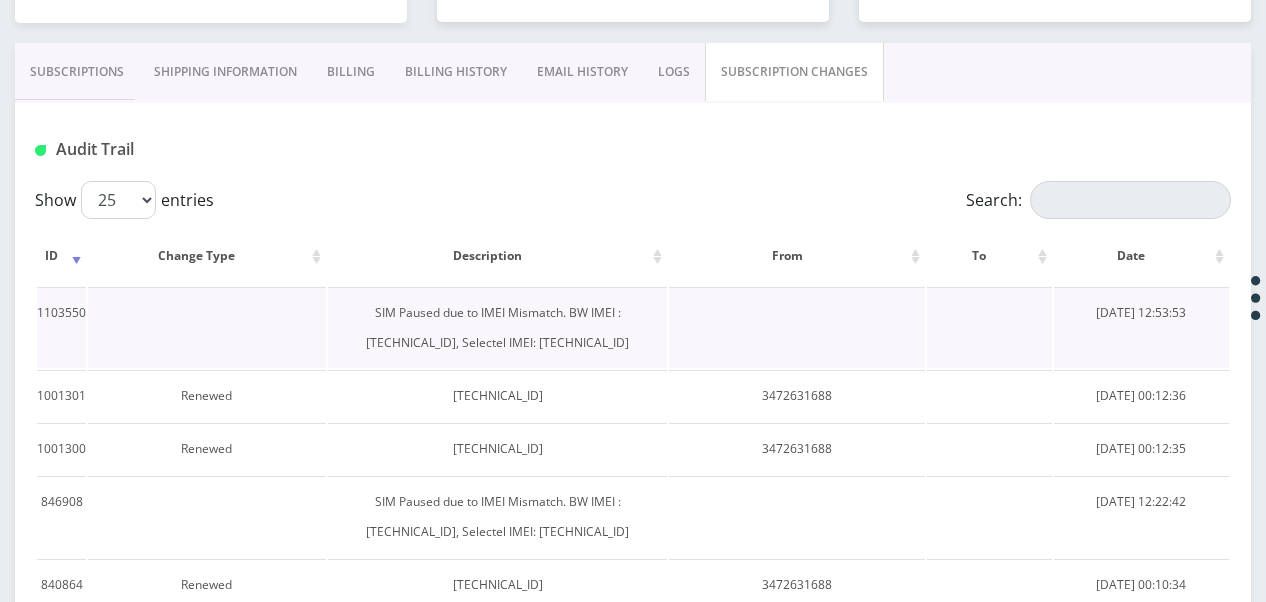 scroll, scrollTop: 242, scrollLeft: 0, axis: vertical 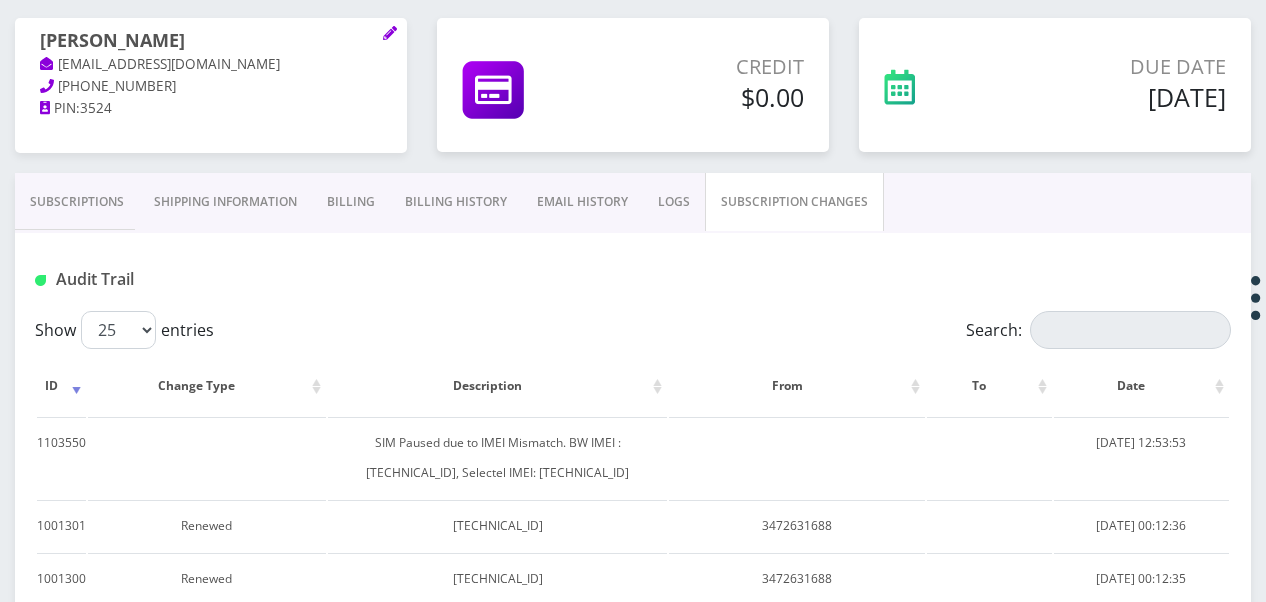 click on "Subscriptions" at bounding box center [77, 202] 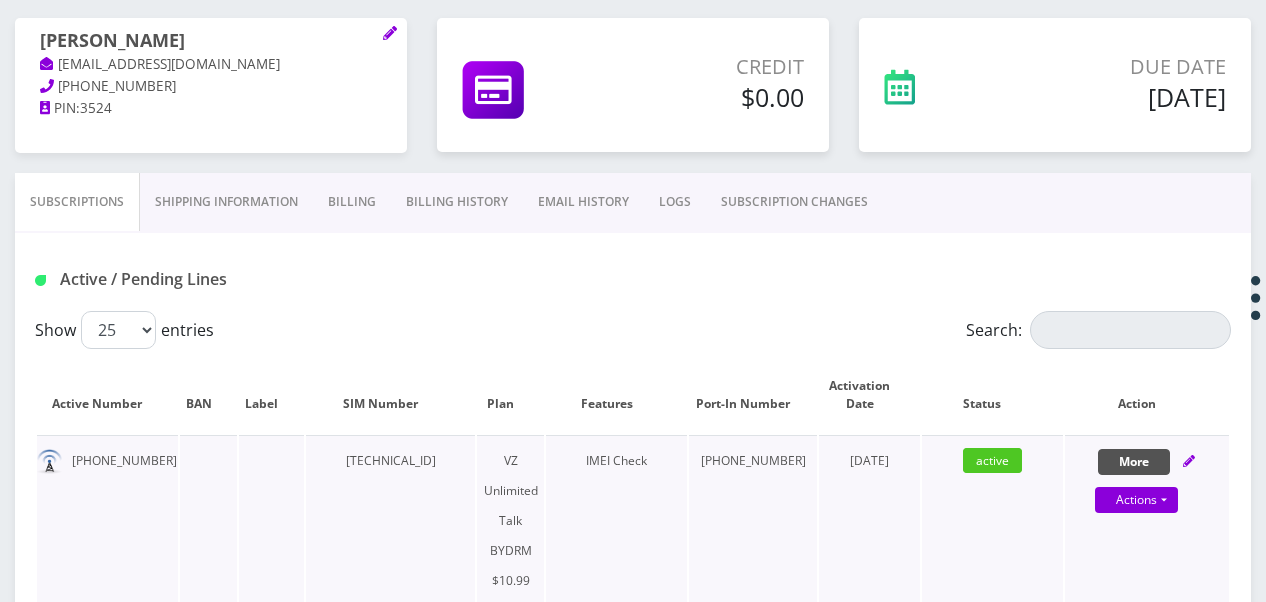 click on "More" at bounding box center [1134, 462] 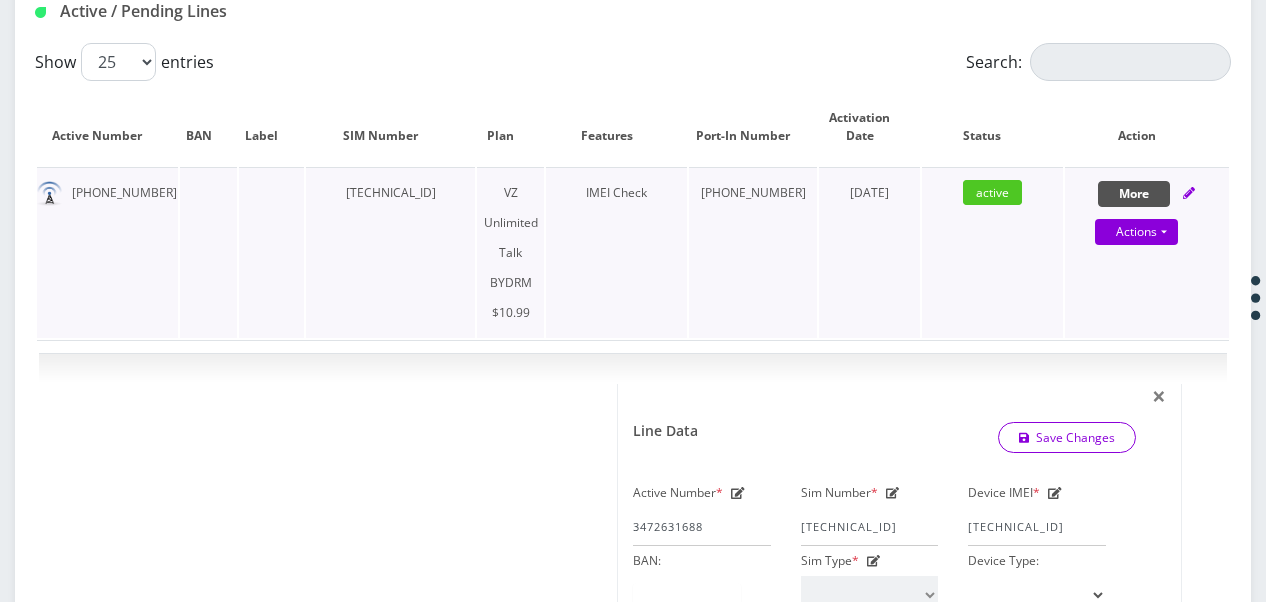 scroll, scrollTop: 542, scrollLeft: 0, axis: vertical 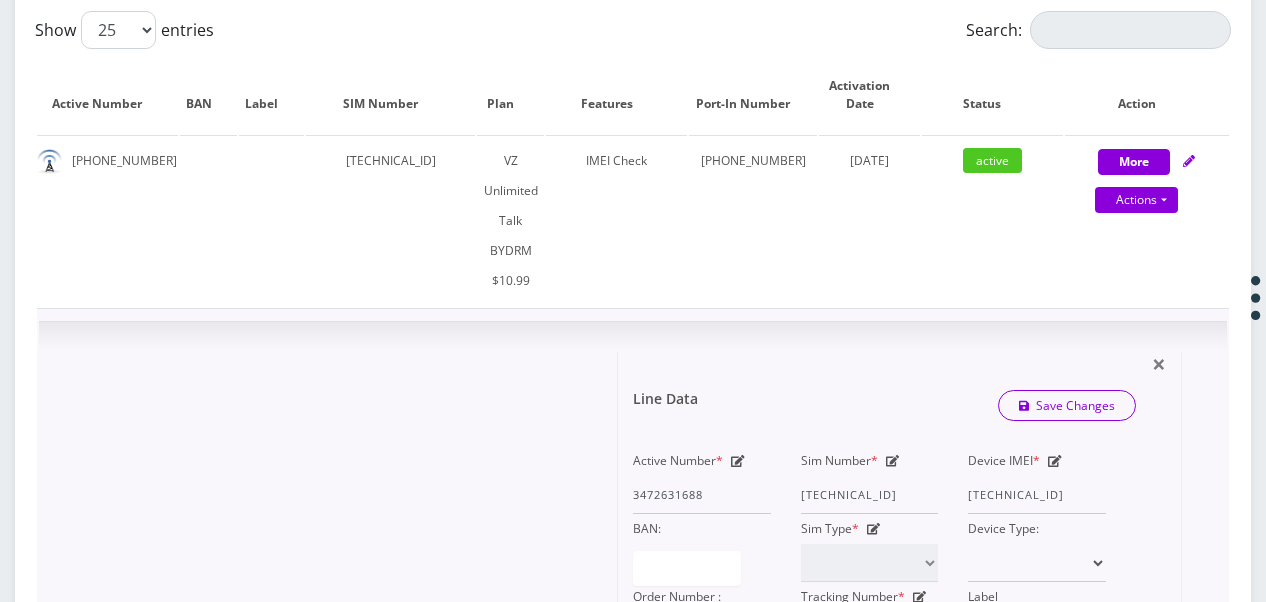 click 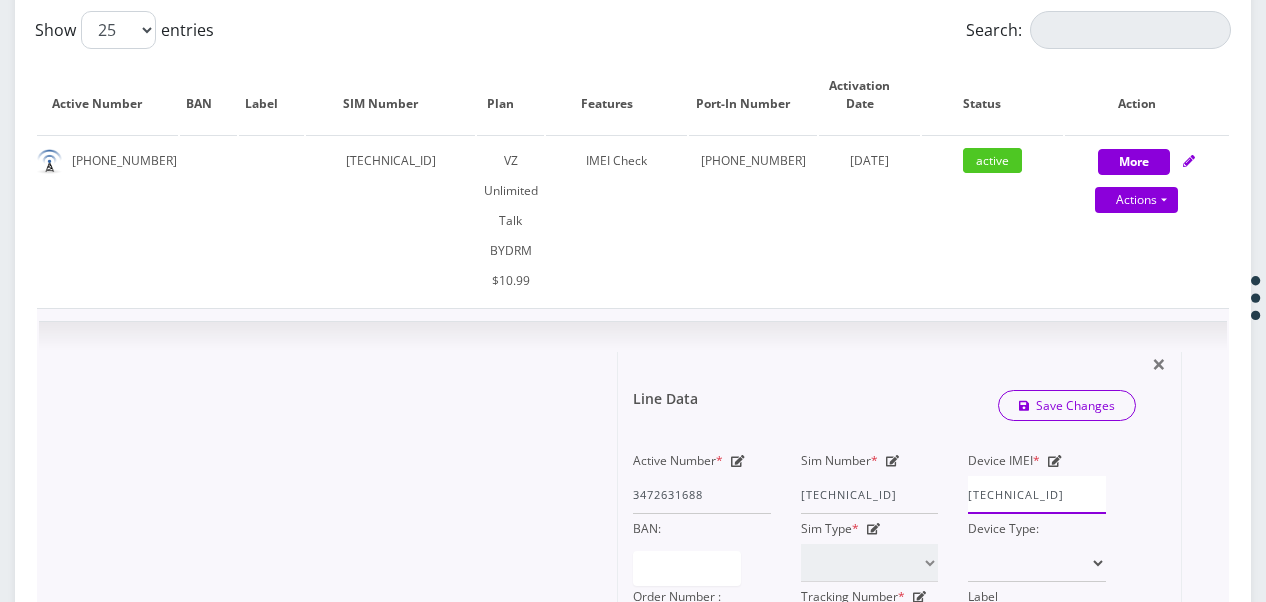 click on "Active Number  * 3472631688   Sim Number  * [TECHNICAL_ID]   Device IMEI  * [TECHNICAL_ID]   BAN: Sim Type  *
SIM Starter Kit Device Type: Order Number : 130   Tracking Number  *   Label" at bounding box center (869, 548) 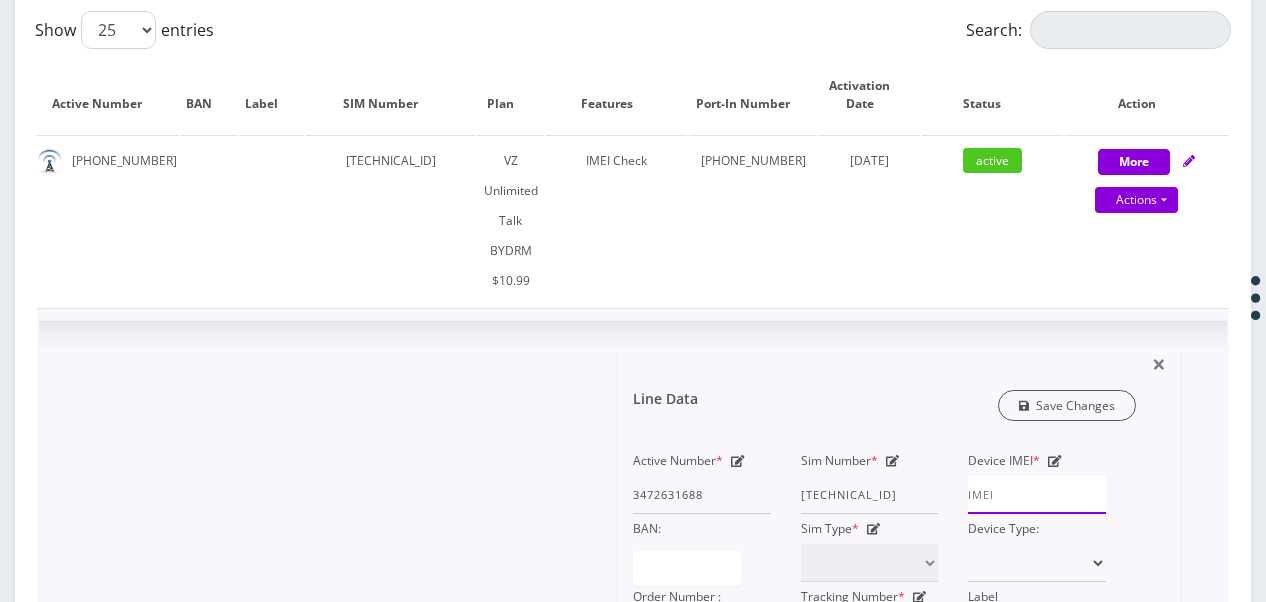 type 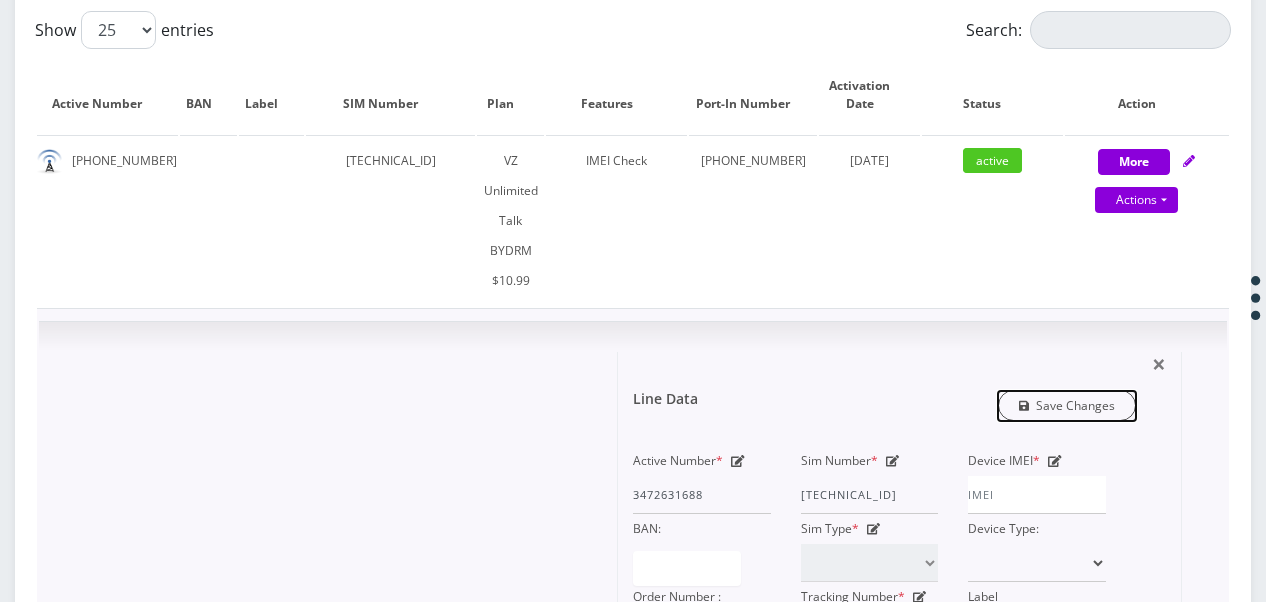 click on "Save Changes" at bounding box center (1067, 405) 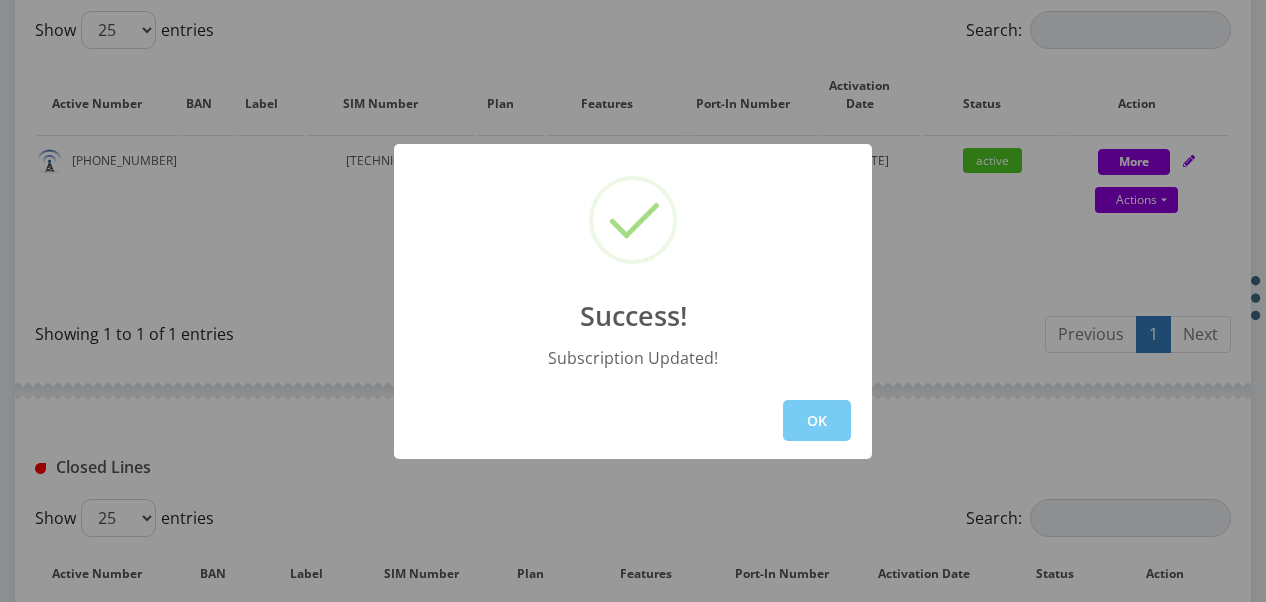 click on "OK" at bounding box center (817, 420) 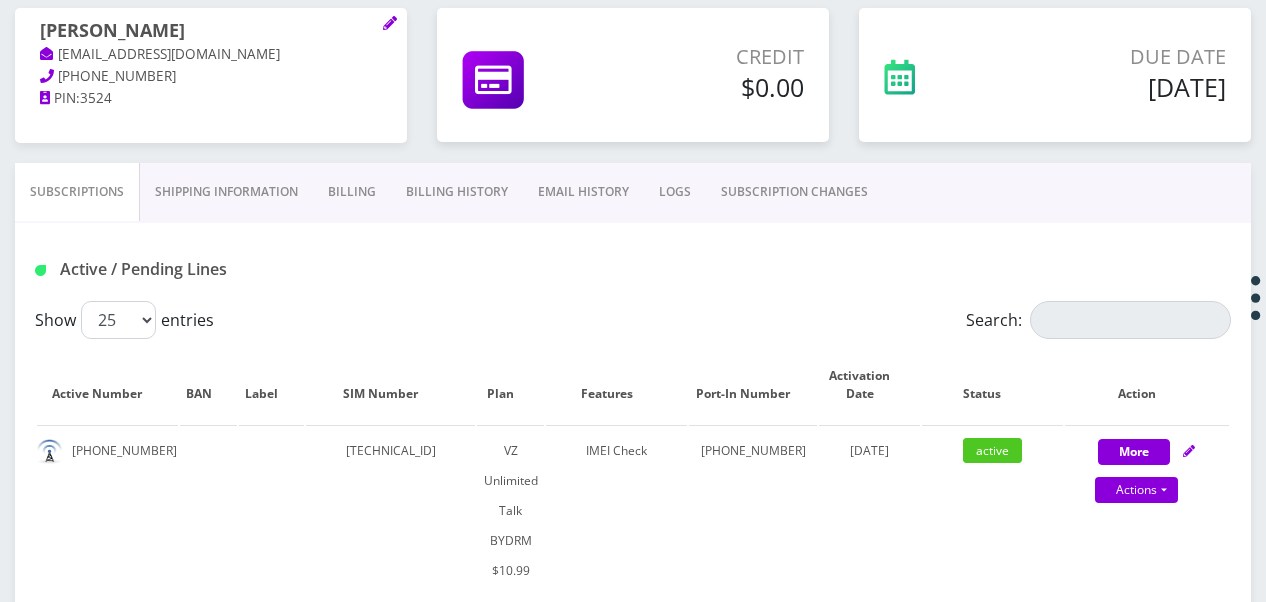 scroll, scrollTop: 500, scrollLeft: 0, axis: vertical 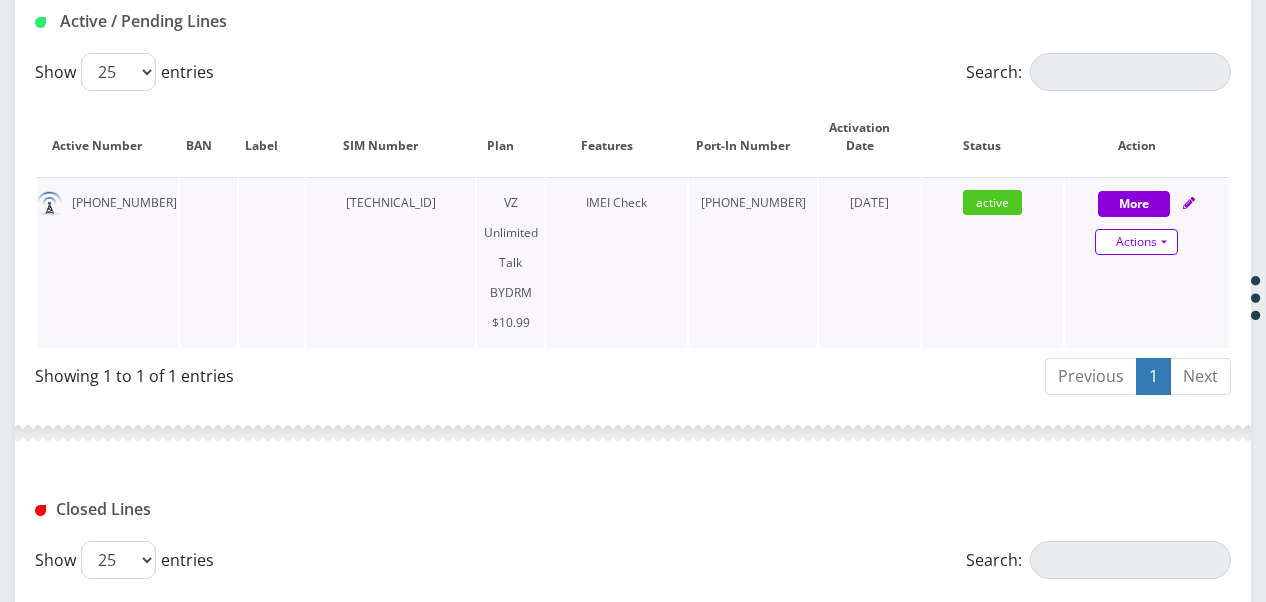click on "Actions" at bounding box center (1136, 242) 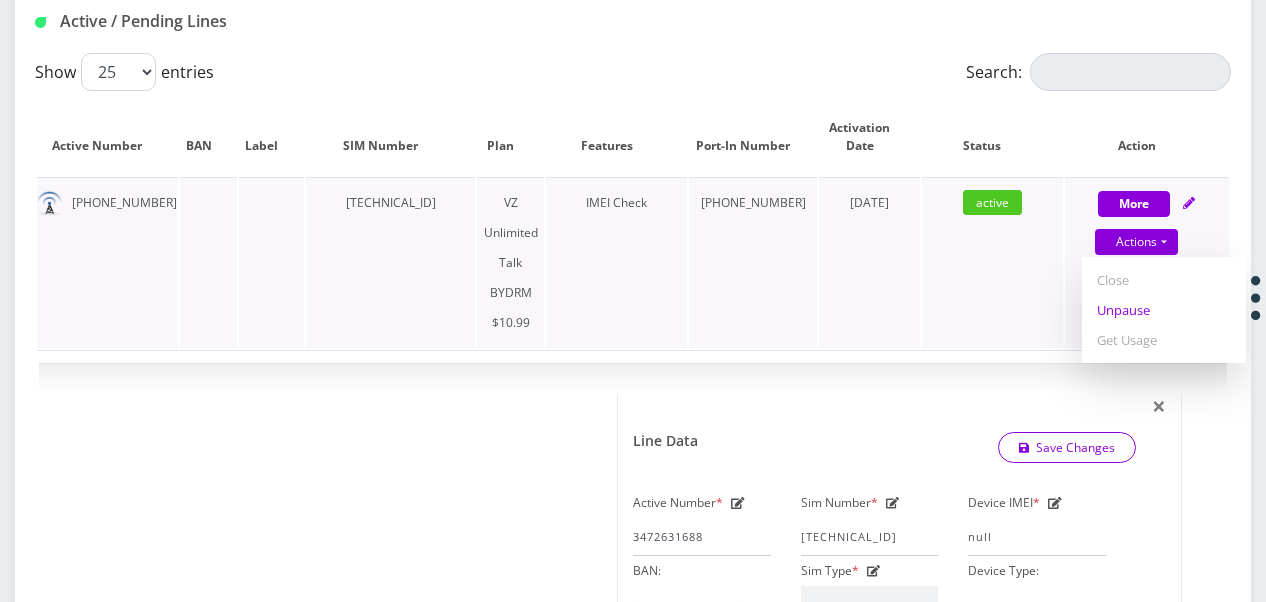 click on "Unpause" at bounding box center [1164, 310] 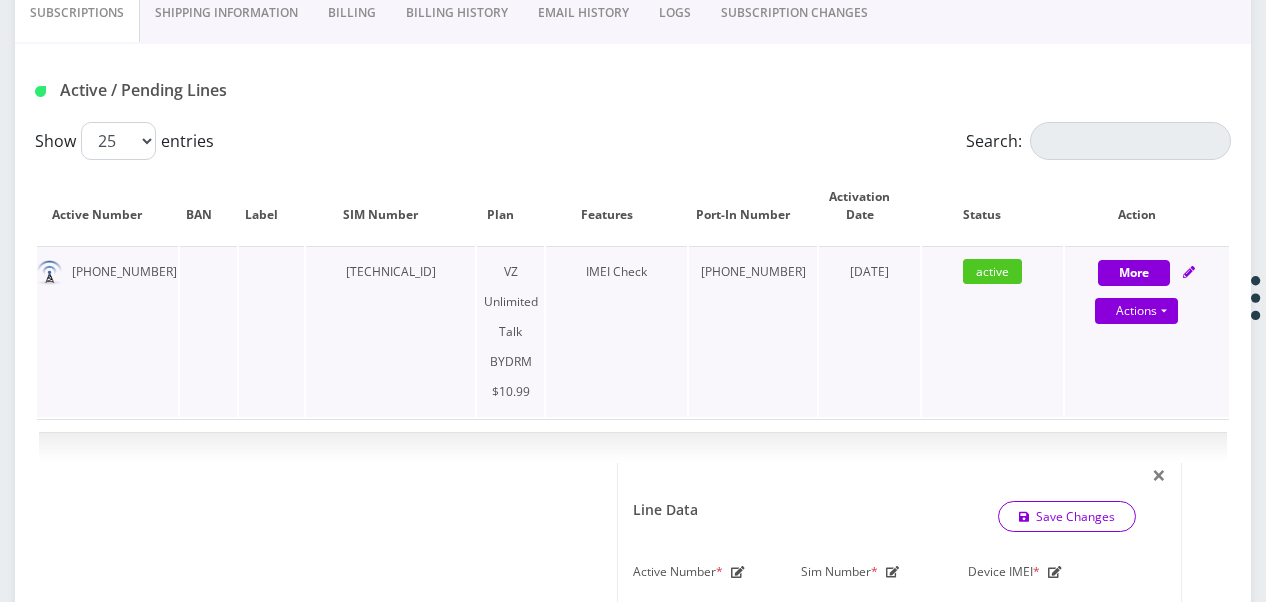 scroll, scrollTop: 400, scrollLeft: 0, axis: vertical 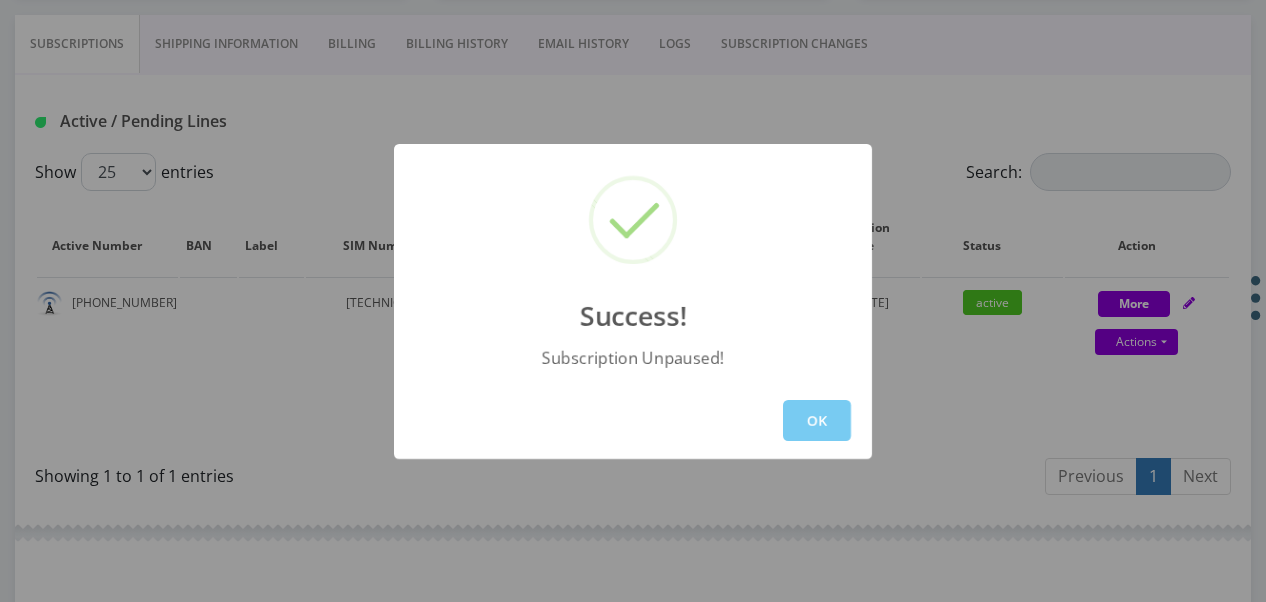 click on "OK" at bounding box center (817, 420) 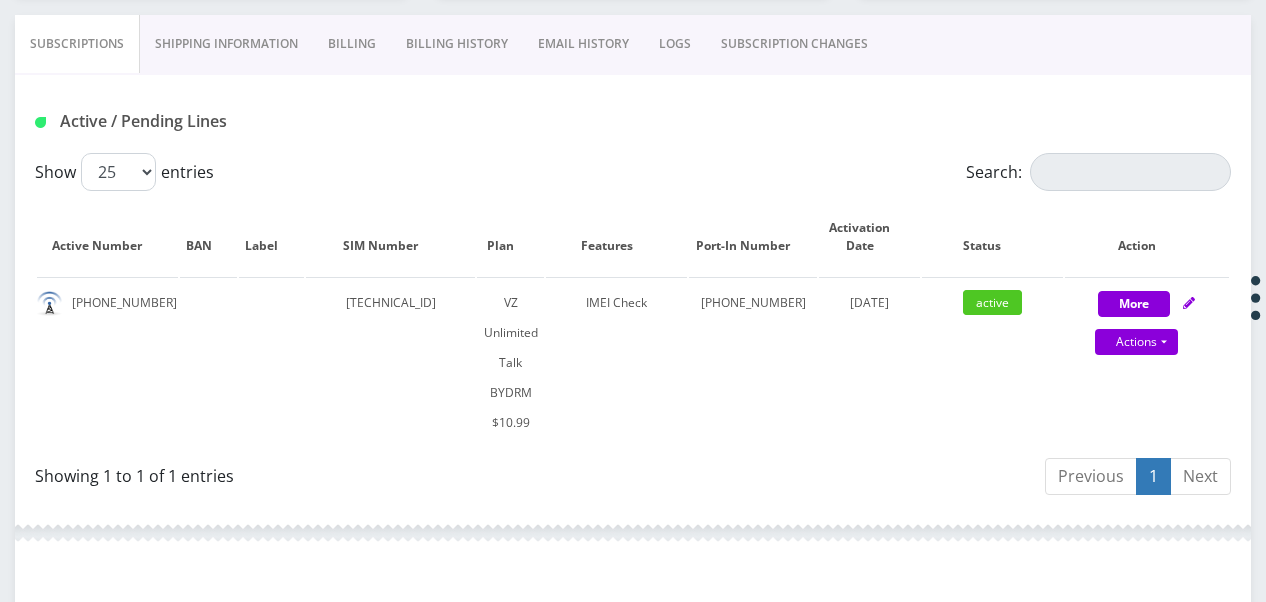 click on "SUBSCRIPTION CHANGES" at bounding box center (794, 44) 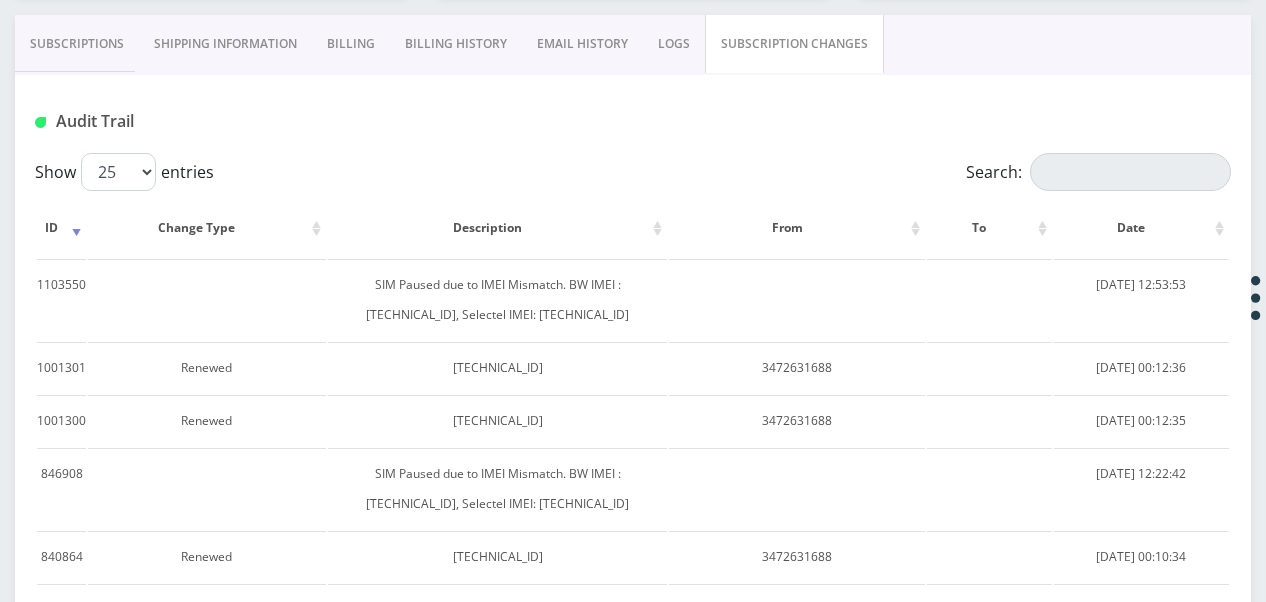 click on "Subscriptions" at bounding box center [77, 44] 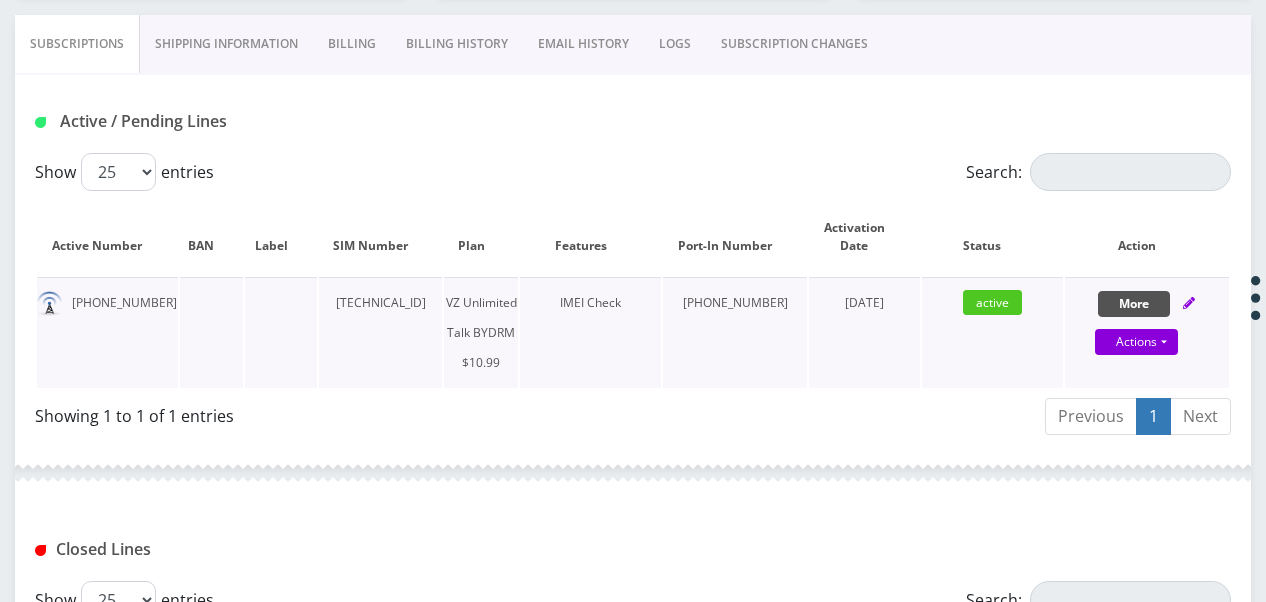 click on "More" at bounding box center [1134, 304] 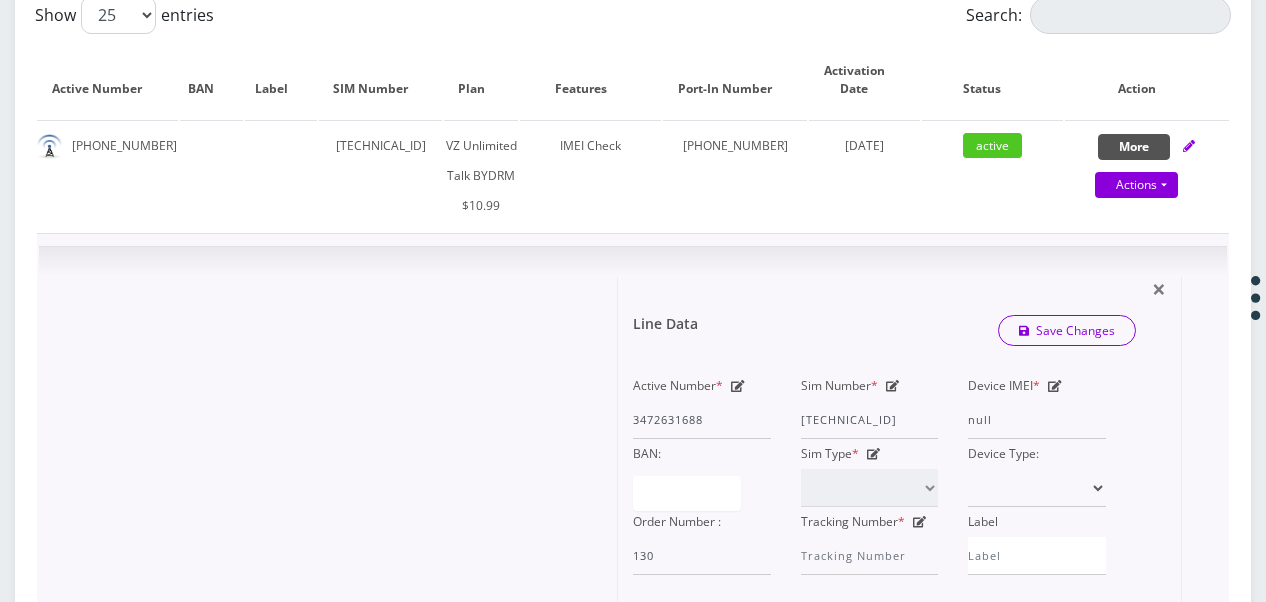 scroll, scrollTop: 800, scrollLeft: 0, axis: vertical 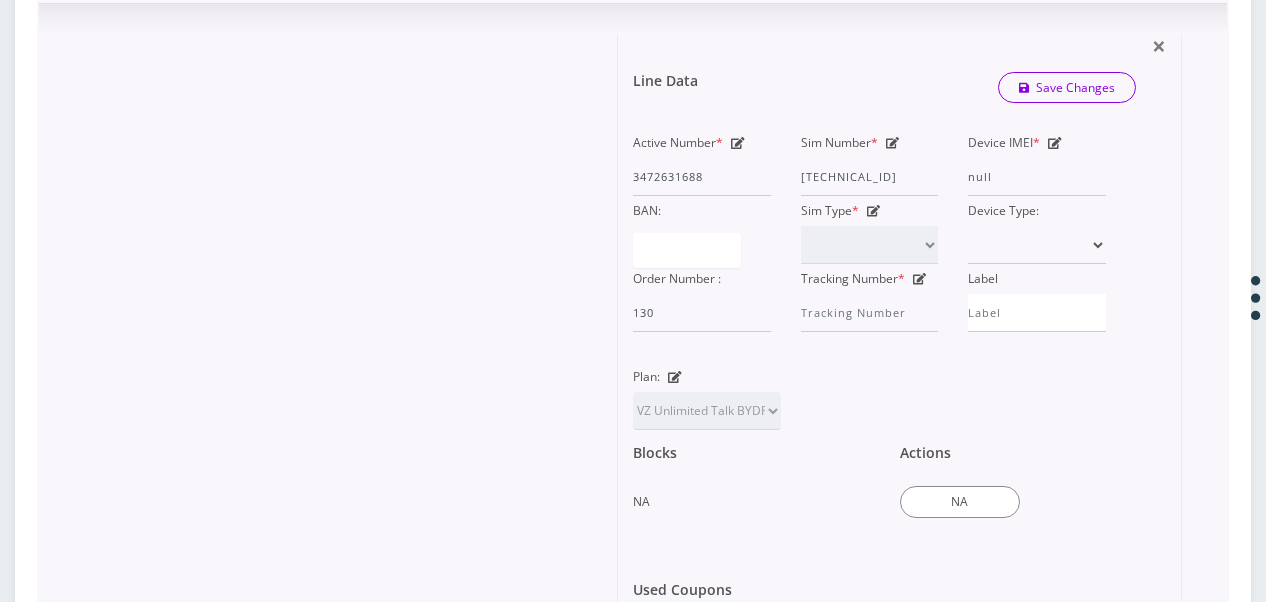 click 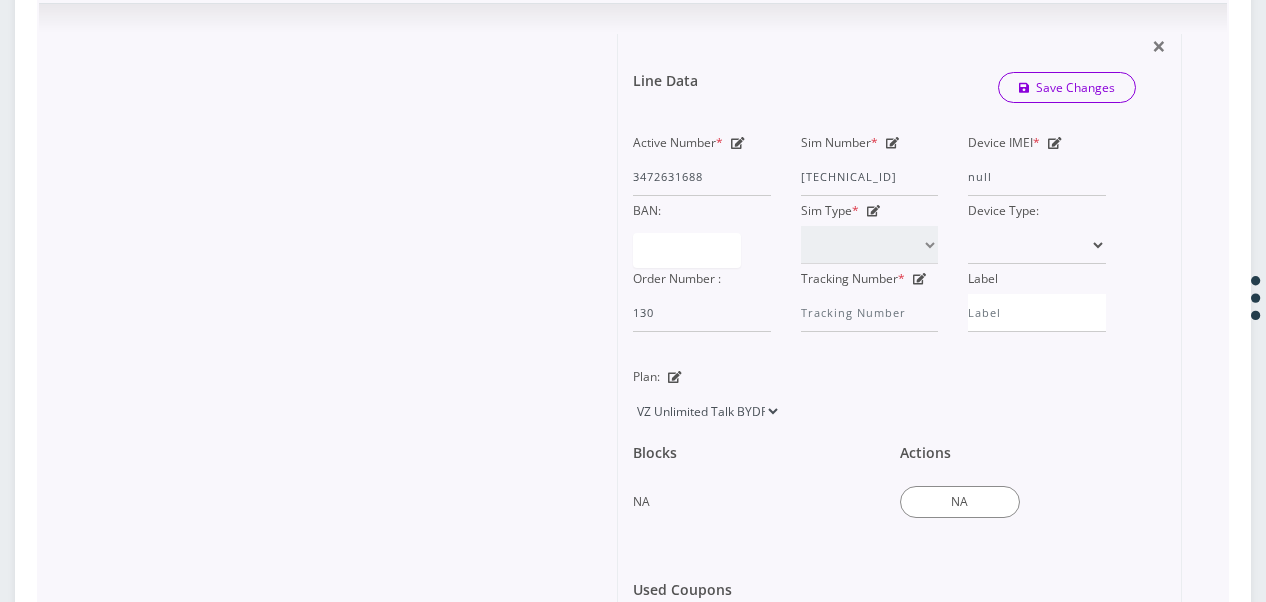 click on "TMO Unlimited Talk + Text + No Data Tzvi TMO Unlimited Talk & Text + 25MB TMO Unlimited Talk & Text + No Data $12.99 VZ Unlimited Talk & Text + No Data $13.99 VZ Unlimited Talk BAIS YAAKOV $10.99 VZ Unlimited Talk + No Text No Data VZ Unlimited Talk Far Rockaway Flip $12.99 VZ Unlimited Talk & Text 500 MB $14.99 TMO Unlimited Talk + Text + No Data $13.99 TMO Unlimited Talk + Text + 25MB $13.99 VZ Unlimited Talk YOB $10.99 VZ Unlimited Talk BYHS $10.99 VZ Unlimited Talk Mesilas $10.99 VZ Unlimited Talk BYDRM $10.99 TMO Unlimited Talk Far Rockaway Flip $12.99 VZ Unlimited Talk Special Price $10.99 AT&T Unlimited Talk Far Rockaway Flip $12.99 VZ Unlimited Talk Ateret $10.99 AT&T Unlimited Talk & Text + No Data Far Rockaway Flip $12.99 AT&T Unlimited Talk & Text + 1GB Data Far Rockaway Flip $16.99 AT&T Unlimited Talk & Text + No Data Far Rockaway Flip $14.99 AT&T Unlimited Talk Far Rockaway Flip $14" at bounding box center (707, 411) 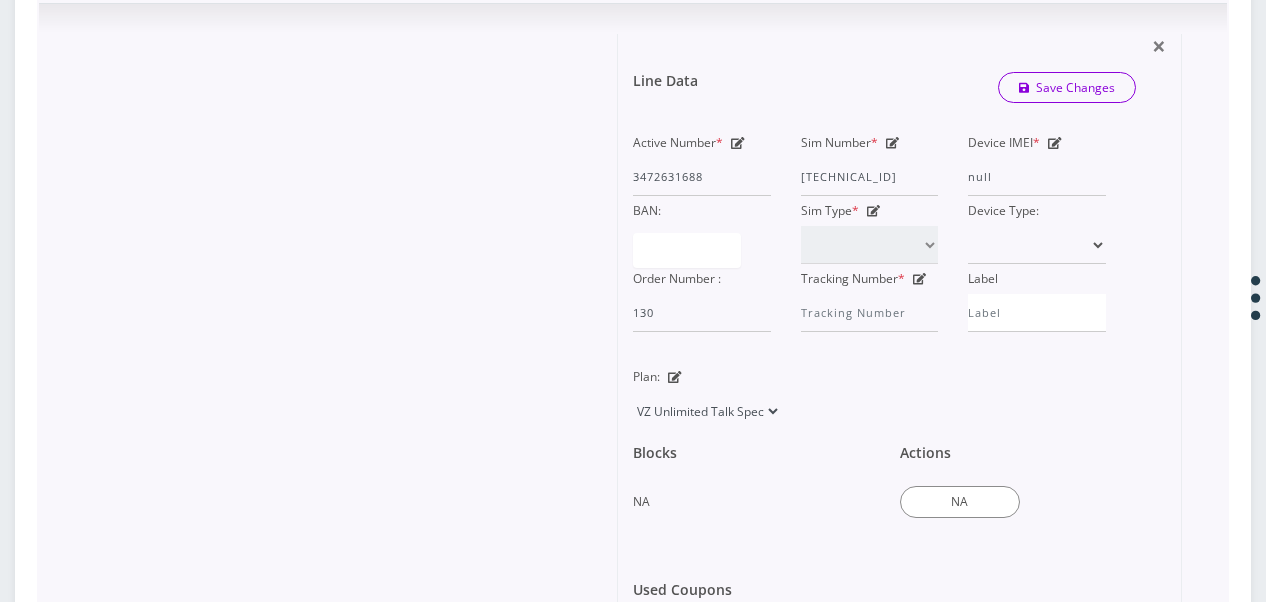 click on "TMO Unlimited Talk + Text + No Data Tzvi TMO Unlimited Talk & Text + 25MB TMO Unlimited Talk & Text + No Data $12.99 VZ Unlimited Talk & Text + No Data $13.99 VZ Unlimited Talk BAIS YAAKOV $10.99 VZ Unlimited Talk + No Text No Data VZ Unlimited Talk Far Rockaway Flip $12.99 VZ Unlimited Talk & Text 500 MB $14.99 TMO Unlimited Talk + Text + No Data $13.99 TMO Unlimited Talk + Text + 25MB $13.99 VZ Unlimited Talk YOB $10.99 VZ Unlimited Talk BYHS $10.99 VZ Unlimited Talk Mesilas $10.99 VZ Unlimited Talk BYDRM $10.99 TMO Unlimited Talk Far Rockaway Flip $12.99 VZ Unlimited Talk Special Price $10.99 AT&T Unlimited Talk Far Rockaway Flip $12.99 VZ Unlimited Talk Ateret $10.99 AT&T Unlimited Talk & Text + No Data Far Rockaway Flip $12.99 AT&T Unlimited Talk & Text + 1GB Data Far Rockaway Flip $16.99 AT&T Unlimited Talk & Text + No Data Far Rockaway Flip $14.99 AT&T Unlimited Talk Far Rockaway Flip $14" at bounding box center [707, 411] 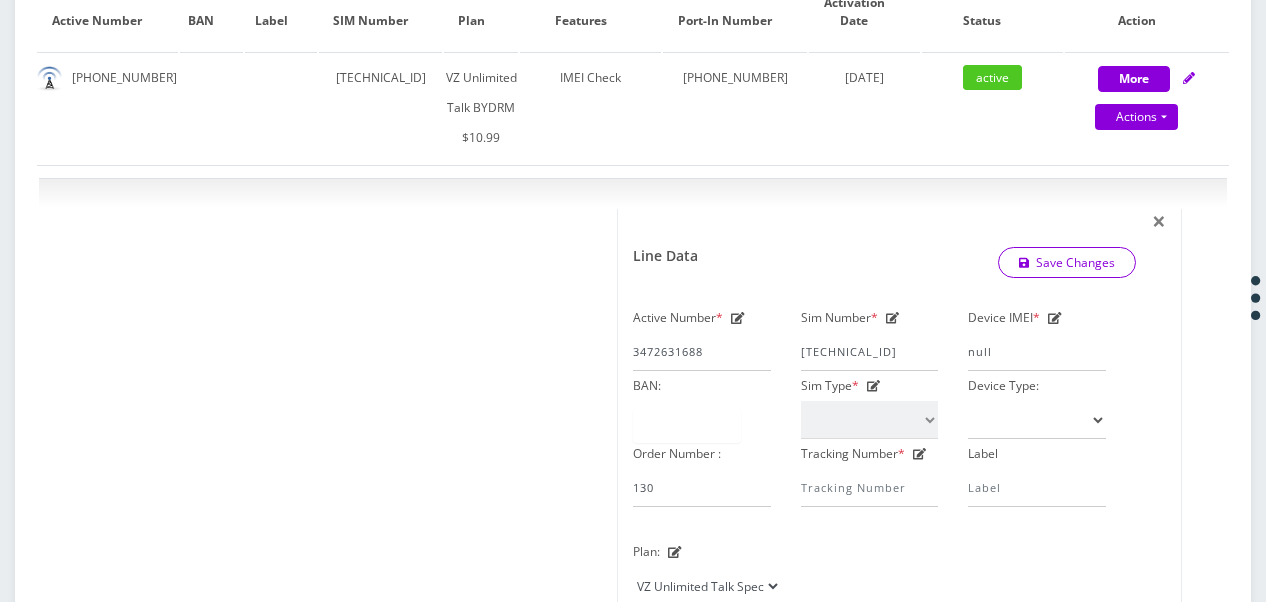 scroll, scrollTop: 800, scrollLeft: 0, axis: vertical 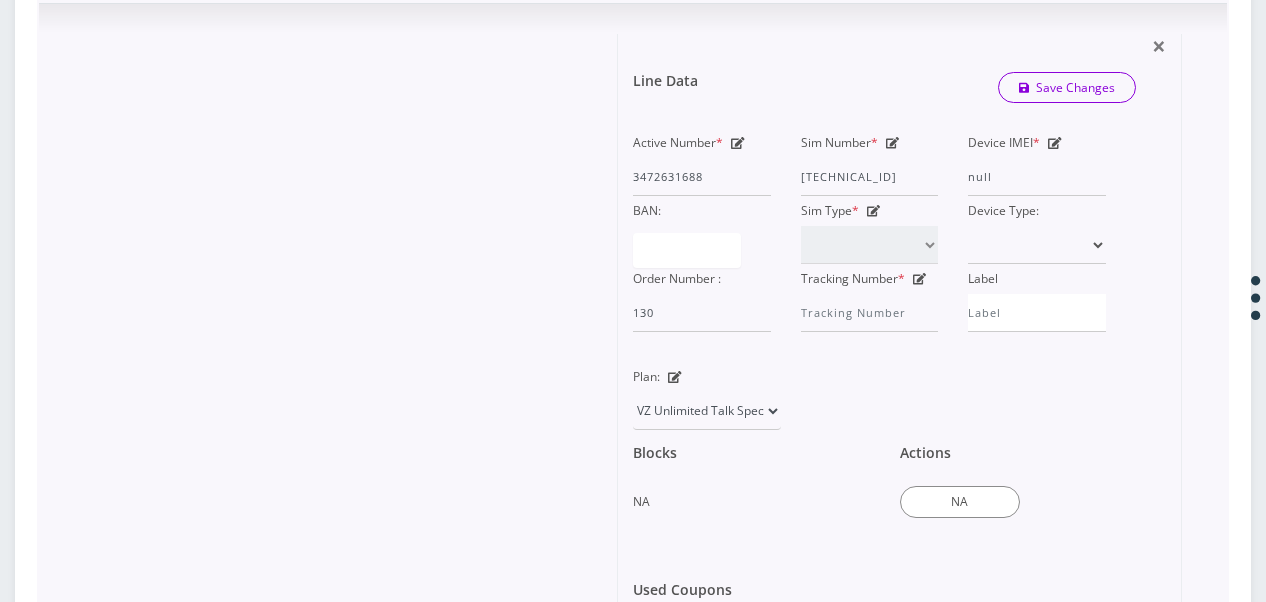 click on "Plan:   TMO Unlimited Talk + Text + No Data Tzvi TMO Unlimited Talk & Text + 25MB TMO Unlimited Talk & Text + No Data $12.99 VZ Unlimited Talk & Text + No Data $13.99 VZ Unlimited Talk BAIS YAAKOV $10.99 VZ Unlimited Talk + No Text No Data VZ Unlimited Talk Far Rockaway Flip $12.99 VZ Unlimited Talk & Text 500 MB $14.99 TMO Unlimited Talk + Text + No Data $13.99 TMO Unlimited Talk + Text + 25MB $13.99 VZ Unlimited Talk YOB $10.99 VZ Unlimited Talk BYHS $10.99 VZ Unlimited Talk Mesilas $10.99 VZ Unlimited Talk BYDRM $10.99 TMO Unlimited Talk Far Rockaway Flip $12.99 VZ Unlimited Talk Special Price $10.99 AT&T Unlimited Talk Far Rockaway Flip $12.99 VZ Unlimited Talk Ateret $10.99 AT&T Unlimited Talk & Text + No Data Far Rockaway Flip $12.99 AT&T Unlimited Talk & Text + 1GB Data Far Rockaway Flip $16.99 AT&T Unlimited Talk & Text + No Data Far Rockaway Flip $14.99 AT&T Unlimited Talk Far Rockaway Flip $14" at bounding box center (707, 396) 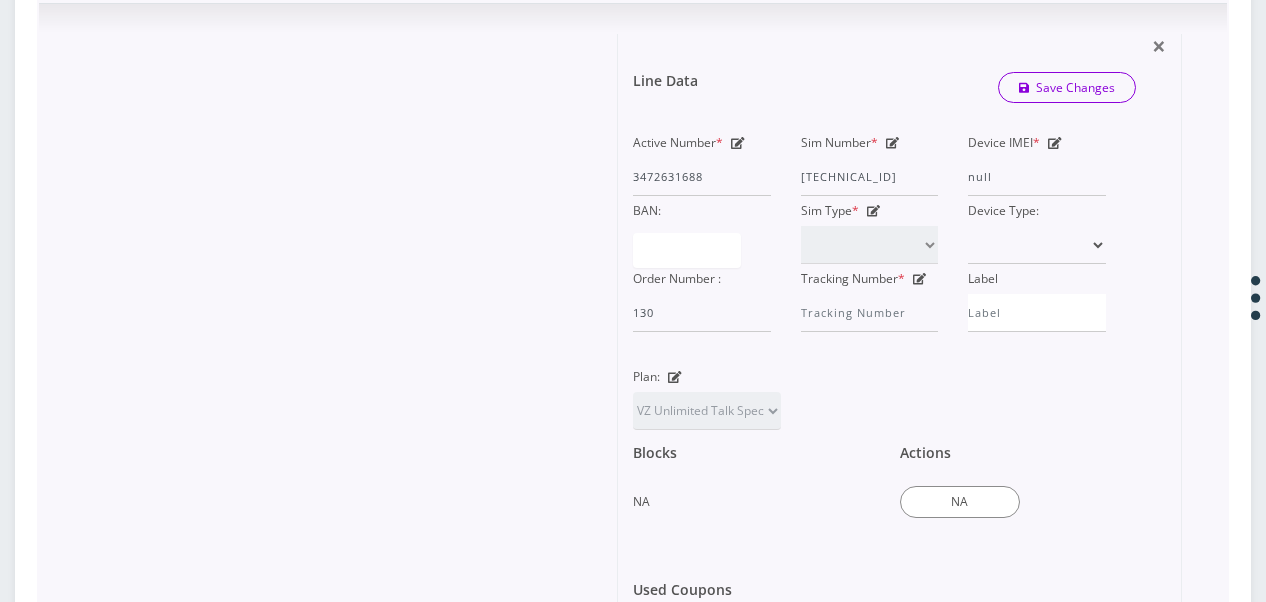 click on "Plan:   TMO Unlimited Talk + Text + No Data Tzvi TMO Unlimited Talk & Text + 25MB TMO Unlimited Talk & Text + No Data $12.99 VZ Unlimited Talk & Text + No Data $13.99 VZ Unlimited Talk BAIS YAAKOV $10.99 VZ Unlimited Talk + No Text No Data VZ Unlimited Talk Far Rockaway Flip $12.99 VZ Unlimited Talk & Text 500 MB $14.99 TMO Unlimited Talk + Text + No Data $13.99 TMO Unlimited Talk + Text + 25MB $13.99 VZ Unlimited Talk YOB $10.99 VZ Unlimited Talk BYHS $10.99 VZ Unlimited Talk Mesilas $10.99 VZ Unlimited Talk BYDRM $10.99 TMO Unlimited Talk Far Rockaway Flip $12.99 VZ Unlimited Talk Special Price $10.99 AT&T Unlimited Talk Far Rockaway Flip $12.99 VZ Unlimited Talk Ateret $10.99 AT&T Unlimited Talk & Text + No Data Far Rockaway Flip $12.99 AT&T Unlimited Talk & Text + 1GB Data Far Rockaway Flip $16.99 AT&T Unlimited Talk & Text + No Data Far Rockaway Flip $14.99 AT&T Unlimited Talk Far Rockaway Flip $14" at bounding box center (707, 396) 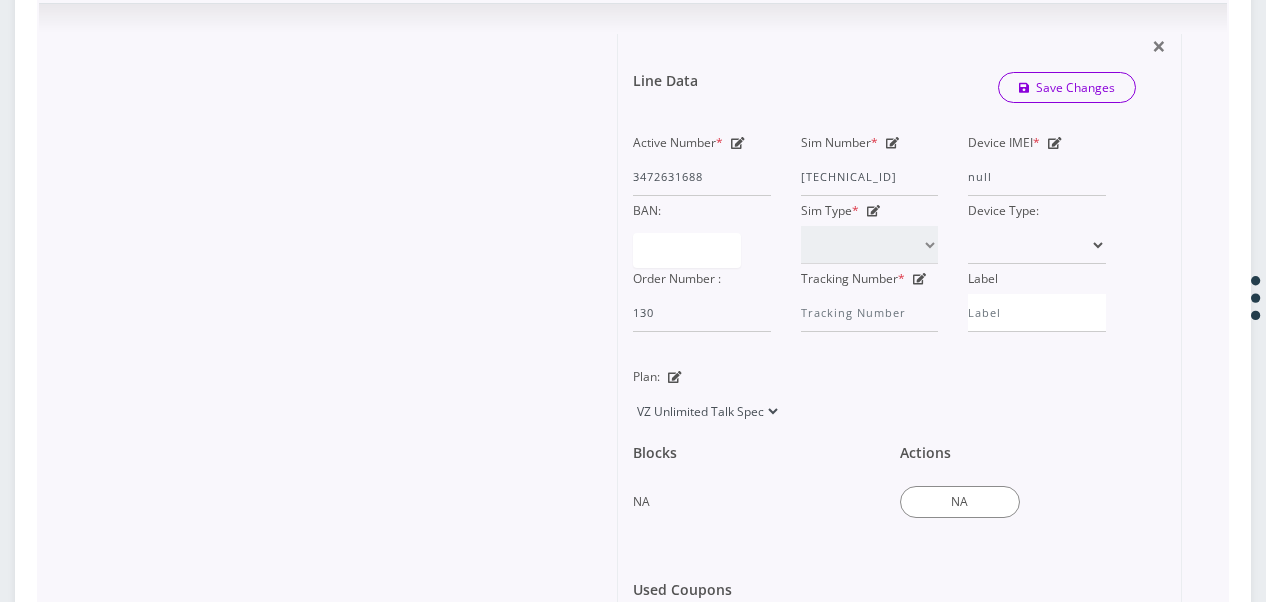 click on "TMO Unlimited Talk + Text + No Data Tzvi TMO Unlimited Talk & Text + 25MB TMO Unlimited Talk & Text + No Data $12.99 VZ Unlimited Talk & Text + No Data $13.99 VZ Unlimited Talk BAIS YAAKOV $10.99 VZ Unlimited Talk + No Text No Data VZ Unlimited Talk Far Rockaway Flip $12.99 VZ Unlimited Talk & Text 500 MB $14.99 TMO Unlimited Talk + Text + No Data $13.99 TMO Unlimited Talk + Text + 25MB $13.99 VZ Unlimited Talk YOB $10.99 VZ Unlimited Talk BYHS $10.99 VZ Unlimited Talk Mesilas $10.99 VZ Unlimited Talk BYDRM $10.99 TMO Unlimited Talk Far Rockaway Flip $12.99 VZ Unlimited Talk Special Price $10.99 AT&T Unlimited Talk Far Rockaway Flip $12.99 VZ Unlimited Talk Ateret $10.99 AT&T Unlimited Talk & Text + No Data Far Rockaway Flip $12.99 AT&T Unlimited Talk & Text + 1GB Data Far Rockaway Flip $16.99 AT&T Unlimited Talk & Text + No Data Far Rockaway Flip $14.99 AT&T Unlimited Talk Far Rockaway Flip $14" at bounding box center (707, 411) 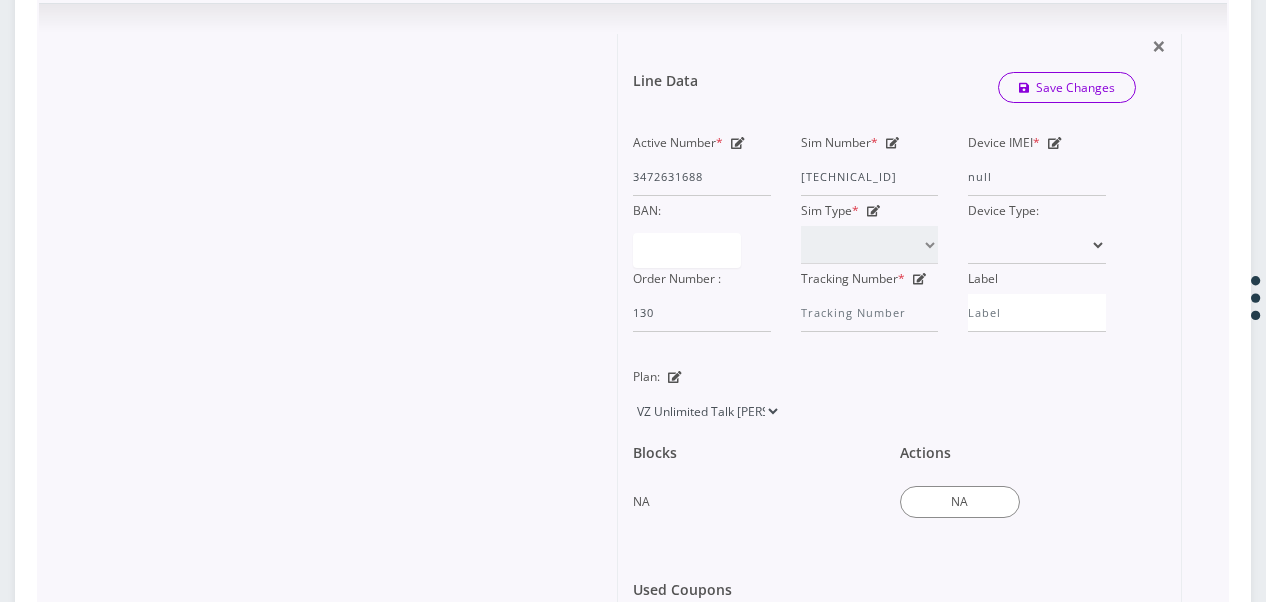 click on "TMO Unlimited Talk + Text + No Data Tzvi TMO Unlimited Talk & Text + 25MB TMO Unlimited Talk & Text + No Data $12.99 VZ Unlimited Talk & Text + No Data $13.99 VZ Unlimited Talk BAIS YAAKOV $10.99 VZ Unlimited Talk + No Text No Data VZ Unlimited Talk Far Rockaway Flip $12.99 VZ Unlimited Talk & Text 500 MB $14.99 TMO Unlimited Talk + Text + No Data $13.99 TMO Unlimited Talk + Text + 25MB $13.99 VZ Unlimited Talk YOB $10.99 VZ Unlimited Talk BYHS $10.99 VZ Unlimited Talk Mesilas $10.99 VZ Unlimited Talk BYDRM $10.99 TMO Unlimited Talk Far Rockaway Flip $12.99 VZ Unlimited Talk Special Price $10.99 AT&T Unlimited Talk Far Rockaway Flip $12.99 VZ Unlimited Talk Ateret $10.99 AT&T Unlimited Talk & Text + No Data Far Rockaway Flip $12.99 AT&T Unlimited Talk & Text + 1GB Data Far Rockaway Flip $16.99 AT&T Unlimited Talk & Text + No Data Far Rockaway Flip $14.99 AT&T Unlimited Talk Far Rockaway Flip $14" at bounding box center [707, 411] 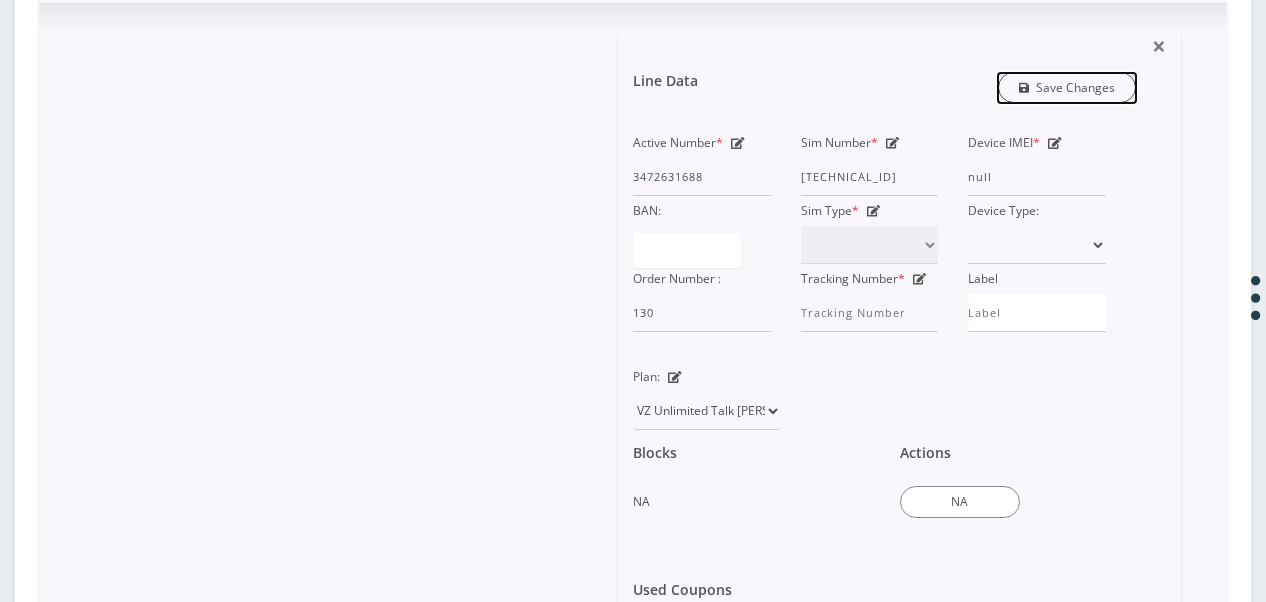click 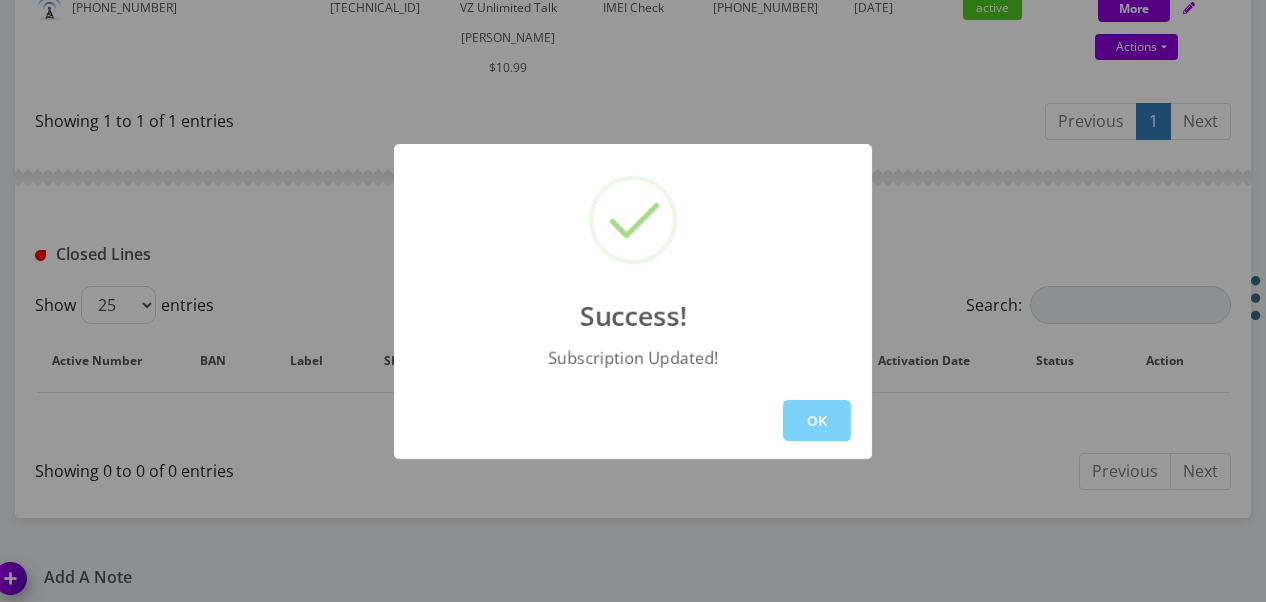 scroll, scrollTop: 800, scrollLeft: 0, axis: vertical 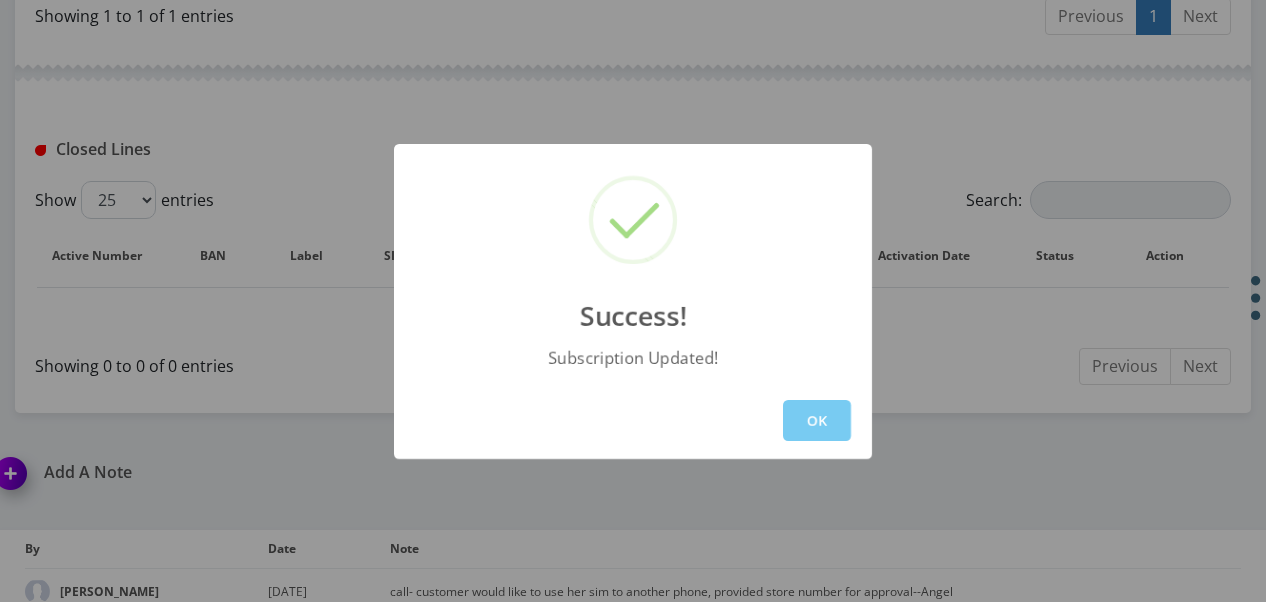 click on "OK" at bounding box center (817, 420) 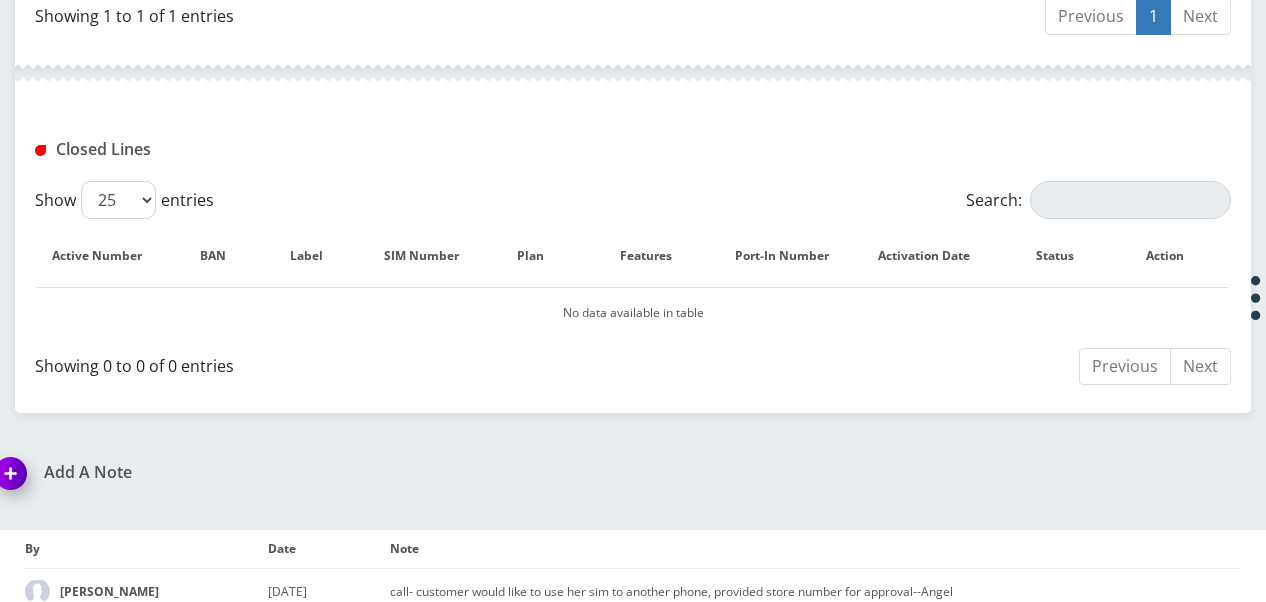 scroll, scrollTop: 400, scrollLeft: 0, axis: vertical 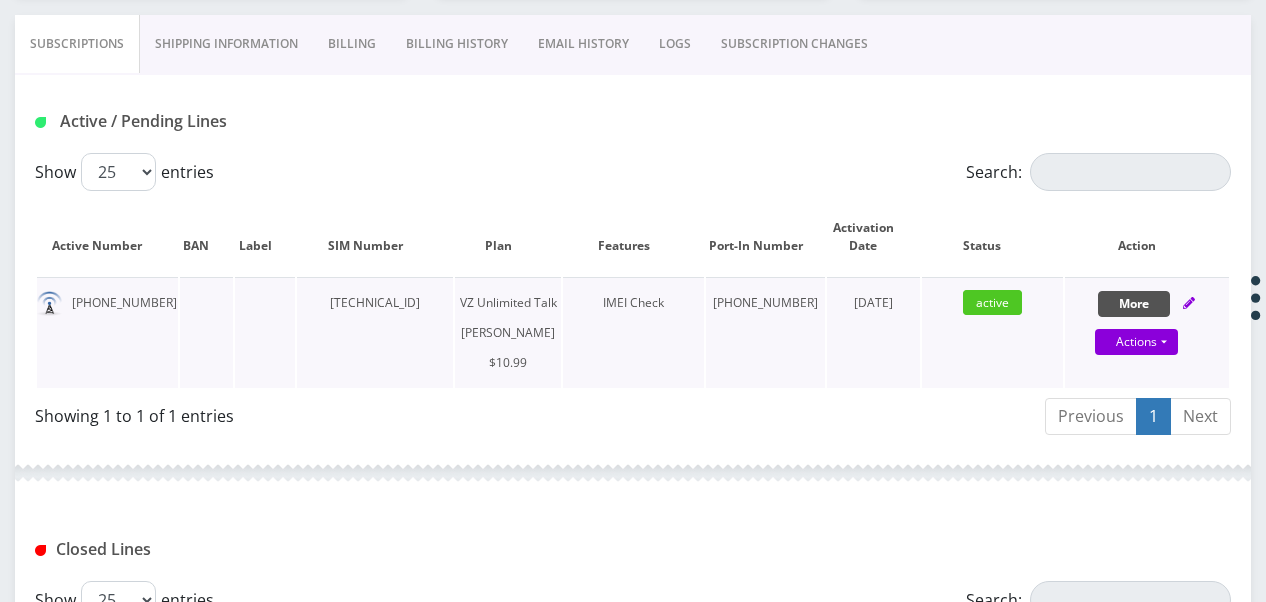 click on "More" at bounding box center (1134, 304) 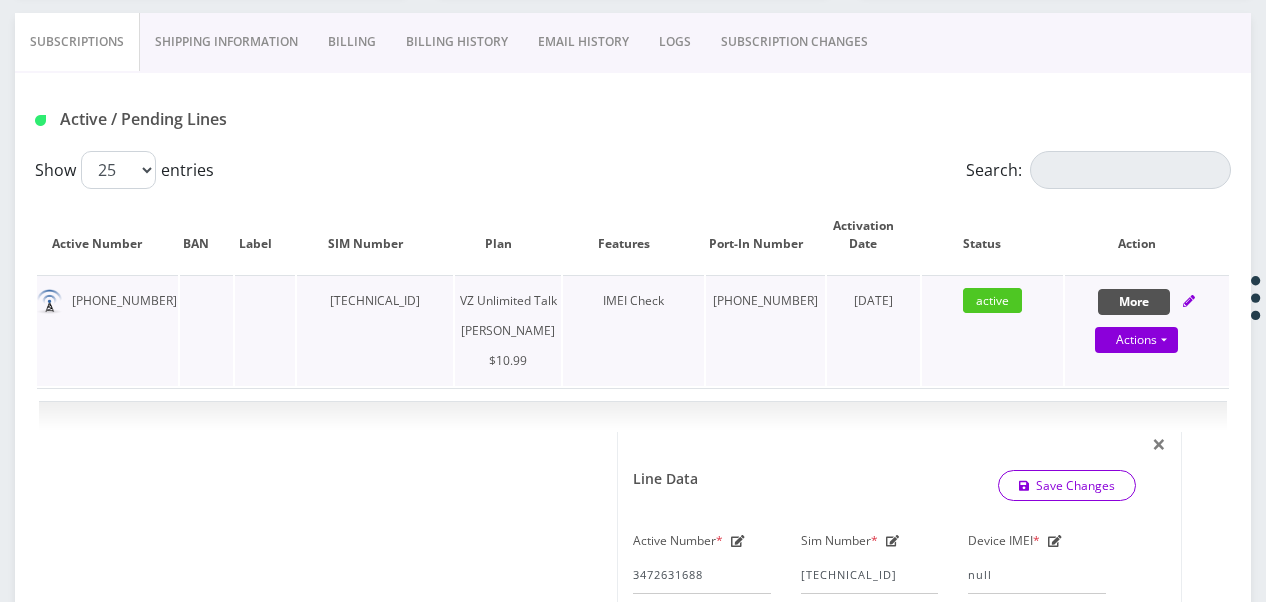 scroll, scrollTop: 500, scrollLeft: 0, axis: vertical 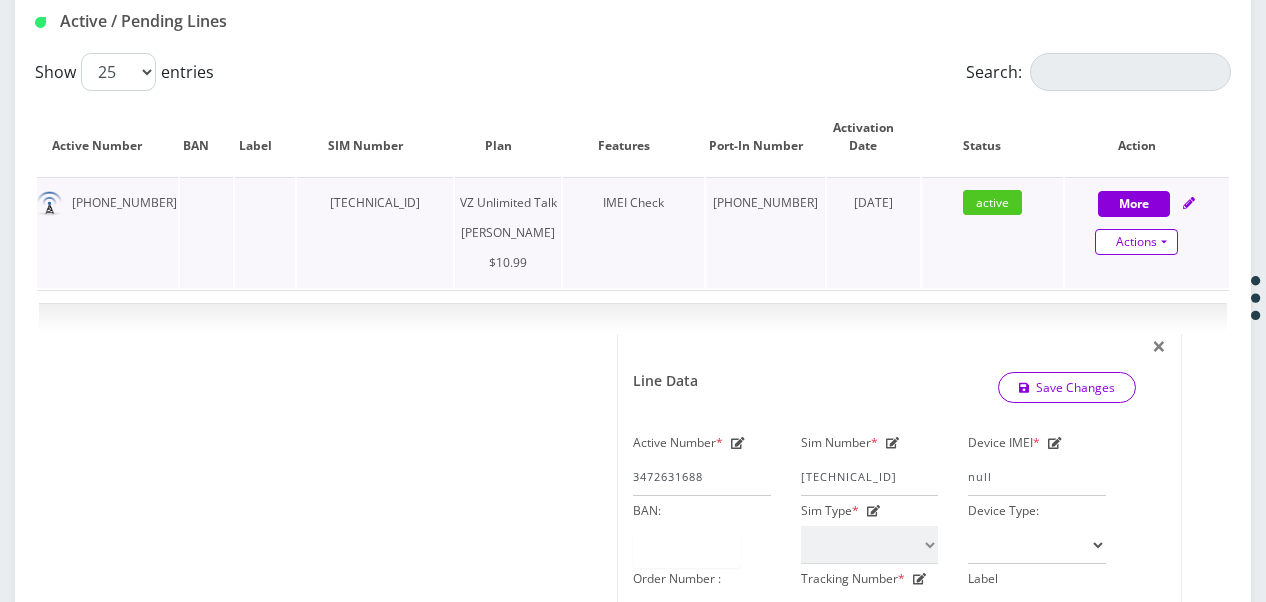click on "Actions" at bounding box center (1136, 242) 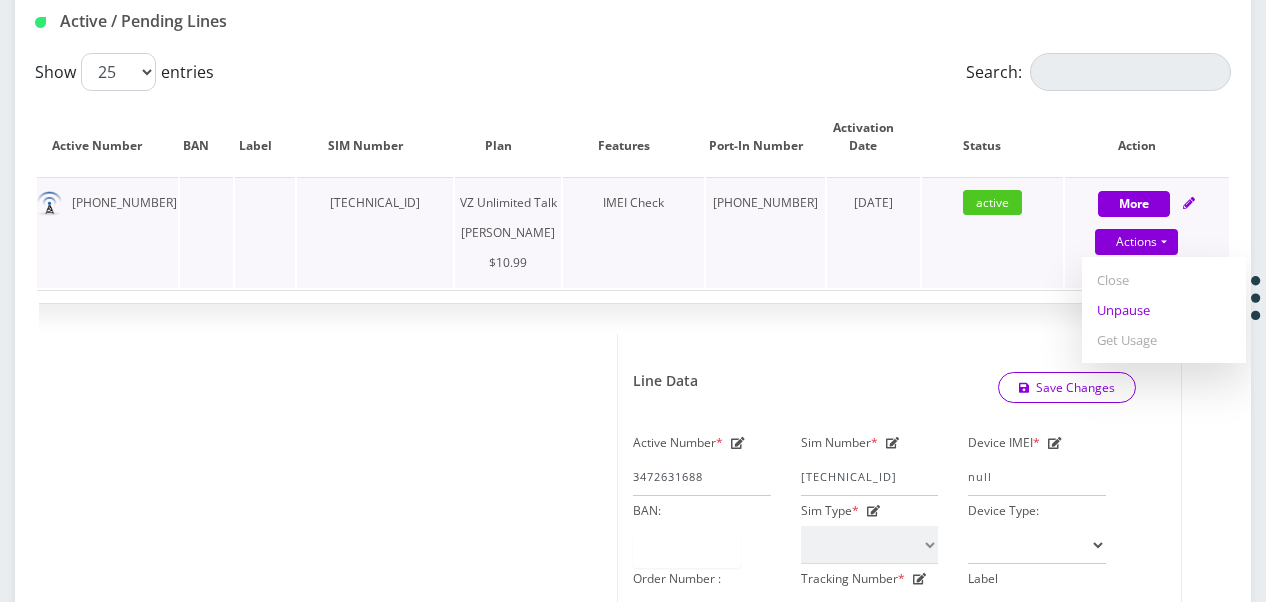 click on "Unpause" at bounding box center [1164, 310] 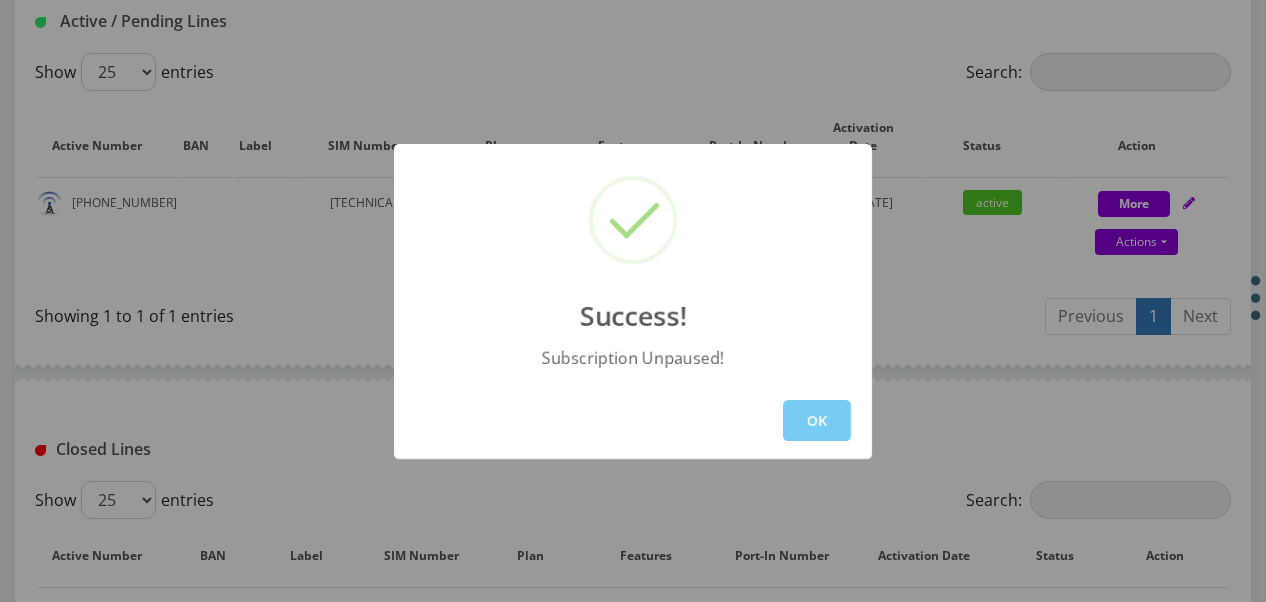 click on "OK" at bounding box center [817, 420] 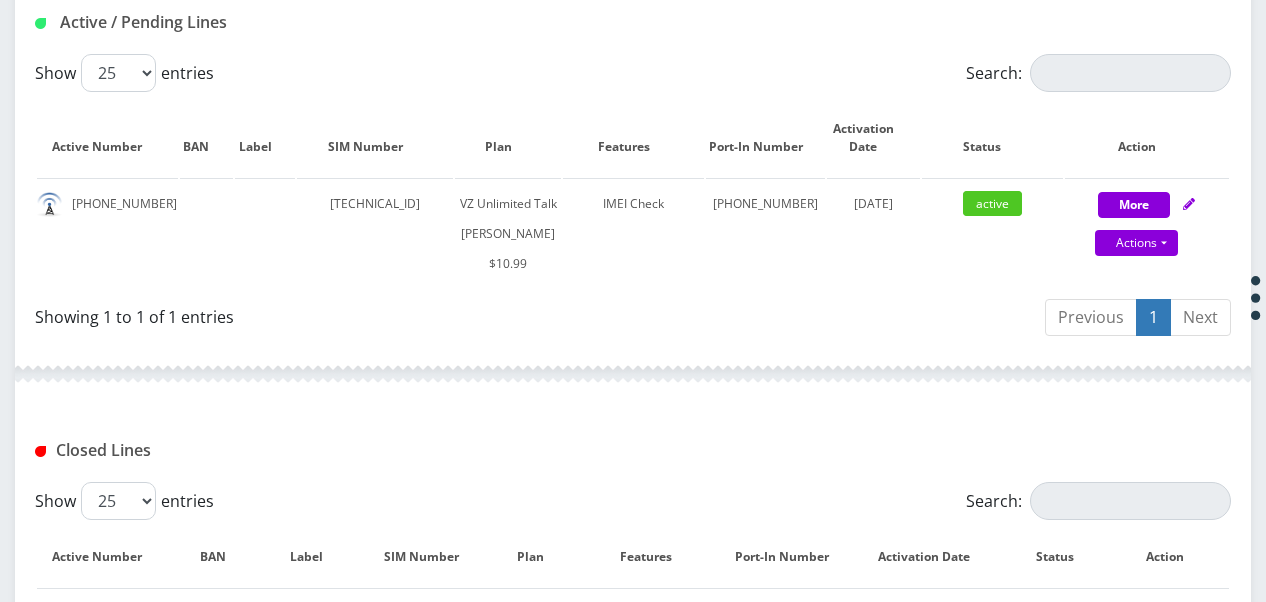 scroll, scrollTop: 500, scrollLeft: 0, axis: vertical 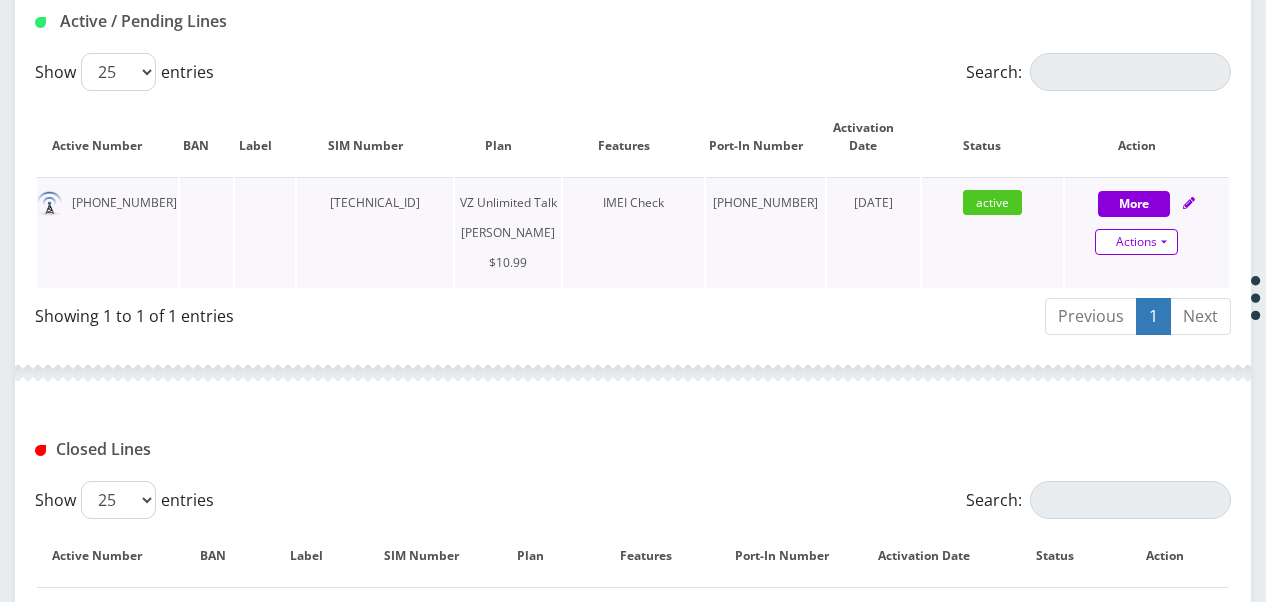 click on "Actions" at bounding box center (1136, 242) 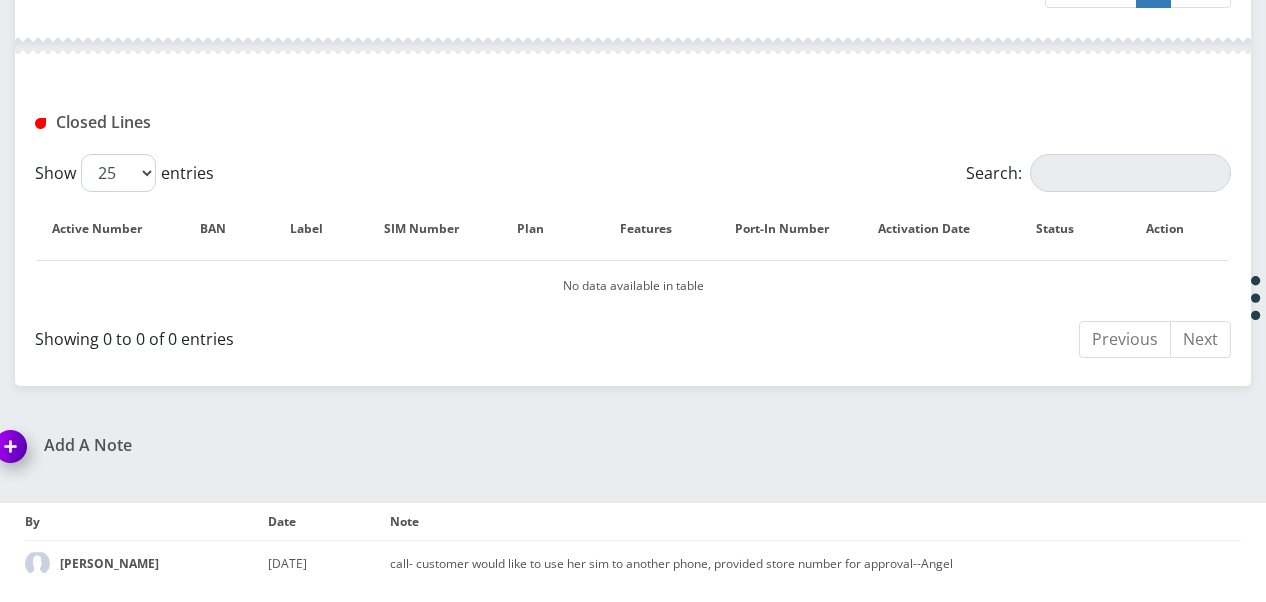 click on "Add A Note" at bounding box center [306, 445] 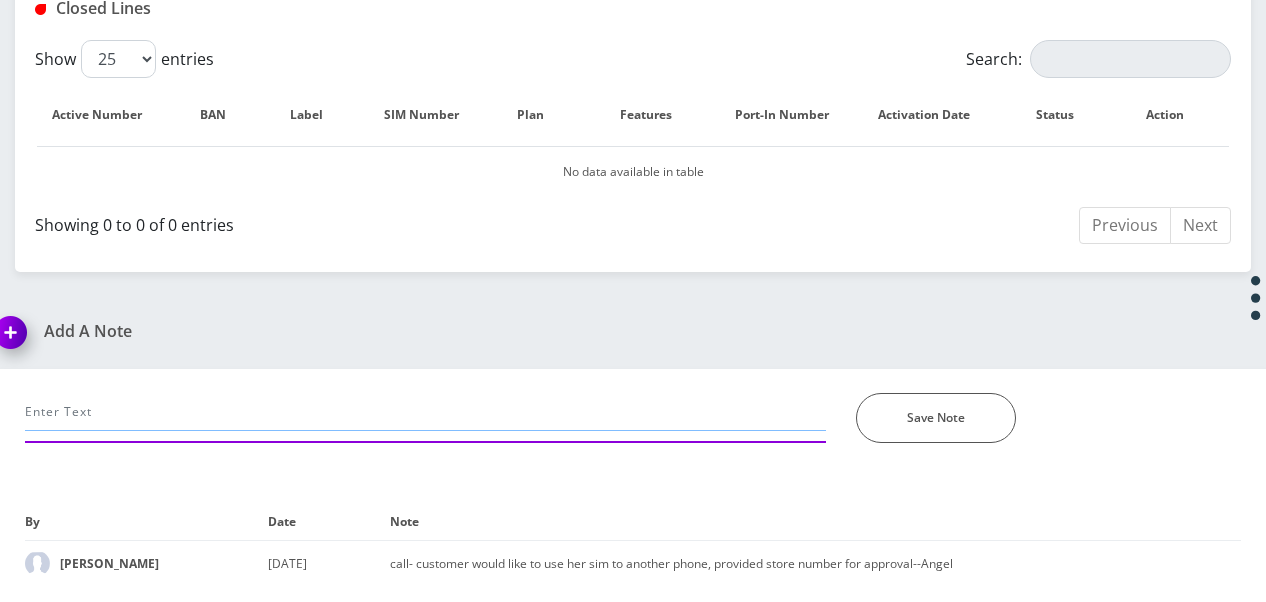 click at bounding box center (425, 412) 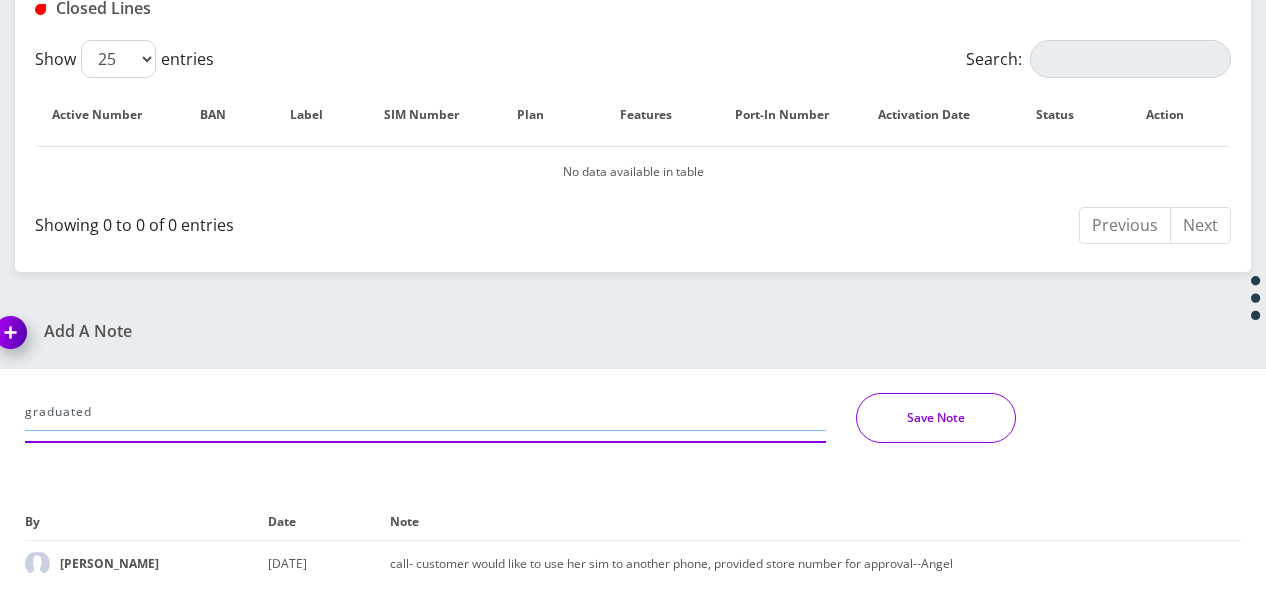 type on "graduated" 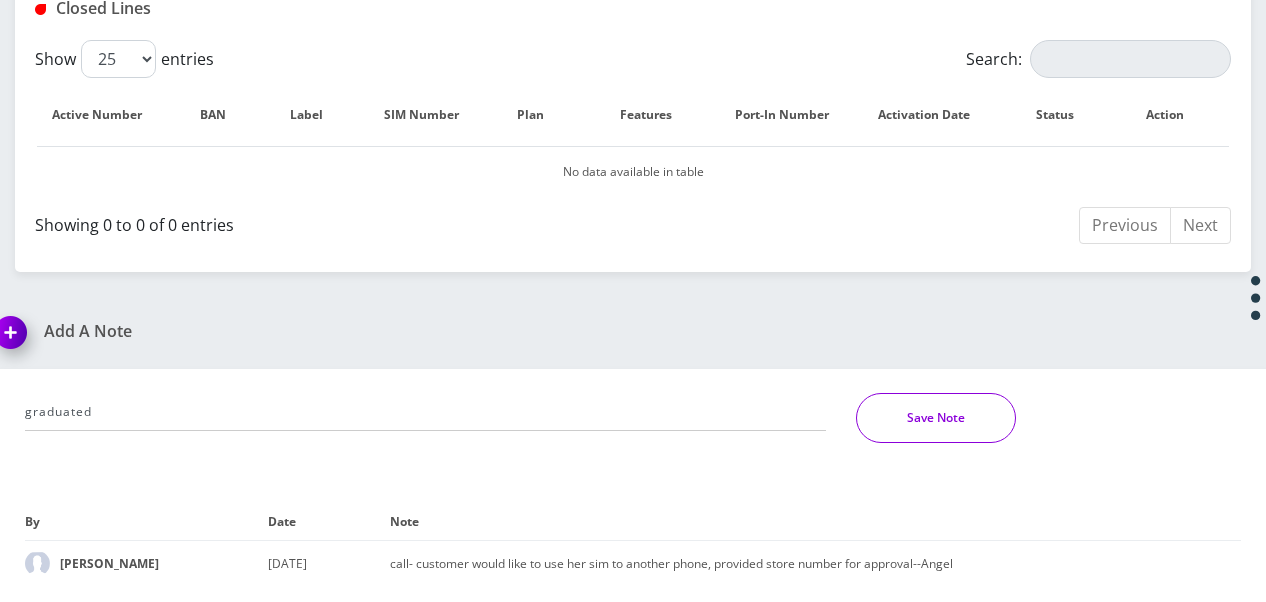 click on "Save Note" at bounding box center [936, 418] 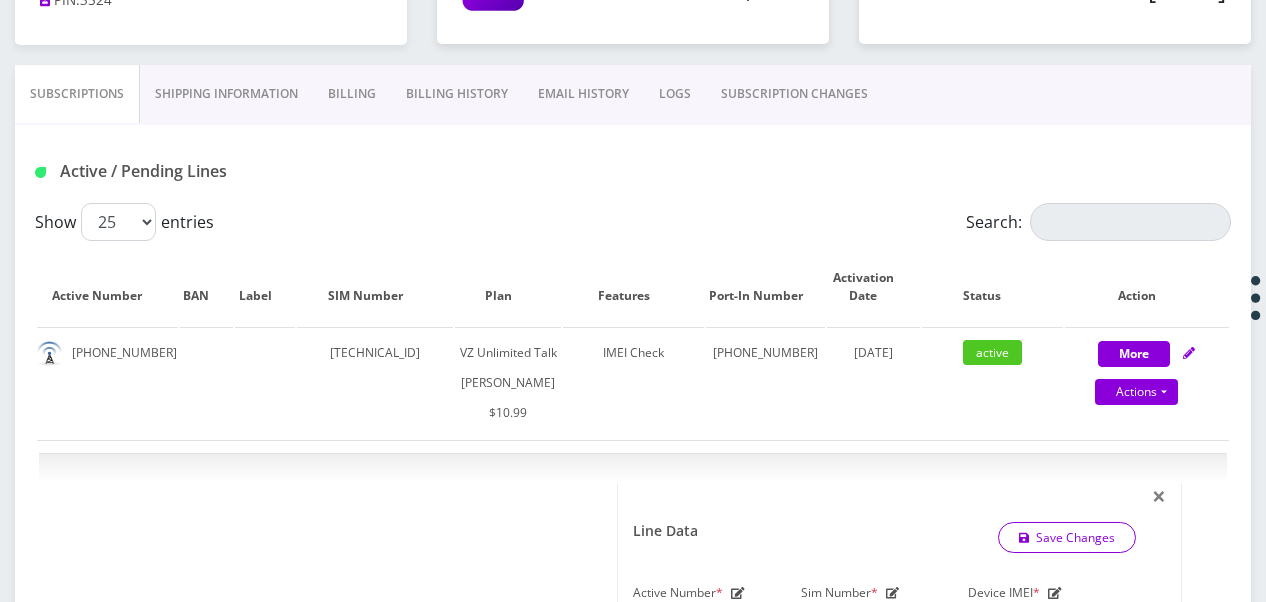 scroll, scrollTop: 264, scrollLeft: 0, axis: vertical 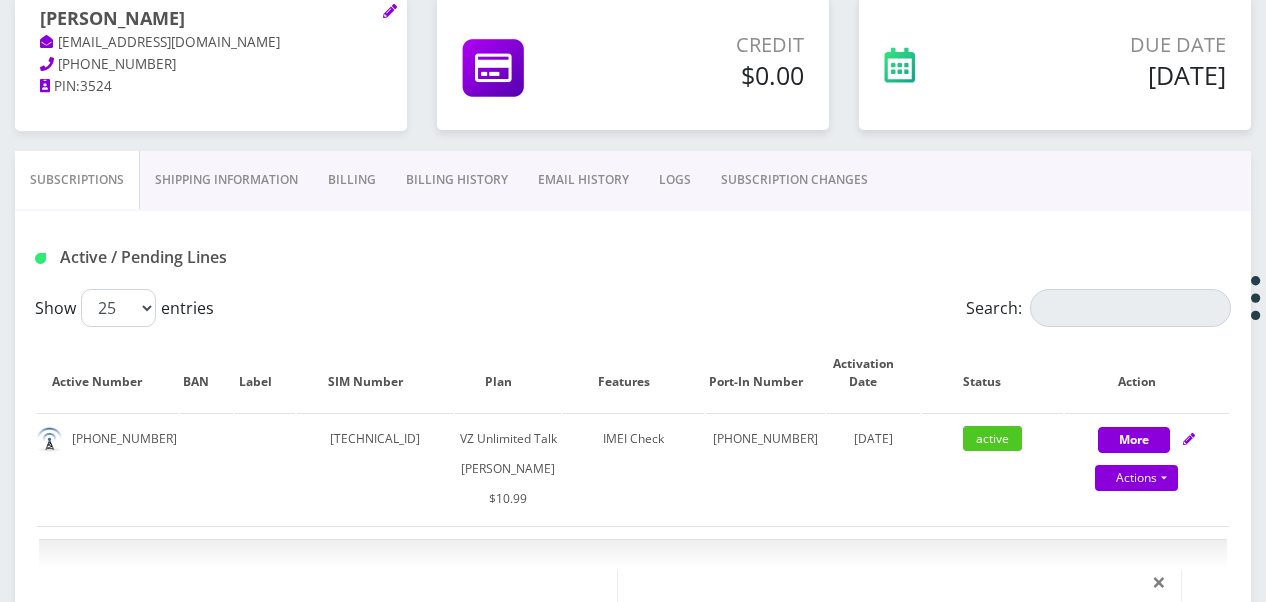 click on "SUBSCRIPTION CHANGES" at bounding box center (794, 180) 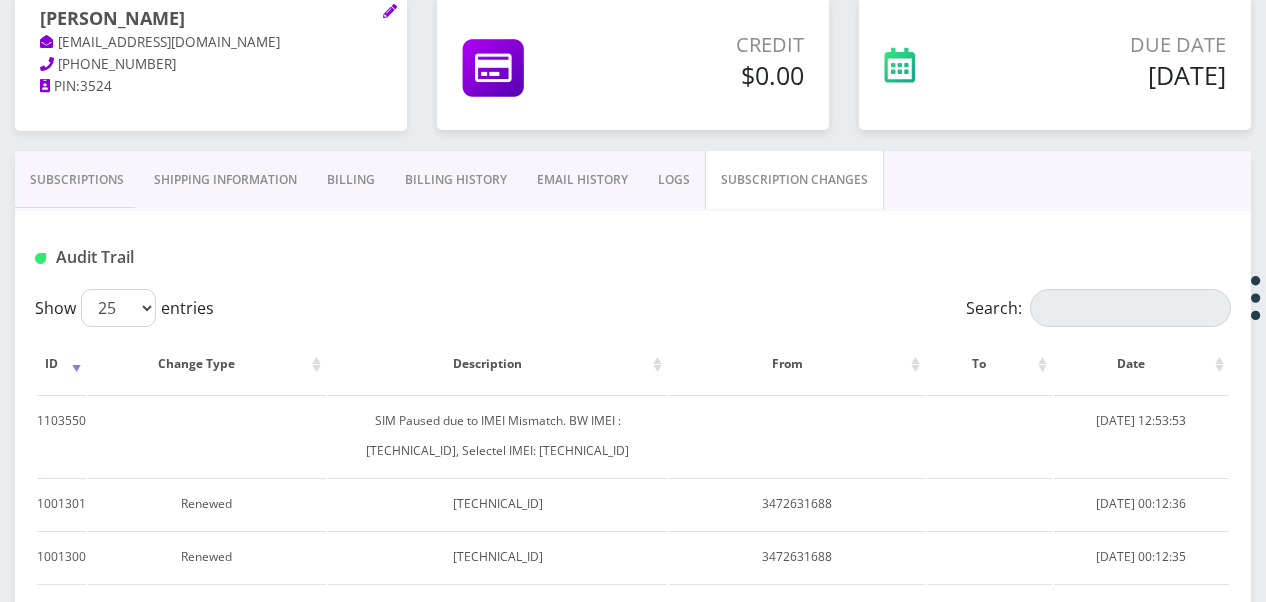 click on "Subscriptions" at bounding box center [77, 180] 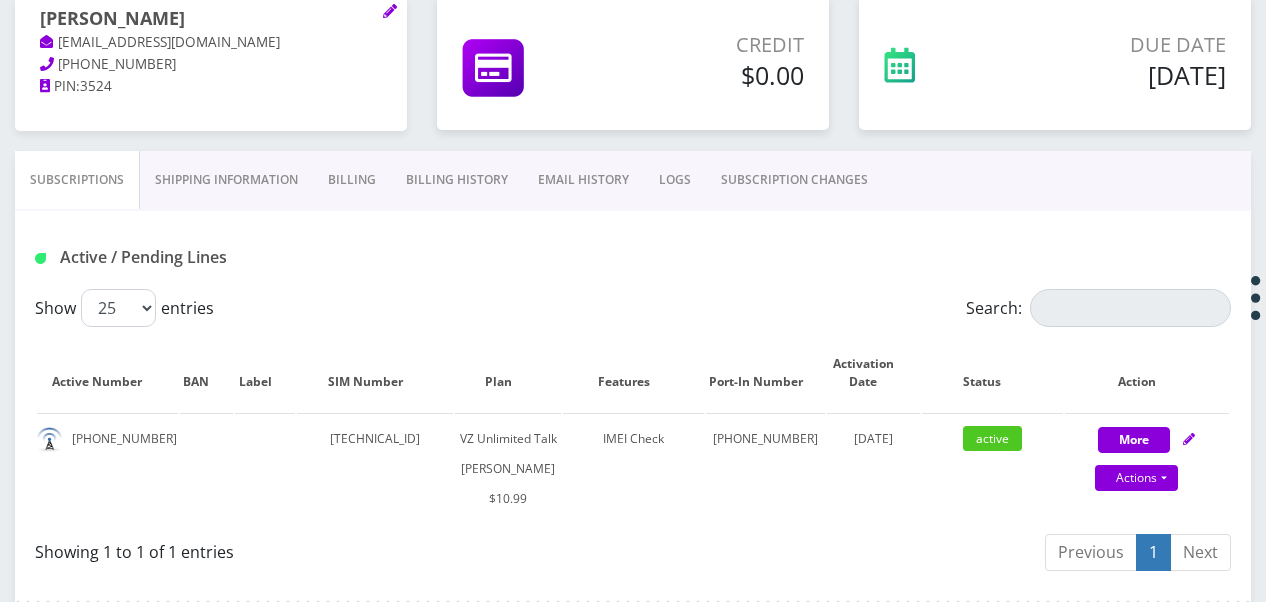 click on "SUBSCRIPTION CHANGES" at bounding box center (794, 180) 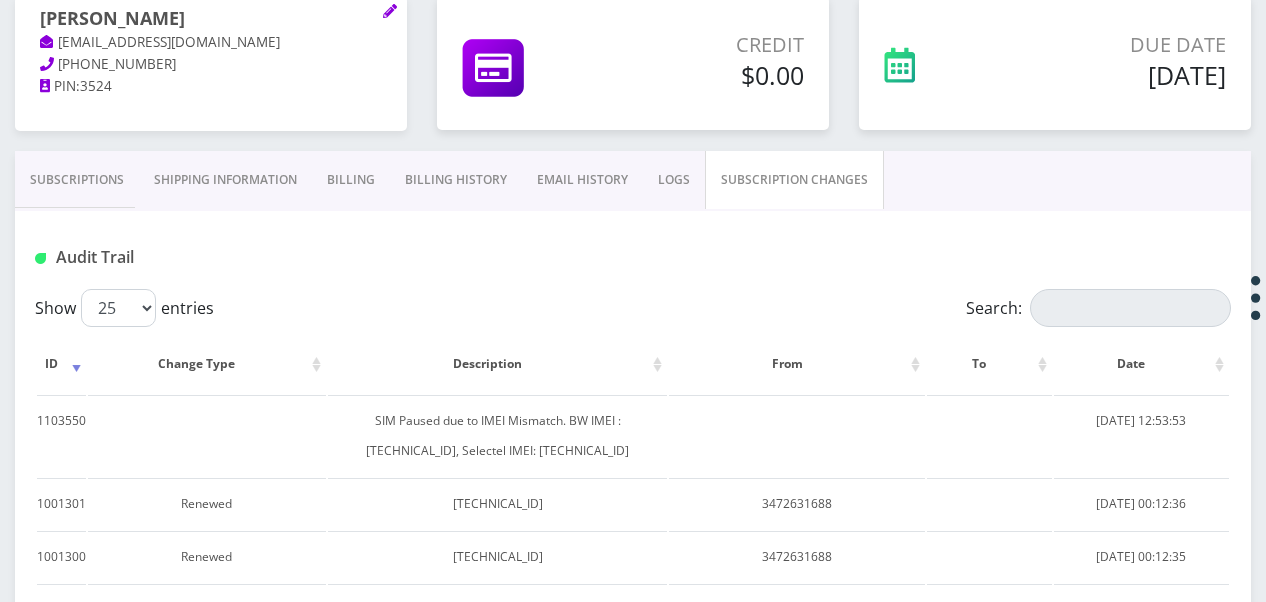 click on "Subscriptions" at bounding box center (77, 180) 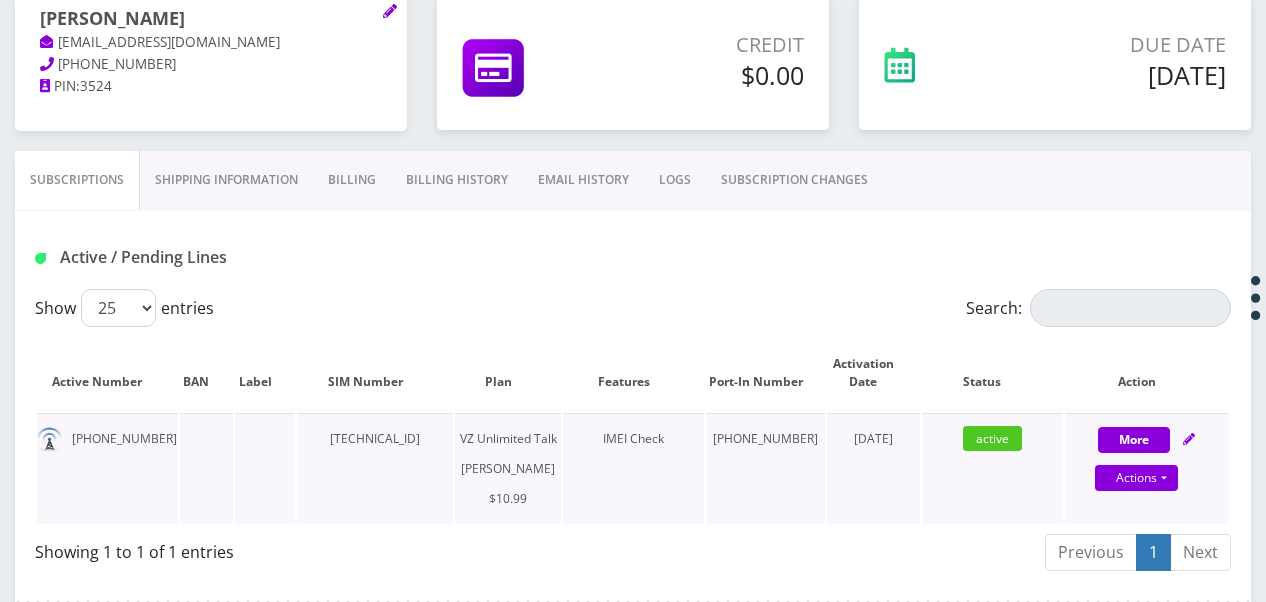click on "Actions
Suspend
Close Unpause Get Usage" at bounding box center (1137, 479) 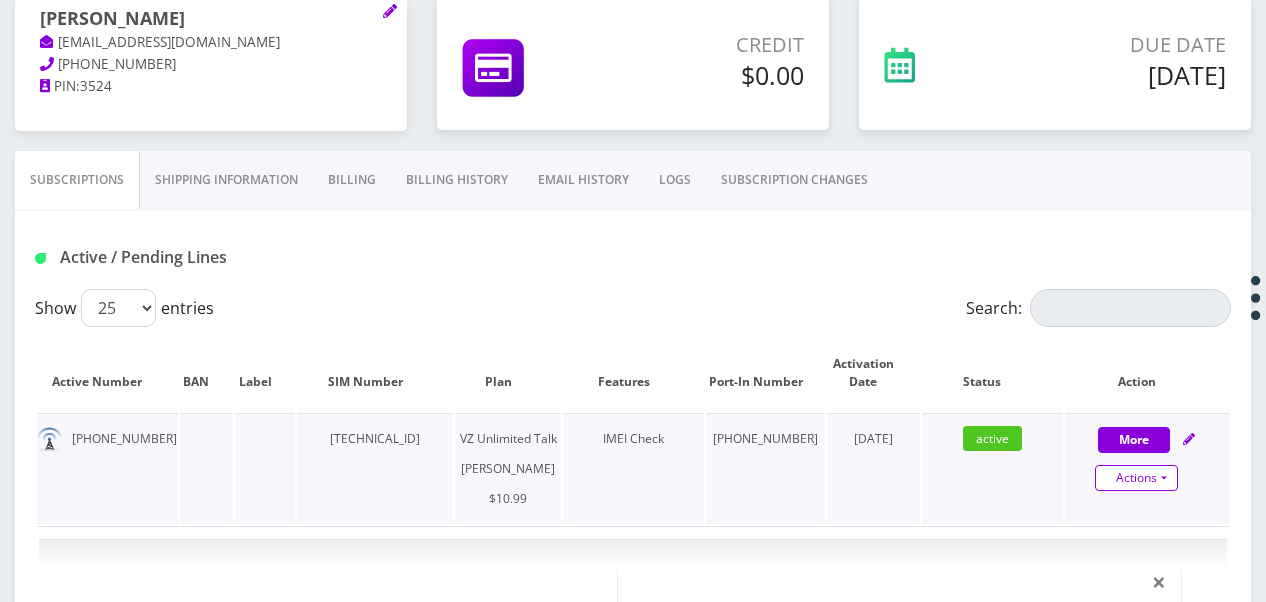 click on "Actions" at bounding box center [1136, 478] 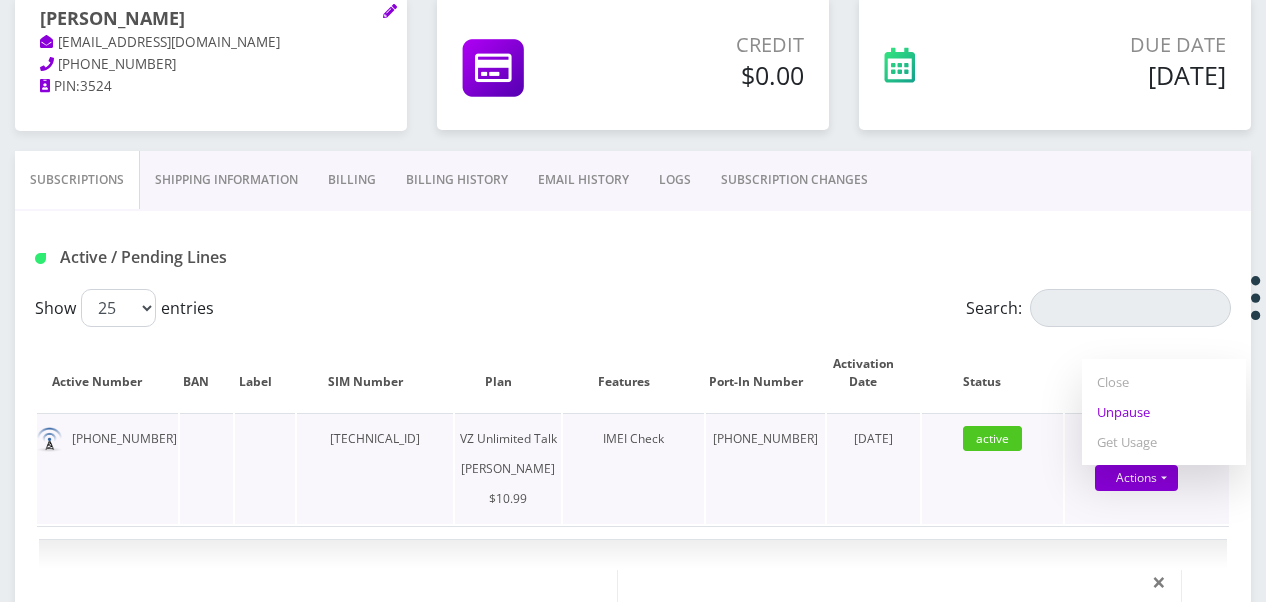 click on "Unpause" at bounding box center (1164, 412) 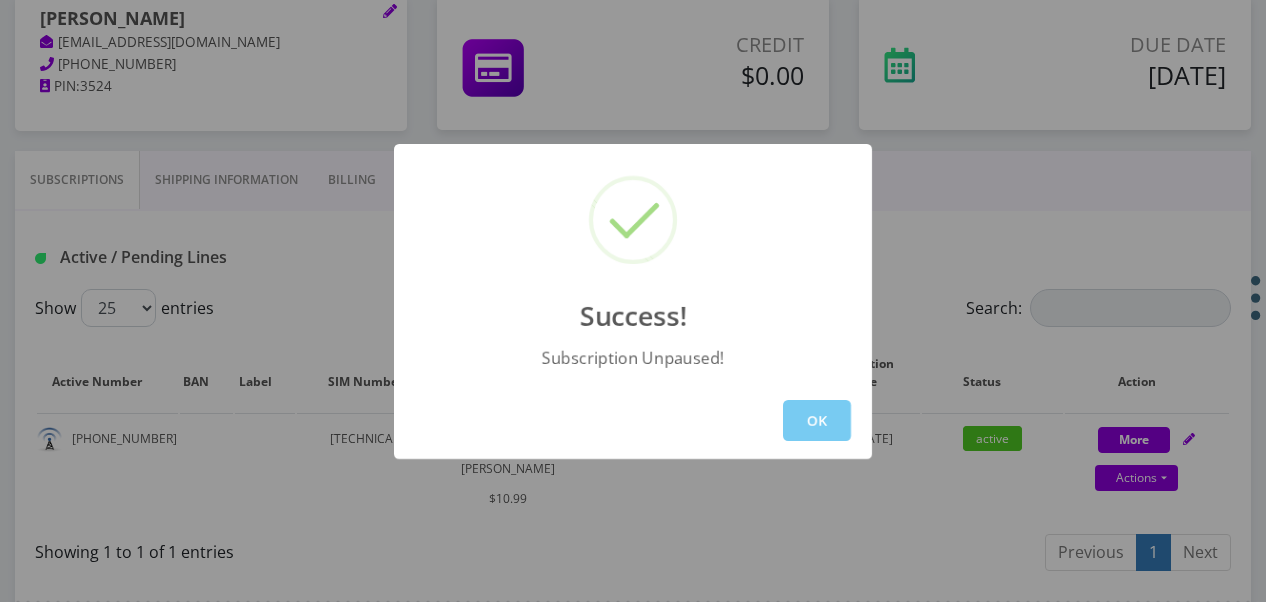 click on "OK" at bounding box center (817, 420) 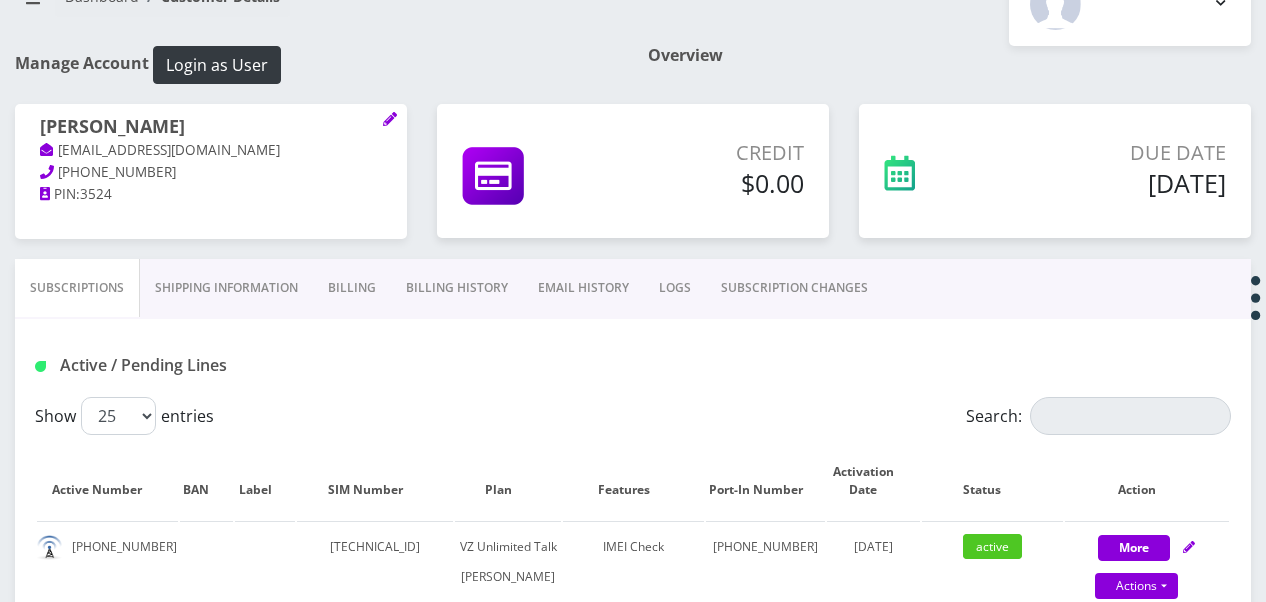 scroll, scrollTop: 264, scrollLeft: 0, axis: vertical 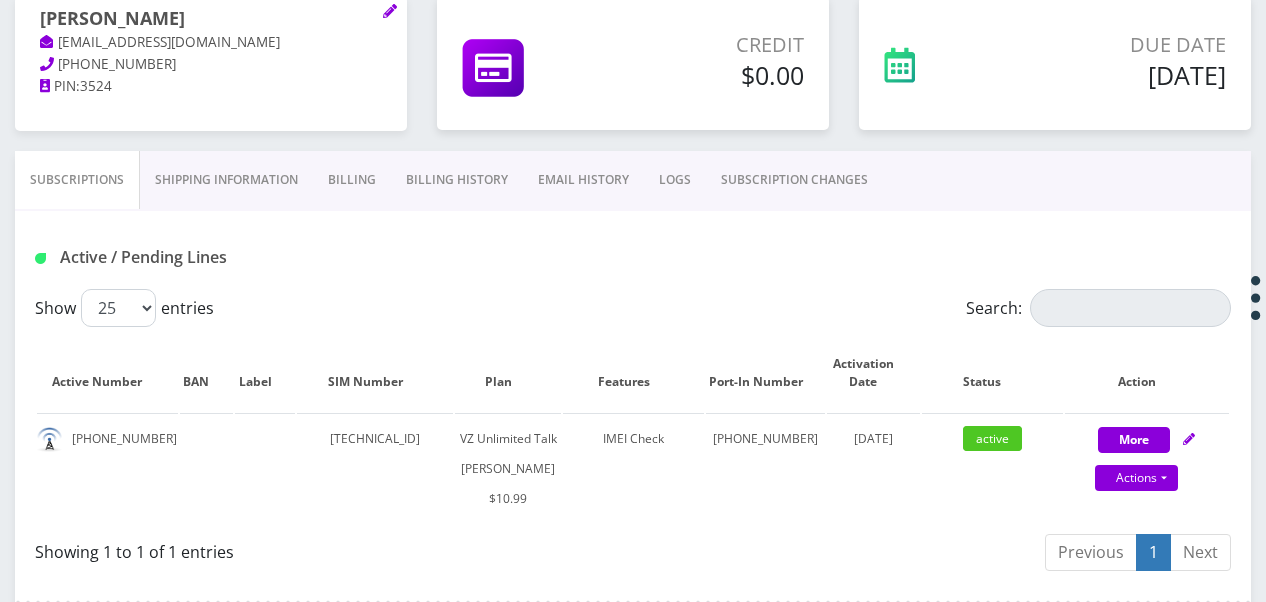 click on "SUBSCRIPTION CHANGES" at bounding box center [794, 180] 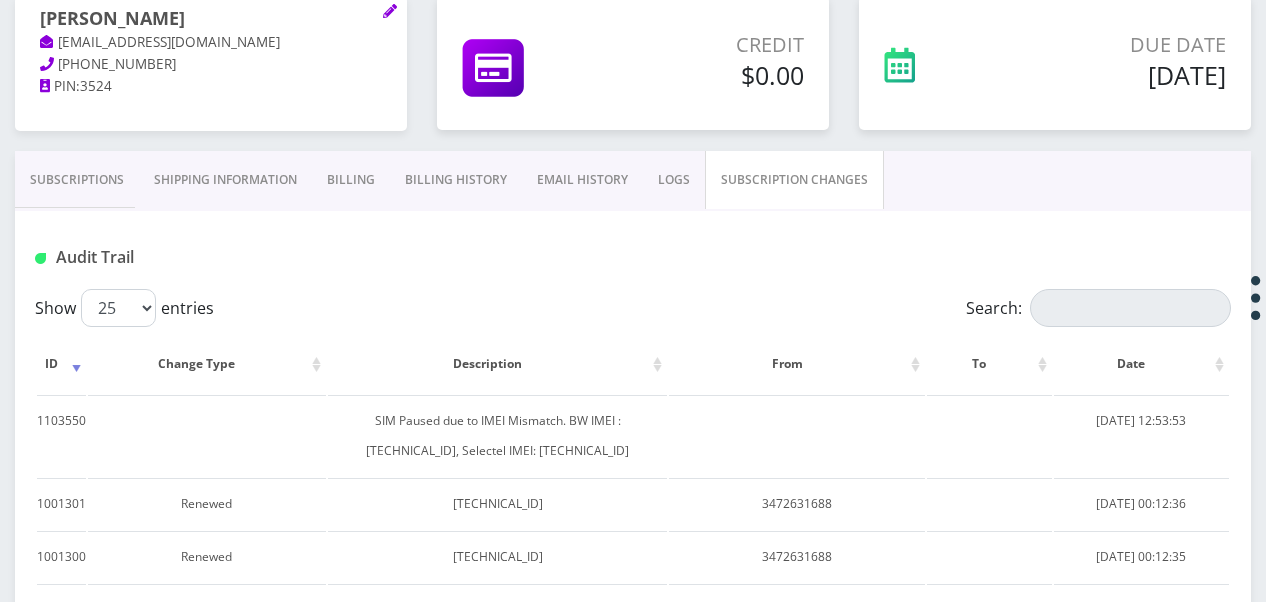 click on "Subscriptions" at bounding box center (77, 180) 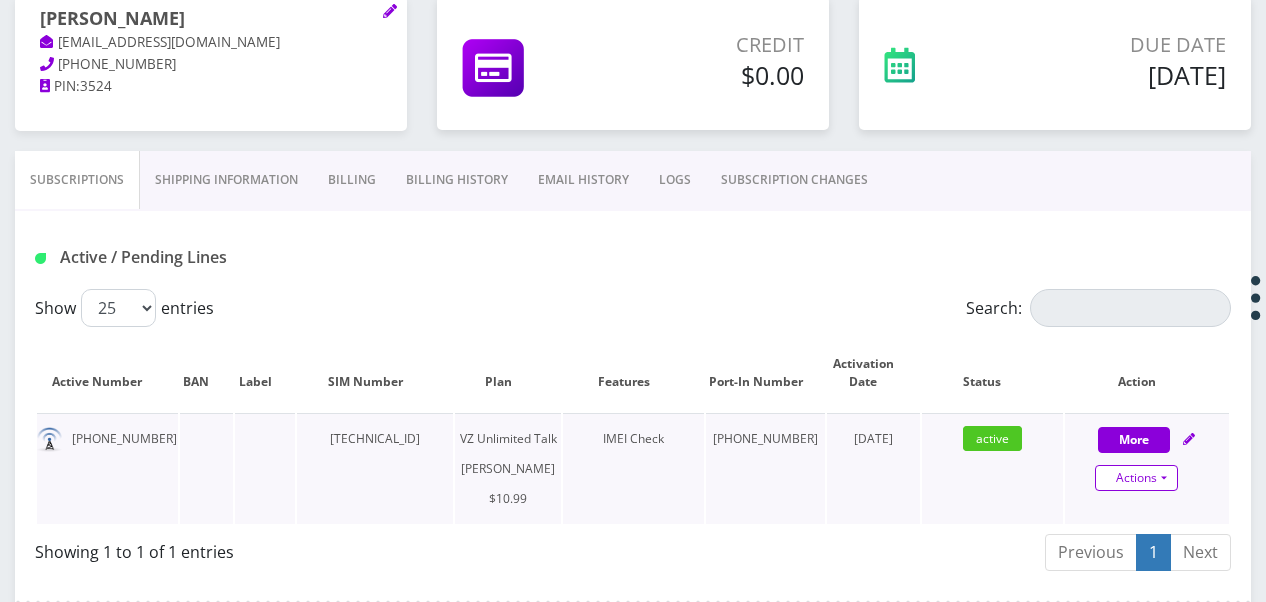 click on "Actions" at bounding box center [1136, 478] 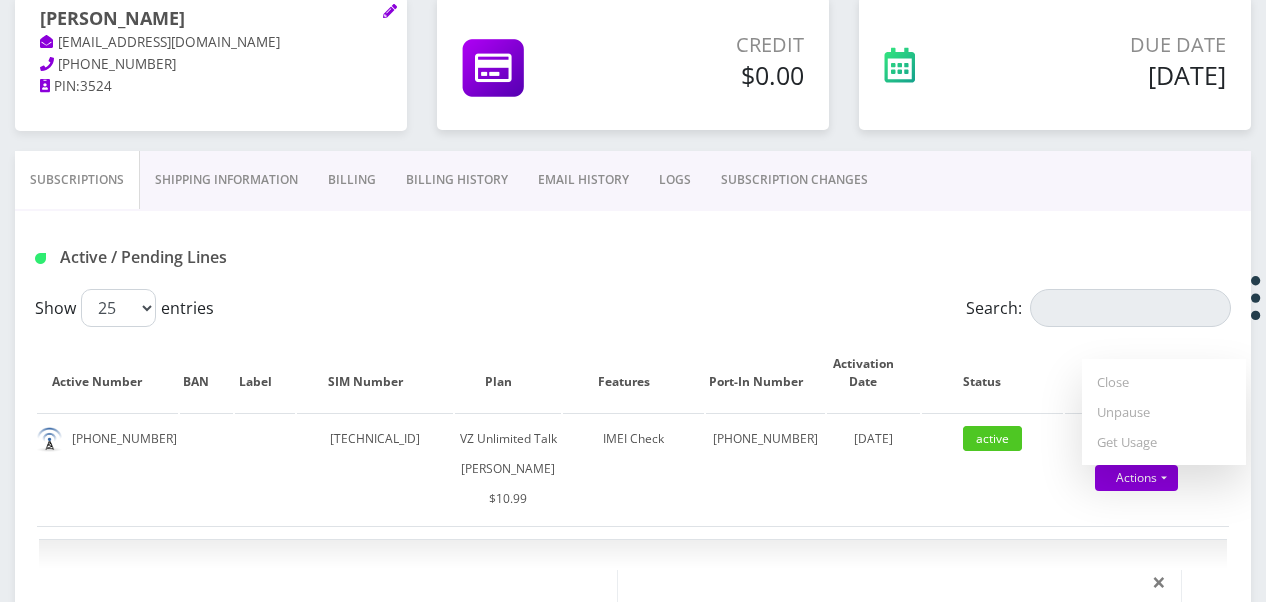 click on "Active Number BAN Label SIM Number Plan Features Port-In Number Activation Date Status Action
347-263-1688 89148000010413094335 VZ Unlimited Talk BAIS YAAKOV $10.99
IMEI Check
347-263-1688 September 27, 2024 active
More
Actions
Suspend
Close Unpause Get Usage
Confirm
×   Line Data Save Changes Active Number  * 3472631688   Sim Number  * 89148000010413094335    * null" at bounding box center (633, 812) 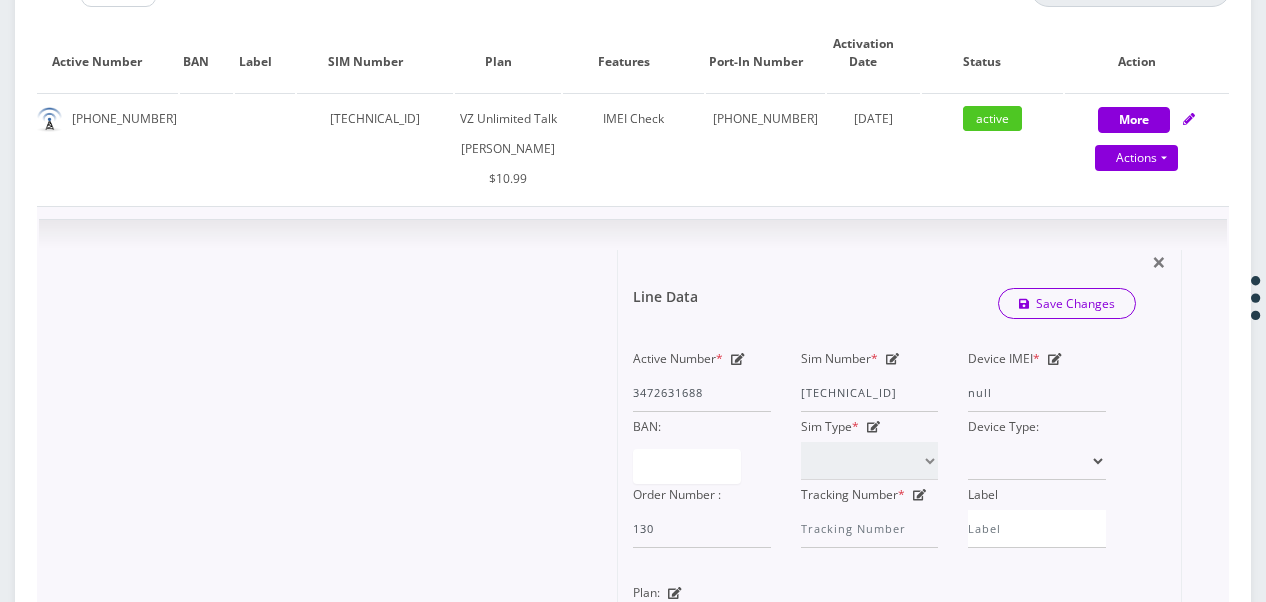 scroll, scrollTop: 464, scrollLeft: 0, axis: vertical 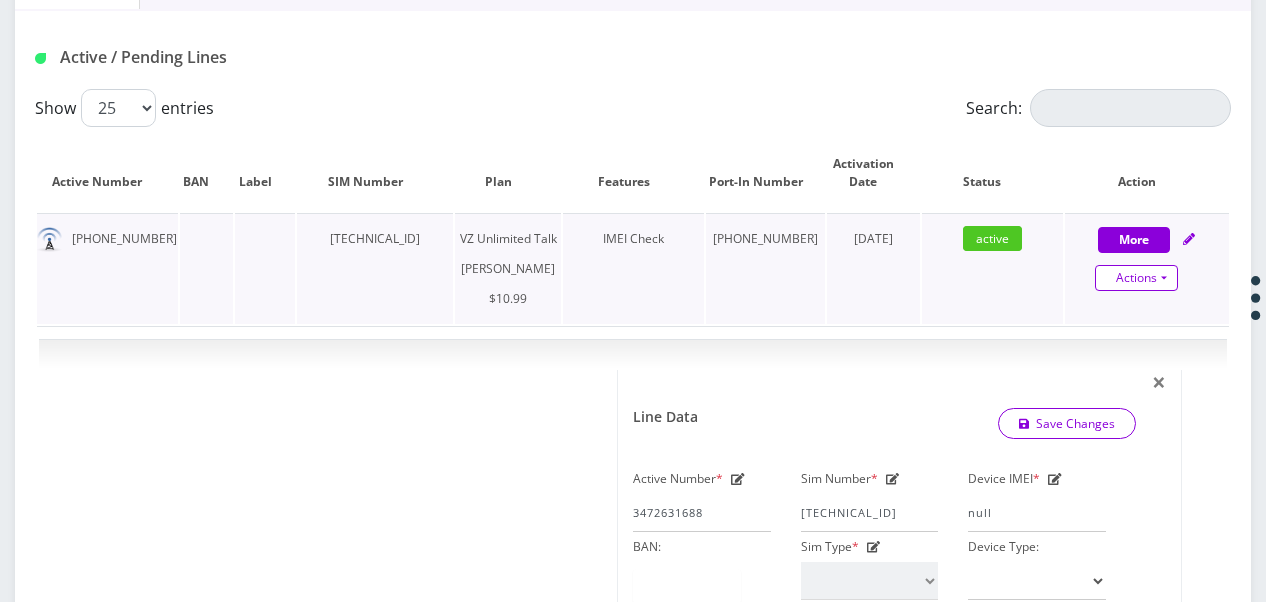click on "Actions" at bounding box center (1136, 278) 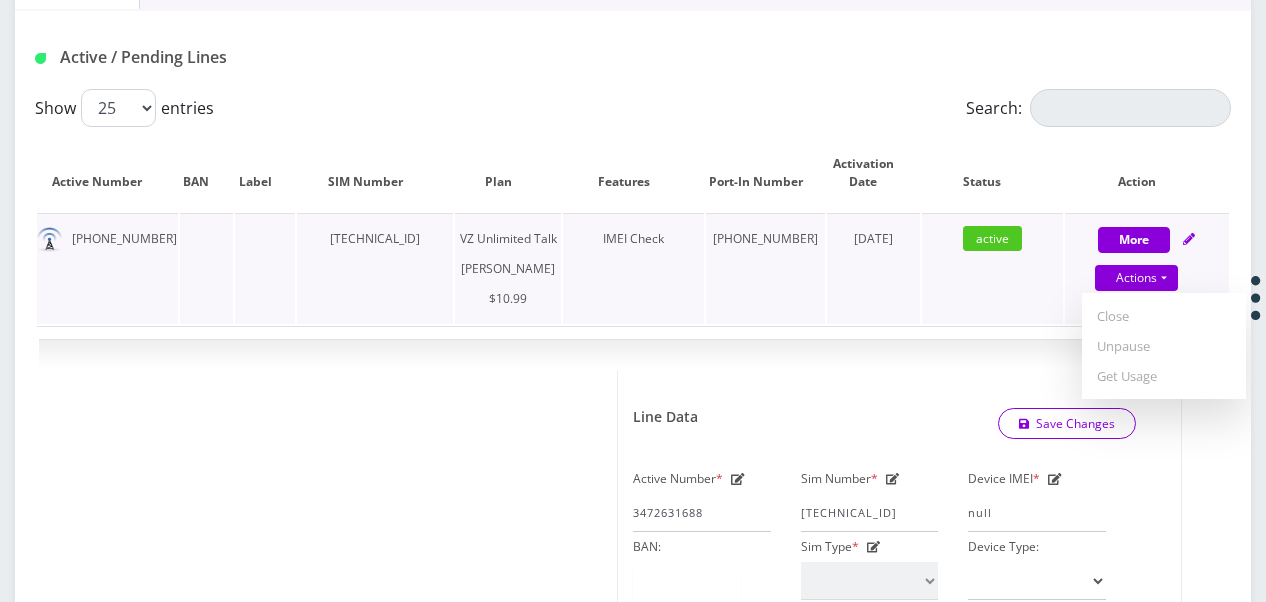 drag, startPoint x: 1132, startPoint y: 340, endPoint x: 1118, endPoint y: 342, distance: 14.142136 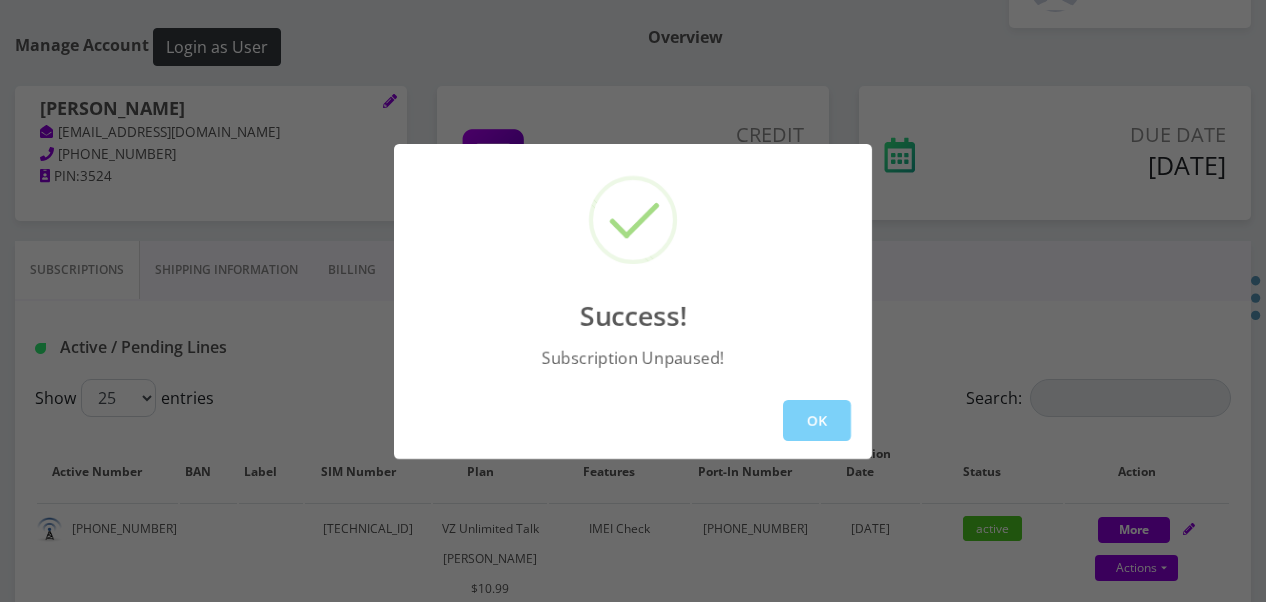 scroll, scrollTop: 164, scrollLeft: 0, axis: vertical 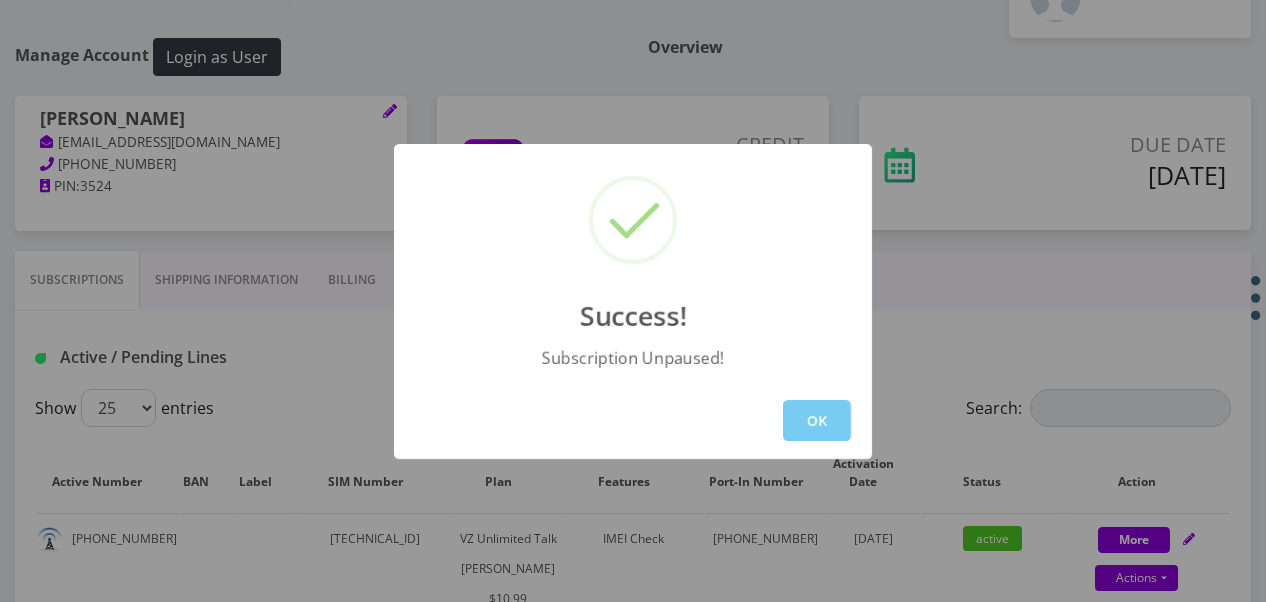 click on "OK" at bounding box center [817, 420] 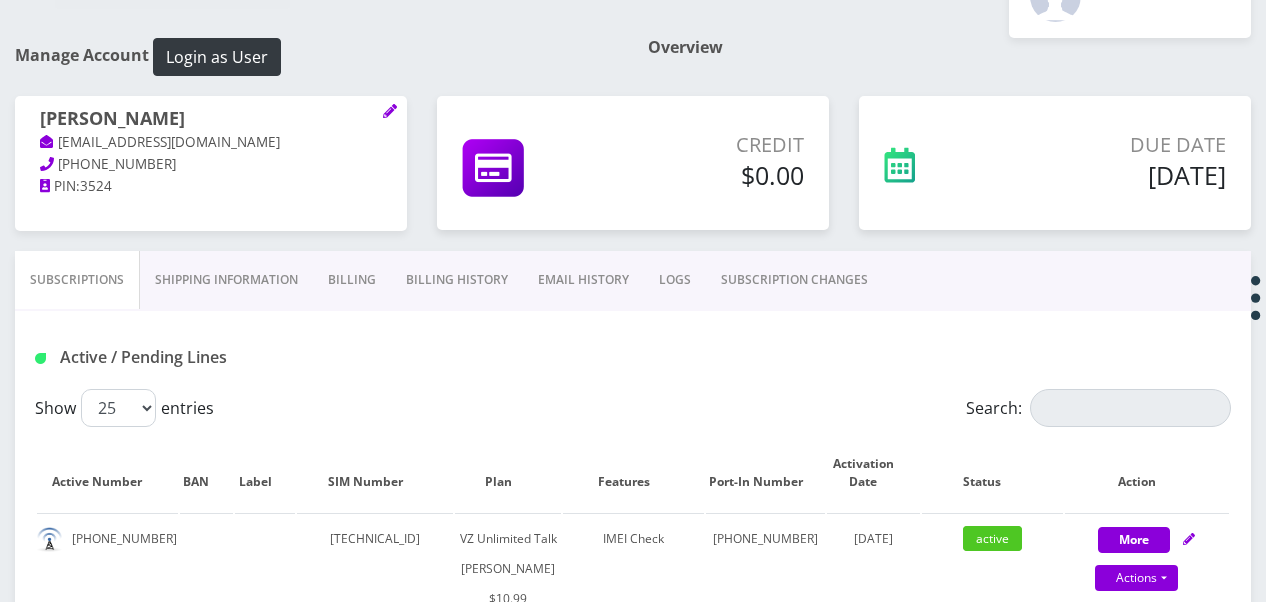 click on "SUBSCRIPTION CHANGES" at bounding box center (794, 280) 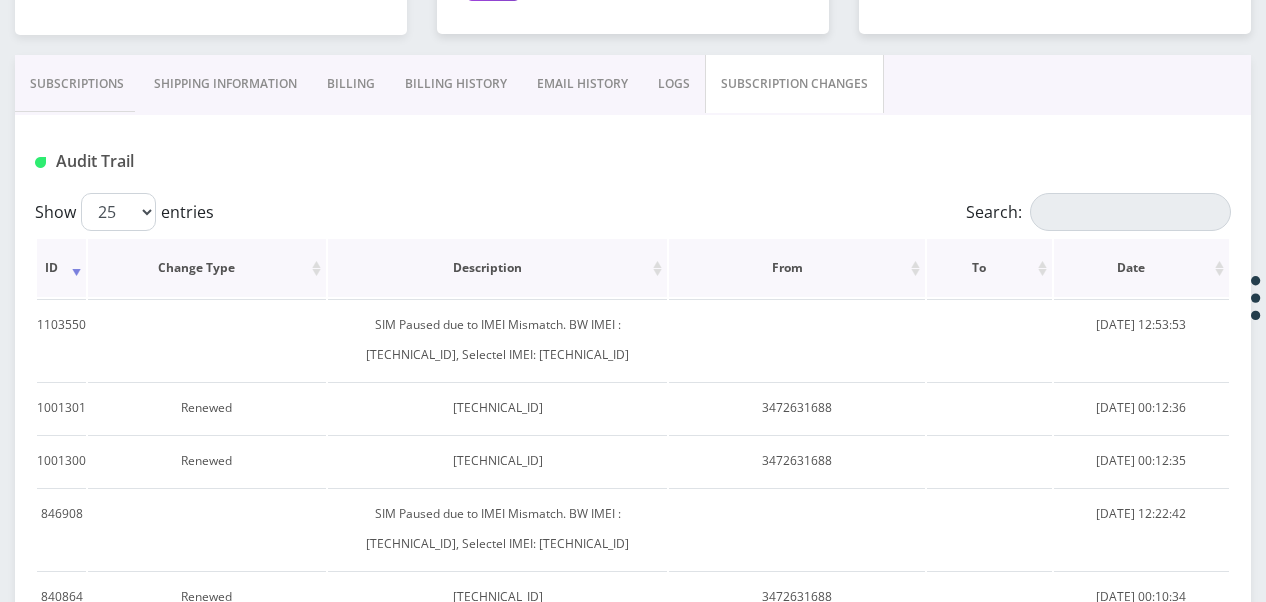 scroll, scrollTop: 364, scrollLeft: 0, axis: vertical 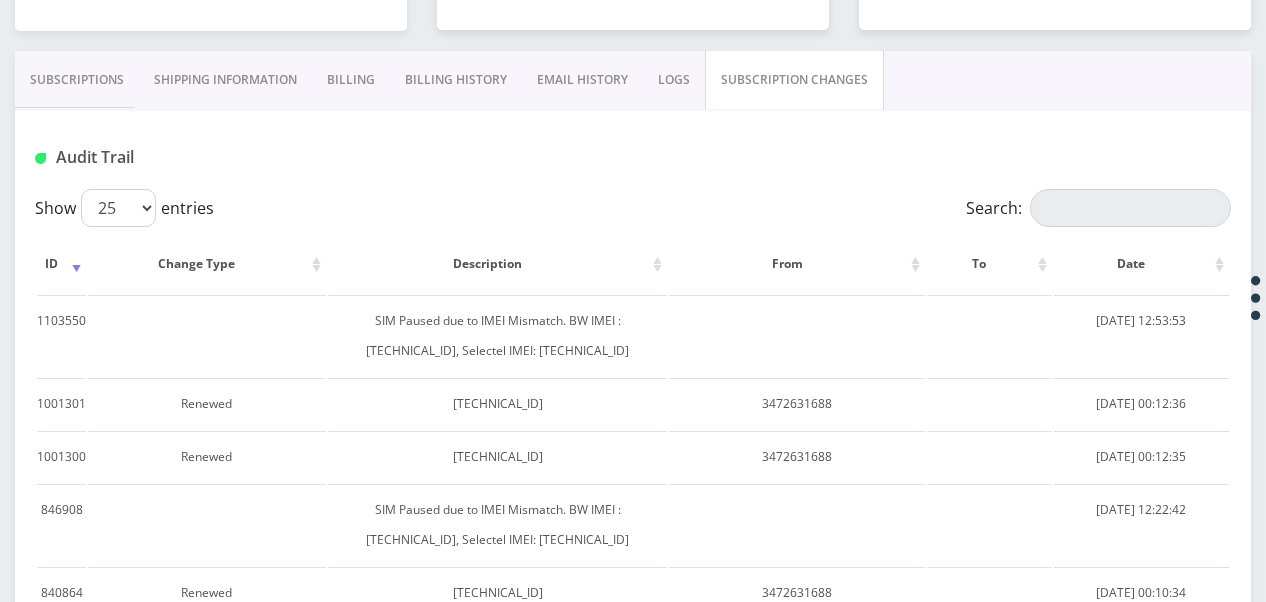click on "Subscriptions" at bounding box center [77, 80] 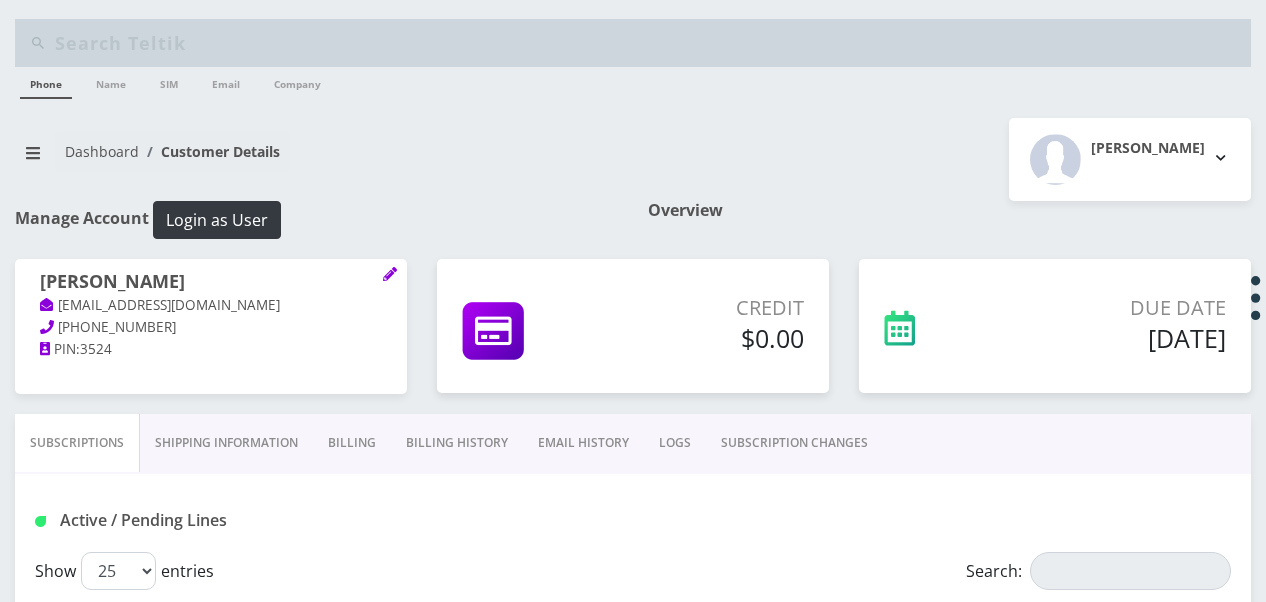 scroll, scrollTop: 0, scrollLeft: 0, axis: both 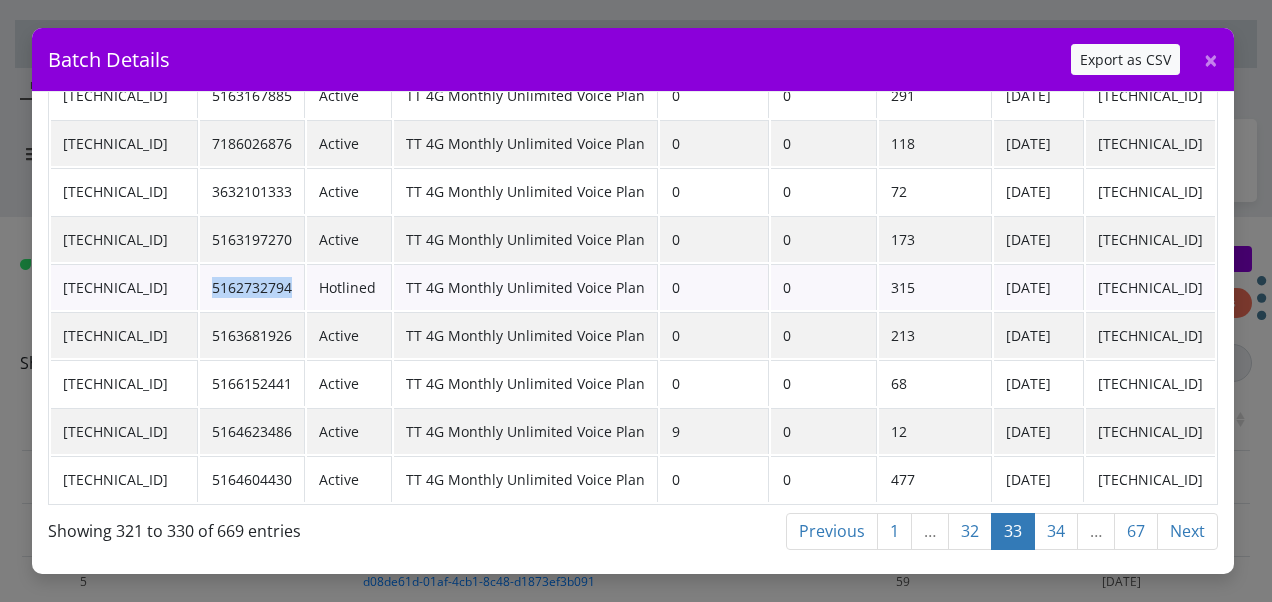 drag, startPoint x: 244, startPoint y: 273, endPoint x: 333, endPoint y: 278, distance: 89.140335 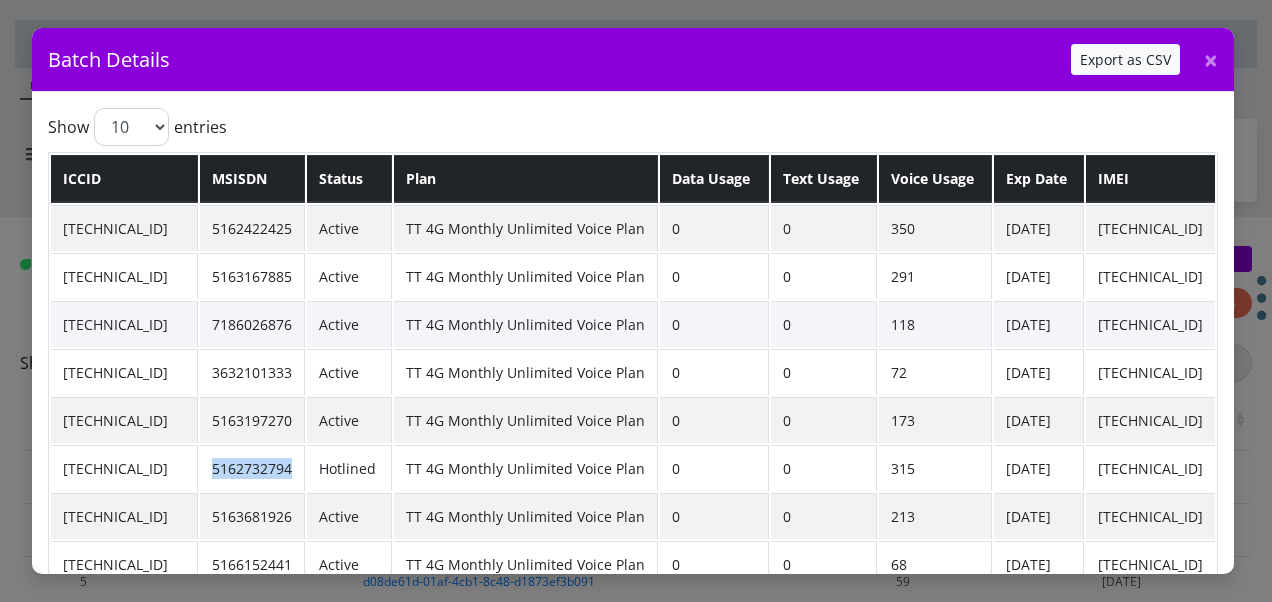 scroll, scrollTop: 191, scrollLeft: 0, axis: vertical 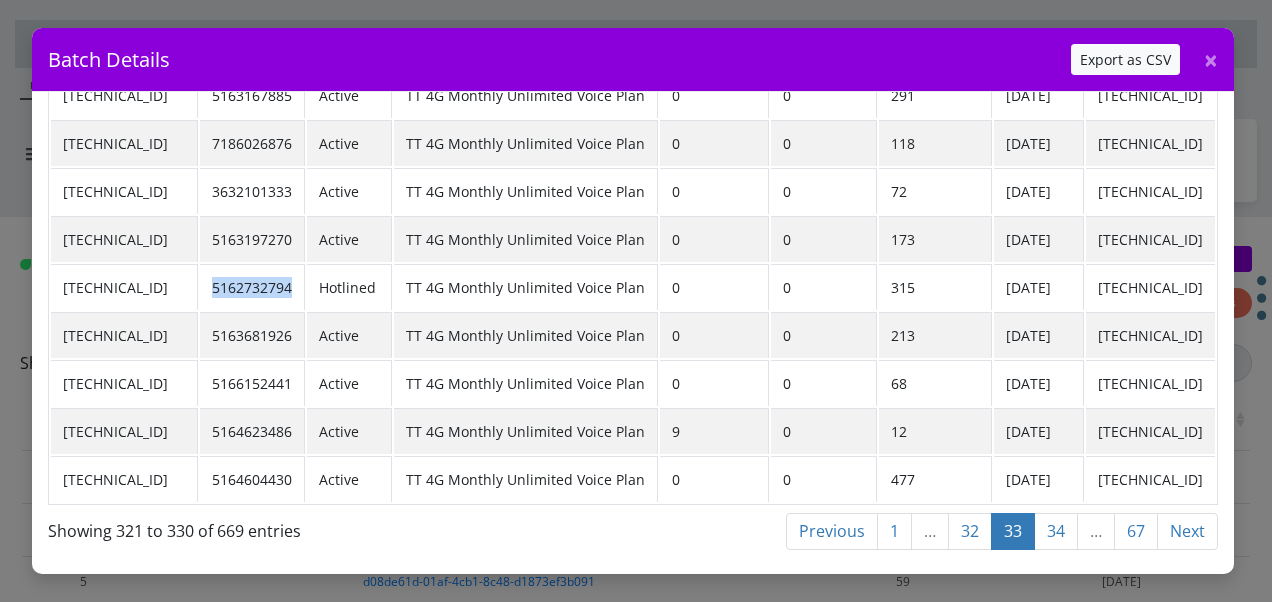 click on "32" at bounding box center [970, 531] 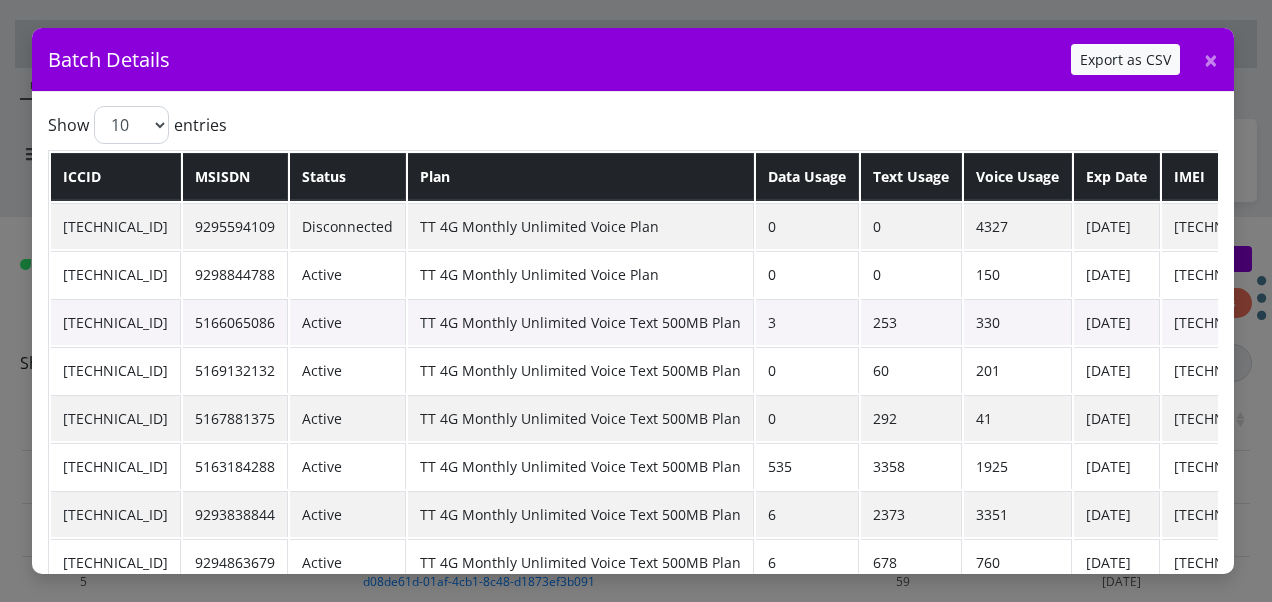 scroll, scrollTop: 0, scrollLeft: 0, axis: both 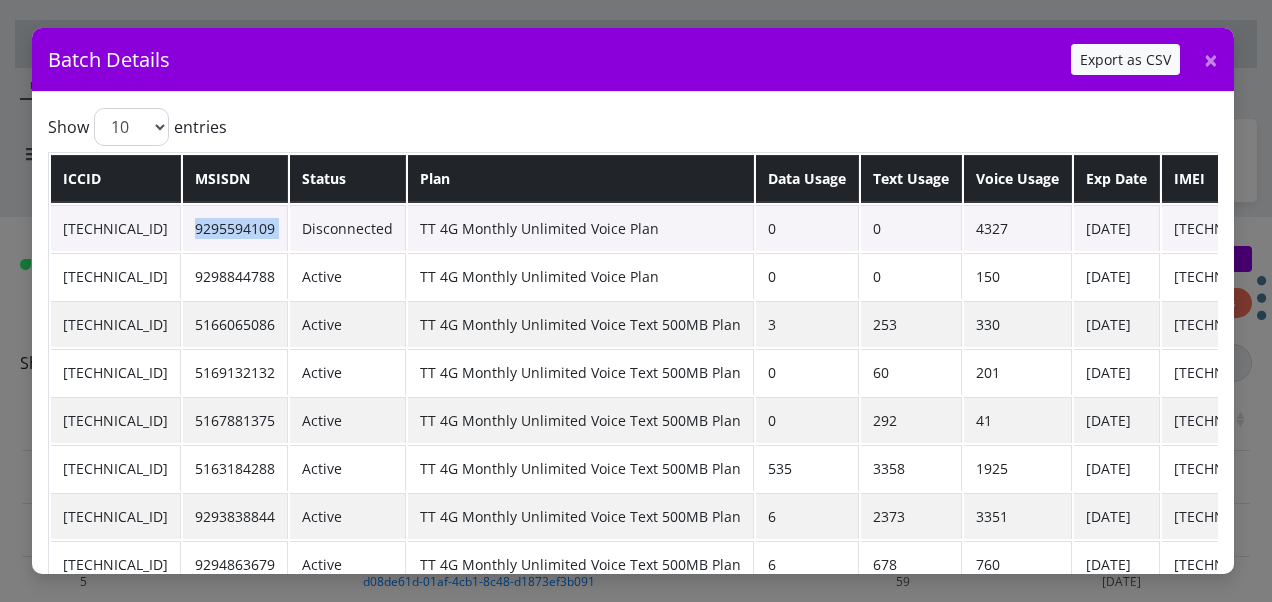 drag, startPoint x: 248, startPoint y: 218, endPoint x: 360, endPoint y: 226, distance: 112.28535 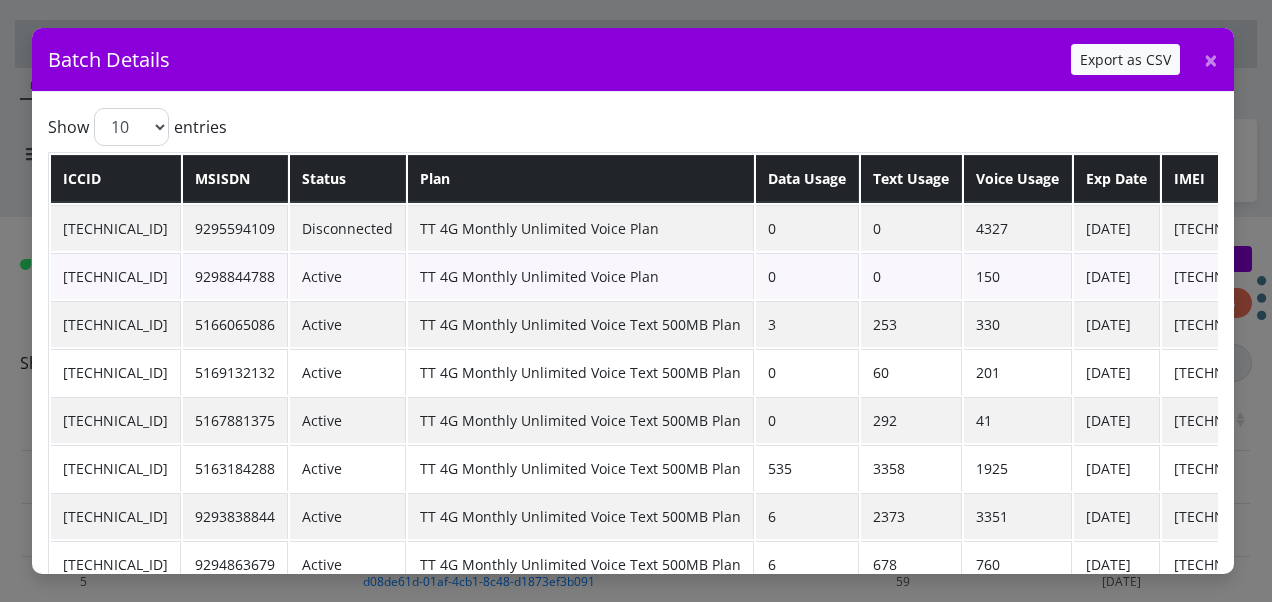 click on "ICCID MSISDN Status Plan Data Usage Text Usage Voice Usage Exp Date IMEI
[TECHNICAL_ID] 9295594109 Disconnected TT 4G Monthly Unlimited Voice Plan 0 0 4327 [DATE] [TECHNICAL_ID] [TECHNICAL_ID] 9298844788 Active TT 4G Monthly Unlimited Voice Plan 0 0 150 [DATE] [TECHNICAL_ID] [TECHNICAL_ID] 5166065086 Active TT 4G Monthly Unlimited Voice Text 500MB Plan 3 253 330 [DATE] [TECHNICAL_ID] [TECHNICAL_ID] 5169132132 Active TT 4G Monthly Unlimited Voice Text 500MB Plan 0 60 201 [DATE] [TECHNICAL_ID] [TECHNICAL_ID] 5167881375 Active TT 4G Monthly Unlimited Voice Text 500MB Plan 0 292 41 [DATE] [TECHNICAL_ID] [TECHNICAL_ID] 5163184288 Active TT 4G Monthly Unlimited Voice Text 500MB Plan 535 3358 1925 [DATE] [TECHNICAL_ID] [TECHNICAL_ID] 9293838844 Active TT 4G Monthly Unlimited Voice Text 500MB Plan 6 2373 3351 [DATE] [TECHNICAL_ID] [TECHNICAL_ID] 9294863679 Active 6" at bounding box center (671, 419) 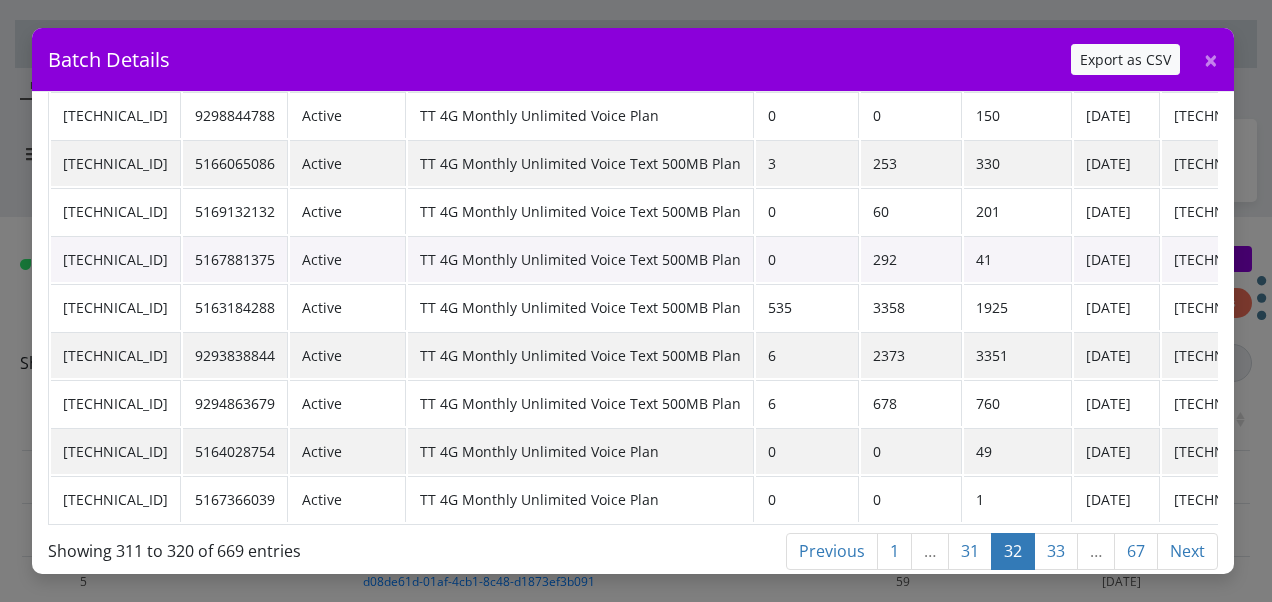 scroll, scrollTop: 191, scrollLeft: 0, axis: vertical 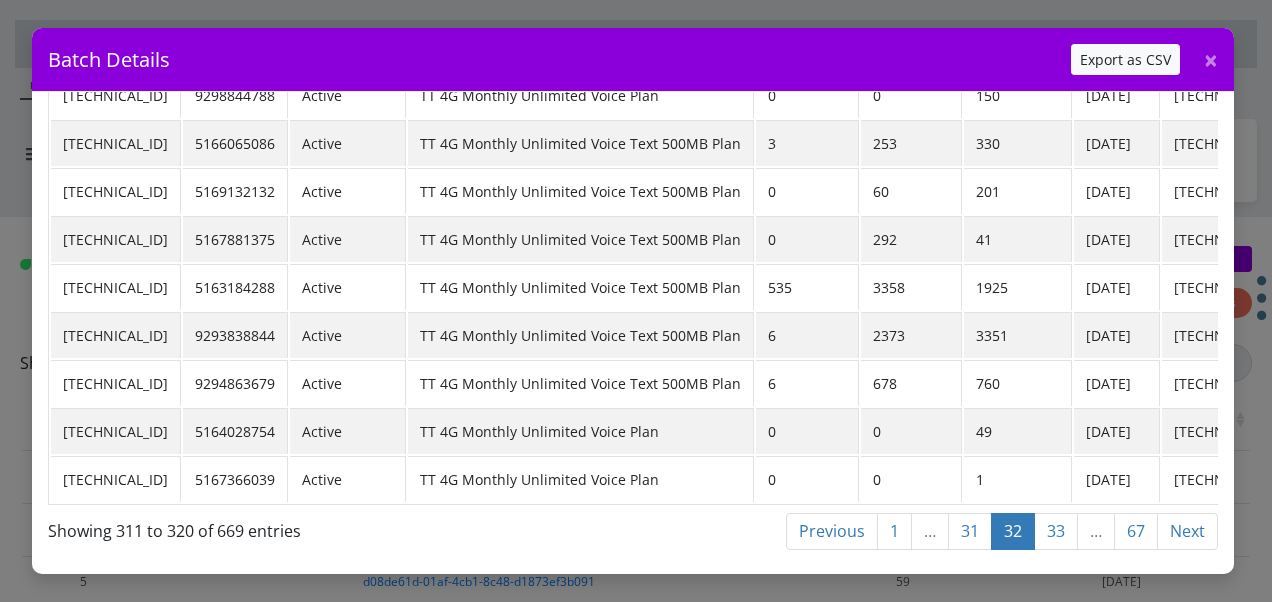 click on "31" at bounding box center (970, 531) 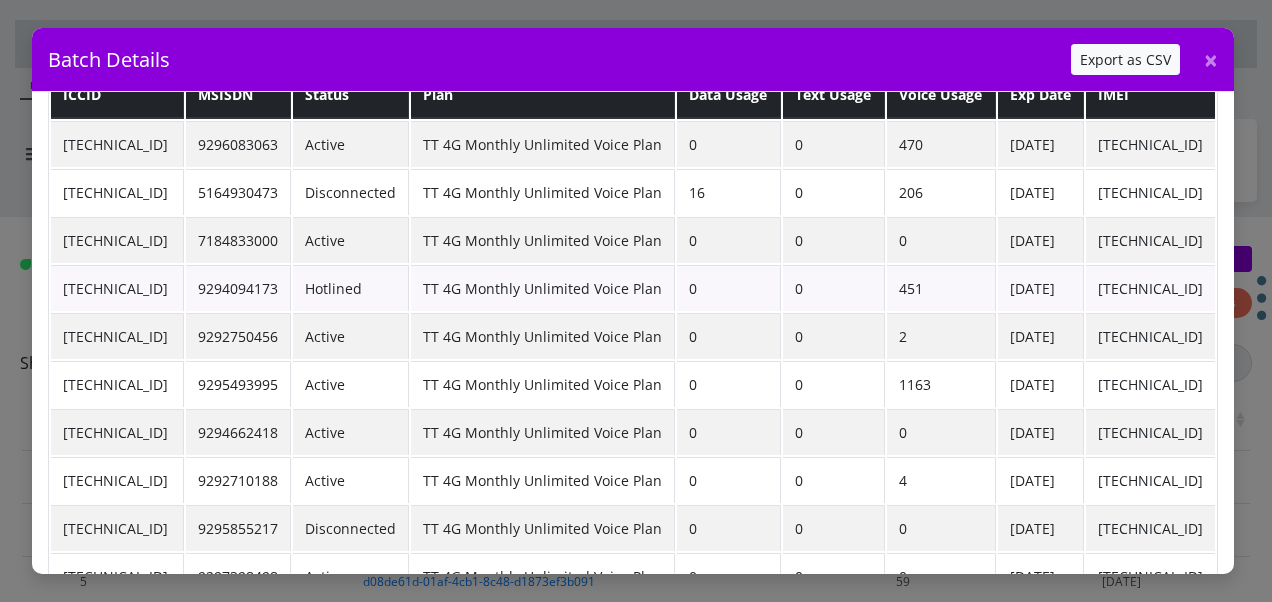 scroll, scrollTop: 191, scrollLeft: 0, axis: vertical 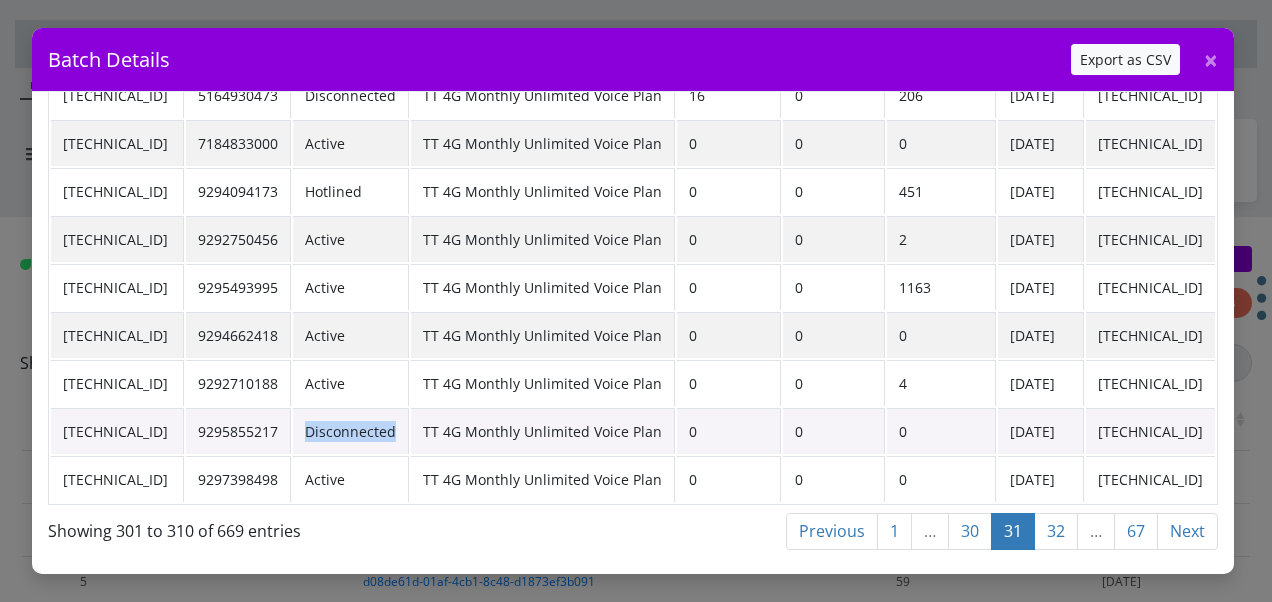 drag, startPoint x: 356, startPoint y: 418, endPoint x: 444, endPoint y: 407, distance: 88.68484 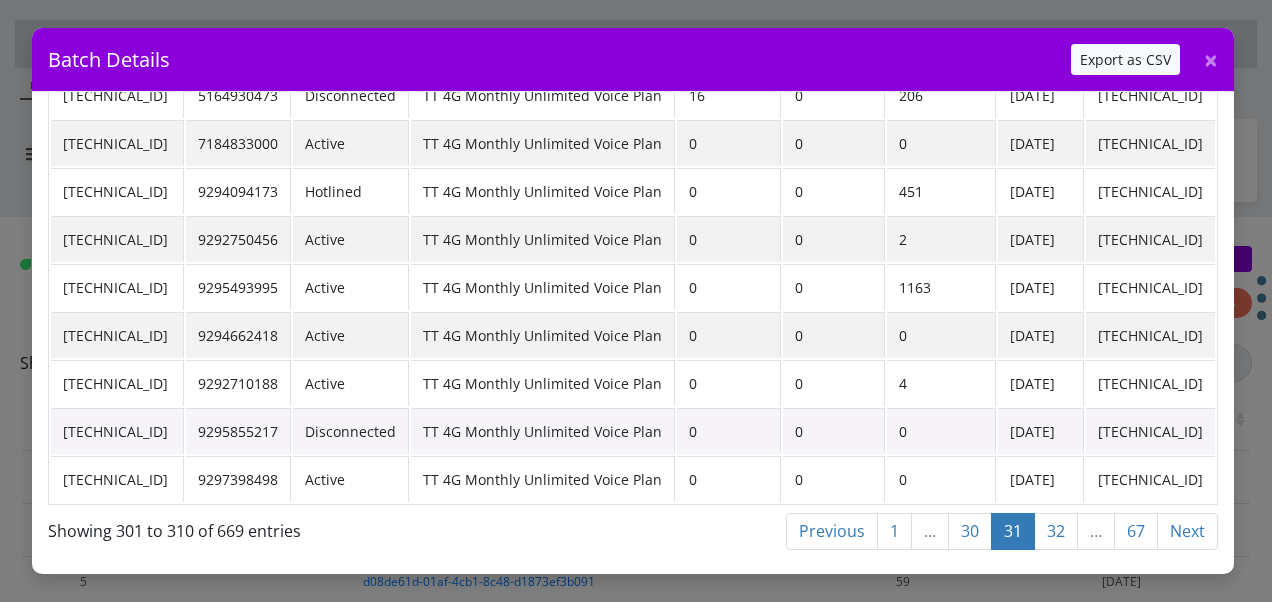 click on "TT 4G Monthly Unlimited Voice Plan" at bounding box center [543, 431] 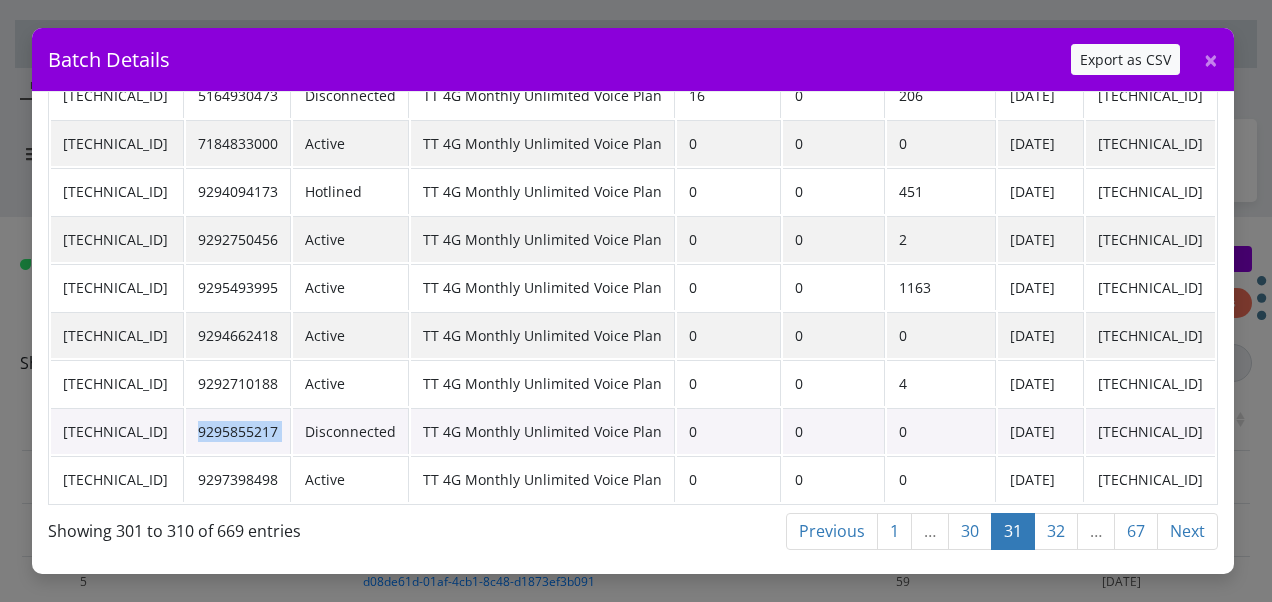 drag, startPoint x: 276, startPoint y: 418, endPoint x: 351, endPoint y: 412, distance: 75.23962 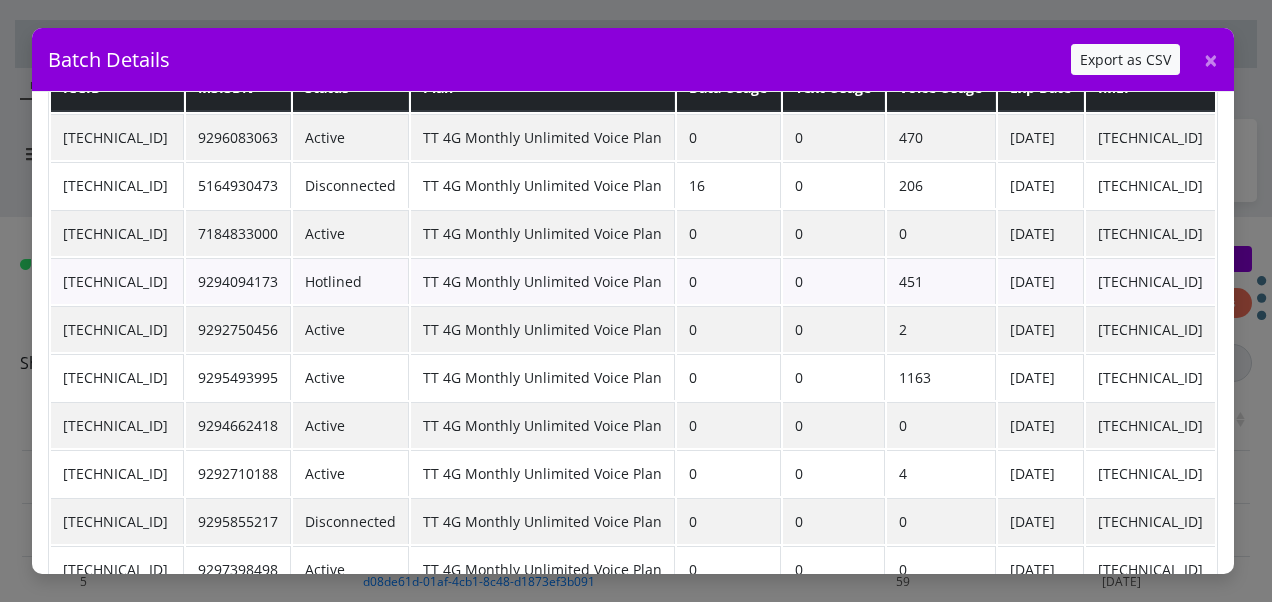click on "9294094173" at bounding box center (238, 281) 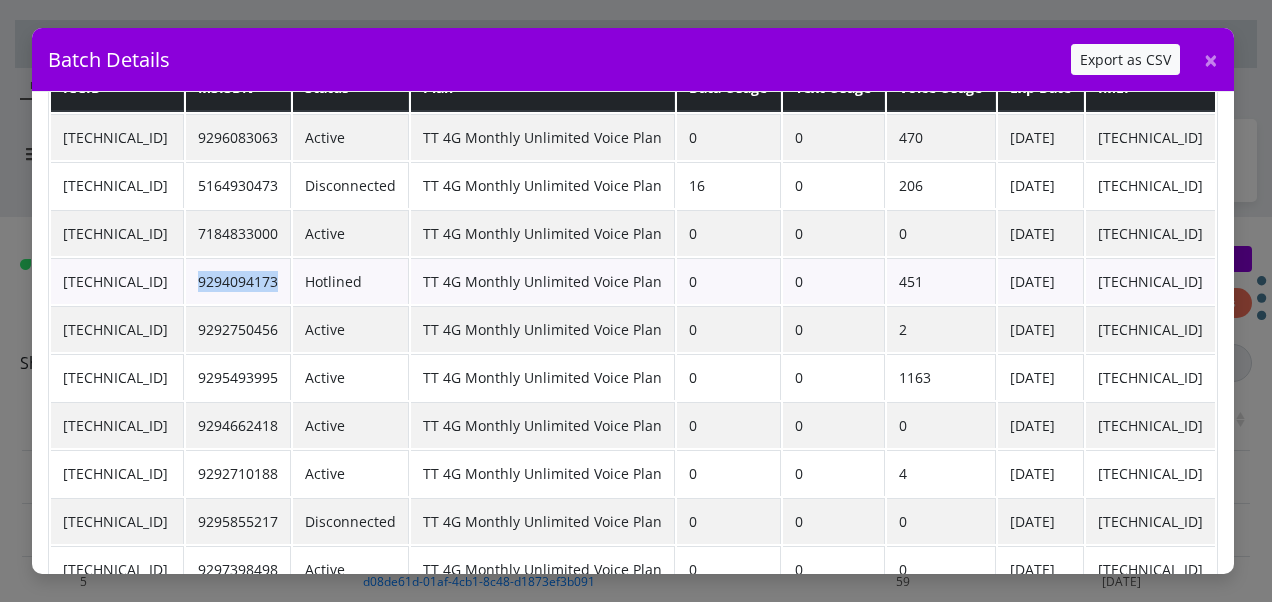 drag, startPoint x: 252, startPoint y: 283, endPoint x: 333, endPoint y: 282, distance: 81.00617 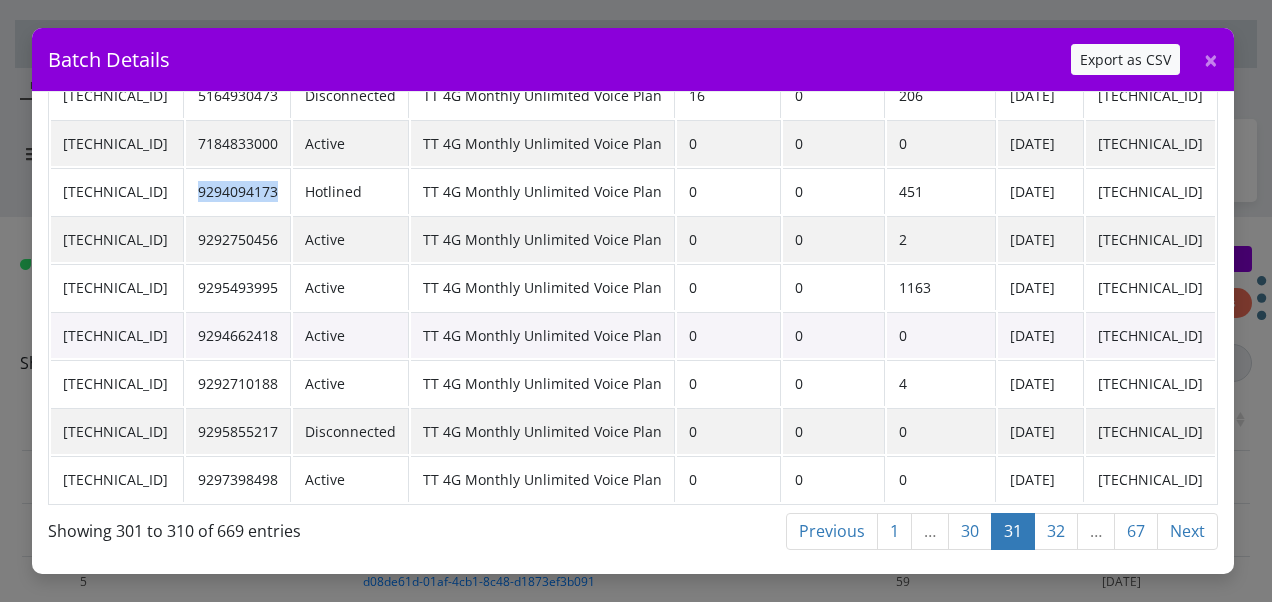 scroll, scrollTop: 0, scrollLeft: 0, axis: both 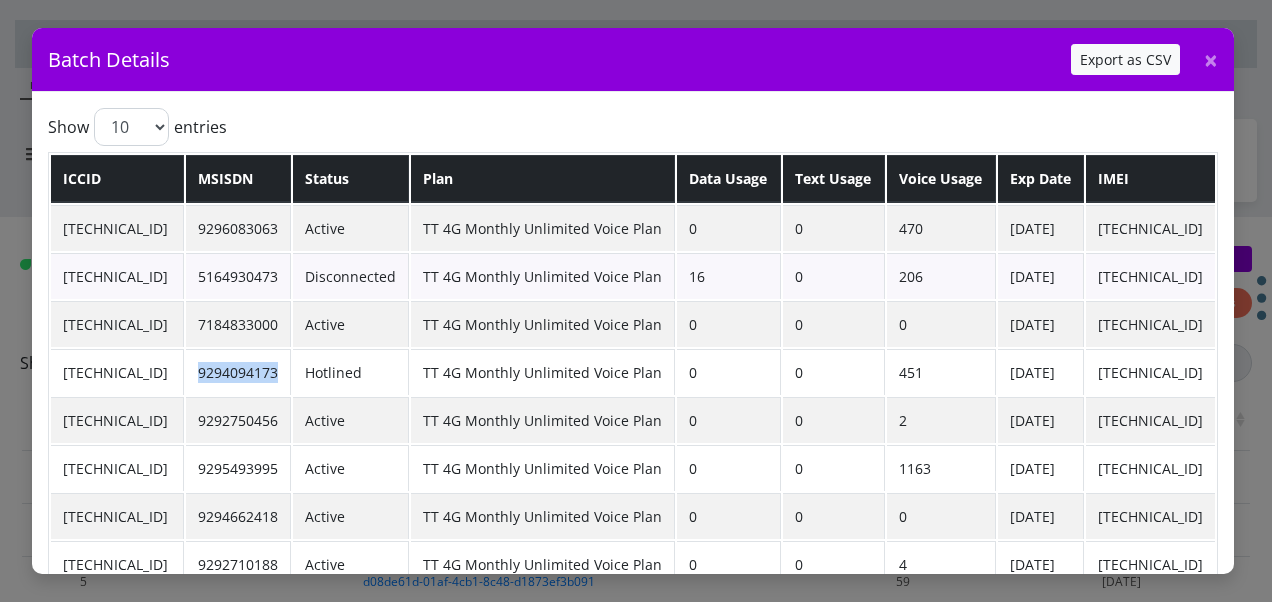 drag, startPoint x: 327, startPoint y: 270, endPoint x: 212, endPoint y: 258, distance: 115.62439 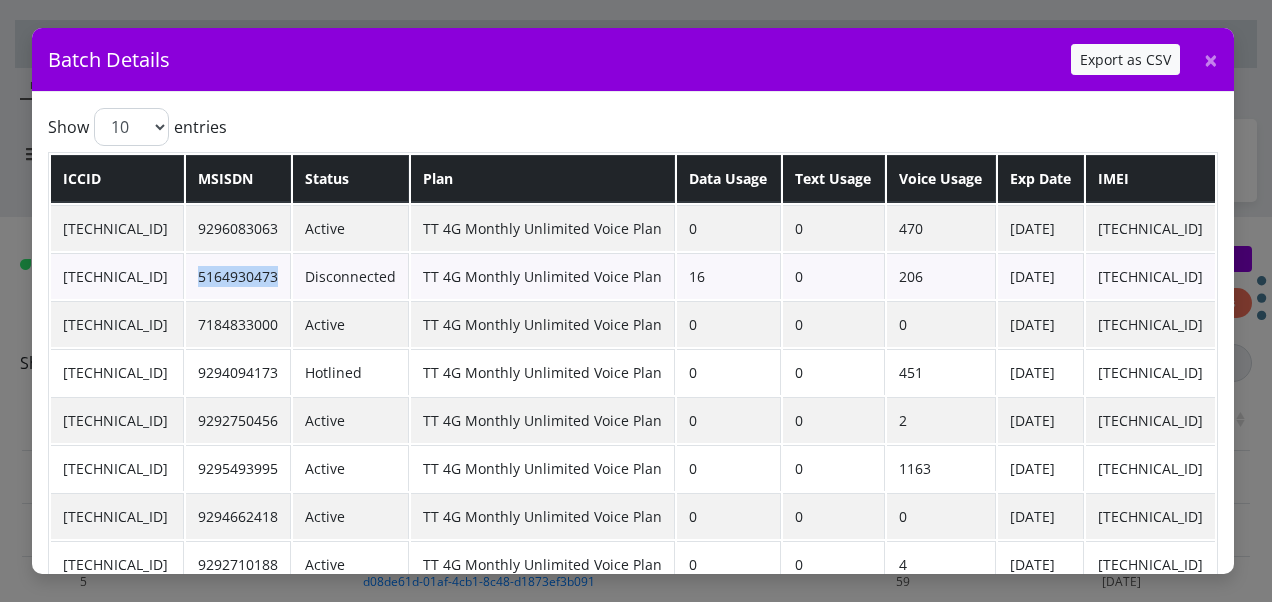 drag, startPoint x: 246, startPoint y: 272, endPoint x: 336, endPoint y: 272, distance: 90 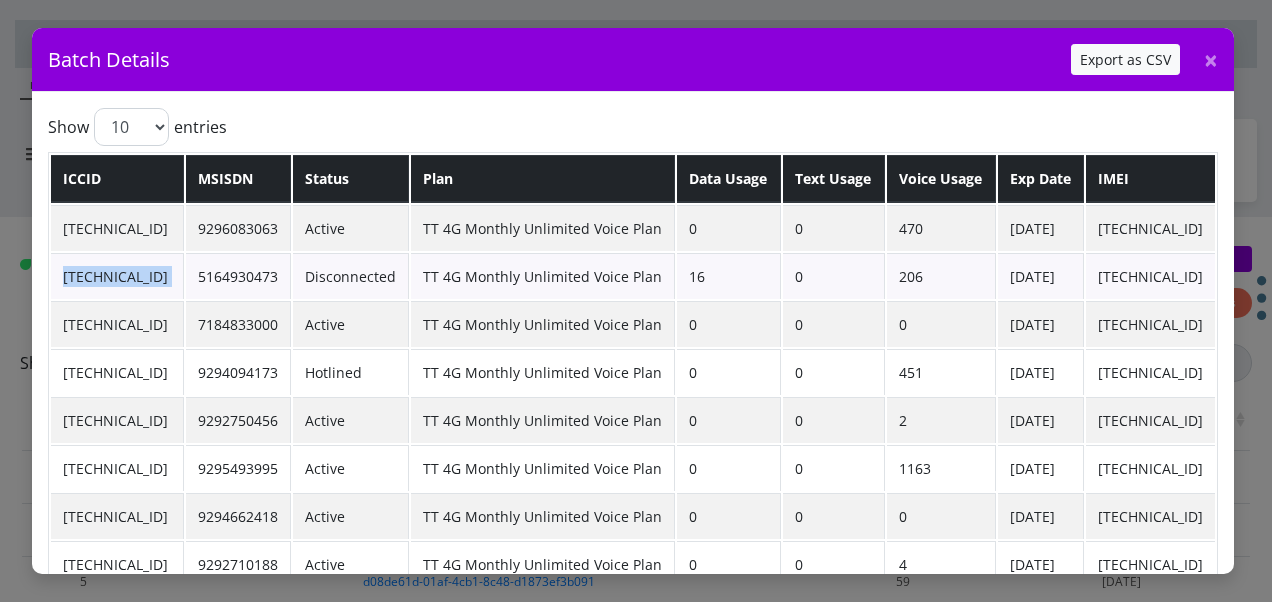 drag, startPoint x: 56, startPoint y: 268, endPoint x: 244, endPoint y: 266, distance: 188.01064 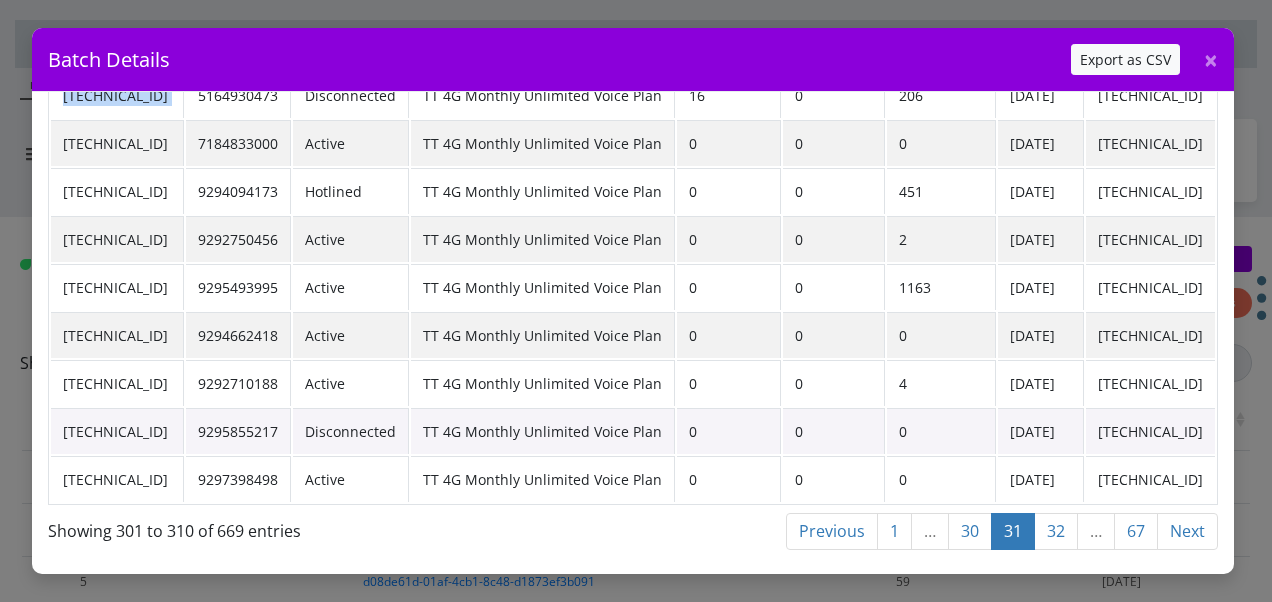 scroll, scrollTop: 191, scrollLeft: 0, axis: vertical 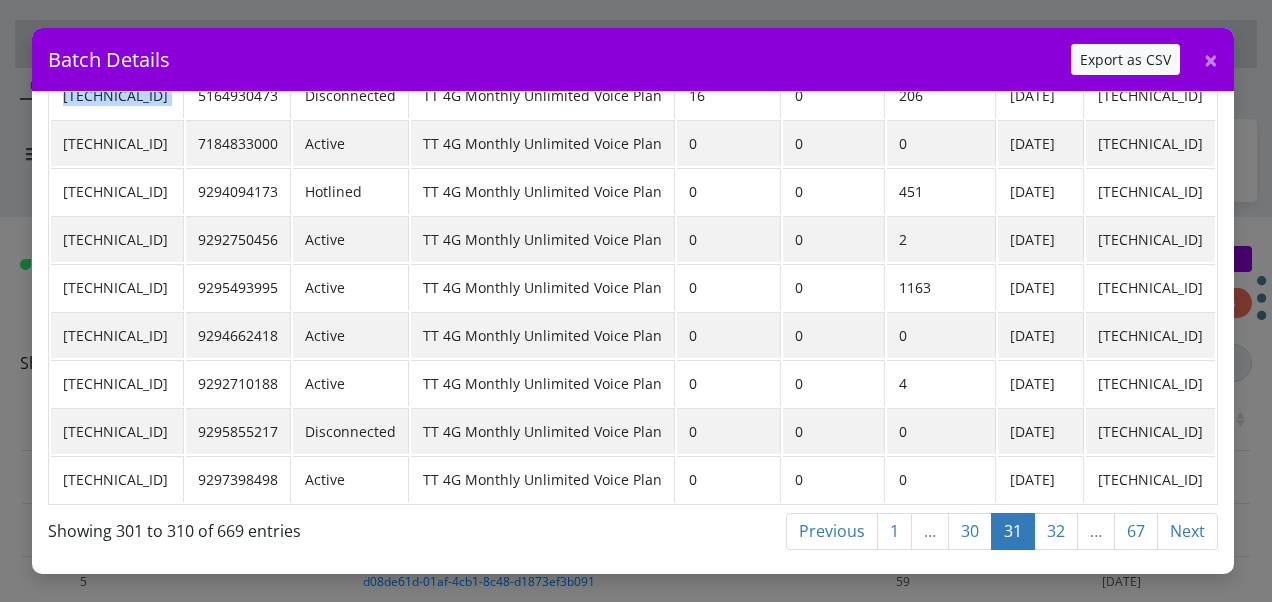 click on "30" at bounding box center (970, 531) 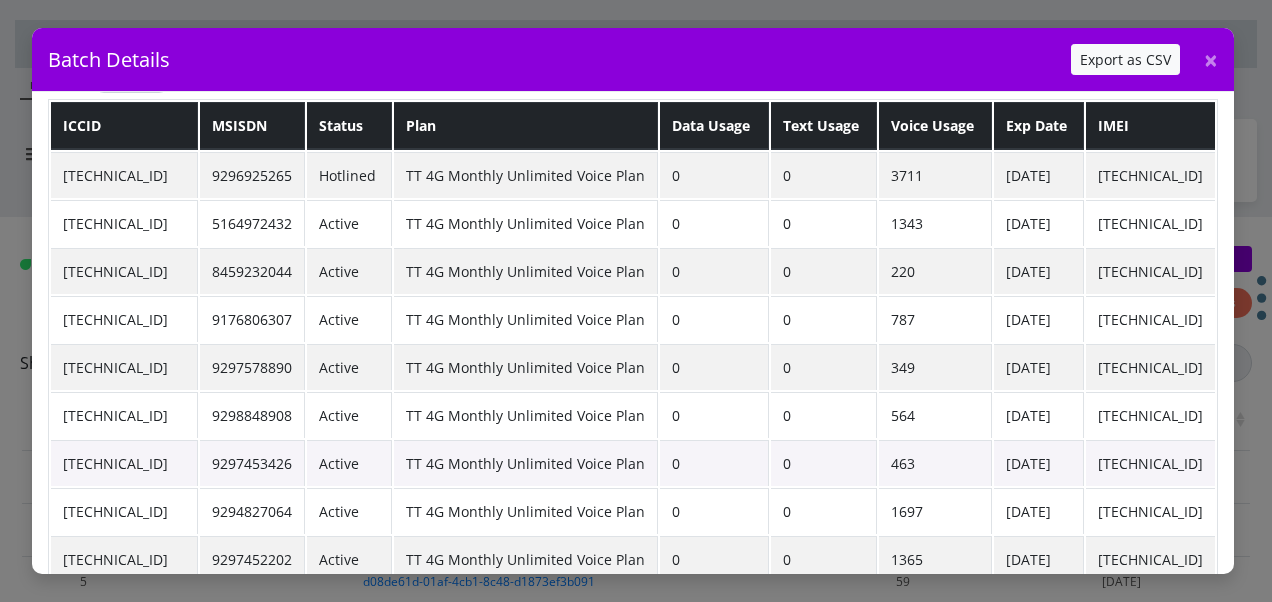 scroll, scrollTop: 0, scrollLeft: 0, axis: both 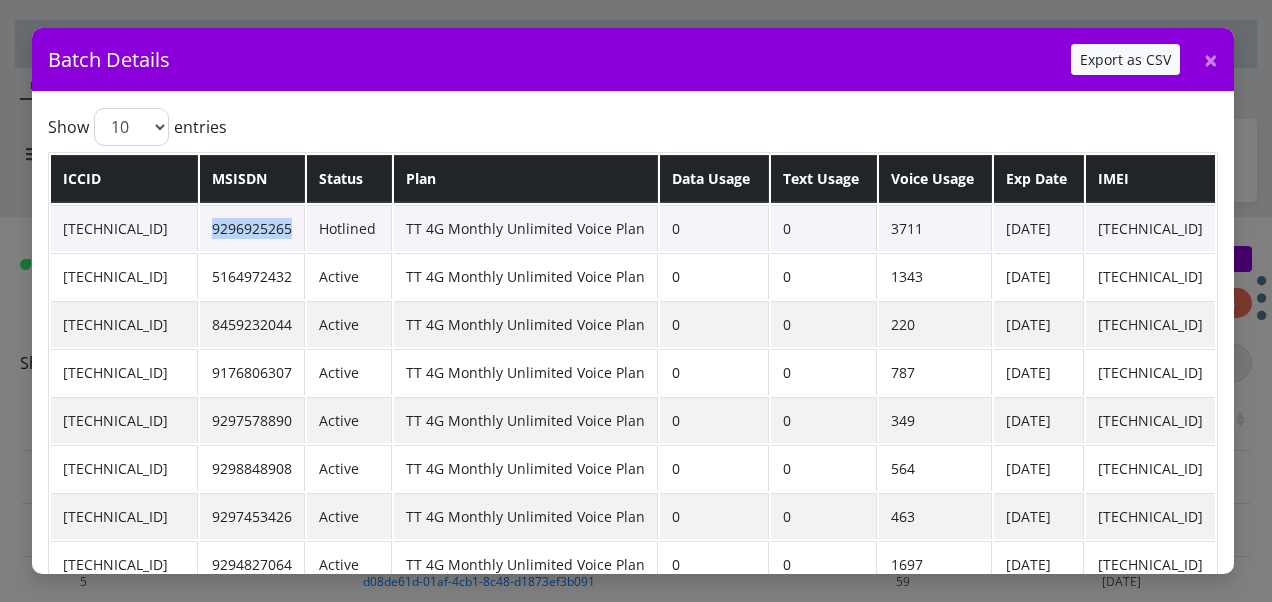 drag, startPoint x: 242, startPoint y: 223, endPoint x: 334, endPoint y: 233, distance: 92.541885 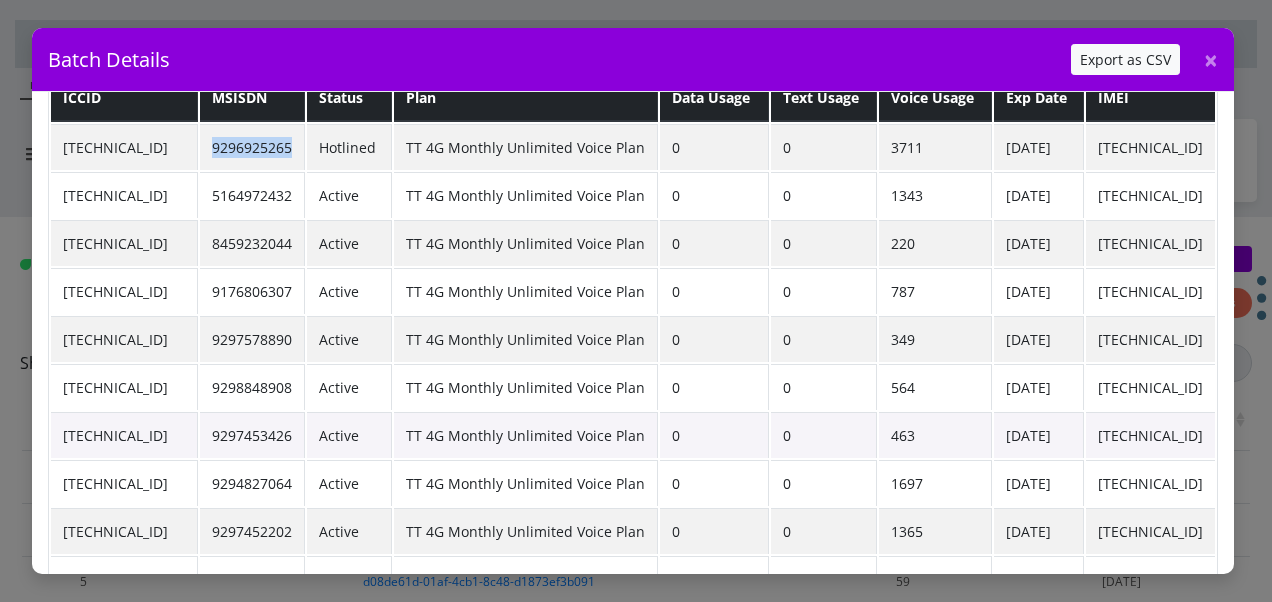 scroll, scrollTop: 191, scrollLeft: 0, axis: vertical 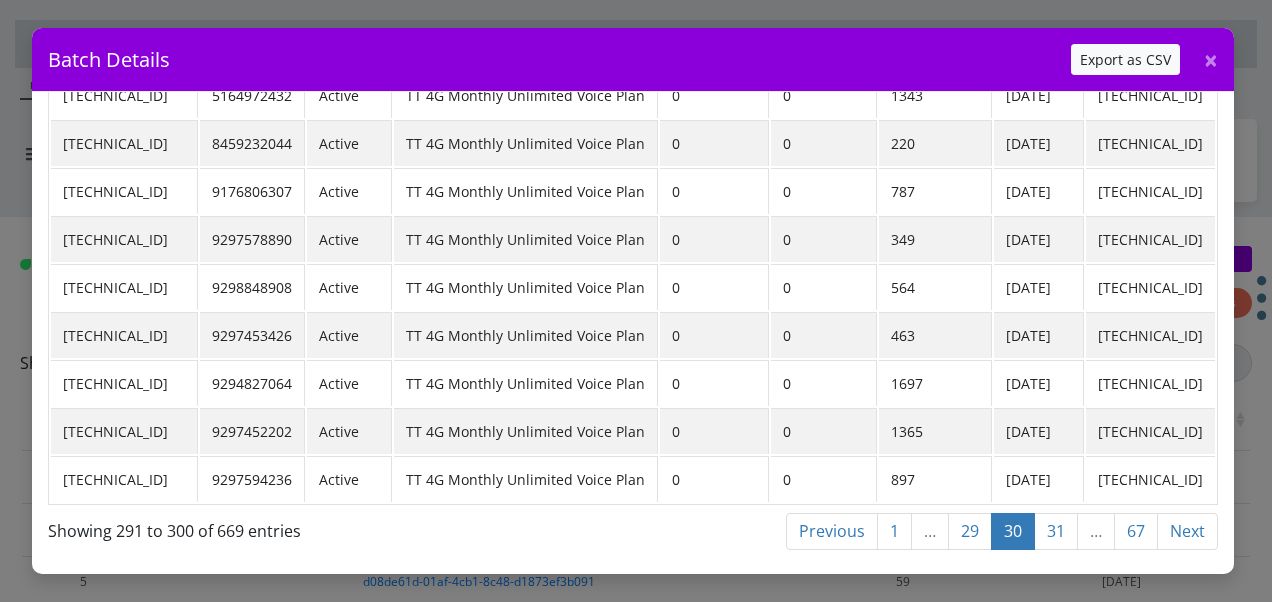 click on "29" at bounding box center (970, 531) 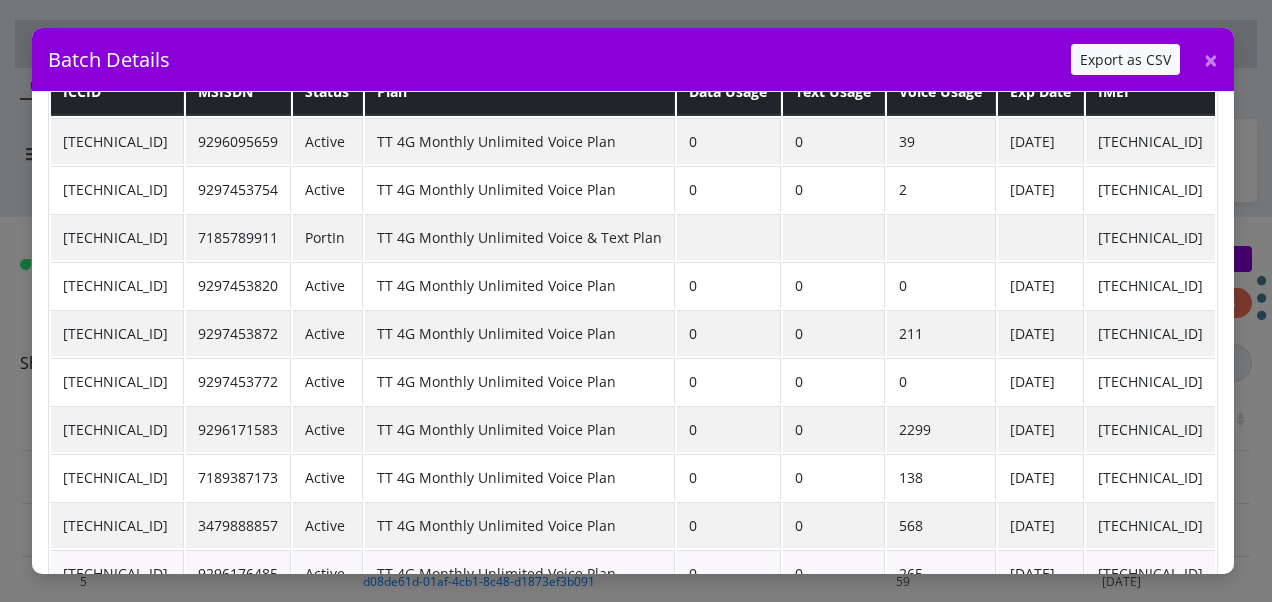 scroll, scrollTop: 0, scrollLeft: 0, axis: both 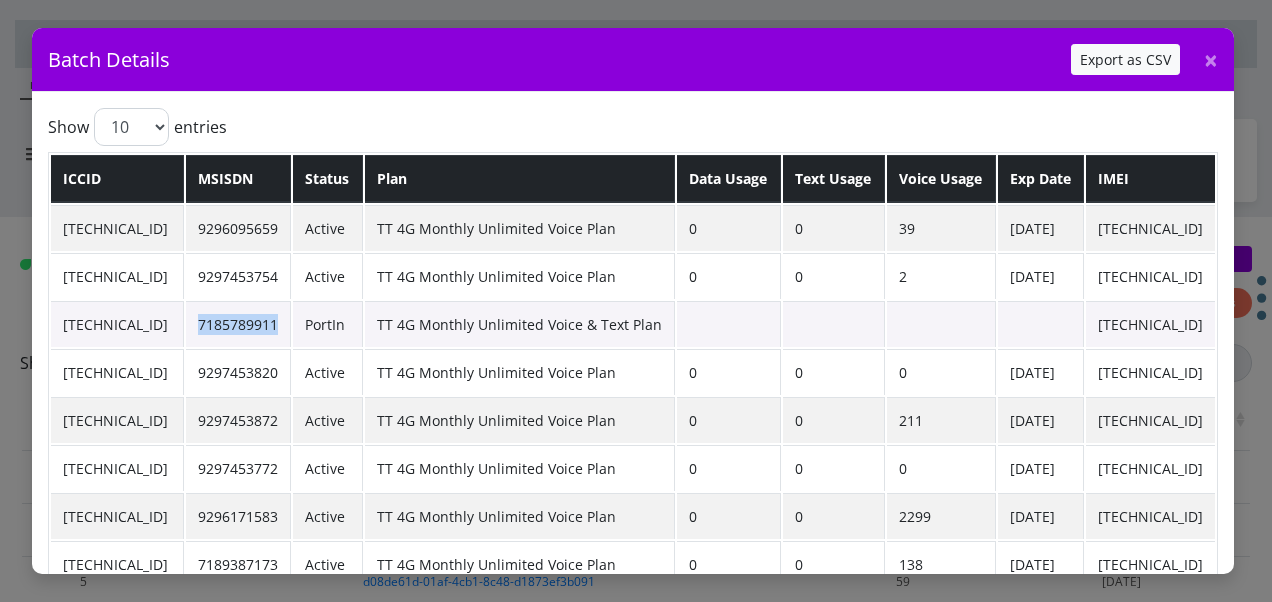 drag, startPoint x: 246, startPoint y: 326, endPoint x: 335, endPoint y: 326, distance: 89 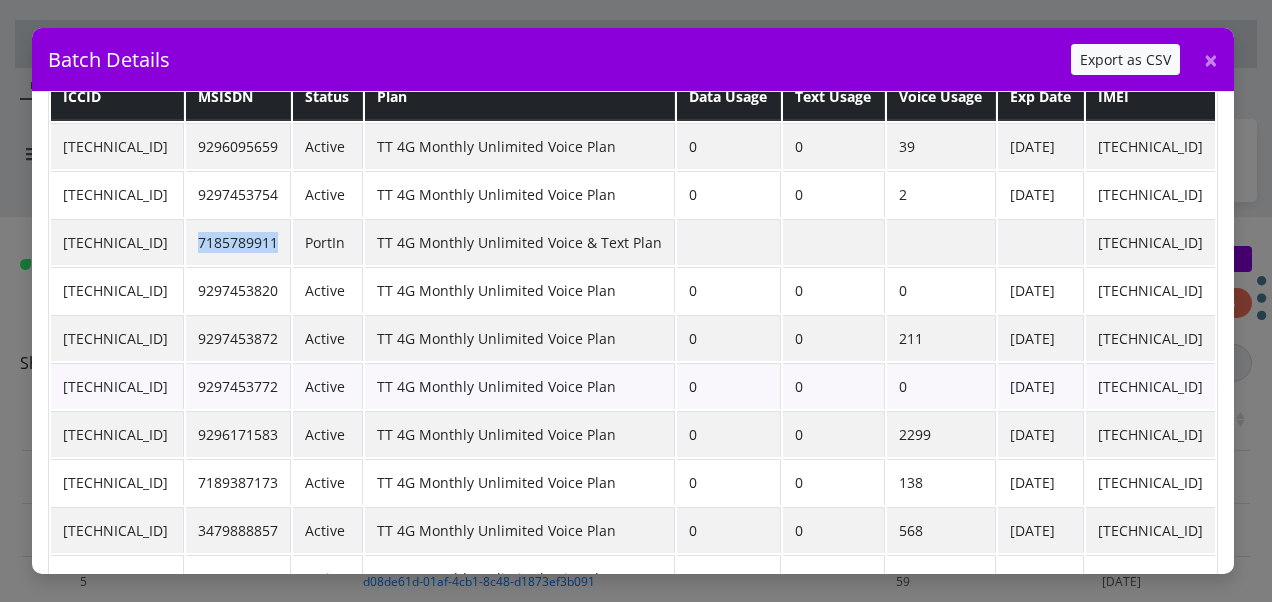 scroll, scrollTop: 191, scrollLeft: 0, axis: vertical 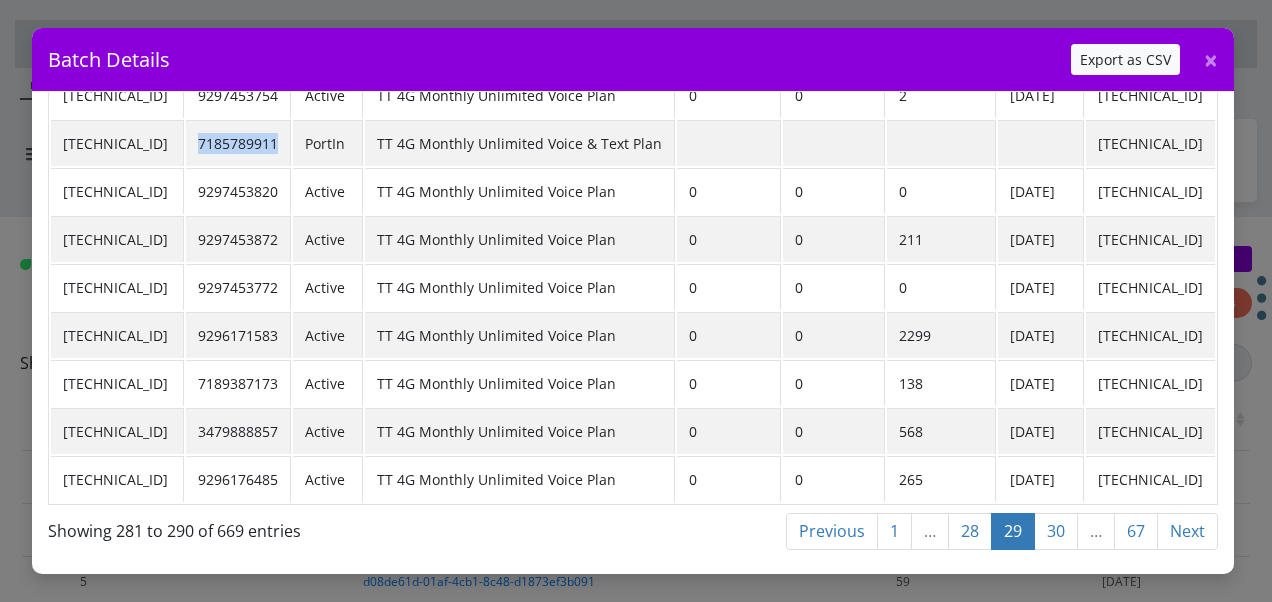 click on "28" at bounding box center [970, 531] 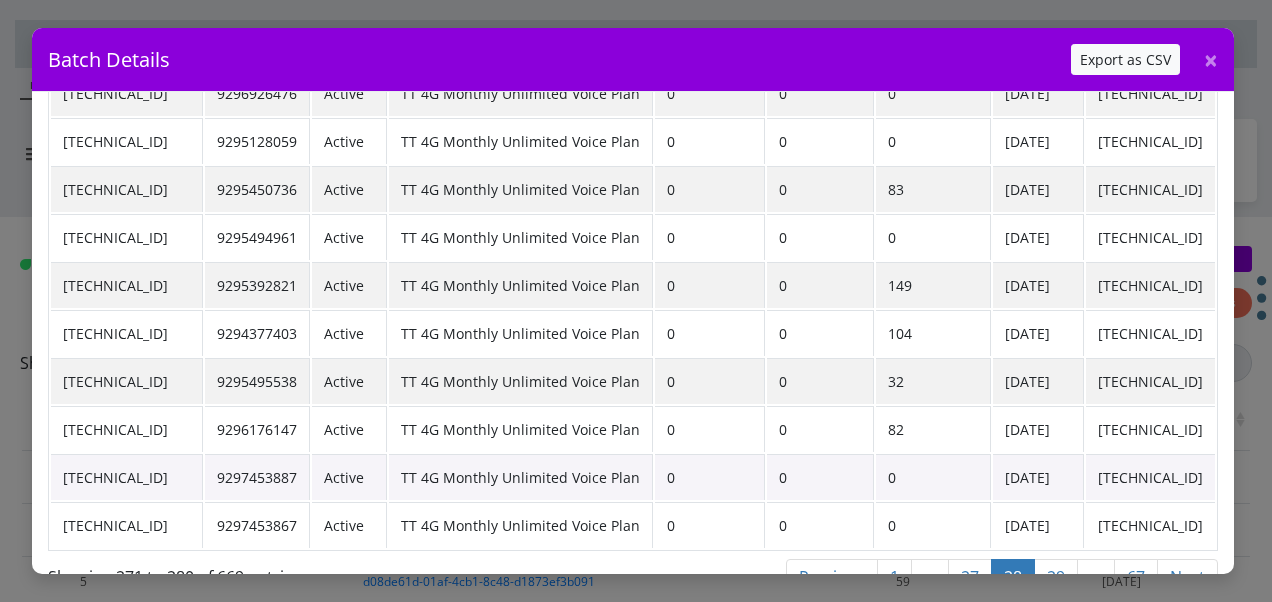 scroll, scrollTop: 191, scrollLeft: 0, axis: vertical 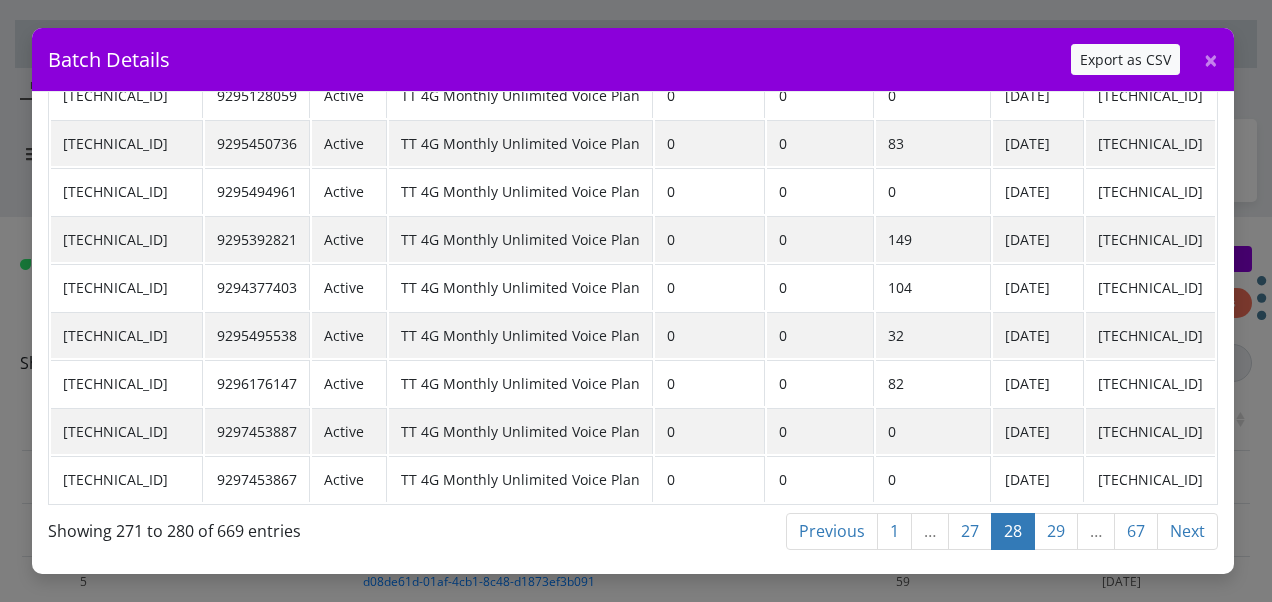 click on "27" at bounding box center (970, 531) 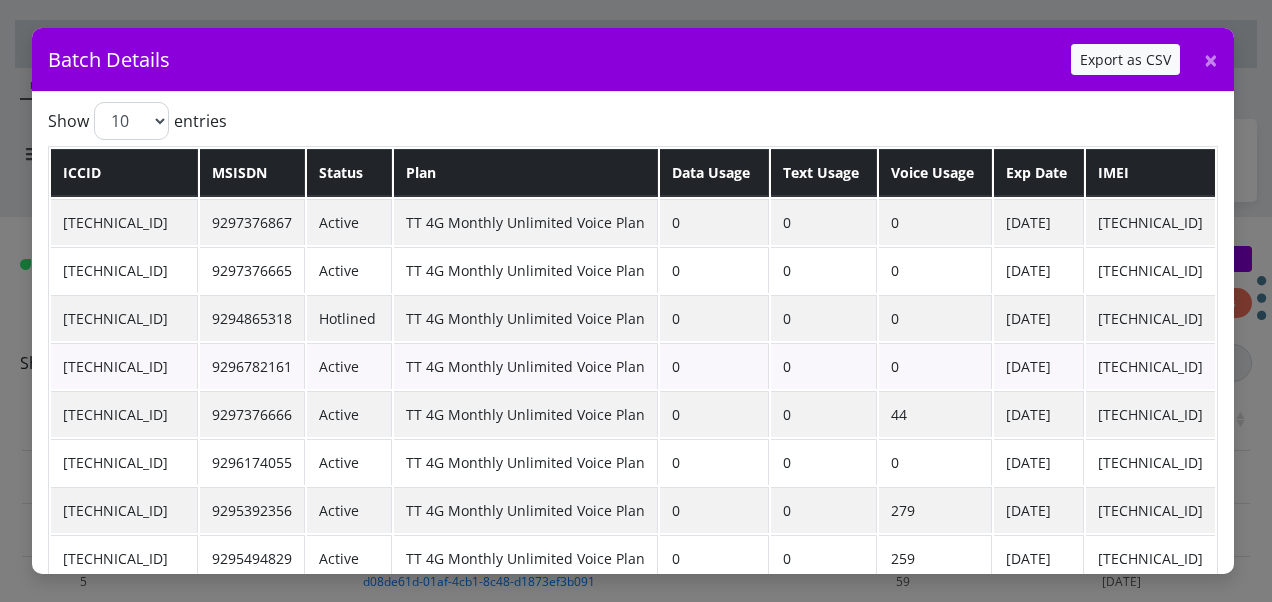 scroll, scrollTop: 0, scrollLeft: 0, axis: both 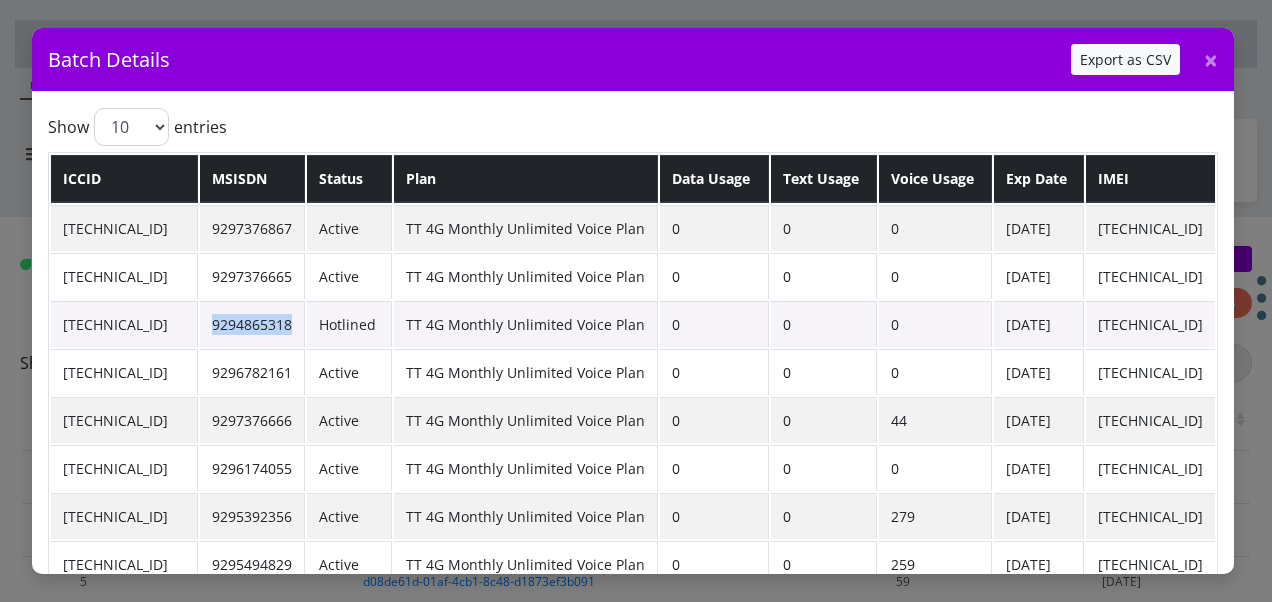 drag, startPoint x: 250, startPoint y: 315, endPoint x: 336, endPoint y: 320, distance: 86.145226 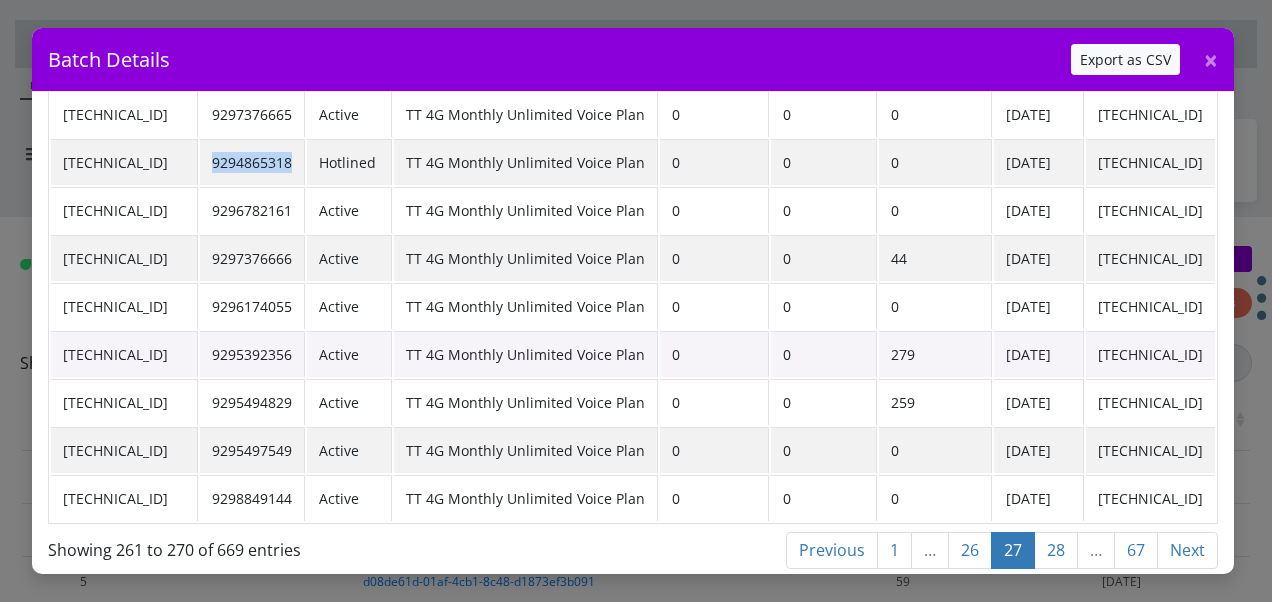 scroll, scrollTop: 191, scrollLeft: 0, axis: vertical 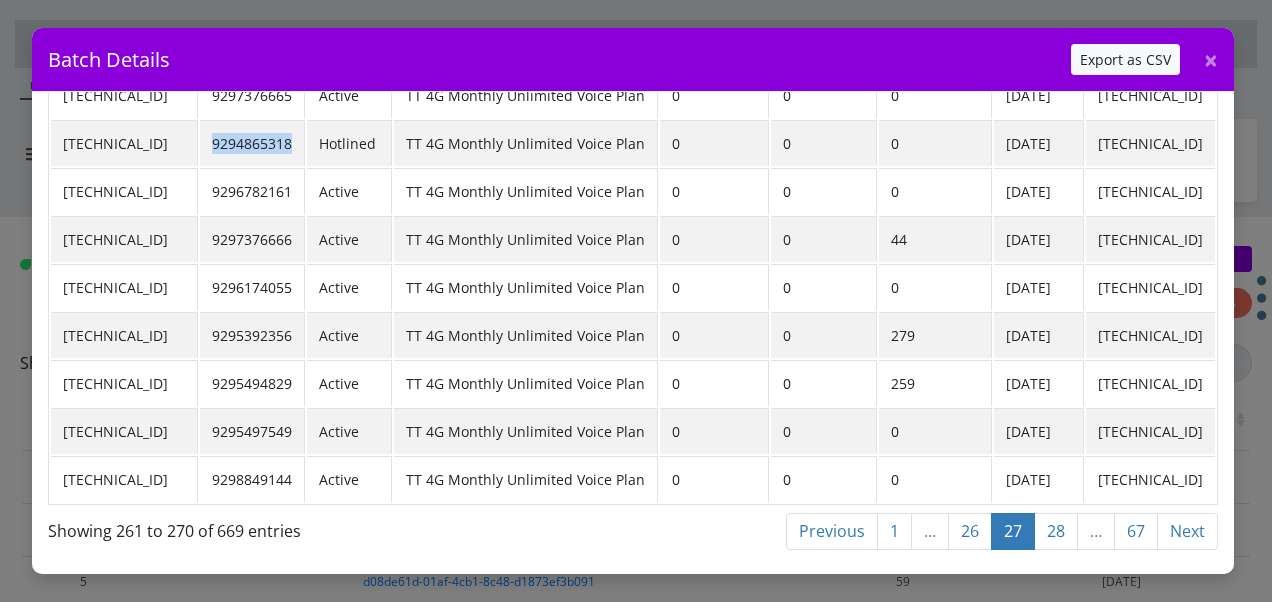 click on "26" at bounding box center (970, 531) 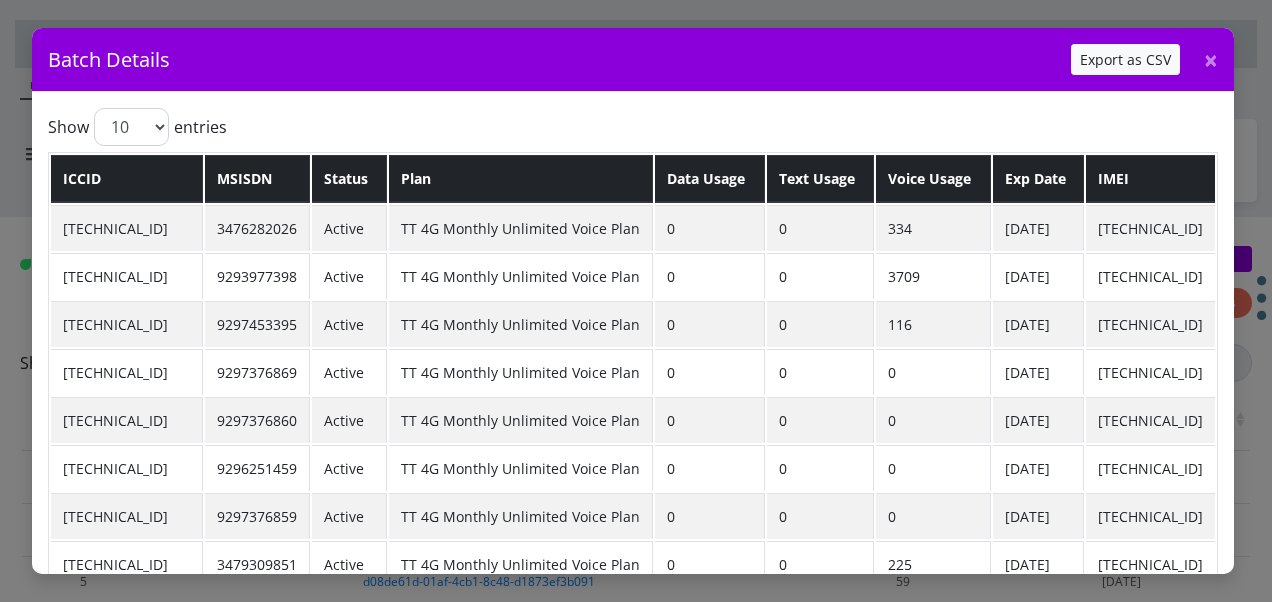 scroll, scrollTop: 191, scrollLeft: 0, axis: vertical 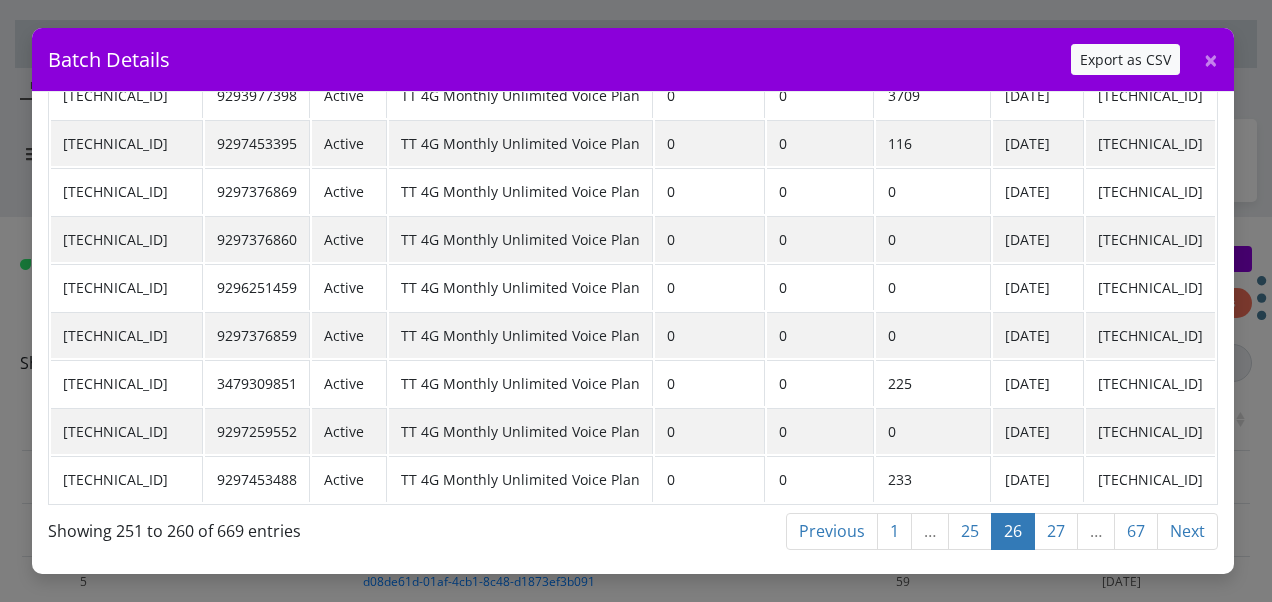 click on "25" at bounding box center (970, 531) 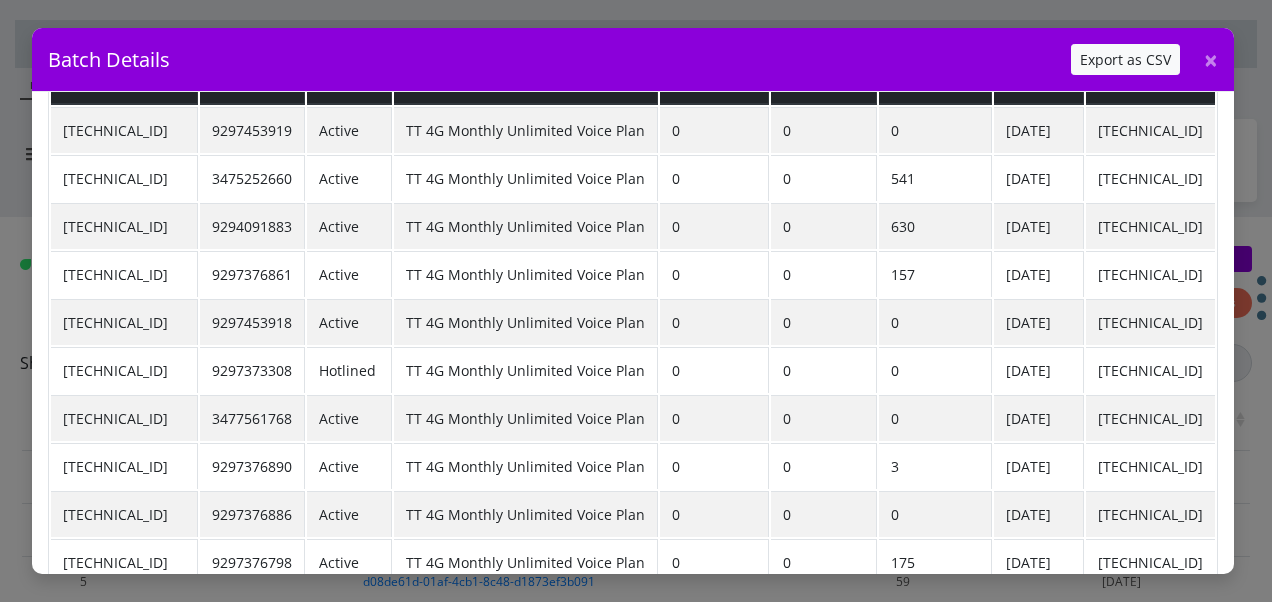 scroll, scrollTop: 191, scrollLeft: 0, axis: vertical 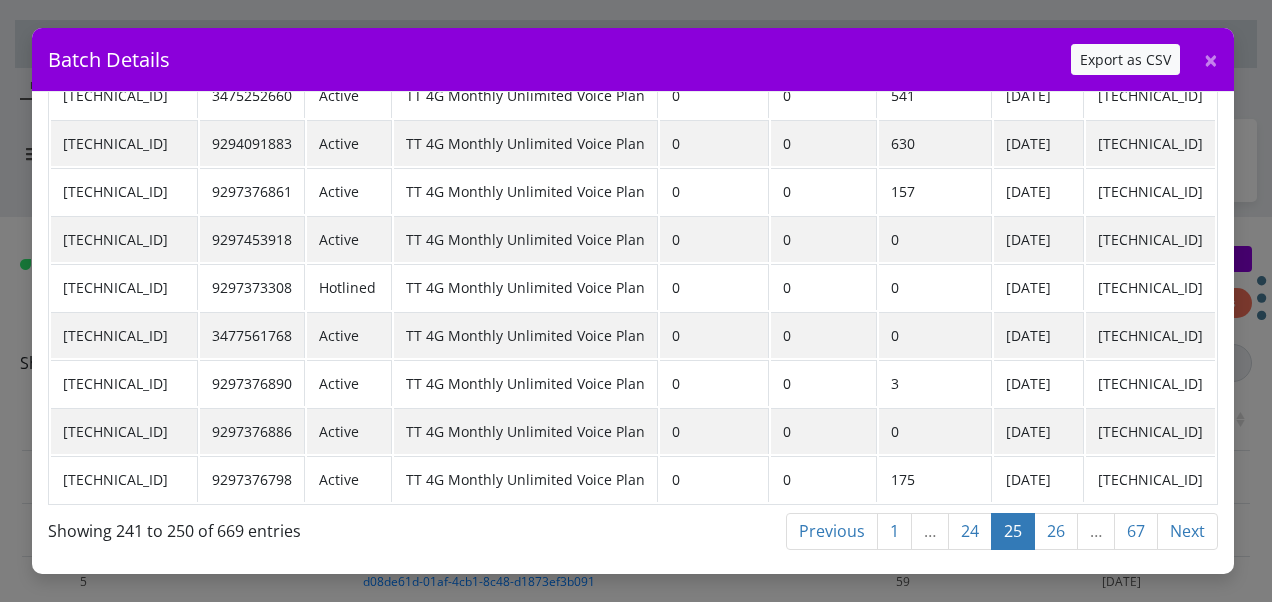click on "26" at bounding box center (1056, 531) 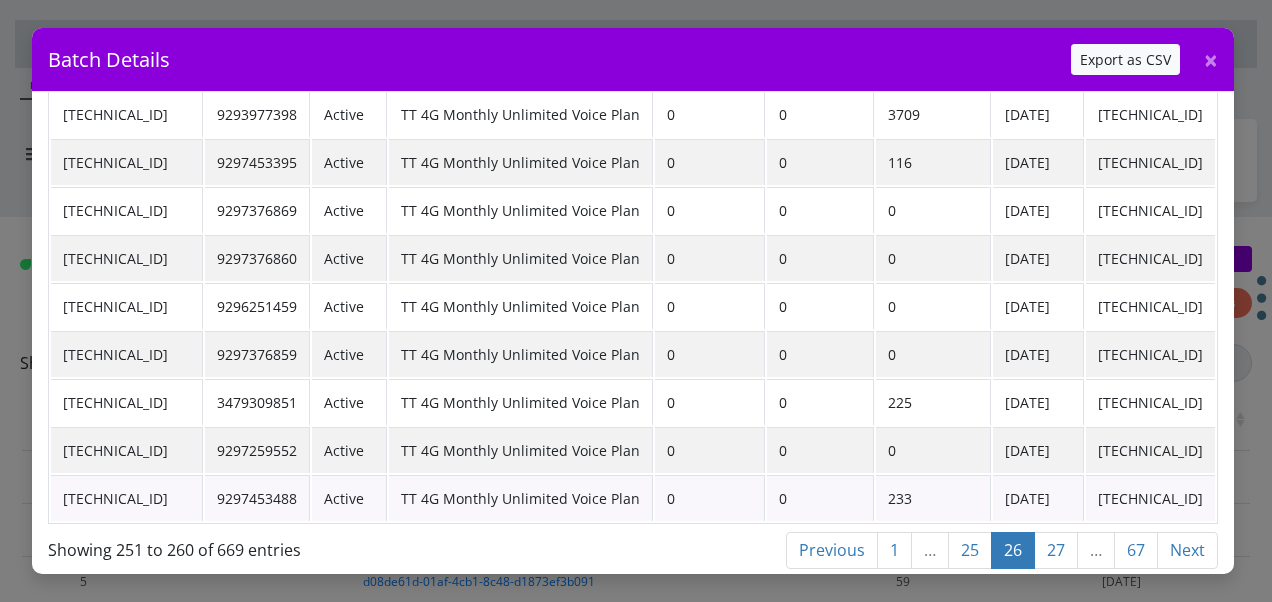 scroll, scrollTop: 191, scrollLeft: 0, axis: vertical 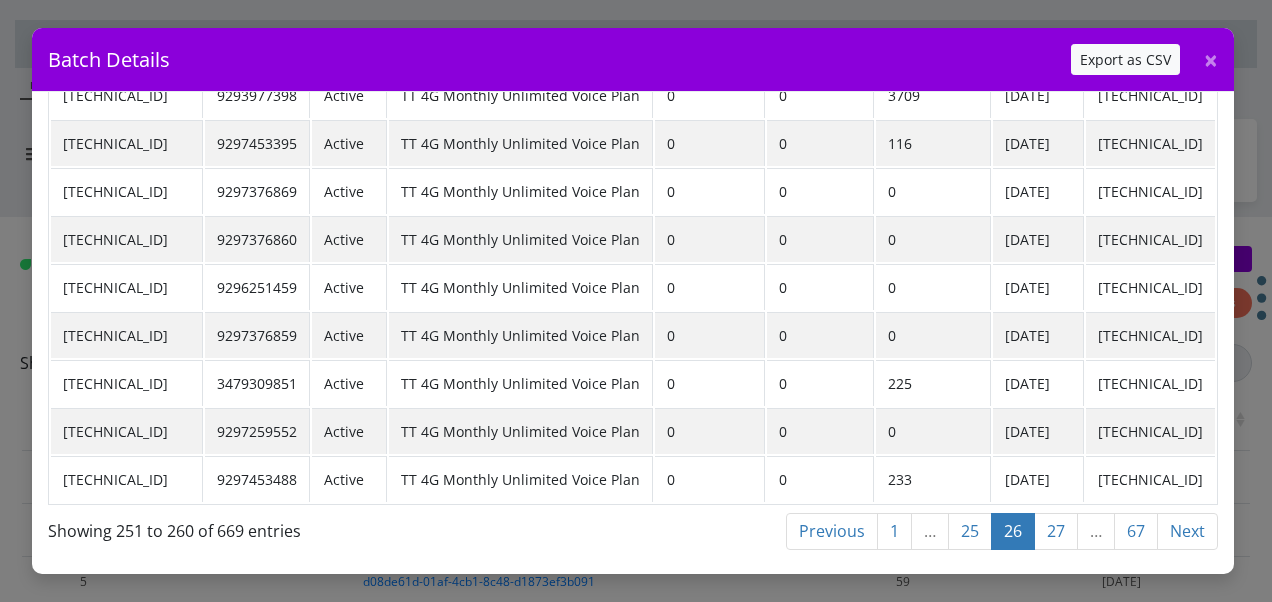 click on "27" at bounding box center (1056, 531) 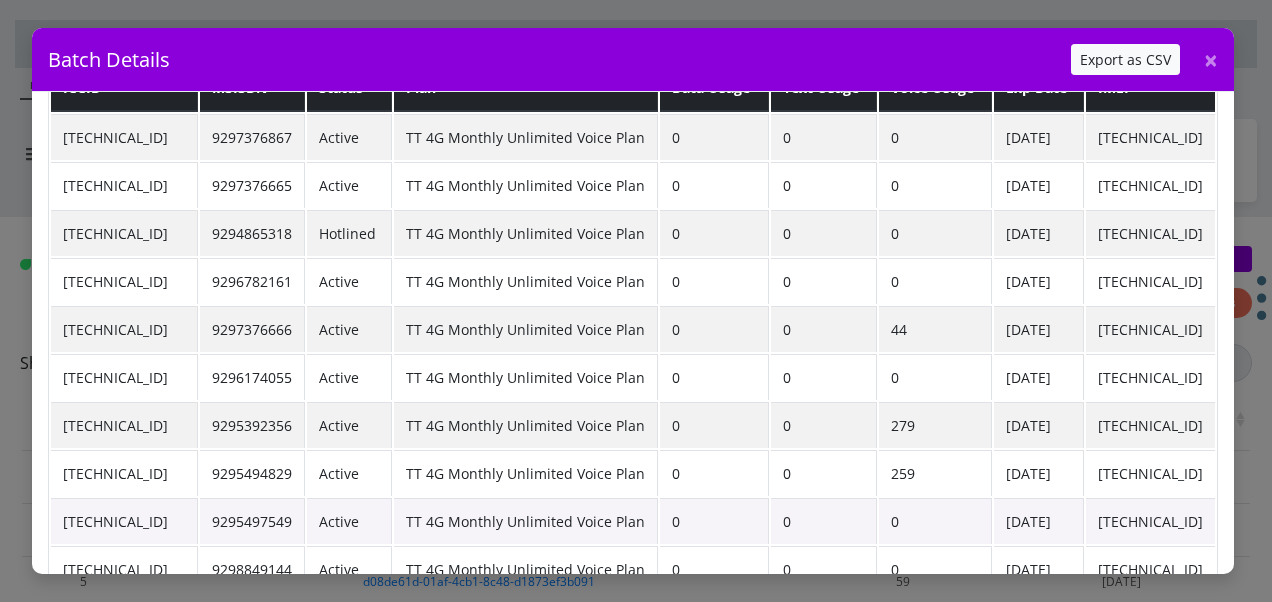 scroll, scrollTop: 191, scrollLeft: 0, axis: vertical 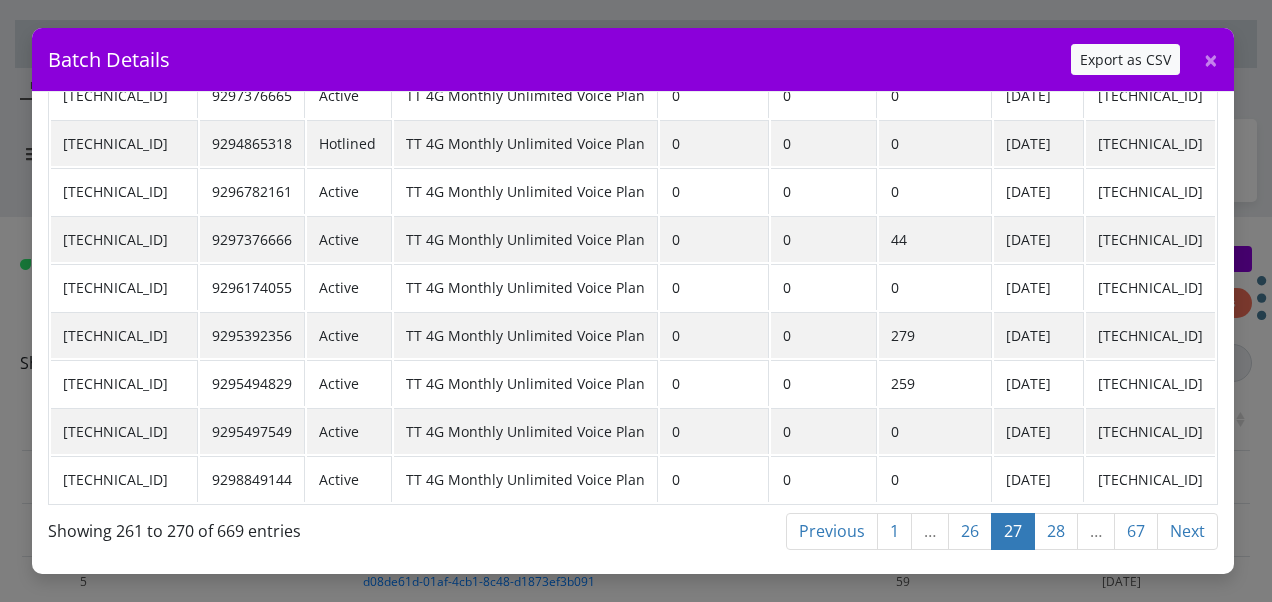 click on "28" at bounding box center [1056, 531] 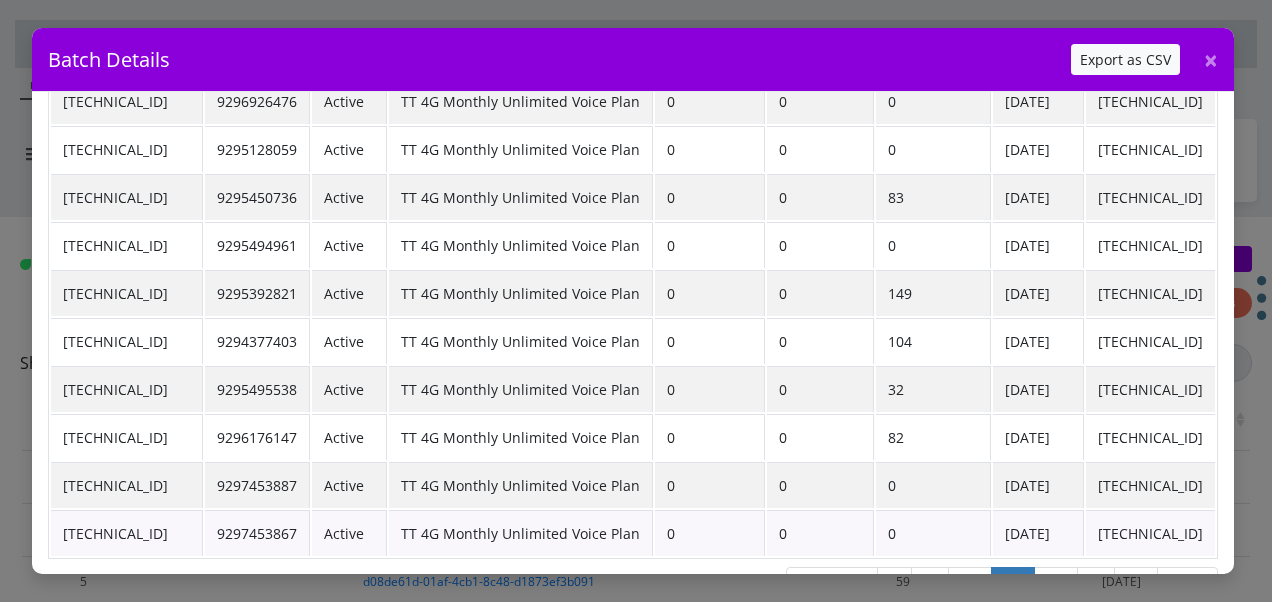 scroll, scrollTop: 191, scrollLeft: 0, axis: vertical 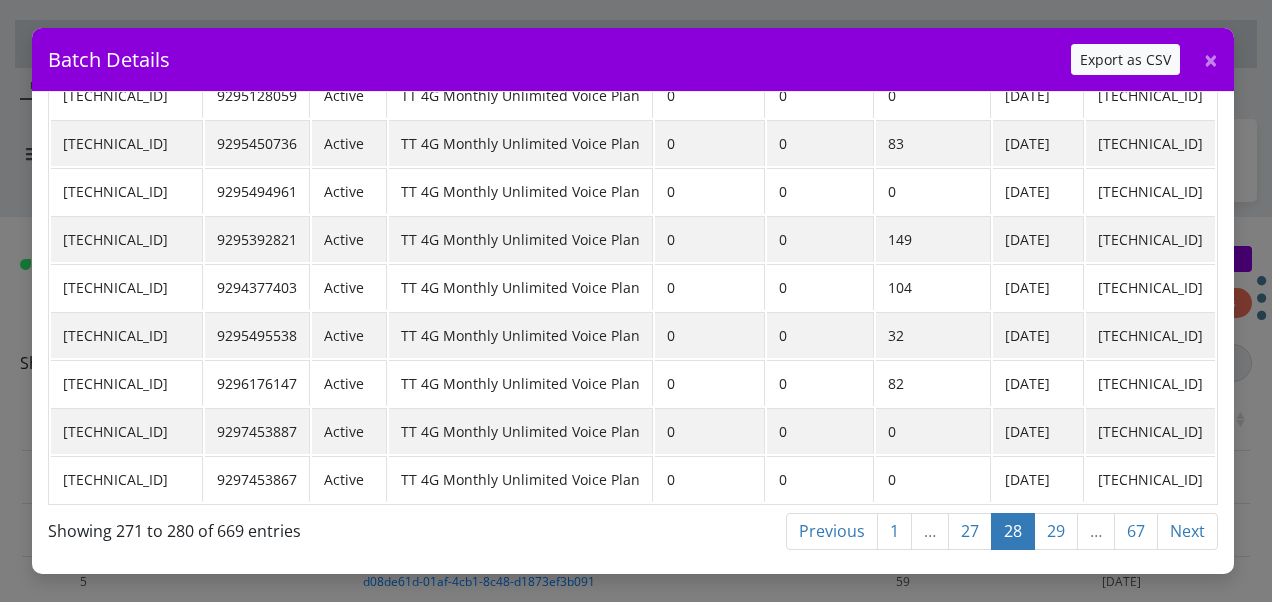 click on "29" at bounding box center [1056, 531] 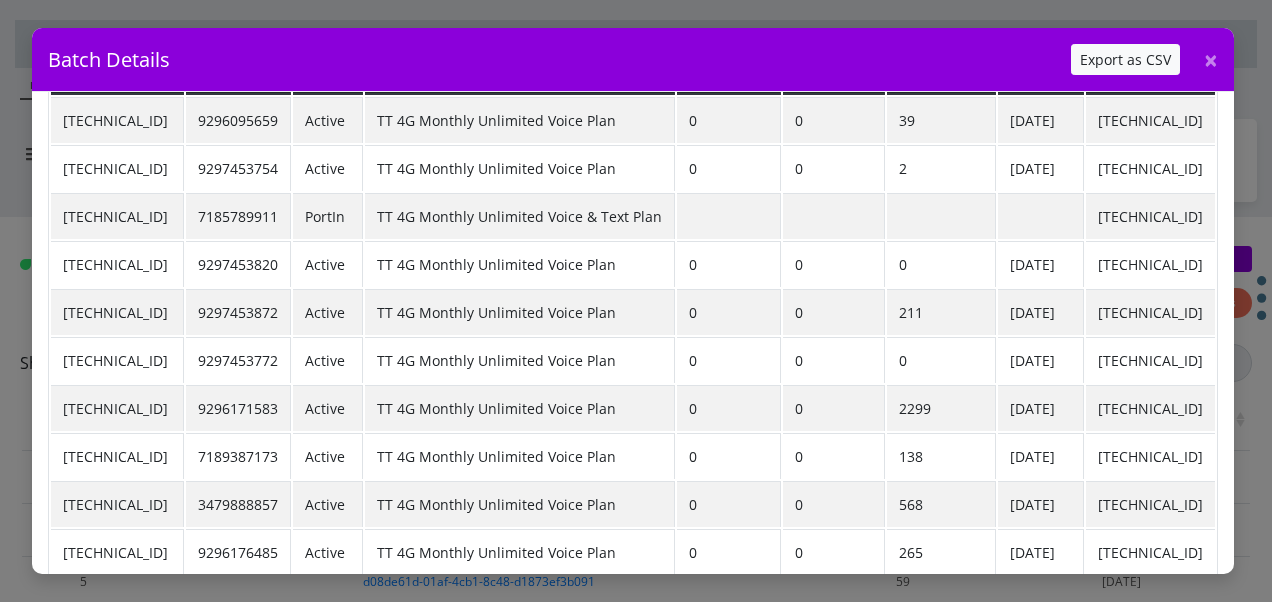 scroll, scrollTop: 191, scrollLeft: 0, axis: vertical 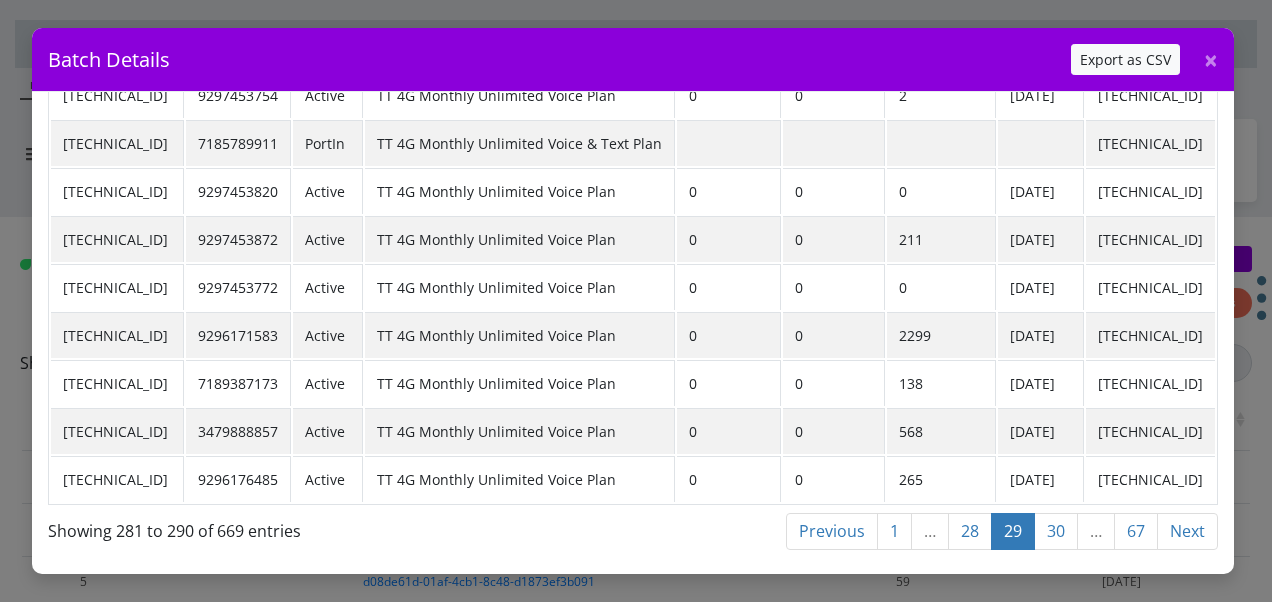 click on "28" at bounding box center (970, 531) 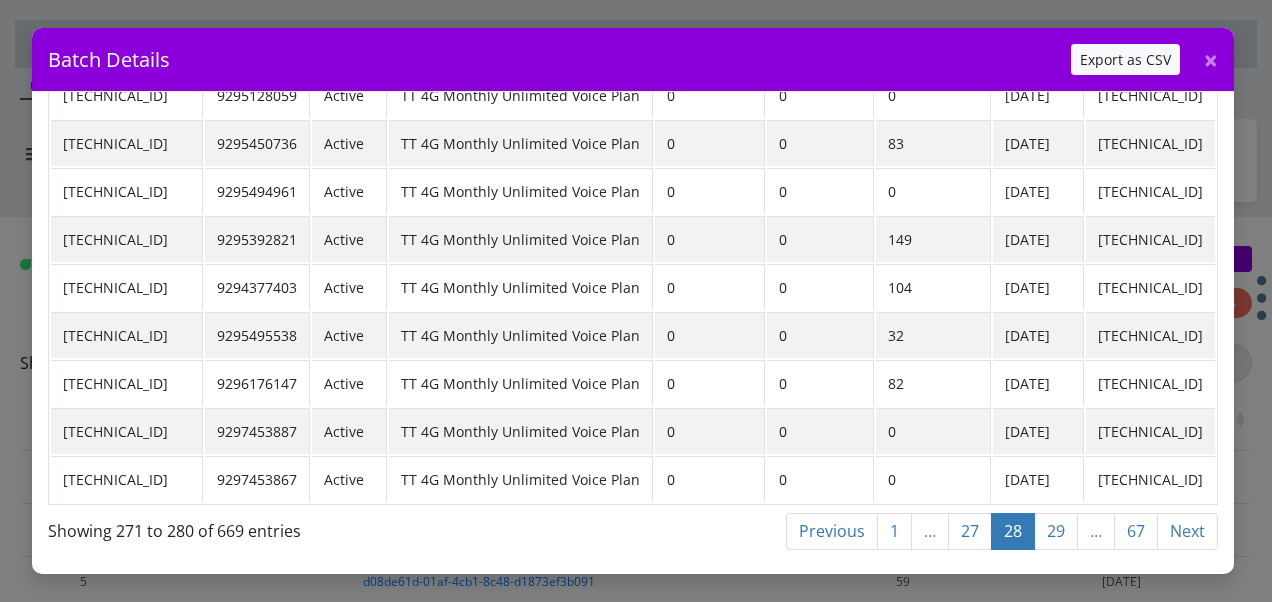 click on "27" at bounding box center (970, 531) 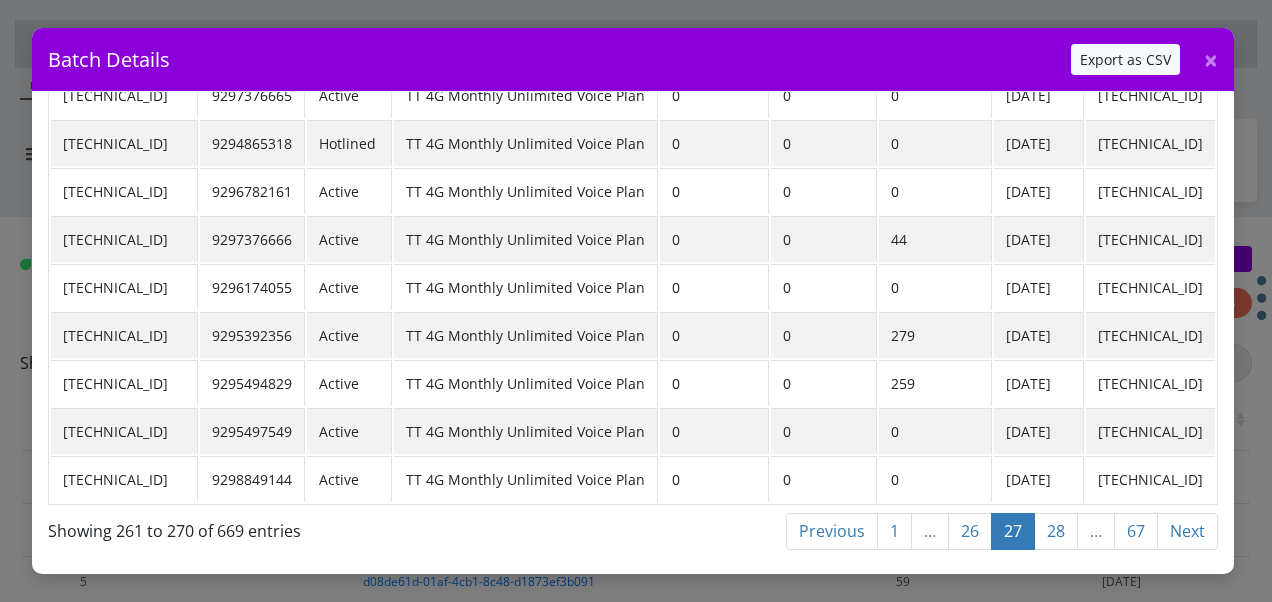 click on "26" at bounding box center [970, 531] 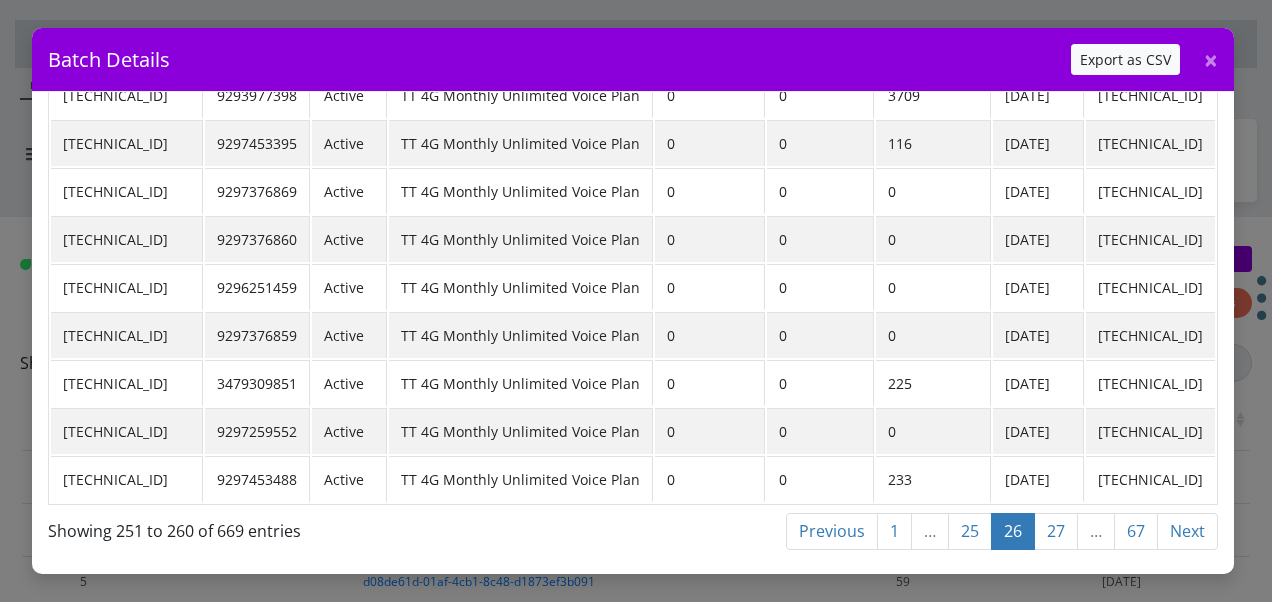 click on "25" at bounding box center (970, 531) 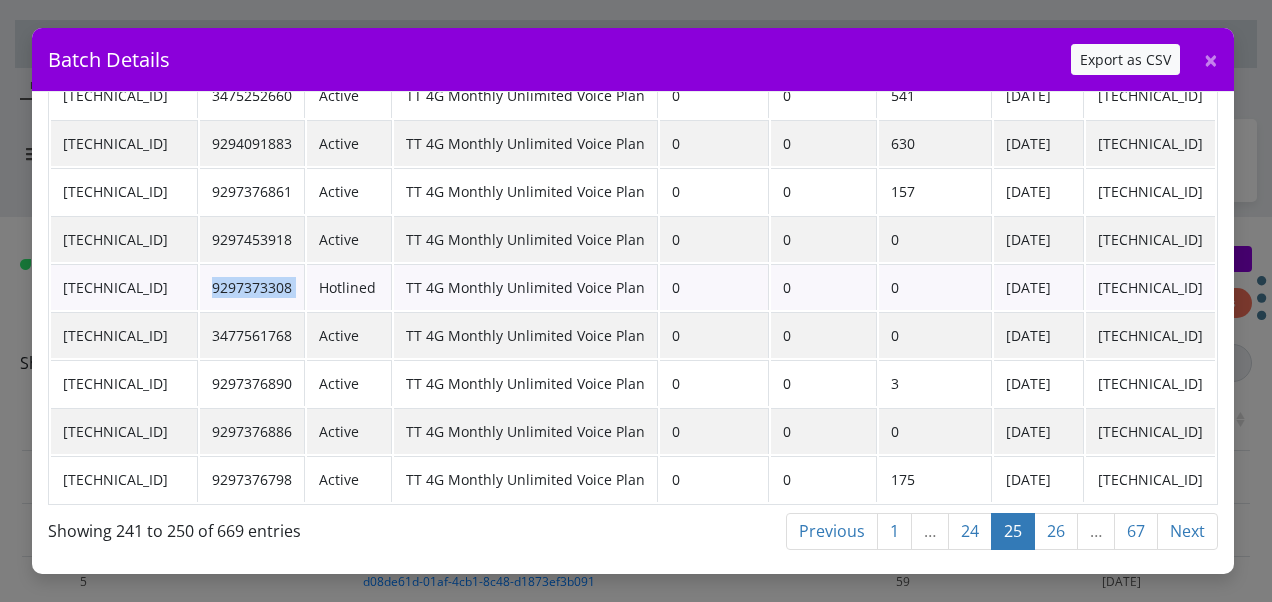 drag, startPoint x: 244, startPoint y: 274, endPoint x: 343, endPoint y: 271, distance: 99.04544 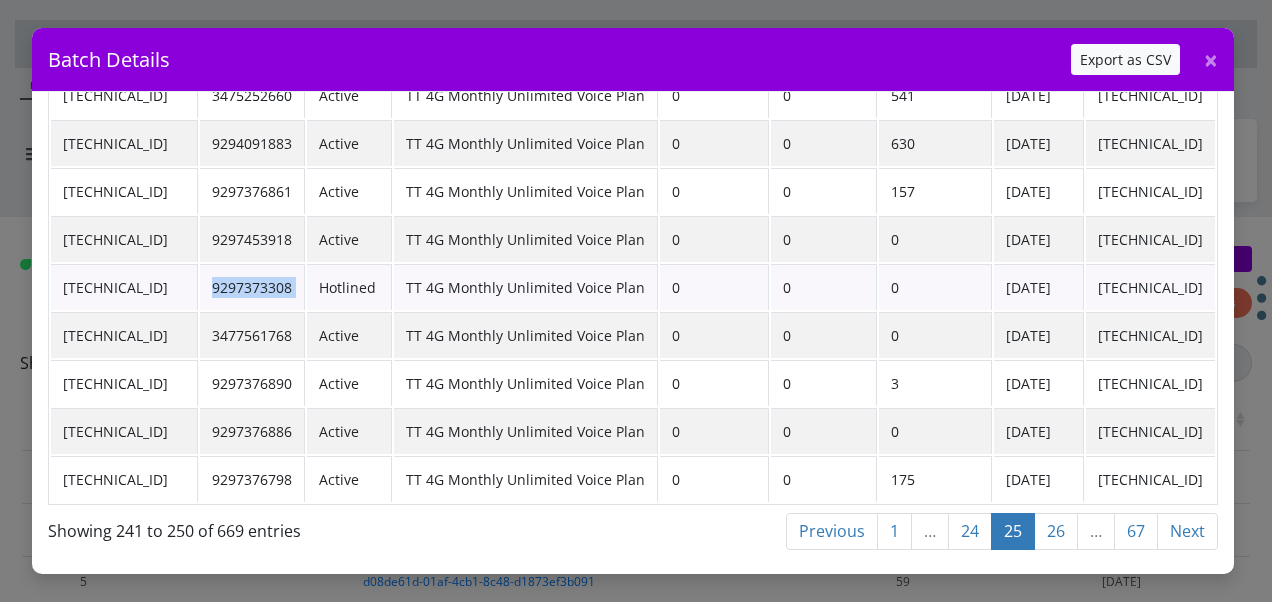 copy on "9297373308" 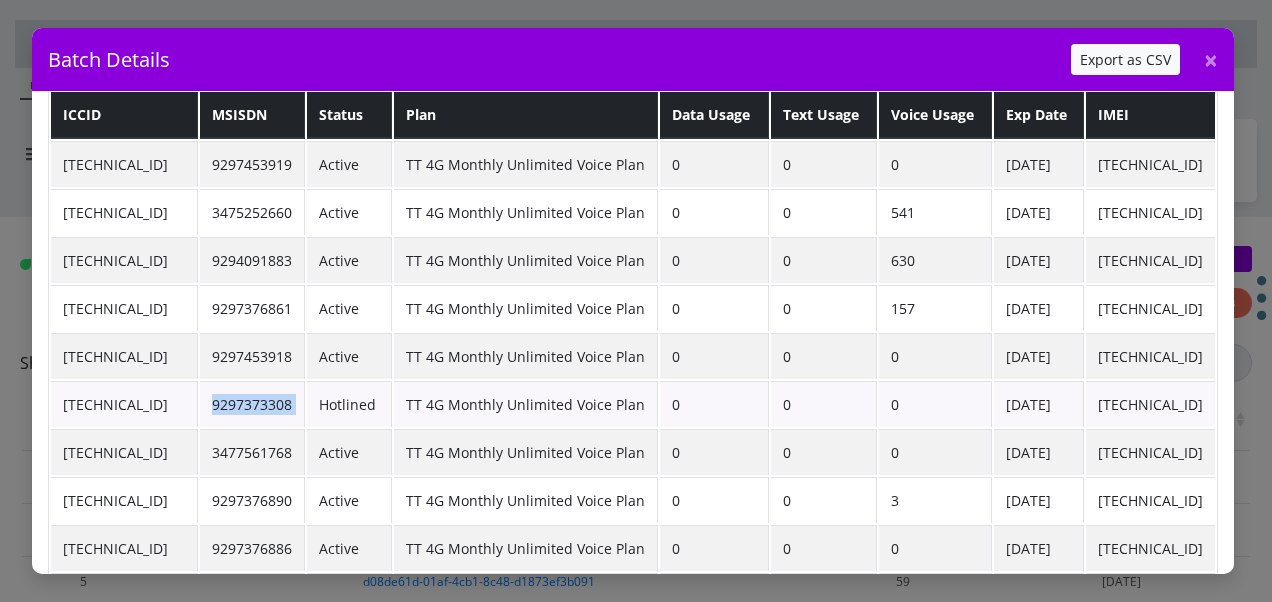 scroll, scrollTop: 0, scrollLeft: 0, axis: both 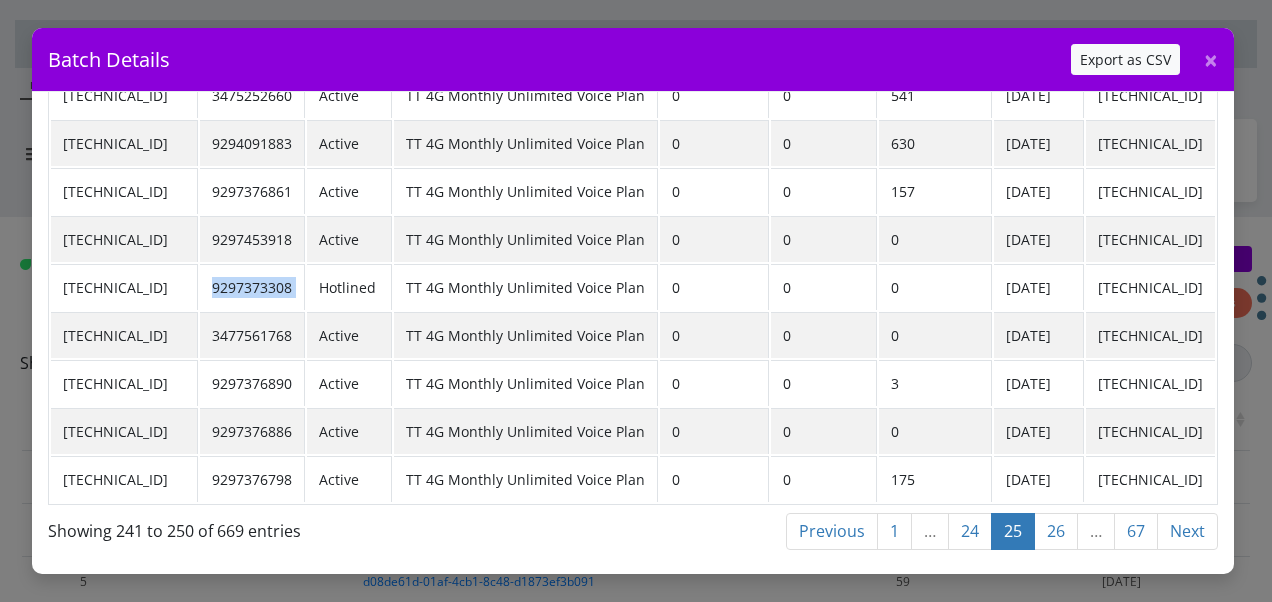 click on "24" at bounding box center (970, 531) 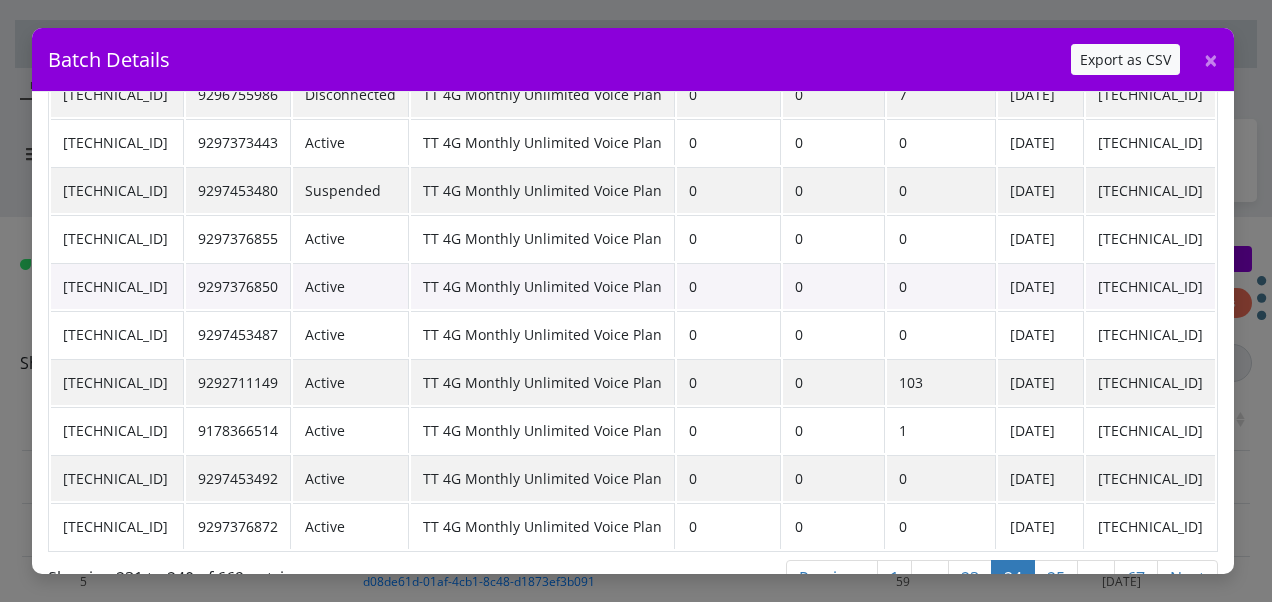 scroll, scrollTop: 91, scrollLeft: 0, axis: vertical 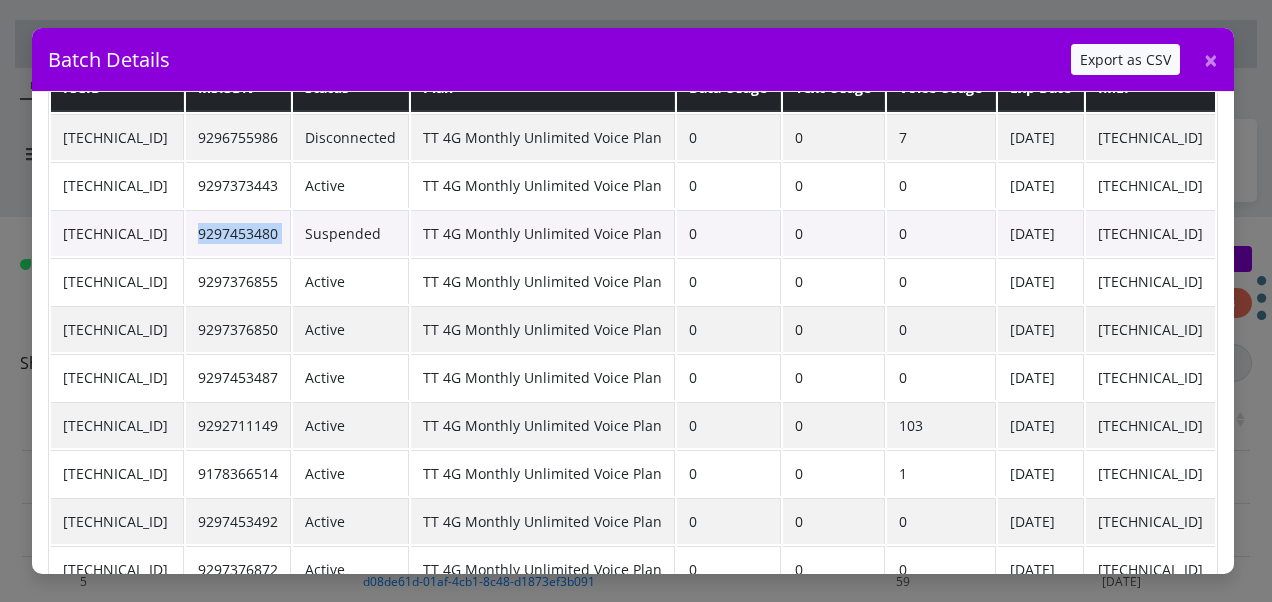 drag, startPoint x: 248, startPoint y: 231, endPoint x: 343, endPoint y: 221, distance: 95.524864 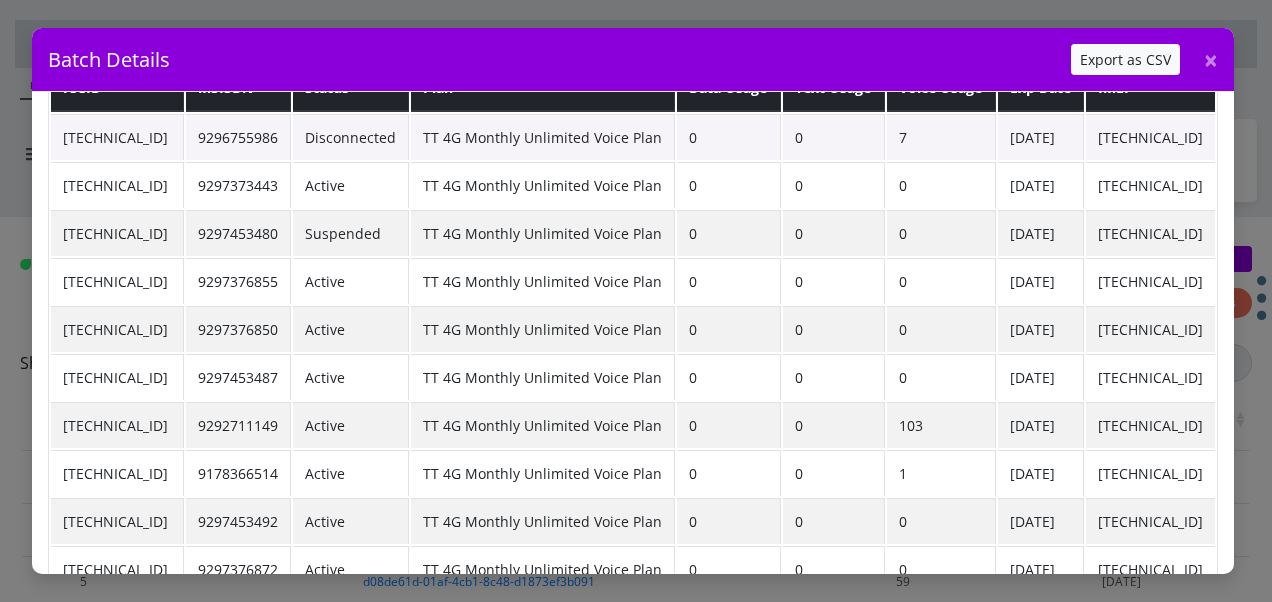click on "9296755986" at bounding box center (238, 137) 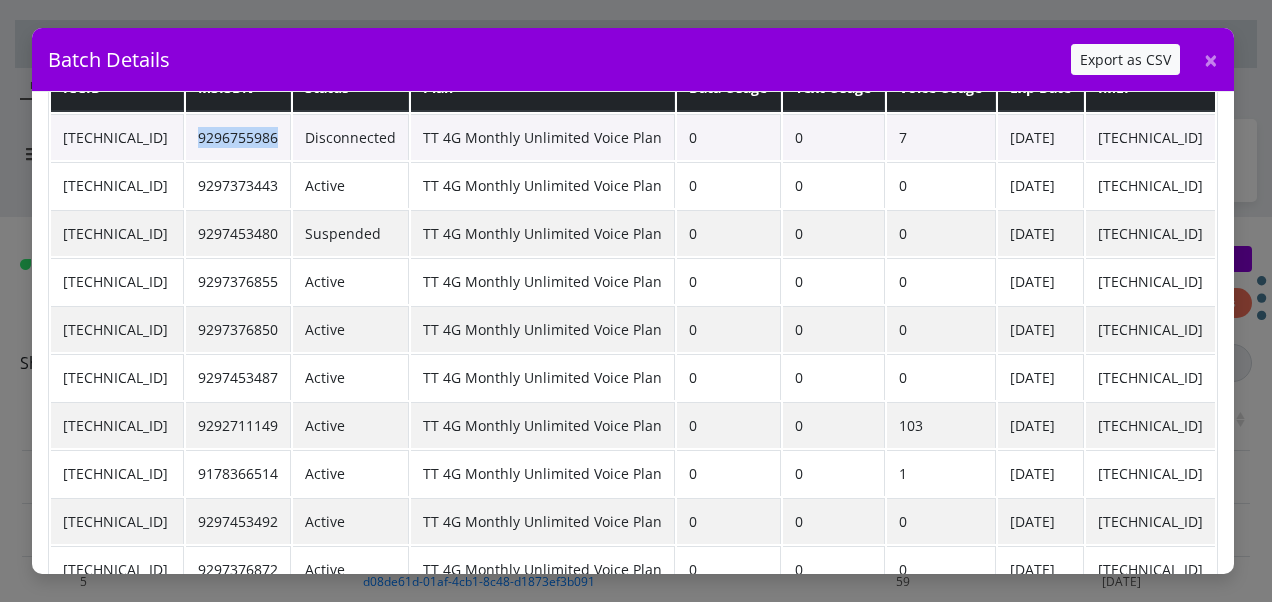 drag, startPoint x: 238, startPoint y: 138, endPoint x: 326, endPoint y: 130, distance: 88.362885 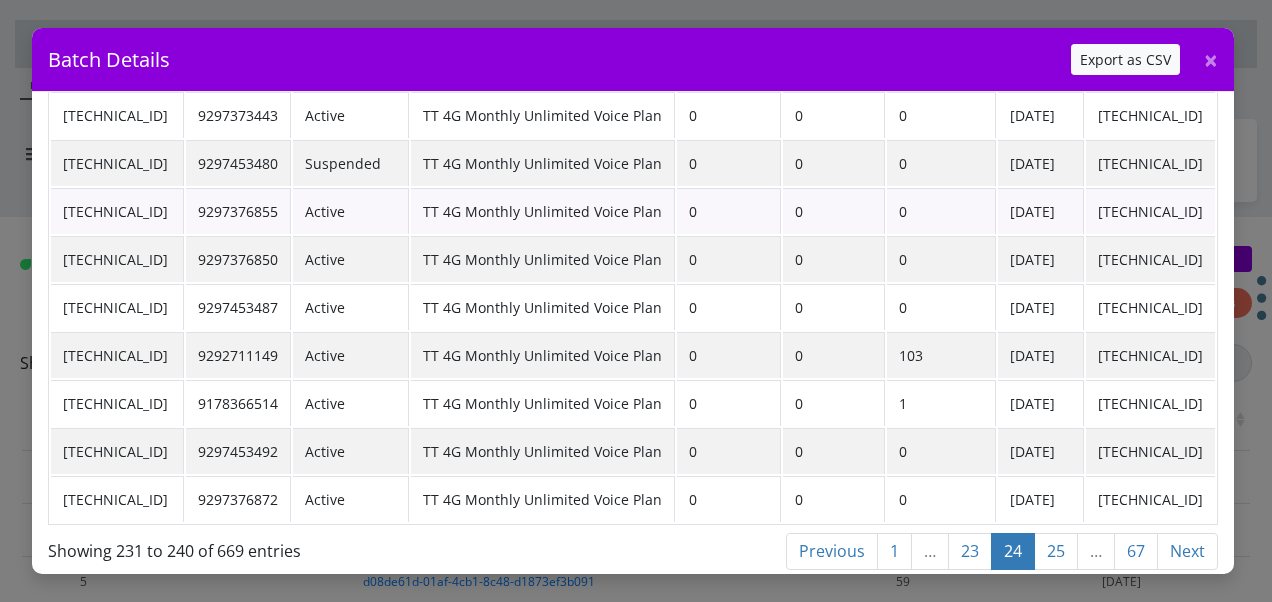 scroll, scrollTop: 191, scrollLeft: 0, axis: vertical 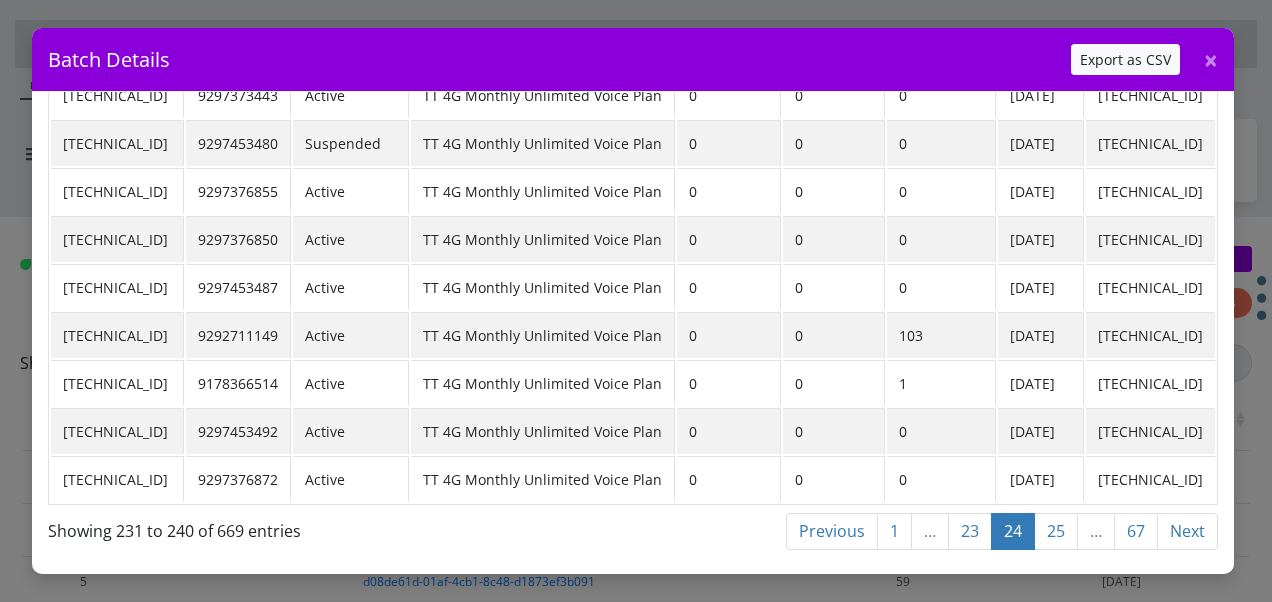 click on "23" at bounding box center [970, 531] 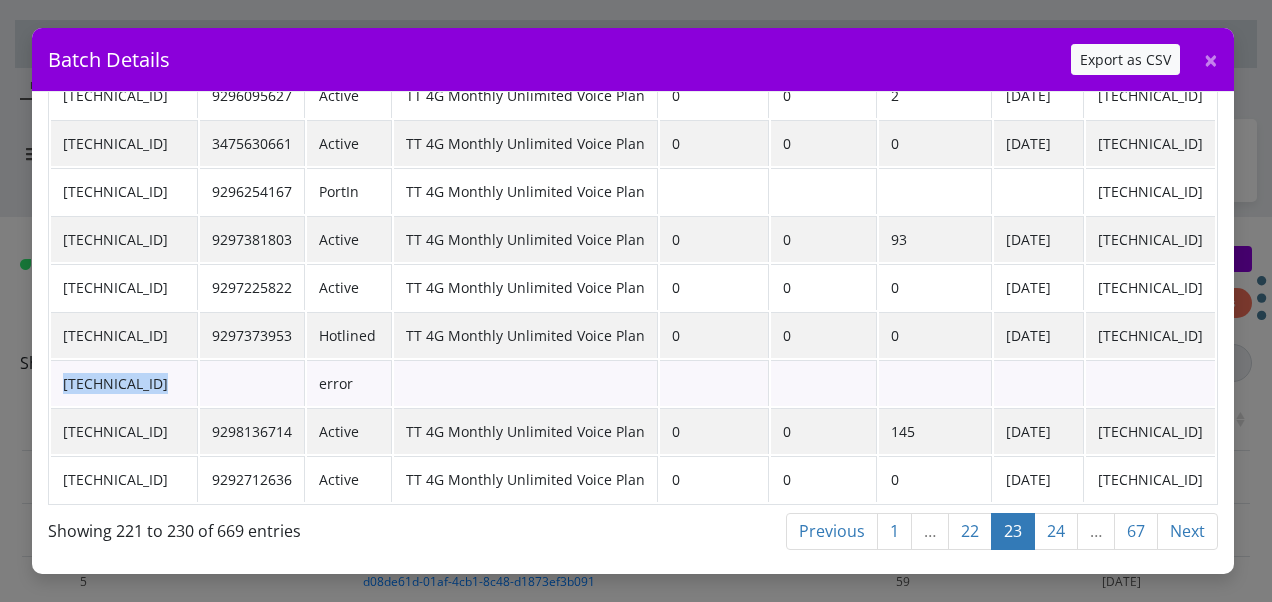 drag, startPoint x: 90, startPoint y: 370, endPoint x: 245, endPoint y: 385, distance: 155.72412 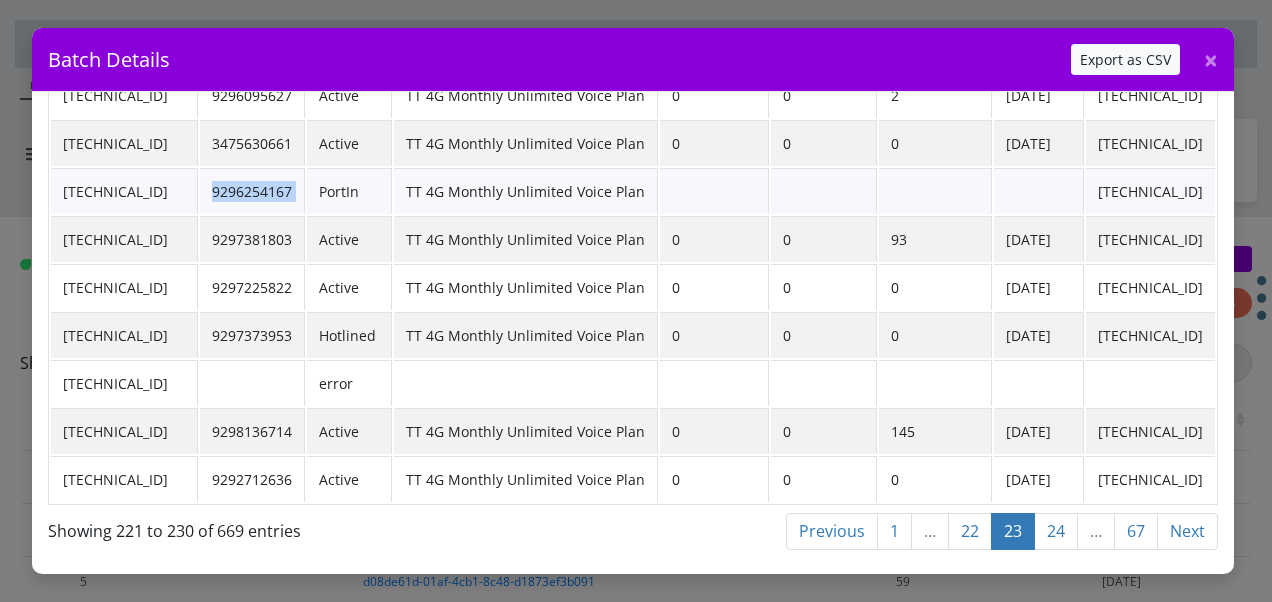 drag, startPoint x: 248, startPoint y: 176, endPoint x: 343, endPoint y: 182, distance: 95.189285 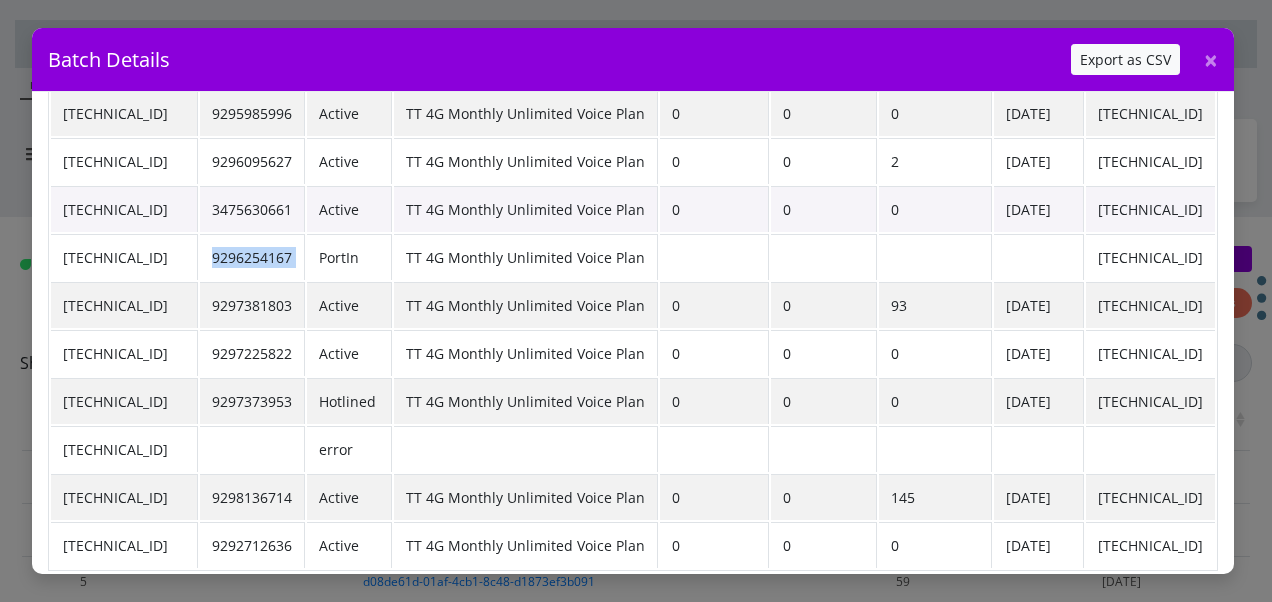 scroll, scrollTop: 91, scrollLeft: 0, axis: vertical 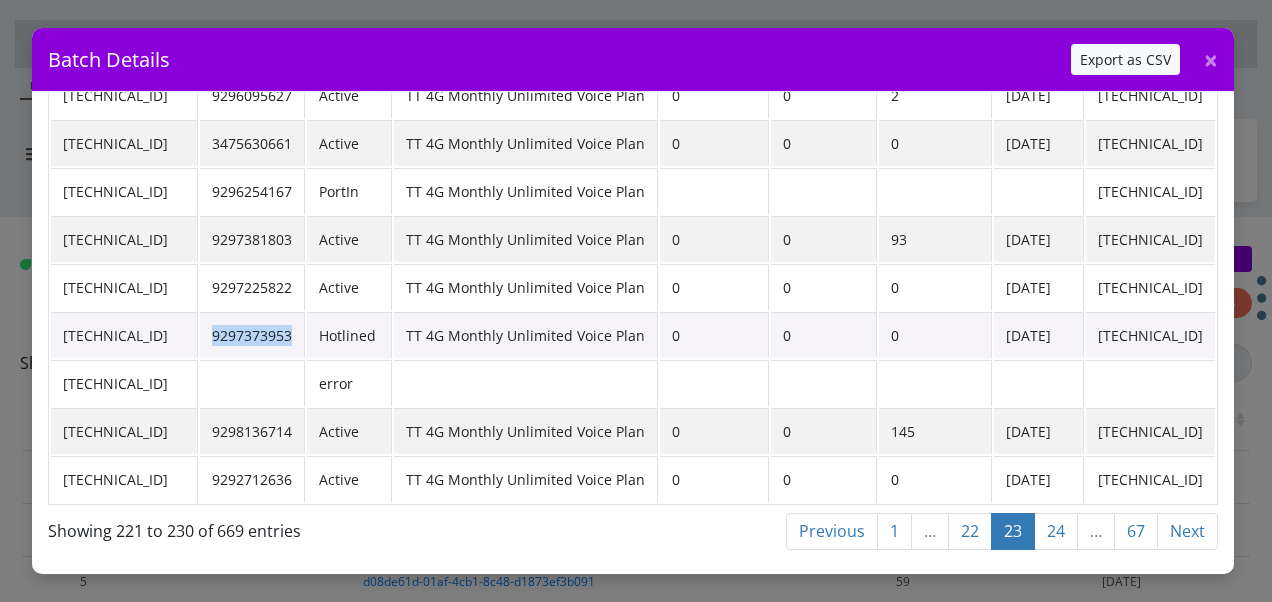 drag, startPoint x: 332, startPoint y: 325, endPoint x: 239, endPoint y: 321, distance: 93.08598 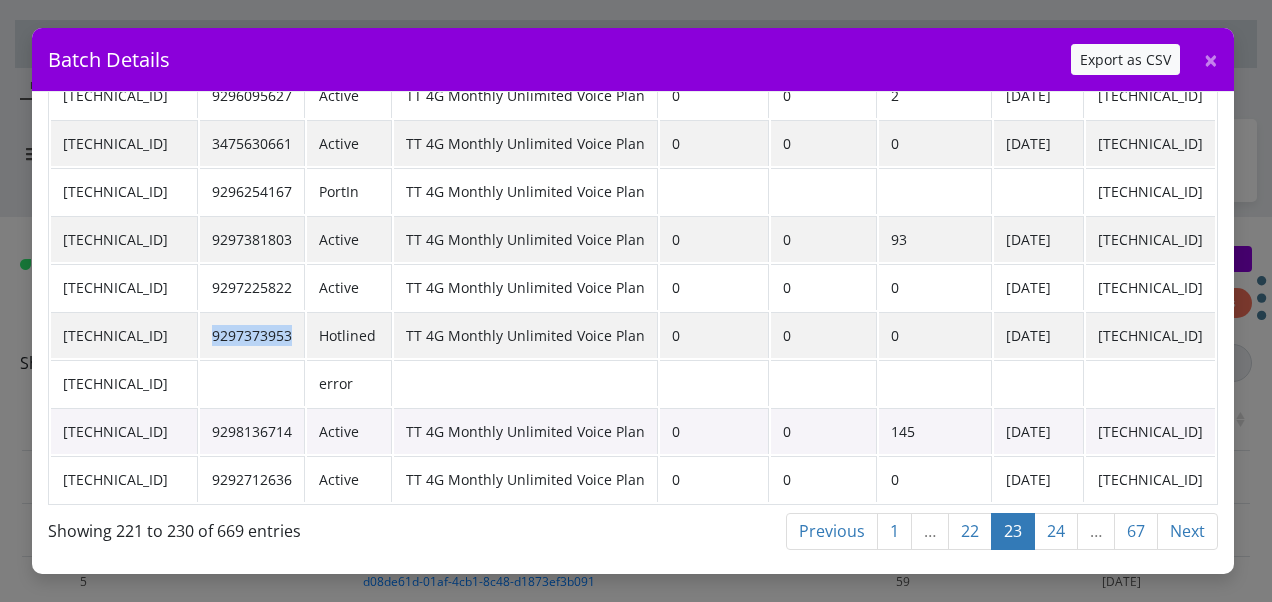 scroll, scrollTop: 91, scrollLeft: 0, axis: vertical 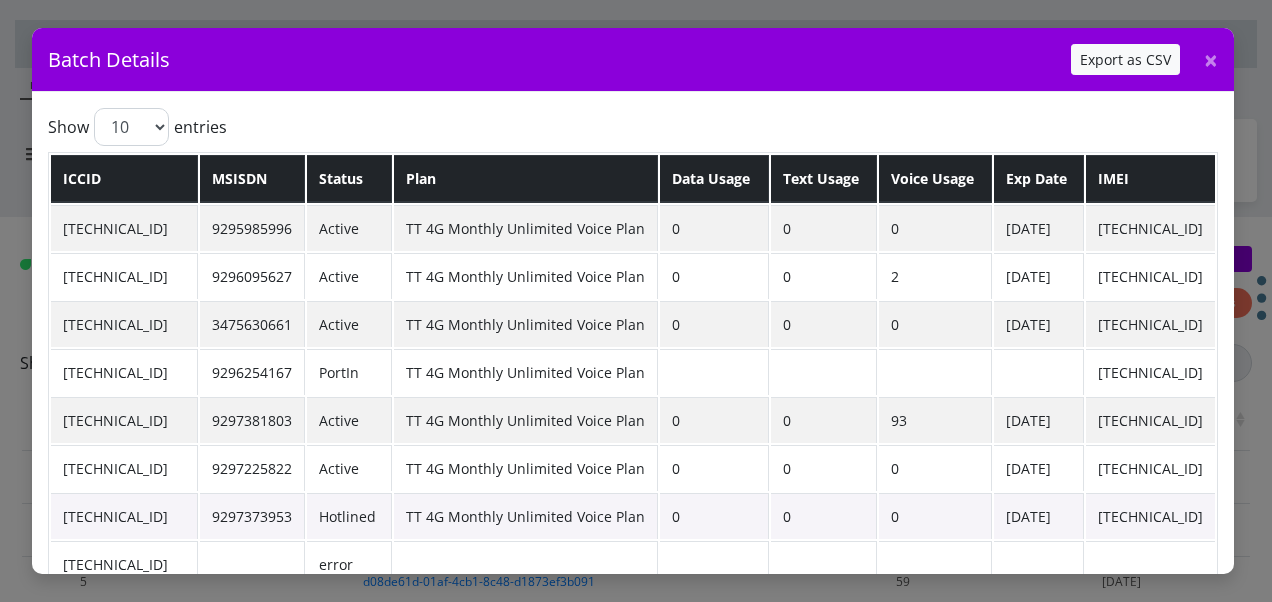 click on "TT 4G Monthly Unlimited Voice Plan" at bounding box center (526, 516) 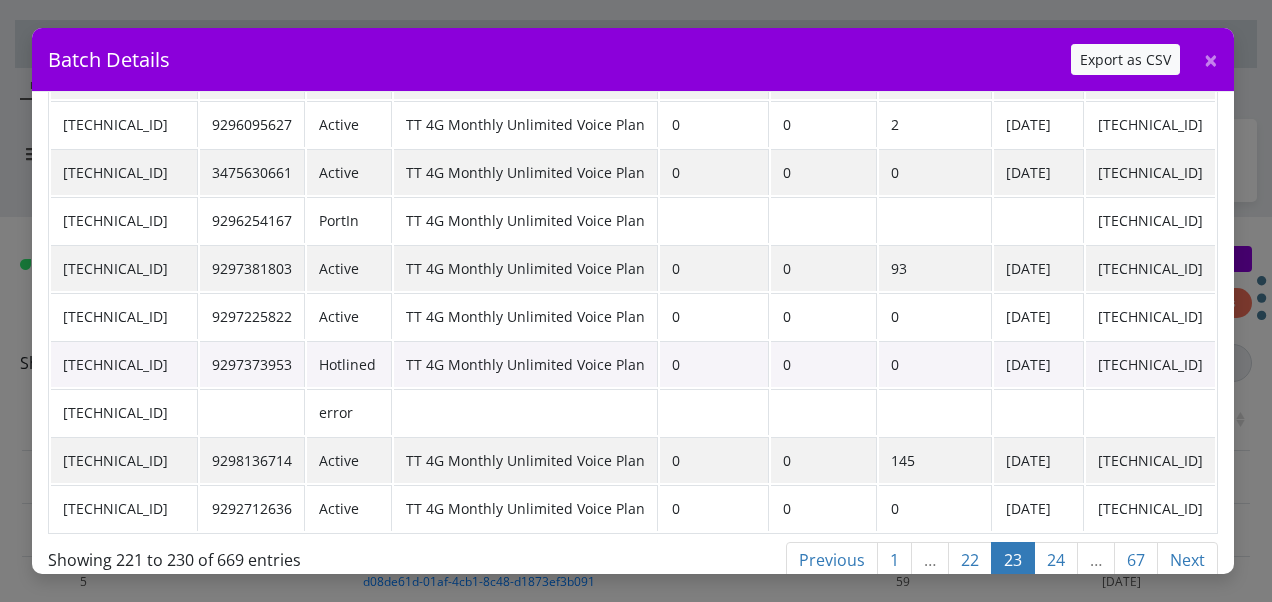 scroll, scrollTop: 191, scrollLeft: 0, axis: vertical 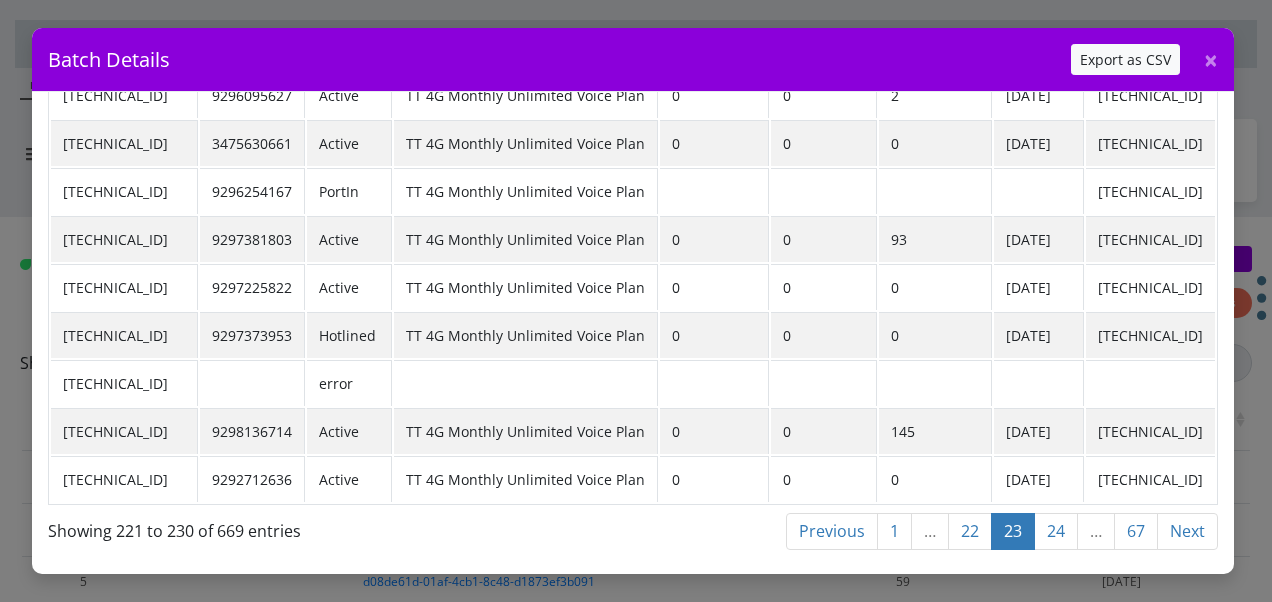 click on "22" at bounding box center (970, 531) 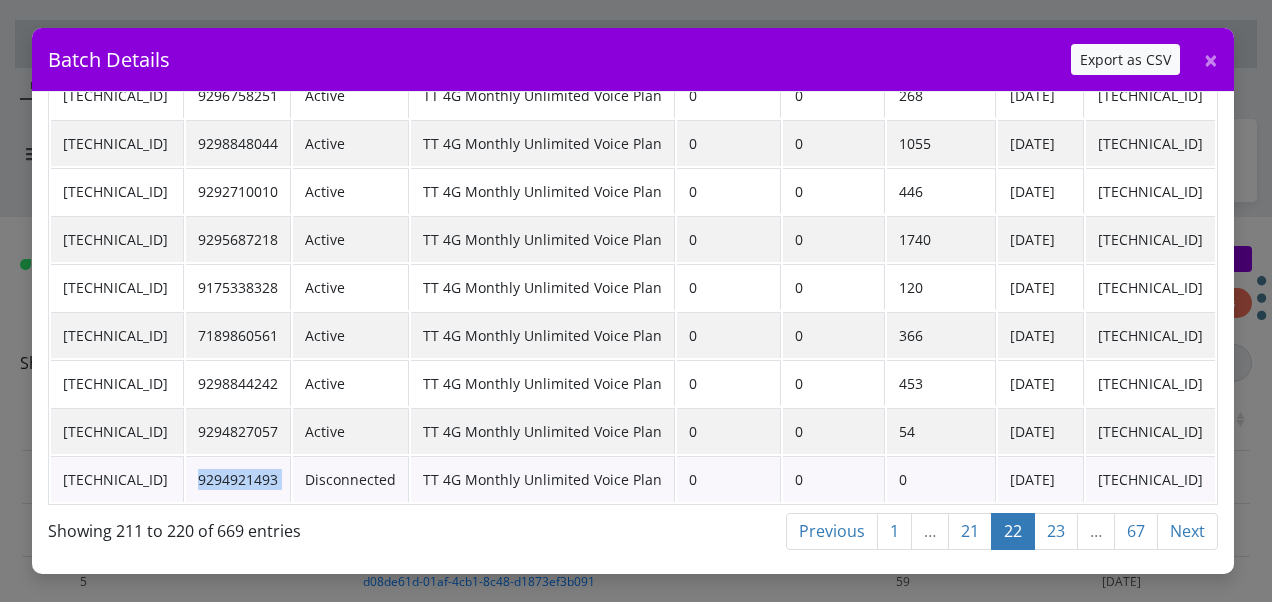 drag, startPoint x: 251, startPoint y: 464, endPoint x: 344, endPoint y: 460, distance: 93.08598 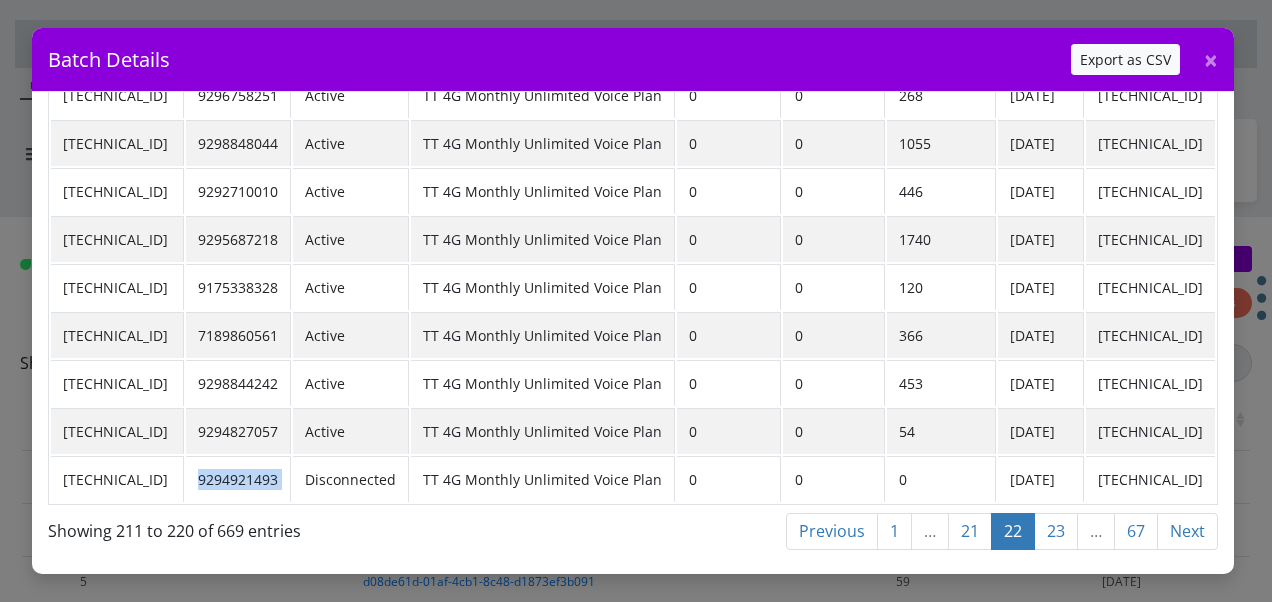 scroll, scrollTop: 0, scrollLeft: 0, axis: both 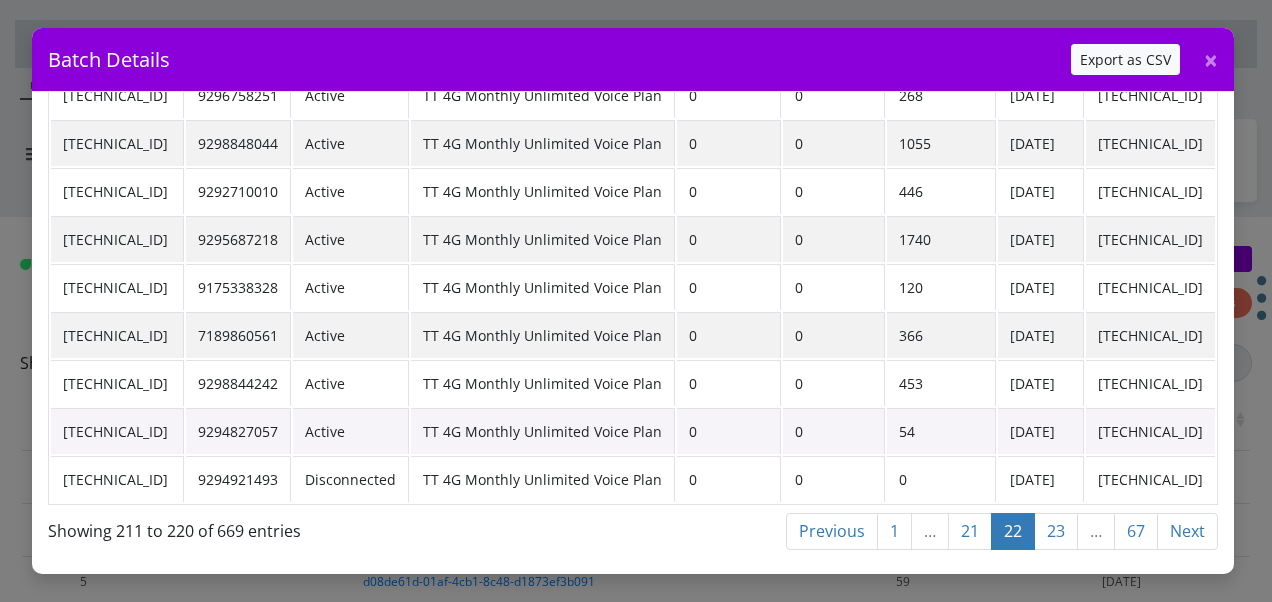 click on "TT 4G Monthly Unlimited Voice Plan" at bounding box center [543, 431] 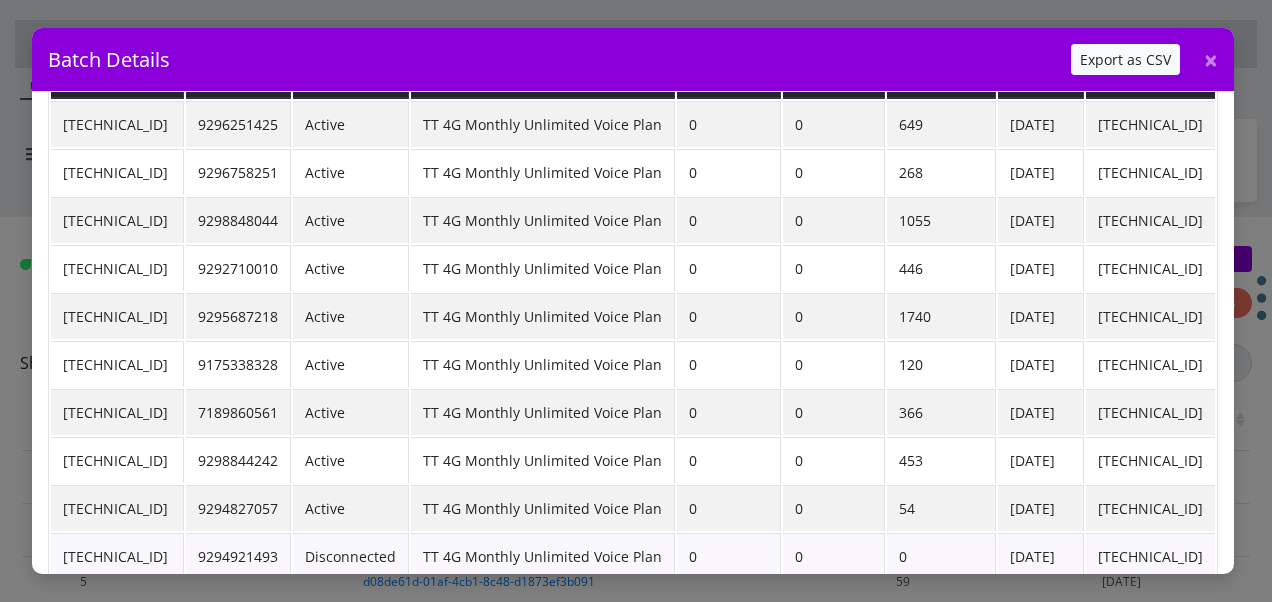 scroll, scrollTop: 191, scrollLeft: 0, axis: vertical 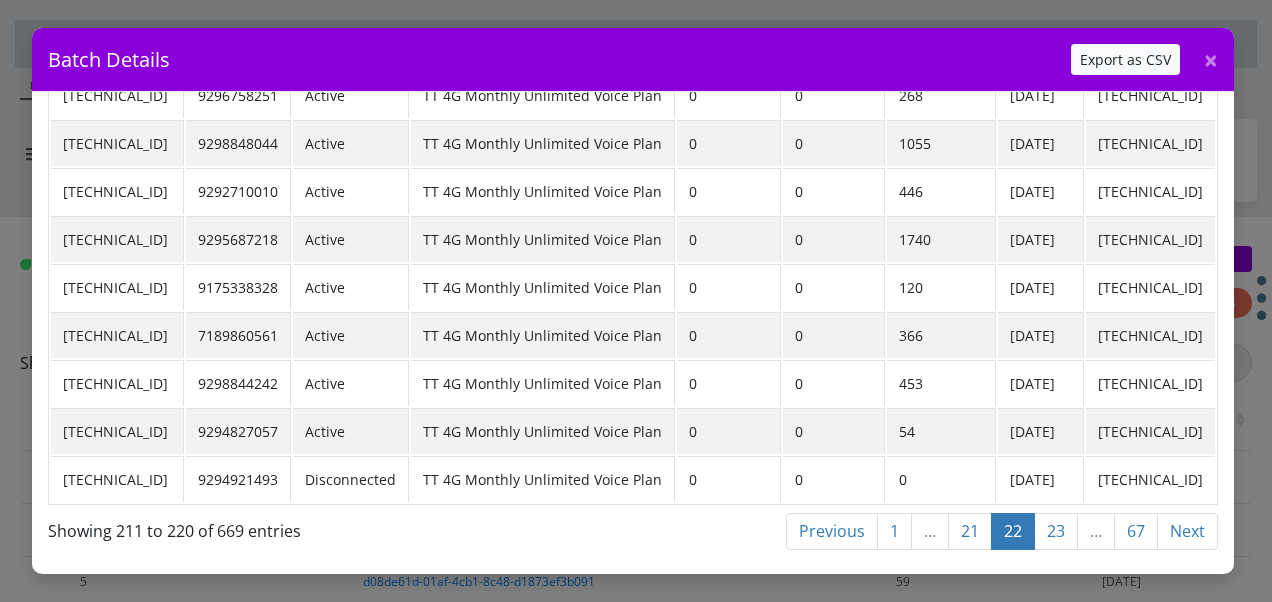 click on "21" at bounding box center [970, 531] 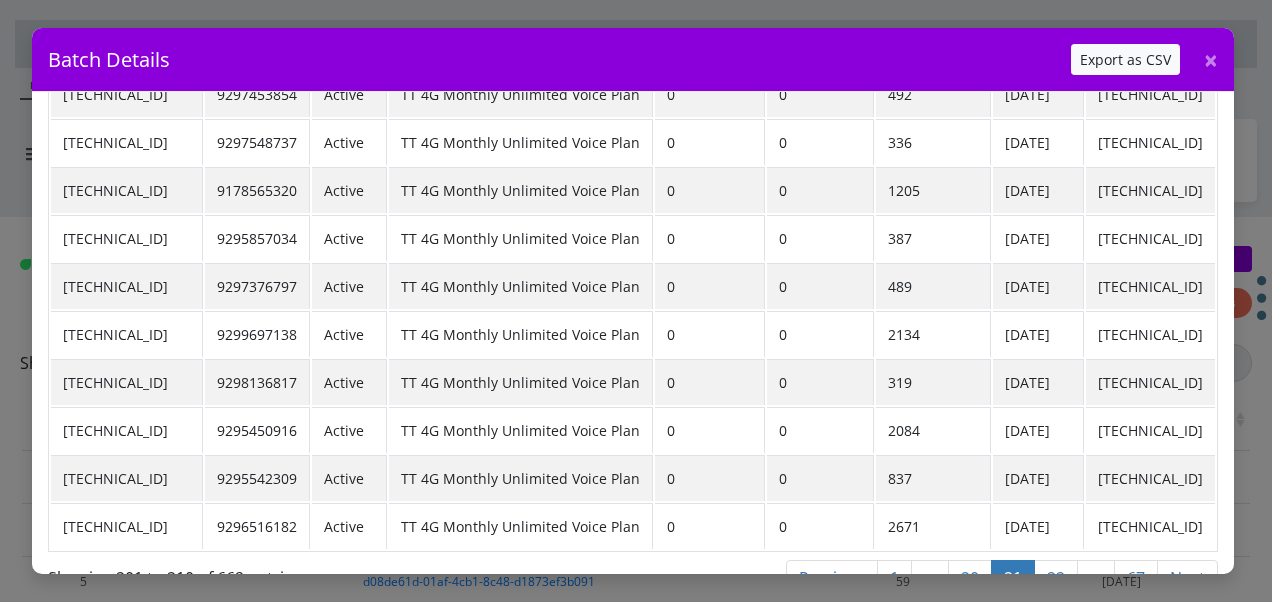 scroll, scrollTop: 191, scrollLeft: 0, axis: vertical 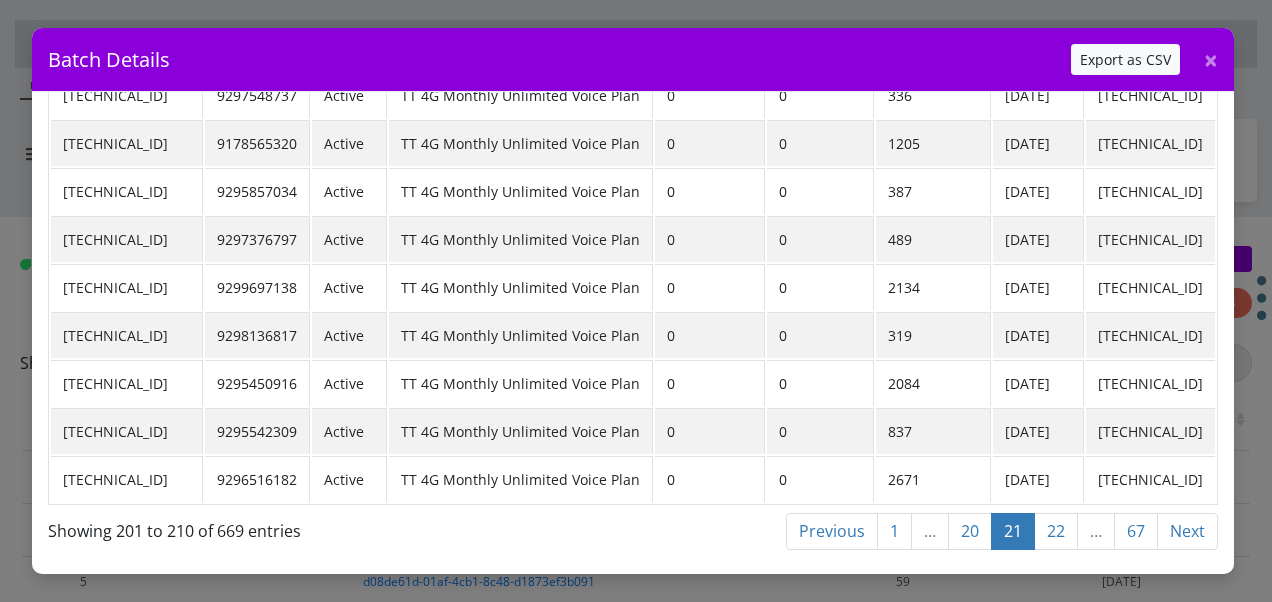 click on "20" at bounding box center (970, 531) 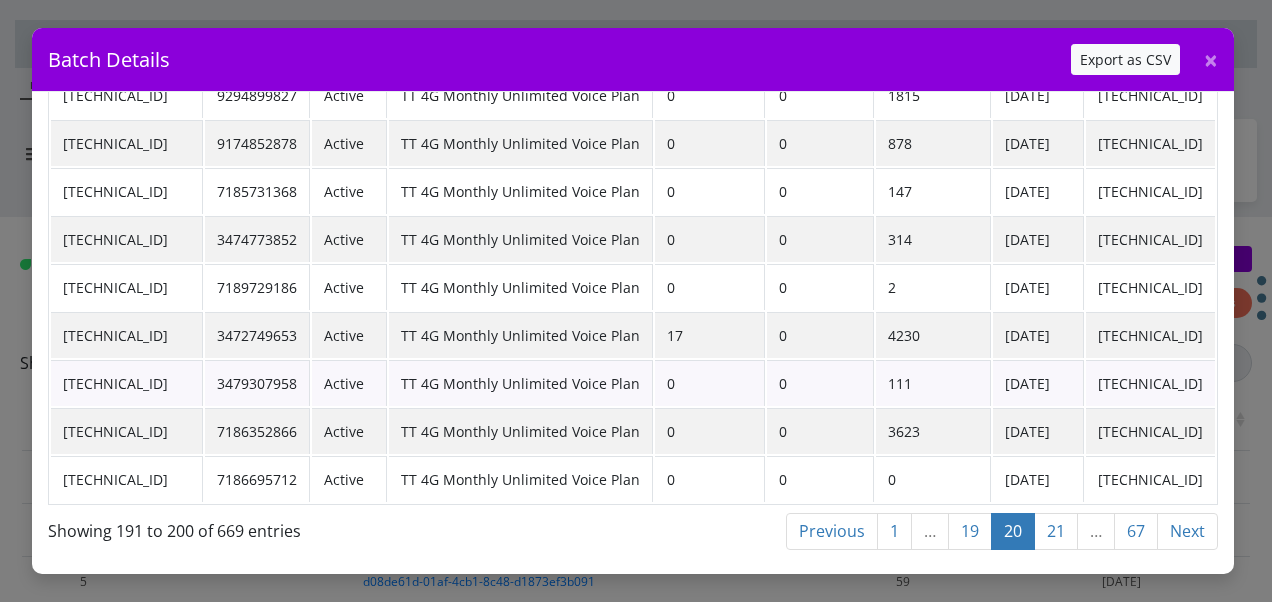scroll, scrollTop: 0, scrollLeft: 0, axis: both 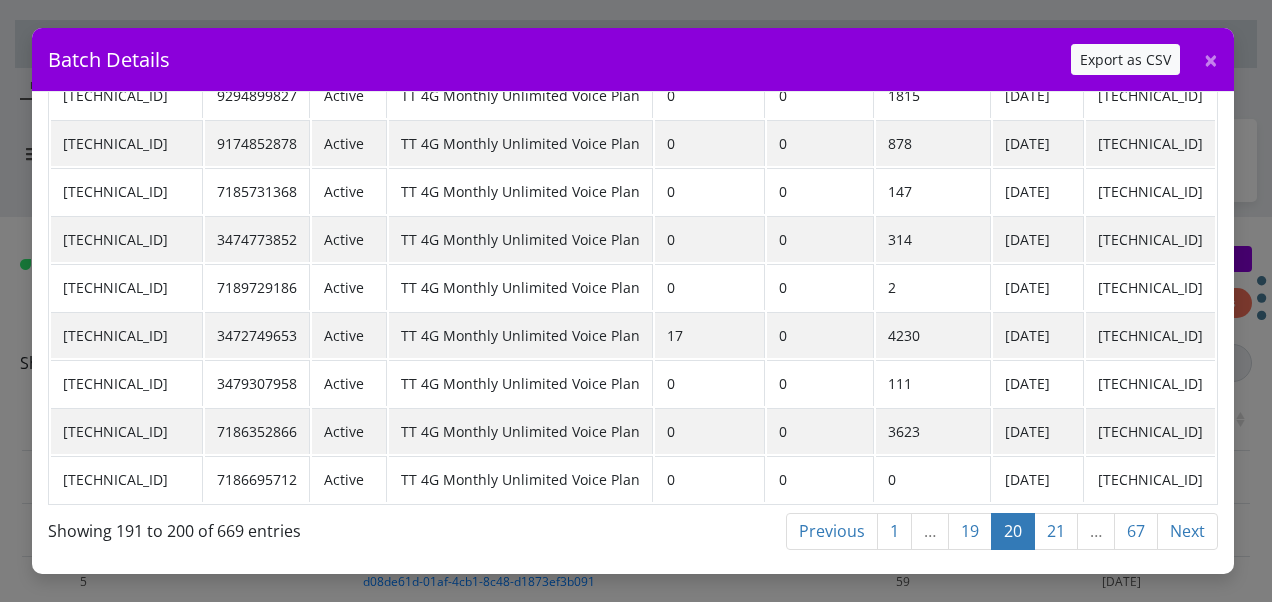 click on "19" at bounding box center (970, 531) 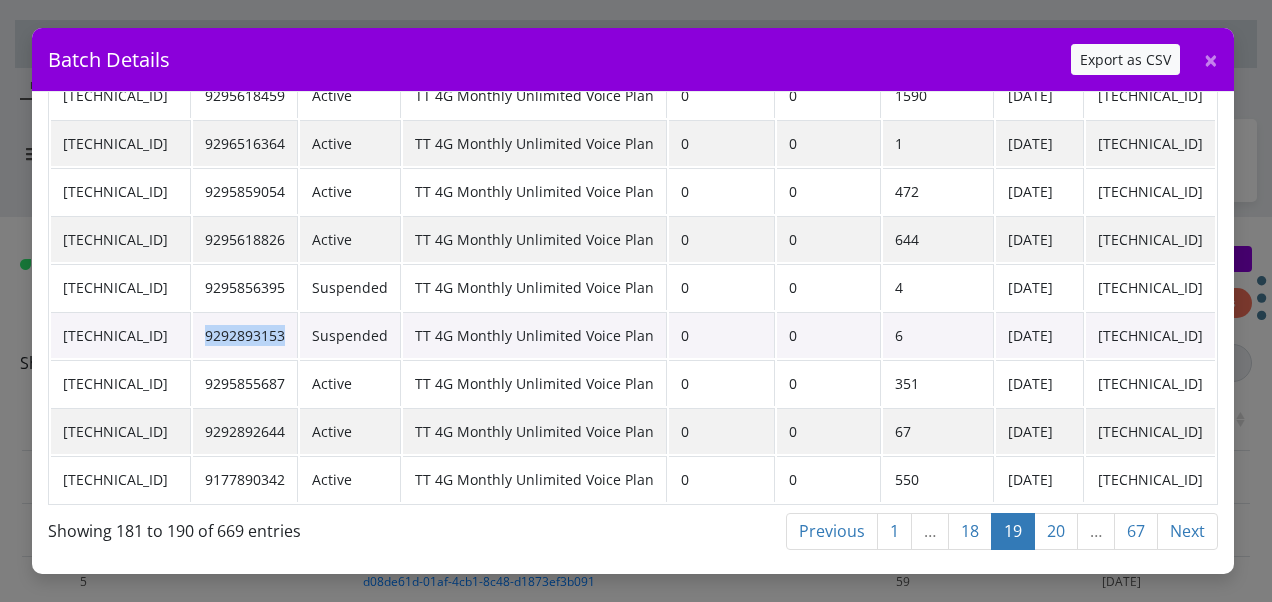 drag, startPoint x: 245, startPoint y: 319, endPoint x: 330, endPoint y: 319, distance: 85 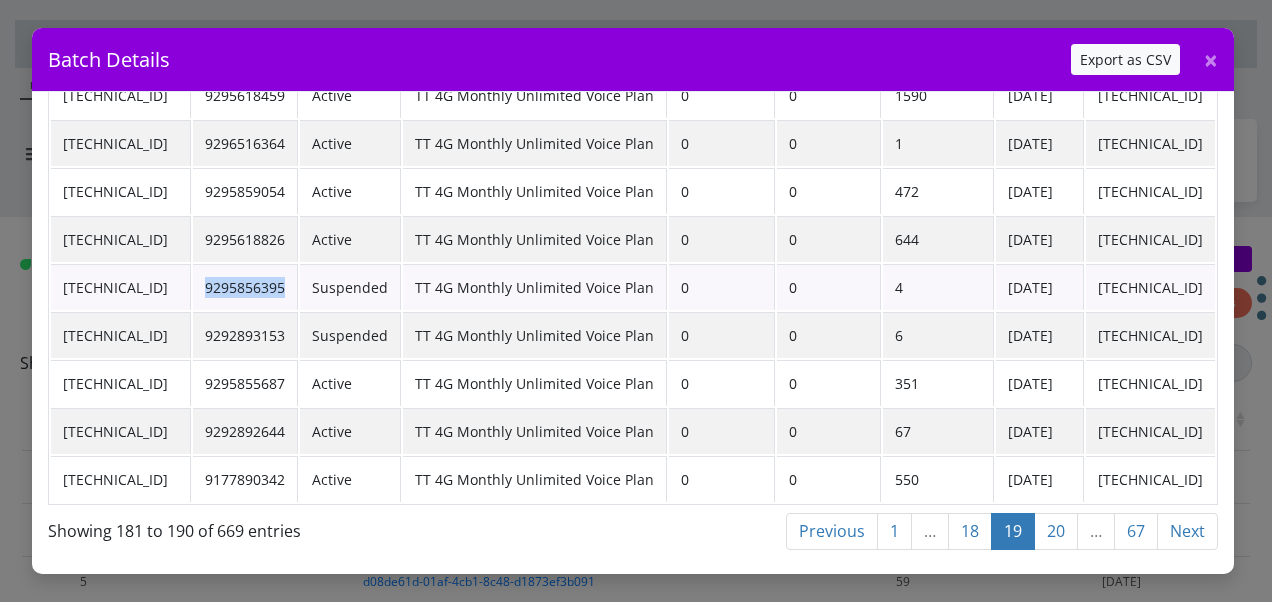 drag, startPoint x: 340, startPoint y: 276, endPoint x: 239, endPoint y: 277, distance: 101.00495 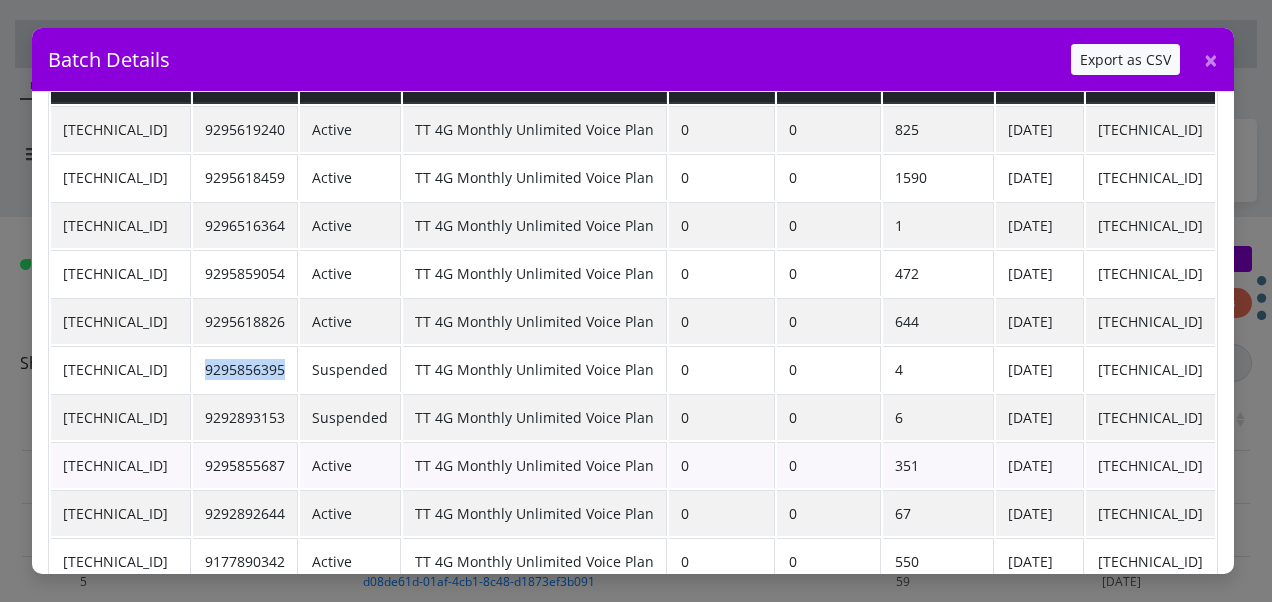 scroll, scrollTop: 191, scrollLeft: 0, axis: vertical 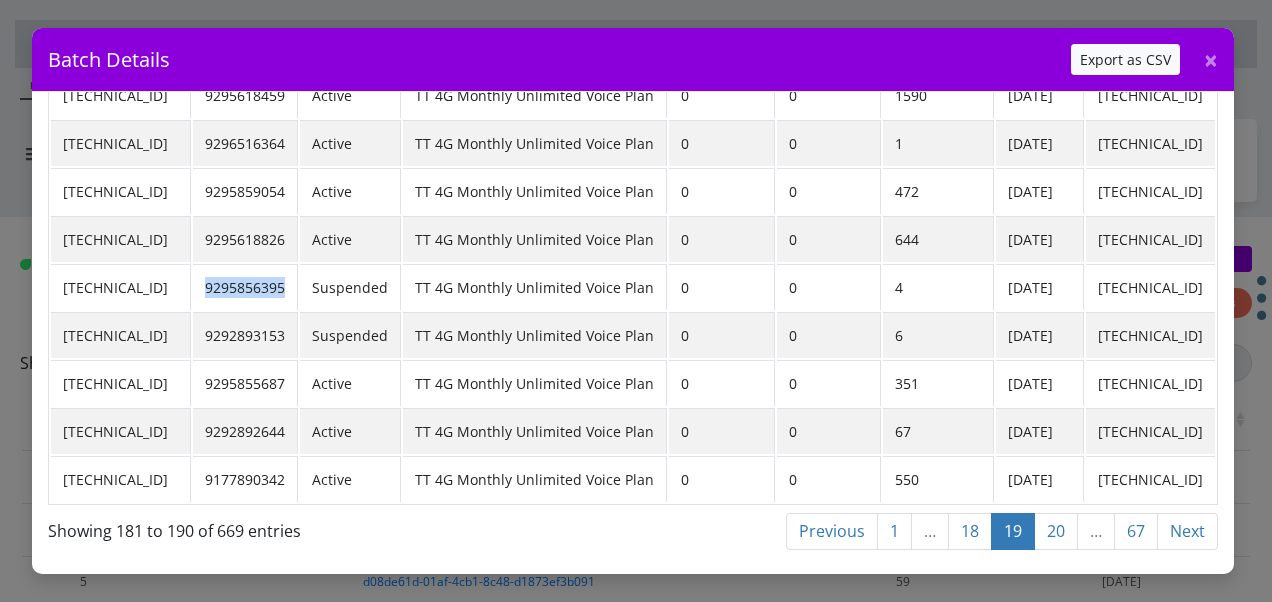 drag, startPoint x: 968, startPoint y: 512, endPoint x: 960, endPoint y: 505, distance: 10.630146 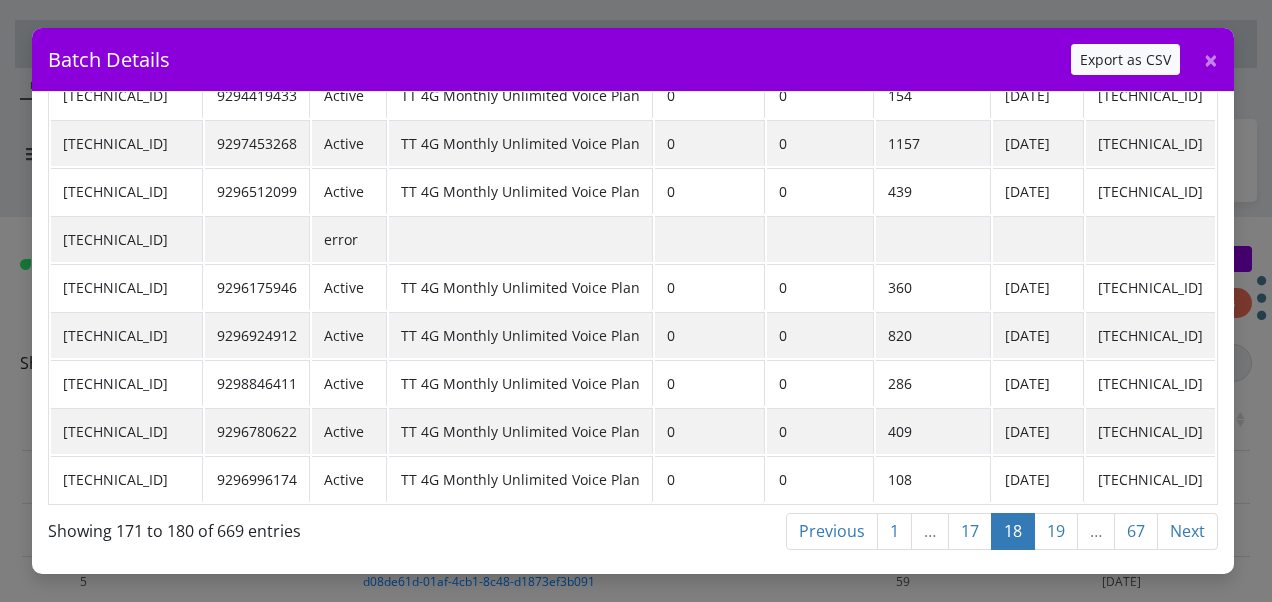 scroll, scrollTop: 91, scrollLeft: 0, axis: vertical 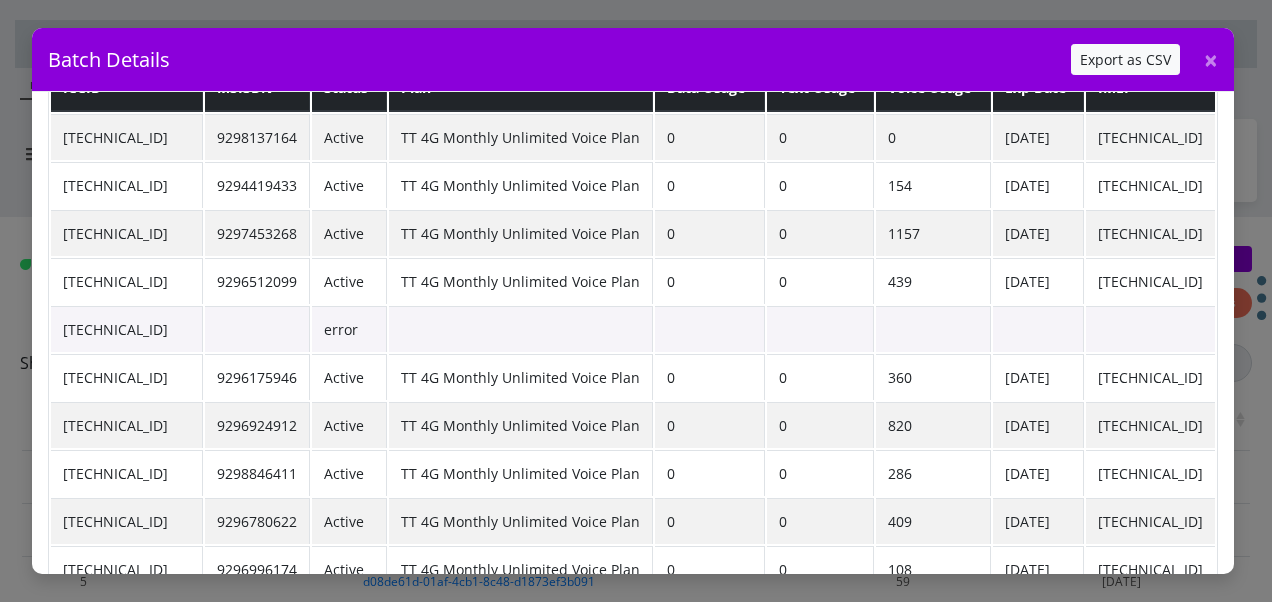 drag, startPoint x: 56, startPoint y: 321, endPoint x: 210, endPoint y: 303, distance: 155.04839 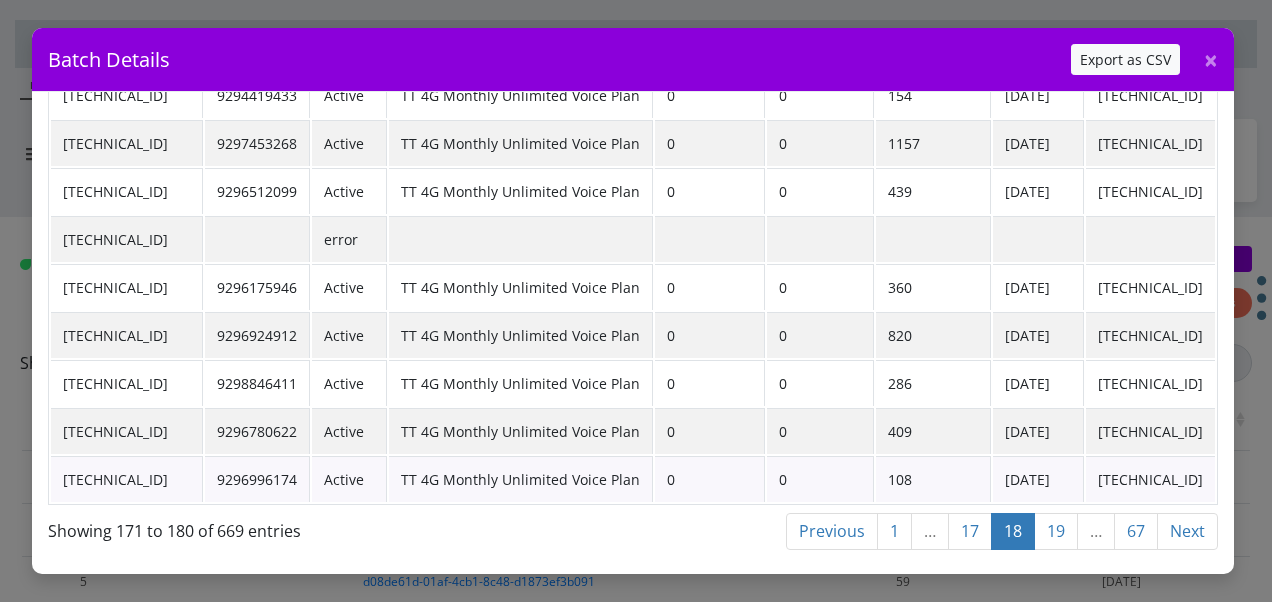 scroll, scrollTop: 191, scrollLeft: 0, axis: vertical 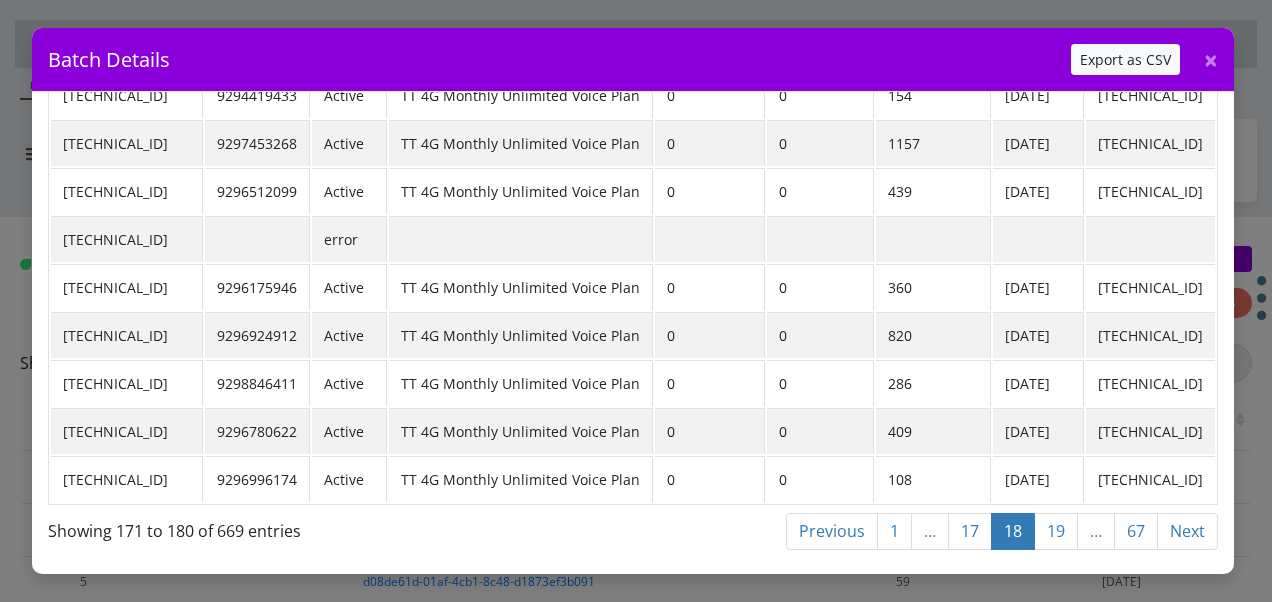 click on "17" at bounding box center (970, 531) 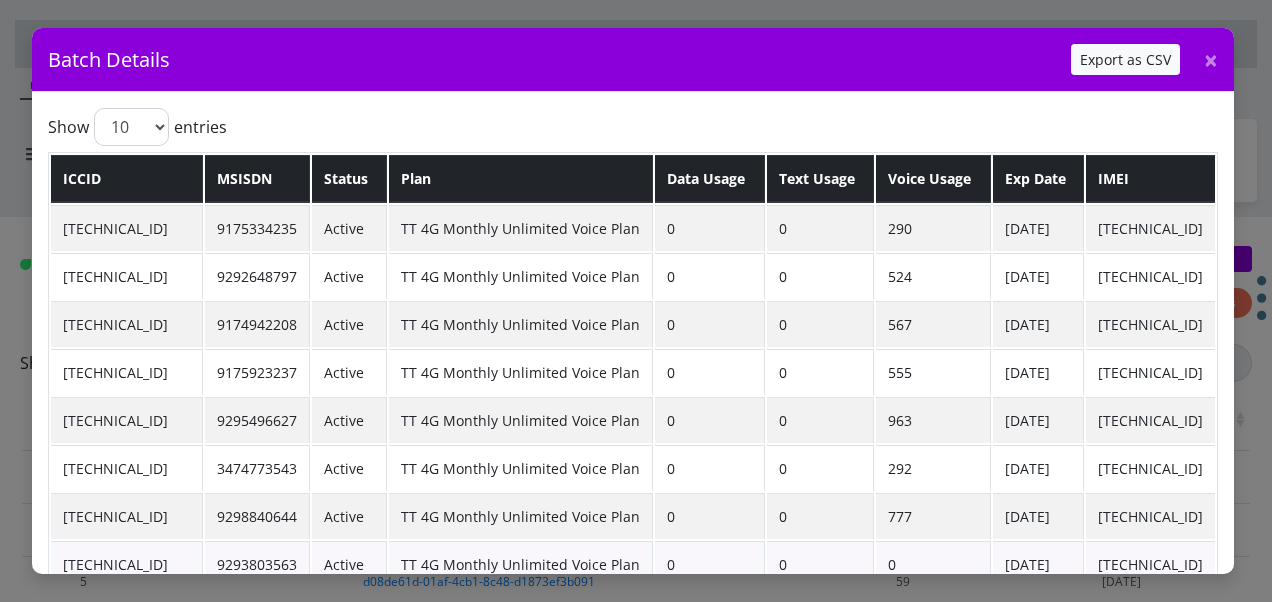 scroll, scrollTop: 191, scrollLeft: 0, axis: vertical 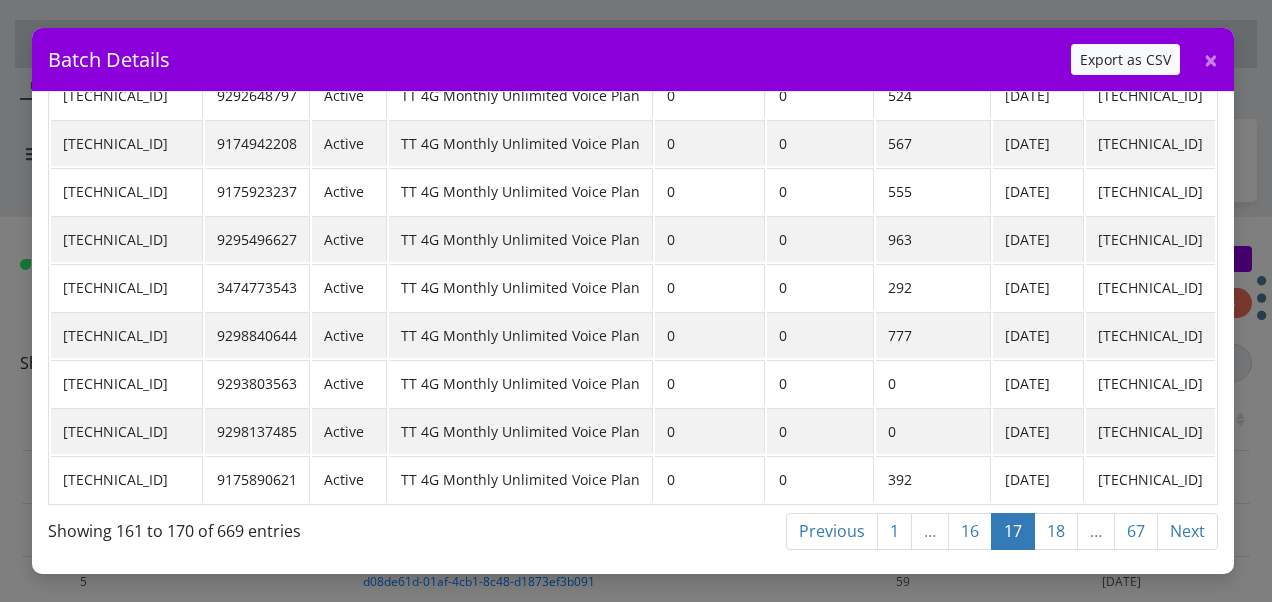 click on "16" at bounding box center (970, 531) 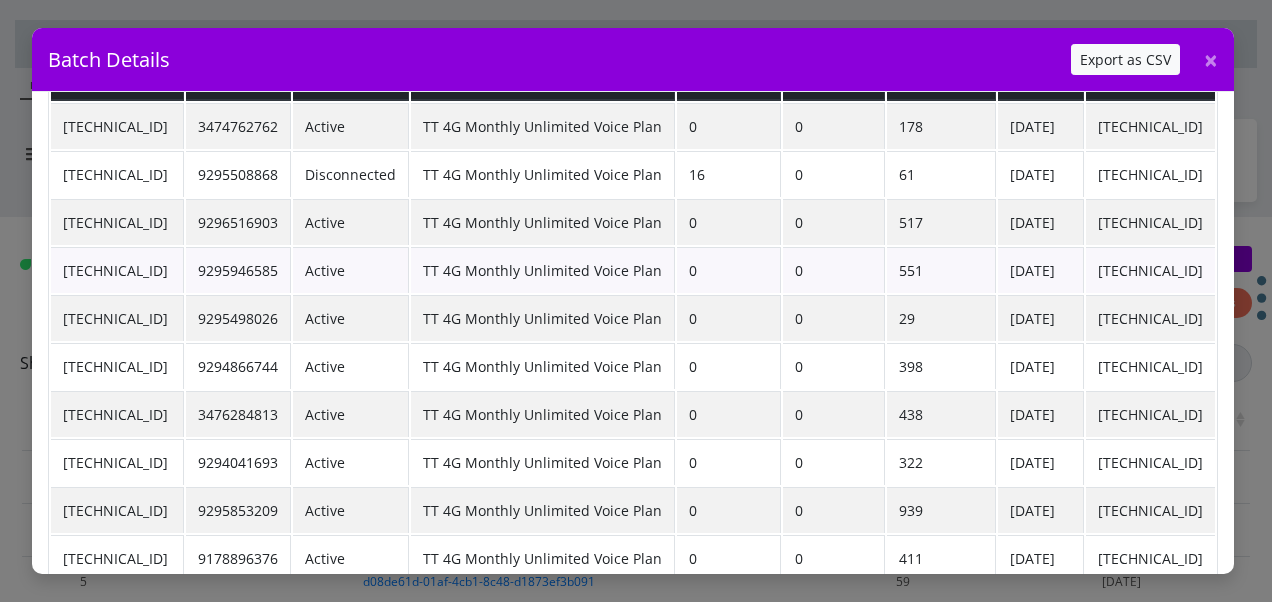scroll, scrollTop: 0, scrollLeft: 0, axis: both 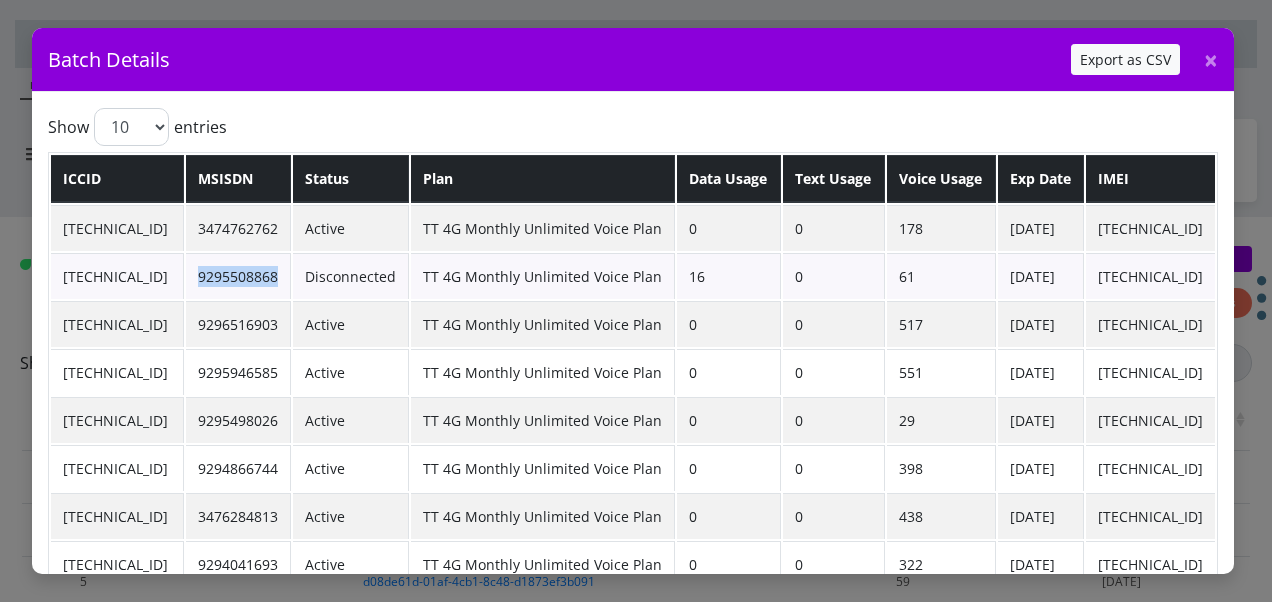 drag, startPoint x: 244, startPoint y: 277, endPoint x: 335, endPoint y: 276, distance: 91.00549 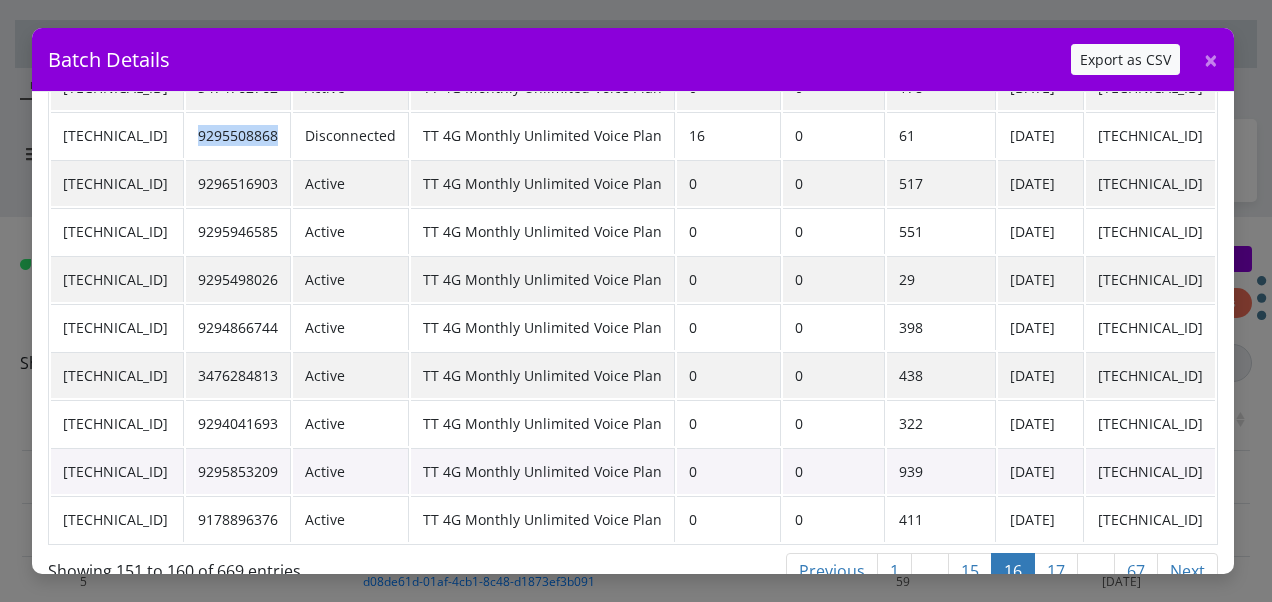scroll, scrollTop: 191, scrollLeft: 0, axis: vertical 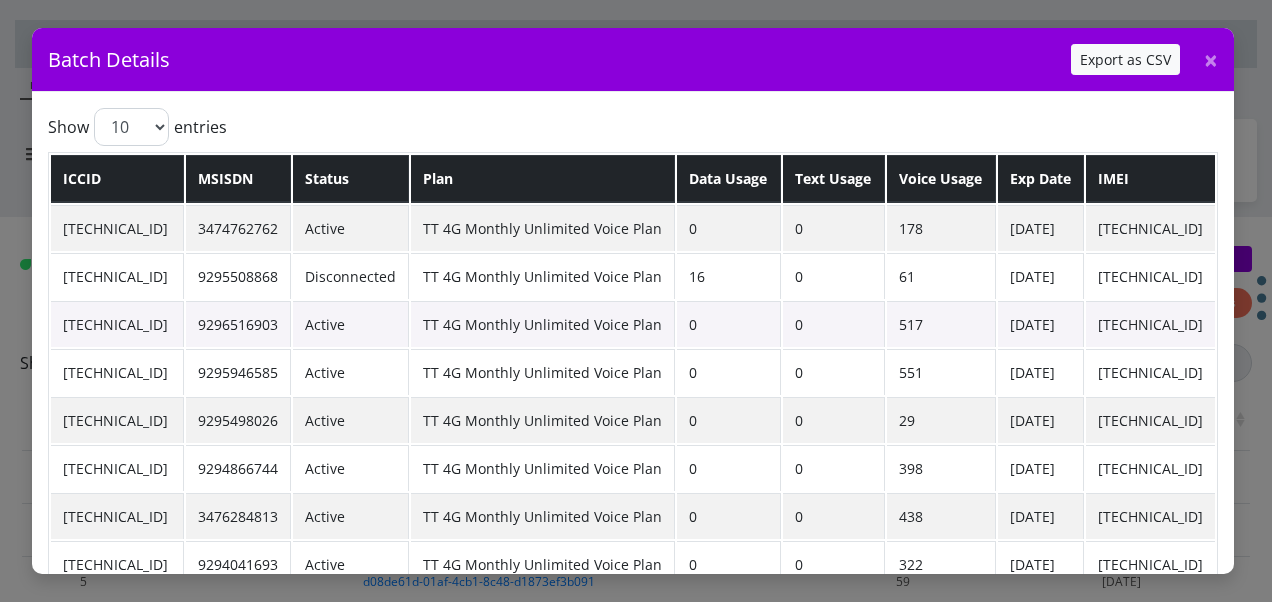 click on "ICCID MSISDN Status Plan Data Usage Text Usage Voice Usage Exp Date IMEI
89148000008530689250 3474762762 Active TT 4G Monthly Unlimited Voice Plan 0 0 178 2025-08-01 359018840552086 89148000010413034232 9295508868 Disconnected TT 4G Monthly Unlimited Voice Plan 16 0 61 2025-04-12 015355001445783 89148000010413094574 9296516903 Active TT 4G Monthly Unlimited Voice Plan 0 0 517 2025-07-31 359018840542079 89148000010413094590 9295946585 Active TT 4G Monthly Unlimited Voice Plan 0 0 551 2025-07-31 359018840541956 89148000010413094418 9295498026 Active TT 4G Monthly Unlimited Voice Plan 0 0 29 2025-07-31 359018840554926 89148000010413093865 9294866744 Active TT 4G Monthly Unlimited Voice Plan 0 0 398 2025-08-01 359018840541055 89148000010413094442 3476284813 Active TT 4G Monthly Unlimited Voice Plan 0 0 438 2025-07-31 359018840553688 89148000010413093964 9294041693 Active TT 4G Monthly Unlimited Voice Plan 0 0 322 2025-07-31 359018840541121 0" at bounding box center [633, 419] 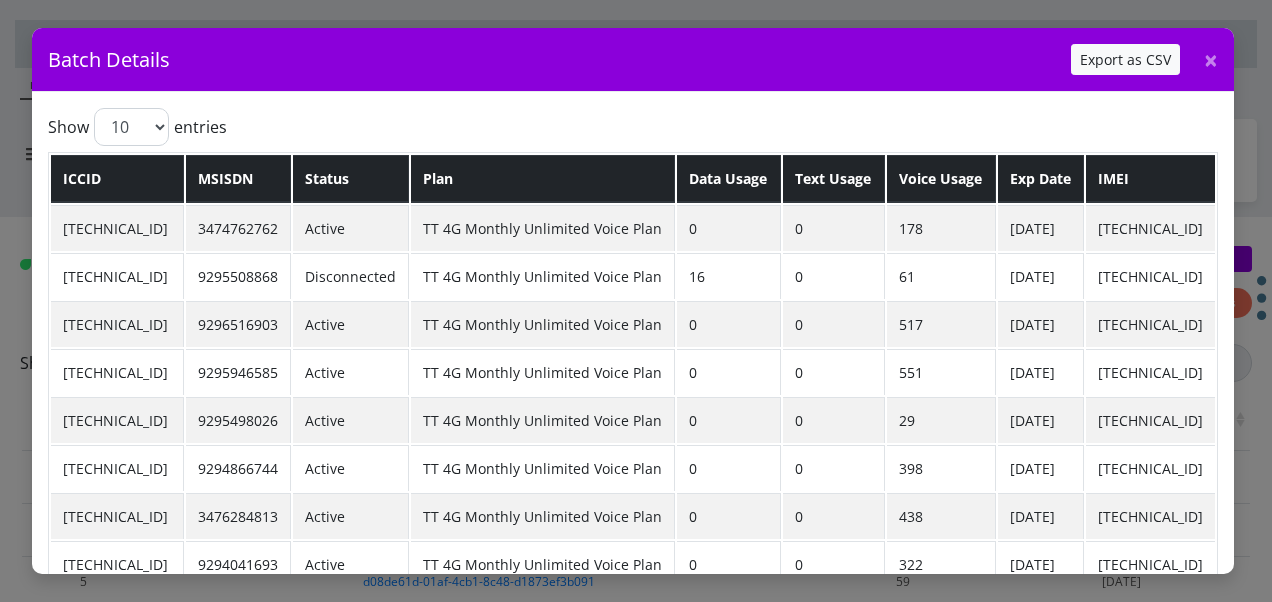 drag, startPoint x: 225, startPoint y: 274, endPoint x: 41, endPoint y: 284, distance: 184.27155 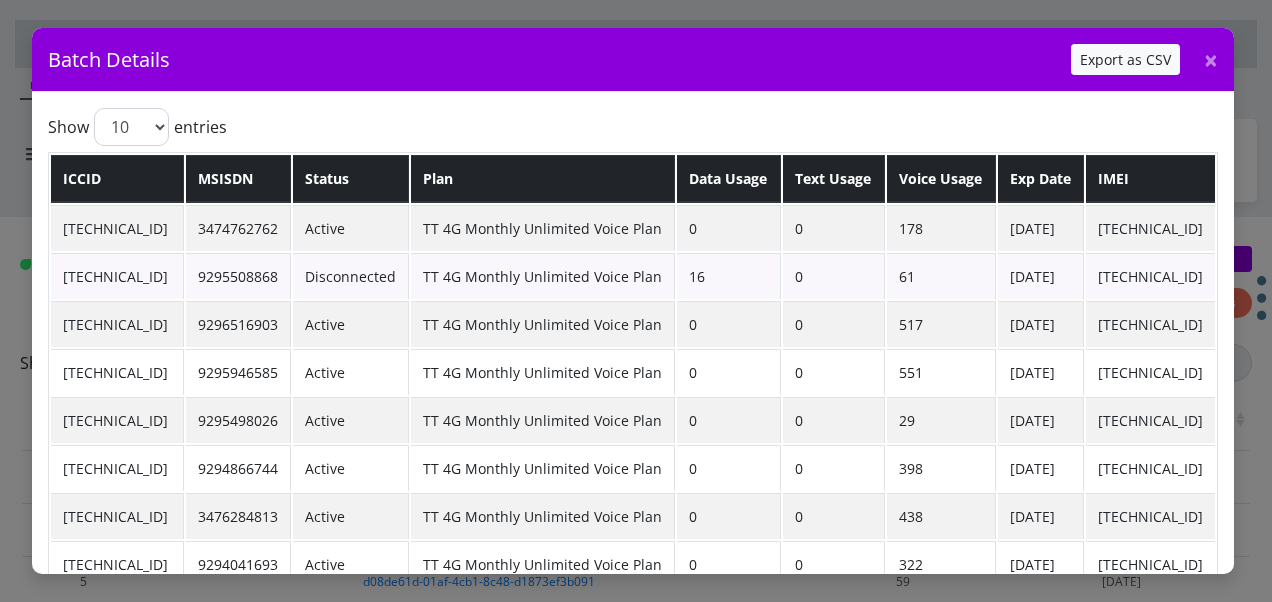 click on "TT 4G Monthly Unlimited Voice Plan" at bounding box center [543, 276] 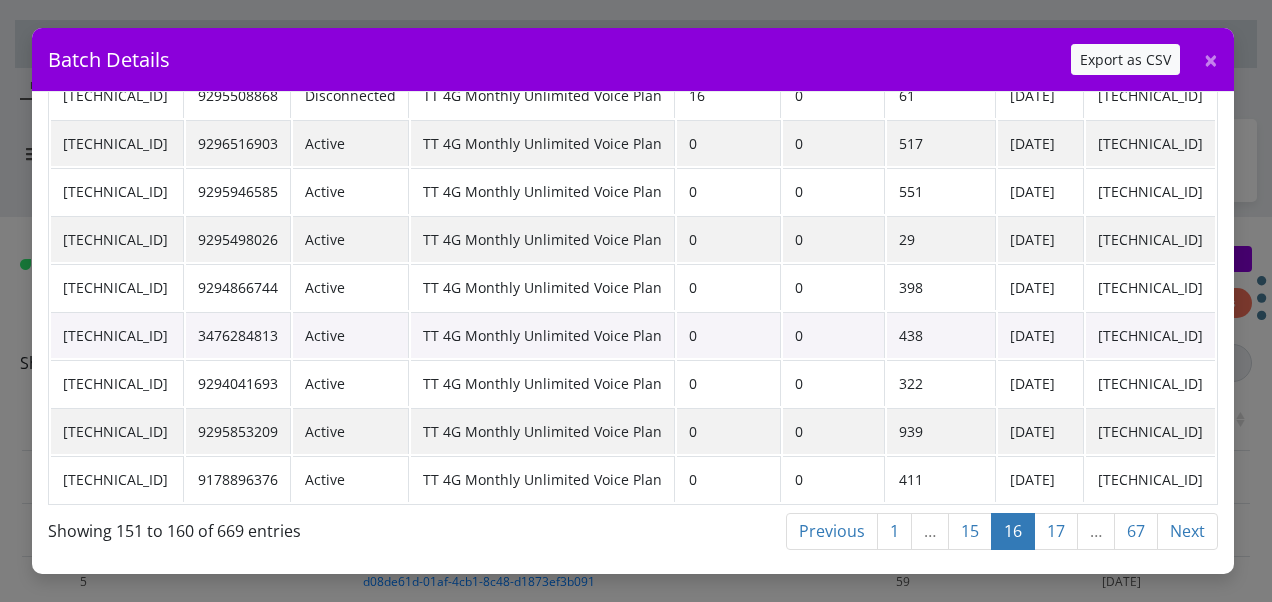 scroll, scrollTop: 191, scrollLeft: 0, axis: vertical 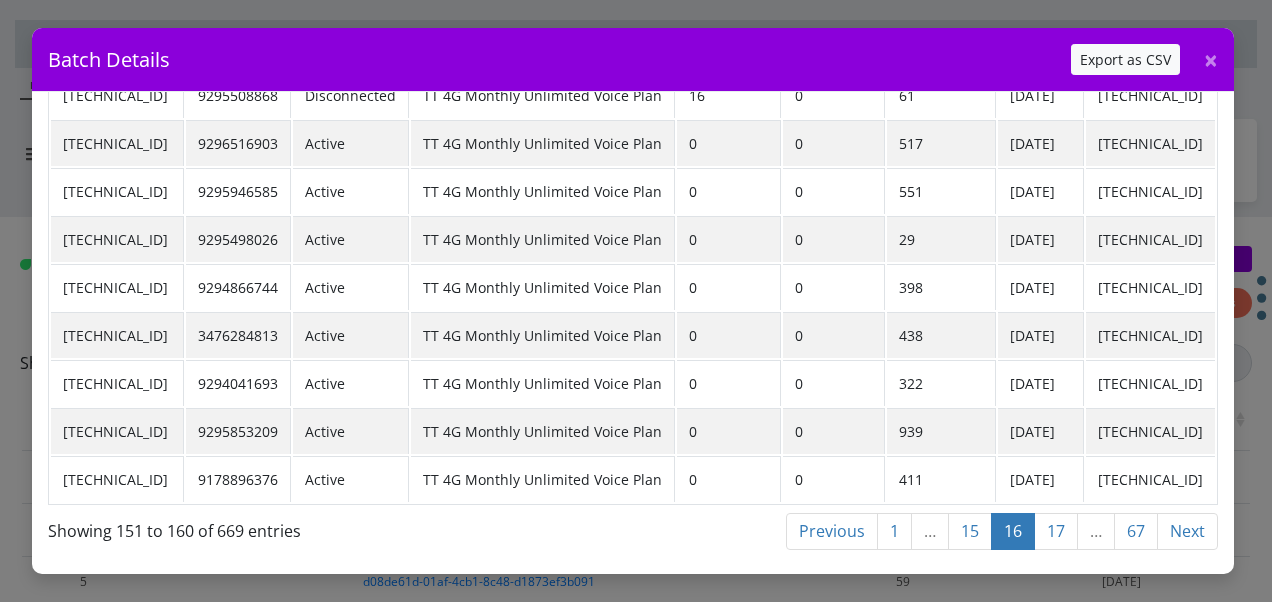 click on "15" at bounding box center (970, 531) 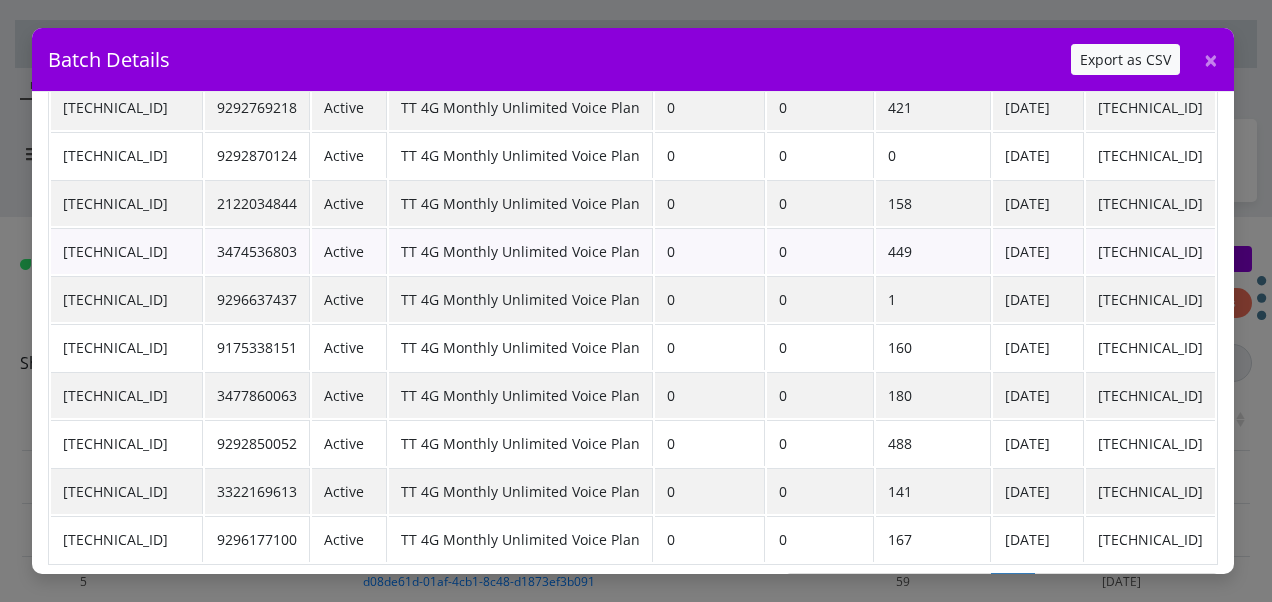 scroll, scrollTop: 191, scrollLeft: 0, axis: vertical 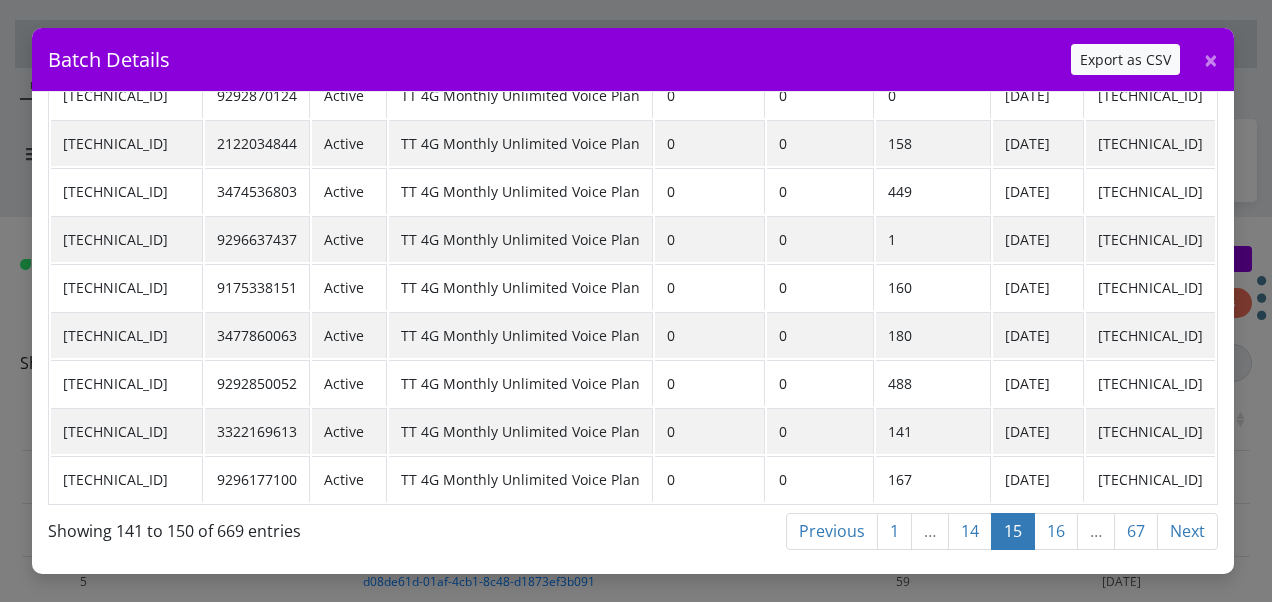 click on "14" at bounding box center [970, 531] 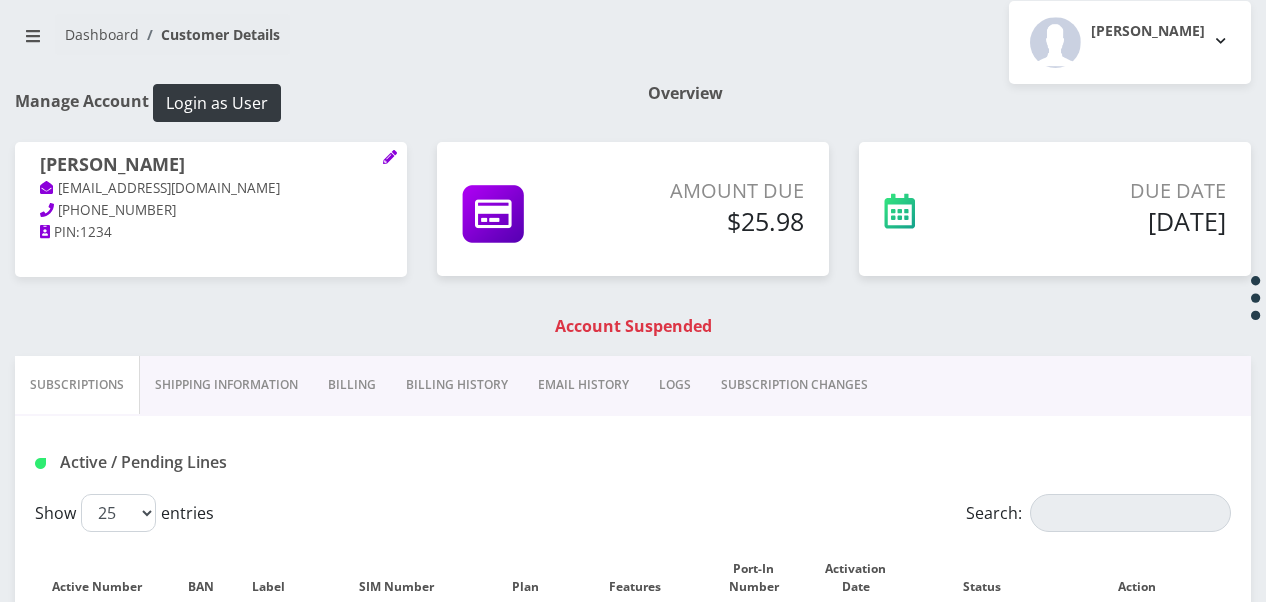 scroll, scrollTop: 12, scrollLeft: 0, axis: vertical 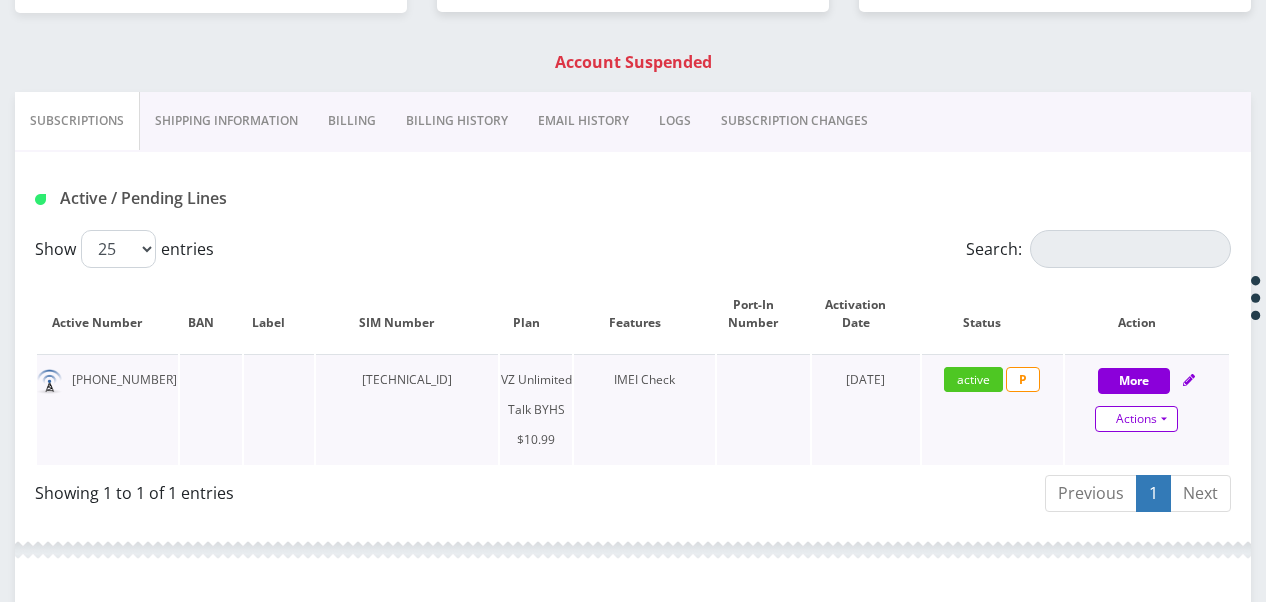 click on "Actions" at bounding box center [1136, 419] 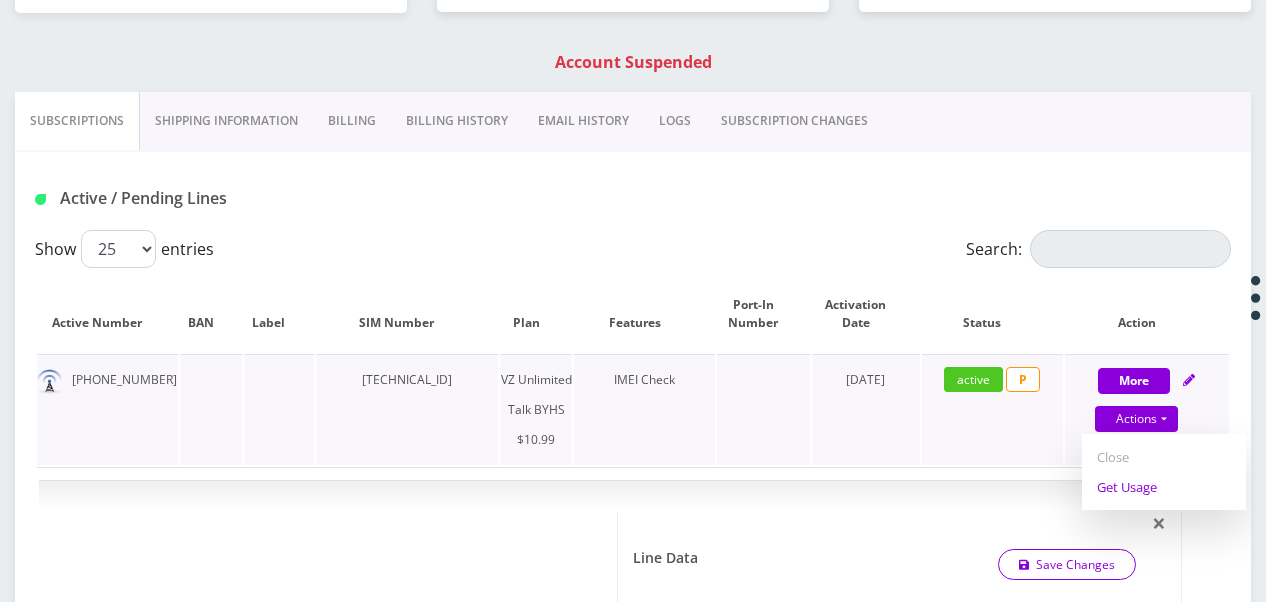 click on "Get Usage" at bounding box center (1164, 487) 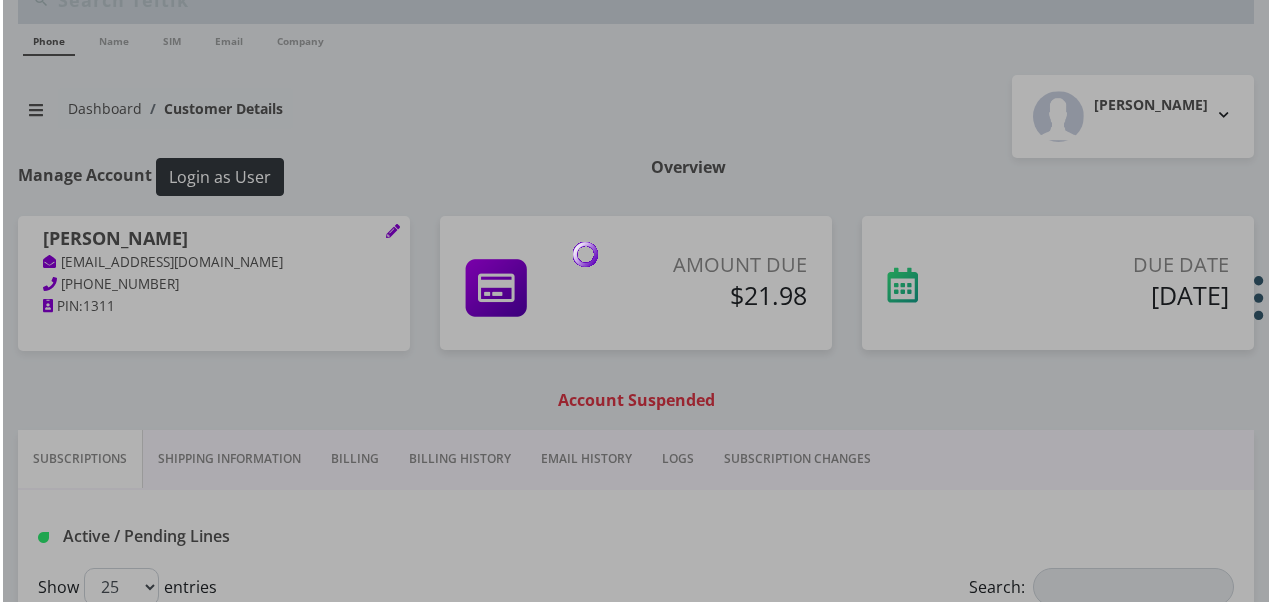 scroll, scrollTop: 0, scrollLeft: 0, axis: both 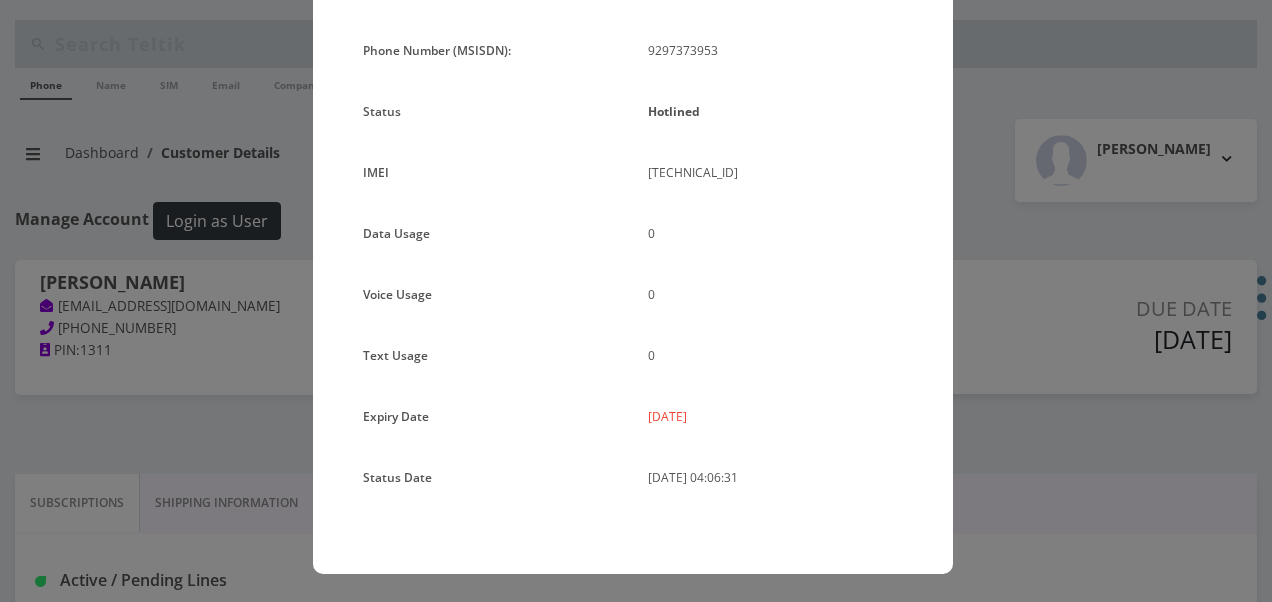 click on "×
Subscription Info
Plan Name
TT 4G Monthly Unlimited Voice Plan
Phone Number (MSISDN):
9297373953
Status
Hotlined
IMEI
[TECHNICAL_ID]
0 0 0" at bounding box center (636, 301) 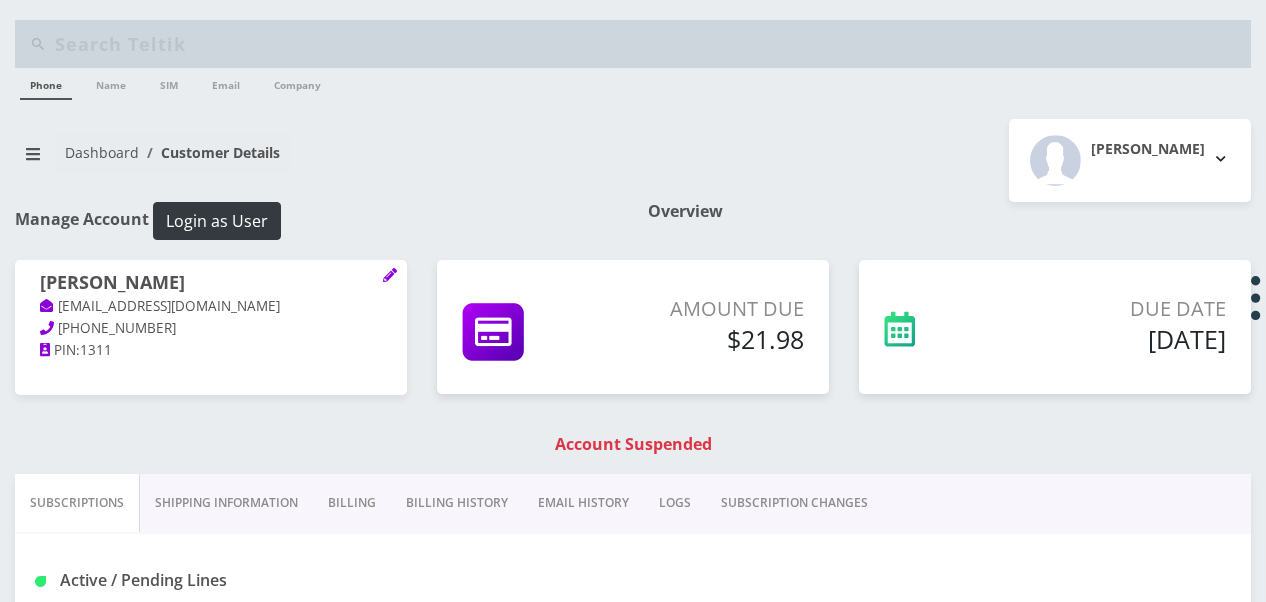 click on "Billing" at bounding box center (352, 503) 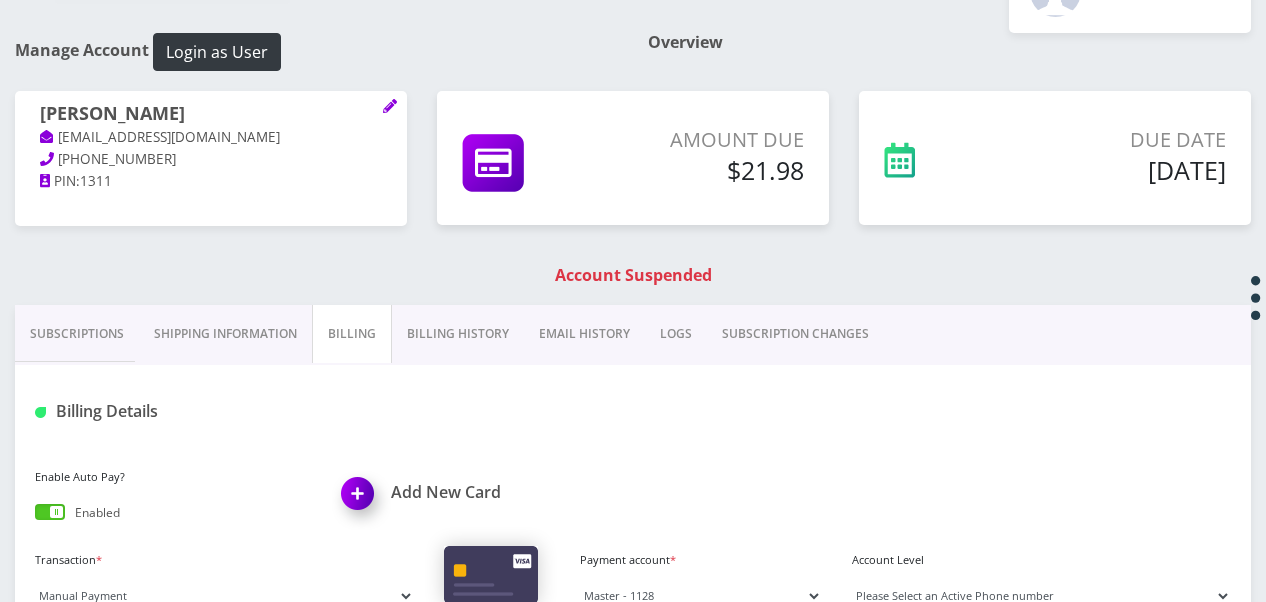 scroll, scrollTop: 300, scrollLeft: 0, axis: vertical 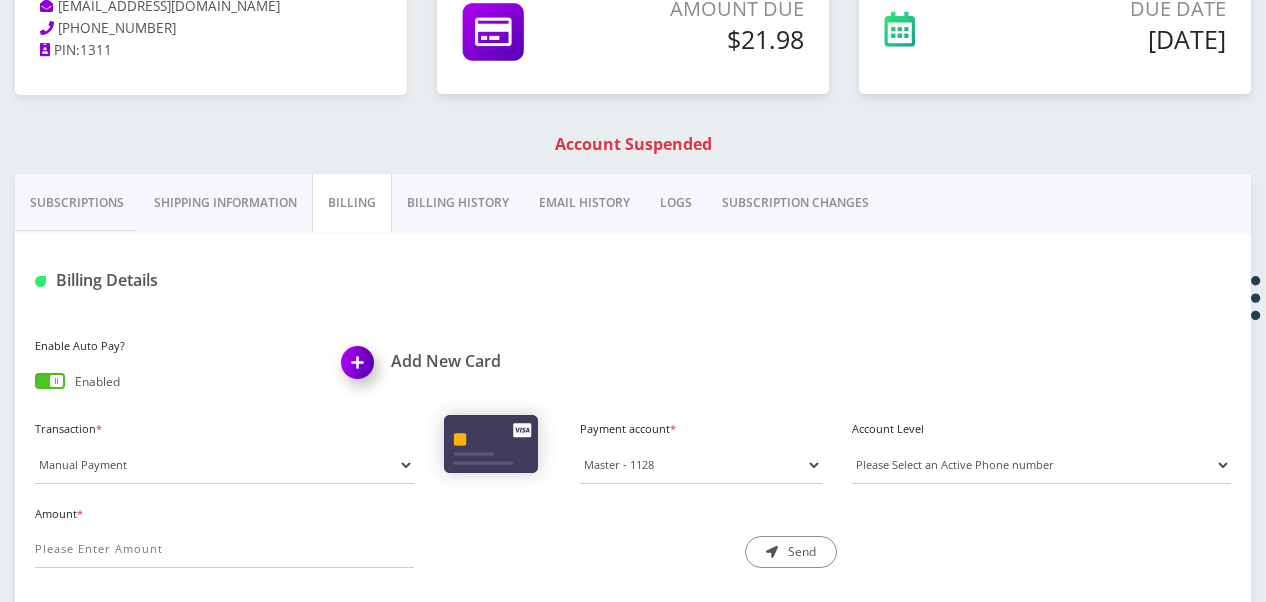 click on "Subscriptions" at bounding box center [77, 203] 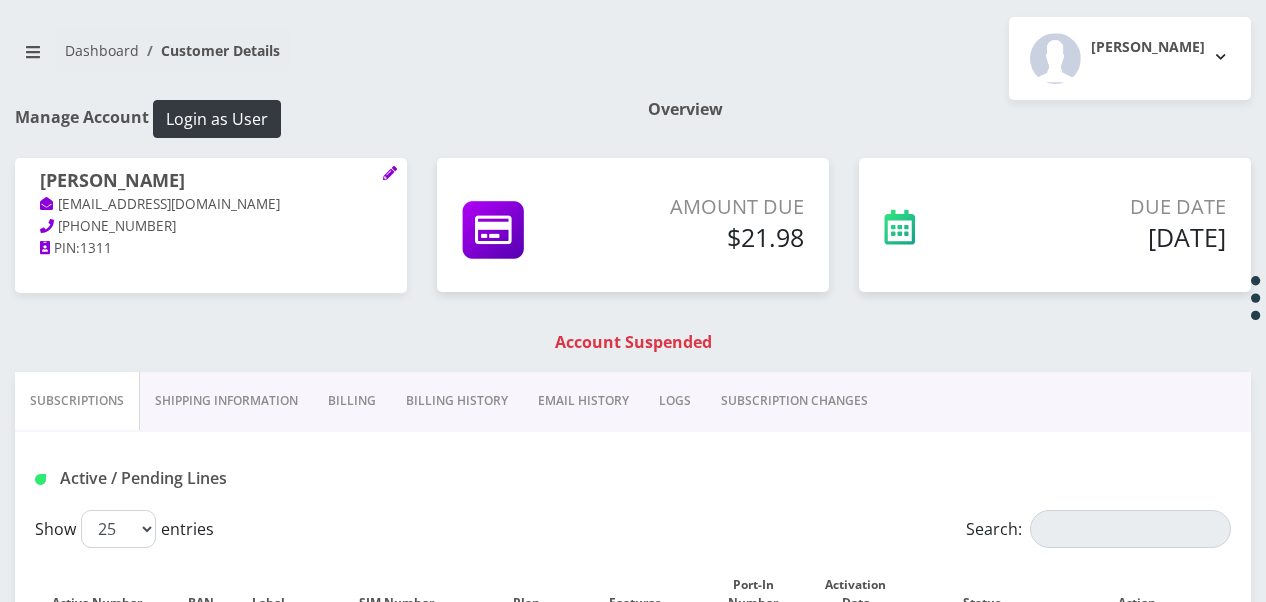 scroll, scrollTop: 100, scrollLeft: 0, axis: vertical 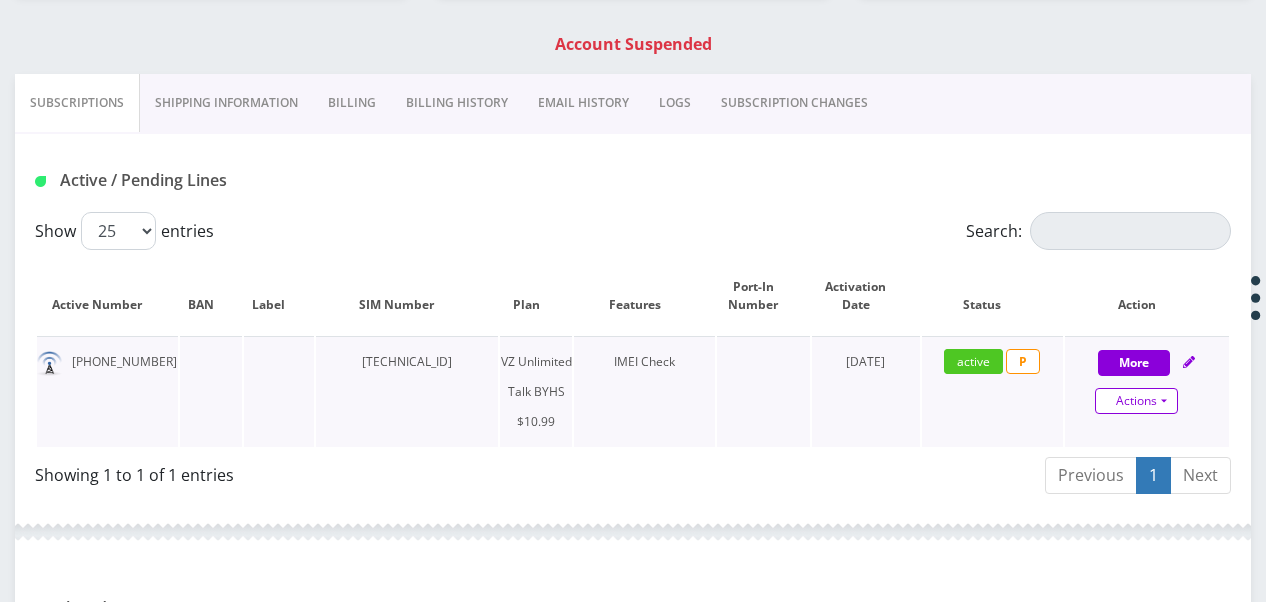 click on "Actions" at bounding box center (1136, 401) 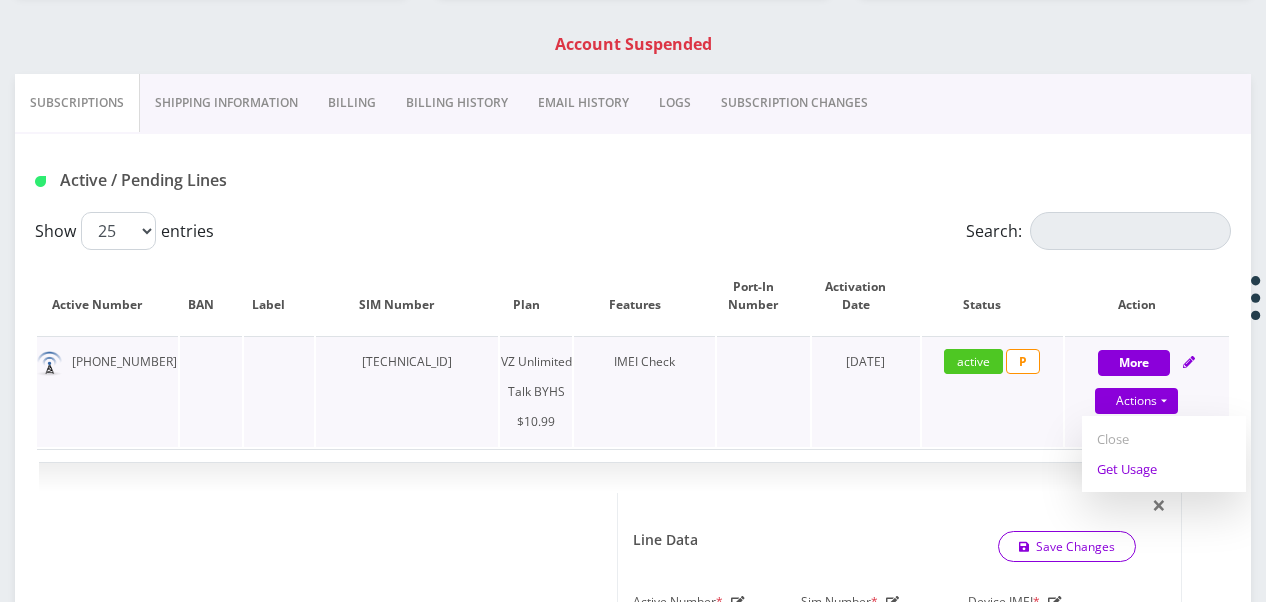 click on "Get Usage" at bounding box center (1164, 469) 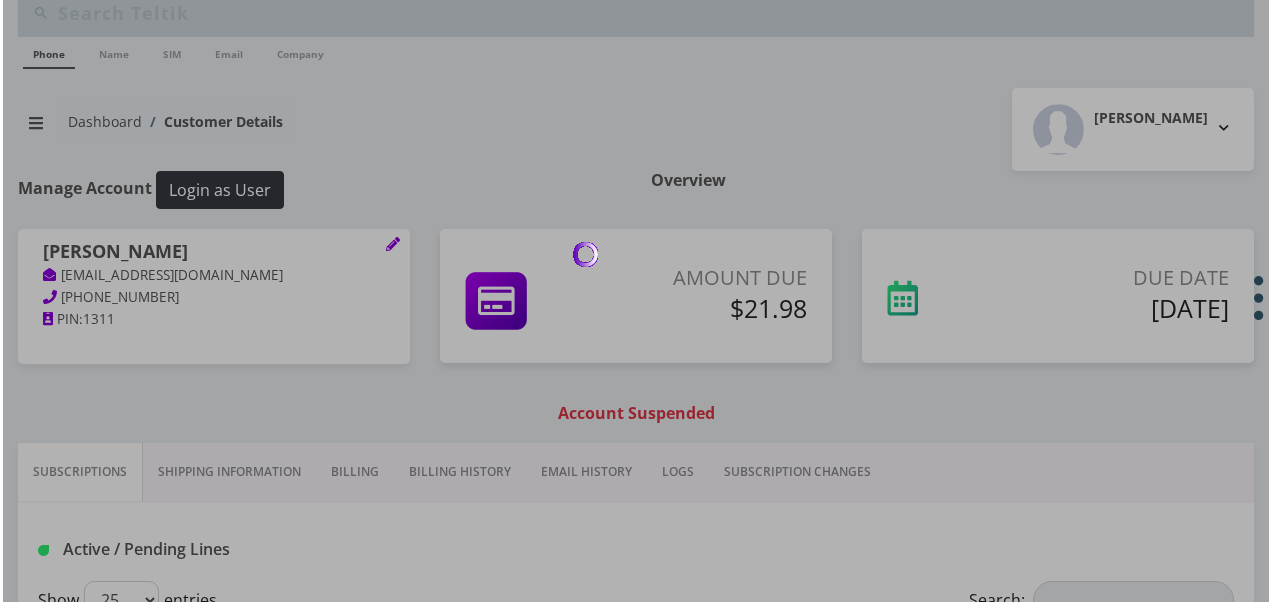 scroll, scrollTop: 0, scrollLeft: 0, axis: both 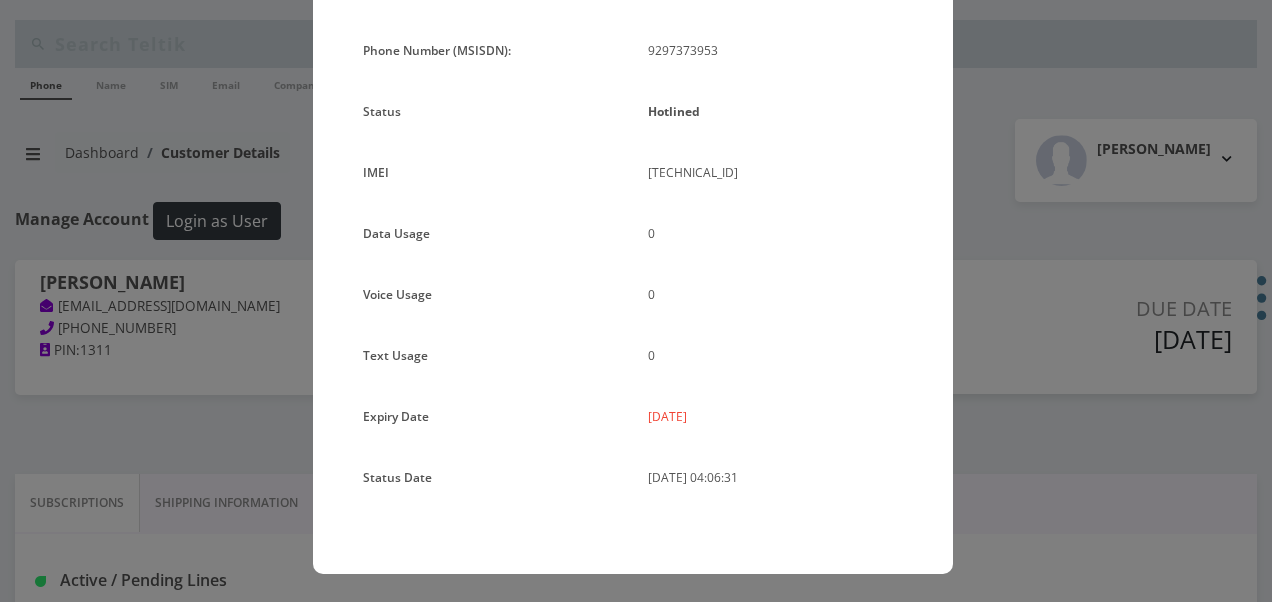 click on "×
Subscription Info
Plan Name
TT 4G Monthly Unlimited Voice Plan
Phone Number (MSISDN):
9297373953
Status
Hotlined
IMEI
[TECHNICAL_ID]
0 0 0" at bounding box center [636, 301] 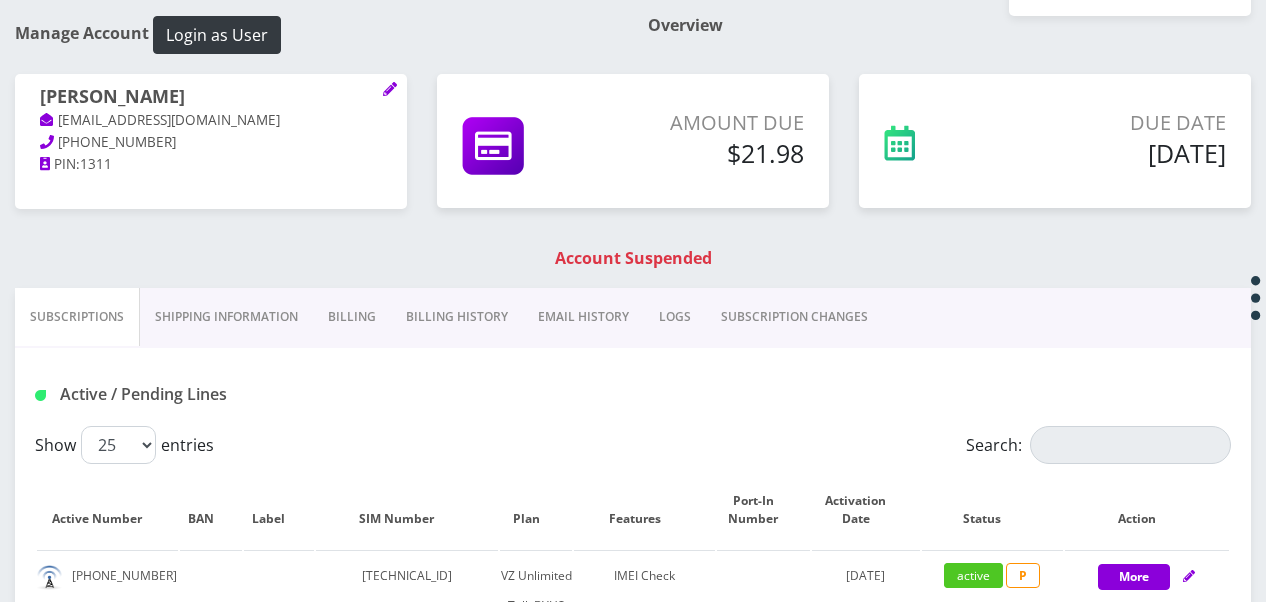 scroll, scrollTop: 200, scrollLeft: 0, axis: vertical 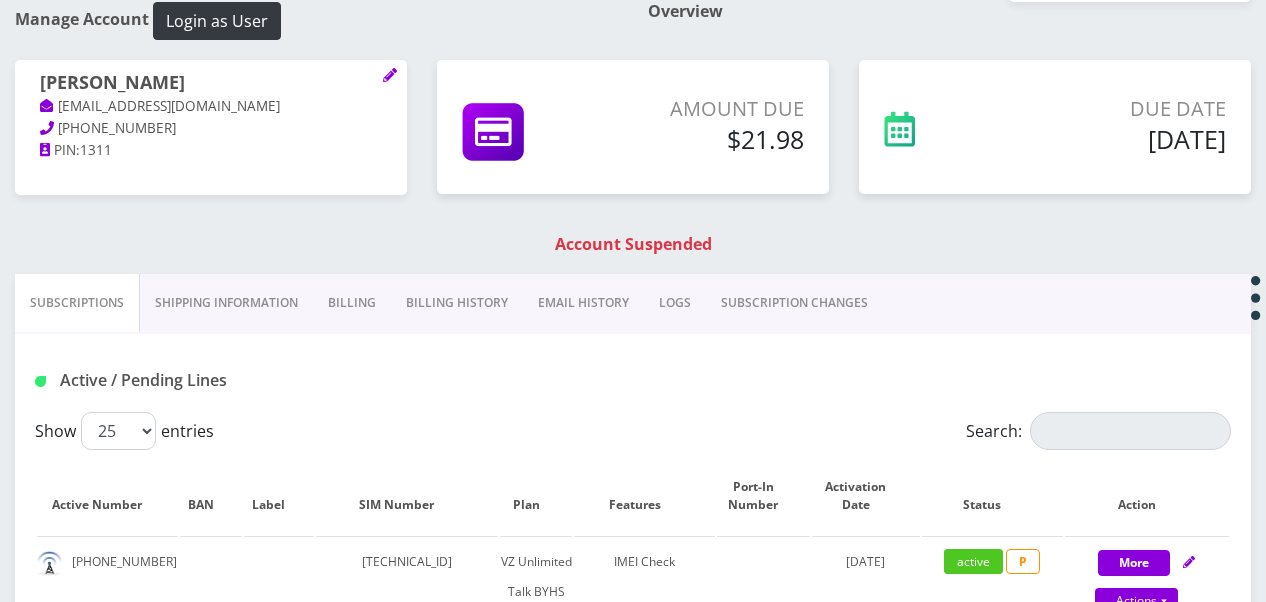 click on "Billing" at bounding box center (352, 303) 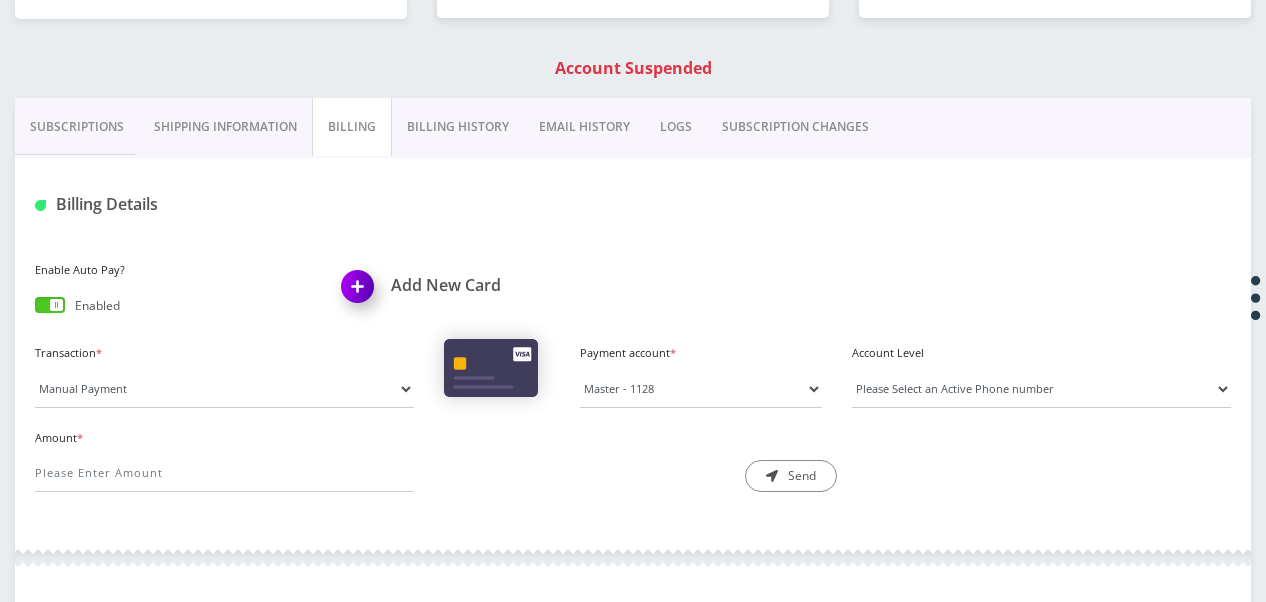 scroll, scrollTop: 400, scrollLeft: 0, axis: vertical 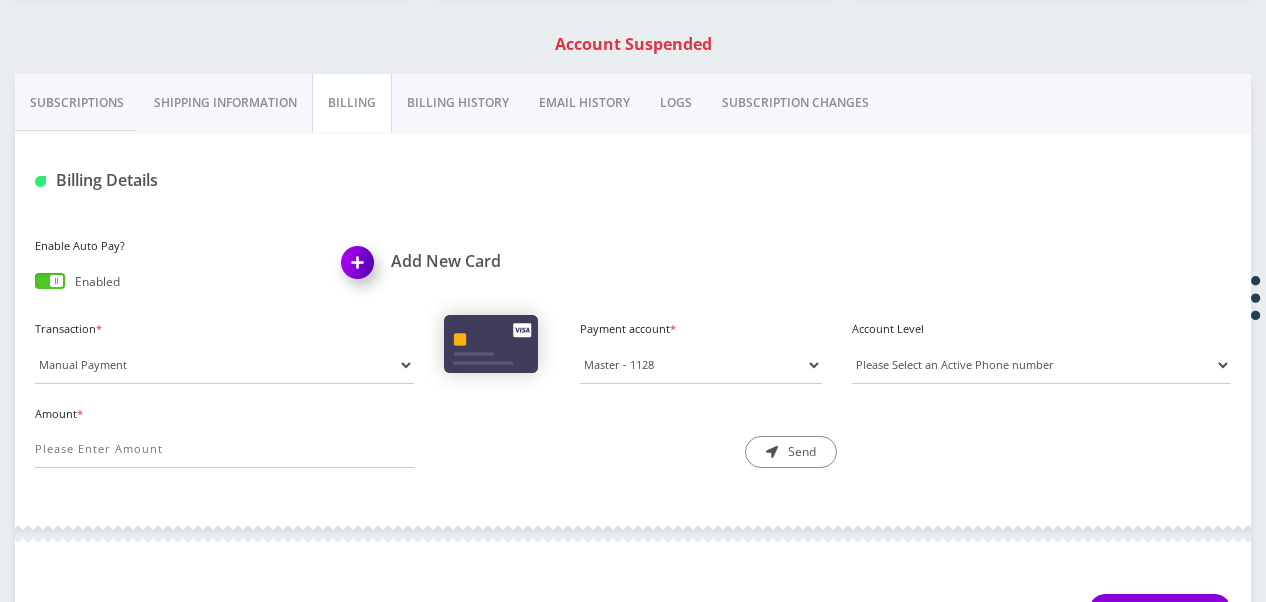 click on "Subscriptions" at bounding box center [77, 103] 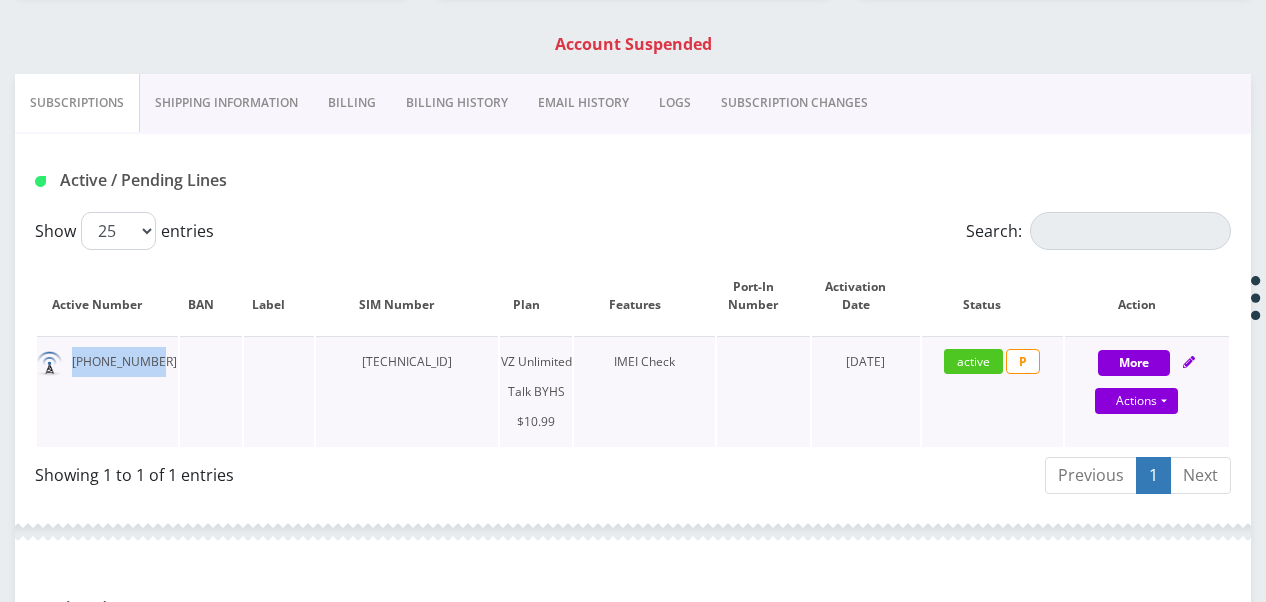 drag, startPoint x: 74, startPoint y: 362, endPoint x: 172, endPoint y: 362, distance: 98 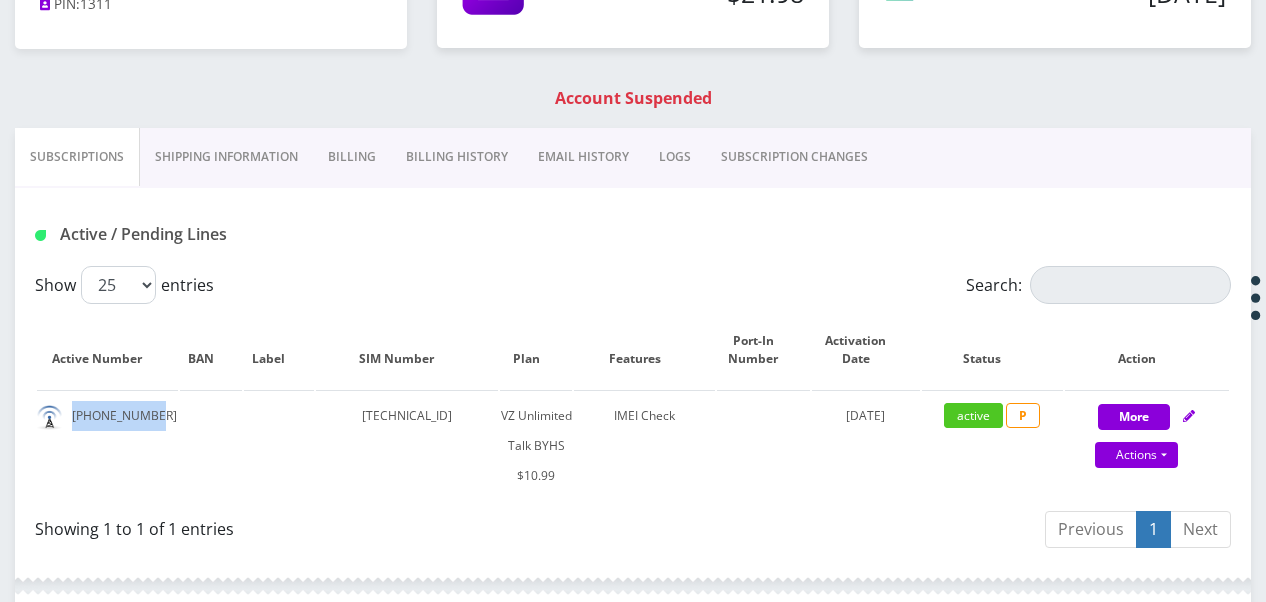 scroll, scrollTop: 200, scrollLeft: 0, axis: vertical 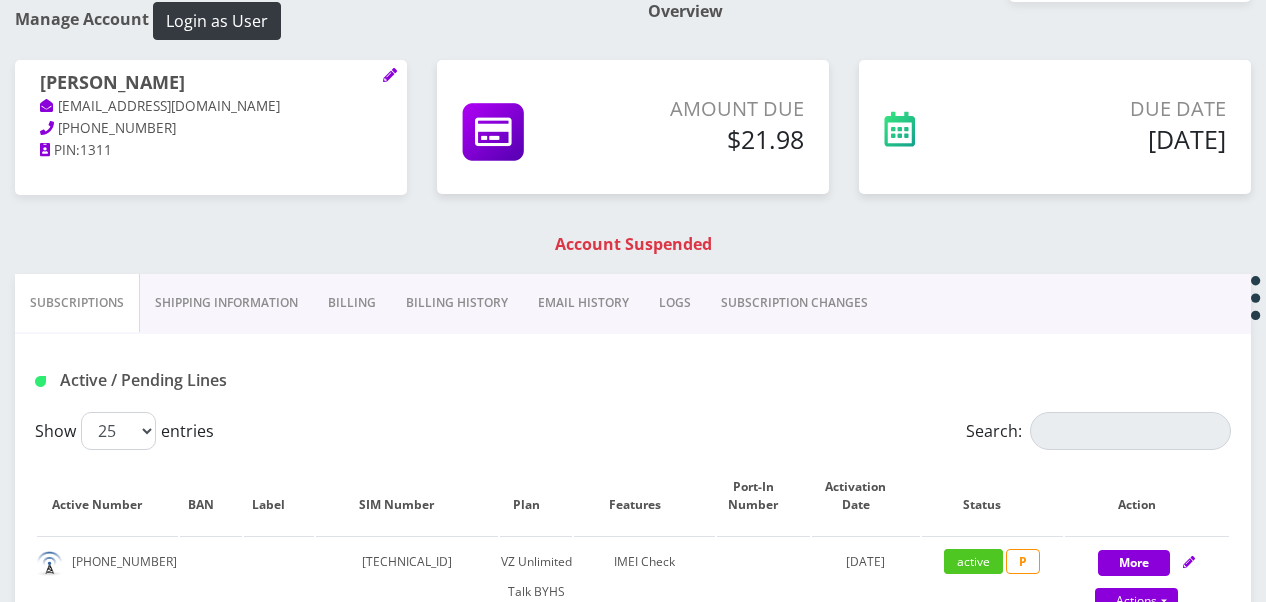 click on "[PERSON_NAME]
[EMAIL_ADDRESS][DOMAIN_NAME]
[PHONE_NUMBER]
PIN: 1311" at bounding box center [211, 117] 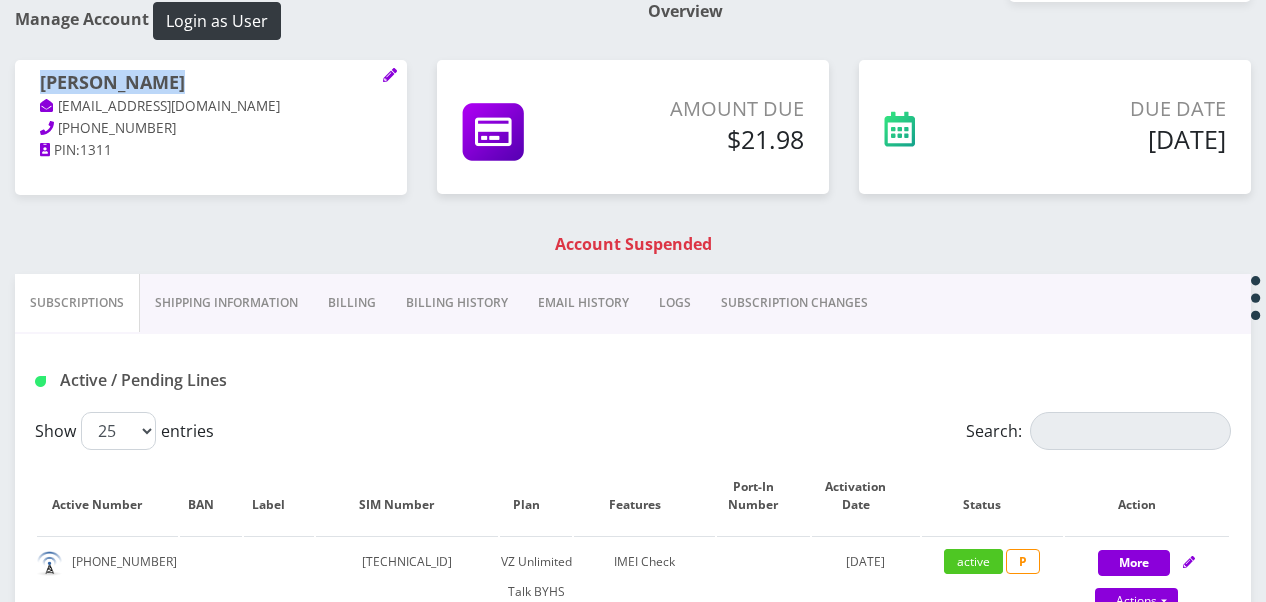 drag, startPoint x: 166, startPoint y: 70, endPoint x: 34, endPoint y: 82, distance: 132.54433 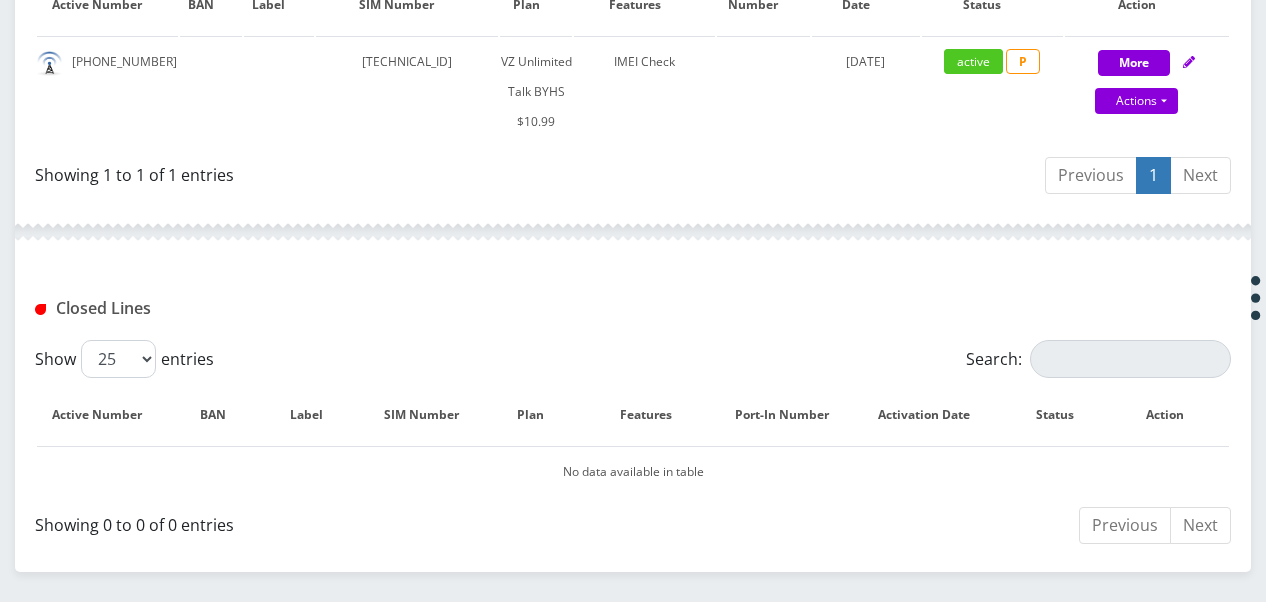 scroll, scrollTop: 600, scrollLeft: 0, axis: vertical 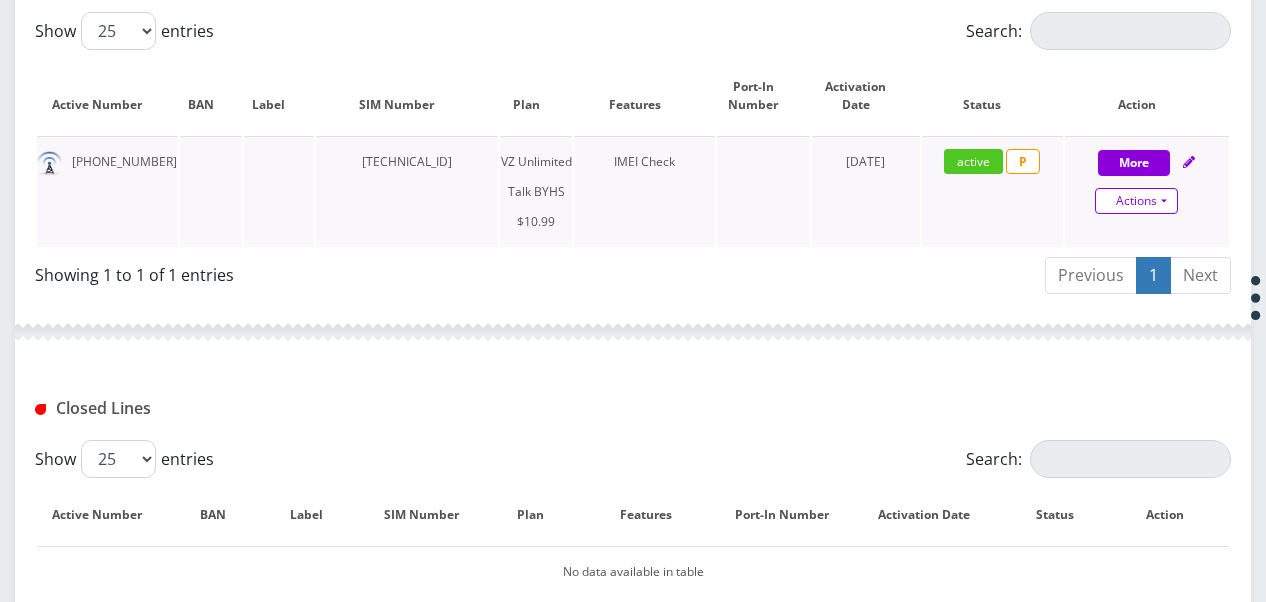 click on "Actions" at bounding box center (1136, 201) 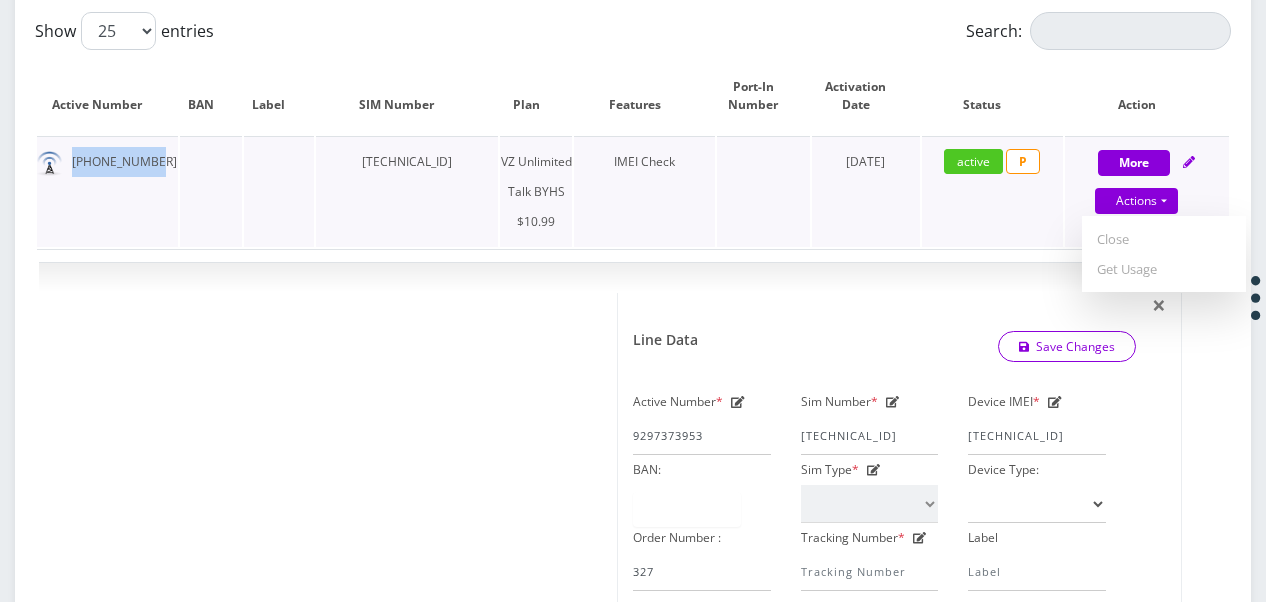 drag, startPoint x: 150, startPoint y: 162, endPoint x: 62, endPoint y: 163, distance: 88.005684 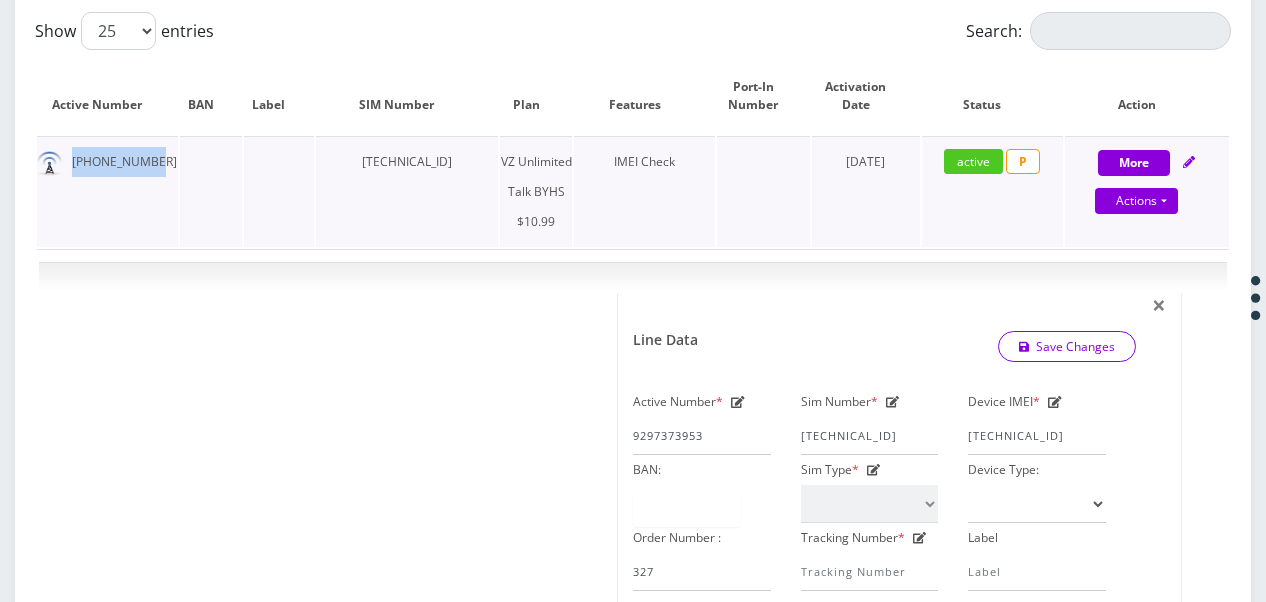drag, startPoint x: 62, startPoint y: 163, endPoint x: 90, endPoint y: 163, distance: 28 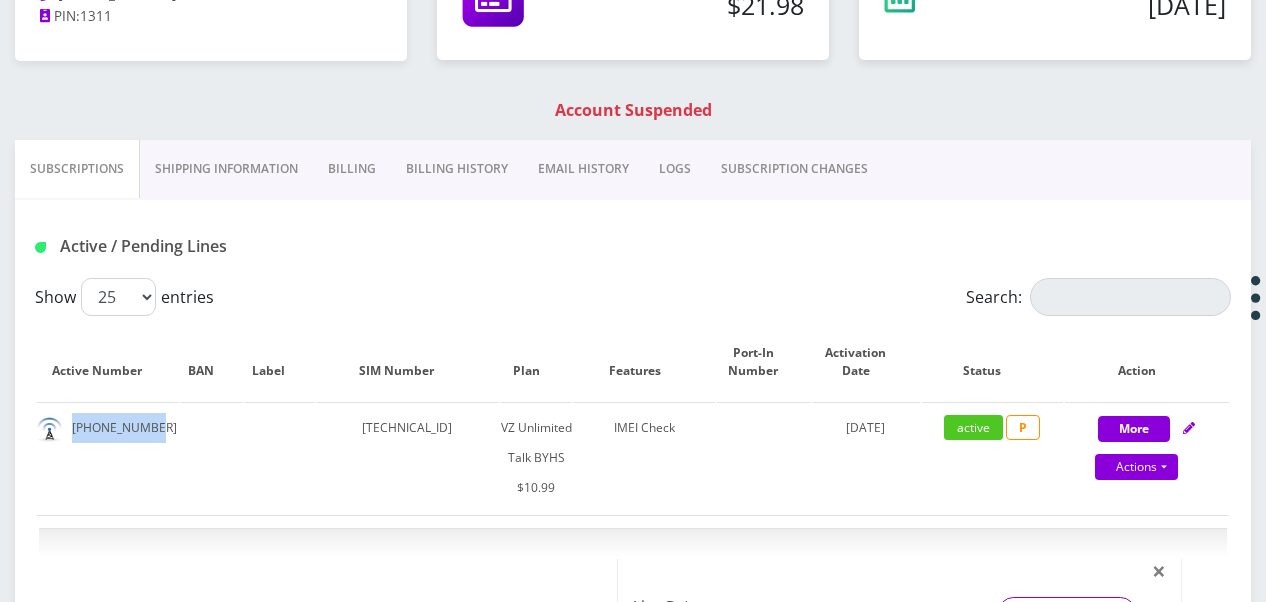 scroll, scrollTop: 200, scrollLeft: 0, axis: vertical 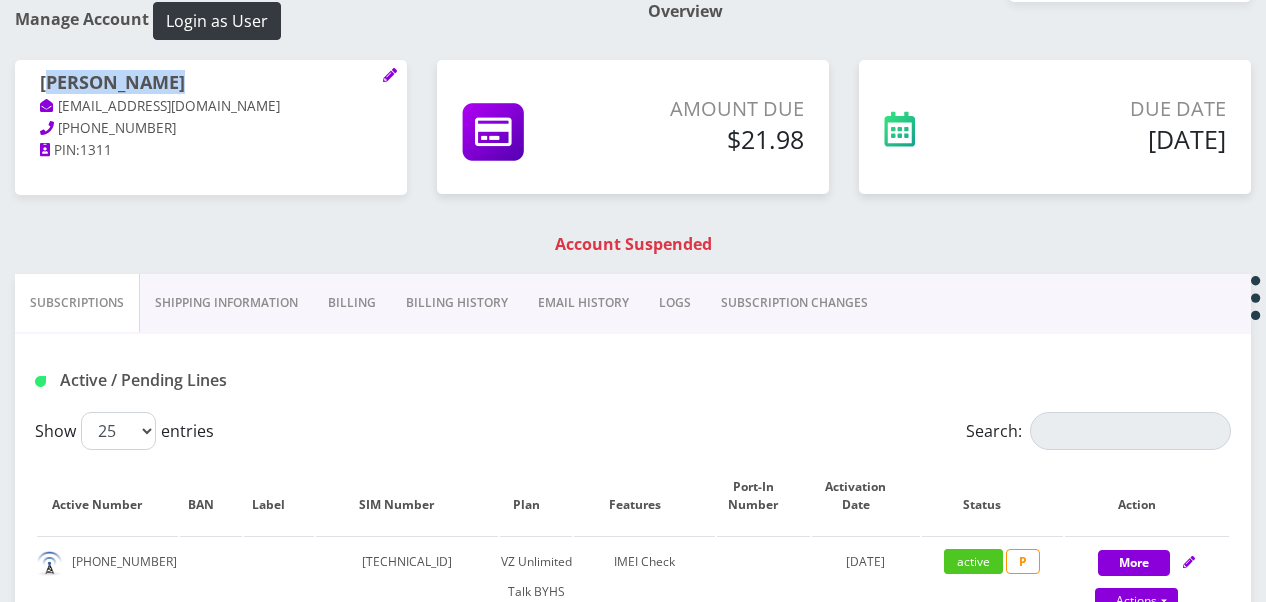 drag, startPoint x: 165, startPoint y: 70, endPoint x: 52, endPoint y: 86, distance: 114.12712 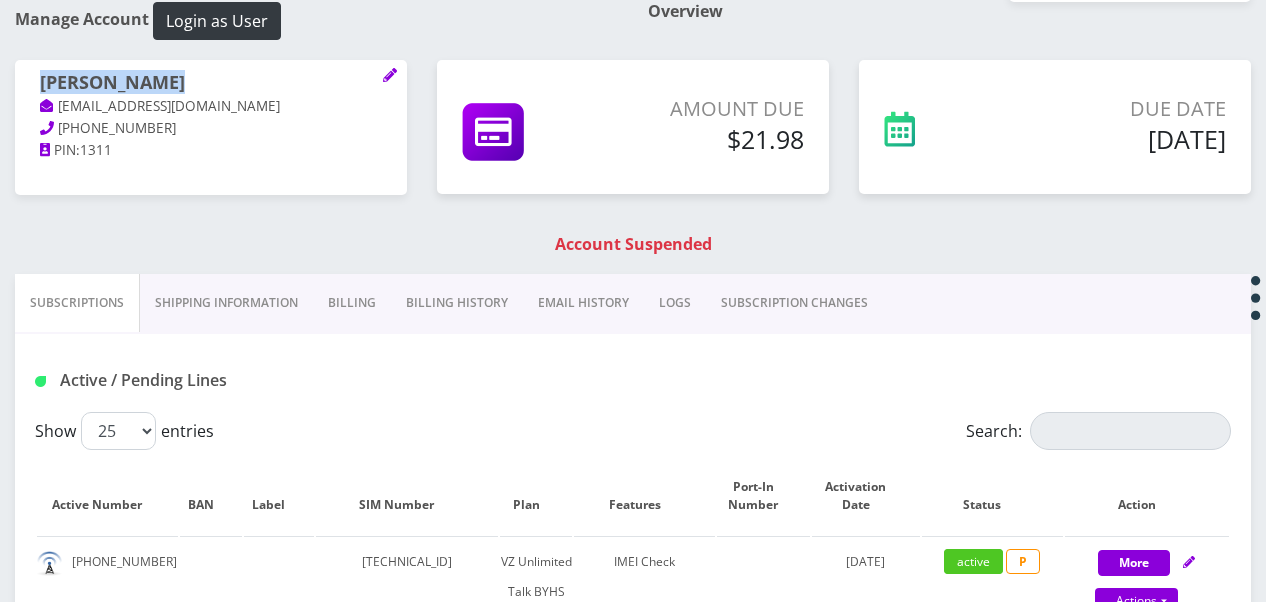 drag, startPoint x: 165, startPoint y: 78, endPoint x: 41, endPoint y: 82, distance: 124.0645 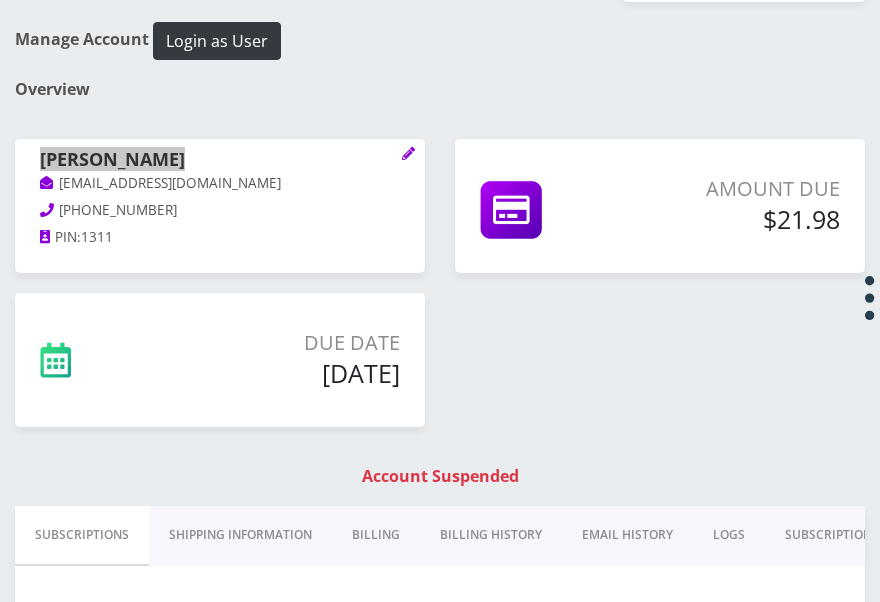 scroll, scrollTop: 180, scrollLeft: 0, axis: vertical 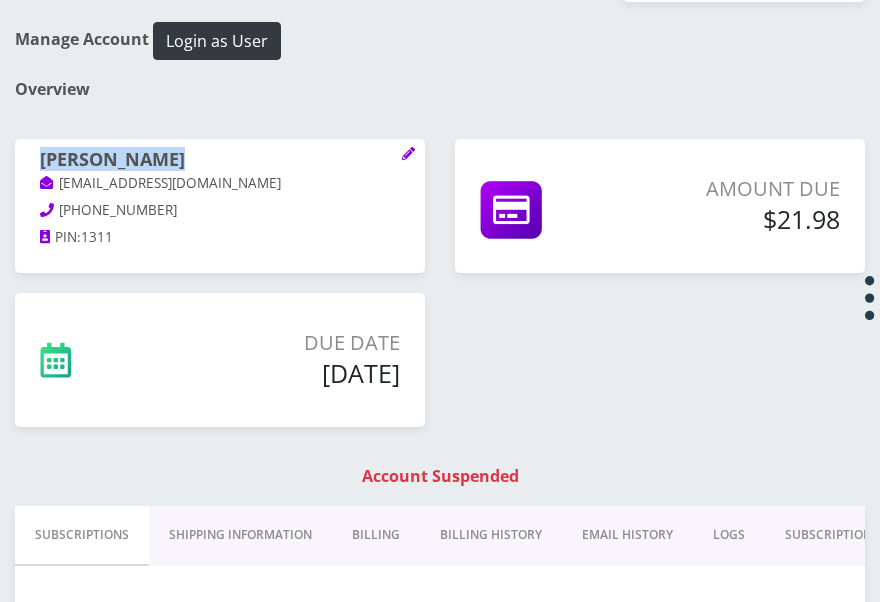 copy on "tzippy scharf" 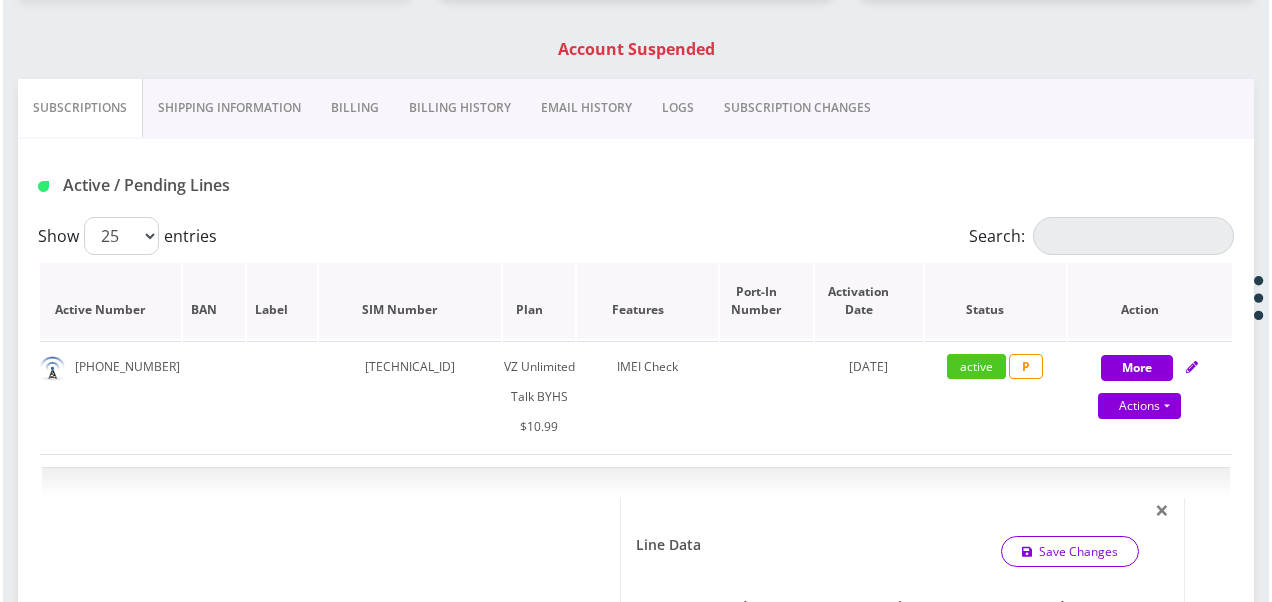 scroll, scrollTop: 400, scrollLeft: 0, axis: vertical 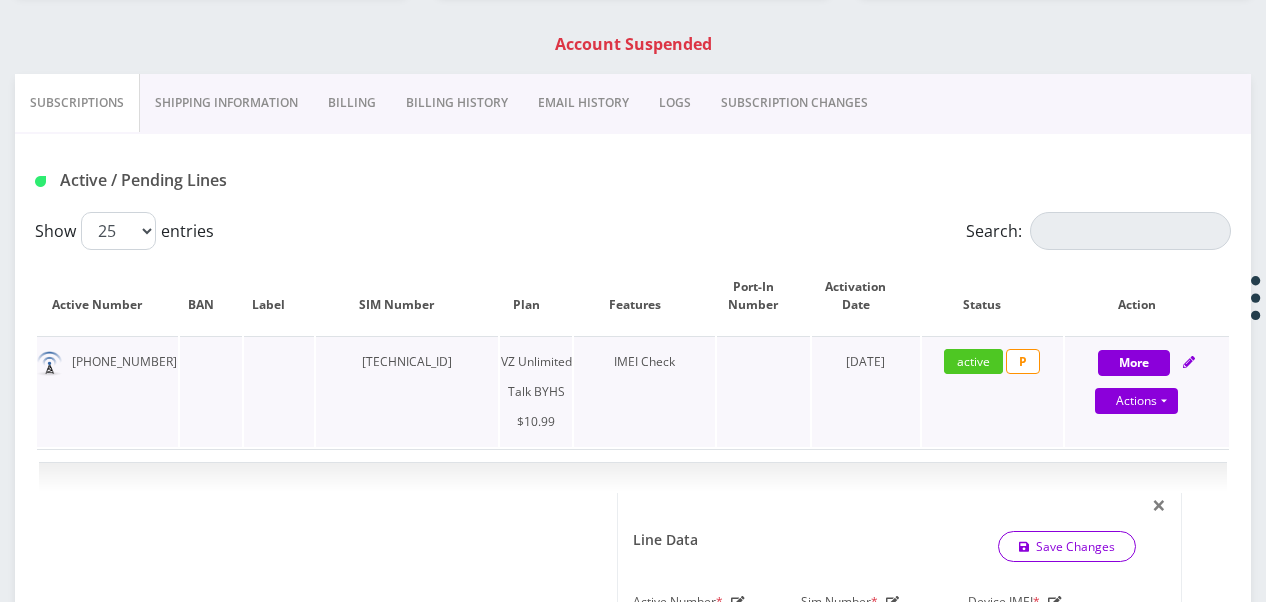 drag, startPoint x: 337, startPoint y: 346, endPoint x: 484, endPoint y: 338, distance: 147.21753 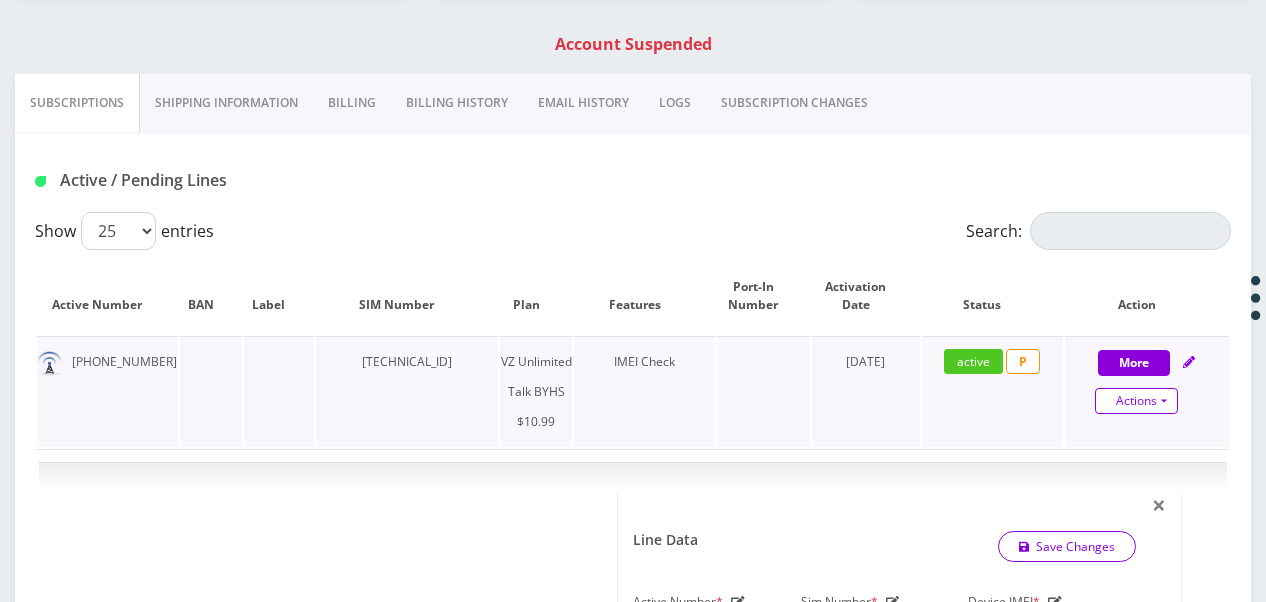 click on "Actions" at bounding box center [1136, 401] 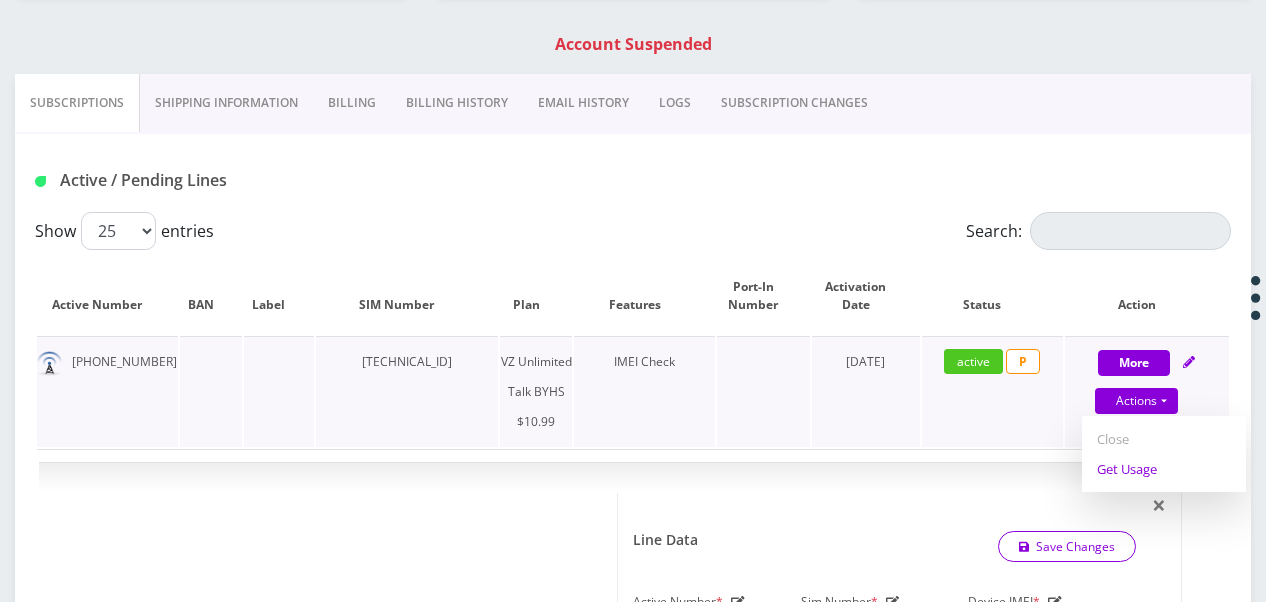 click on "Get Usage" at bounding box center (1164, 469) 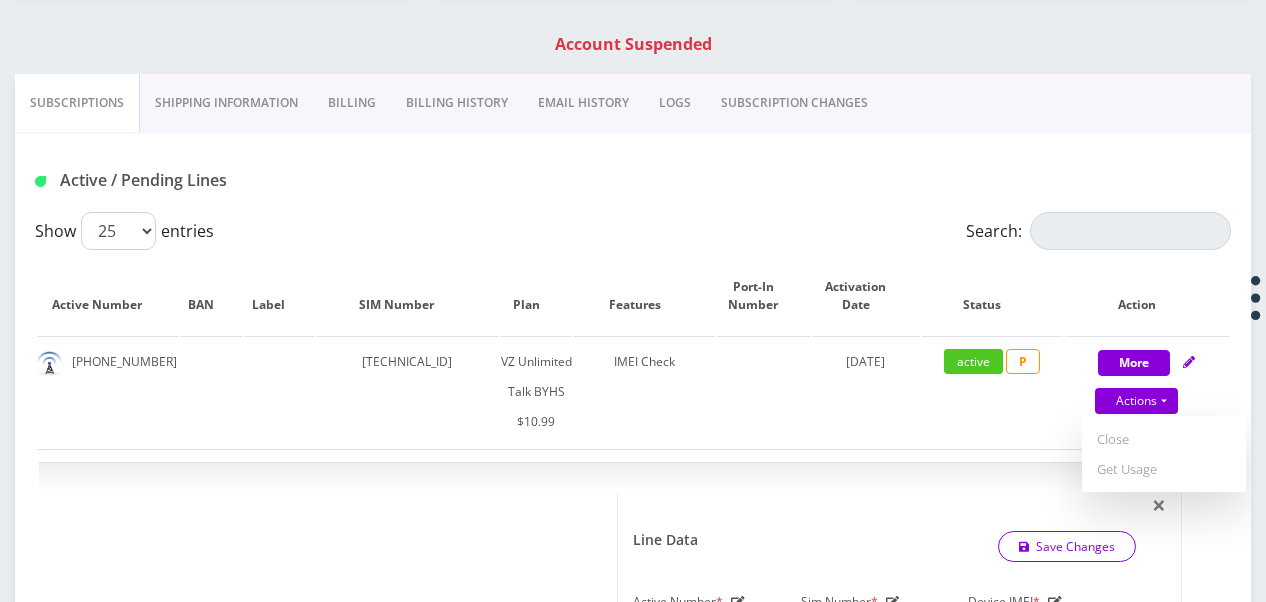 select on "467" 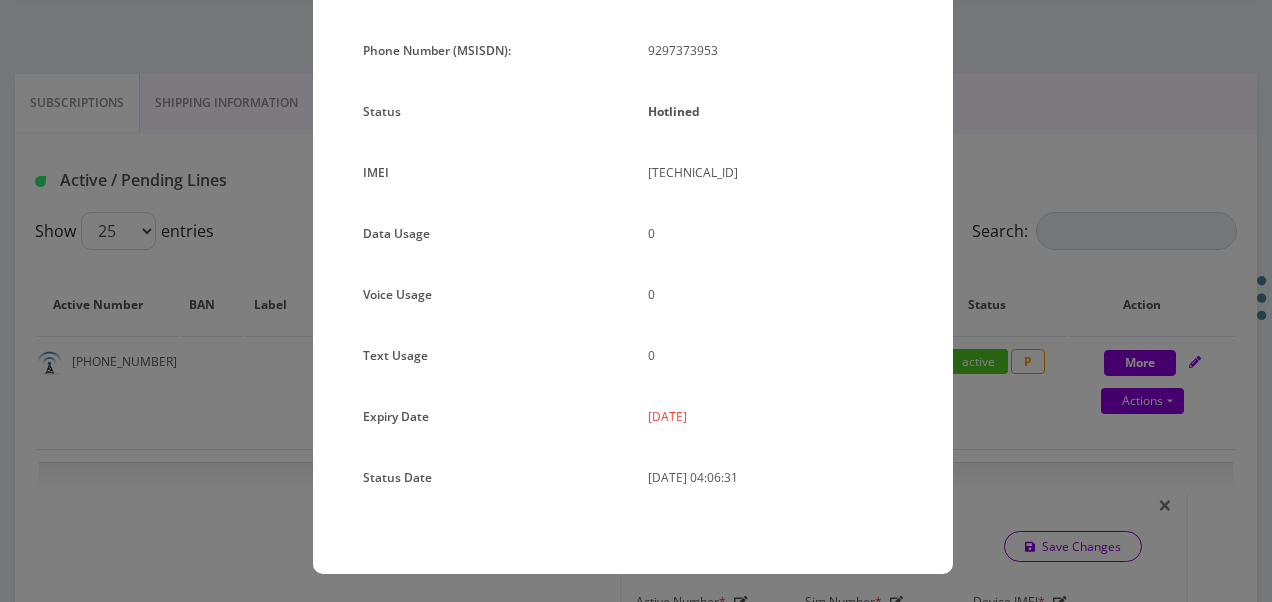 scroll, scrollTop: 0, scrollLeft: 0, axis: both 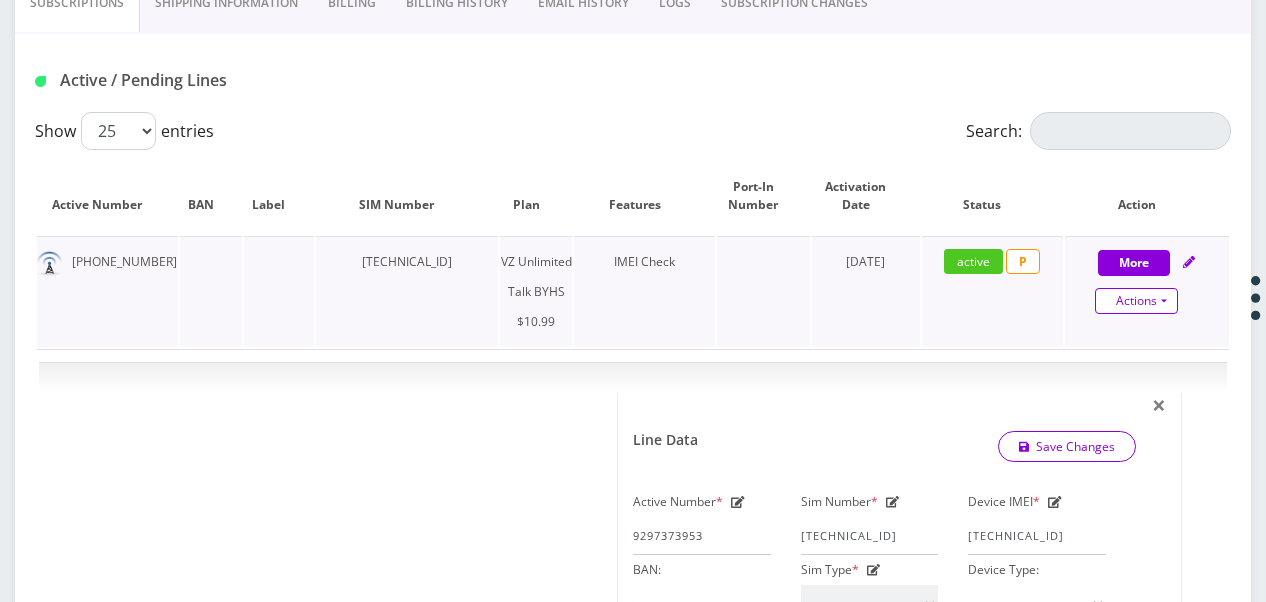 click on "Actions" at bounding box center [1136, 301] 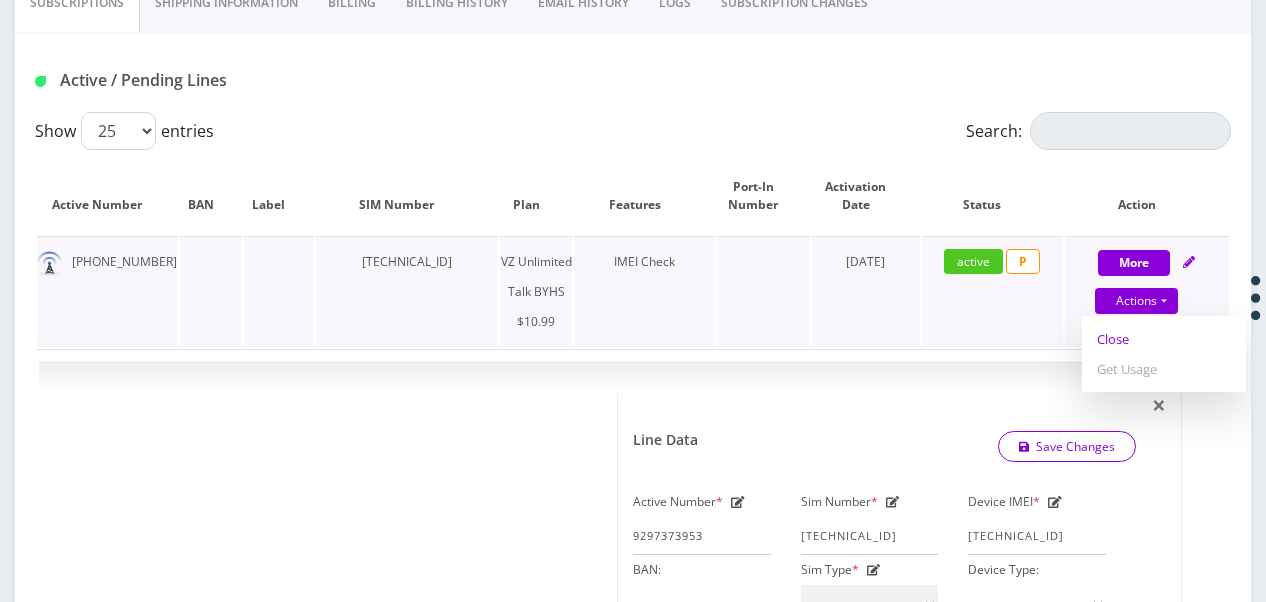 click on "Close" at bounding box center (1164, 339) 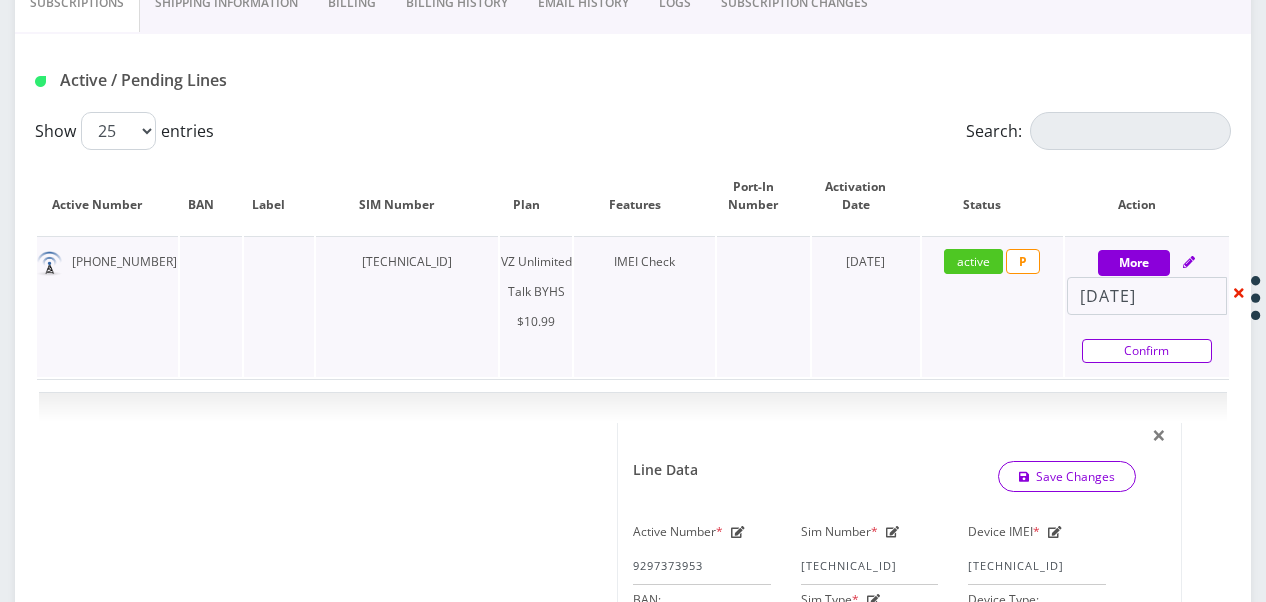 click on "Confirm" at bounding box center [1147, 351] 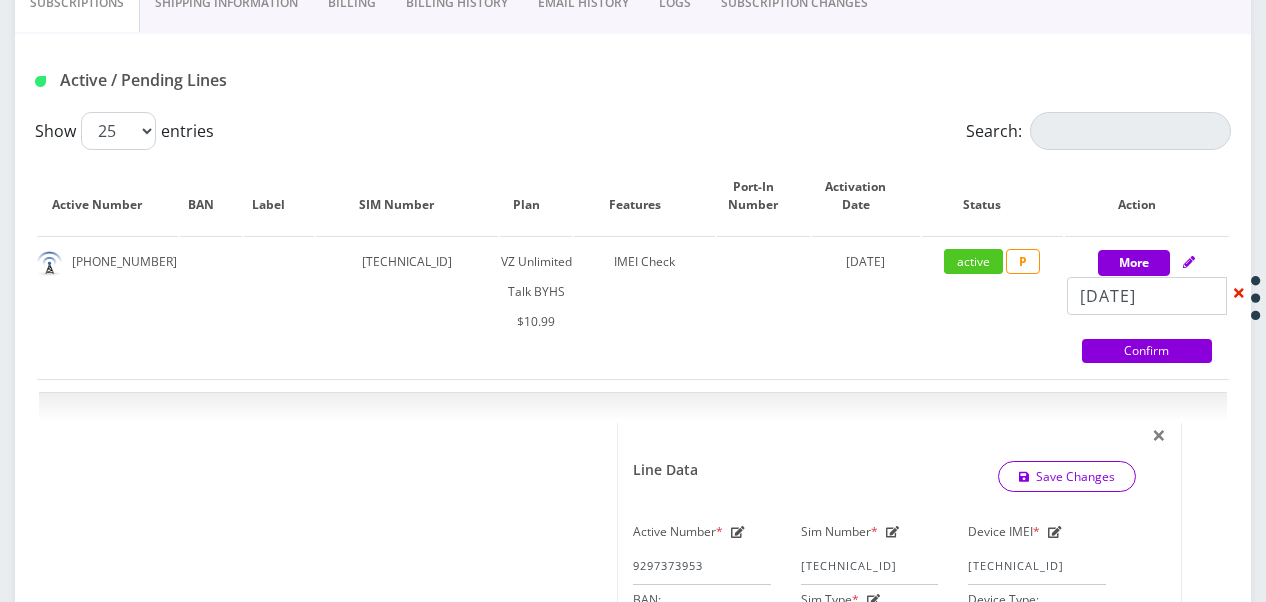 select on "467" 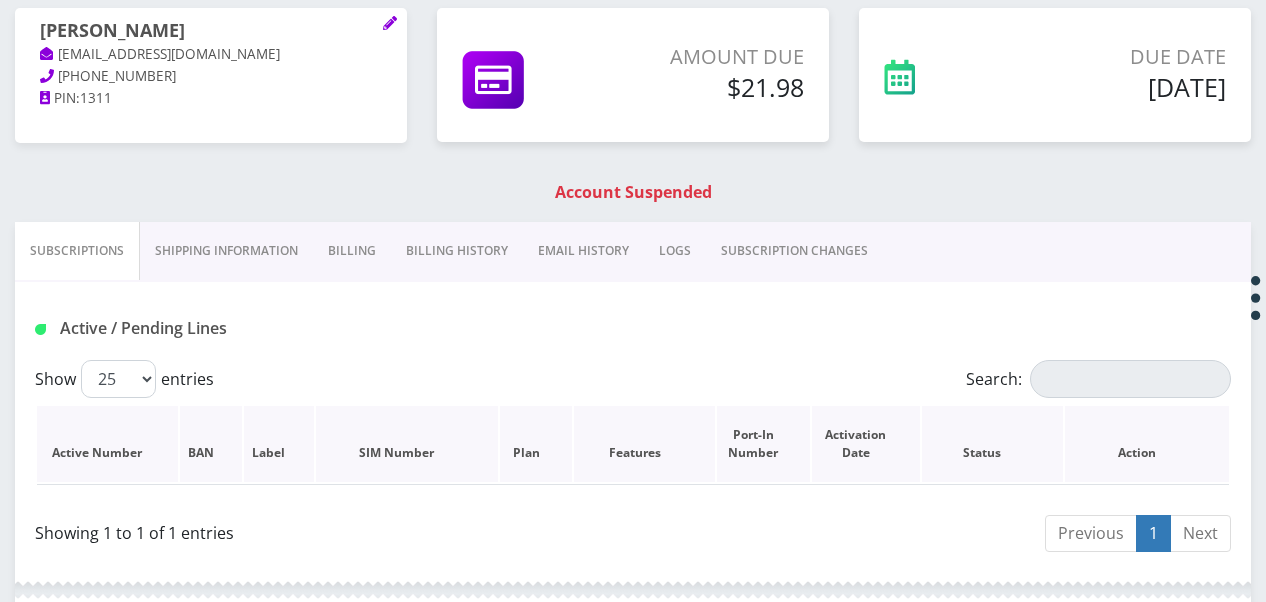 scroll, scrollTop: 0, scrollLeft: 0, axis: both 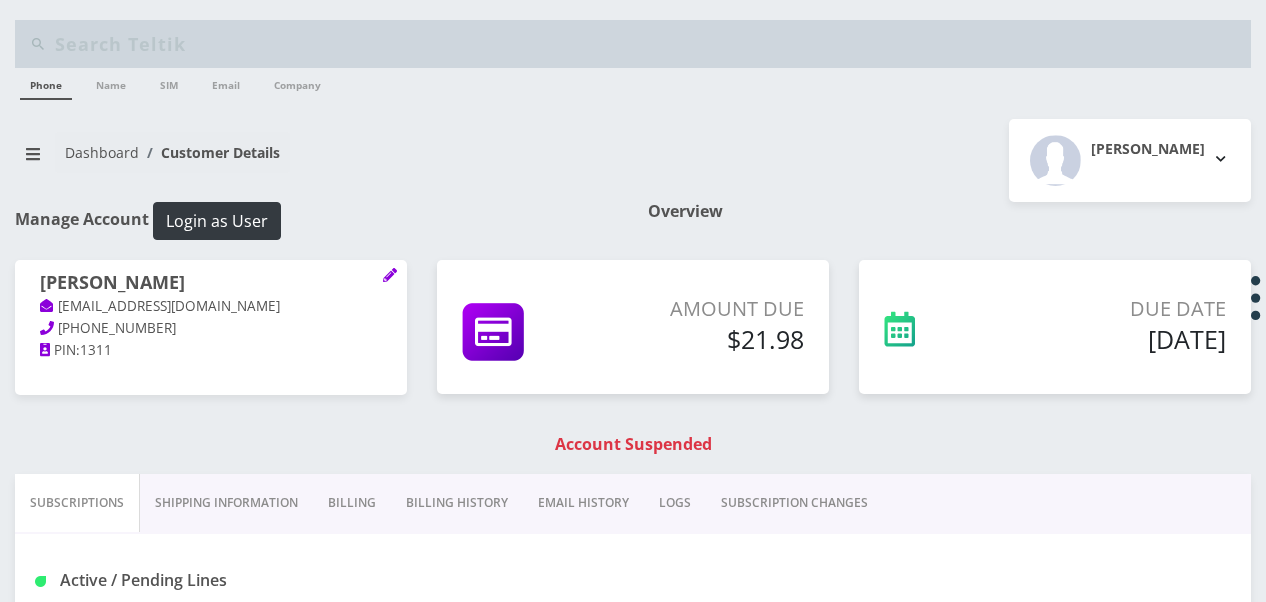 click on "Billing" at bounding box center (352, 503) 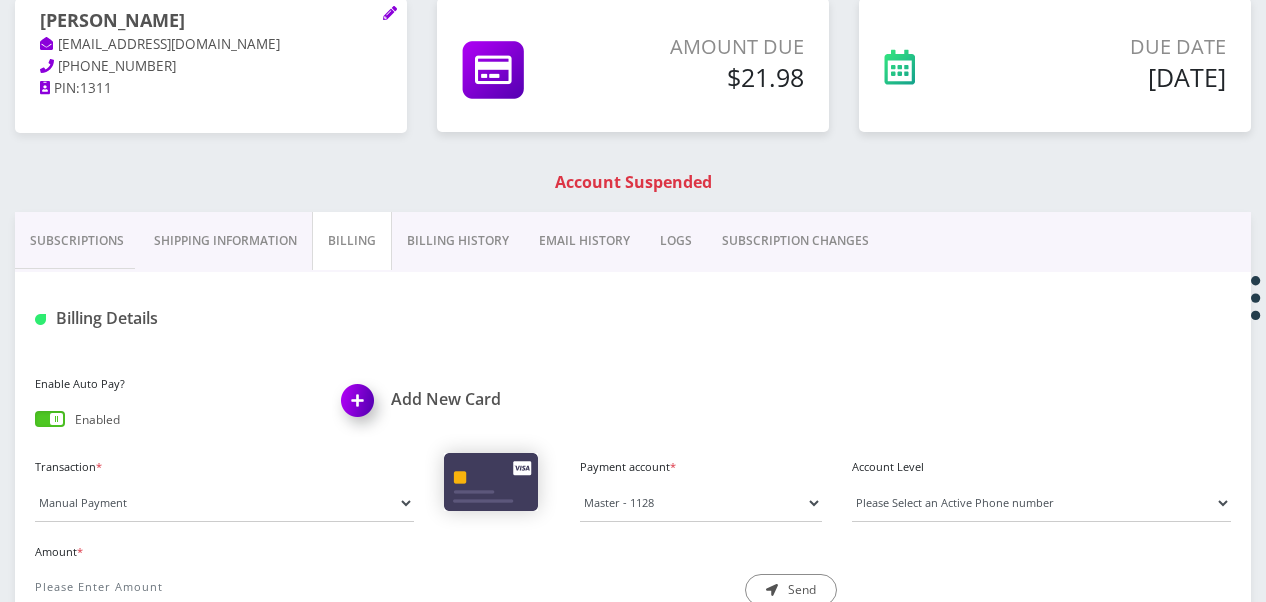 scroll, scrollTop: 300, scrollLeft: 0, axis: vertical 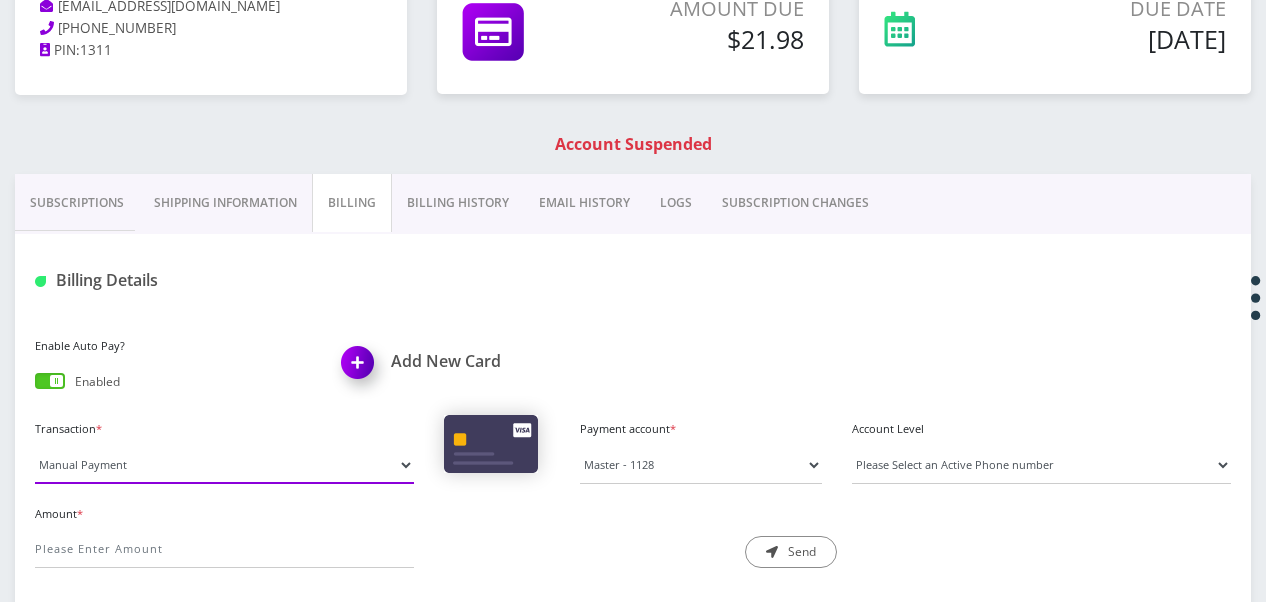 click on "Manual Payment Custom Charge Manual Credit Custom Invoice" at bounding box center (224, 465) 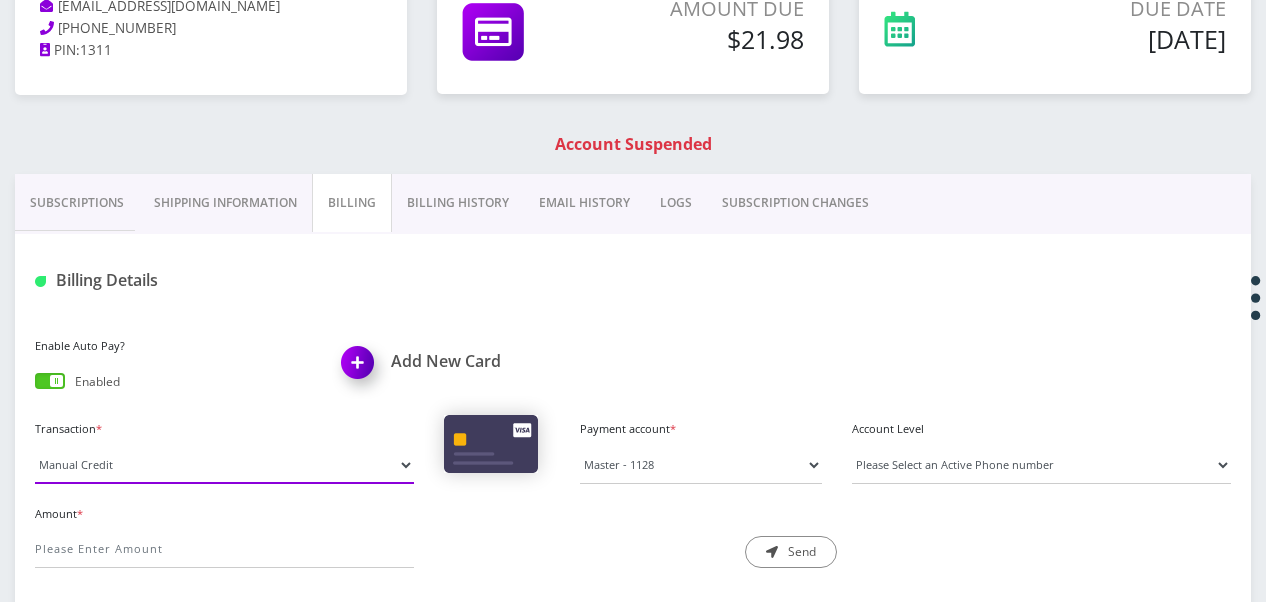 click on "Manual Payment Custom Charge Manual Credit Custom Invoice" at bounding box center (224, 465) 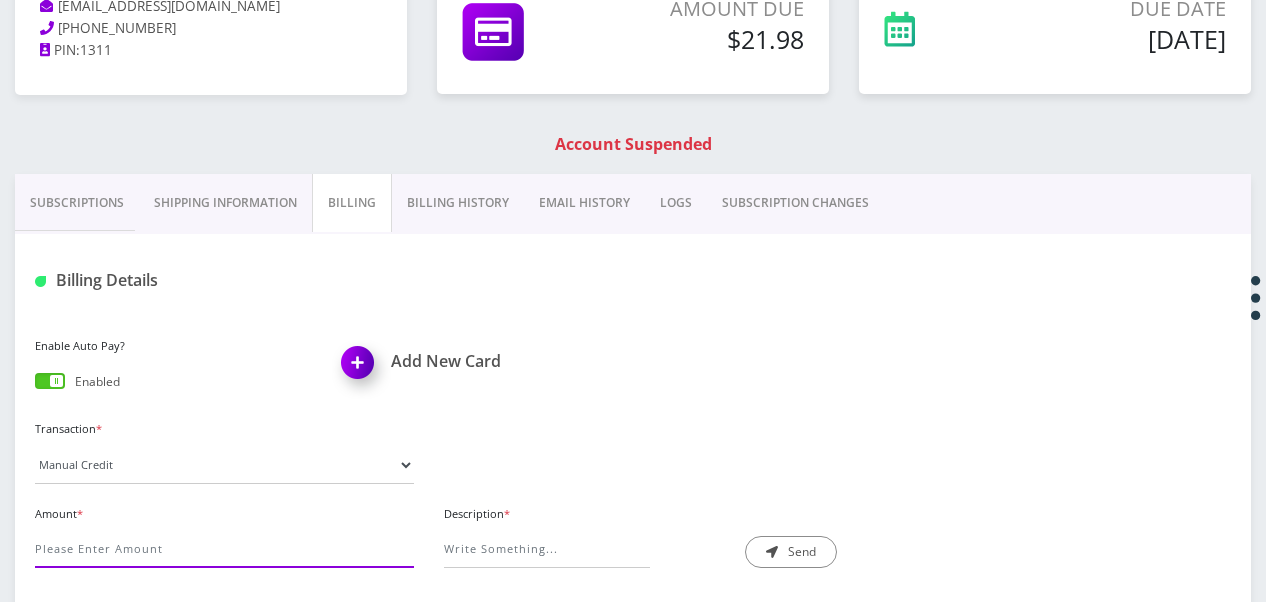 click on "Amount   *" at bounding box center (224, 549) 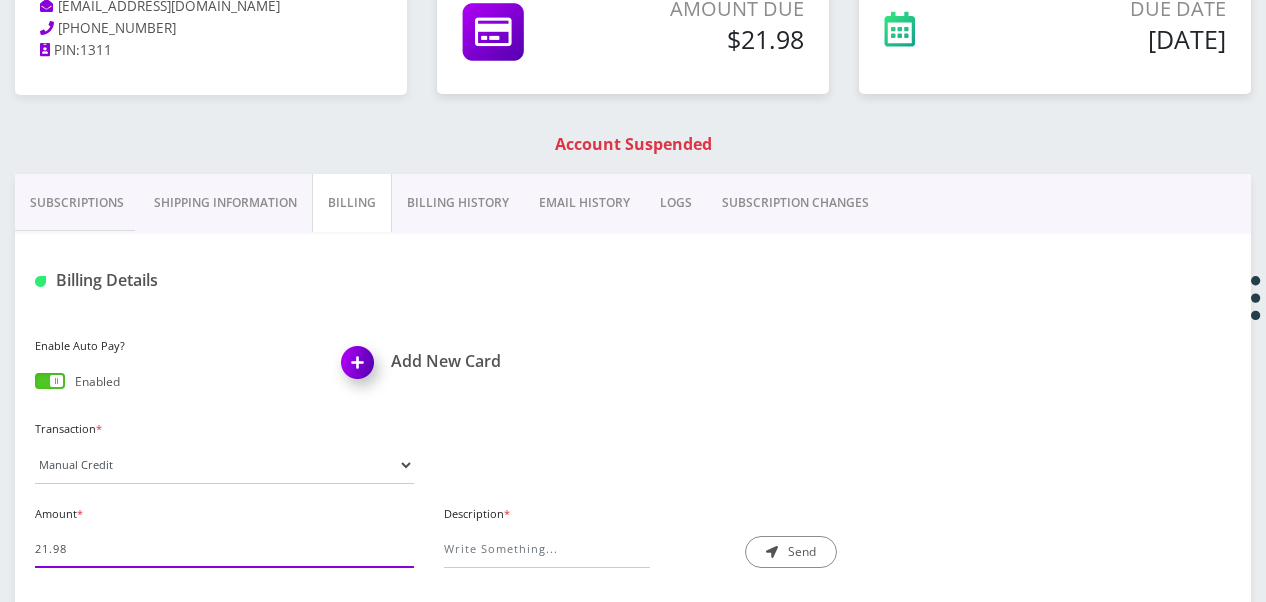 type on "21.98" 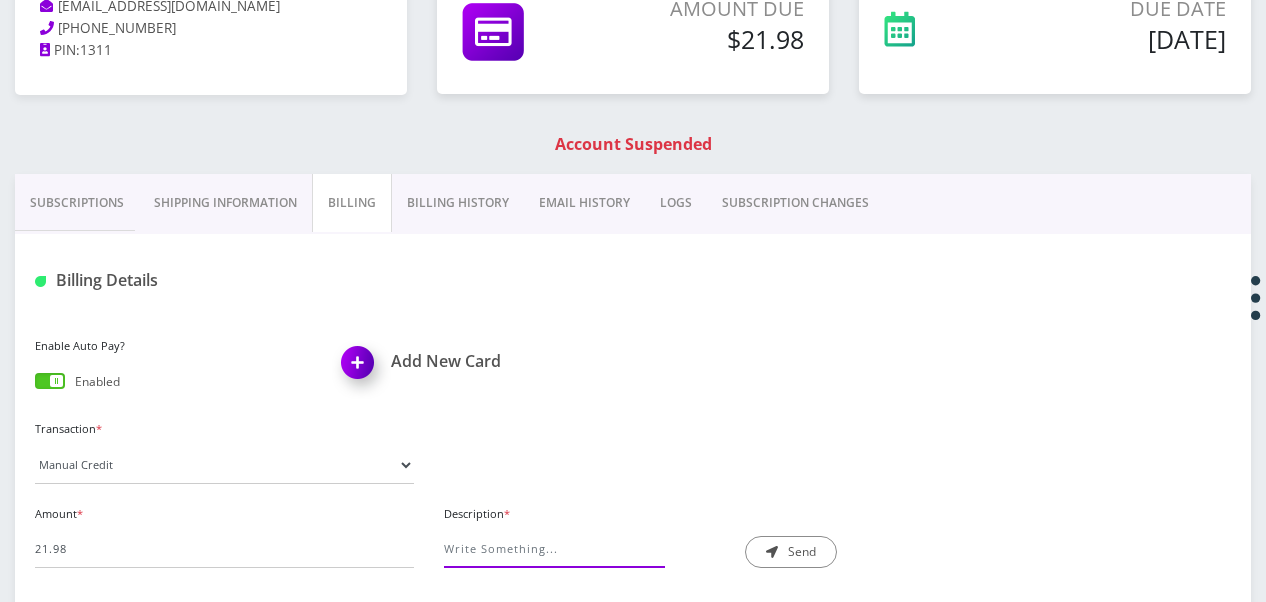 click on "Description  *" at bounding box center [547, 549] 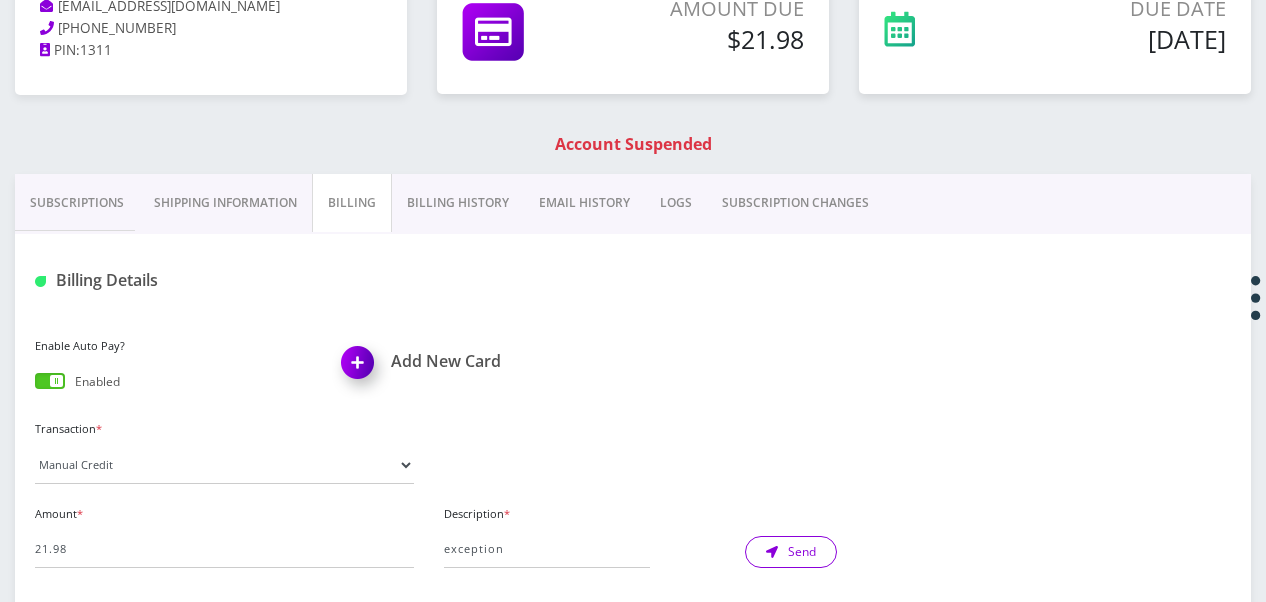 click on "Send" at bounding box center [791, 552] 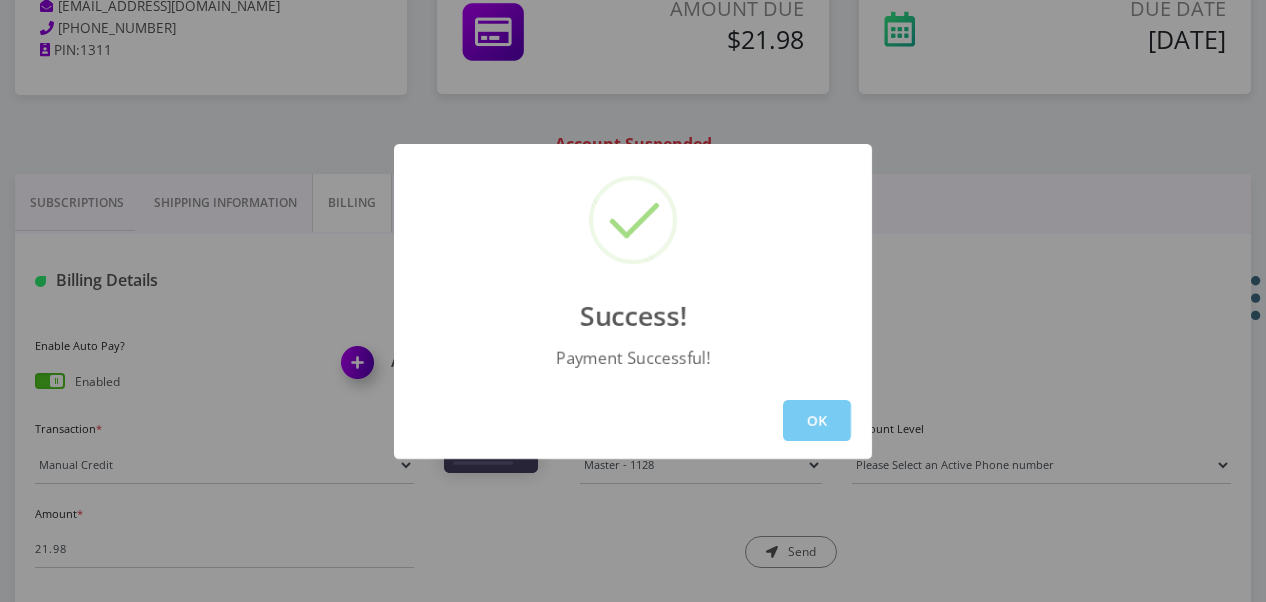 click on "OK" at bounding box center [817, 420] 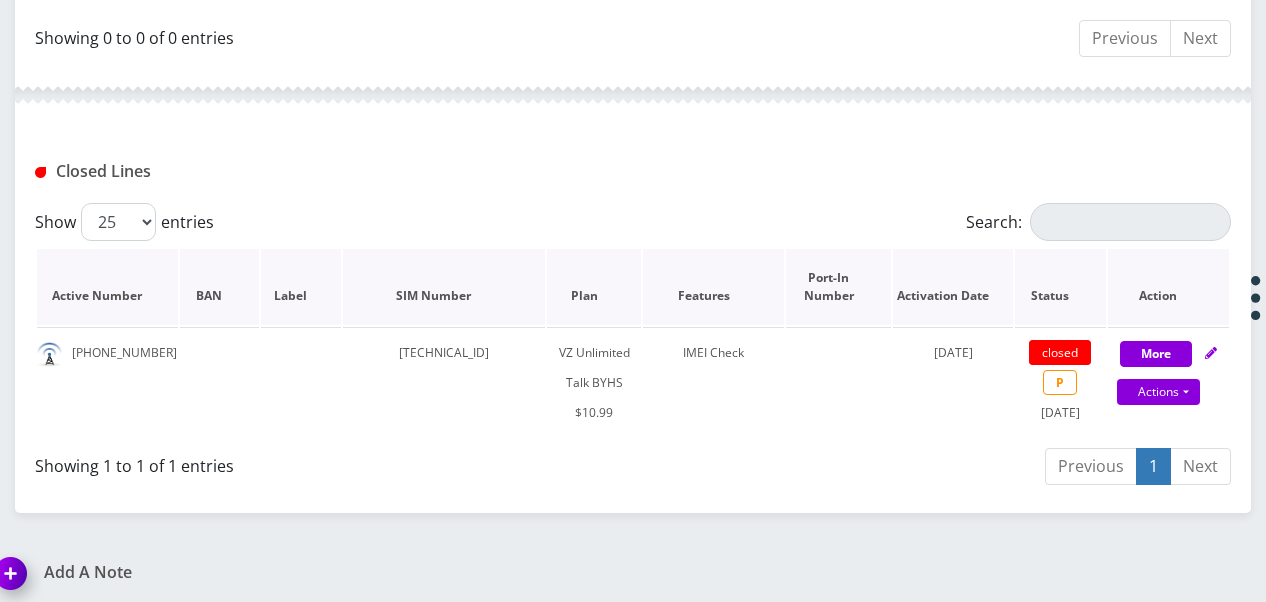 scroll, scrollTop: 722, scrollLeft: 0, axis: vertical 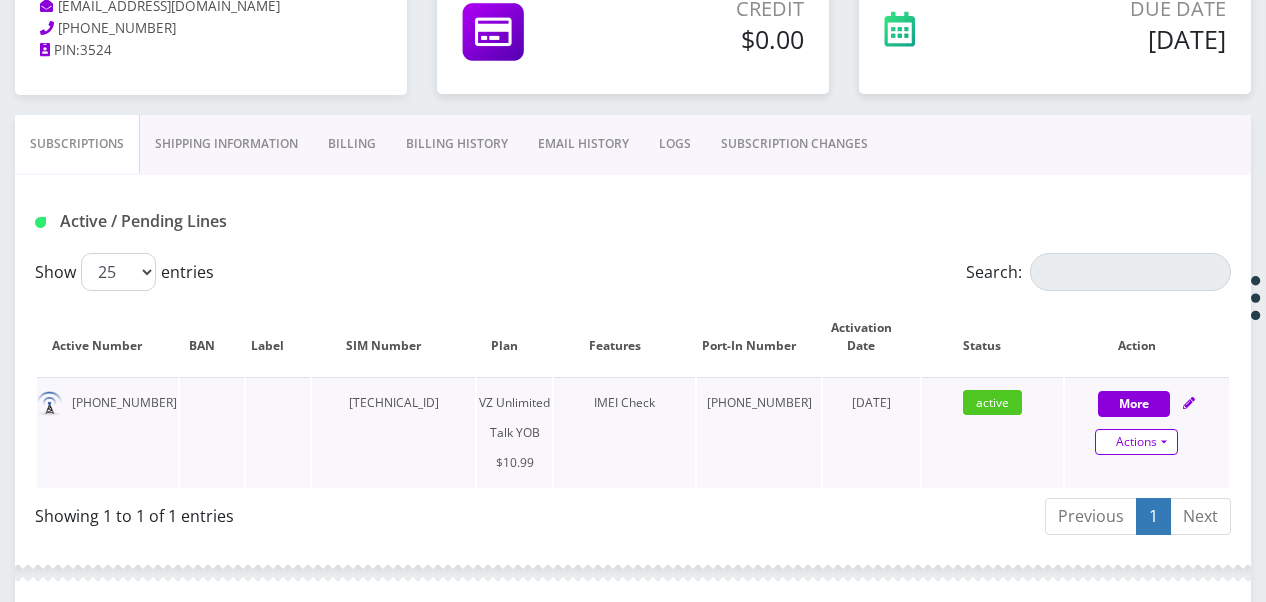 click on "Actions" at bounding box center [1136, 442] 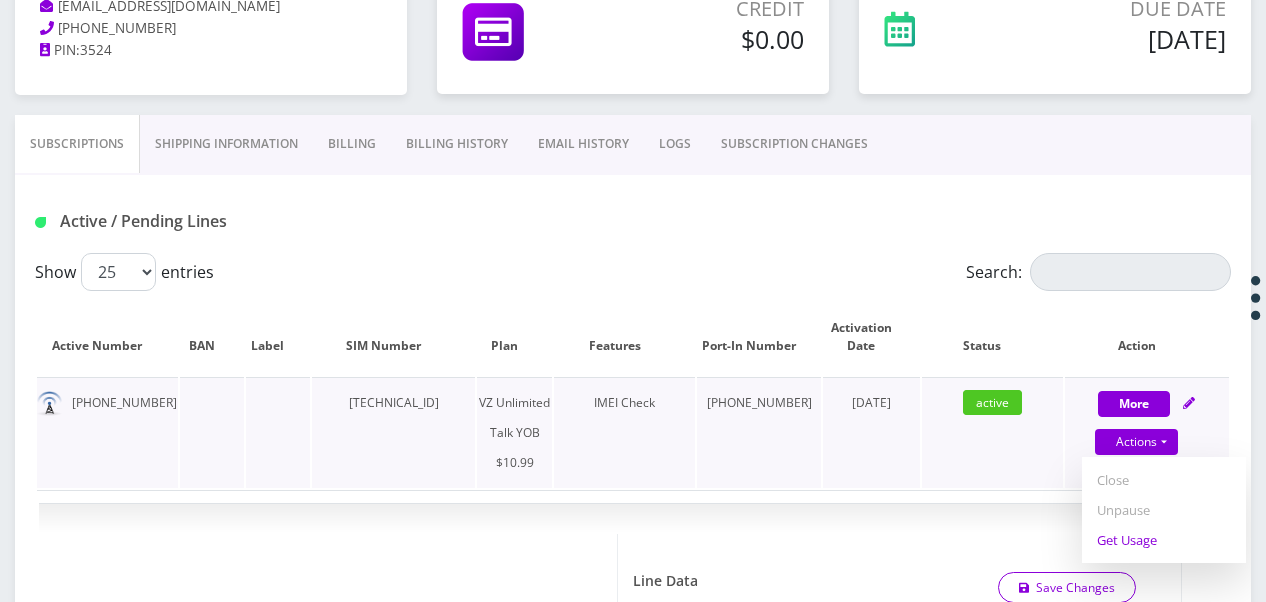 click on "Get Usage" at bounding box center [1164, 540] 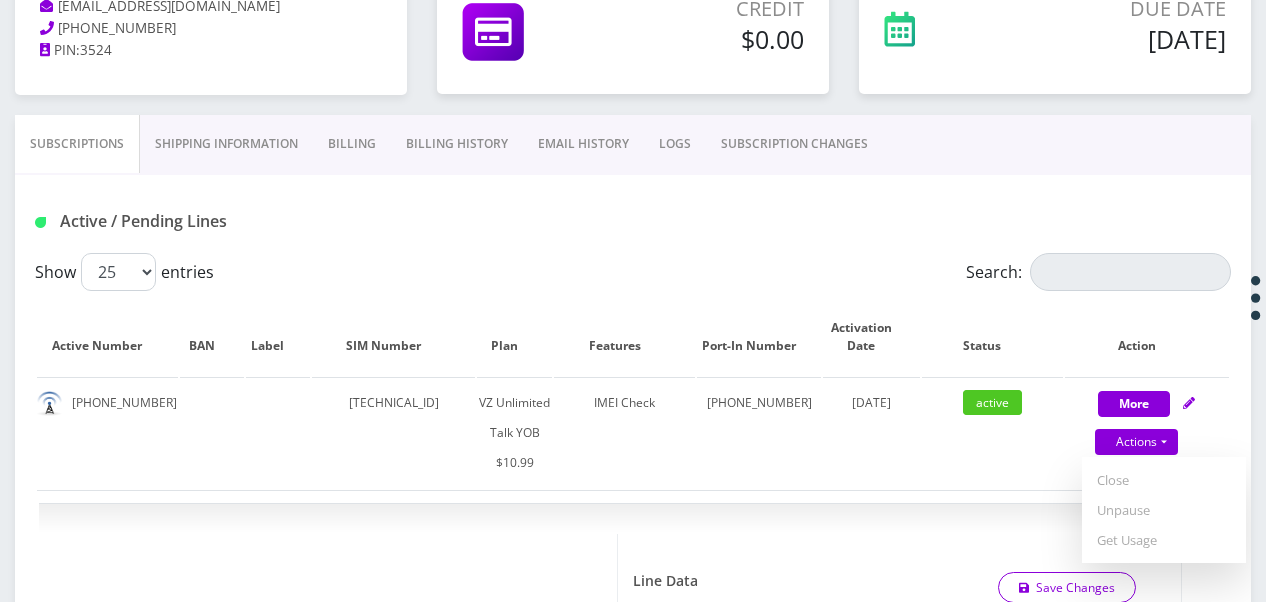 select on "464" 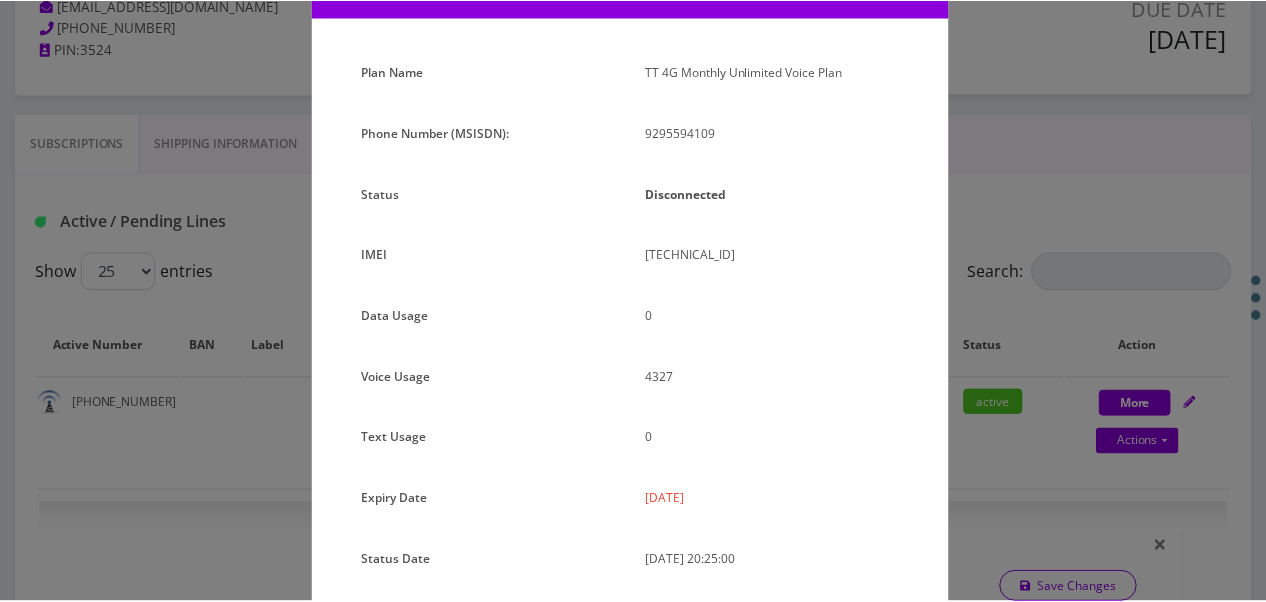 scroll, scrollTop: 192, scrollLeft: 0, axis: vertical 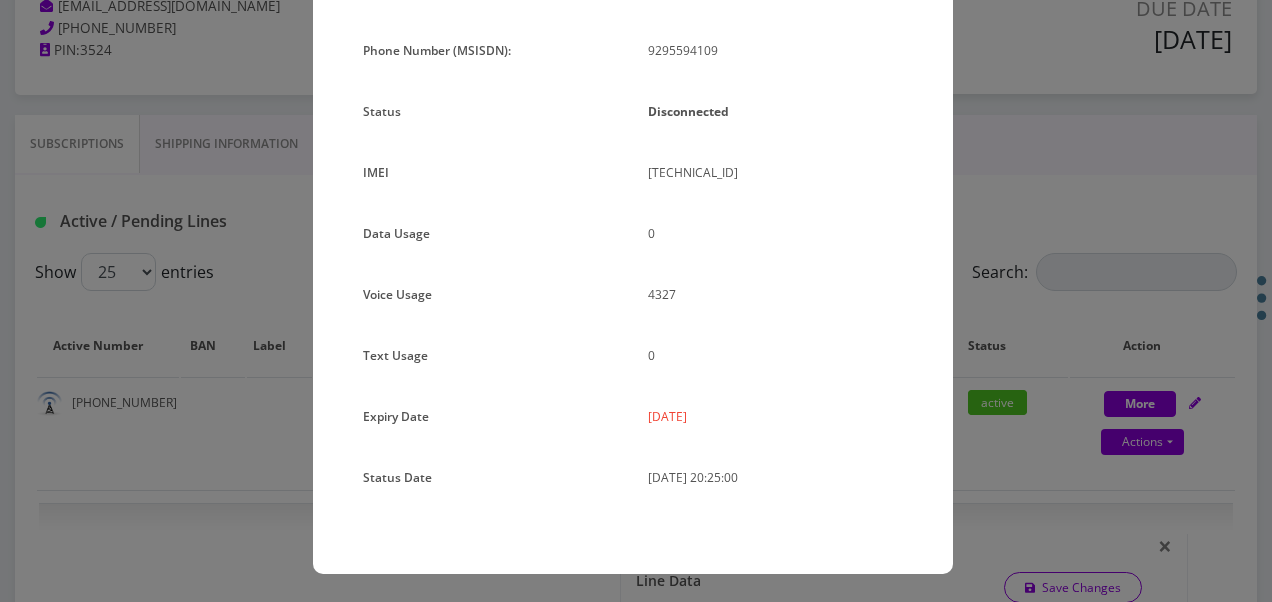 click on "Plan Name
TT 4G Monthly Unlimited Voice Plan
Phone Number (MSISDN):
9295594109
Status
Disconnected
IMEI
[TECHNICAL_ID]
Data Usage
0
4327" at bounding box center [633, 274] 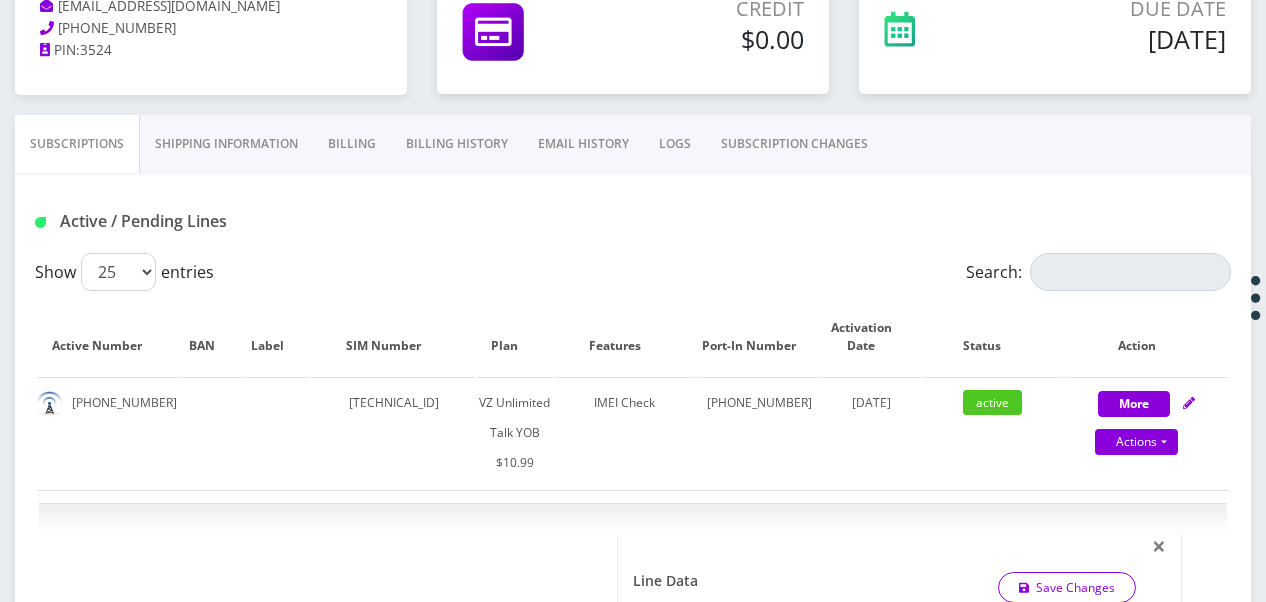 click on "Billing" at bounding box center (352, 144) 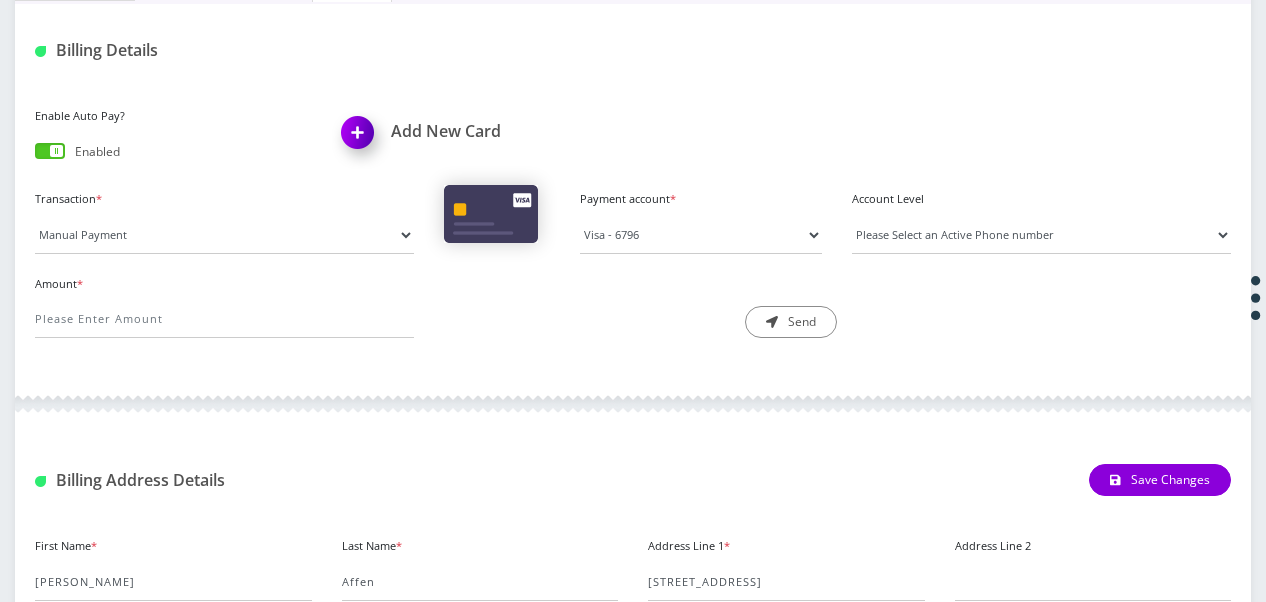 scroll, scrollTop: 171, scrollLeft: 0, axis: vertical 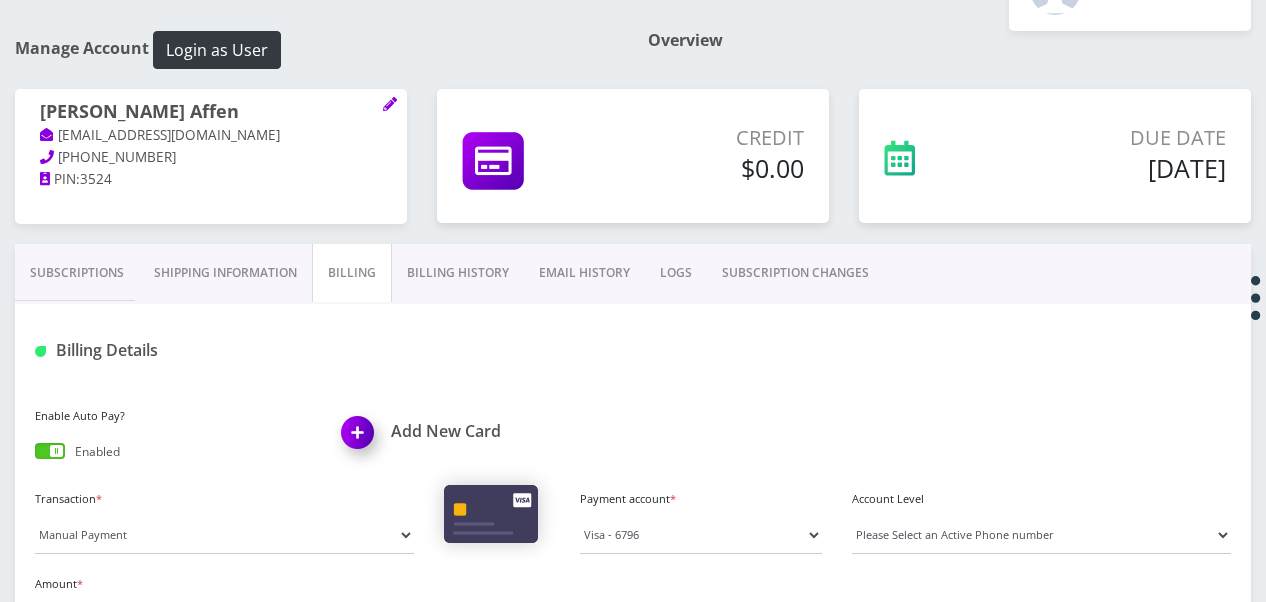 click on "Subscriptions" at bounding box center [77, 273] 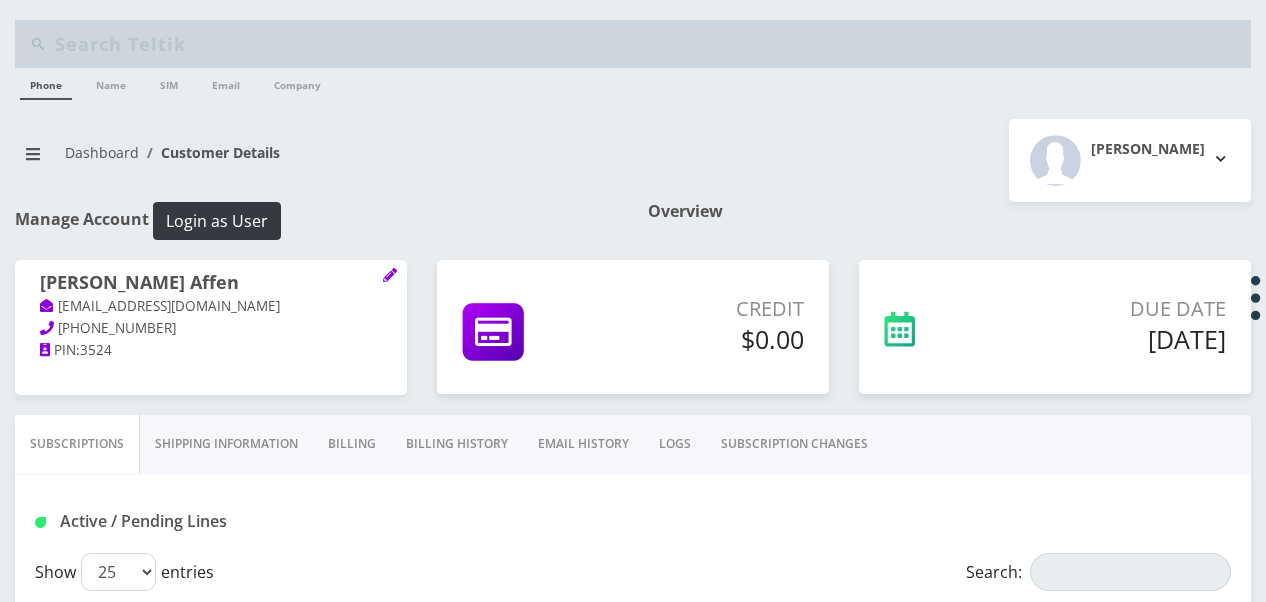 scroll, scrollTop: 100, scrollLeft: 0, axis: vertical 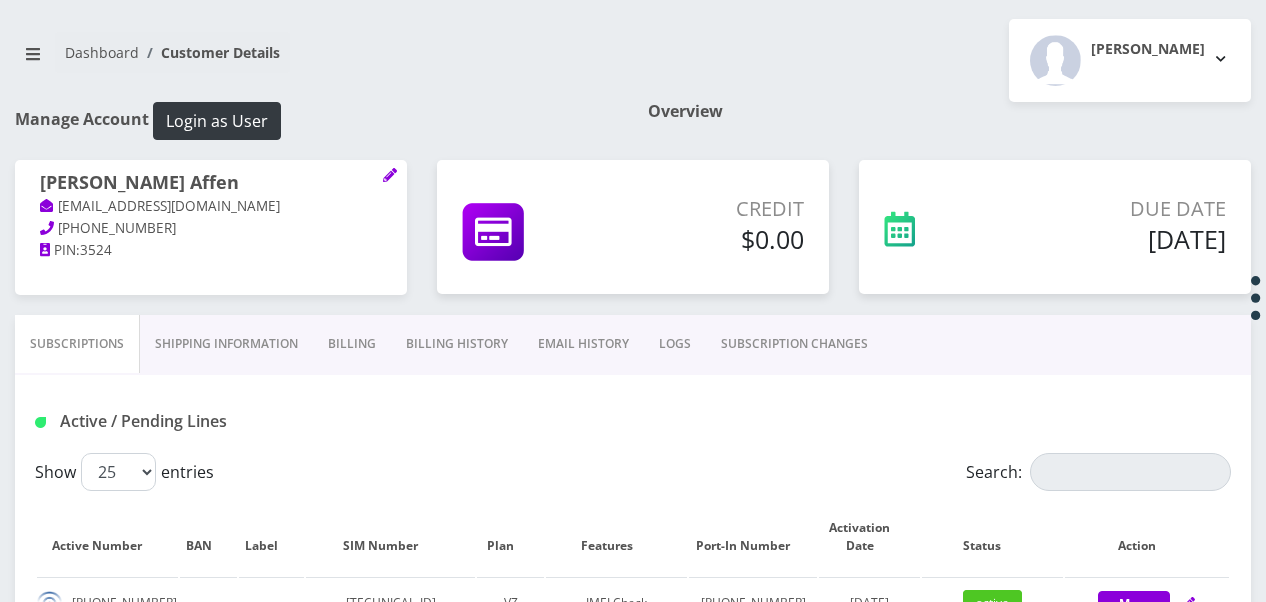 click on "Billing" at bounding box center [352, 344] 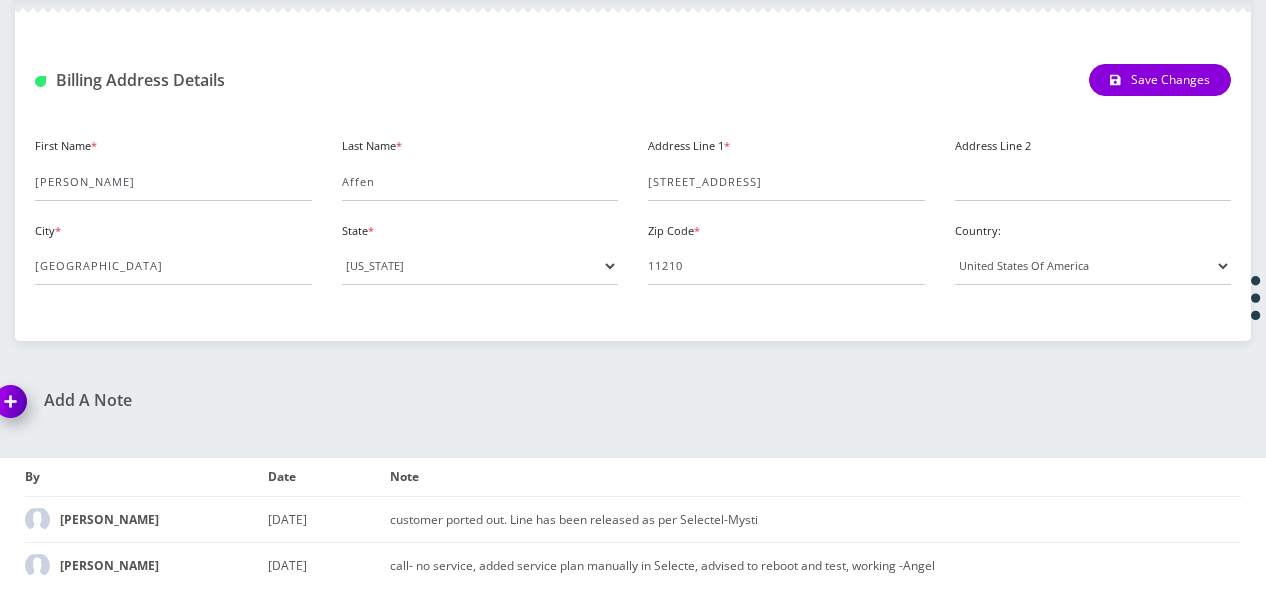scroll, scrollTop: 371, scrollLeft: 0, axis: vertical 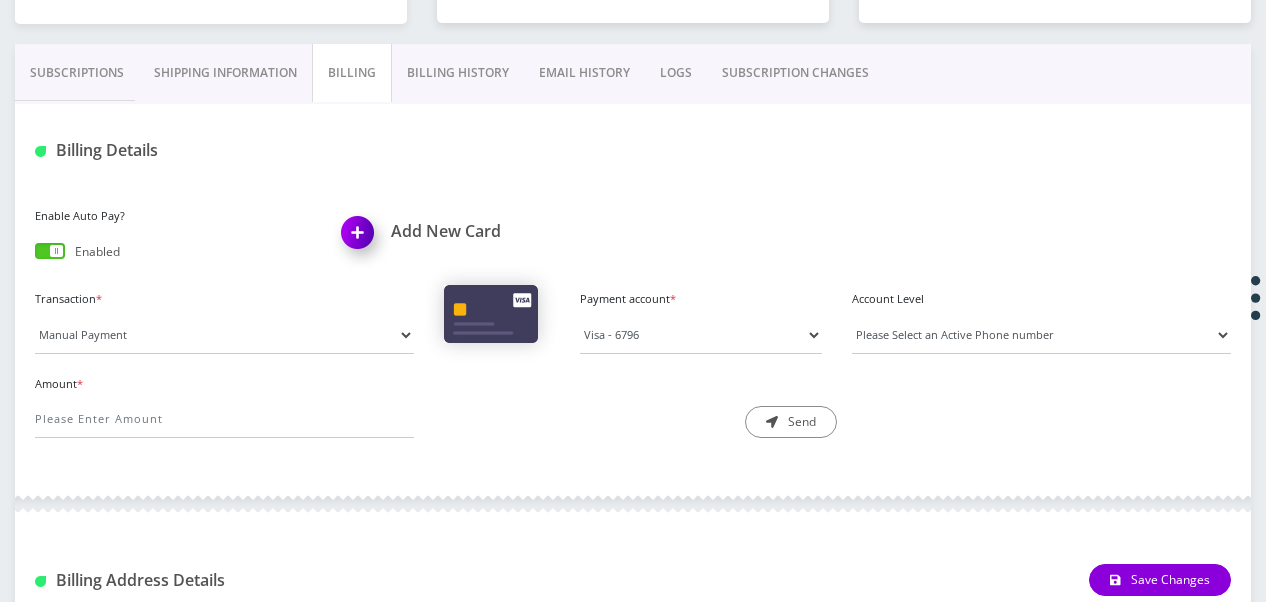 click on "Subscriptions" at bounding box center [77, 73] 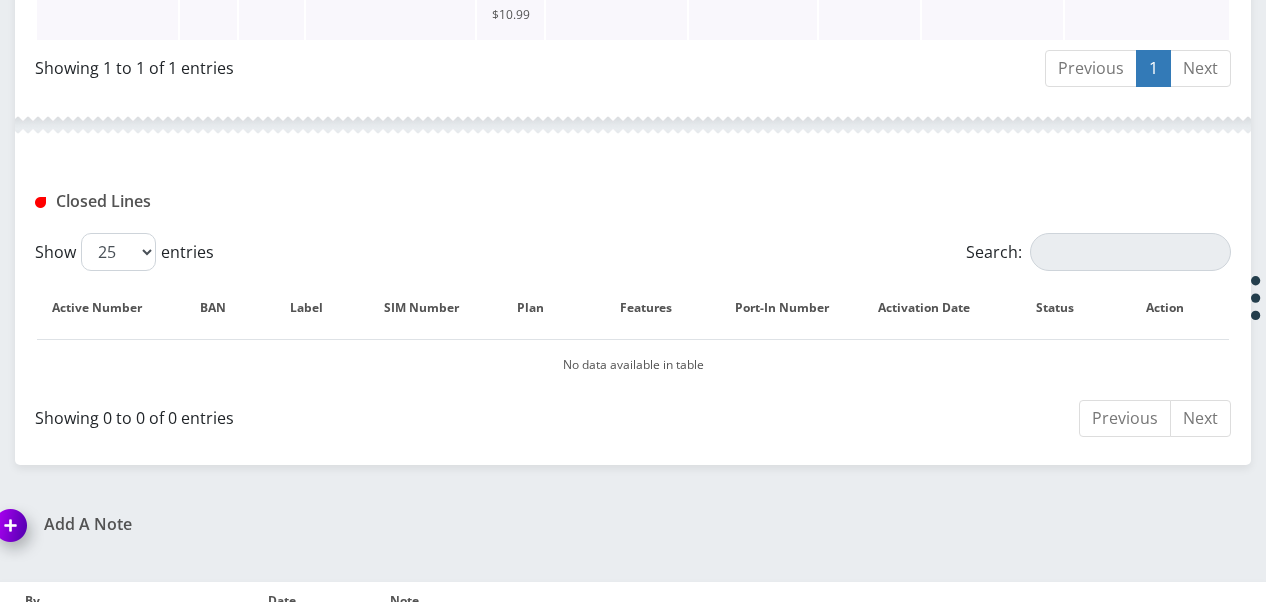 scroll, scrollTop: 370, scrollLeft: 0, axis: vertical 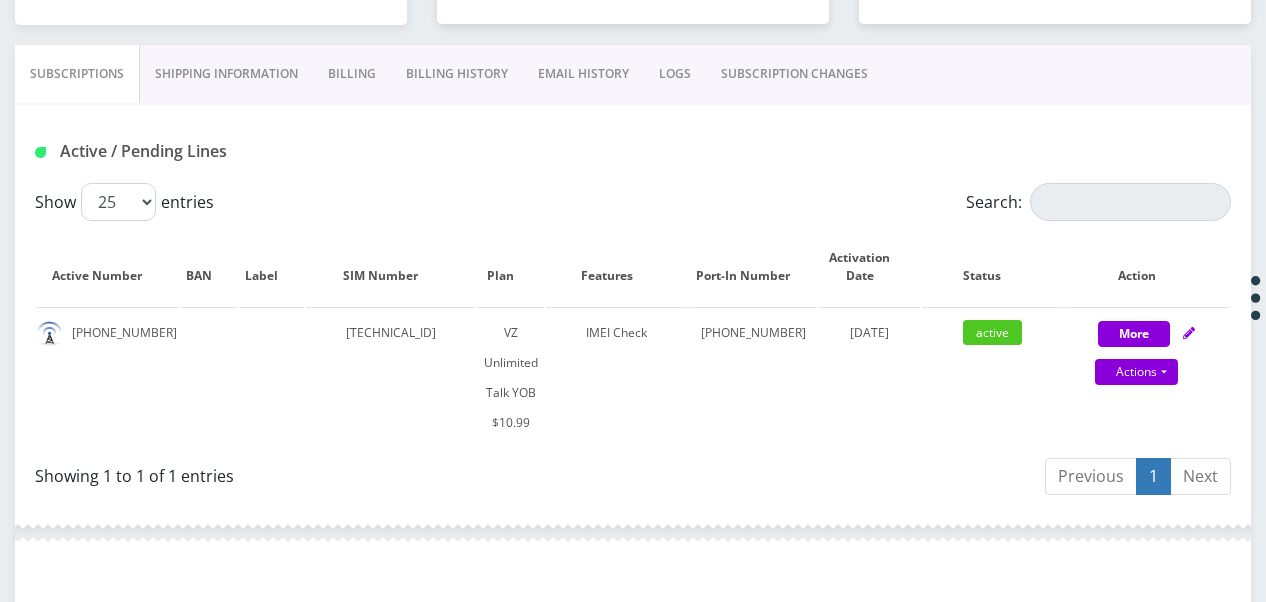 click on "Billing History" at bounding box center (457, 74) 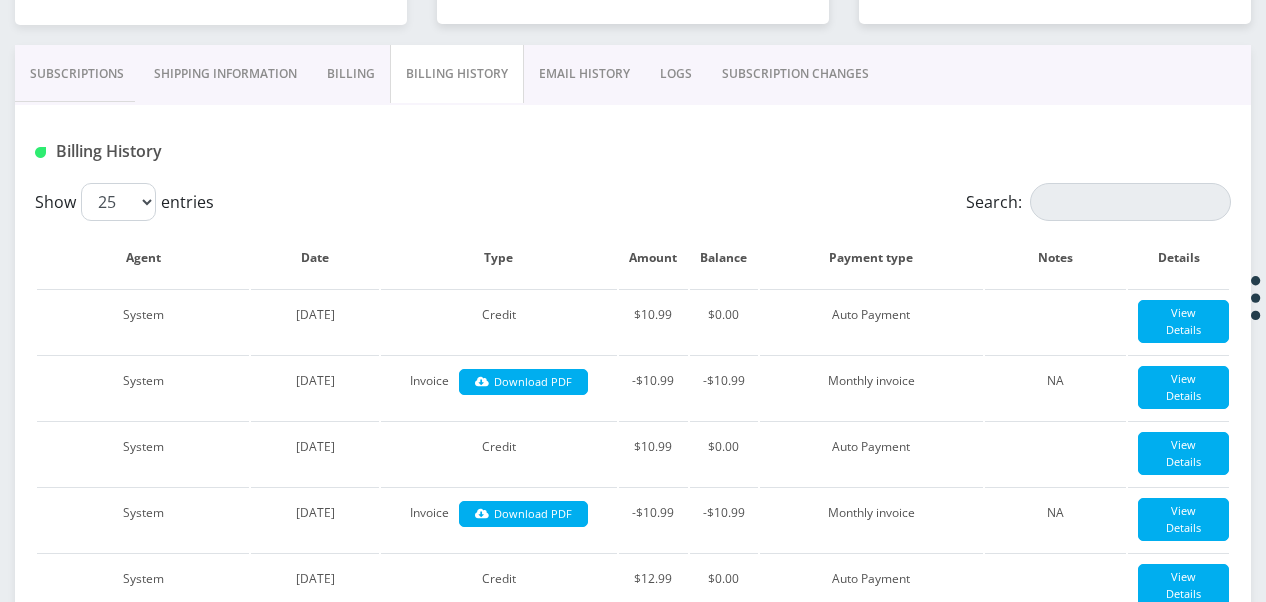 click on "Subscriptions" at bounding box center [77, 74] 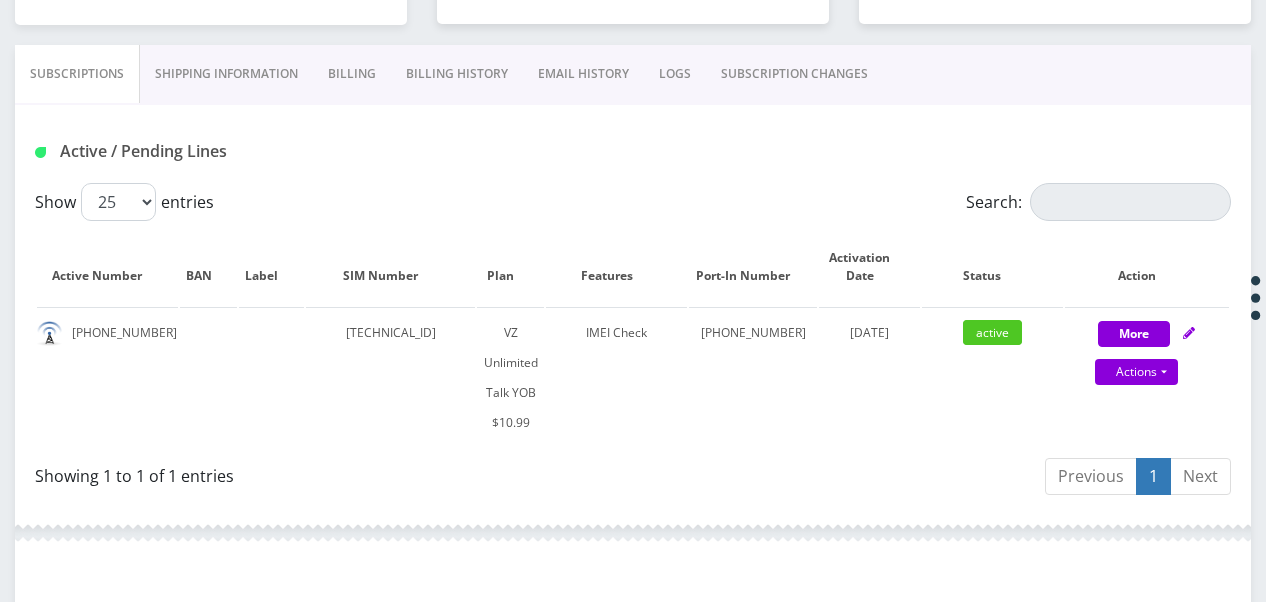 click on "Billing History" at bounding box center [457, 74] 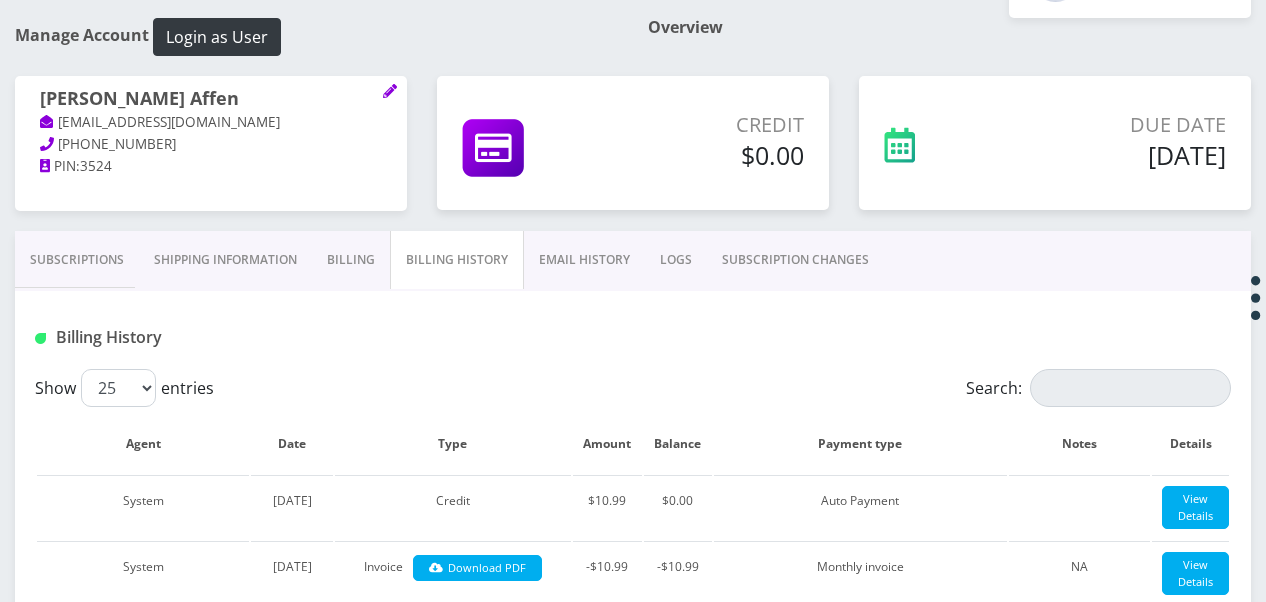 scroll, scrollTop: 170, scrollLeft: 0, axis: vertical 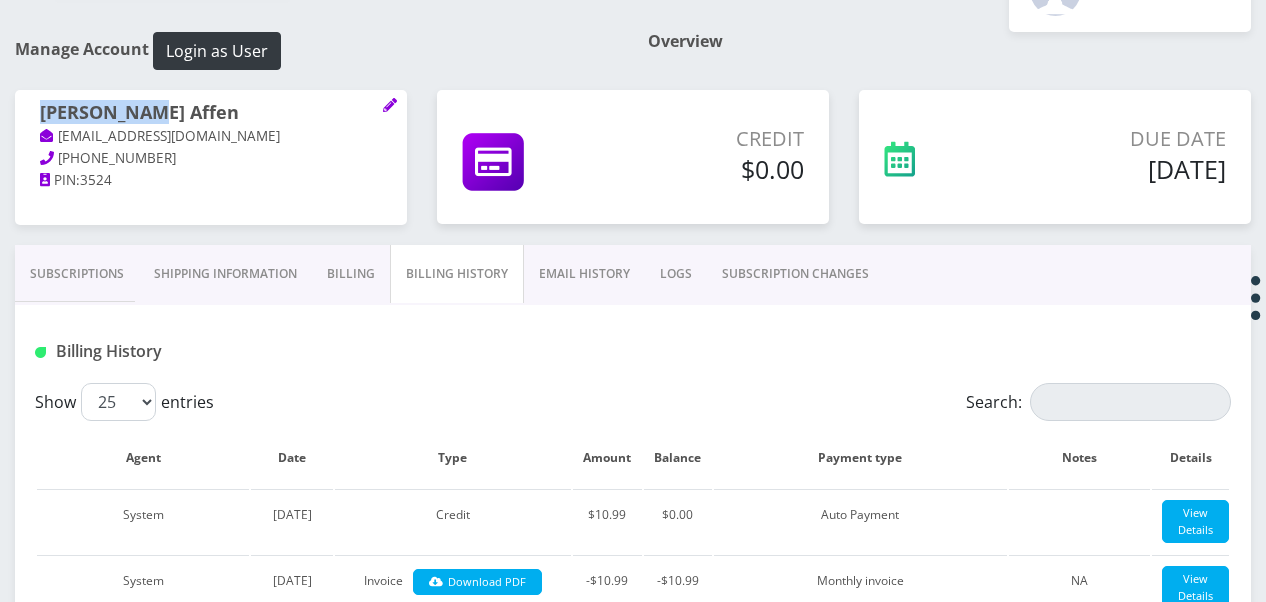 drag, startPoint x: 42, startPoint y: 118, endPoint x: 147, endPoint y: 114, distance: 105.076164 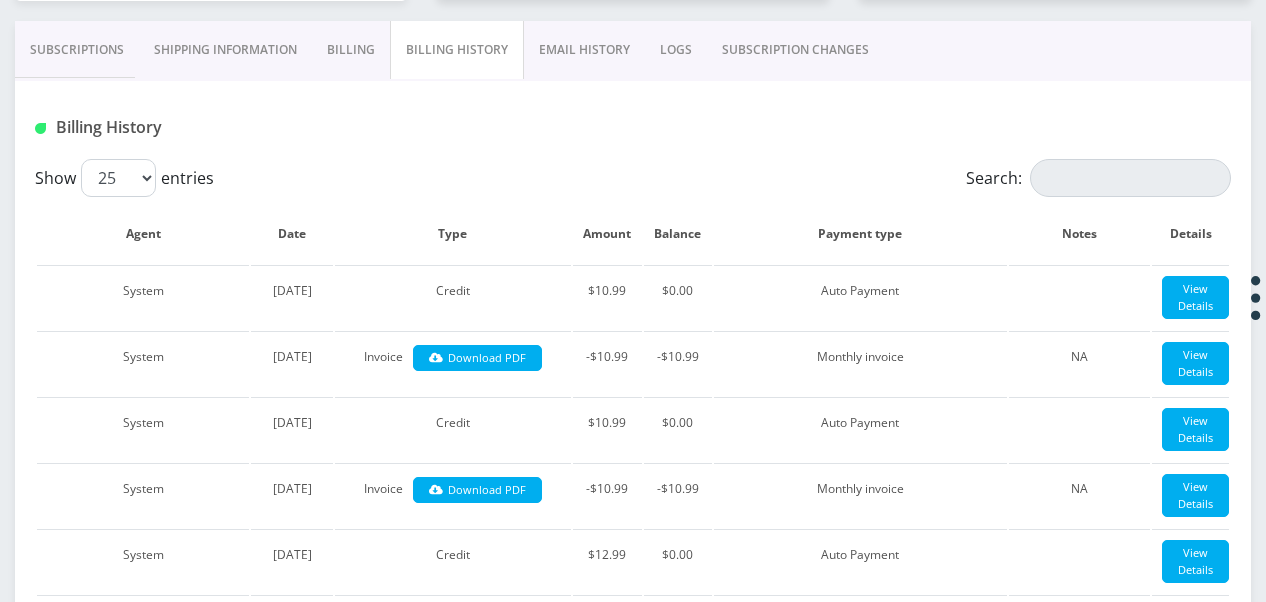 scroll, scrollTop: 270, scrollLeft: 0, axis: vertical 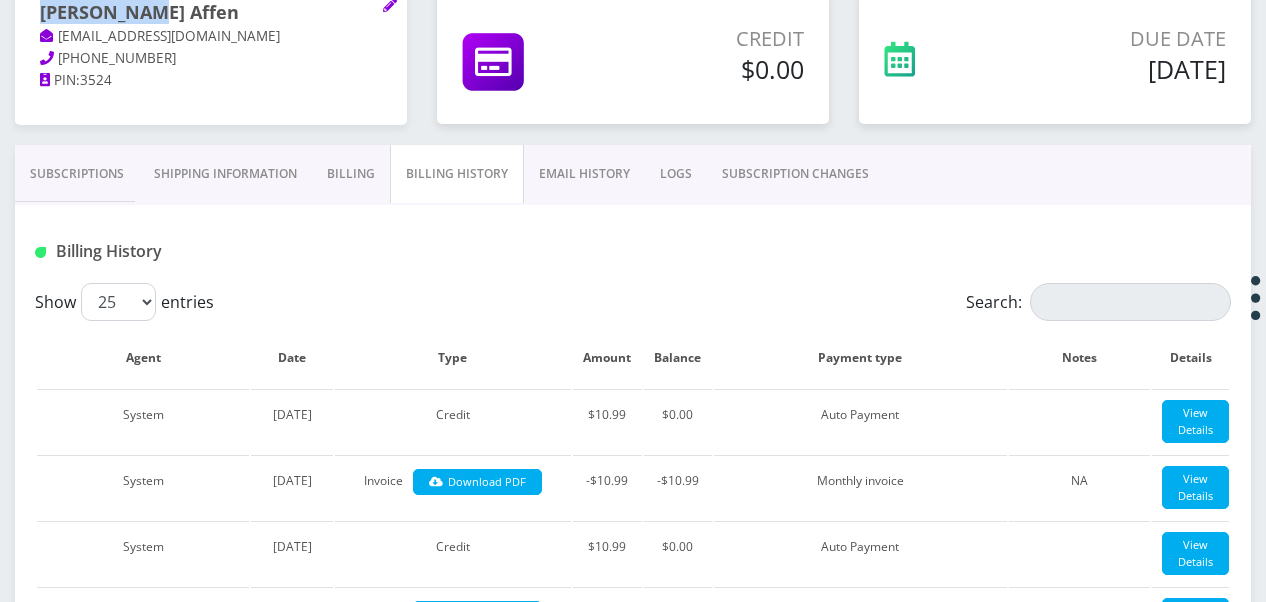 click on "Subscriptions" at bounding box center [77, 174] 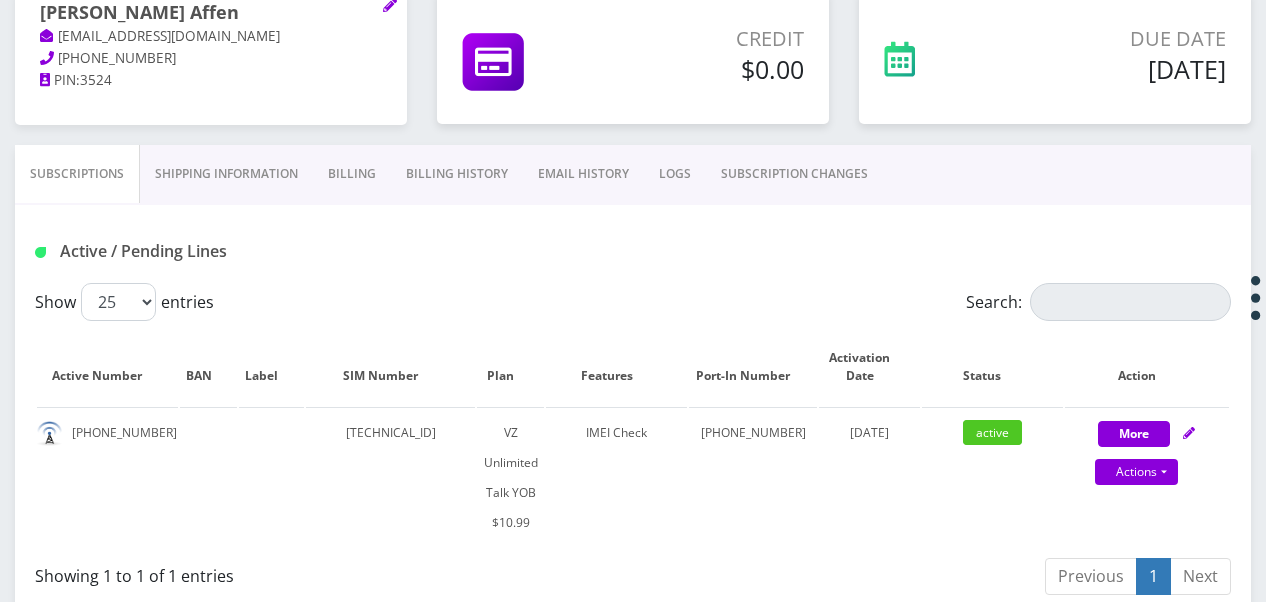 click on "[PERSON_NAME] Affen
[EMAIL_ADDRESS][DOMAIN_NAME]
[PHONE_NUMBER]
PIN: 3524" at bounding box center [211, 67] 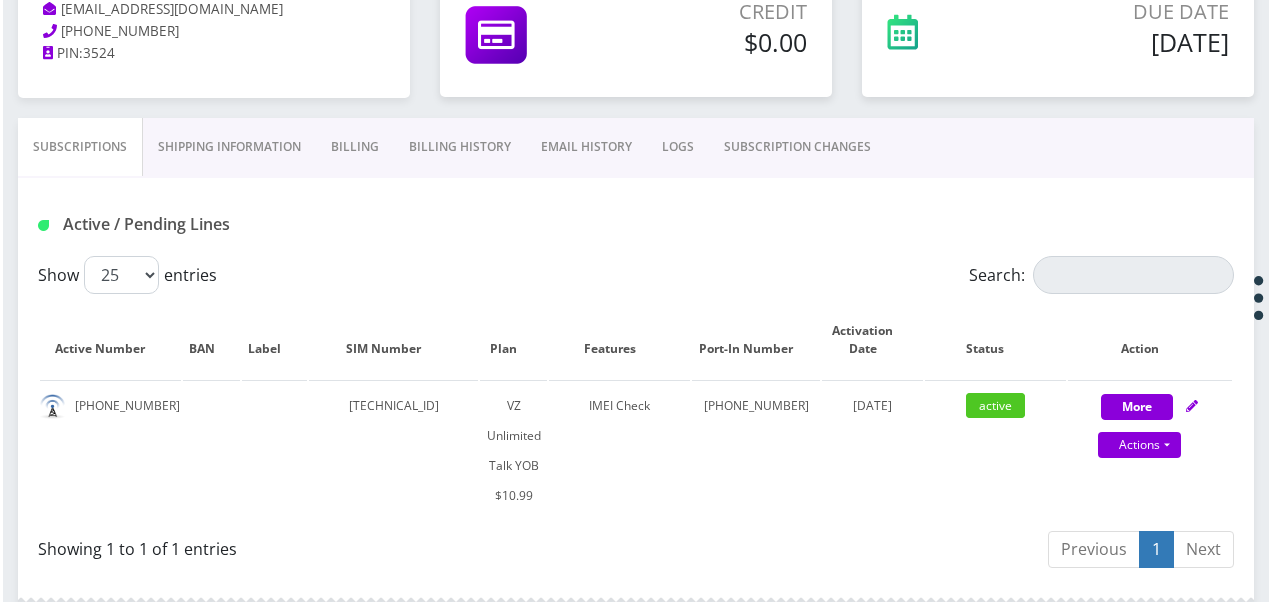 scroll, scrollTop: 270, scrollLeft: 0, axis: vertical 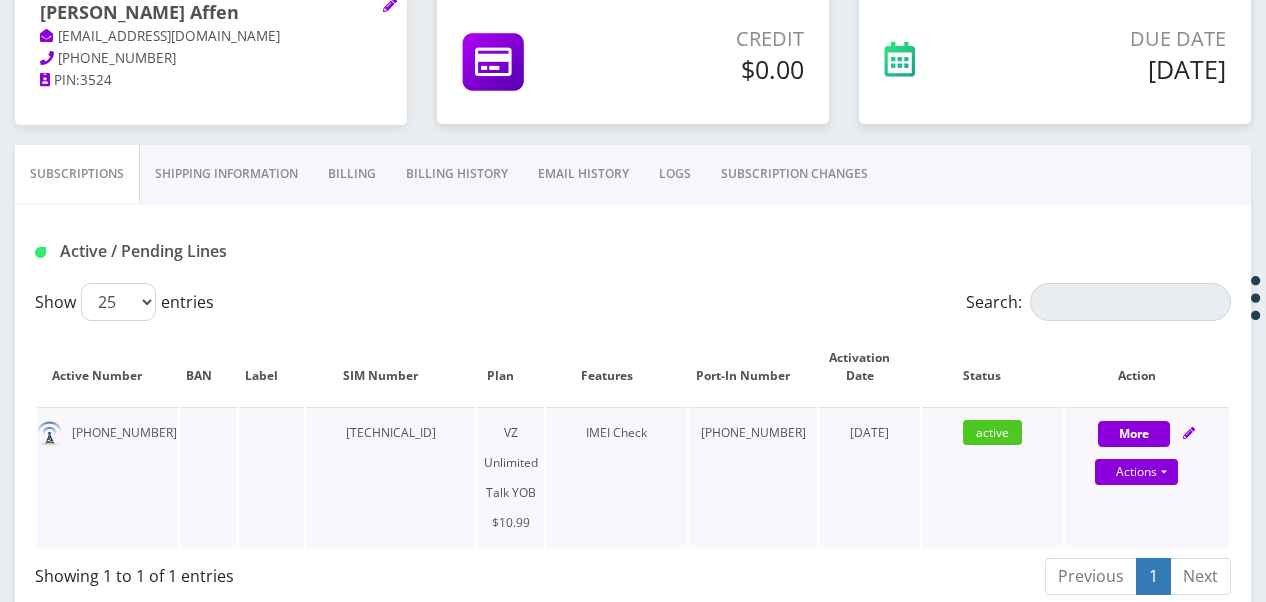 click on "Actions
Suspend
Close Unpause Get Usage" at bounding box center [1137, 473] 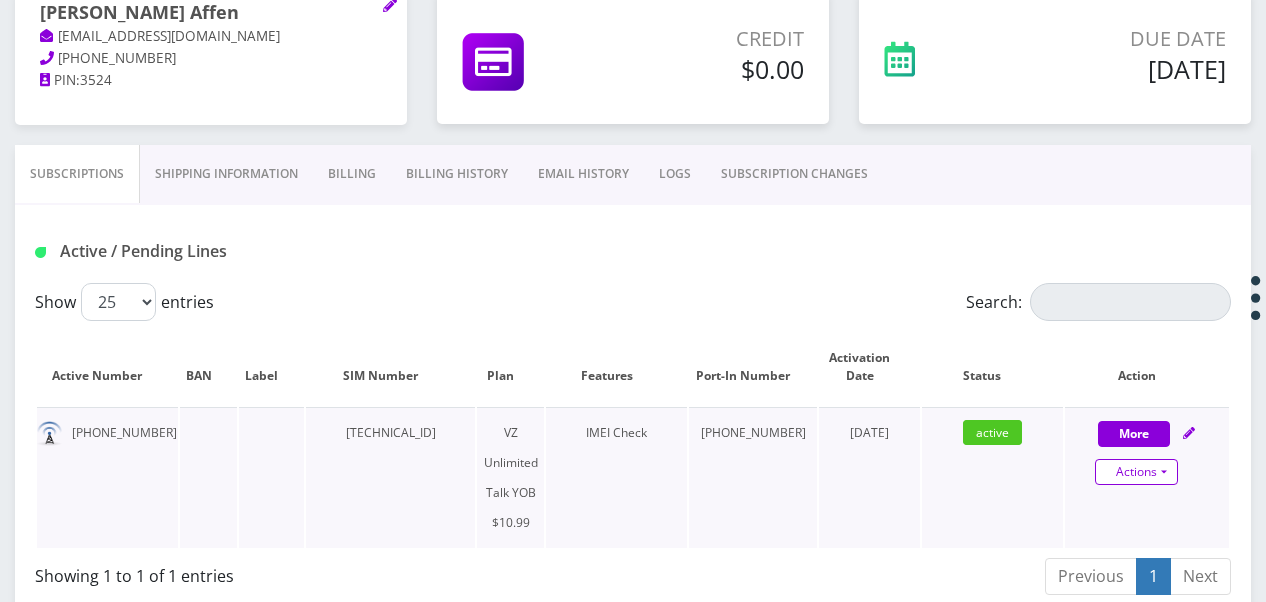 select on "464" 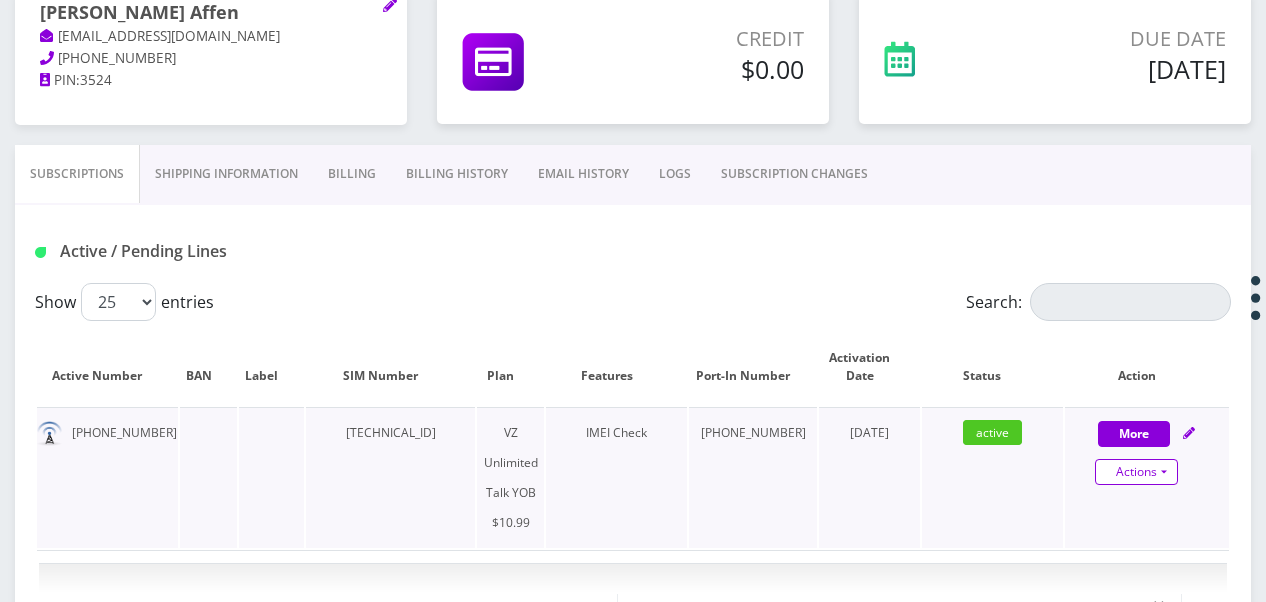 click on "Actions" at bounding box center (1136, 472) 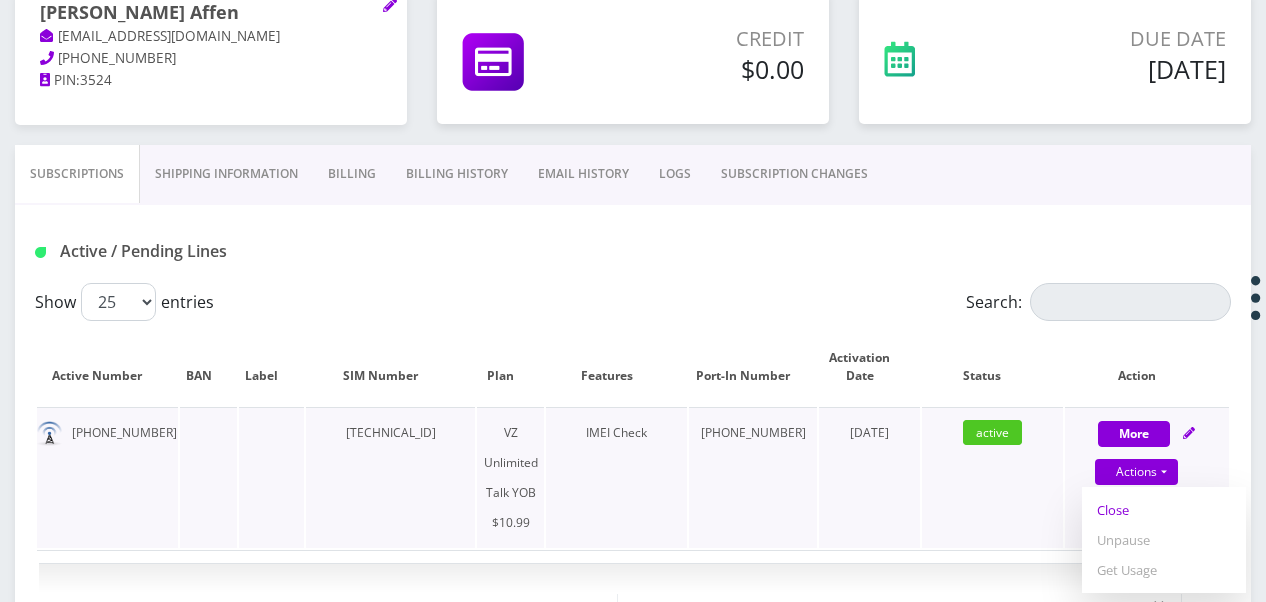 click on "Close" at bounding box center [1164, 510] 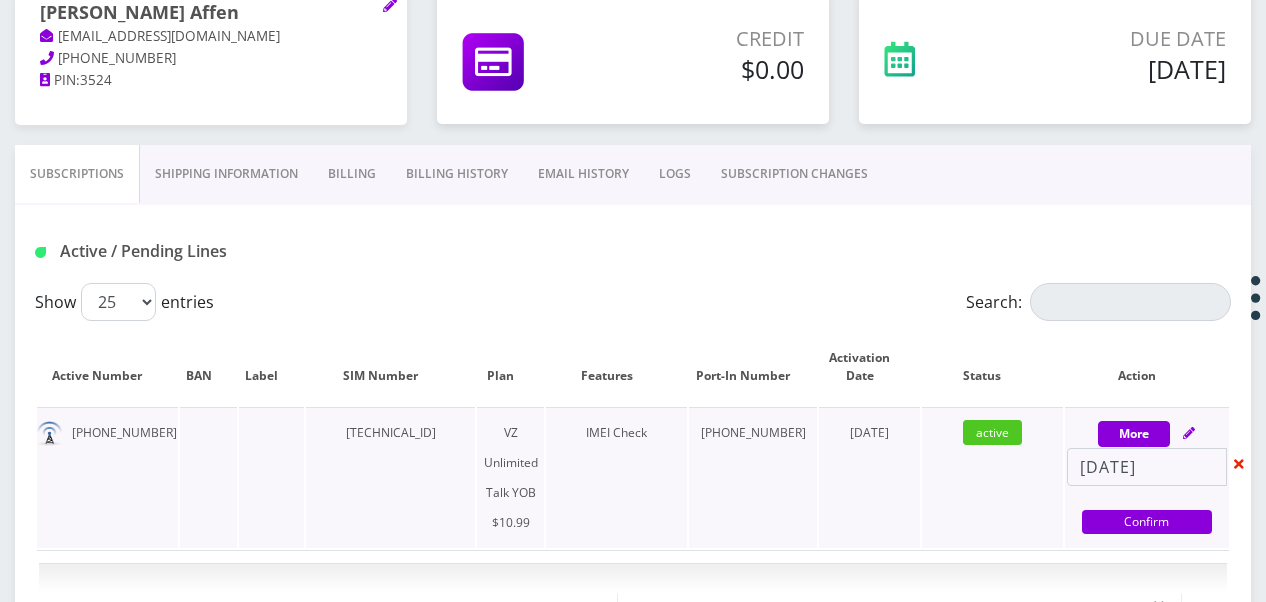 click at bounding box center [1239, 467] 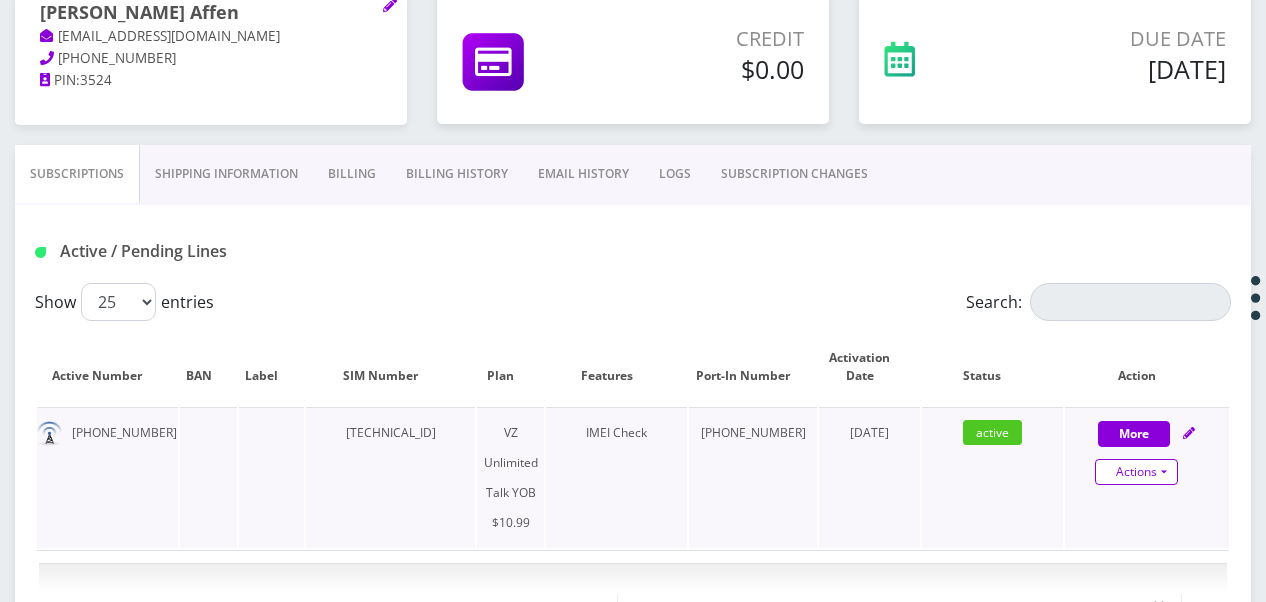 click on "Actions" at bounding box center (1136, 472) 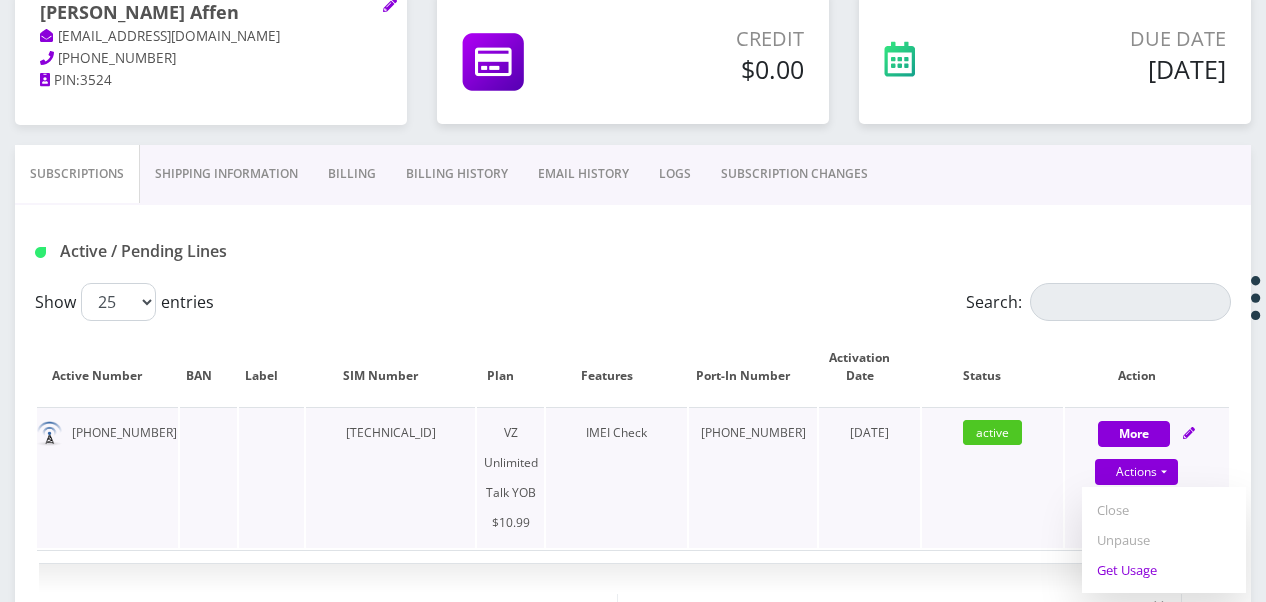 click on "Get Usage" at bounding box center (1164, 570) 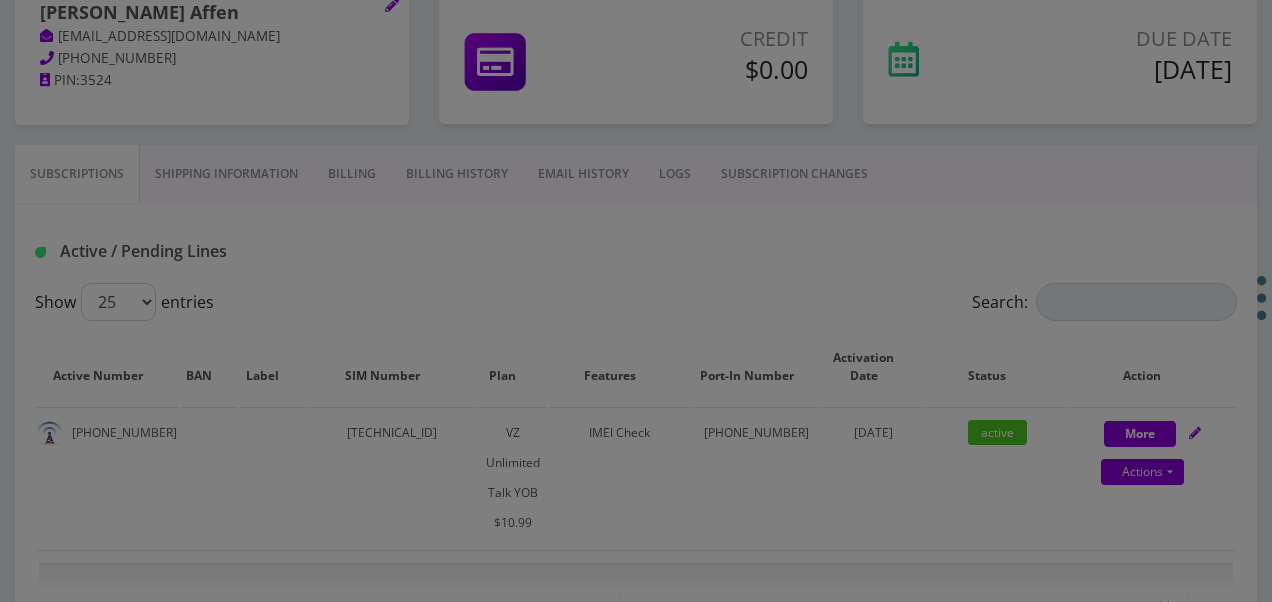 scroll, scrollTop: 0, scrollLeft: 0, axis: both 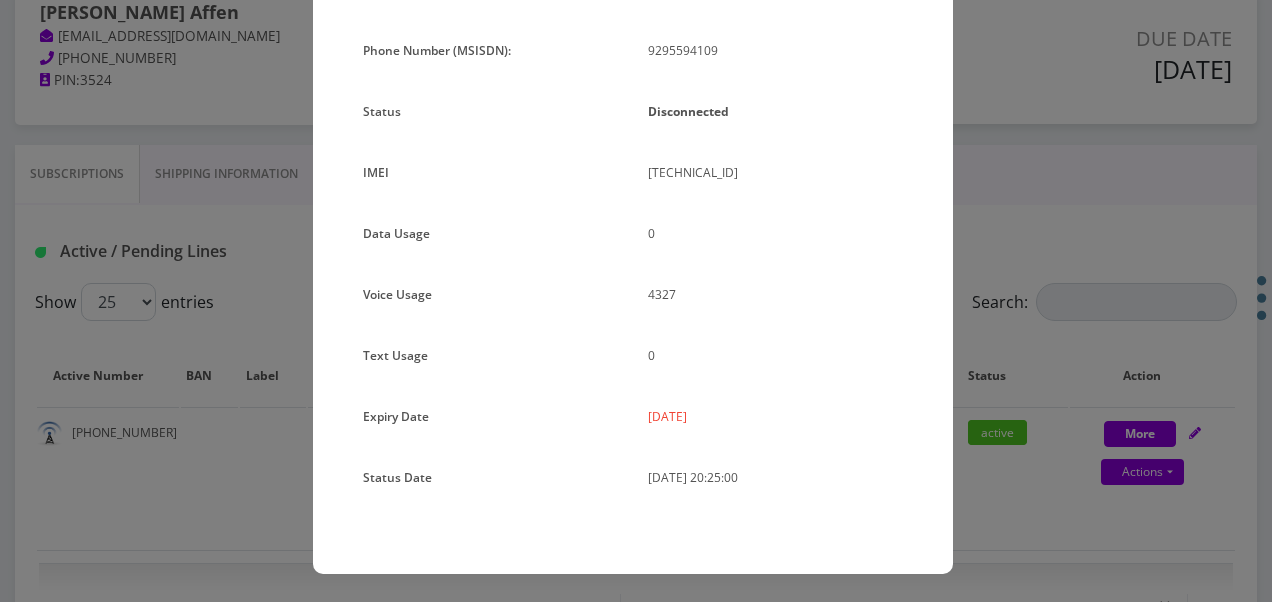 click on "×
Subscription Info
Plan Name
TT 4G Monthly Unlimited Voice Plan
Phone Number (MSISDN):
9295594109
Status
Disconnected
IMEI
359018840553886
0 0" at bounding box center (636, 301) 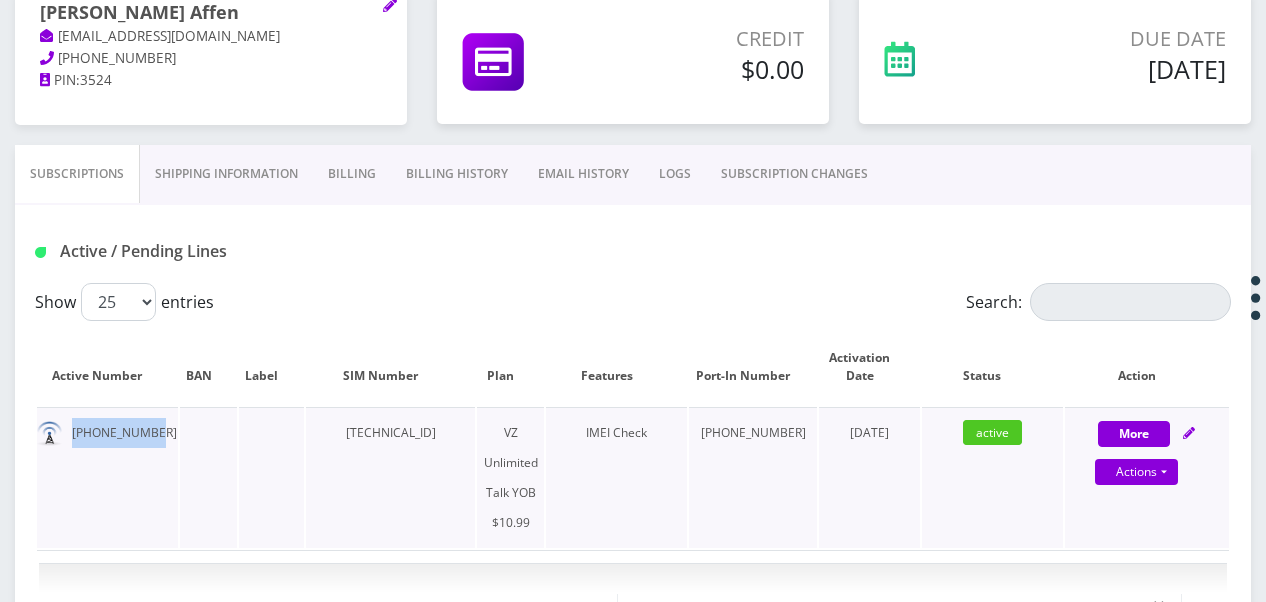drag, startPoint x: 112, startPoint y: 422, endPoint x: 148, endPoint y: 424, distance: 36.05551 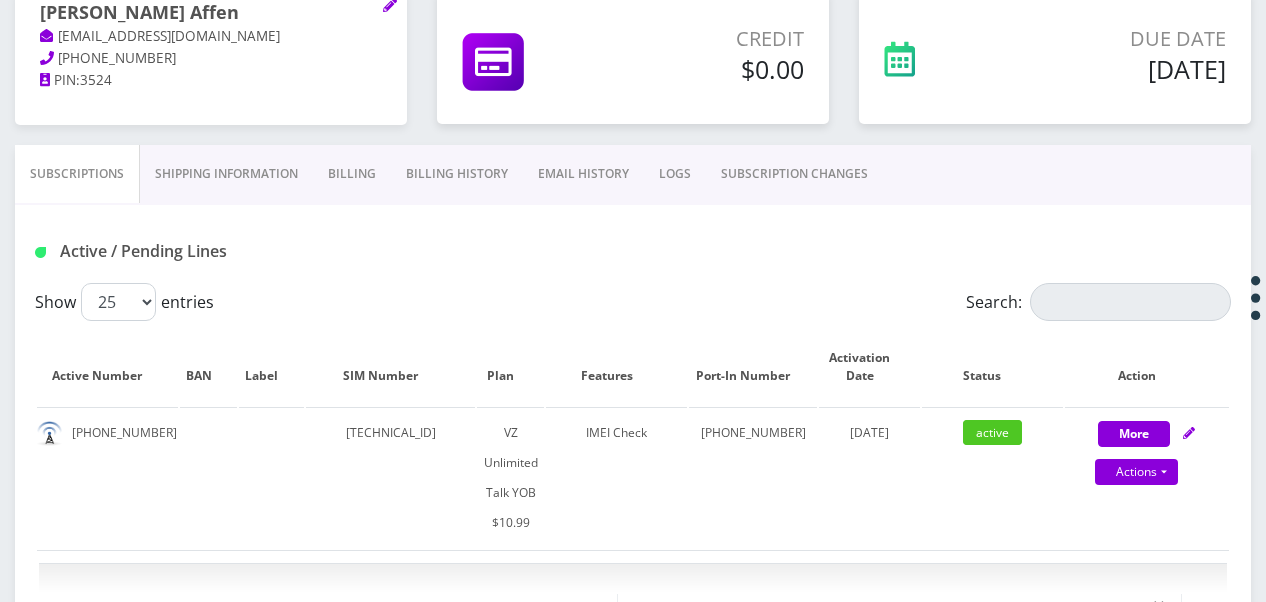 scroll, scrollTop: 266, scrollLeft: 0, axis: vertical 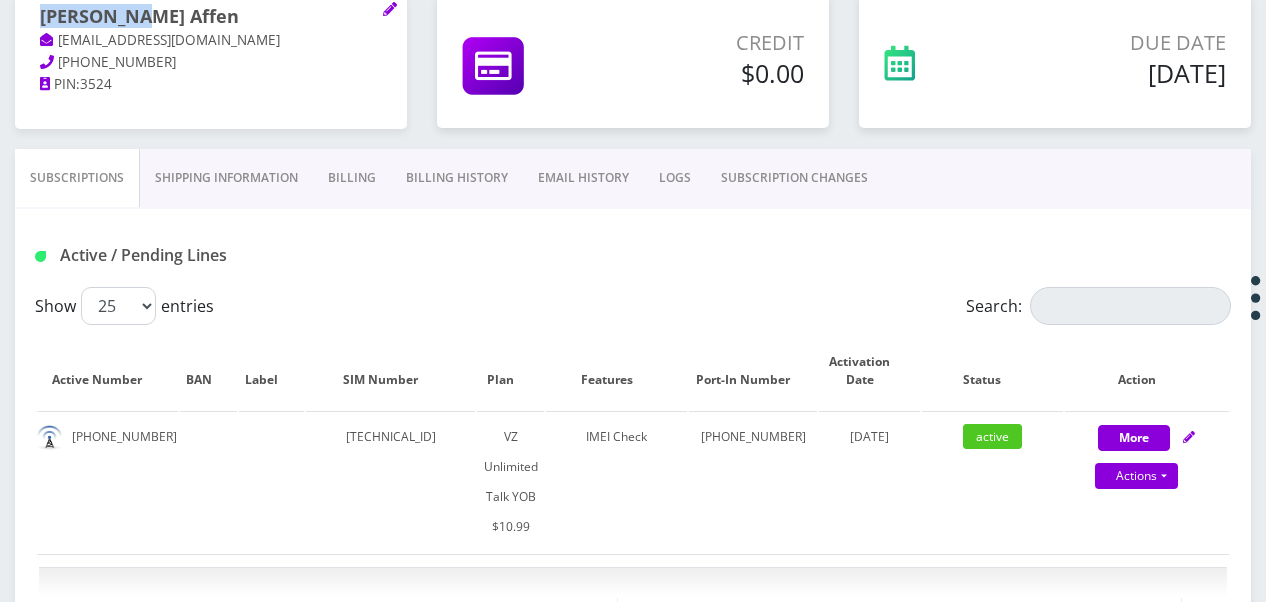 drag, startPoint x: 43, startPoint y: 12, endPoint x: 140, endPoint y: 14, distance: 97.020615 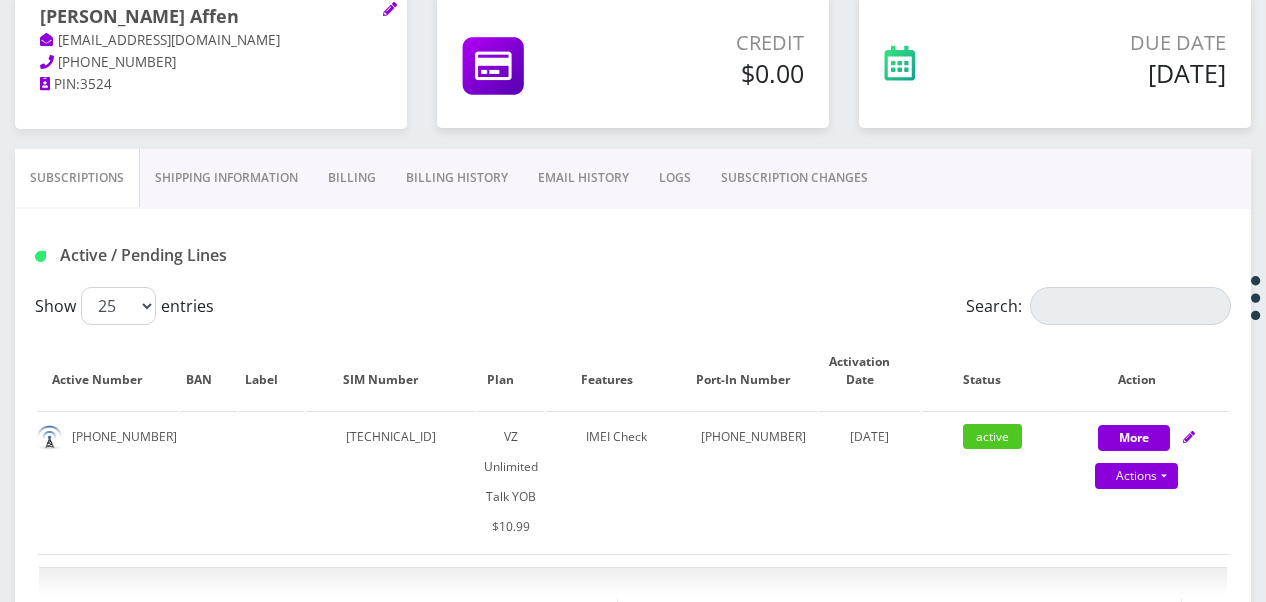 click on "Basya Affen" at bounding box center [211, 18] 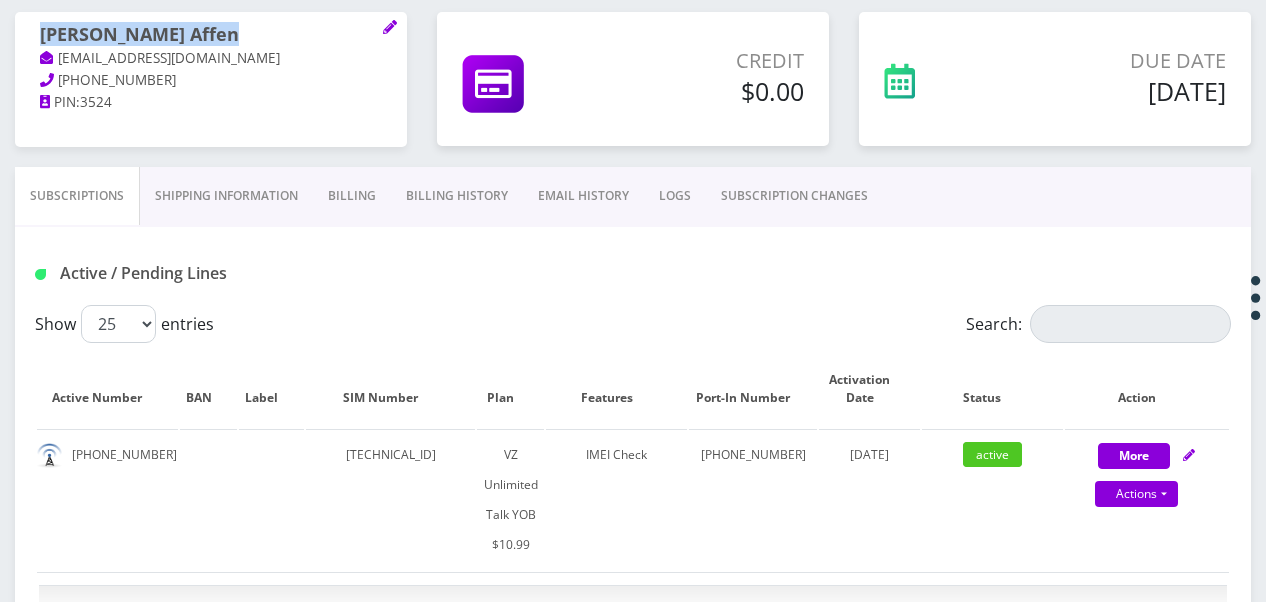 drag, startPoint x: 146, startPoint y: 16, endPoint x: 36, endPoint y: 11, distance: 110.11358 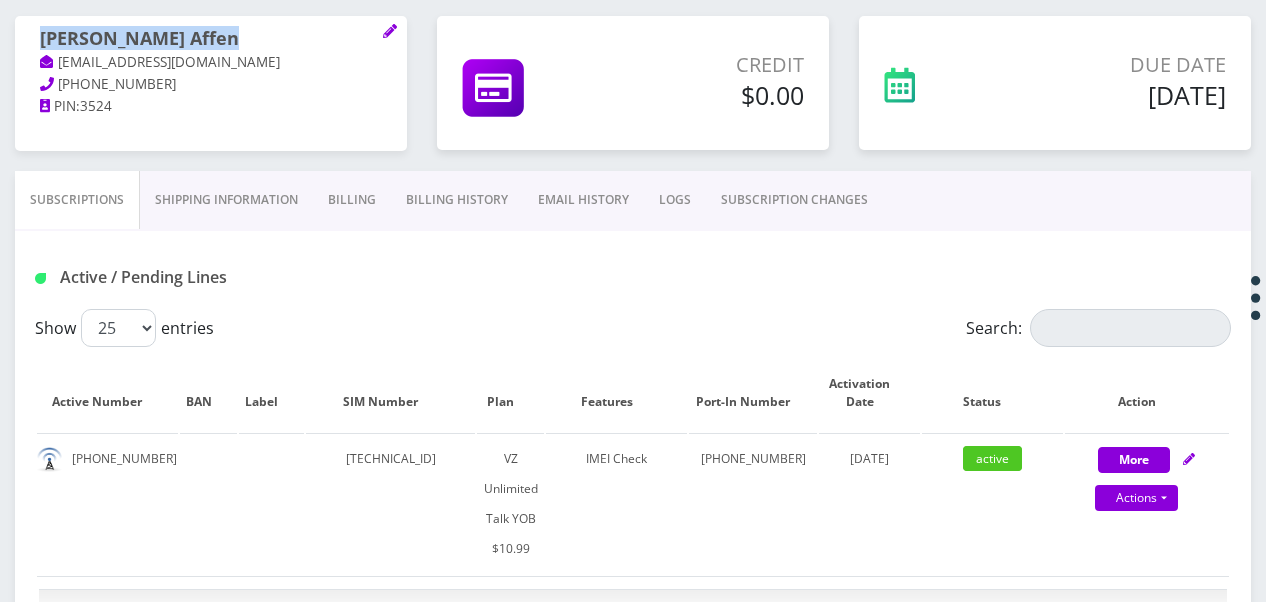 drag, startPoint x: 36, startPoint y: 11, endPoint x: 43, endPoint y: 39, distance: 28.86174 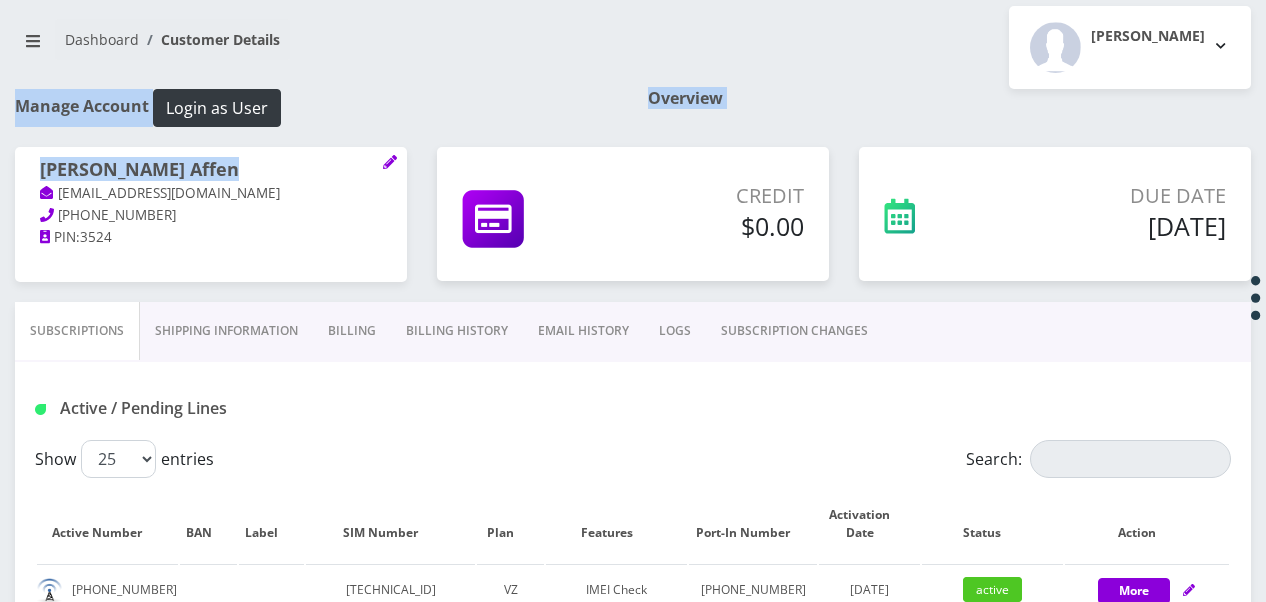 scroll, scrollTop: 44, scrollLeft: 0, axis: vertical 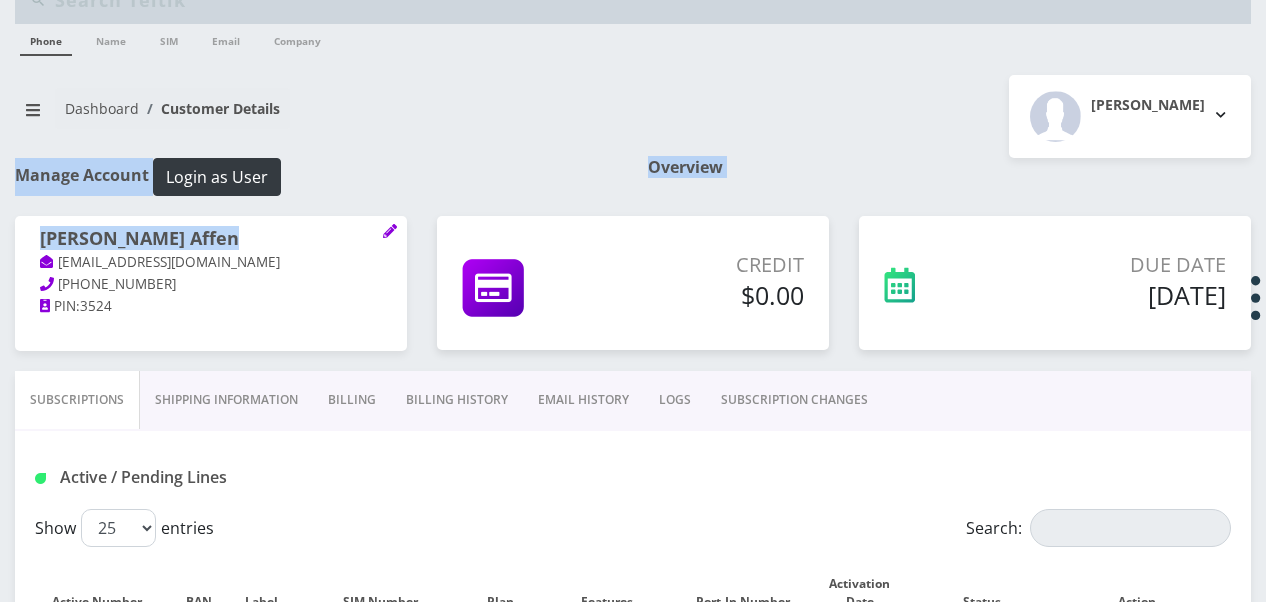 click on "Basya Affen" at bounding box center [211, 240] 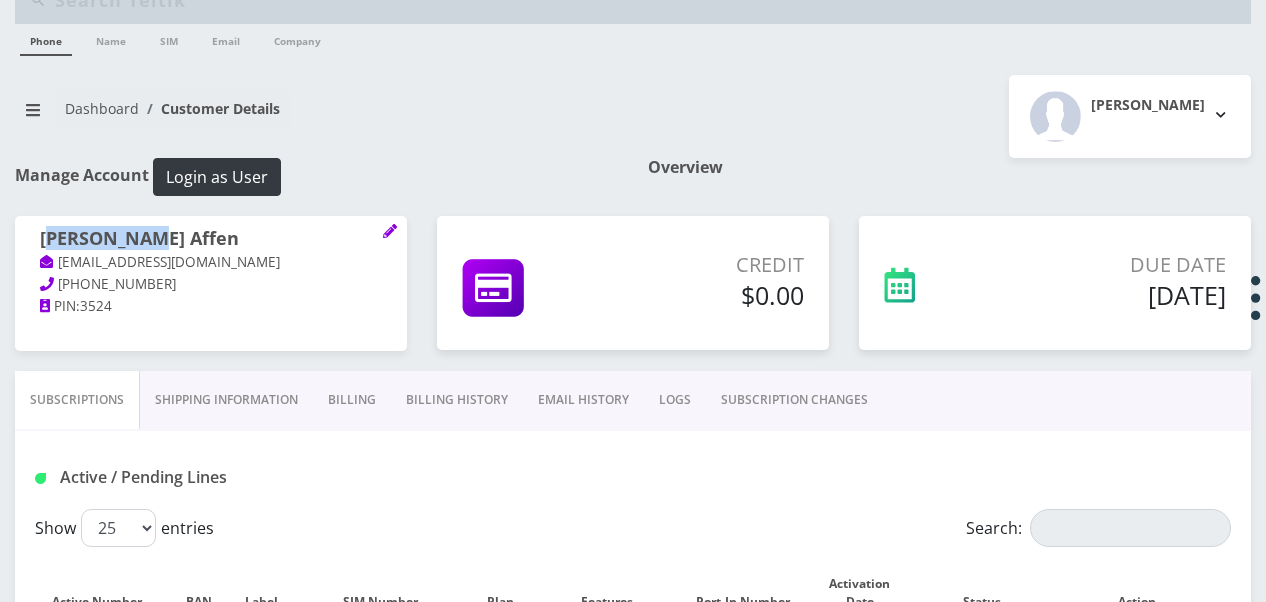 drag, startPoint x: 157, startPoint y: 246, endPoint x: 53, endPoint y: 249, distance: 104.04326 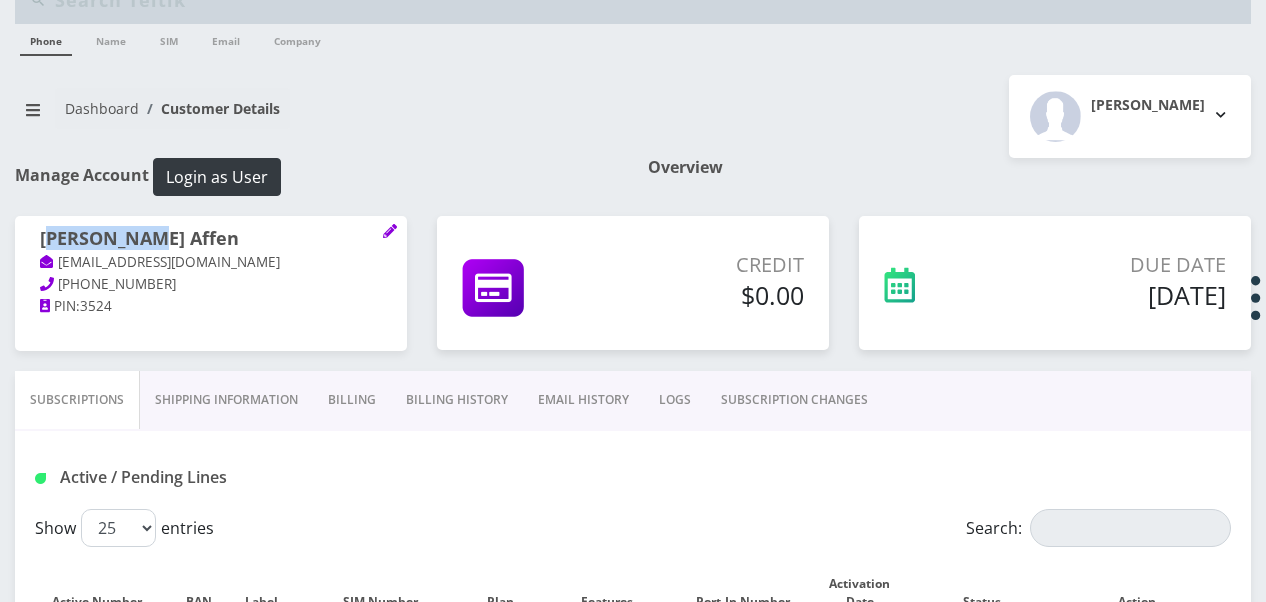 click on "Basya Affen" at bounding box center (211, 240) 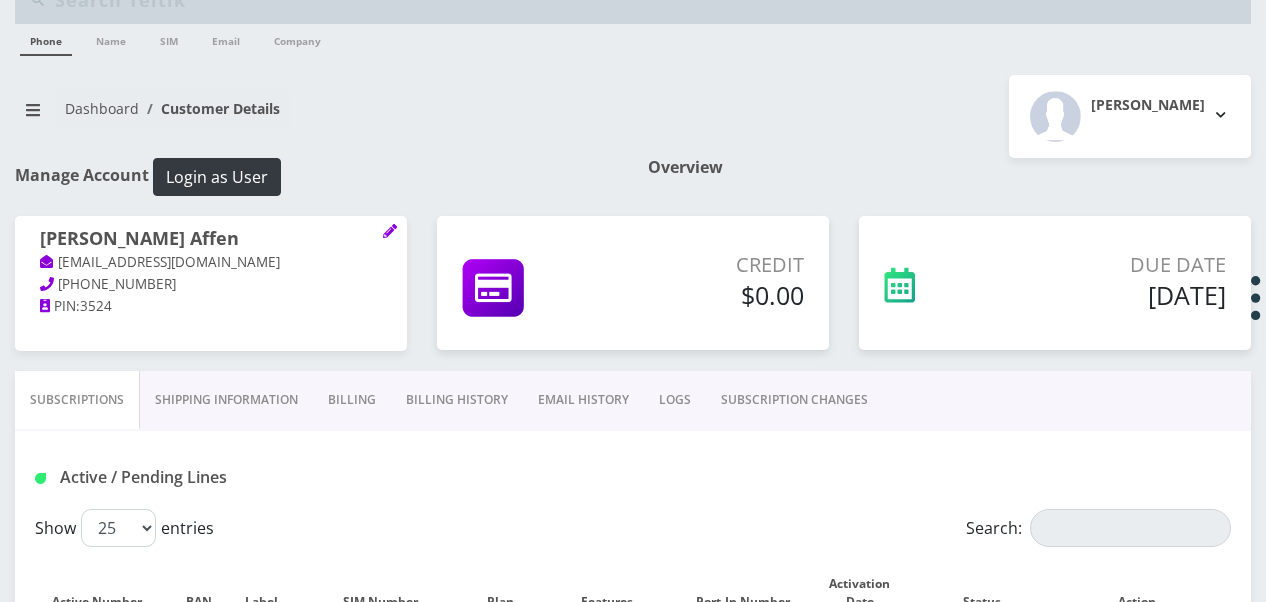 drag, startPoint x: 53, startPoint y: 249, endPoint x: 39, endPoint y: 242, distance: 15.652476 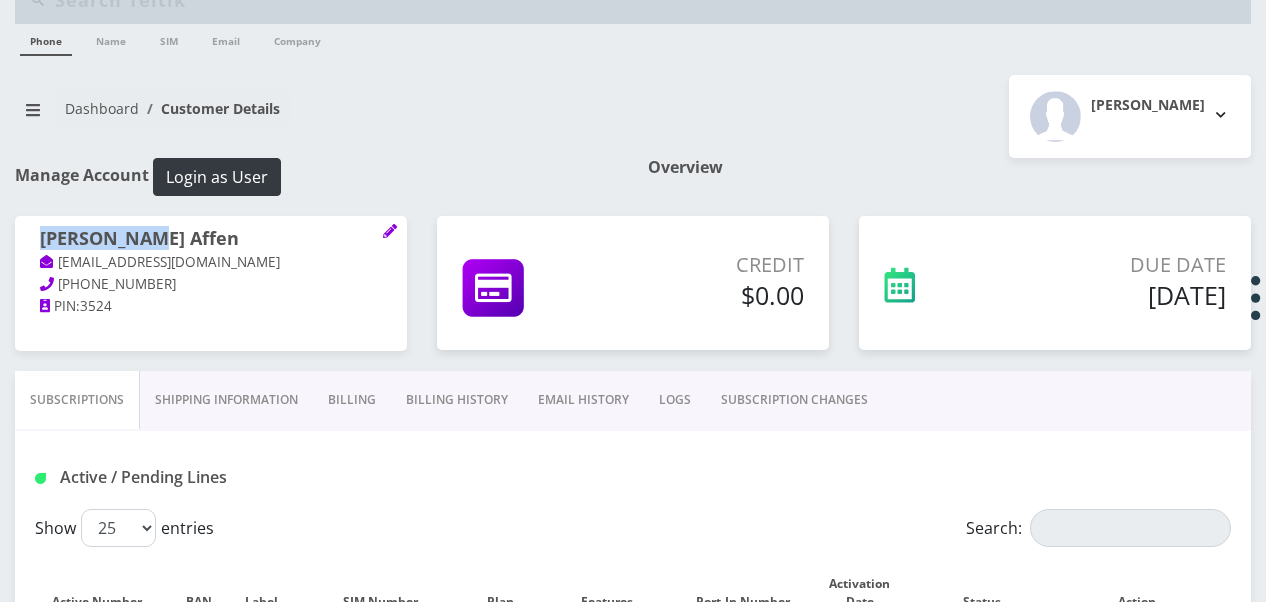 drag, startPoint x: 43, startPoint y: 242, endPoint x: 144, endPoint y: 246, distance: 101.07918 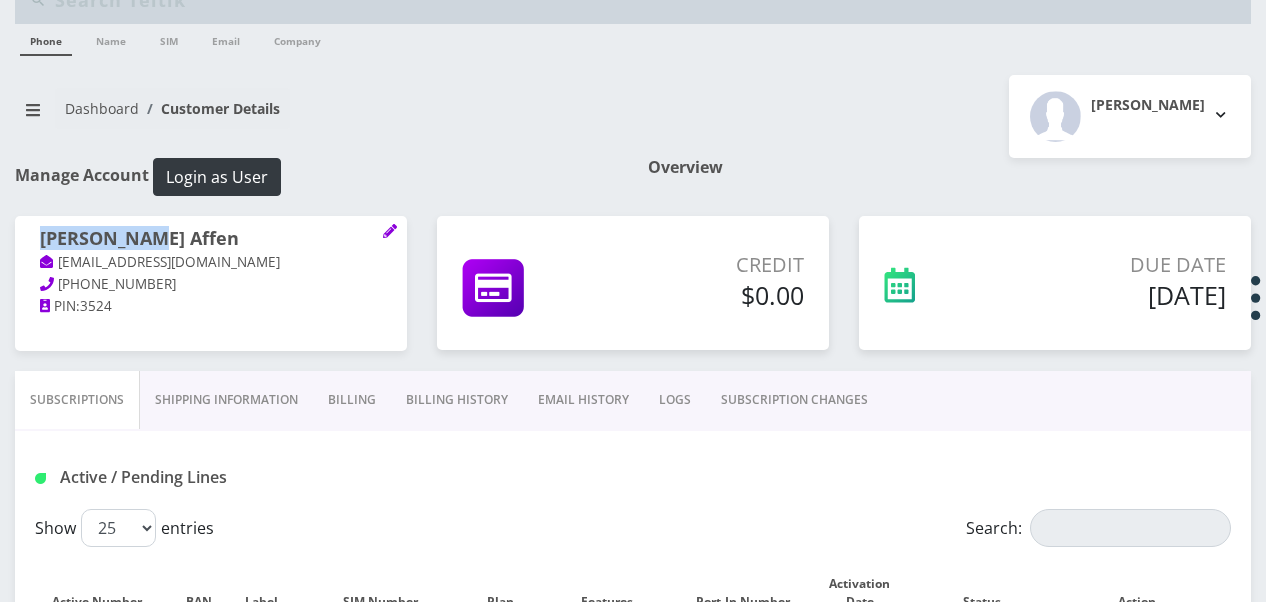 click on "Basya Affen" at bounding box center [211, 240] 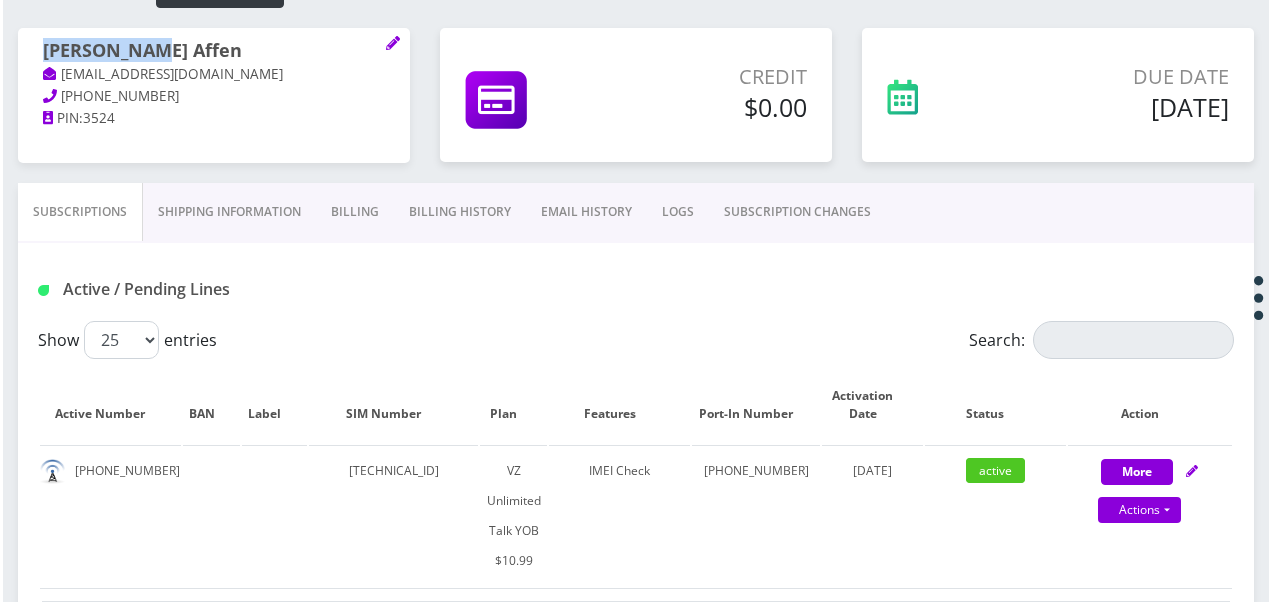 scroll, scrollTop: 344, scrollLeft: 0, axis: vertical 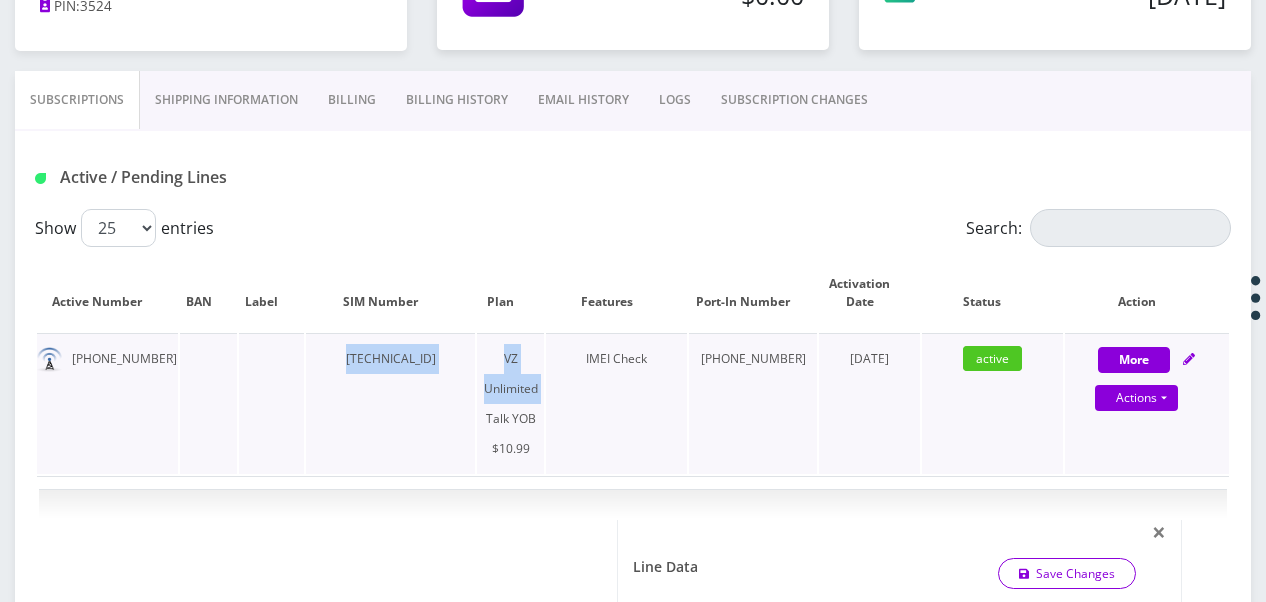 drag, startPoint x: 338, startPoint y: 358, endPoint x: 510, endPoint y: 372, distance: 172.56883 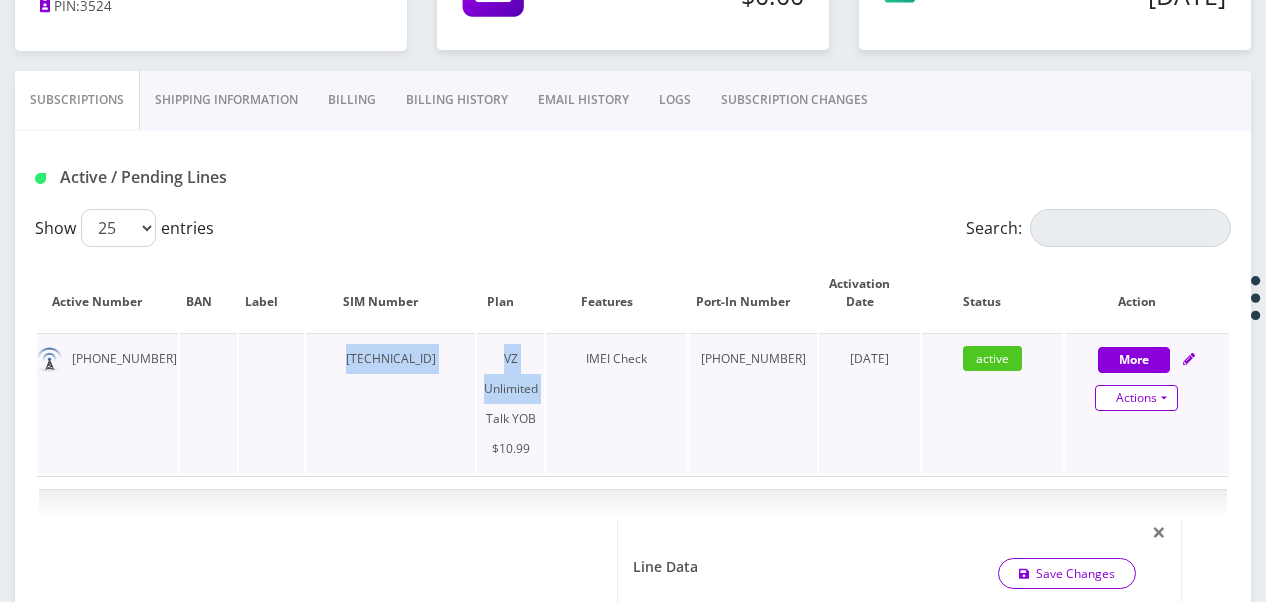 click on "Actions" at bounding box center (1136, 398) 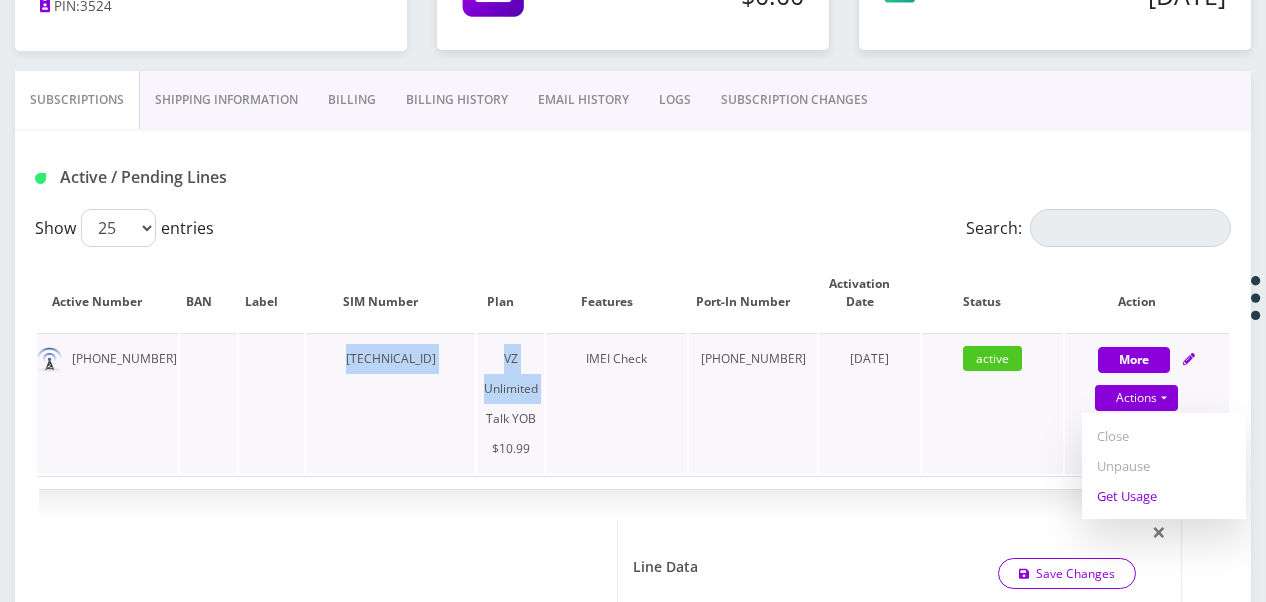 click on "Get Usage" at bounding box center (1164, 496) 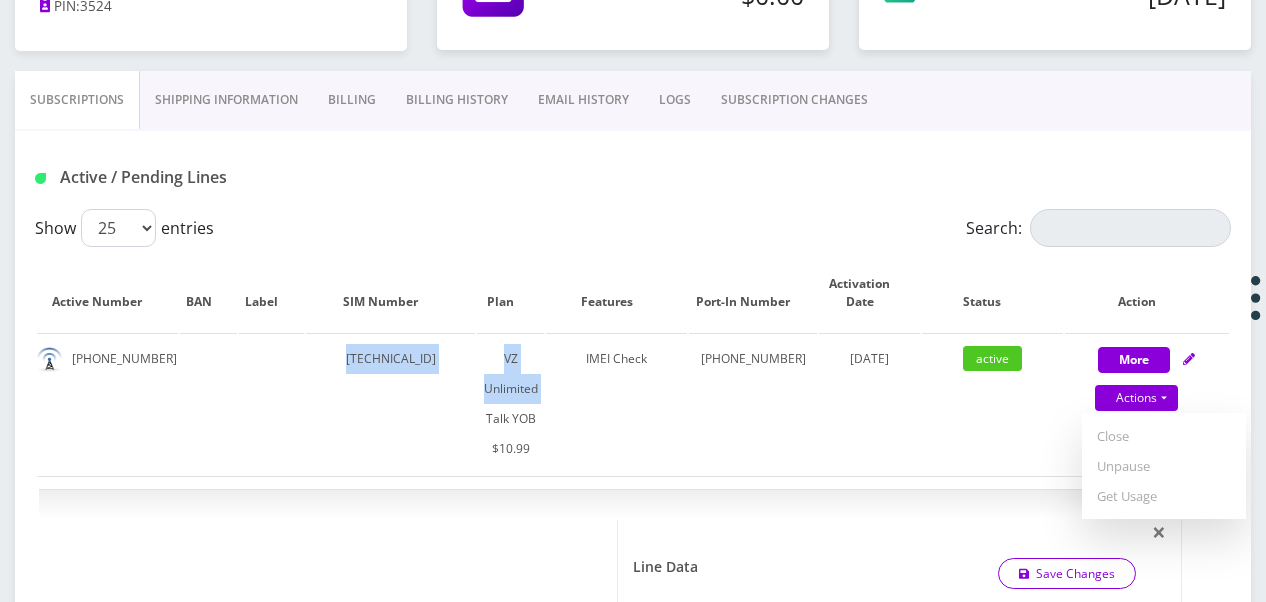 select on "464" 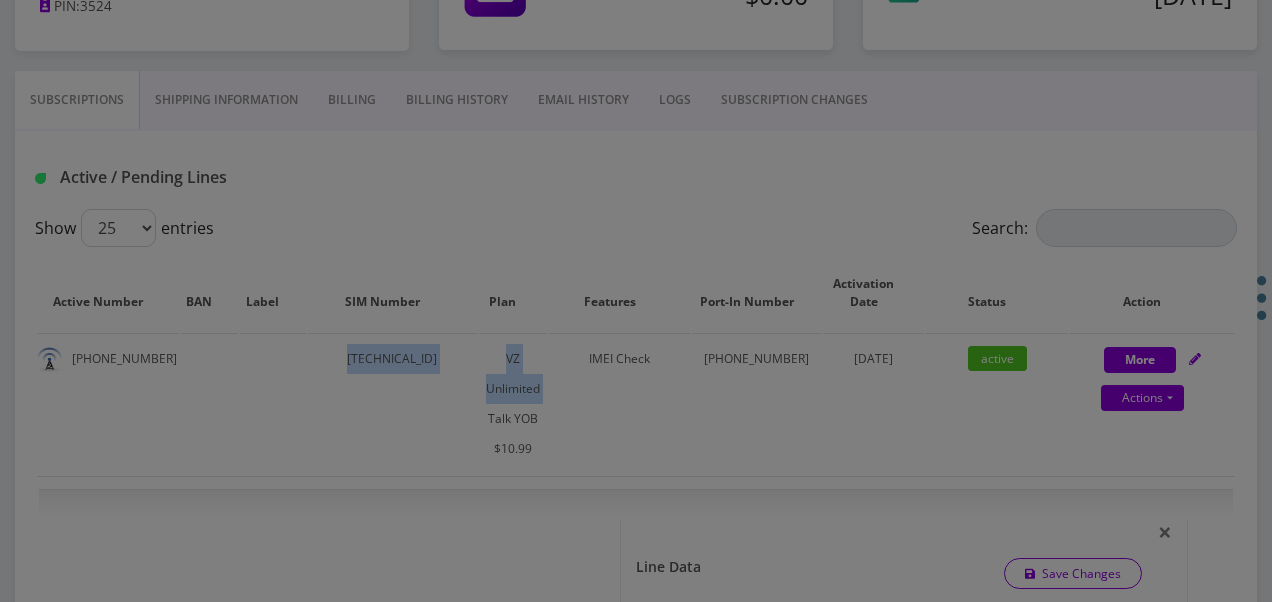 scroll, scrollTop: 0, scrollLeft: 0, axis: both 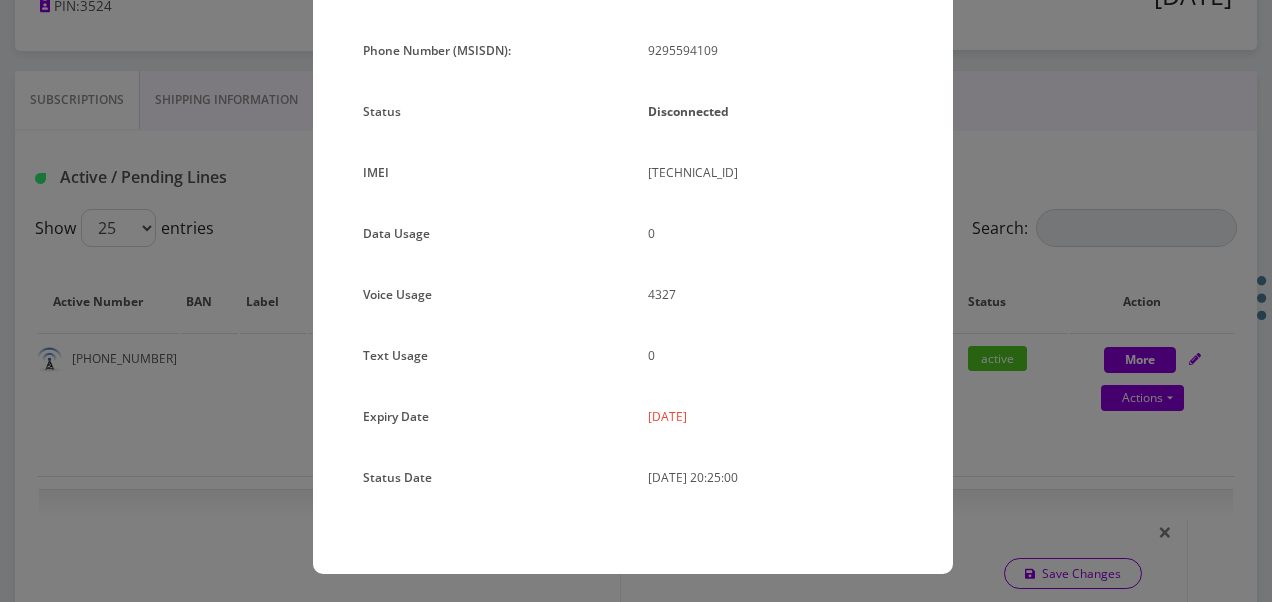 drag, startPoint x: 633, startPoint y: 415, endPoint x: 728, endPoint y: 424, distance: 95.42536 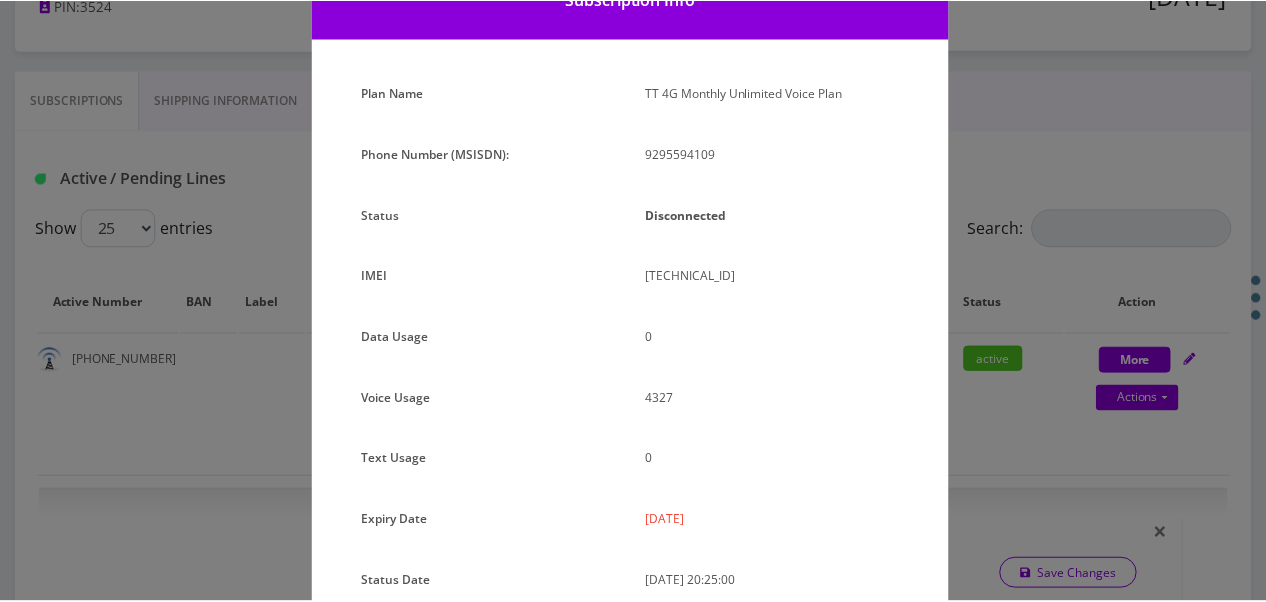 scroll, scrollTop: 0, scrollLeft: 0, axis: both 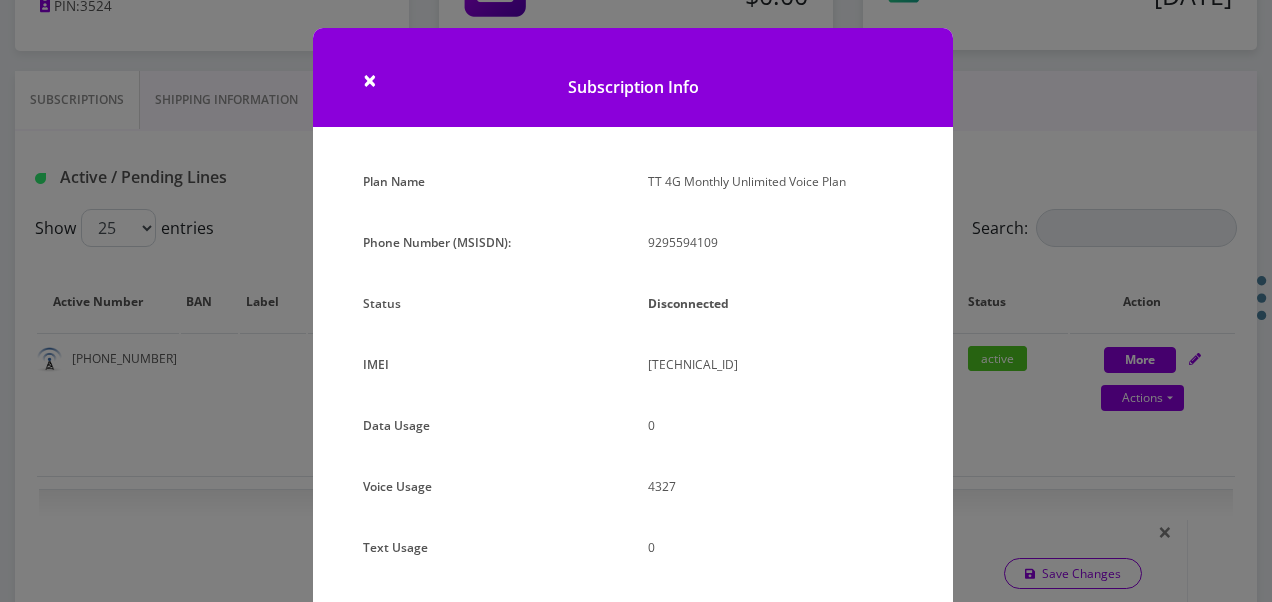 click on "×
Subscription Info
Plan Name
TT 4G Monthly Unlimited Voice Plan
Phone Number (MSISDN):
9295594109
Status
Disconnected
IMEI
359018840553886
0 0" at bounding box center (636, 301) 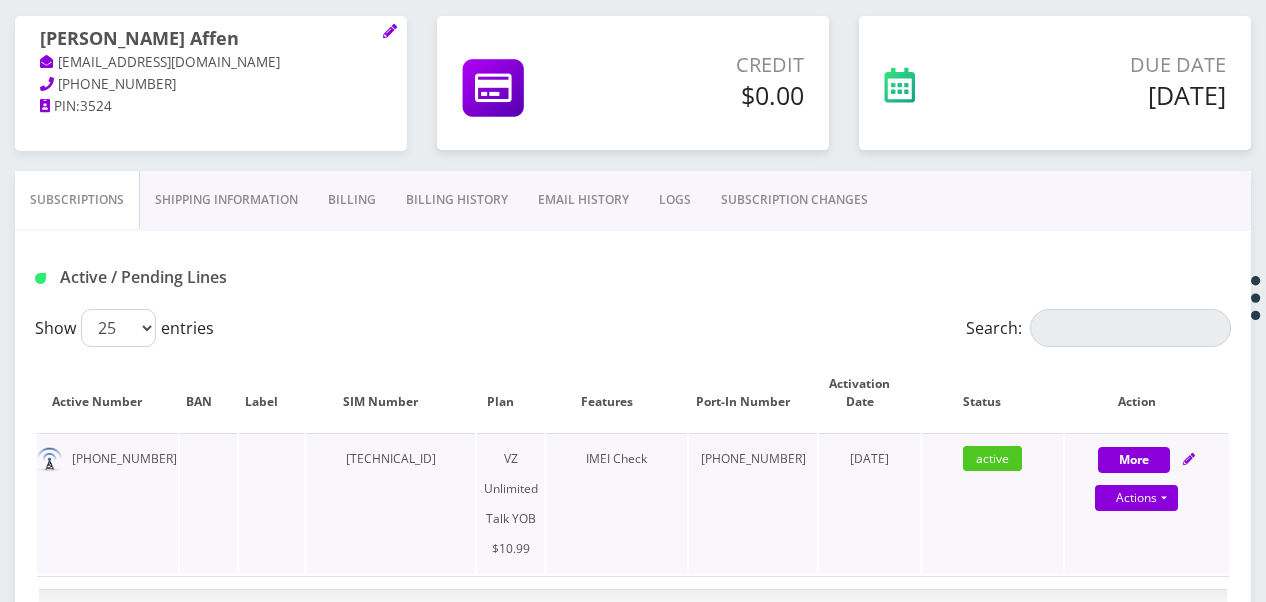 scroll, scrollTop: 344, scrollLeft: 0, axis: vertical 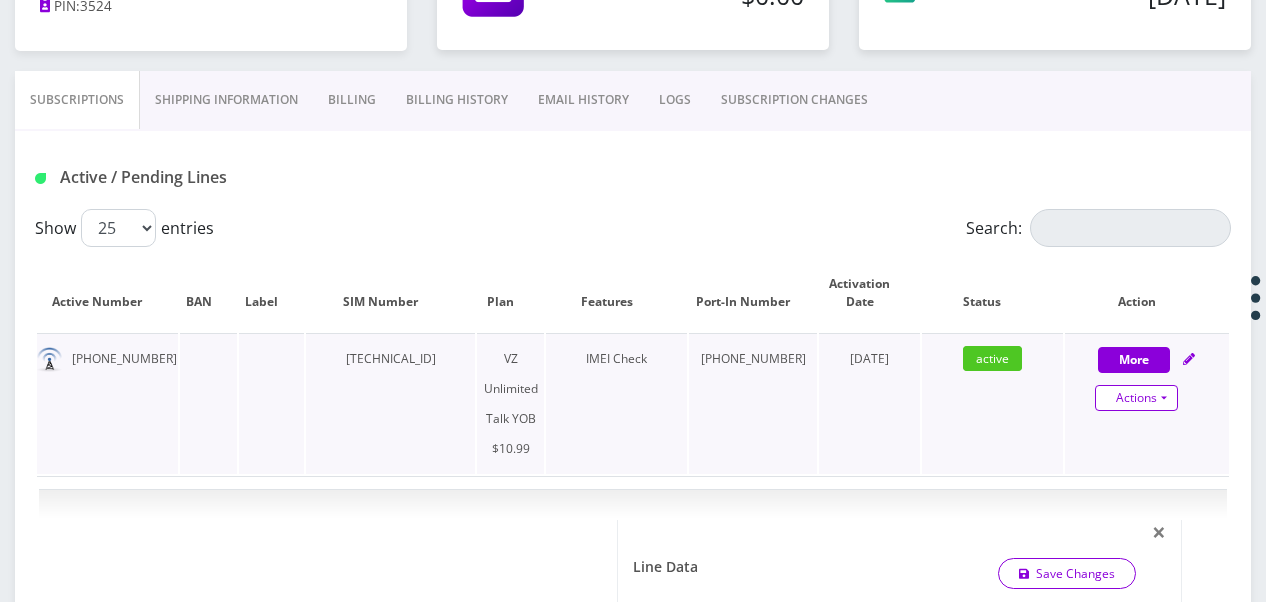 click on "Actions" at bounding box center (1136, 398) 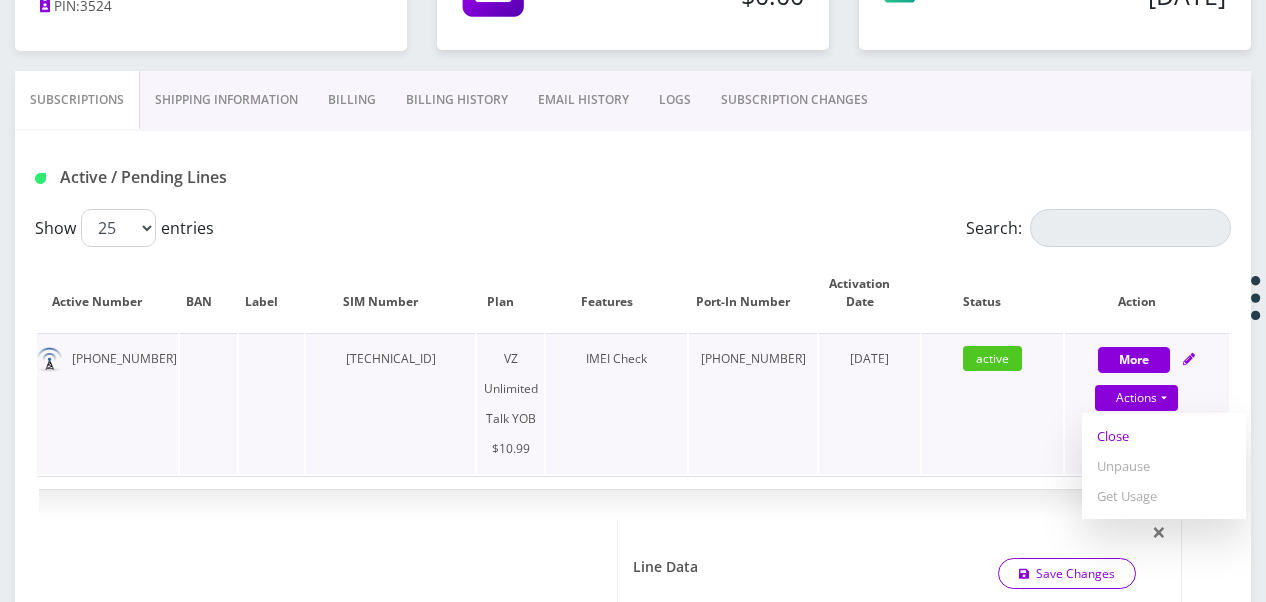 click on "Close" at bounding box center (1164, 436) 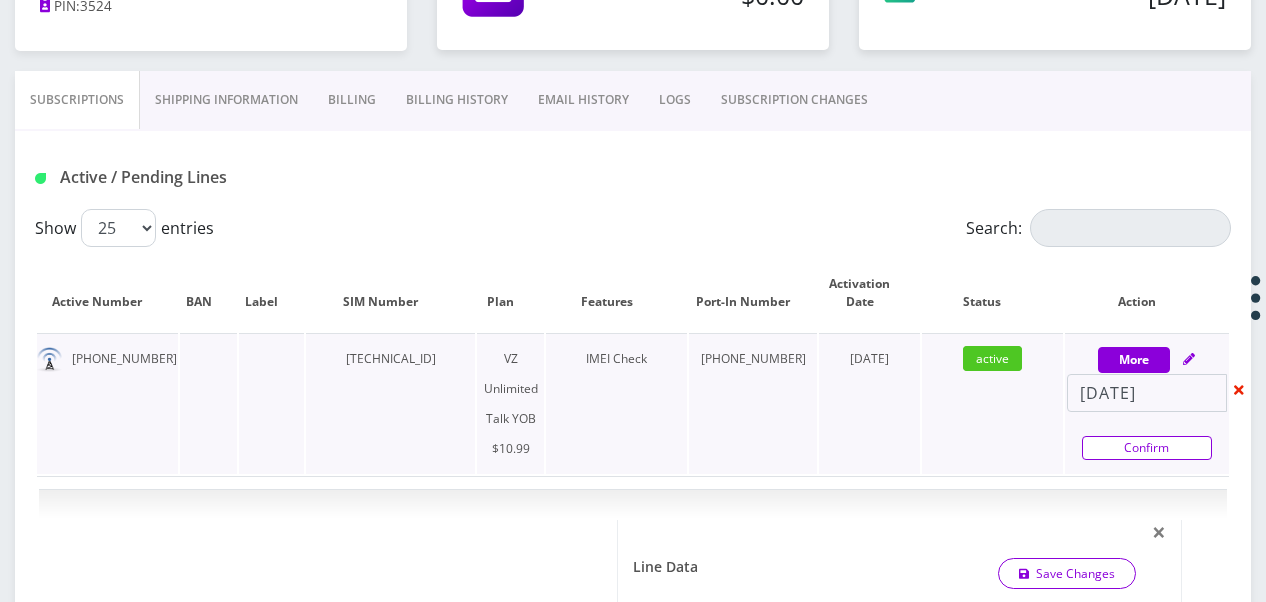 click on "Confirm" at bounding box center [1147, 448] 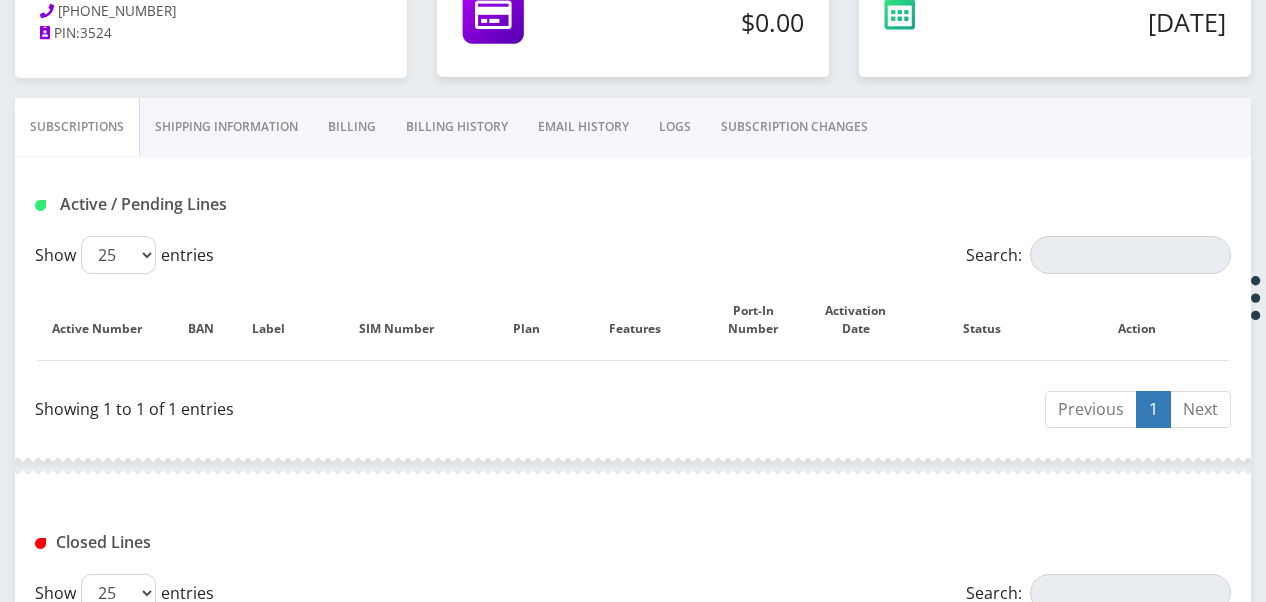 scroll, scrollTop: 0, scrollLeft: 0, axis: both 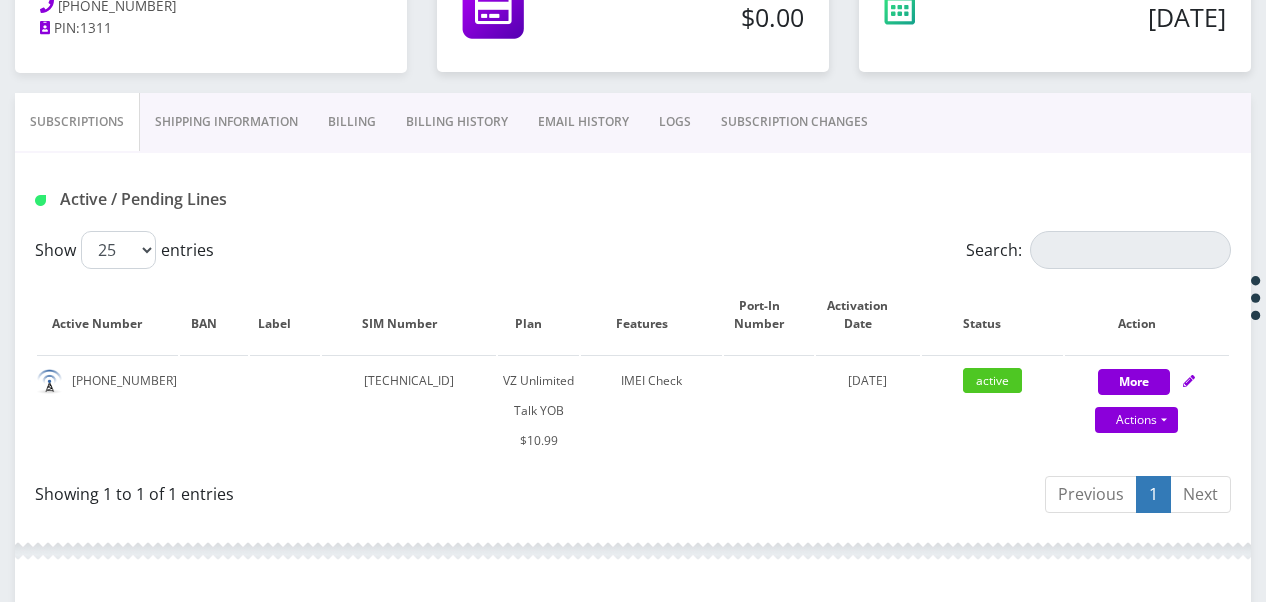 click on "Billing" at bounding box center (352, 122) 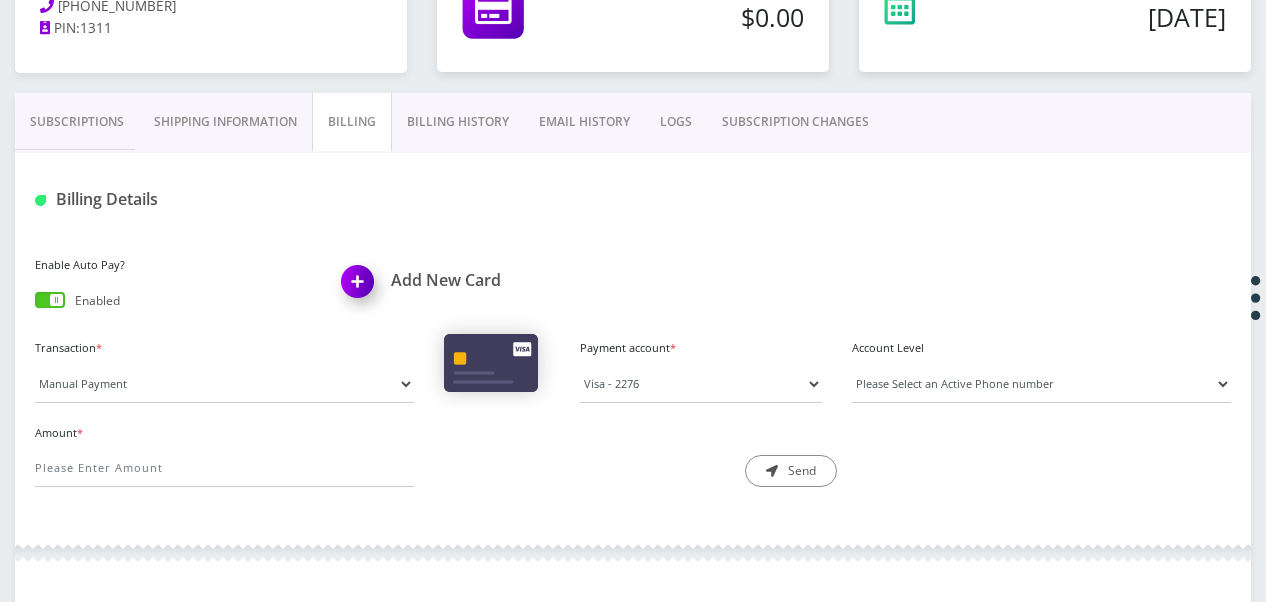 click on "Billing History" at bounding box center (458, 122) 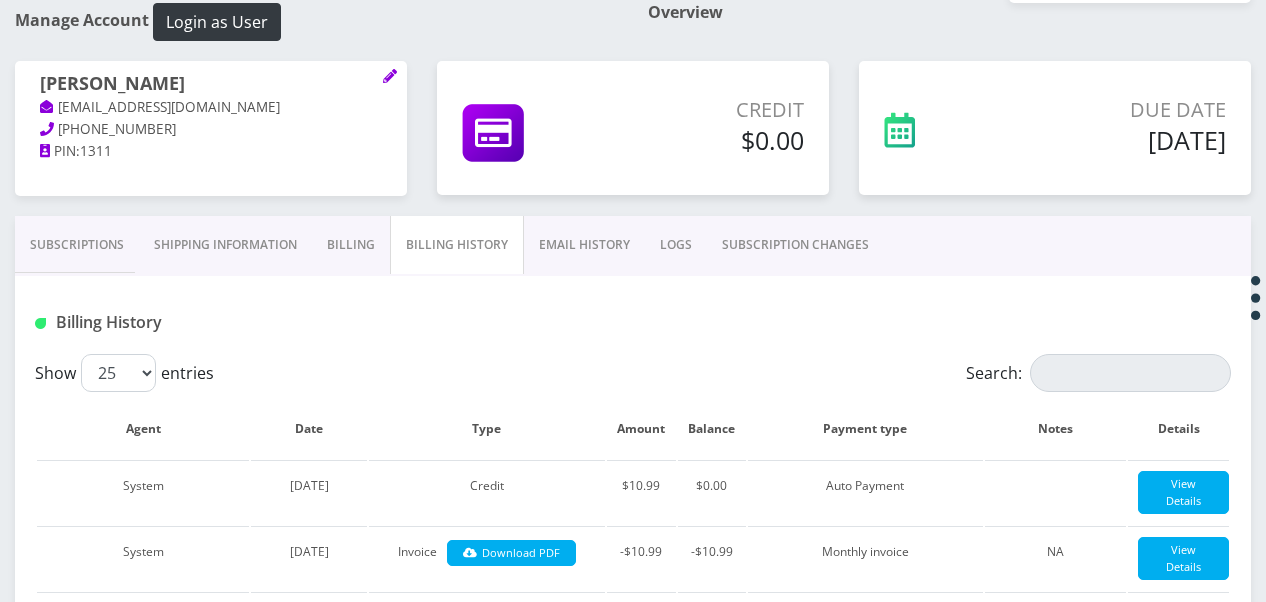 scroll, scrollTop: 0, scrollLeft: 0, axis: both 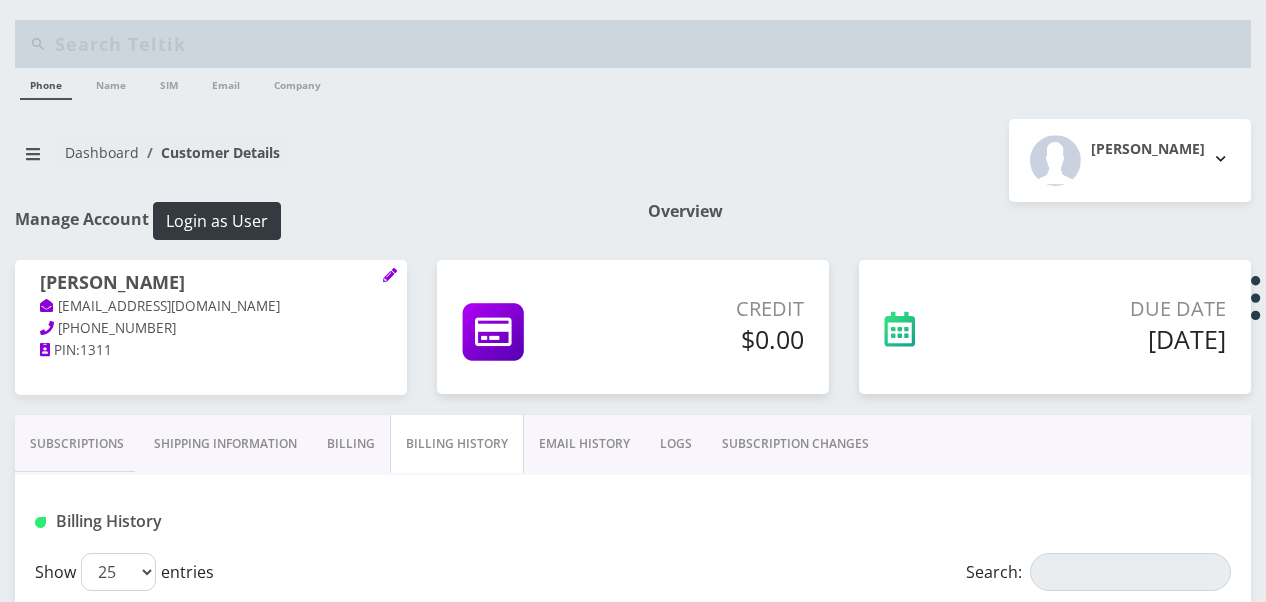 click on "Subscriptions" at bounding box center (77, 444) 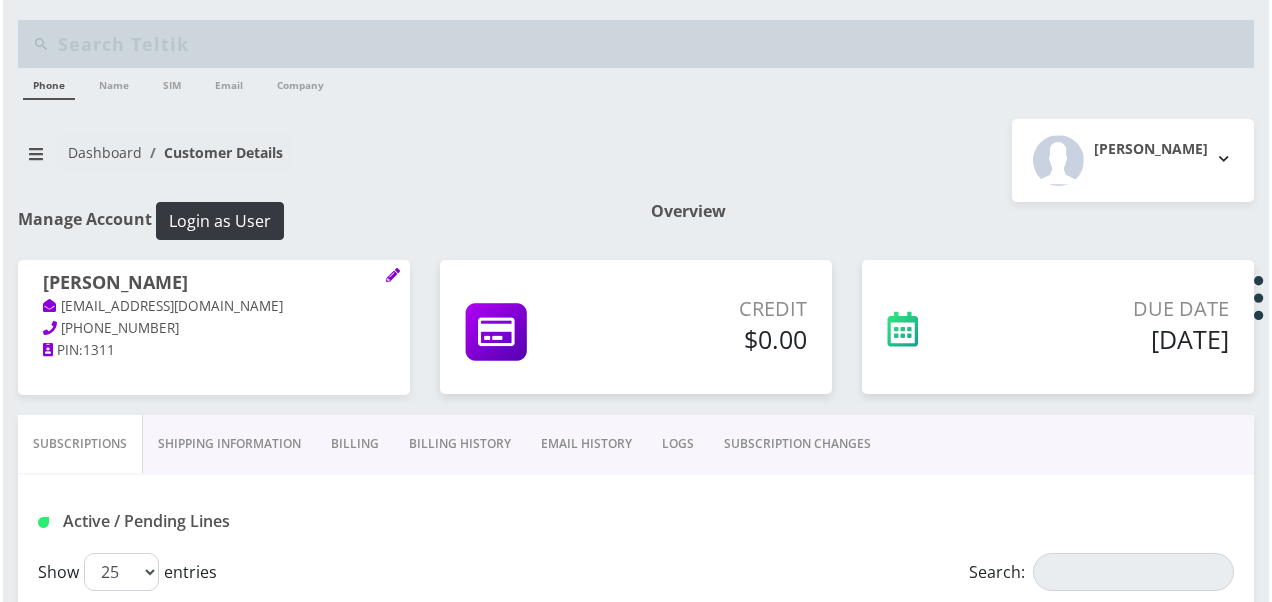 scroll, scrollTop: 300, scrollLeft: 0, axis: vertical 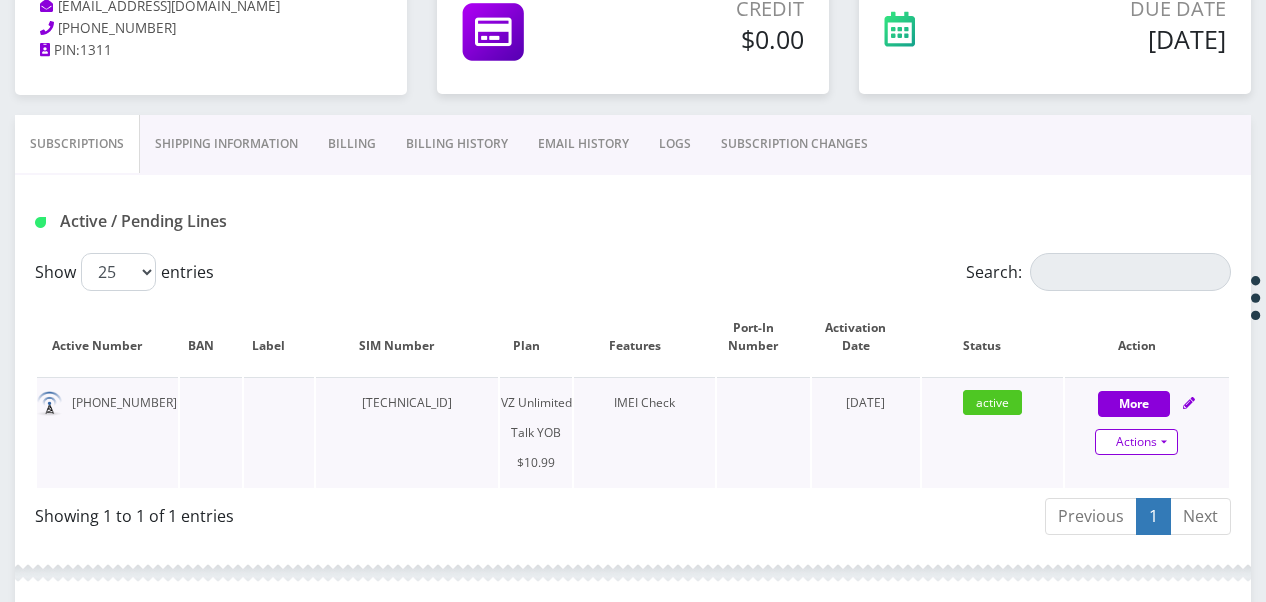 click on "Actions" at bounding box center [1136, 442] 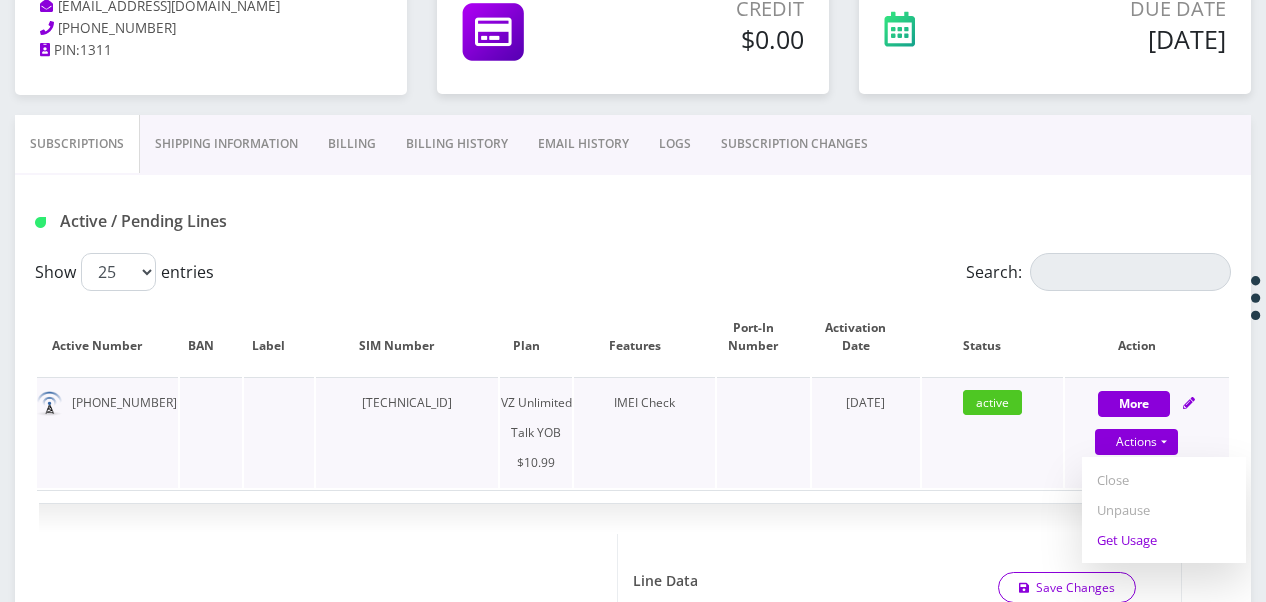 click on "Get Usage" at bounding box center (1164, 540) 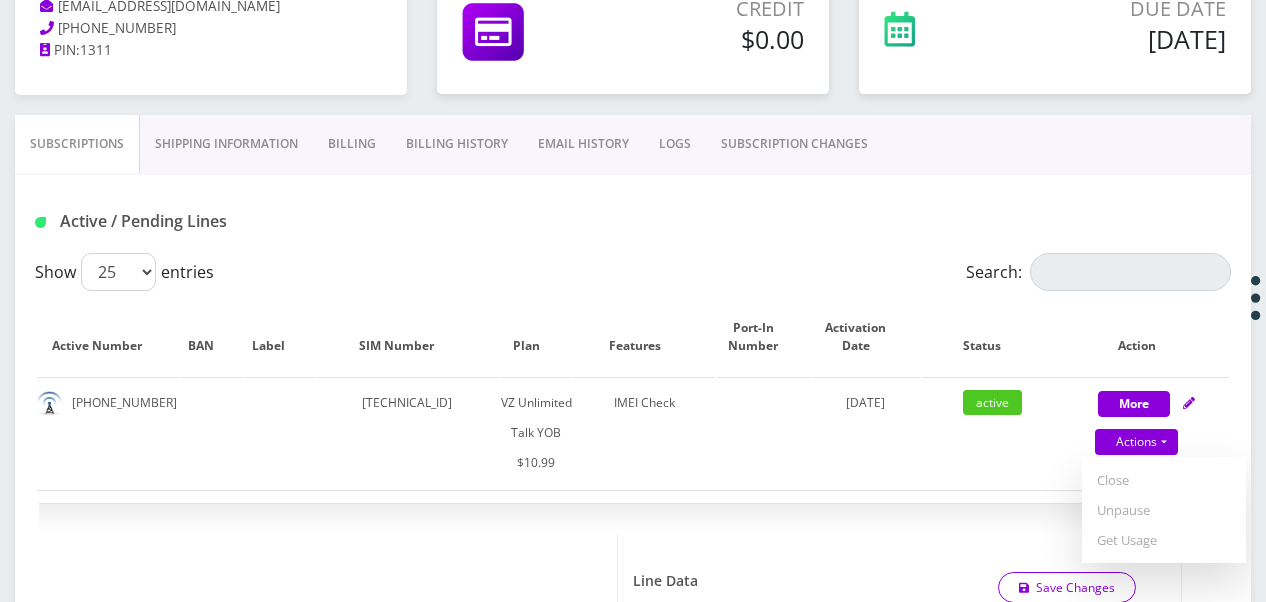 select on "464" 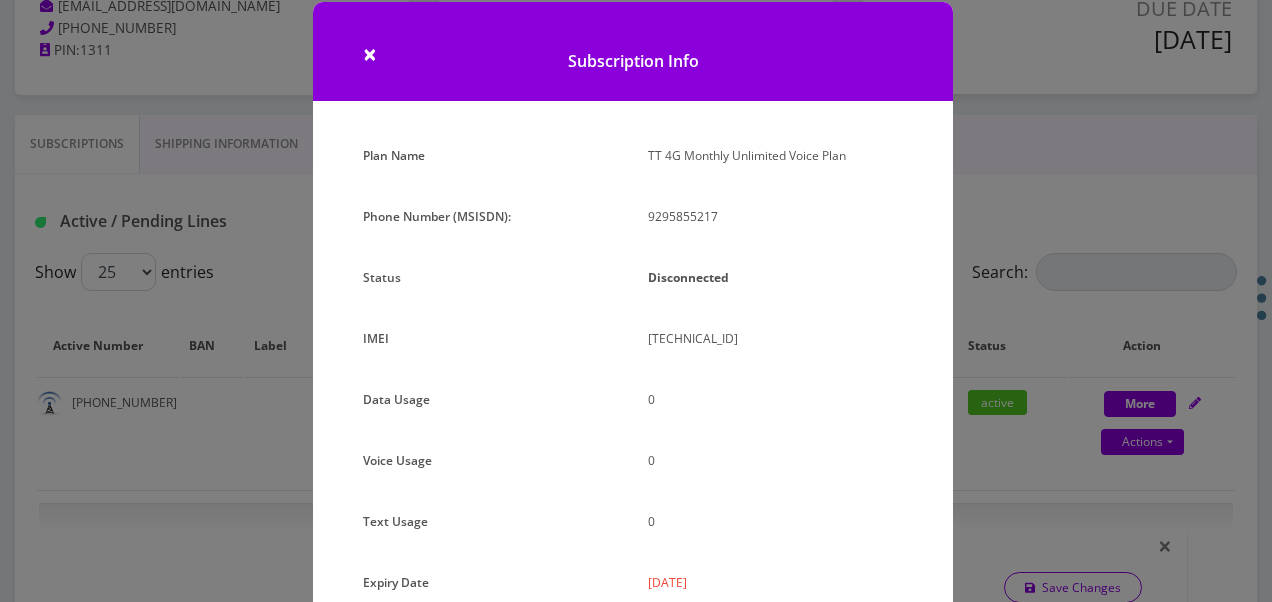 scroll, scrollTop: 0, scrollLeft: 0, axis: both 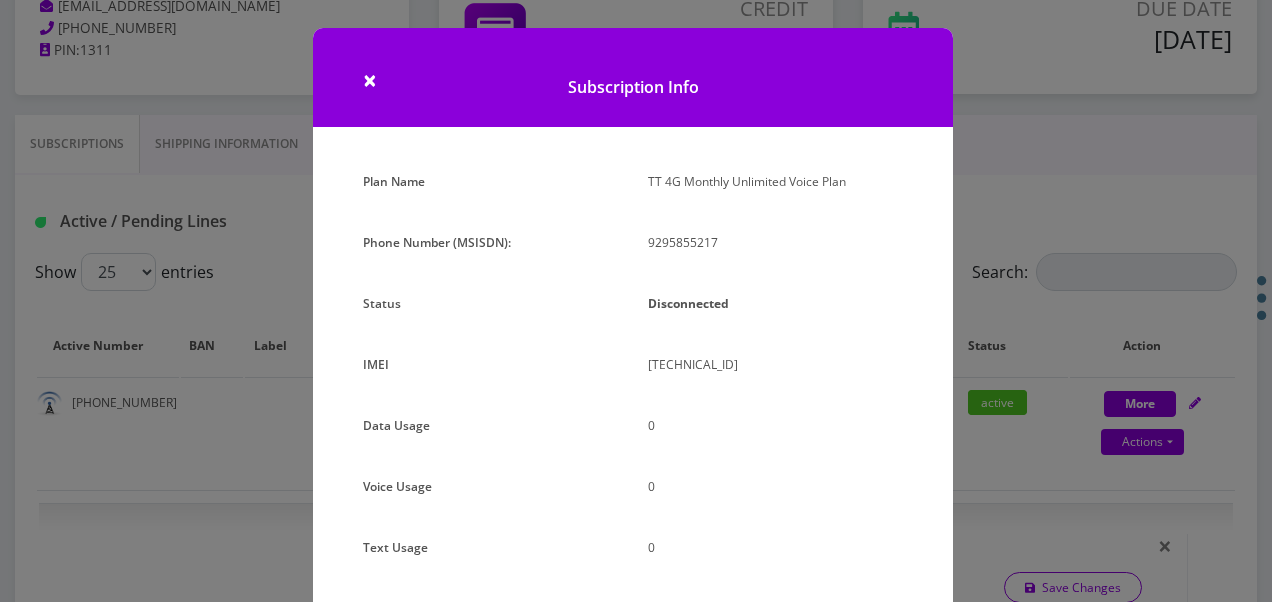 drag, startPoint x: 1026, startPoint y: 287, endPoint x: 860, endPoint y: 268, distance: 167.08382 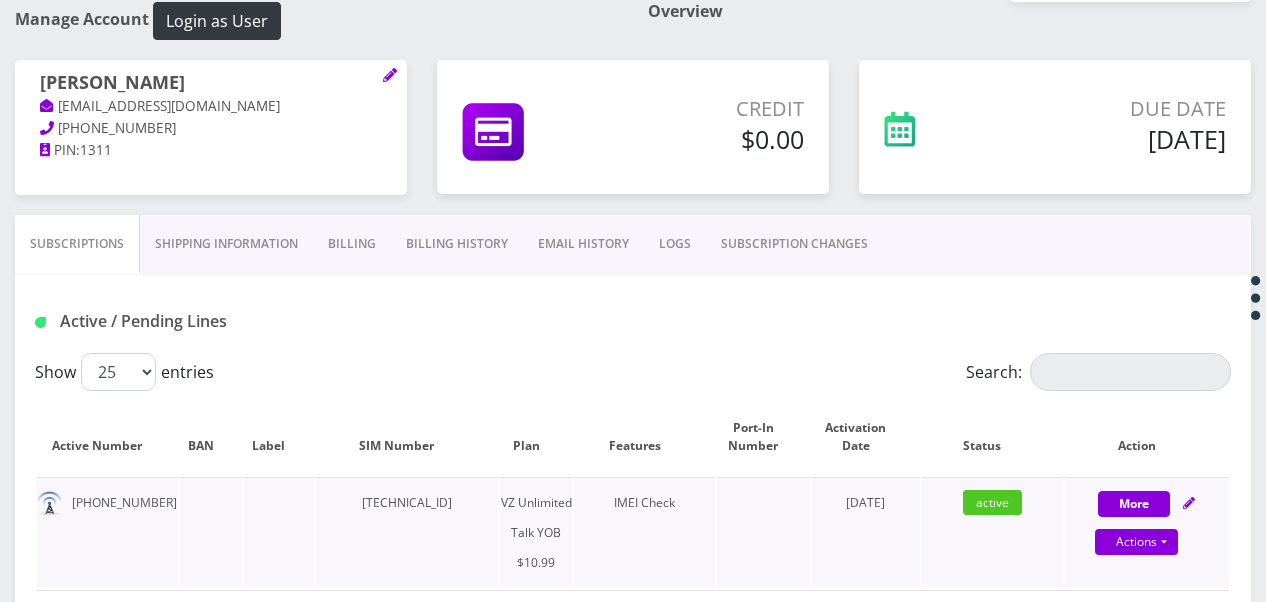 scroll, scrollTop: 400, scrollLeft: 0, axis: vertical 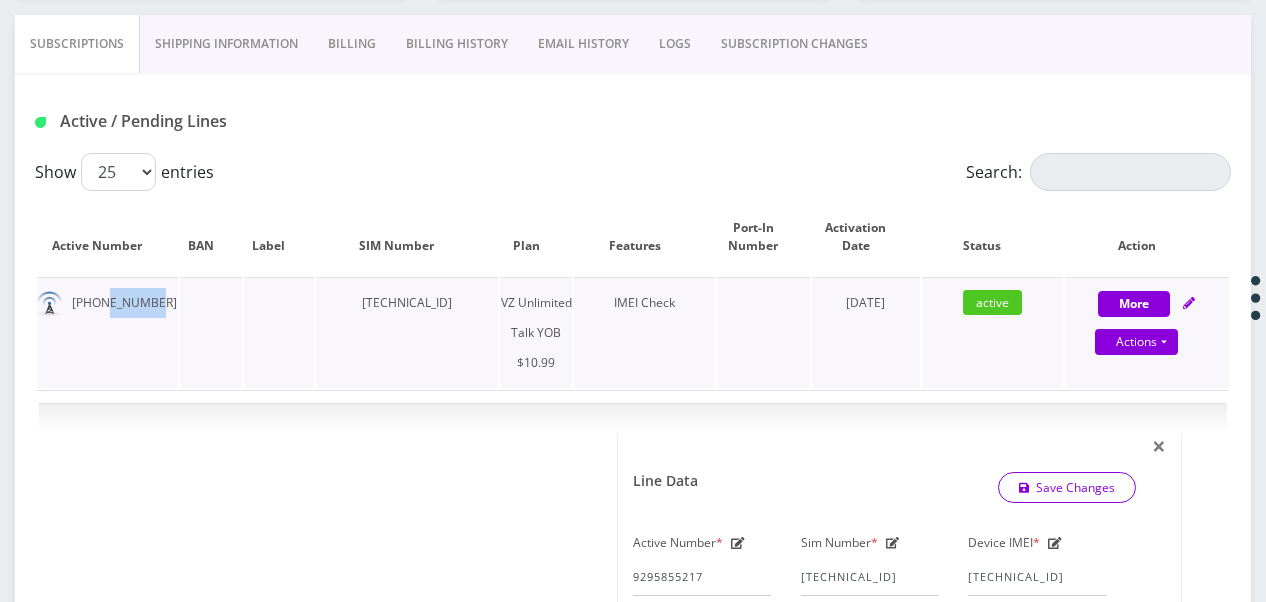 drag, startPoint x: 102, startPoint y: 310, endPoint x: 148, endPoint y: 302, distance: 46.69047 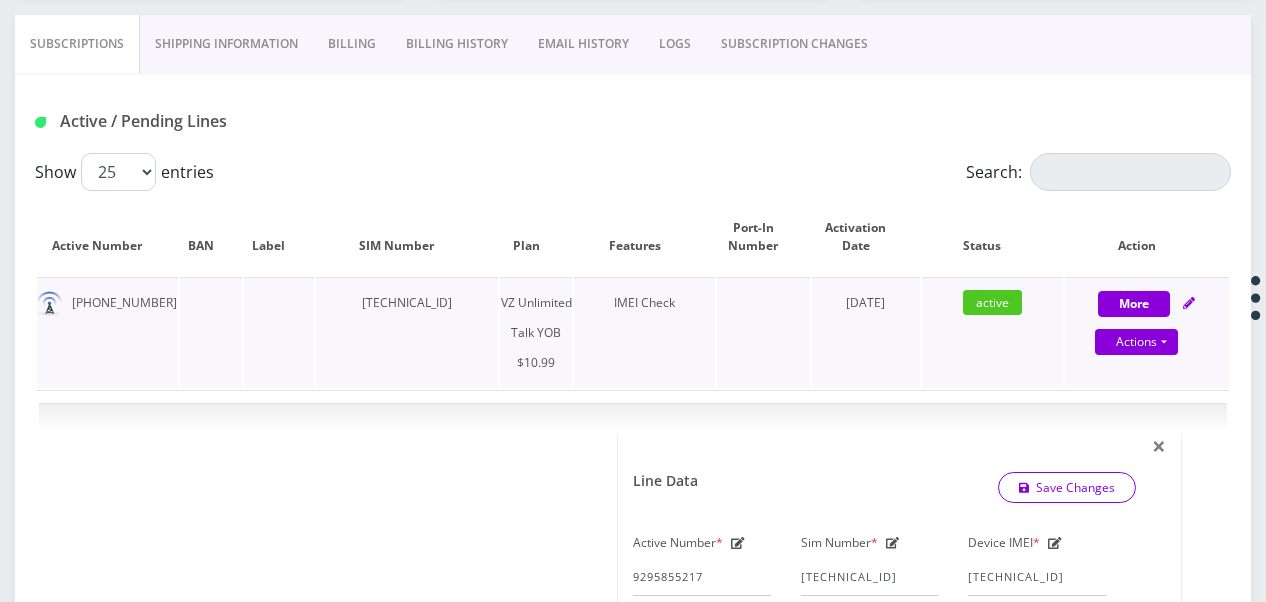 click on "VZ Unlimited Talk YOB $10.99" at bounding box center [536, 332] 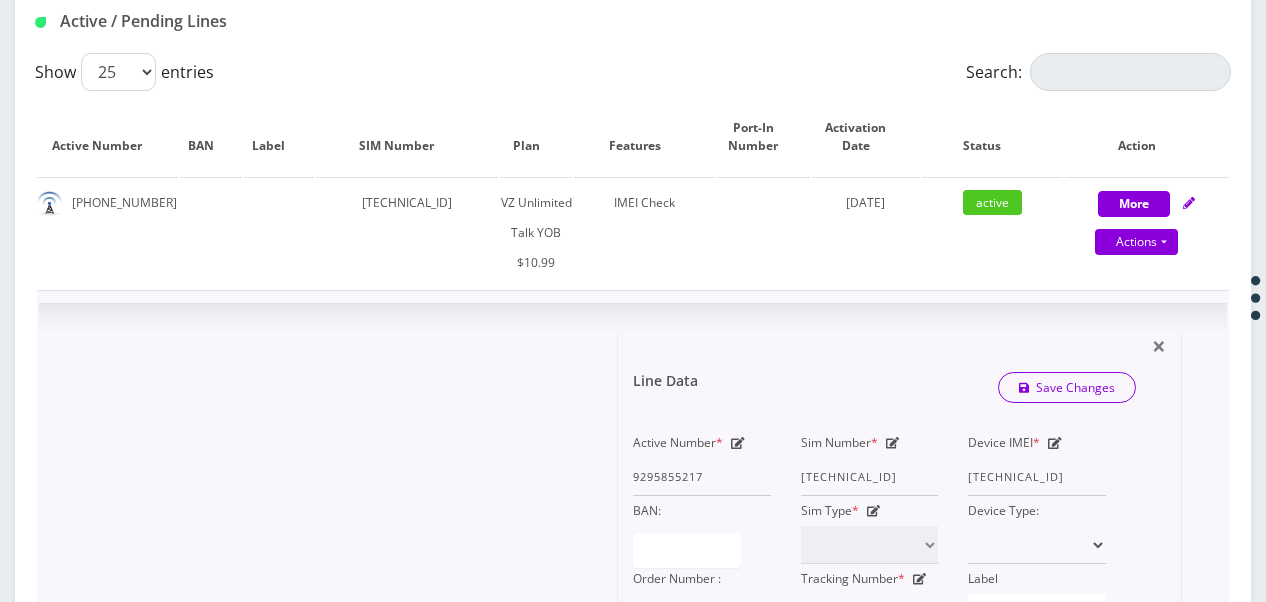 scroll, scrollTop: 400, scrollLeft: 0, axis: vertical 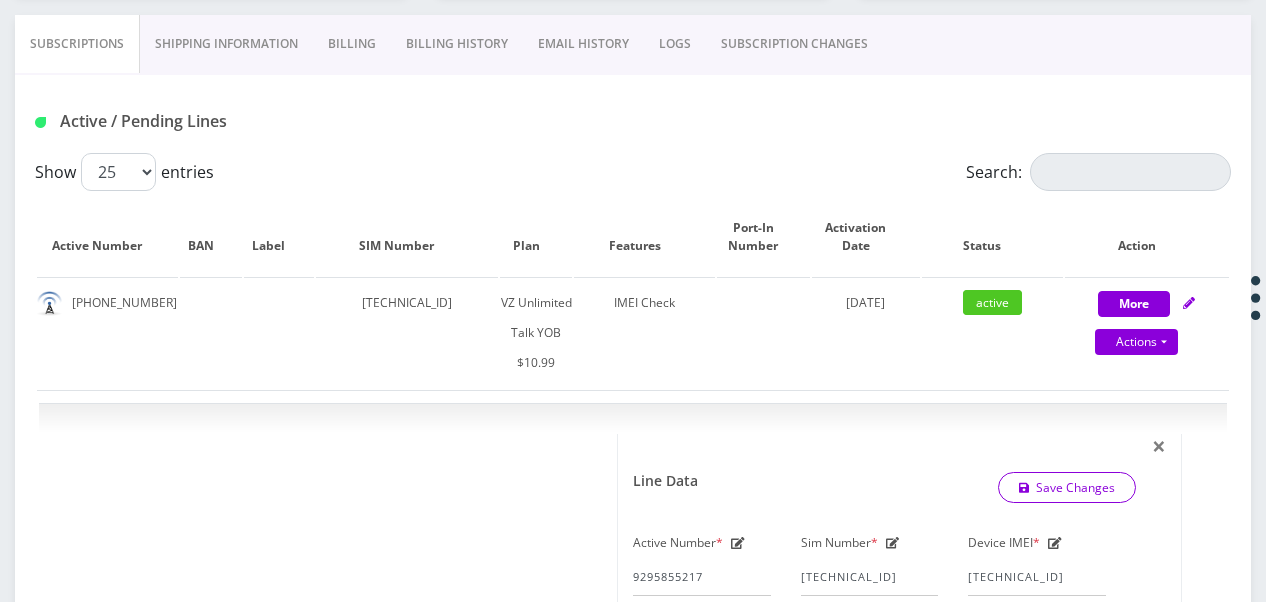 click on "Billing" at bounding box center [352, 44] 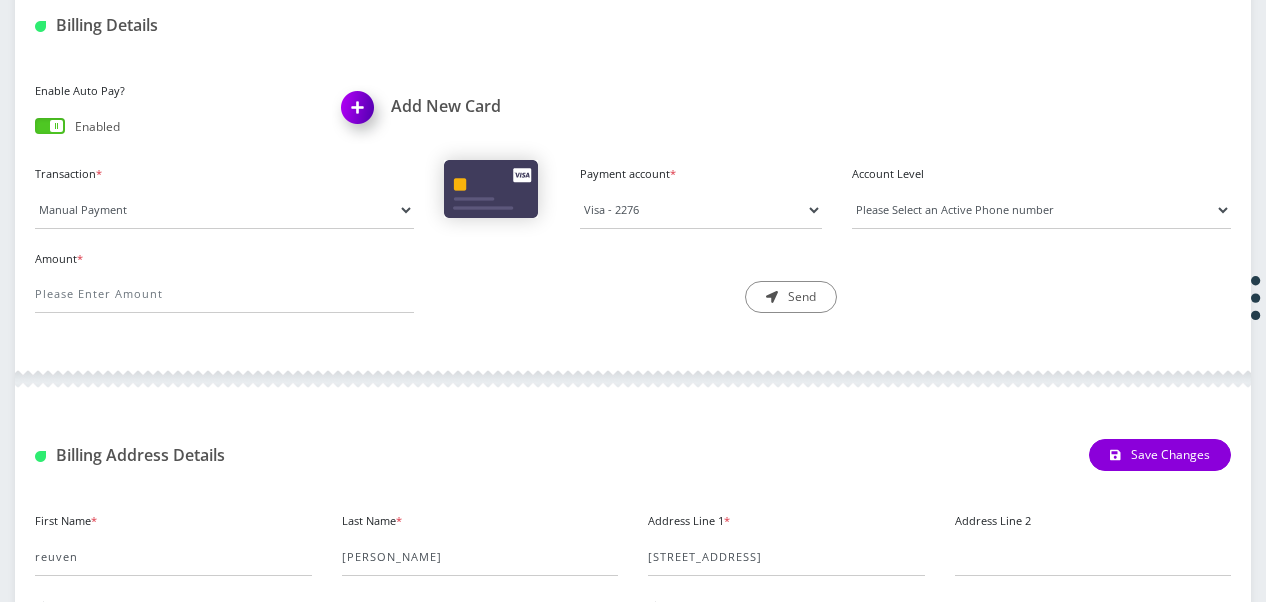 scroll, scrollTop: 406, scrollLeft: 0, axis: vertical 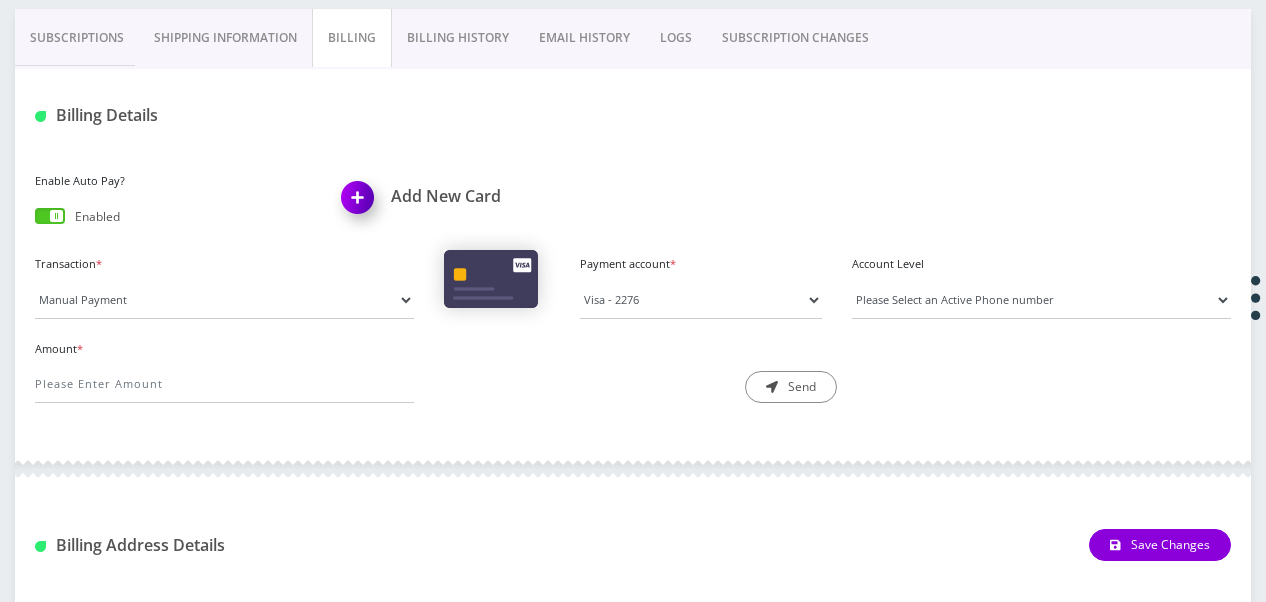click on "Subscriptions" at bounding box center [77, 38] 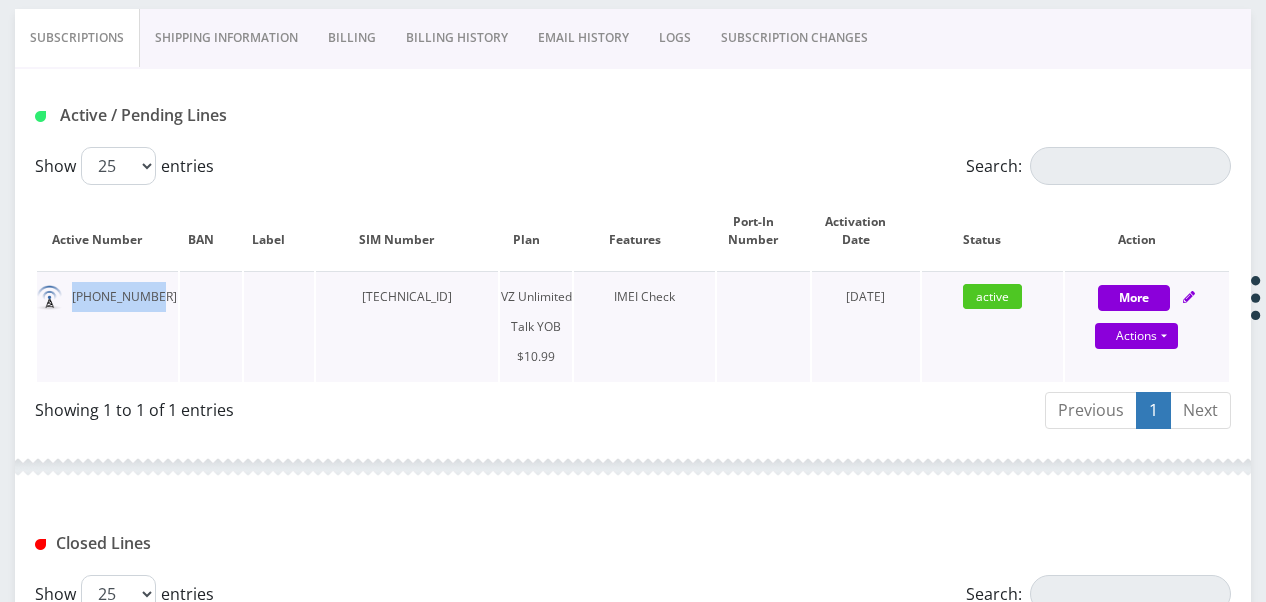 drag, startPoint x: 67, startPoint y: 301, endPoint x: 149, endPoint y: 302, distance: 82.006096 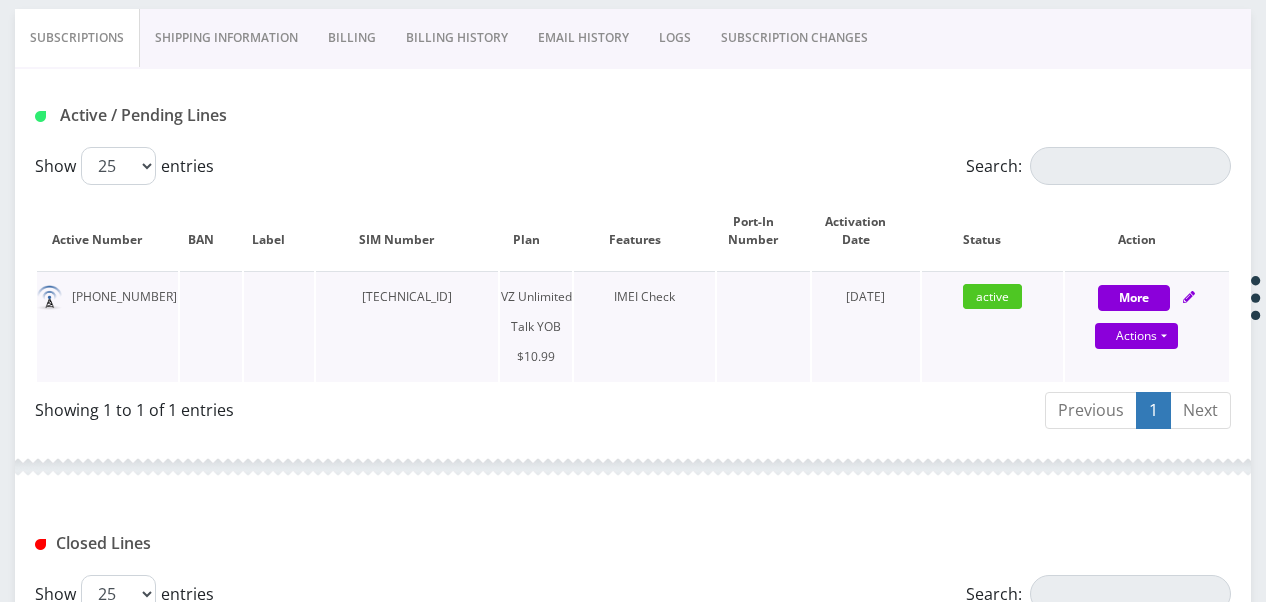 drag, startPoint x: 149, startPoint y: 302, endPoint x: 295, endPoint y: 342, distance: 151.38031 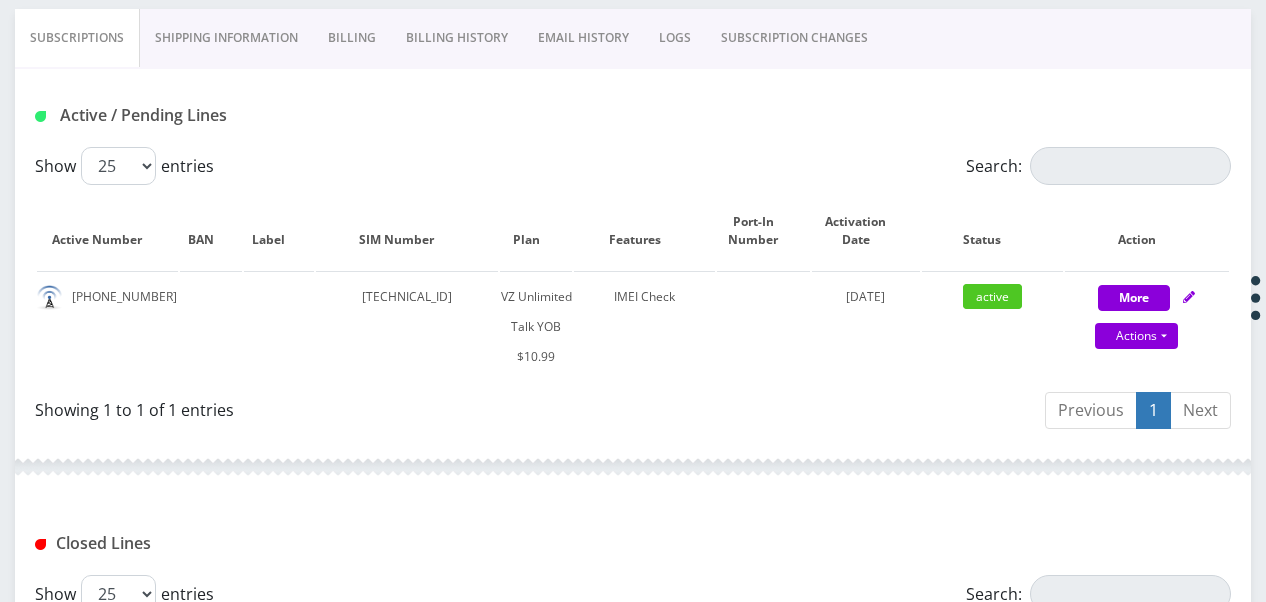 click on "Billing" at bounding box center [352, 38] 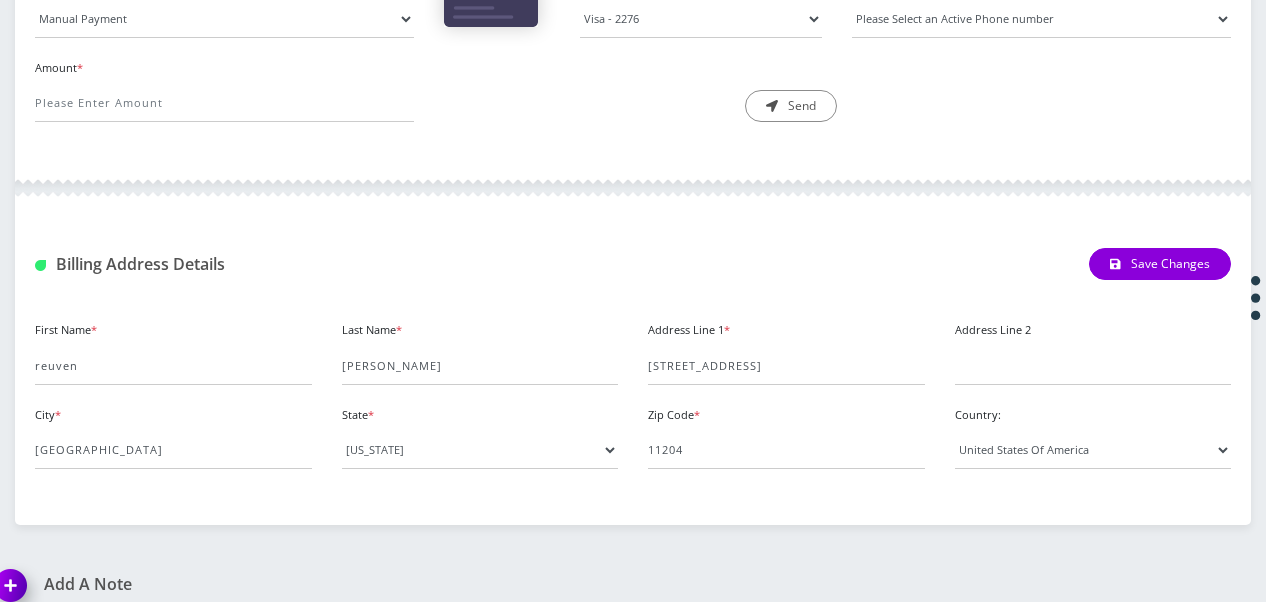 scroll, scrollTop: 306, scrollLeft: 0, axis: vertical 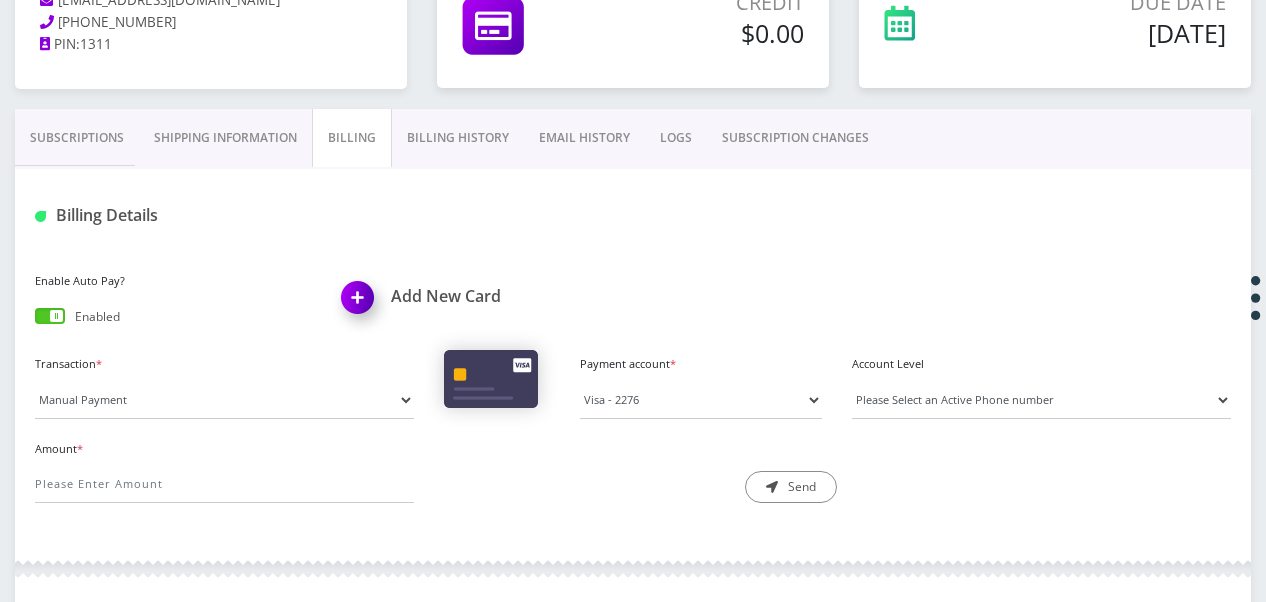 click on "Billing History" at bounding box center [458, 138] 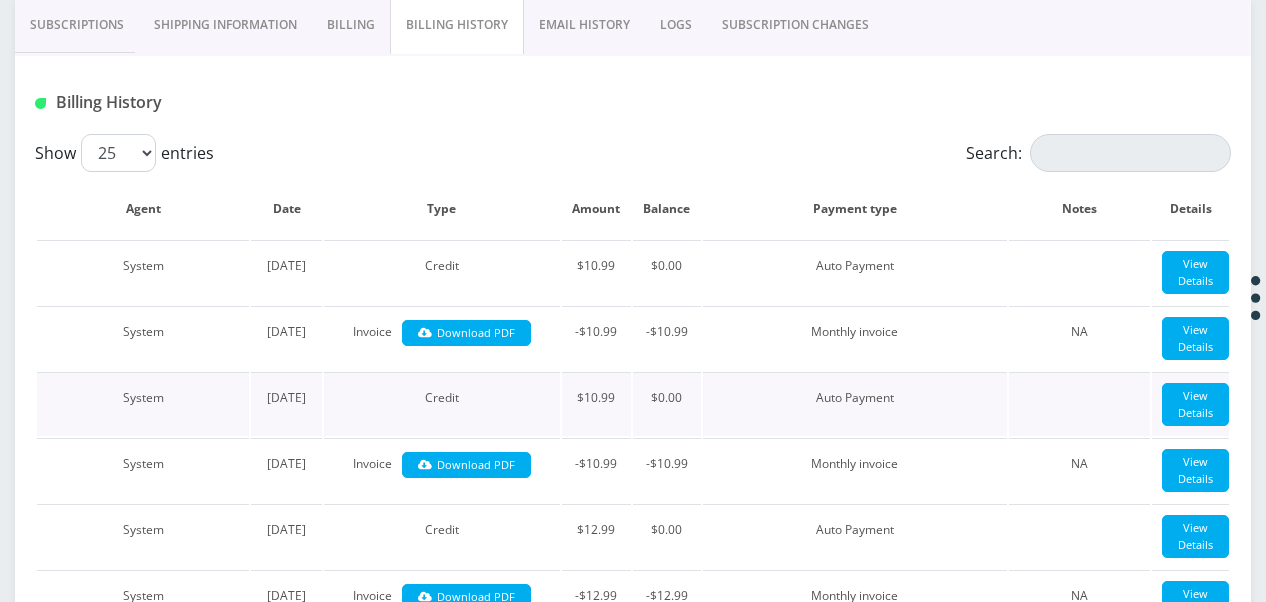 scroll, scrollTop: 306, scrollLeft: 0, axis: vertical 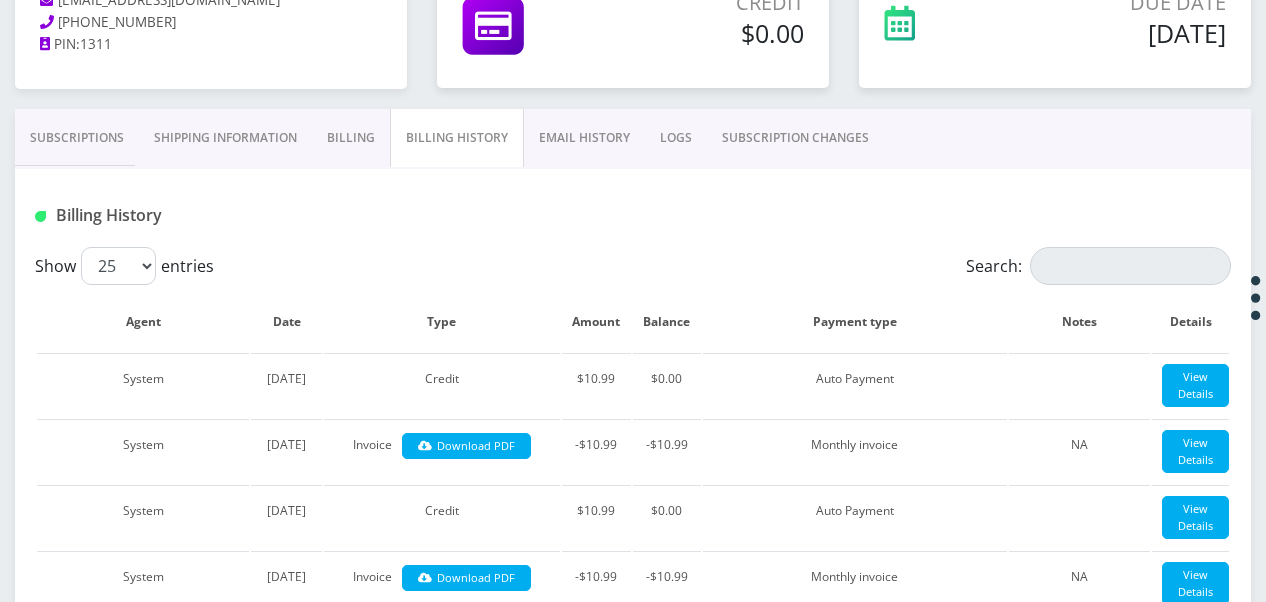 click on "Billing" at bounding box center (351, 138) 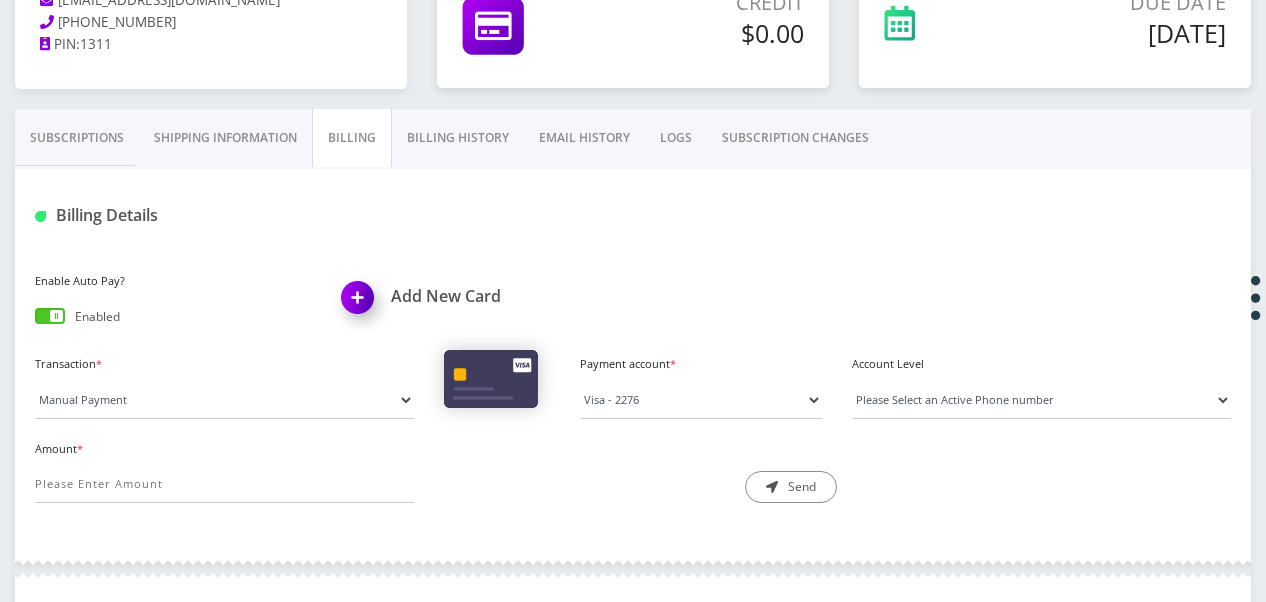 click on "Billing History" at bounding box center (458, 138) 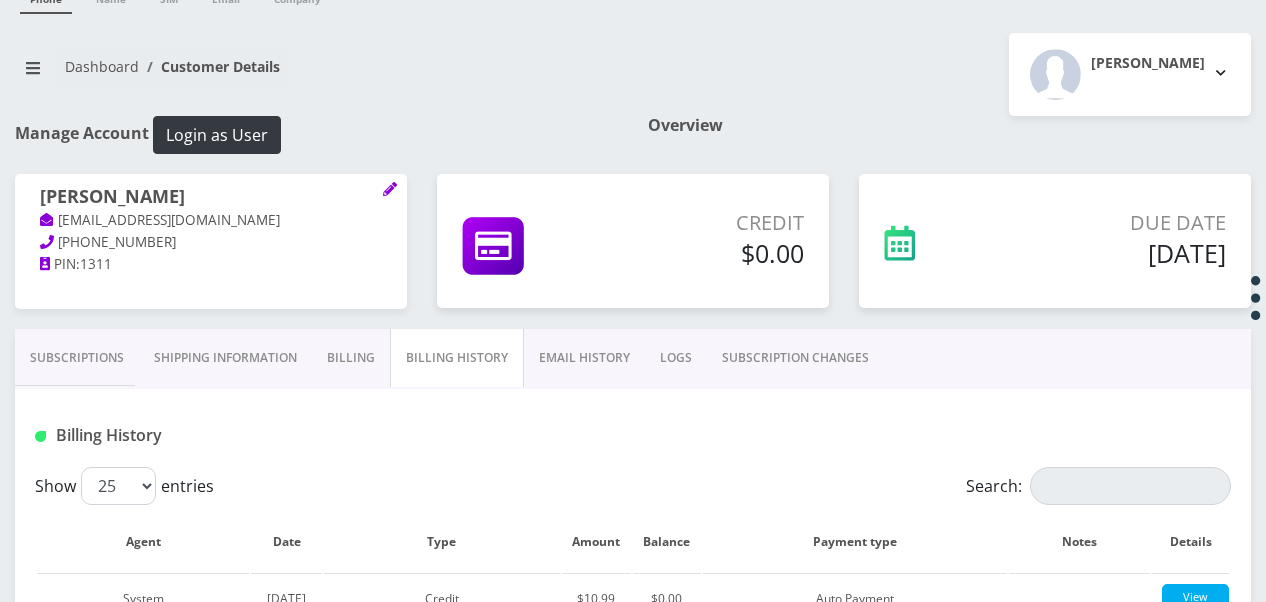 scroll, scrollTop: 6, scrollLeft: 0, axis: vertical 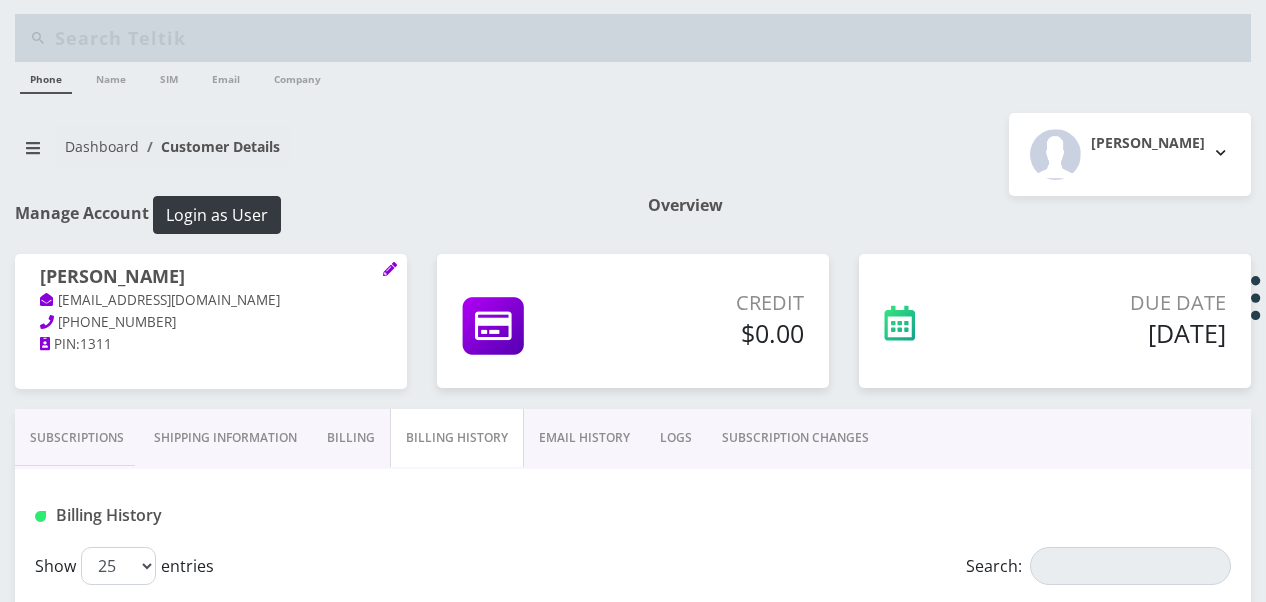 click on "Subscriptions" at bounding box center [77, 438] 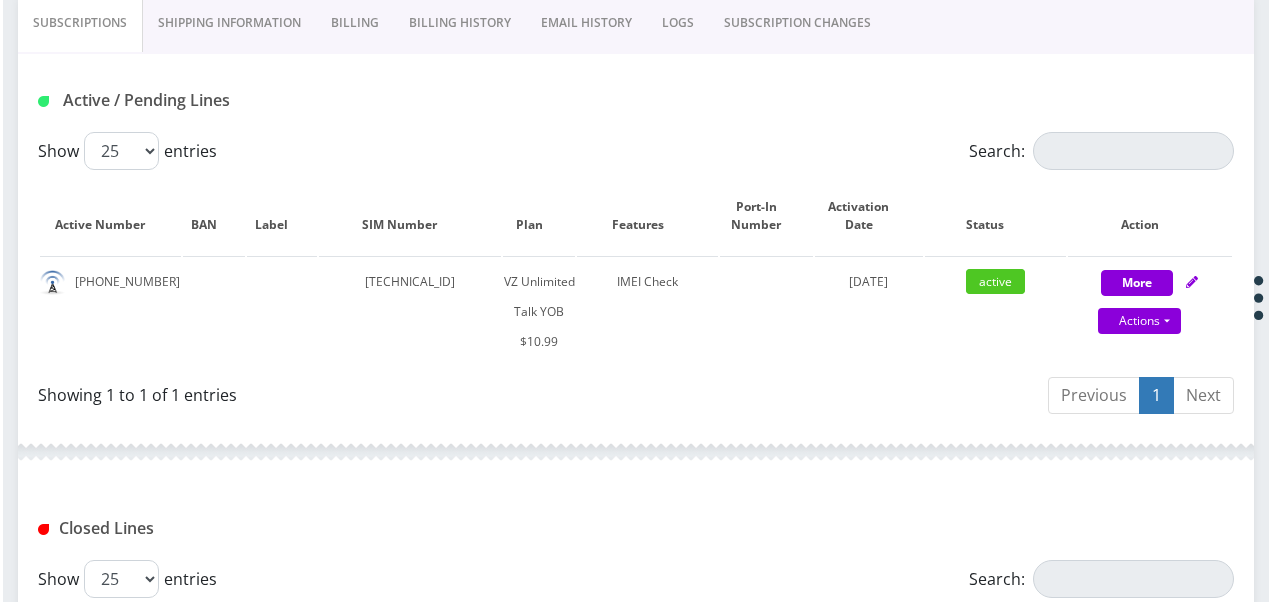 scroll, scrollTop: 506, scrollLeft: 0, axis: vertical 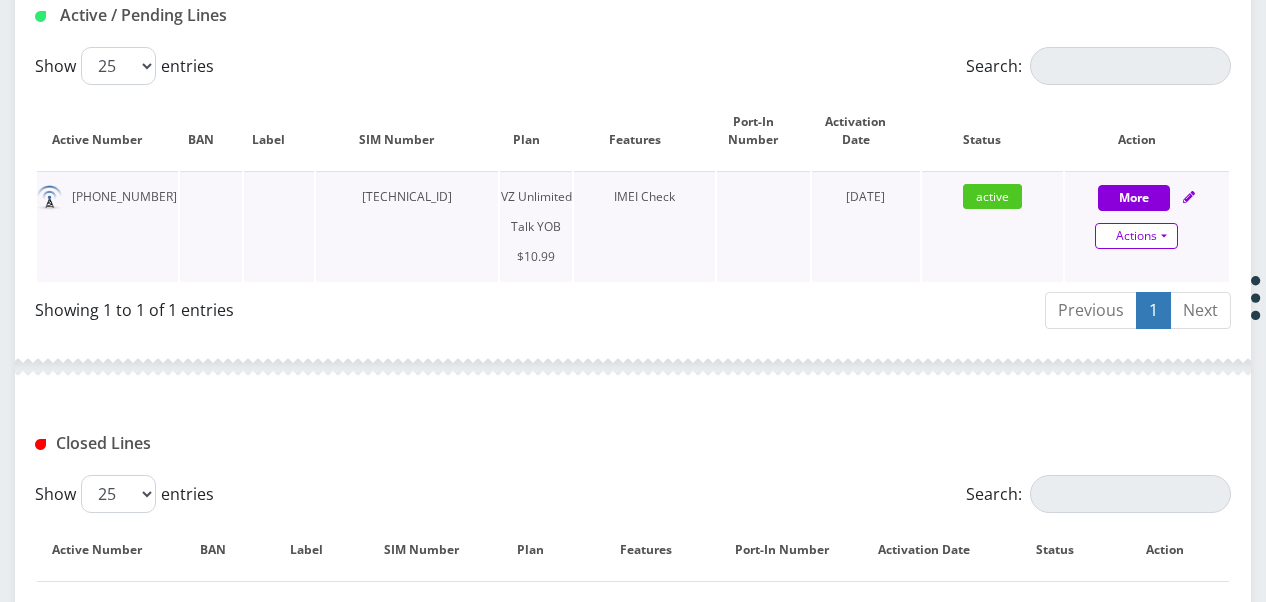click on "Actions
Suspend
Close Unpause Get Usage" at bounding box center (1137, 237) 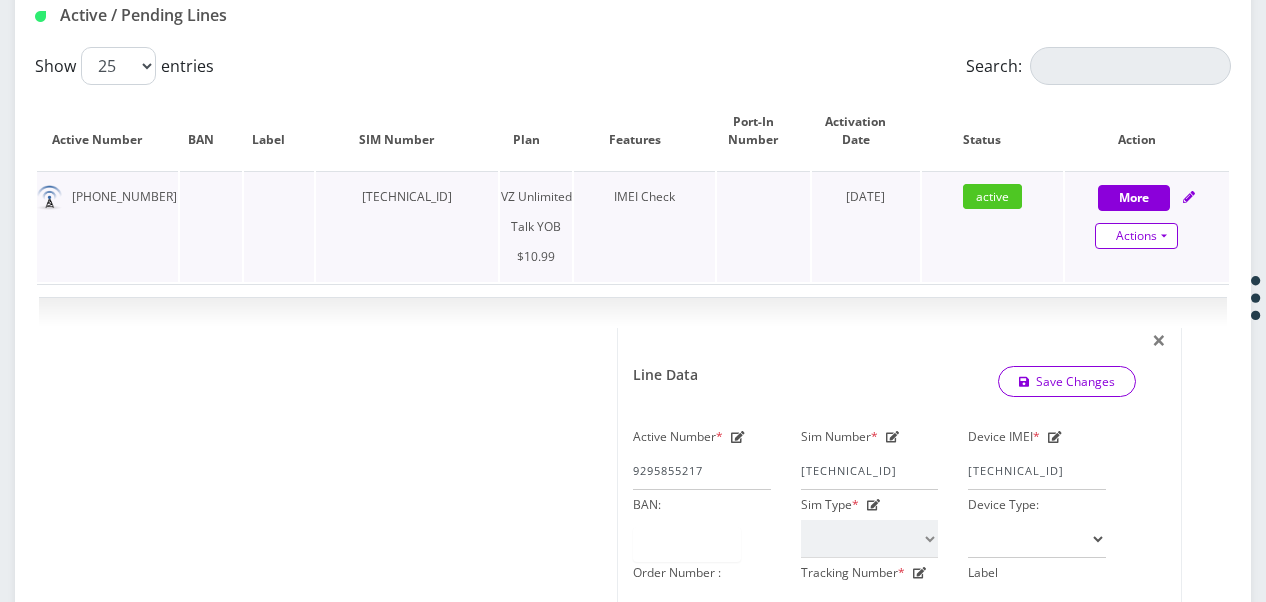 click on "Actions" at bounding box center (1136, 236) 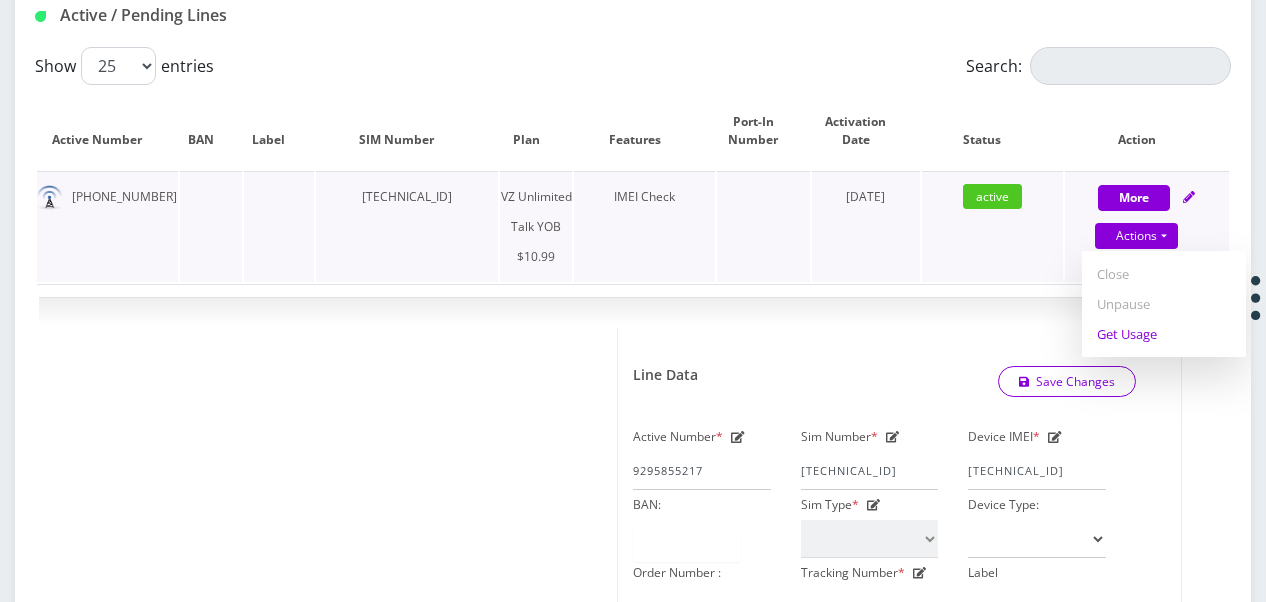 click on "Get Usage" at bounding box center [1164, 334] 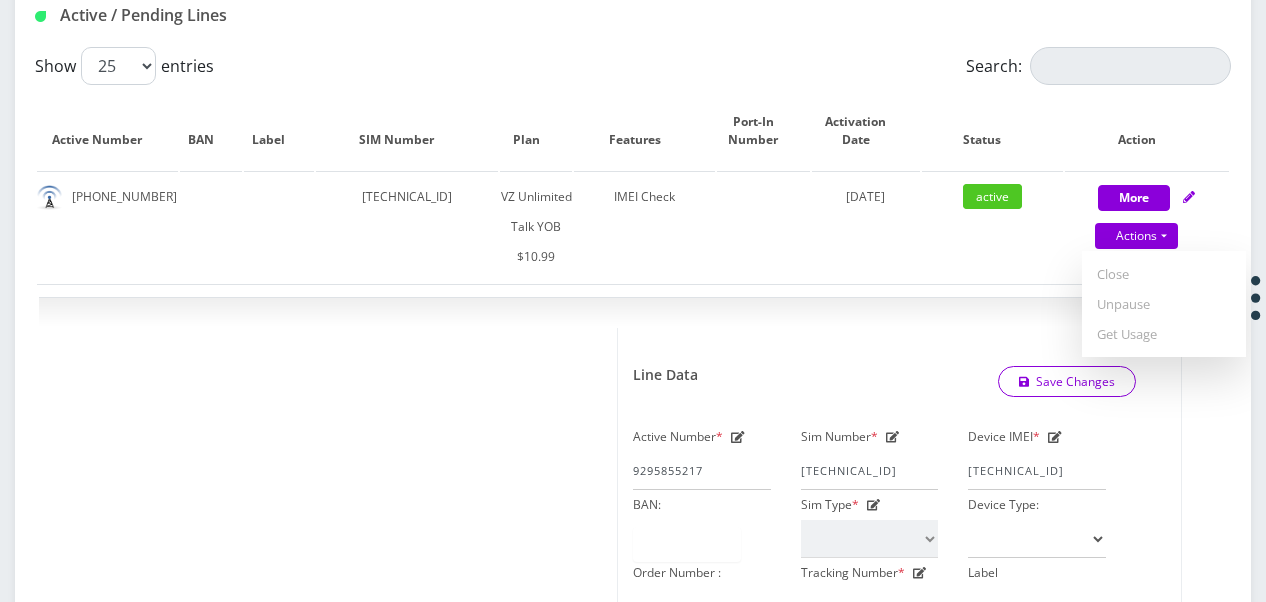 select on "464" 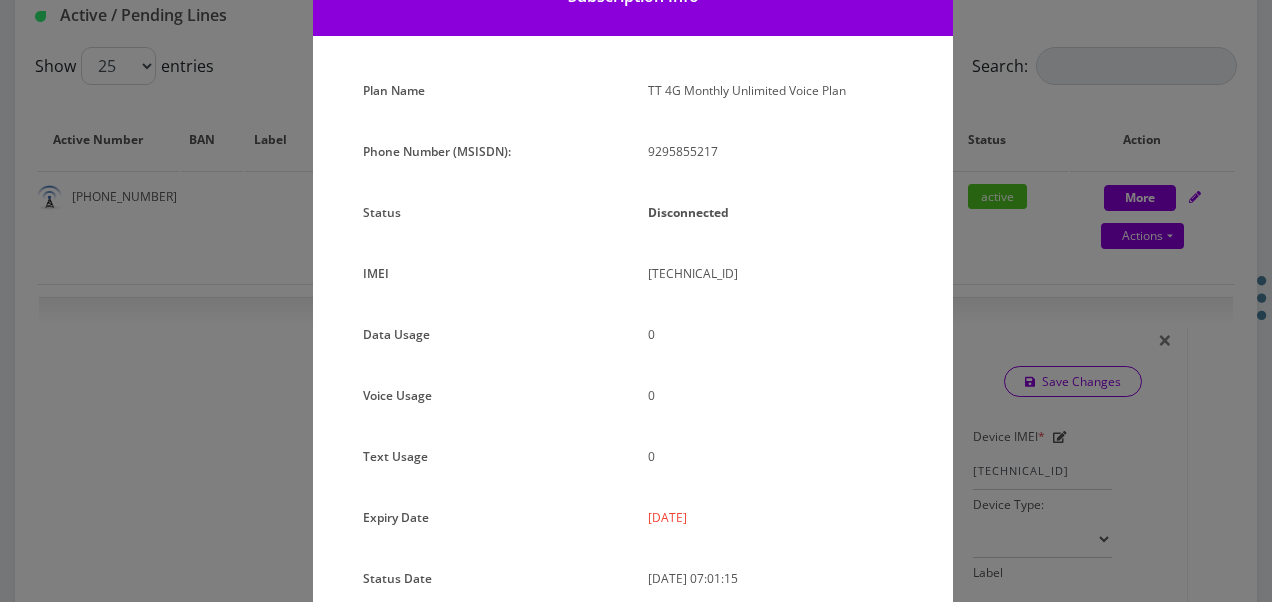 scroll, scrollTop: 192, scrollLeft: 0, axis: vertical 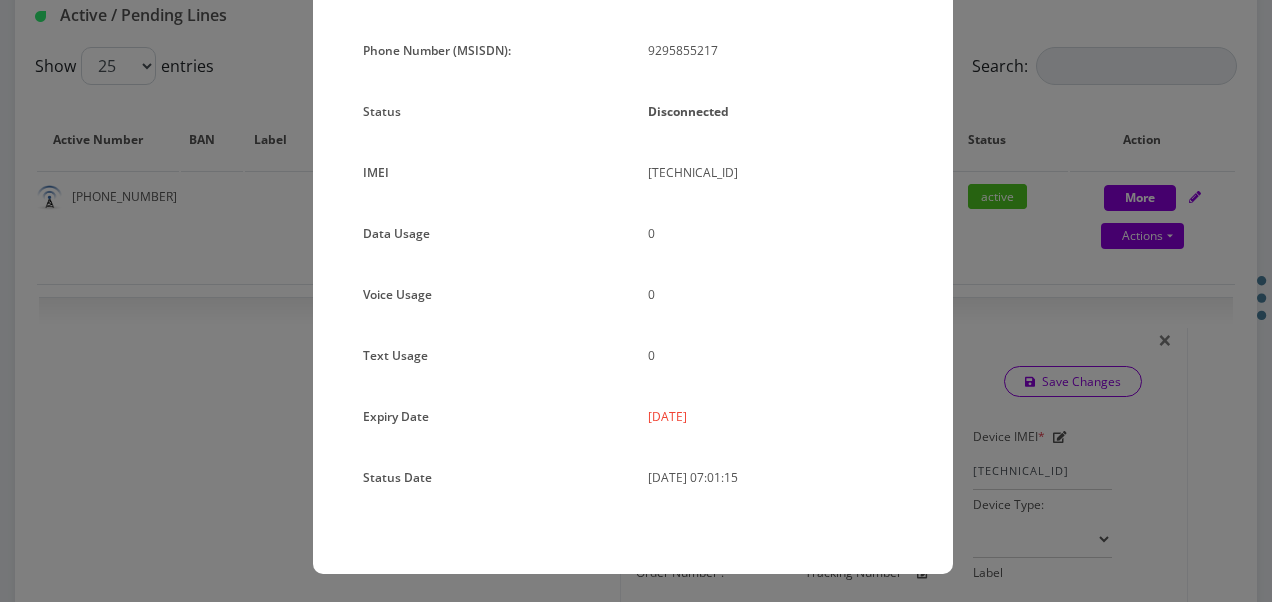 click on "×
Subscription Info
Plan Name
TT 4G Monthly Unlimited Voice Plan
Phone Number (MSISDN):
9295855217
Status
Disconnected
IMEI
357811100782738
0 0 0" at bounding box center (636, 301) 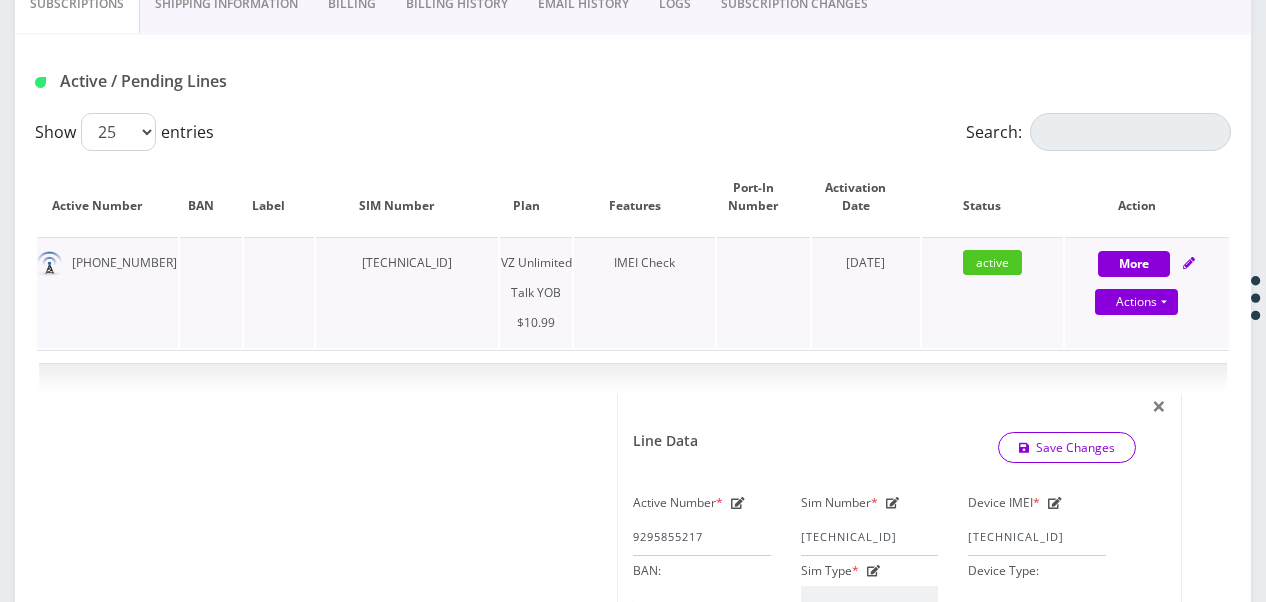 scroll, scrollTop: 369, scrollLeft: 0, axis: vertical 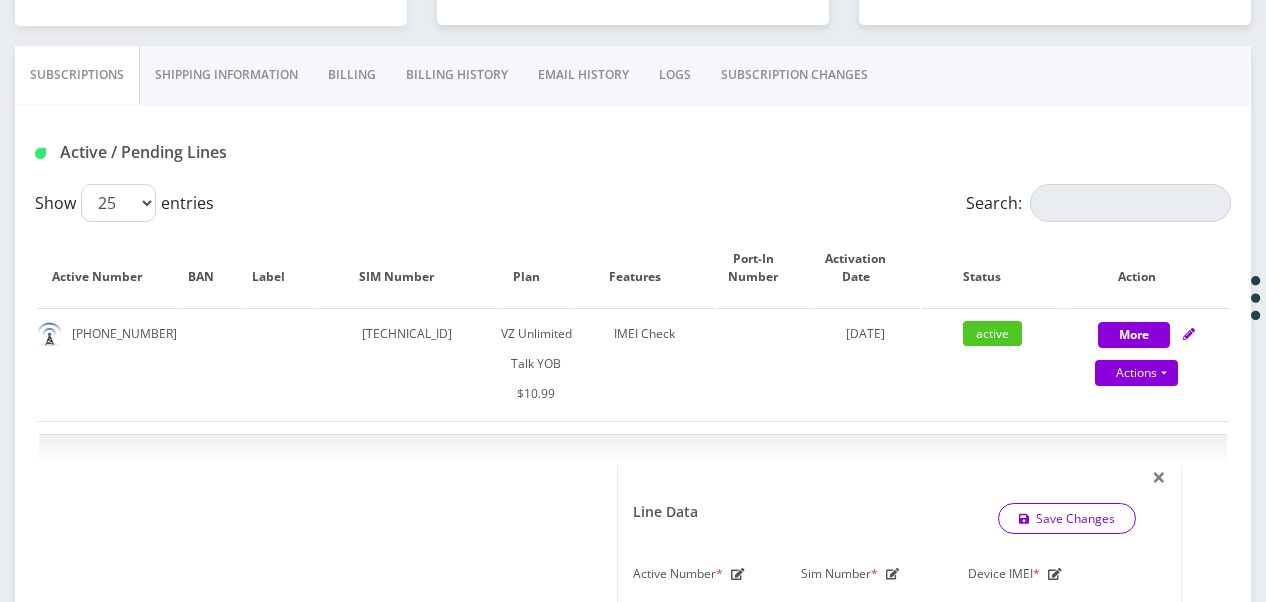 click on "Billing" at bounding box center (352, 75) 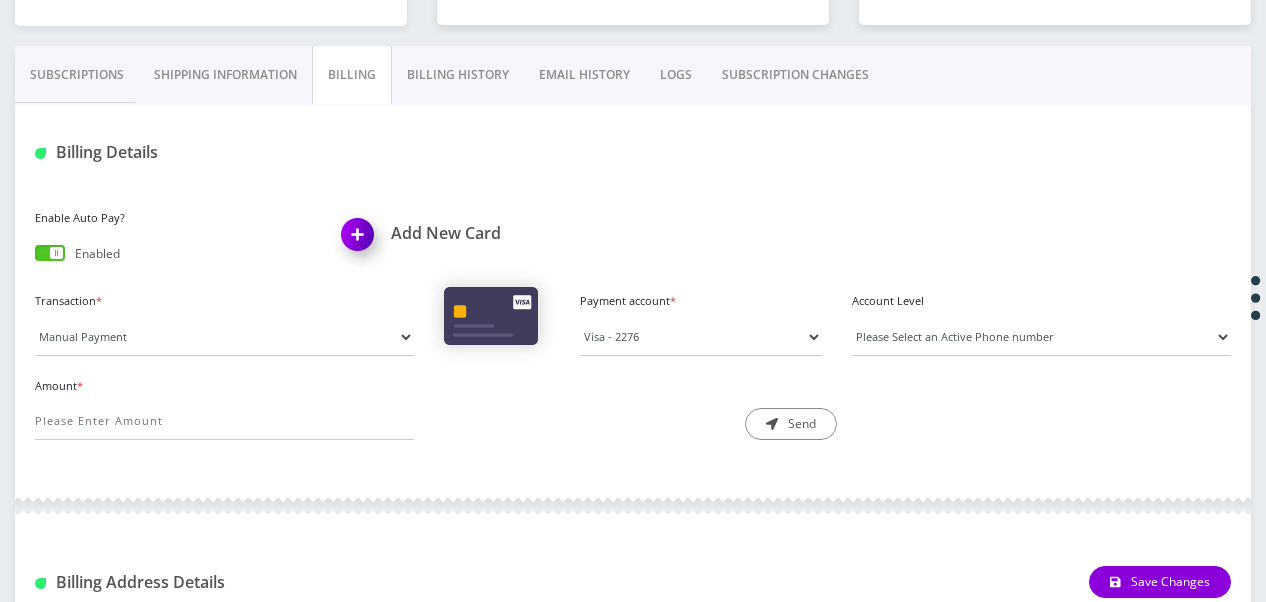 click on "Billing History" at bounding box center [458, 75] 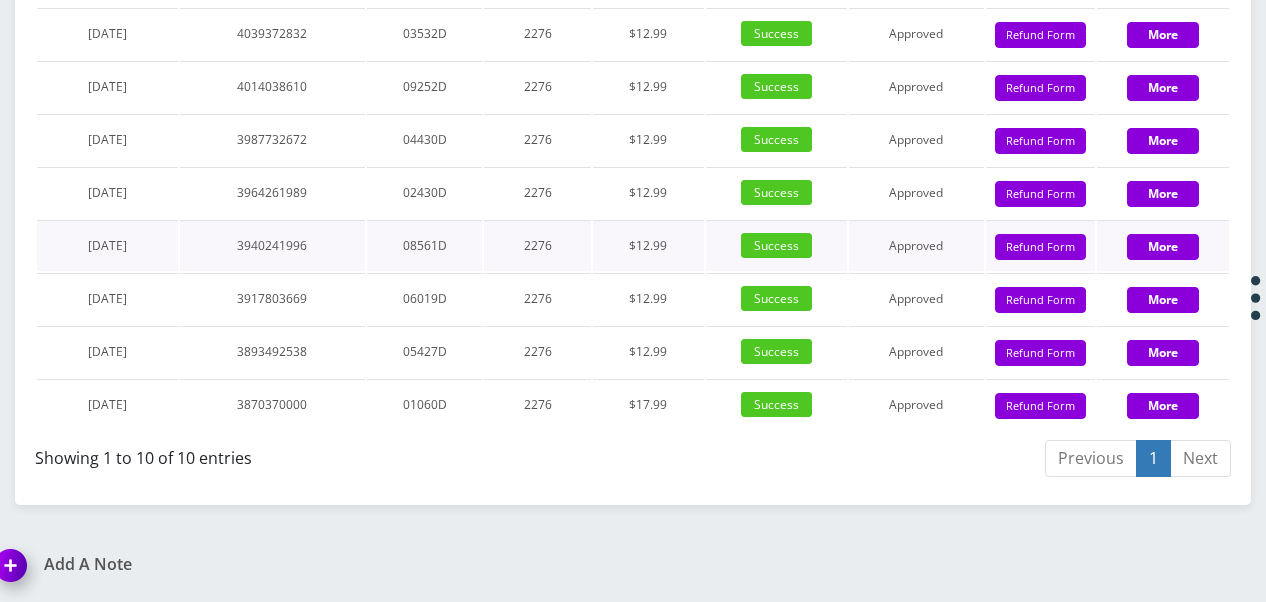 scroll, scrollTop: 2559, scrollLeft: 0, axis: vertical 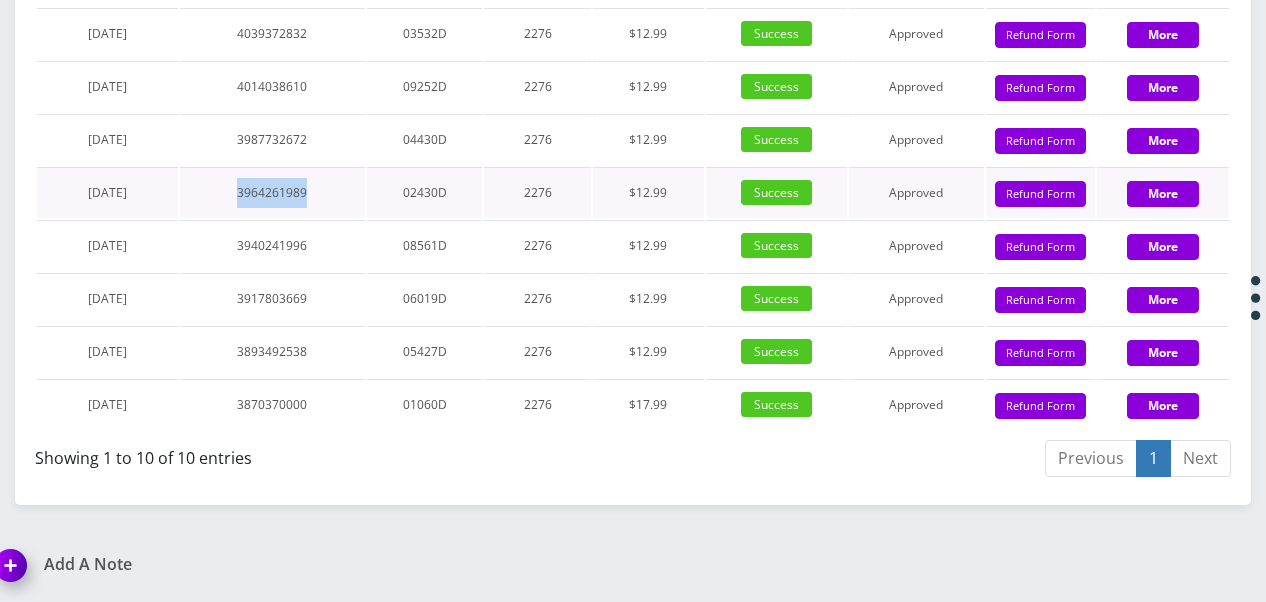 drag, startPoint x: 220, startPoint y: 290, endPoint x: 359, endPoint y: 304, distance: 139.70326 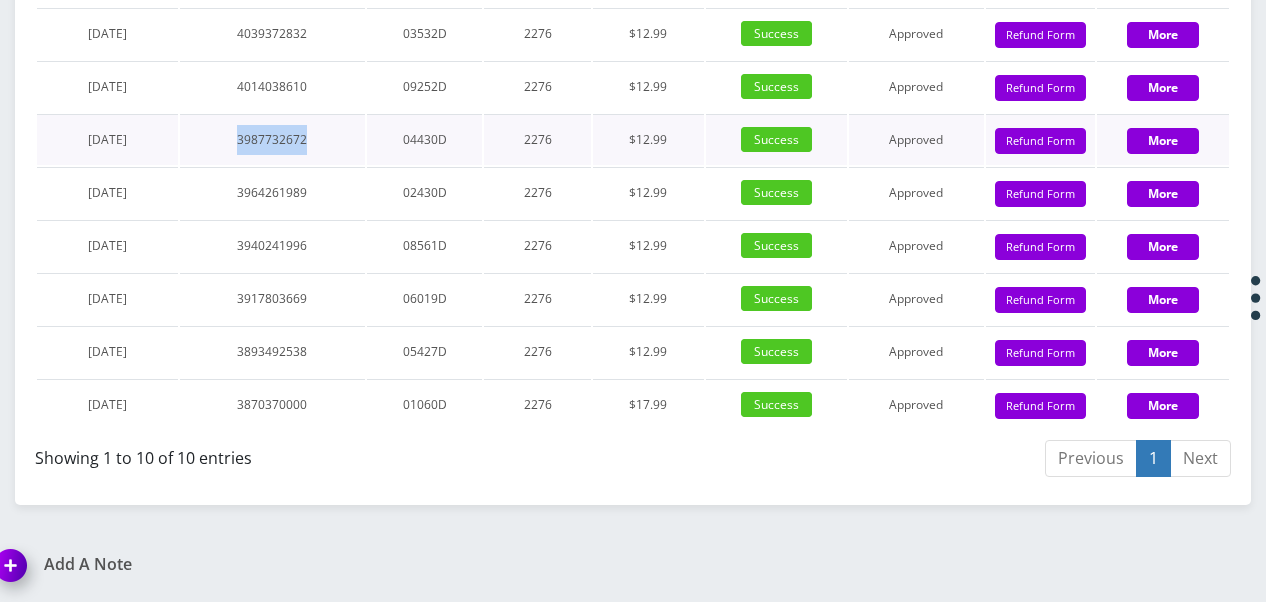 drag, startPoint x: 314, startPoint y: 296, endPoint x: 356, endPoint y: 238, distance: 71.610054 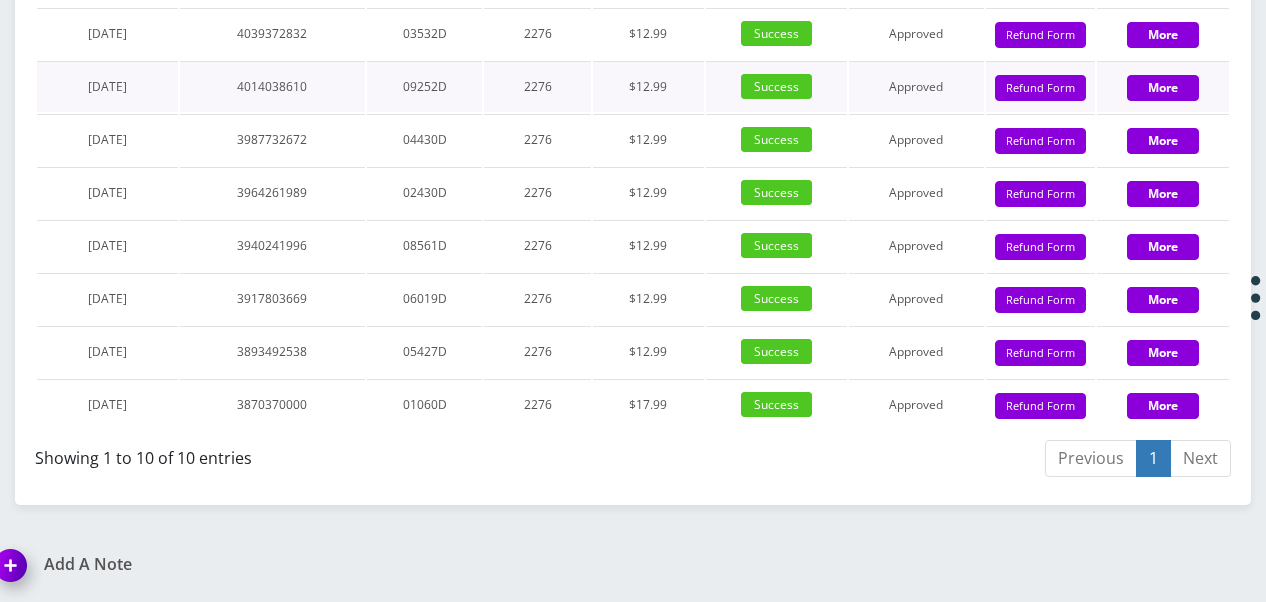 drag, startPoint x: 356, startPoint y: 238, endPoint x: 319, endPoint y: 182, distance: 67.11929 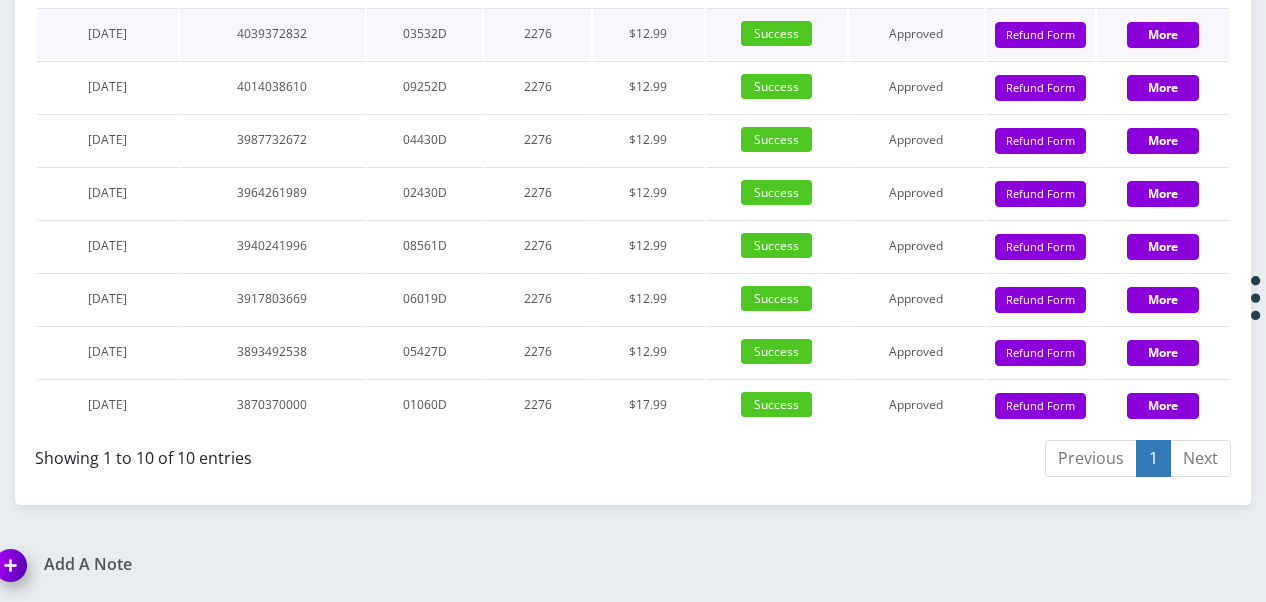 click on "4039372832" at bounding box center [272, 33] 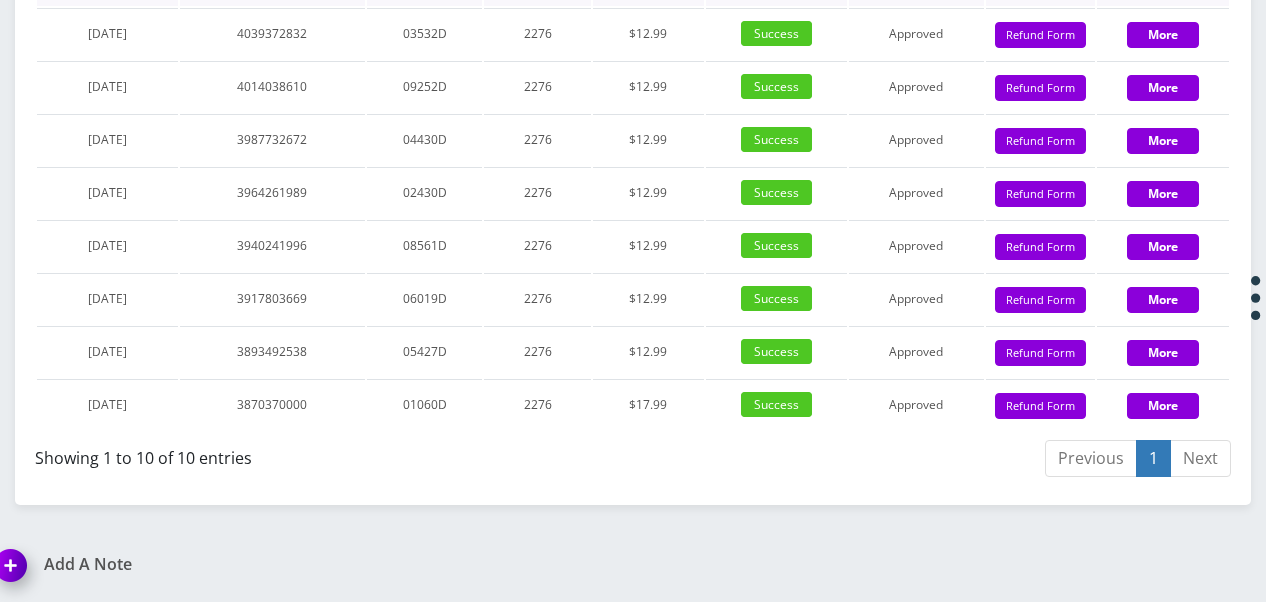 click on "4064479877" at bounding box center (272, -20) 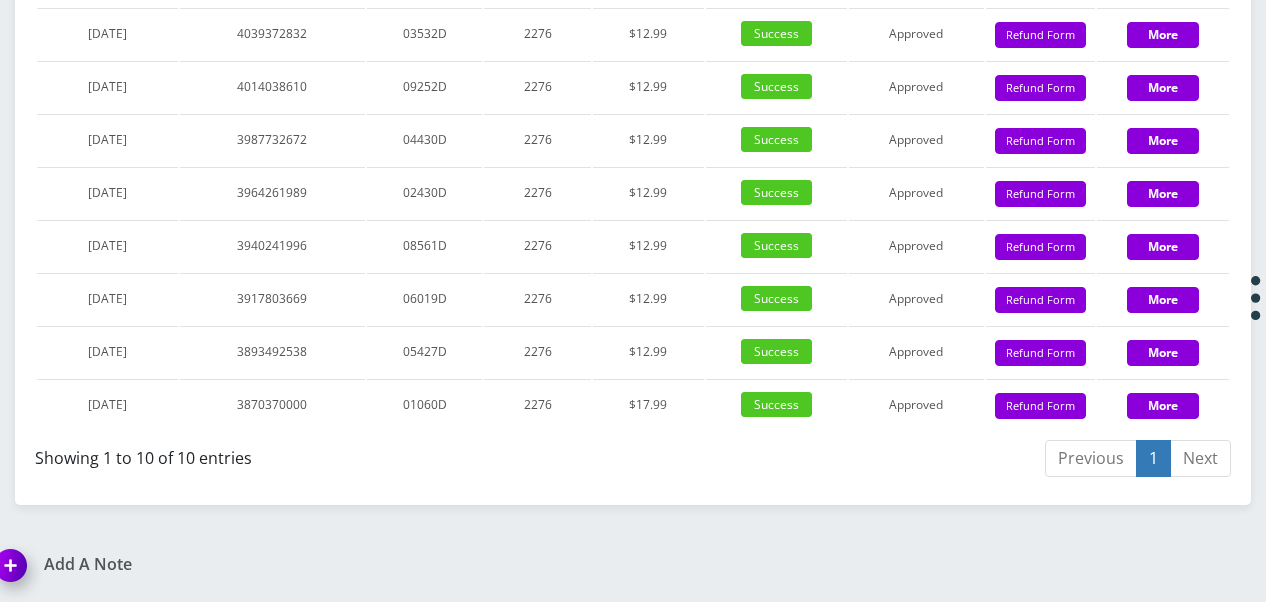 click on "4086801110" at bounding box center [272, -73] 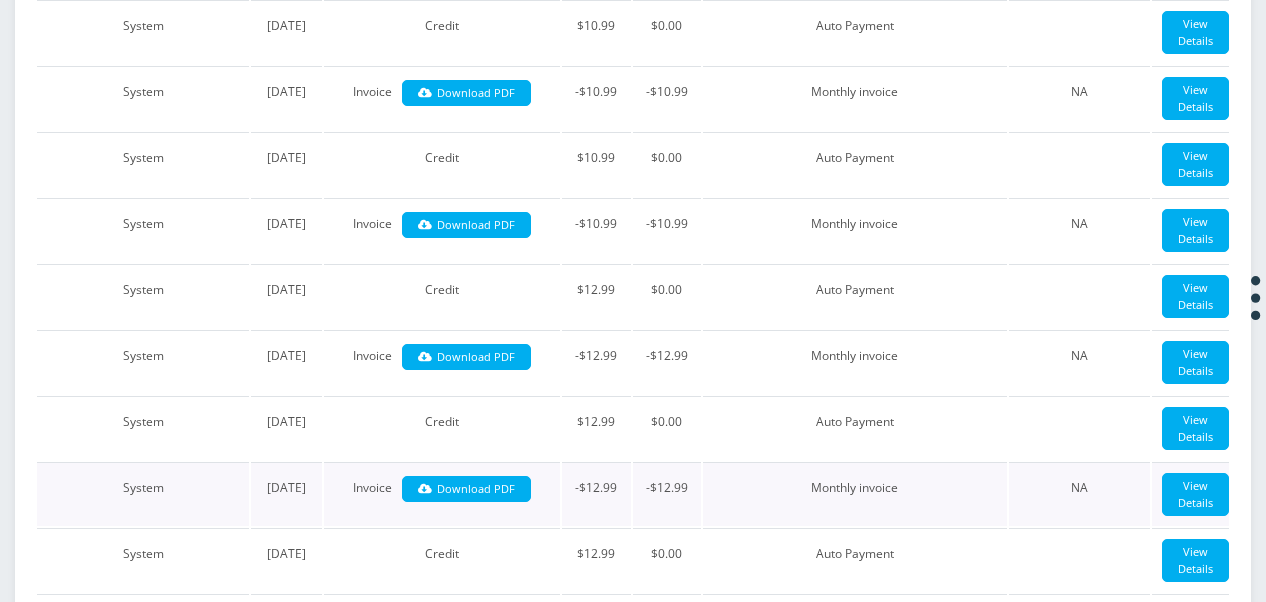 scroll, scrollTop: 259, scrollLeft: 0, axis: vertical 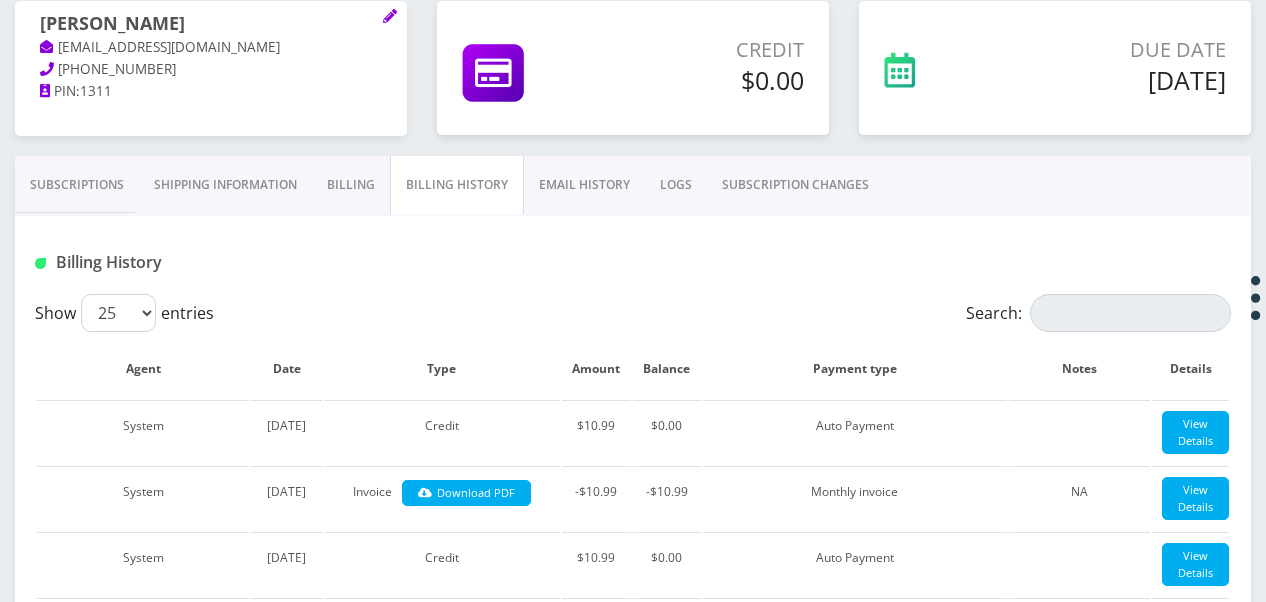click on "Billing" at bounding box center (351, 185) 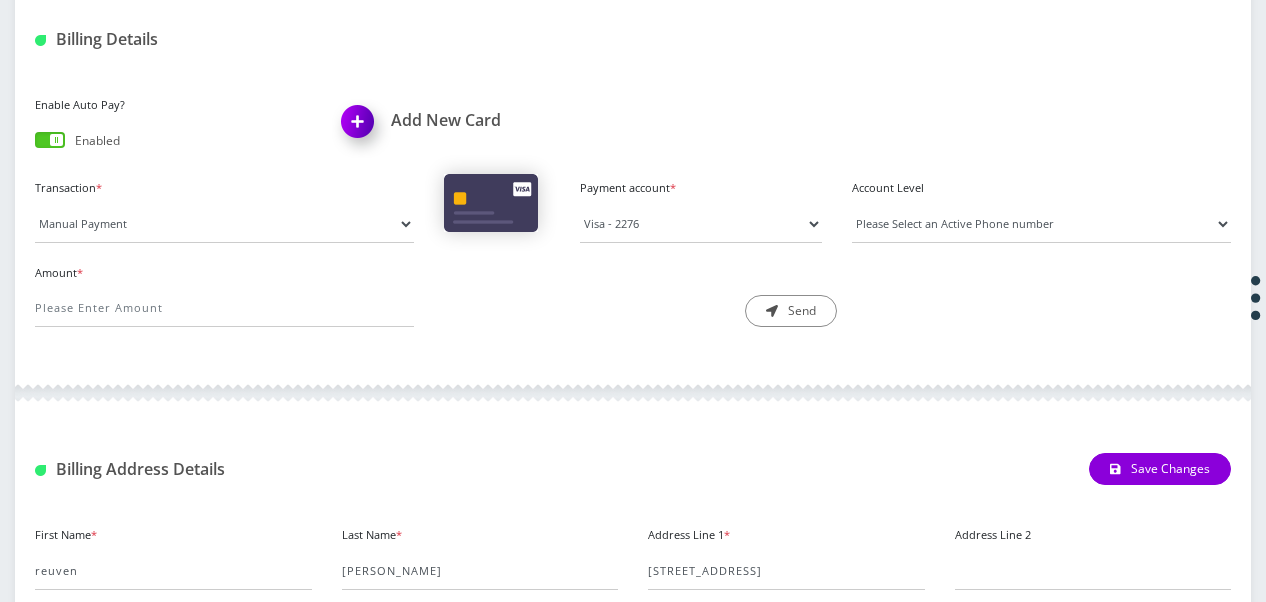 scroll, scrollTop: 659, scrollLeft: 0, axis: vertical 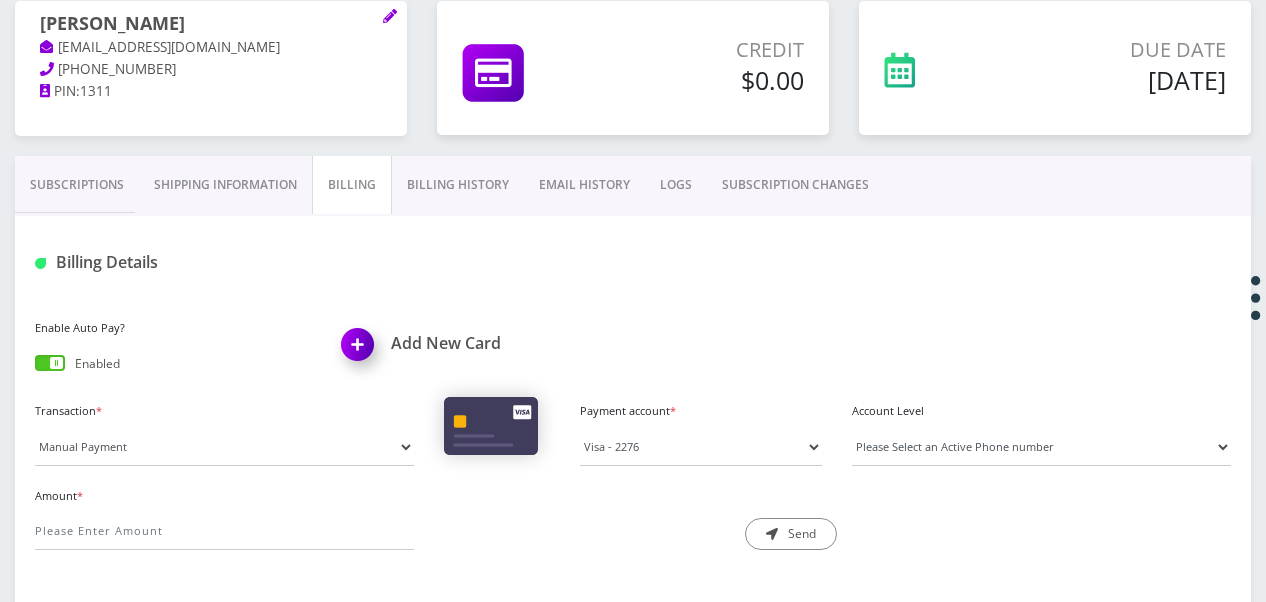 click on "Subscriptions" at bounding box center (77, 185) 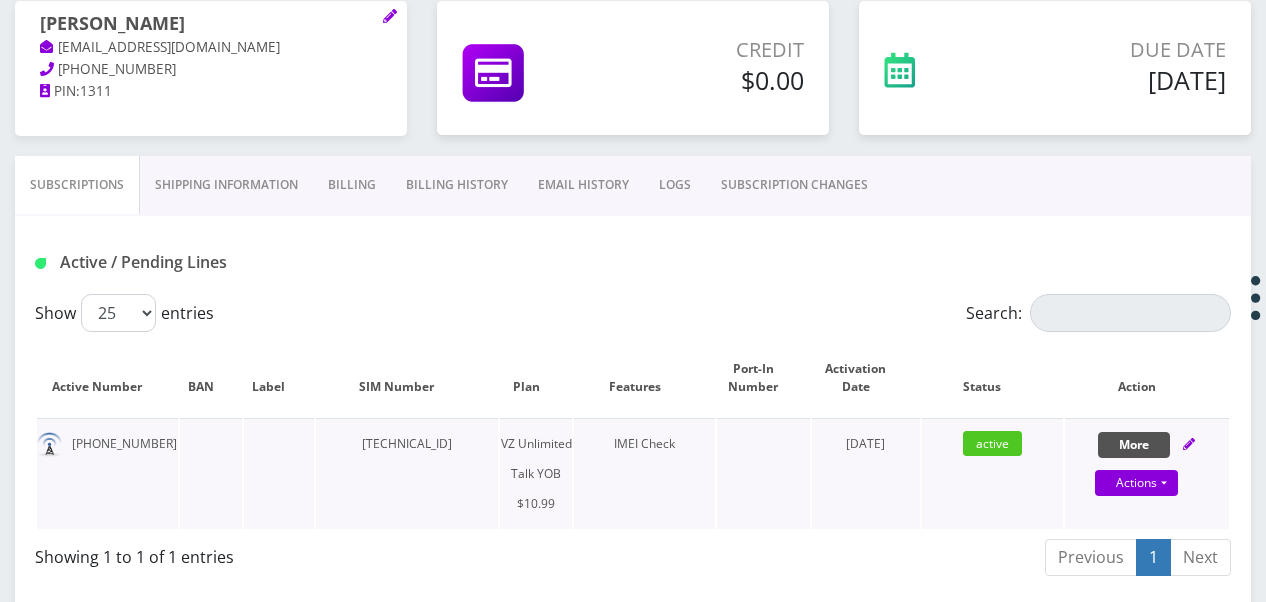 click on "More" at bounding box center [1134, 445] 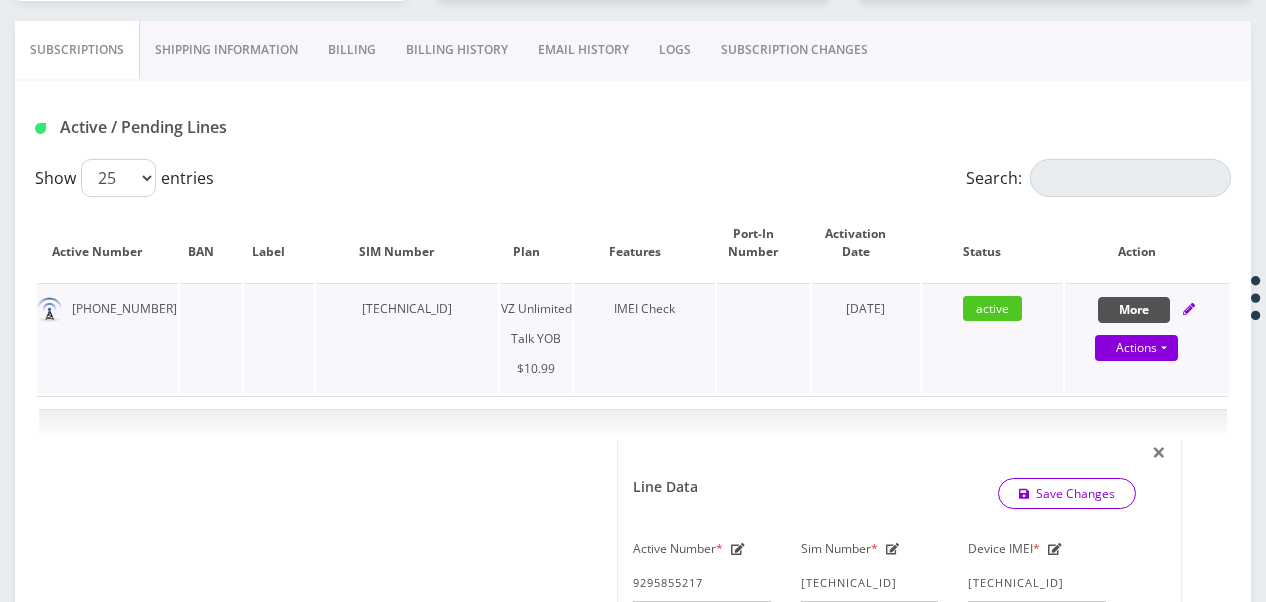 scroll, scrollTop: 559, scrollLeft: 0, axis: vertical 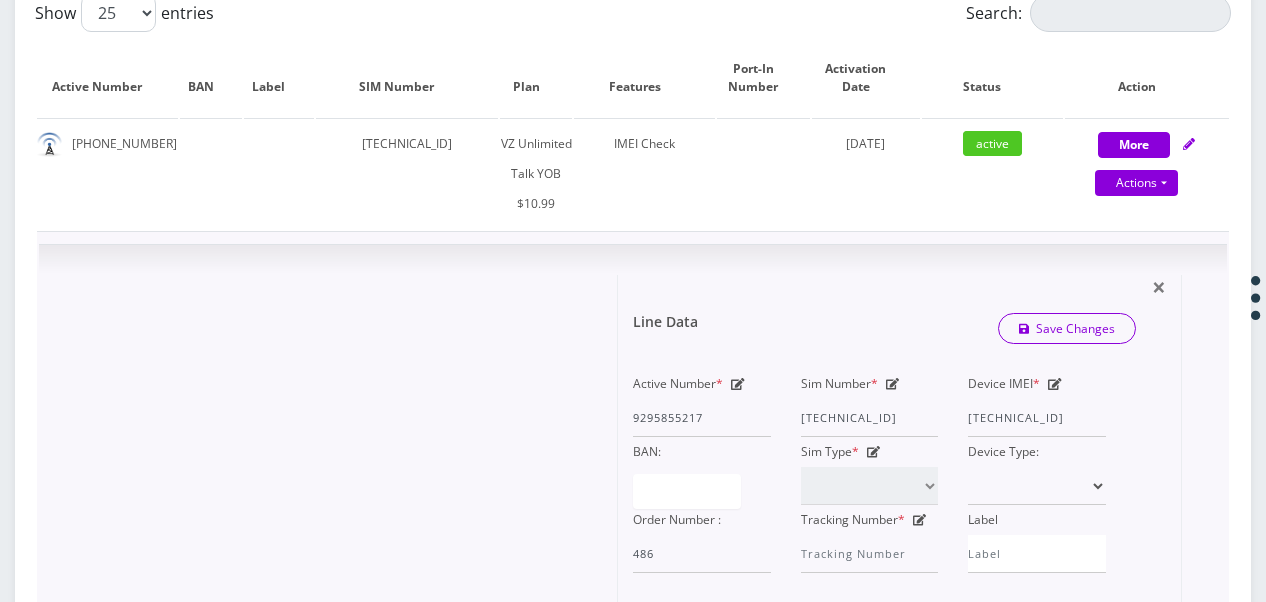 drag, startPoint x: 966, startPoint y: 416, endPoint x: 1110, endPoint y: 425, distance: 144.28098 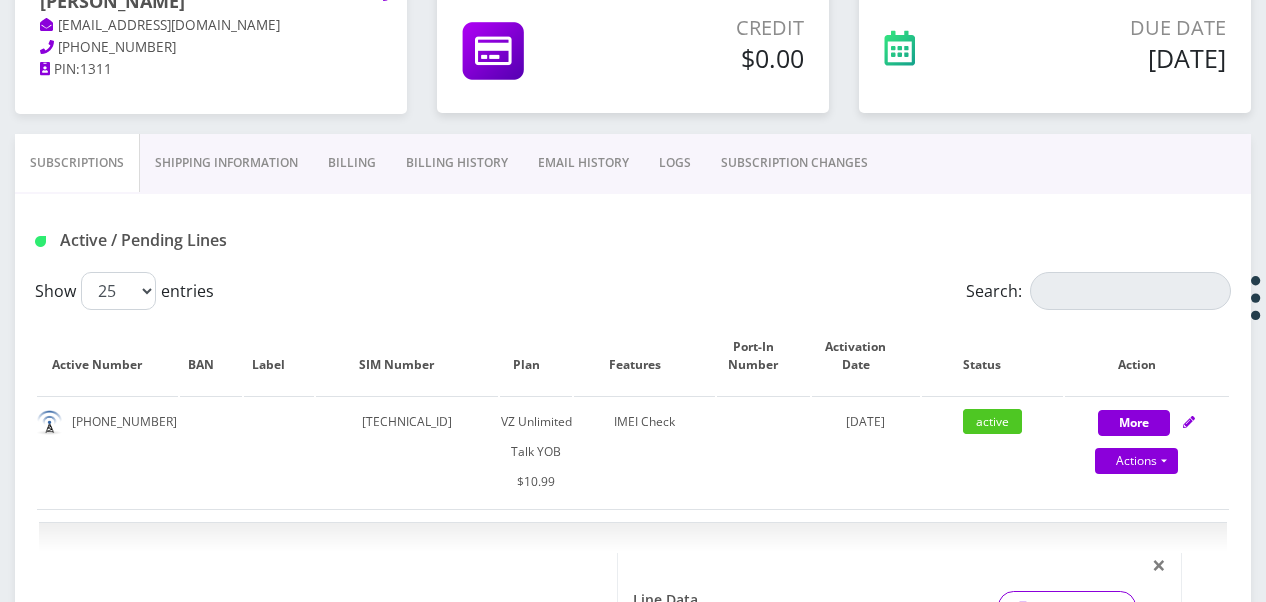 scroll, scrollTop: 259, scrollLeft: 0, axis: vertical 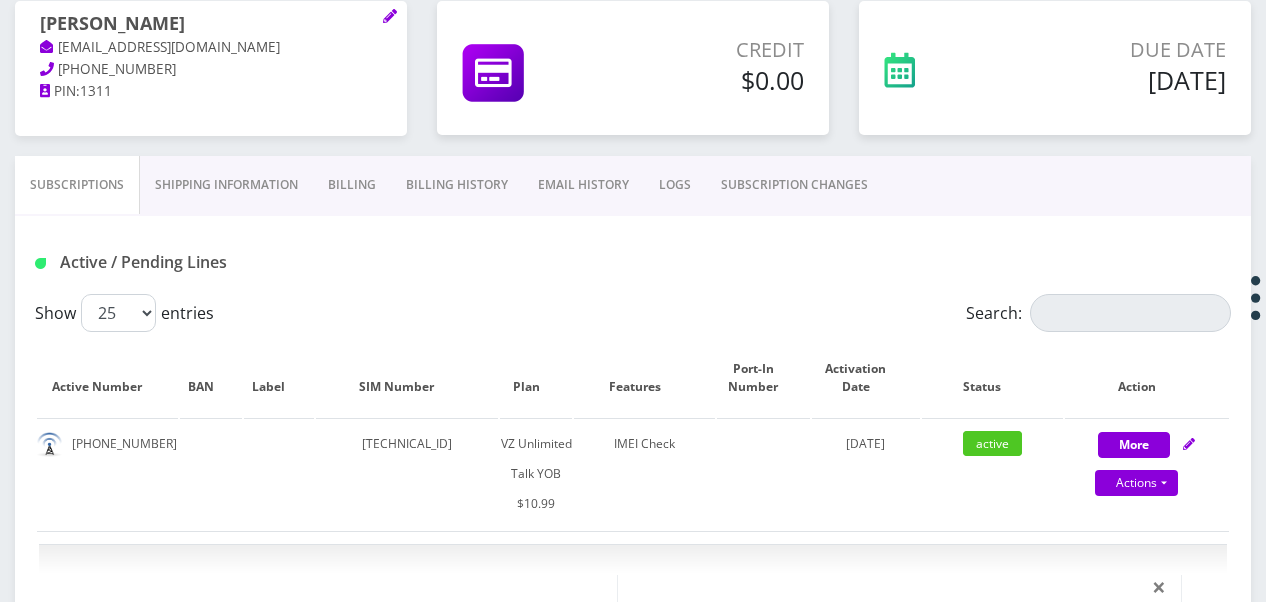 click on "SUBSCRIPTION CHANGES" at bounding box center (794, 185) 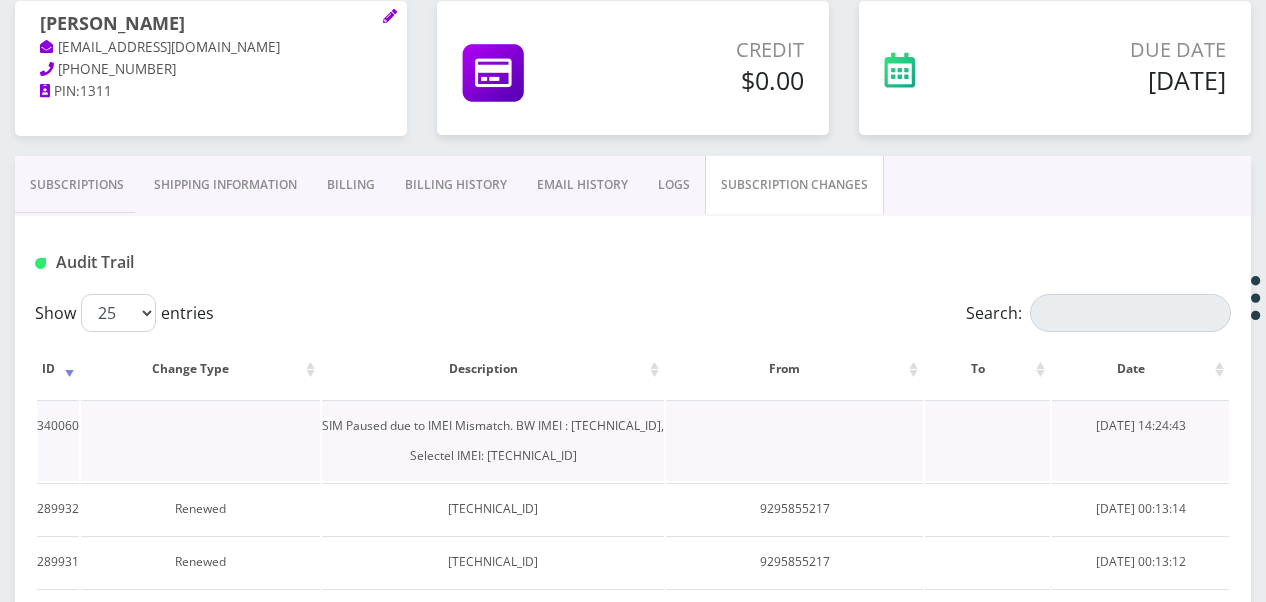 drag, startPoint x: 463, startPoint y: 455, endPoint x: 576, endPoint y: 478, distance: 115.316956 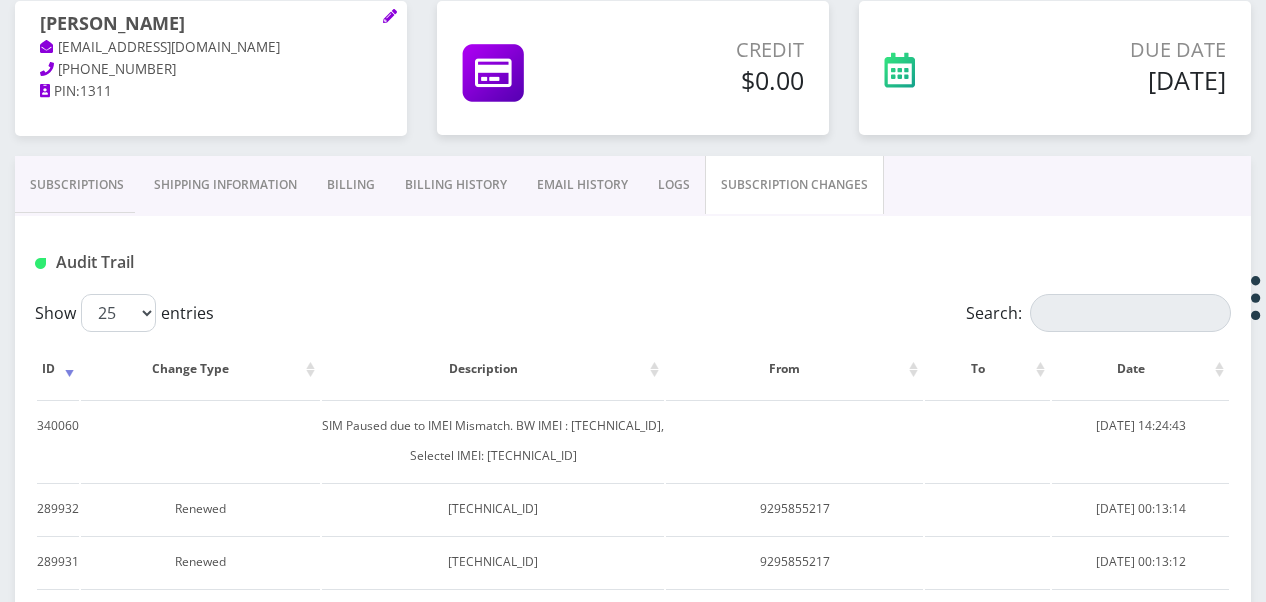 click on "Subscriptions" at bounding box center [77, 185] 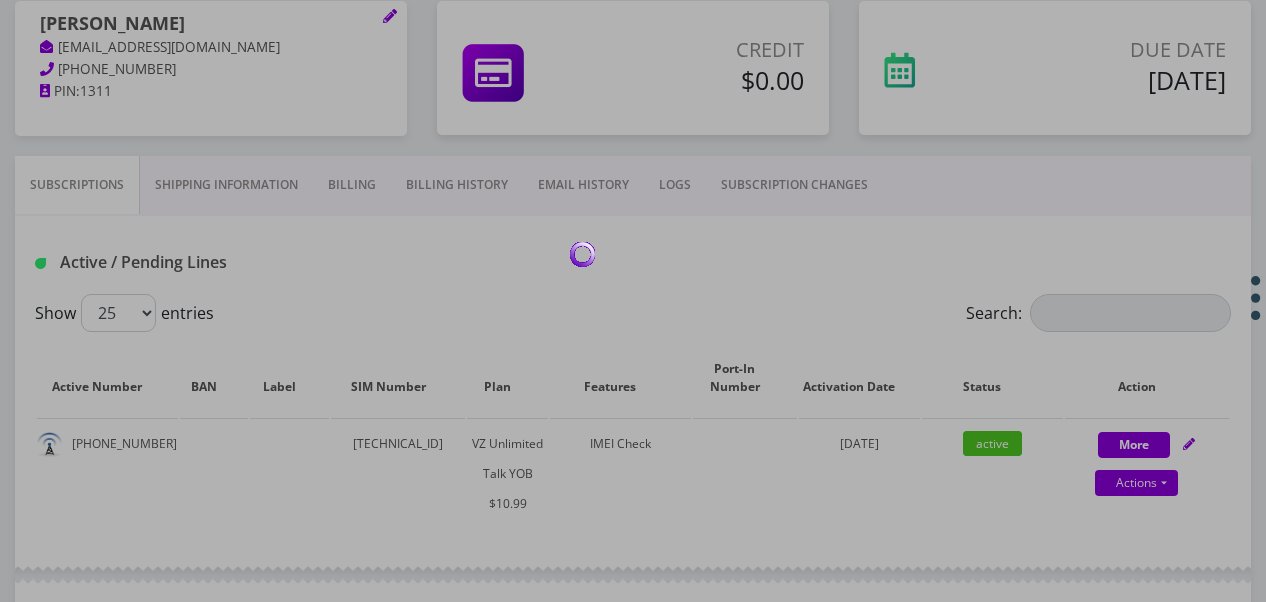 drag, startPoint x: 73, startPoint y: 439, endPoint x: 134, endPoint y: 444, distance: 61.204575 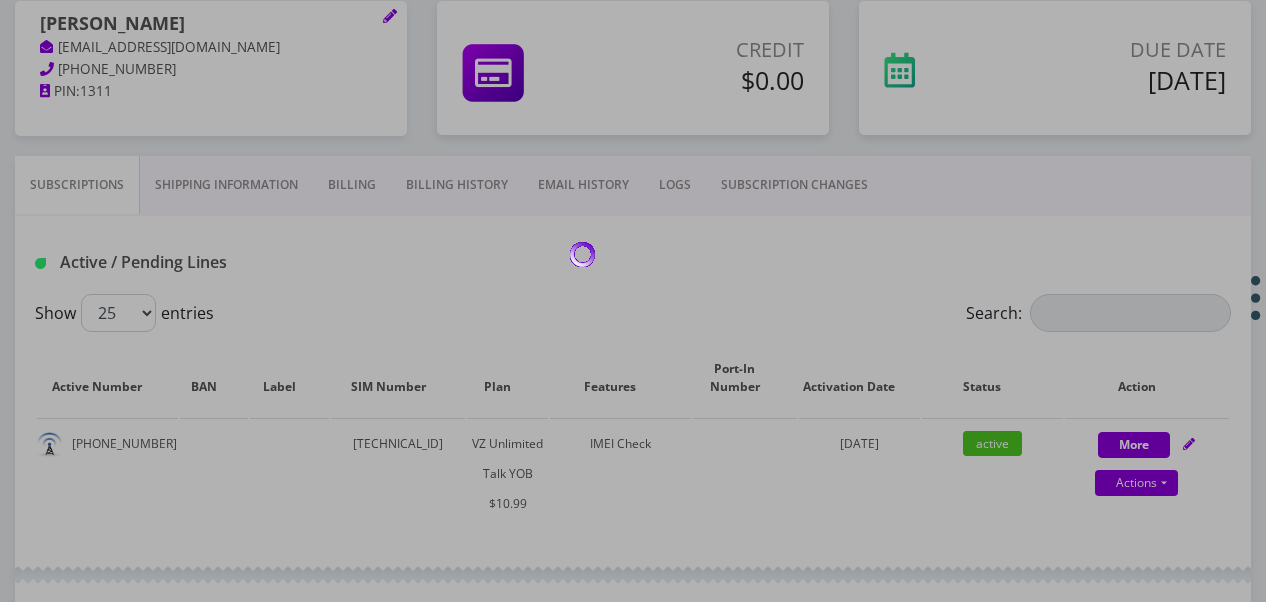 click at bounding box center [633, 301] 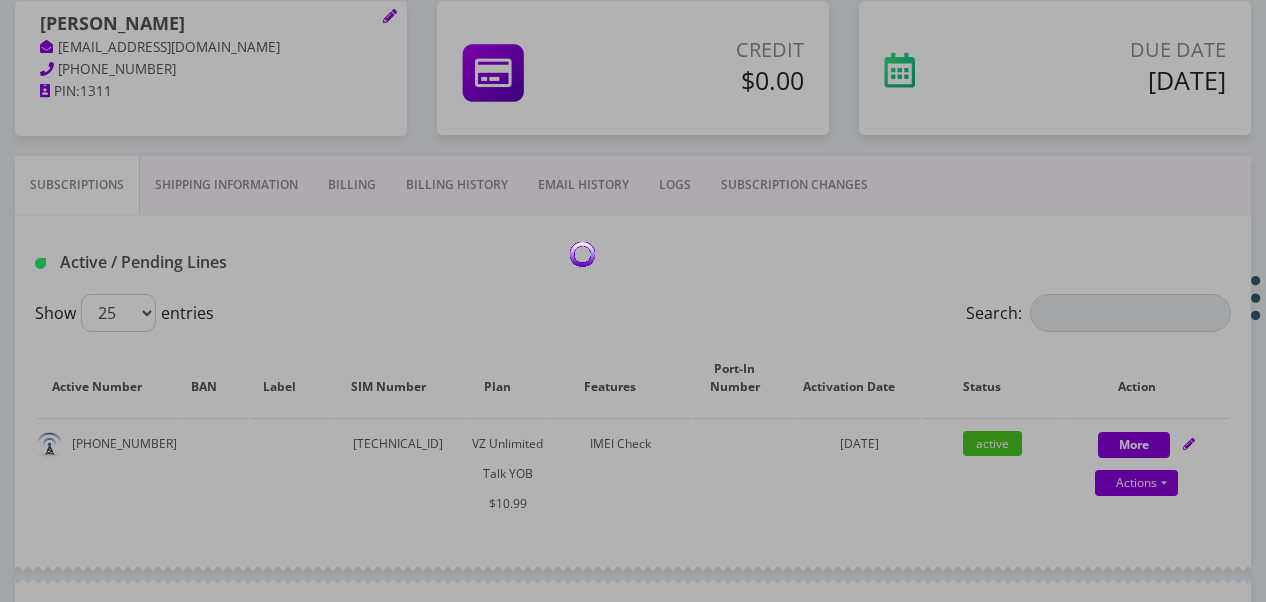 click at bounding box center (633, 301) 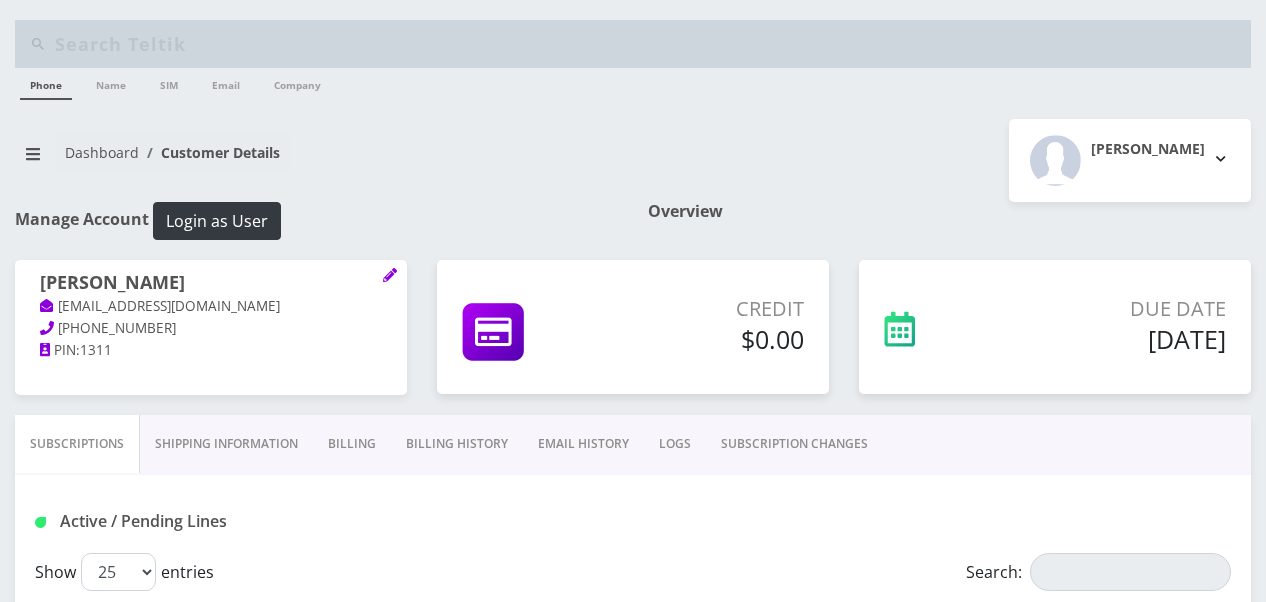 scroll, scrollTop: 259, scrollLeft: 0, axis: vertical 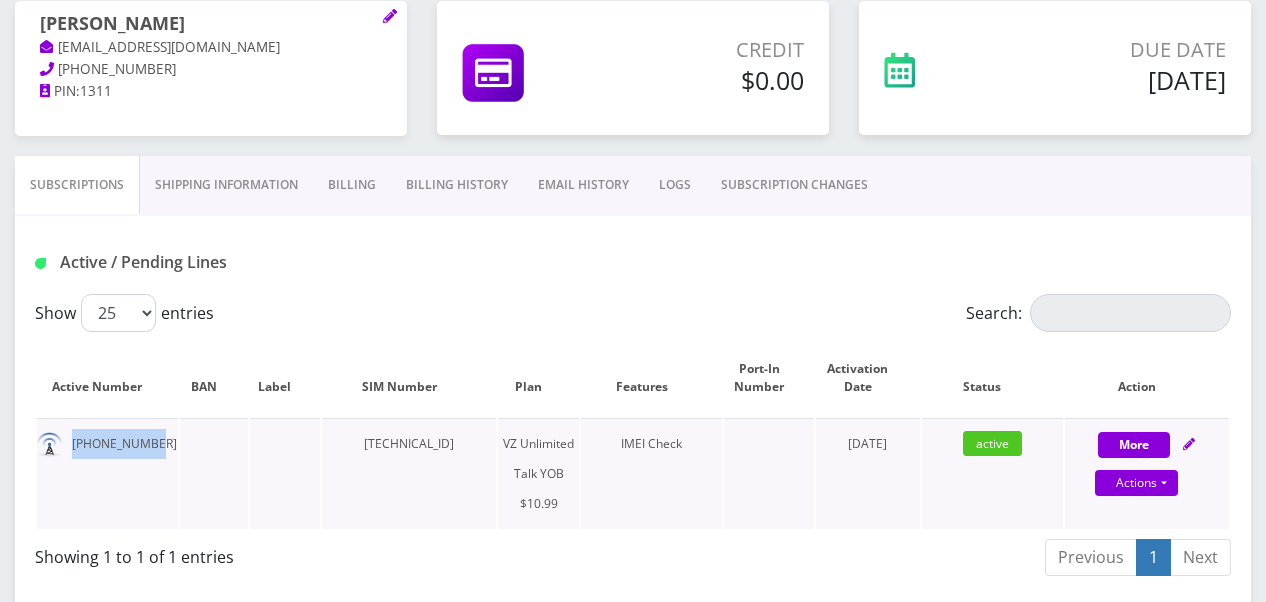 drag, startPoint x: 67, startPoint y: 446, endPoint x: 172, endPoint y: 440, distance: 105.17129 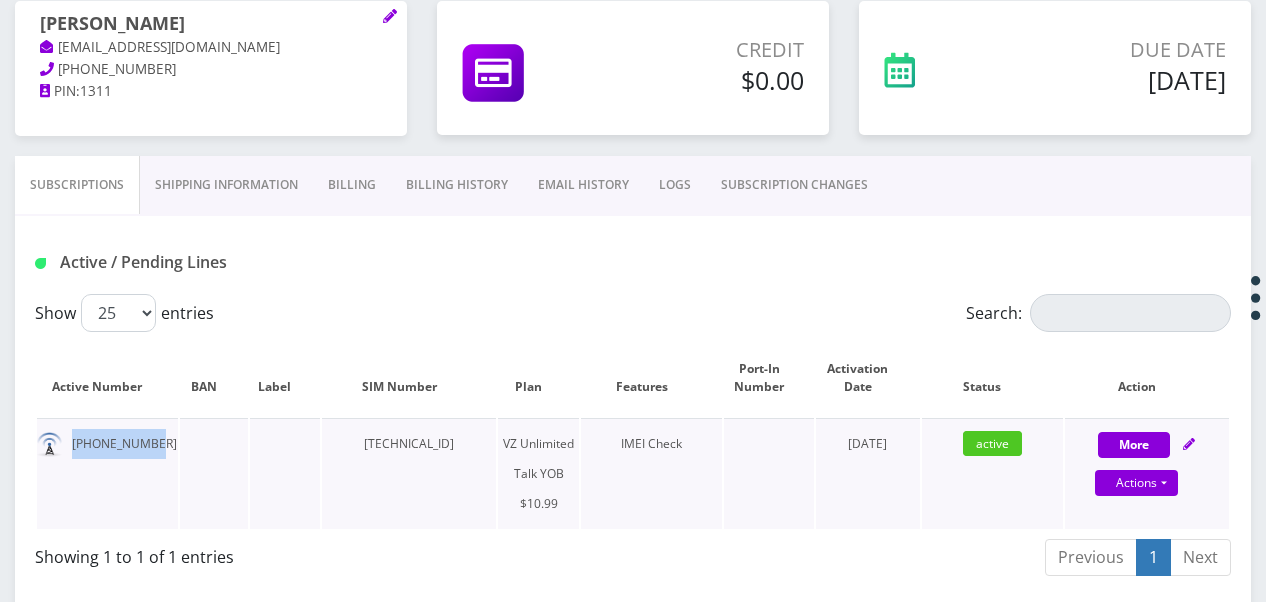 drag, startPoint x: 354, startPoint y: 438, endPoint x: 481, endPoint y: 447, distance: 127.3185 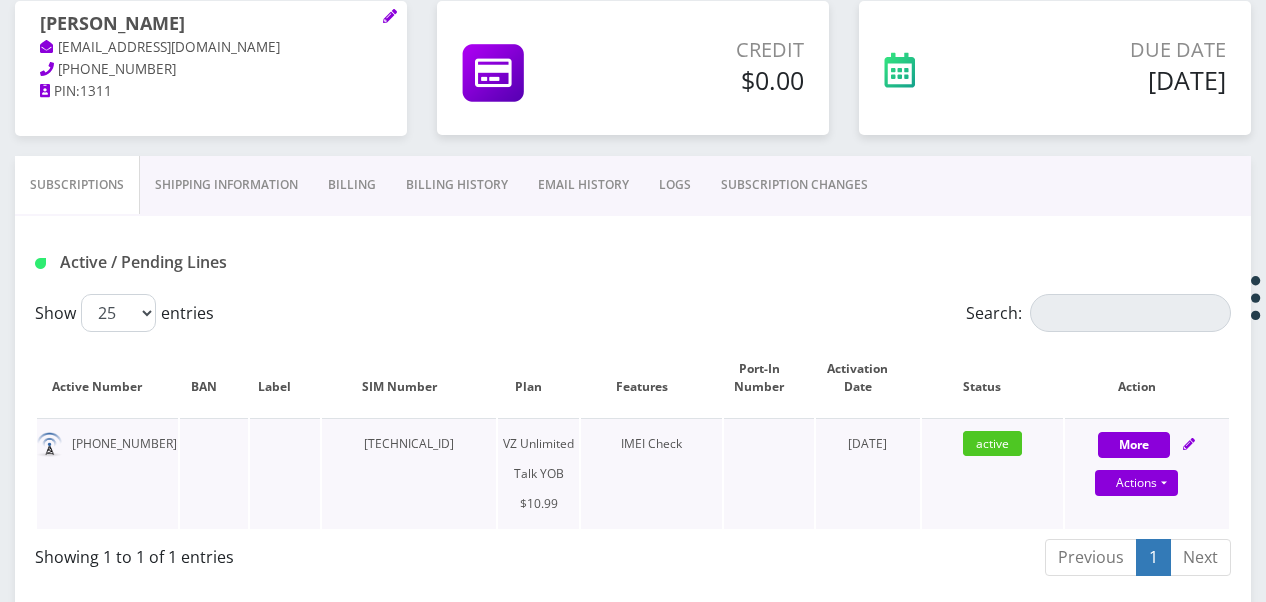 drag, startPoint x: 476, startPoint y: 446, endPoint x: 335, endPoint y: 438, distance: 141.22676 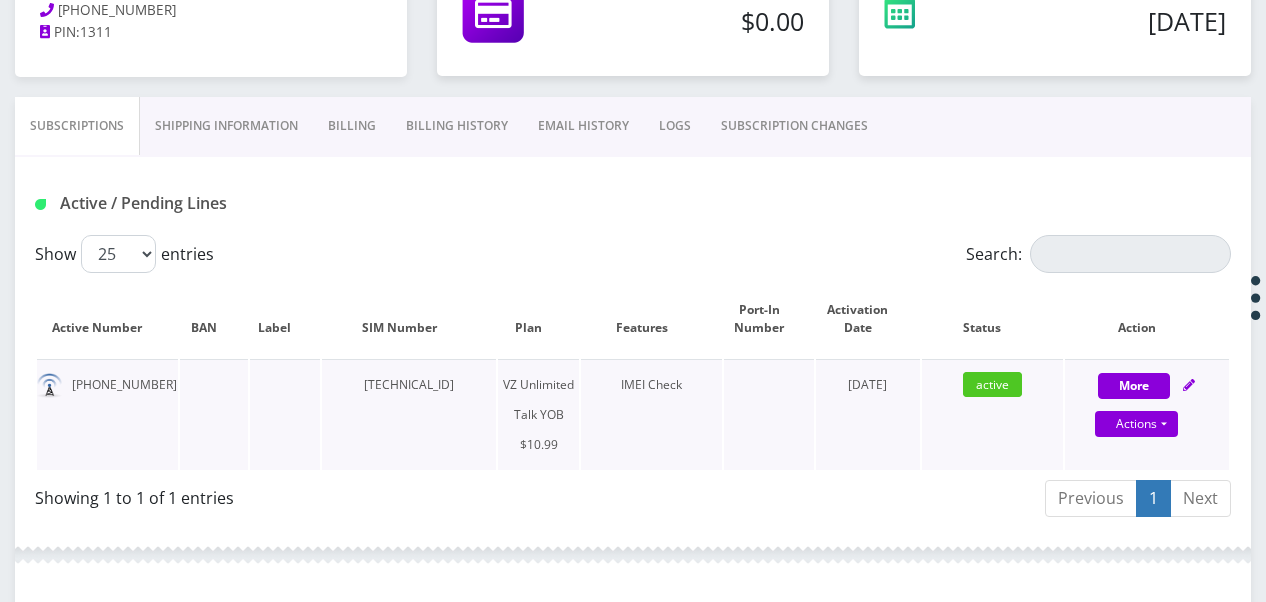 scroll, scrollTop: 359, scrollLeft: 0, axis: vertical 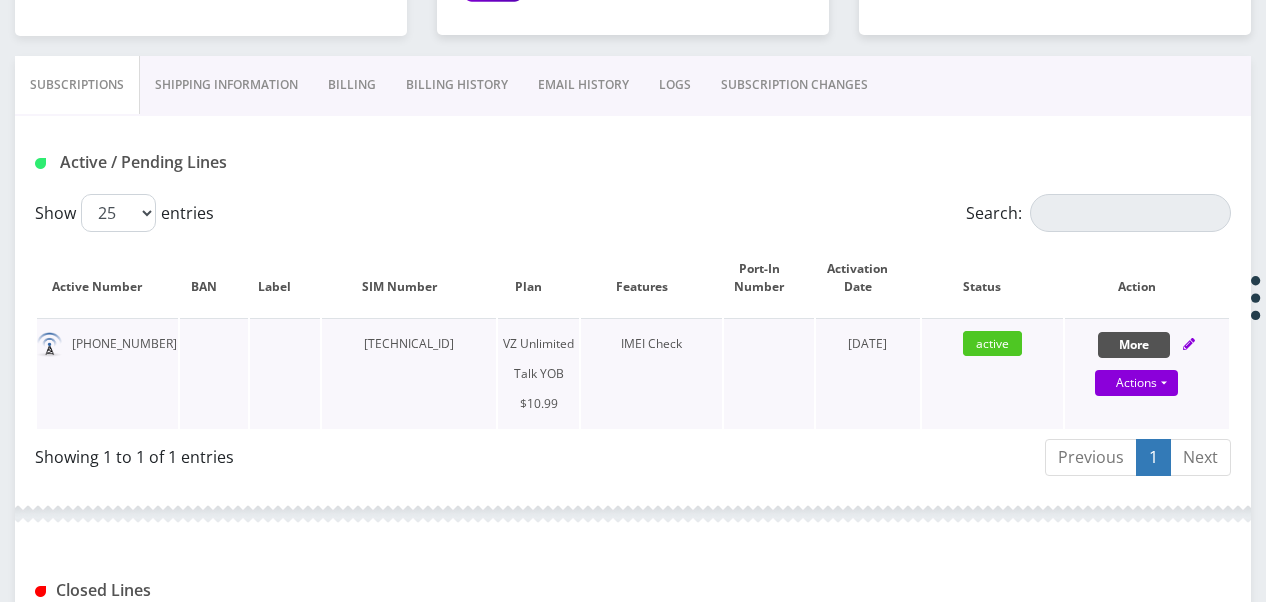 click on "More" at bounding box center [1134, 345] 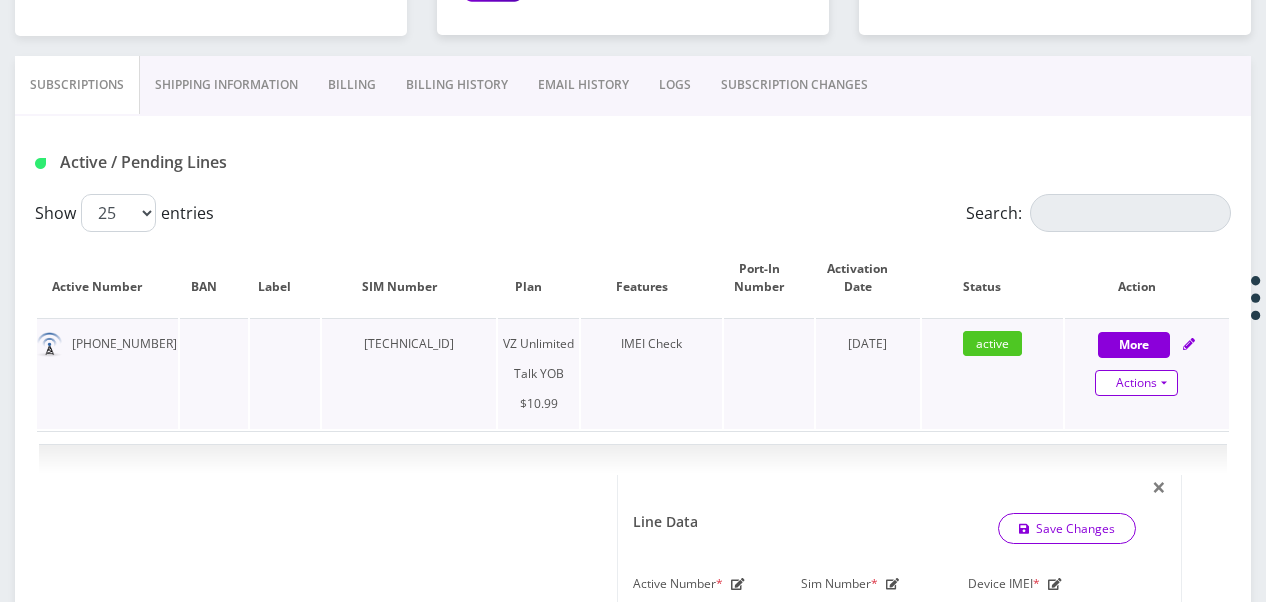click on "Actions" at bounding box center (1136, 383) 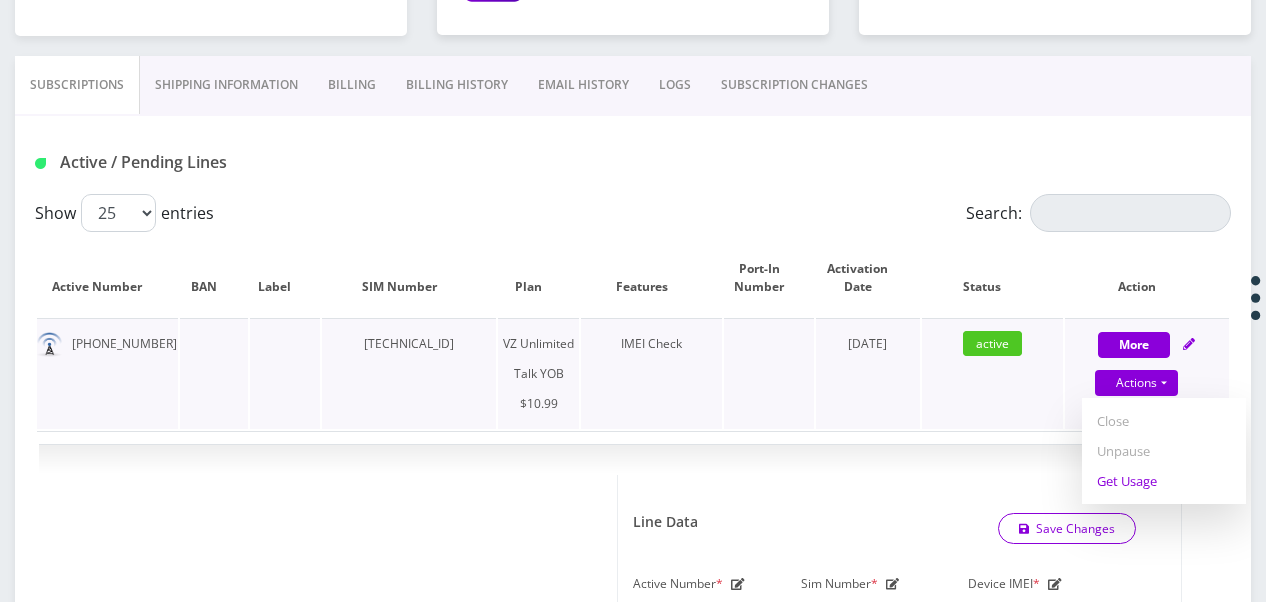 click on "Get Usage" at bounding box center (1164, 481) 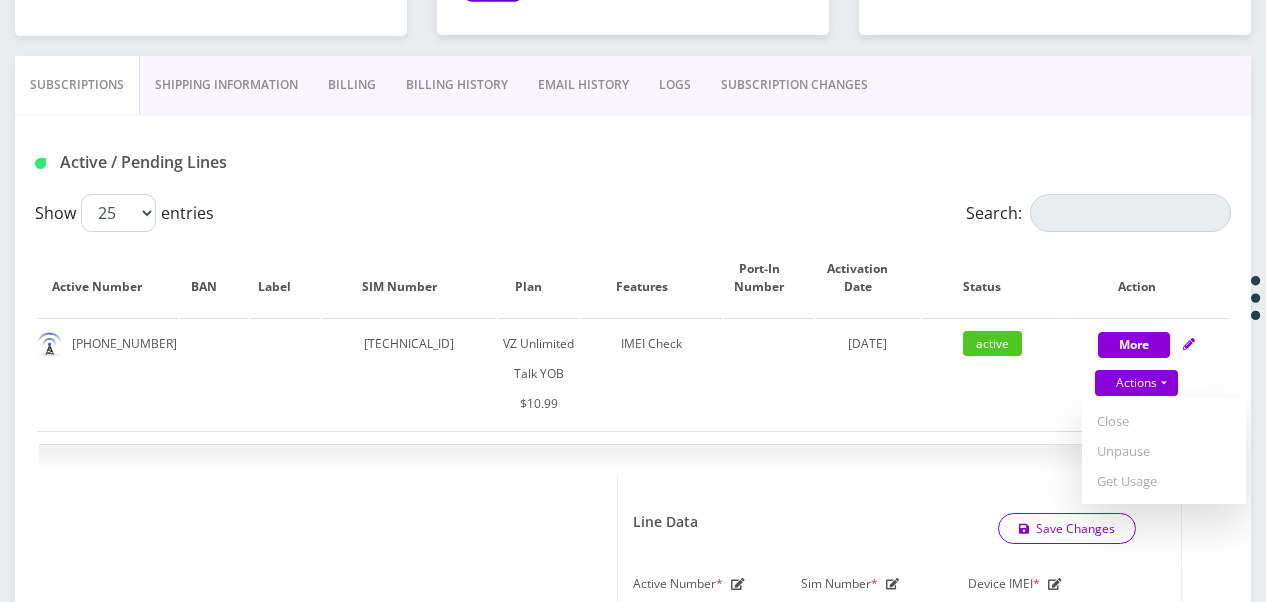 select on "464" 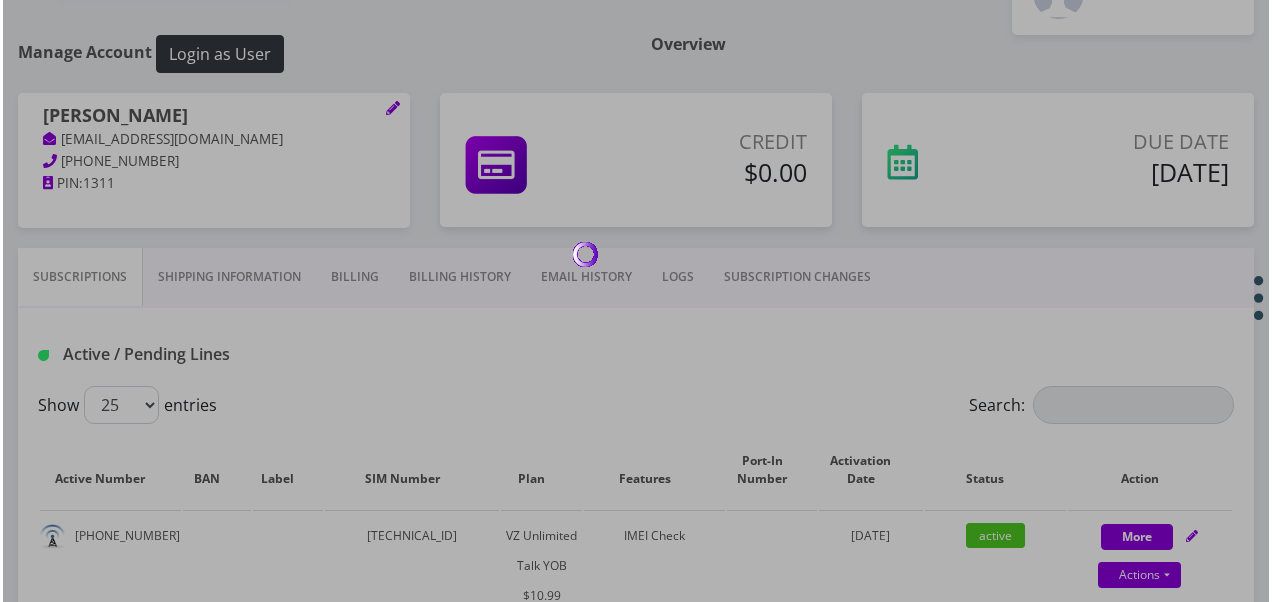 scroll, scrollTop: 59, scrollLeft: 0, axis: vertical 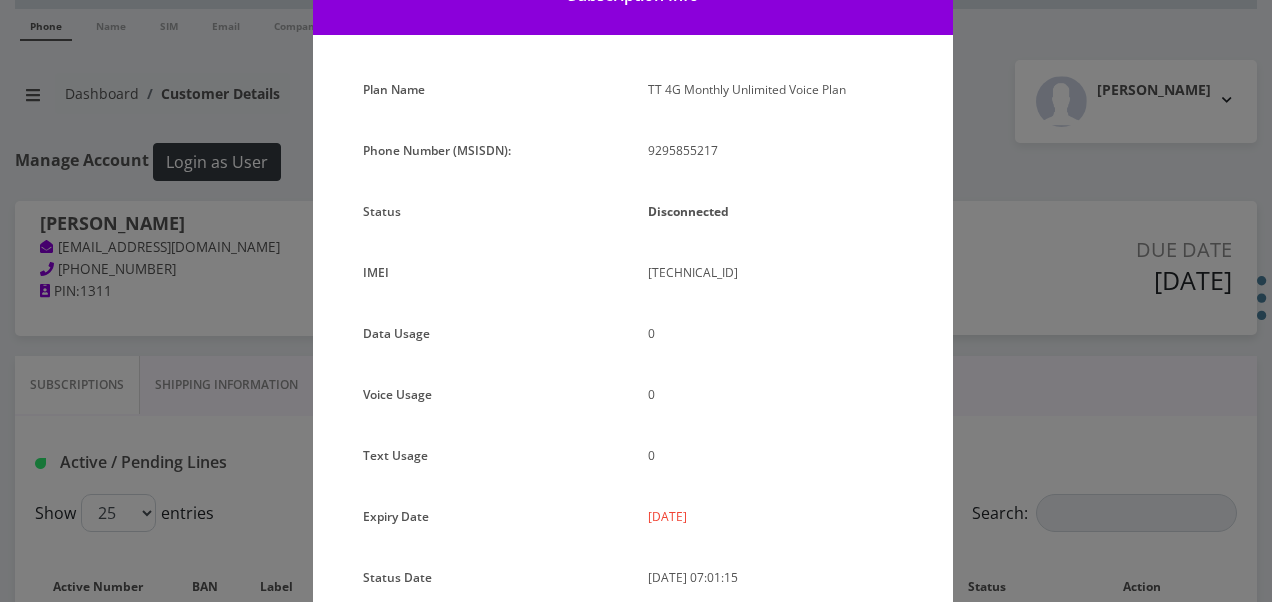 drag, startPoint x: 640, startPoint y: 518, endPoint x: 728, endPoint y: 512, distance: 88.20431 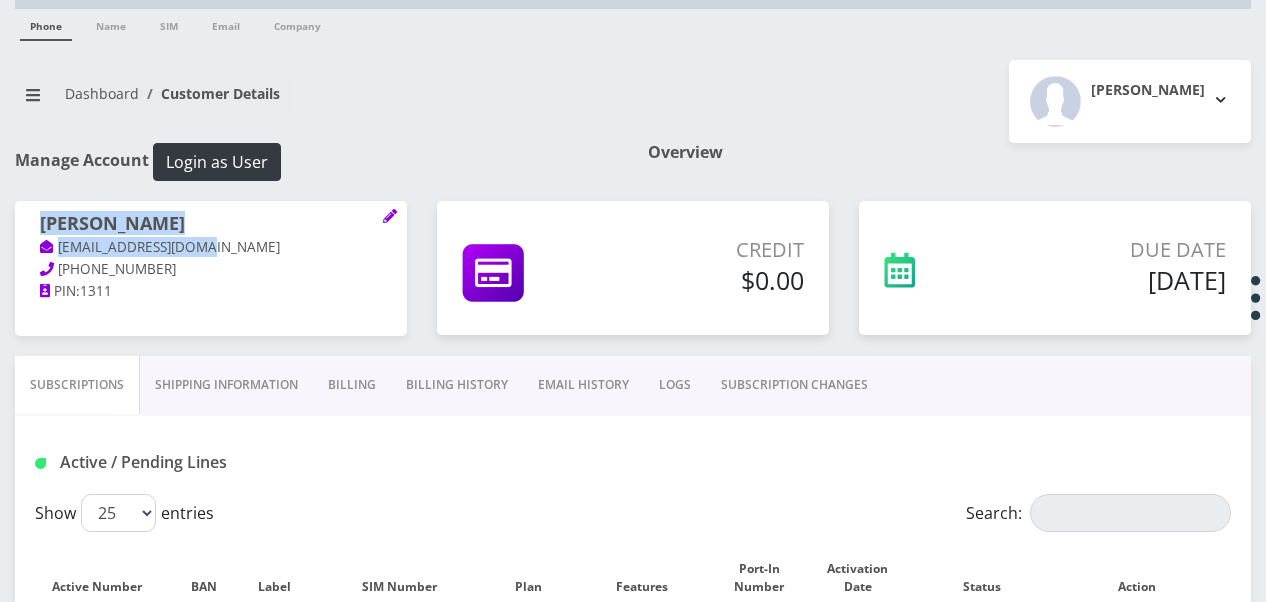 drag, startPoint x: 31, startPoint y: 212, endPoint x: 214, endPoint y: 240, distance: 185.12968 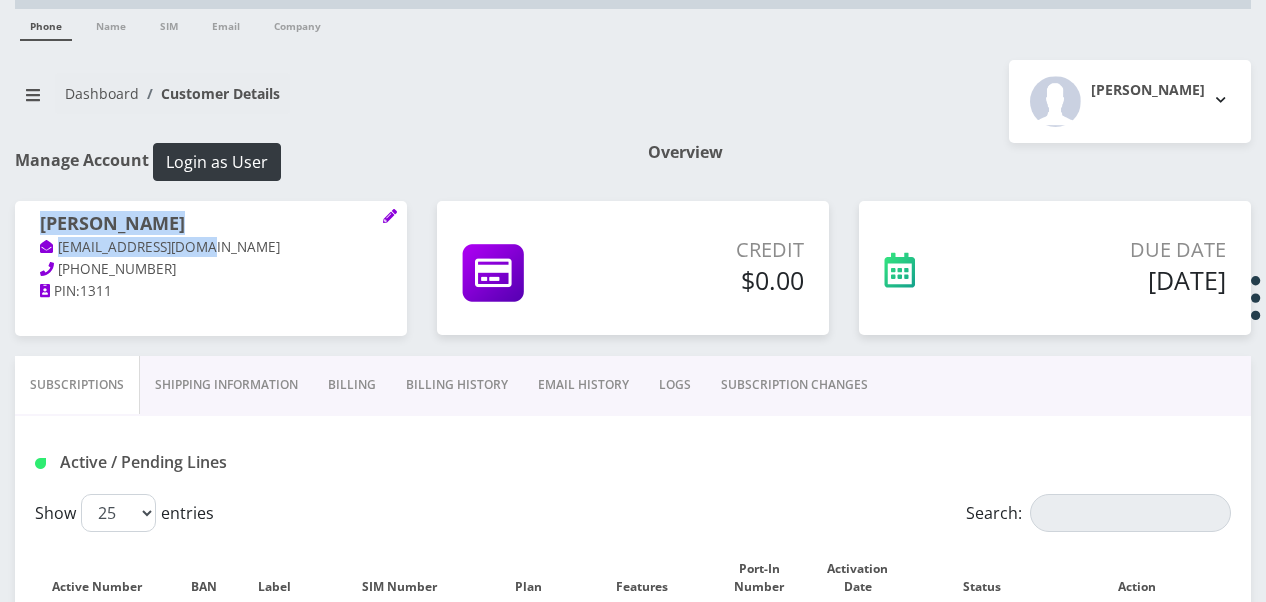 drag, startPoint x: 214, startPoint y: 240, endPoint x: 191, endPoint y: 220, distance: 30.479502 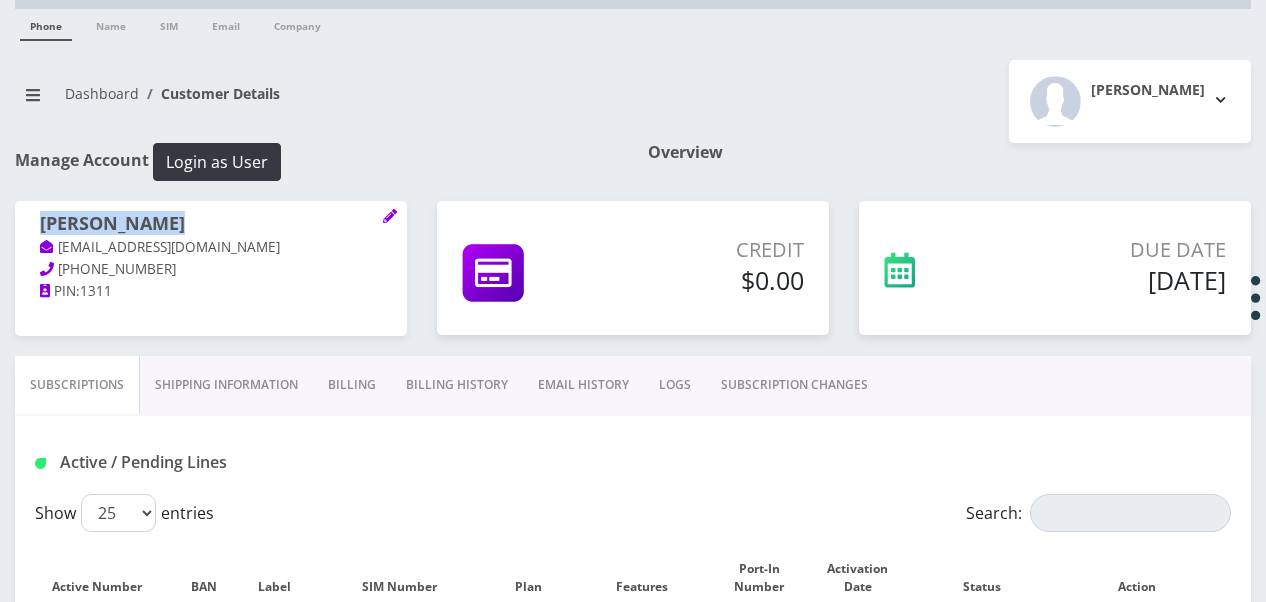 drag, startPoint x: 191, startPoint y: 220, endPoint x: 181, endPoint y: 224, distance: 10.770329 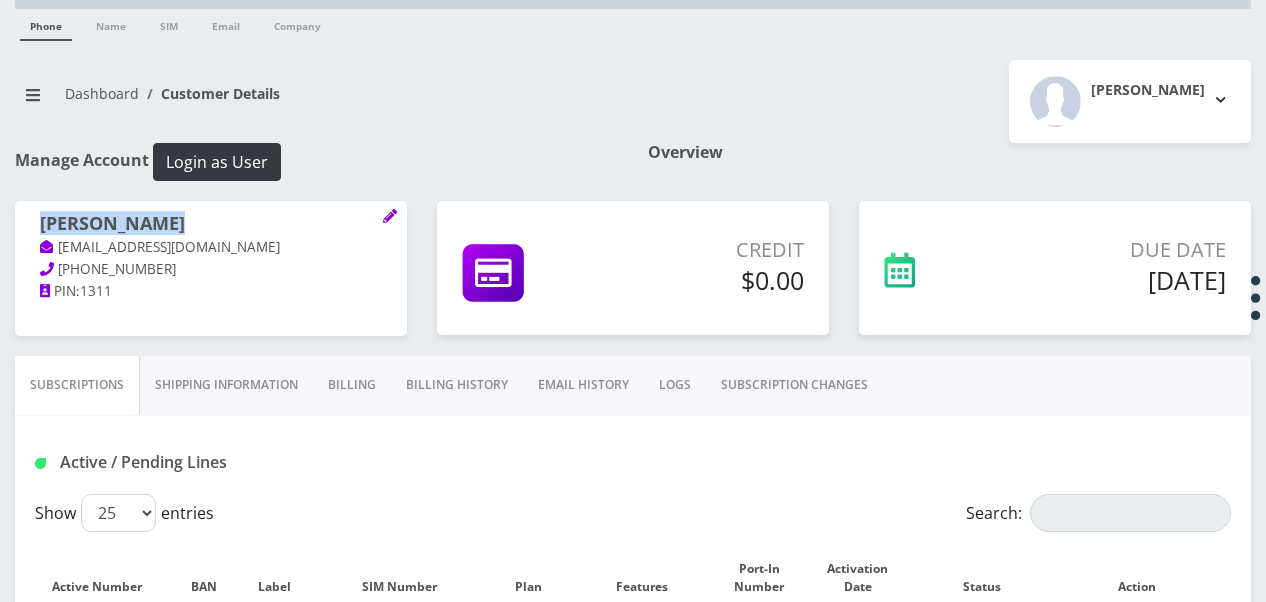copy on "simi akkerman" 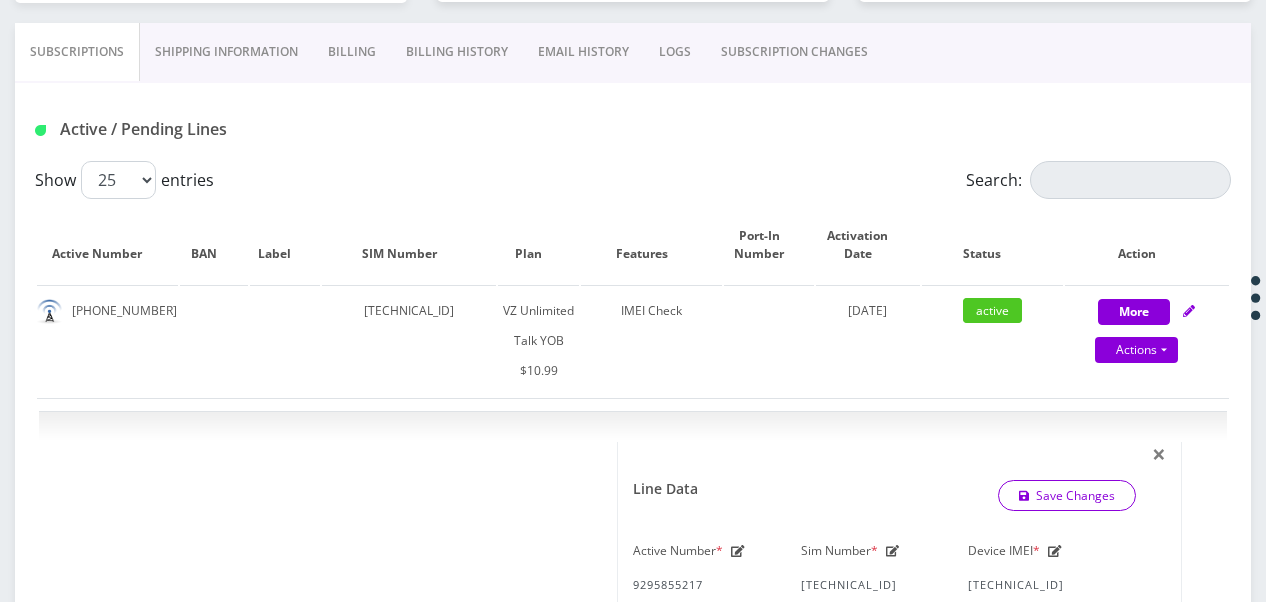 scroll, scrollTop: 187, scrollLeft: 0, axis: vertical 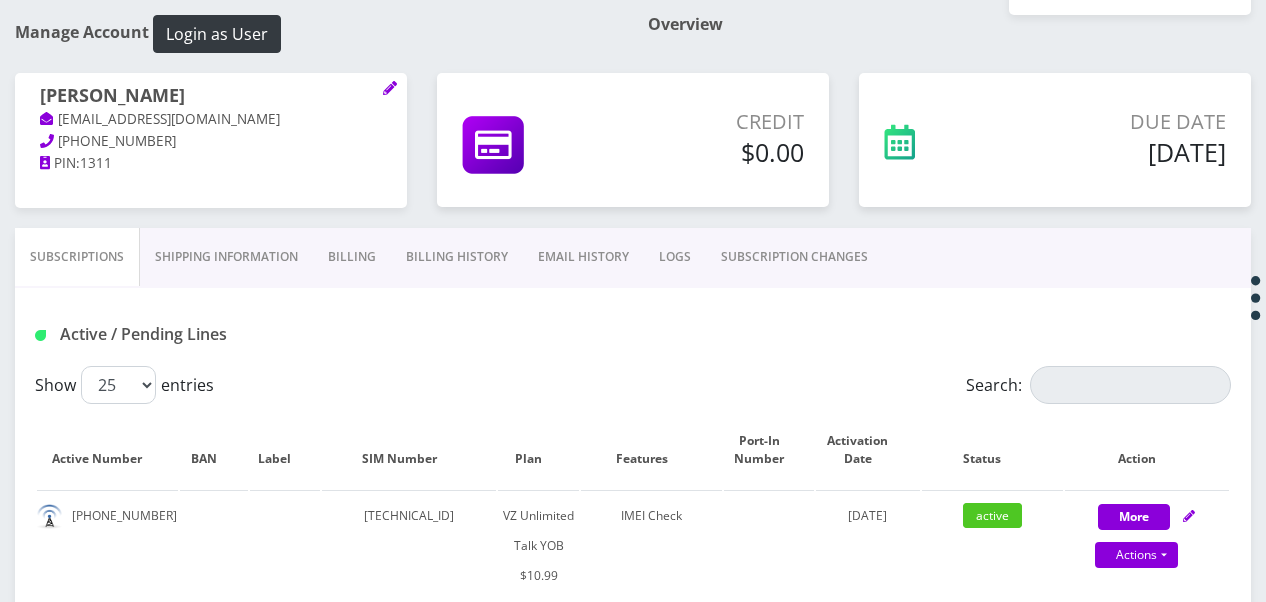 click on "PIN: 1311" at bounding box center (211, 164) 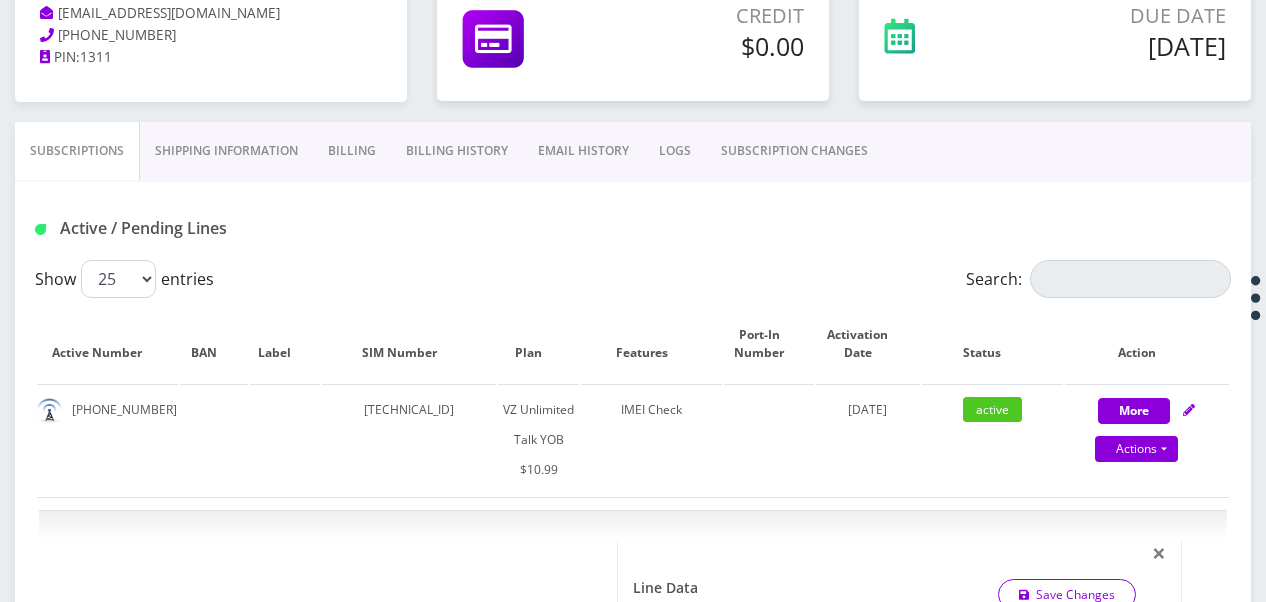 scroll, scrollTop: 387, scrollLeft: 0, axis: vertical 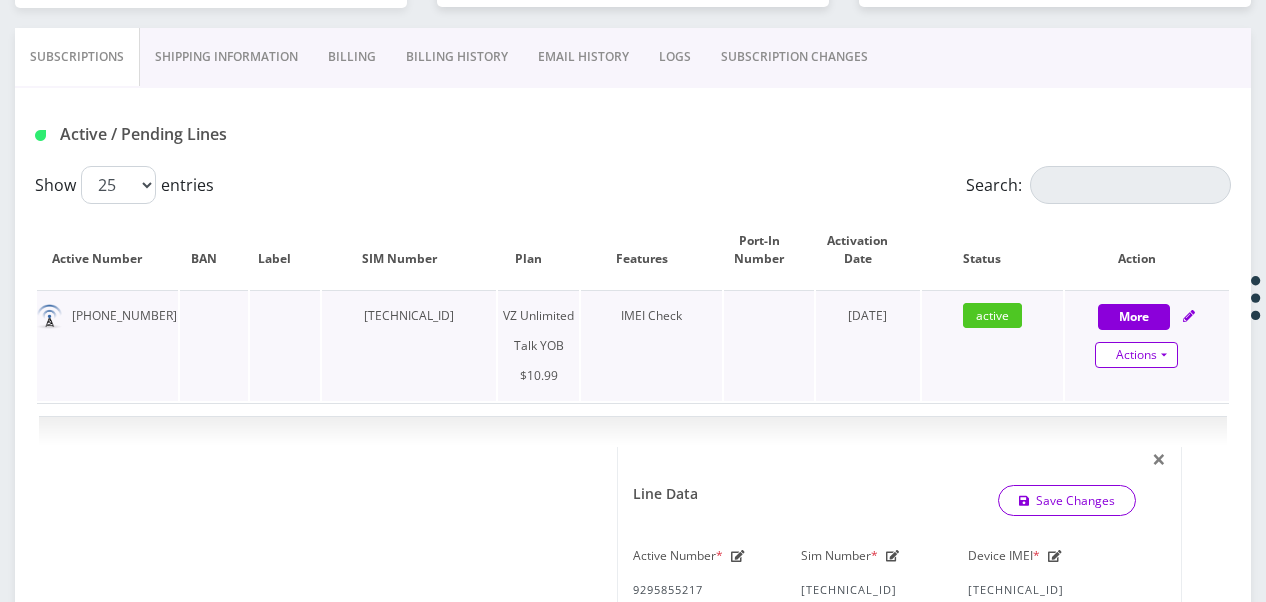 click on "Actions" at bounding box center (1136, 355) 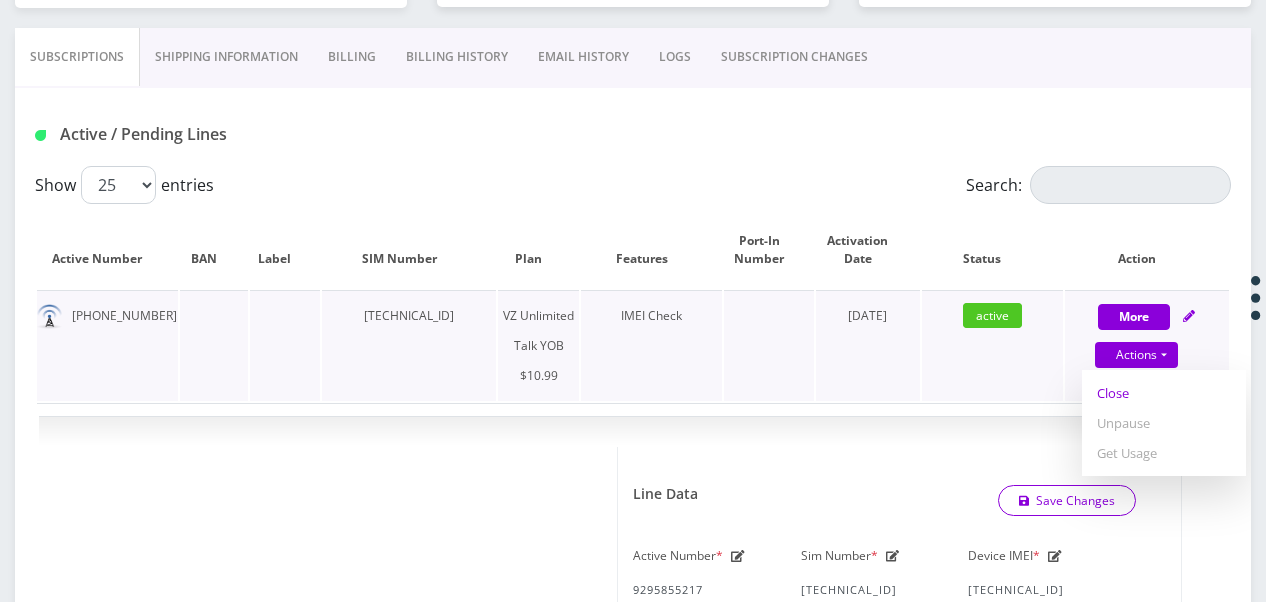click on "Close" at bounding box center (1164, 393) 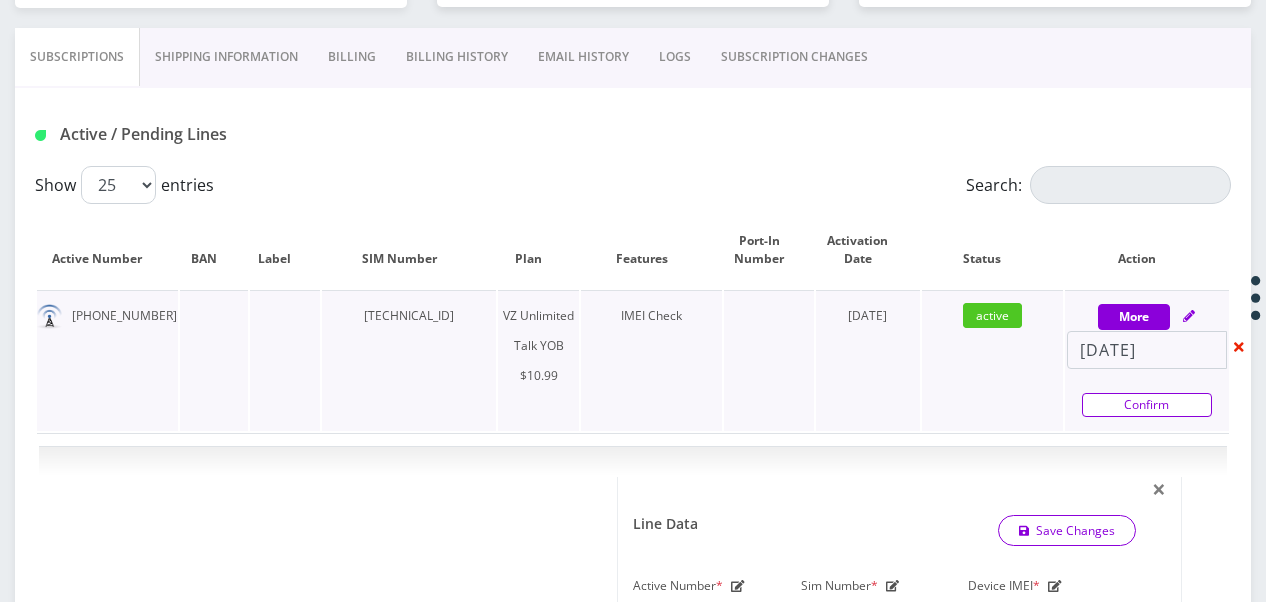 click on "Confirm" at bounding box center [1147, 405] 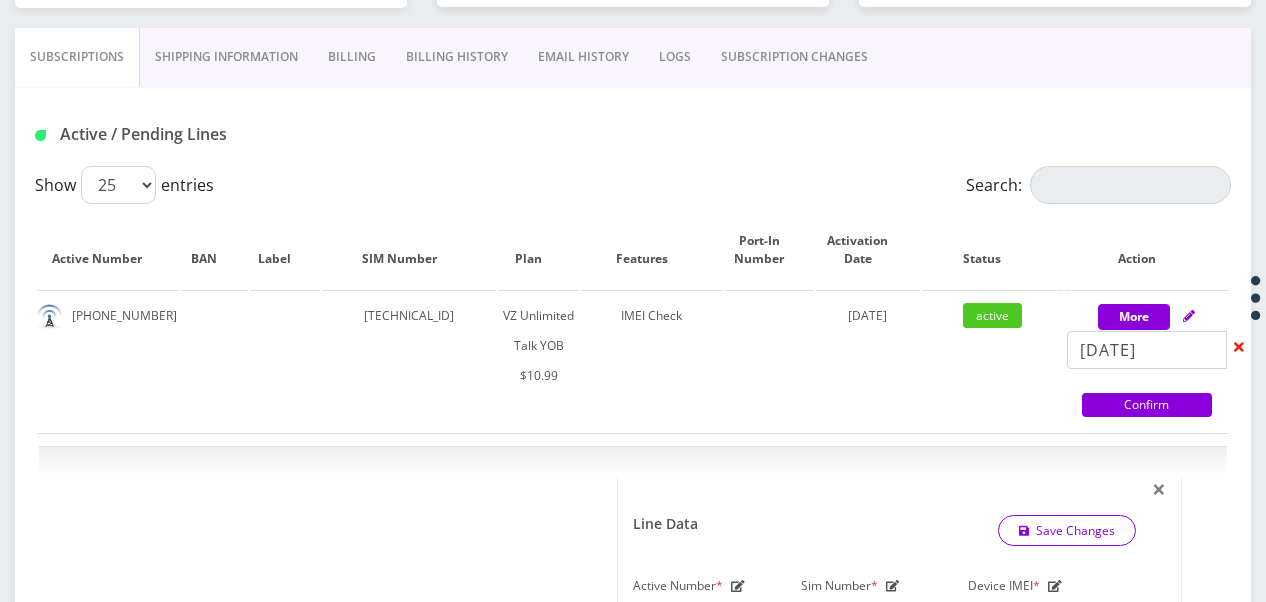 select on "464" 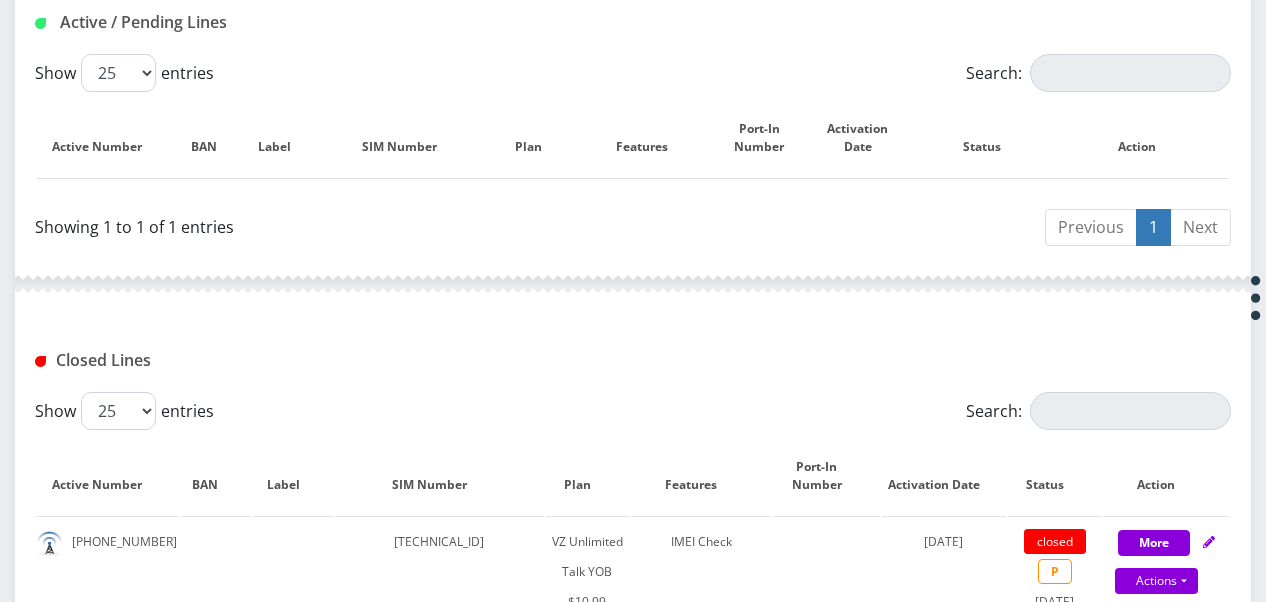 scroll, scrollTop: 500, scrollLeft: 0, axis: vertical 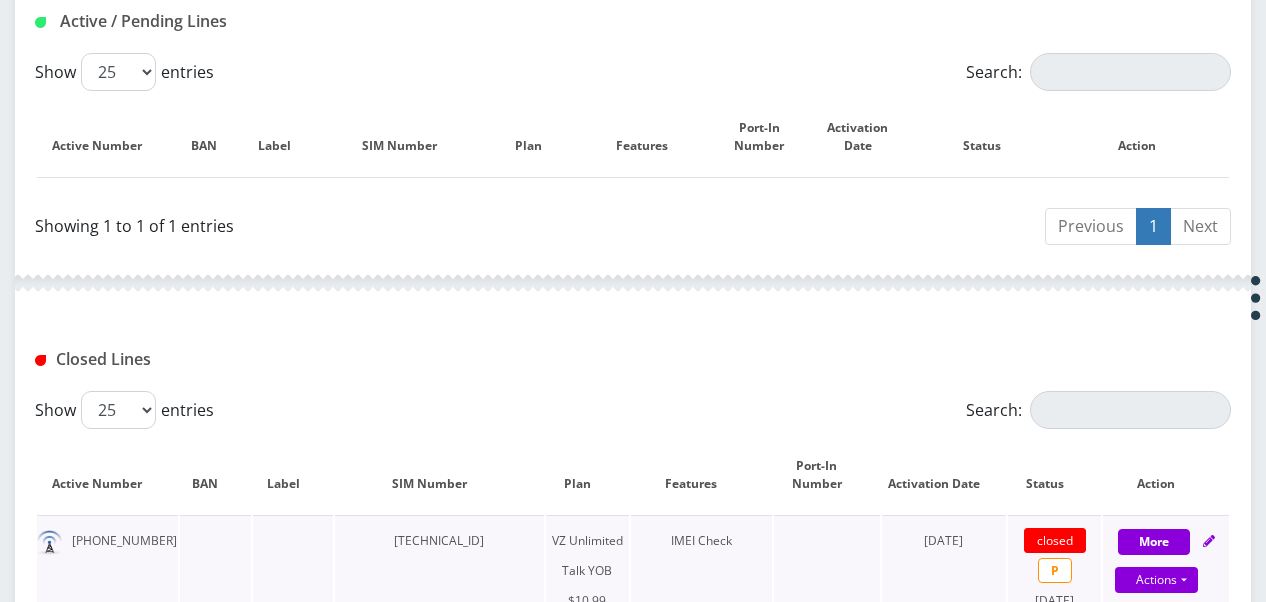 drag, startPoint x: 369, startPoint y: 537, endPoint x: 484, endPoint y: 538, distance: 115.00435 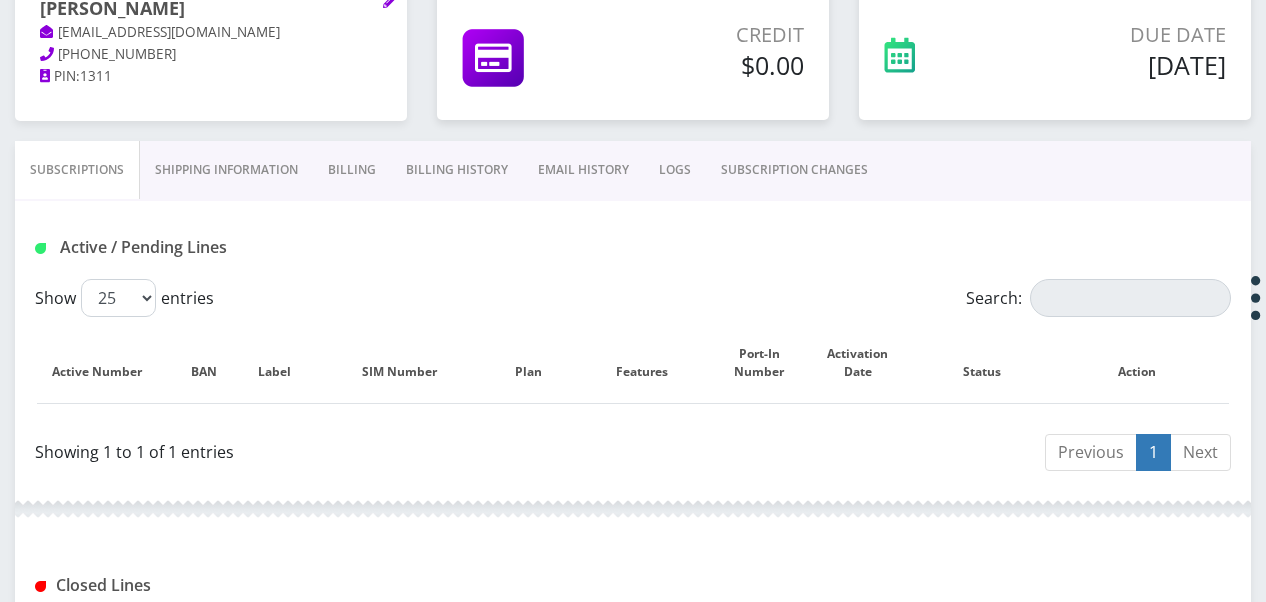 scroll, scrollTop: 500, scrollLeft: 0, axis: vertical 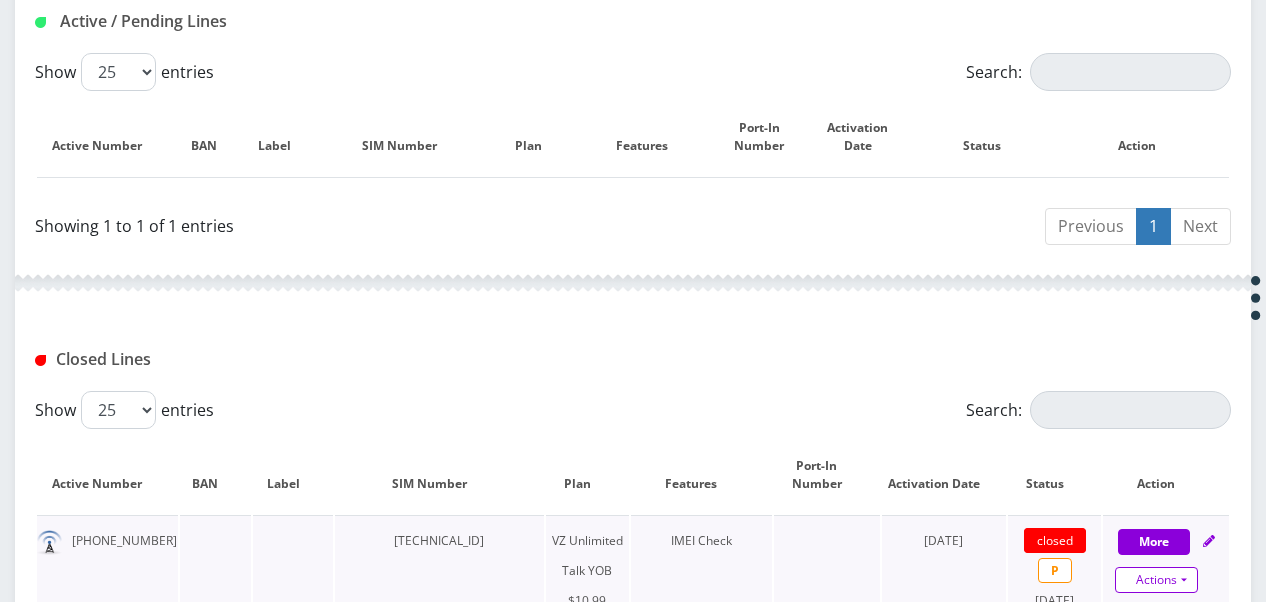 click on "Actions" at bounding box center [1156, 580] 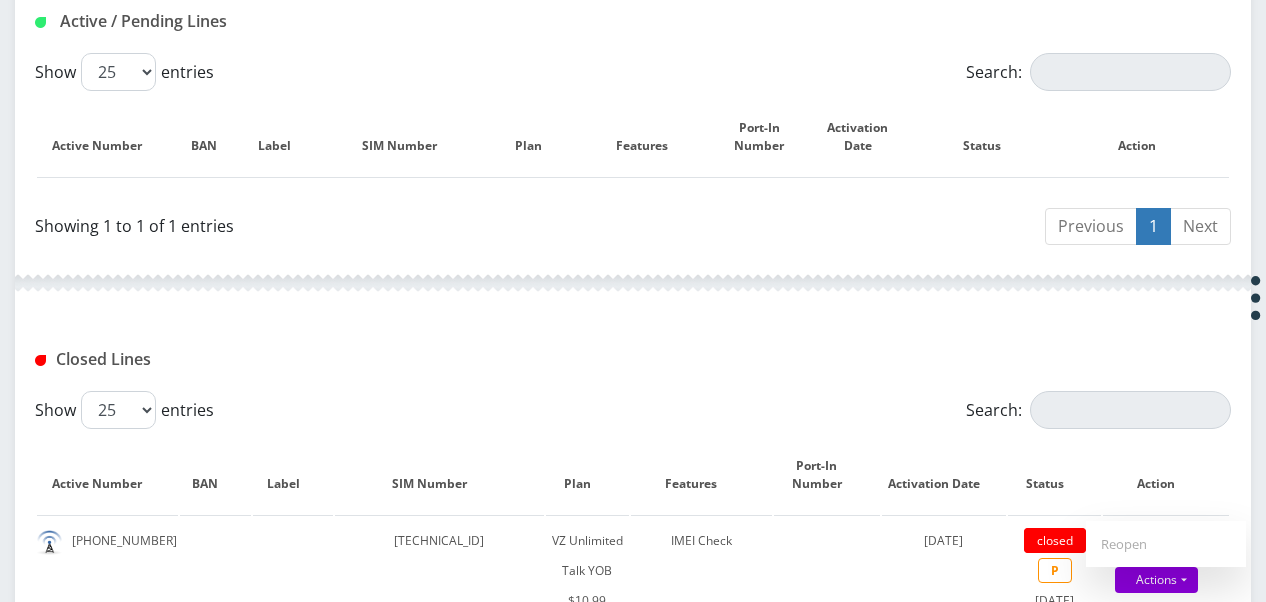 click on "Show  25 50 100 250 500  entries Search:
Active Number BAN Label SIM Number Plan Features Port-In Number Activation Date Status Action
929-585-5217 89148000010413093360 VZ Unlimited Talk YOB $10.99
IMEI Check
October 09, 2024 closed   P July 09, 2025
More
Actions
Reopen
Showing 1 to 1 of 1 entries Previous 1 Next" at bounding box center [633, 536] 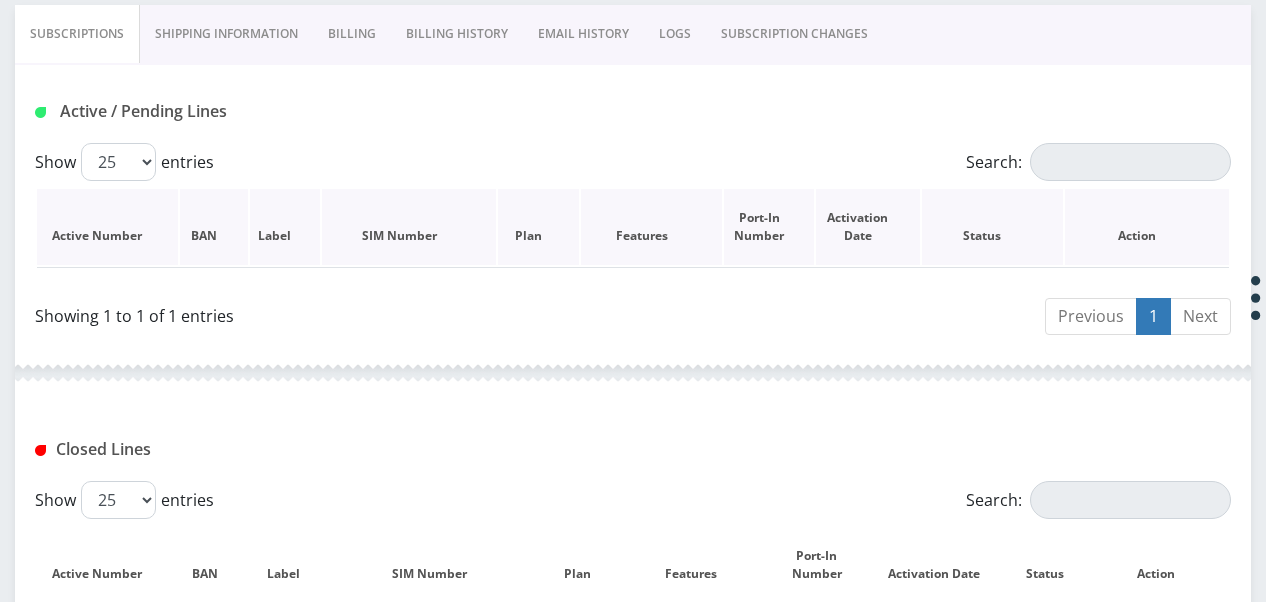 scroll, scrollTop: 592, scrollLeft: 0, axis: vertical 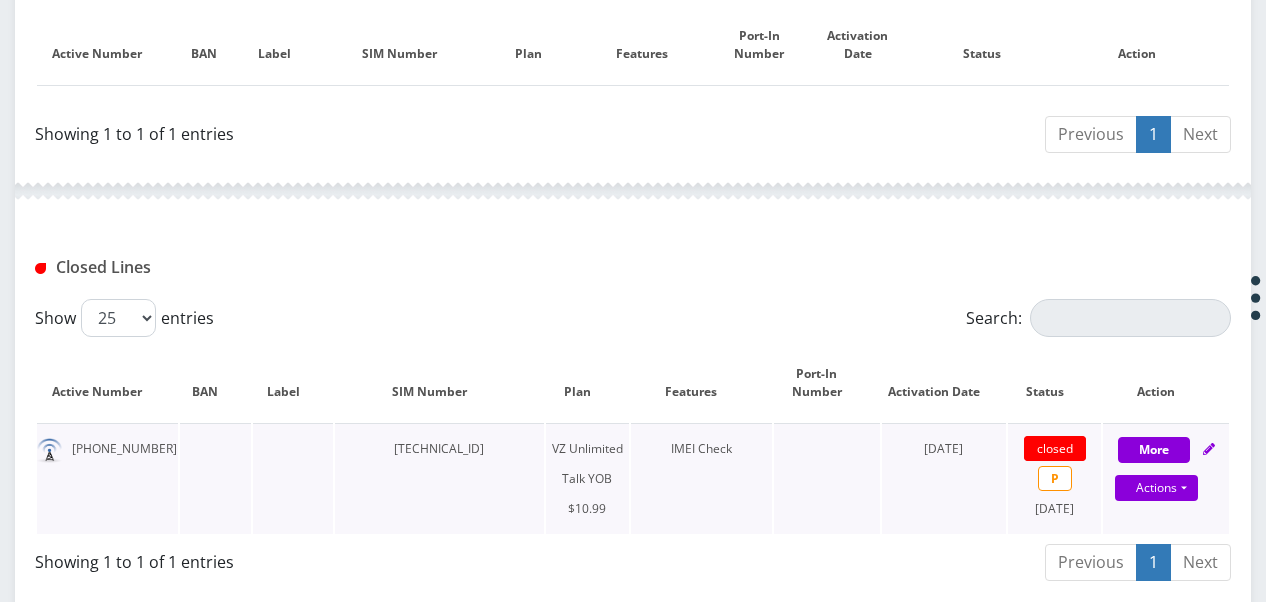 drag, startPoint x: 367, startPoint y: 452, endPoint x: 542, endPoint y: 456, distance: 175.04572 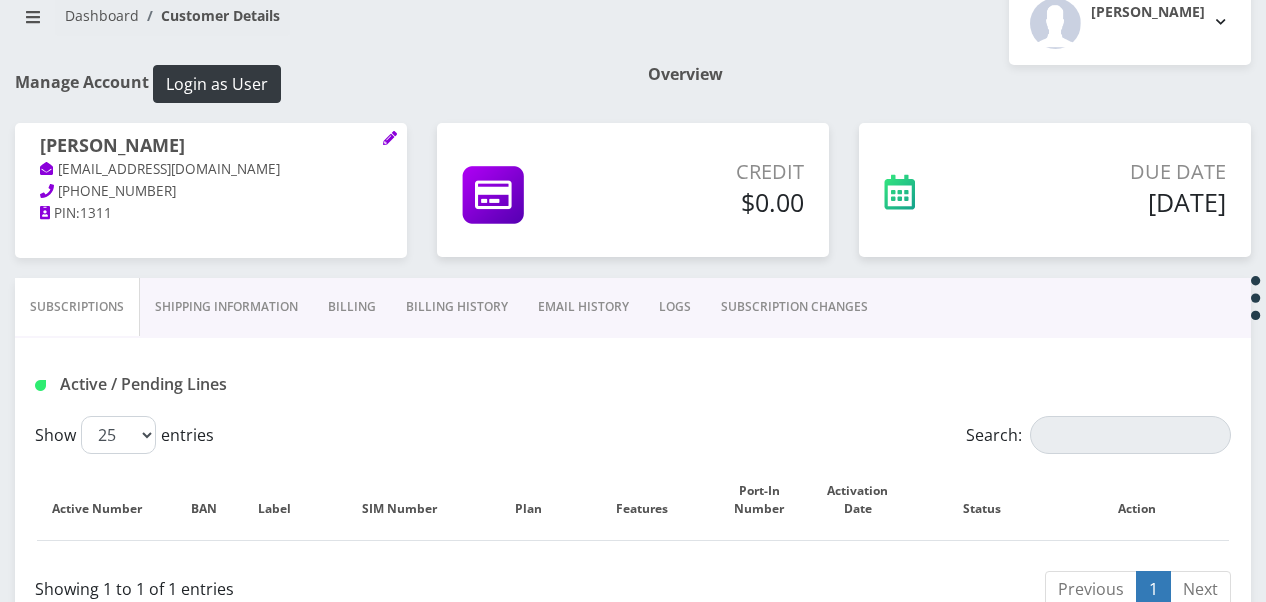 scroll, scrollTop: 92, scrollLeft: 0, axis: vertical 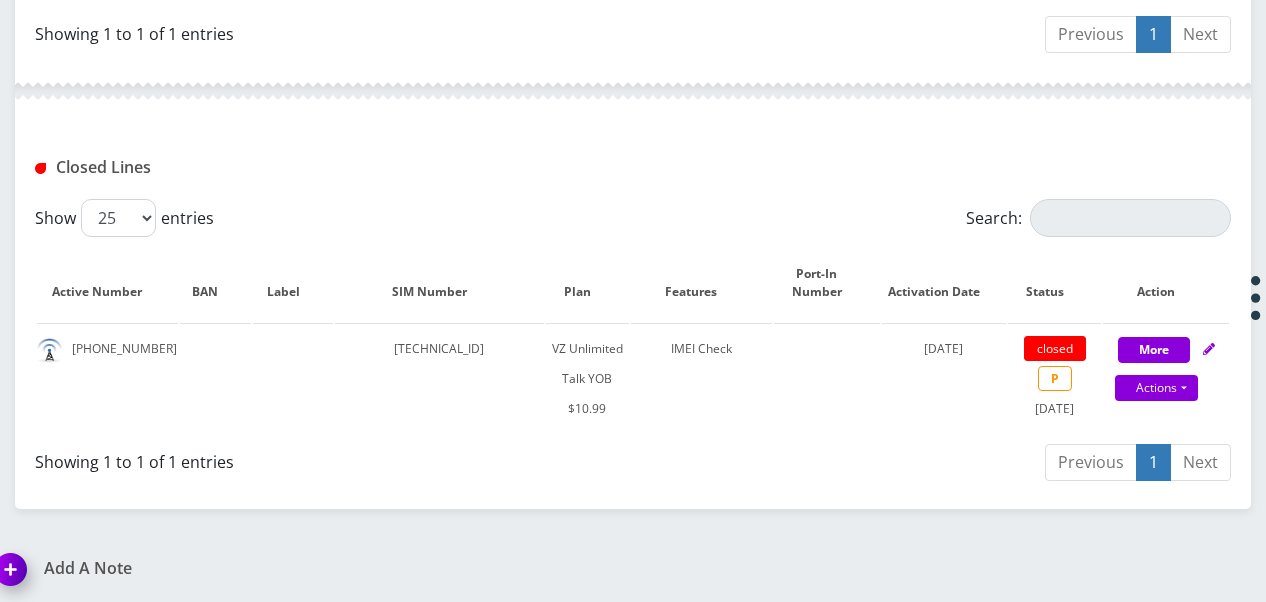click on "Show  25 50 100 250 500  entries" at bounding box center (483, 218) 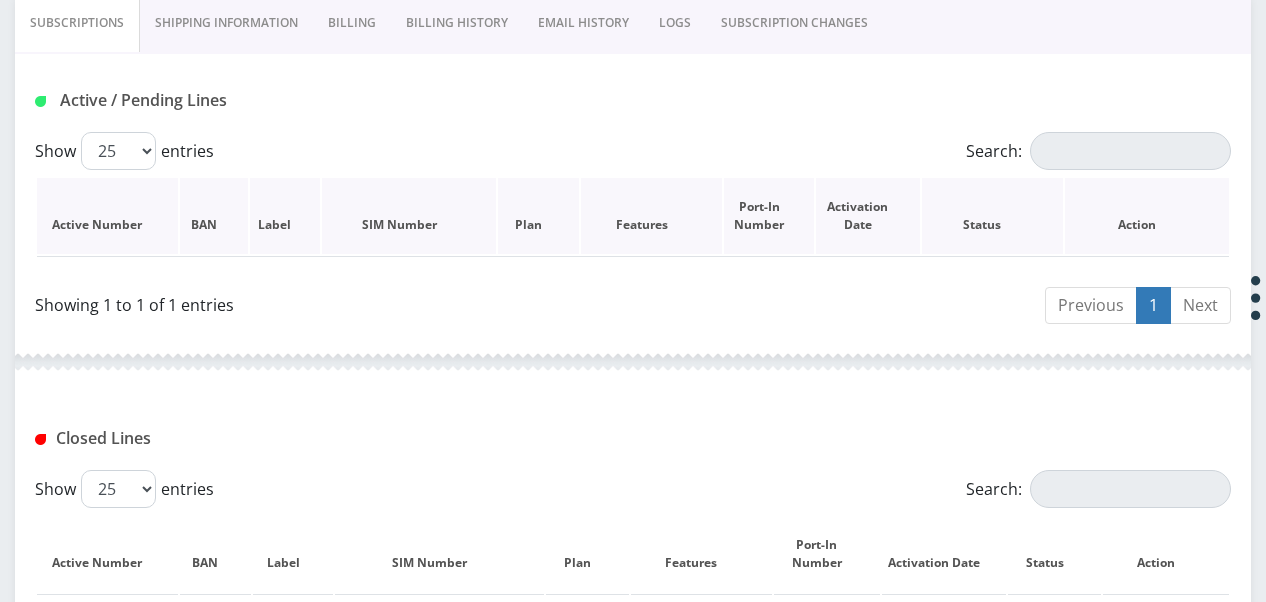 scroll, scrollTop: 600, scrollLeft: 0, axis: vertical 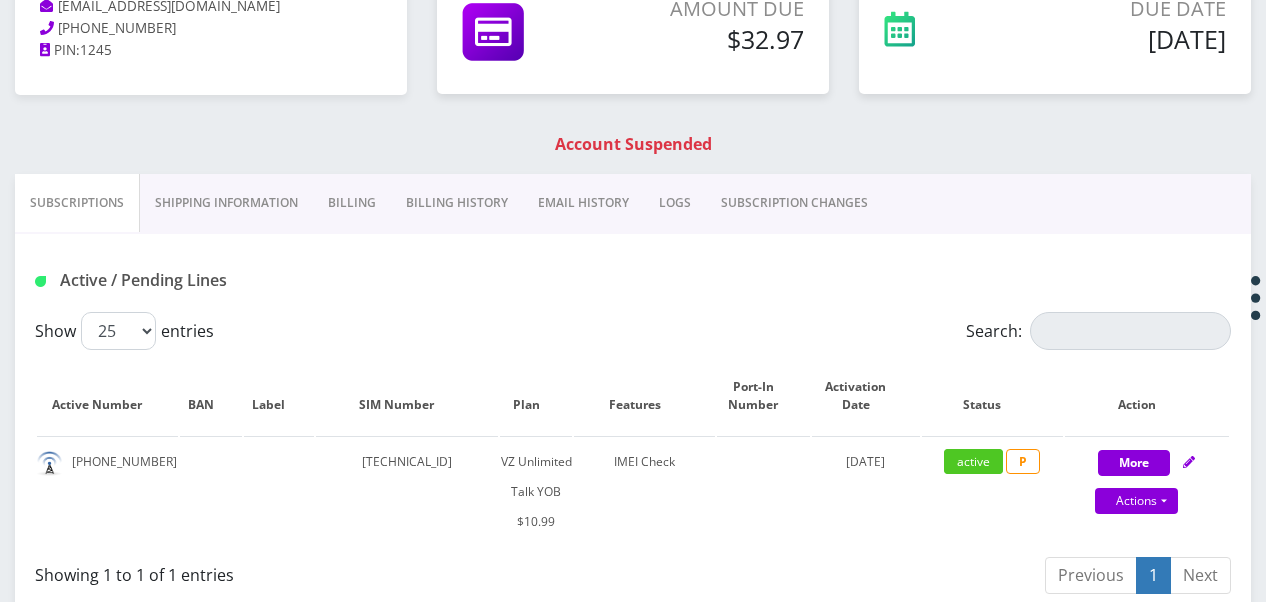 click on "SUBSCRIPTION CHANGES" at bounding box center (794, 203) 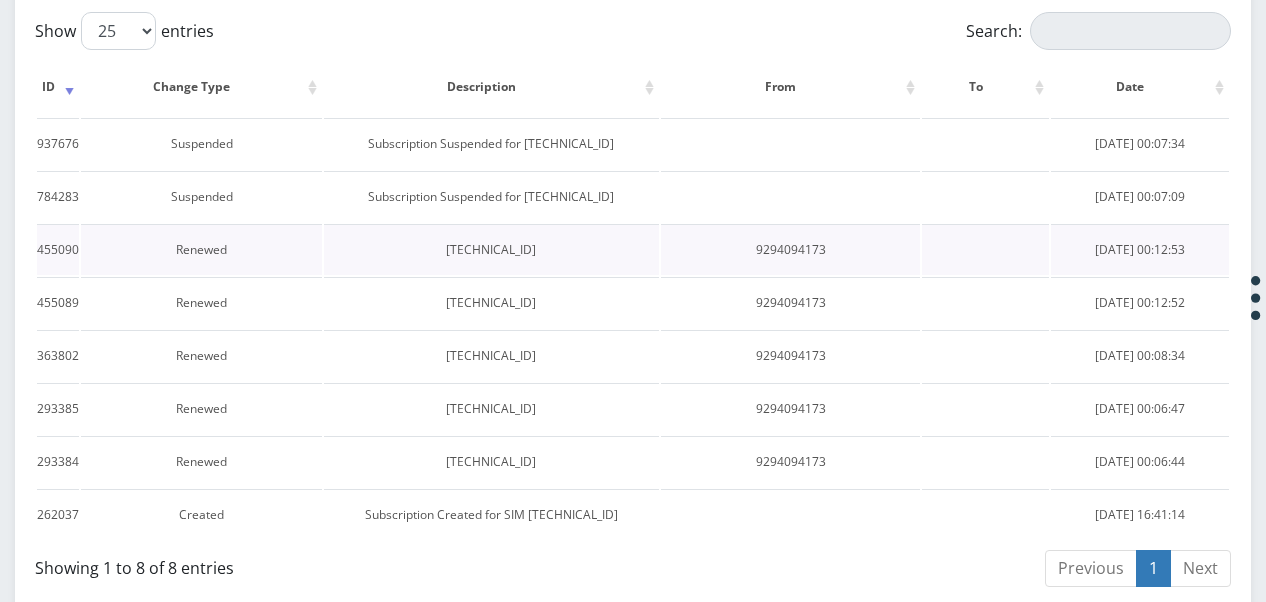 scroll, scrollTop: 300, scrollLeft: 0, axis: vertical 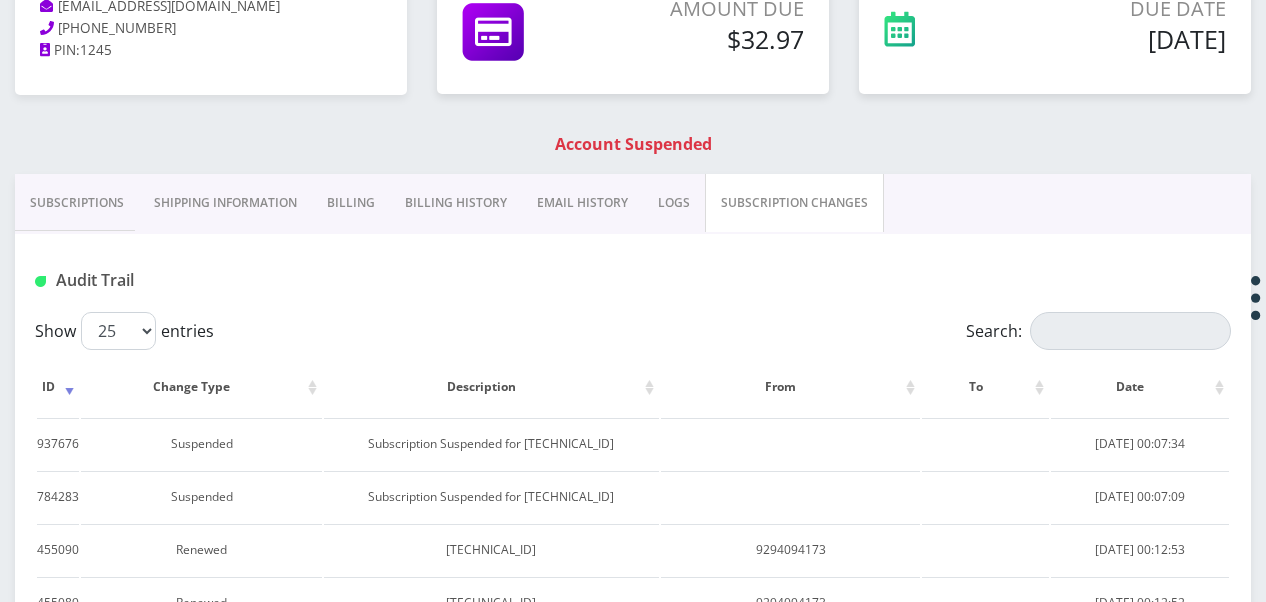 click on "Subscriptions" at bounding box center (77, 203) 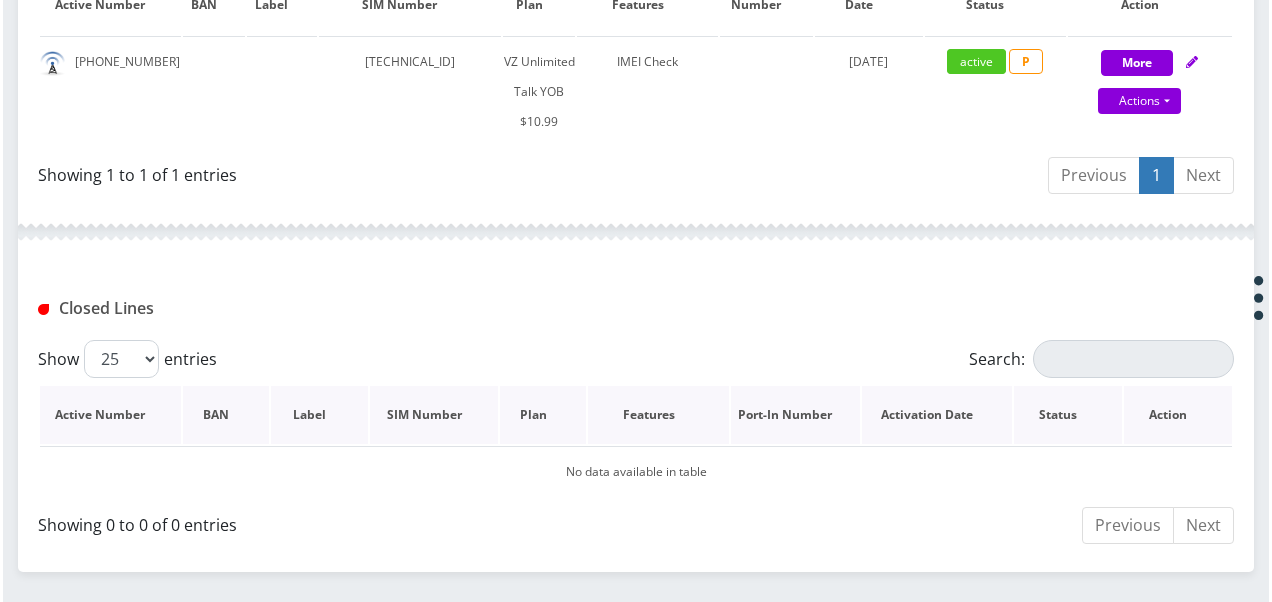 scroll, scrollTop: 600, scrollLeft: 0, axis: vertical 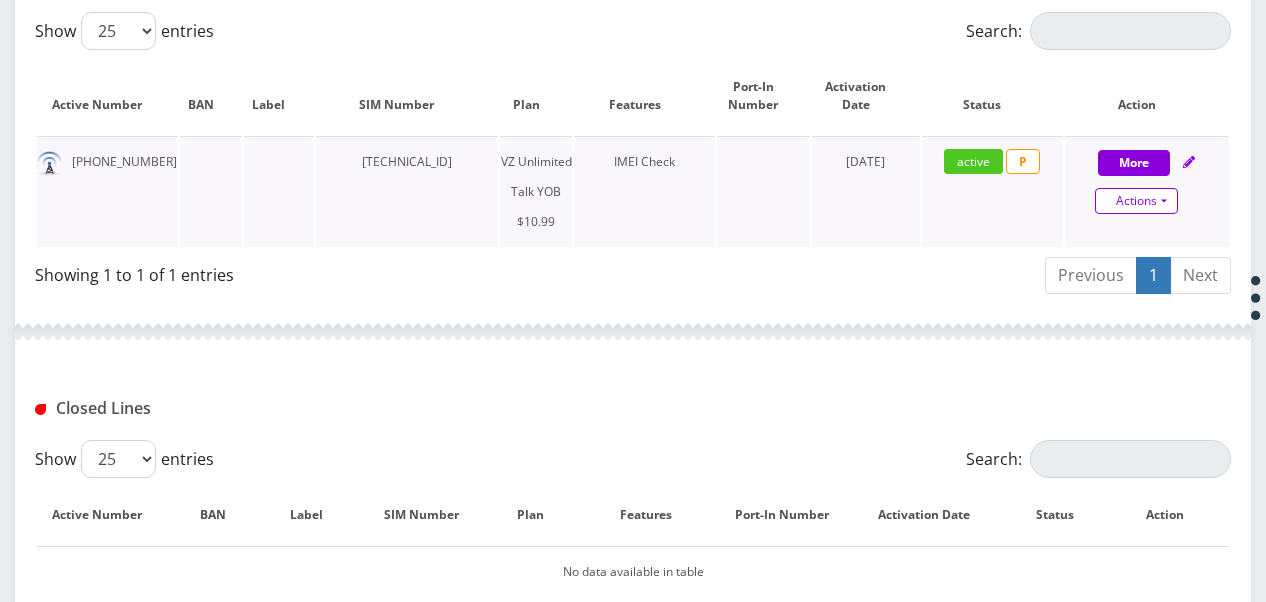 click on "Actions" at bounding box center [1136, 201] 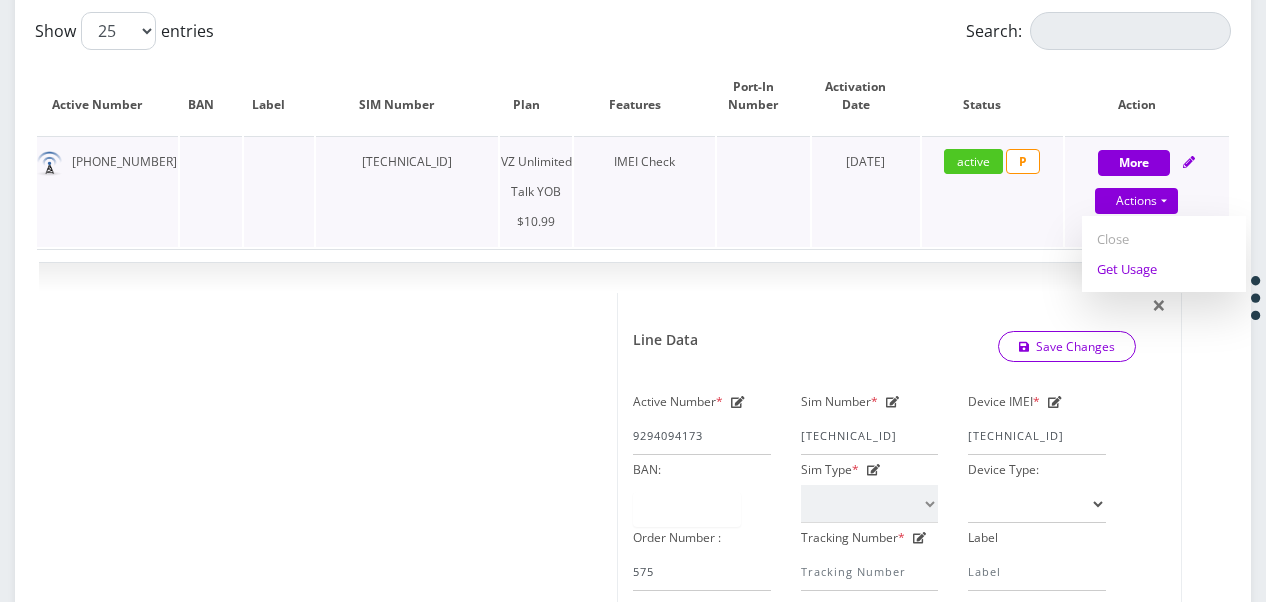 click on "Get Usage" at bounding box center (1164, 269) 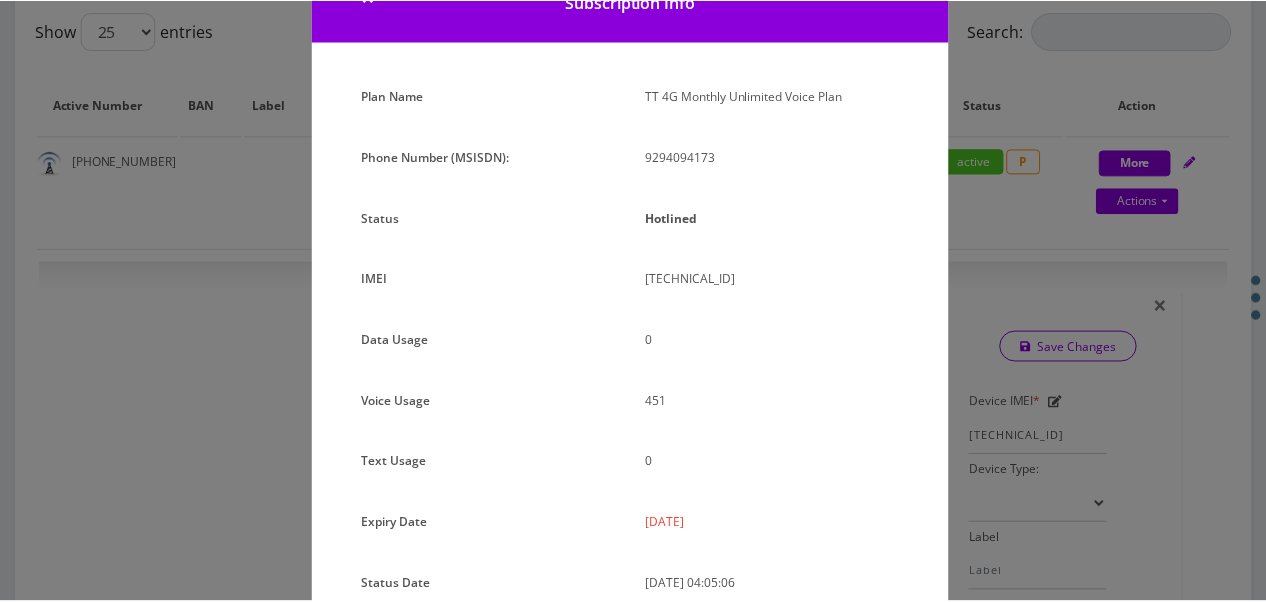 scroll, scrollTop: 0, scrollLeft: 0, axis: both 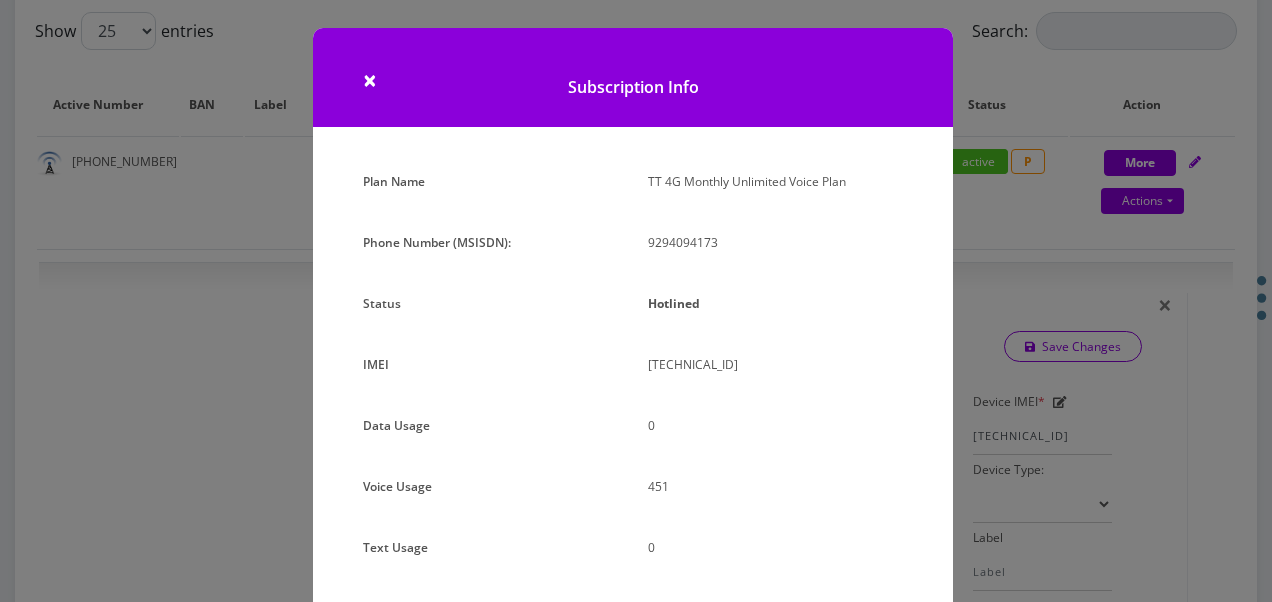 click on "×
Subscription Info
Plan Name
TT 4G Monthly Unlimited Voice Plan
Phone Number (MSISDN):
9294094173
Status
Hotlined
IMEI
016144007690504
0 451 0" at bounding box center (636, 301) 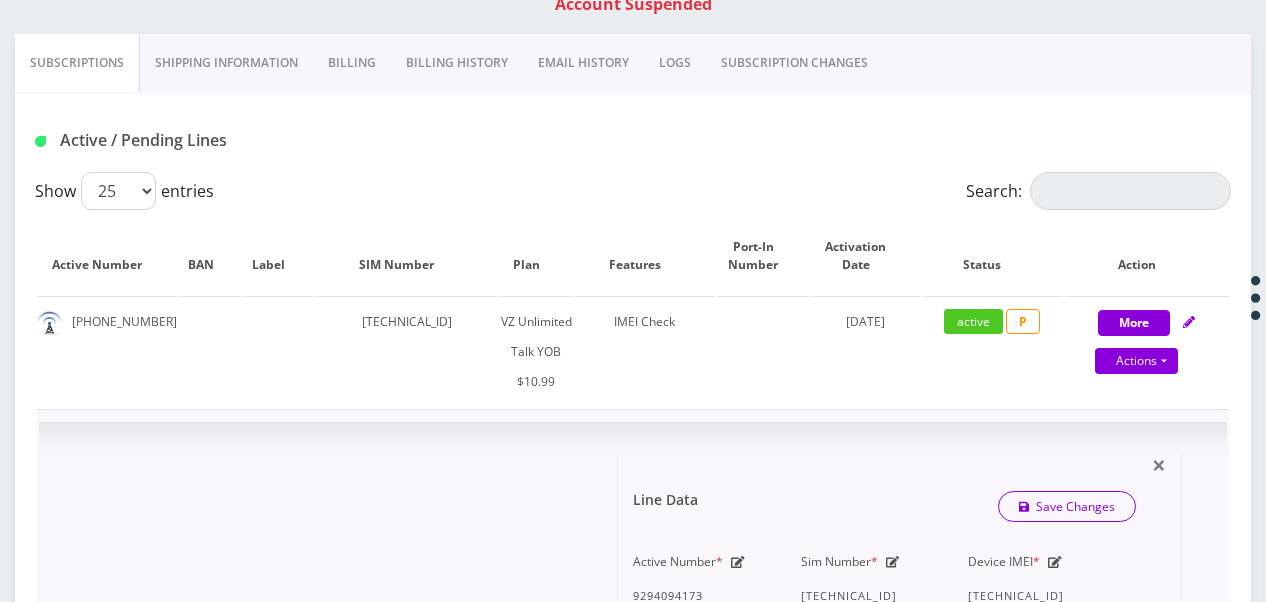 scroll, scrollTop: 200, scrollLeft: 0, axis: vertical 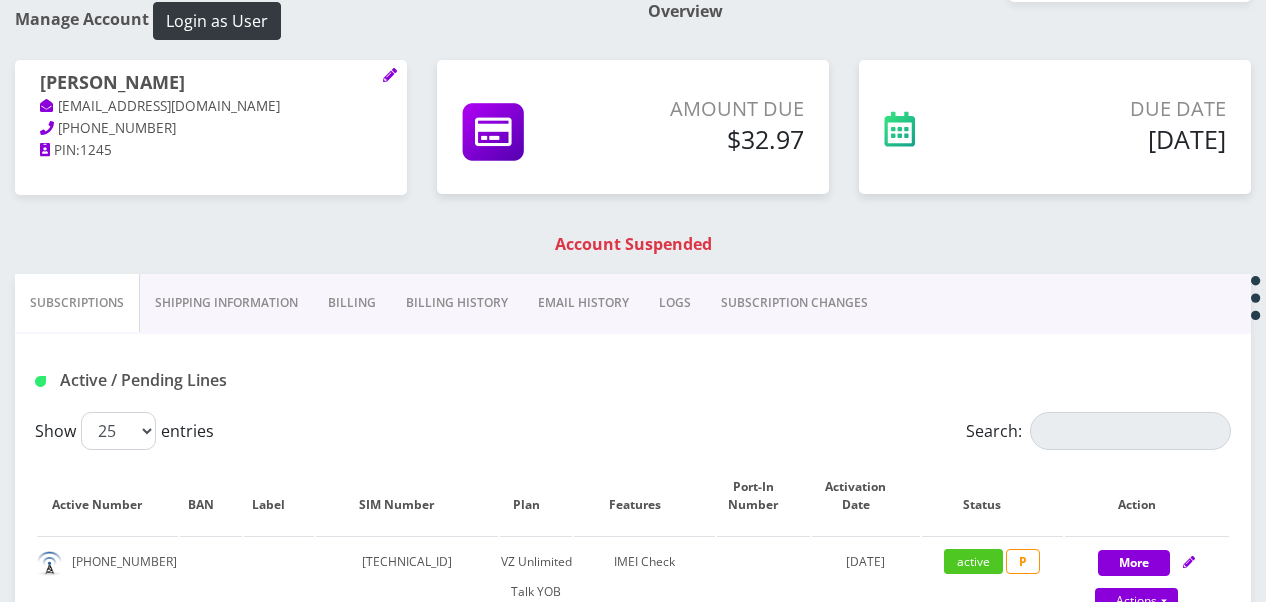click on "Billing" at bounding box center [352, 303] 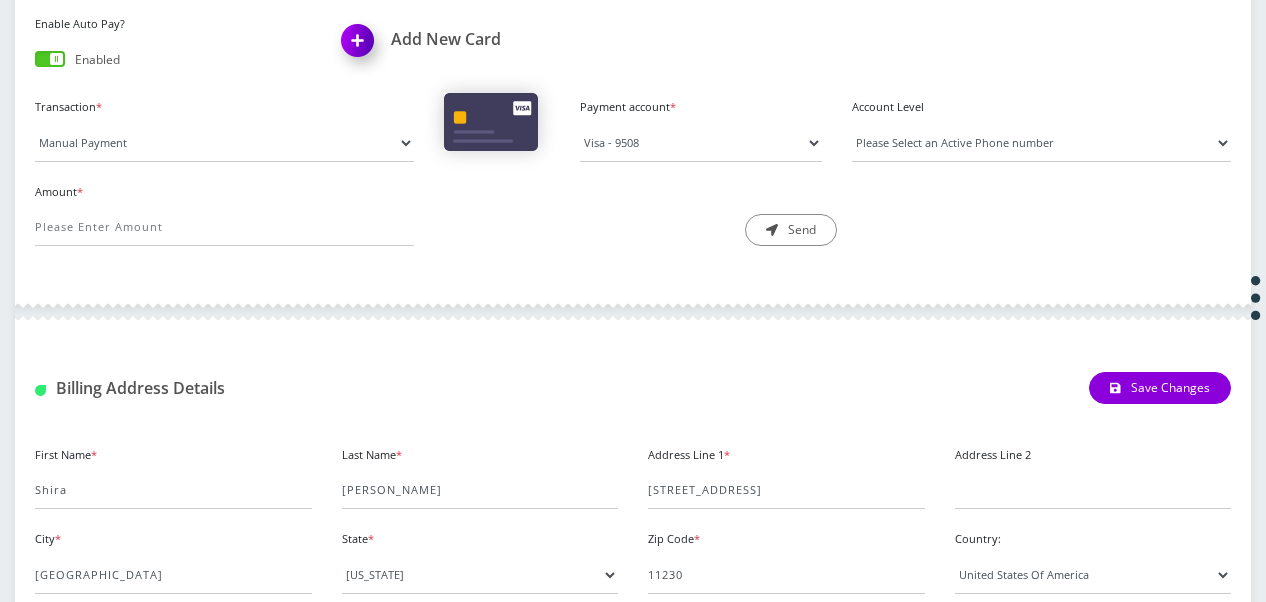 scroll, scrollTop: 384, scrollLeft: 0, axis: vertical 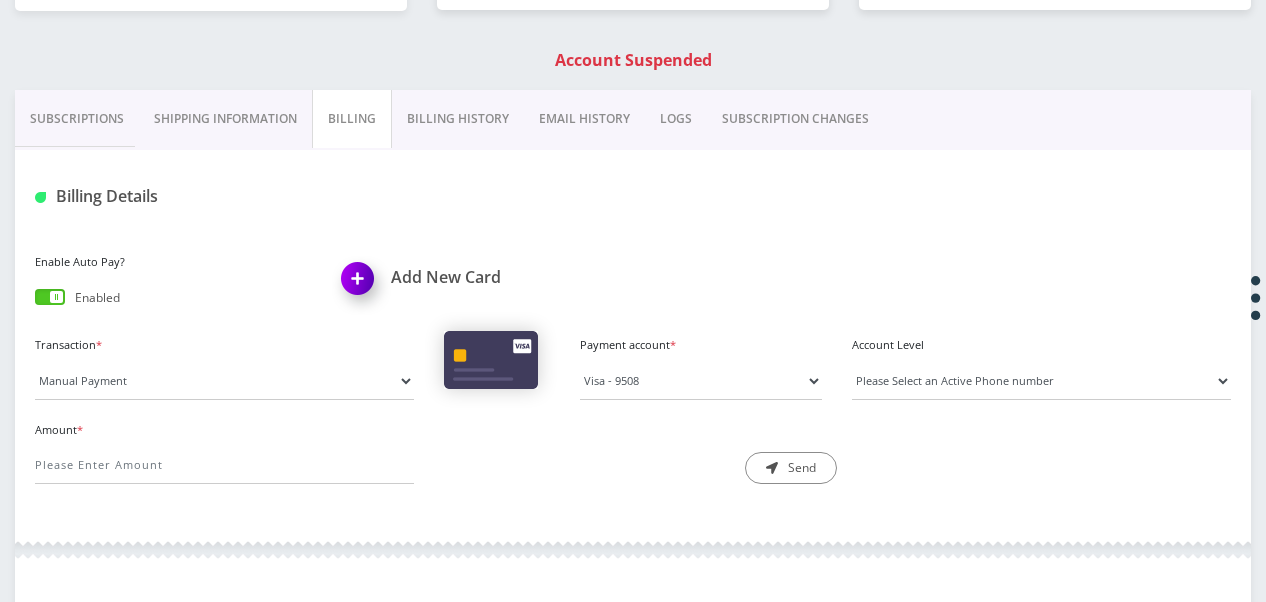 click on "Billing History" at bounding box center [458, 119] 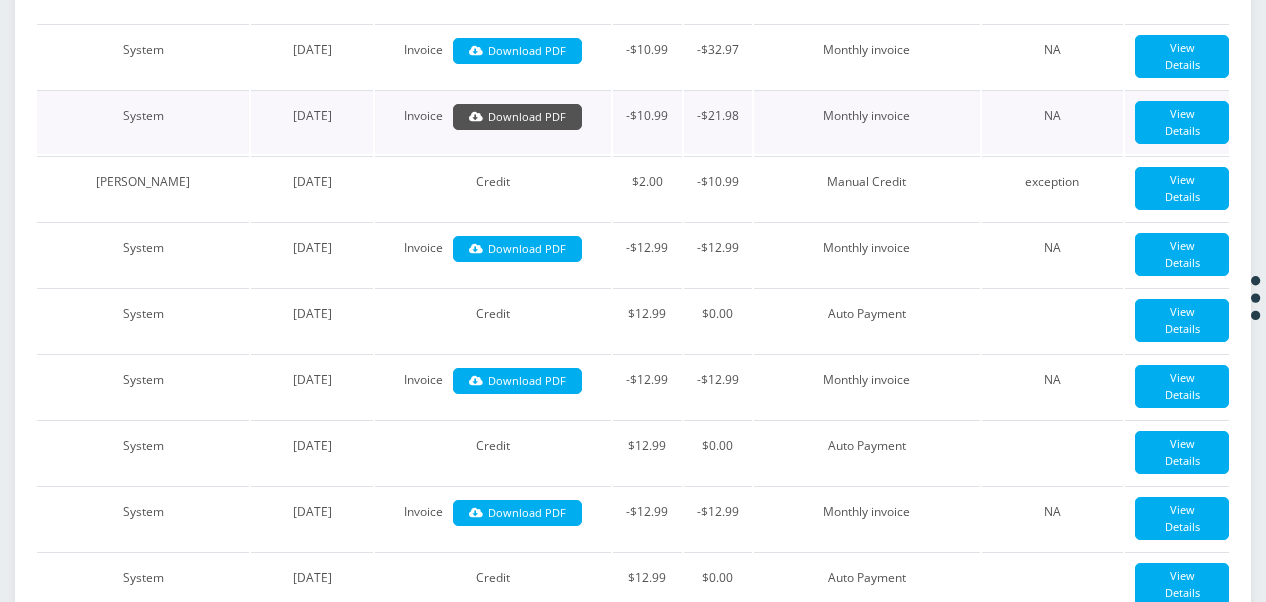 scroll, scrollTop: 384, scrollLeft: 0, axis: vertical 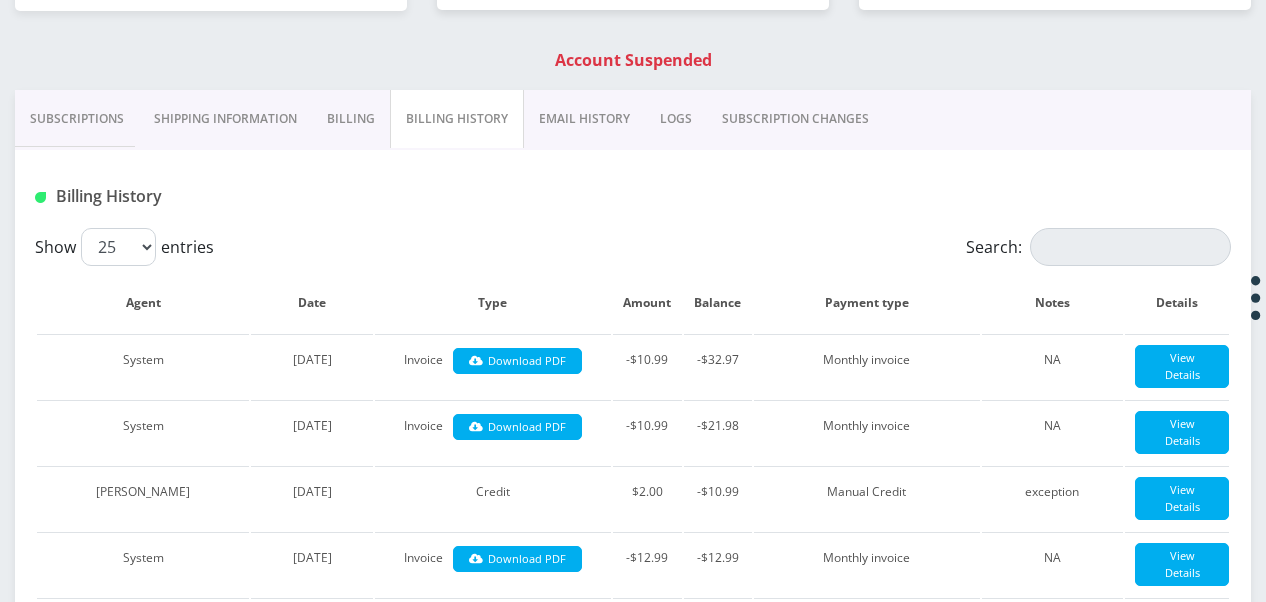 click on "Billing" at bounding box center (351, 119) 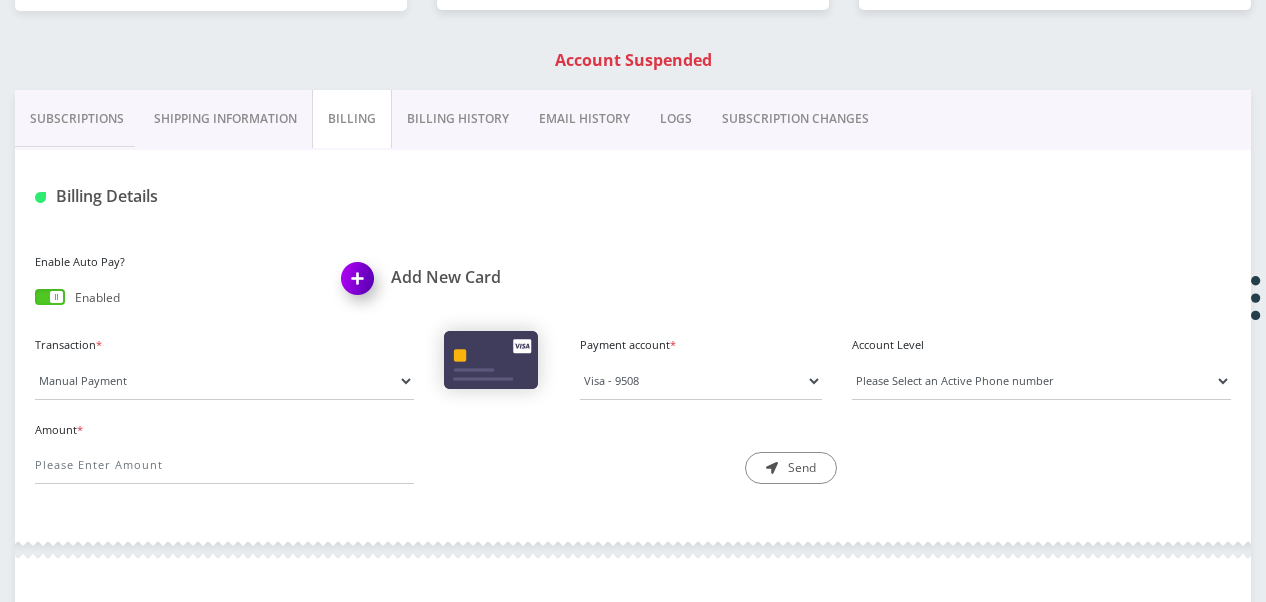 click on "Subscriptions" at bounding box center (77, 119) 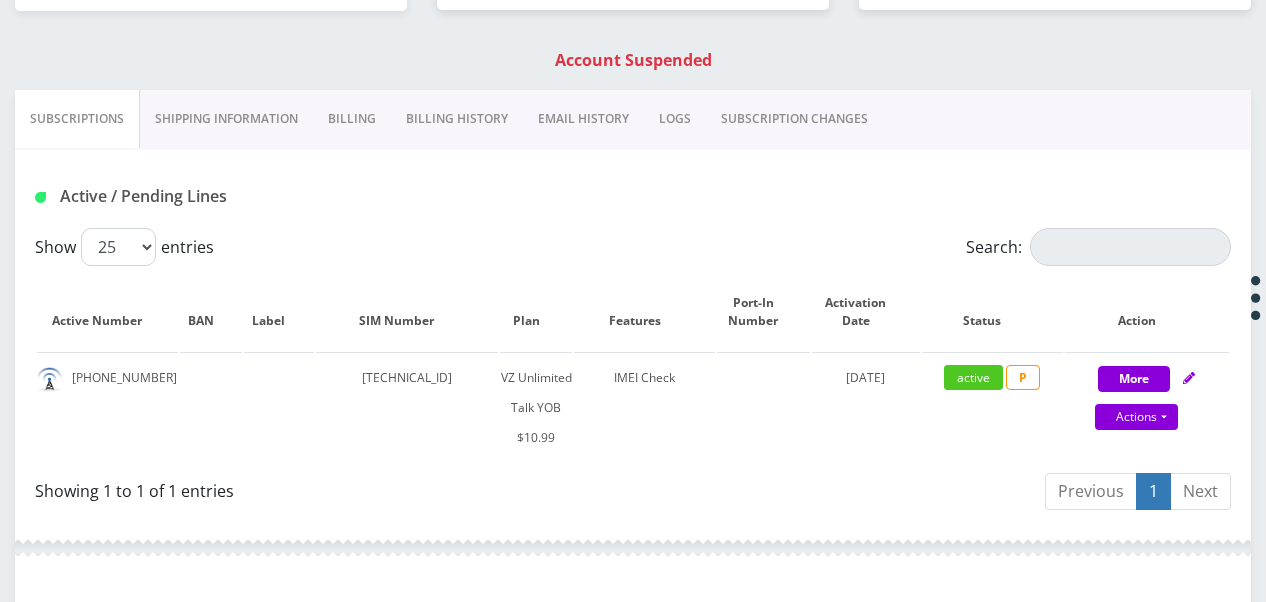 click on "Billing" at bounding box center (352, 119) 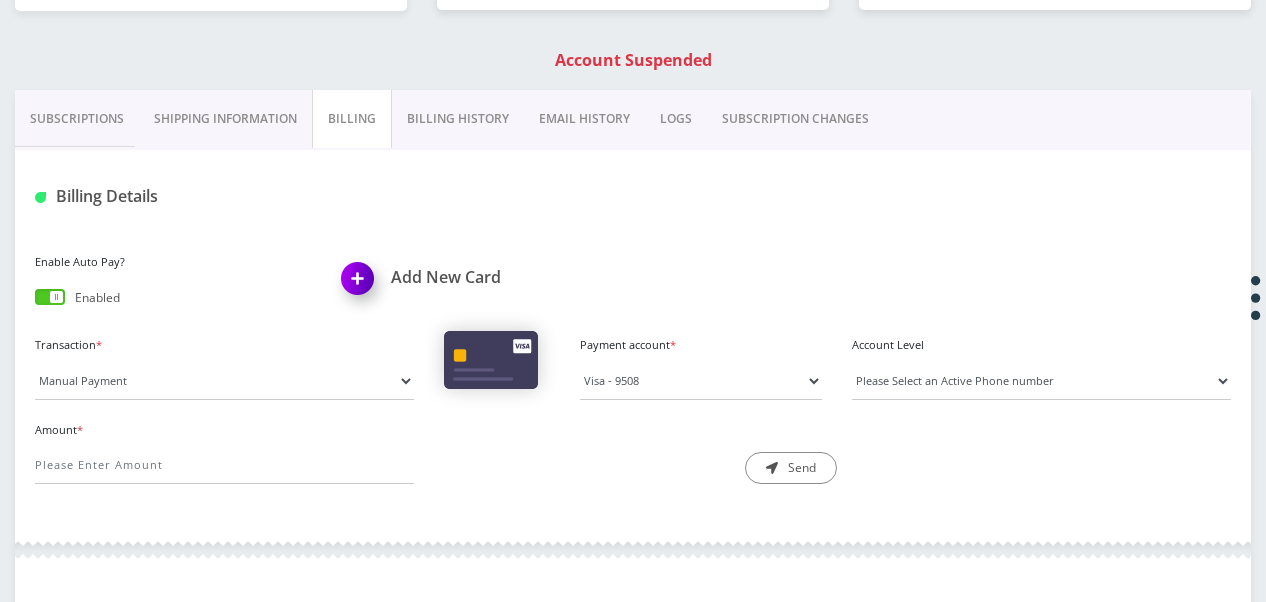 click on "Subscriptions" at bounding box center [77, 119] 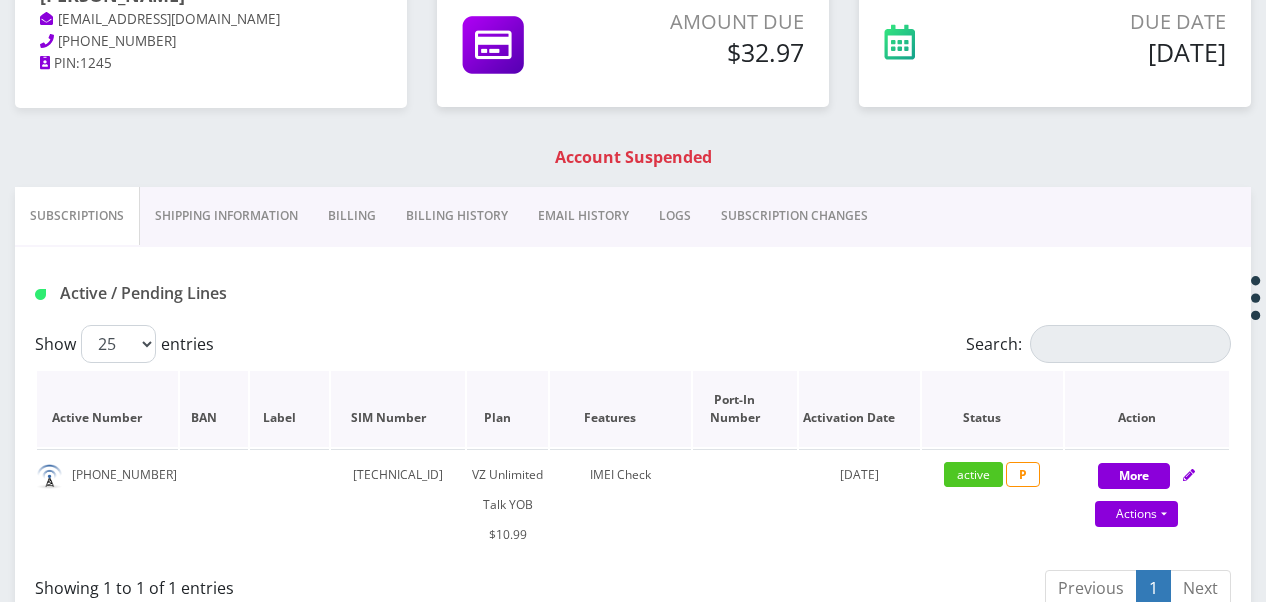 scroll, scrollTop: 384, scrollLeft: 0, axis: vertical 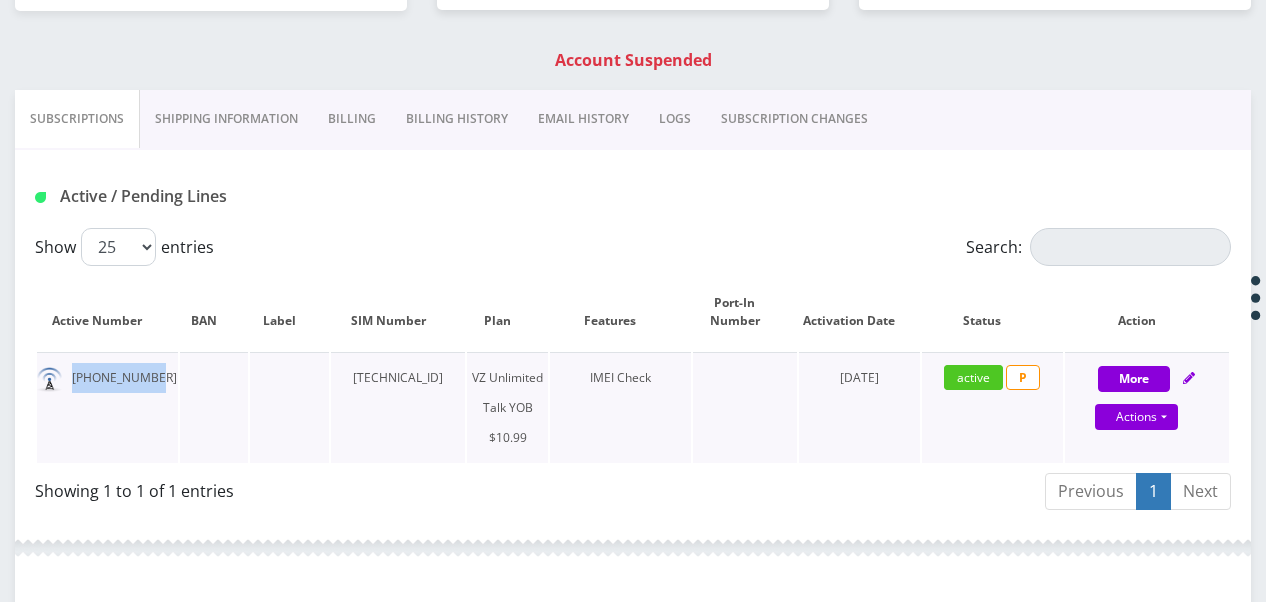 drag, startPoint x: 71, startPoint y: 372, endPoint x: 148, endPoint y: 355, distance: 78.854294 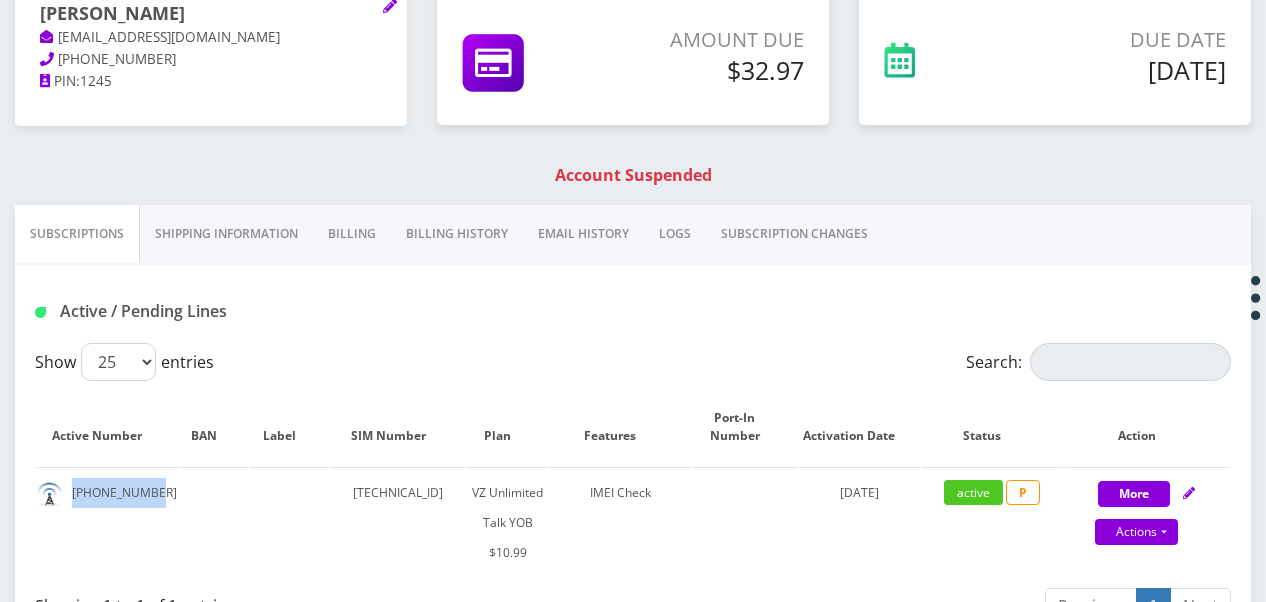 scroll, scrollTop: 184, scrollLeft: 0, axis: vertical 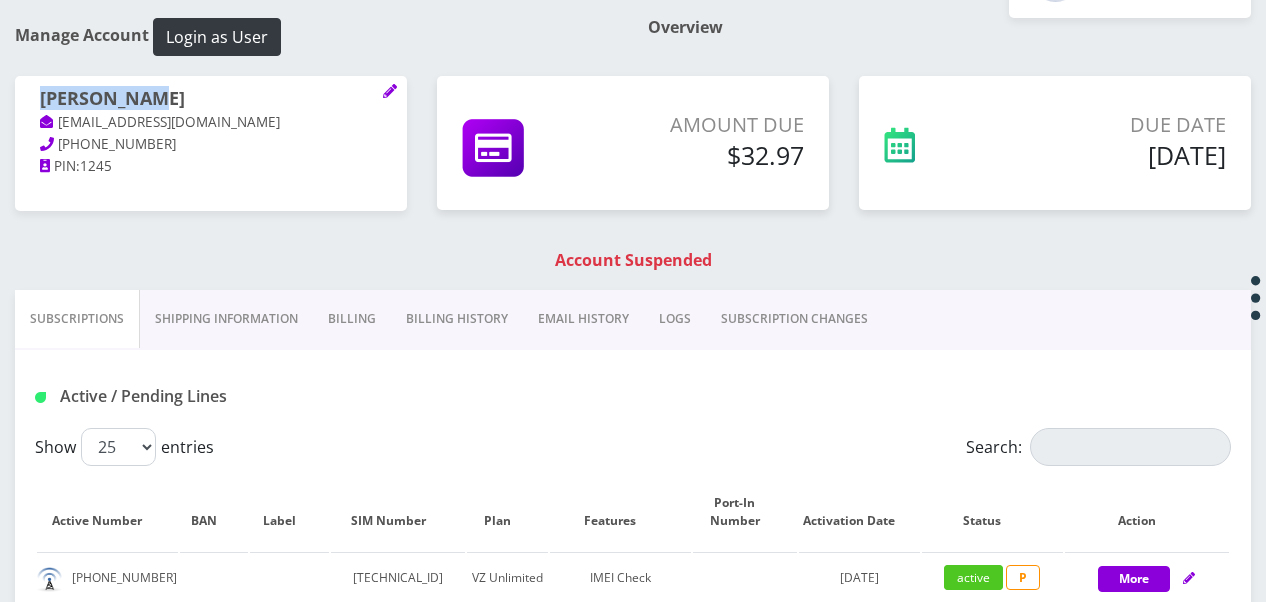 drag, startPoint x: 152, startPoint y: 94, endPoint x: 0, endPoint y: 109, distance: 152.73834 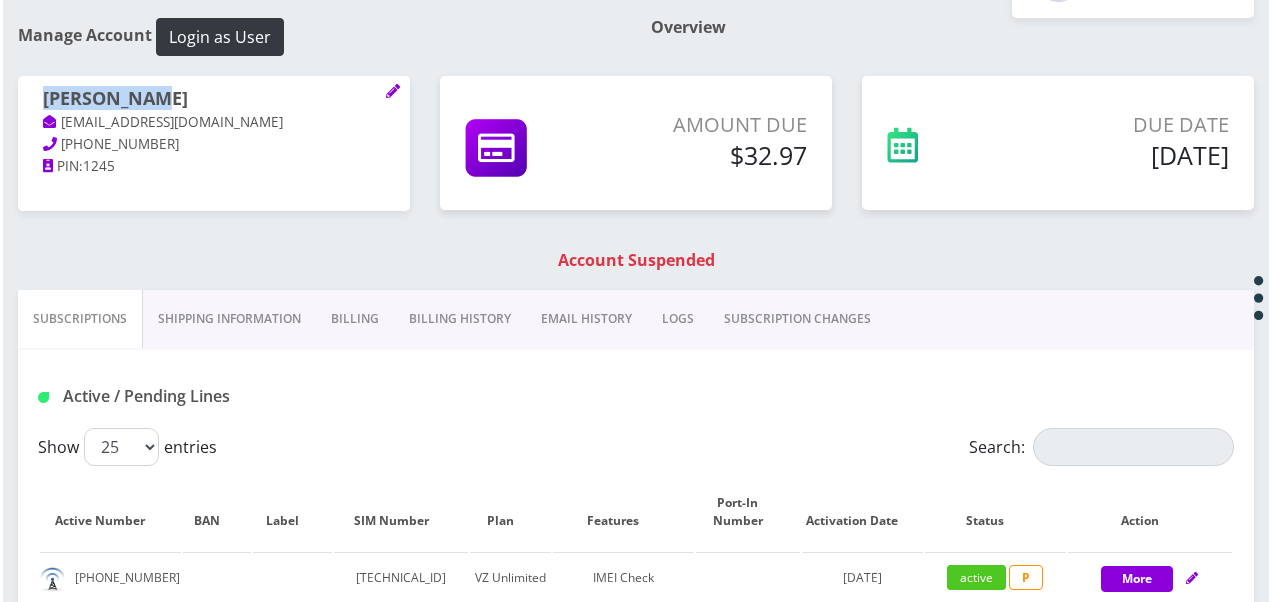 scroll, scrollTop: 384, scrollLeft: 0, axis: vertical 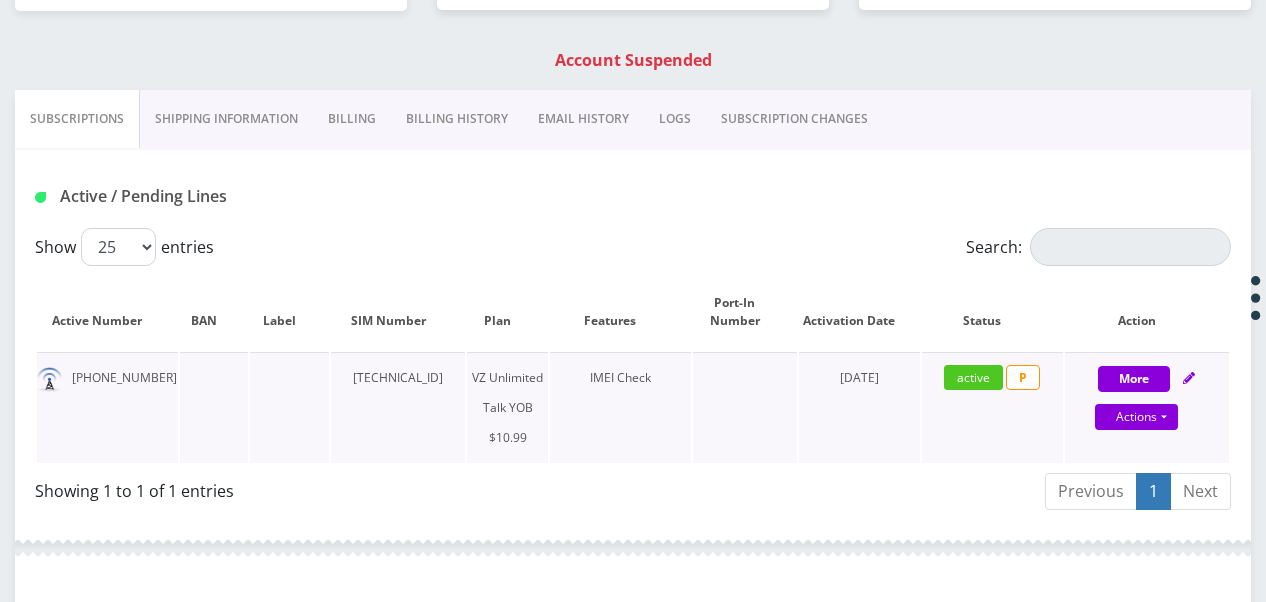 drag, startPoint x: 337, startPoint y: 374, endPoint x: 476, endPoint y: 370, distance: 139.05754 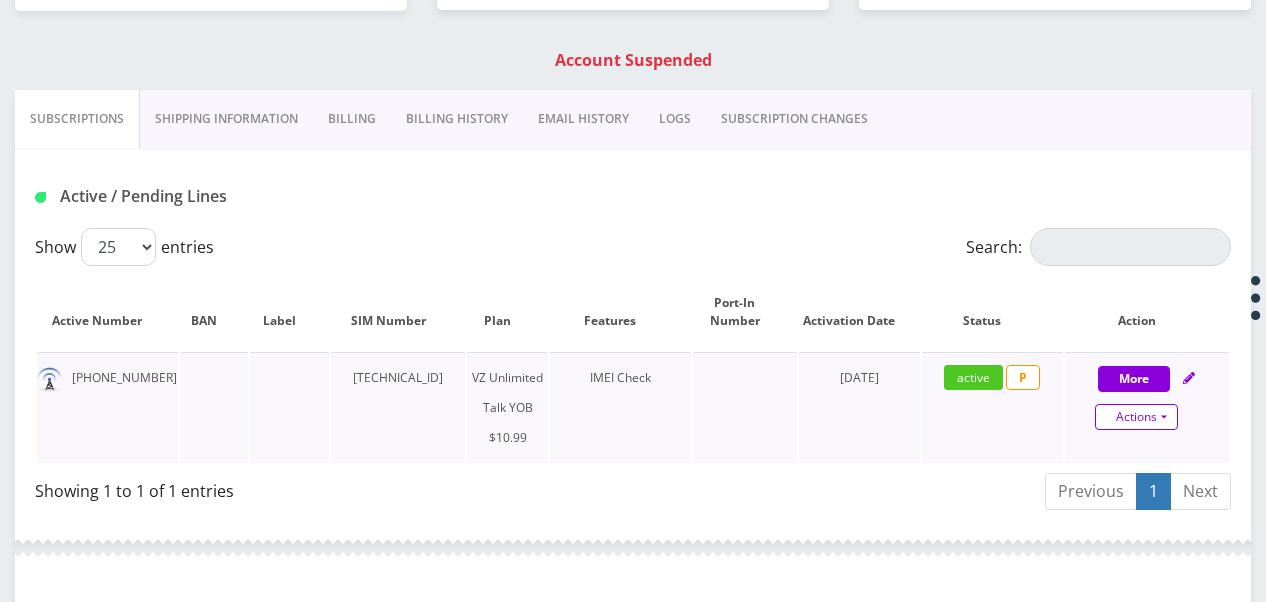click on "Actions" at bounding box center [1136, 417] 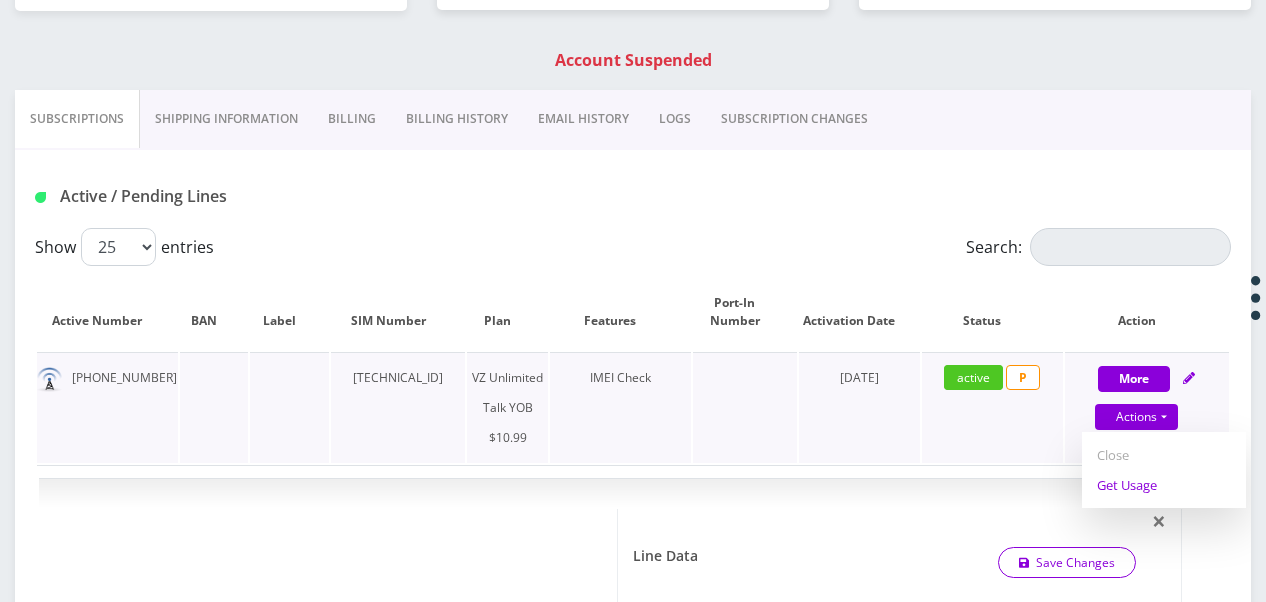 click on "Get Usage" at bounding box center (1164, 485) 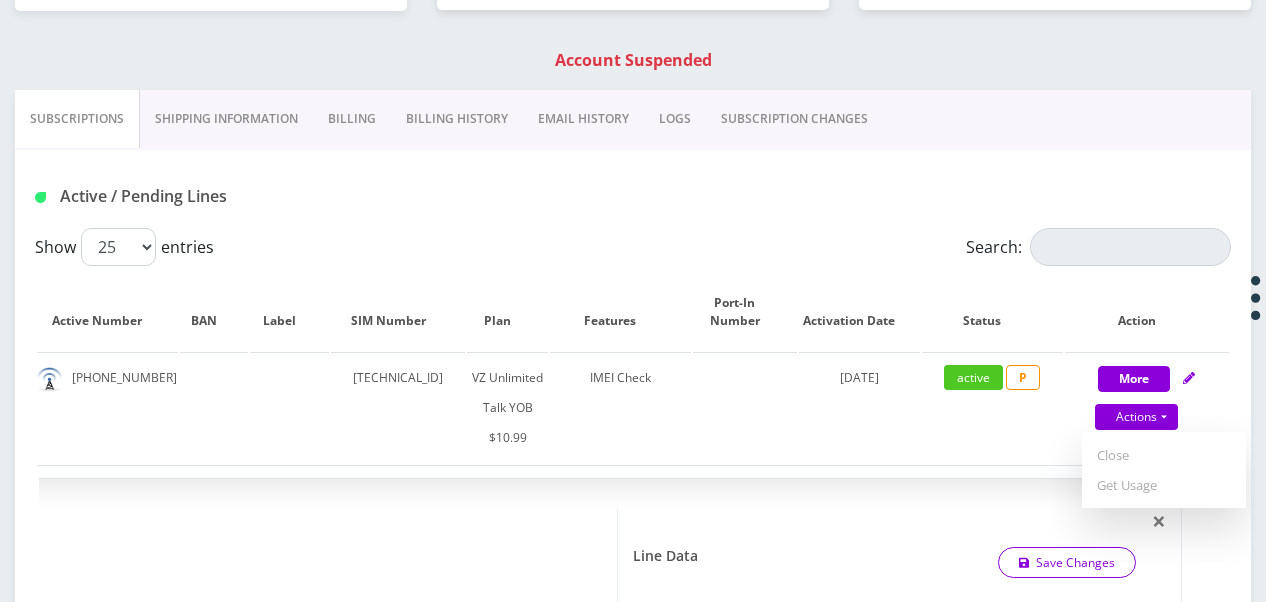 select on "464" 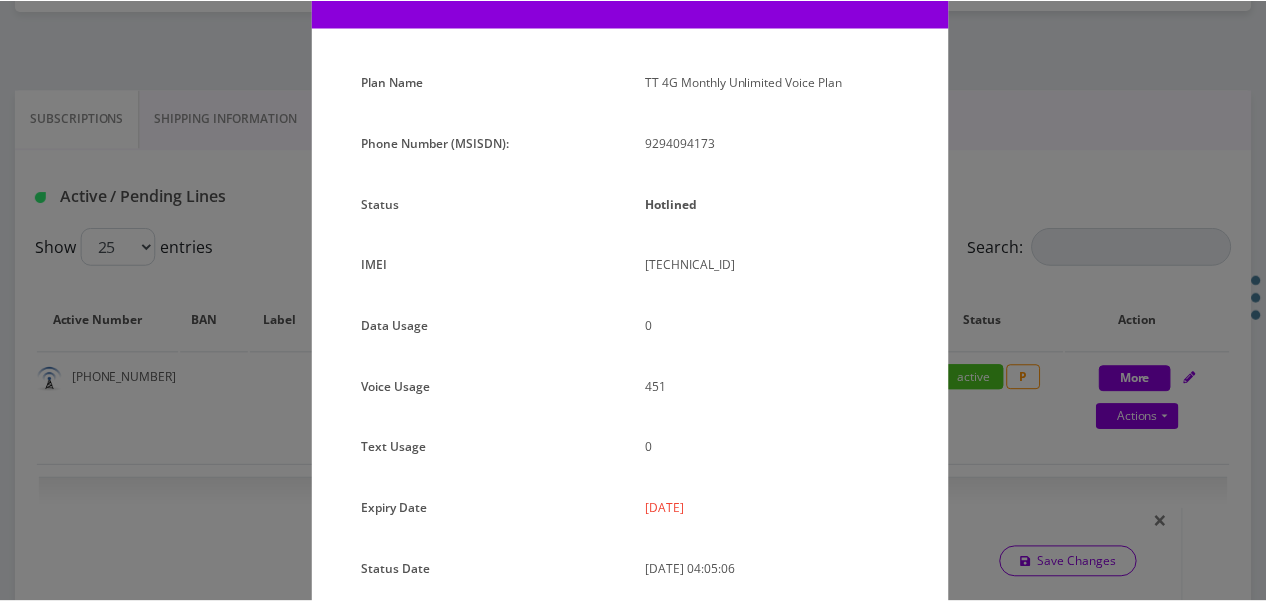 scroll, scrollTop: 192, scrollLeft: 0, axis: vertical 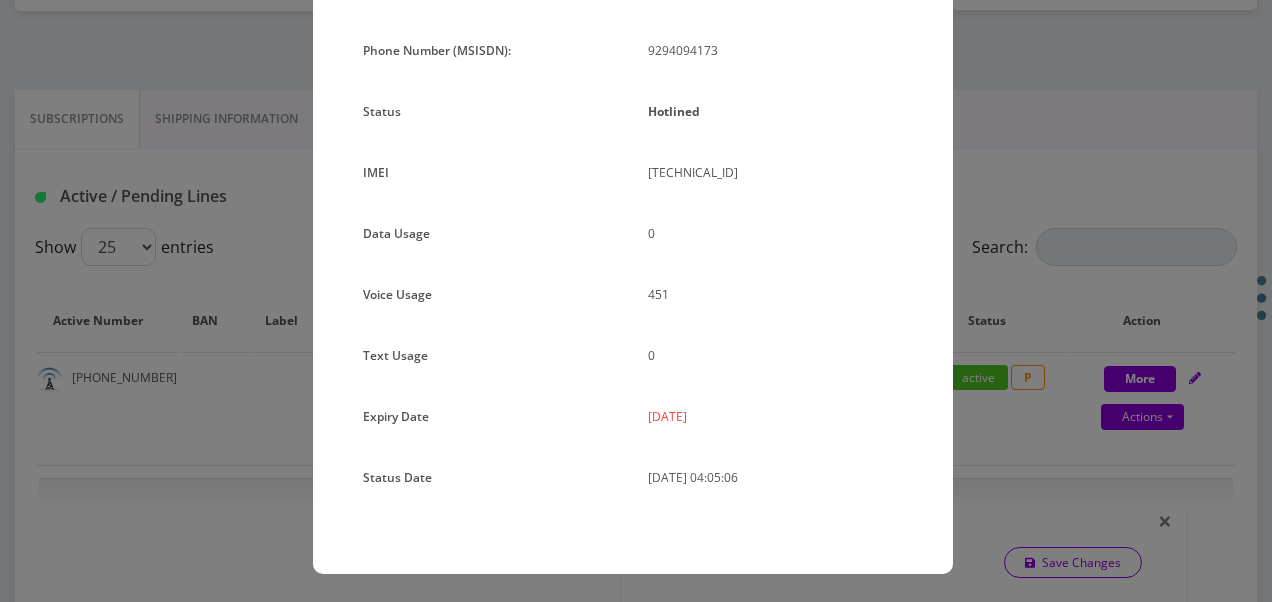 drag, startPoint x: 641, startPoint y: 419, endPoint x: 708, endPoint y: 414, distance: 67.18631 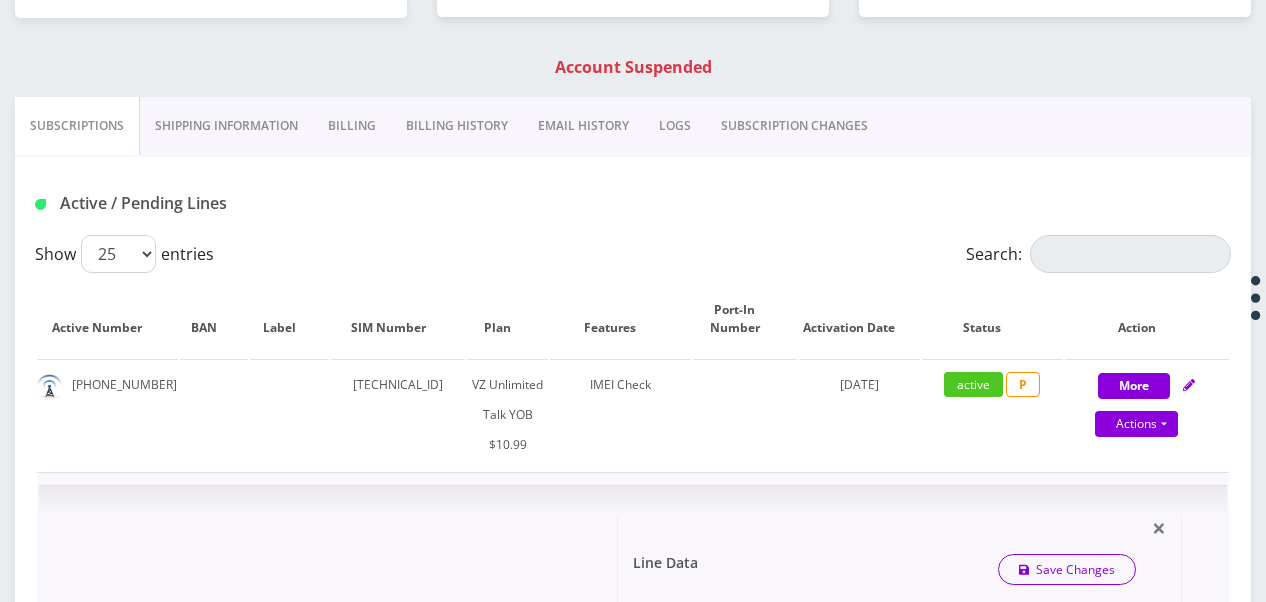 scroll, scrollTop: 647, scrollLeft: 0, axis: vertical 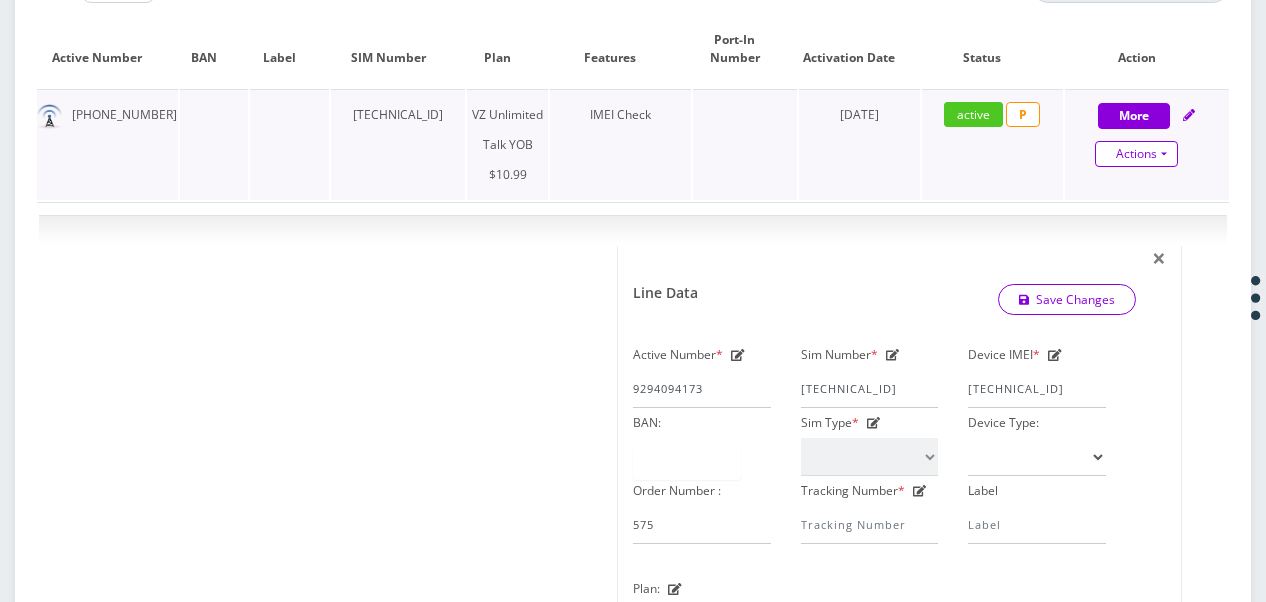 click on "Actions" at bounding box center [1136, 154] 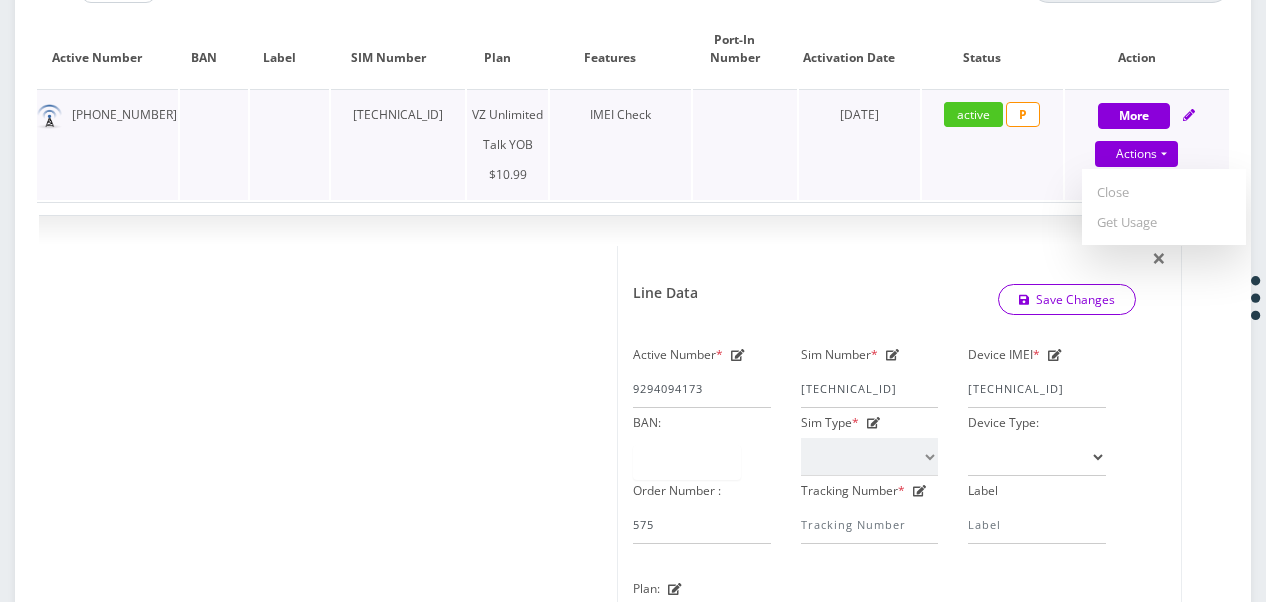 click on "Close" at bounding box center [1164, 192] 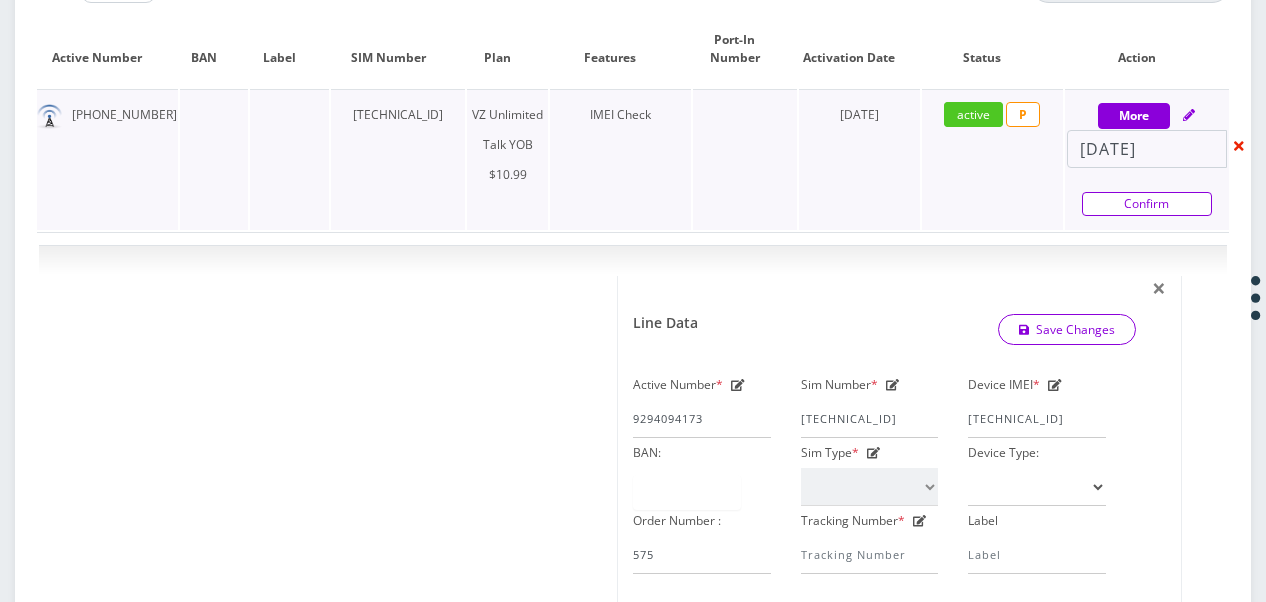 click on "Confirm" at bounding box center (1147, 204) 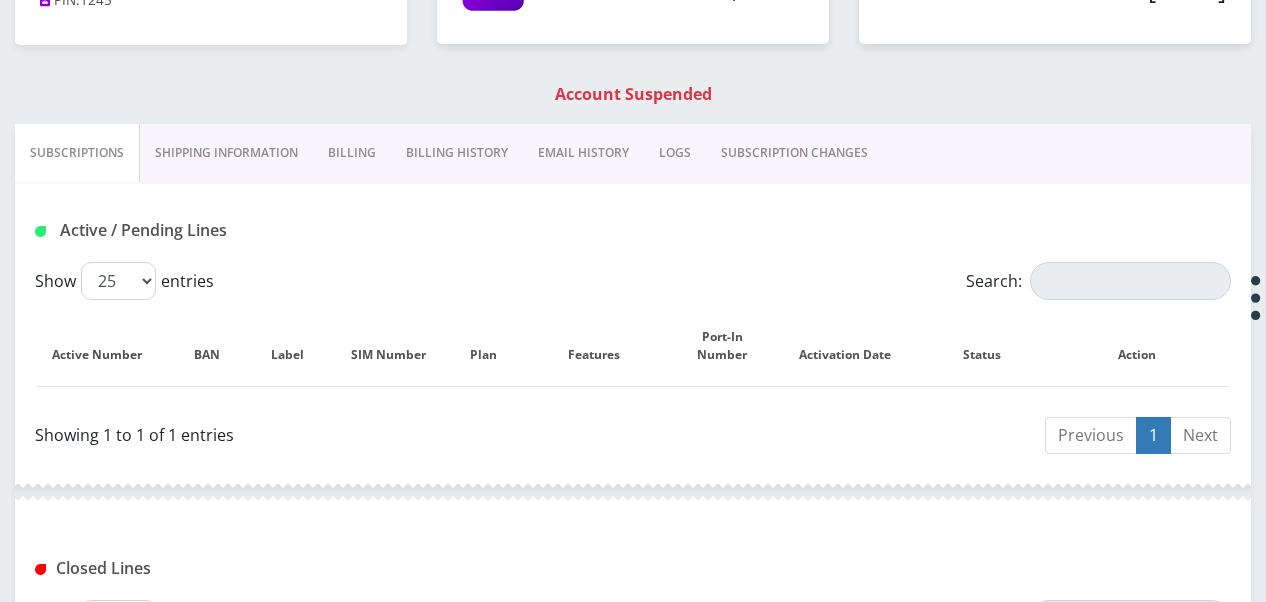 scroll, scrollTop: 71, scrollLeft: 0, axis: vertical 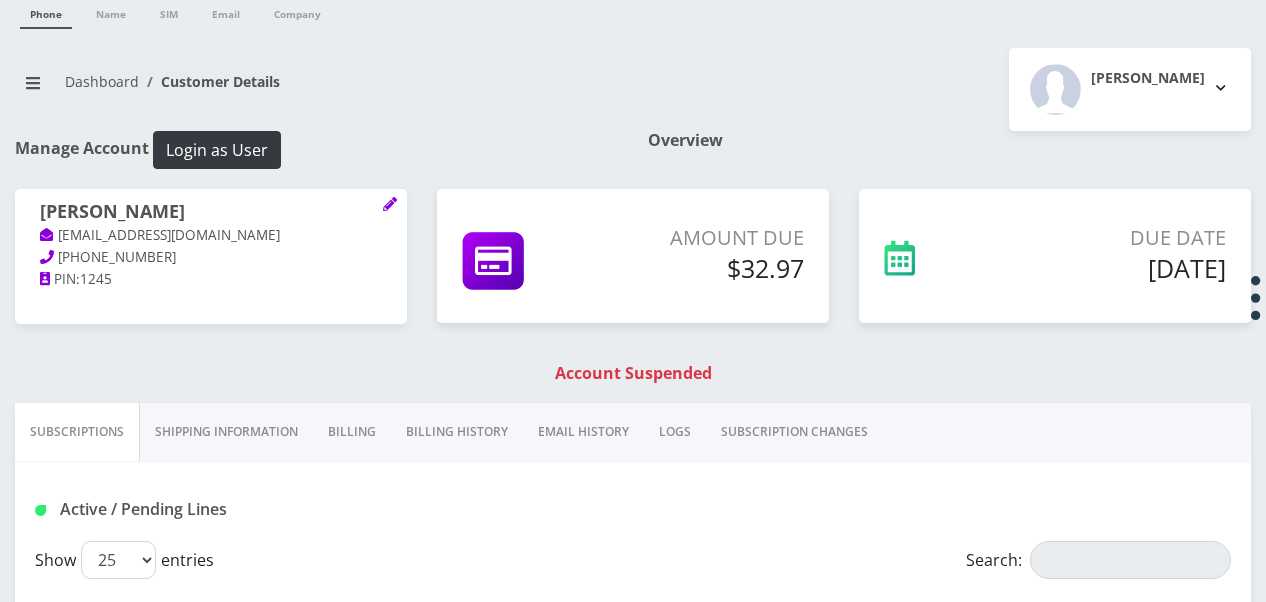 click on "Shipping Information" at bounding box center (226, 432) 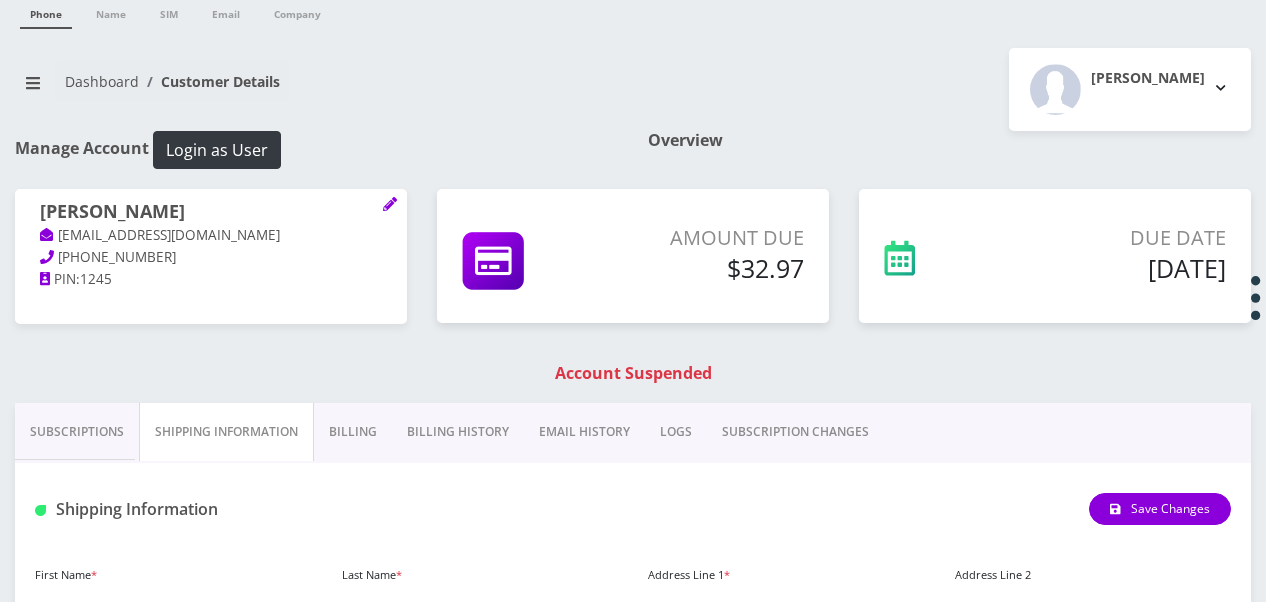 click on "Subscriptions" at bounding box center (77, 432) 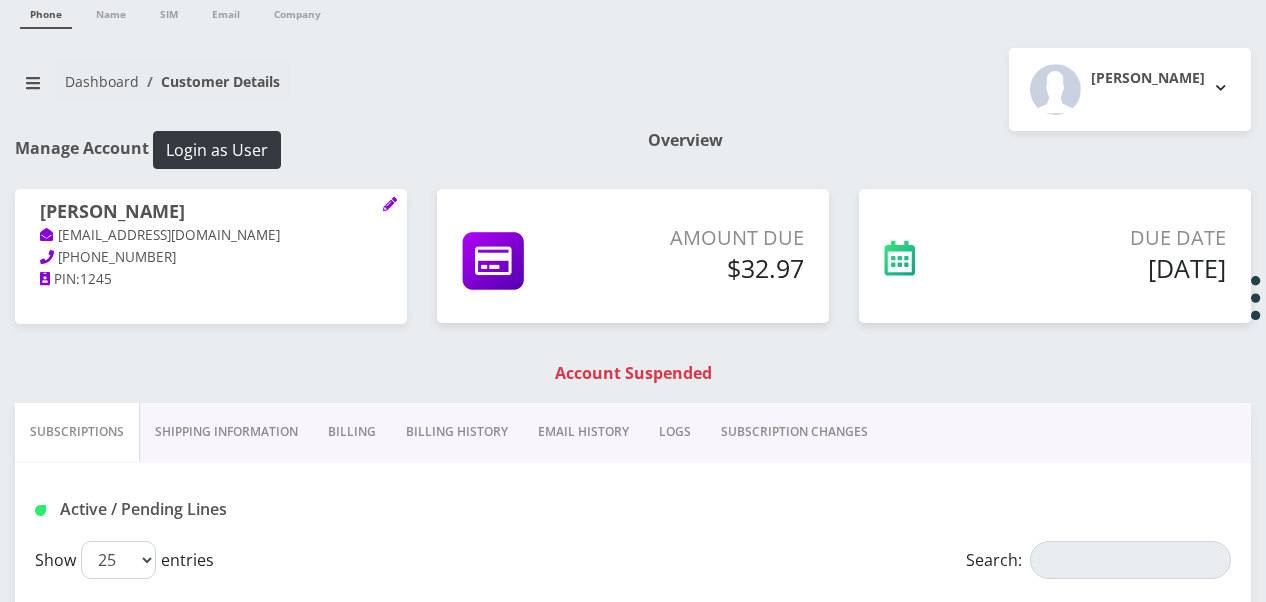 click on "Billing" at bounding box center [352, 432] 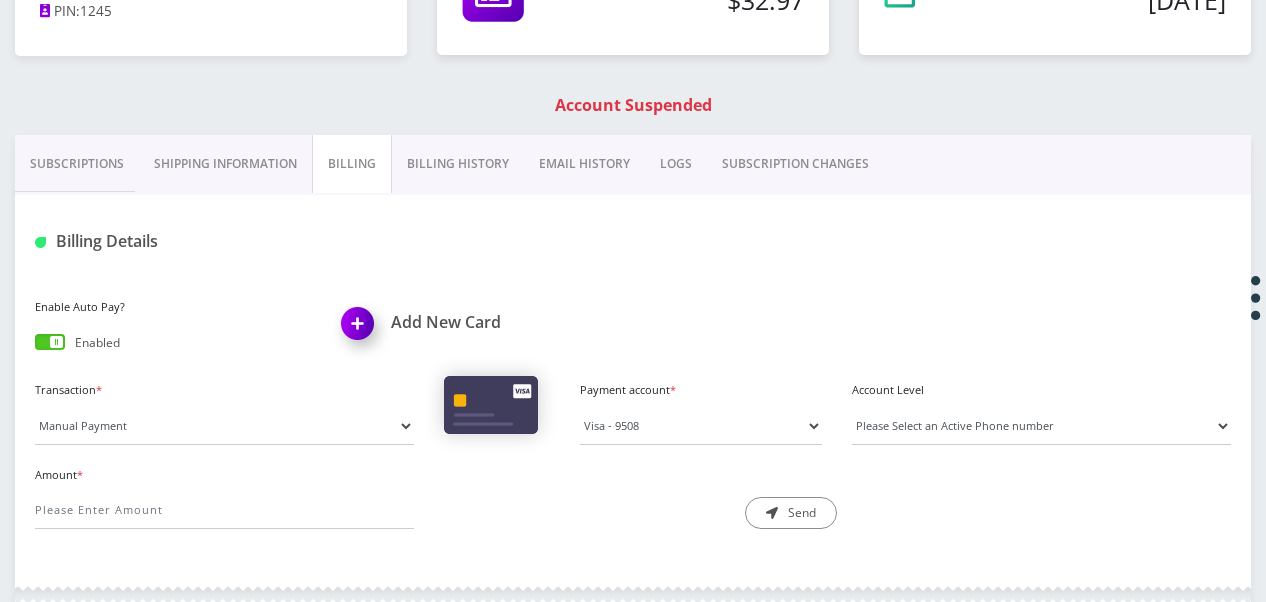 scroll, scrollTop: 371, scrollLeft: 0, axis: vertical 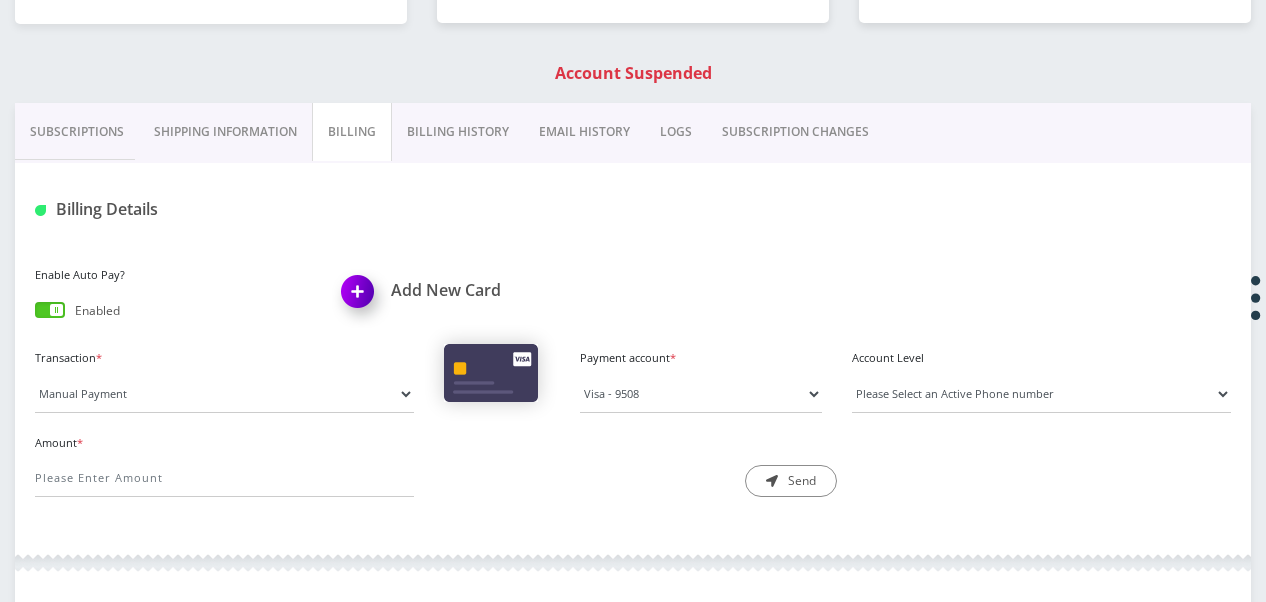 click on "Subscriptions" at bounding box center [77, 132] 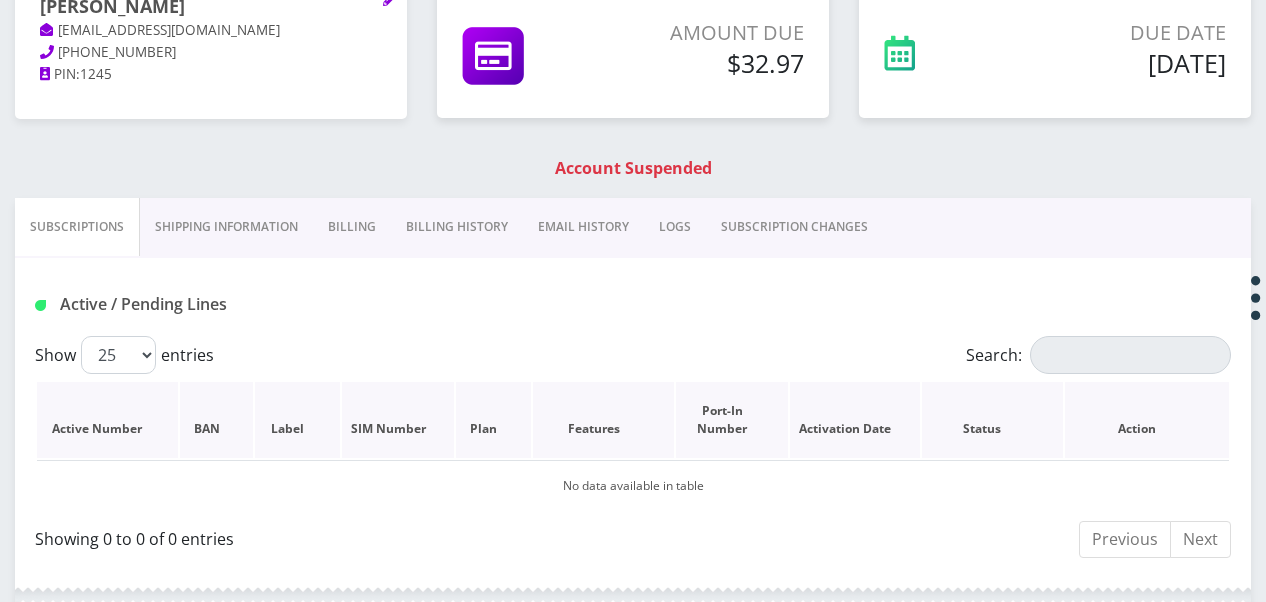 scroll, scrollTop: 71, scrollLeft: 0, axis: vertical 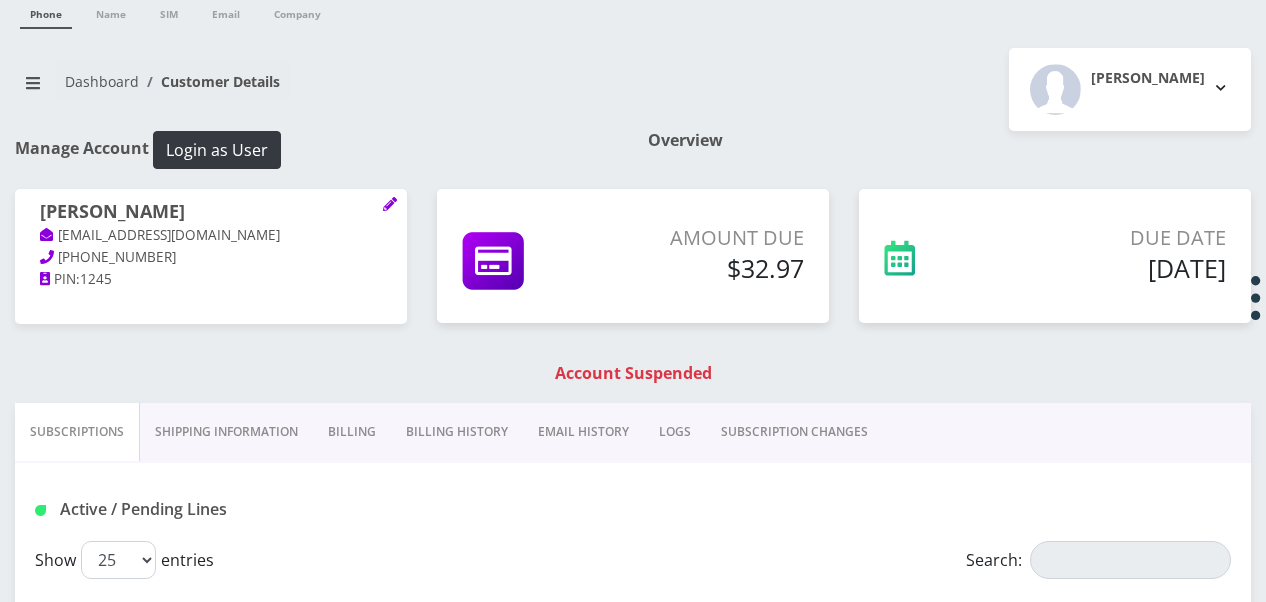 click on "Billing" at bounding box center (352, 432) 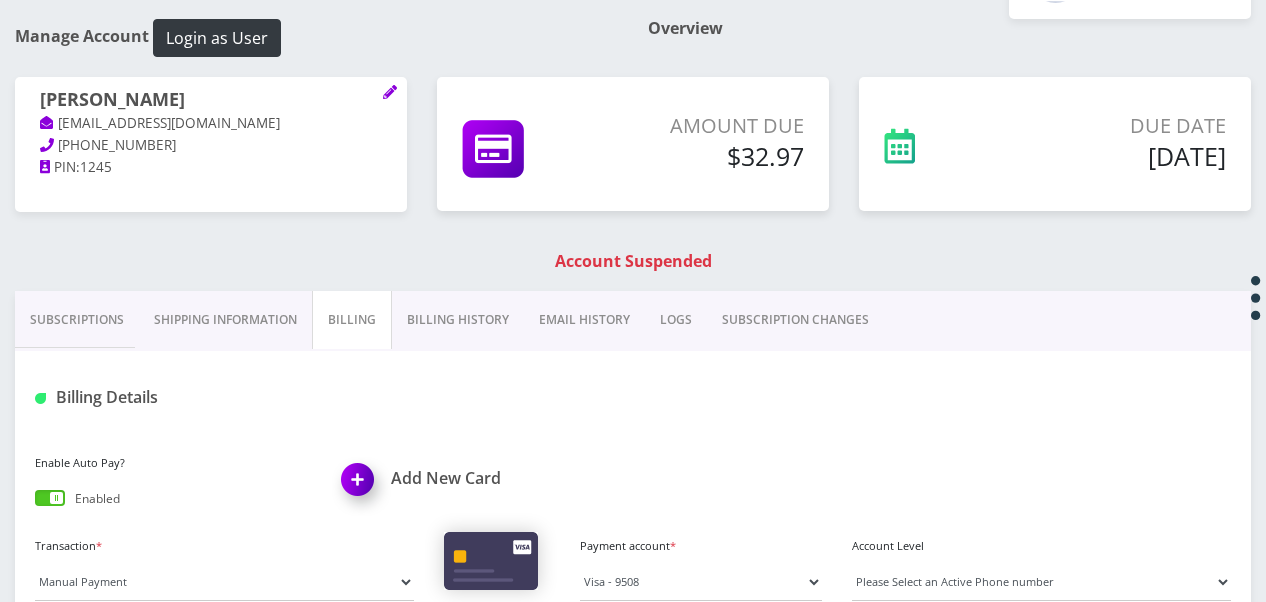 scroll, scrollTop: 371, scrollLeft: 0, axis: vertical 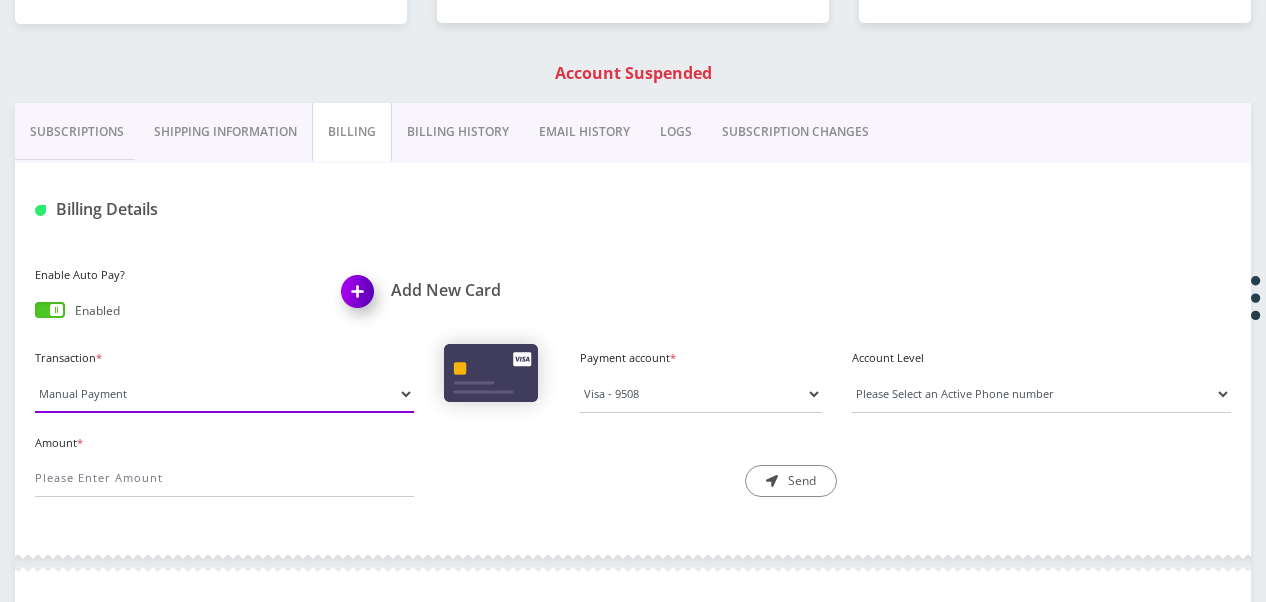 click on "Manual Payment Custom Charge Manual Credit Custom Invoice" at bounding box center (224, 394) 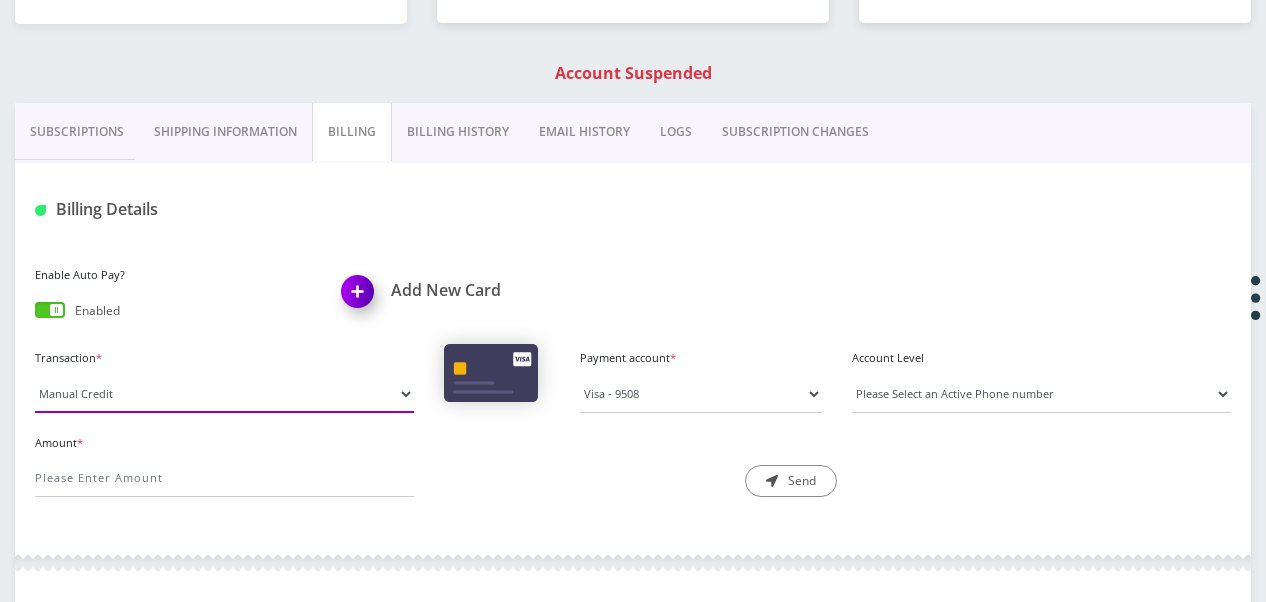 click on "Manual Payment Custom Charge Manual Credit Custom Invoice" at bounding box center (224, 394) 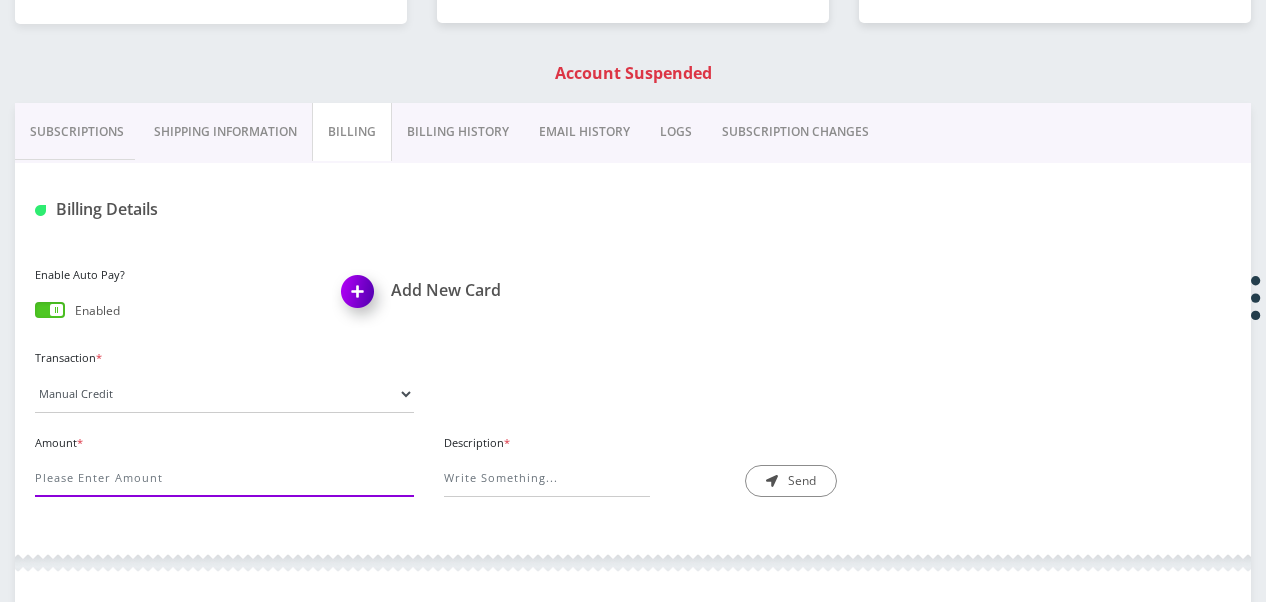 click on "Amount   *" at bounding box center [224, 478] 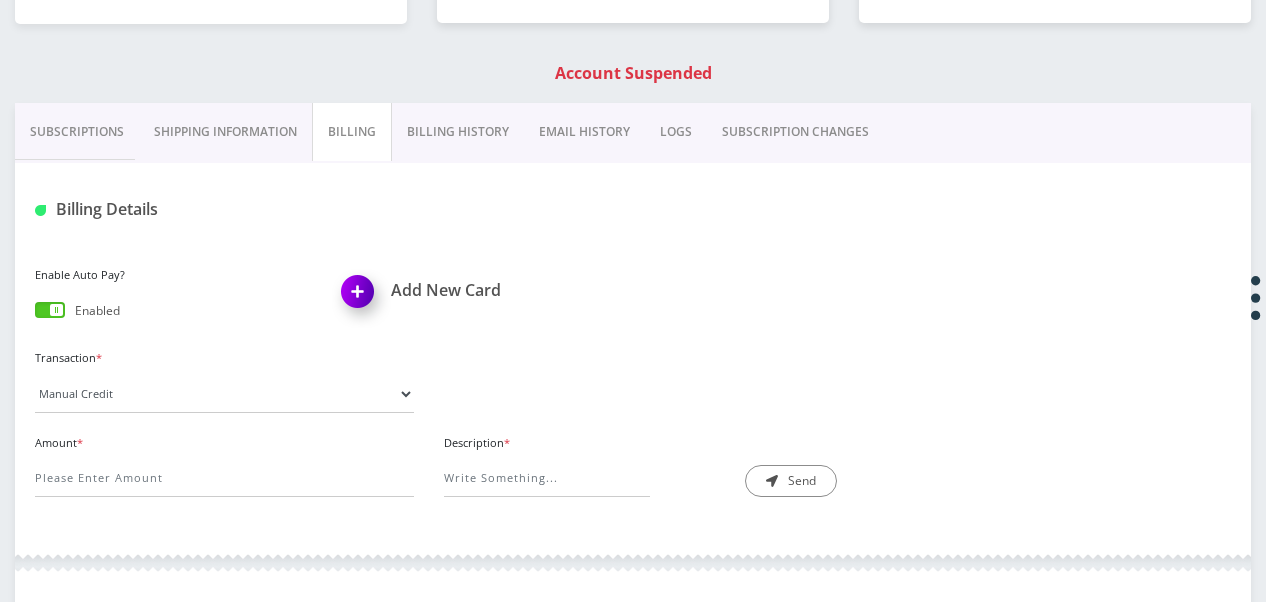 click on "Transaction  *
Manual Payment Custom Charge Manual Credit Custom Invoice
Payment account   *
Visa - 9508
Invoice Type  *  *" at bounding box center (633, 386) 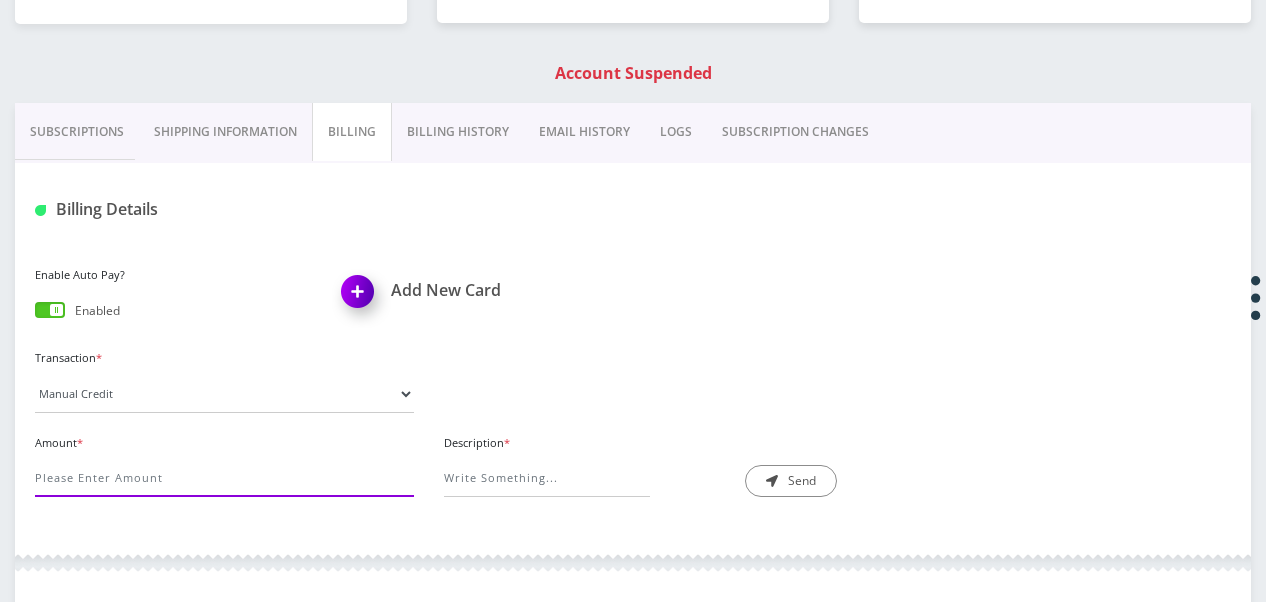 click on "Amount   *" at bounding box center (224, 478) 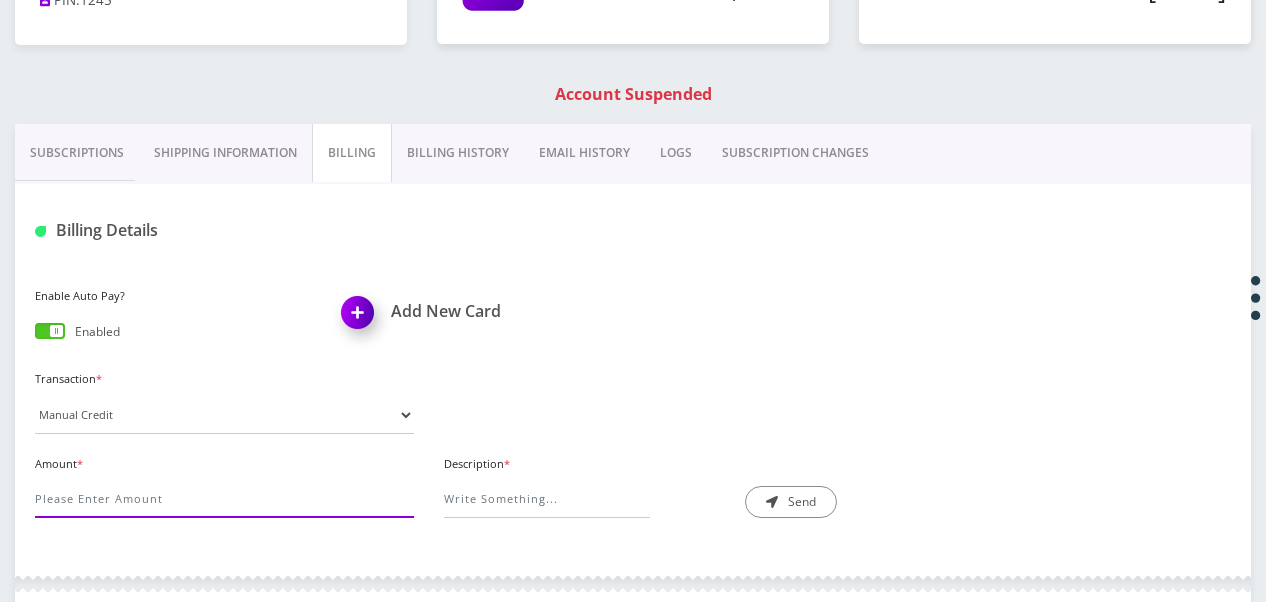 scroll, scrollTop: 471, scrollLeft: 0, axis: vertical 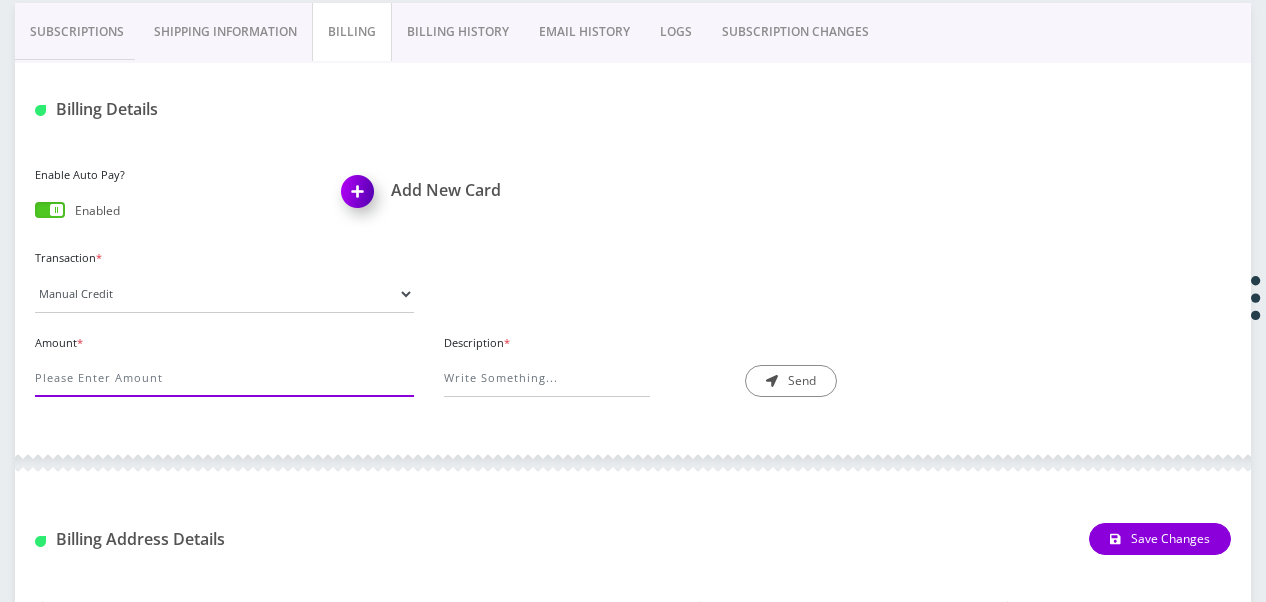 click on "Amount   *" at bounding box center [224, 378] 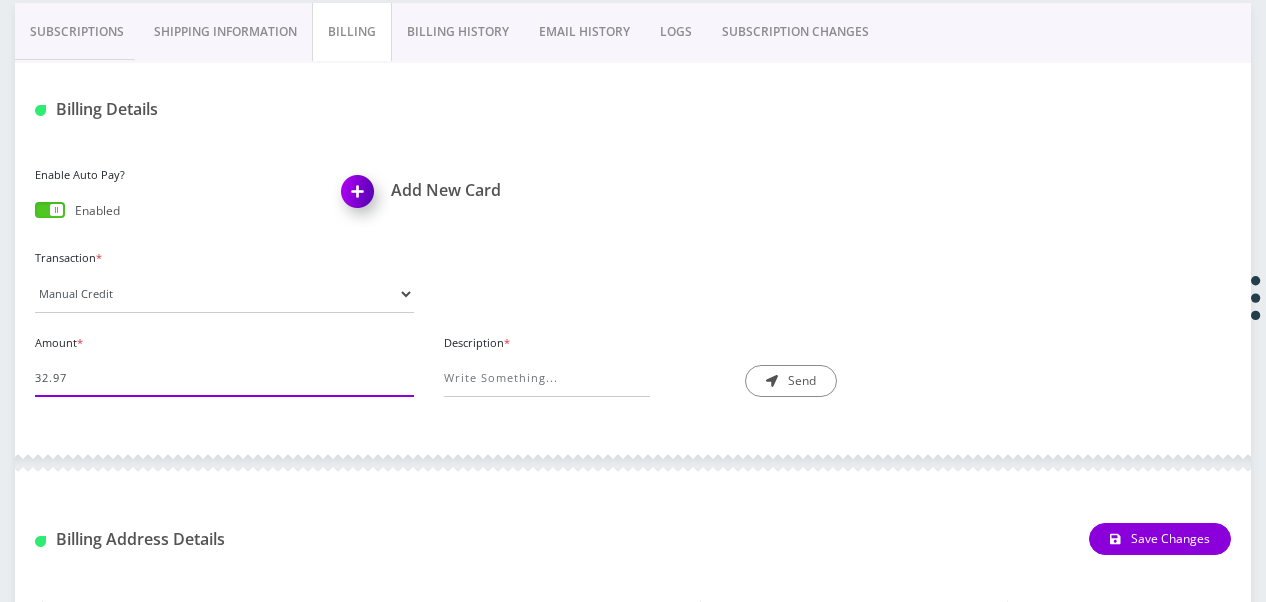 type on "32.97" 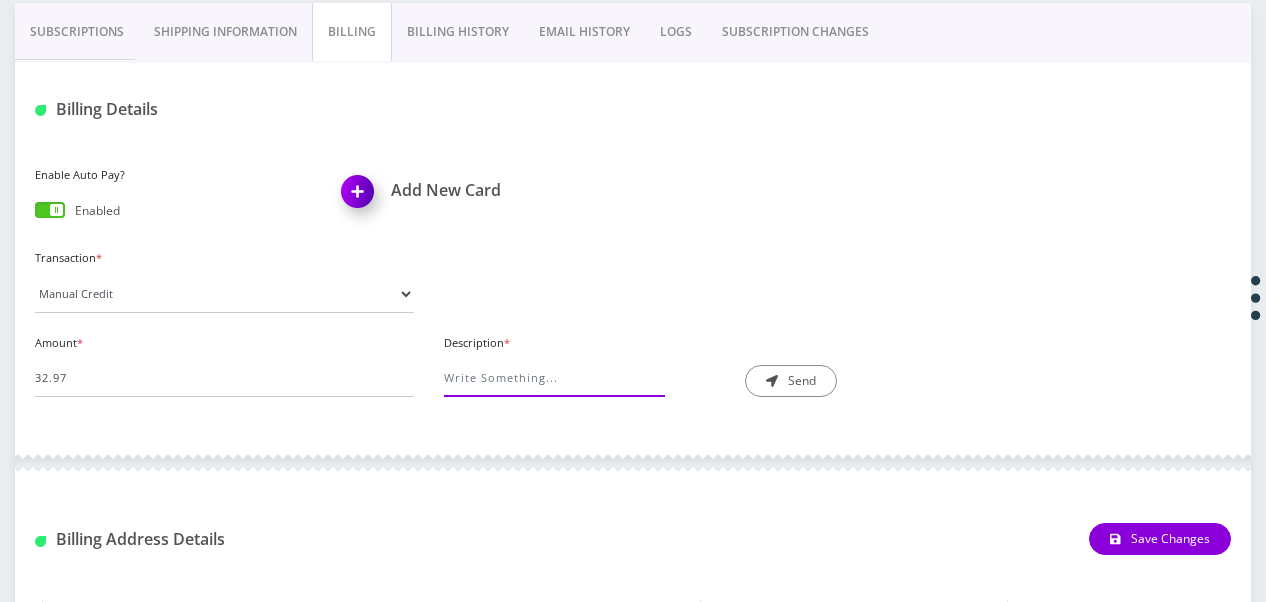 click on "Description  *" at bounding box center (547, 378) 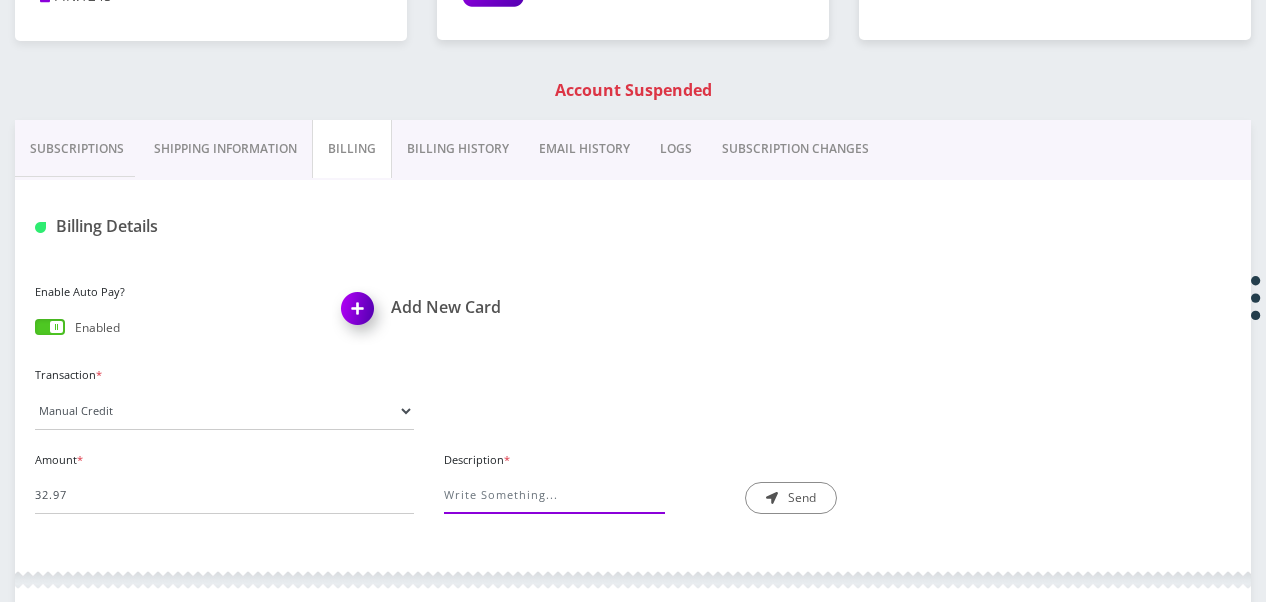 scroll, scrollTop: 471, scrollLeft: 0, axis: vertical 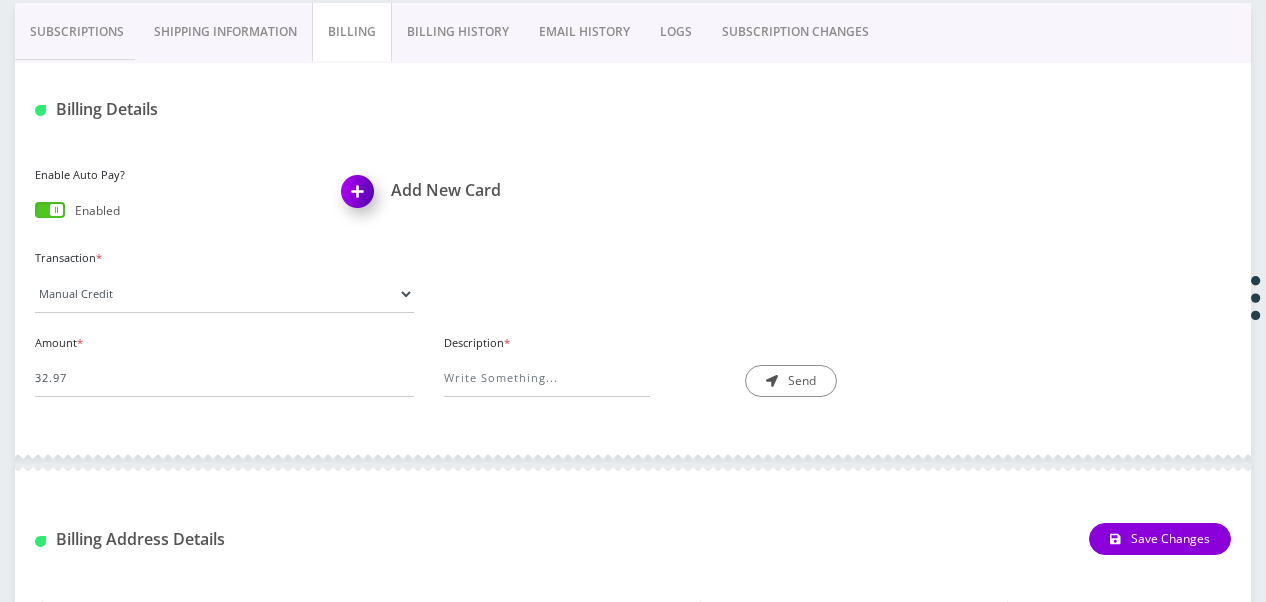 click on "Amount   *
32.97
Description  *
Send" at bounding box center [633, 371] 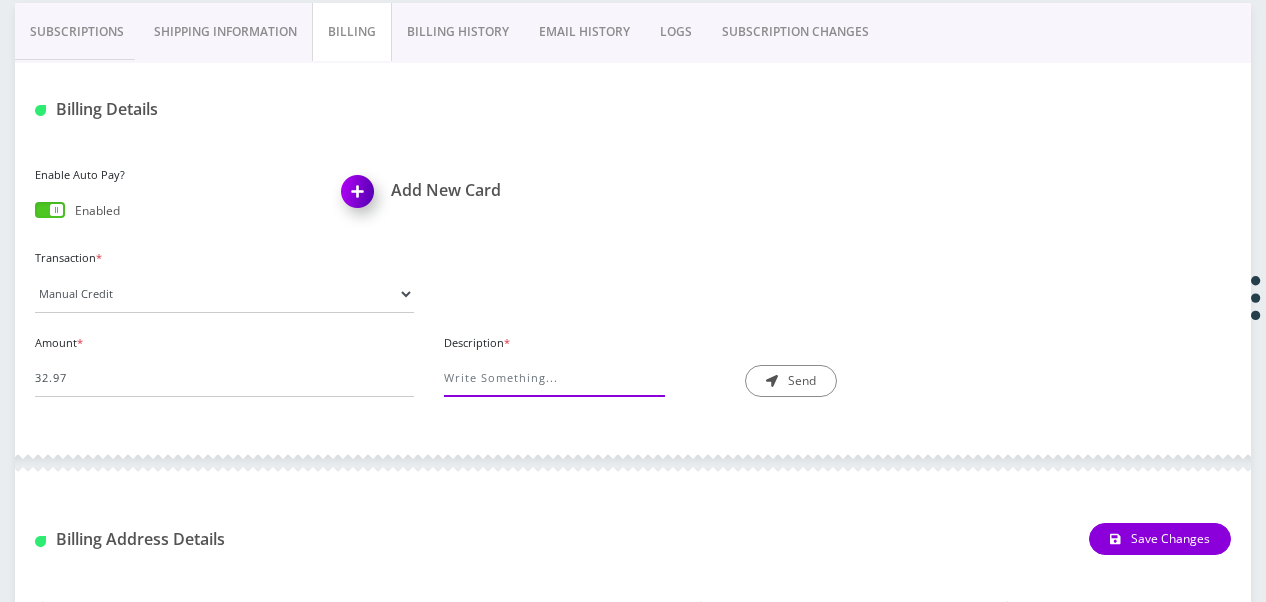 click on "Description  *" at bounding box center [547, 378] 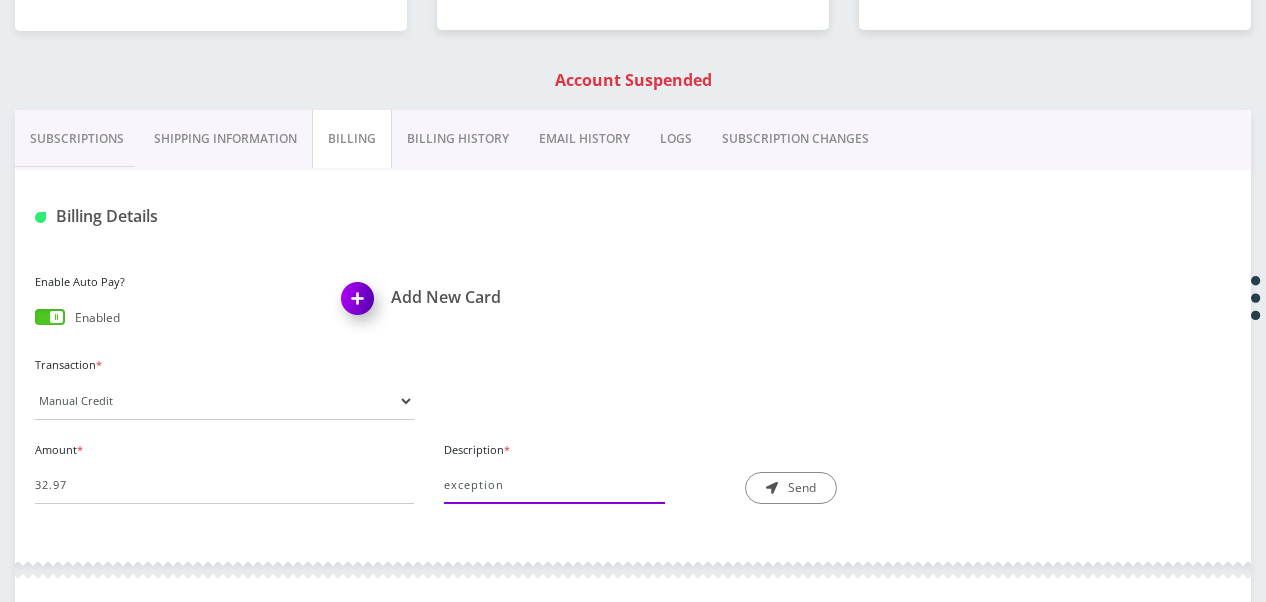 scroll, scrollTop: 671, scrollLeft: 0, axis: vertical 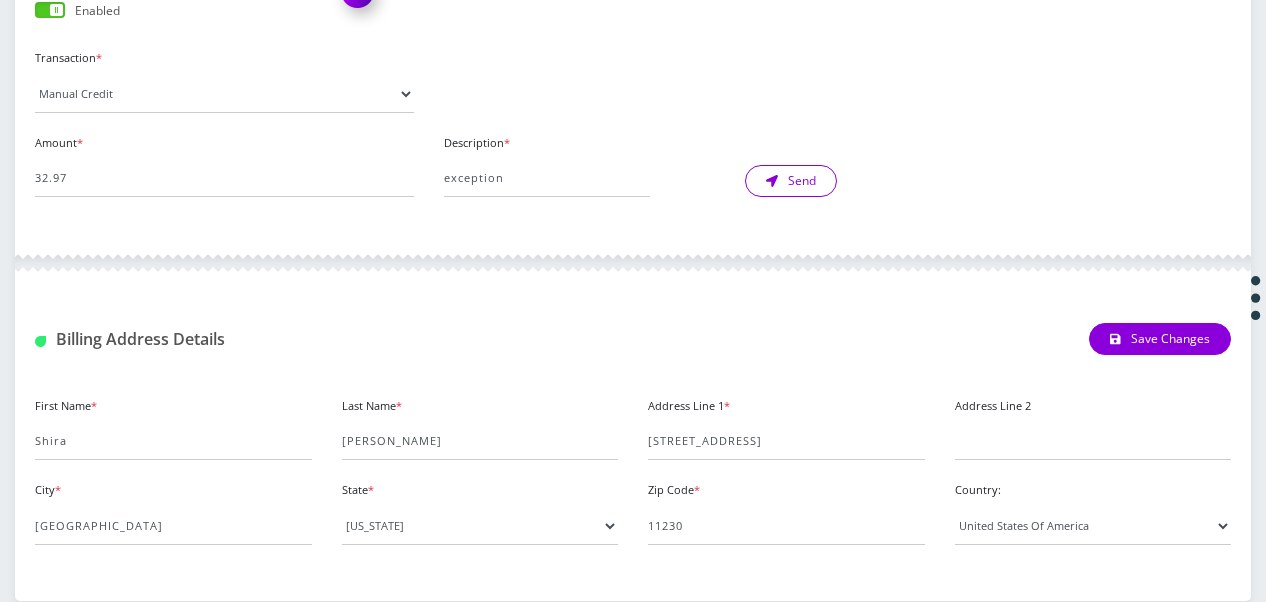 click on "Send" at bounding box center [791, 181] 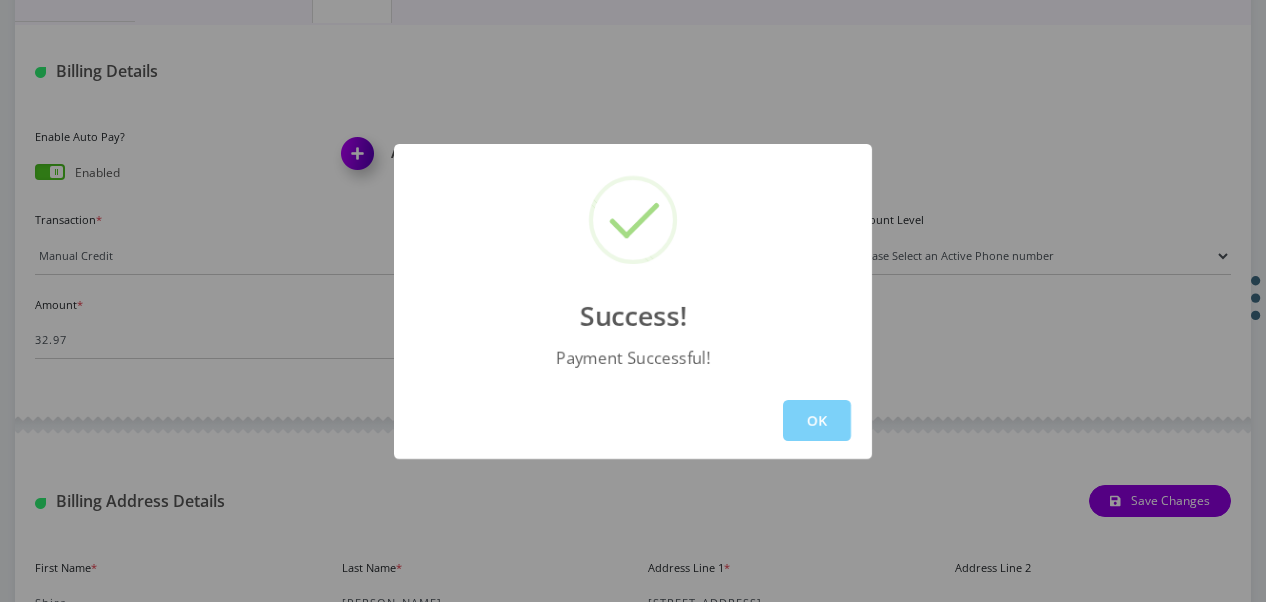 scroll, scrollTop: 471, scrollLeft: 0, axis: vertical 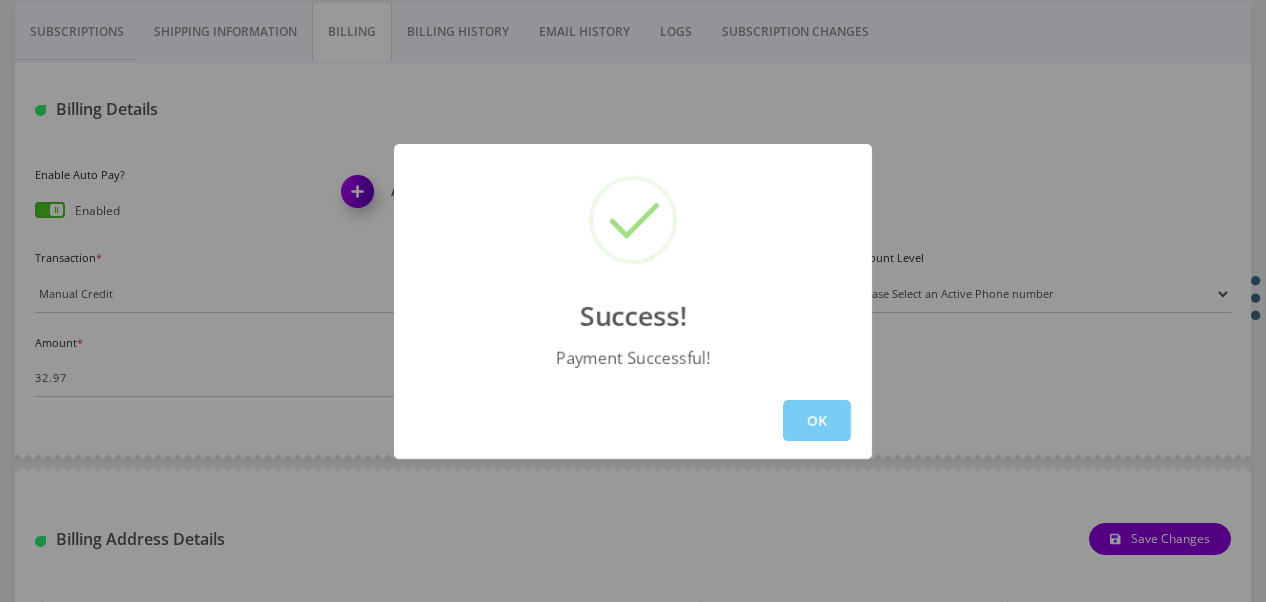 click on "OK" at bounding box center [817, 420] 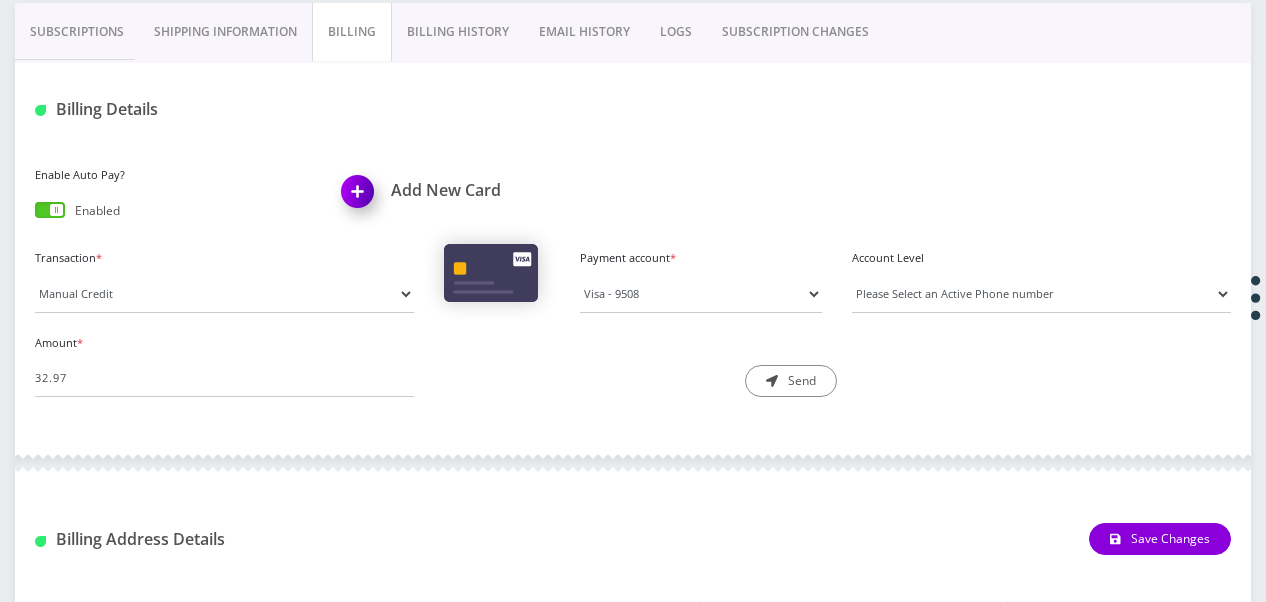 click on "Billing History" at bounding box center (458, 32) 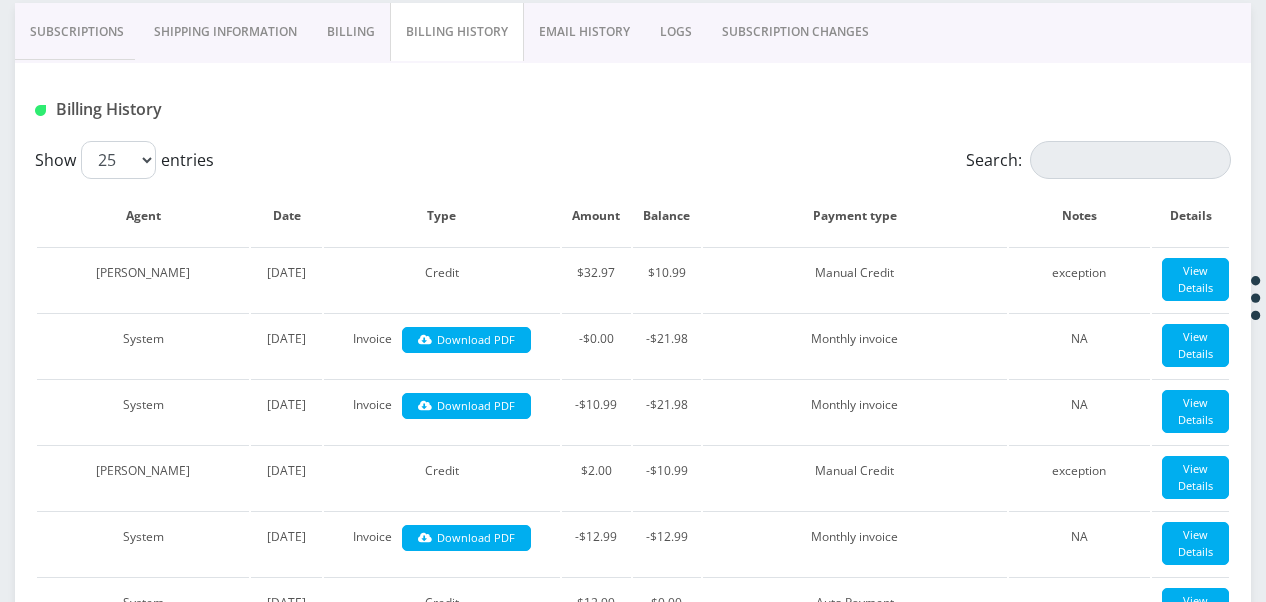 click on "Billing" at bounding box center (351, 32) 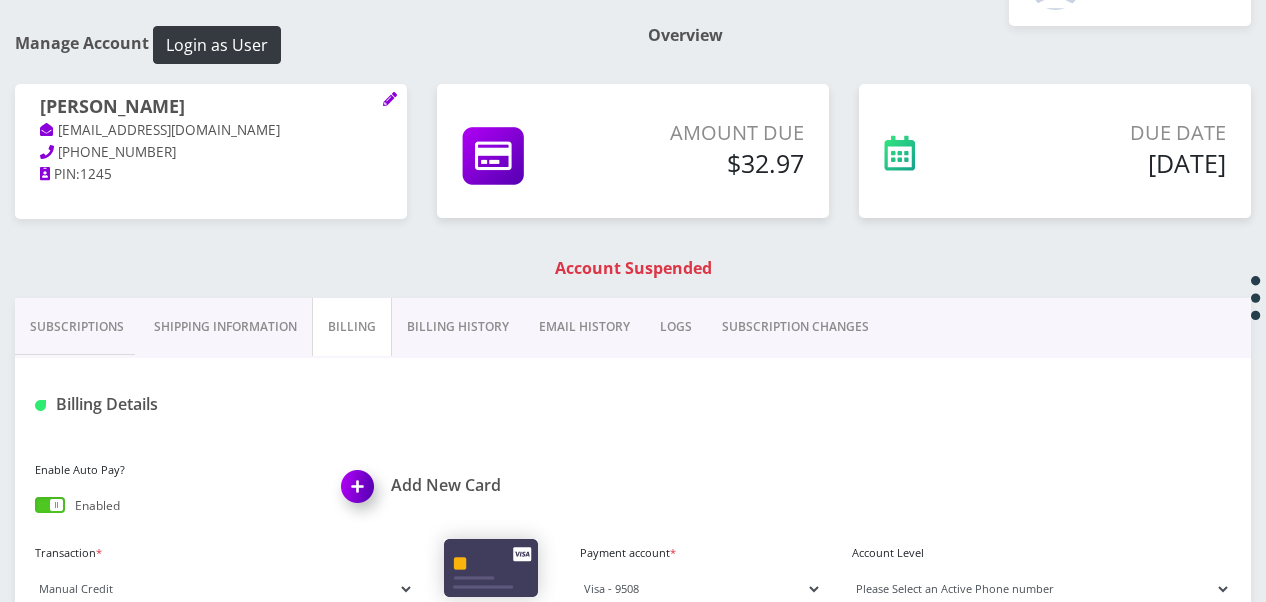 scroll, scrollTop: 71, scrollLeft: 0, axis: vertical 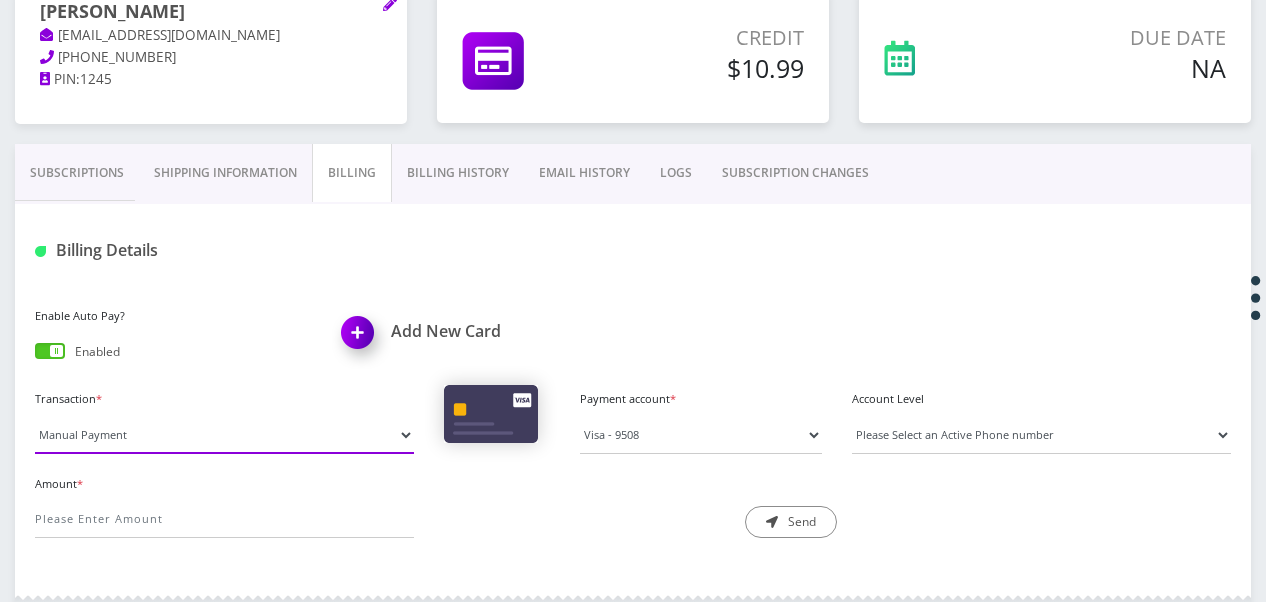 click on "Manual Payment Custom Charge Manual Credit Custom Invoice" at bounding box center [224, 435] 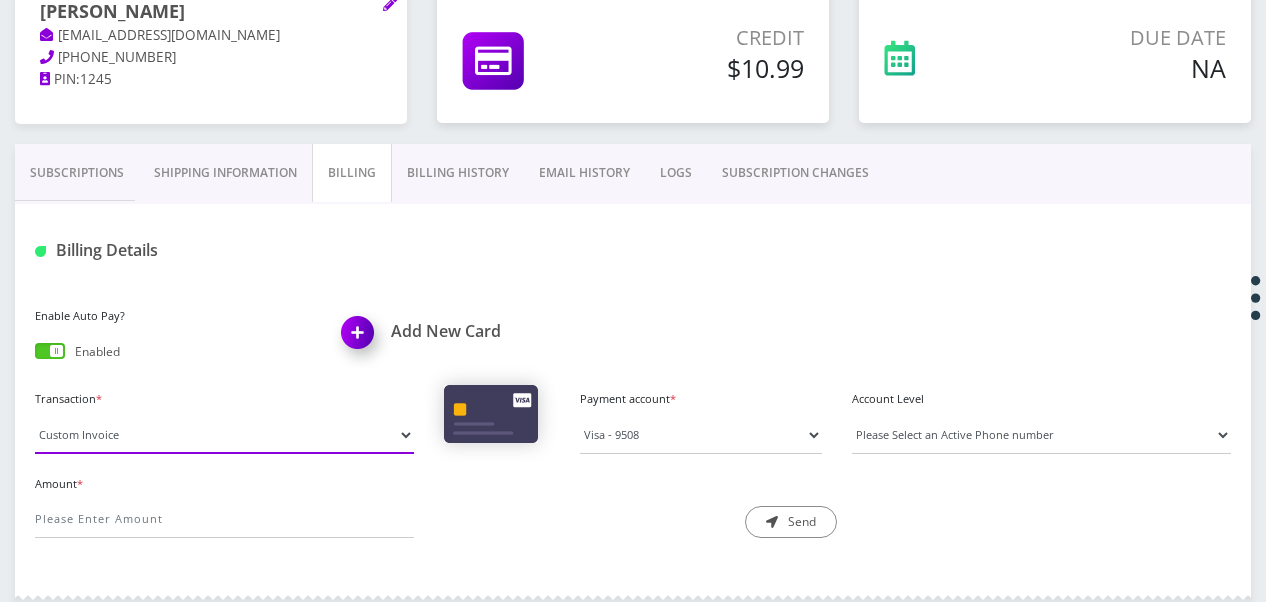 click on "Manual Payment Custom Charge Manual Credit Custom Invoice" at bounding box center (224, 435) 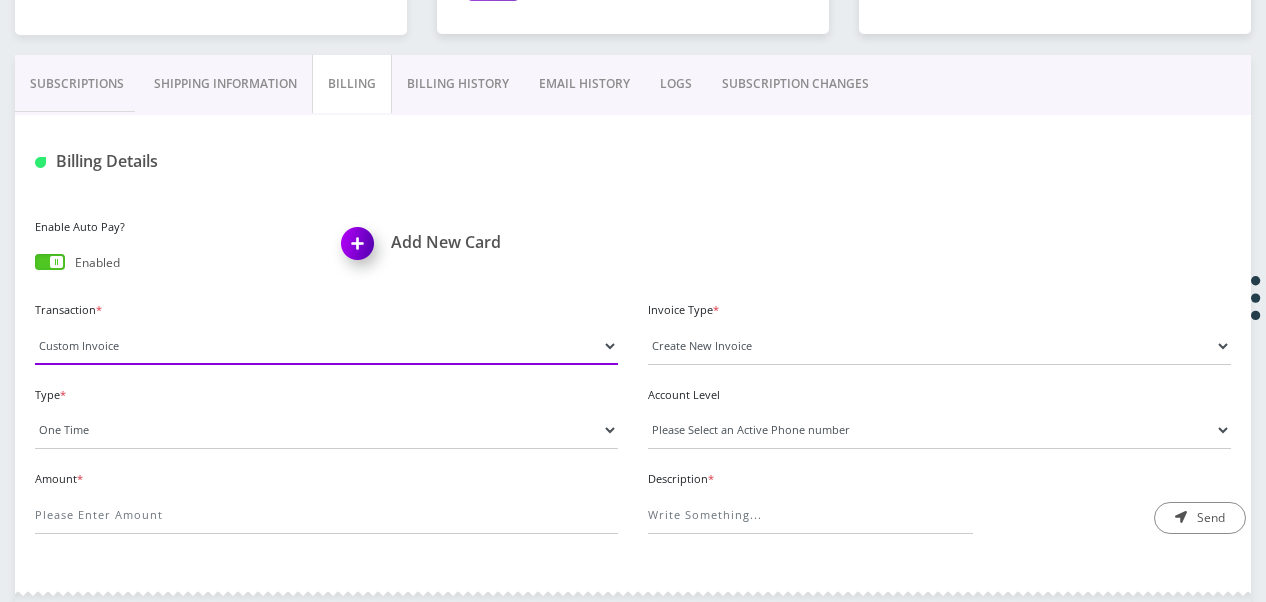 scroll, scrollTop: 471, scrollLeft: 0, axis: vertical 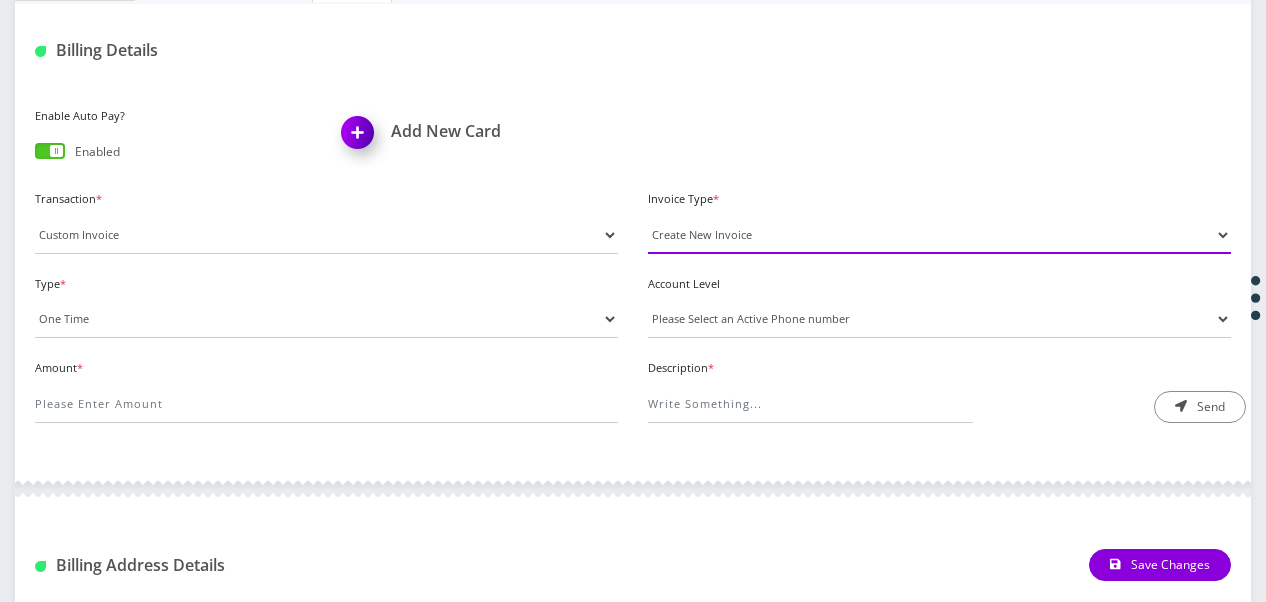 click on "Invoice Type  *
Create New Invoice" at bounding box center [939, 219] 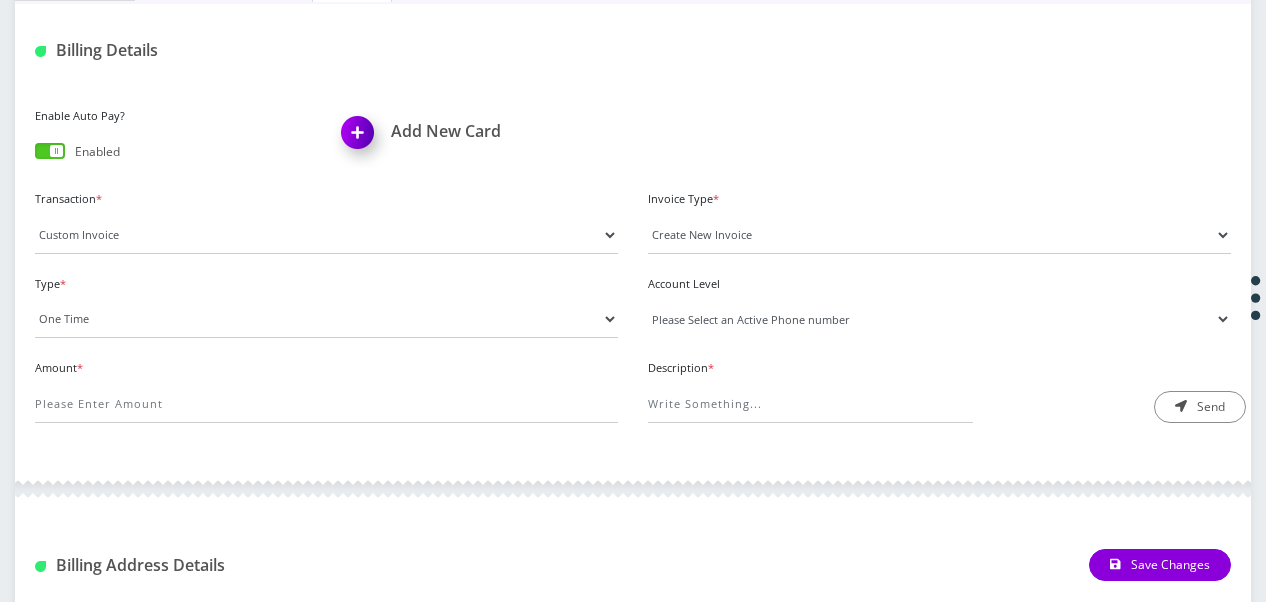 click on "Please Select an Active Phone number" at bounding box center [939, 319] 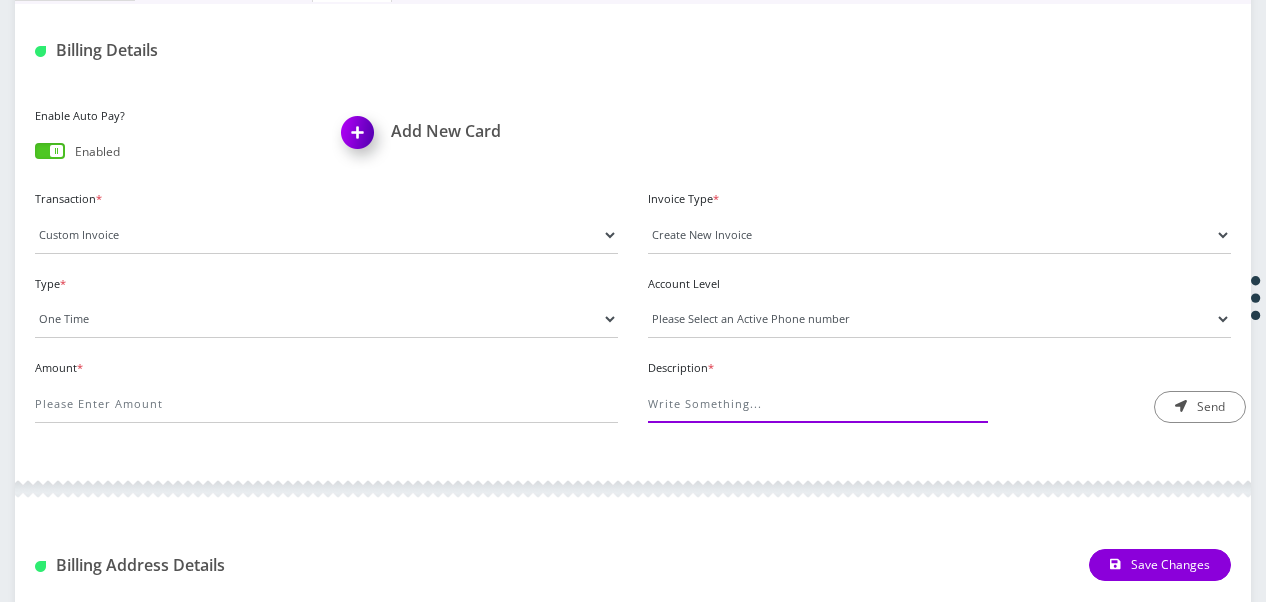 click on "Description  *" at bounding box center [810, 404] 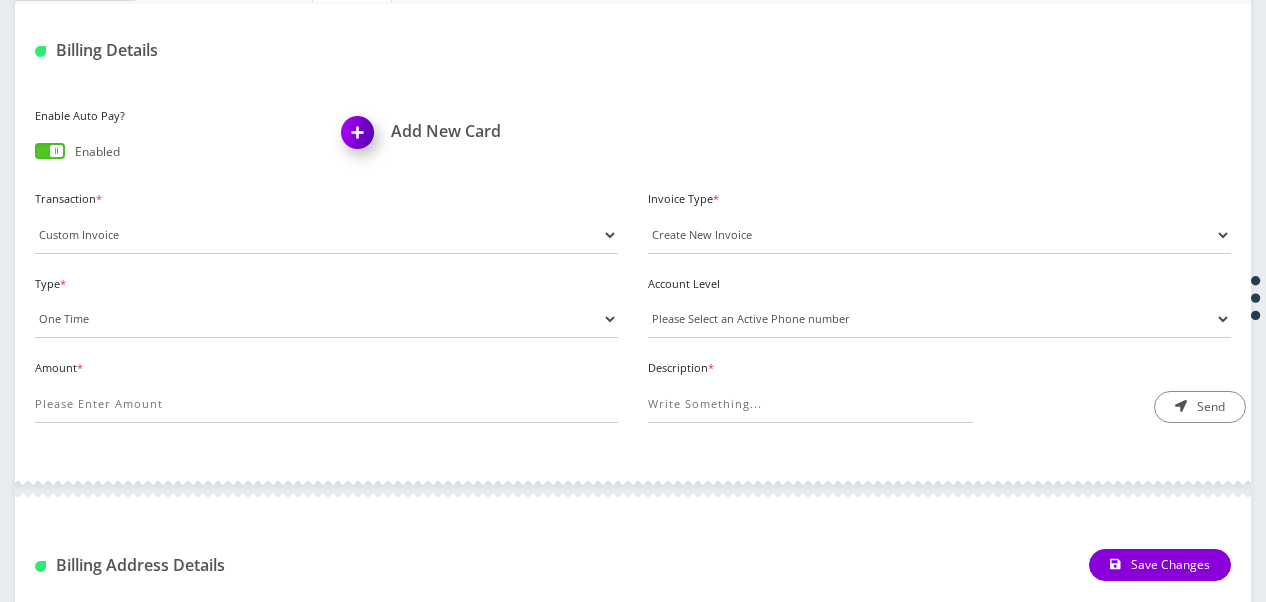 click on "Amount   *" at bounding box center [326, 388] 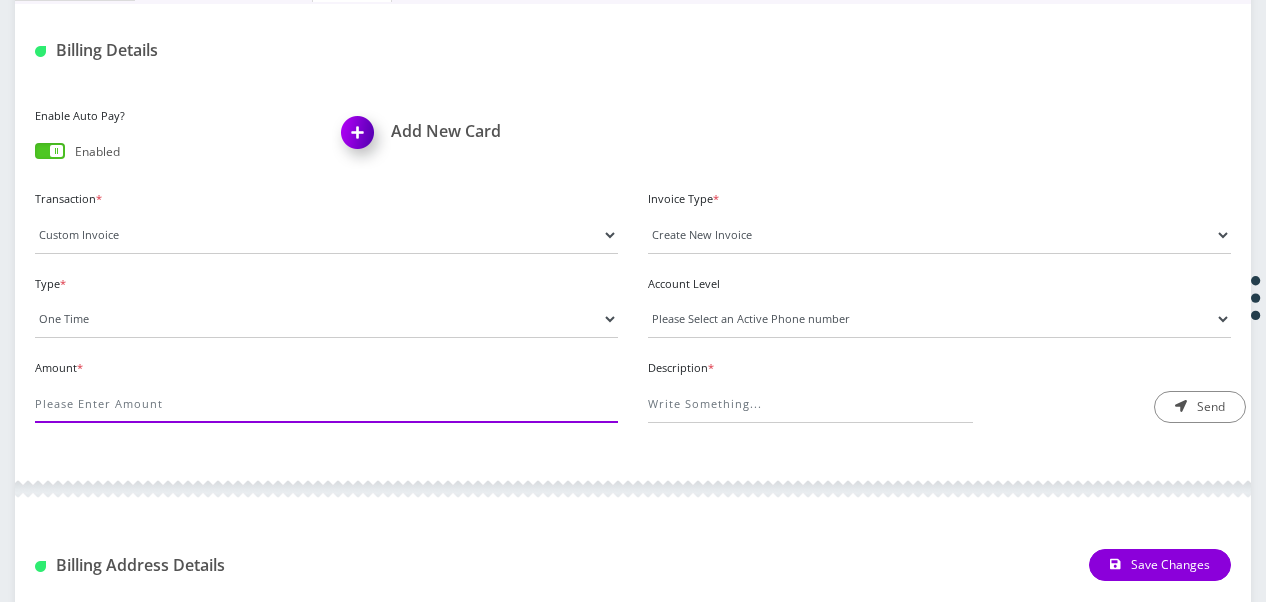 click on "Amount   *" at bounding box center [326, 404] 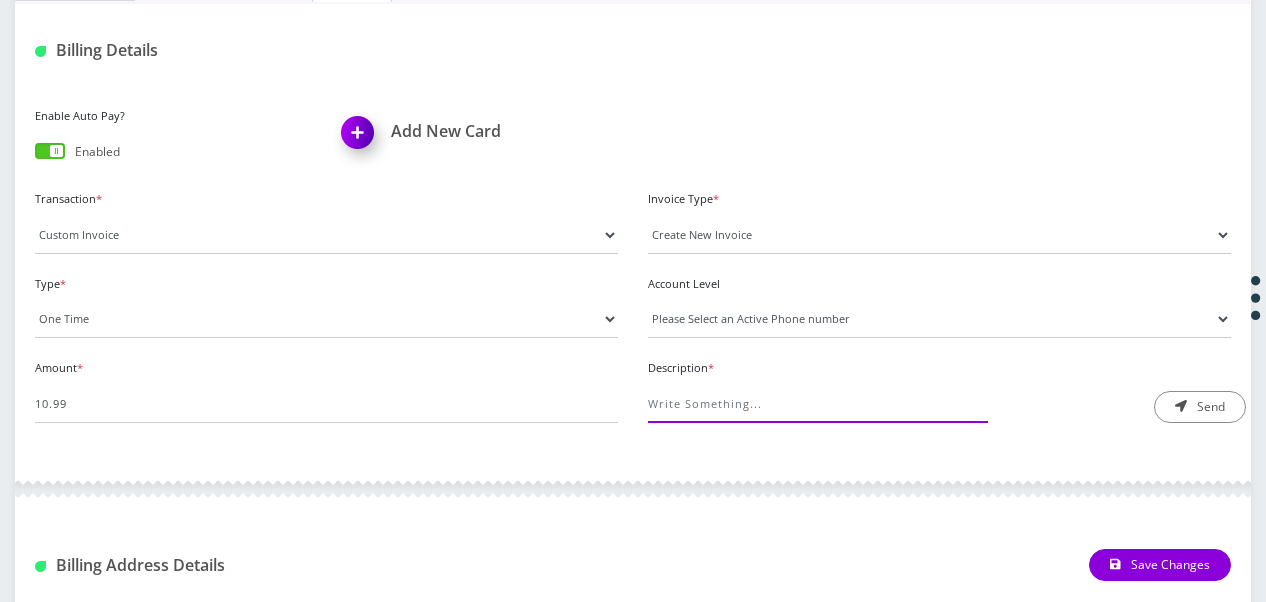 click on "Description  *" at bounding box center [810, 404] 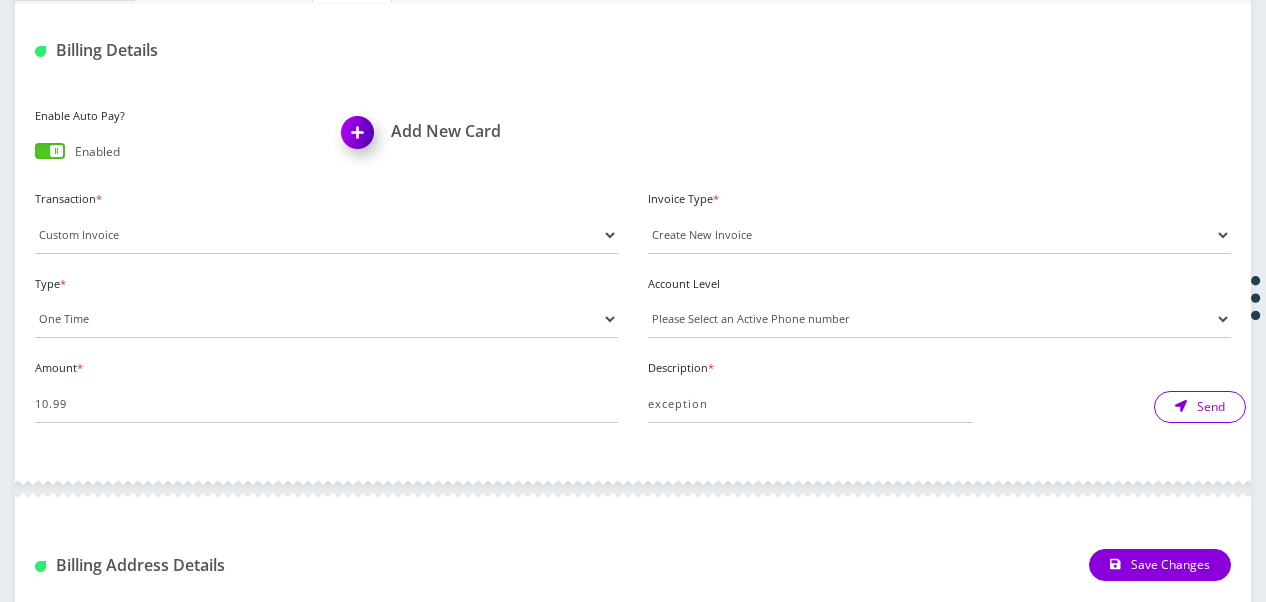 click on "Send" at bounding box center (1200, 407) 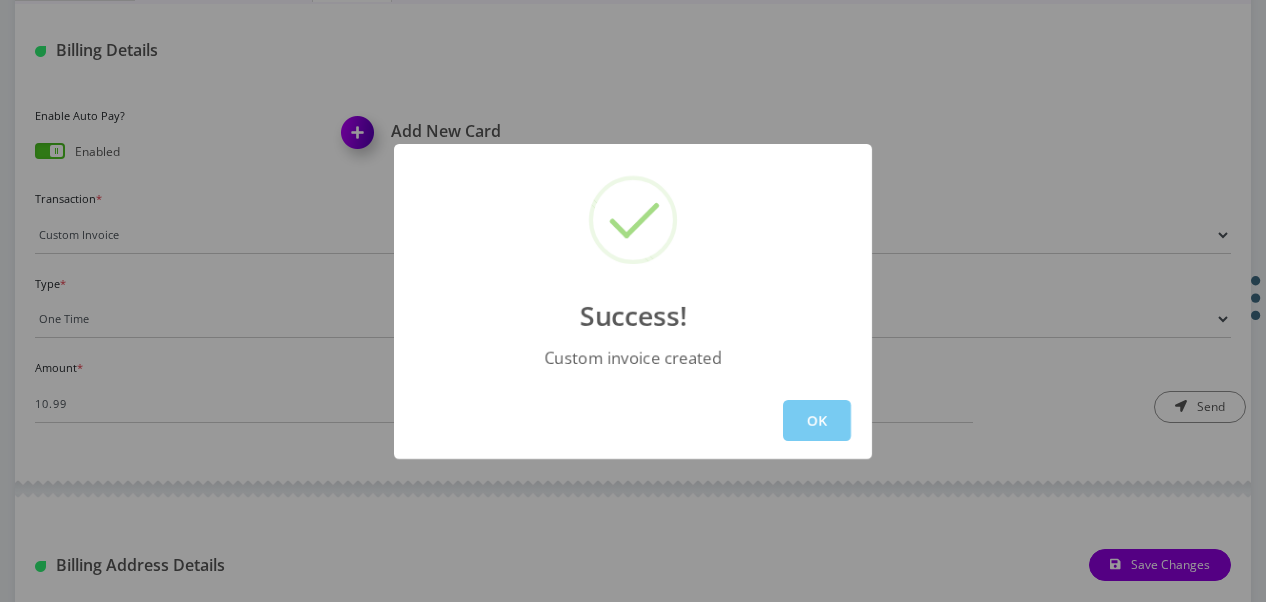 click on "OK" at bounding box center (817, 420) 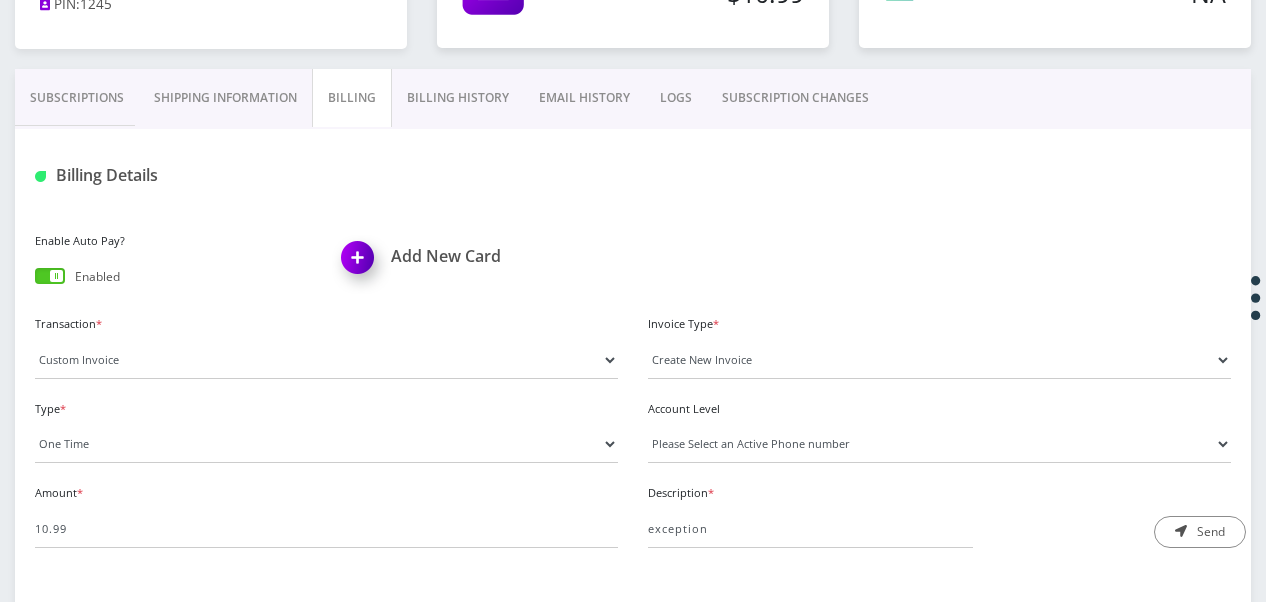 scroll, scrollTop: 171, scrollLeft: 0, axis: vertical 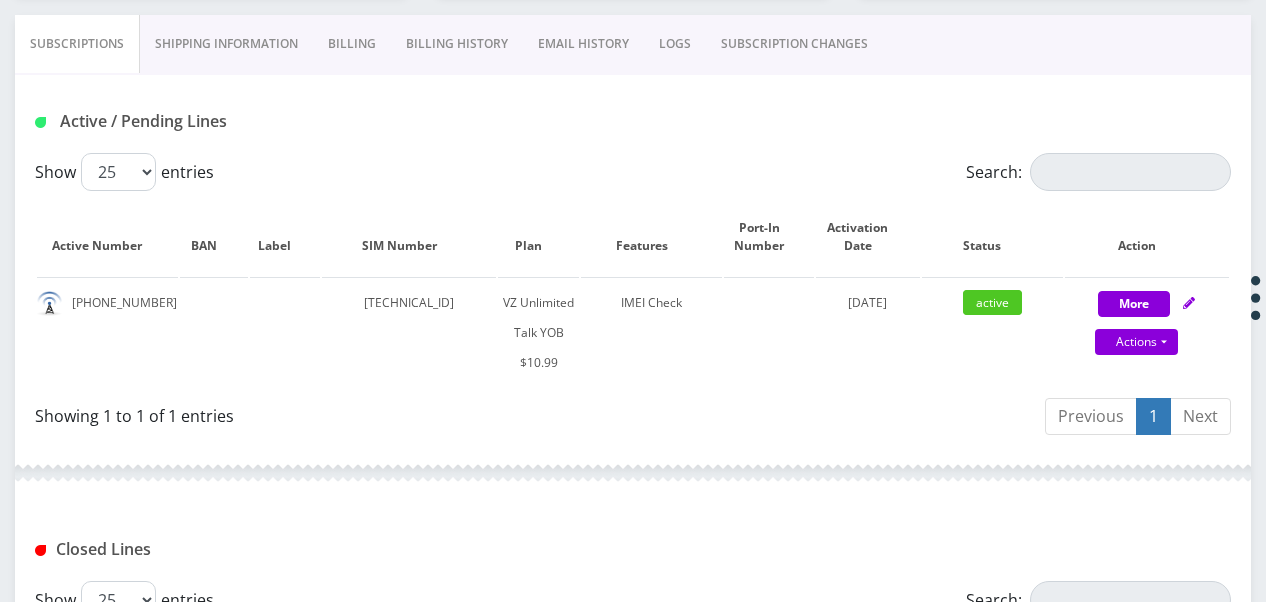 click on "SUBSCRIPTION CHANGES" at bounding box center [794, 44] 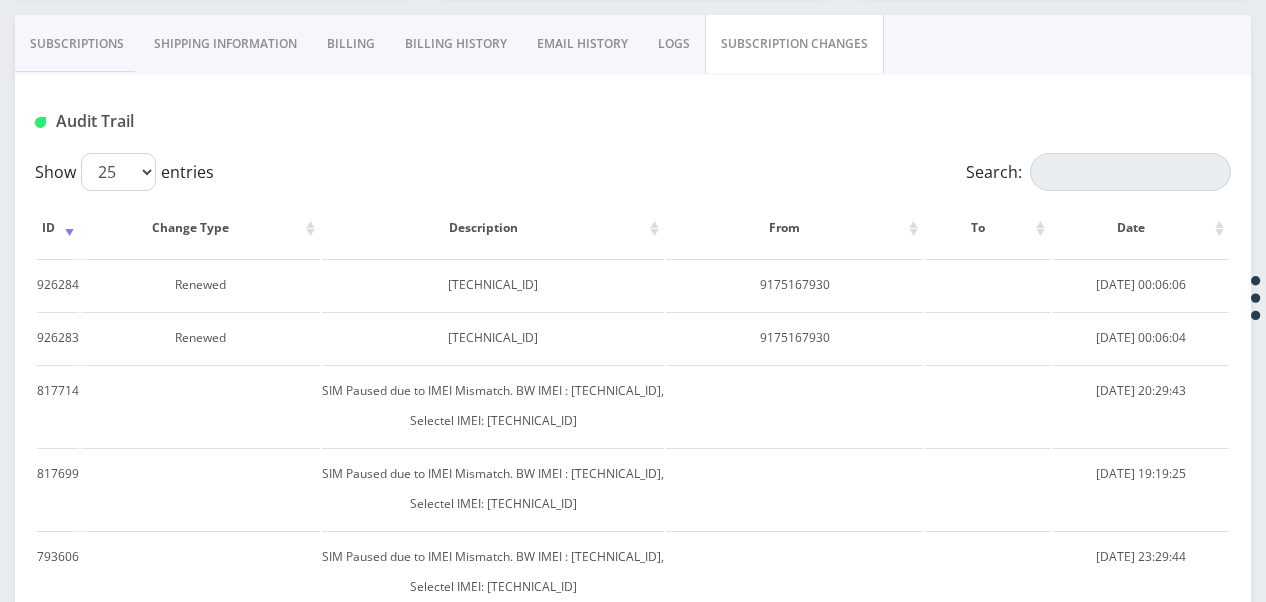 click on "Subscriptions" at bounding box center [77, 44] 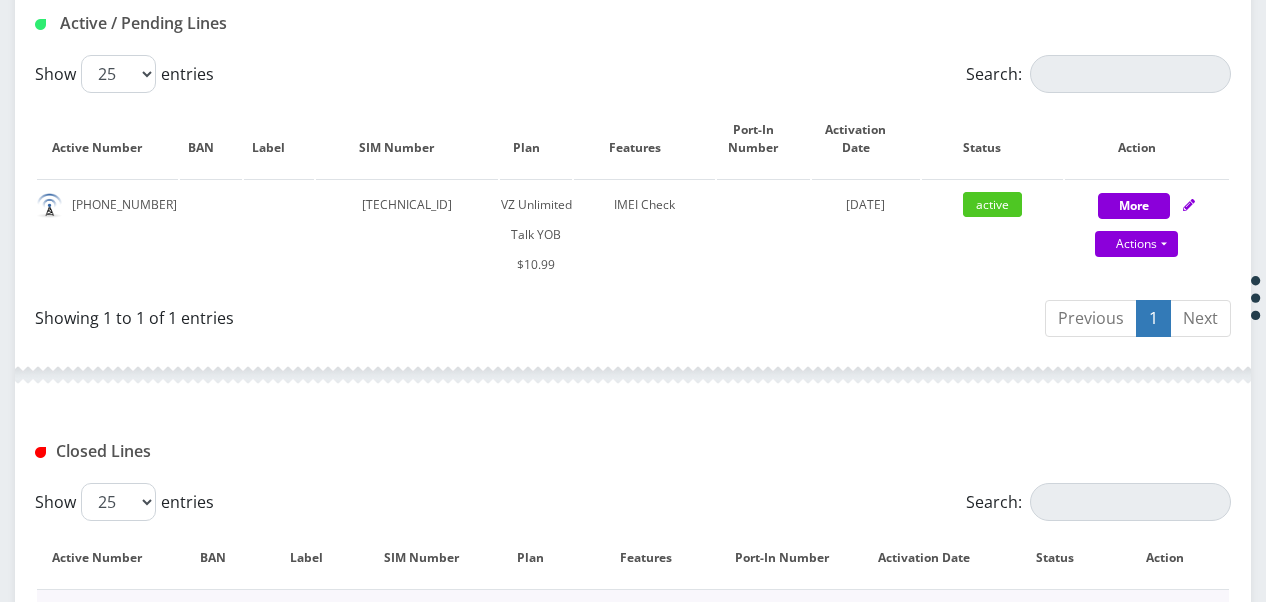 scroll, scrollTop: 376, scrollLeft: 0, axis: vertical 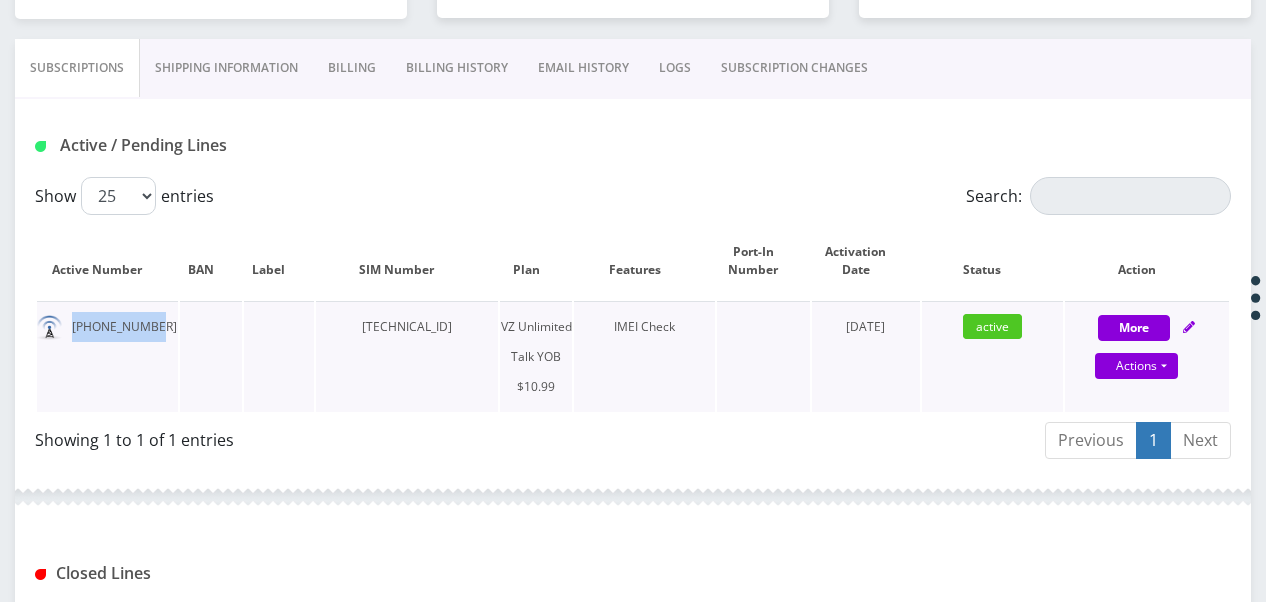 drag, startPoint x: 62, startPoint y: 324, endPoint x: 166, endPoint y: 326, distance: 104.019226 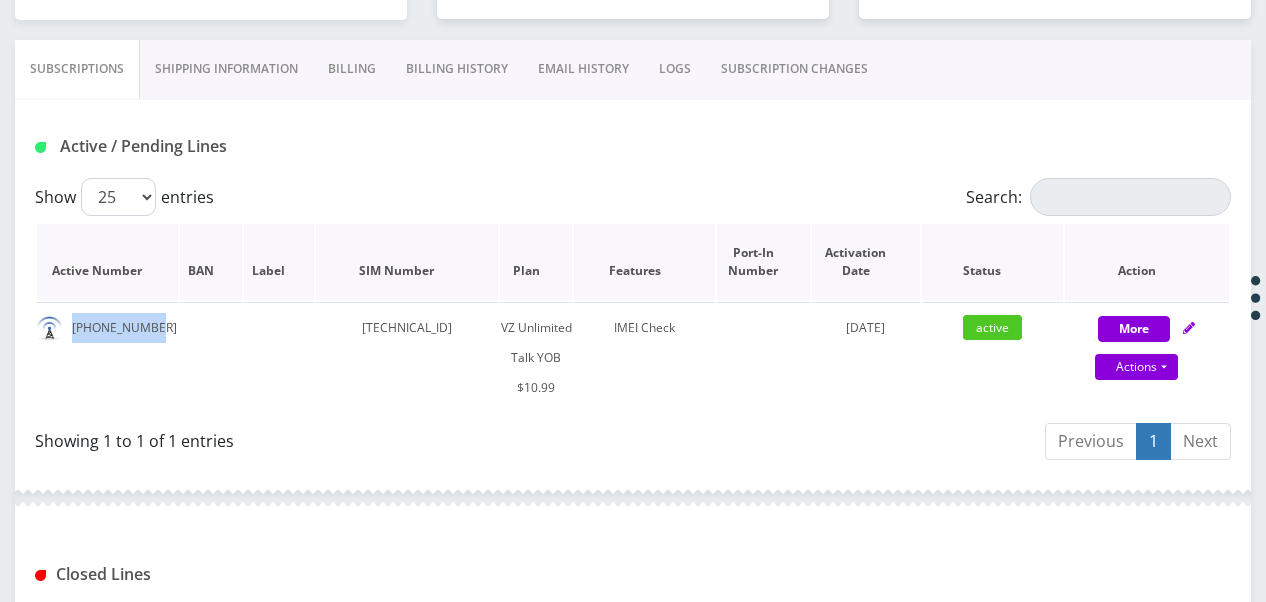 scroll, scrollTop: 376, scrollLeft: 0, axis: vertical 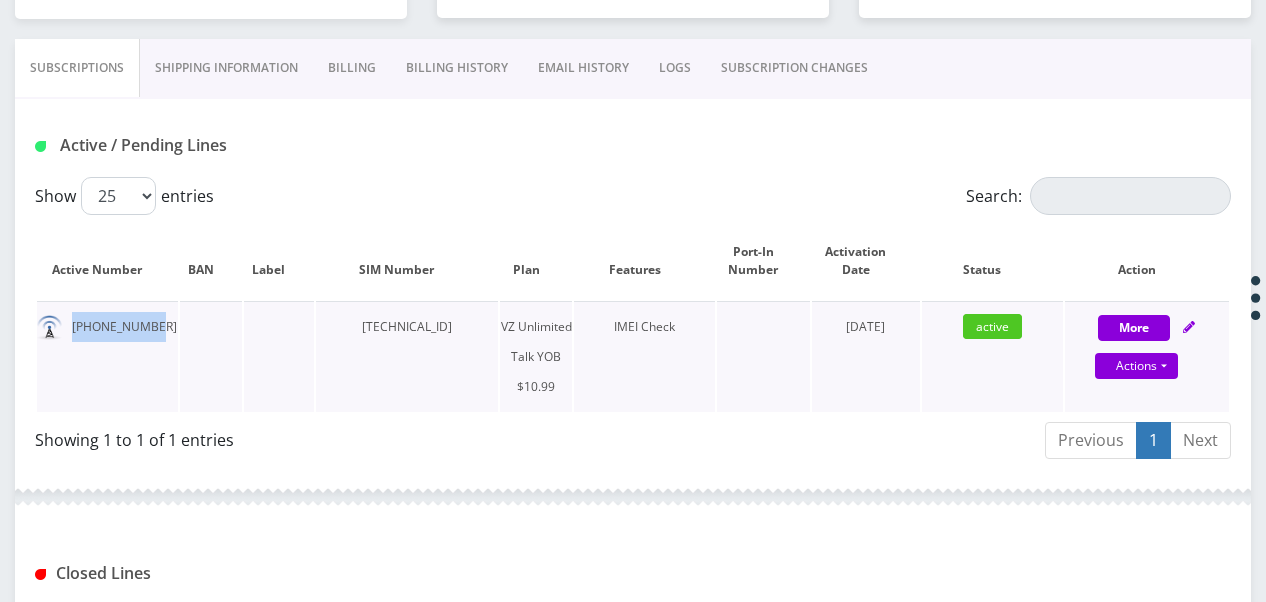 copy on "[PHONE_NUMBER]" 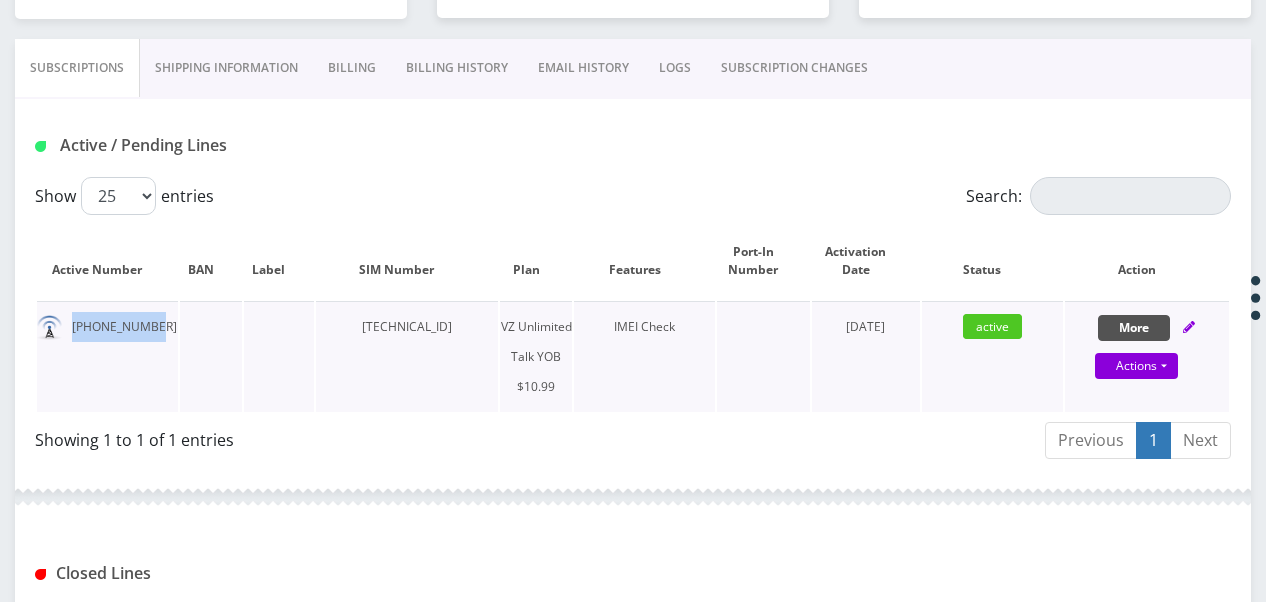 click on "More" at bounding box center (1134, 328) 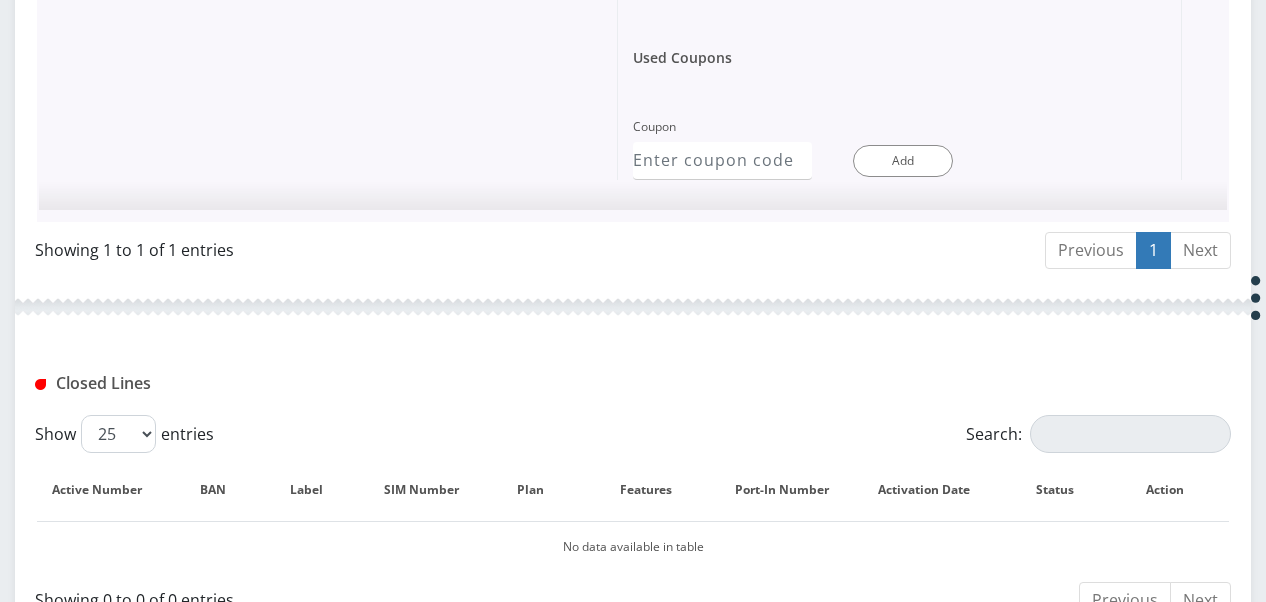 scroll, scrollTop: 1676, scrollLeft: 0, axis: vertical 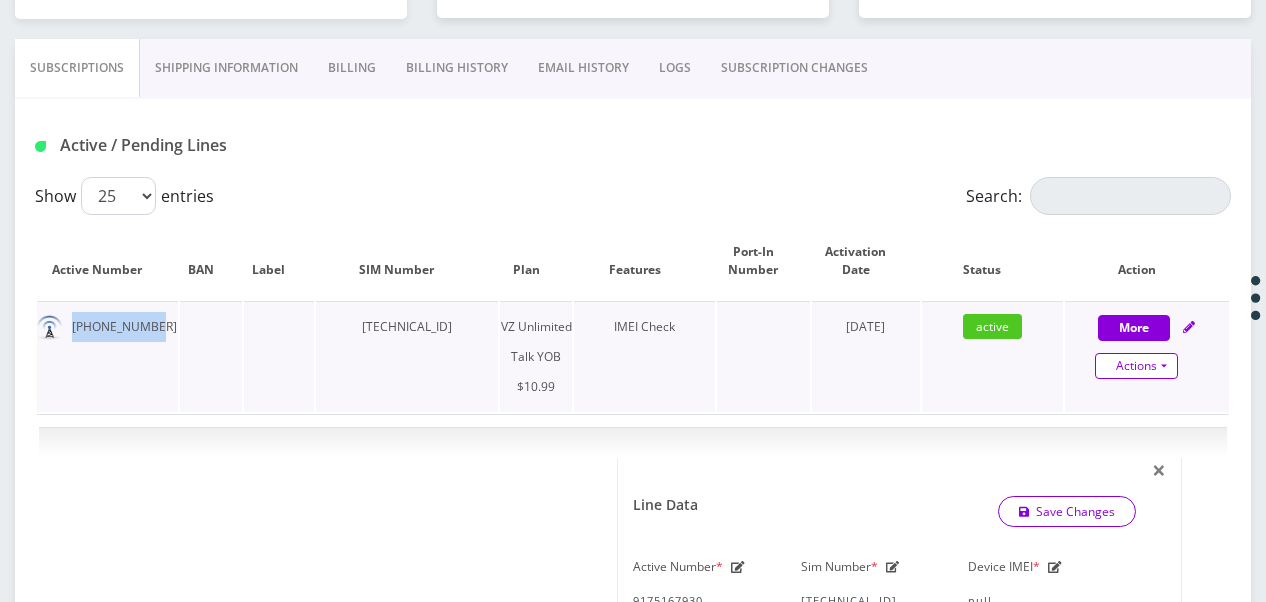 click on "Actions" at bounding box center (1136, 366) 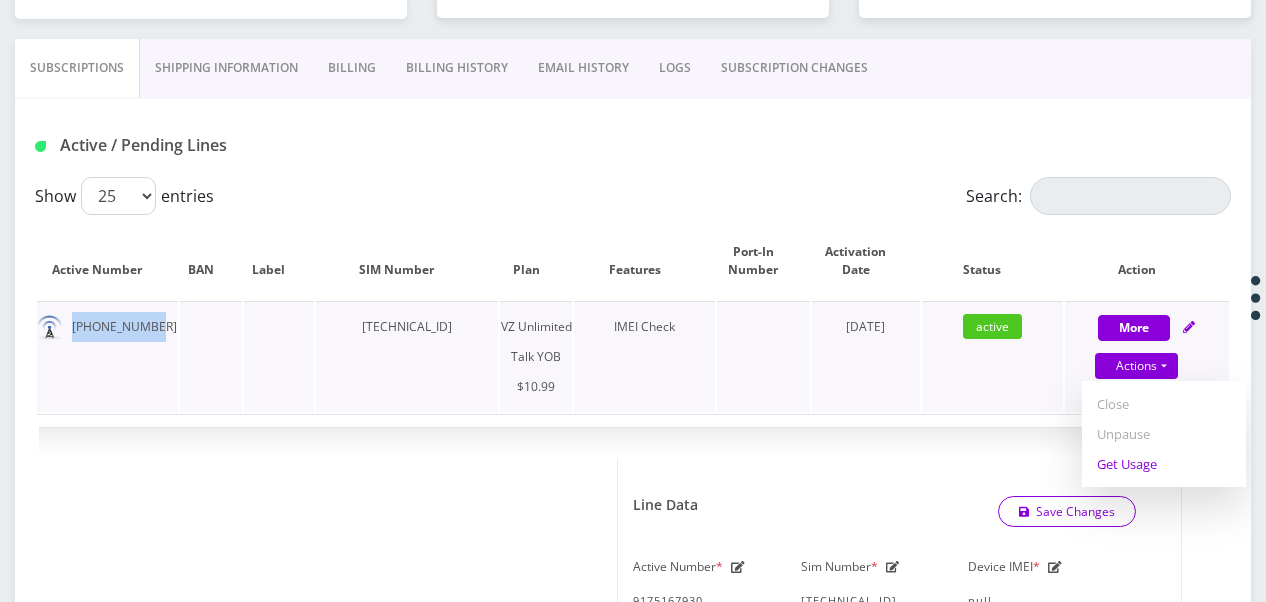 click on "Get Usage" at bounding box center (1164, 464) 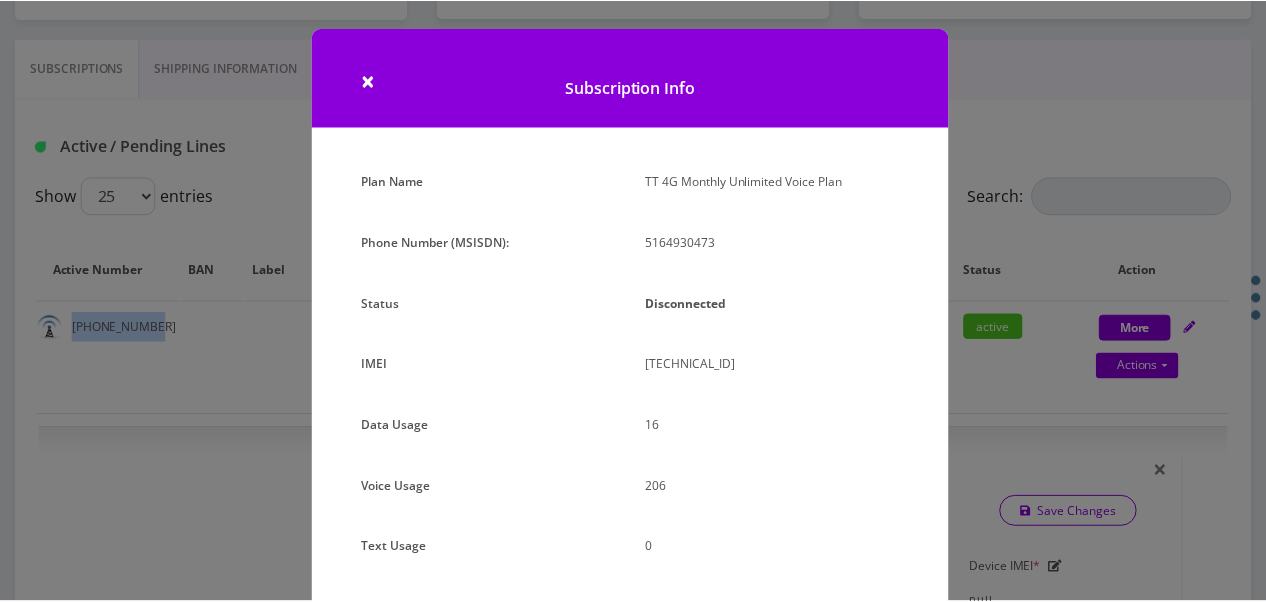 scroll, scrollTop: 100, scrollLeft: 0, axis: vertical 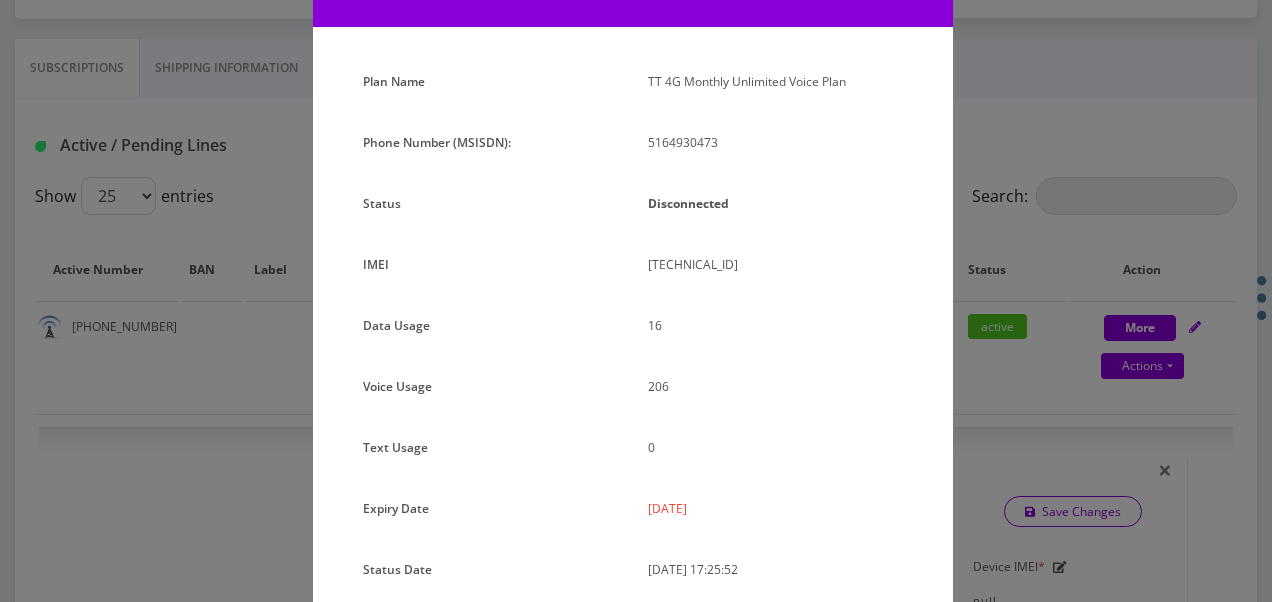 click on "×
Subscription Info
Plan Name
TT 4G Monthly Unlimited Voice Plan
Phone Number (MSISDN):
5164930473
Status
Disconnected
IMEI
[TECHNICAL_ID]
16 0" at bounding box center (636, 301) 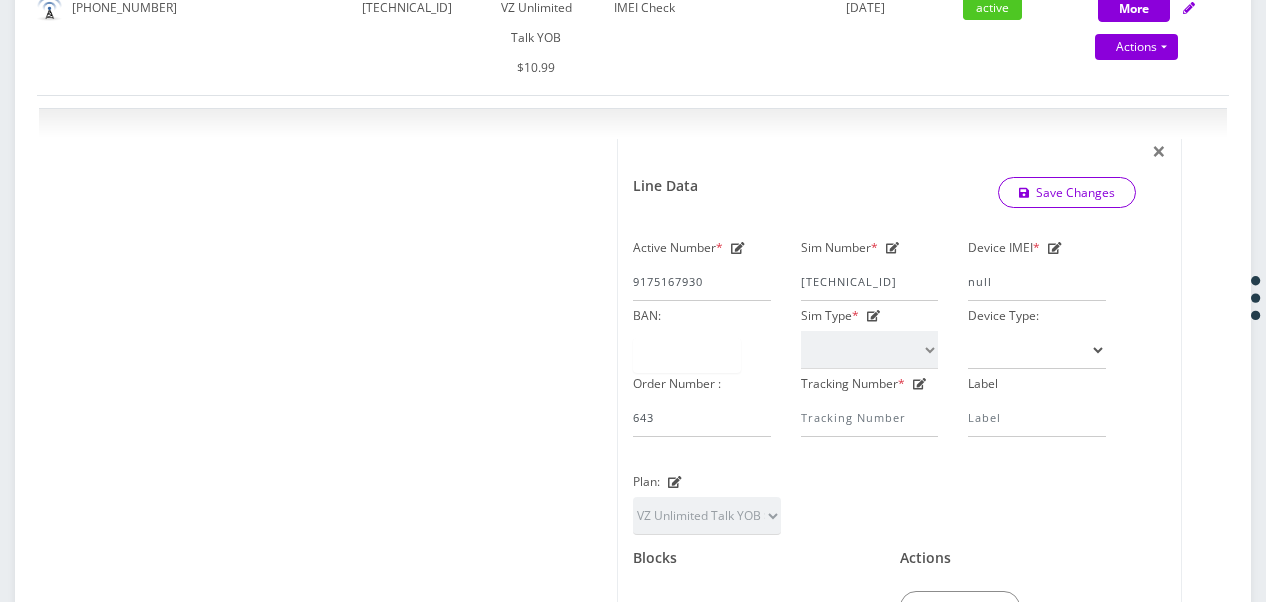 scroll, scrollTop: 576, scrollLeft: 0, axis: vertical 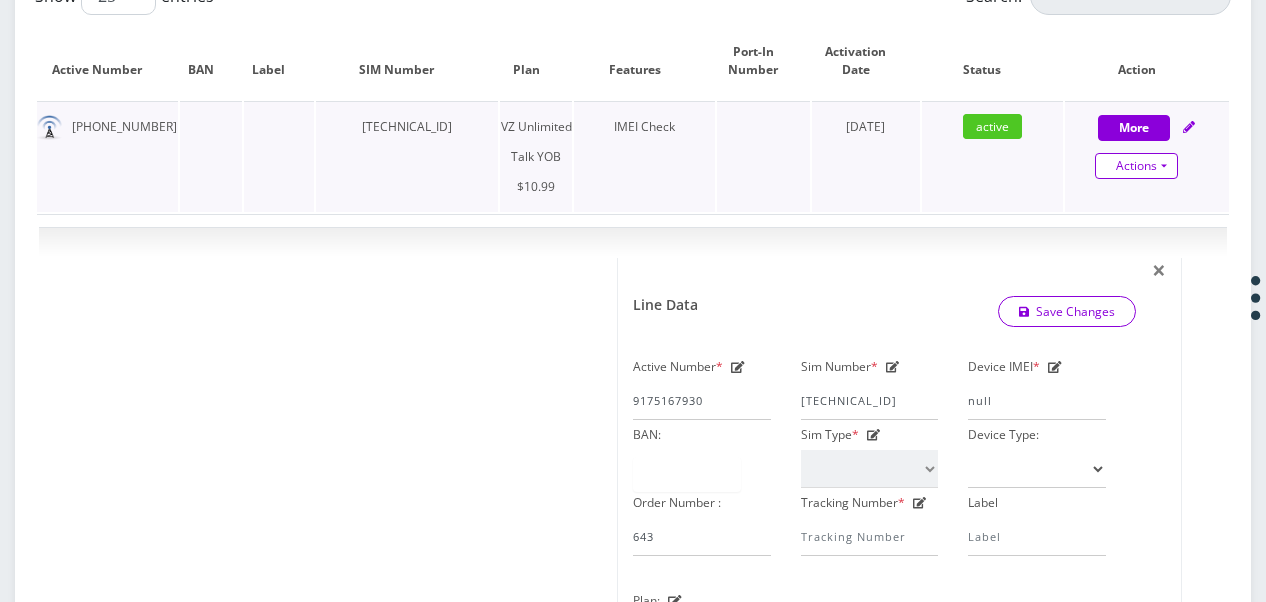 click on "Actions" at bounding box center (1136, 166) 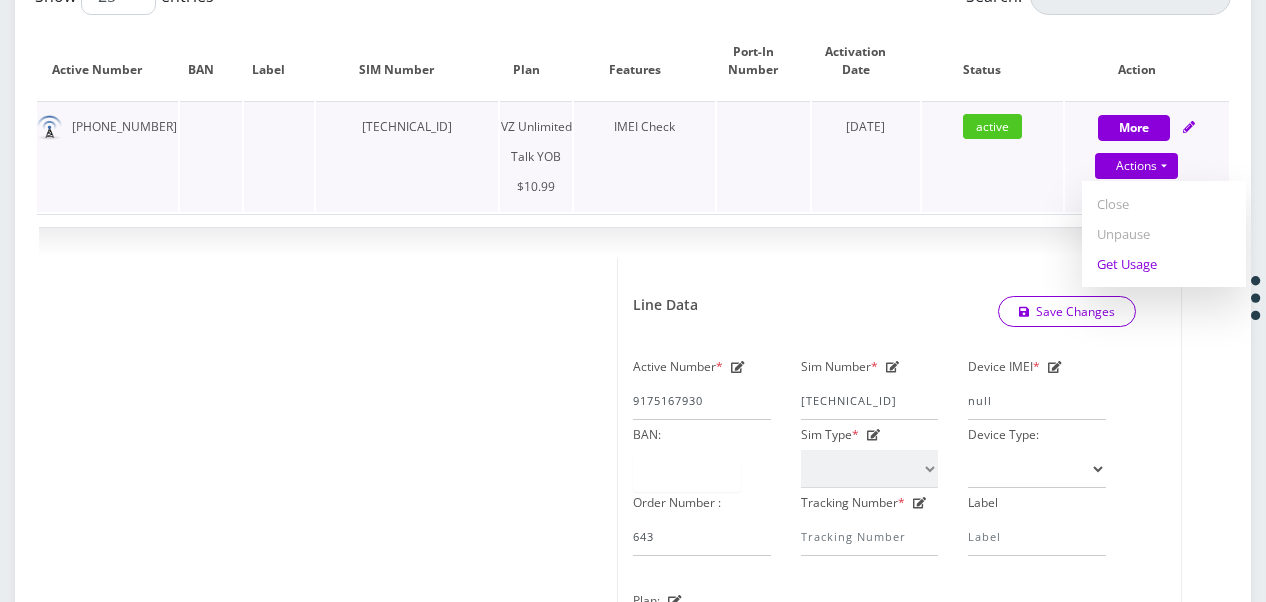 click on "Get Usage" at bounding box center (1164, 264) 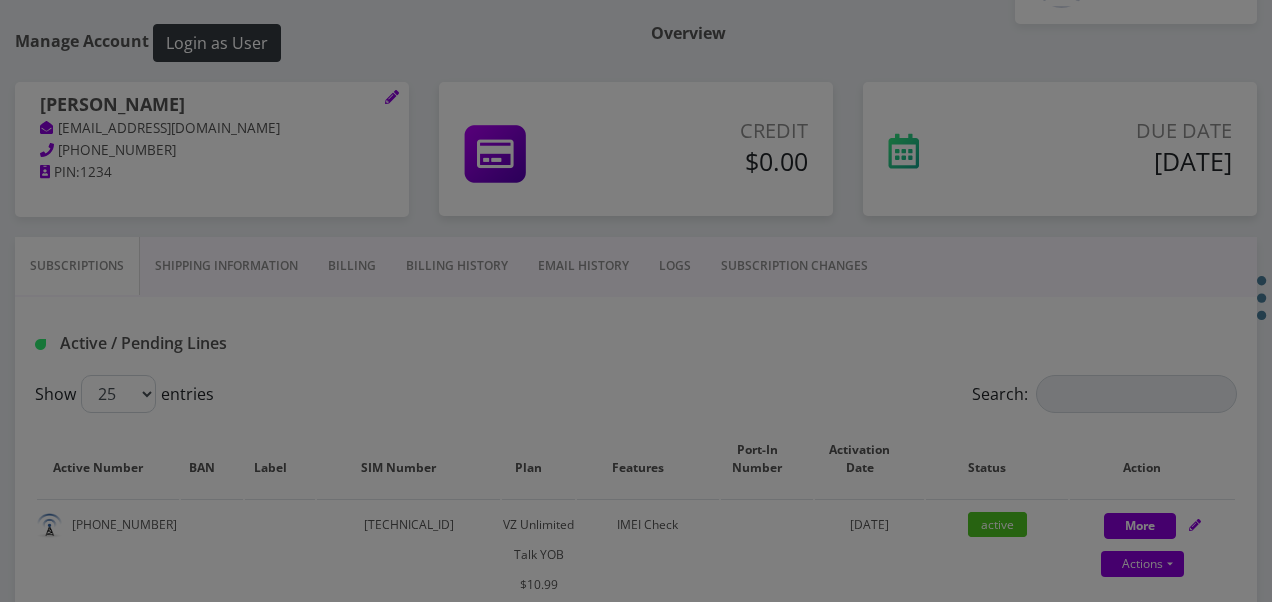 scroll, scrollTop: 176, scrollLeft: 0, axis: vertical 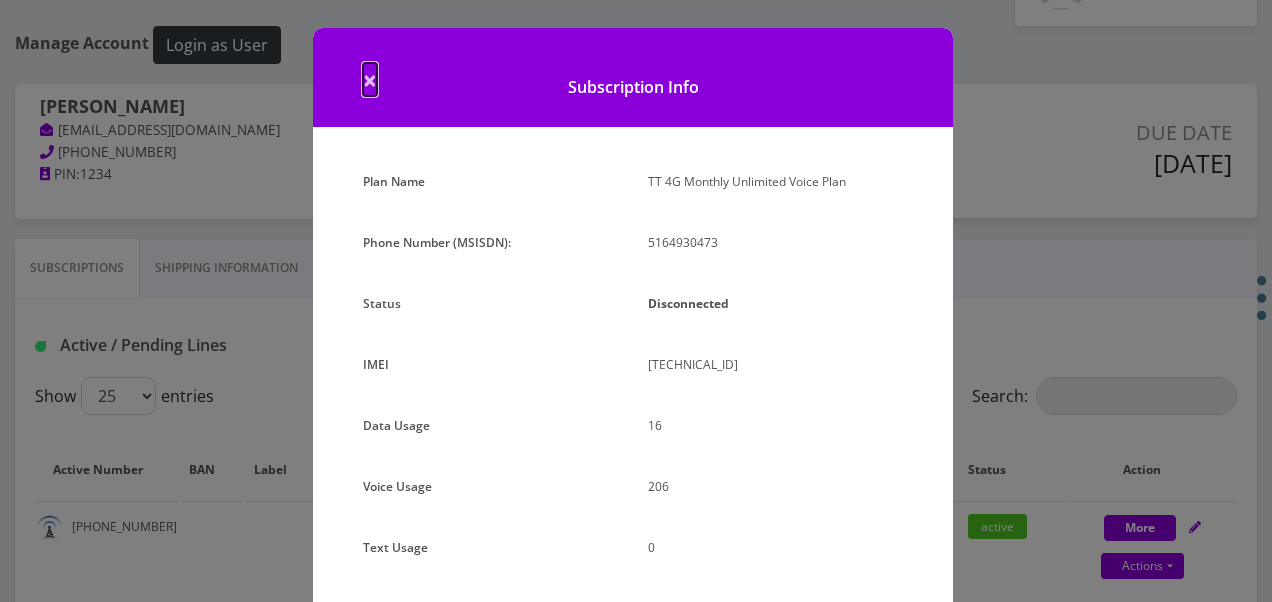 click on "×" at bounding box center [370, 79] 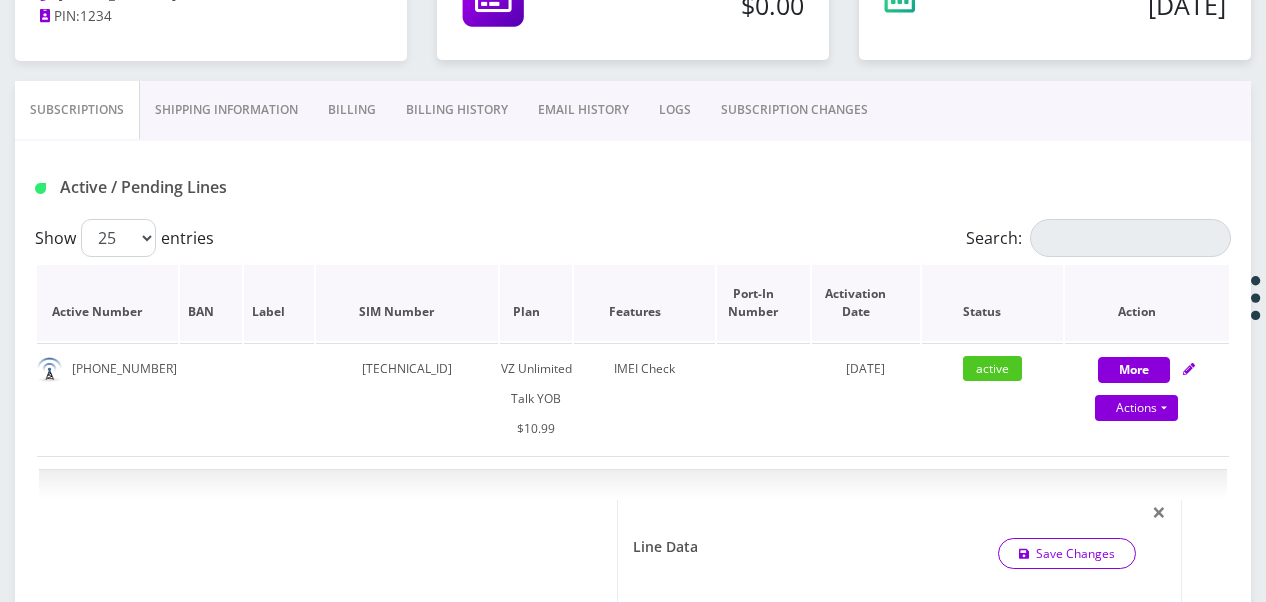 scroll, scrollTop: 276, scrollLeft: 0, axis: vertical 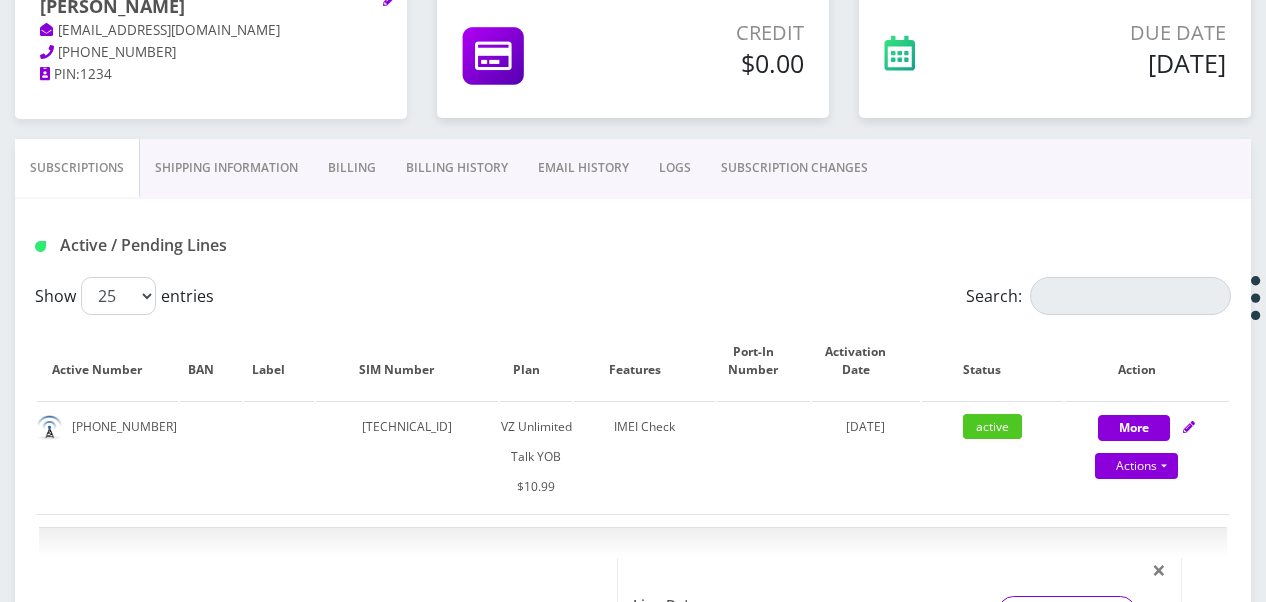click on "Billing" at bounding box center [352, 168] 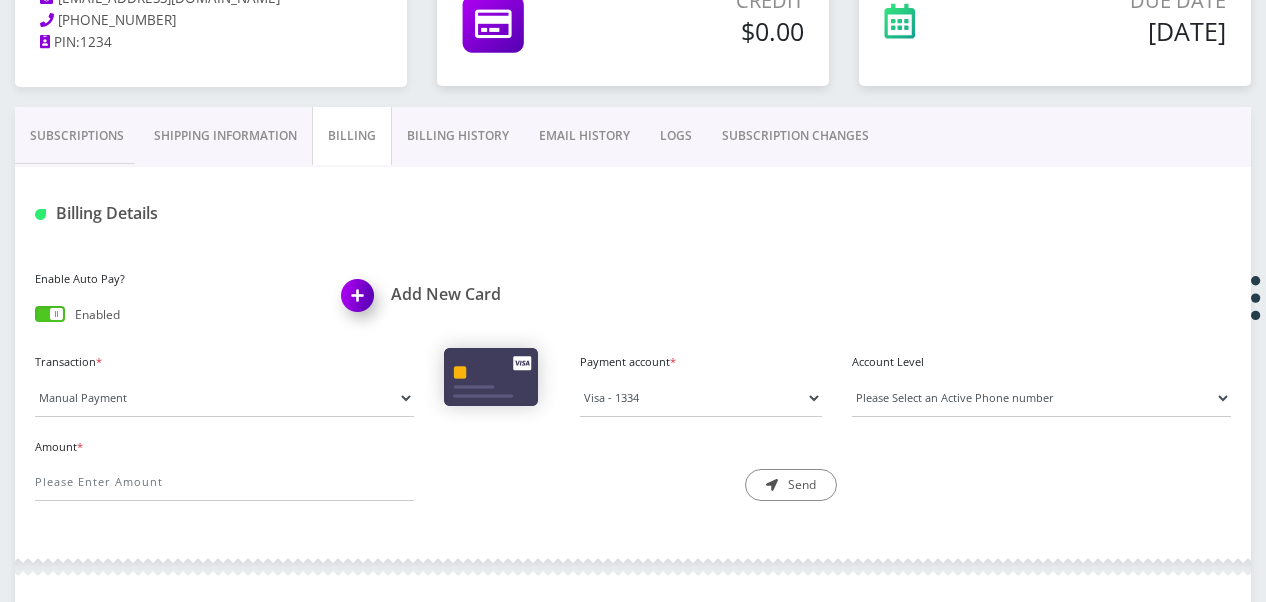 scroll, scrollTop: 176, scrollLeft: 0, axis: vertical 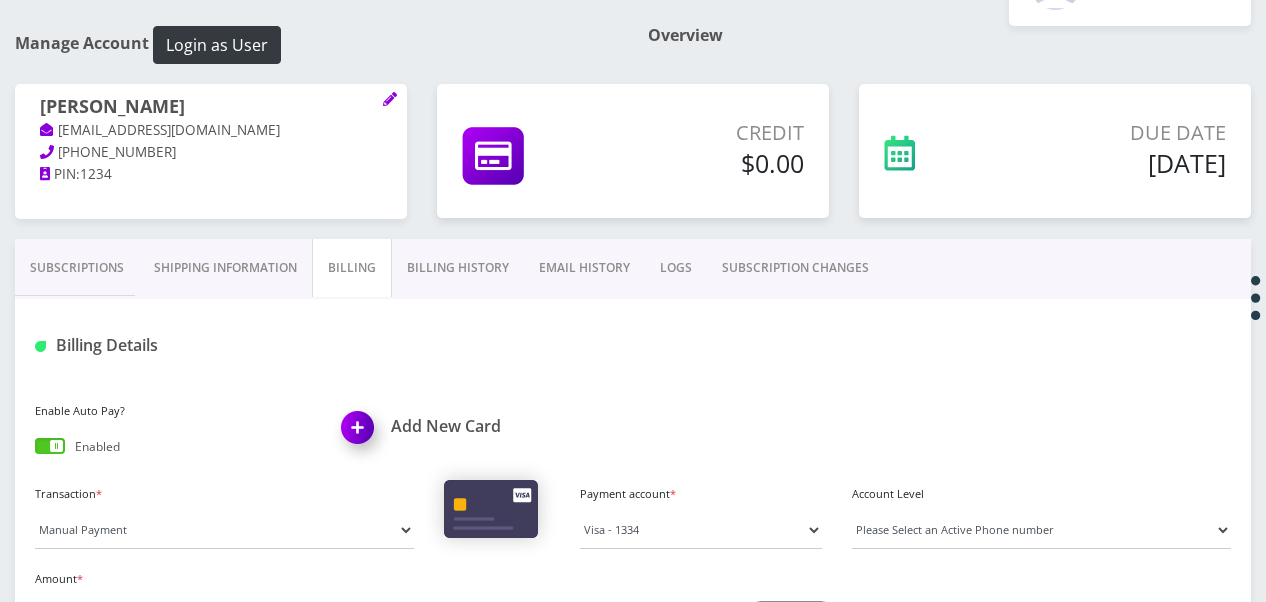 click on "Billing History" at bounding box center [458, 268] 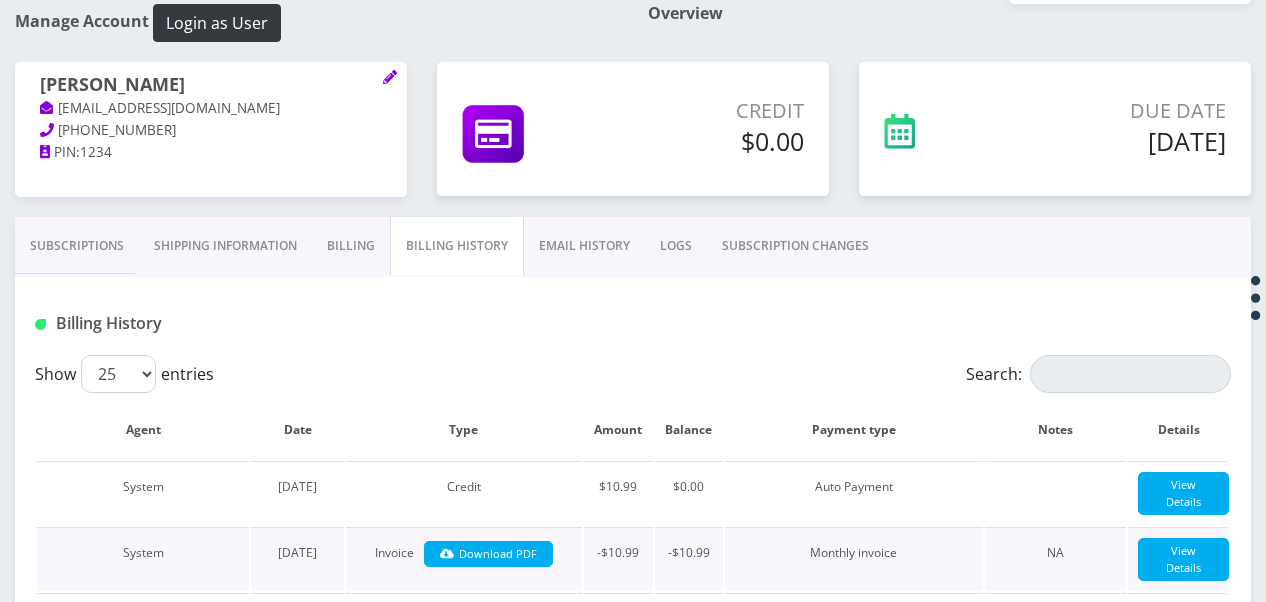 scroll, scrollTop: 76, scrollLeft: 0, axis: vertical 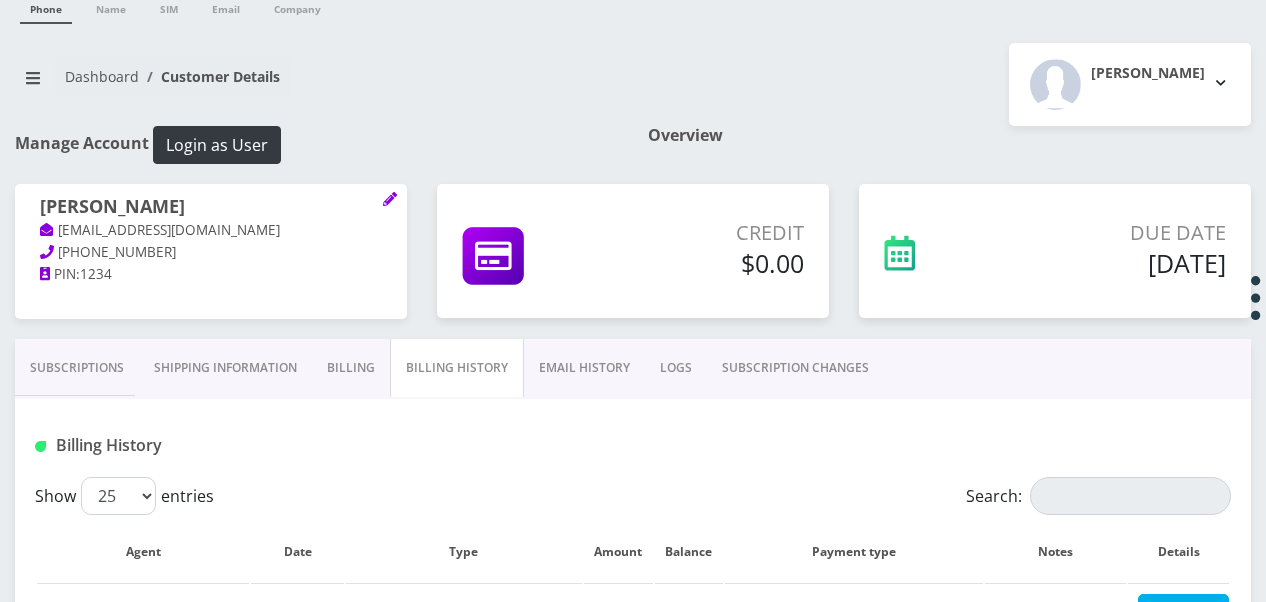 click on "Subscriptions" at bounding box center (77, 368) 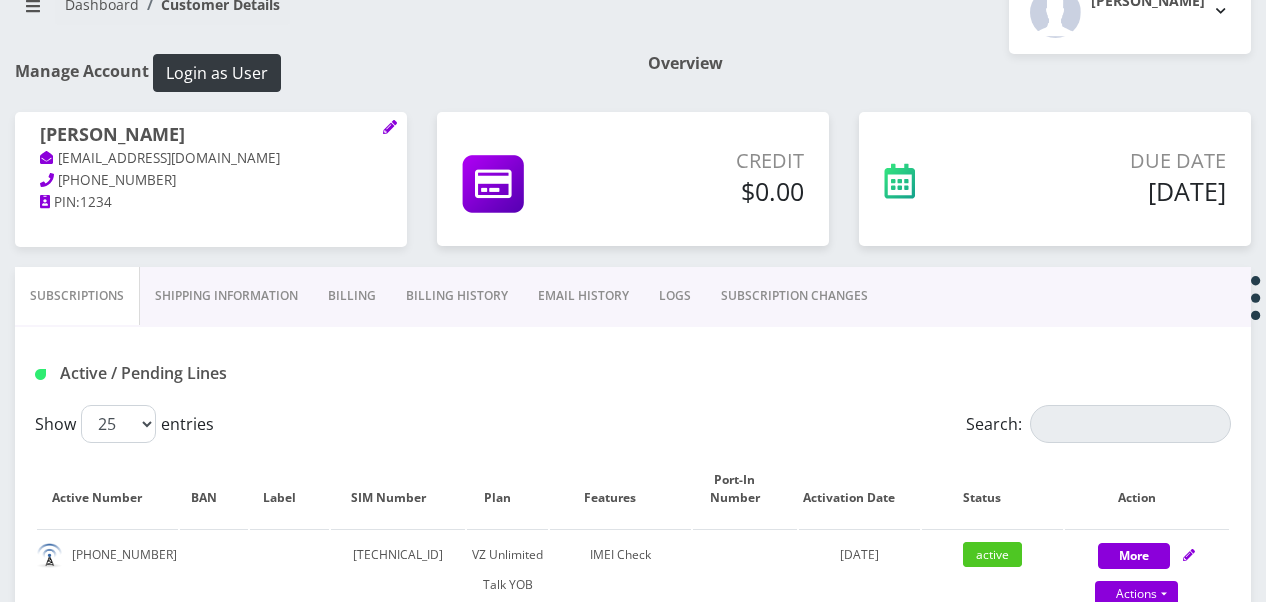 scroll, scrollTop: 276, scrollLeft: 0, axis: vertical 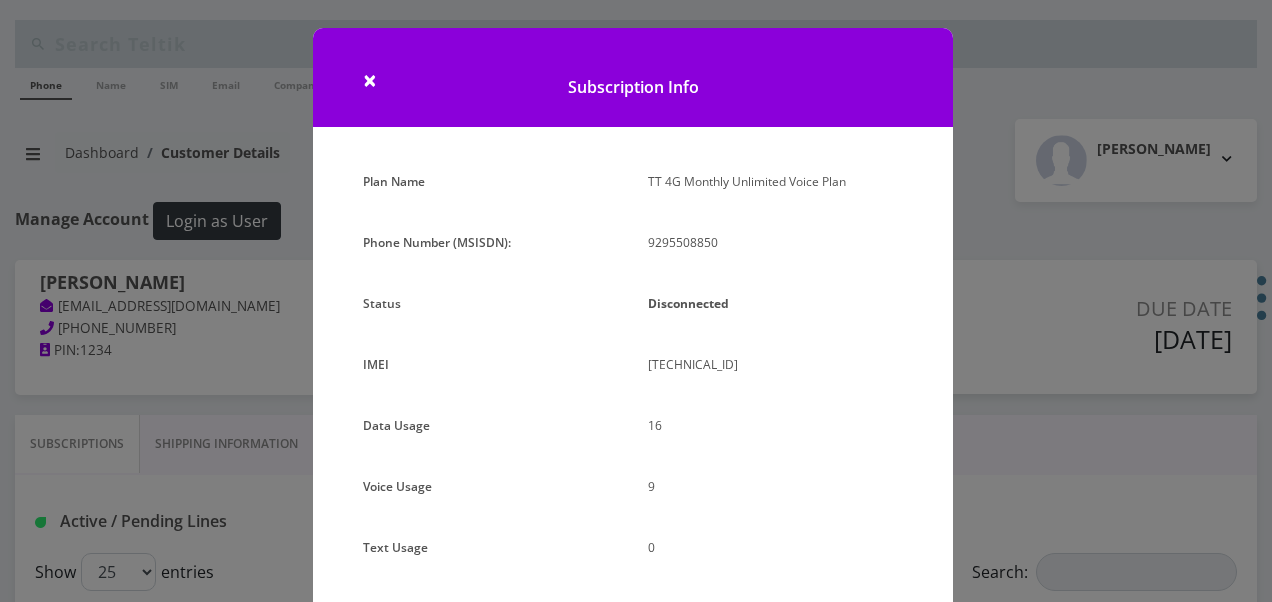 select on "464" 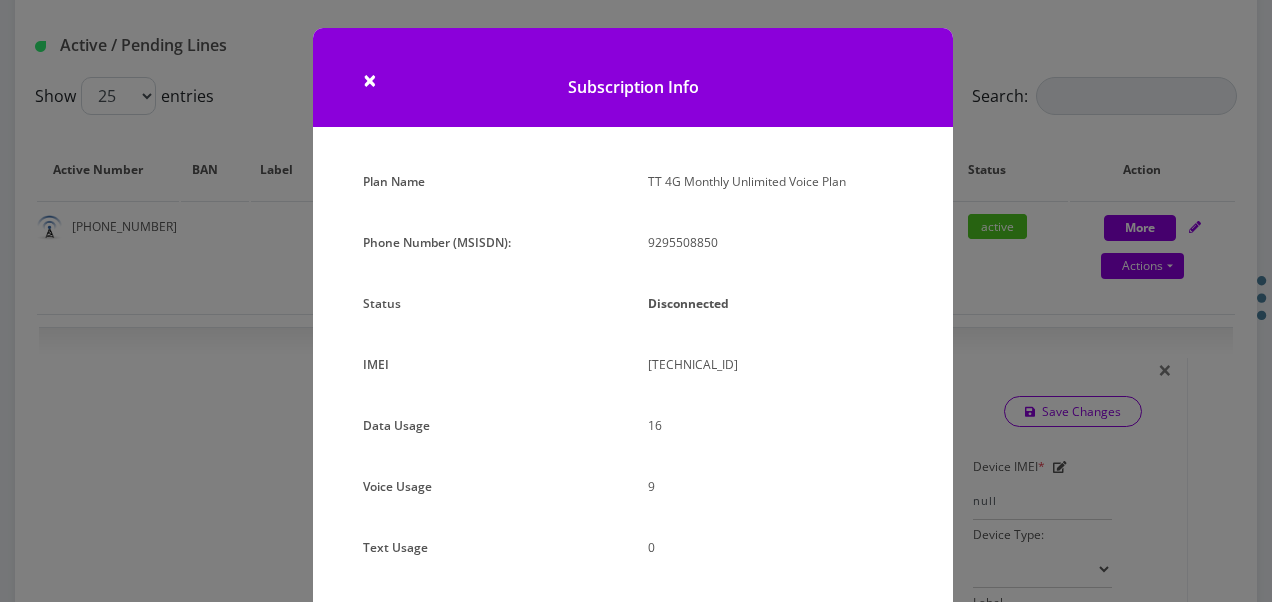 scroll, scrollTop: 100, scrollLeft: 0, axis: vertical 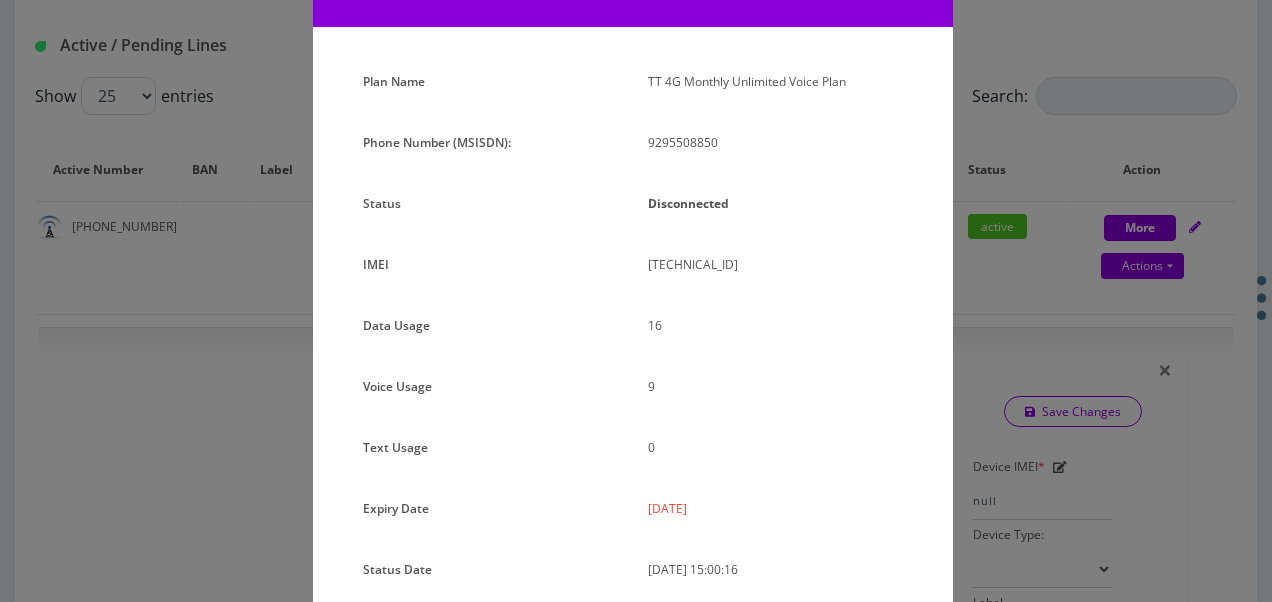 click on "×
Subscription Info
Plan Name
TT 4G Monthly Unlimited Voice Plan
Phone Number (MSISDN):
9295508850
Status
Disconnected
IMEI
015355005065686
16 9" at bounding box center (636, 301) 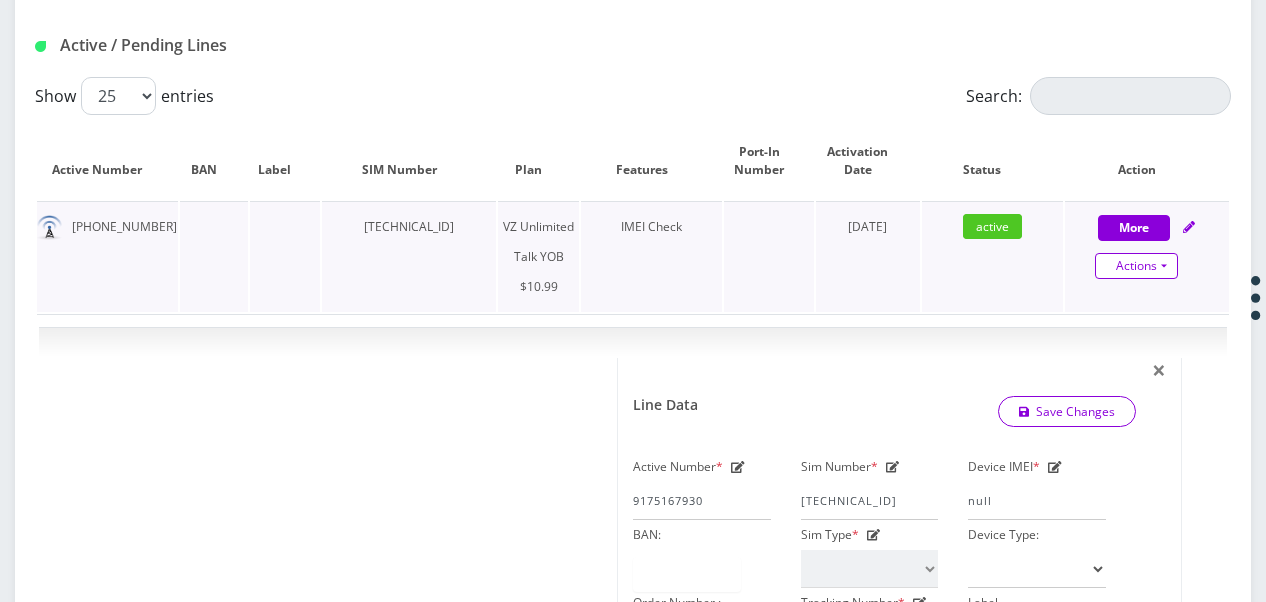 click on "Actions" at bounding box center (1136, 266) 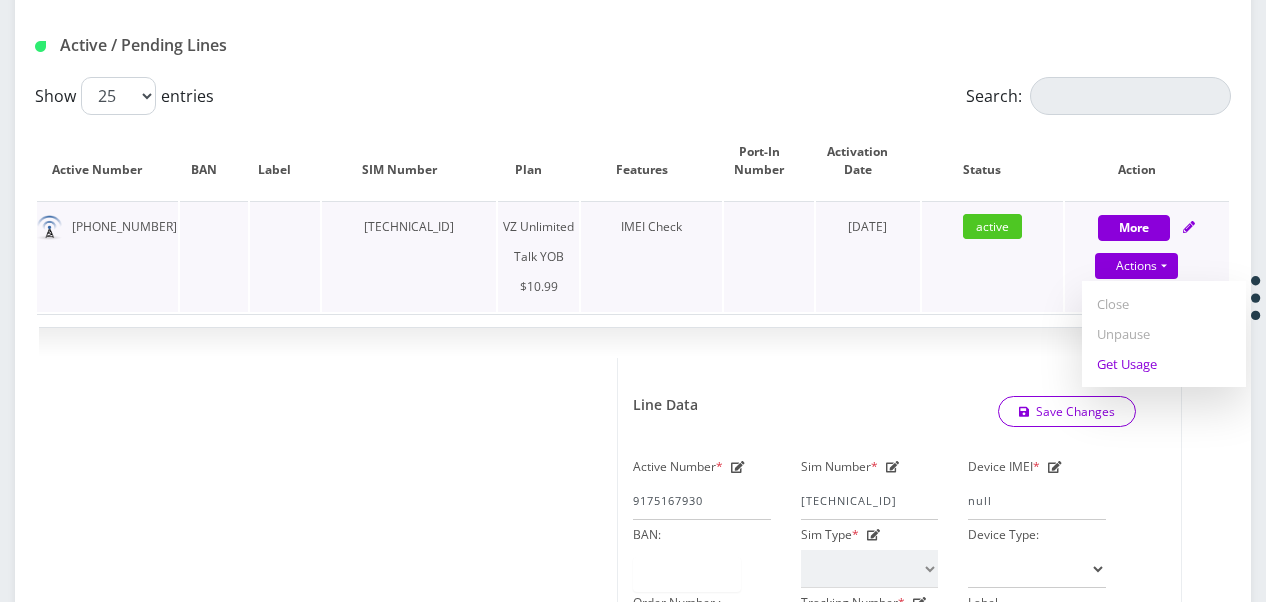 click on "Get Usage" at bounding box center [1164, 364] 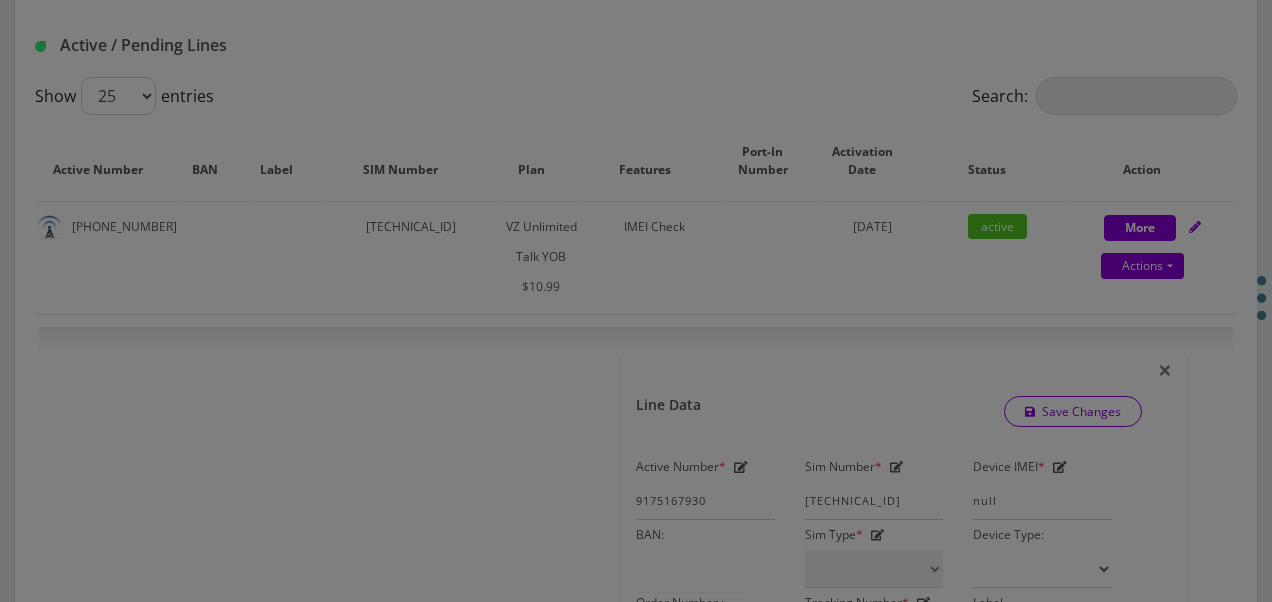 scroll, scrollTop: 0, scrollLeft: 0, axis: both 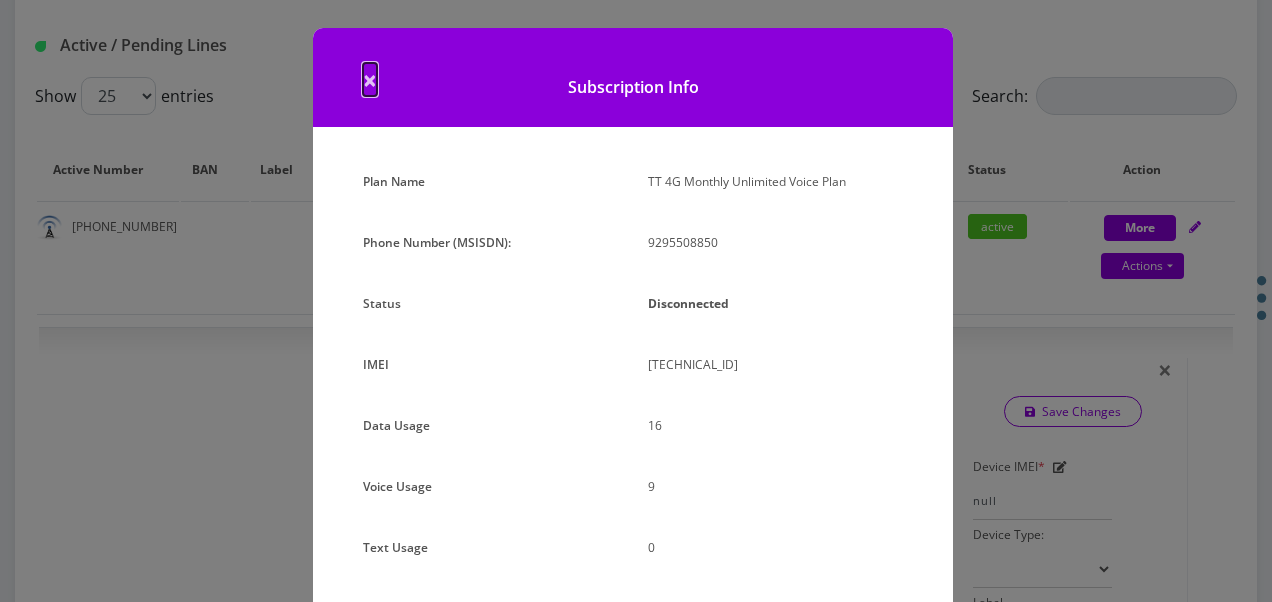 click on "×" at bounding box center [370, 79] 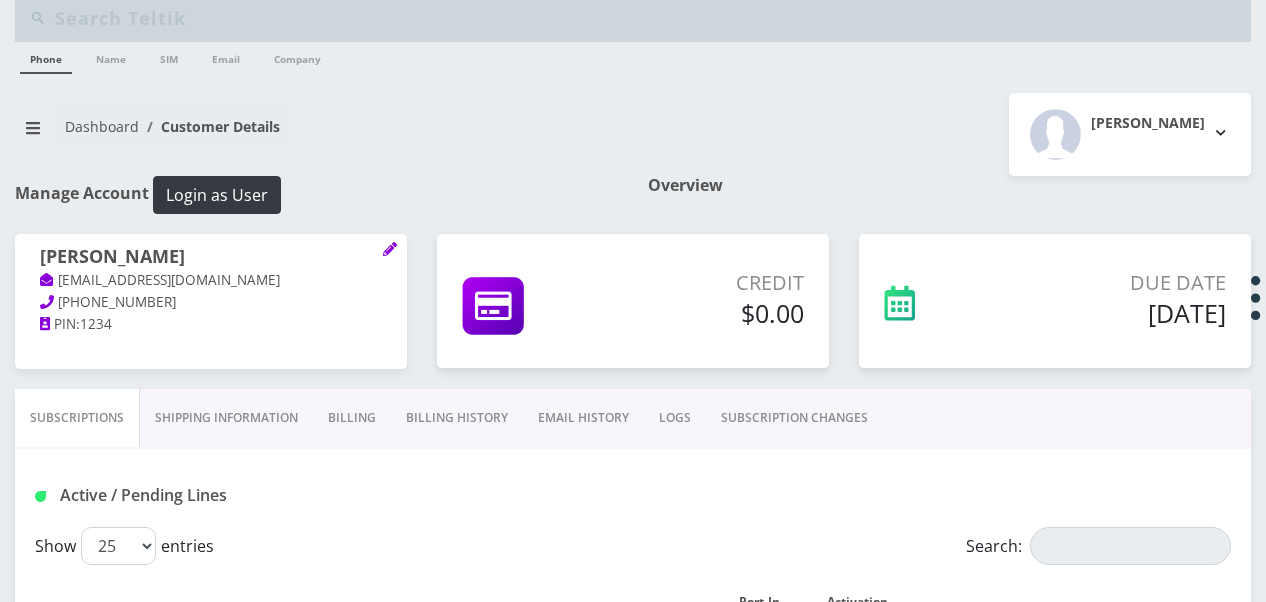 scroll, scrollTop: 0, scrollLeft: 0, axis: both 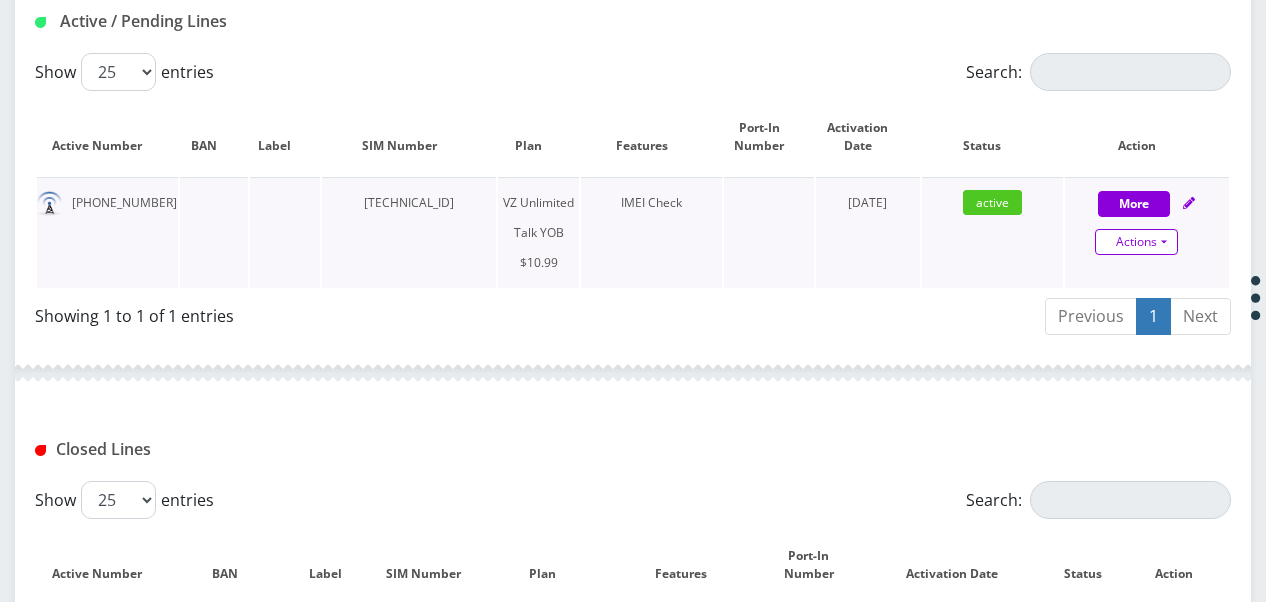 click on "Actions" at bounding box center (1136, 242) 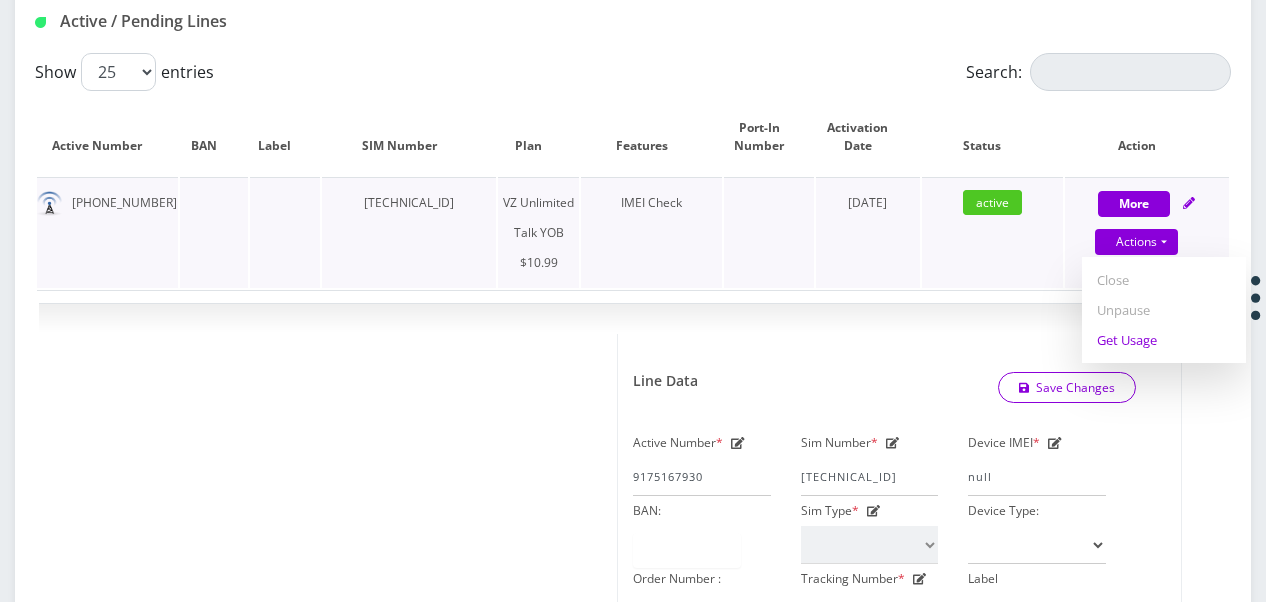 click on "Get Usage" at bounding box center [1164, 340] 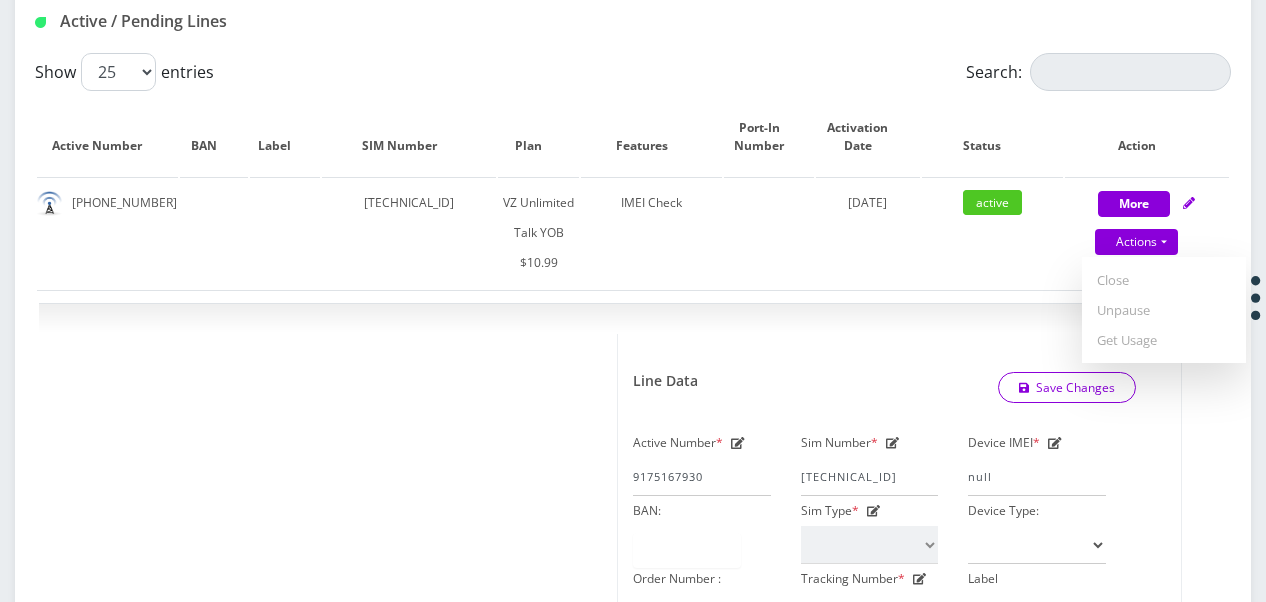 select on "464" 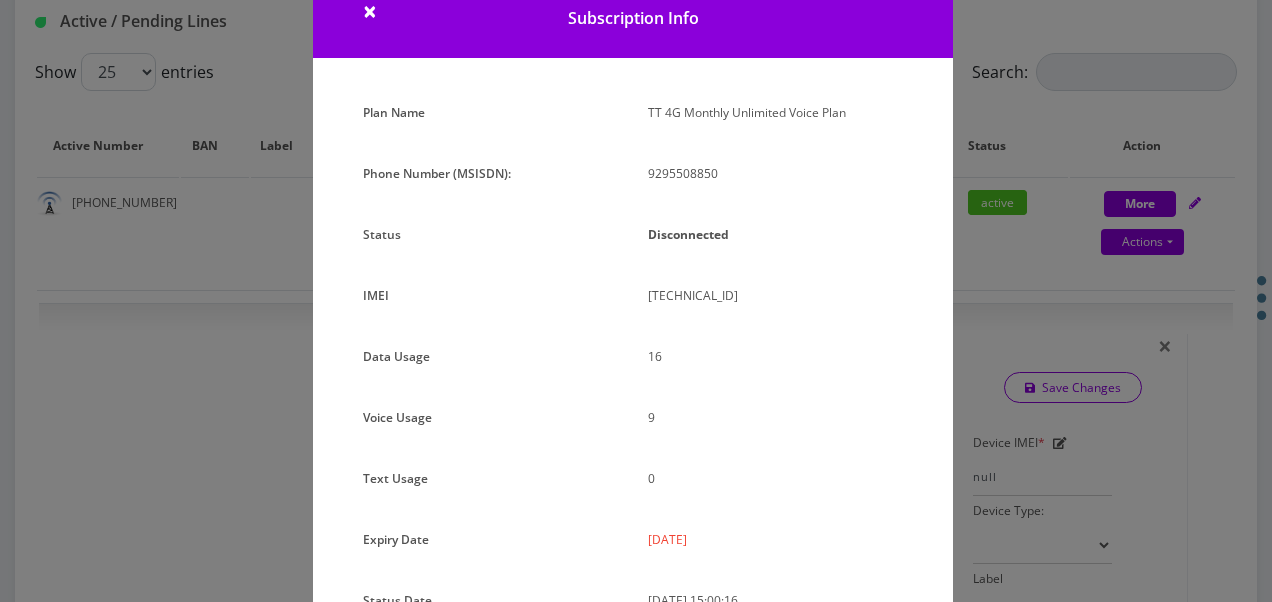 scroll, scrollTop: 192, scrollLeft: 0, axis: vertical 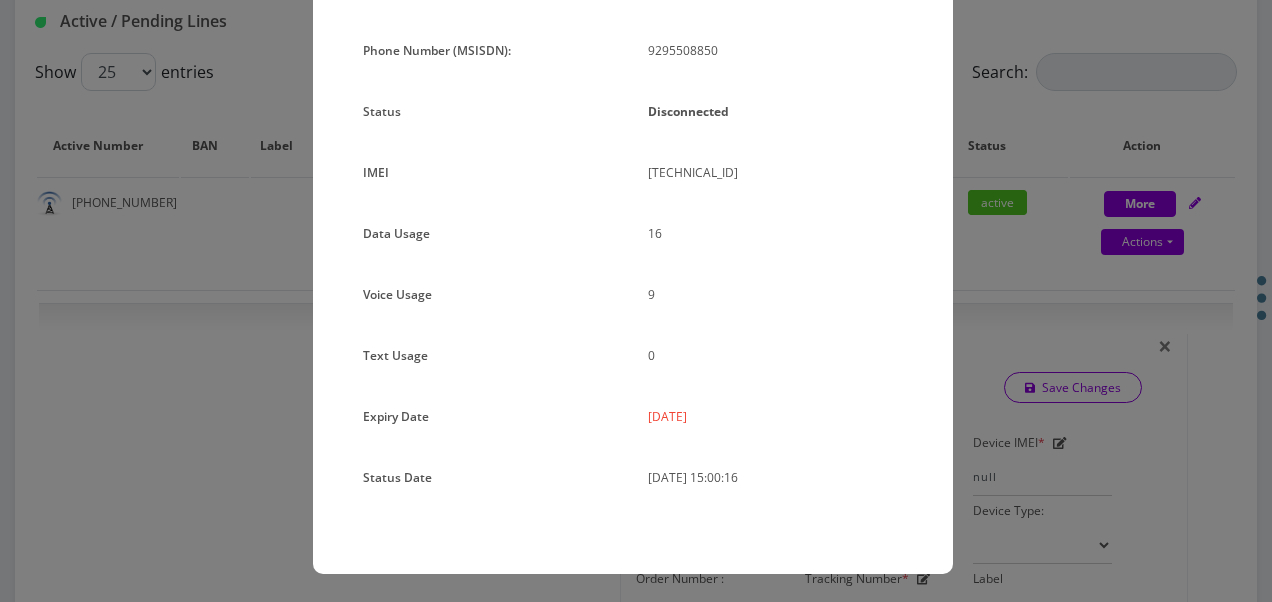 click on "9" at bounding box center (775, 294) 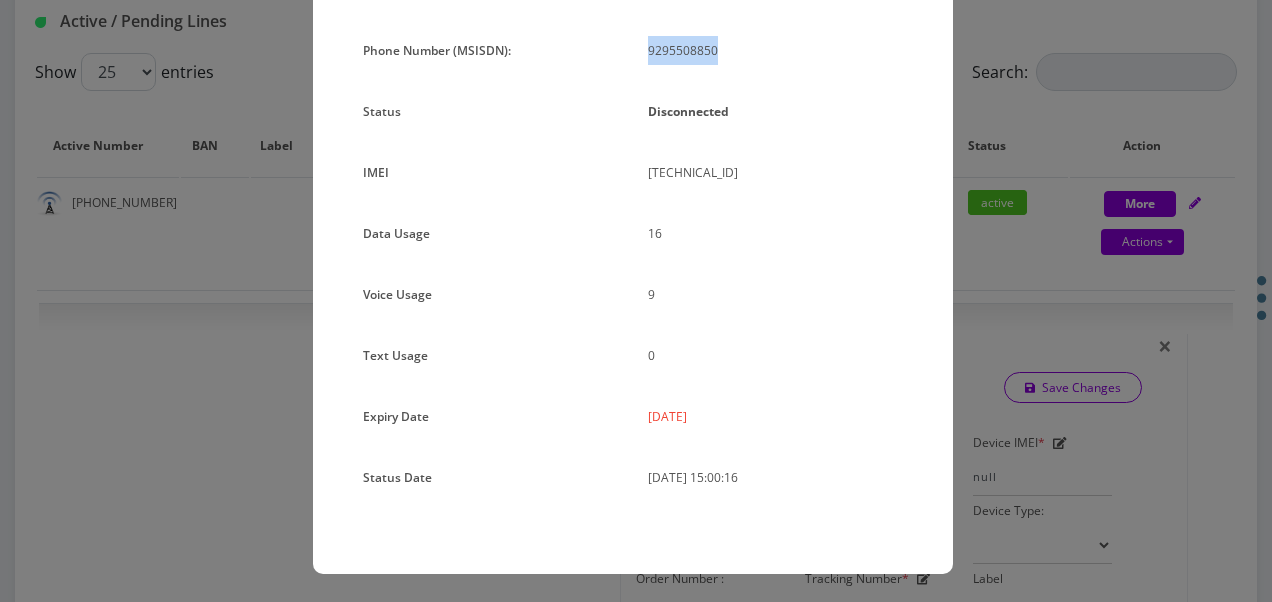 drag, startPoint x: 716, startPoint y: 48, endPoint x: 639, endPoint y: 50, distance: 77.02597 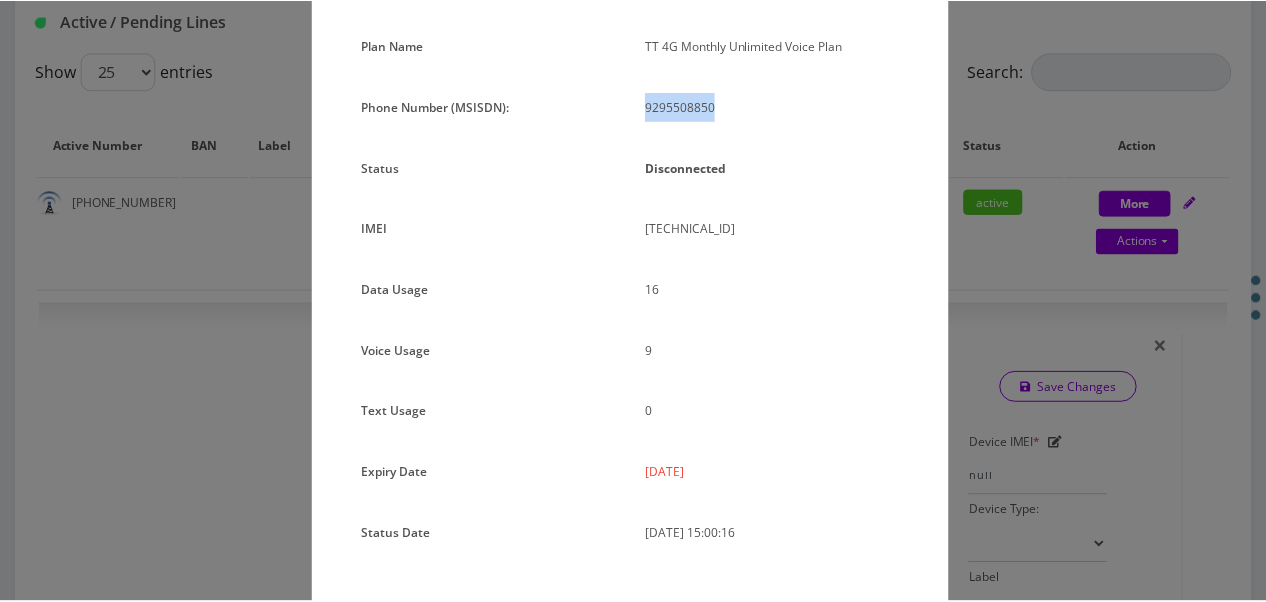 scroll, scrollTop: 92, scrollLeft: 0, axis: vertical 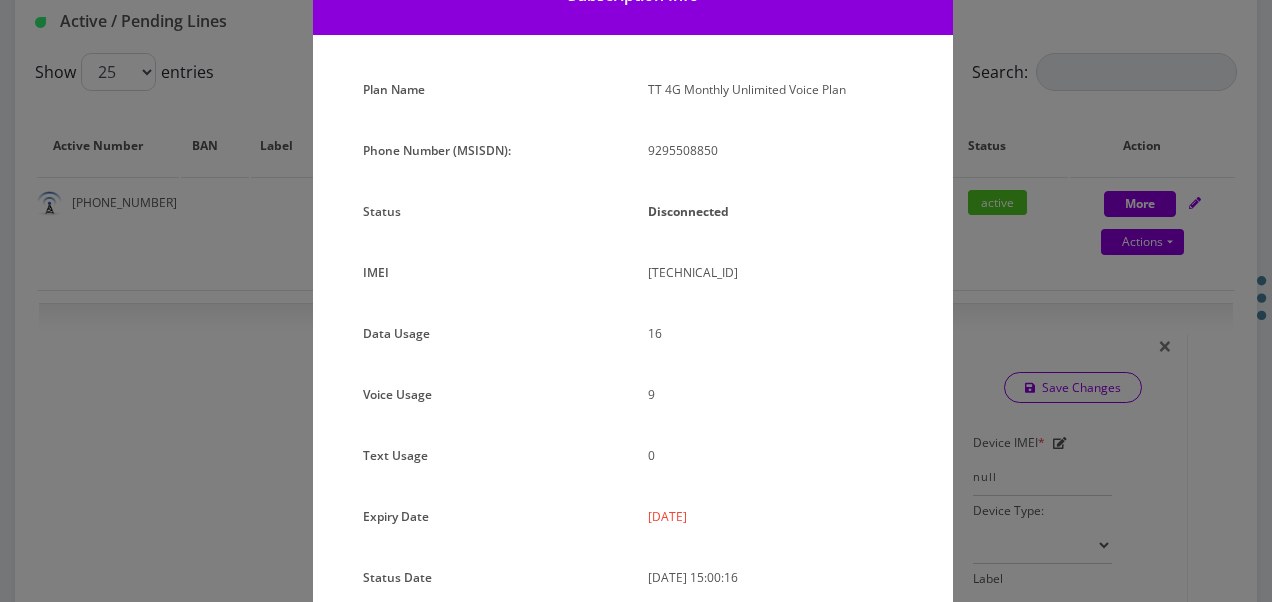 click on "×
Subscription Info
Plan Name
TT 4G Monthly Unlimited Voice Plan
Phone Number (MSISDN):
9295508850
Status
Disconnected
IMEI
[TECHNICAL_ID]
16 9" at bounding box center [636, 301] 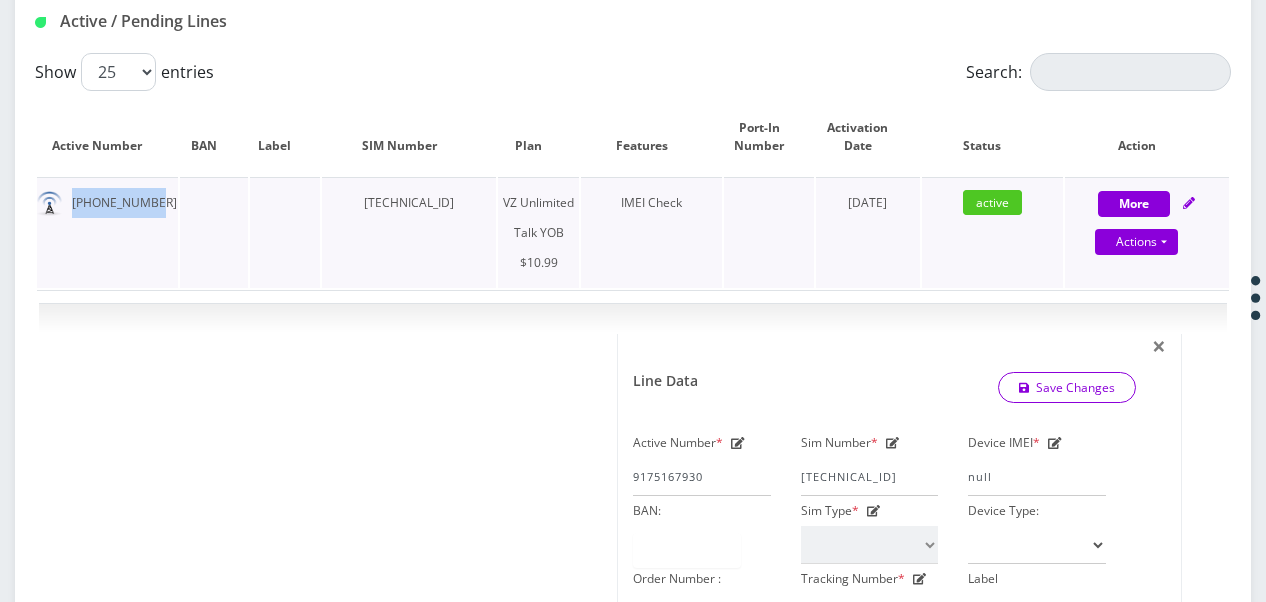 drag, startPoint x: 68, startPoint y: 208, endPoint x: 148, endPoint y: 206, distance: 80.024994 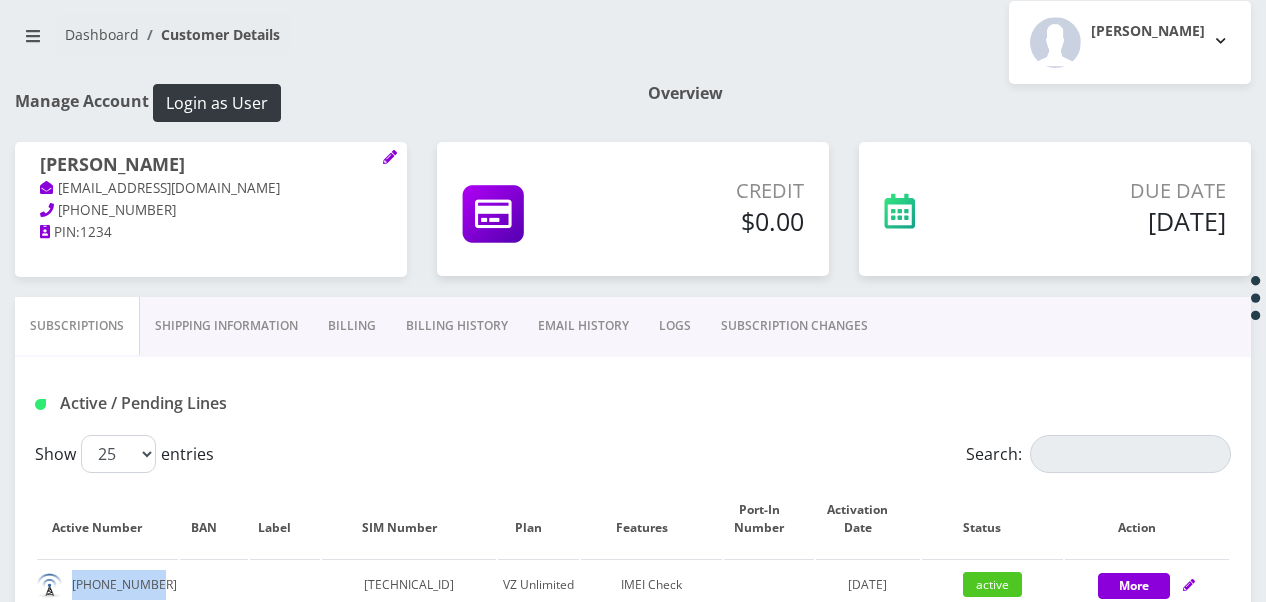 scroll, scrollTop: 100, scrollLeft: 0, axis: vertical 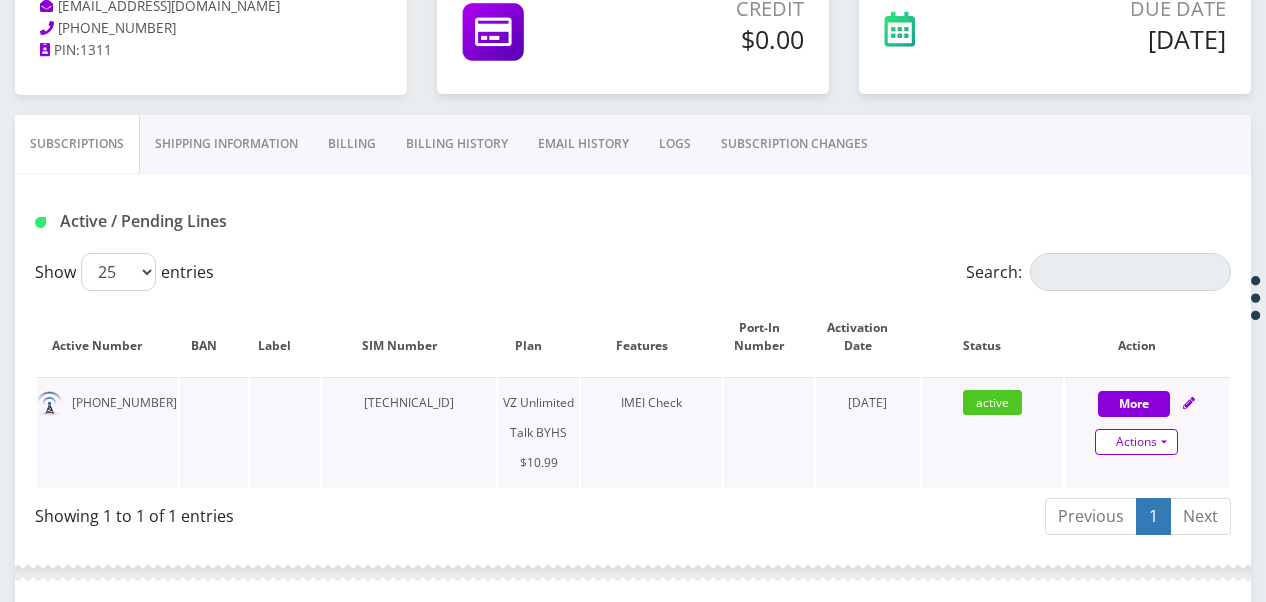 click on "Actions" at bounding box center (1136, 442) 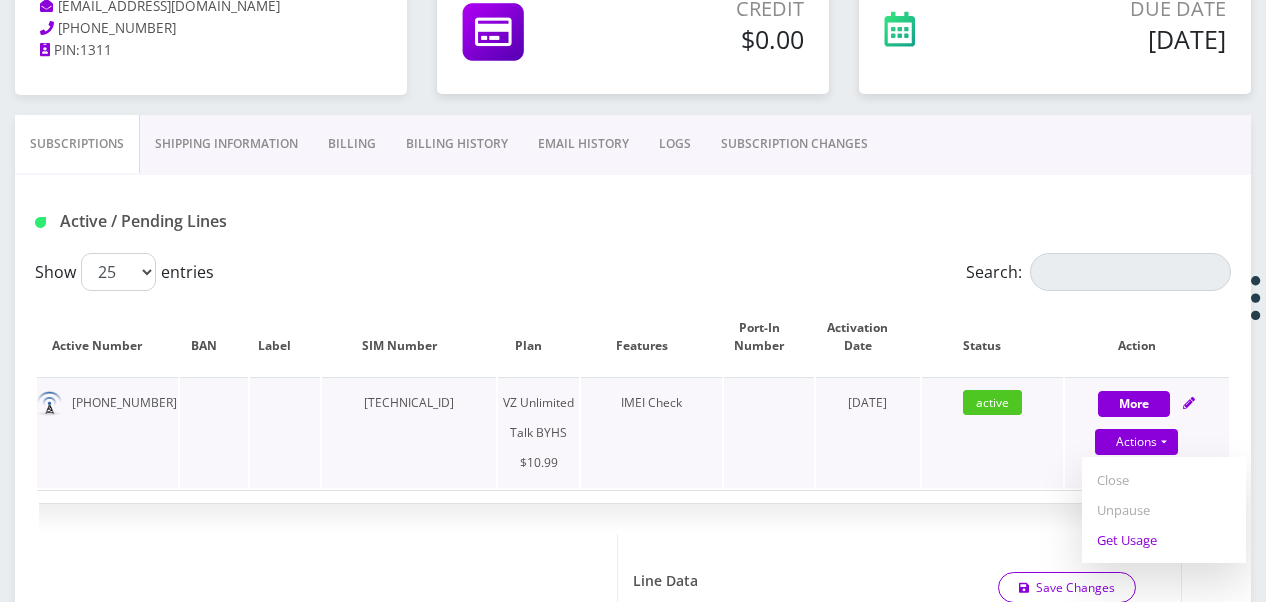 click on "Get Usage" at bounding box center [1164, 540] 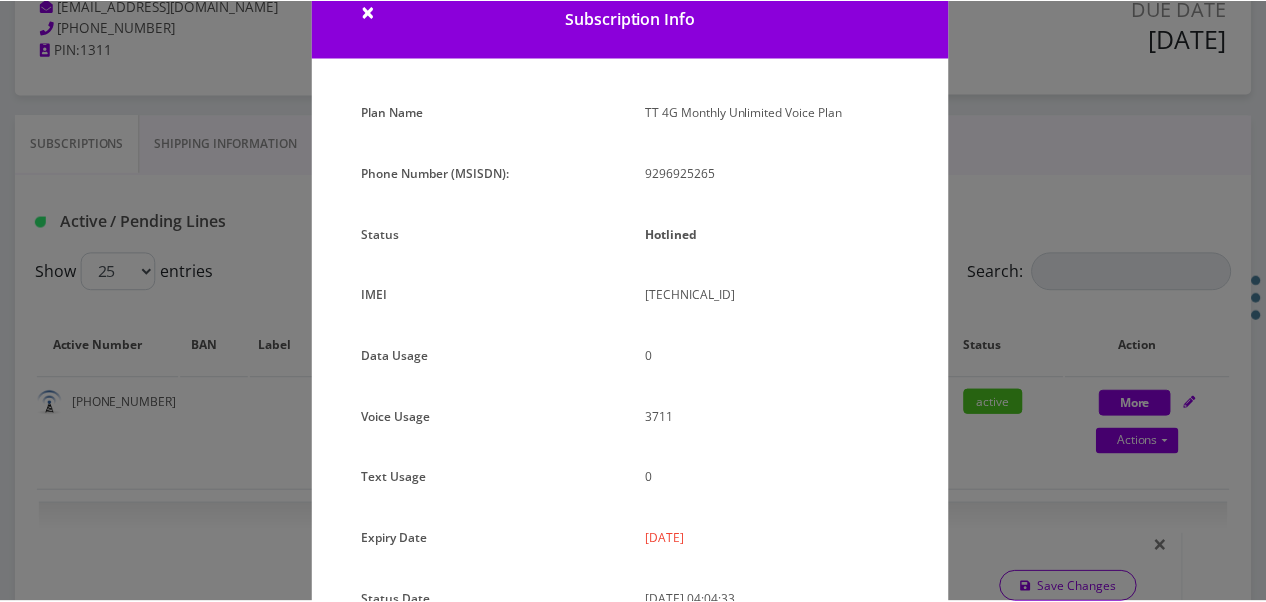 scroll, scrollTop: 100, scrollLeft: 0, axis: vertical 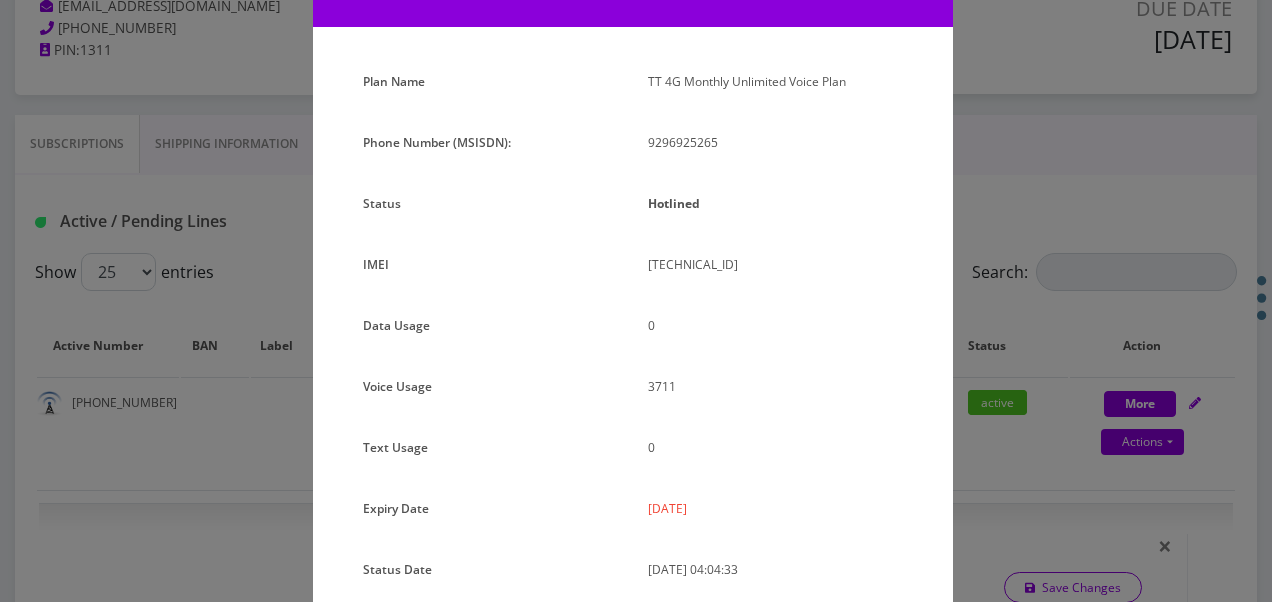 click on "×
Subscription Info
Plan Name
TT 4G Monthly Unlimited Voice Plan
Phone Number (MSISDN):
9296925265
Status
Hotlined
IMEI
359018840550874
0 3711 0" at bounding box center [636, 301] 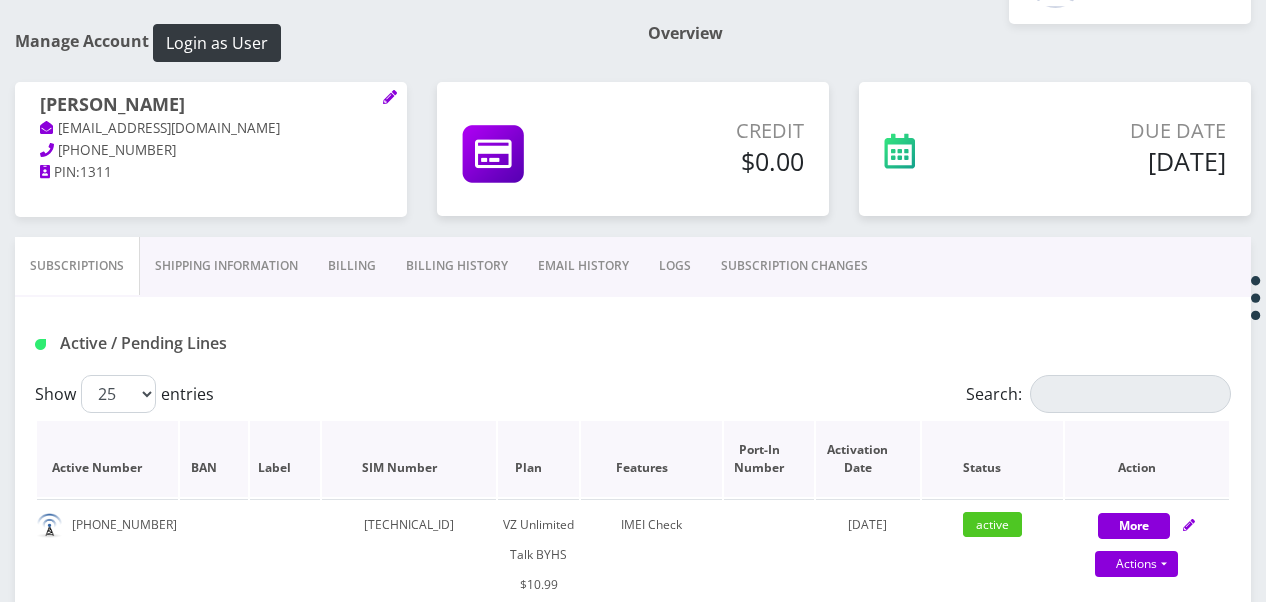 scroll, scrollTop: 0, scrollLeft: 0, axis: both 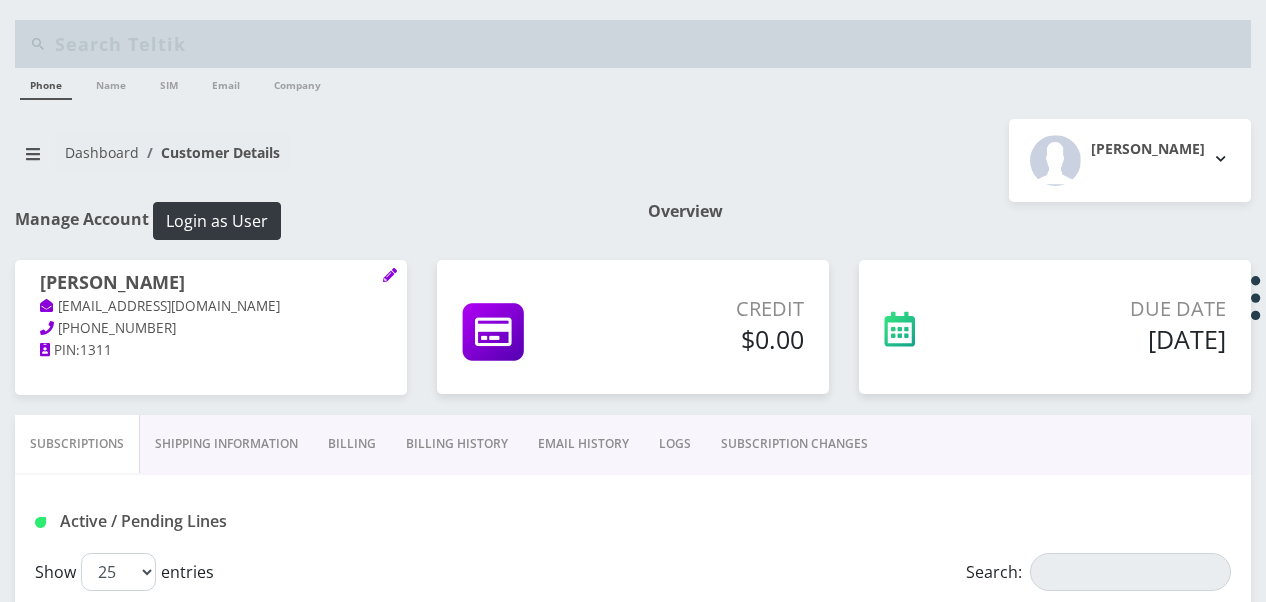 click on "SUBSCRIPTION CHANGES" at bounding box center [794, 444] 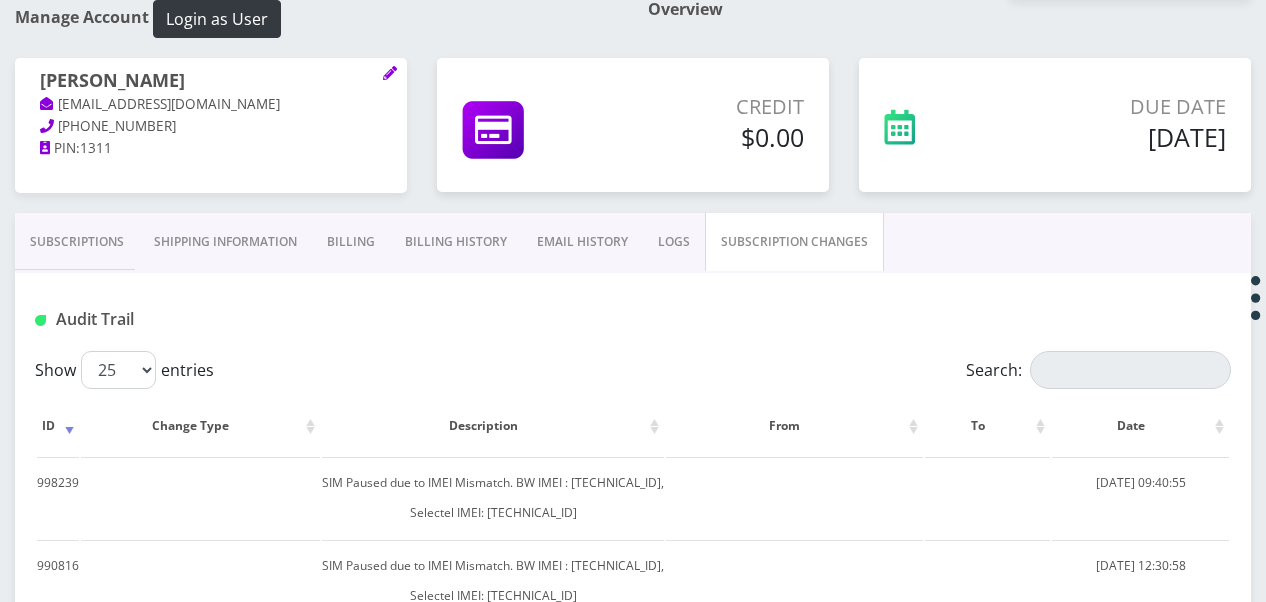 scroll, scrollTop: 200, scrollLeft: 0, axis: vertical 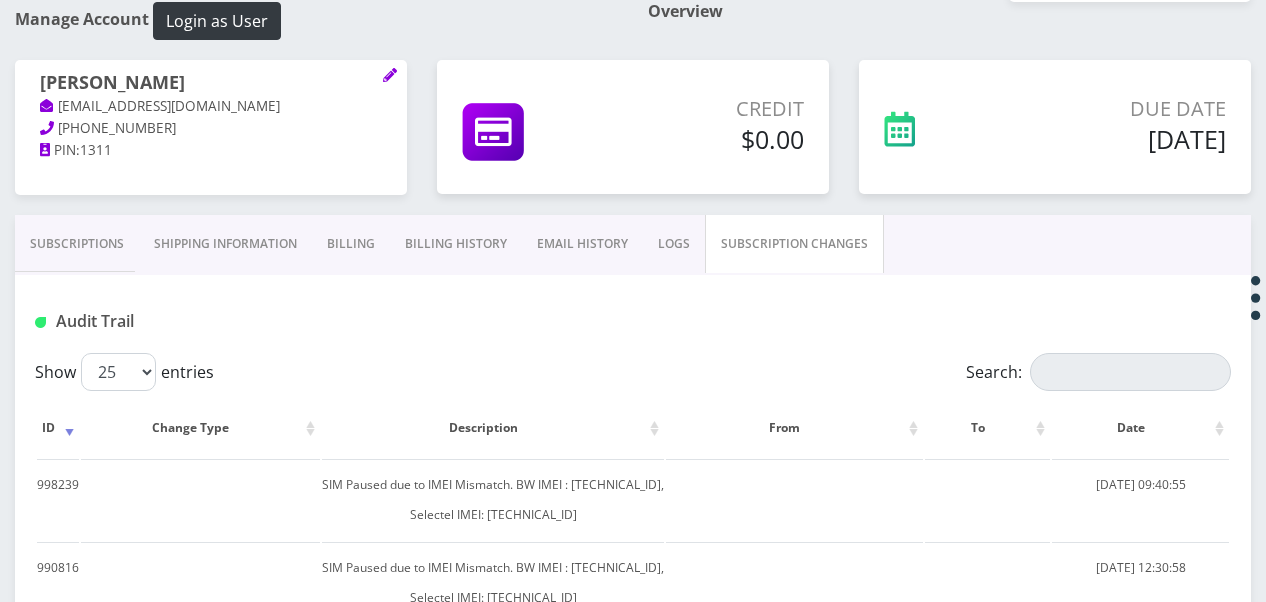 click on "Subscriptions" at bounding box center (77, 244) 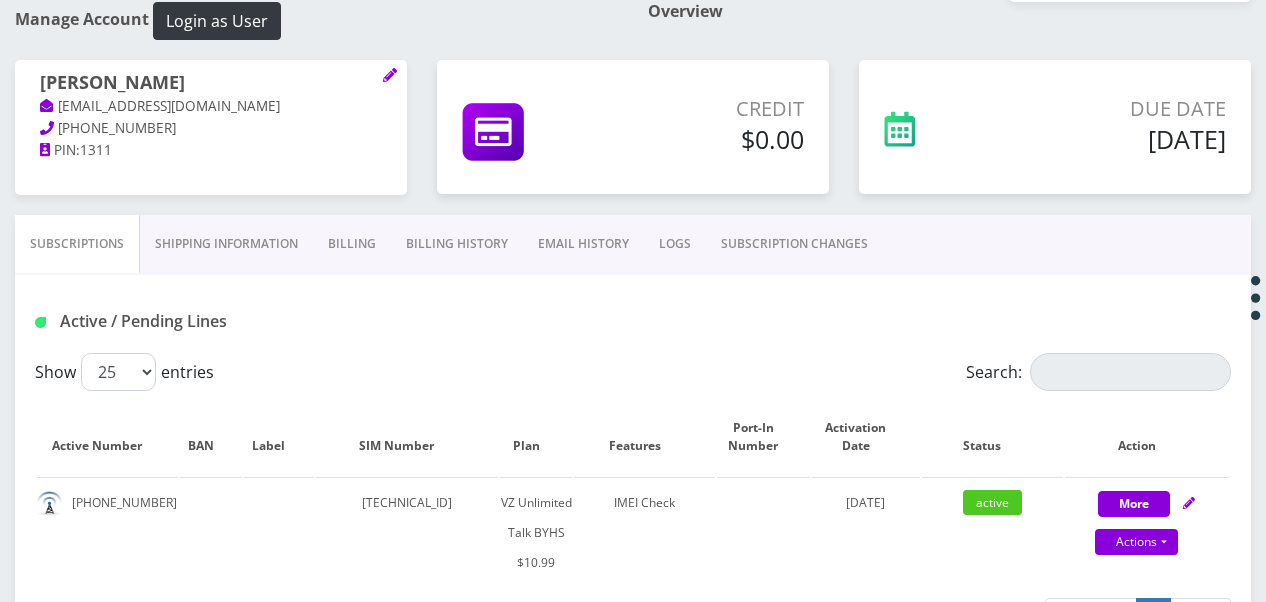 click on "SUBSCRIPTION CHANGES" at bounding box center [794, 244] 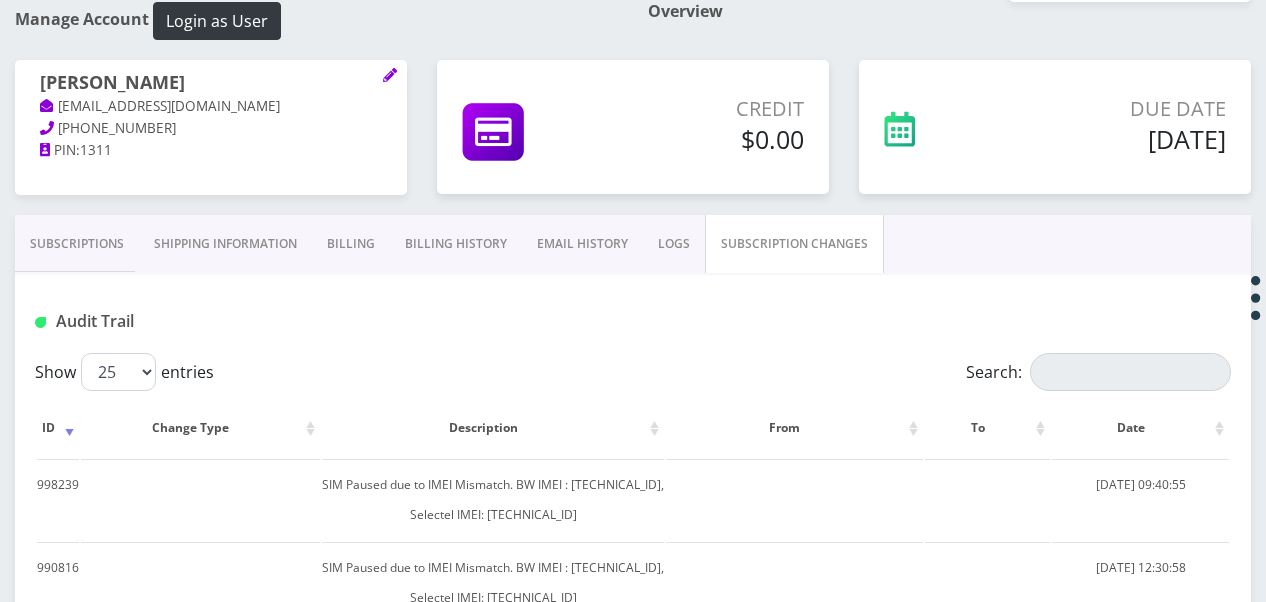 click on "Subscriptions" at bounding box center [77, 244] 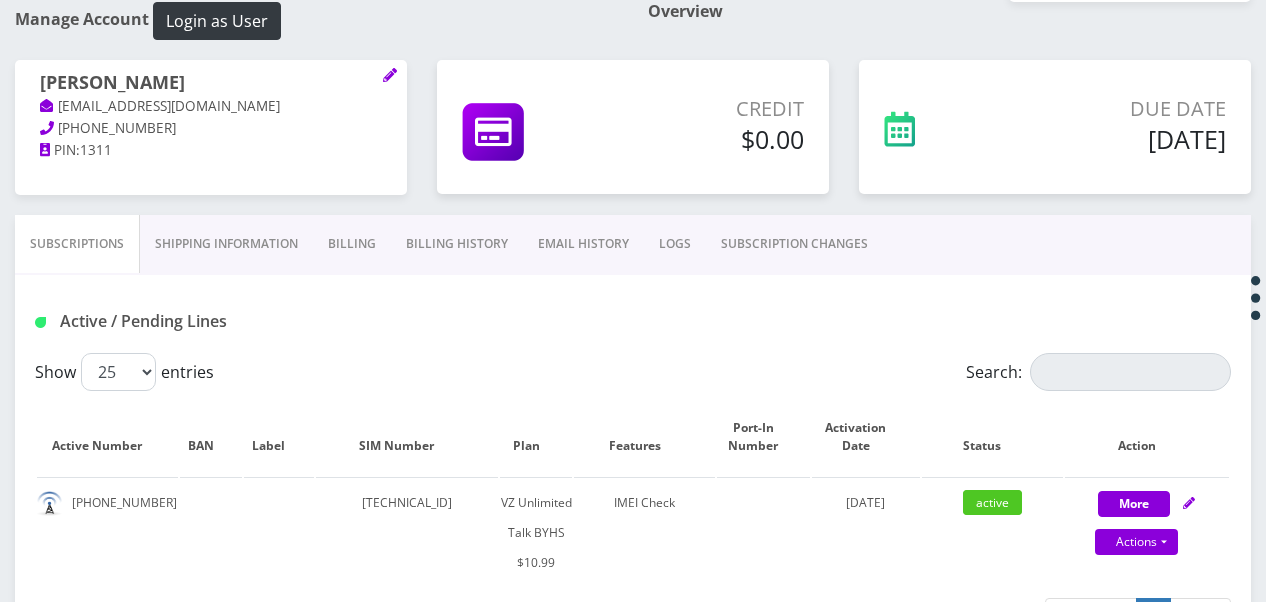 click on "Billing" at bounding box center [352, 244] 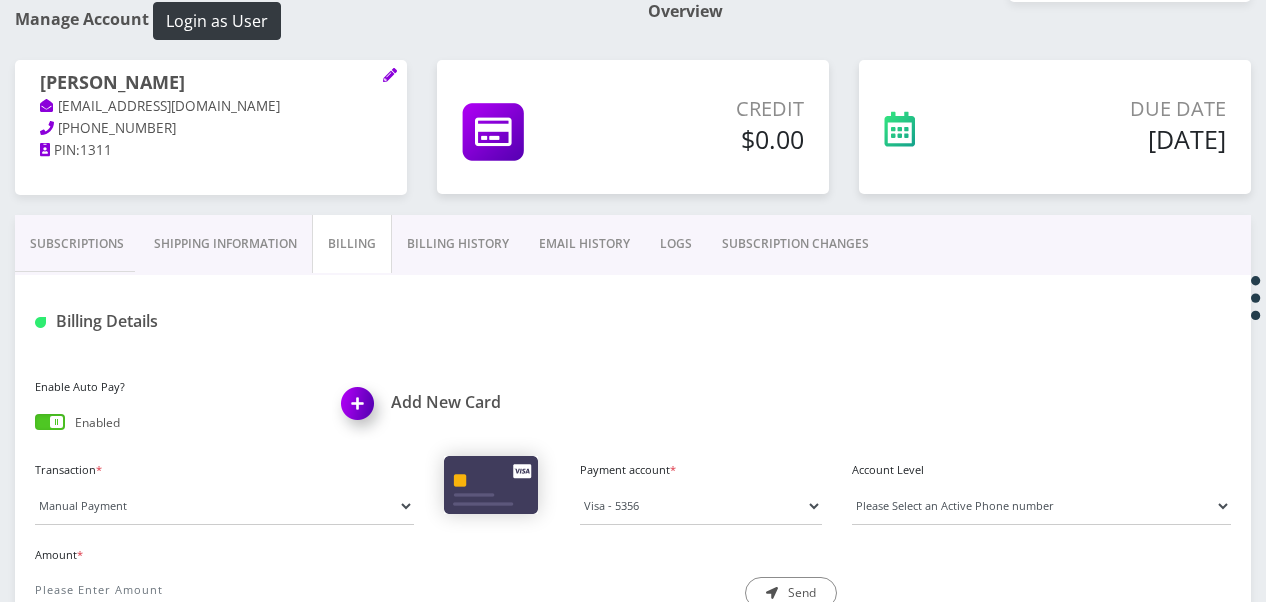 click on "Subscriptions" at bounding box center [77, 244] 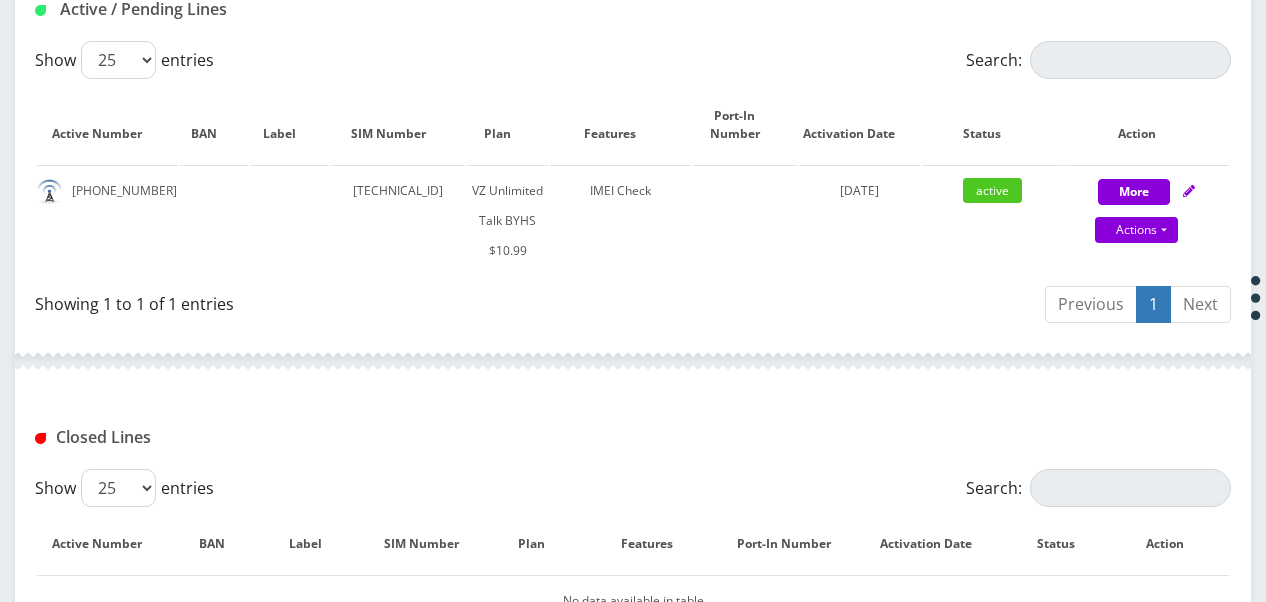 scroll, scrollTop: 304, scrollLeft: 0, axis: vertical 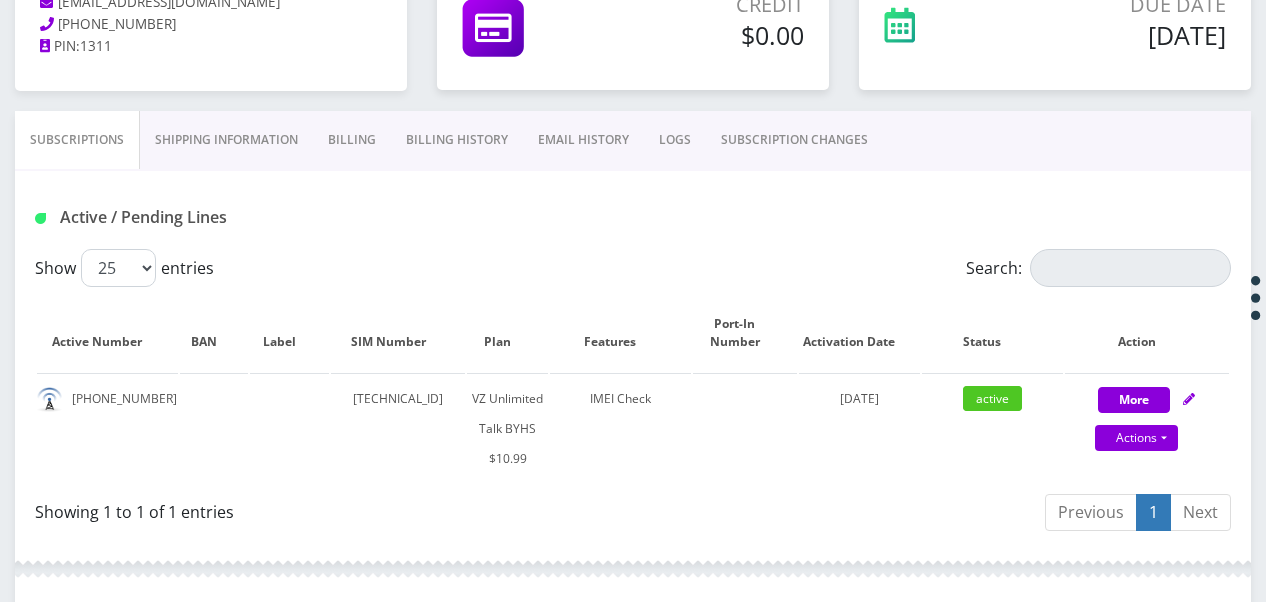 click on "Billing History" at bounding box center [457, 140] 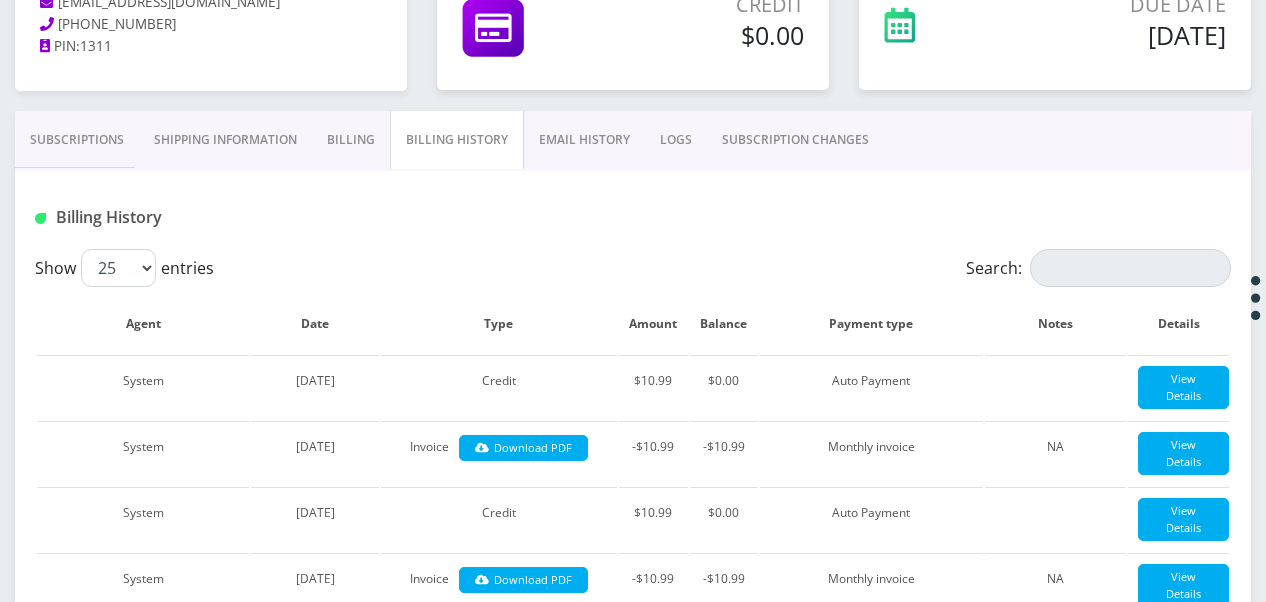 click on "Billing" at bounding box center (351, 140) 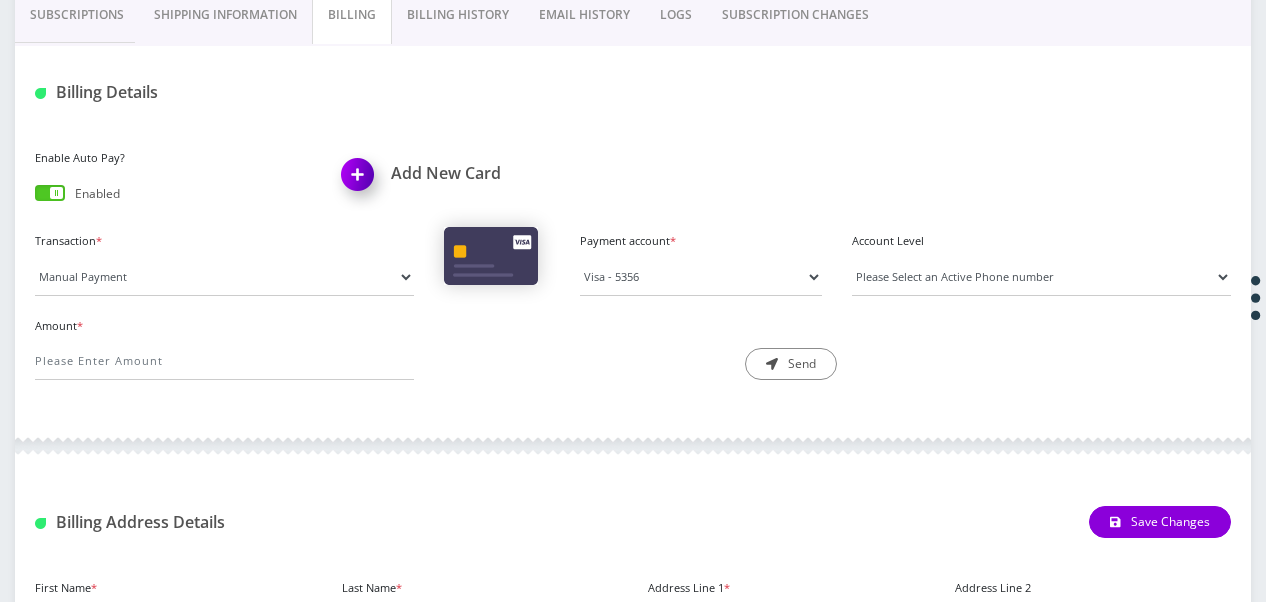 scroll, scrollTop: 306, scrollLeft: 0, axis: vertical 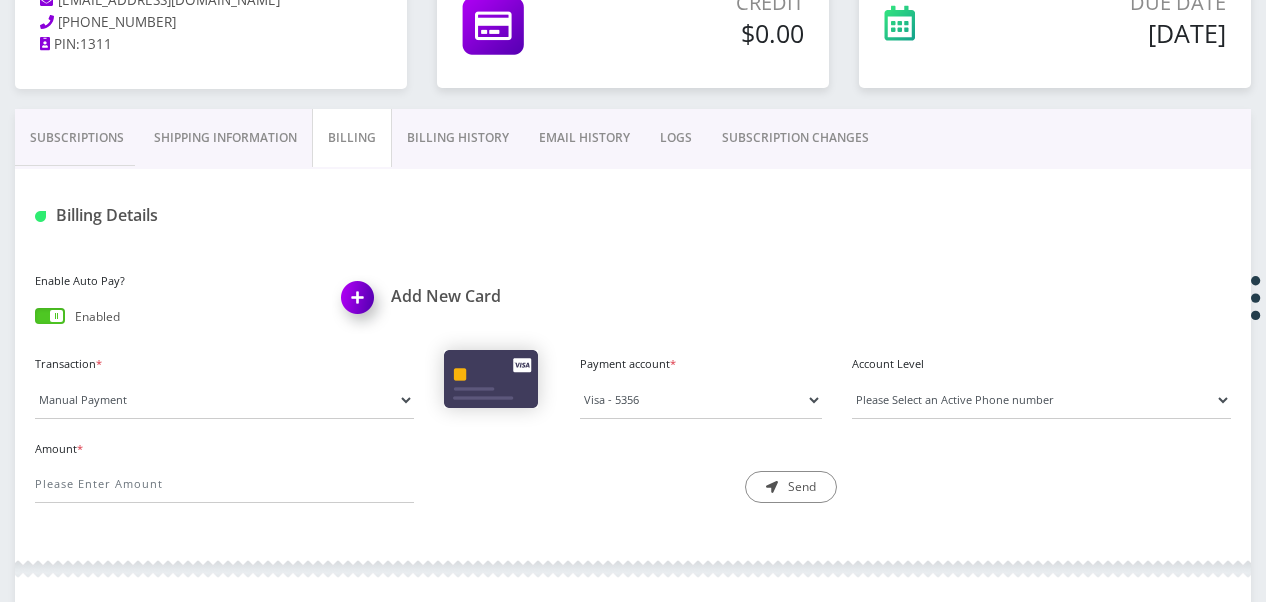 click on "Billing History" at bounding box center (458, 138) 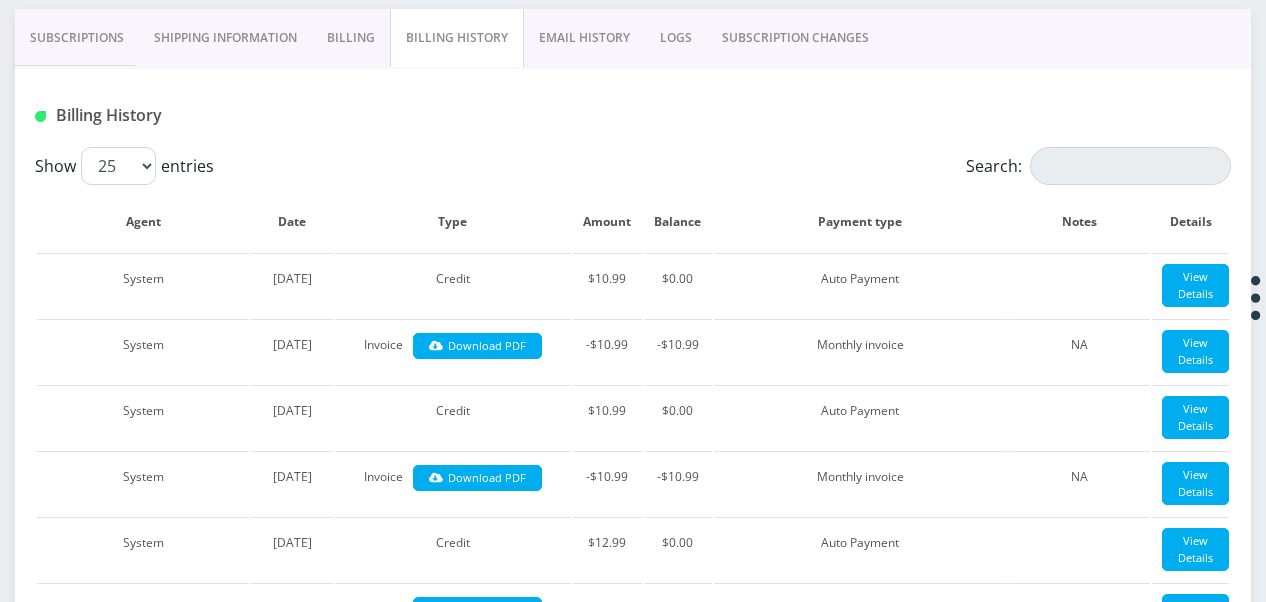 scroll, scrollTop: 106, scrollLeft: 0, axis: vertical 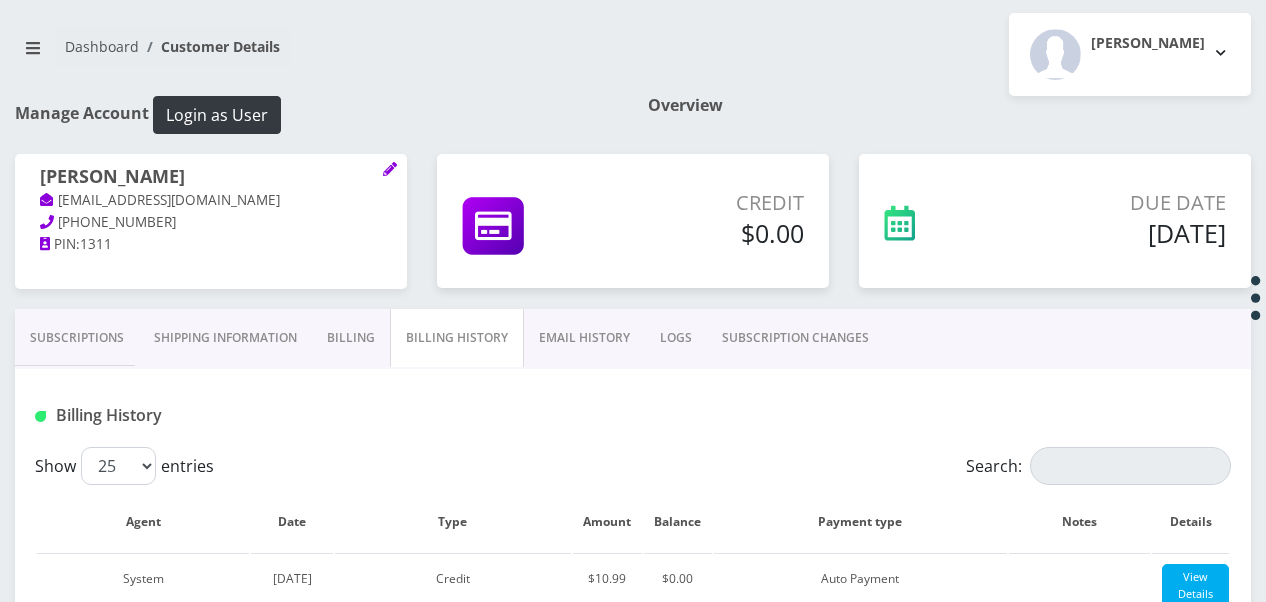 click on "Subscriptions" at bounding box center (77, 338) 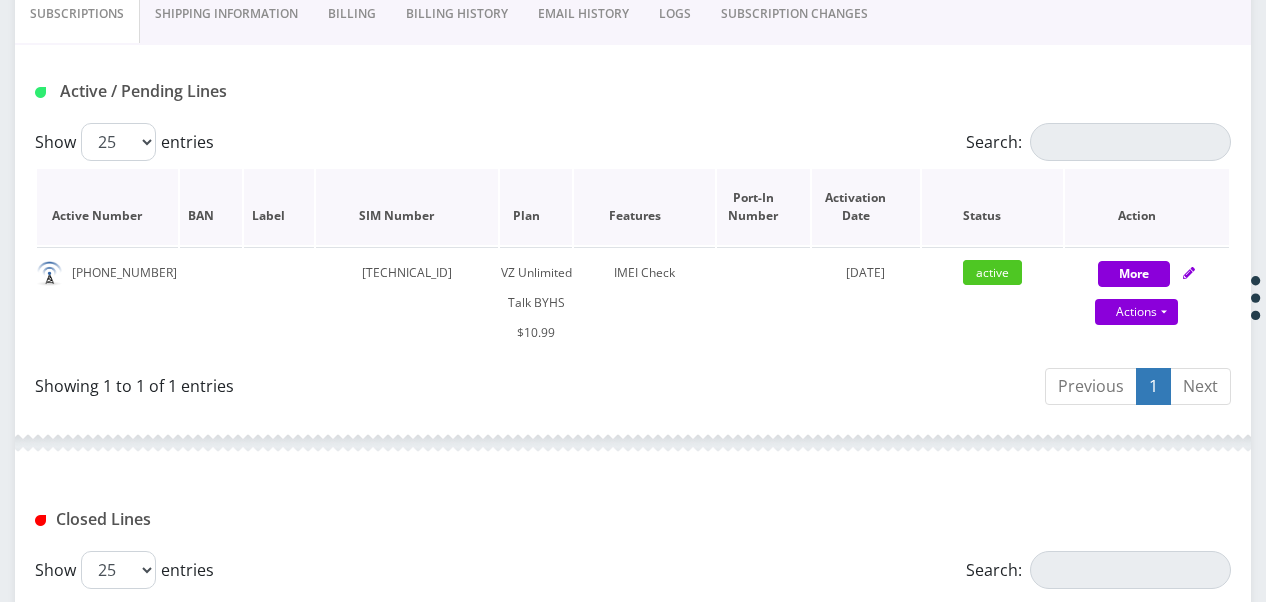 scroll, scrollTop: 304, scrollLeft: 0, axis: vertical 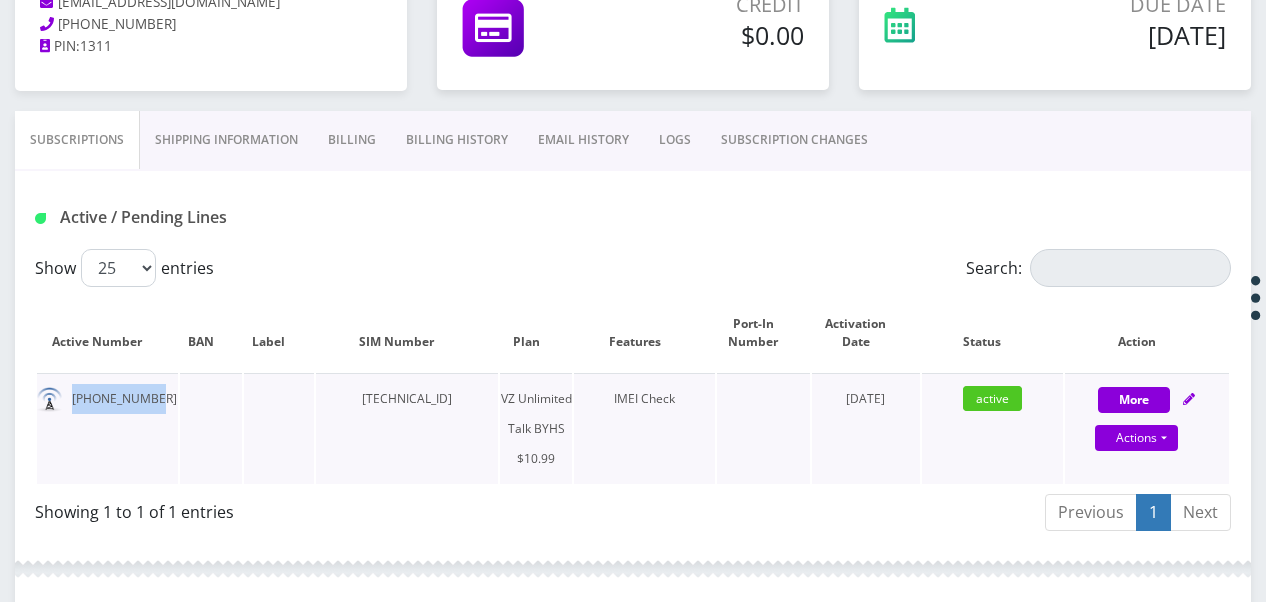 drag, startPoint x: 71, startPoint y: 396, endPoint x: 154, endPoint y: 399, distance: 83.0542 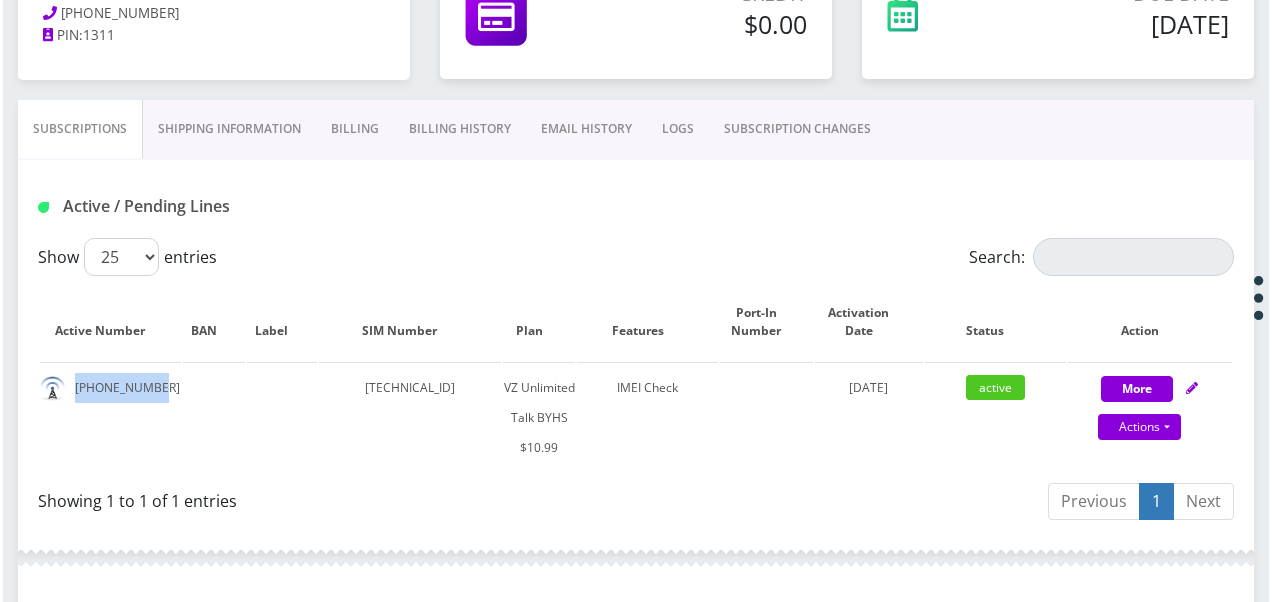 scroll, scrollTop: 304, scrollLeft: 0, axis: vertical 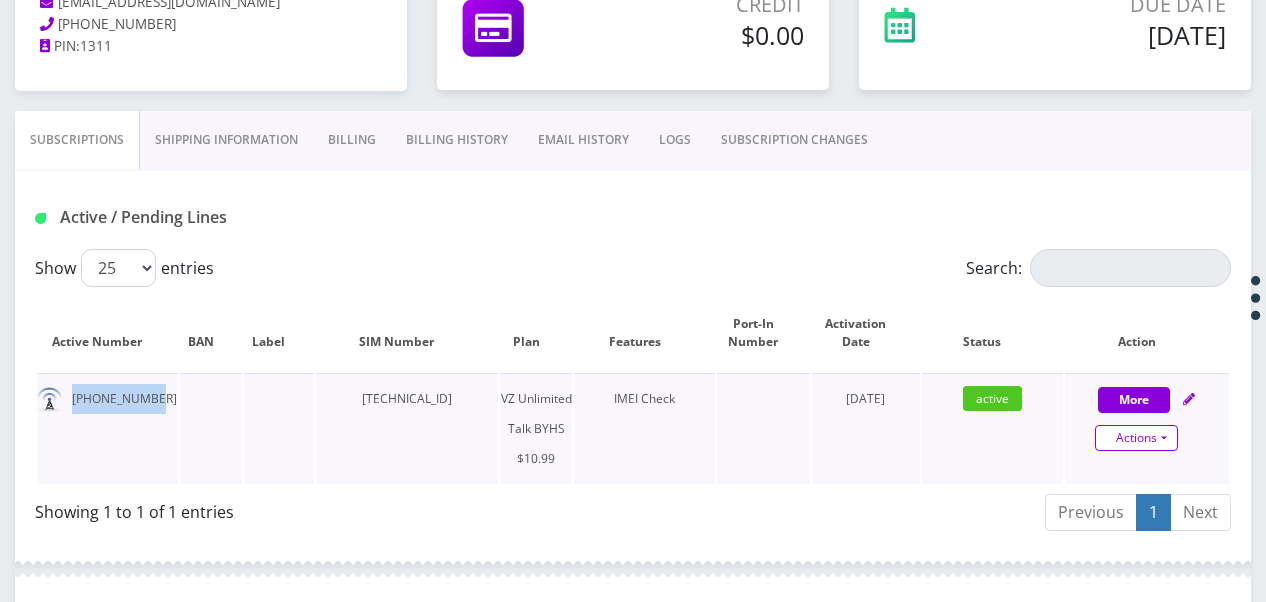 click on "Actions" at bounding box center [1136, 438] 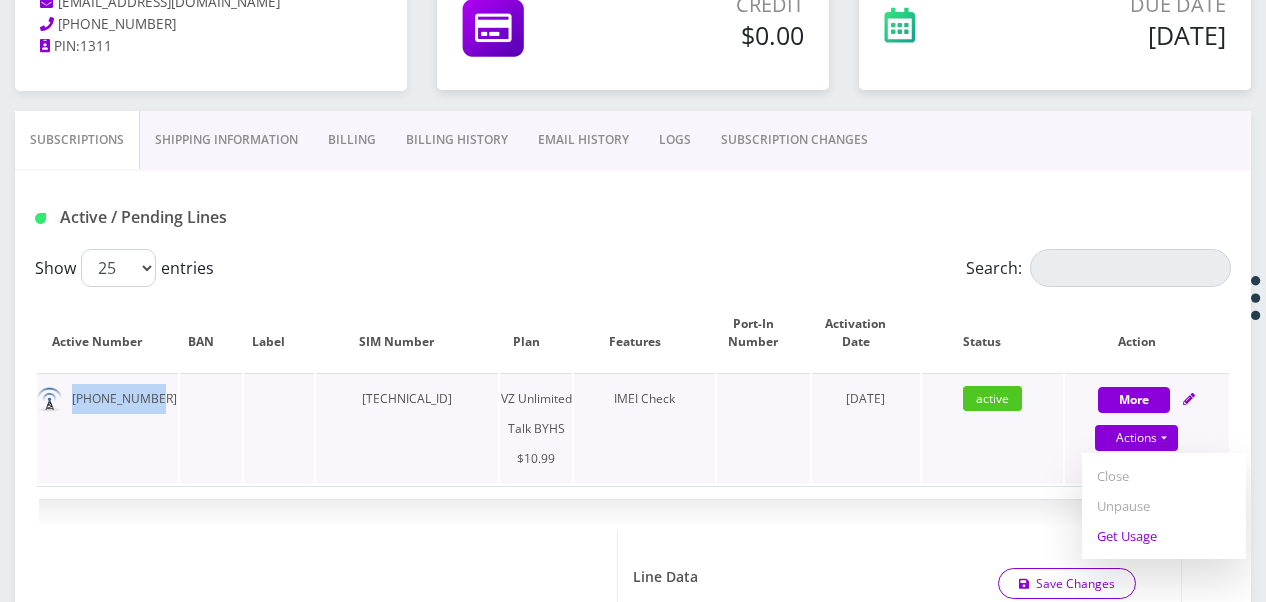 click on "Get Usage" at bounding box center [1164, 536] 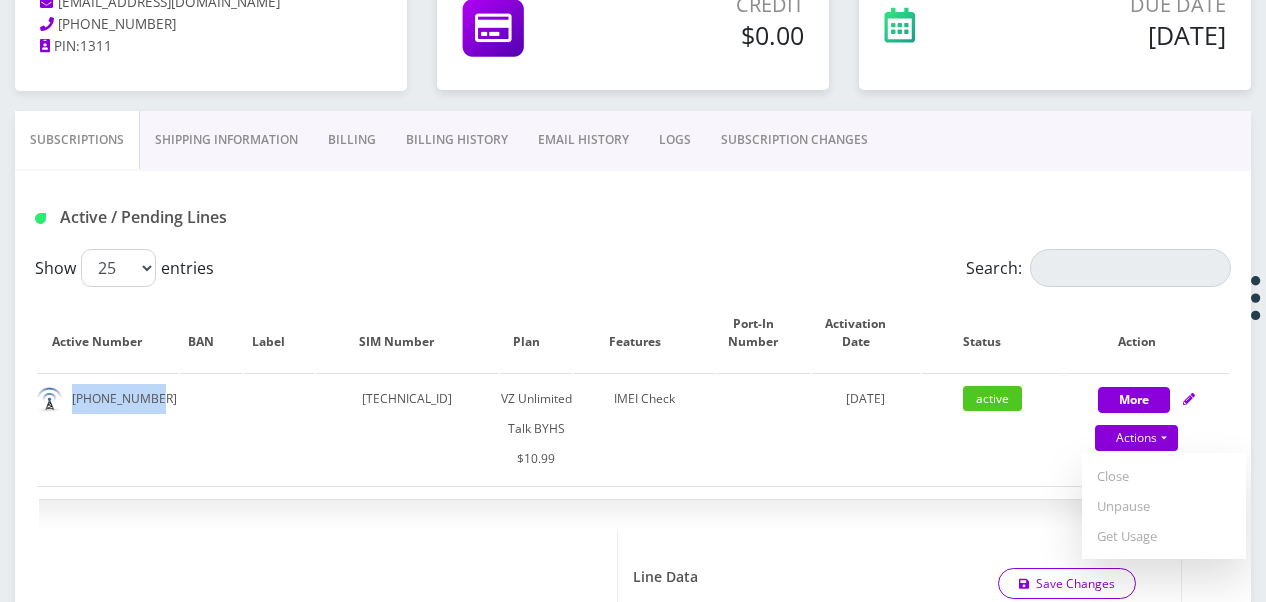 select on "467" 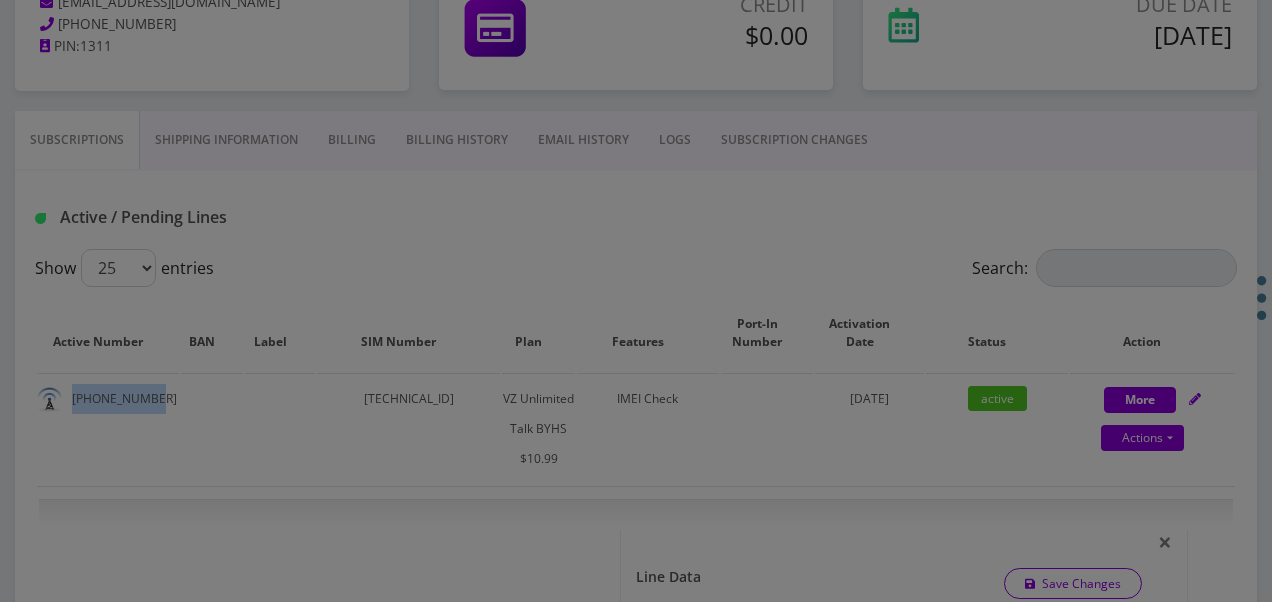 scroll, scrollTop: 0, scrollLeft: 0, axis: both 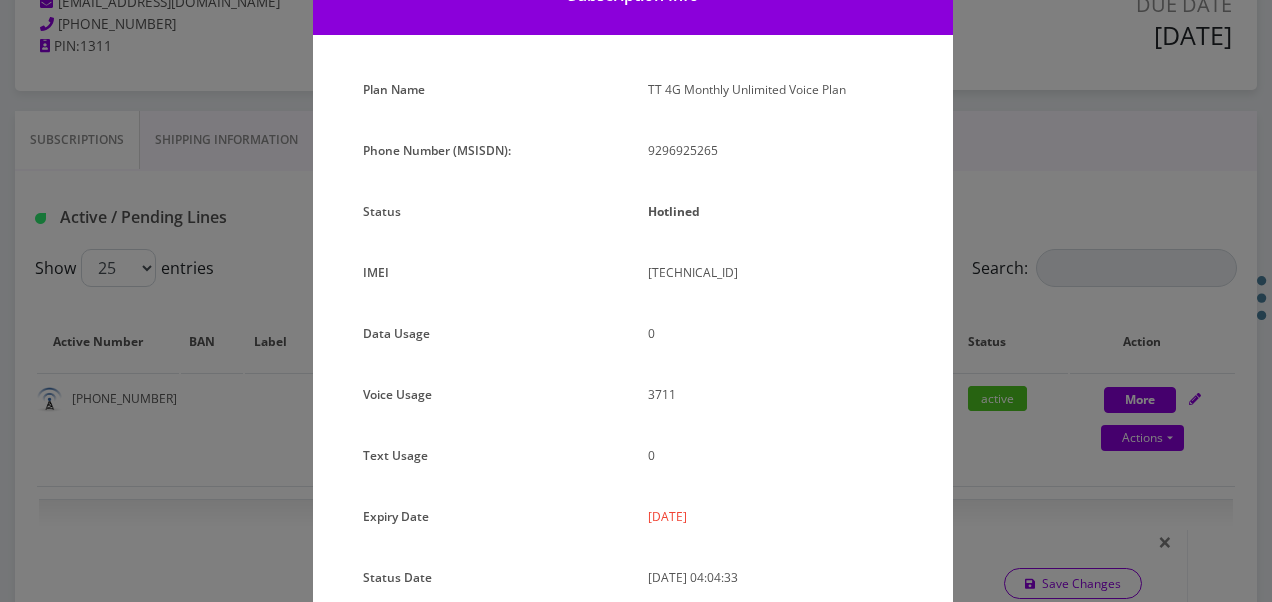 drag, startPoint x: 1030, startPoint y: 308, endPoint x: 1071, endPoint y: 336, distance: 49.648766 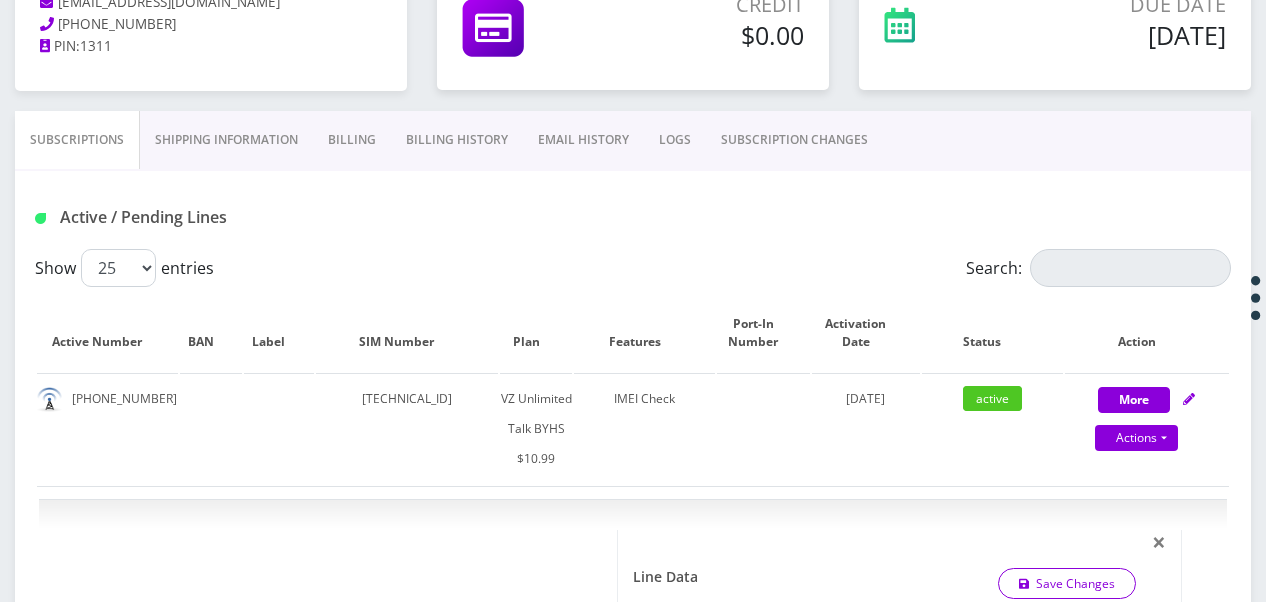 click on "More
Actions
Suspend
Close Unpause Get Usage
Confirm" at bounding box center (1147, 414) 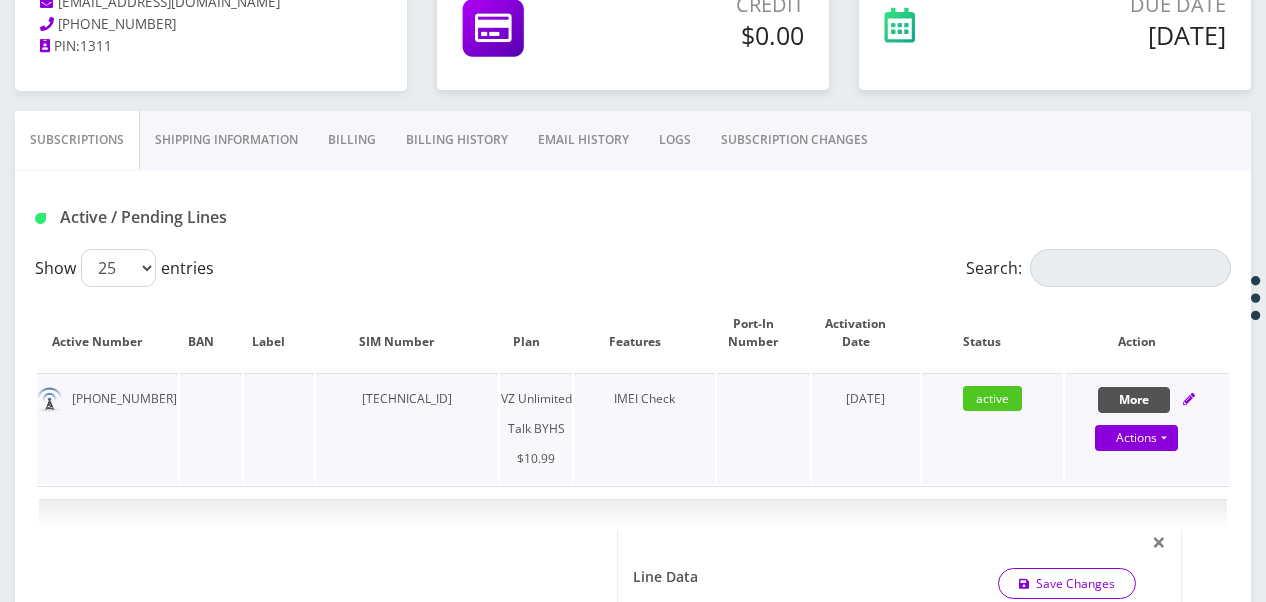 select on "467" 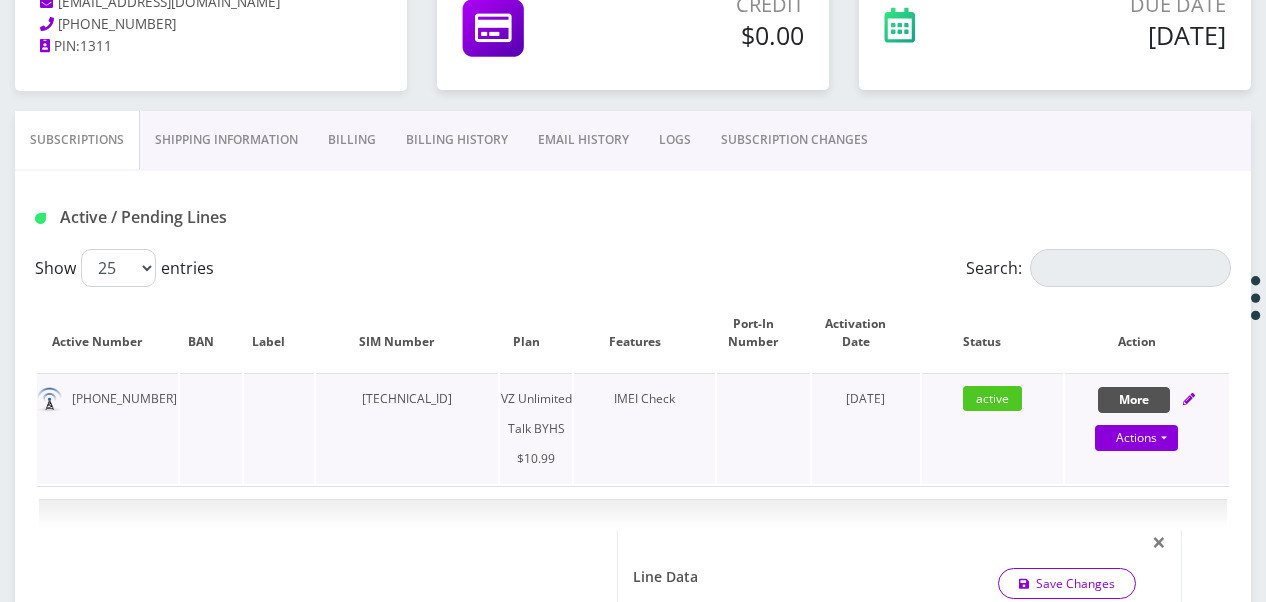 click on "More" at bounding box center (1134, 400) 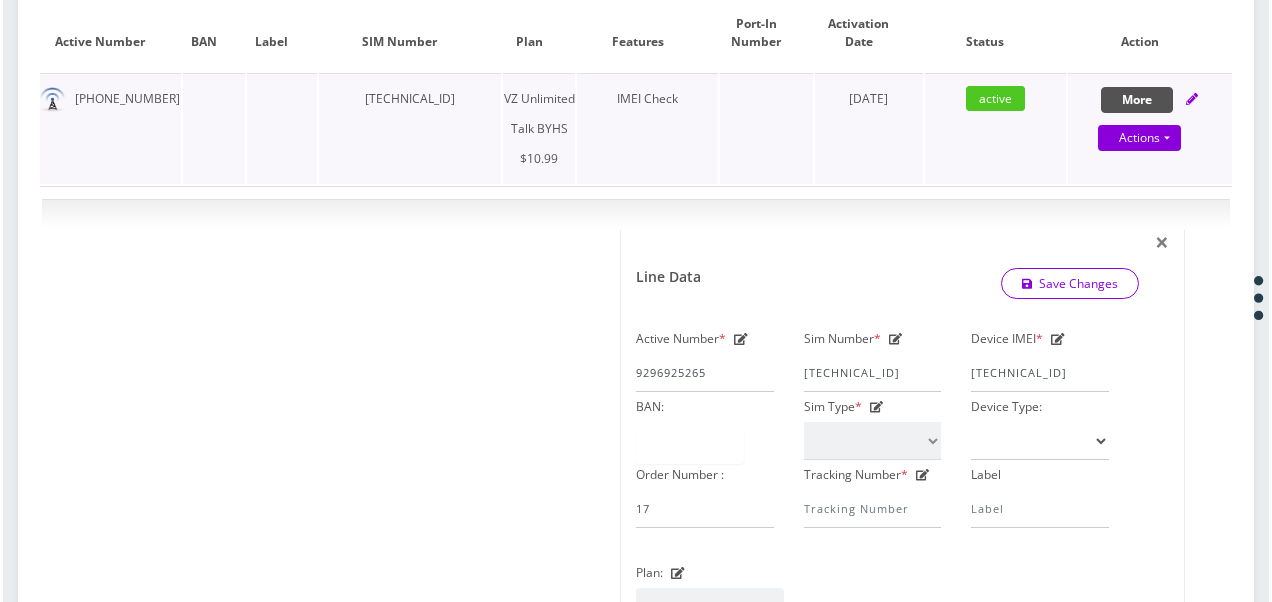 scroll, scrollTop: 204, scrollLeft: 0, axis: vertical 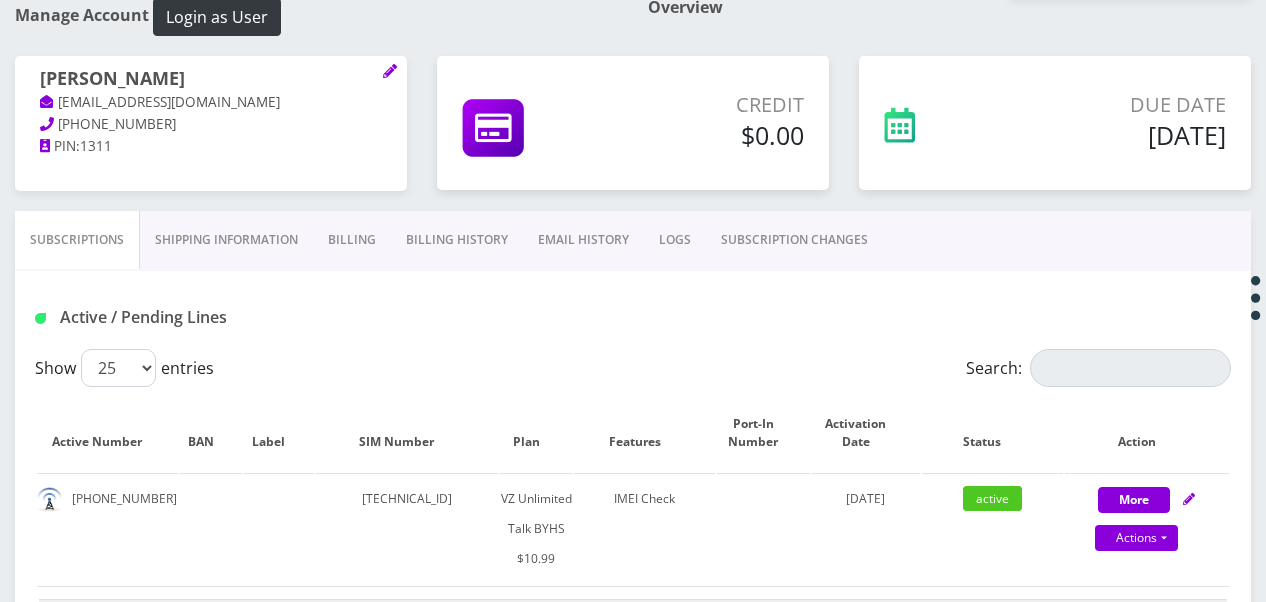 click on "SUBSCRIPTION CHANGES" at bounding box center (794, 240) 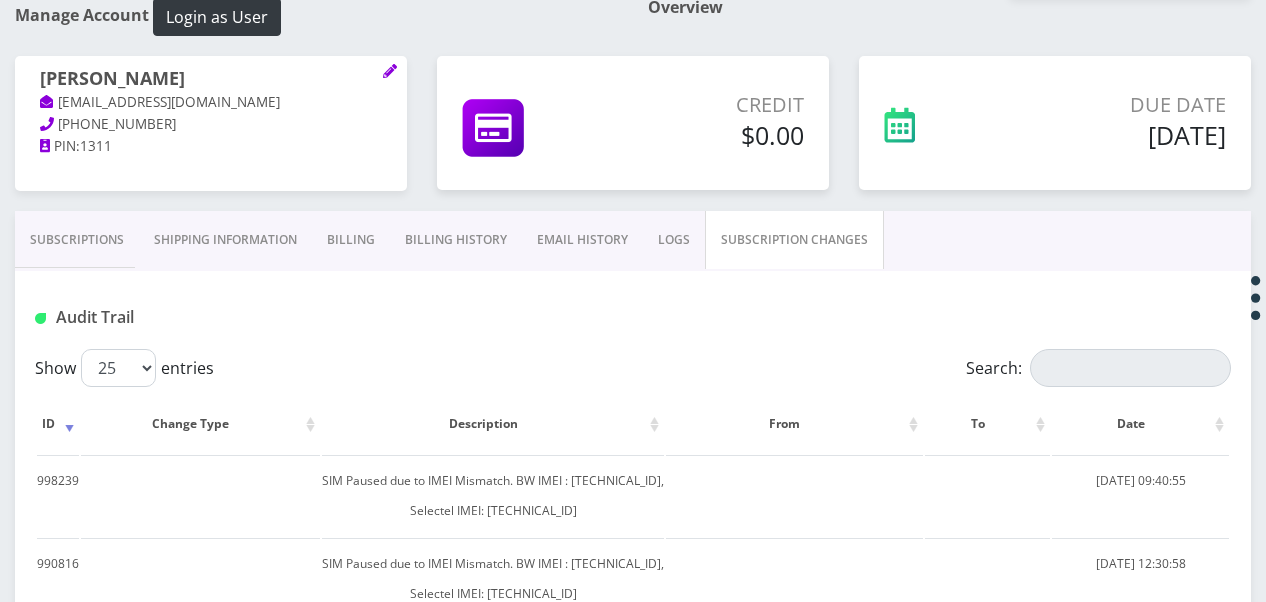 click on "Subscriptions" at bounding box center (77, 240) 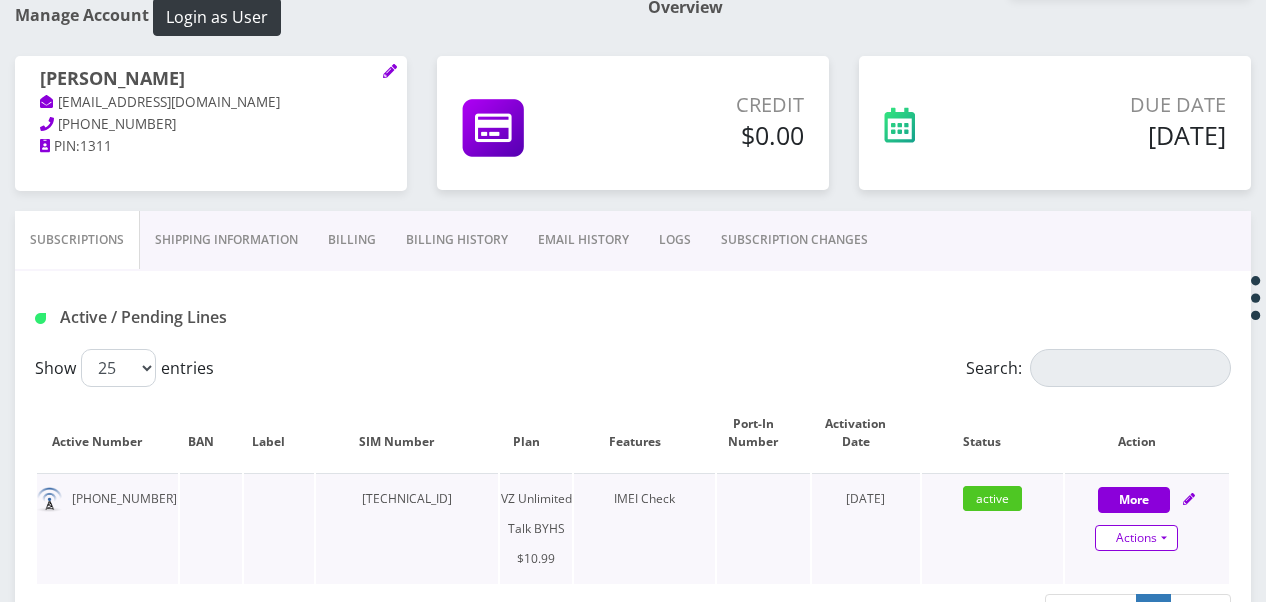 click on "Actions" at bounding box center (1136, 538) 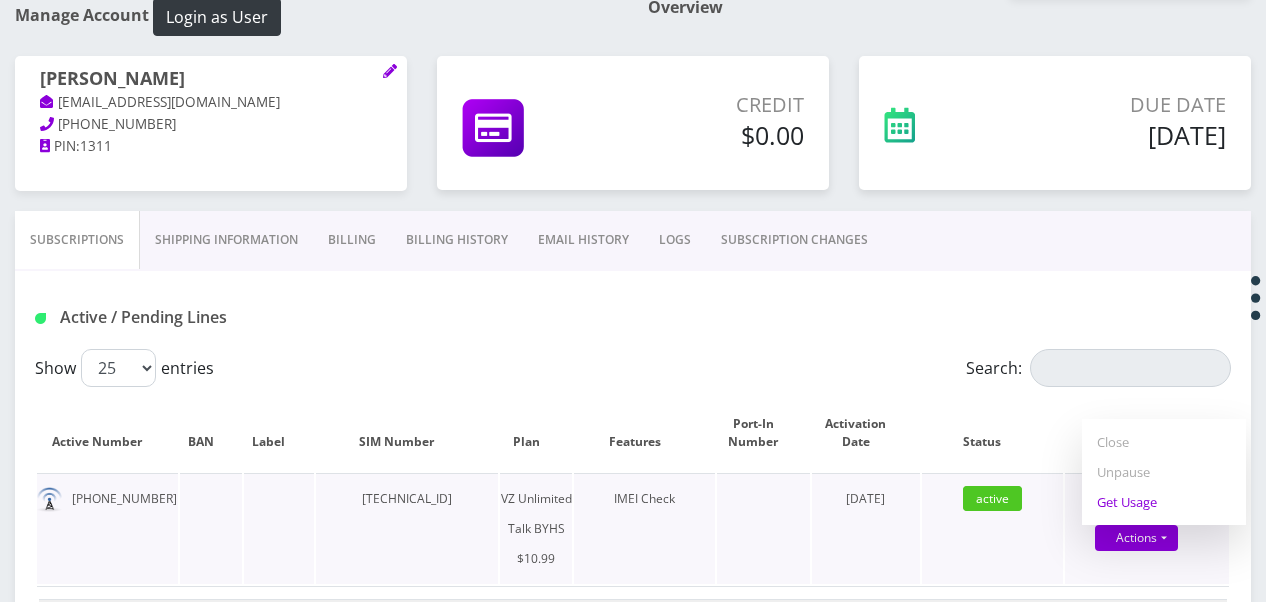 click on "Get Usage" at bounding box center [1164, 502] 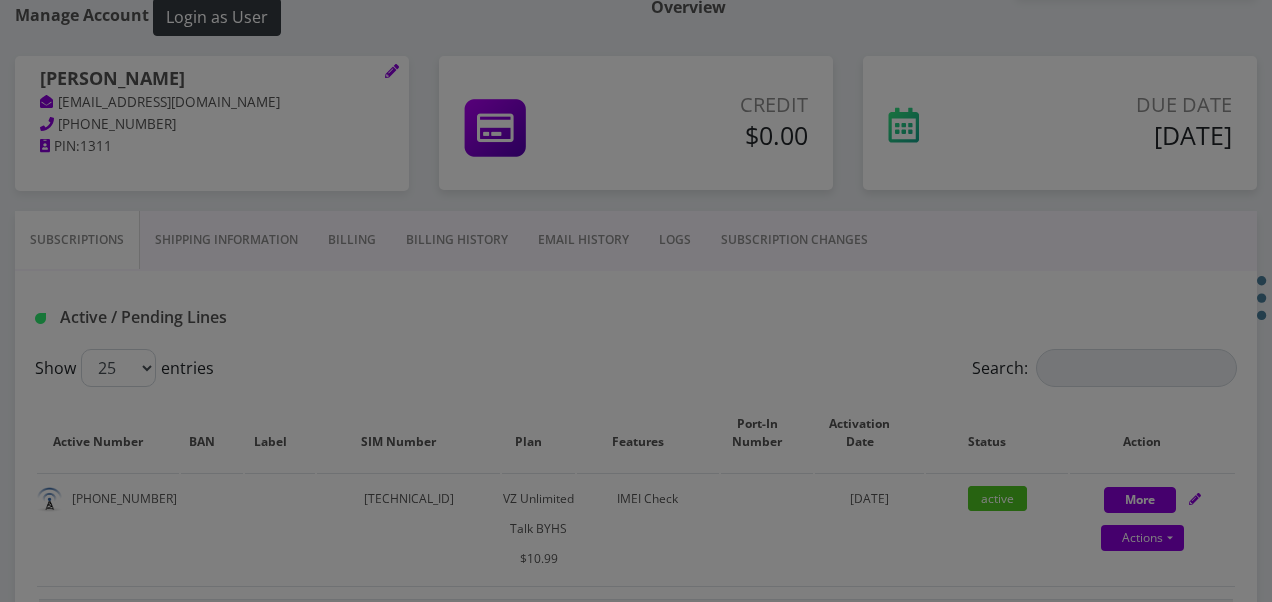 scroll, scrollTop: 0, scrollLeft: 0, axis: both 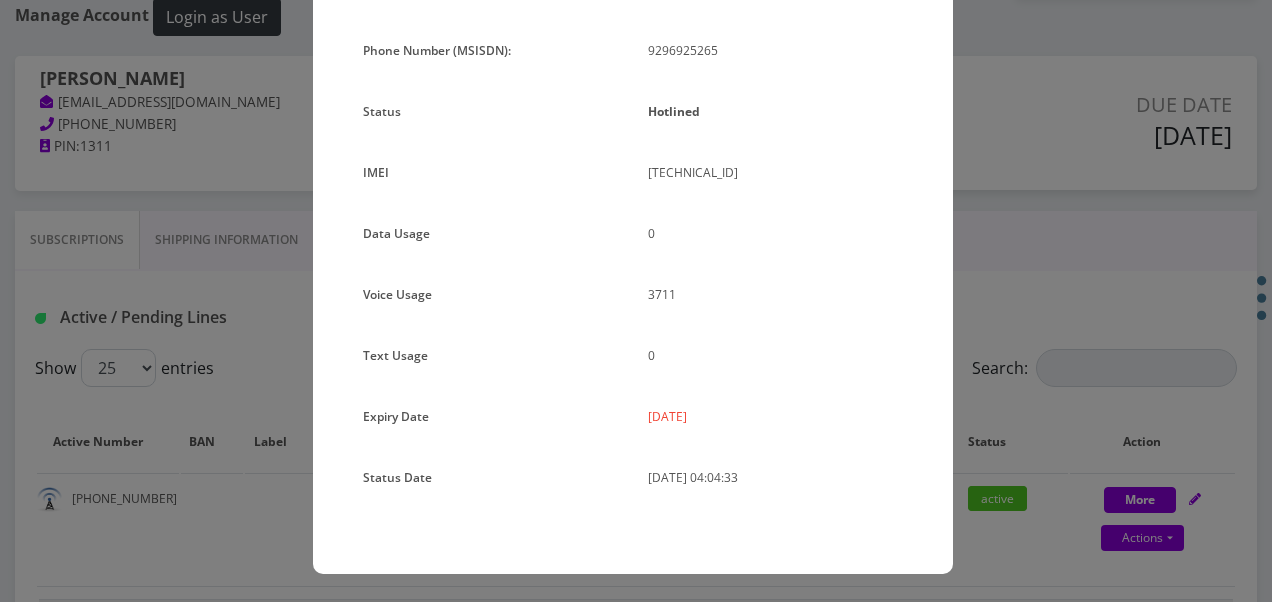click on "×
Subscription Info
Plan Name
TT 4G Monthly Unlimited Voice Plan
Phone Number (MSISDN):
9296925265
Status
Hotlined
IMEI
359018840550874
0 3711 0" at bounding box center (636, 301) 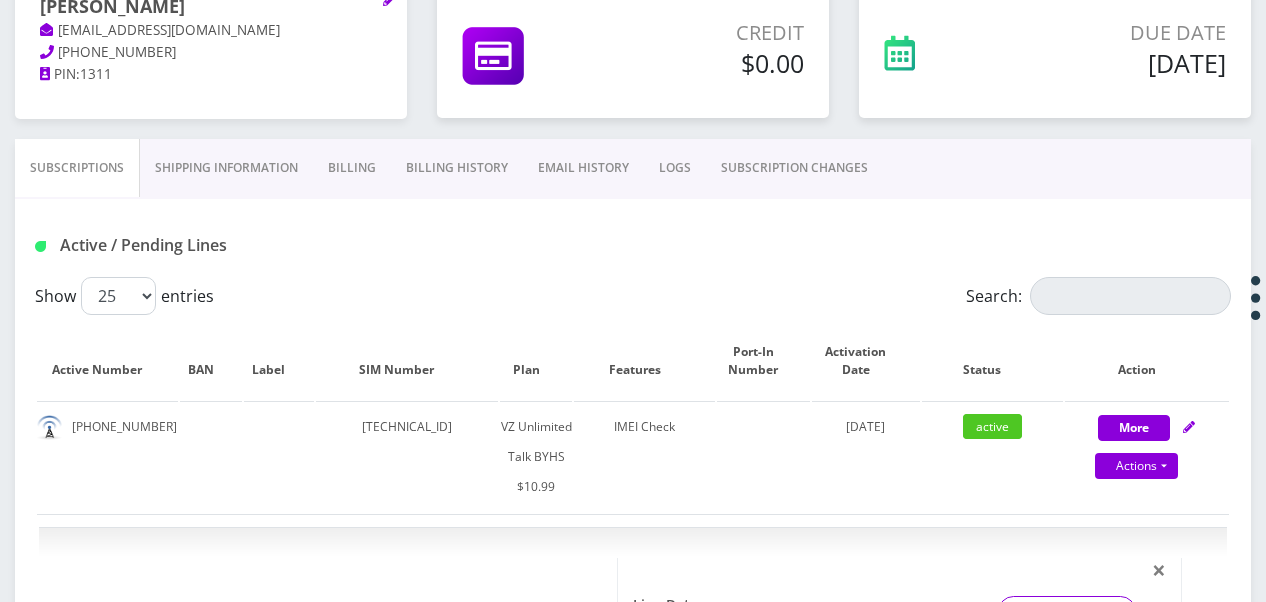scroll, scrollTop: 469, scrollLeft: 0, axis: vertical 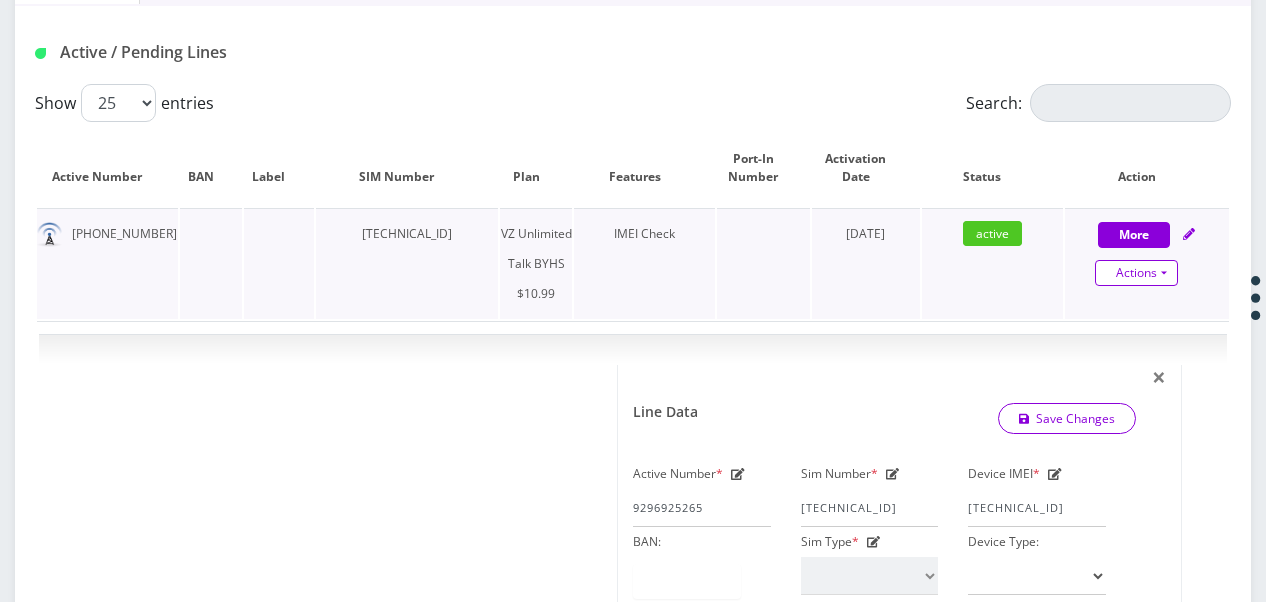 click on "Actions" at bounding box center (1136, 273) 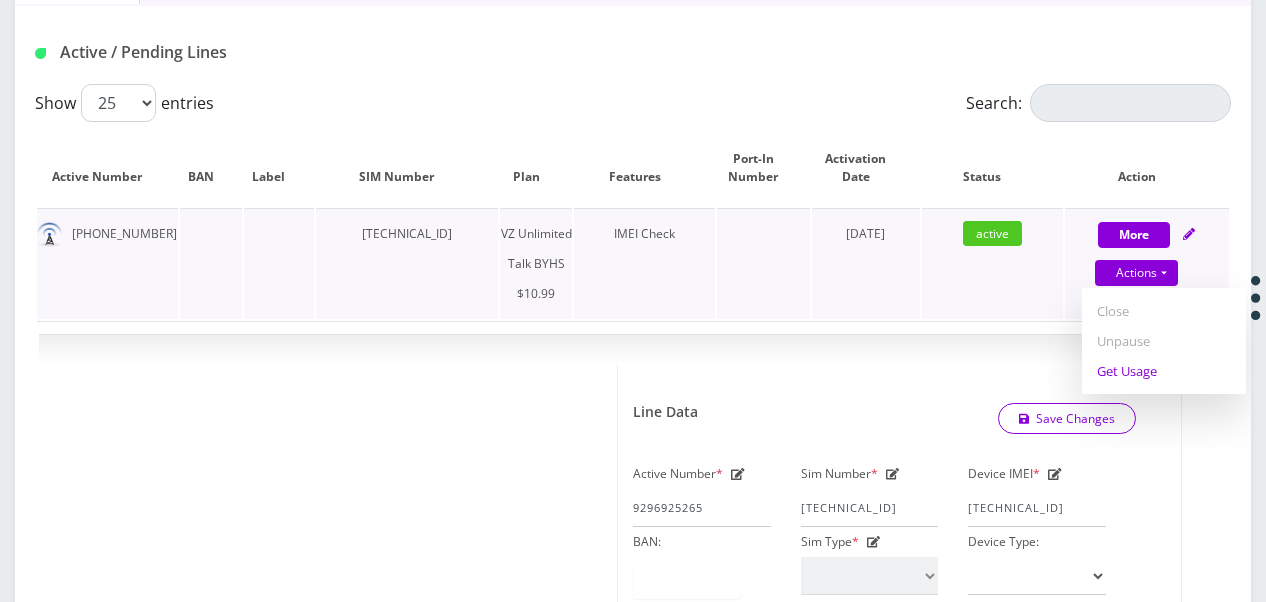 click on "Get Usage" at bounding box center [1164, 371] 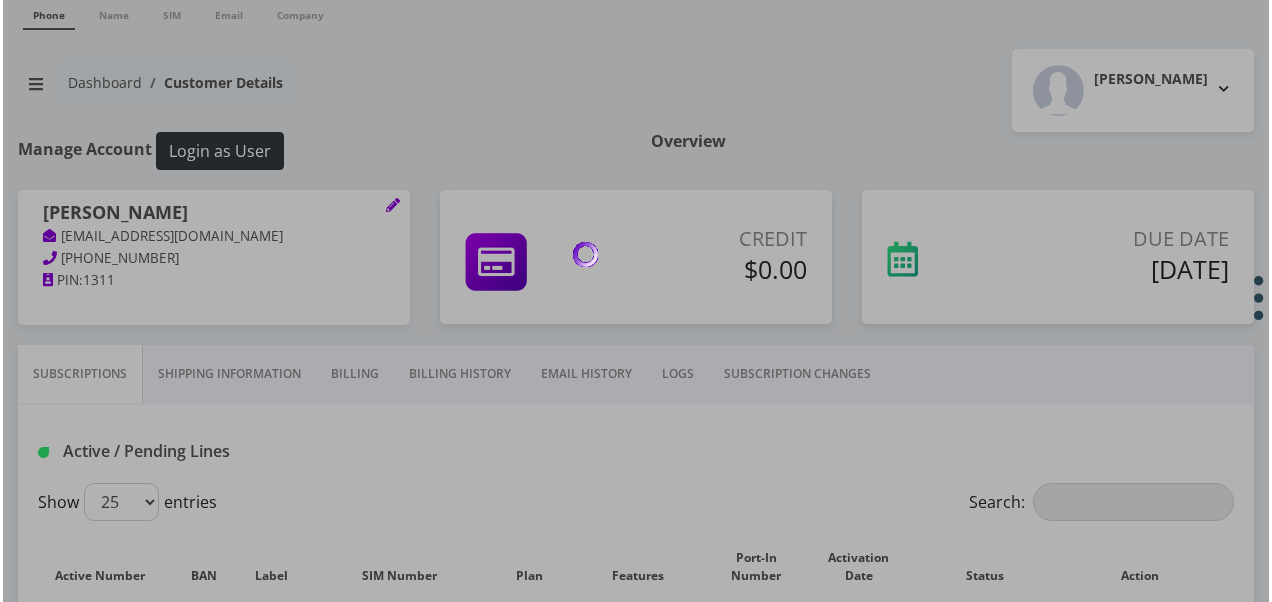 scroll, scrollTop: 69, scrollLeft: 0, axis: vertical 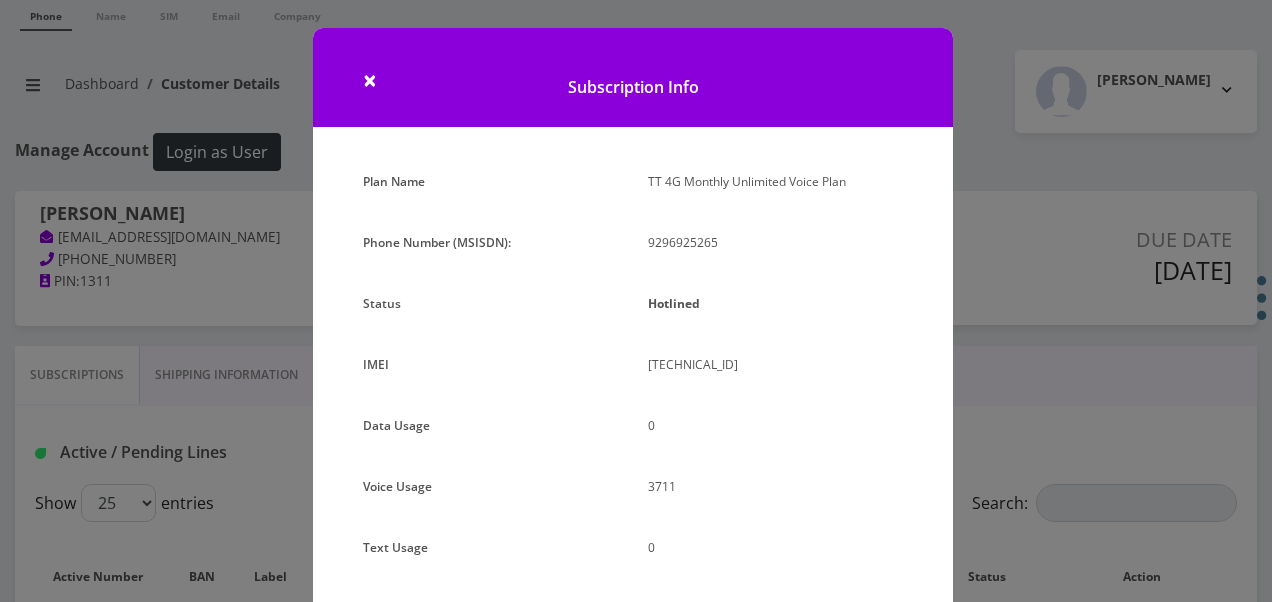 click on "Subscription Info" at bounding box center (633, 77) 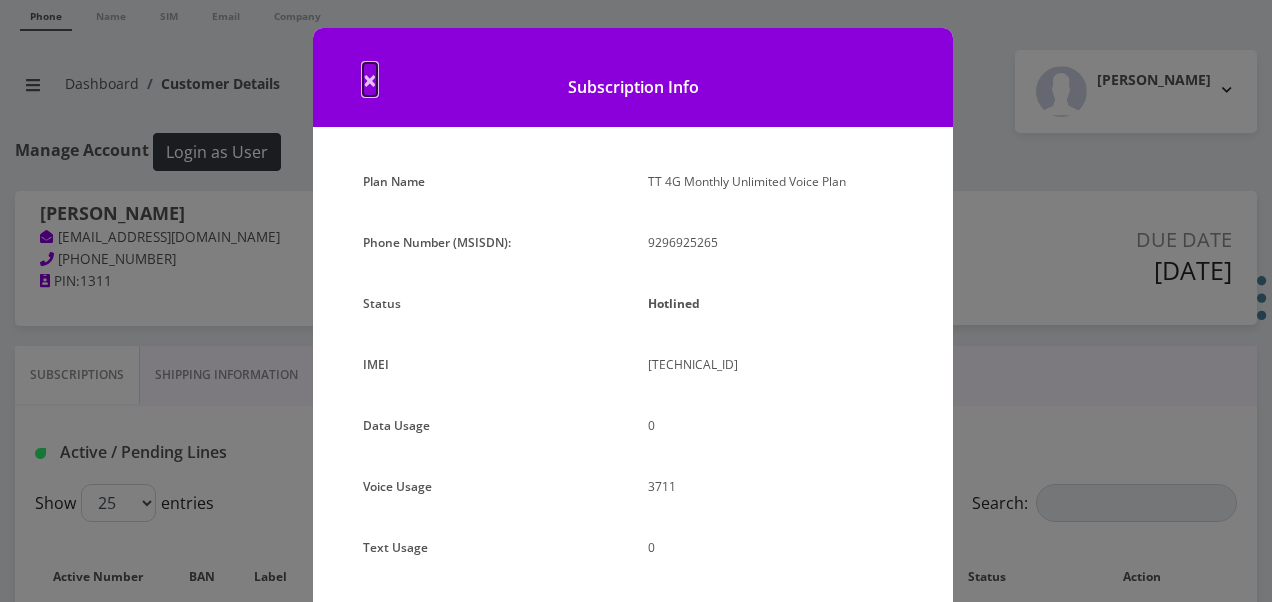 click on "×" at bounding box center (370, 79) 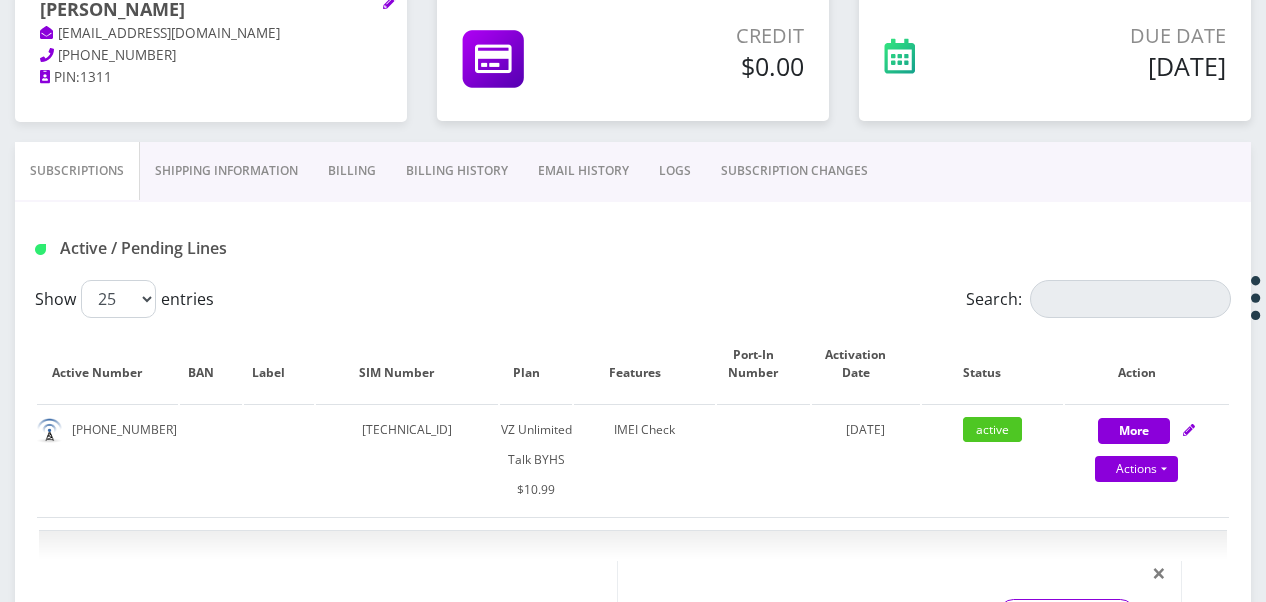 scroll, scrollTop: 169, scrollLeft: 0, axis: vertical 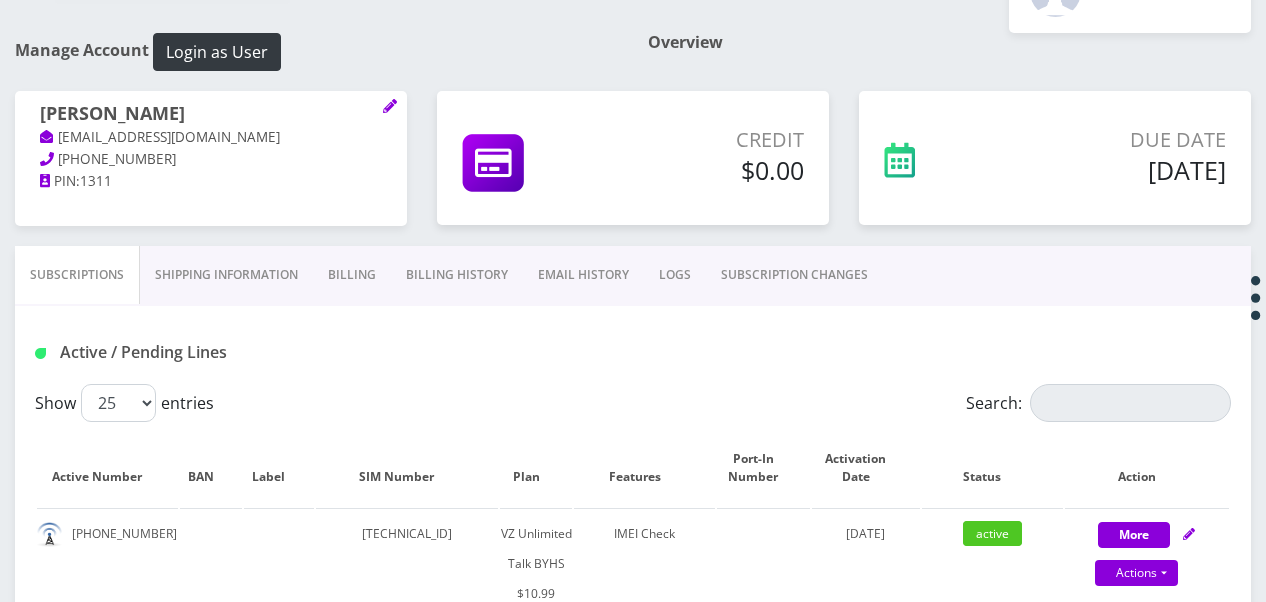 click on "SUBSCRIPTION CHANGES" at bounding box center (794, 275) 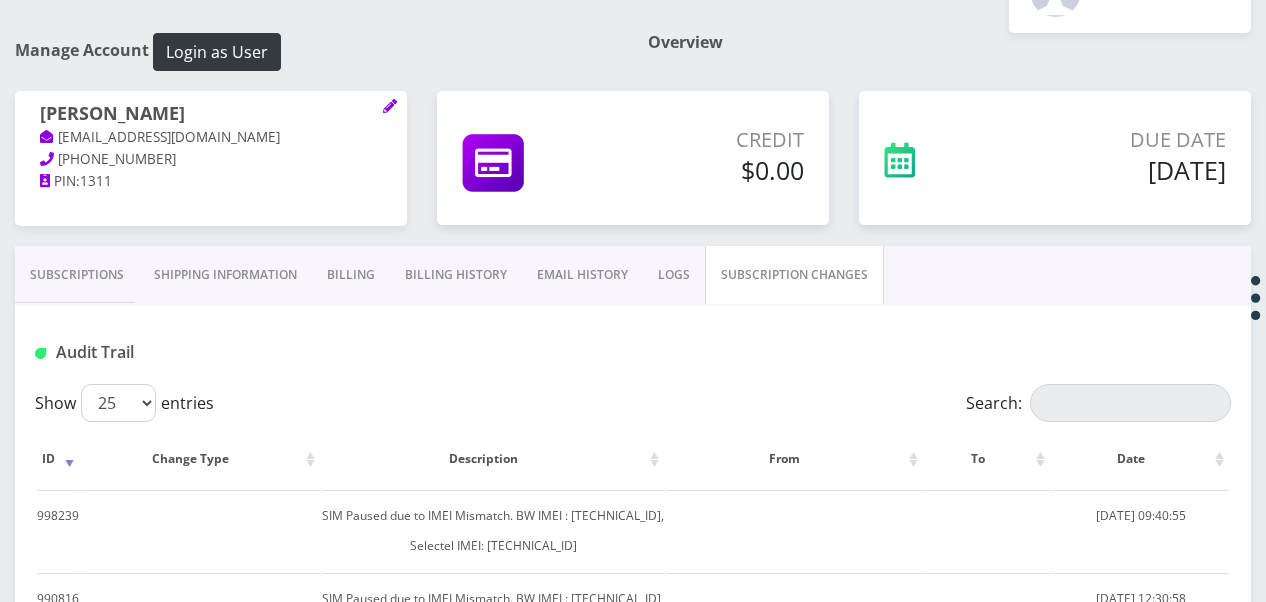 click on "Subscriptions" at bounding box center [77, 275] 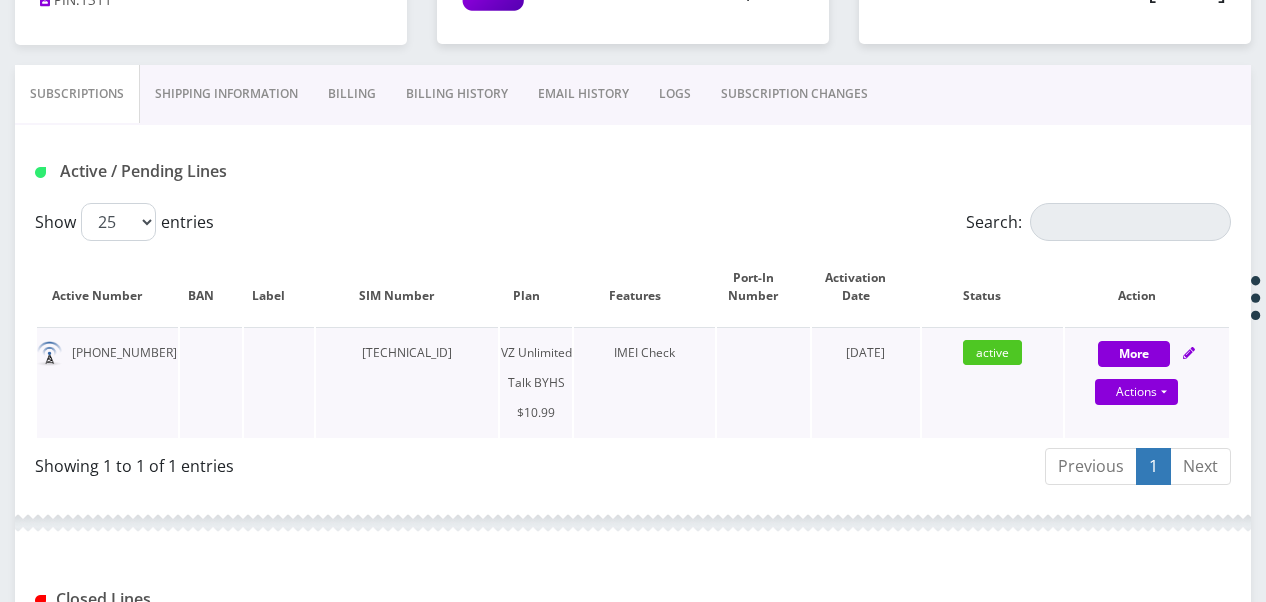 scroll, scrollTop: 369, scrollLeft: 0, axis: vertical 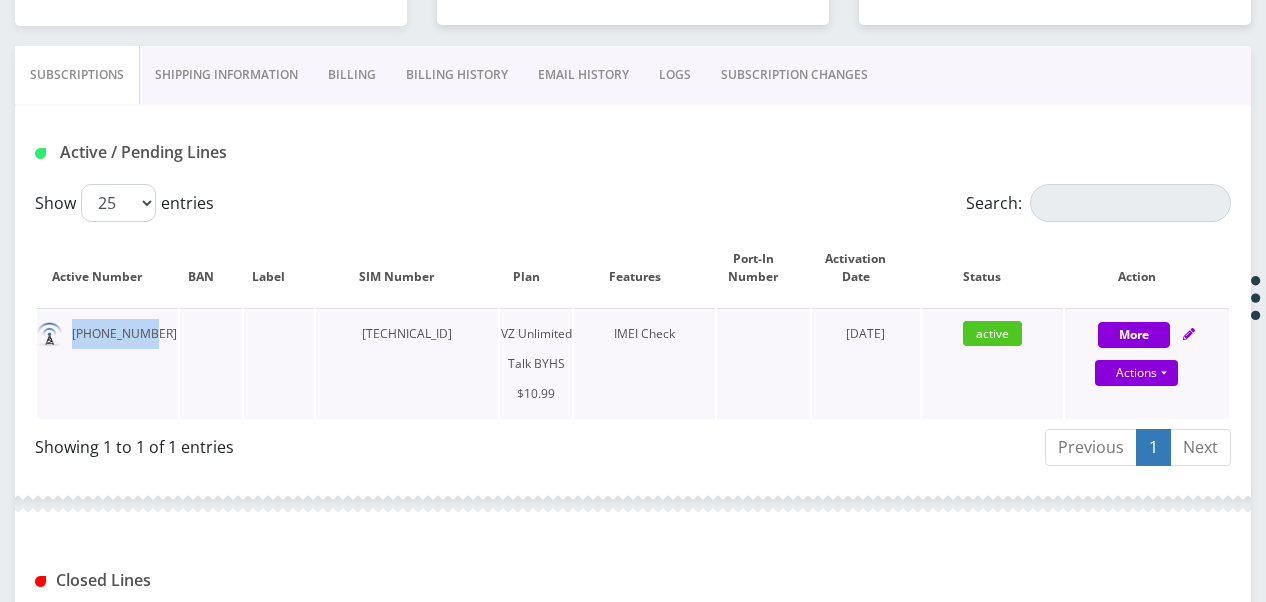 drag, startPoint x: 75, startPoint y: 335, endPoint x: 143, endPoint y: 342, distance: 68.359344 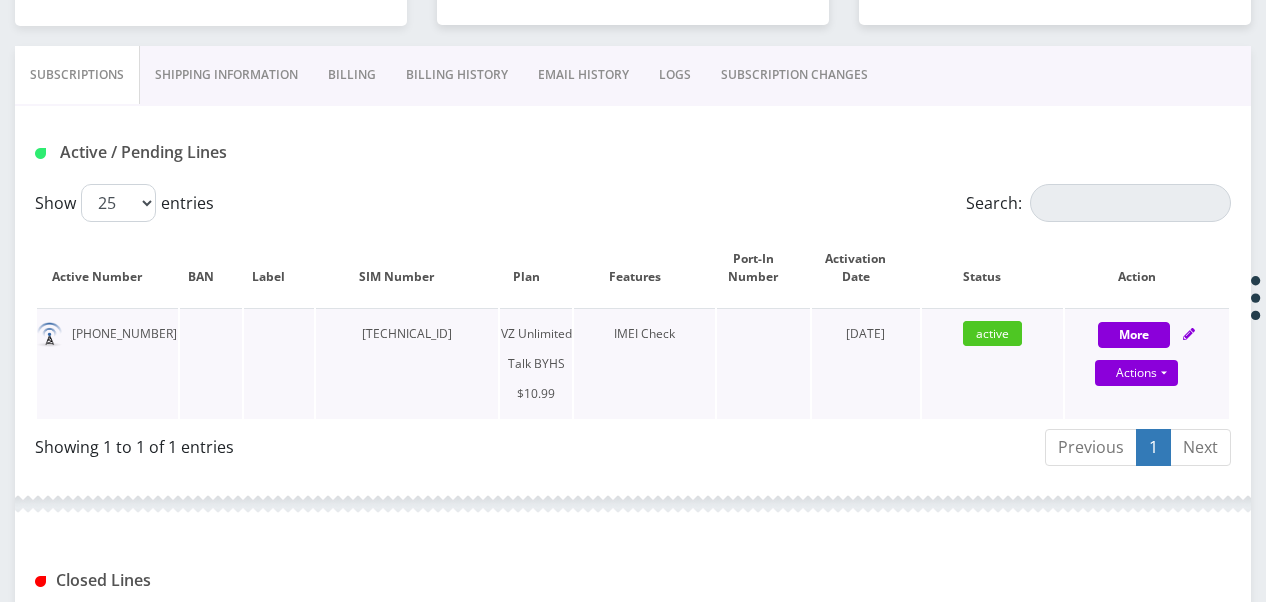 drag, startPoint x: 143, startPoint y: 342, endPoint x: 180, endPoint y: 354, distance: 38.8973 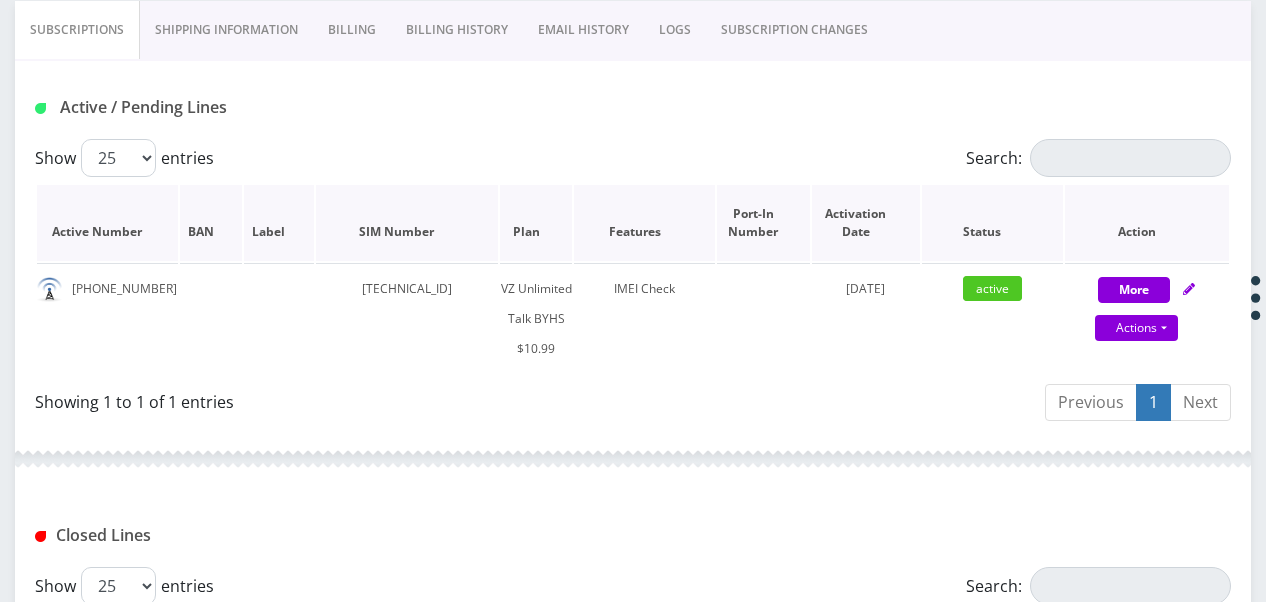 scroll, scrollTop: 304, scrollLeft: 0, axis: vertical 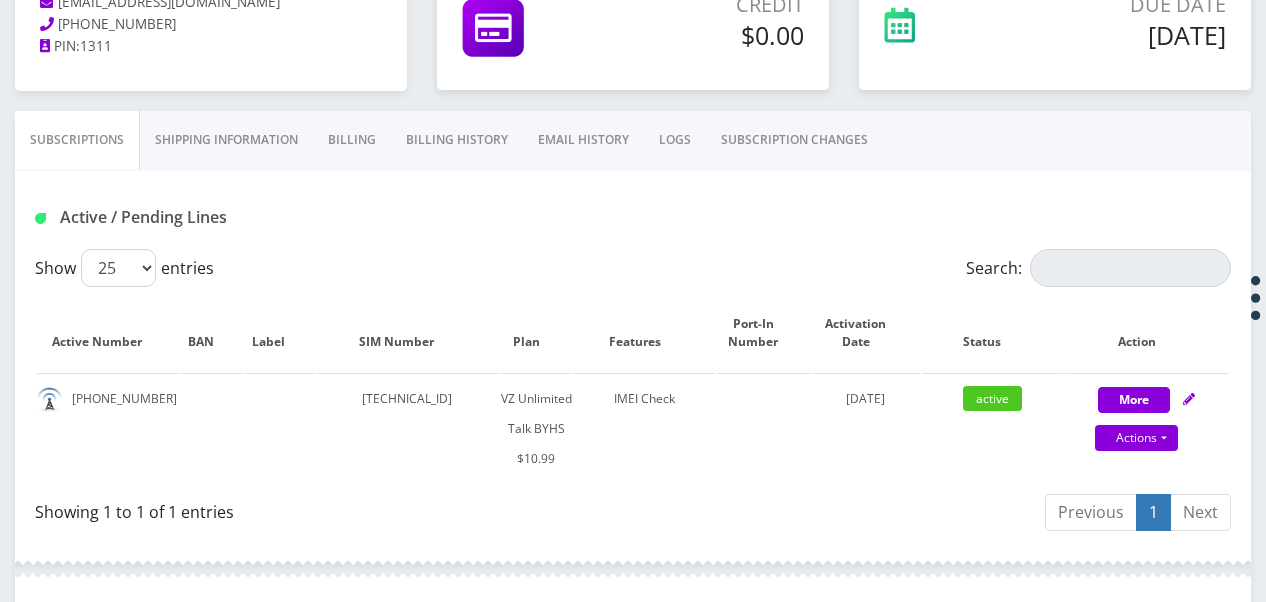 click on "SUBSCRIPTION CHANGES" at bounding box center (794, 140) 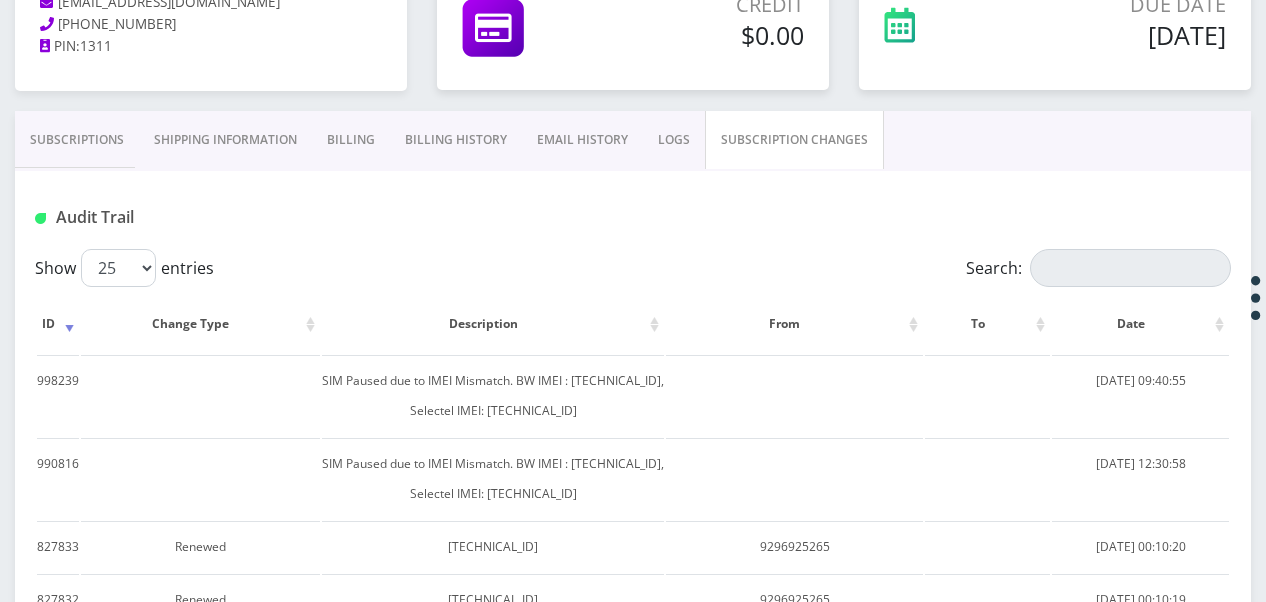 click on "Subscriptions" at bounding box center [77, 140] 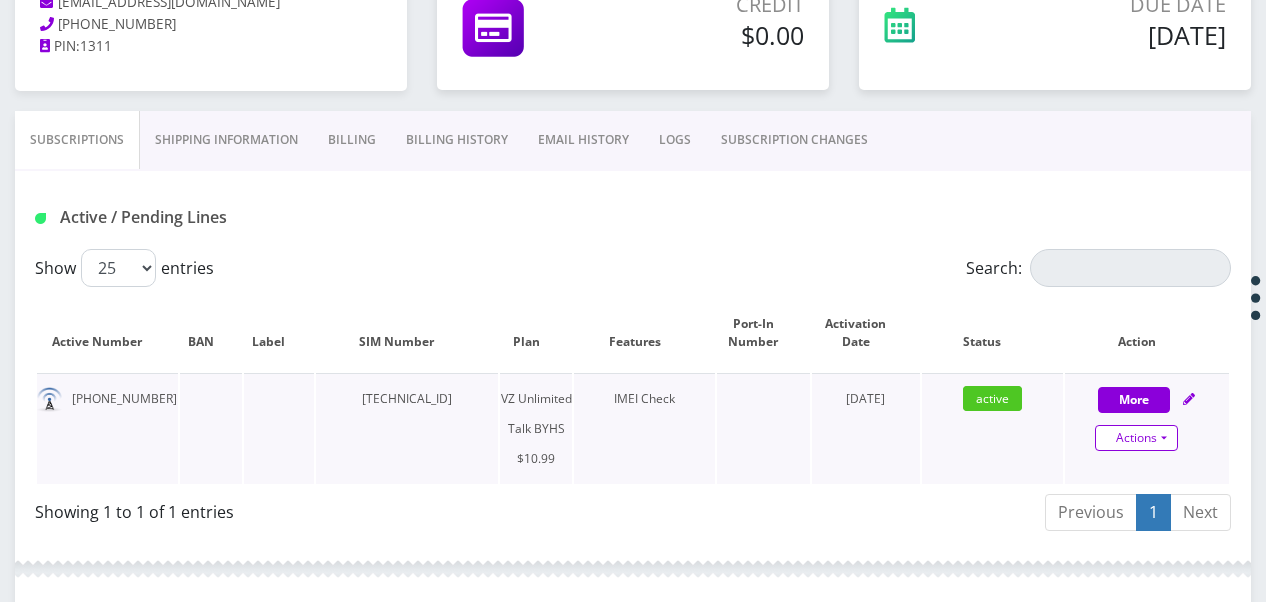 click on "Actions" at bounding box center [1136, 438] 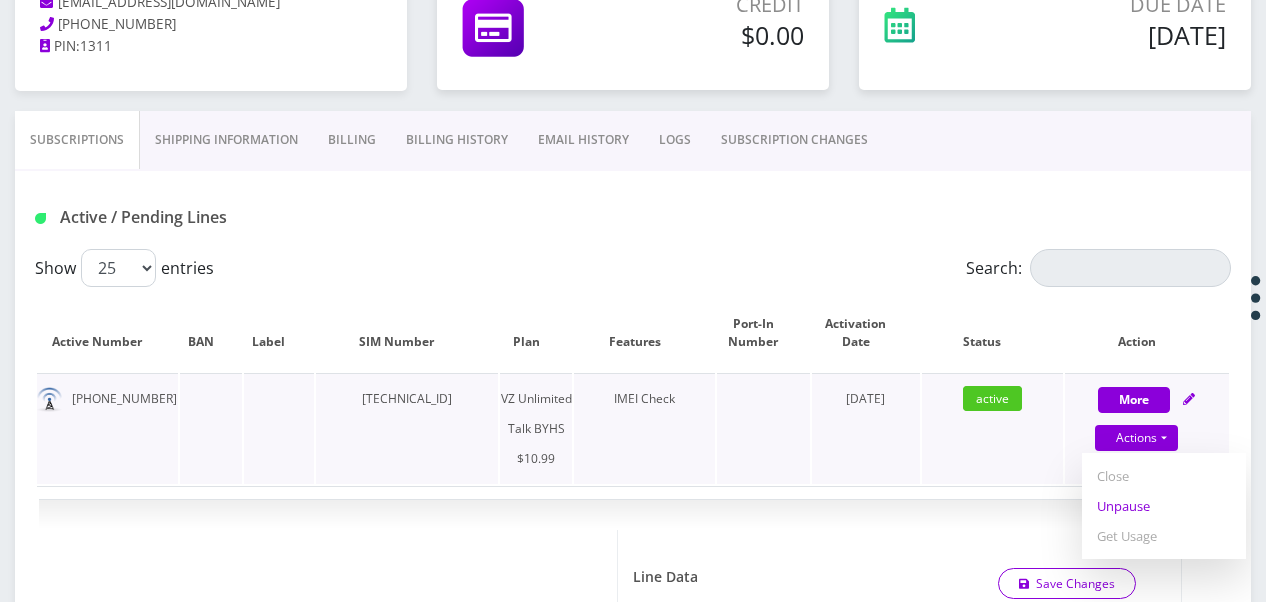 click on "Unpause" at bounding box center [1164, 506] 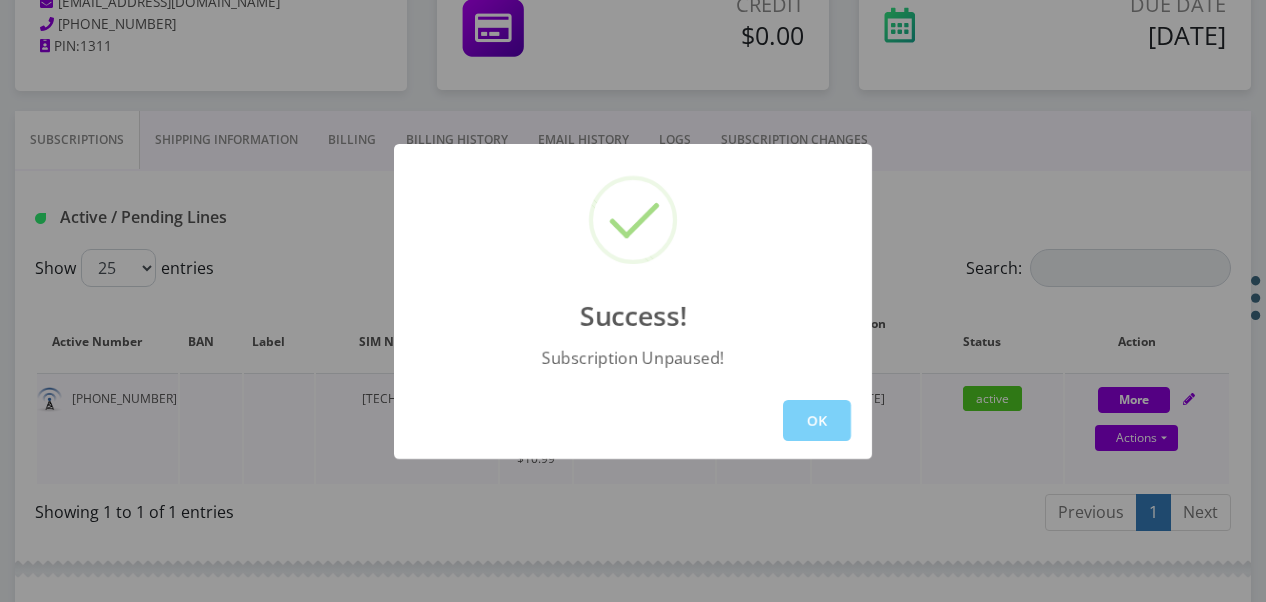 click on "OK" at bounding box center [817, 420] 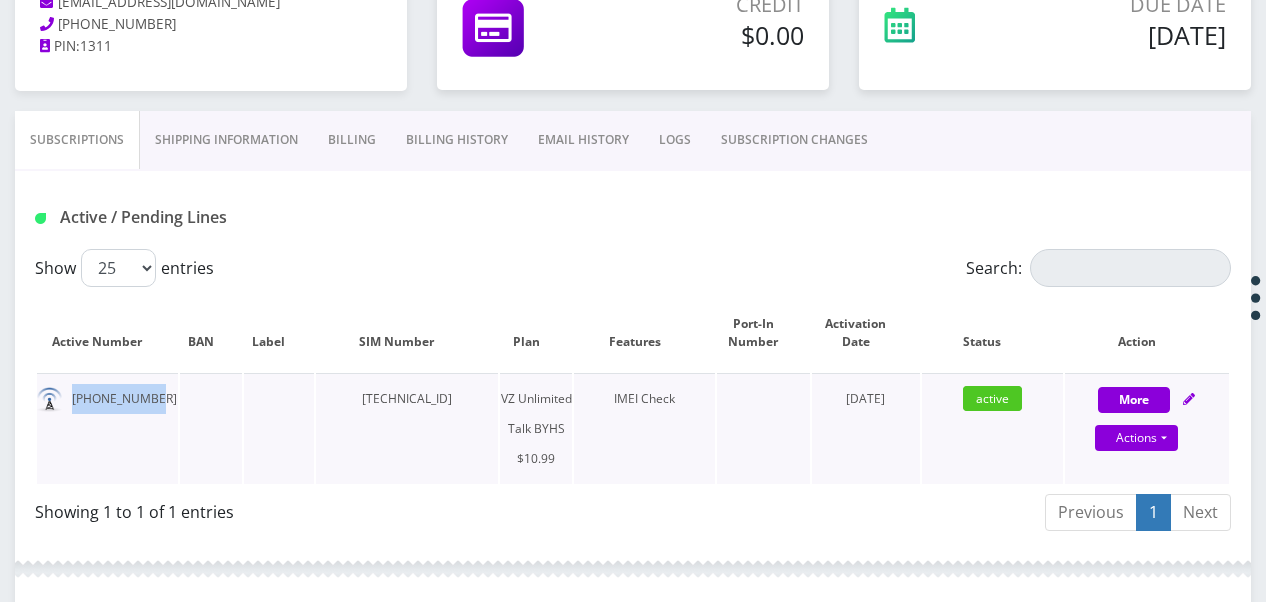 drag, startPoint x: 64, startPoint y: 399, endPoint x: 148, endPoint y: 400, distance: 84.00595 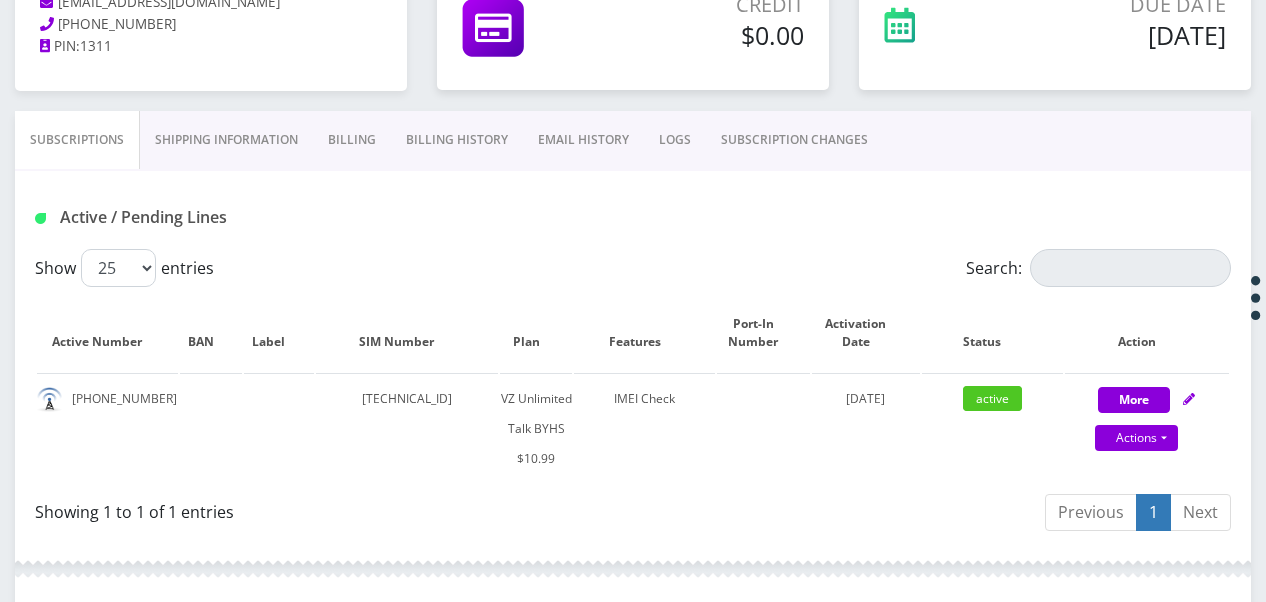 drag, startPoint x: 148, startPoint y: 400, endPoint x: 224, endPoint y: 72, distance: 336.68976 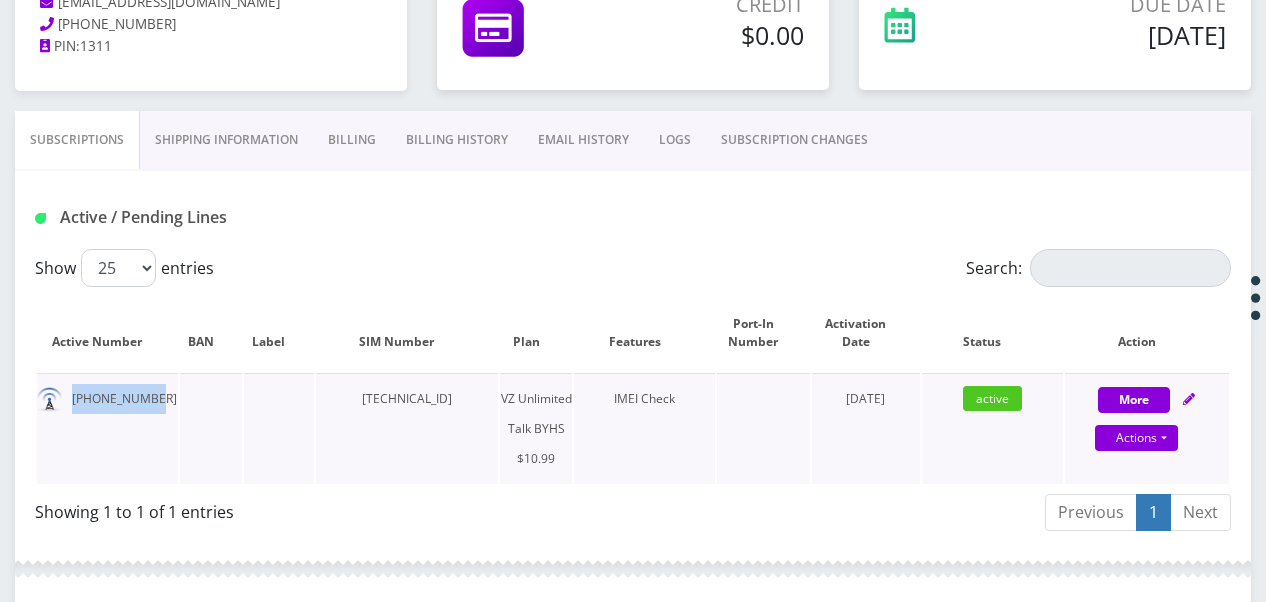 drag, startPoint x: 149, startPoint y: 384, endPoint x: 53, endPoint y: 388, distance: 96.0833 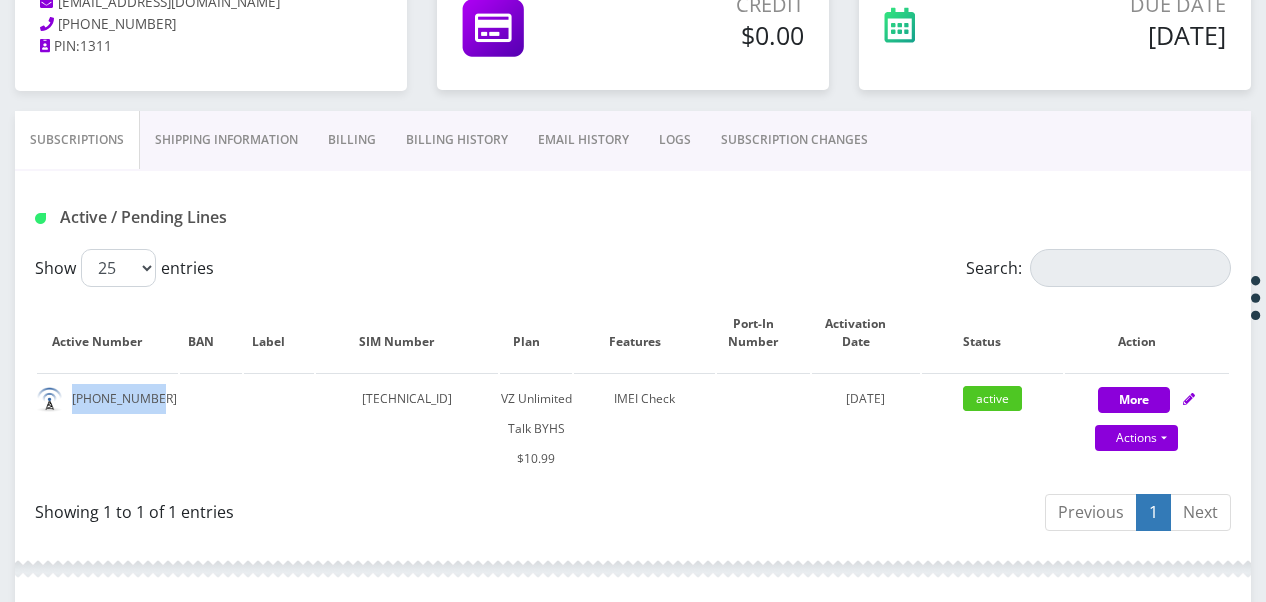 click on "Billing" at bounding box center [352, 140] 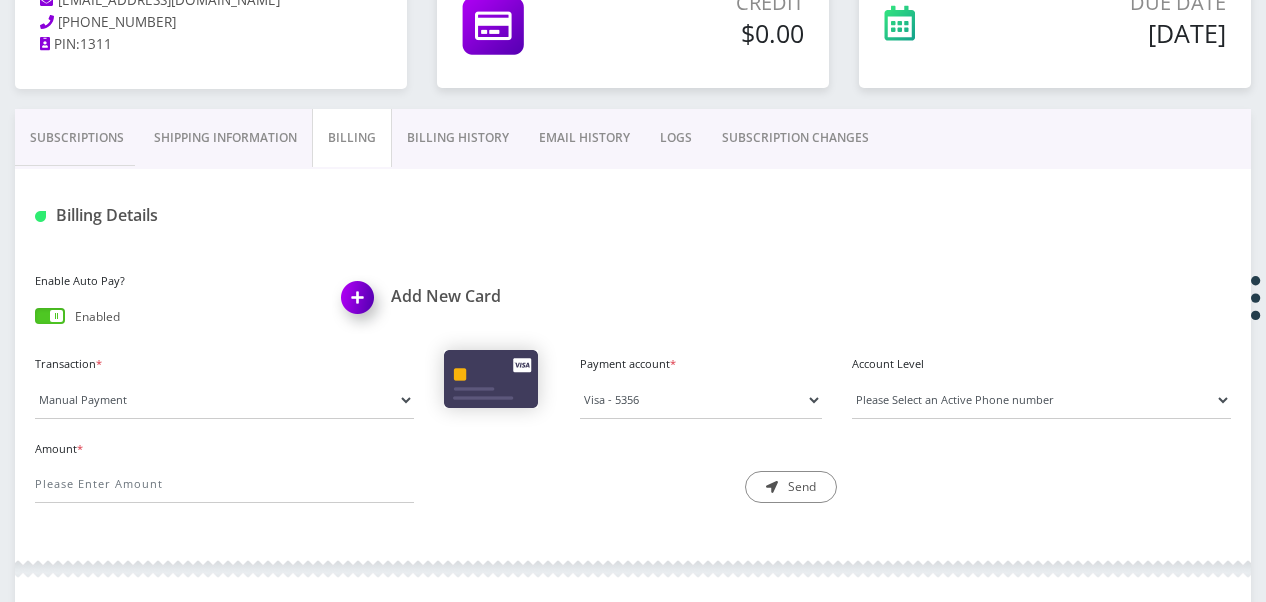 click on "Billing History" at bounding box center [458, 138] 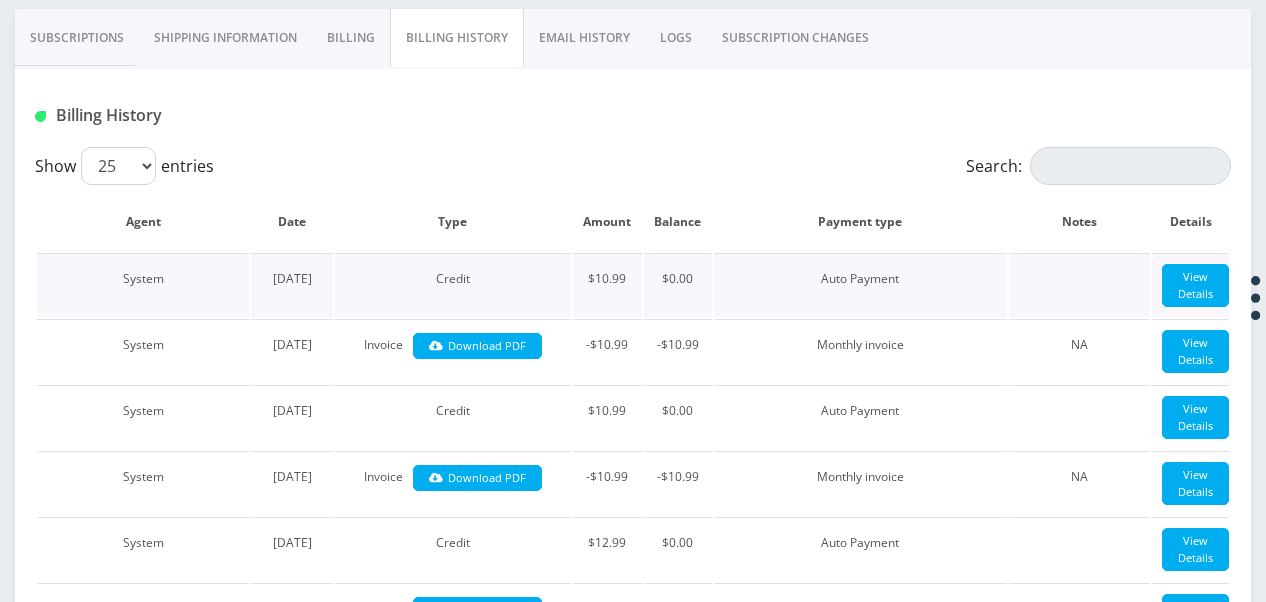 scroll, scrollTop: 106, scrollLeft: 0, axis: vertical 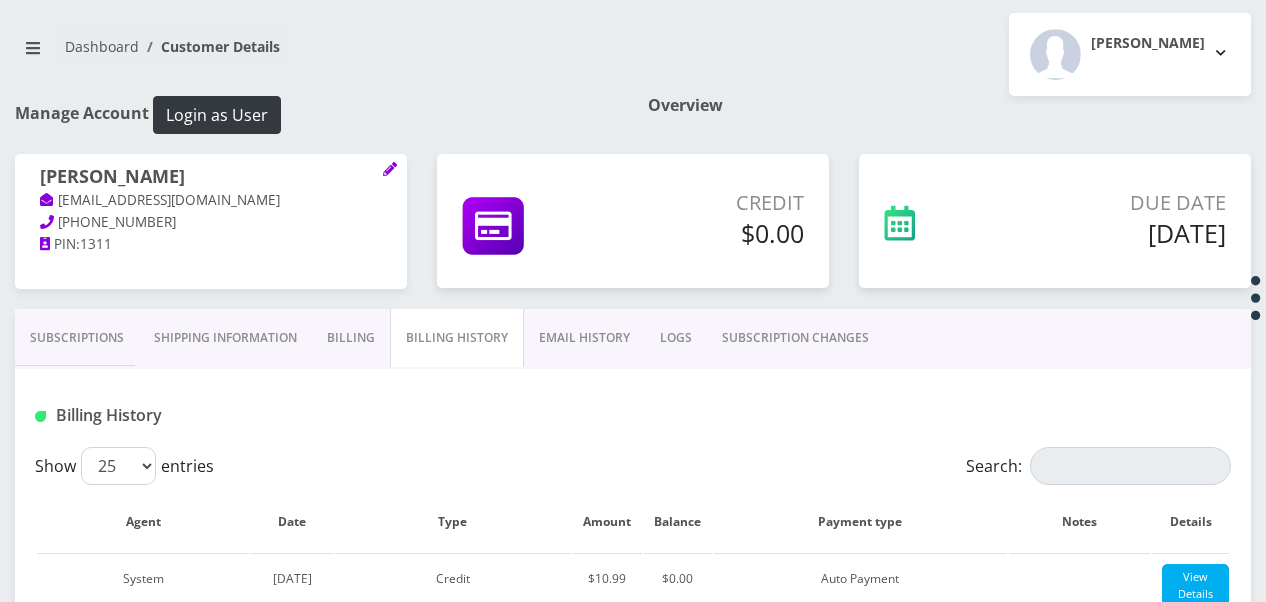 click on "Subscriptions" at bounding box center (77, 338) 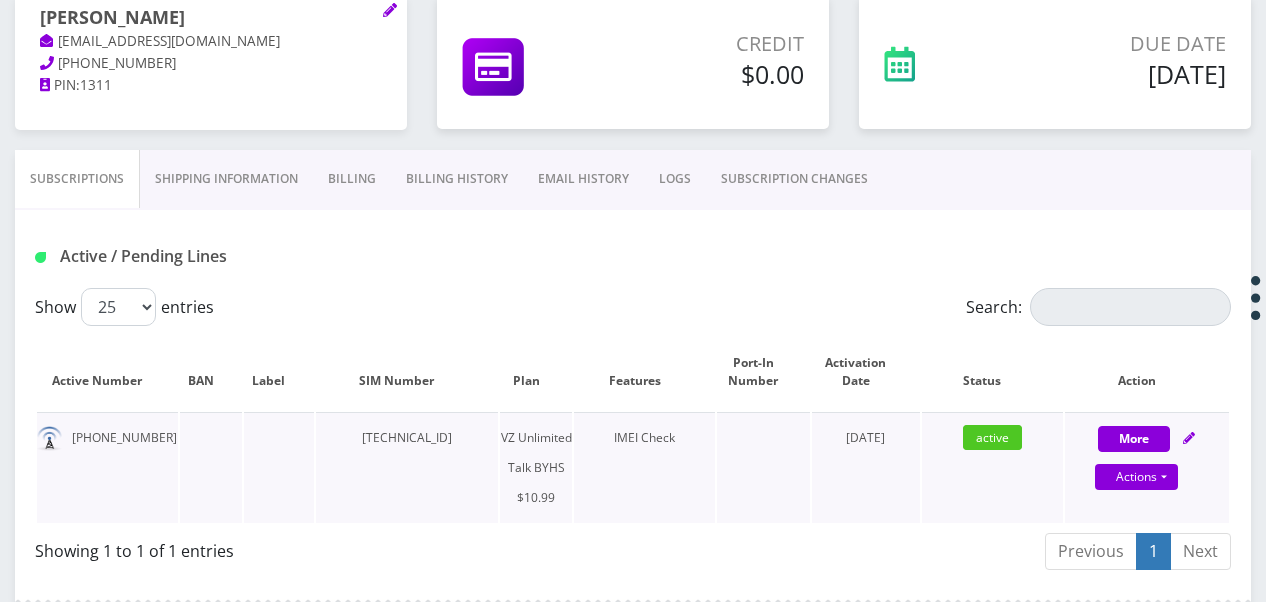 scroll, scrollTop: 406, scrollLeft: 0, axis: vertical 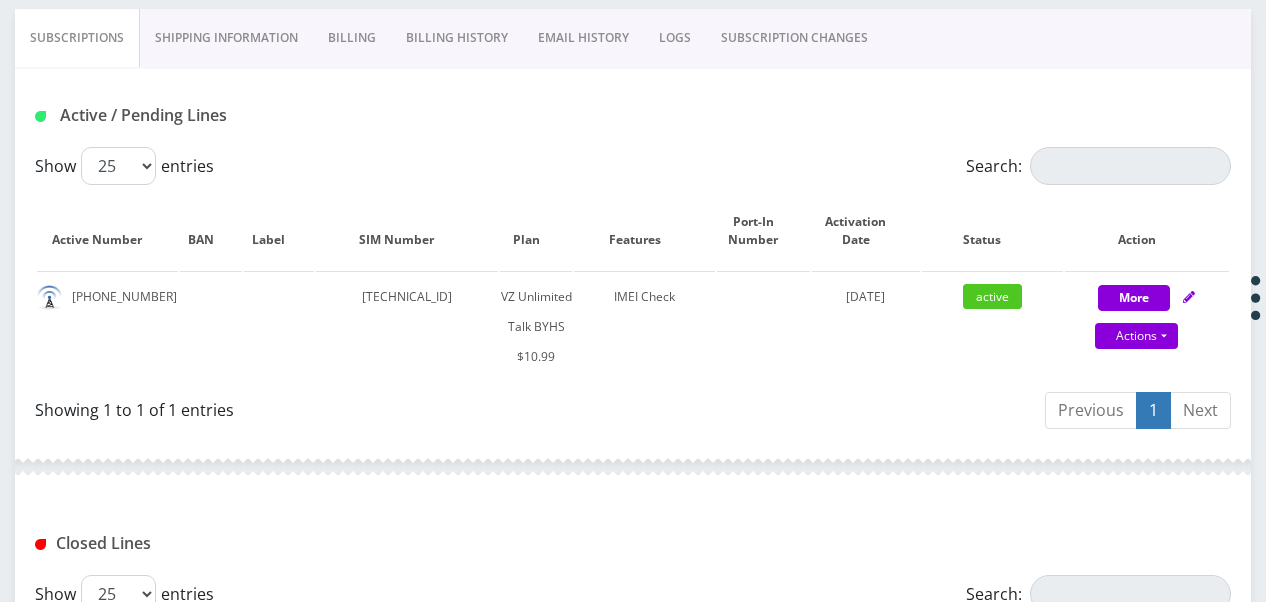 click on "SUBSCRIPTION CHANGES" at bounding box center [794, 38] 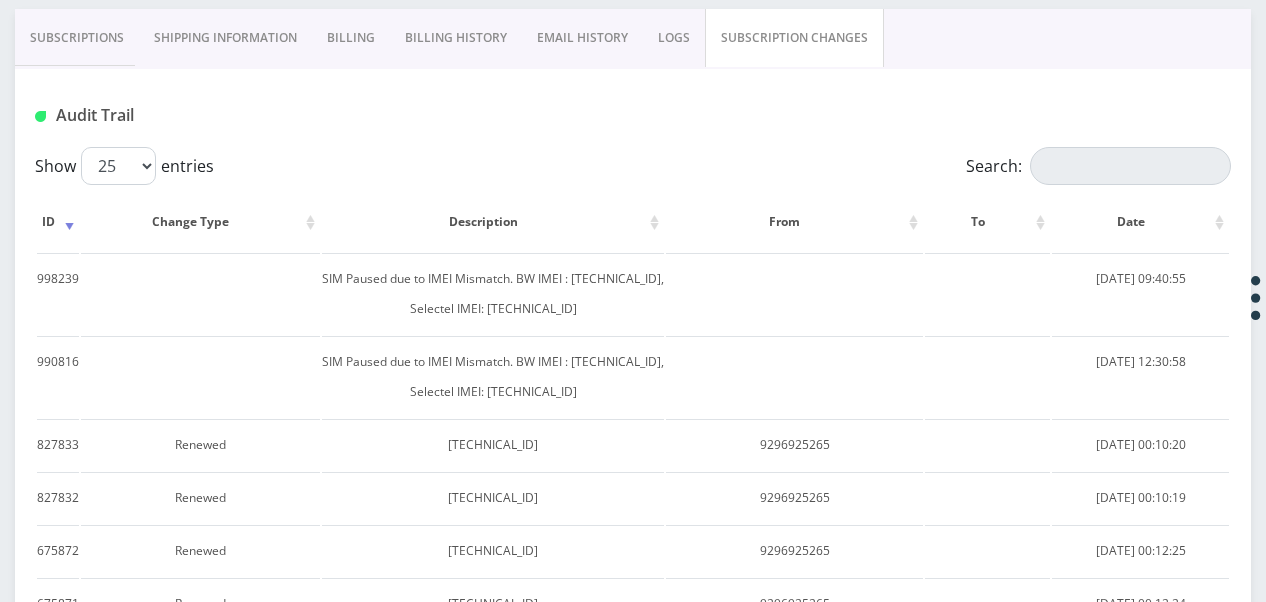 click on "Subscriptions" at bounding box center [77, 38] 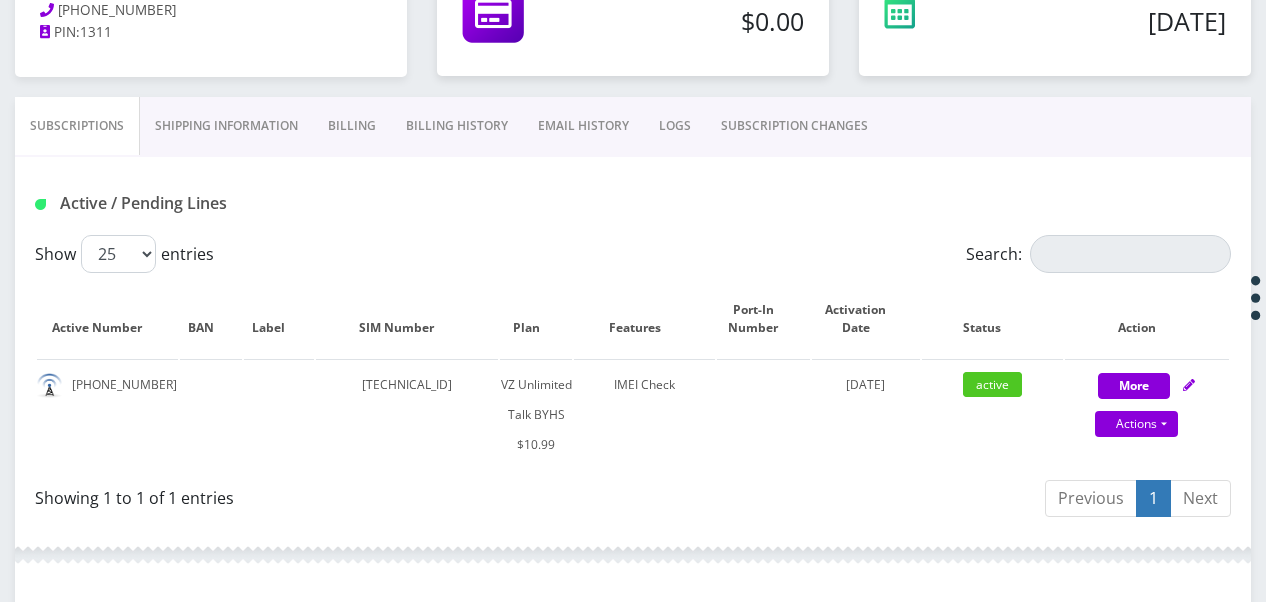 scroll, scrollTop: 206, scrollLeft: 0, axis: vertical 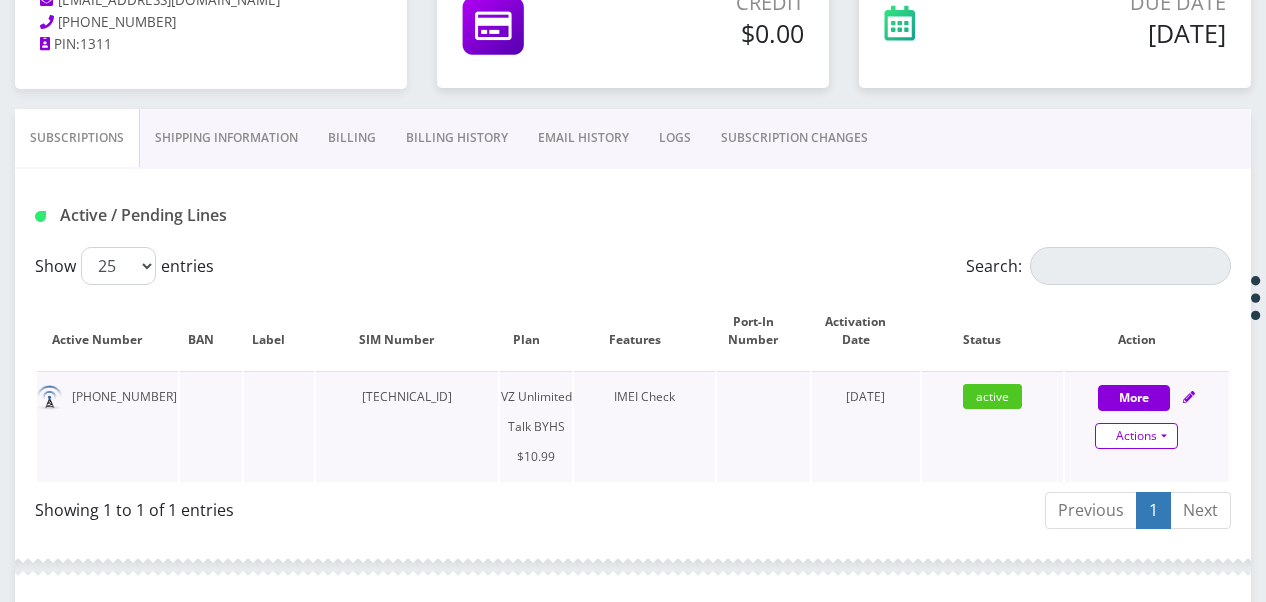 click on "Actions" at bounding box center (1136, 436) 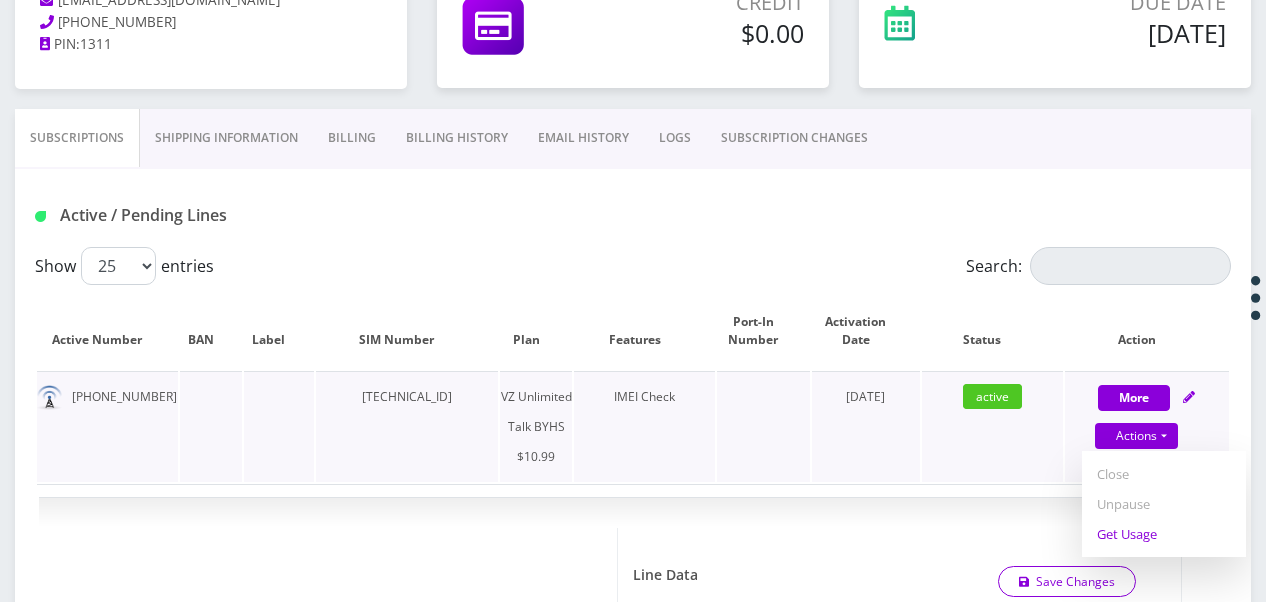 click on "Get Usage" at bounding box center (1164, 534) 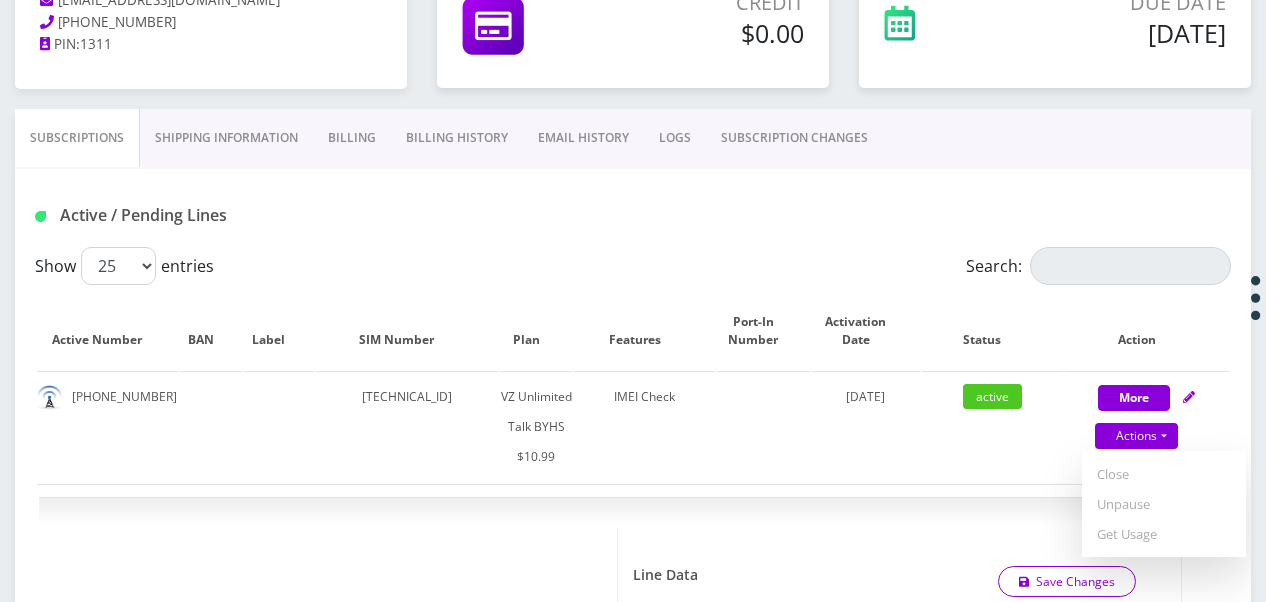 select on "467" 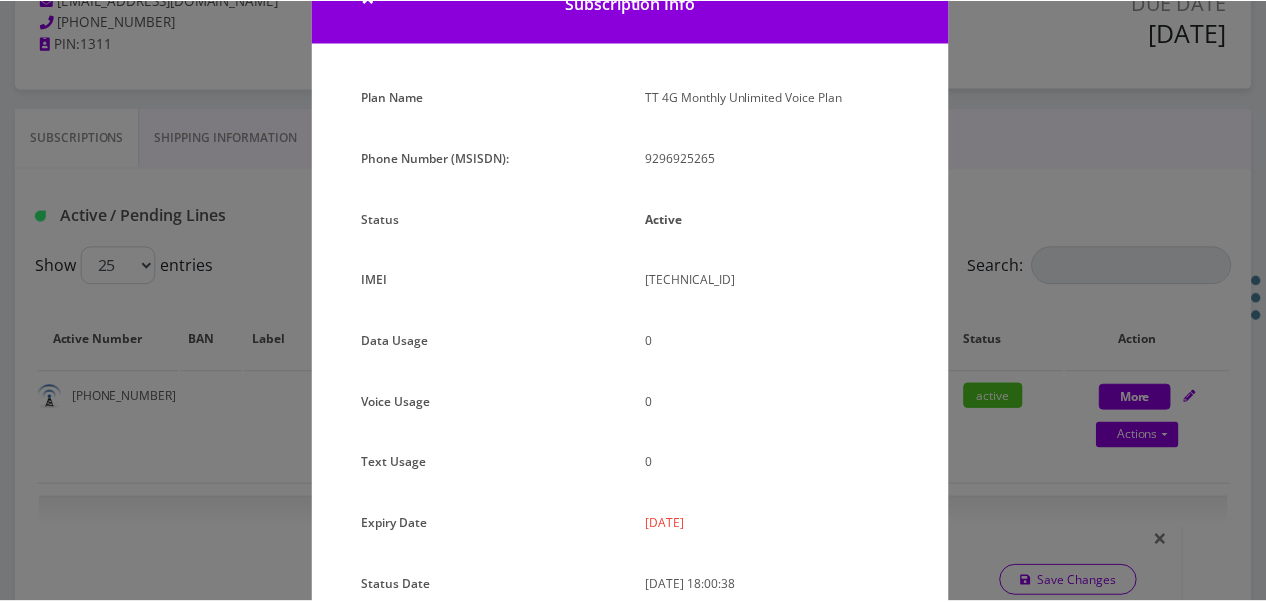 scroll, scrollTop: 192, scrollLeft: 0, axis: vertical 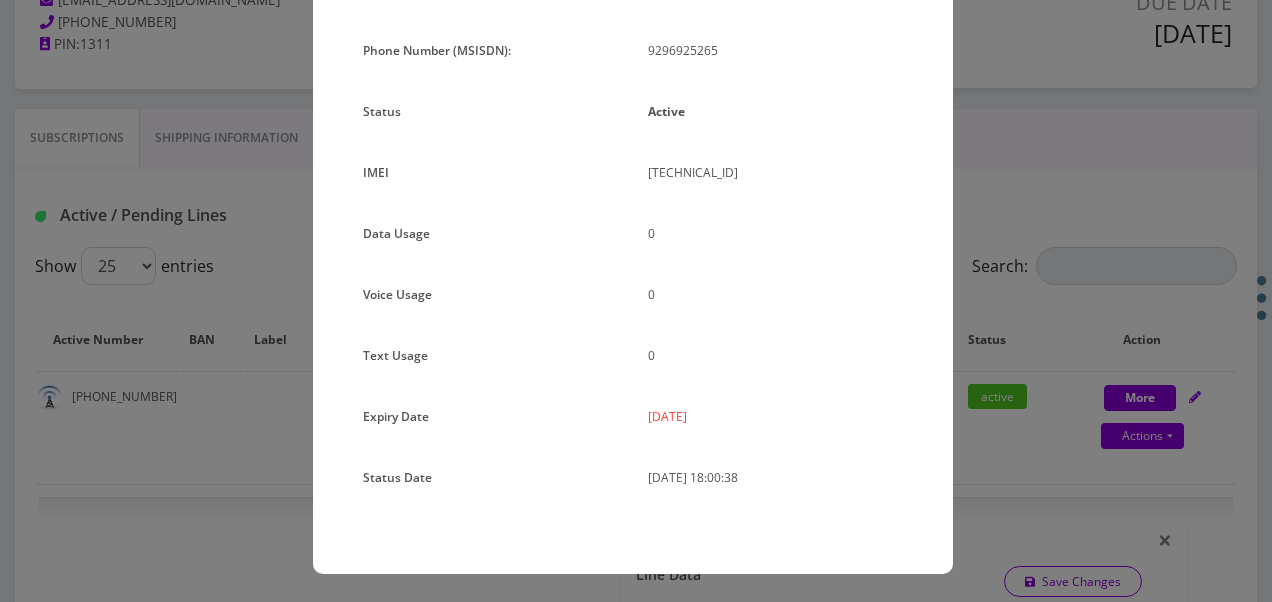 click on "×
Subscription Info
Plan Name
TT 4G Monthly Unlimited Voice Plan
Phone Number (MSISDN):
9296925265
Status
Active
IMEI
359018840550874
Data Usage" at bounding box center (636, 301) 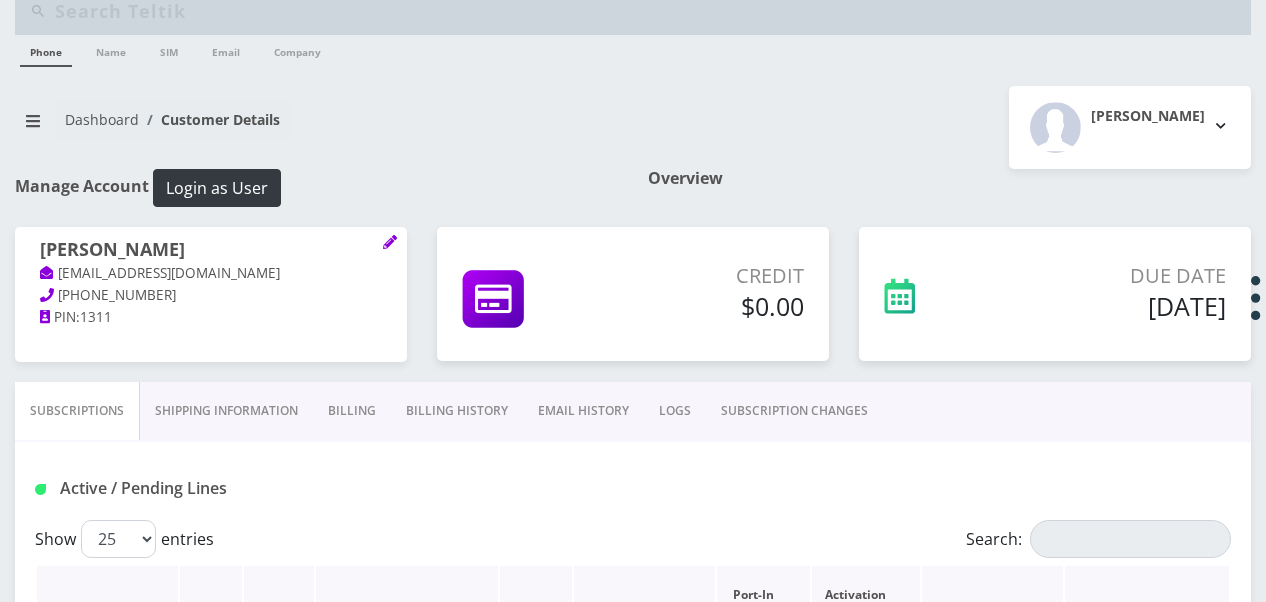 scroll, scrollTop: 306, scrollLeft: 0, axis: vertical 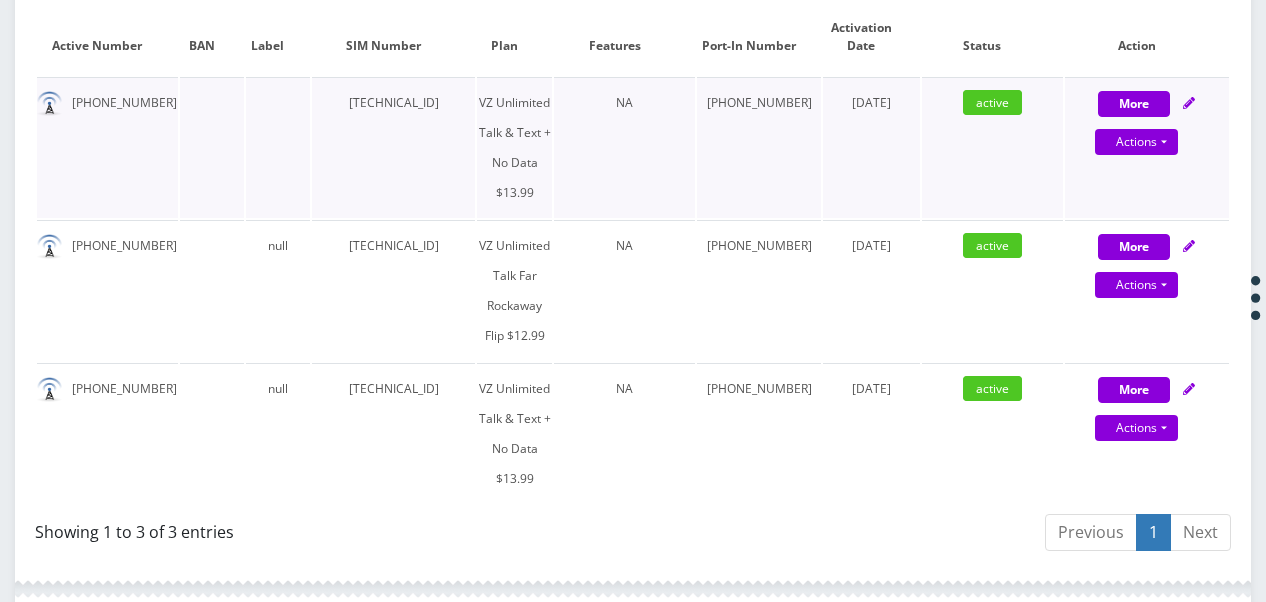 click on "Actions
Suspend
Close Get Usage" at bounding box center [1137, 143] 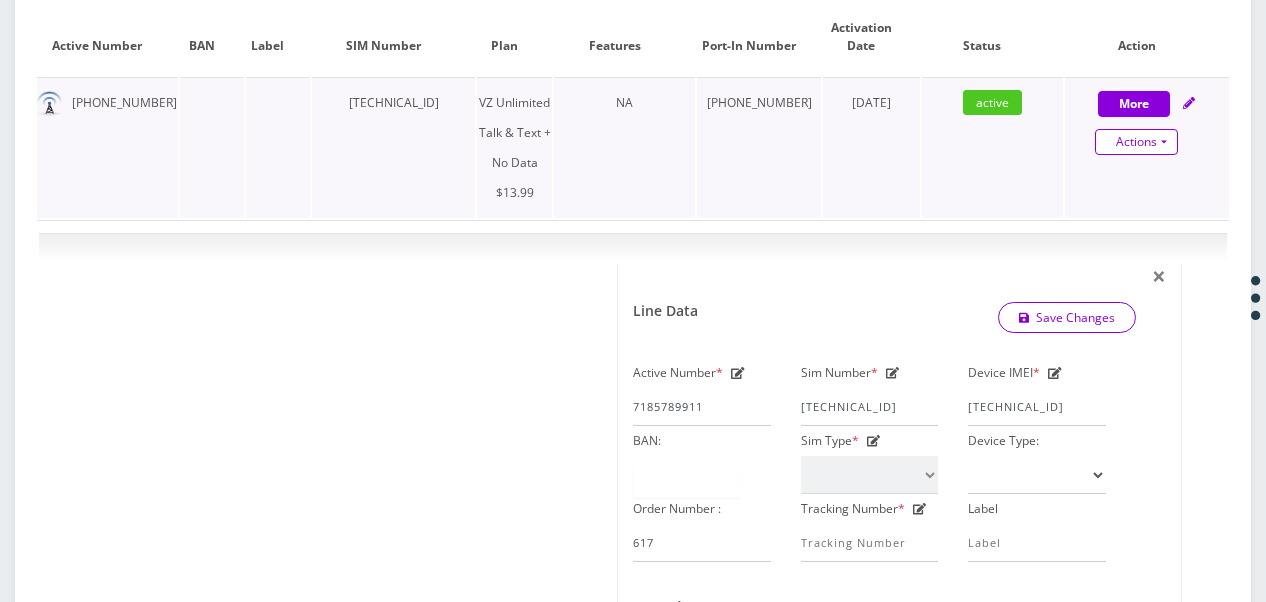 click on "Actions" at bounding box center [1136, 142] 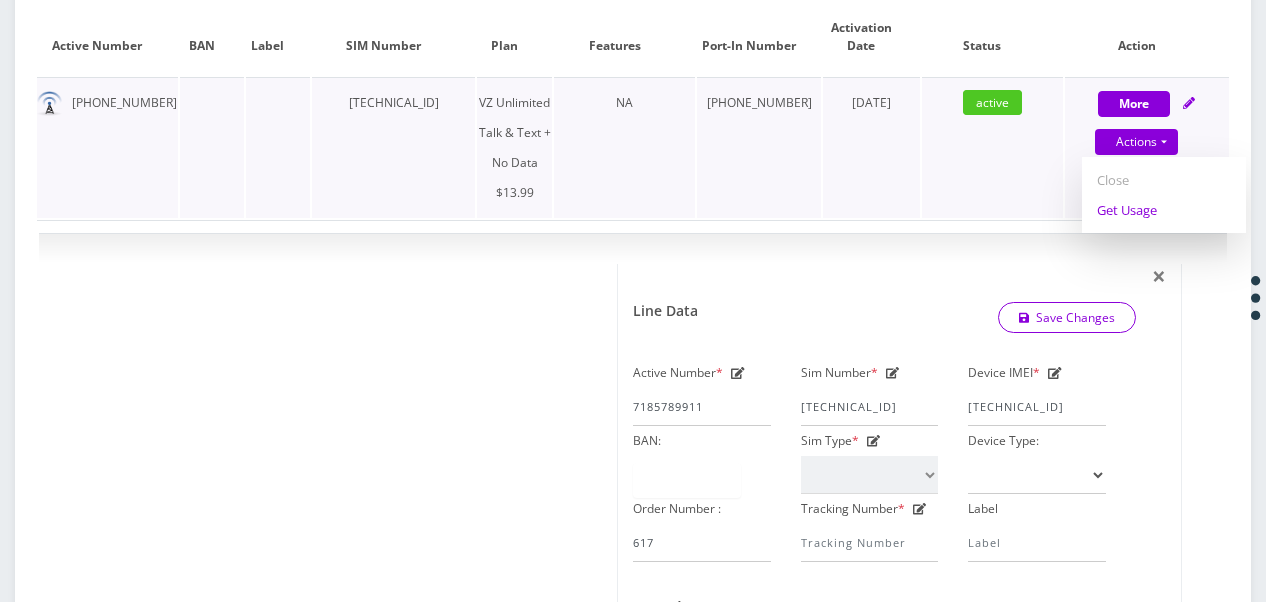click on "Get Usage" at bounding box center (1164, 210) 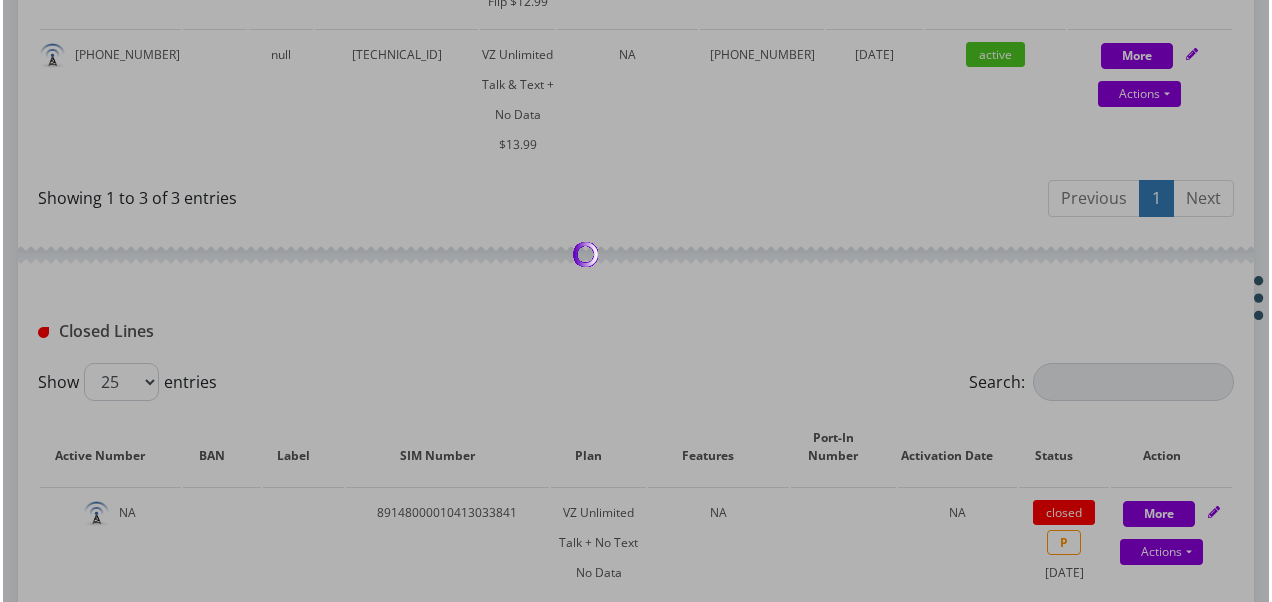 scroll, scrollTop: 2200, scrollLeft: 0, axis: vertical 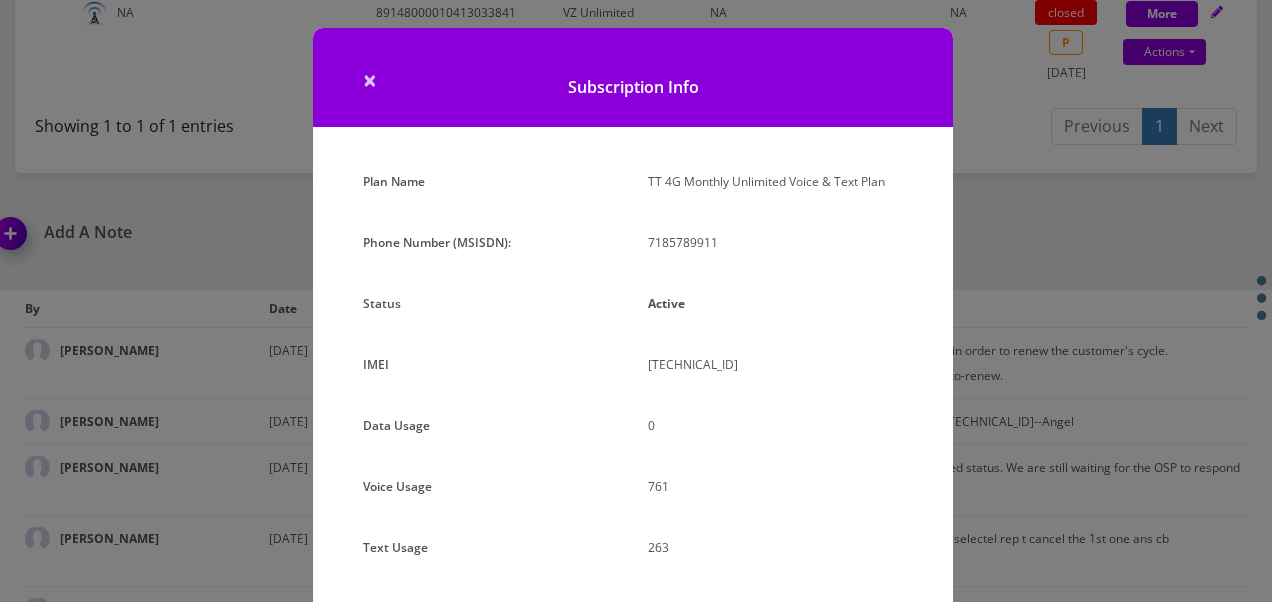 click on "Subscription Info" at bounding box center (633, 77) 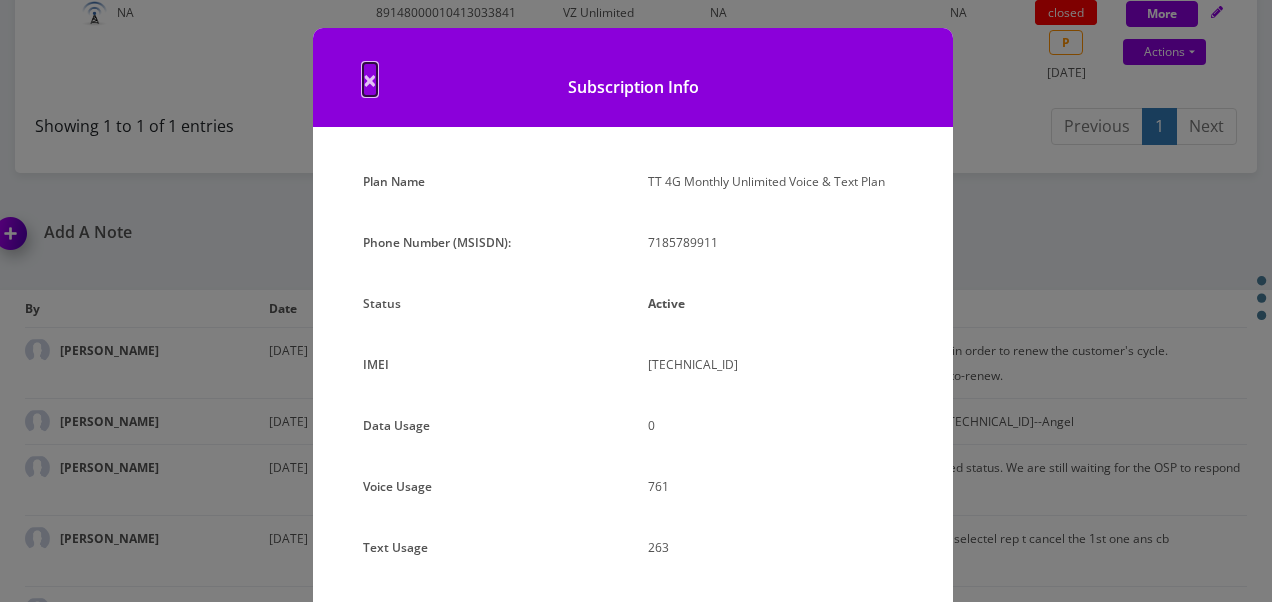 click on "×" at bounding box center [370, 79] 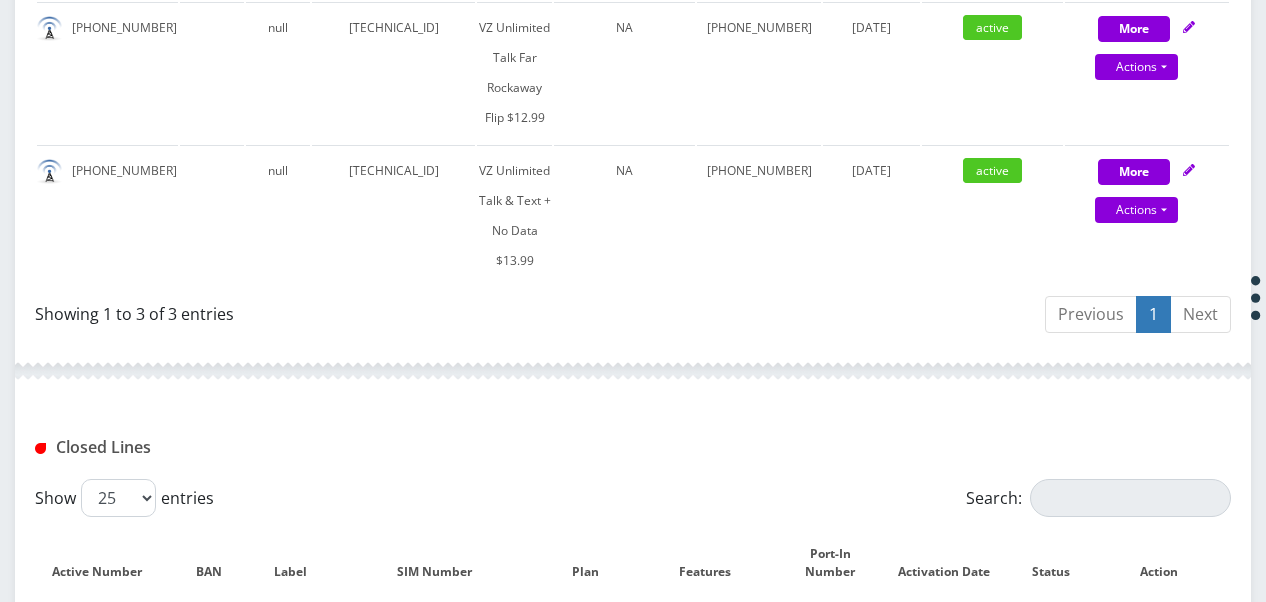 scroll, scrollTop: 1500, scrollLeft: 0, axis: vertical 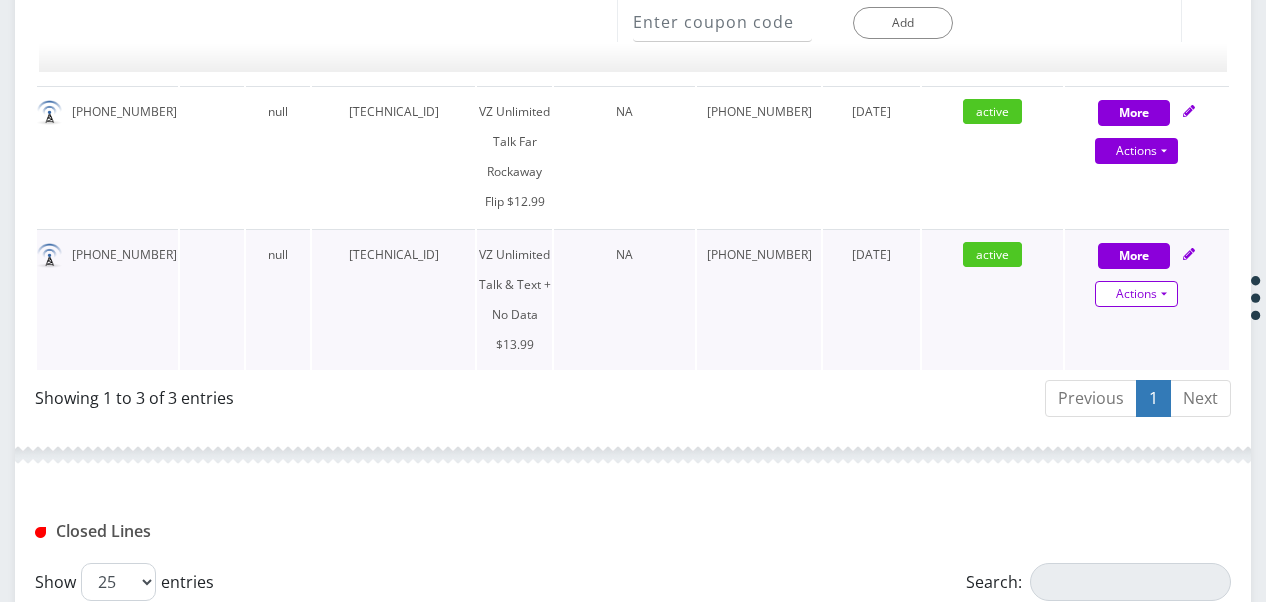 click on "Actions" at bounding box center (1136, -758) 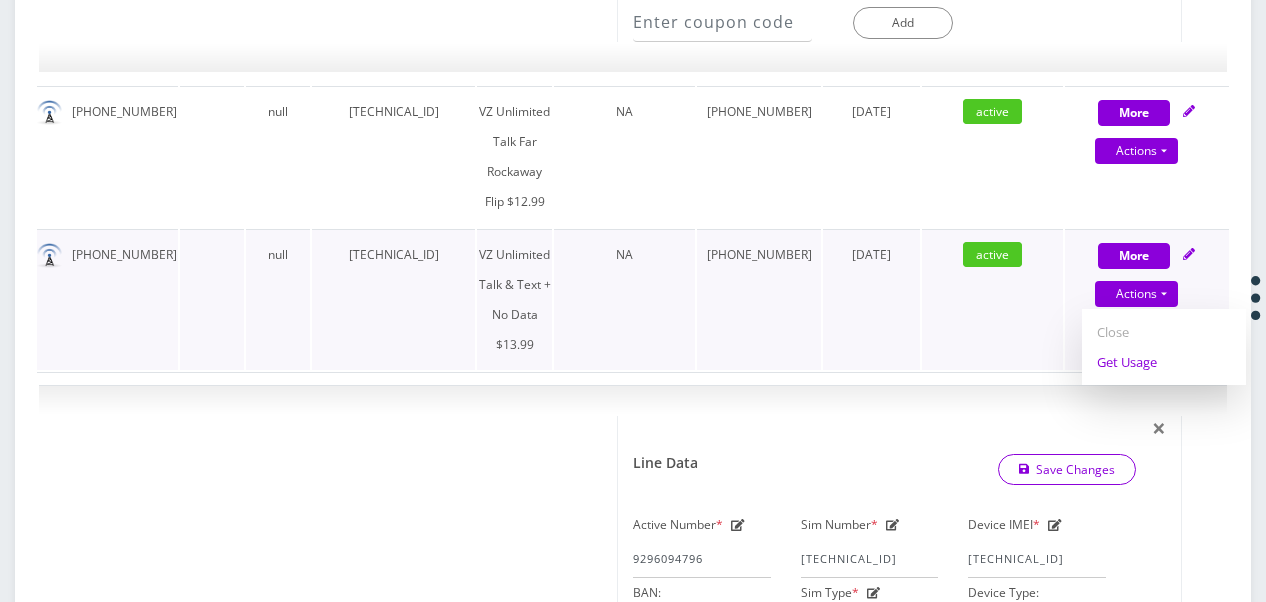 click on "Get Usage" at bounding box center [1164, 362] 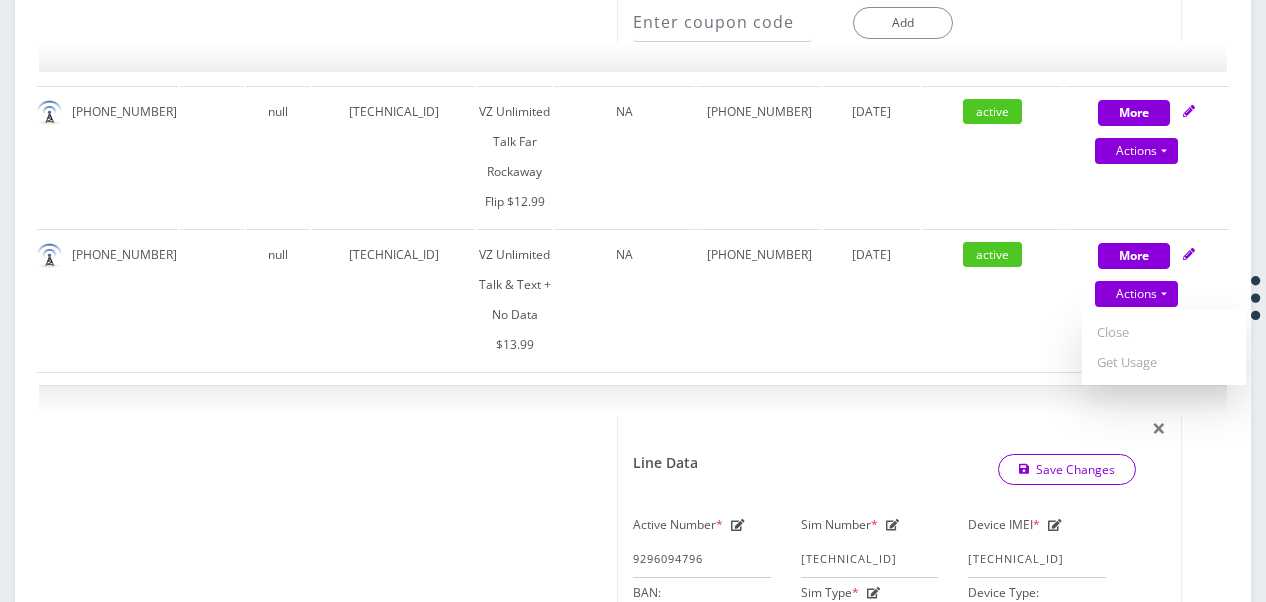 select on "365" 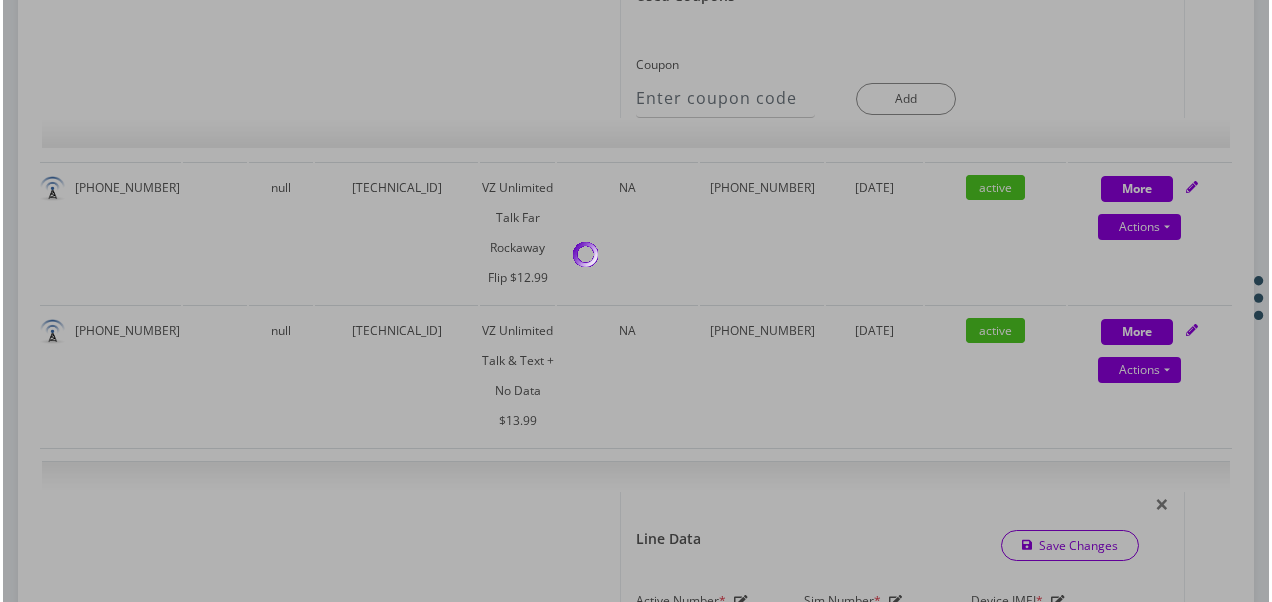 scroll, scrollTop: 1300, scrollLeft: 0, axis: vertical 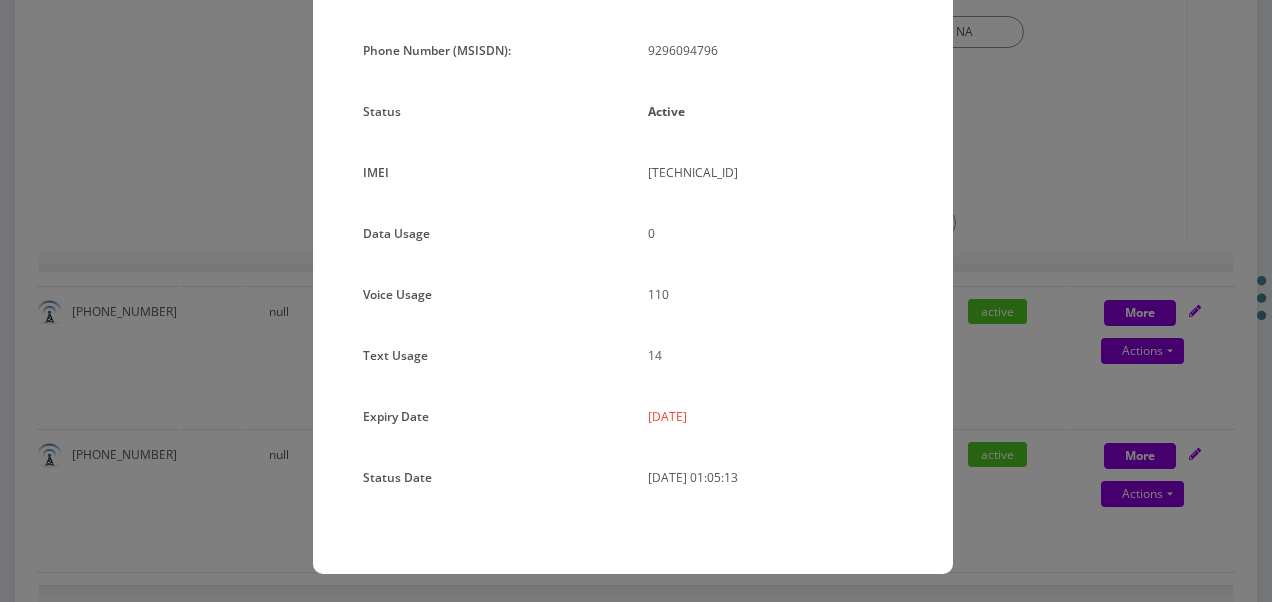 click on "×
Subscription Info
Plan Name
TT 4G Monthly Unlimited Voice & Text Plan
Phone Number (MSISDN):
9296094796
Status
Active
IMEI
016144005306921
0 14" at bounding box center [636, 301] 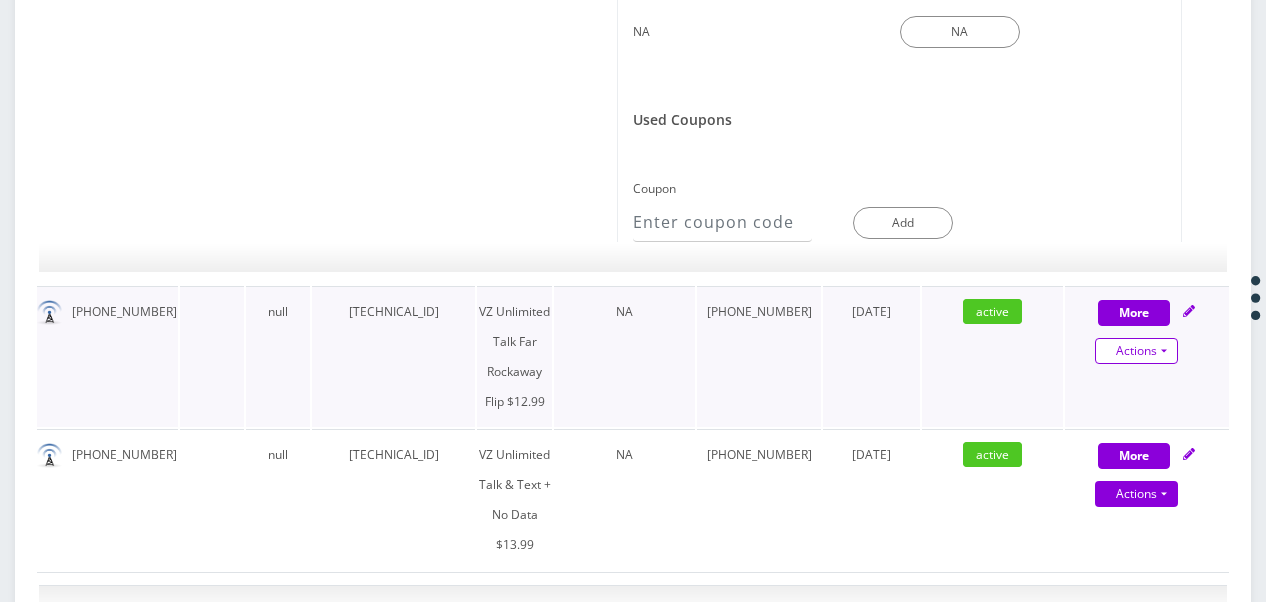 click on "Actions" at bounding box center (1136, 351) 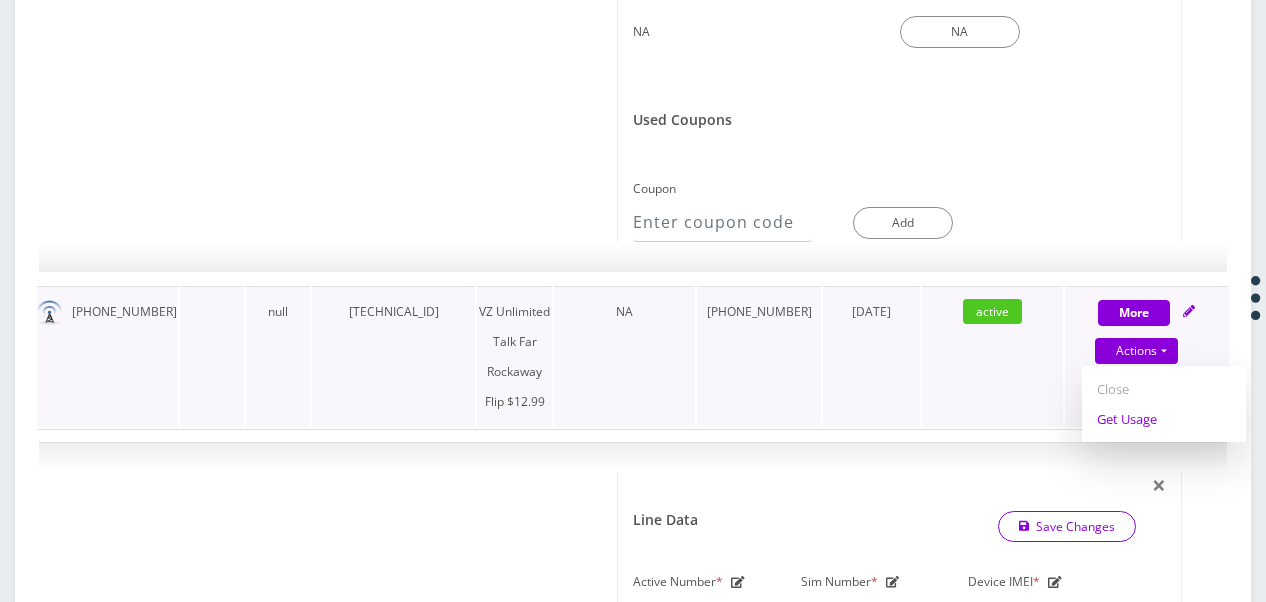 click on "Get Usage" at bounding box center [1164, 419] 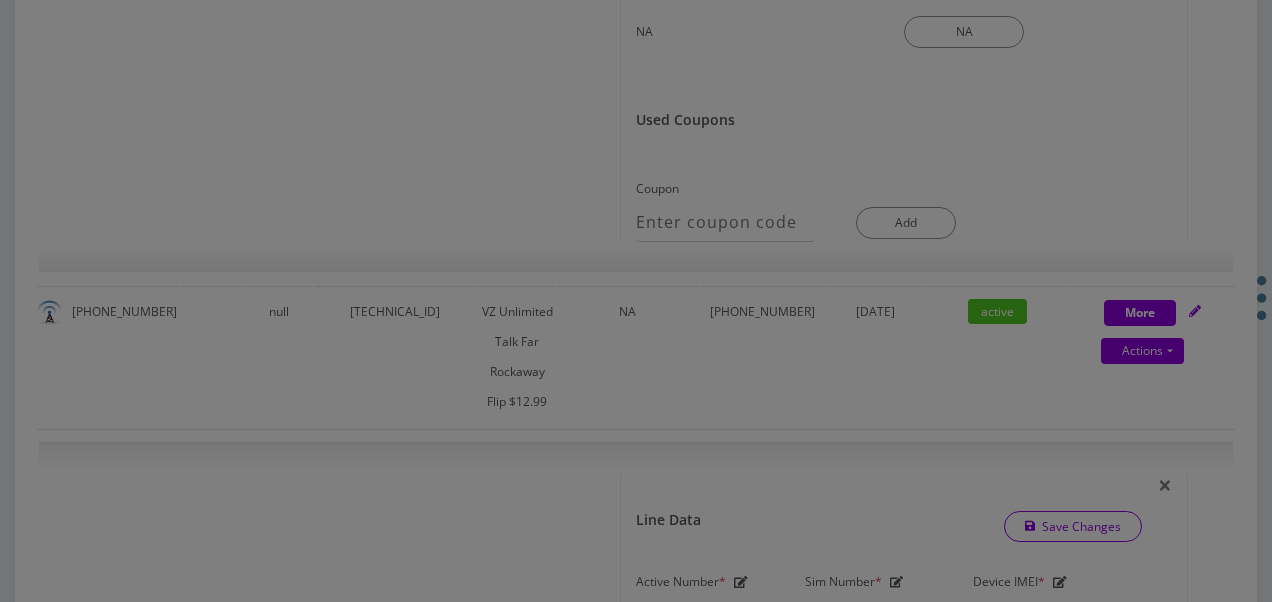 scroll, scrollTop: 0, scrollLeft: 0, axis: both 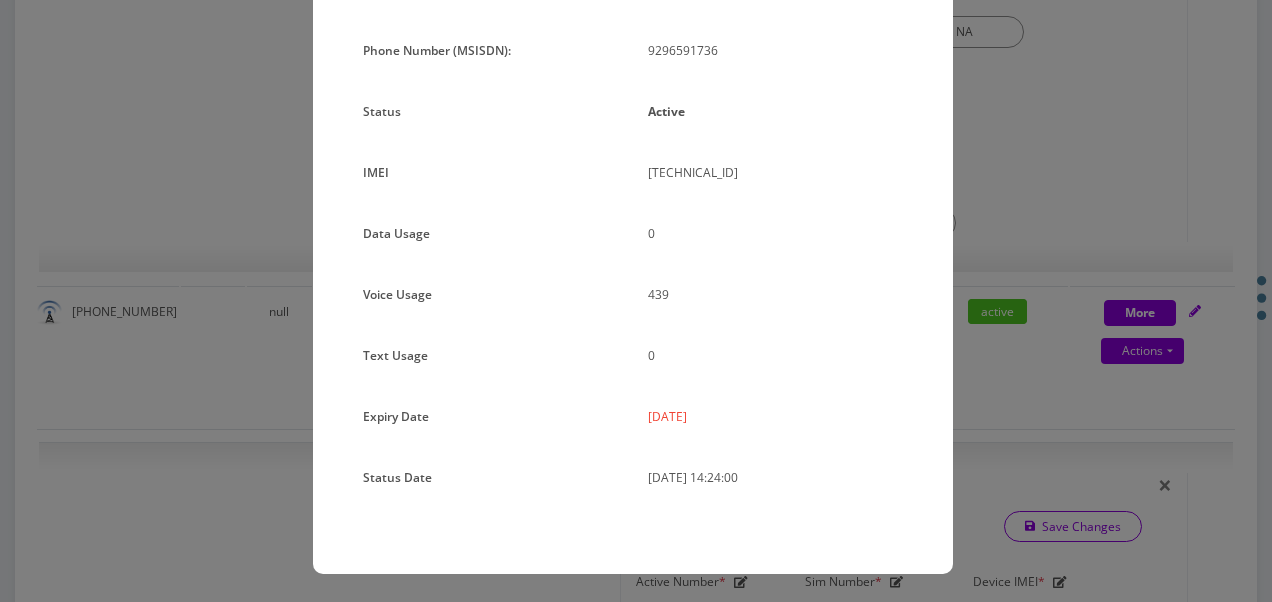 click on "×
Subscription Info
Plan Name
TT 4G Monthly Unlimited Voice Plan
Phone Number (MSISDN):
9296591736
Status
Active
IMEI
359908109633462
Data Usage" at bounding box center [636, 301] 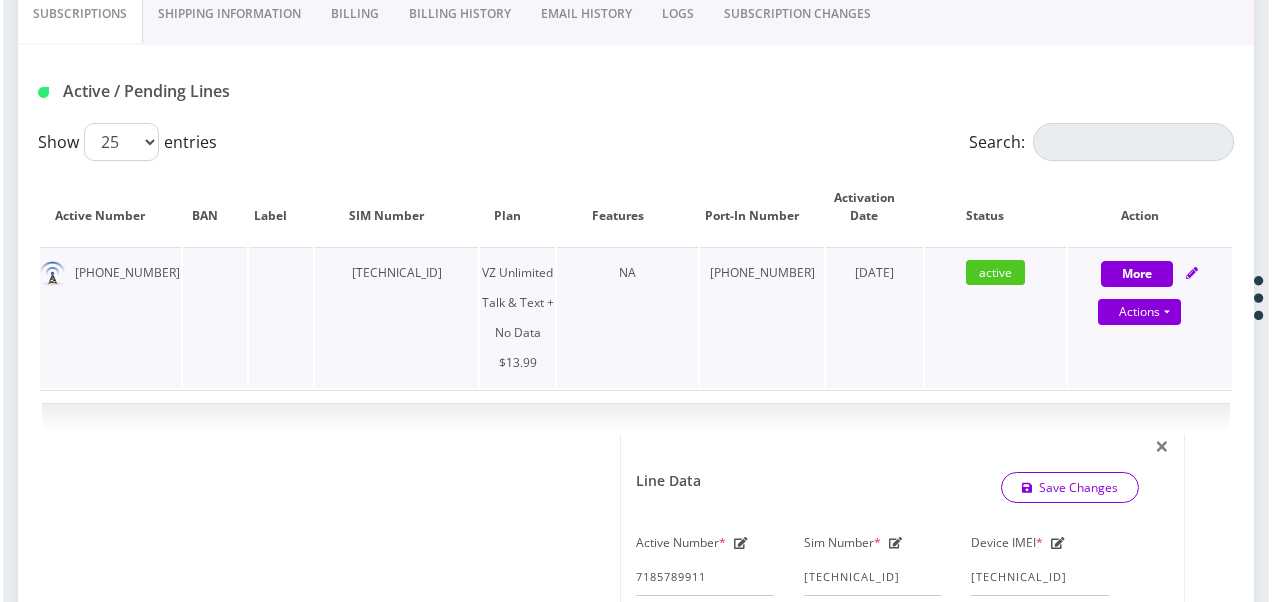 scroll, scrollTop: 400, scrollLeft: 0, axis: vertical 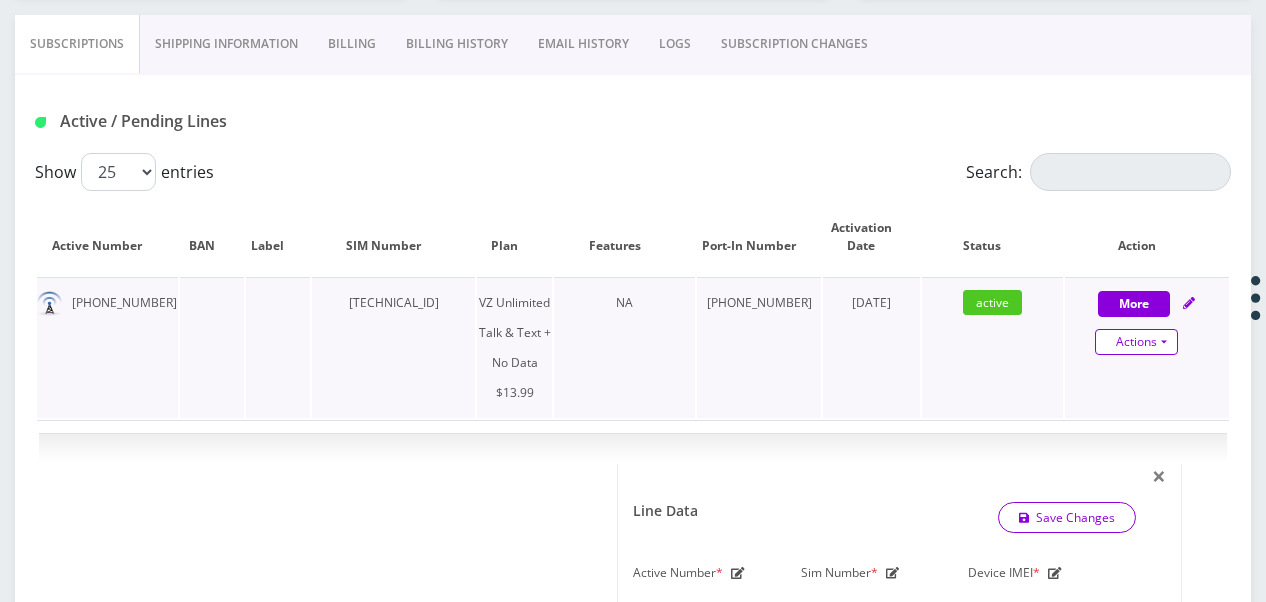 click on "Actions" at bounding box center [1136, 342] 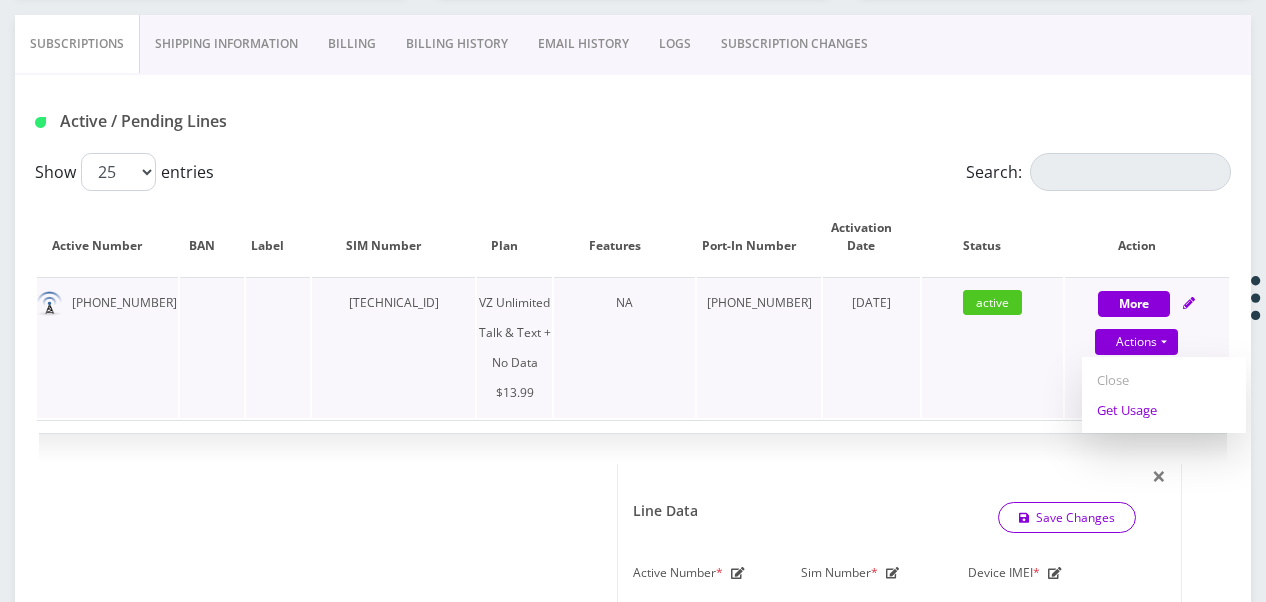 click on "Get Usage" at bounding box center (1164, 410) 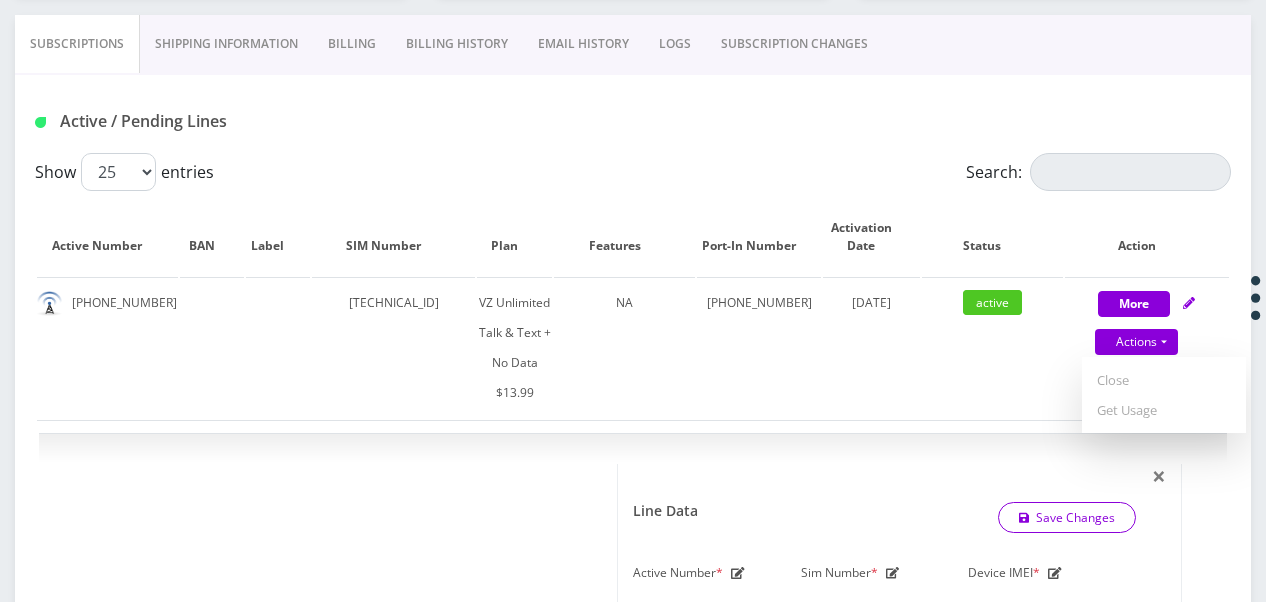 select on "365" 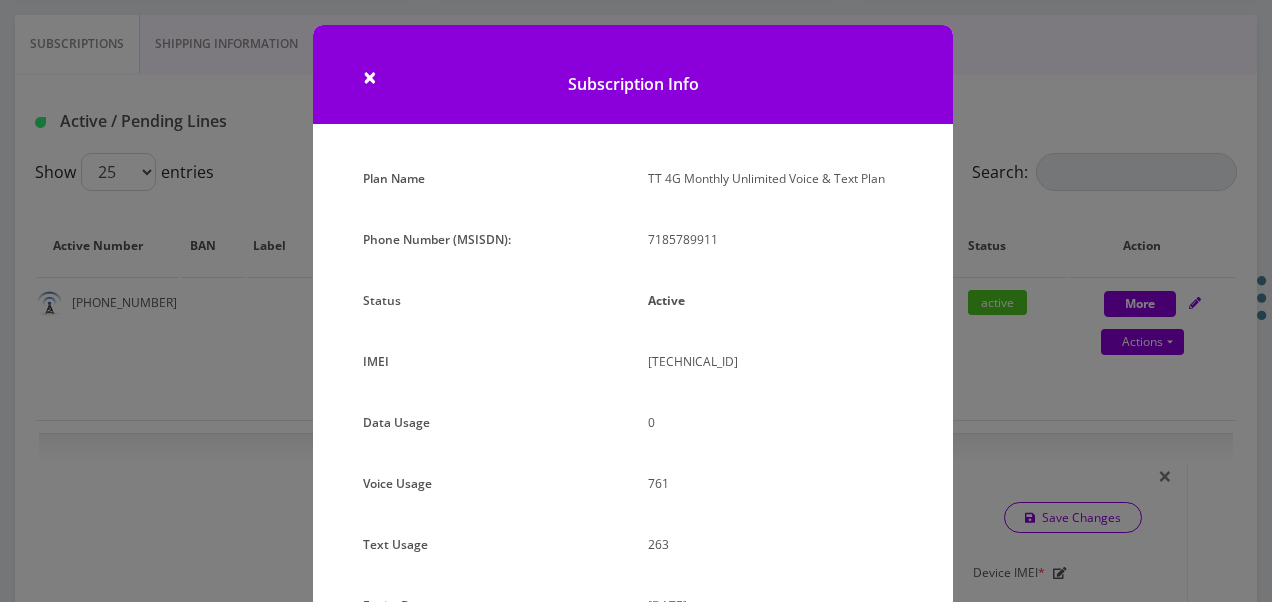 scroll, scrollTop: 0, scrollLeft: 0, axis: both 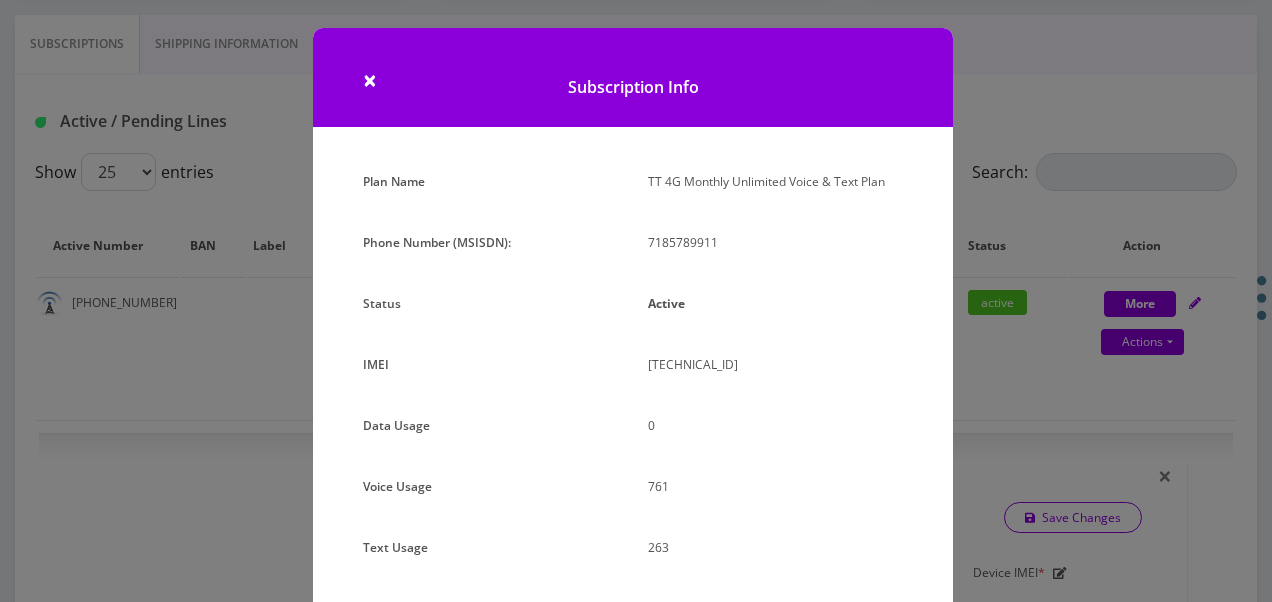click on "×
Subscription Info
Plan Name
TT 4G Monthly Unlimited Voice & Text Plan
Phone Number (MSISDN):
7185789911
Status
Active
IMEI
016144004022420
0" at bounding box center [636, 301] 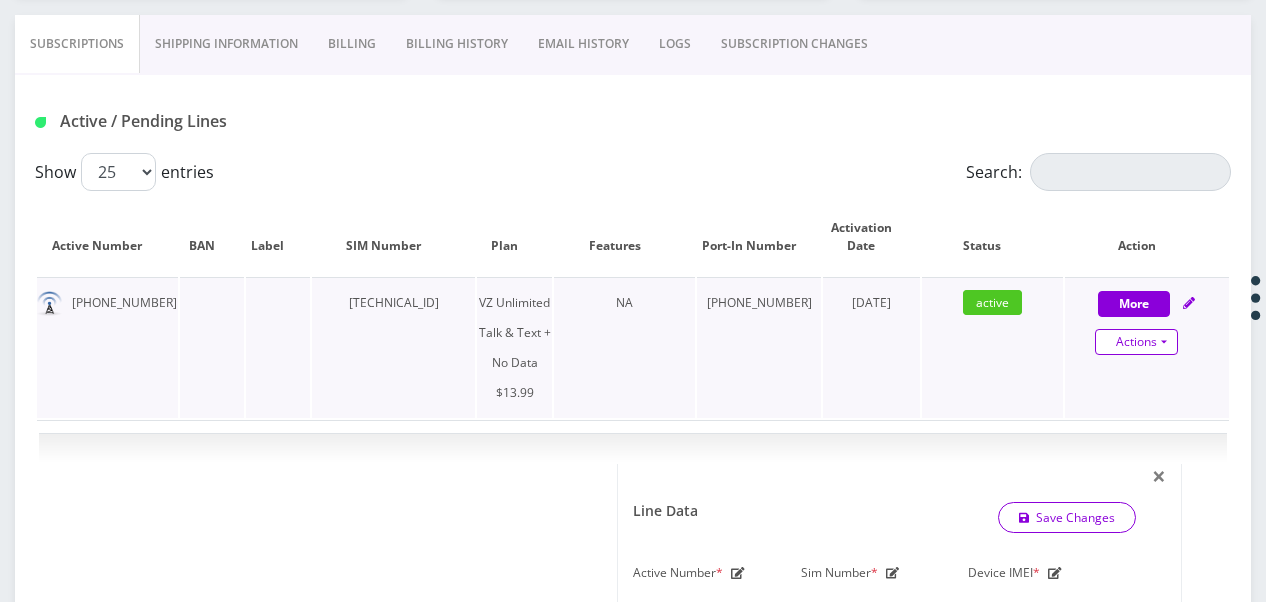 click on "Actions" at bounding box center (1136, 342) 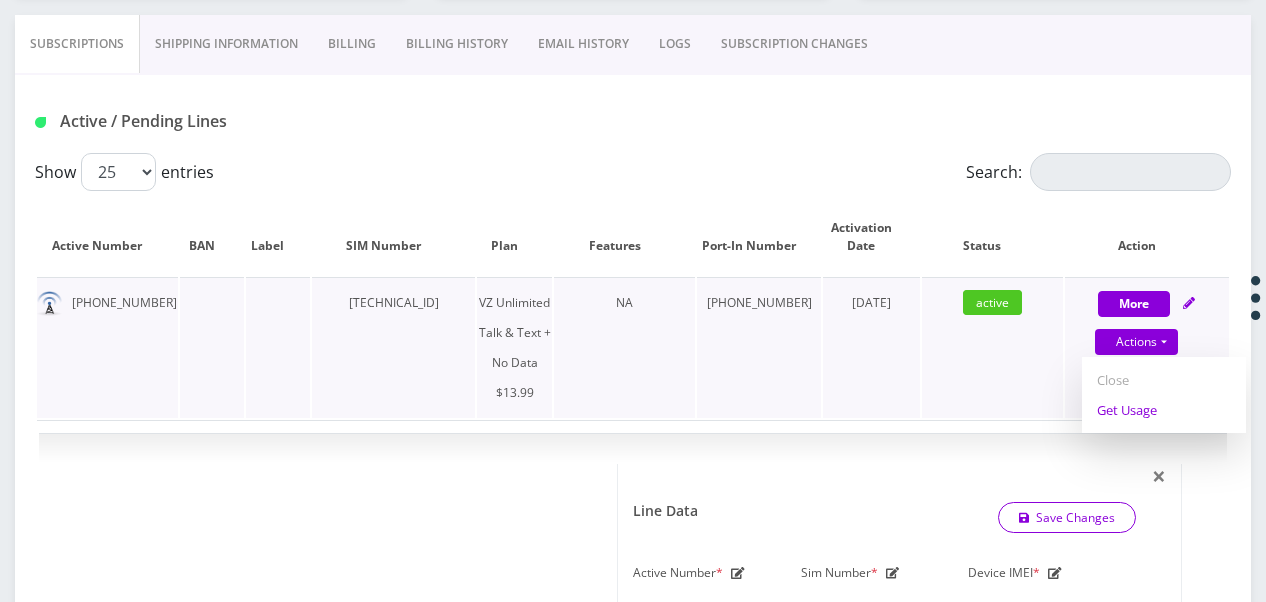 click on "Get Usage" at bounding box center (1164, 410) 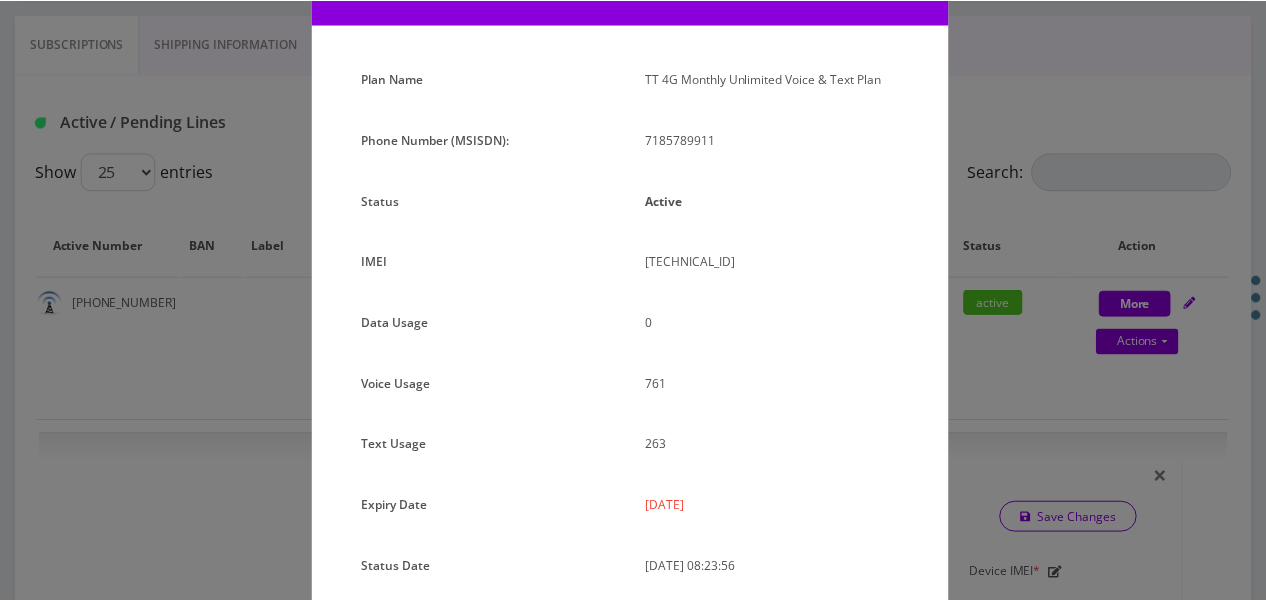 scroll, scrollTop: 192, scrollLeft: 0, axis: vertical 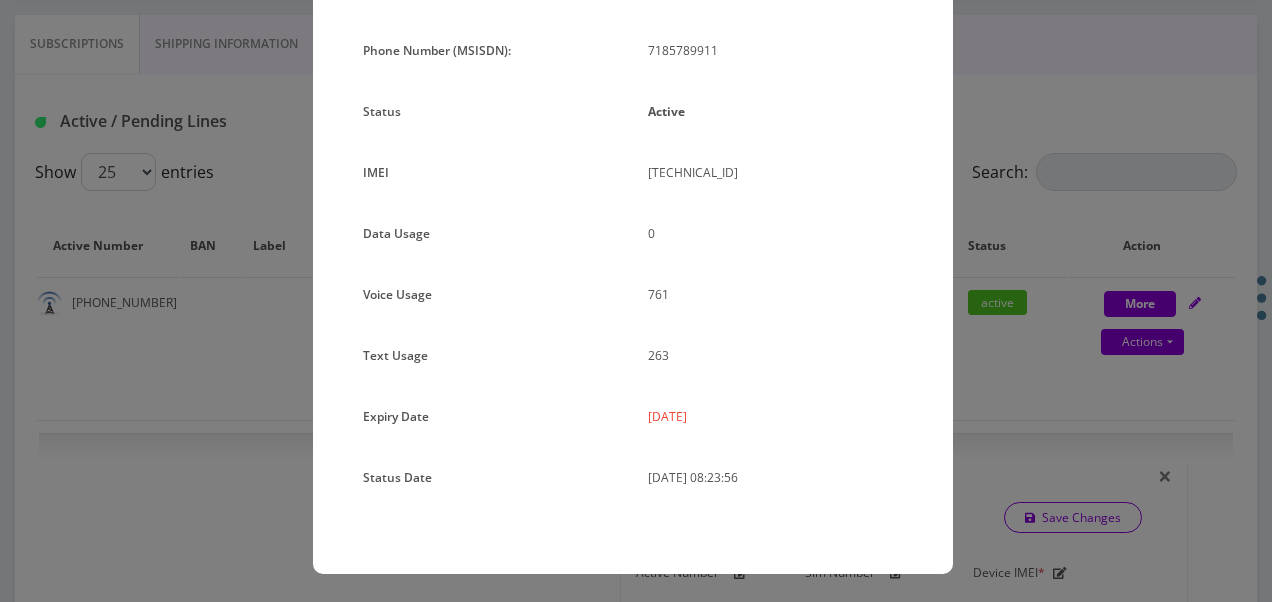 click on "×
Subscription Info
Plan Name
TT 4G Monthly Unlimited Voice & Text Plan
Phone Number (MSISDN):
7185789911
Status
Active
IMEI
016144004022420
0" at bounding box center [636, 301] 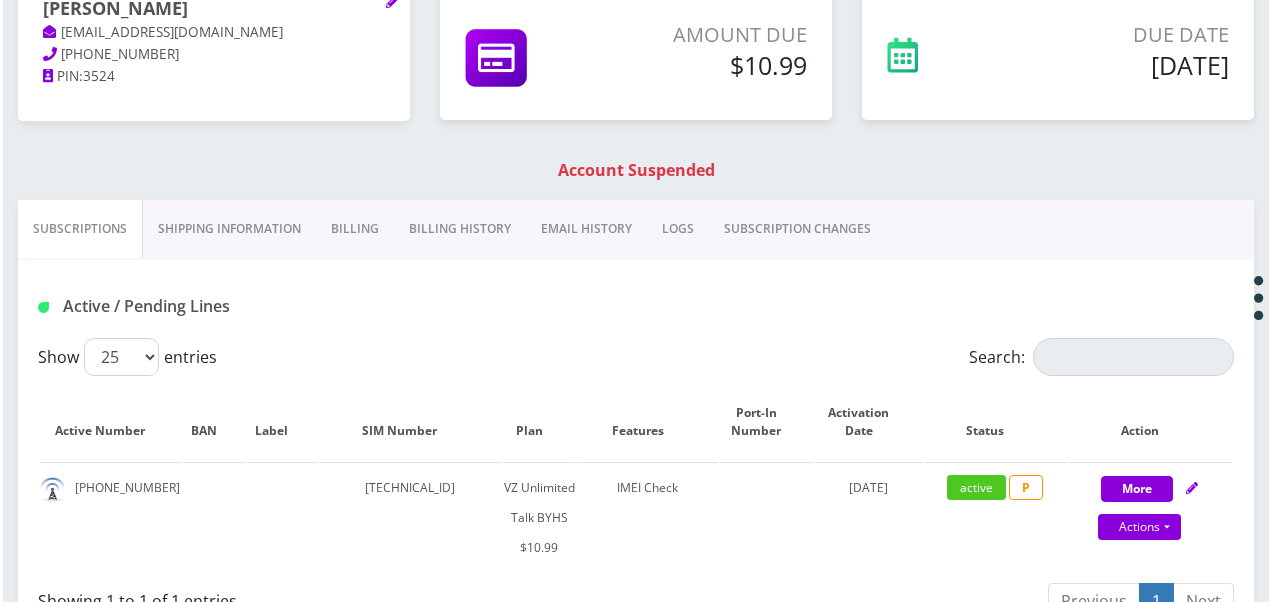 scroll, scrollTop: 500, scrollLeft: 0, axis: vertical 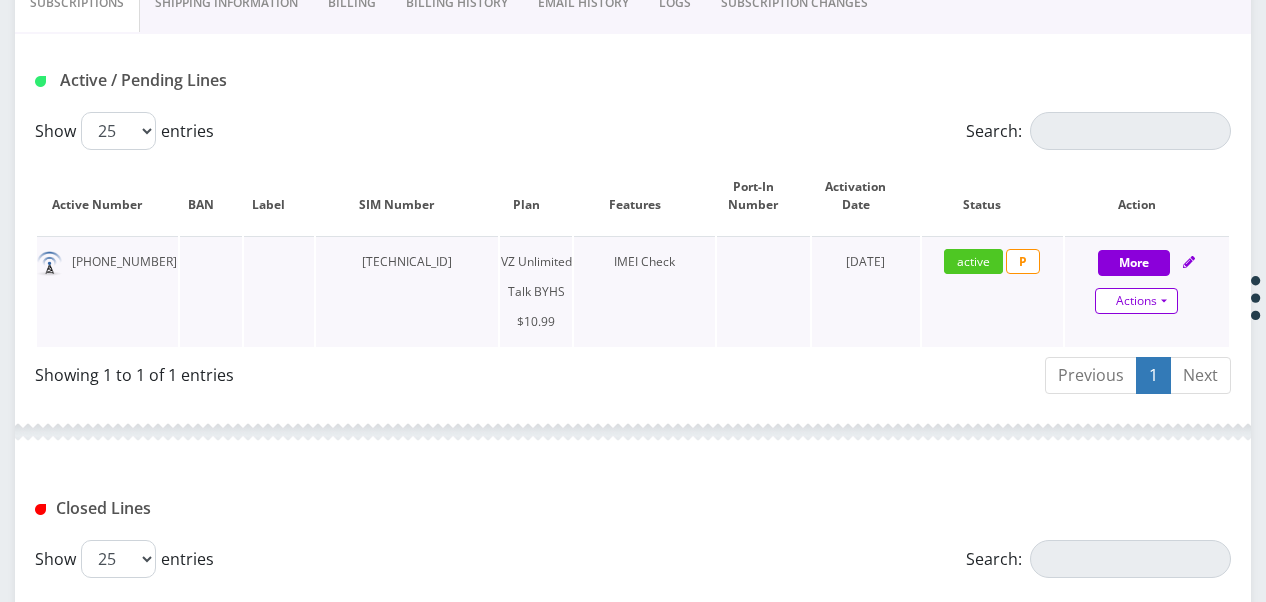 click on "Actions" at bounding box center (1136, 301) 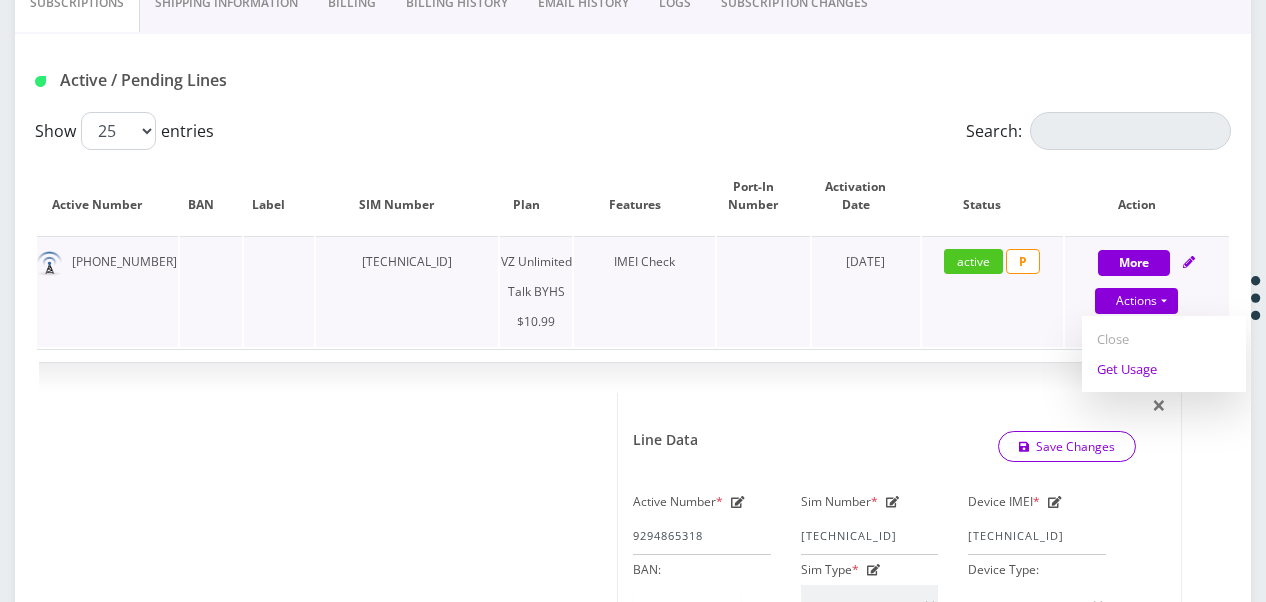 click on "Get Usage" at bounding box center [1164, 369] 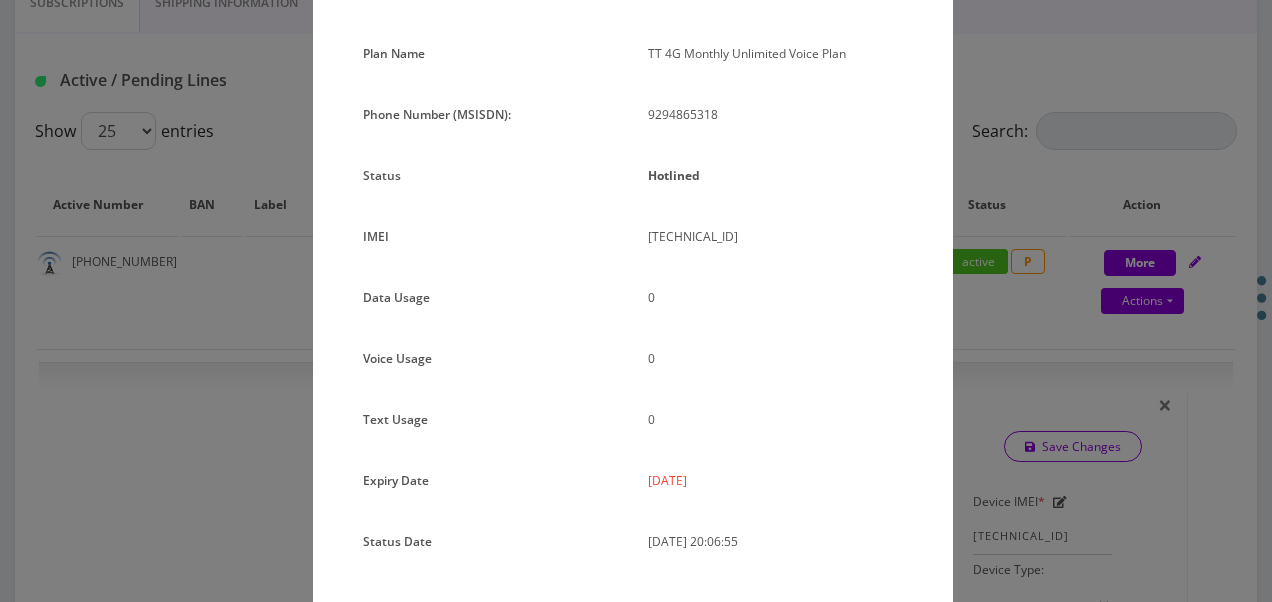 scroll, scrollTop: 192, scrollLeft: 0, axis: vertical 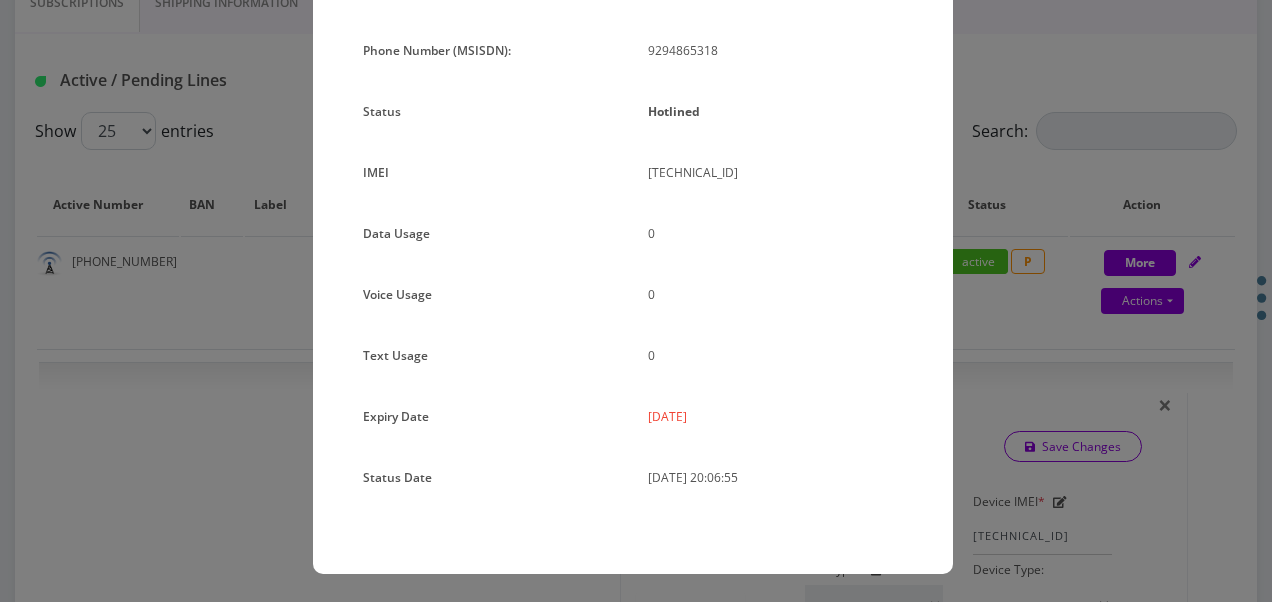 click on "×
Subscription Info
Plan Name
TT 4G Monthly Unlimited Voice Plan
Phone Number (MSISDN):
9294865318
Status
Hotlined
IMEI
[TECHNICAL_ID]
0 0 0" at bounding box center [636, 301] 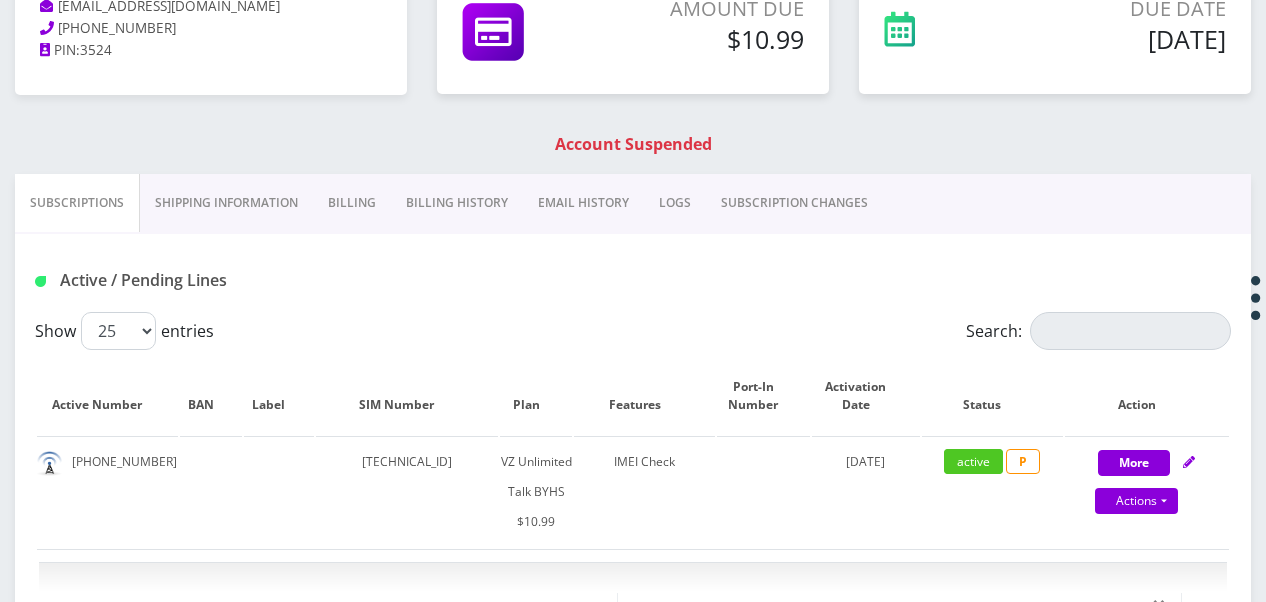 scroll, scrollTop: 0, scrollLeft: 0, axis: both 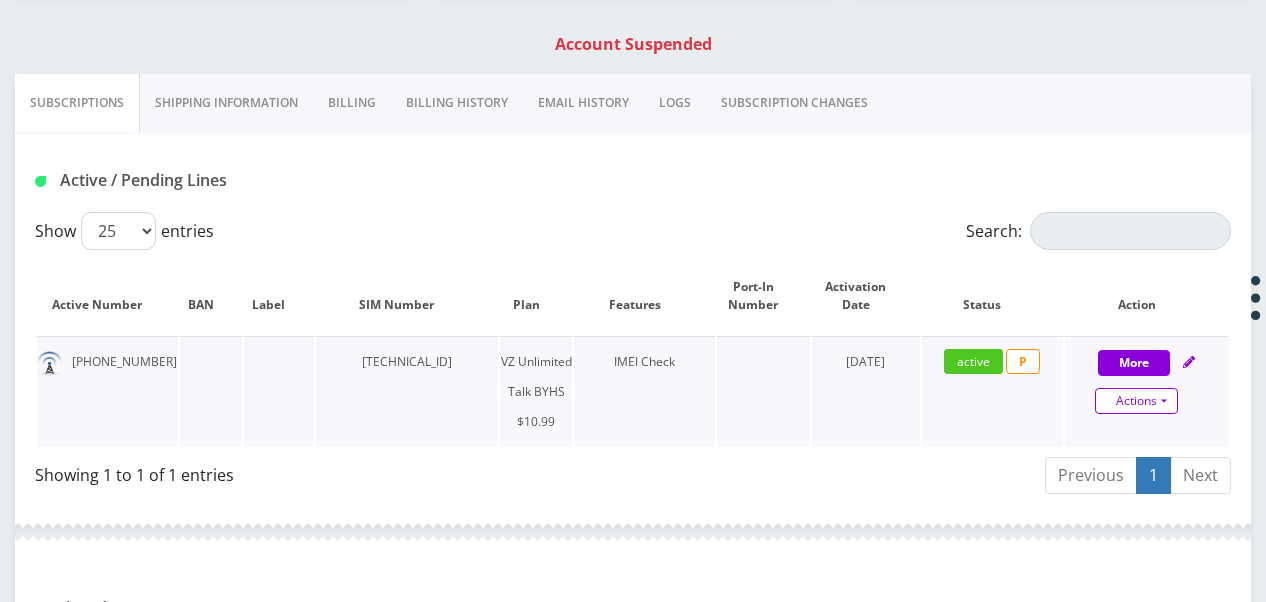 click on "Actions" at bounding box center [1136, 401] 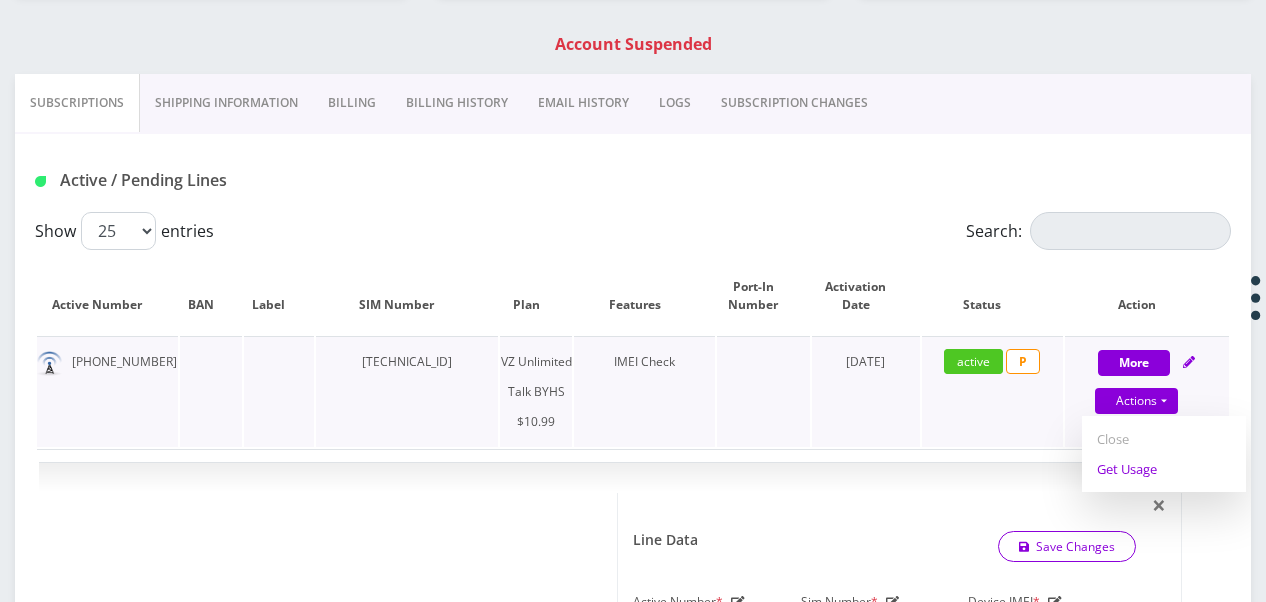 click on "Get Usage" at bounding box center [1164, 469] 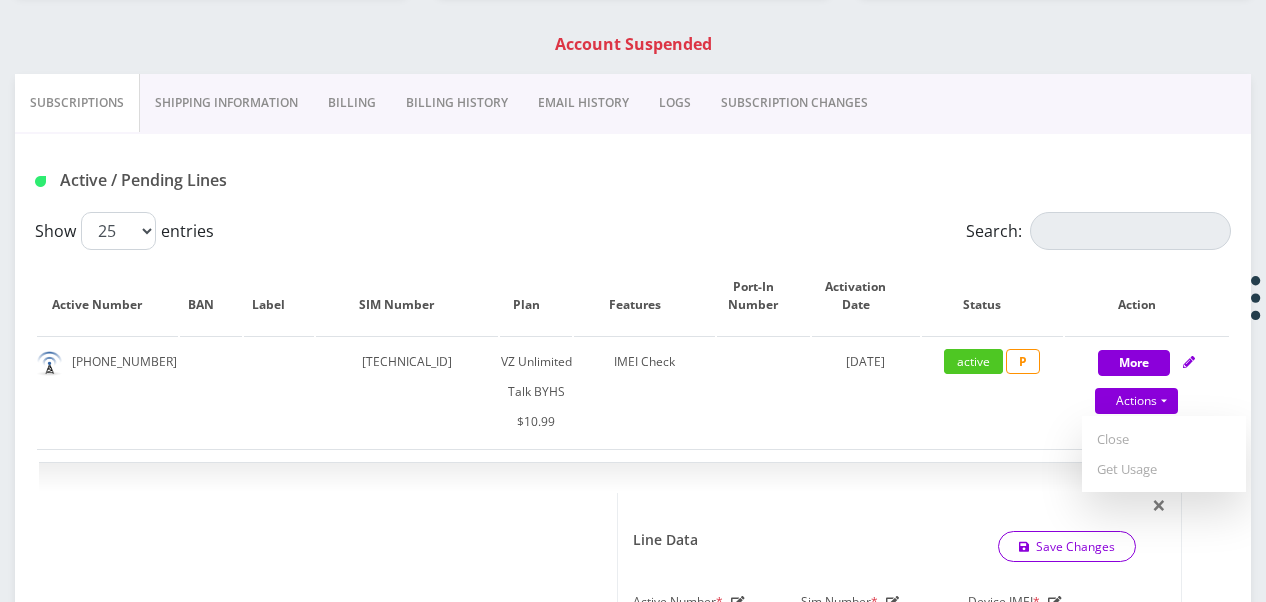 select on "467" 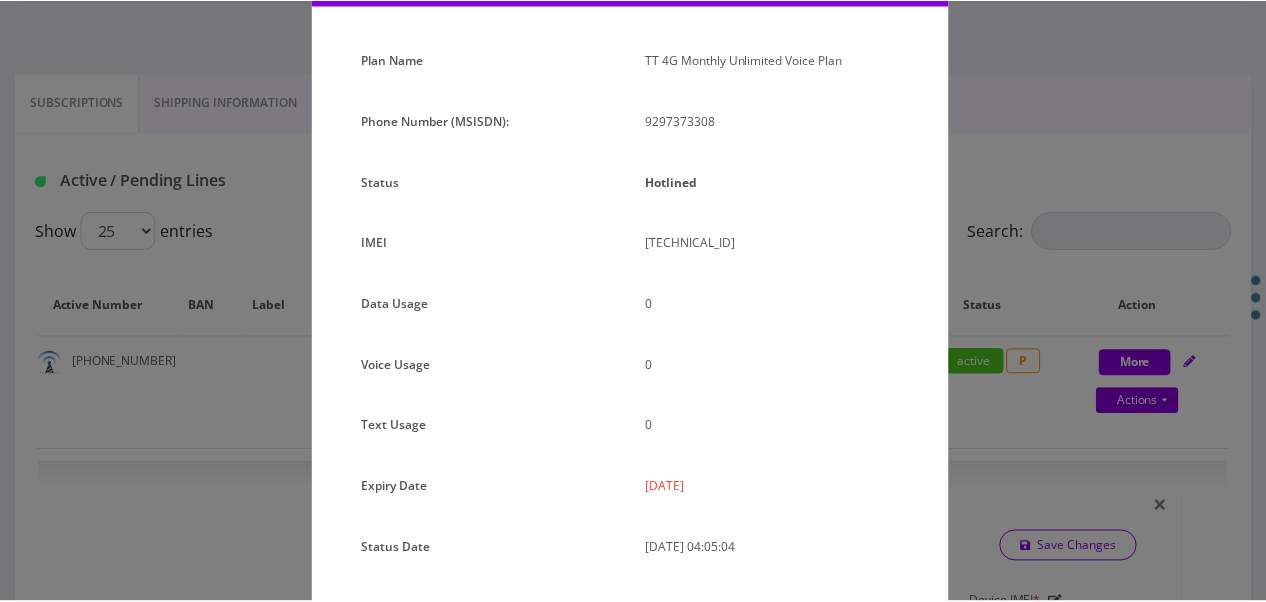 scroll, scrollTop: 192, scrollLeft: 0, axis: vertical 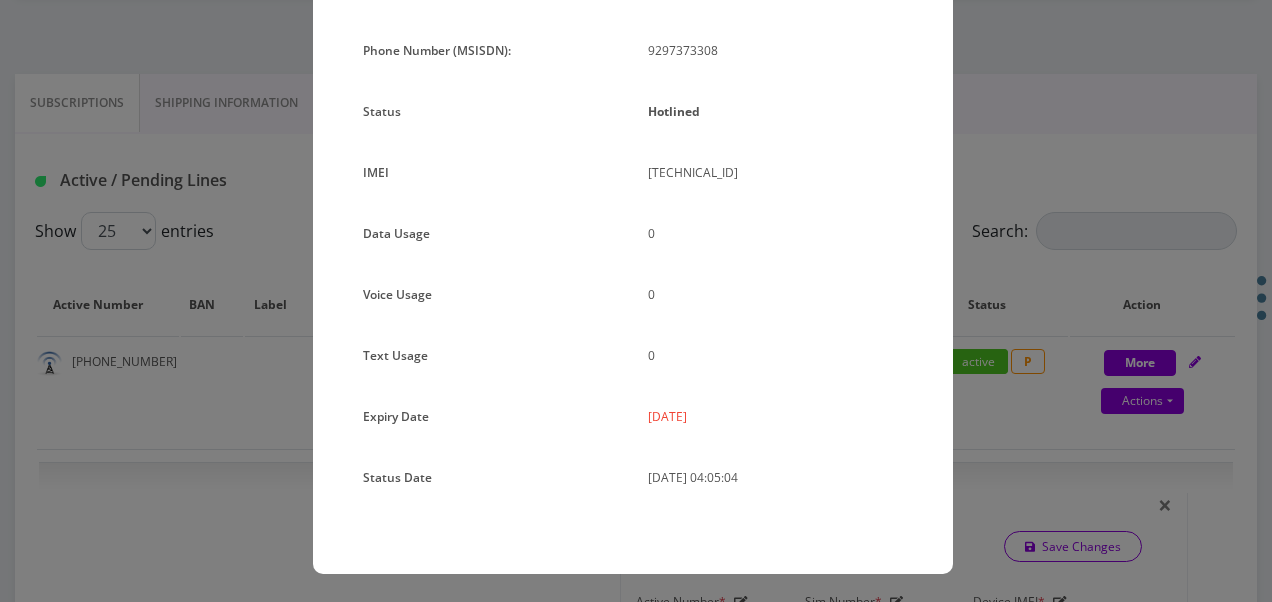 click on "×
Subscription Info
Plan Name
TT 4G Monthly Unlimited Voice Plan
Phone Number (MSISDN):
9297373308
Status
Hotlined
IMEI
[TECHNICAL_ID]
0 0 0" at bounding box center [636, 301] 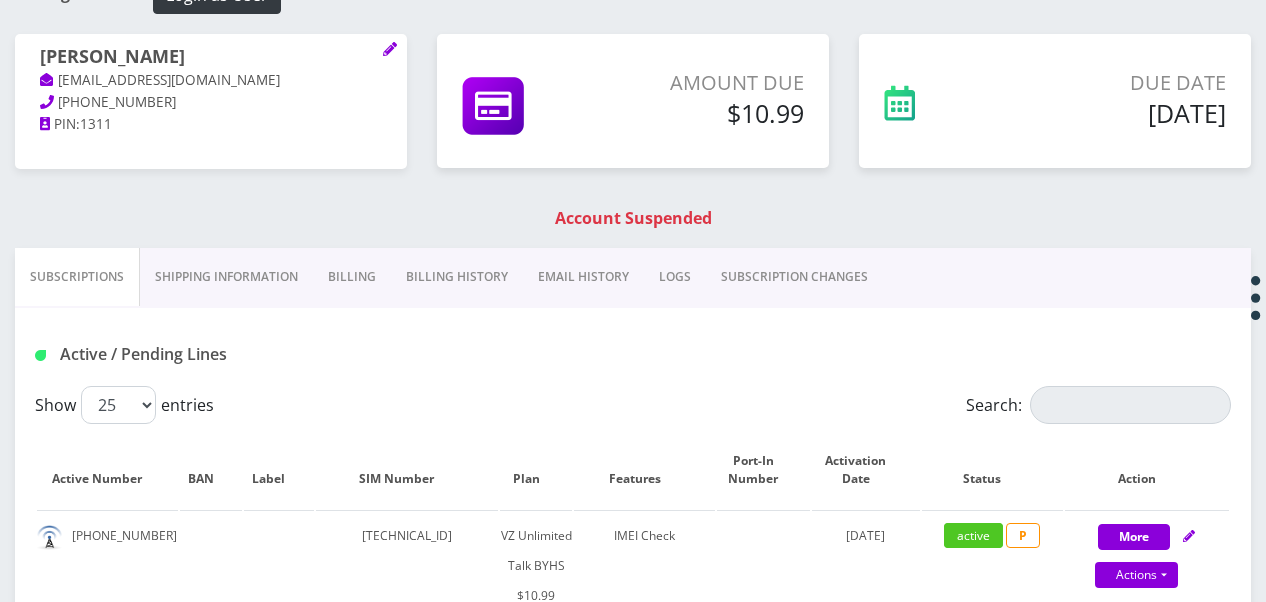 scroll, scrollTop: 200, scrollLeft: 0, axis: vertical 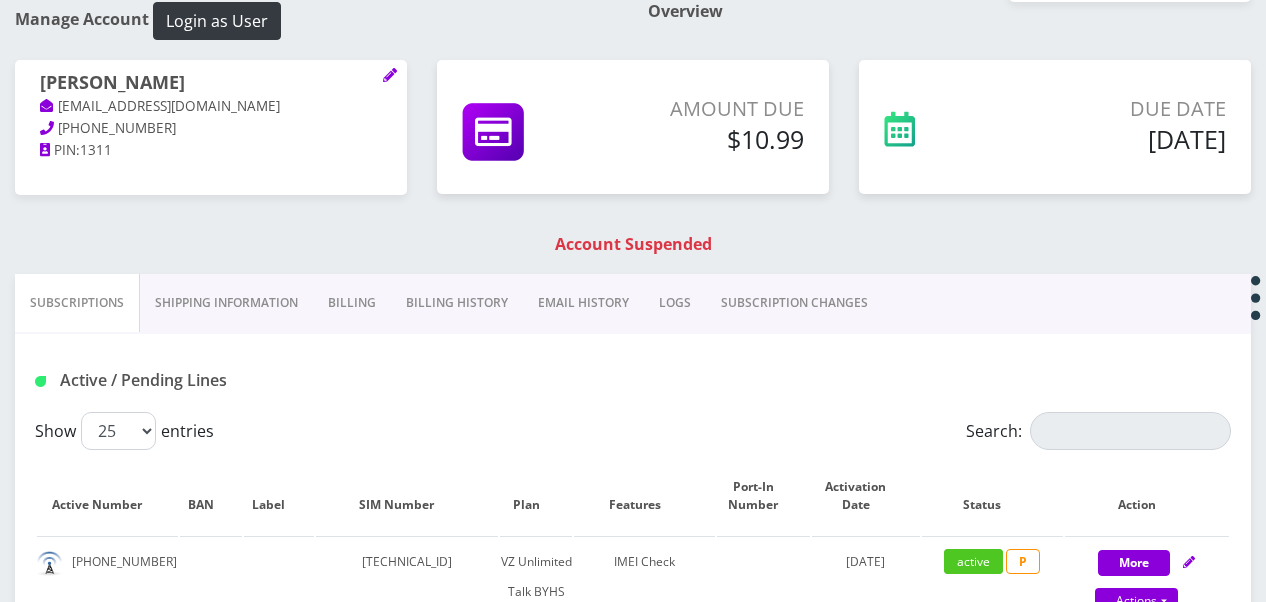 click on "Billing" at bounding box center [352, 303] 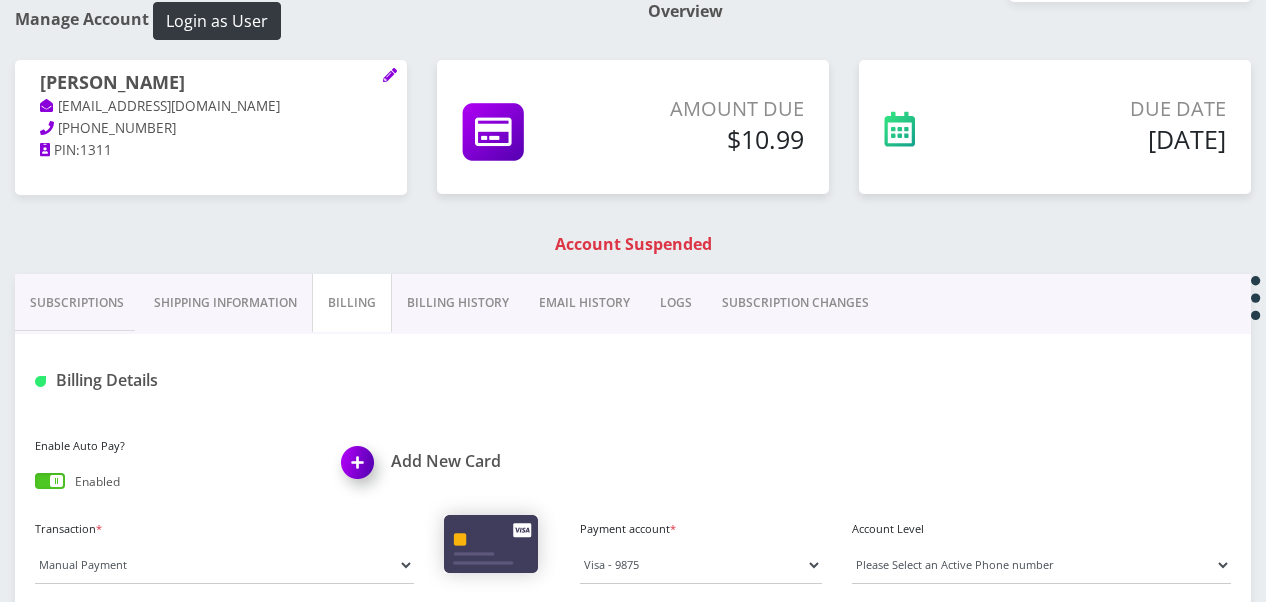 click on "Billing History" at bounding box center [458, 303] 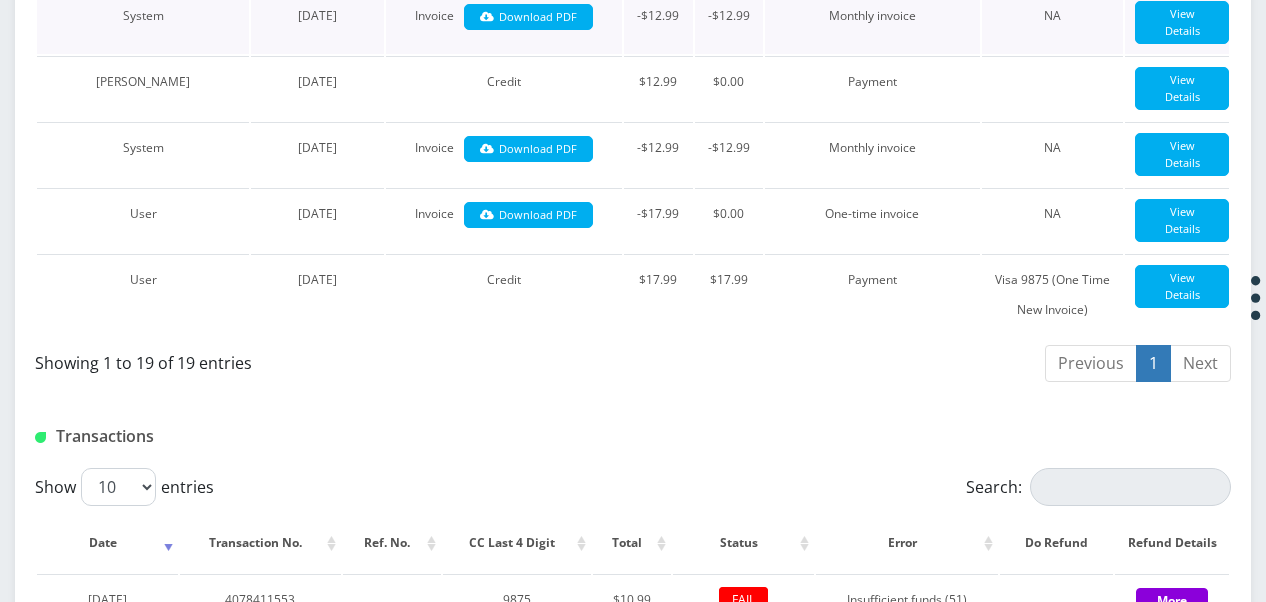scroll, scrollTop: 1800, scrollLeft: 0, axis: vertical 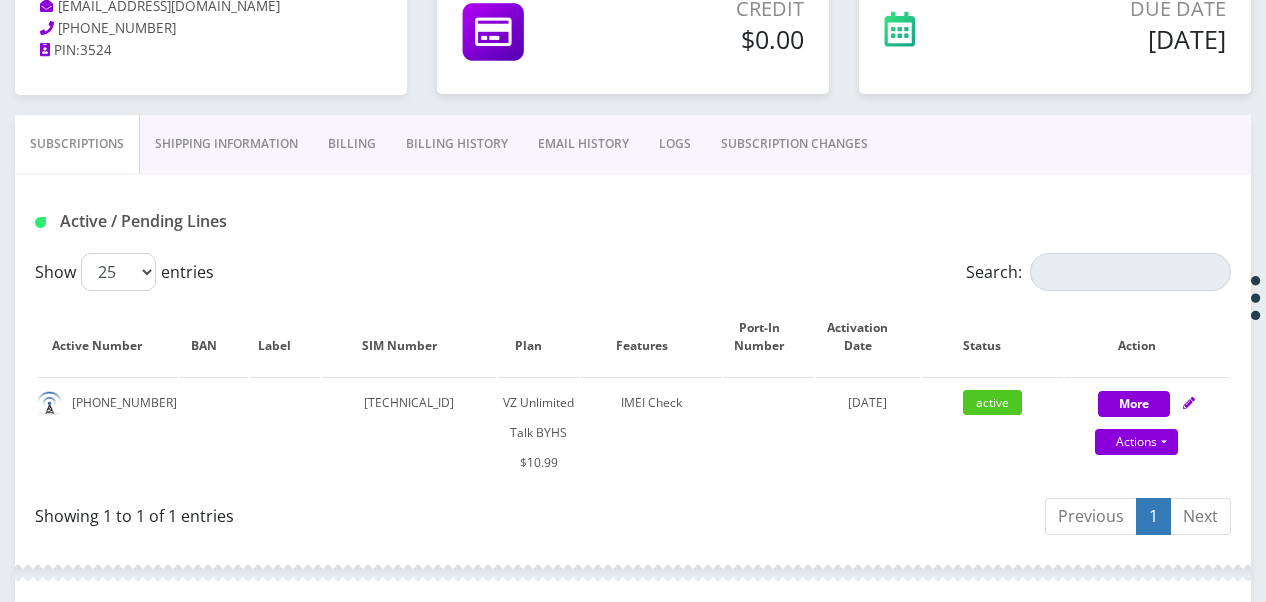 click on "SUBSCRIPTION CHANGES" at bounding box center [794, 144] 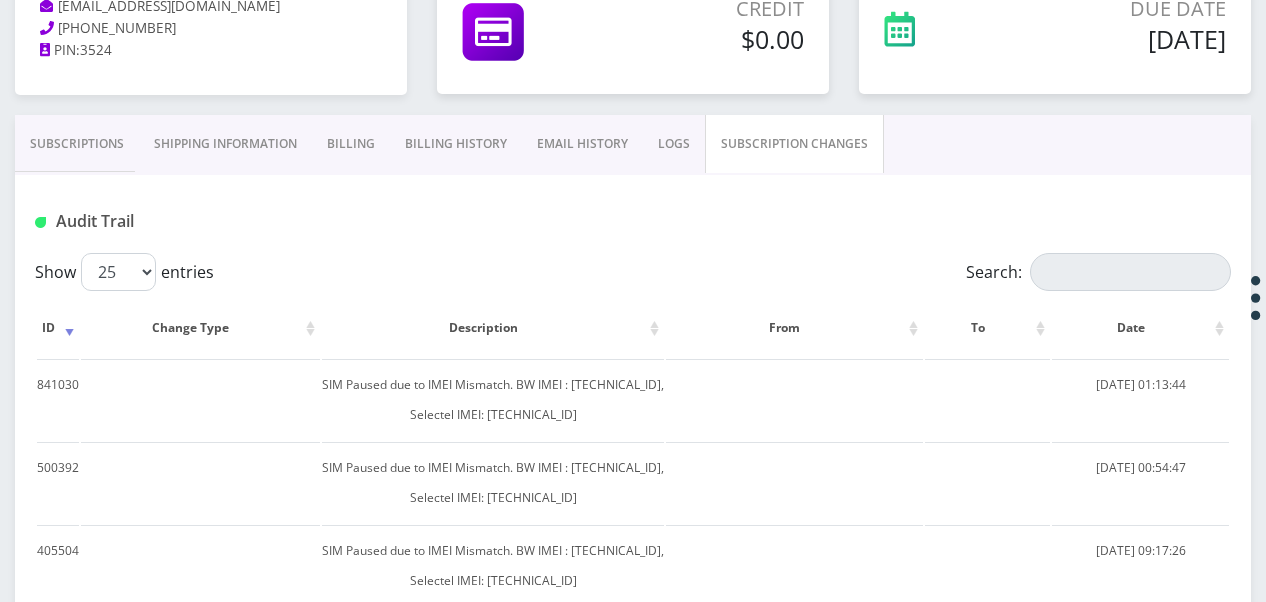 click on "Subscriptions" at bounding box center [77, 144] 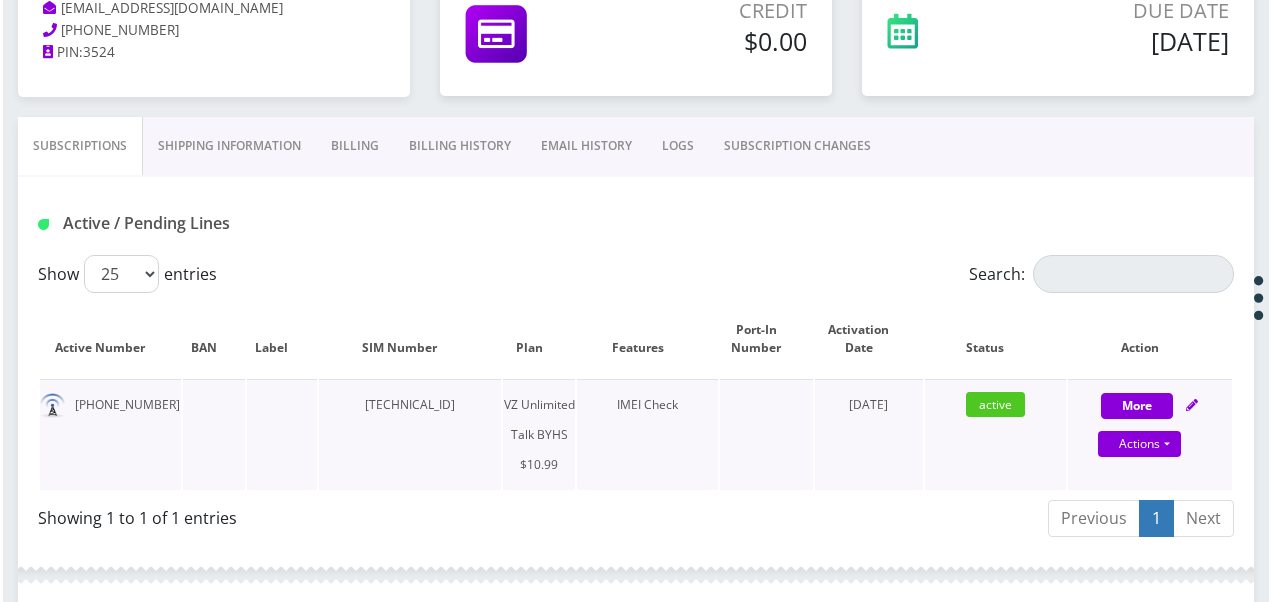 scroll, scrollTop: 300, scrollLeft: 0, axis: vertical 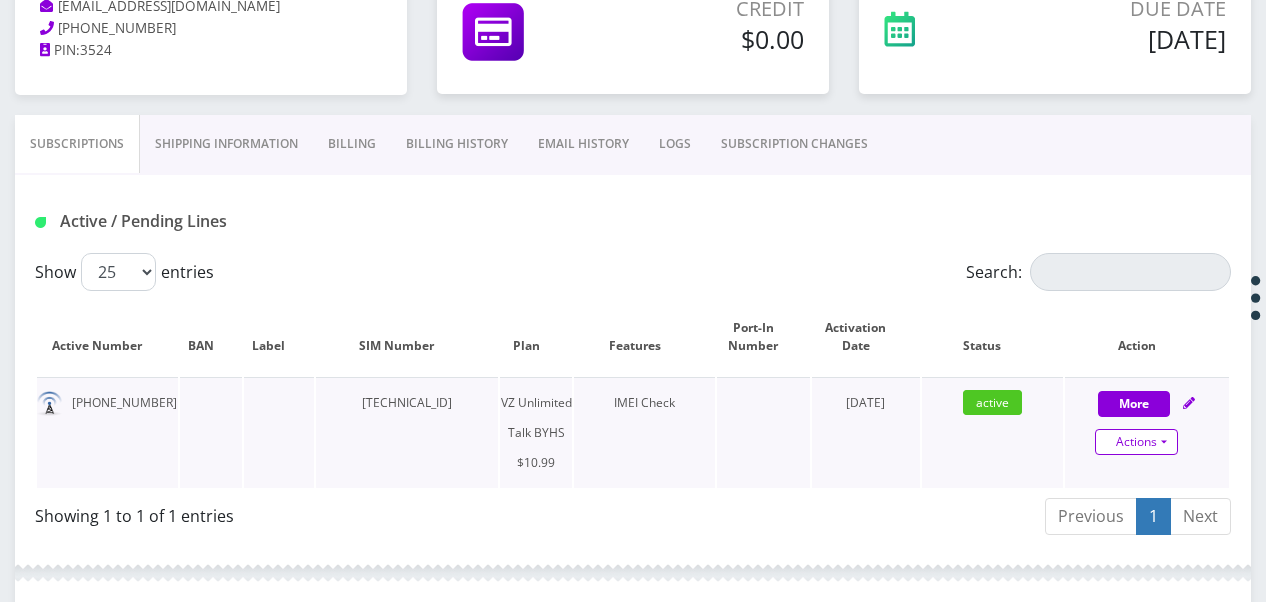 click on "Actions
Suspend
Close Unpause Get Usage" at bounding box center [1137, 443] 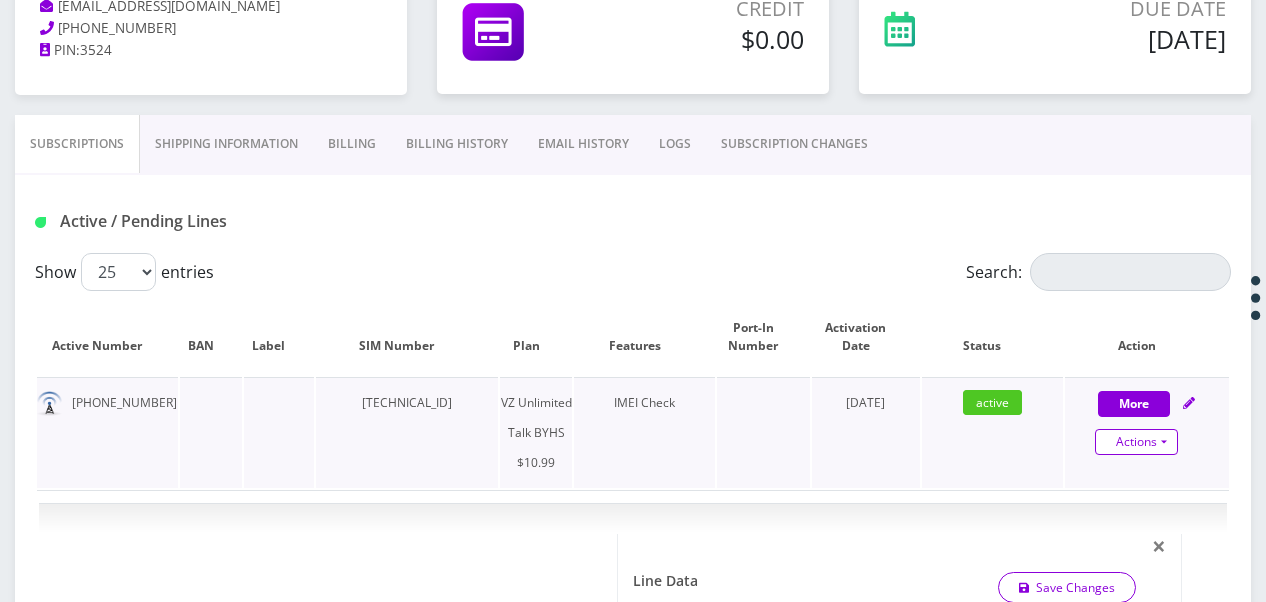 click on "Actions" at bounding box center (1136, 442) 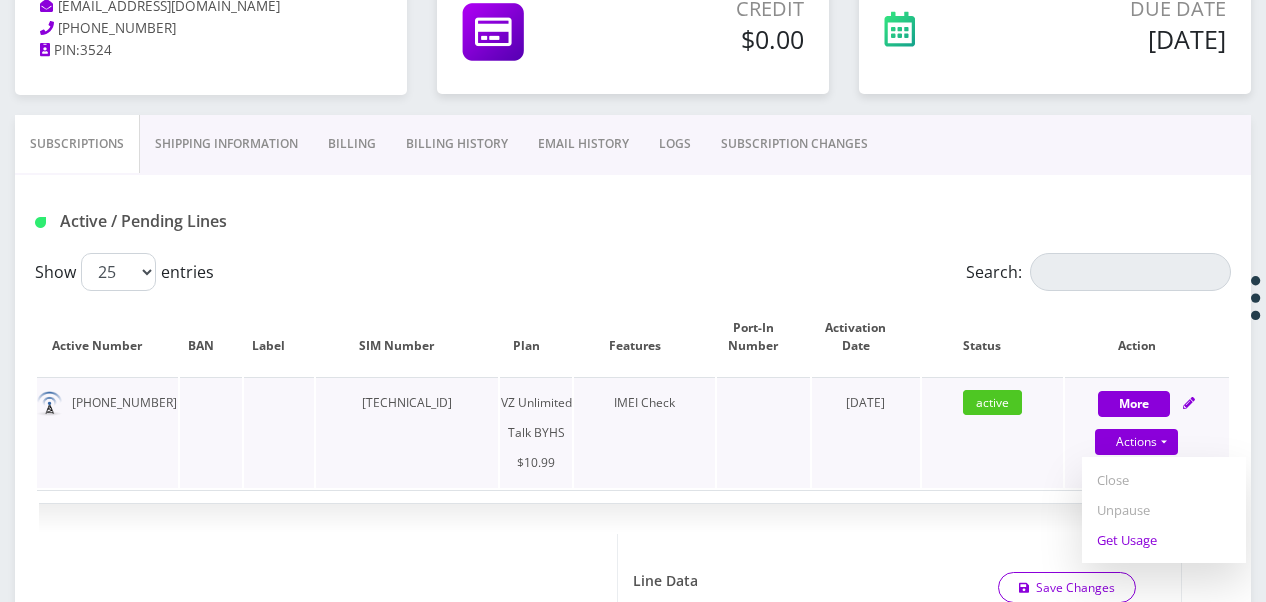 click on "Get Usage" at bounding box center (1164, 540) 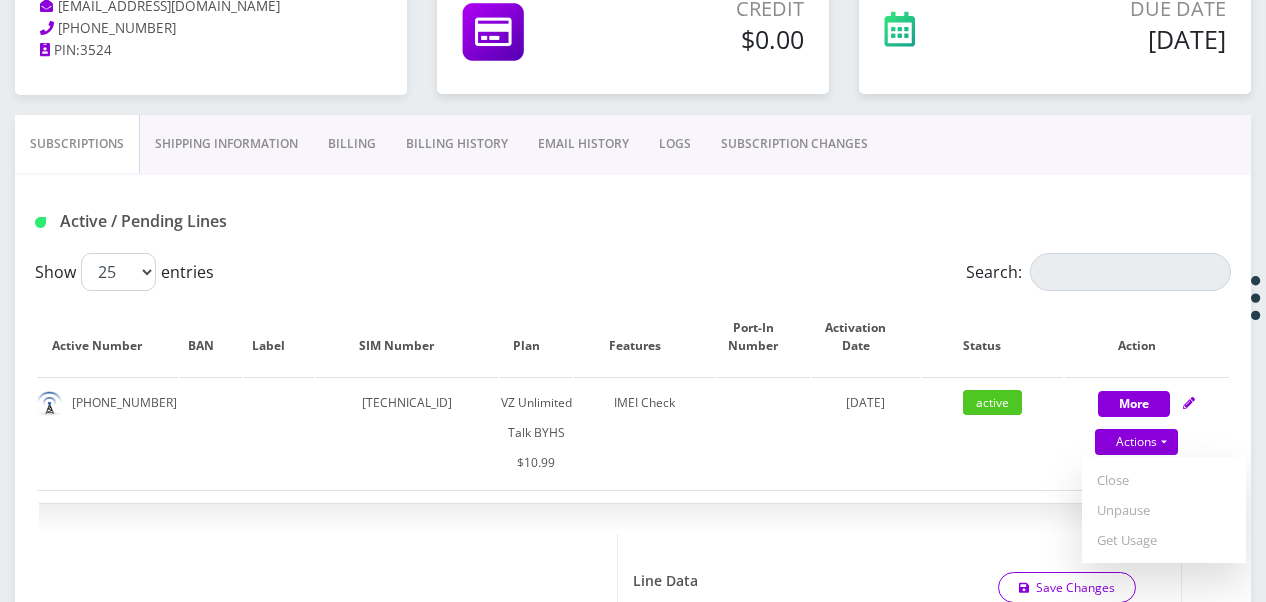 select on "467" 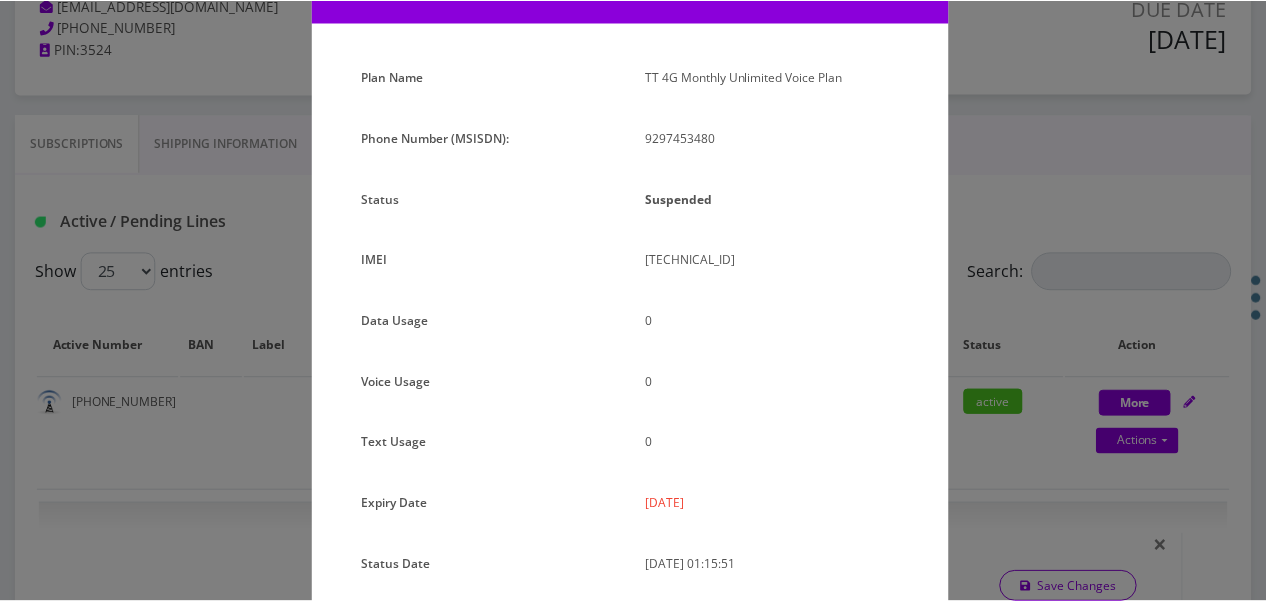 scroll, scrollTop: 192, scrollLeft: 0, axis: vertical 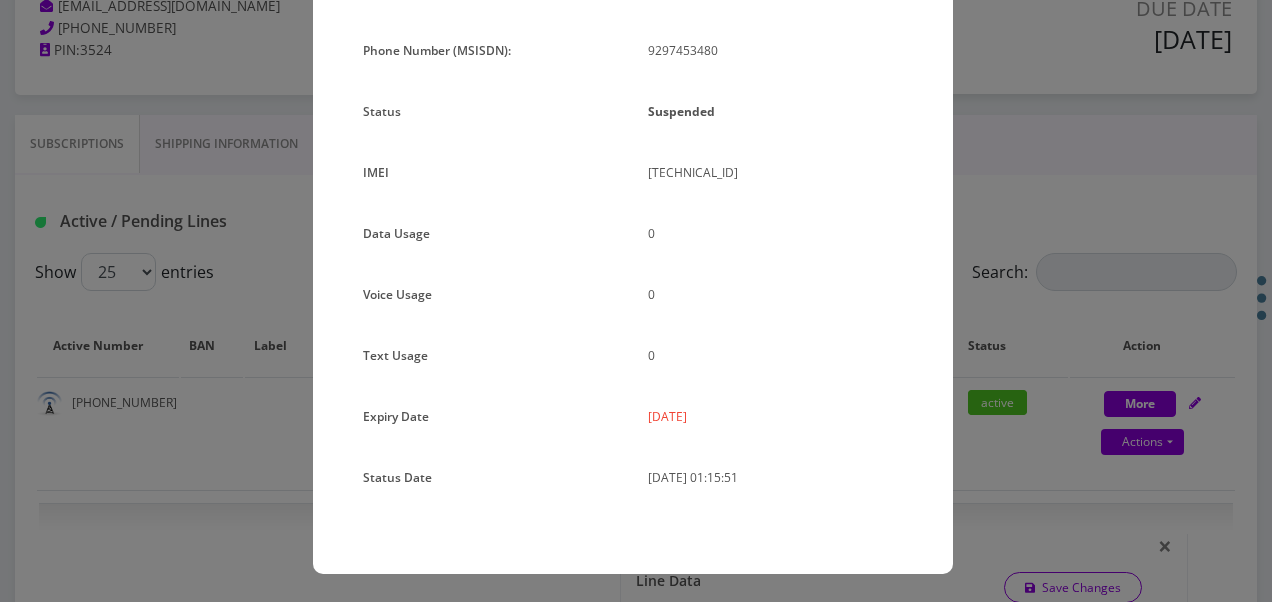 click on "×
Subscription Info
Plan Name
TT 4G Monthly Unlimited Voice Plan
Phone Number (MSISDN):
9297453480
Status
Suspended
IMEI
[TECHNICAL_ID]
0 0 0" at bounding box center [636, 301] 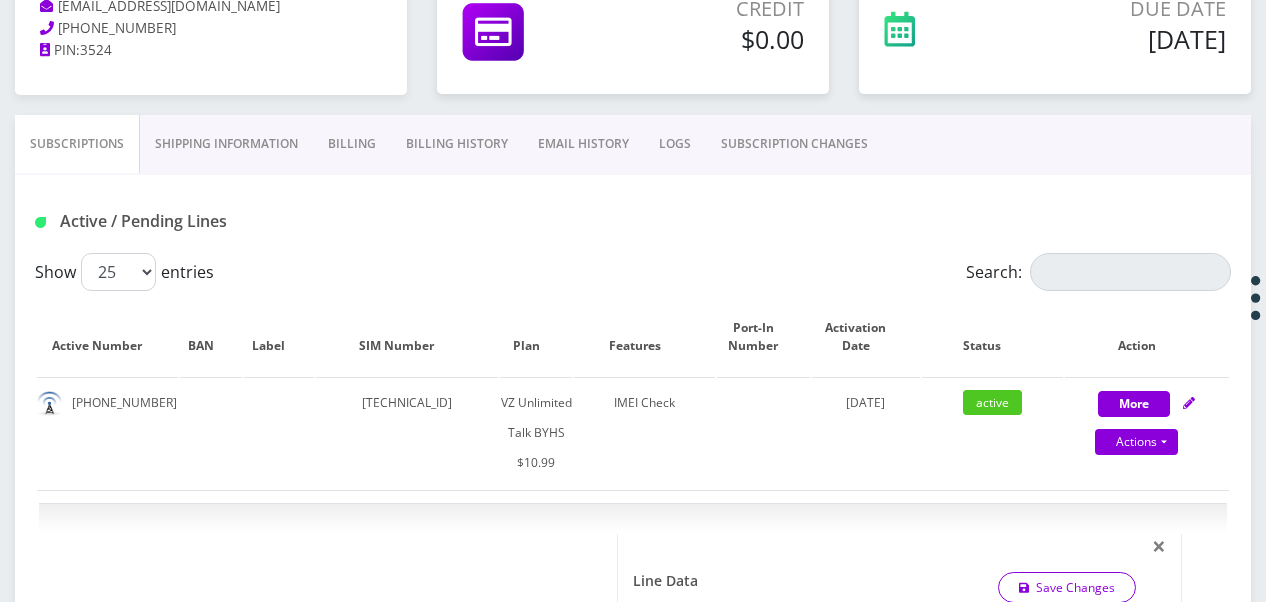 click on "Billing" at bounding box center [352, 144] 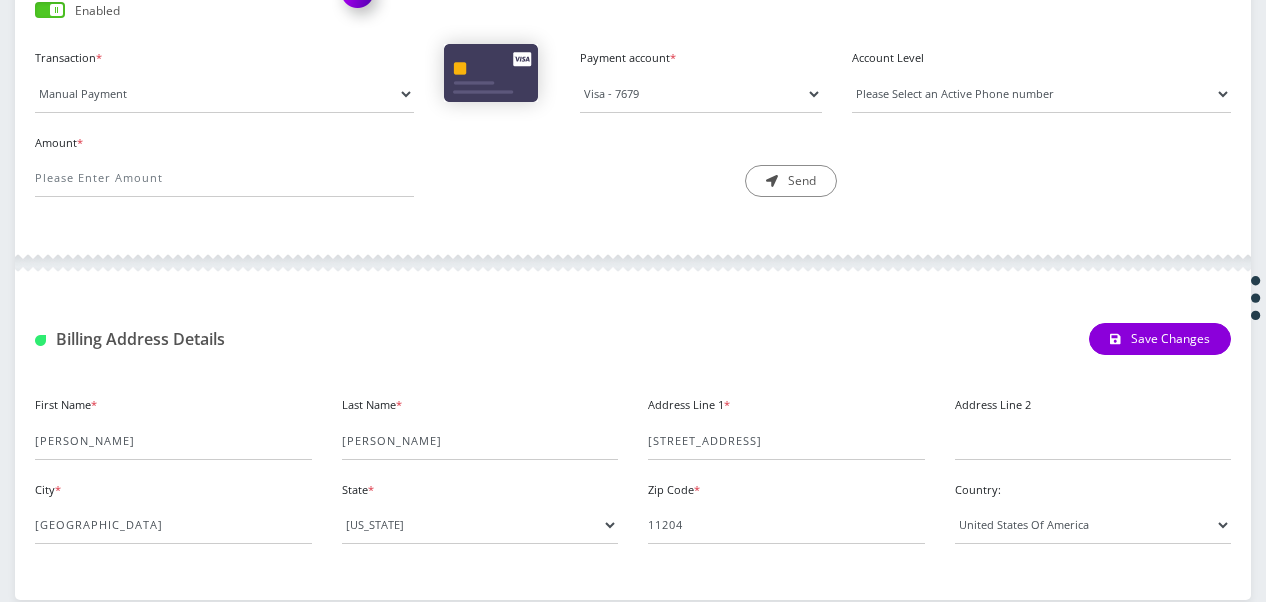 scroll, scrollTop: 421, scrollLeft: 0, axis: vertical 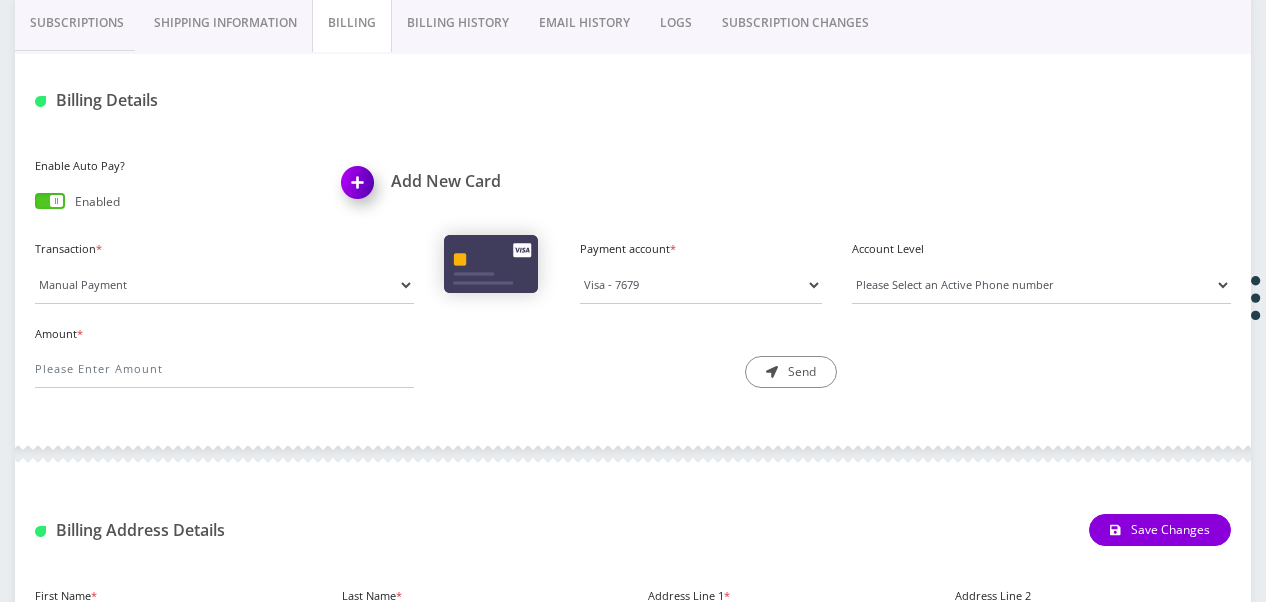 click on "Billing History" at bounding box center [458, 23] 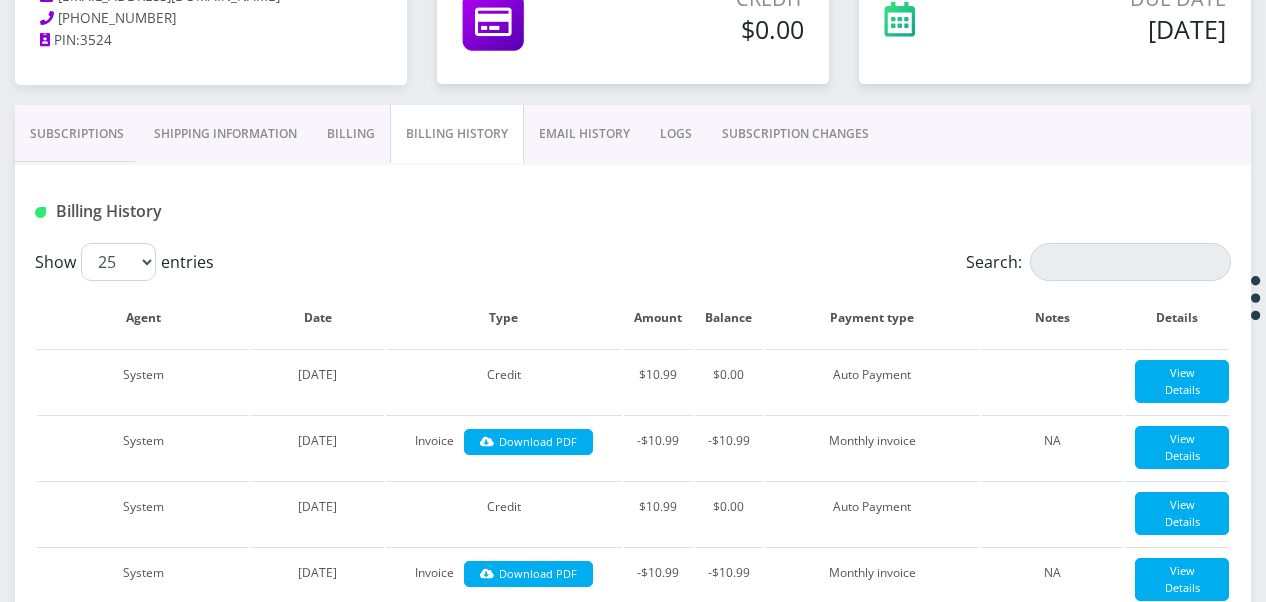 scroll, scrollTop: 221, scrollLeft: 0, axis: vertical 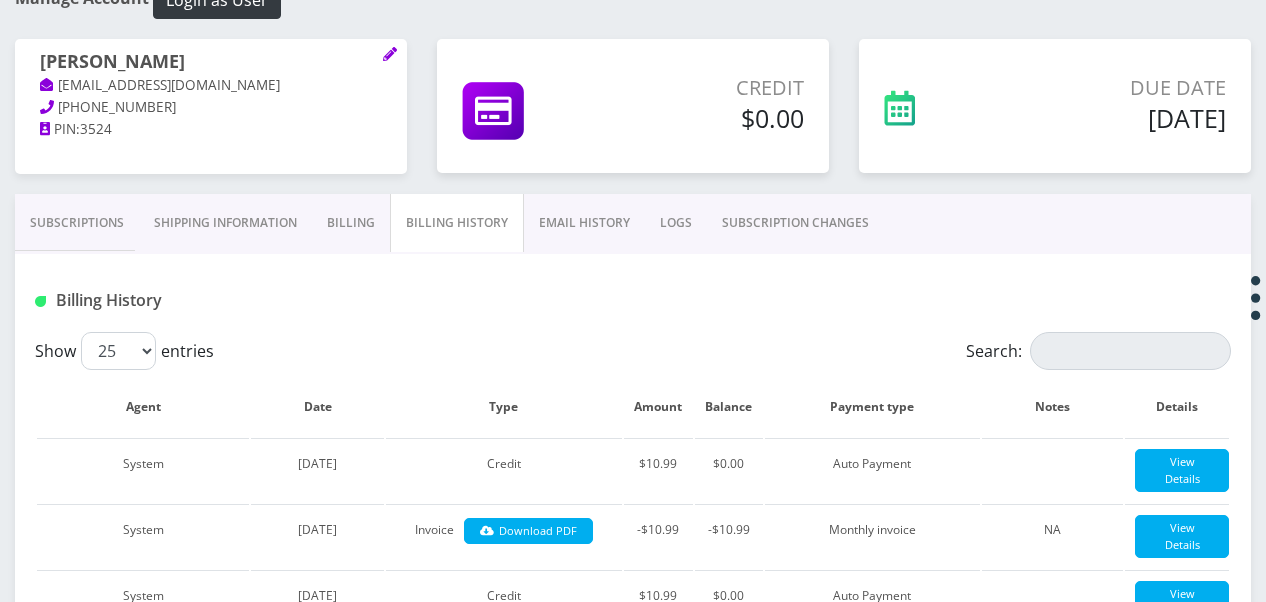 click on "Subscriptions" at bounding box center [77, 223] 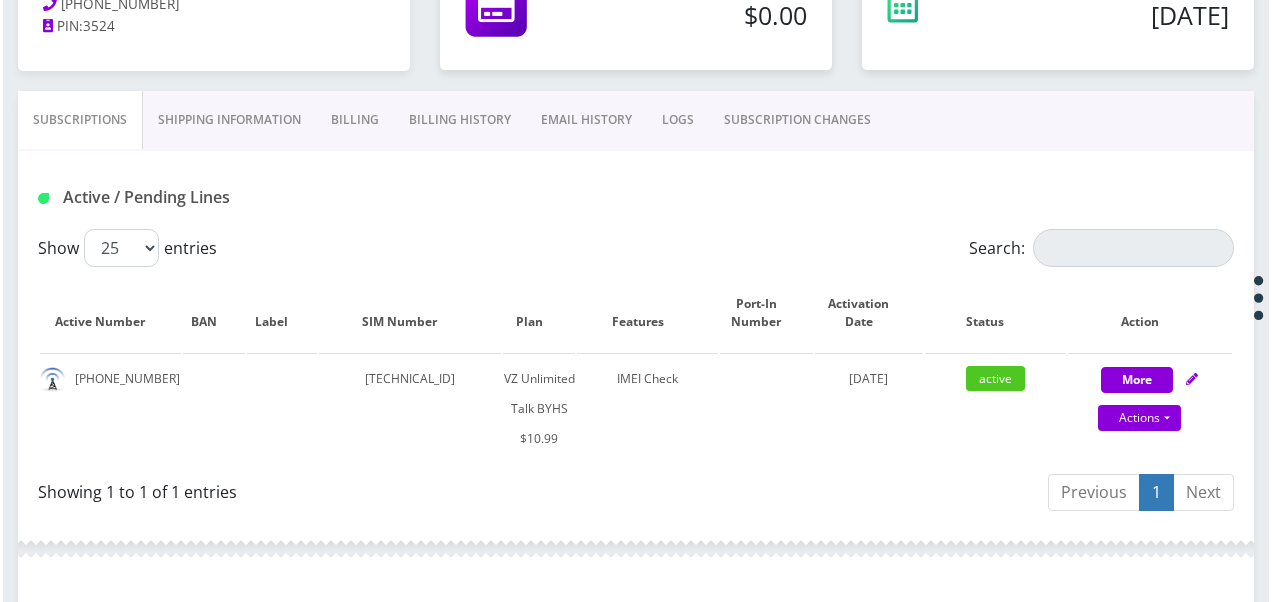 scroll, scrollTop: 521, scrollLeft: 0, axis: vertical 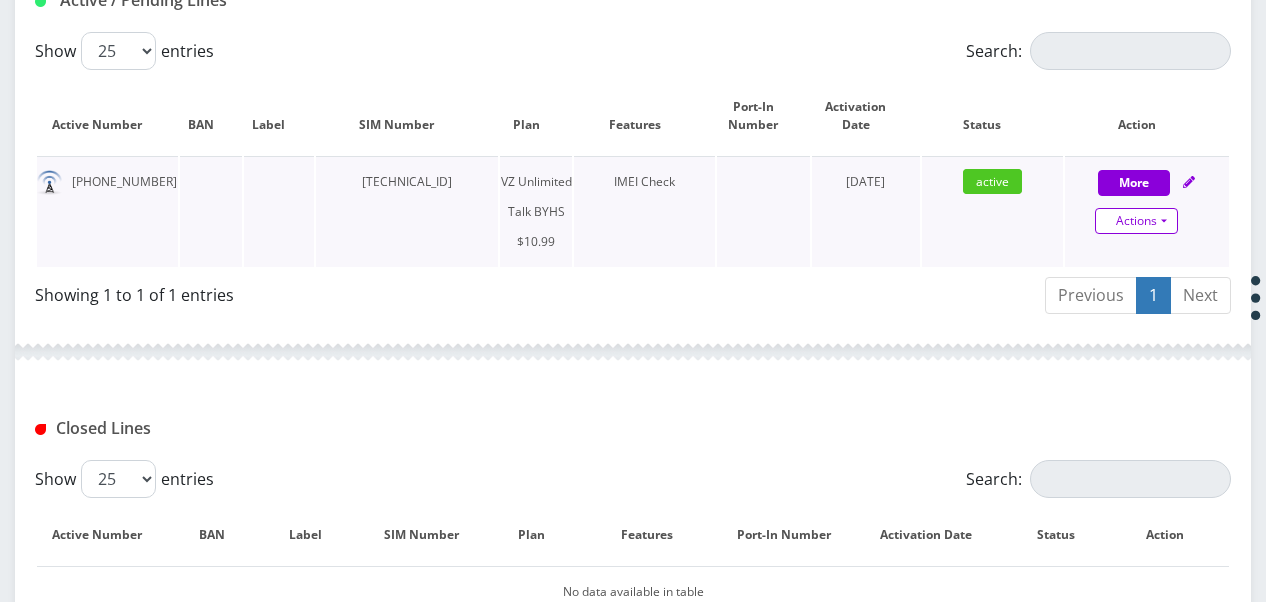 click on "Actions" at bounding box center [1136, 221] 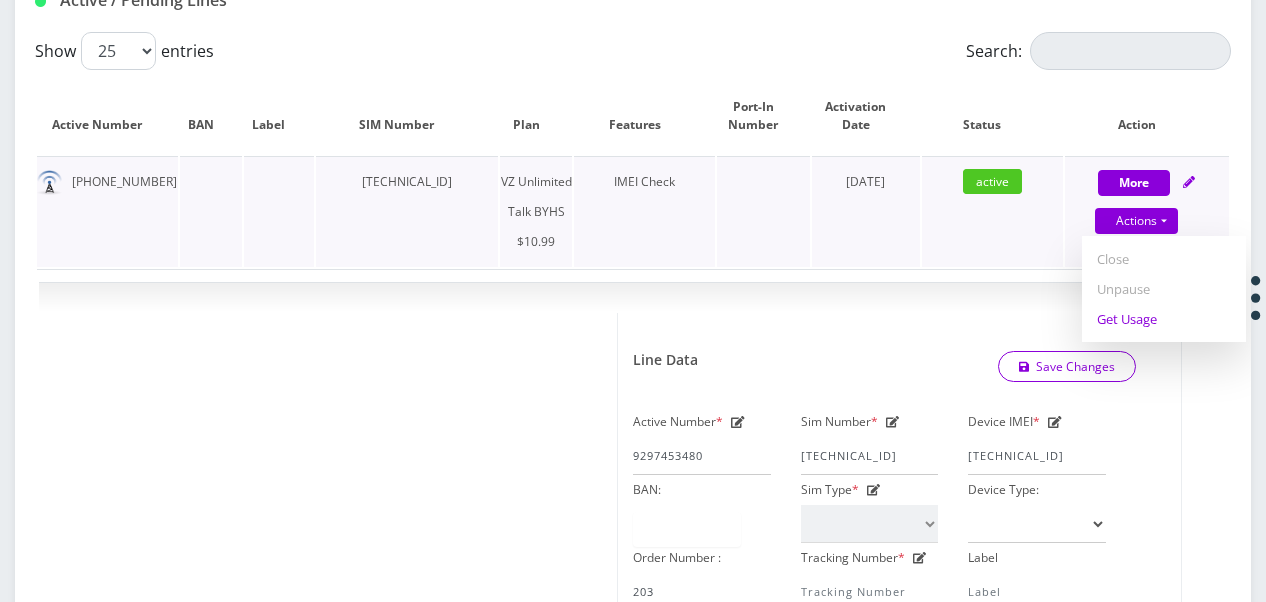 click on "Get Usage" at bounding box center (1164, 319) 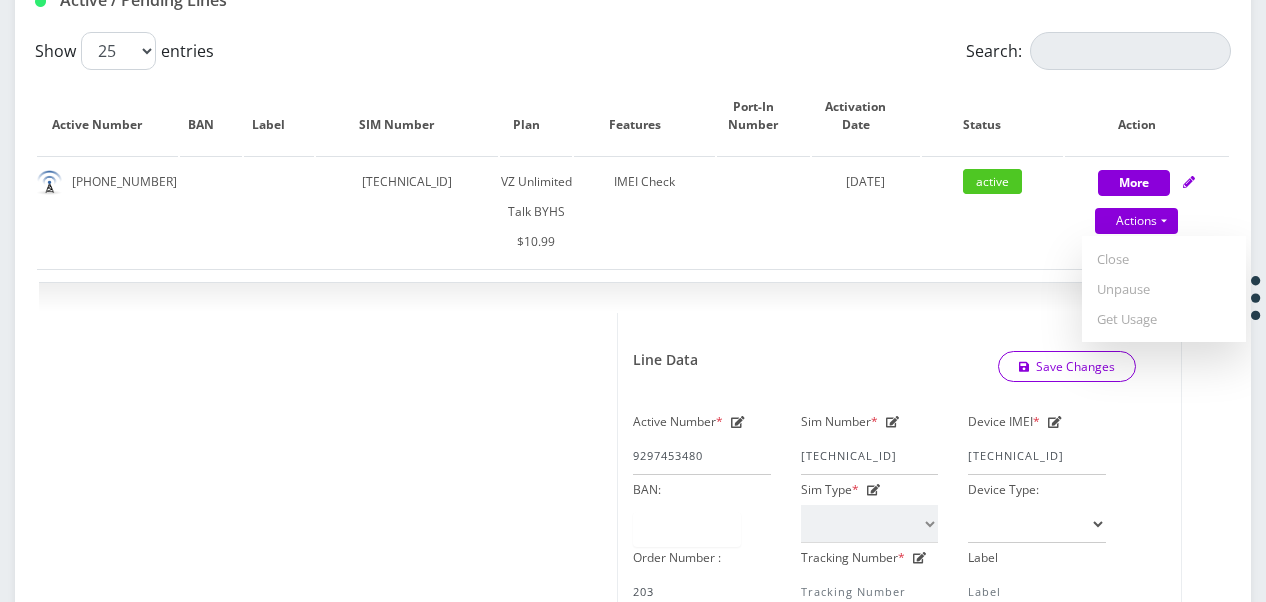 select on "467" 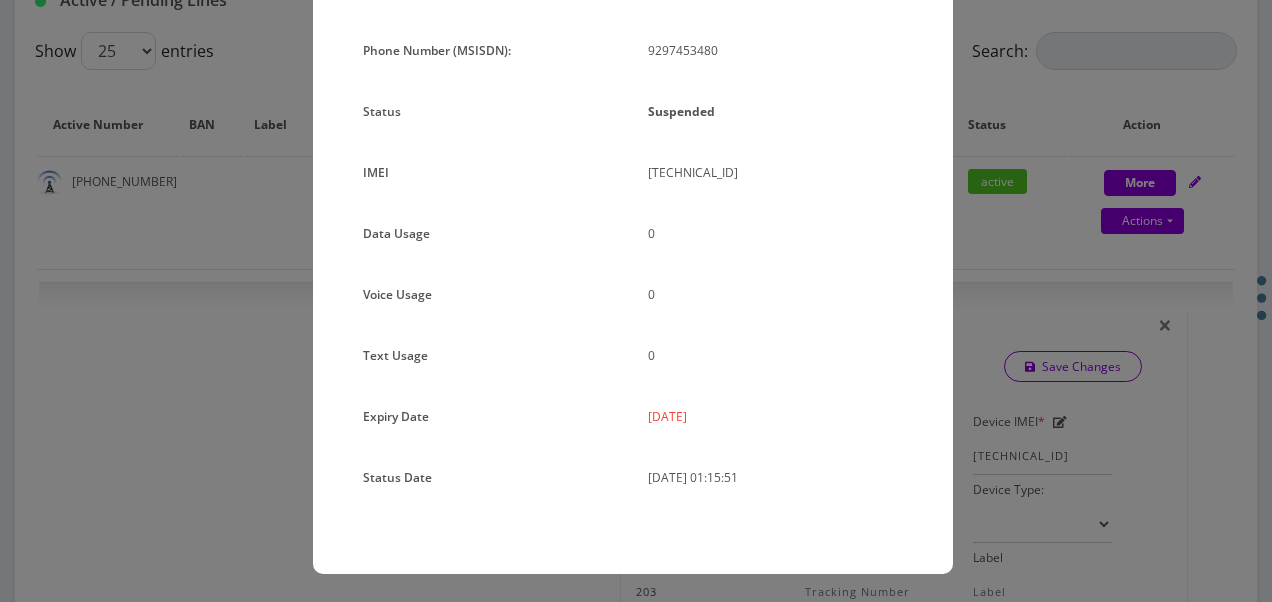 scroll, scrollTop: 0, scrollLeft: 0, axis: both 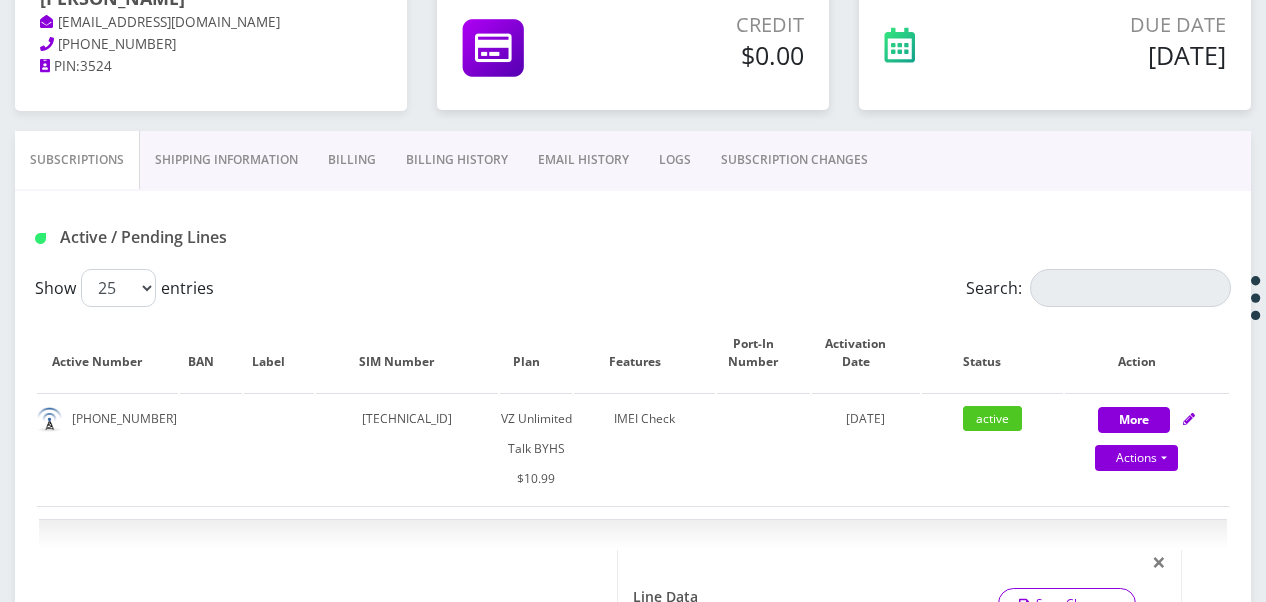 click on "SUBSCRIPTION CHANGES" at bounding box center (794, 160) 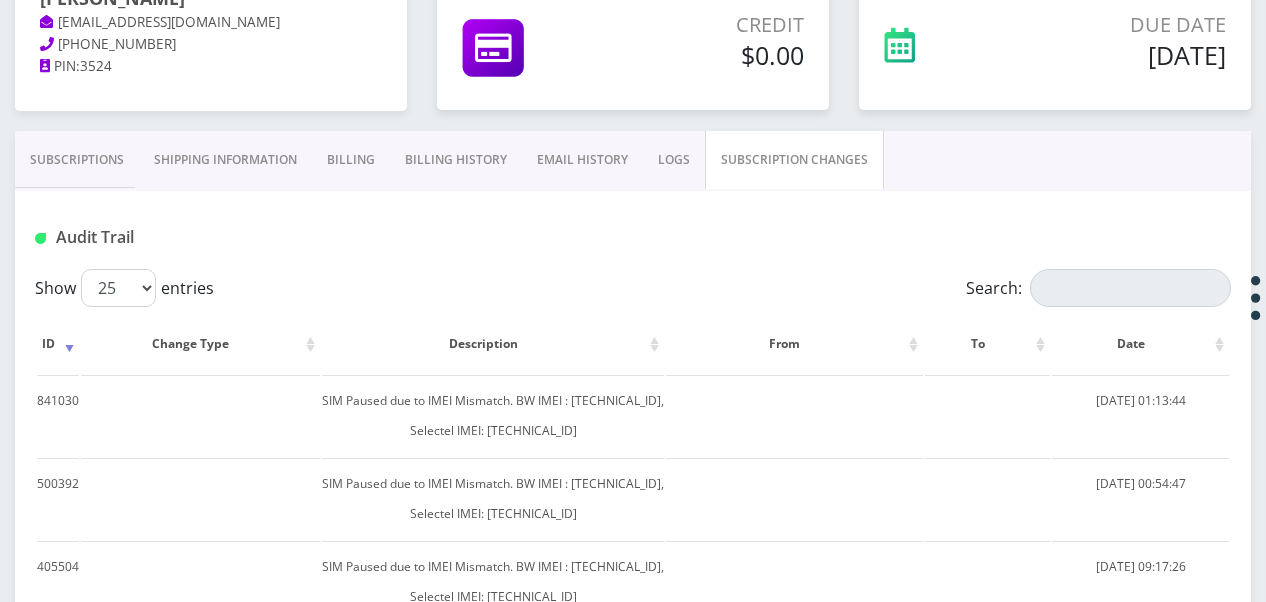 click on "Subscriptions" at bounding box center [77, 160] 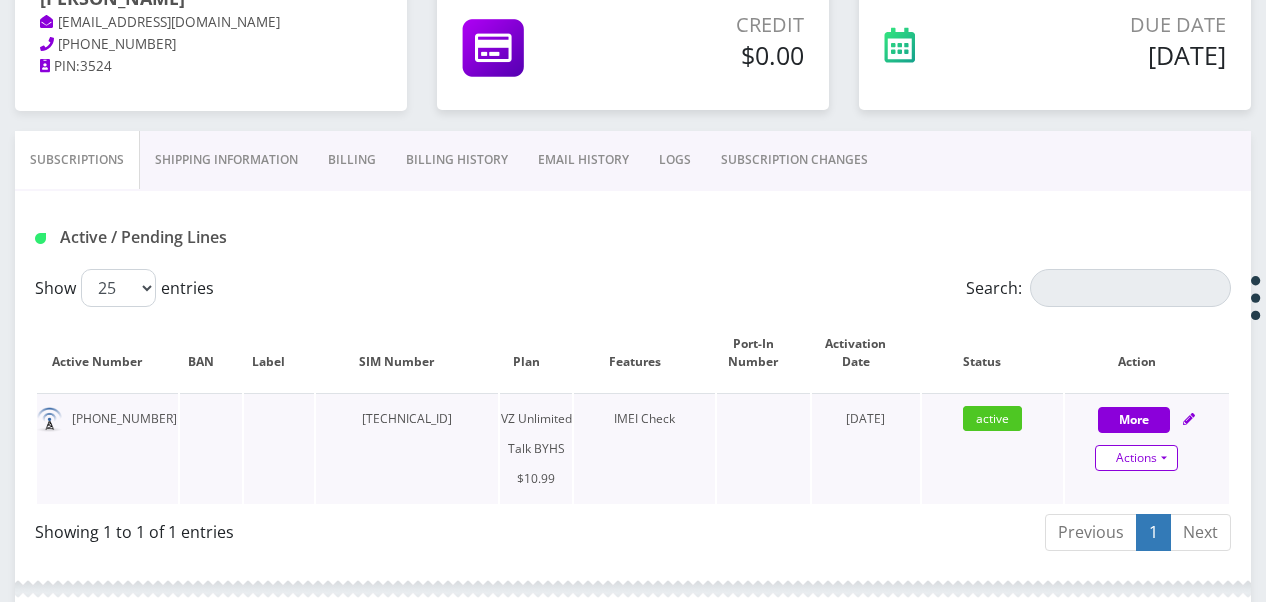 click on "Actions" at bounding box center (1136, 458) 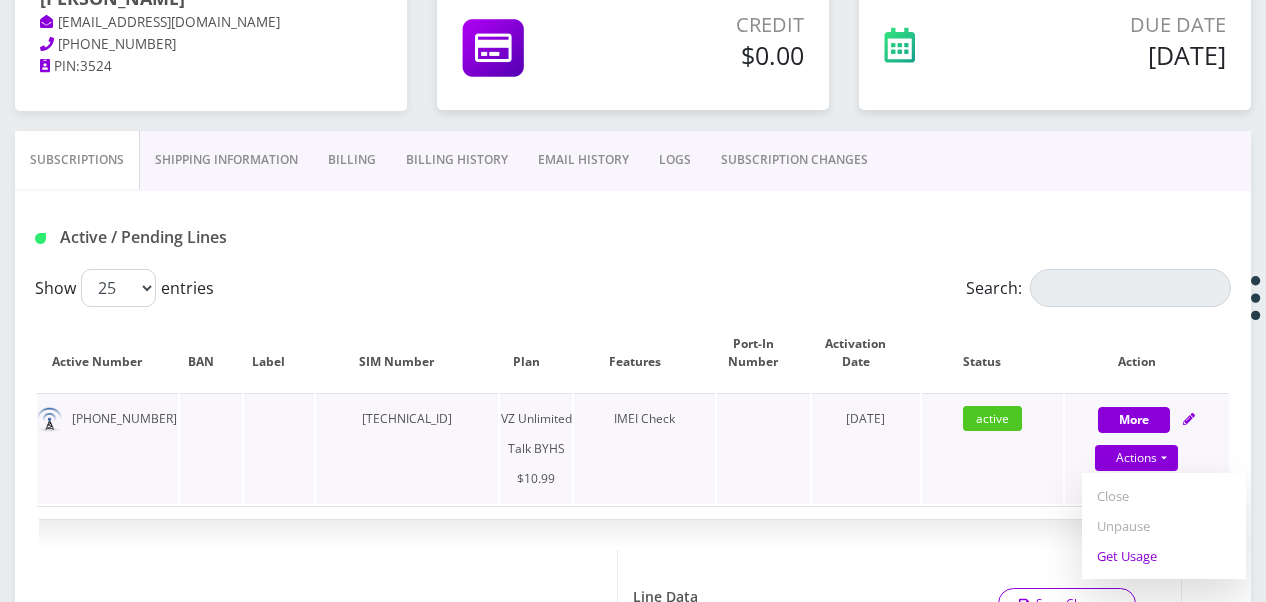 click on "Get Usage" at bounding box center [1164, 556] 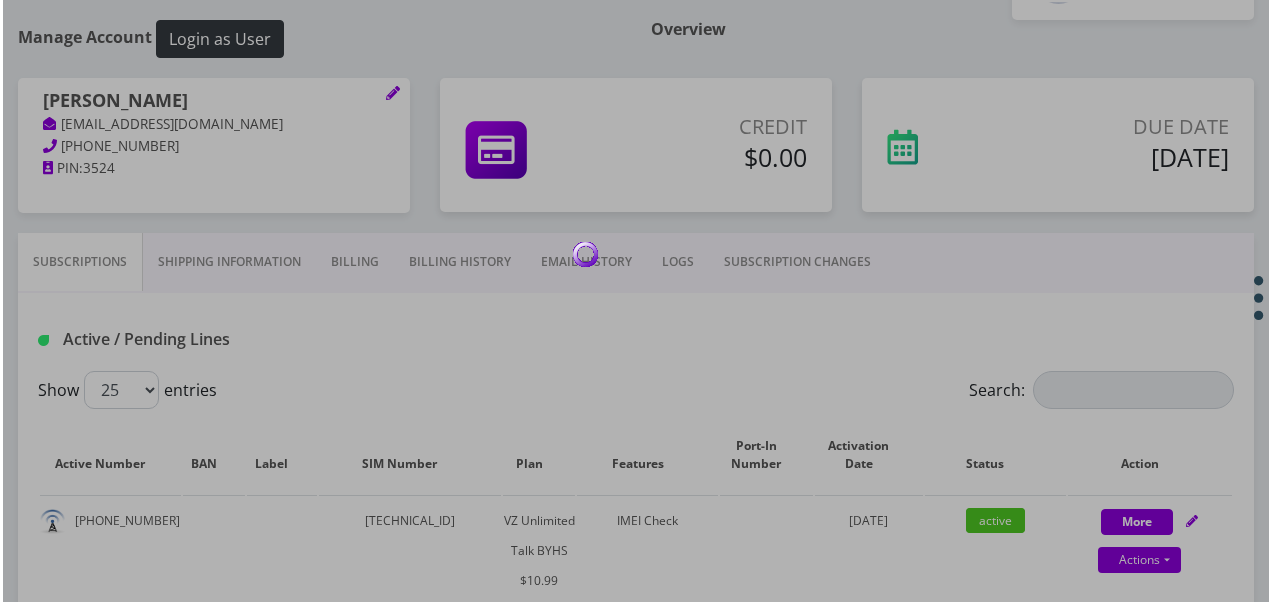 scroll, scrollTop: 84, scrollLeft: 0, axis: vertical 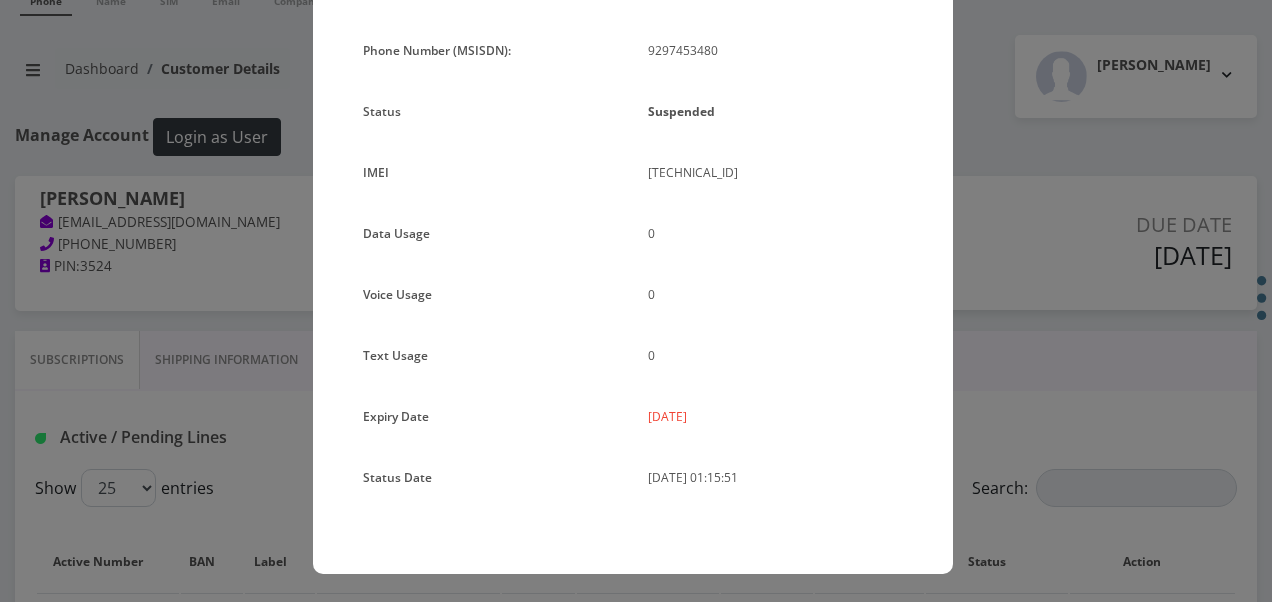 click on "×
Subscription Info
Plan Name
TT 4G Monthly Unlimited Voice Plan
Phone Number (MSISDN):
9297453480
Status
Suspended
IMEI
015588002206602
0 0 0" at bounding box center (636, 301) 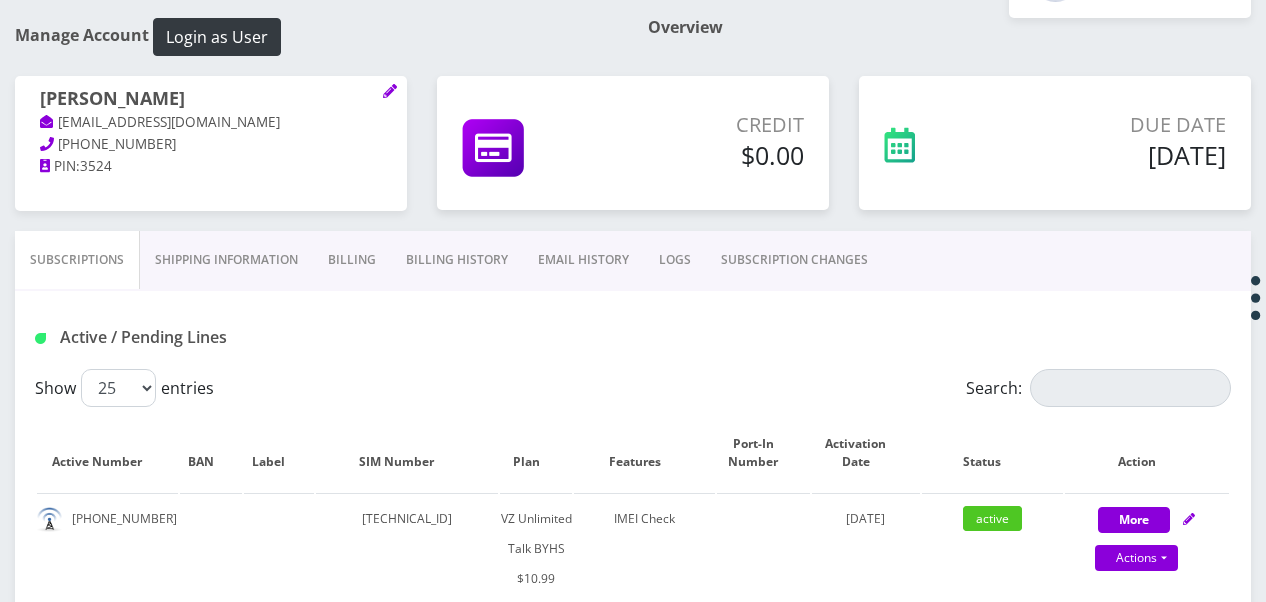 scroll, scrollTop: 284, scrollLeft: 0, axis: vertical 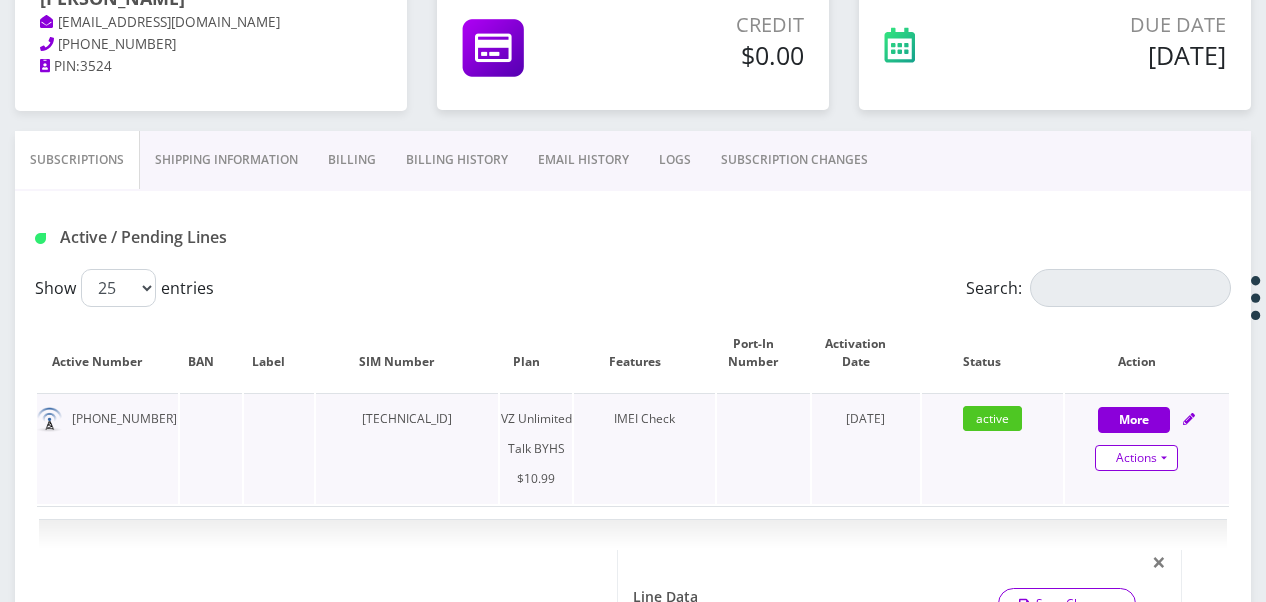 click on "Actions" at bounding box center [1136, 458] 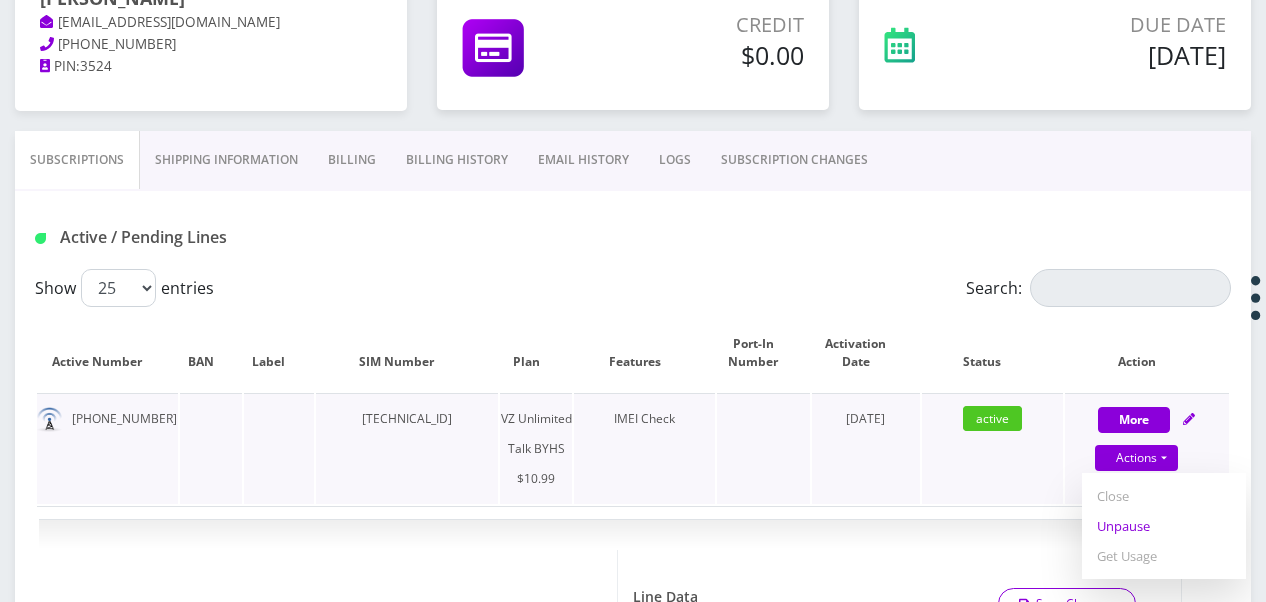 click on "Unpause" at bounding box center [1164, 526] 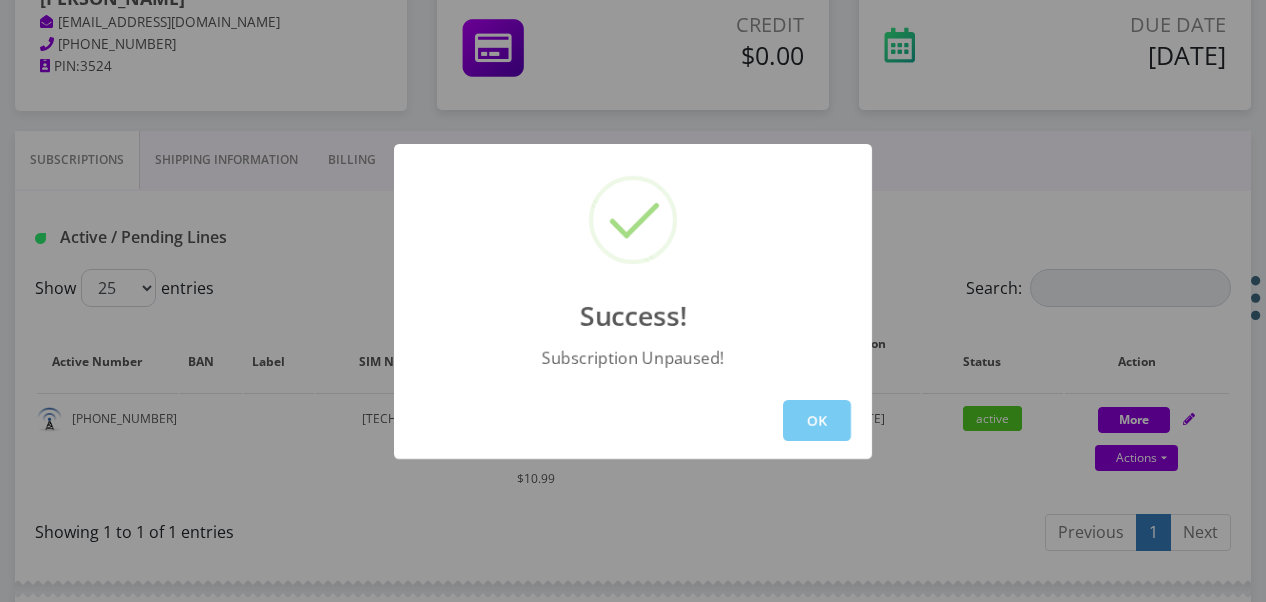 click on "OK" at bounding box center (817, 420) 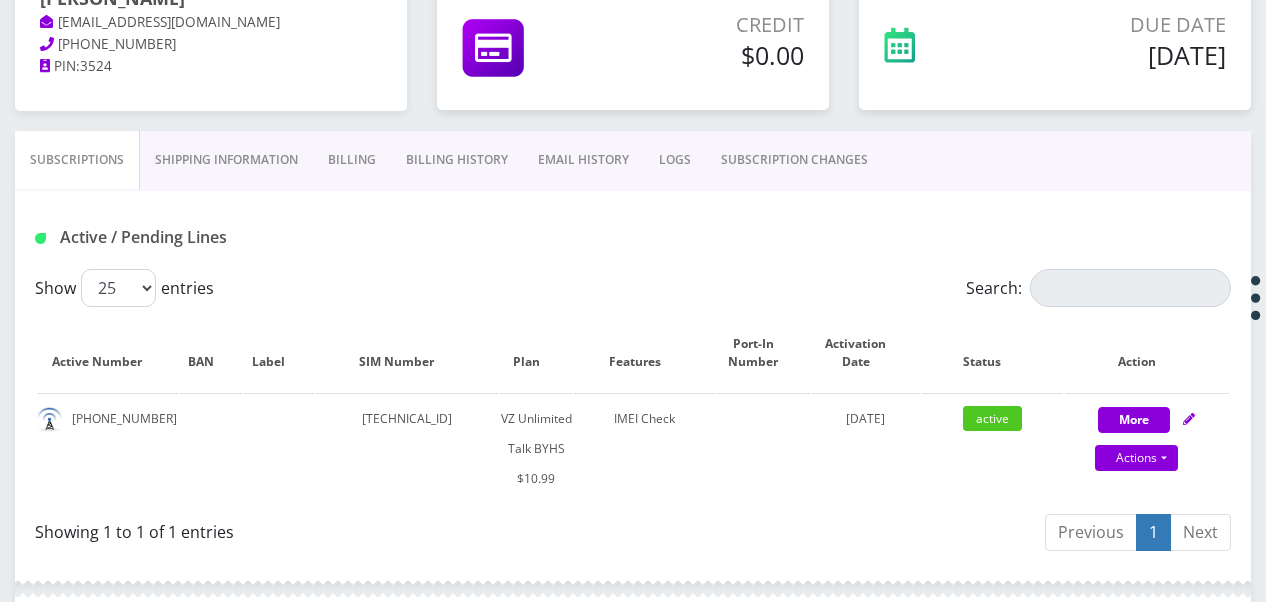 click on "SUBSCRIPTION CHANGES" at bounding box center [794, 160] 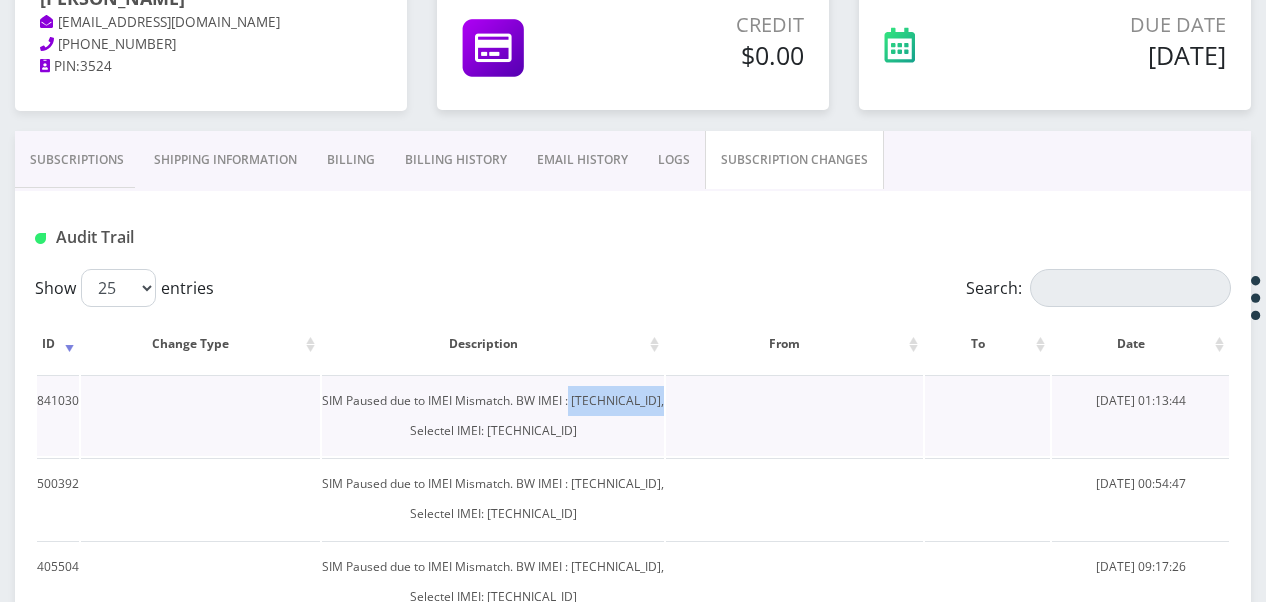 drag, startPoint x: 548, startPoint y: 402, endPoint x: 651, endPoint y: 402, distance: 103 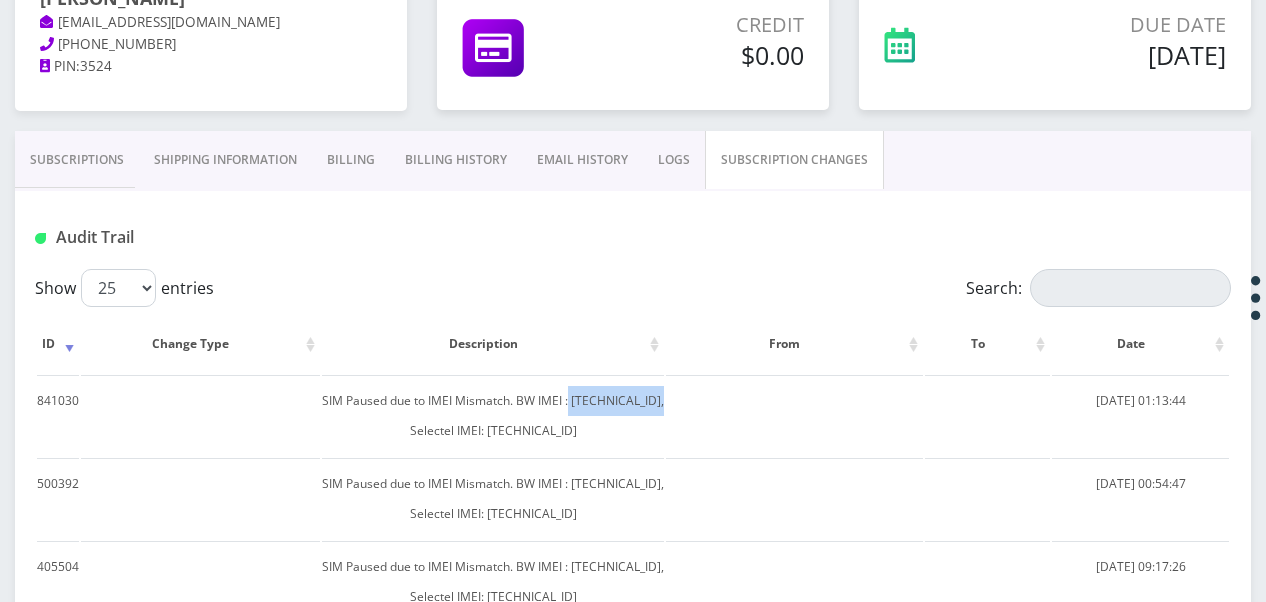 click on "Subscriptions" at bounding box center (77, 160) 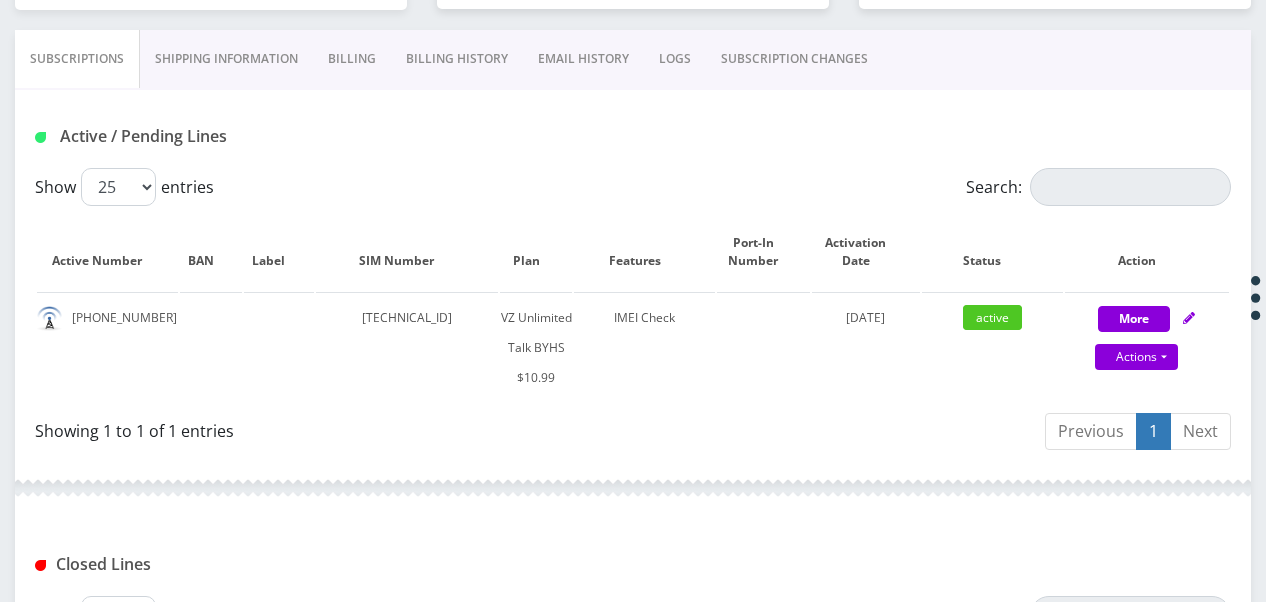 scroll, scrollTop: 484, scrollLeft: 0, axis: vertical 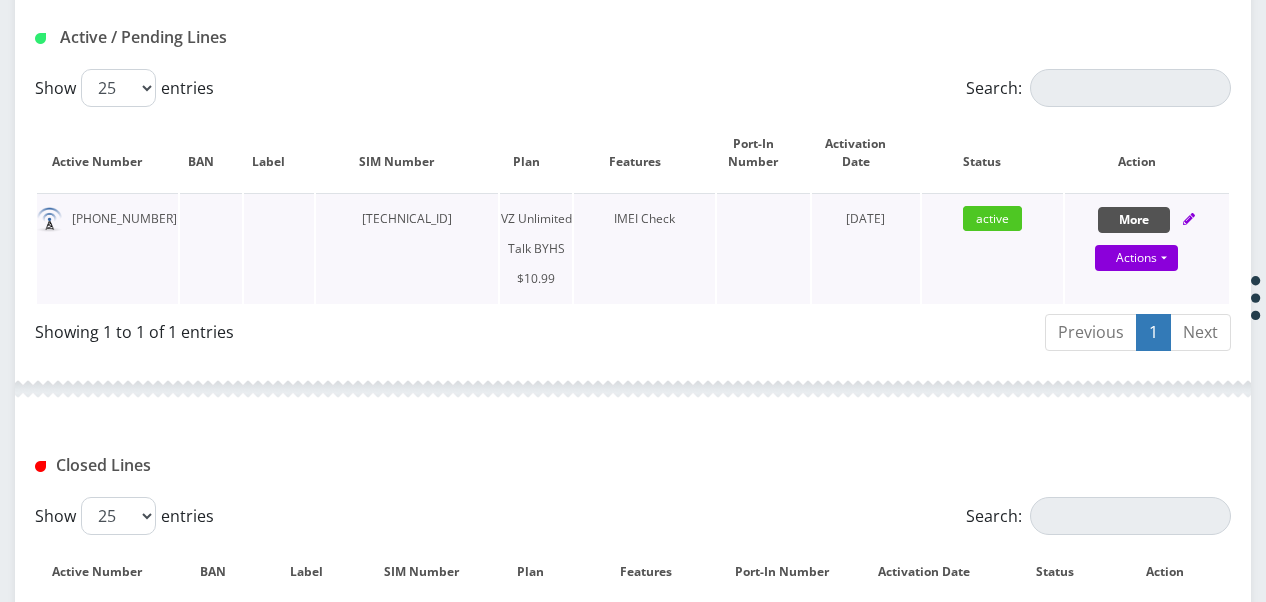 click on "More" at bounding box center (1134, 220) 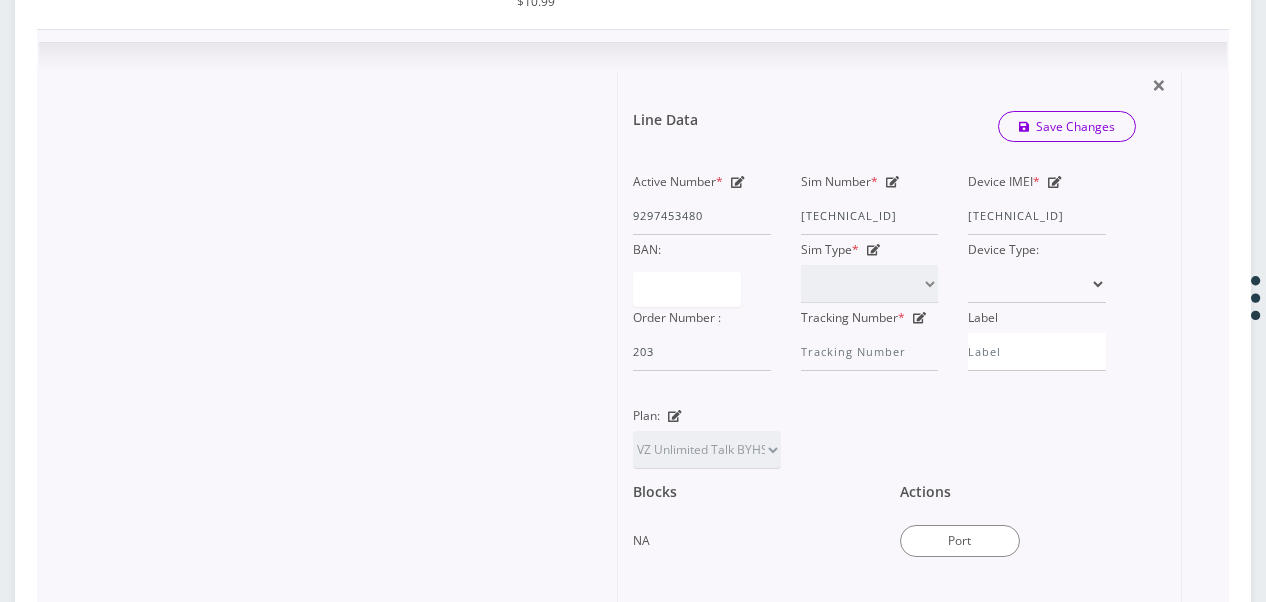 scroll, scrollTop: 784, scrollLeft: 0, axis: vertical 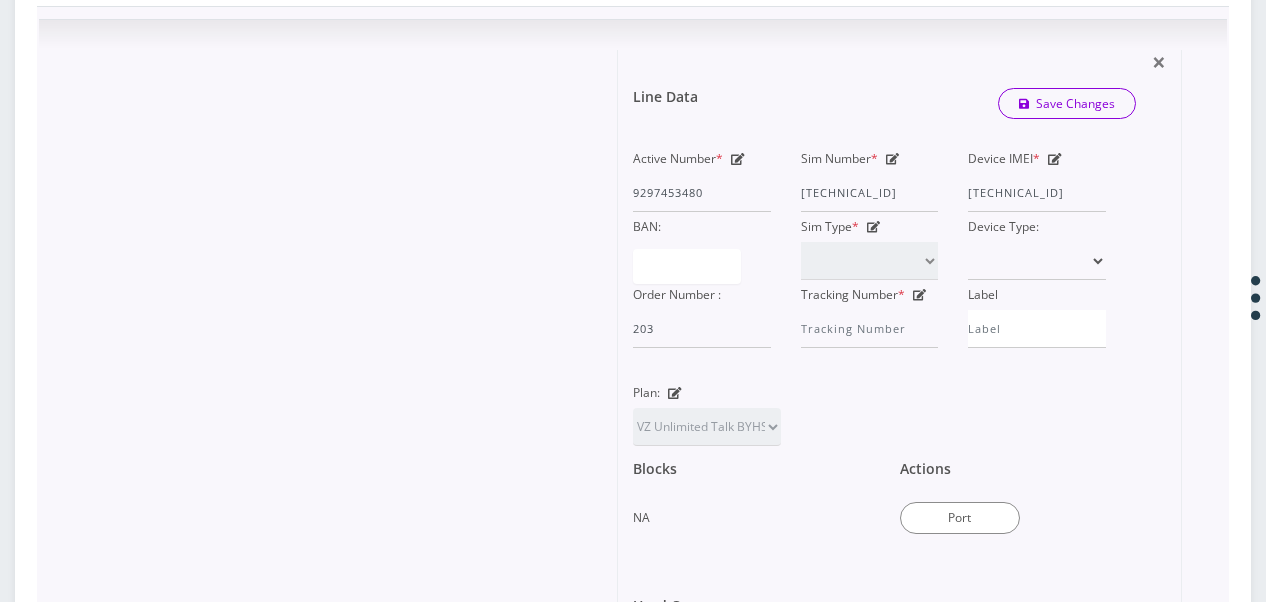 click 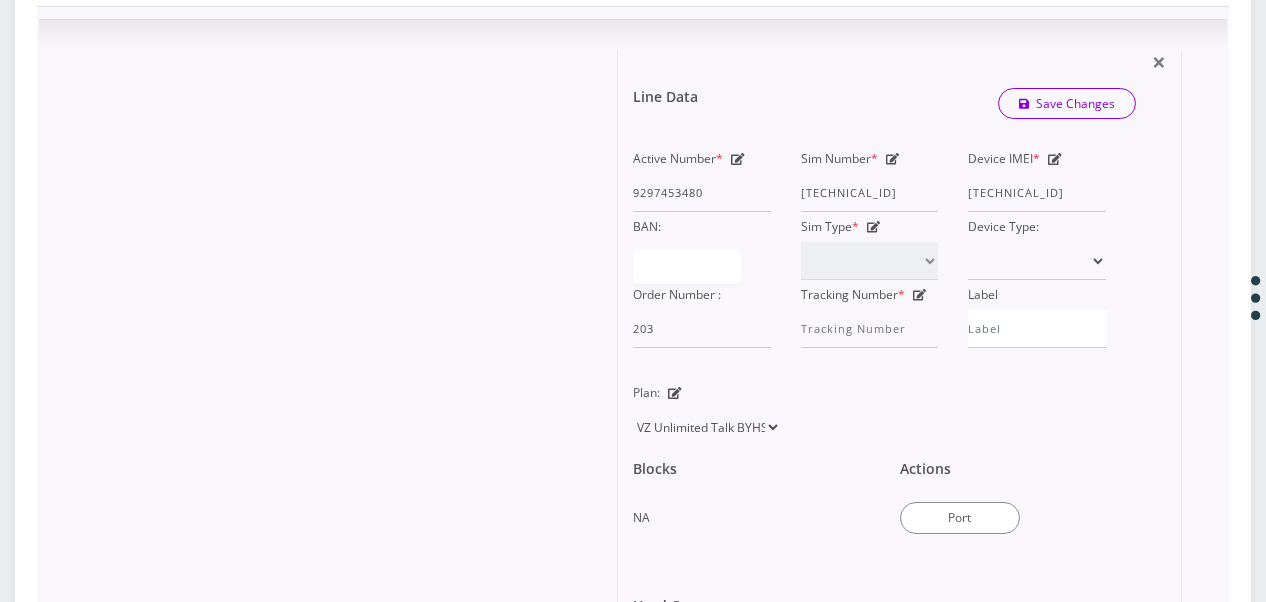 click on "TMO Unlimited Talk + Text + No Data Tzvi TMO Unlimited Talk & Text + 25MB TMO Unlimited Talk & Text + No Data $12.99 VZ Unlimited Talk & Text + No Data $13.99 VZ Unlimited Talk BAIS YAAKOV $10.99 VZ Unlimited Talk + No Text No Data VZ Unlimited Talk Far Rockaway Flip $12.99 VZ Unlimited Talk & Text 500 MB $14.99 TMO Unlimited Talk + Text + No Data $13.99 TMO Unlimited Talk + Text + 25MB $13.99 VZ Unlimited Talk YOB $10.99 VZ Unlimited Talk BYHS $10.99 VZ Unlimited Talk Mesilas $10.99 VZ Unlimited Talk BYDRM $10.99 TMO Unlimited Talk Far Rockaway Flip $12.99 VZ Unlimited Talk Special Price $10.99 AT&T Unlimited Talk Far Rockaway Flip $12.99 VZ Unlimited Talk Ateret $10.99 AT&T Unlimited Talk & Text + No Data Far Rockaway Flip $12.99 AT&T Unlimited Talk & Text + 1GB Data Far Rockaway Flip $16.99 AT&T Unlimited Talk & Text + No Data Far Rockaway Flip $14.99 AT&T Unlimited Talk Far Rockaway Flip $14" at bounding box center [707, 427] 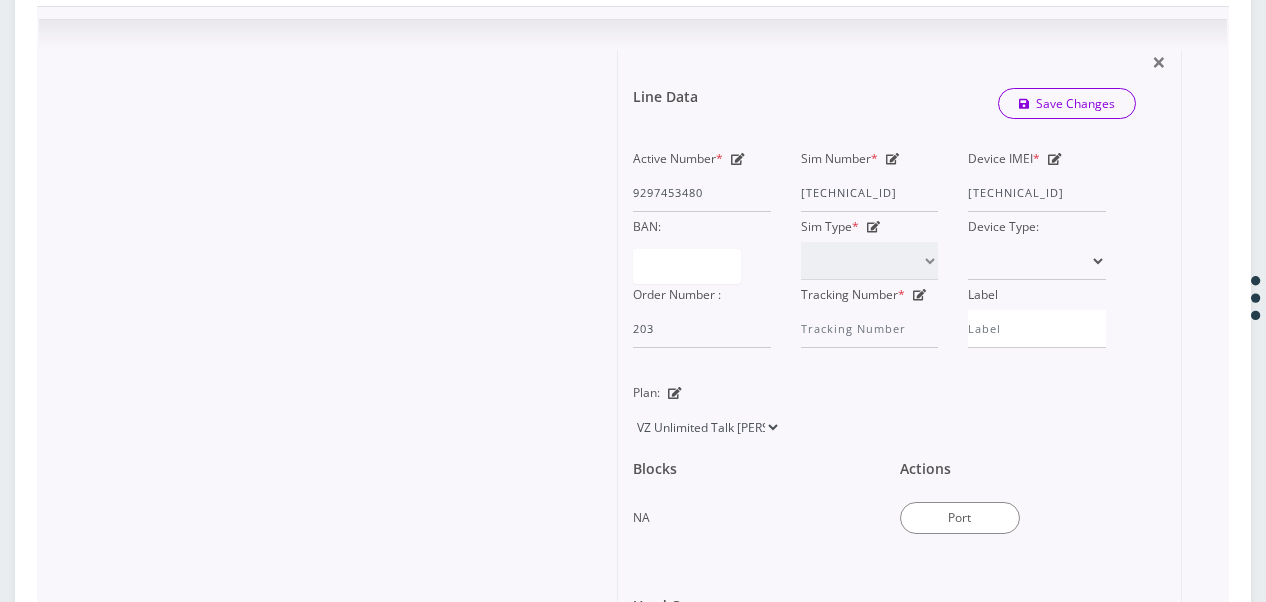 click on "TMO Unlimited Talk + Text + No Data Tzvi TMO Unlimited Talk & Text + 25MB TMO Unlimited Talk & Text + No Data $12.99 VZ Unlimited Talk & Text + No Data $13.99 VZ Unlimited Talk BAIS YAAKOV $10.99 VZ Unlimited Talk + No Text No Data VZ Unlimited Talk Far Rockaway Flip $12.99 VZ Unlimited Talk & Text 500 MB $14.99 TMO Unlimited Talk + Text + No Data $13.99 TMO Unlimited Talk + Text + 25MB $13.99 VZ Unlimited Talk YOB $10.99 VZ Unlimited Talk BYHS $10.99 VZ Unlimited Talk Mesilas $10.99 VZ Unlimited Talk BYDRM $10.99 TMO Unlimited Talk Far Rockaway Flip $12.99 VZ Unlimited Talk Special Price $10.99 AT&T Unlimited Talk Far Rockaway Flip $12.99 VZ Unlimited Talk Ateret $10.99 AT&T Unlimited Talk & Text + No Data Far Rockaway Flip $12.99 AT&T Unlimited Talk & Text + 1GB Data Far Rockaway Flip $16.99 AT&T Unlimited Talk & Text + No Data Far Rockaway Flip $14.99 AT&T Unlimited Talk Far Rockaway Flip $14" at bounding box center (707, 427) 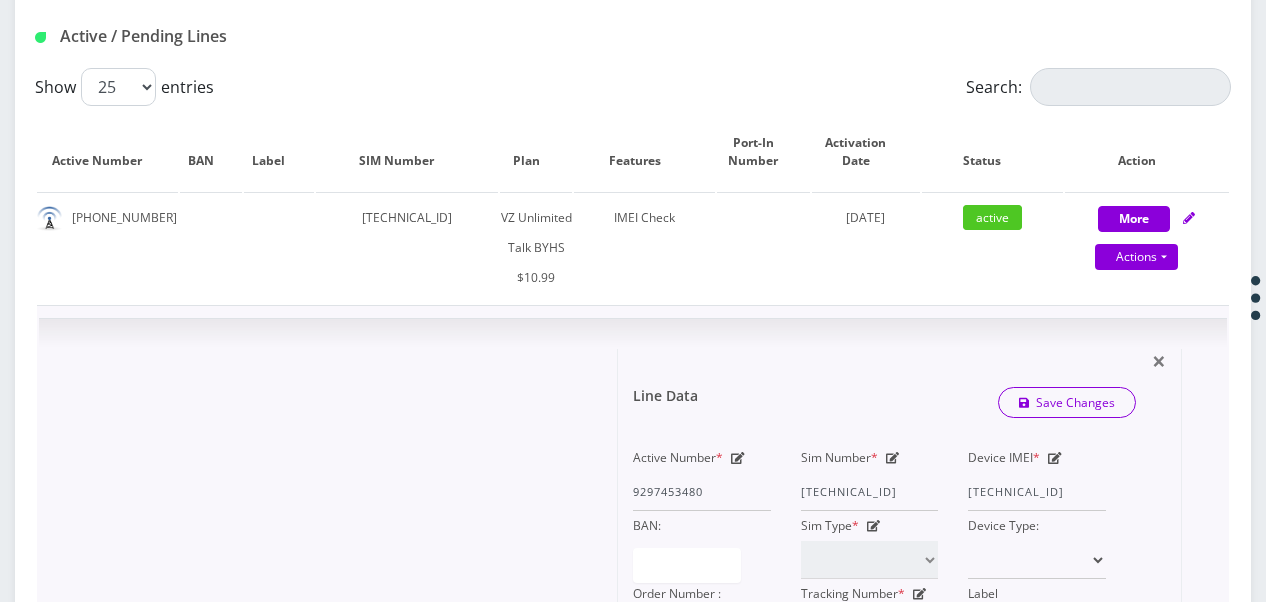 scroll, scrollTop: 484, scrollLeft: 0, axis: vertical 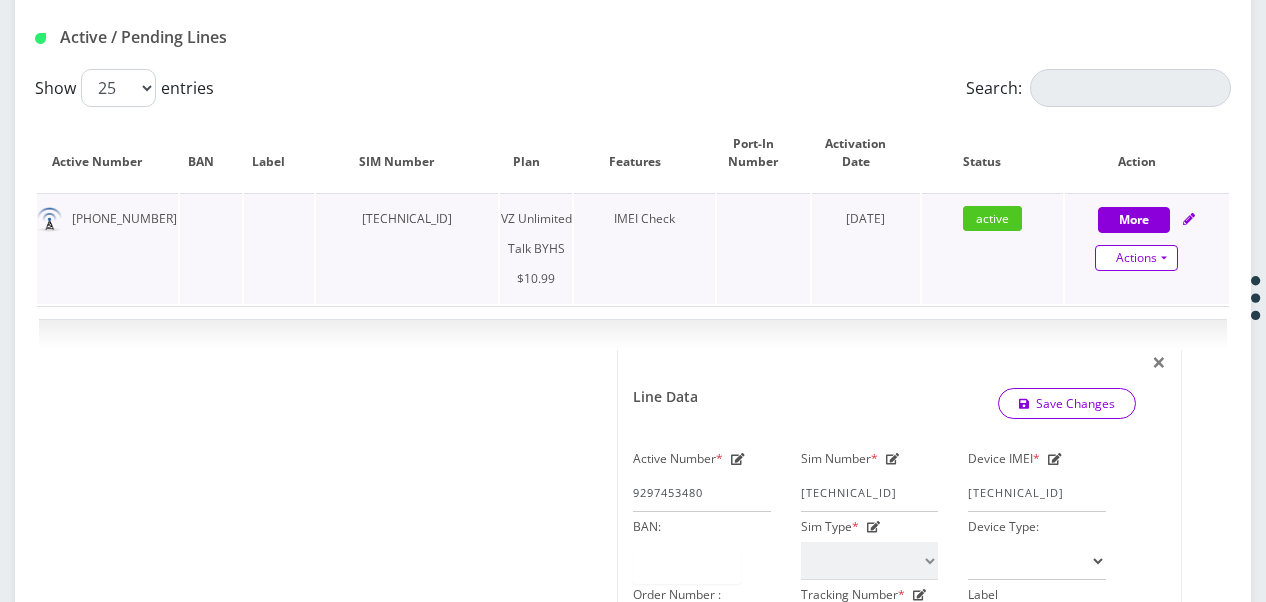 click on "Actions" at bounding box center (1136, 258) 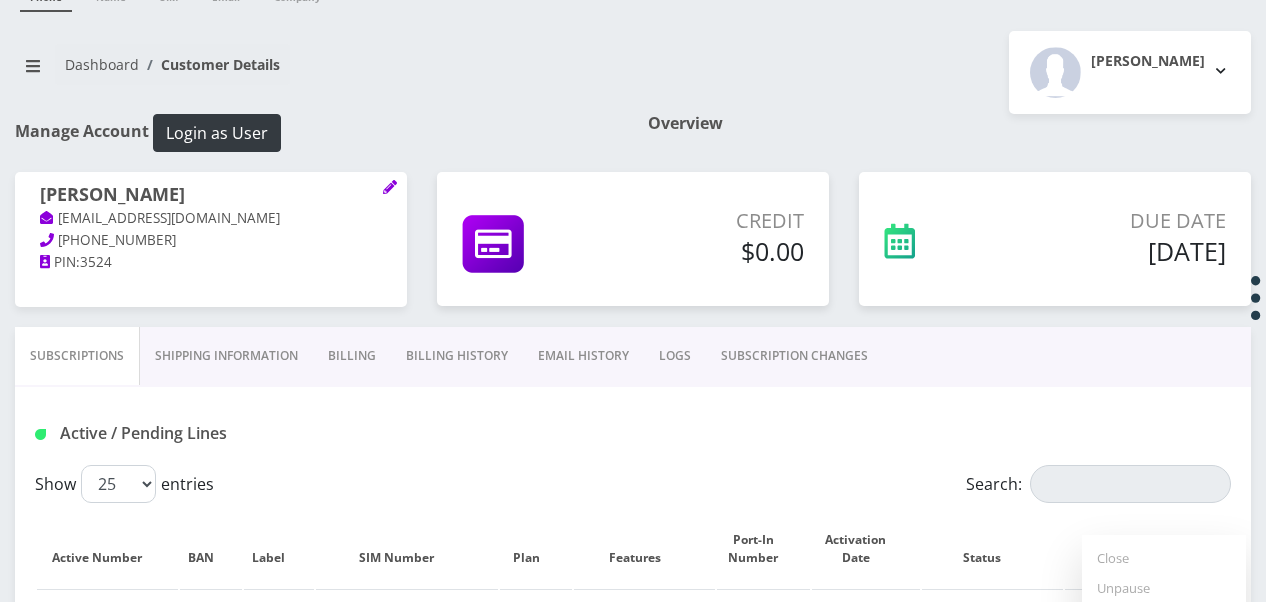 scroll, scrollTop: 0, scrollLeft: 0, axis: both 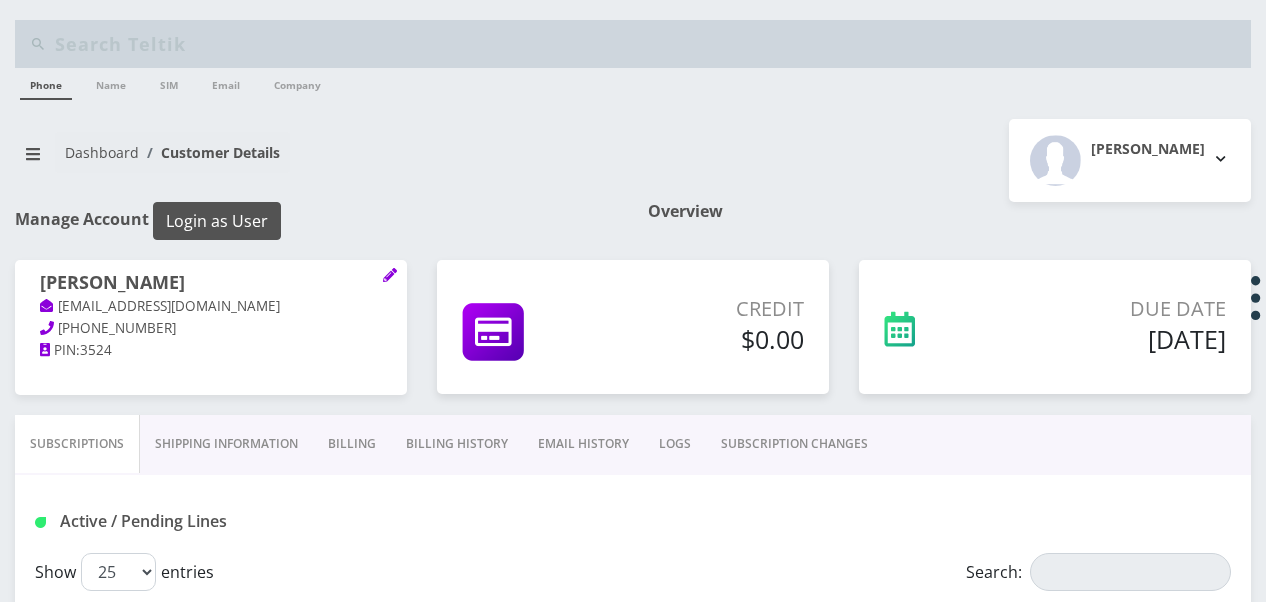 click on "Login as User" at bounding box center [217, 221] 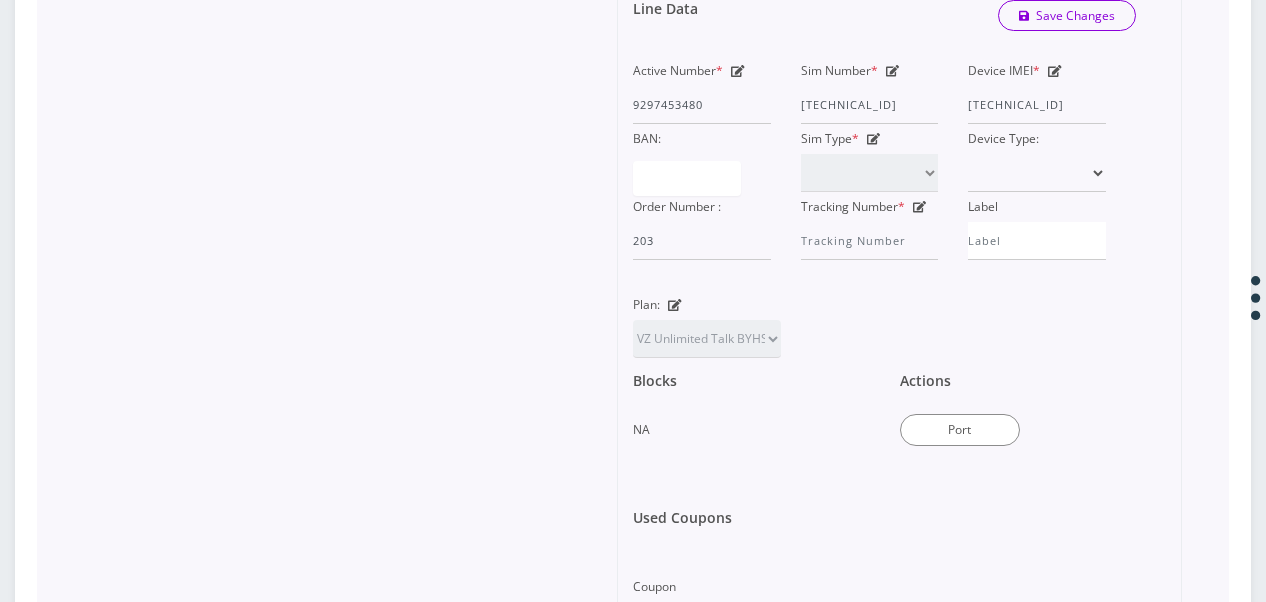 scroll, scrollTop: 800, scrollLeft: 0, axis: vertical 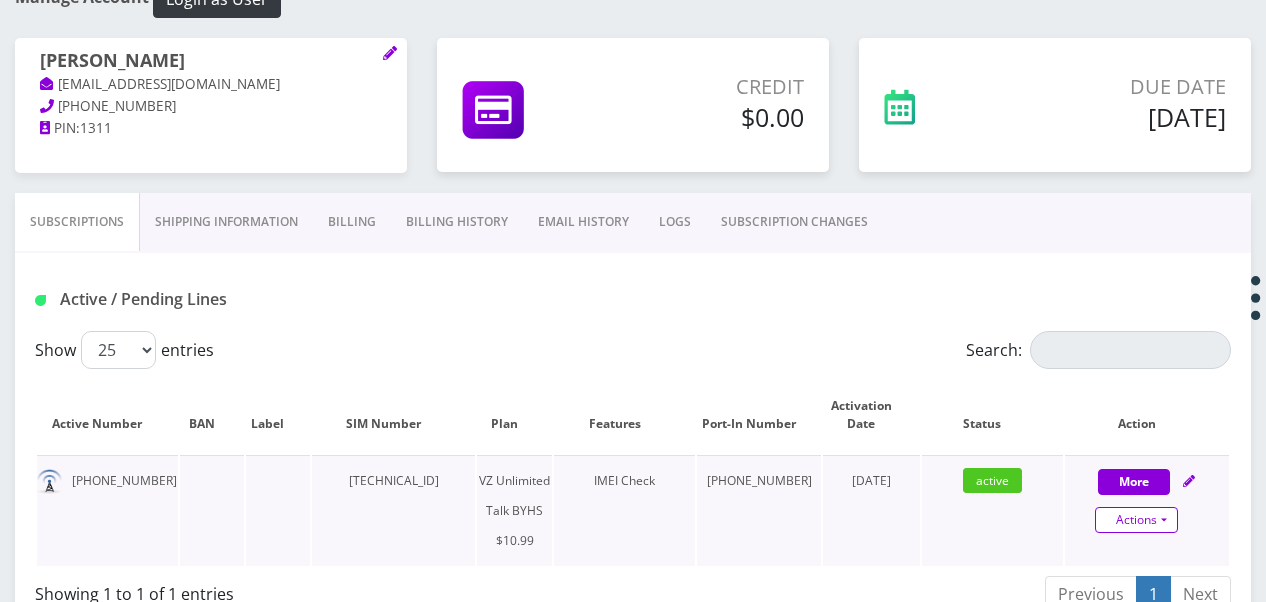click on "Actions" at bounding box center (1136, 520) 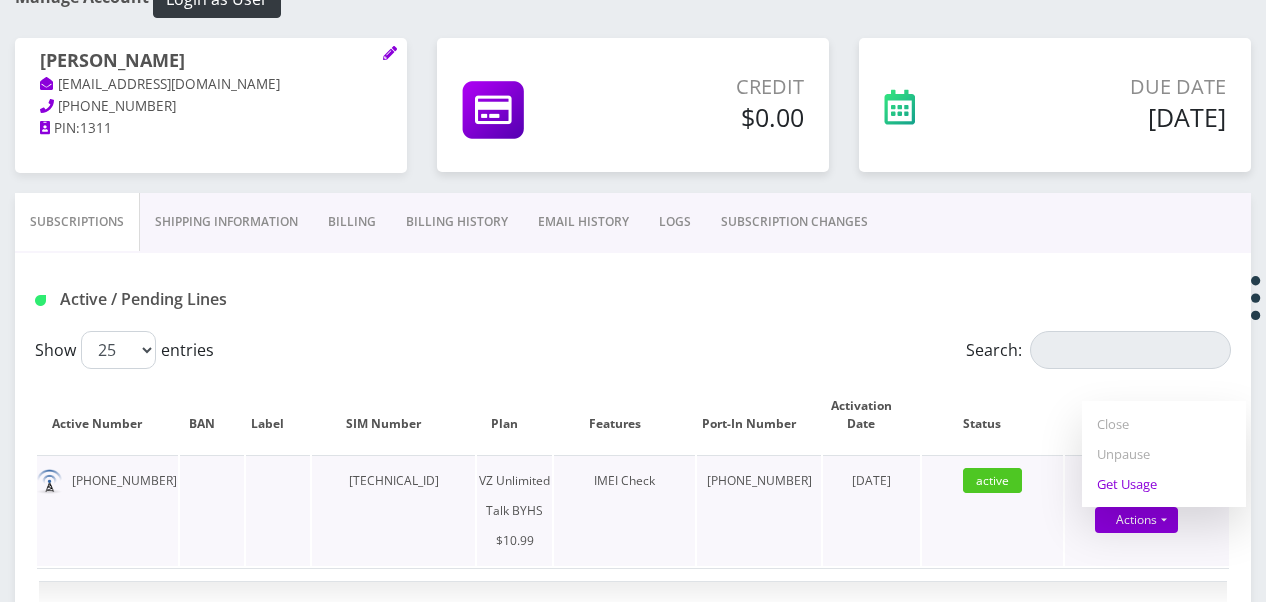 click on "Get Usage" at bounding box center (1164, 484) 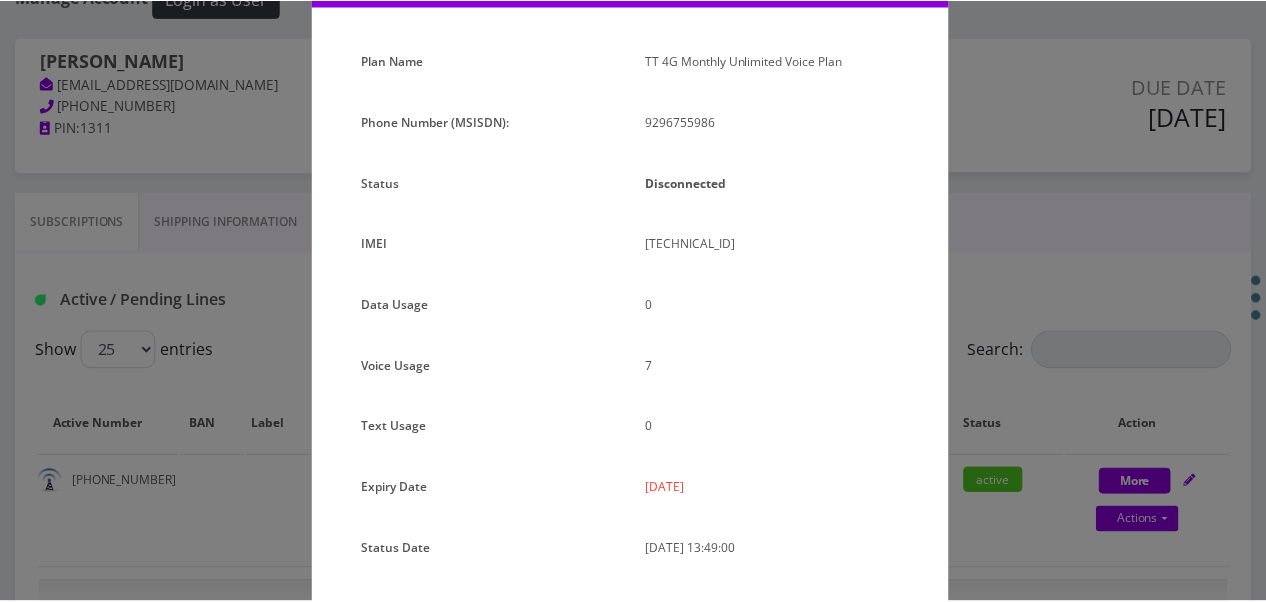 scroll, scrollTop: 192, scrollLeft: 0, axis: vertical 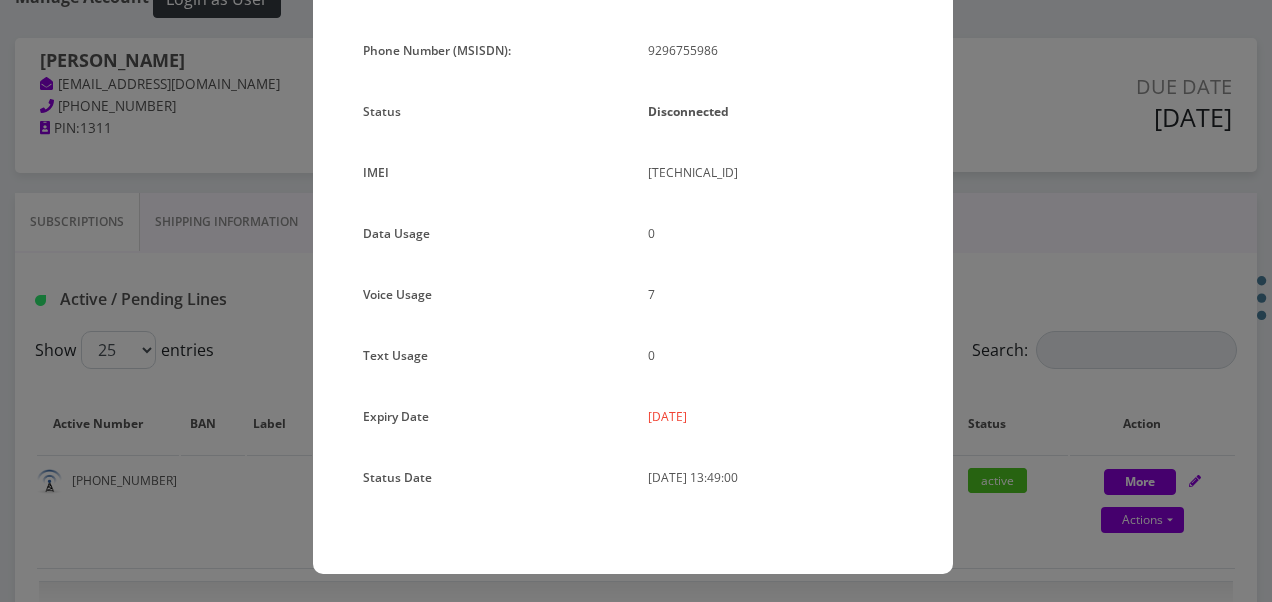 click on "×
Subscription Info
Plan Name
TT 4G Monthly Unlimited Voice Plan
Phone Number (MSISDN):
9296755986
Status
Disconnected
IMEI
015588003363899
0 7 0" at bounding box center (636, 301) 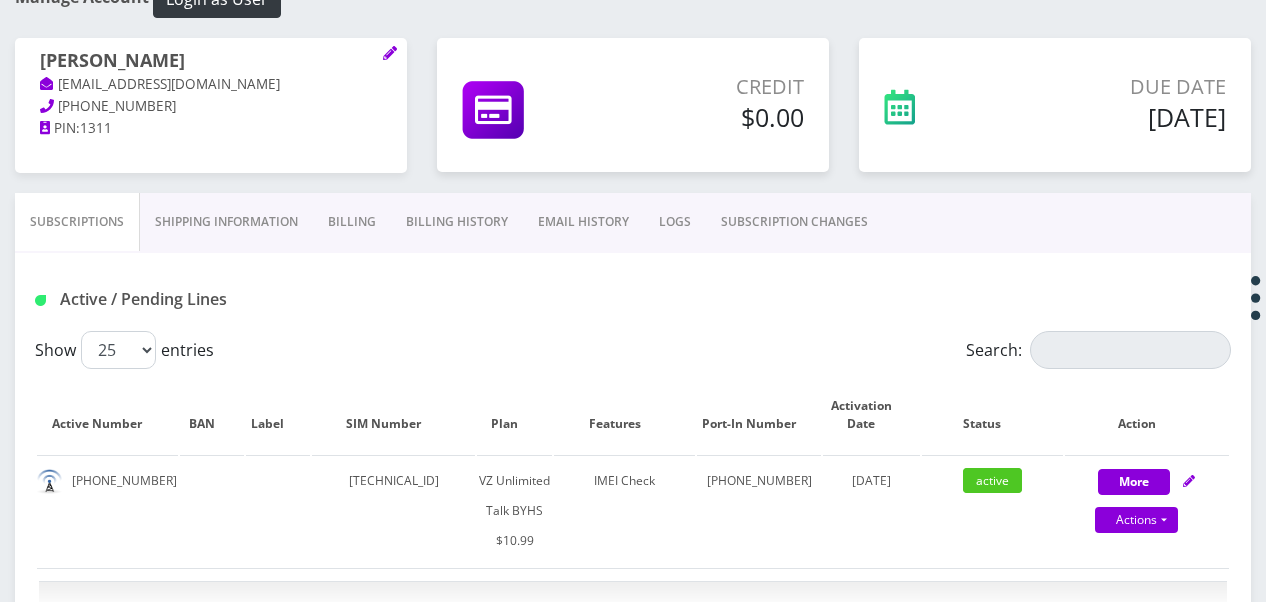 click on "SUBSCRIPTION CHANGES" at bounding box center [794, 222] 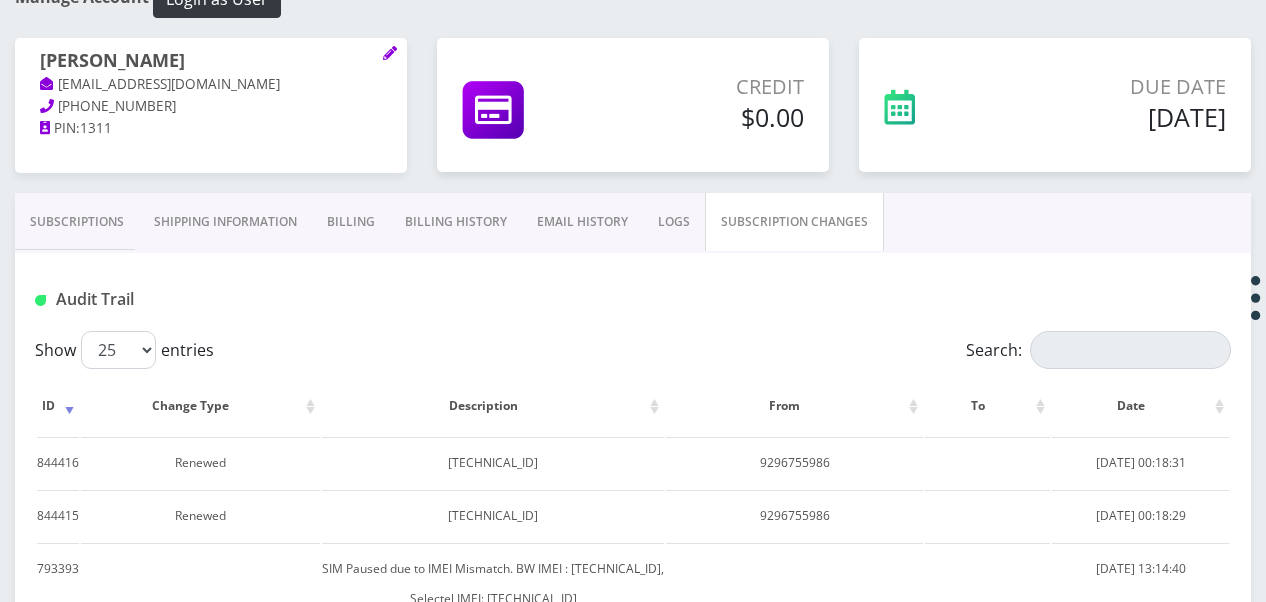 scroll, scrollTop: 322, scrollLeft: 0, axis: vertical 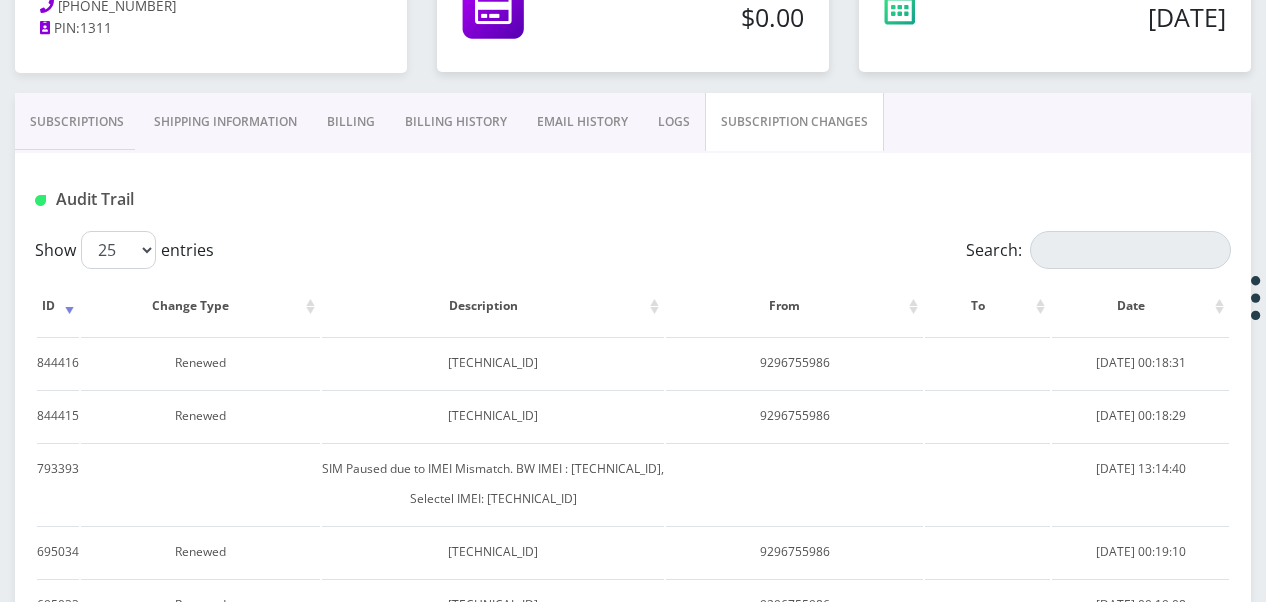 click on "Subscriptions" at bounding box center [77, 122] 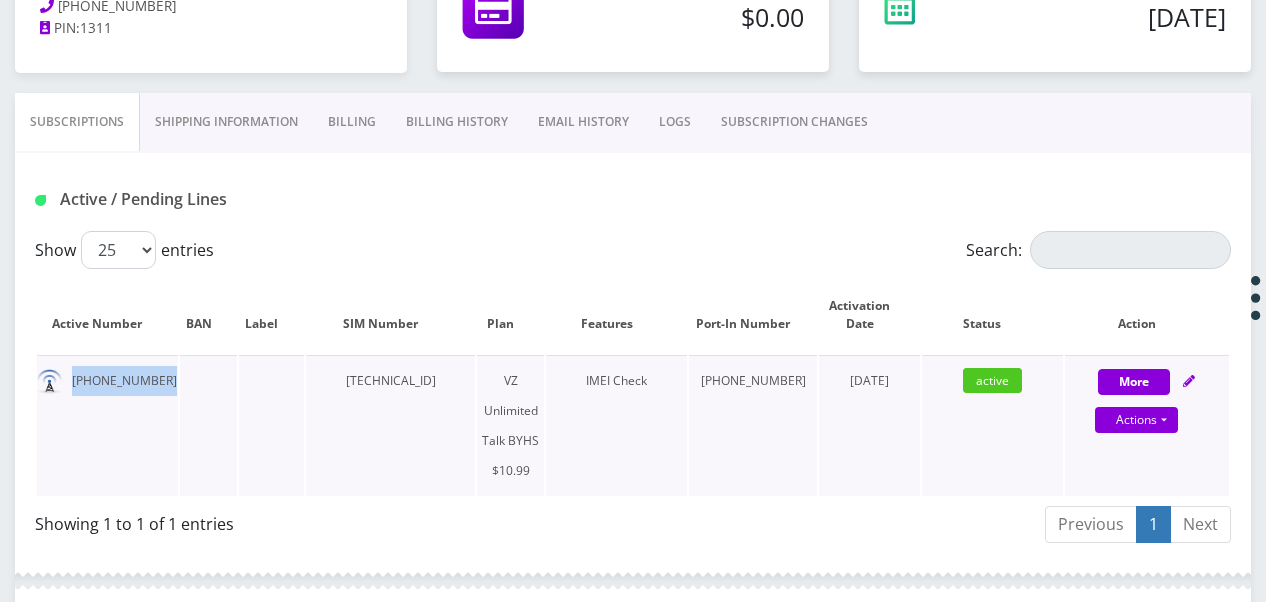 drag, startPoint x: 101, startPoint y: 378, endPoint x: 190, endPoint y: 380, distance: 89.02247 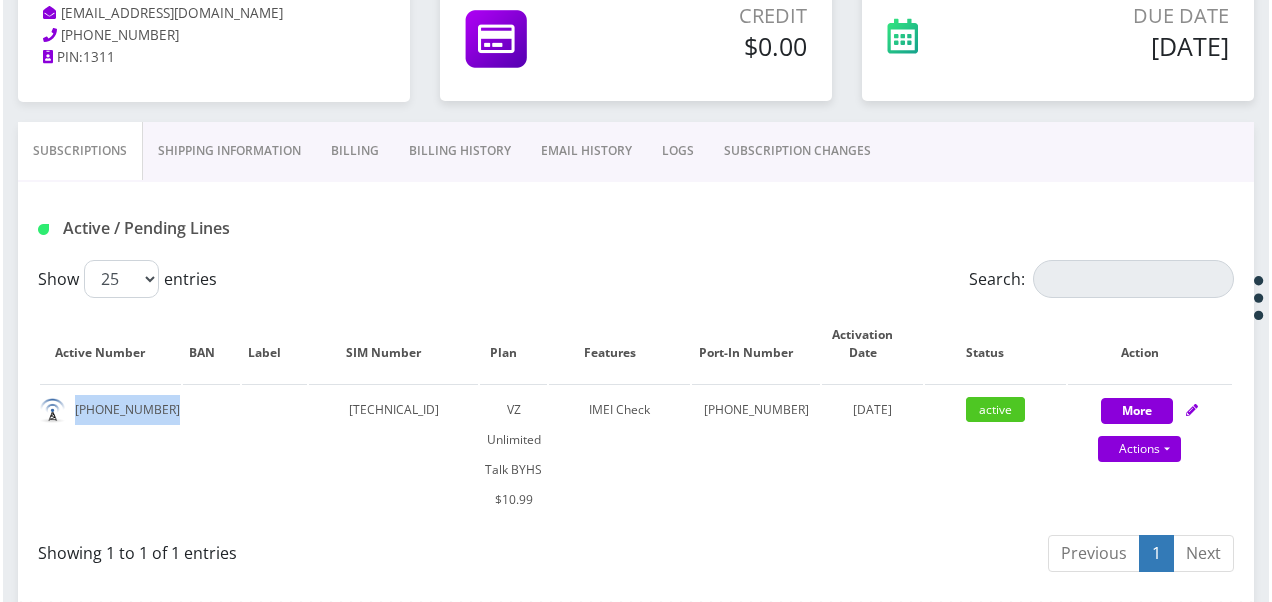 scroll, scrollTop: 404, scrollLeft: 0, axis: vertical 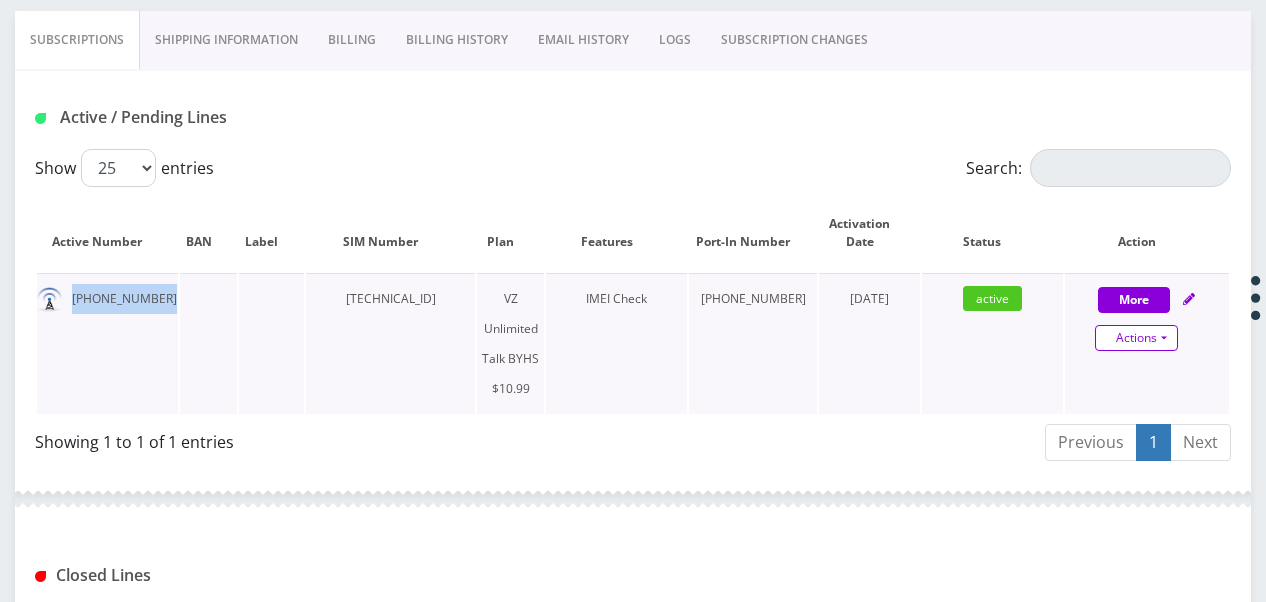 click on "Actions" at bounding box center (1136, 338) 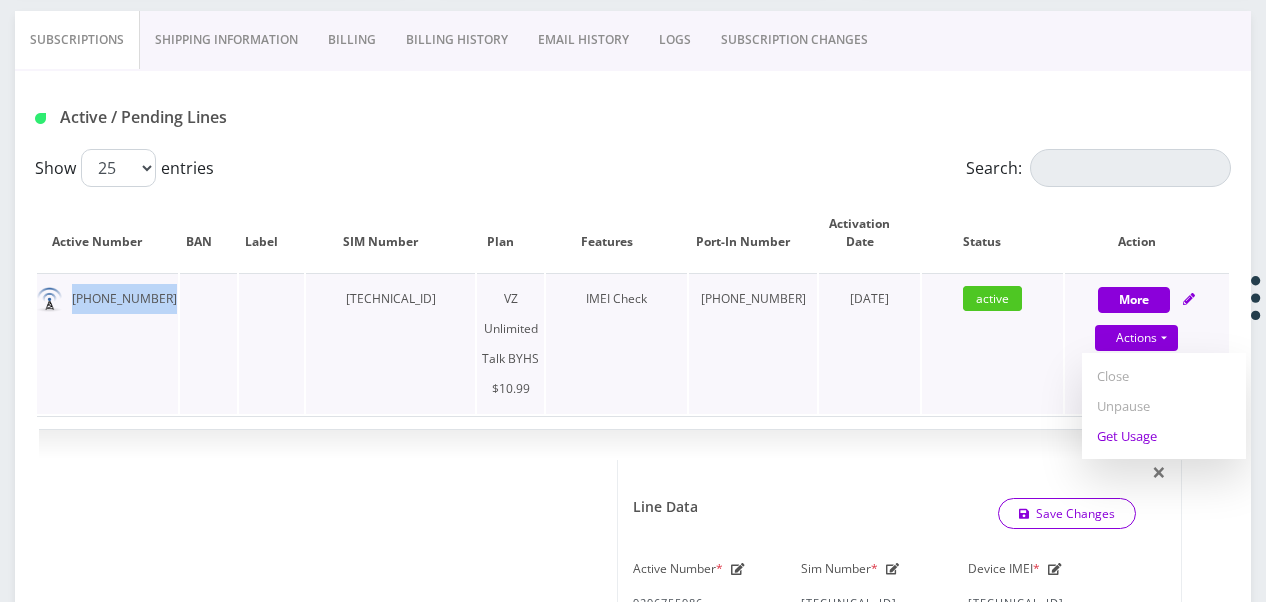 click on "Get Usage" at bounding box center [1164, 436] 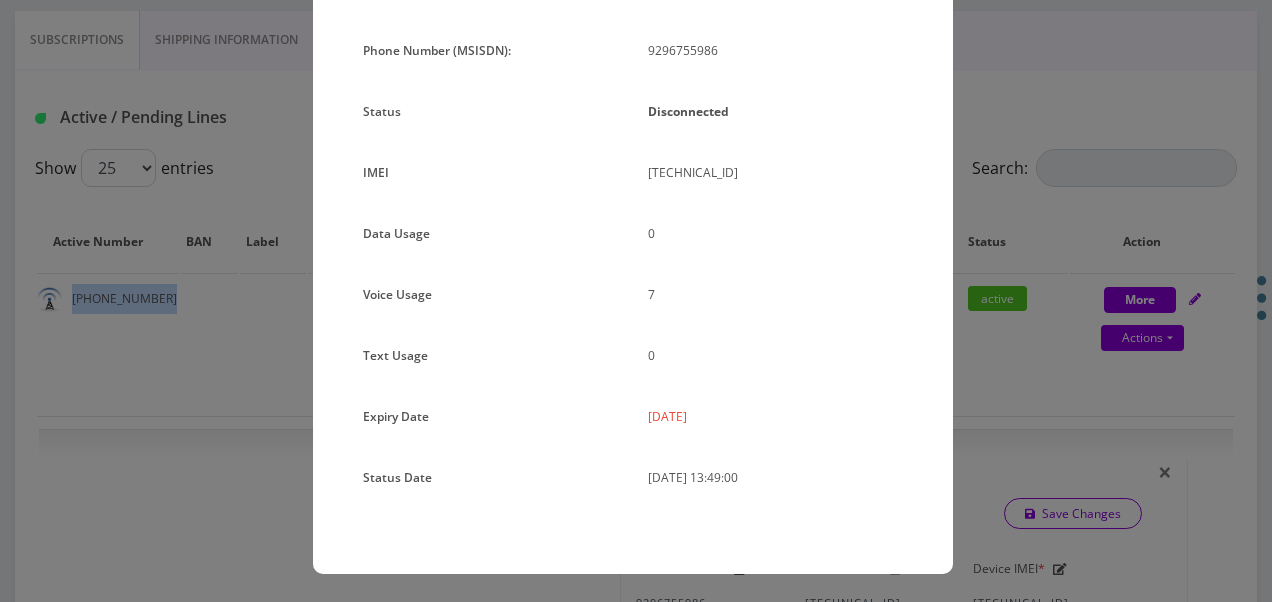 scroll, scrollTop: 0, scrollLeft: 0, axis: both 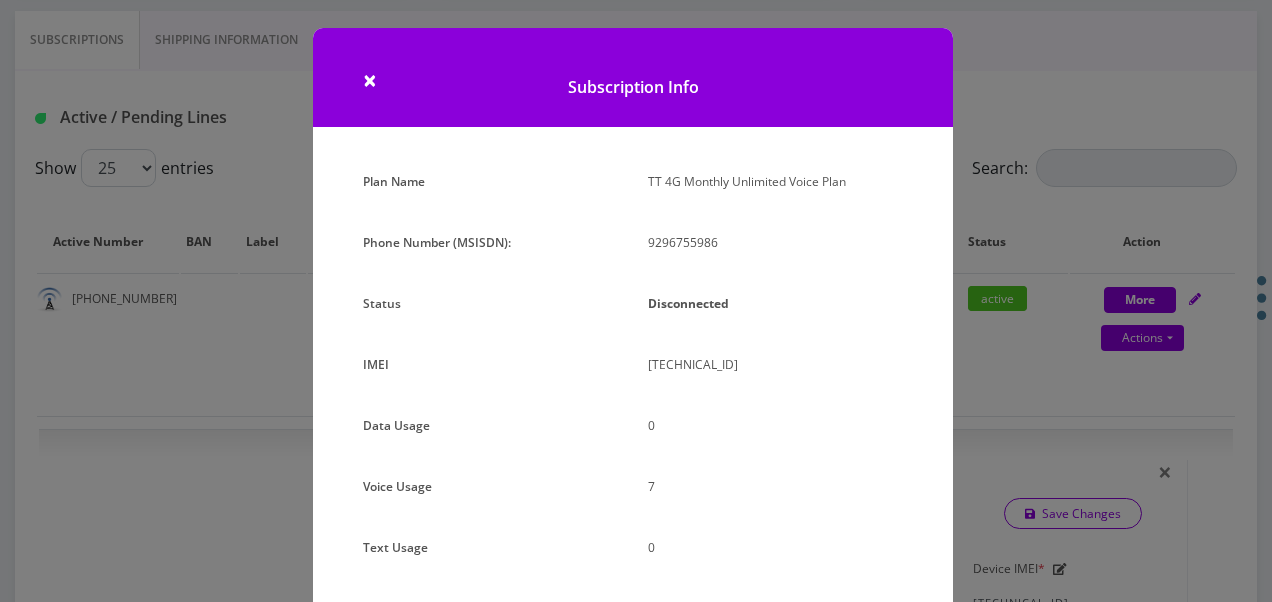 click on "×
Subscription Info
Plan Name
TT 4G Monthly Unlimited Voice Plan
Phone Number (MSISDN):
9296755986
Status
Disconnected
IMEI
015588003363899
0 7 0" at bounding box center [636, 301] 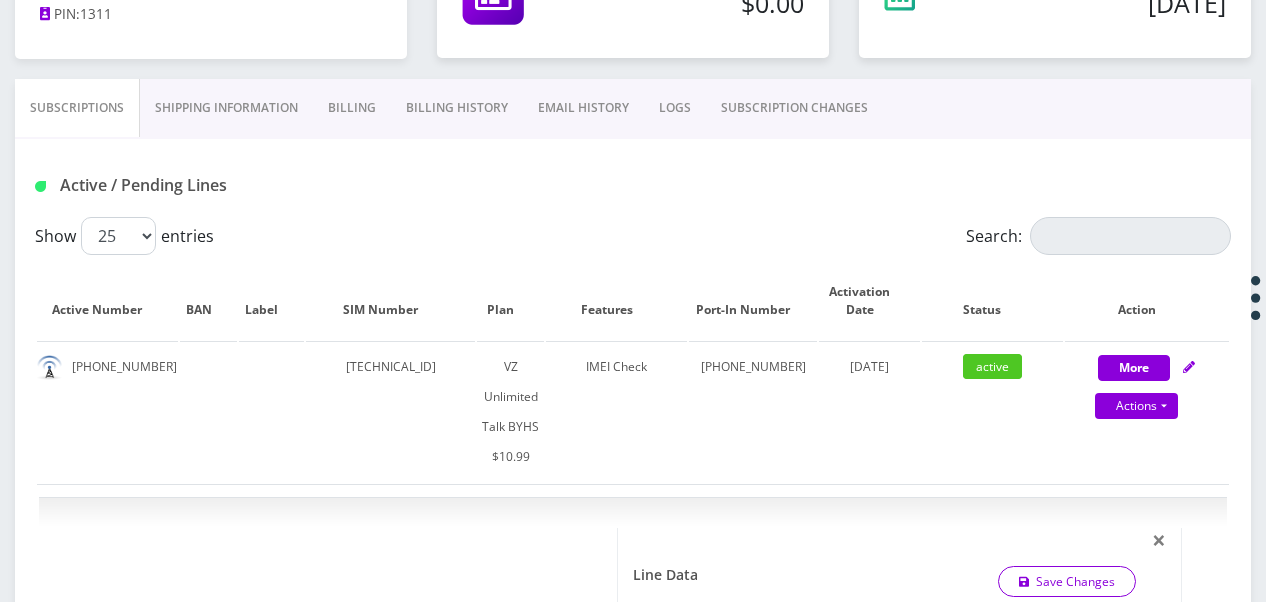 scroll, scrollTop: 304, scrollLeft: 0, axis: vertical 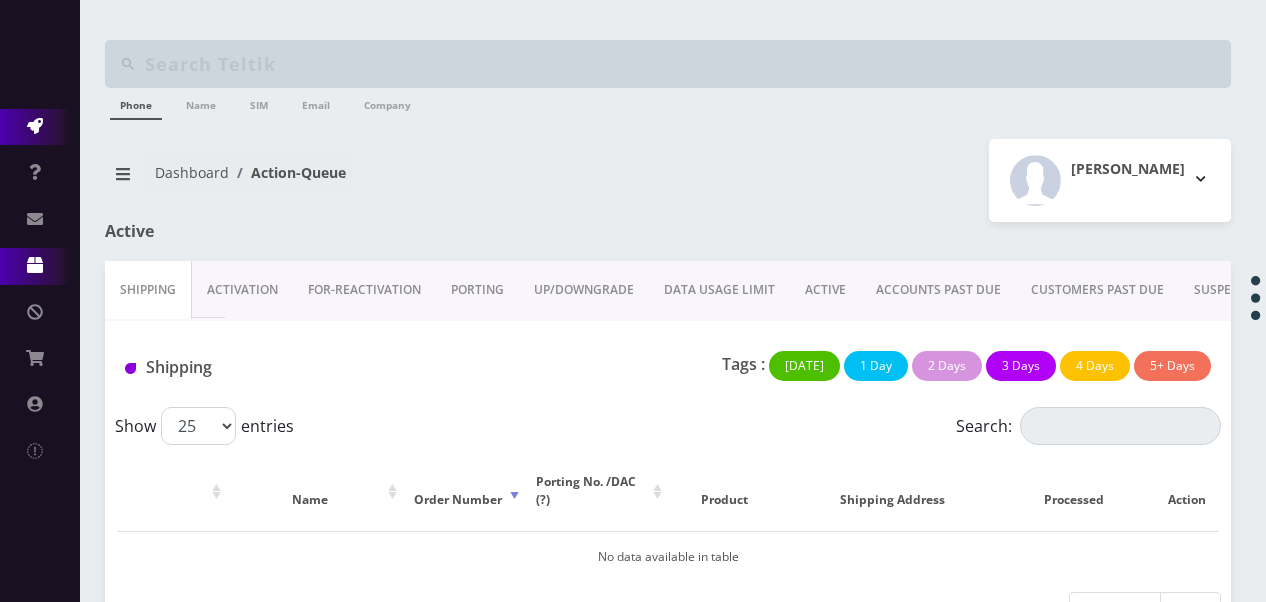 click 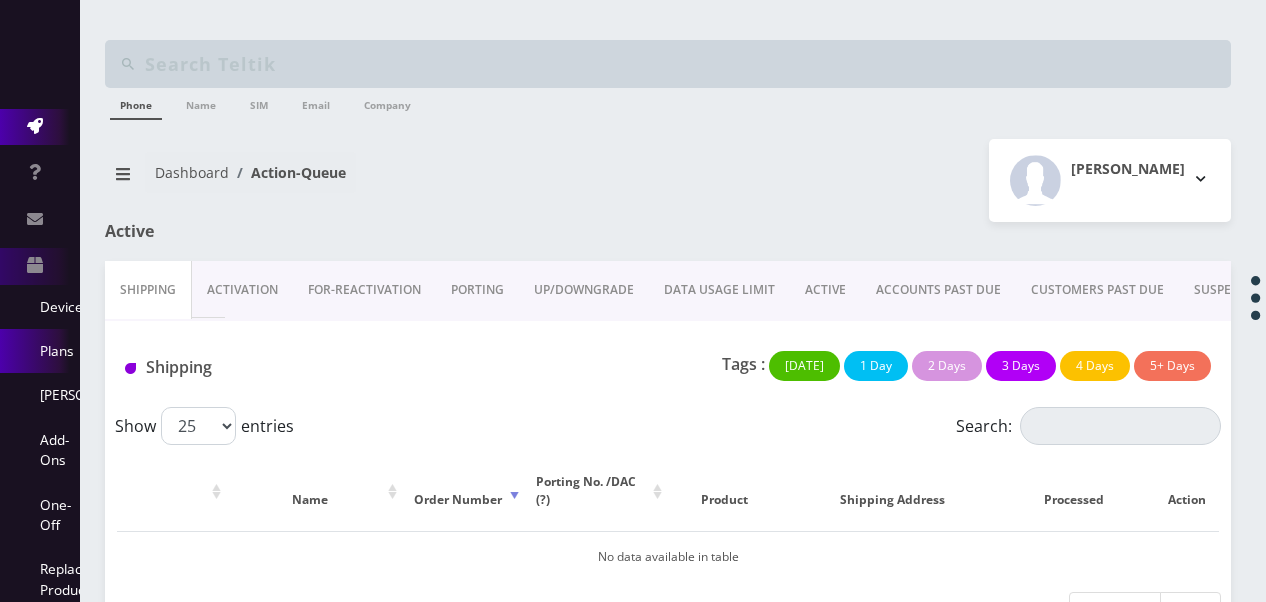 click on "Plans" at bounding box center [40, 351] 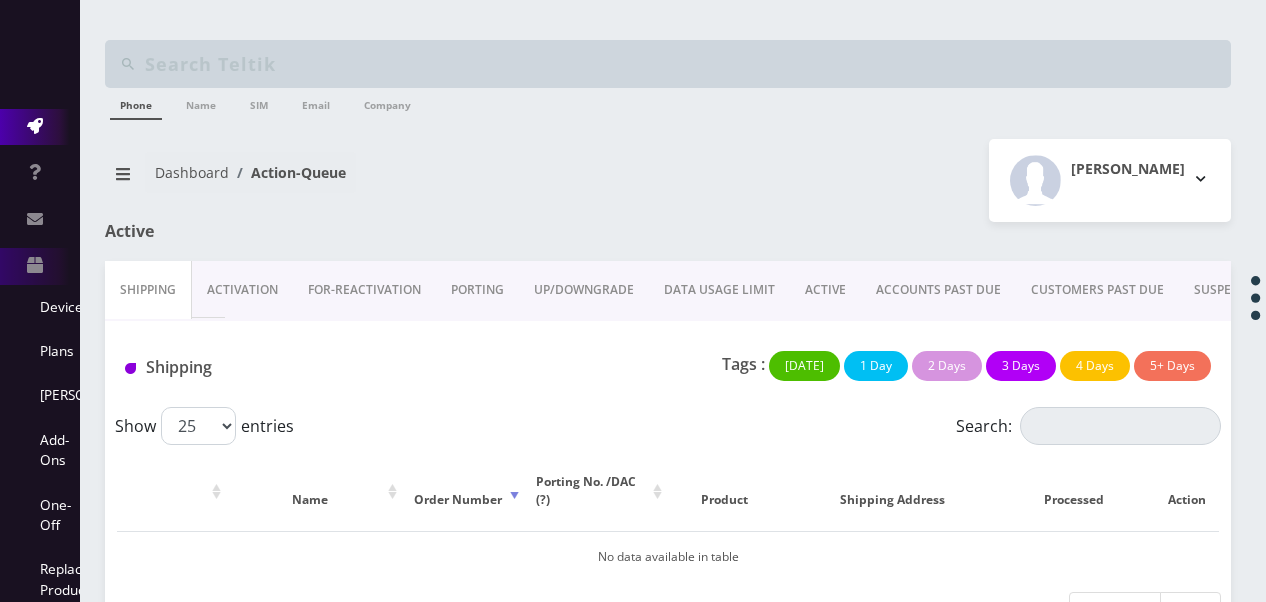 scroll, scrollTop: 53, scrollLeft: 0, axis: vertical 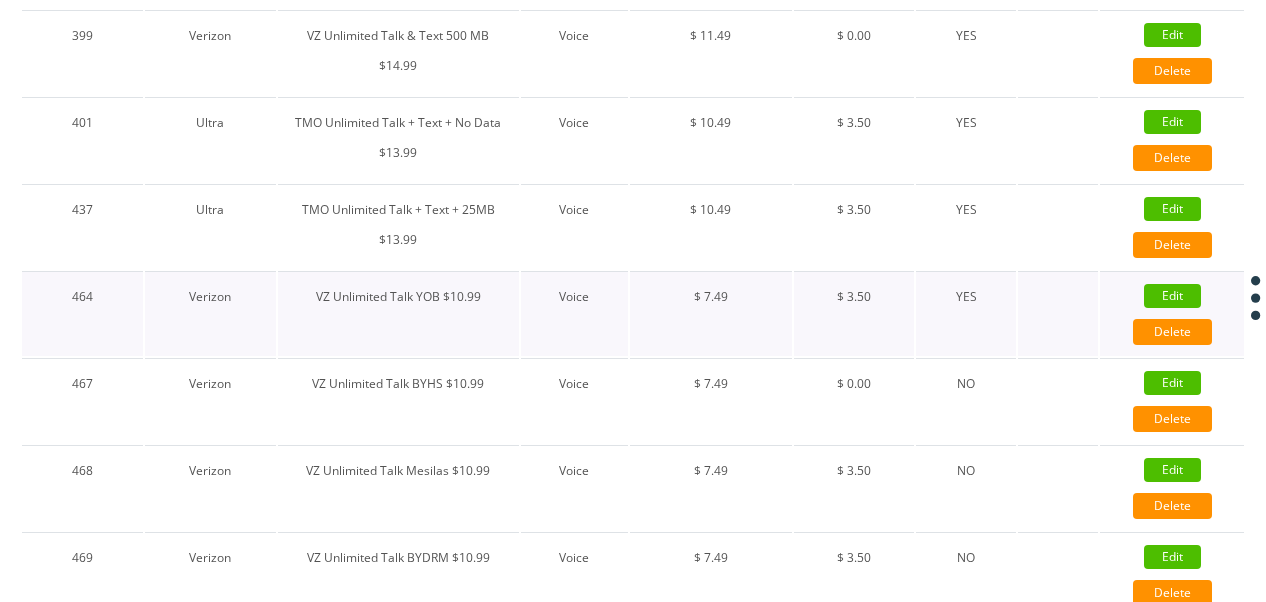 click on "Edit" at bounding box center [1172, 296] 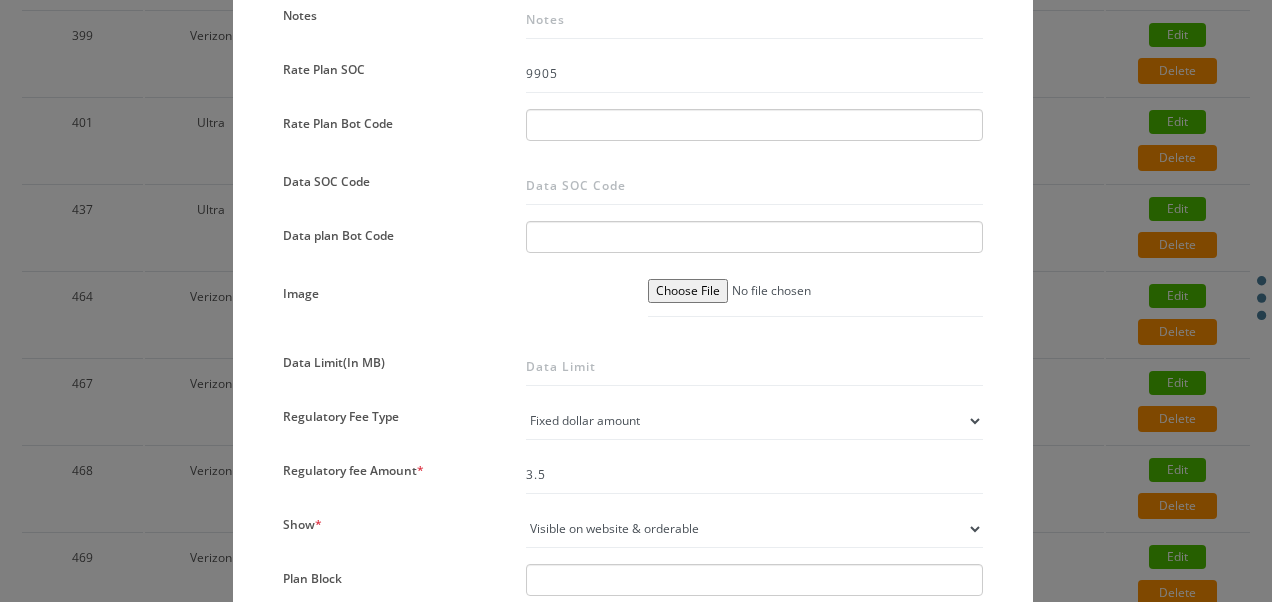 scroll, scrollTop: 1300, scrollLeft: 0, axis: vertical 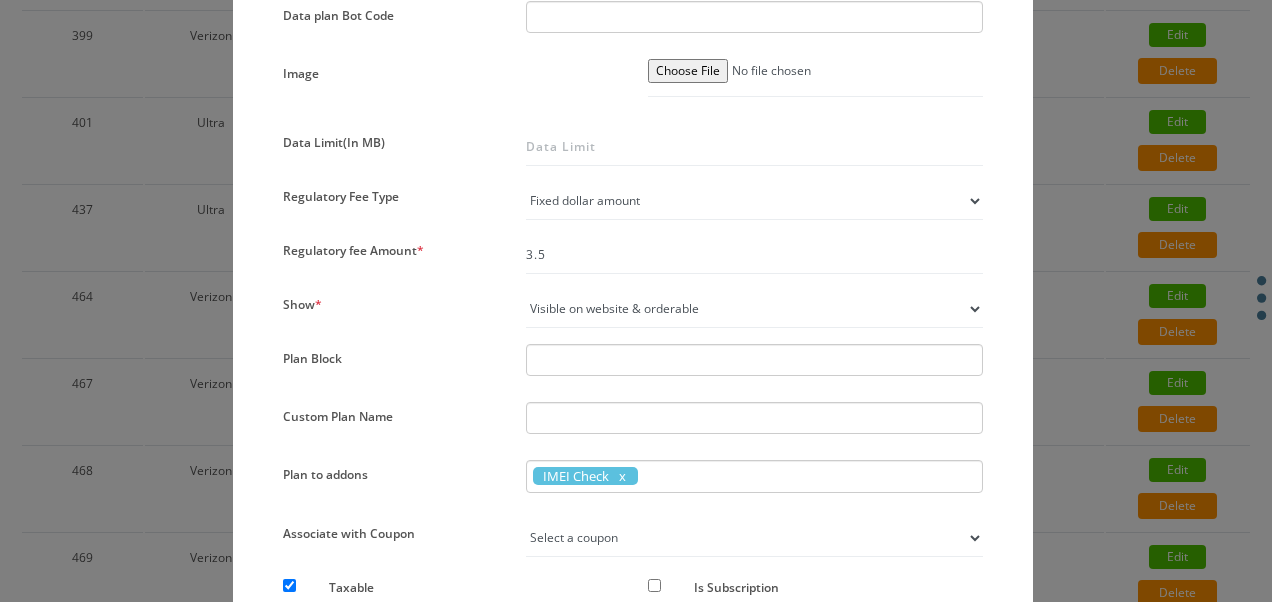 click on "Not visible on website at all Visible on website & orderable Visible on website and NOT orderable, instead show as specified" at bounding box center (754, 309) 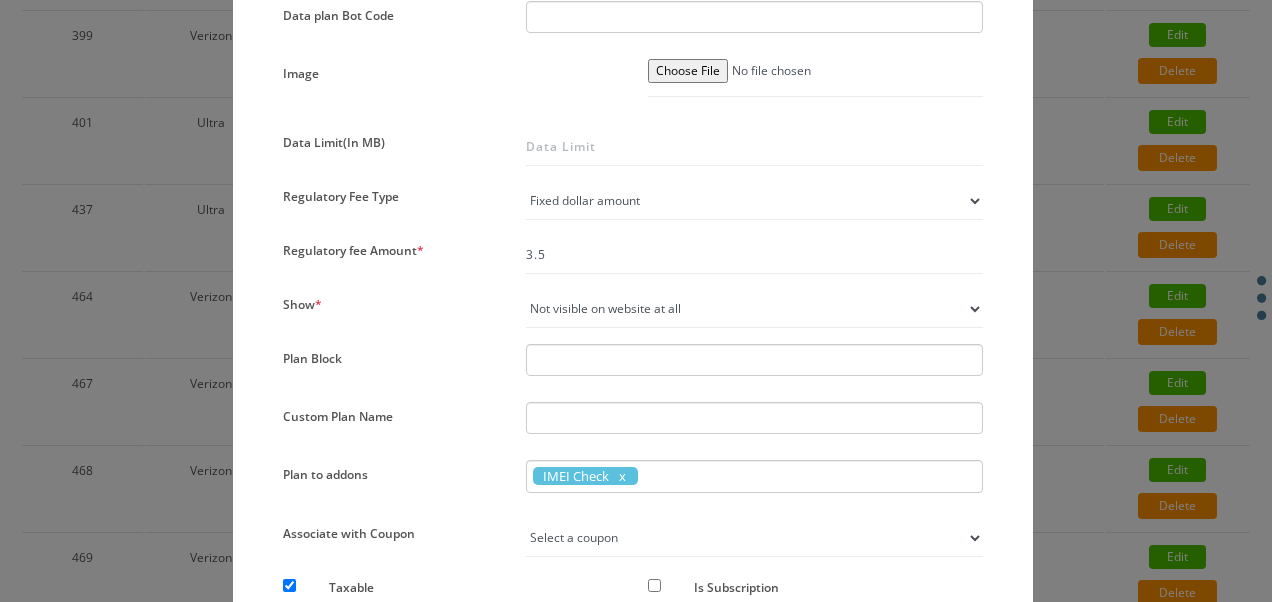 click on "Not visible on website at all Visible on website & orderable Visible on website and NOT orderable, instead show as specified" at bounding box center [754, 309] 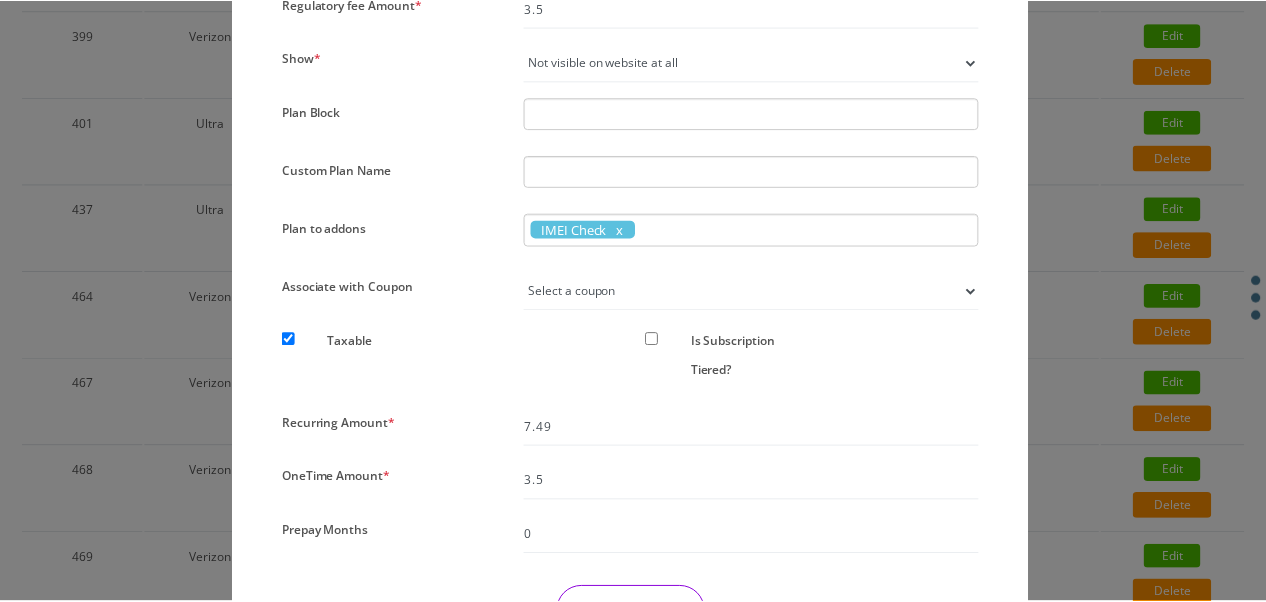 scroll, scrollTop: 1668, scrollLeft: 0, axis: vertical 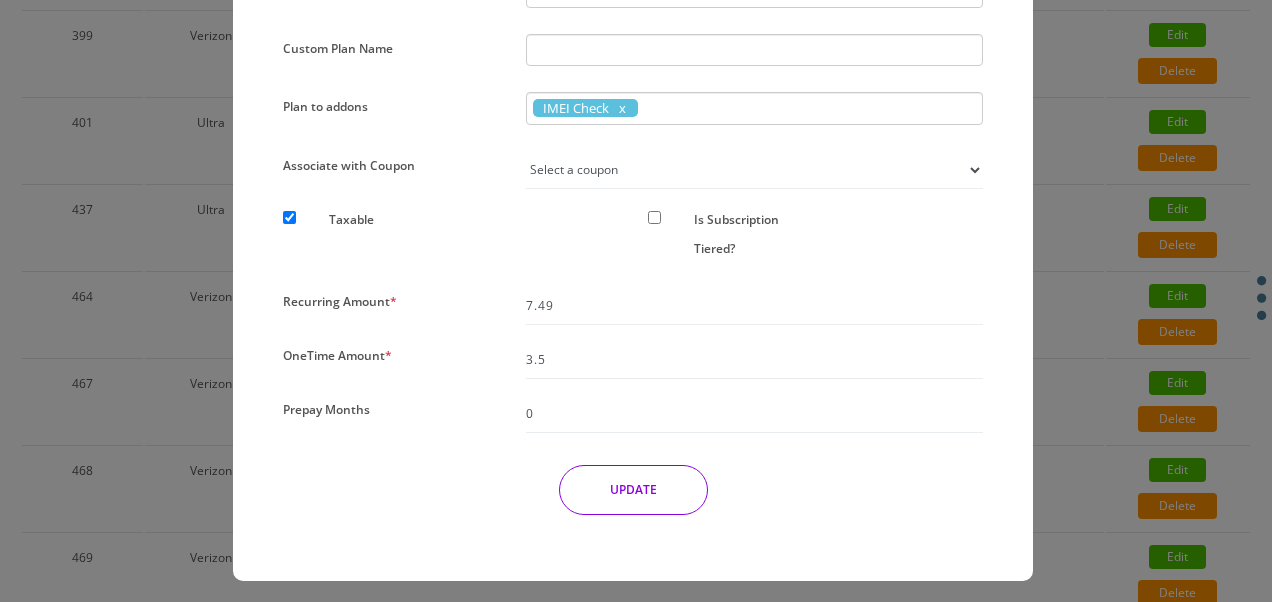 click on "UPDATE" at bounding box center [633, 490] 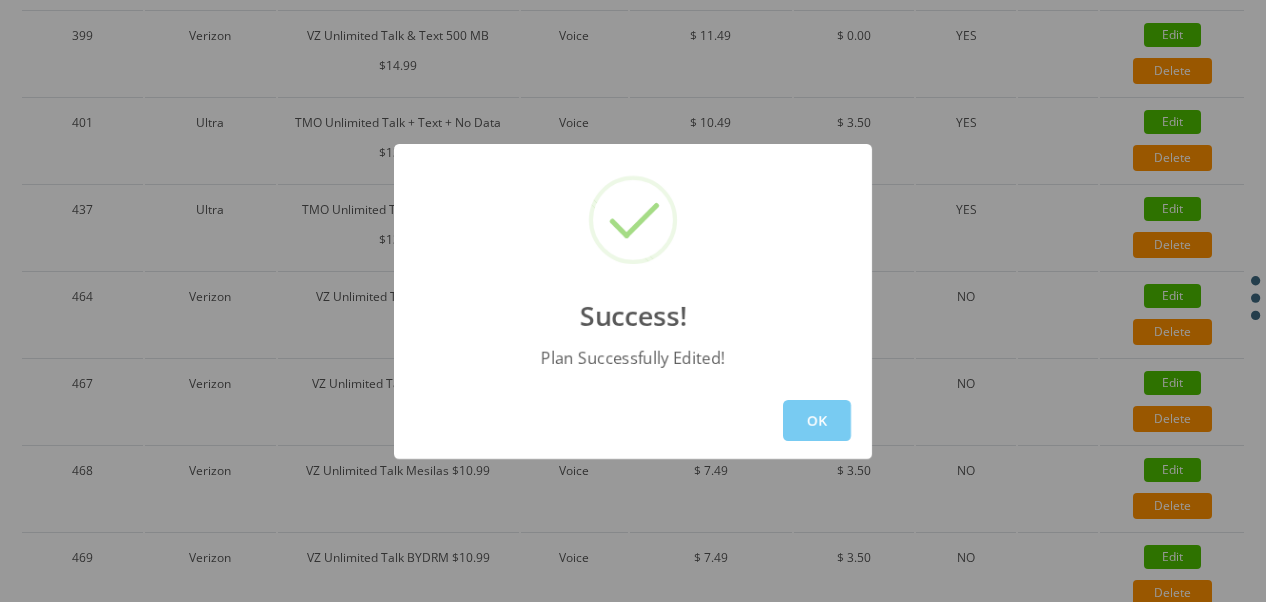 click on "OK" at bounding box center [817, 420] 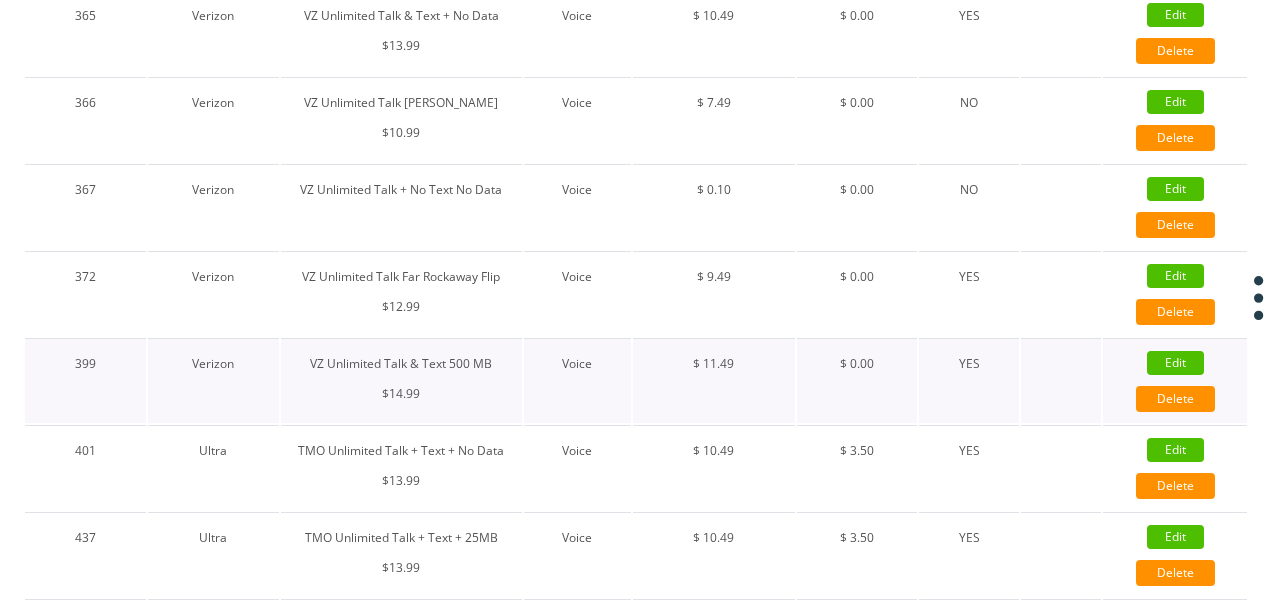 scroll, scrollTop: 572, scrollLeft: 0, axis: vertical 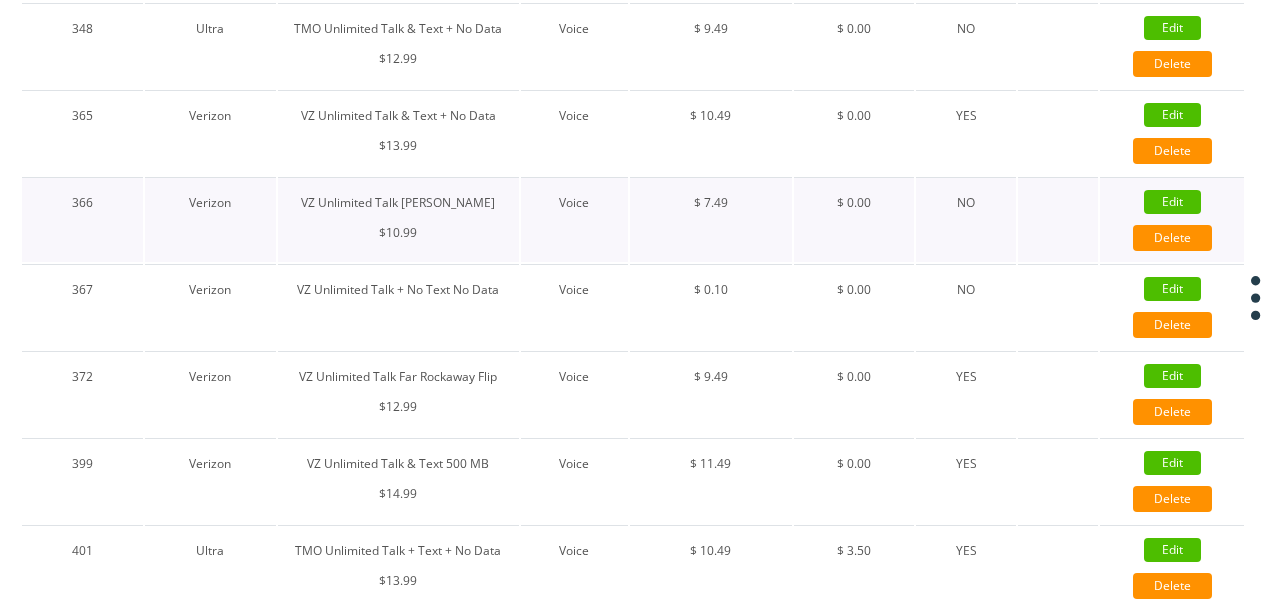 click on "Edit" at bounding box center [1172, 202] 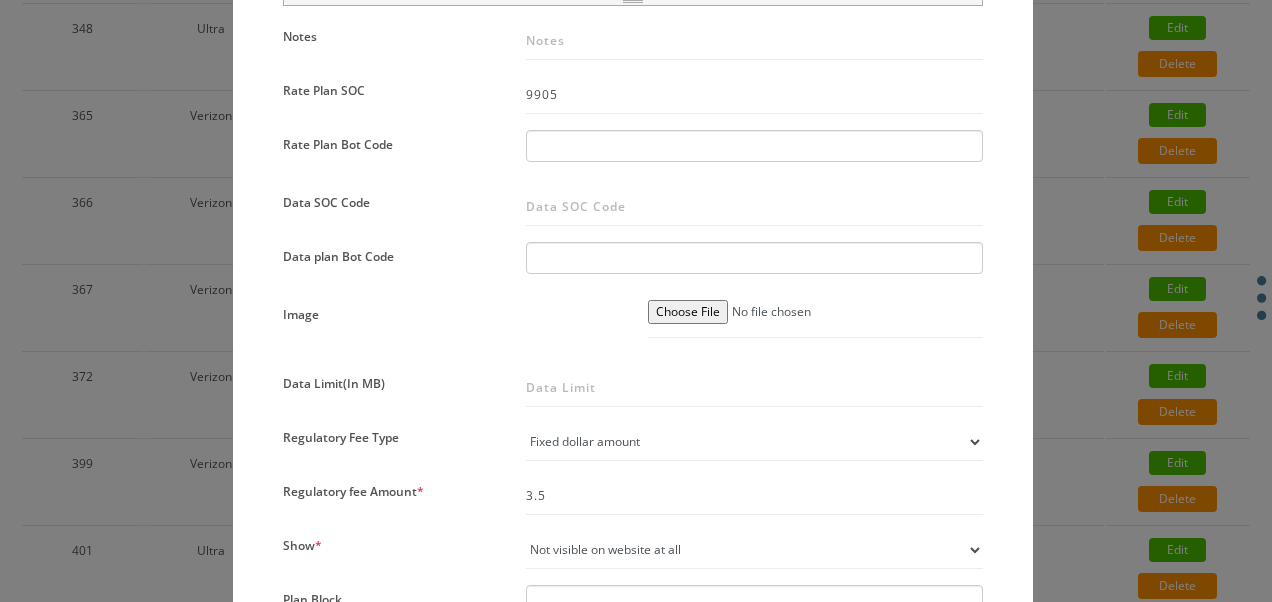 scroll, scrollTop: 1200, scrollLeft: 0, axis: vertical 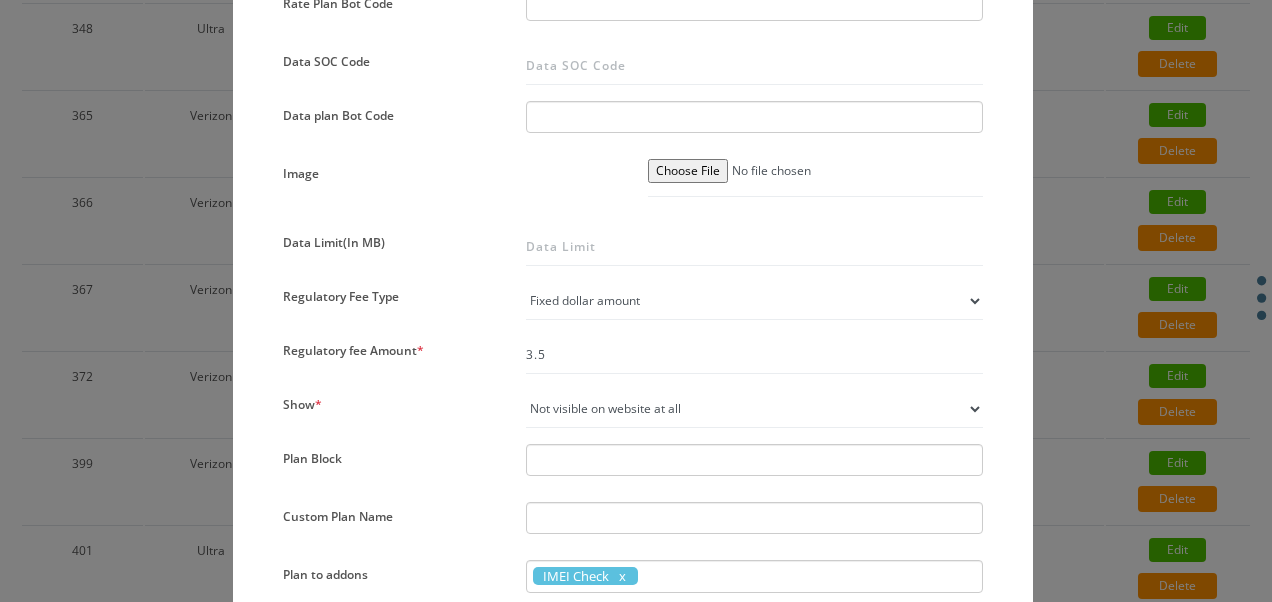 click on "Not visible on website at all Visible on website & orderable Visible on website and NOT orderable, instead show as specified" at bounding box center (754, 409) 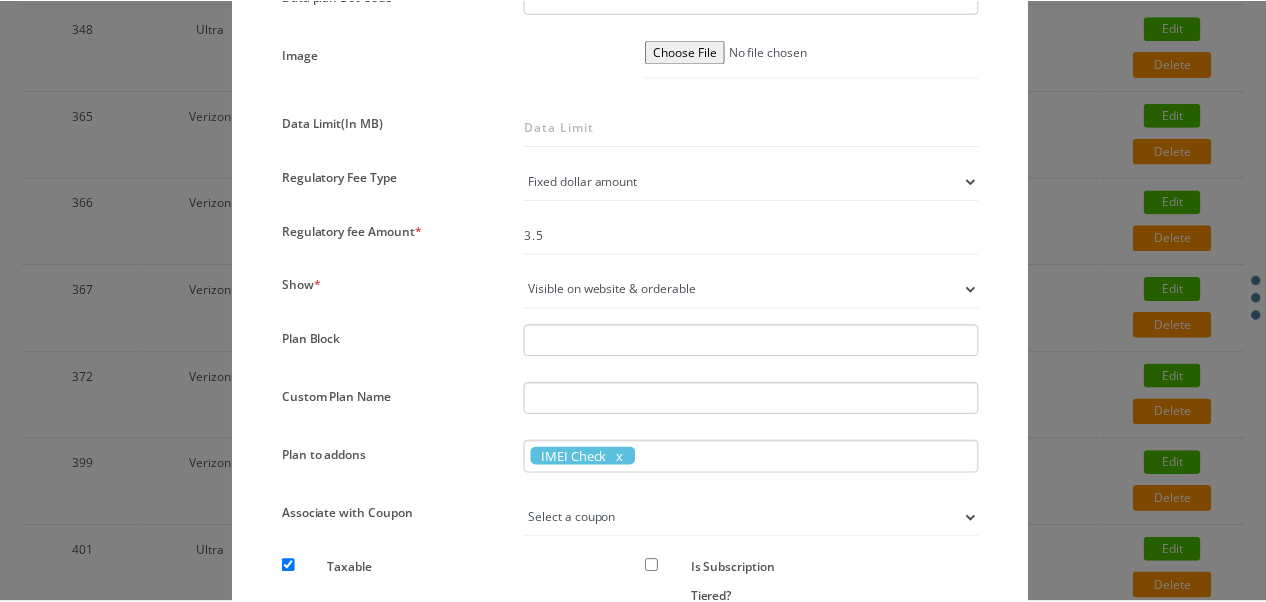 scroll, scrollTop: 1600, scrollLeft: 0, axis: vertical 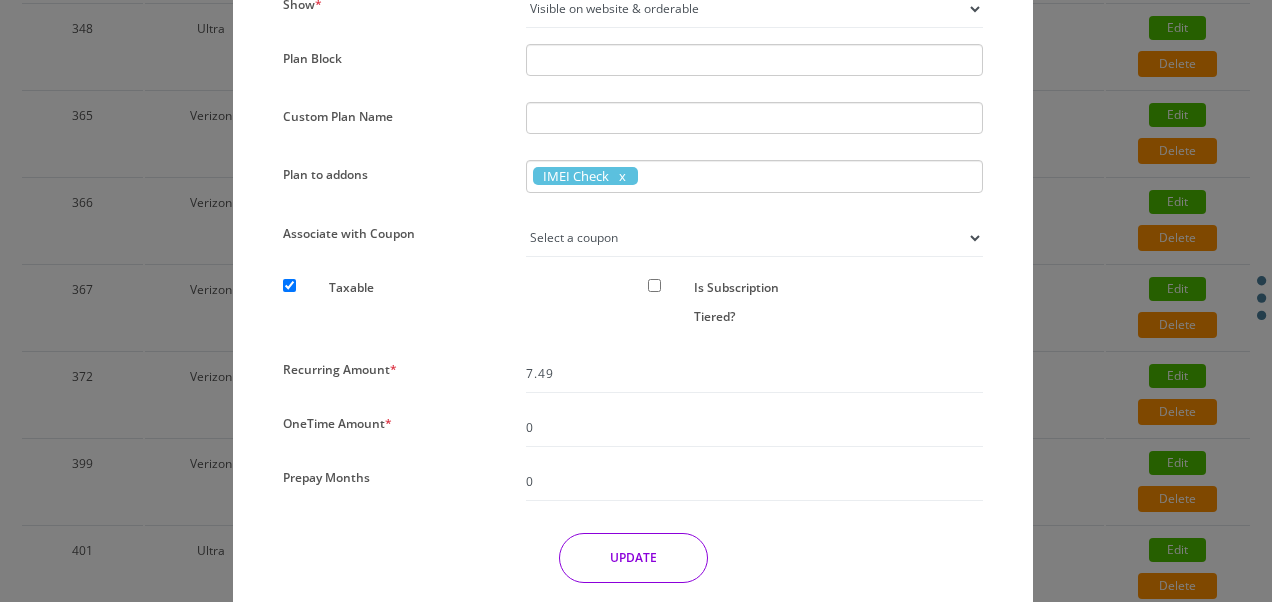 click on "UPDATE" at bounding box center (633, 558) 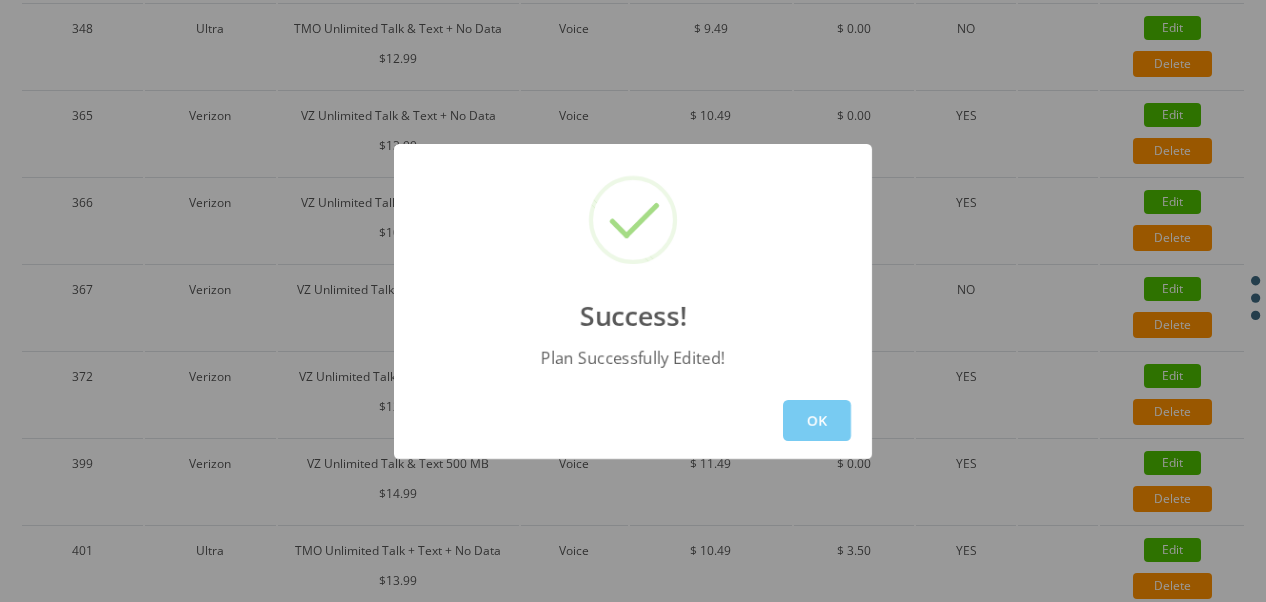 click on "OK" at bounding box center (817, 420) 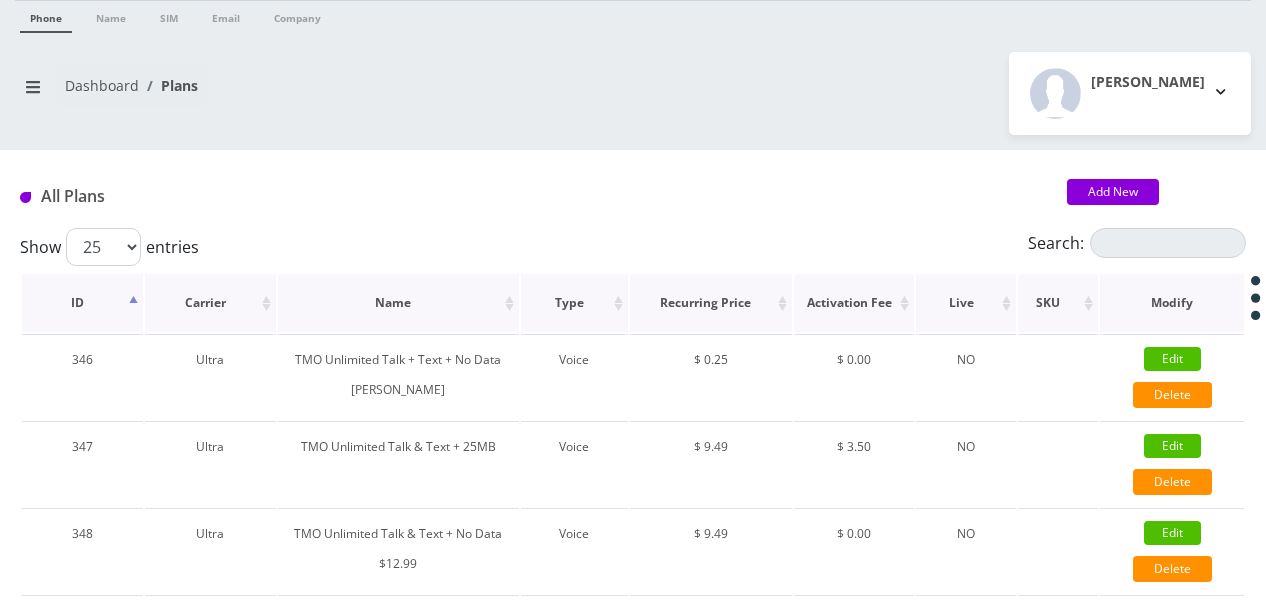 scroll, scrollTop: 0, scrollLeft: 0, axis: both 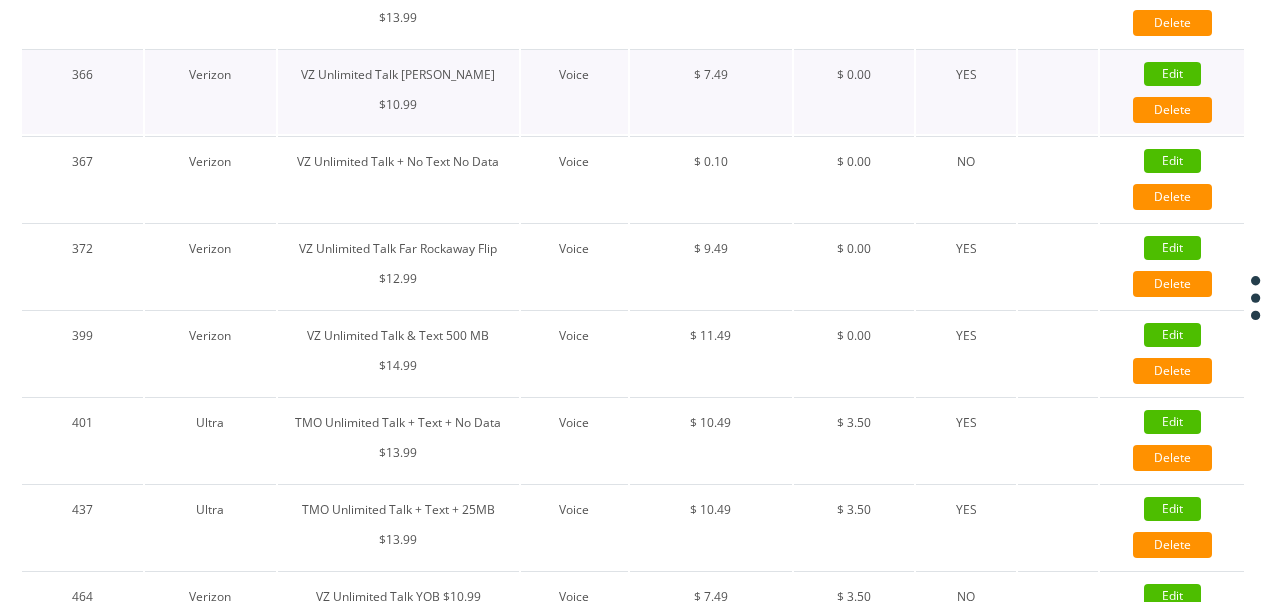 click on "Edit" at bounding box center [1172, 74] 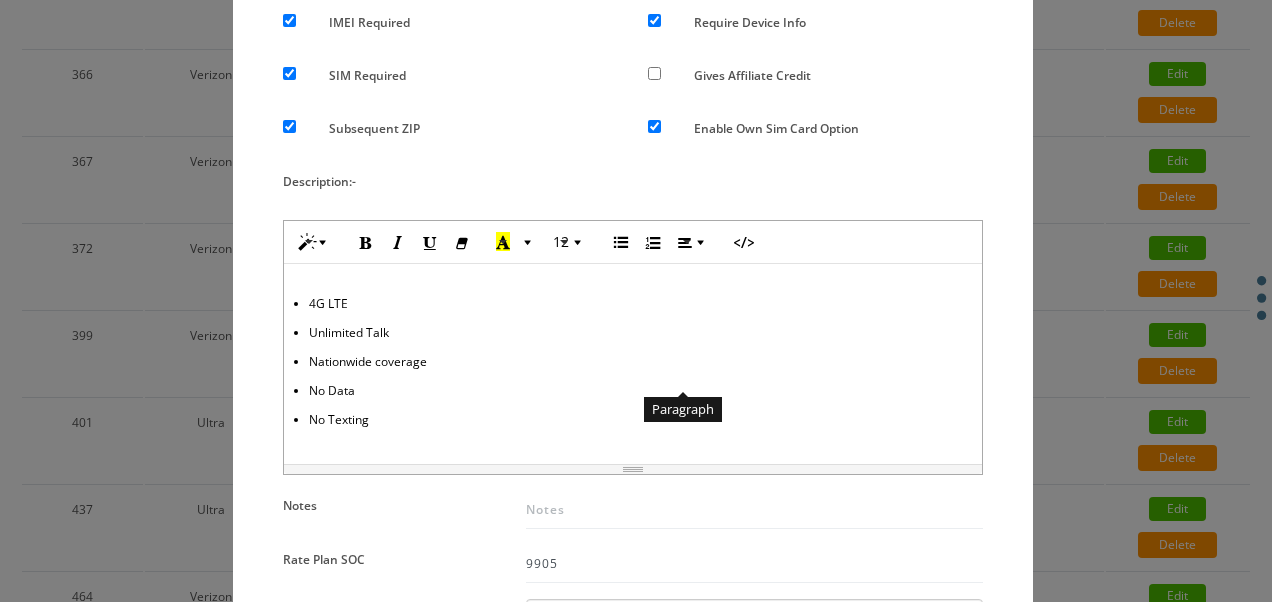 scroll, scrollTop: 600, scrollLeft: 0, axis: vertical 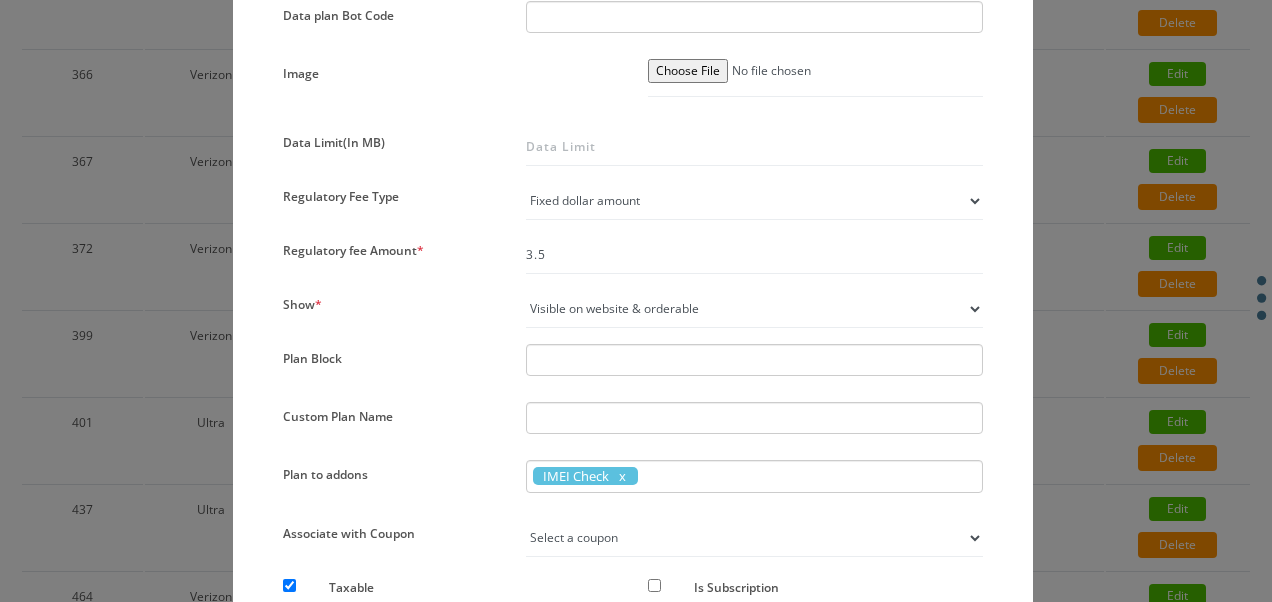 click on "Not visible on website at all Visible on website & orderable Visible on website and NOT orderable, instead show as specified" at bounding box center [754, 309] 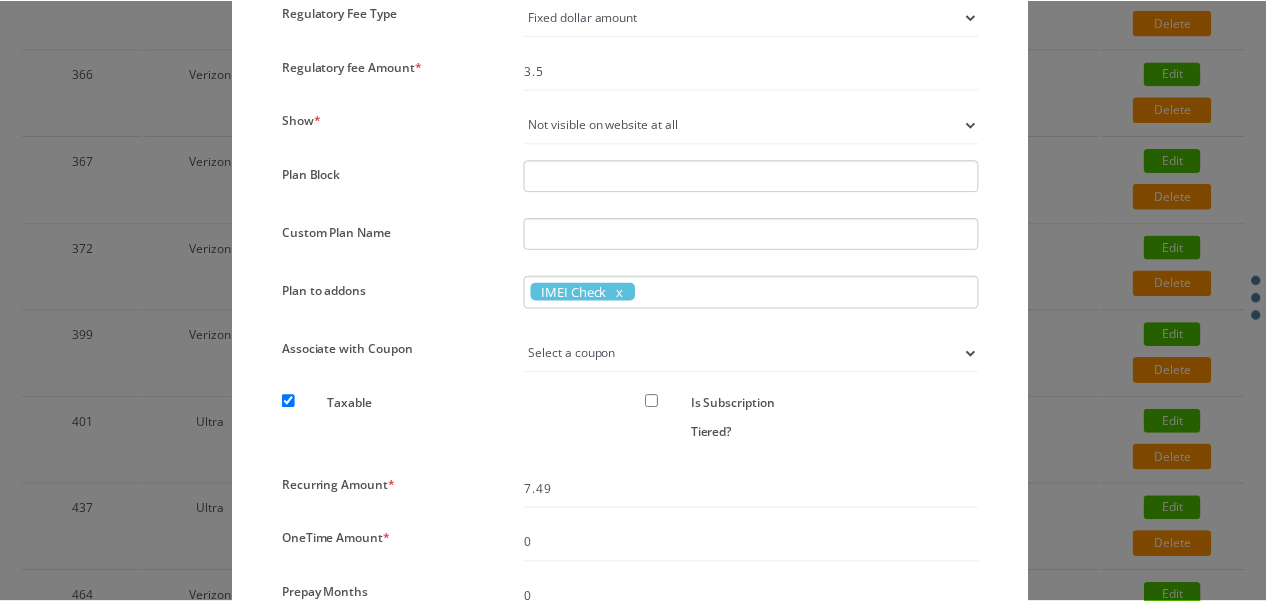 scroll, scrollTop: 1668, scrollLeft: 0, axis: vertical 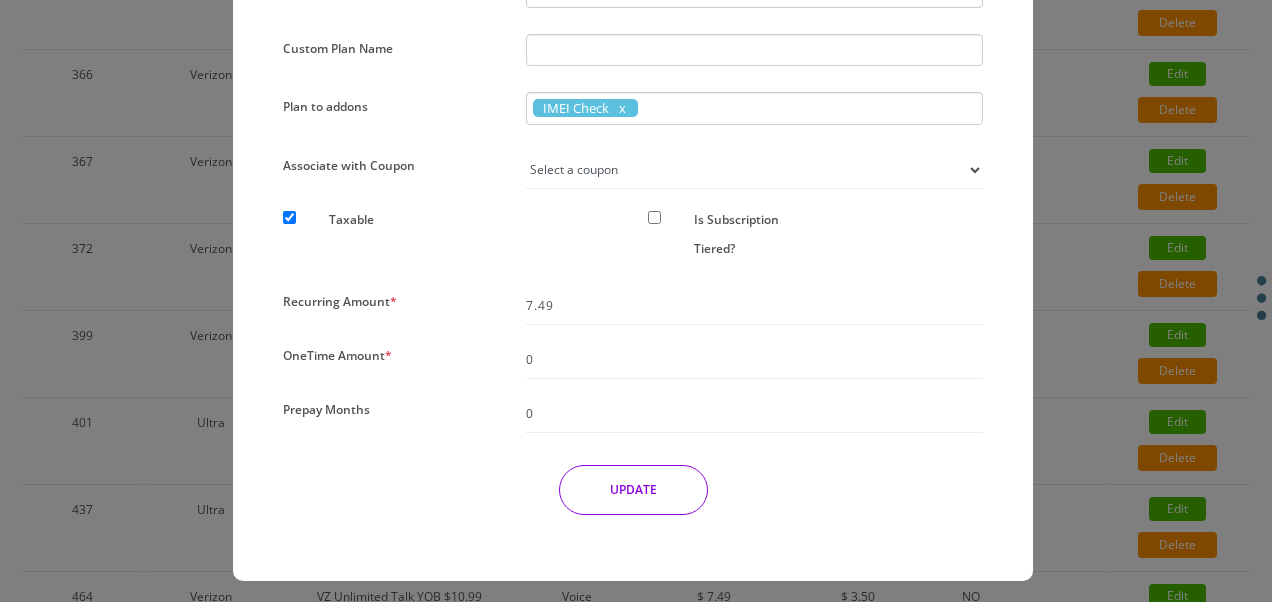 click on "UPDATE" at bounding box center [633, 490] 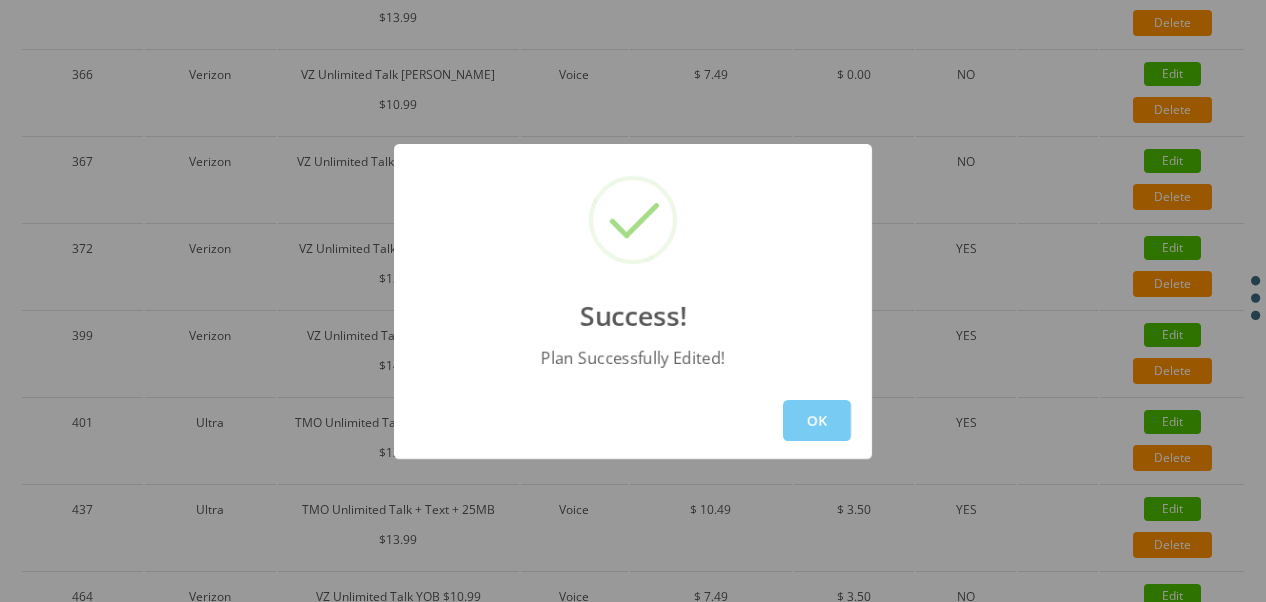 click on "OK" at bounding box center (817, 420) 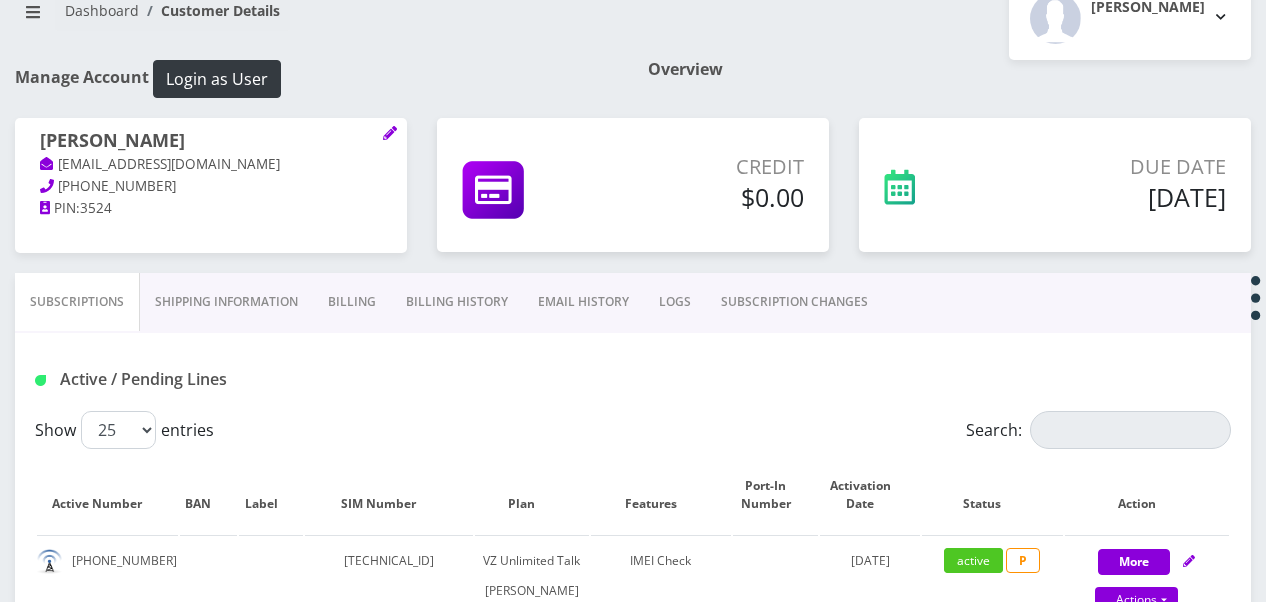 scroll, scrollTop: 400, scrollLeft: 0, axis: vertical 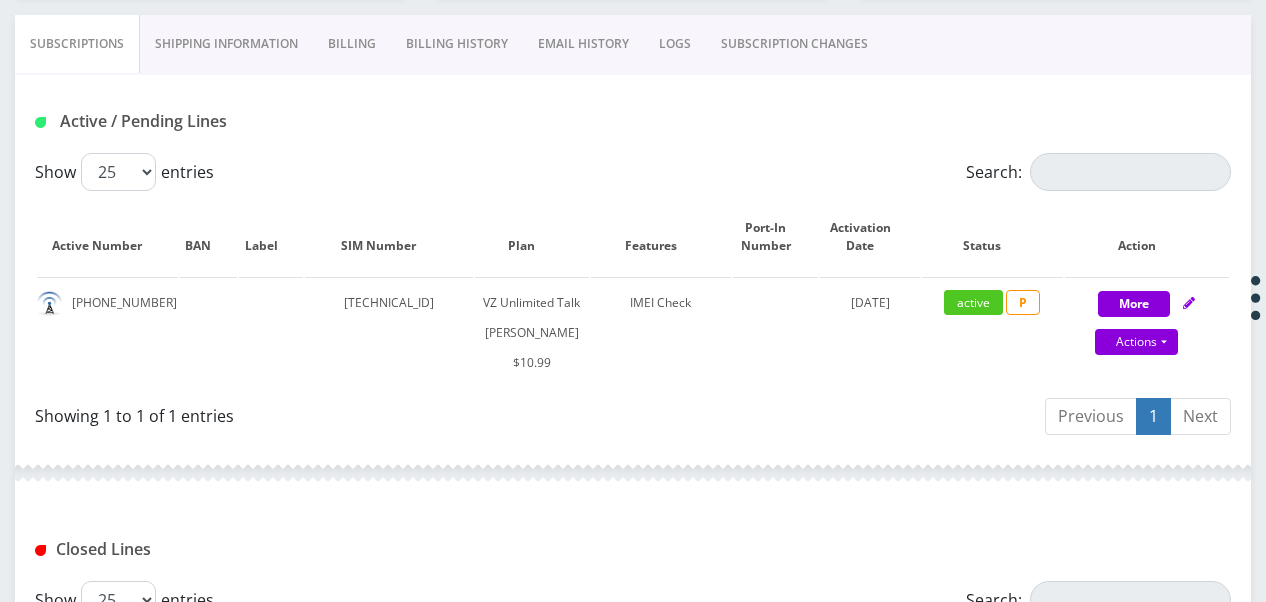 click on "Shipping Information" at bounding box center (226, 44) 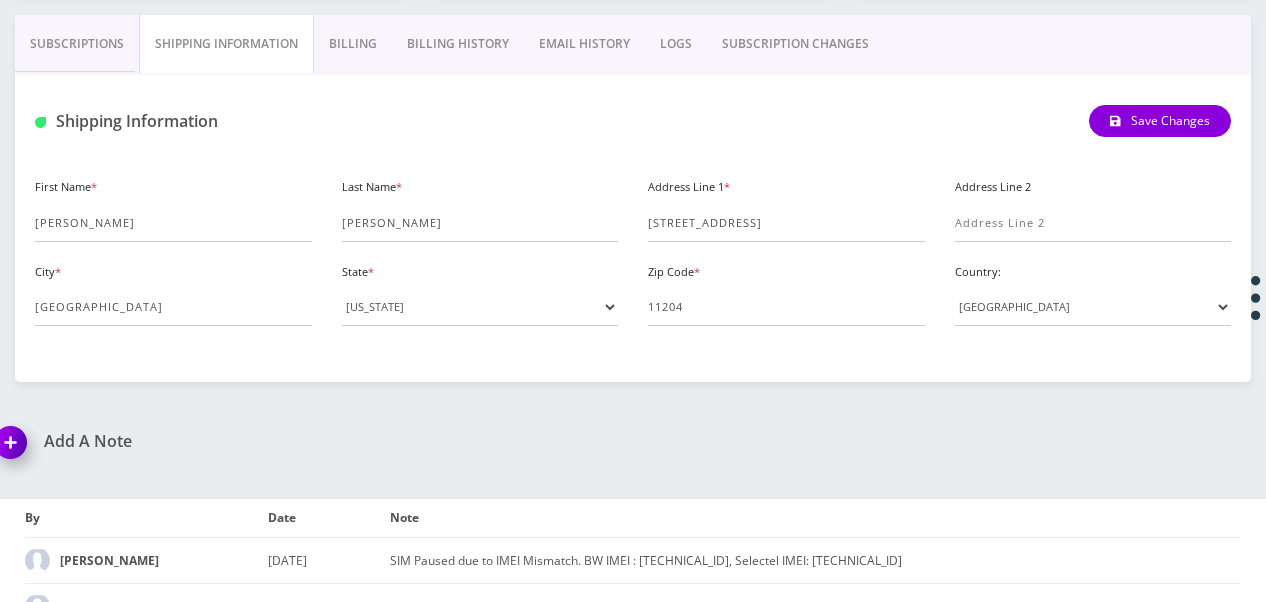 click on "Subscriptions" at bounding box center (77, 44) 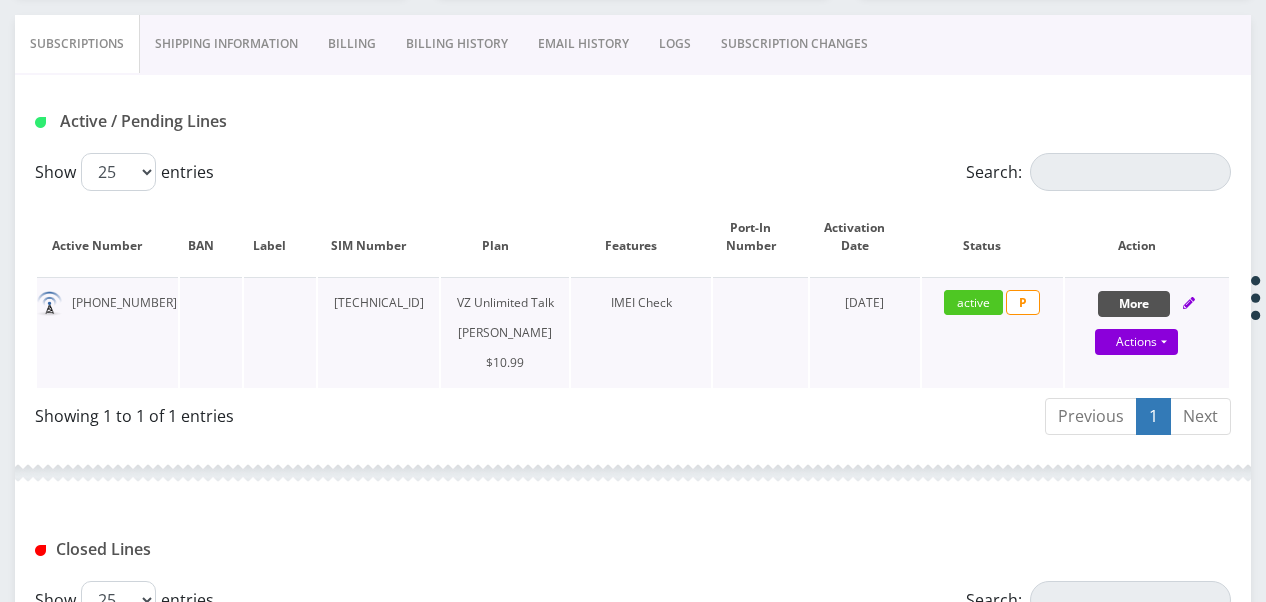 click on "More" at bounding box center (1134, 304) 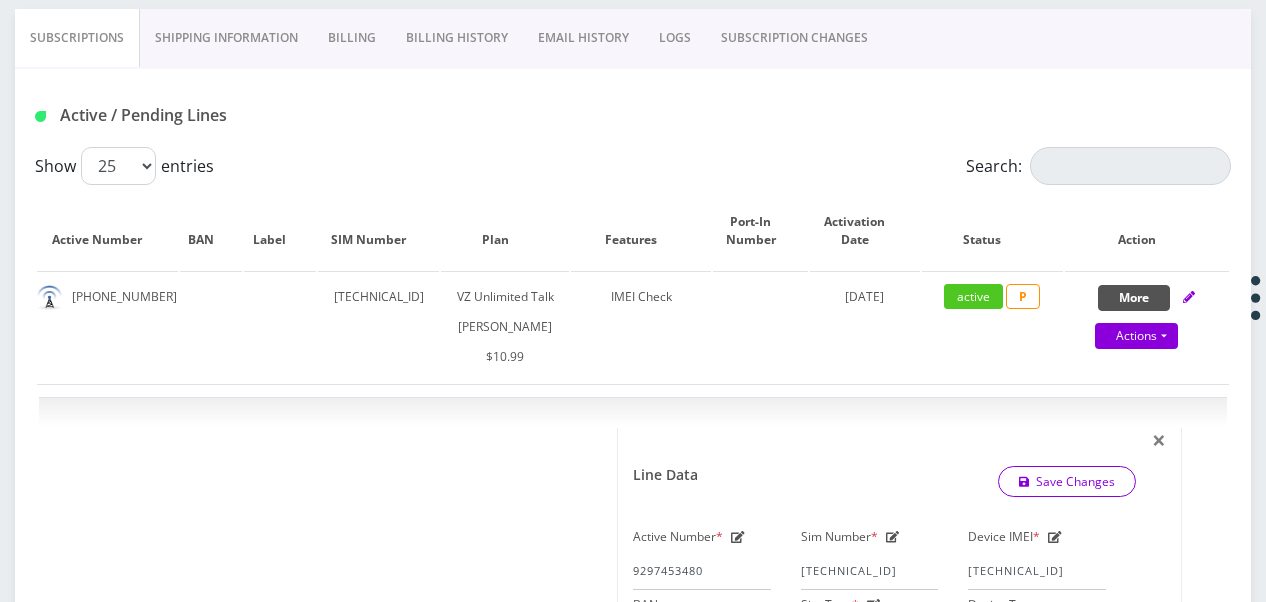 scroll, scrollTop: 300, scrollLeft: 0, axis: vertical 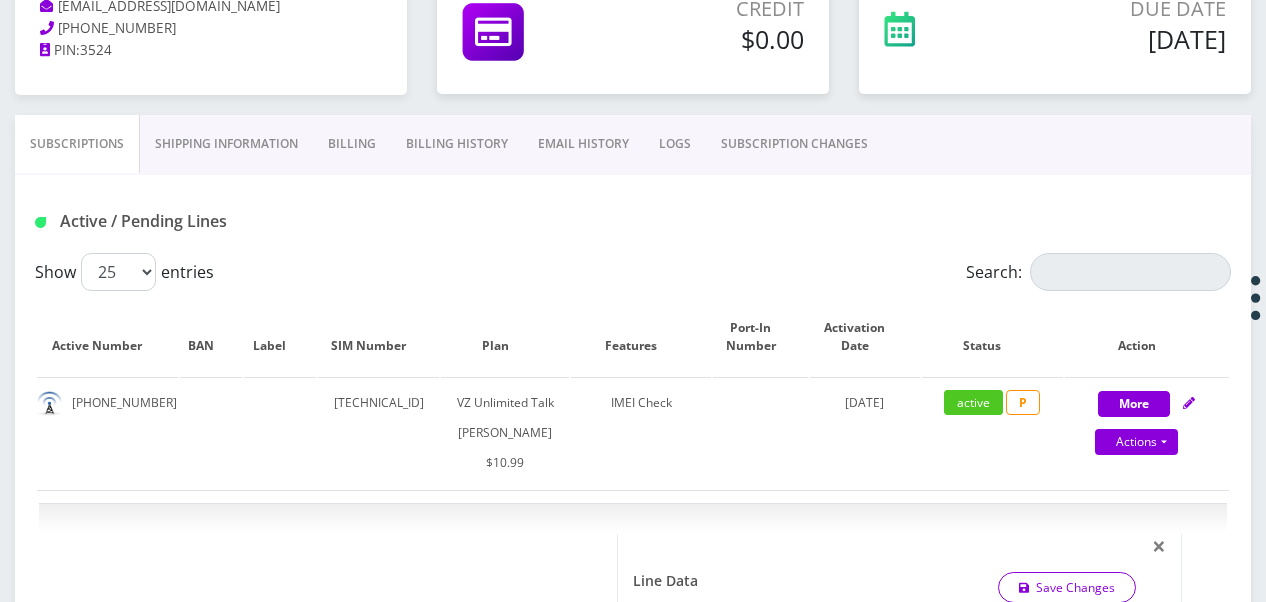 click on "Billing" at bounding box center [352, 144] 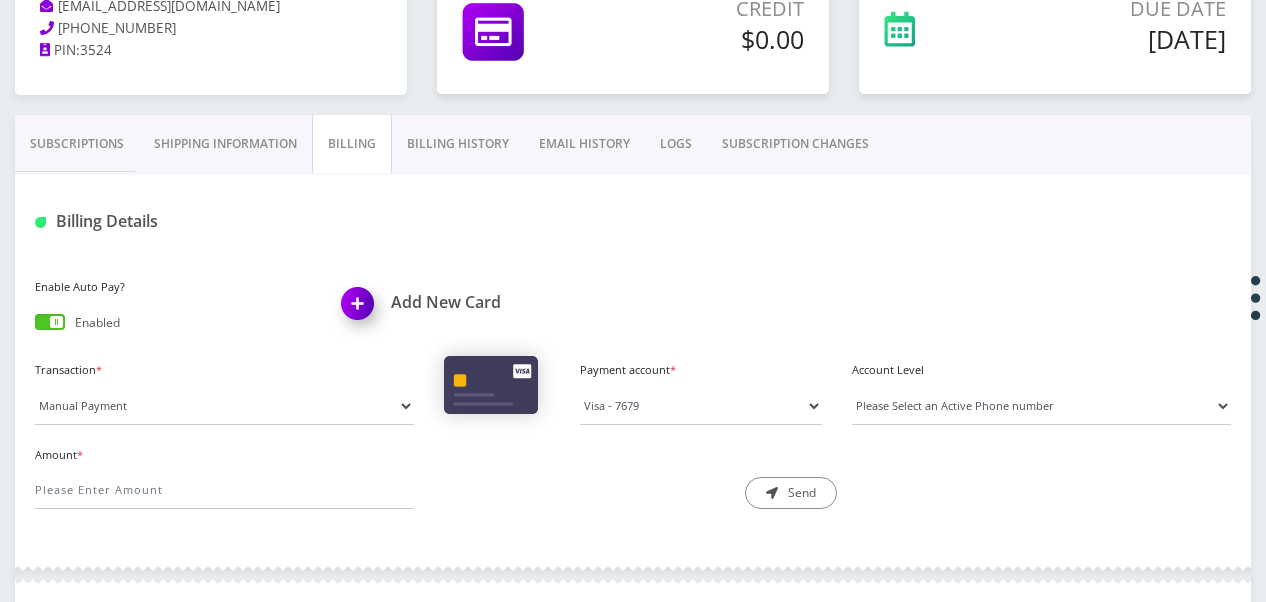 click on "Billing History" at bounding box center [458, 144] 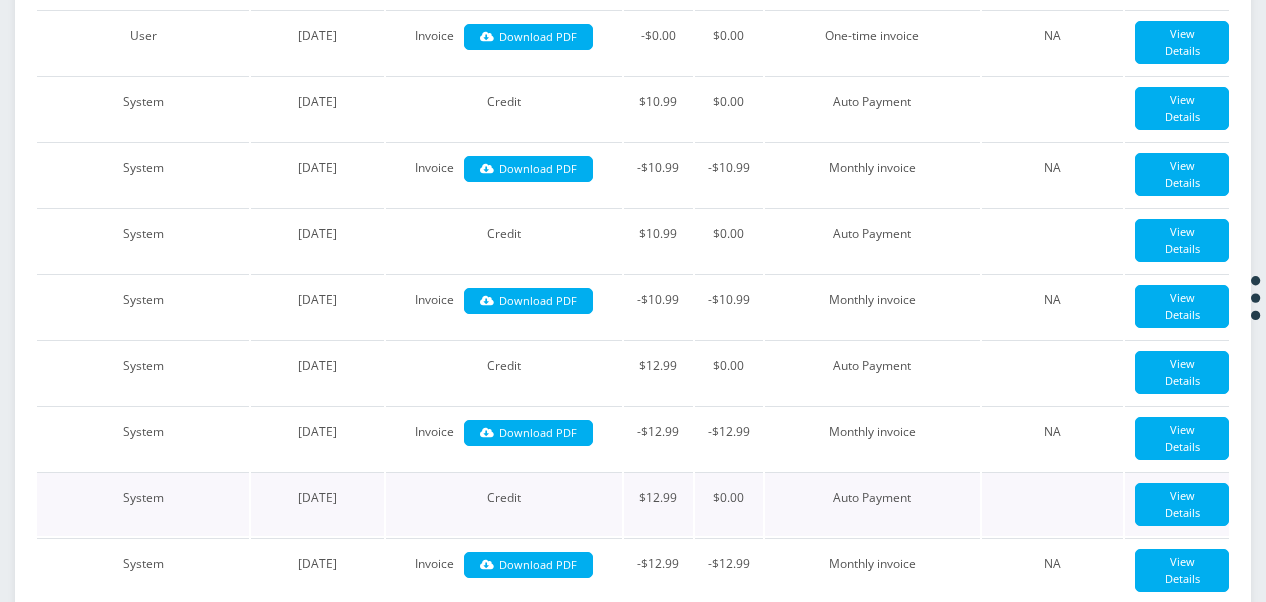 scroll, scrollTop: 400, scrollLeft: 0, axis: vertical 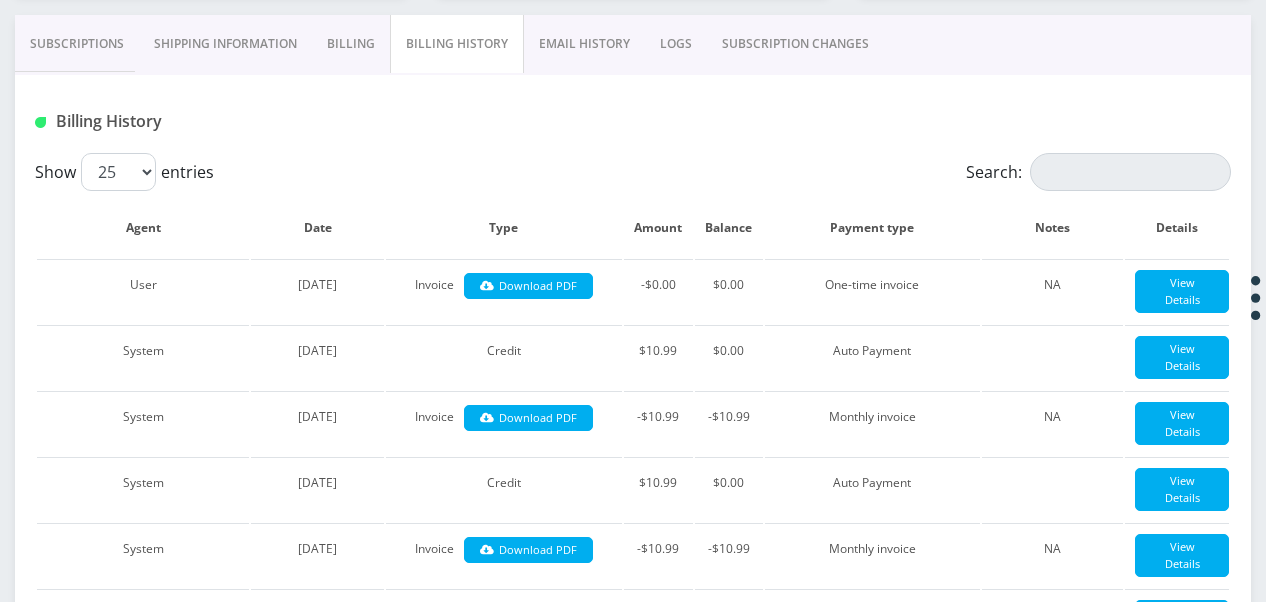 click on "Billing" at bounding box center [351, 44] 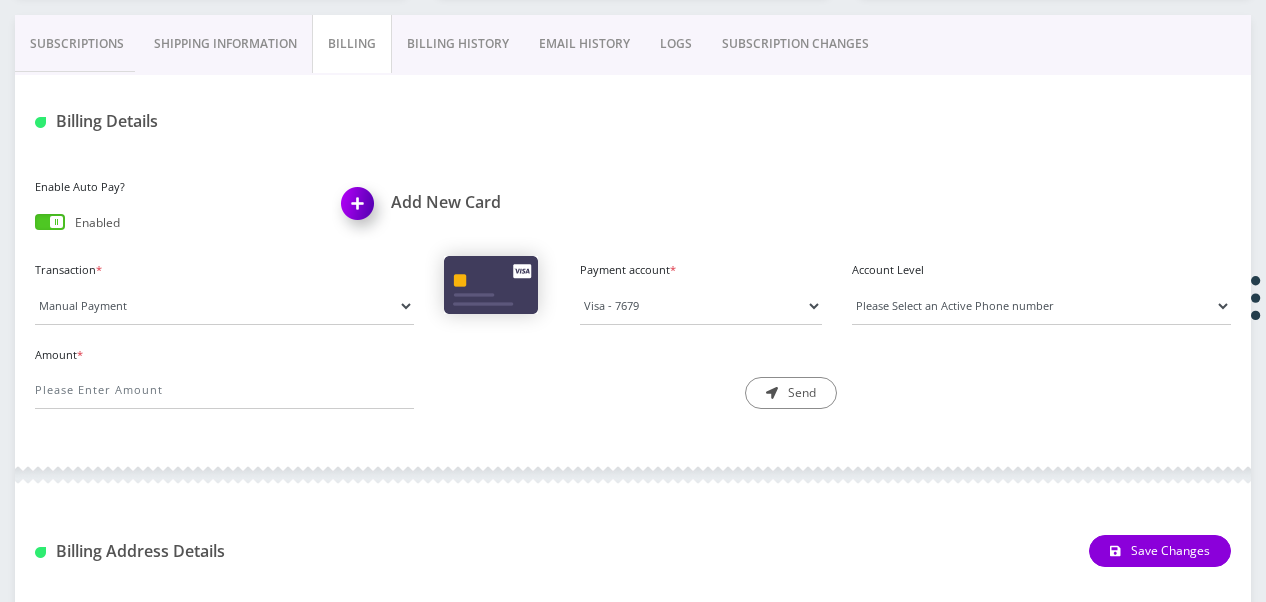 click on "Shipping Information" at bounding box center [225, 44] 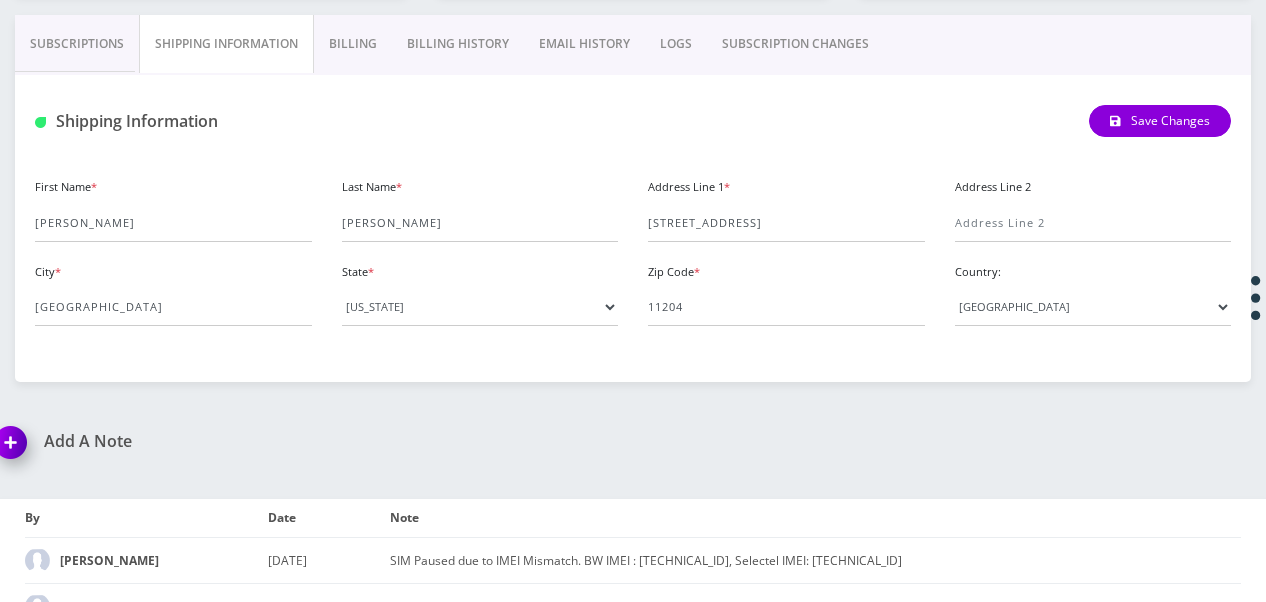 click on "Billing History" at bounding box center [458, 44] 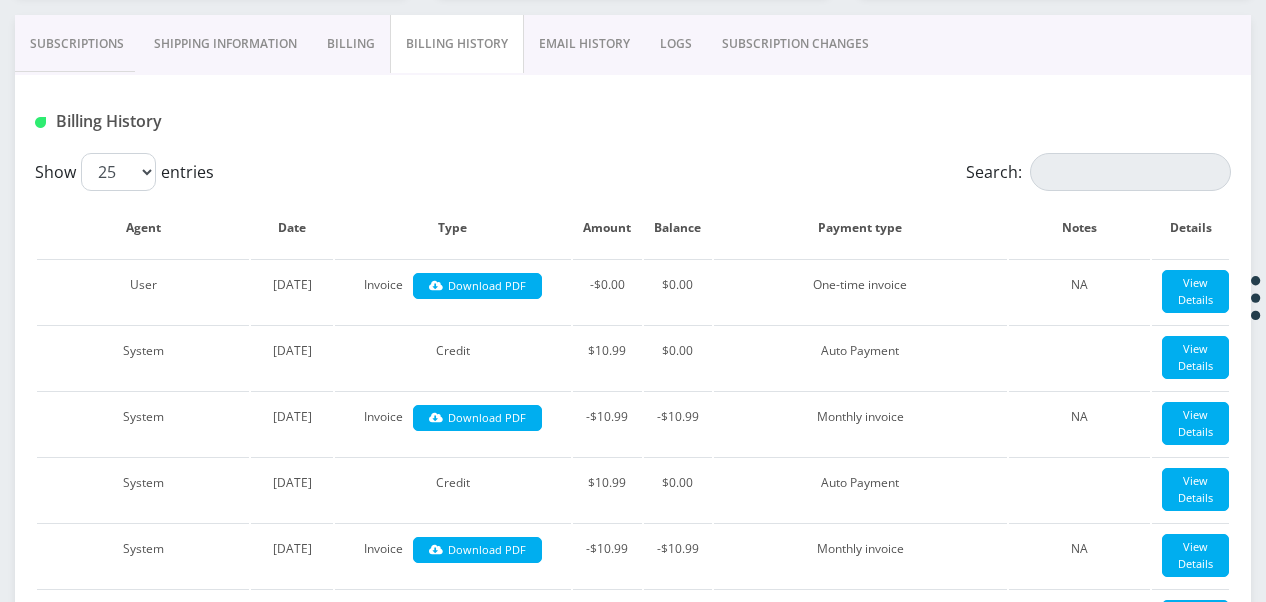 click on "Billing" at bounding box center [351, 44] 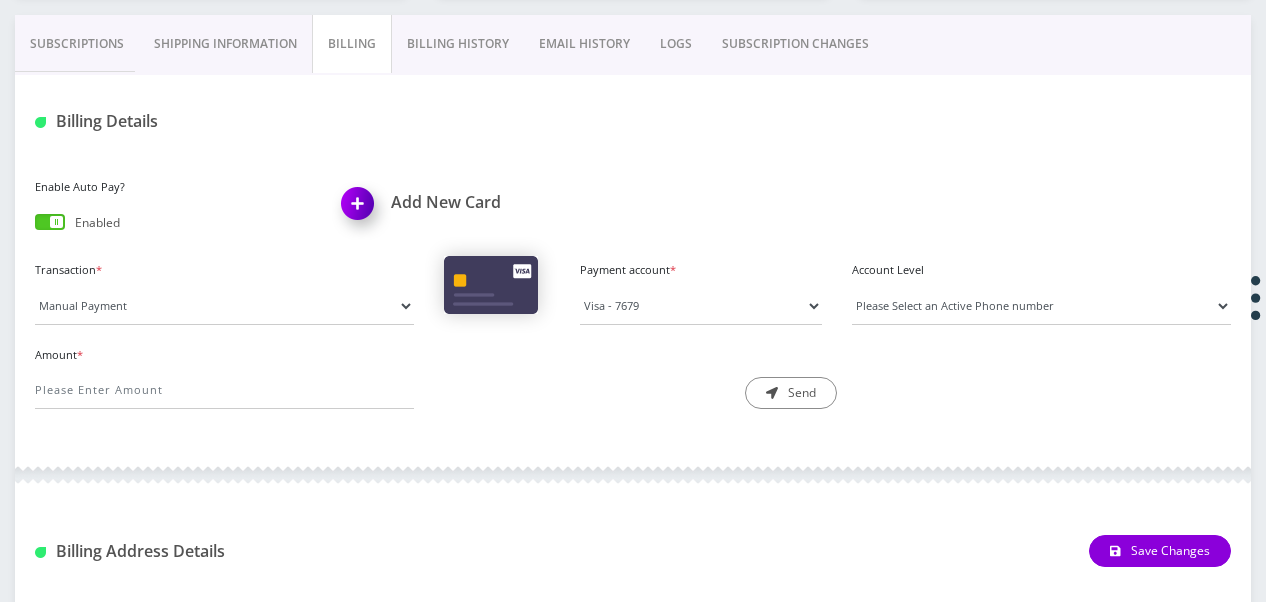 click on "Billing History" at bounding box center (458, 44) 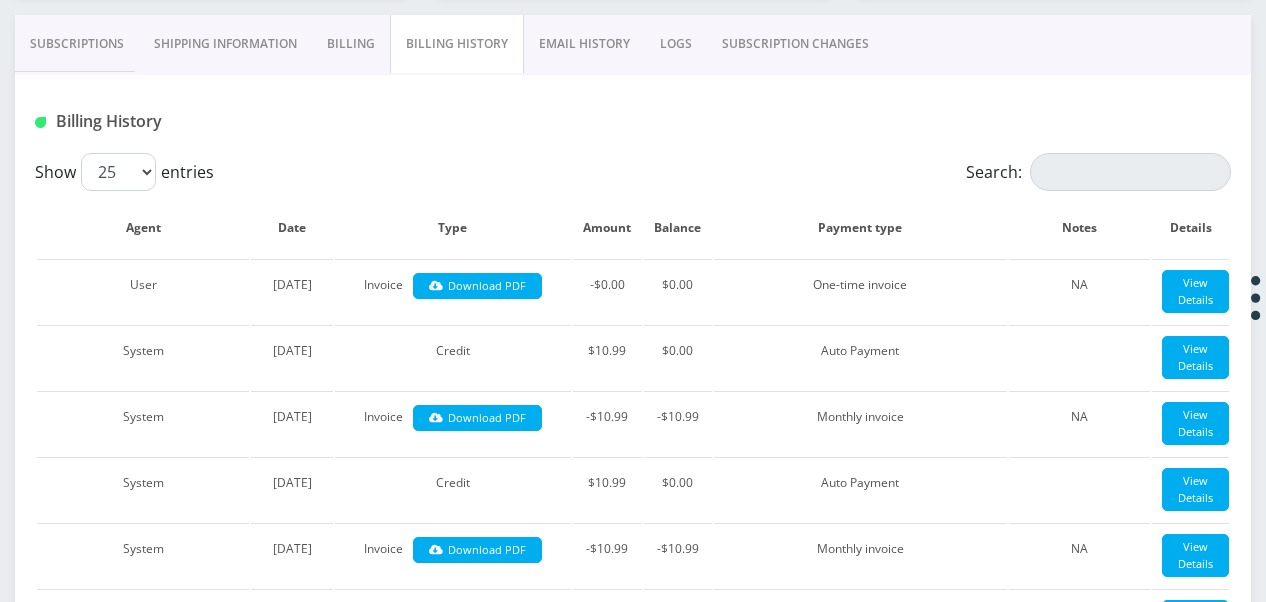 click on "Subscriptions" at bounding box center [77, 44] 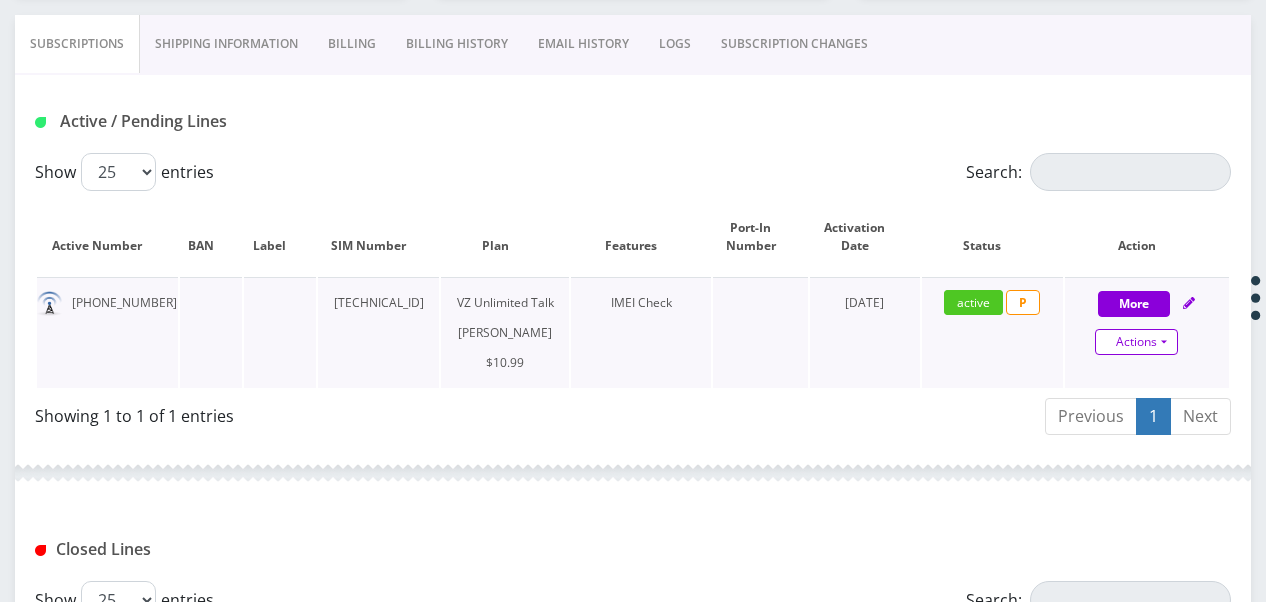 click on "Actions" at bounding box center (1136, 342) 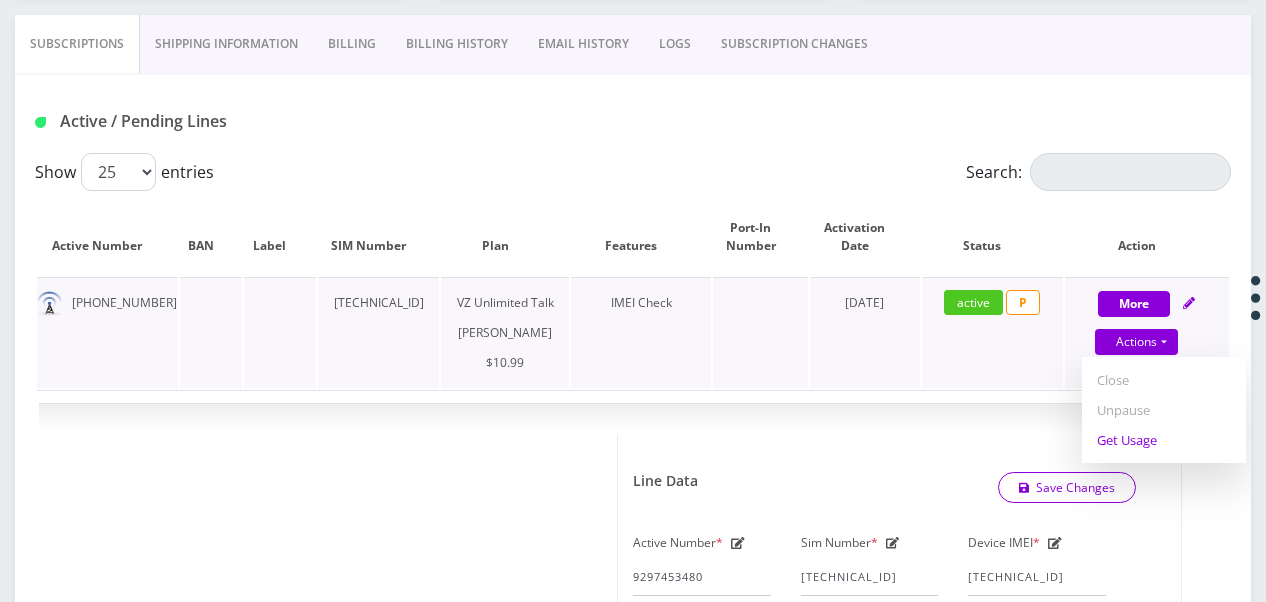 click on "Get Usage" at bounding box center [1164, 440] 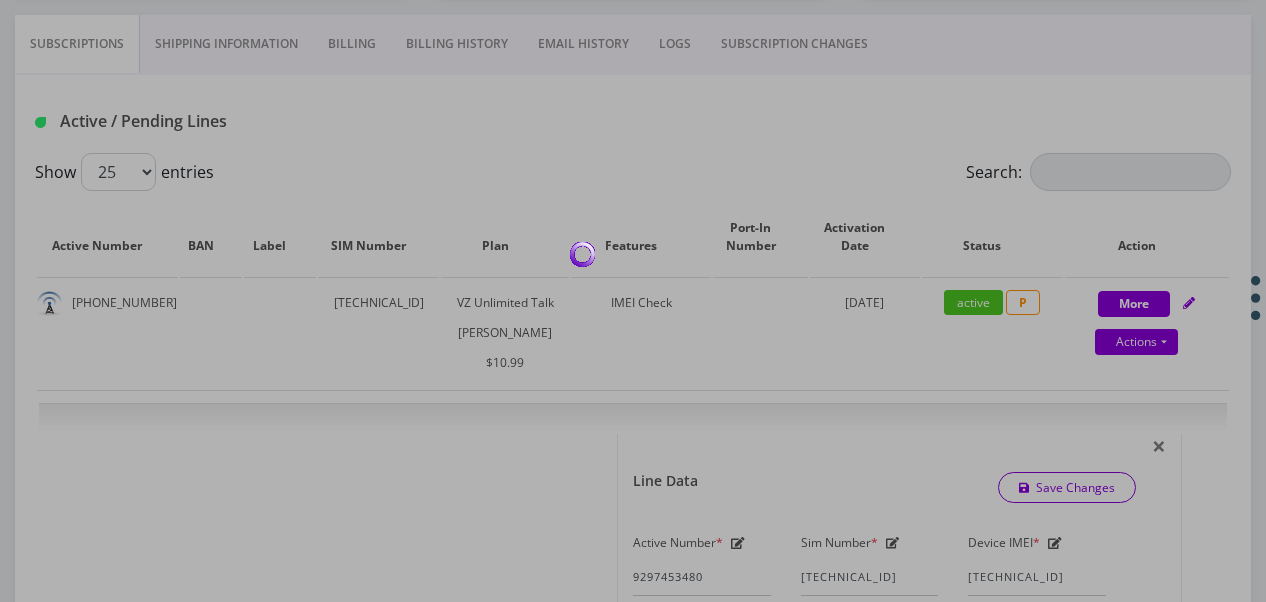 click at bounding box center (633, 301) 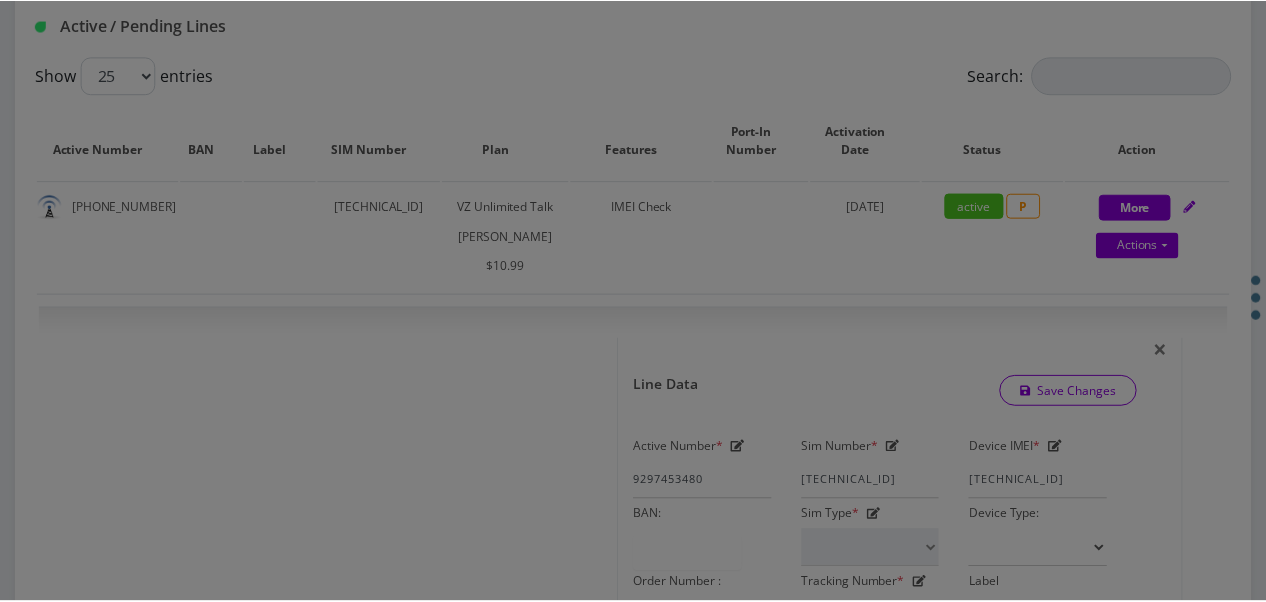 scroll, scrollTop: 500, scrollLeft: 0, axis: vertical 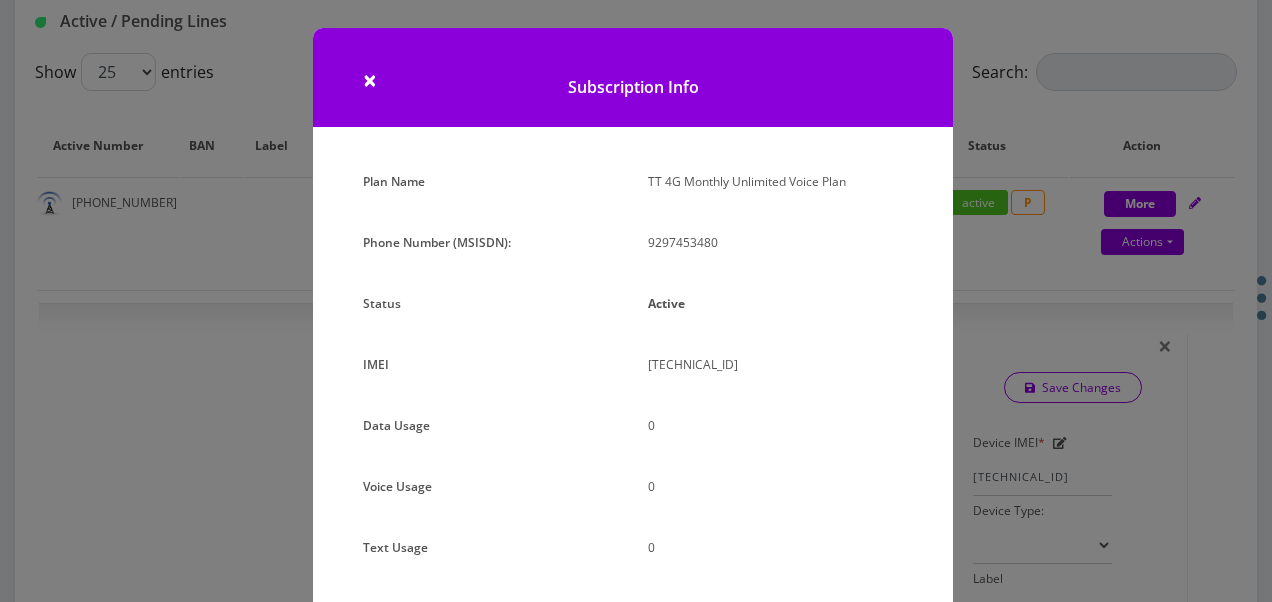 click on "×
Subscription Info
Plan Name
TT 4G Monthly Unlimited Voice Plan
Phone Number (MSISDN):
9297453480
Status
Active
IMEI
[TECHNICAL_ID]
Data Usage" at bounding box center (636, 301) 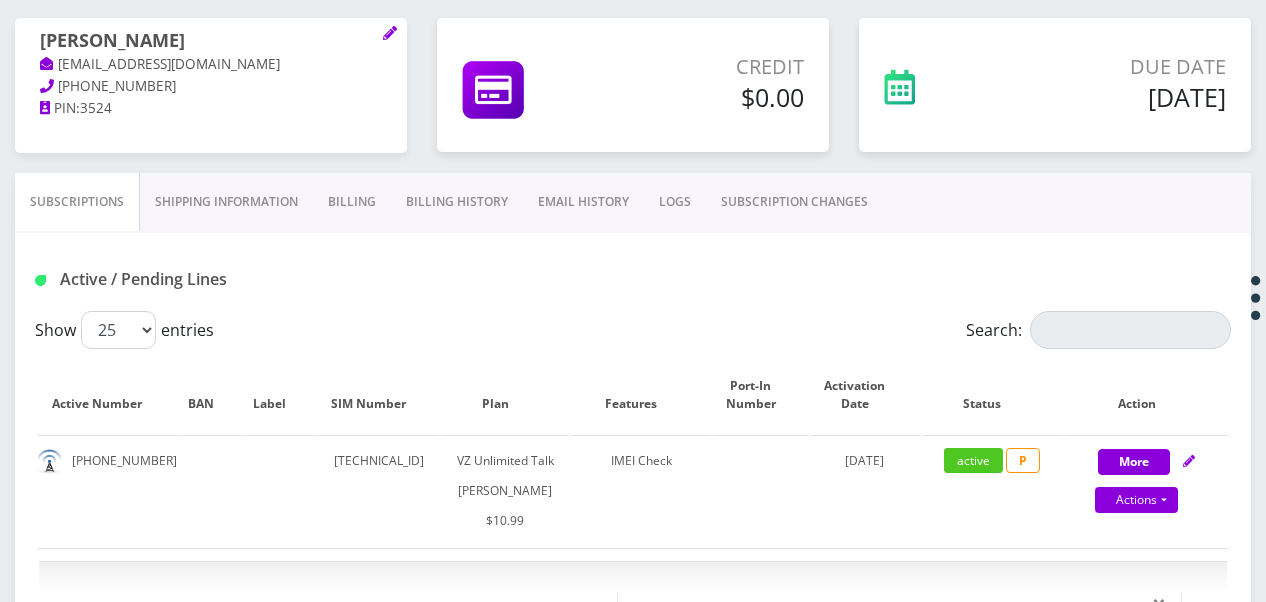 scroll, scrollTop: 0, scrollLeft: 0, axis: both 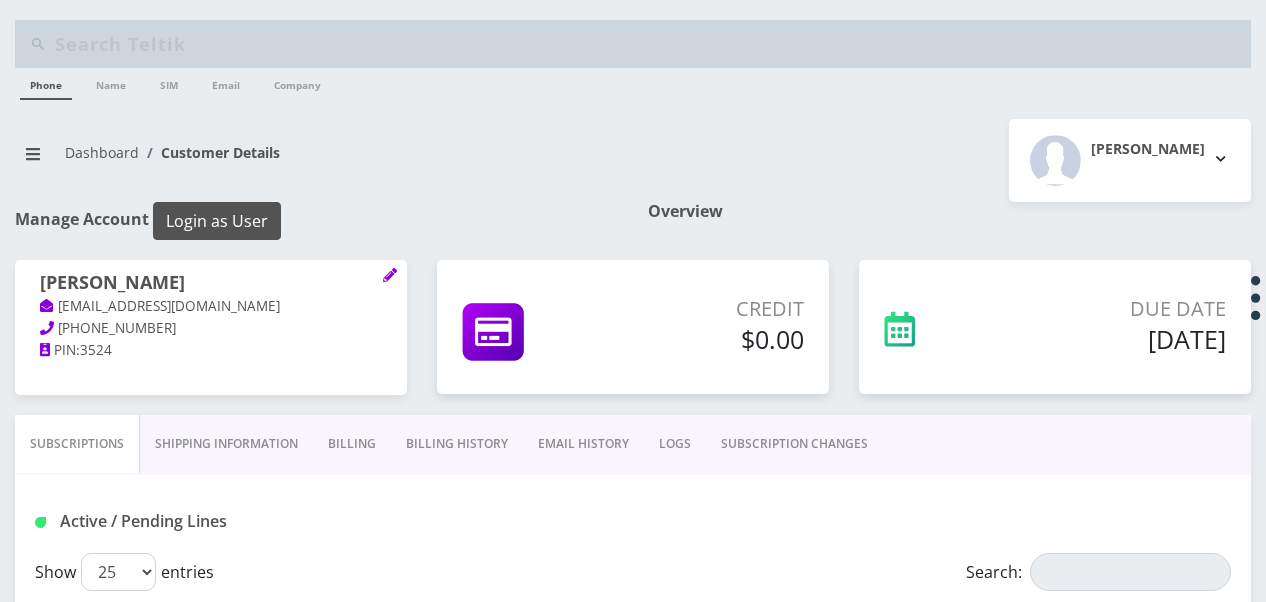 click on "Login as User" at bounding box center [217, 221] 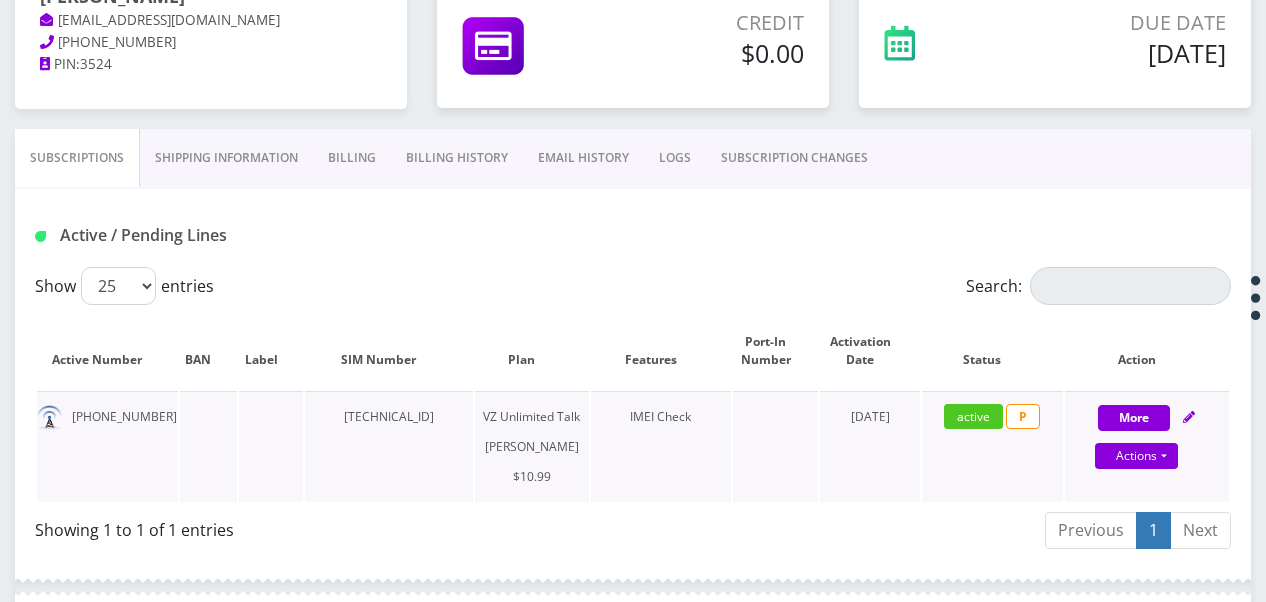 scroll, scrollTop: 100, scrollLeft: 0, axis: vertical 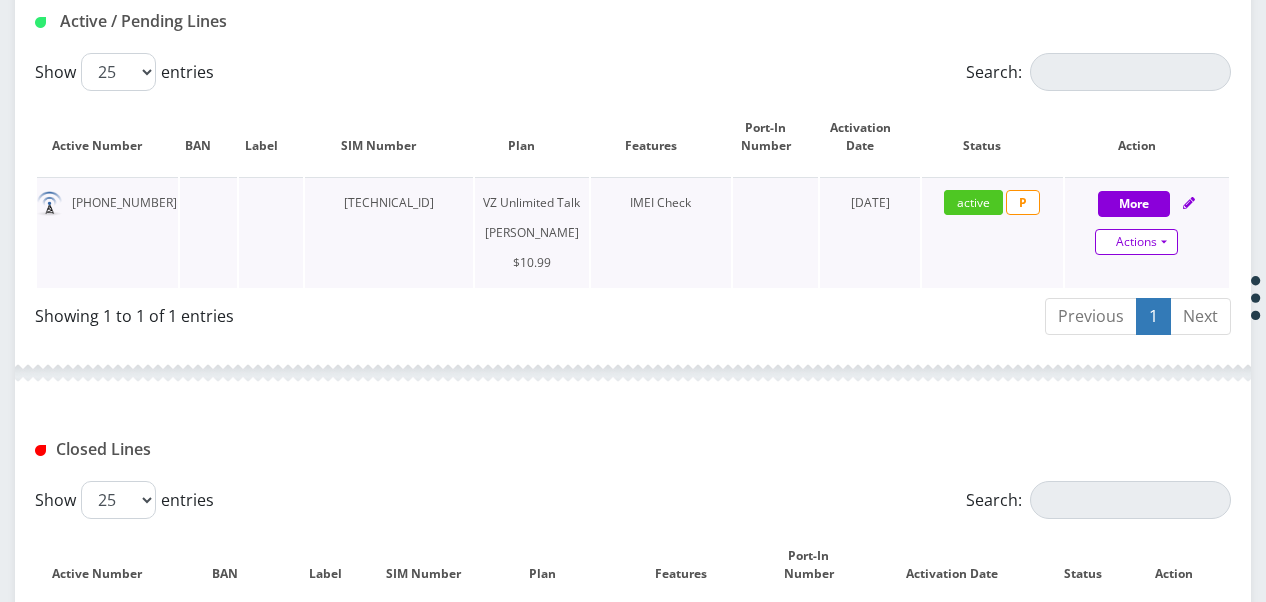 click on "Actions" at bounding box center (1136, 242) 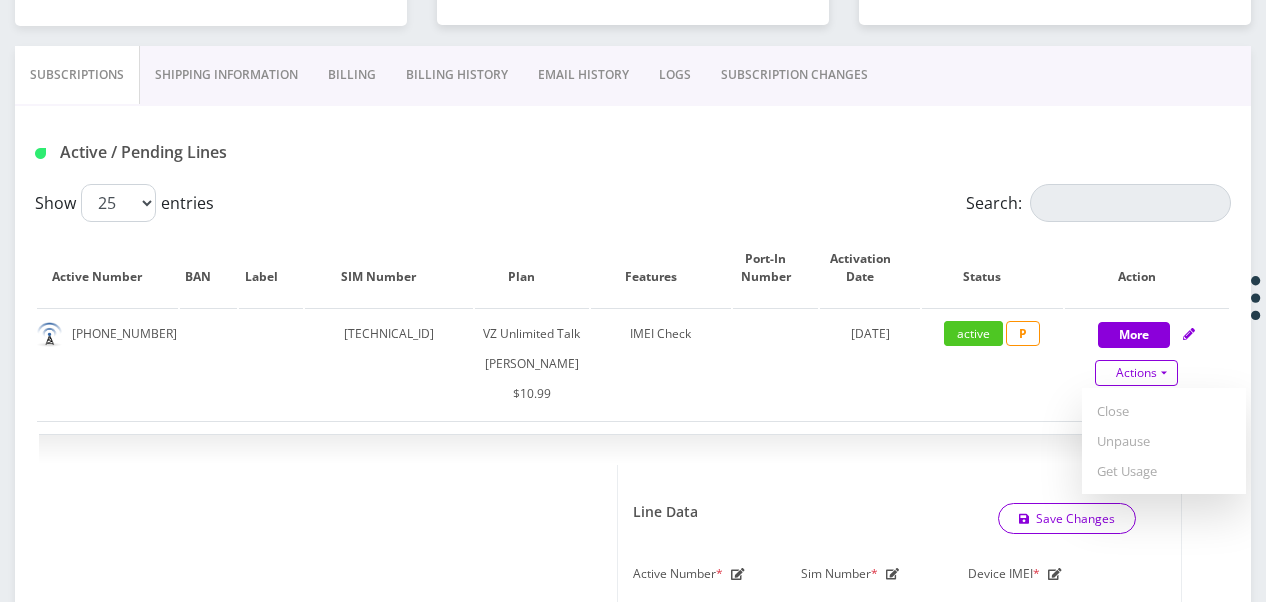 scroll, scrollTop: 300, scrollLeft: 0, axis: vertical 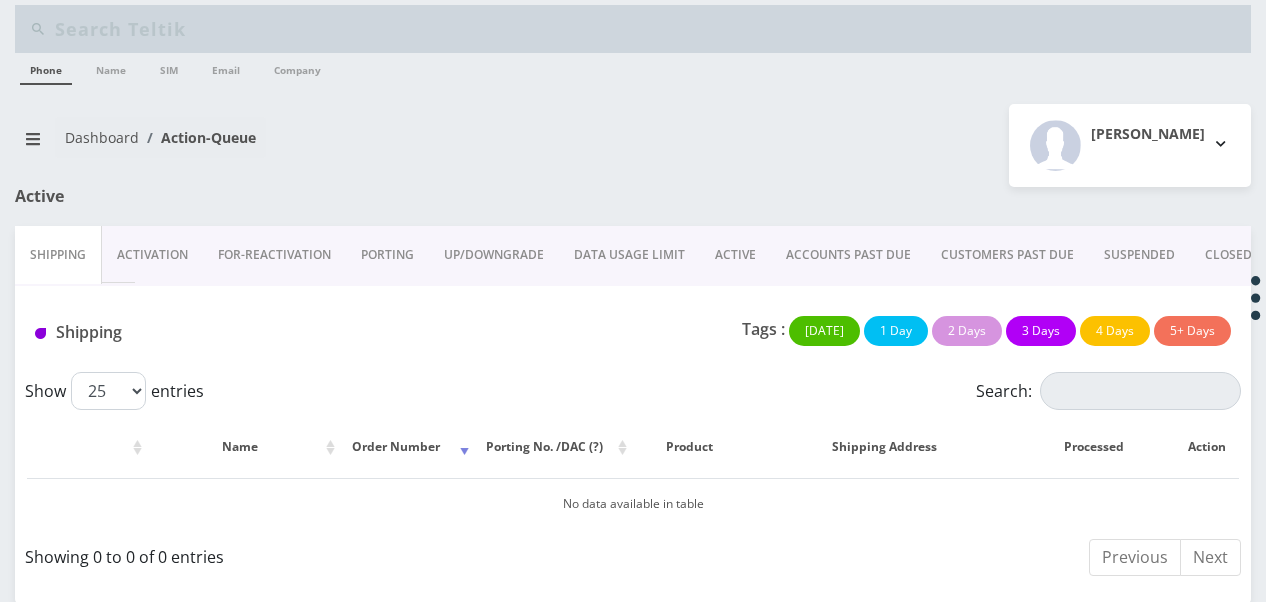 click on "PORTING" at bounding box center [387, 255] 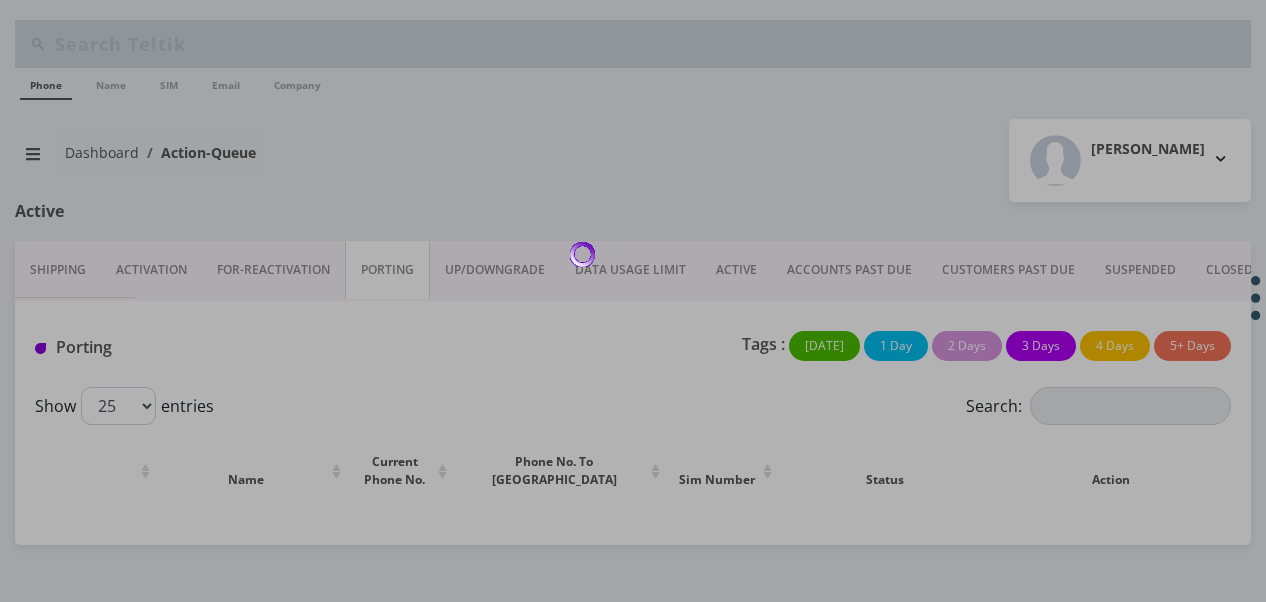 scroll, scrollTop: 0, scrollLeft: 0, axis: both 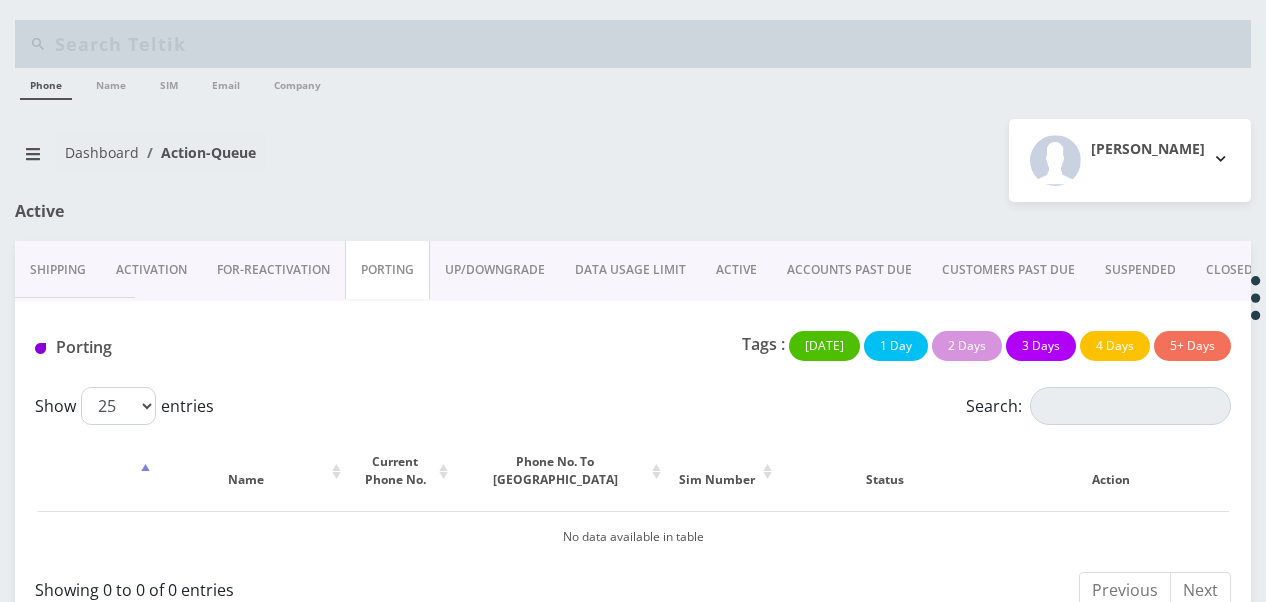 click on "UP/DOWNGRADE" at bounding box center (495, 270) 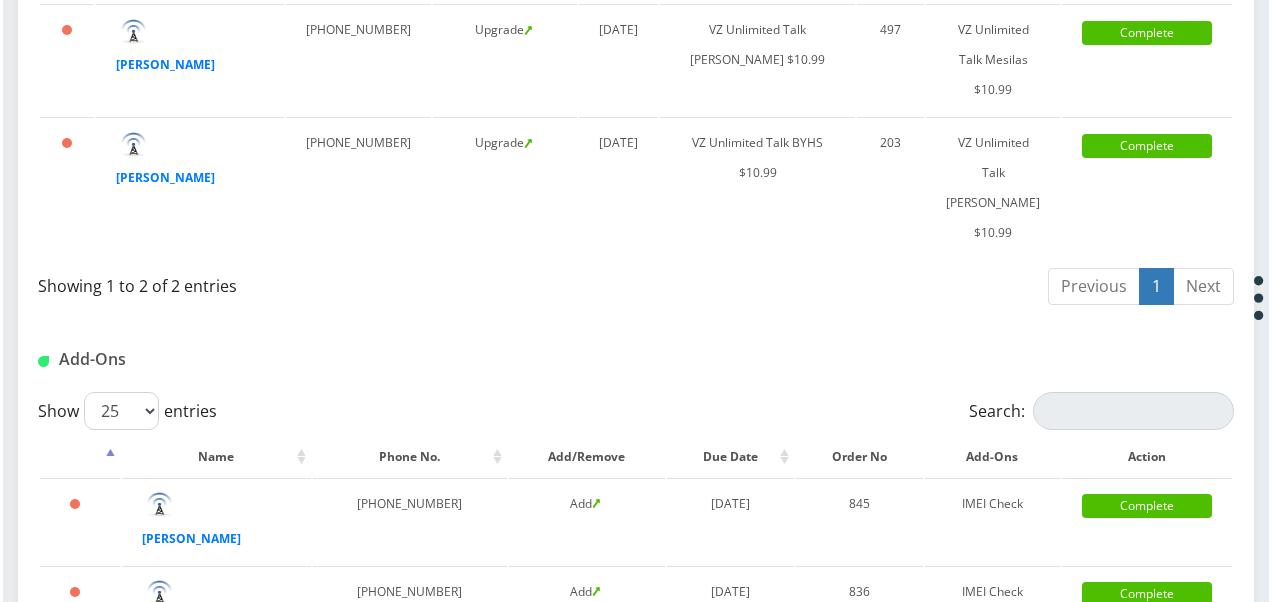 scroll, scrollTop: 400, scrollLeft: 0, axis: vertical 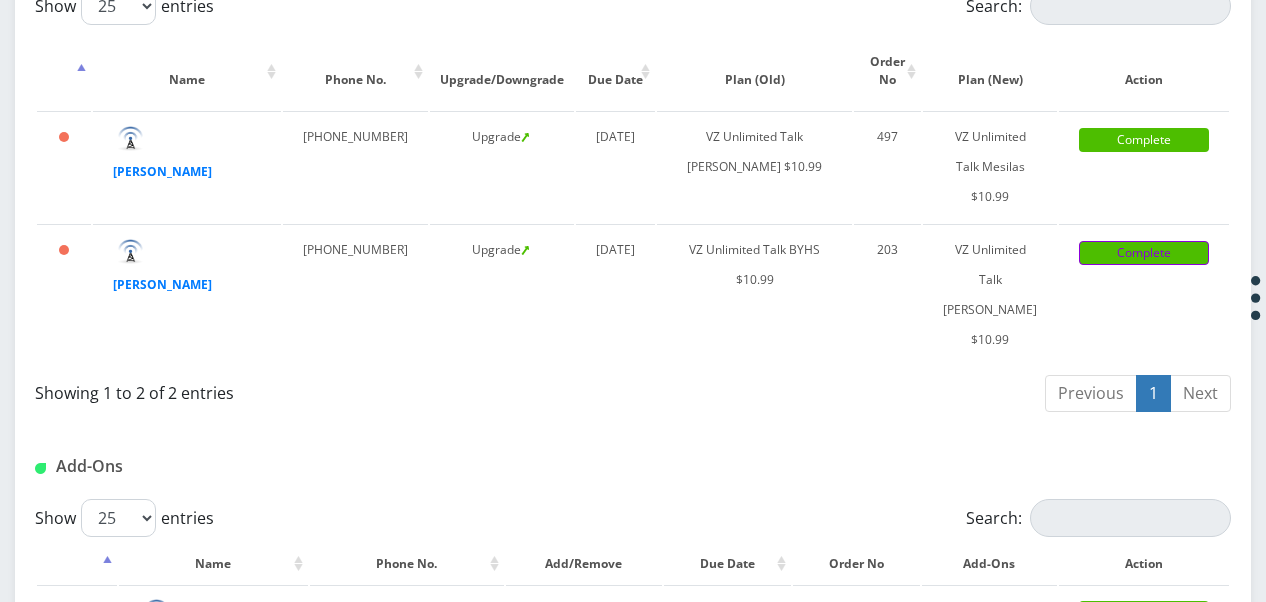 click on "Complete" at bounding box center (1144, 253) 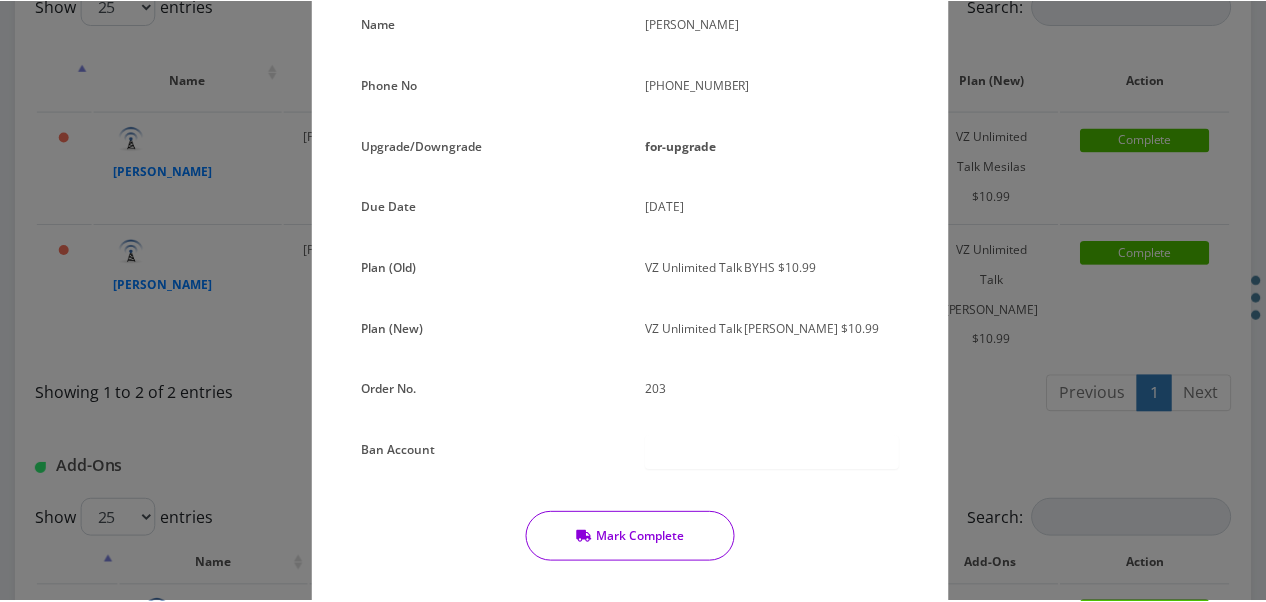 scroll, scrollTop: 200, scrollLeft: 0, axis: vertical 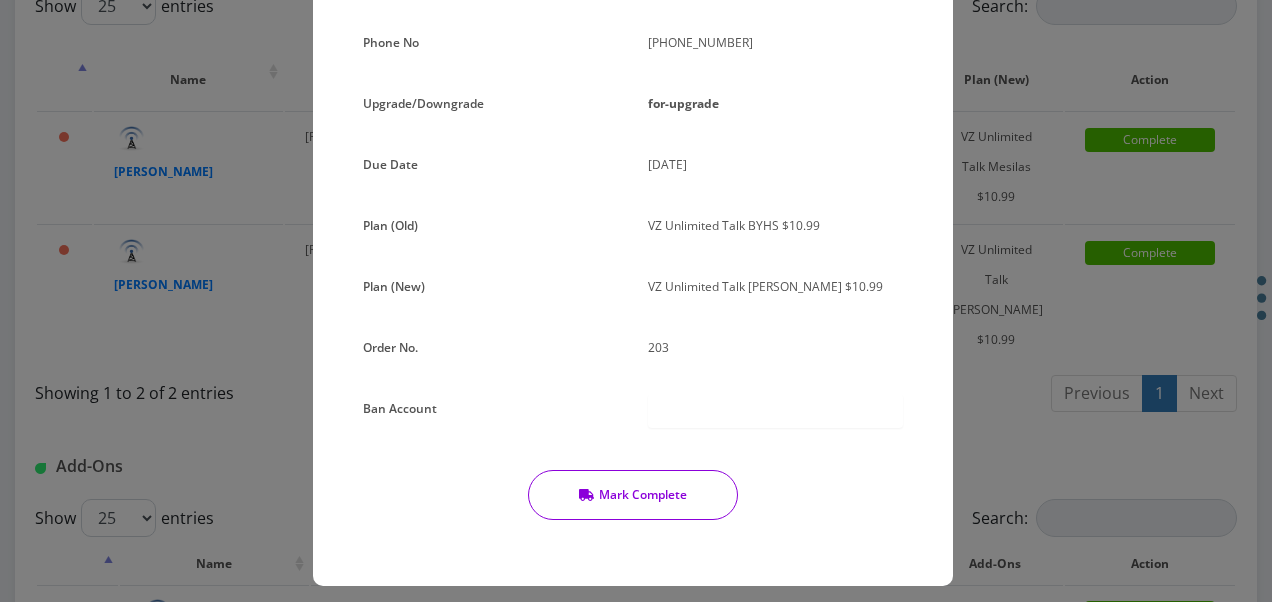 click on "Mark Complete" at bounding box center (633, 495) 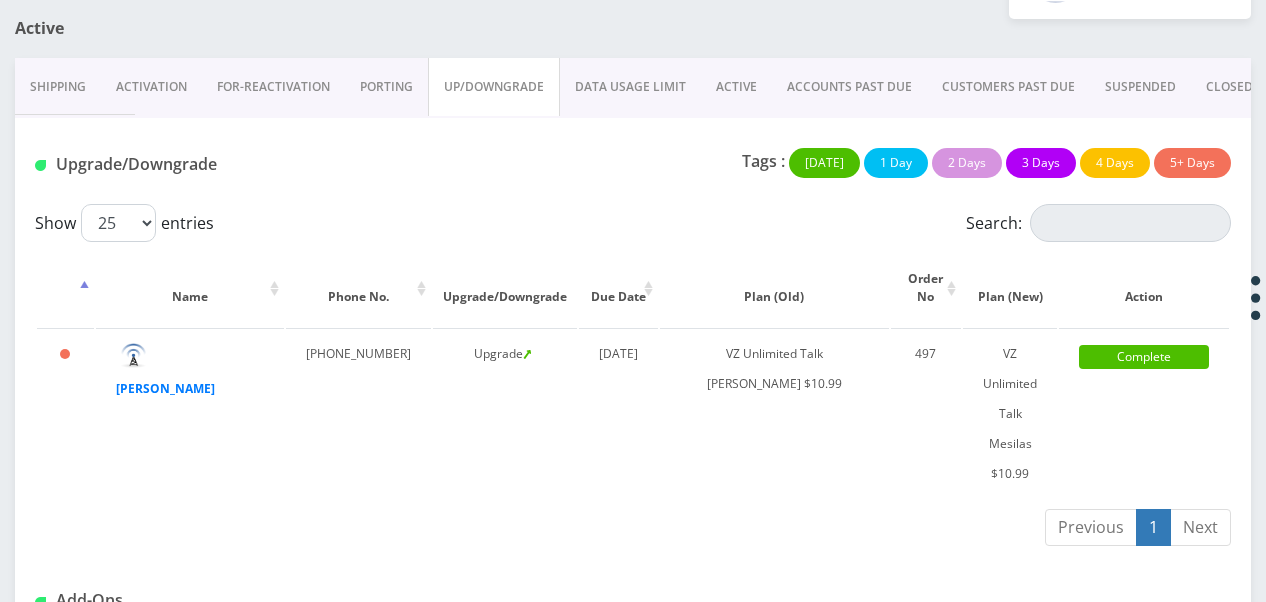 scroll, scrollTop: 73, scrollLeft: 0, axis: vertical 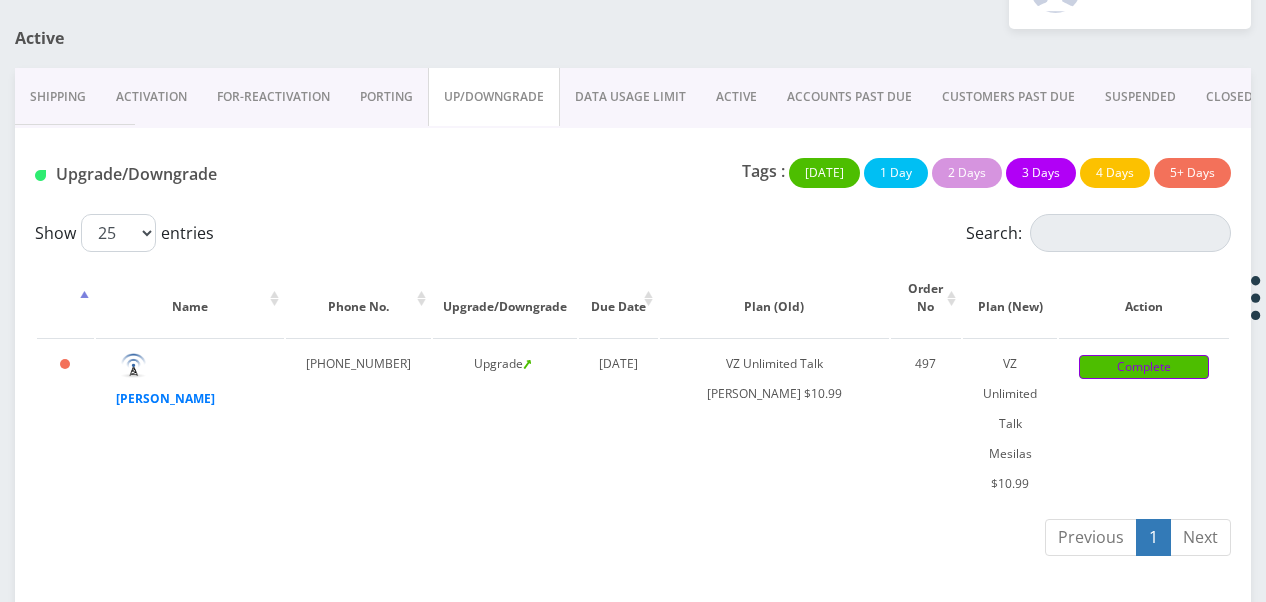 click on "Complete" at bounding box center [1144, 367] 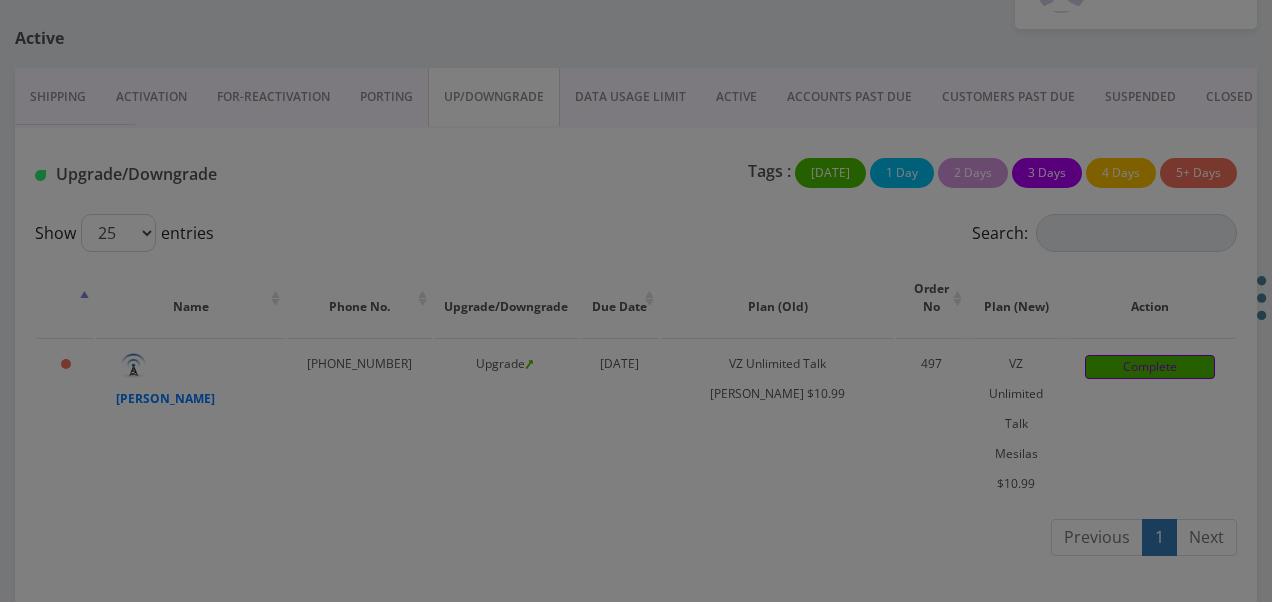 scroll, scrollTop: 0, scrollLeft: 0, axis: both 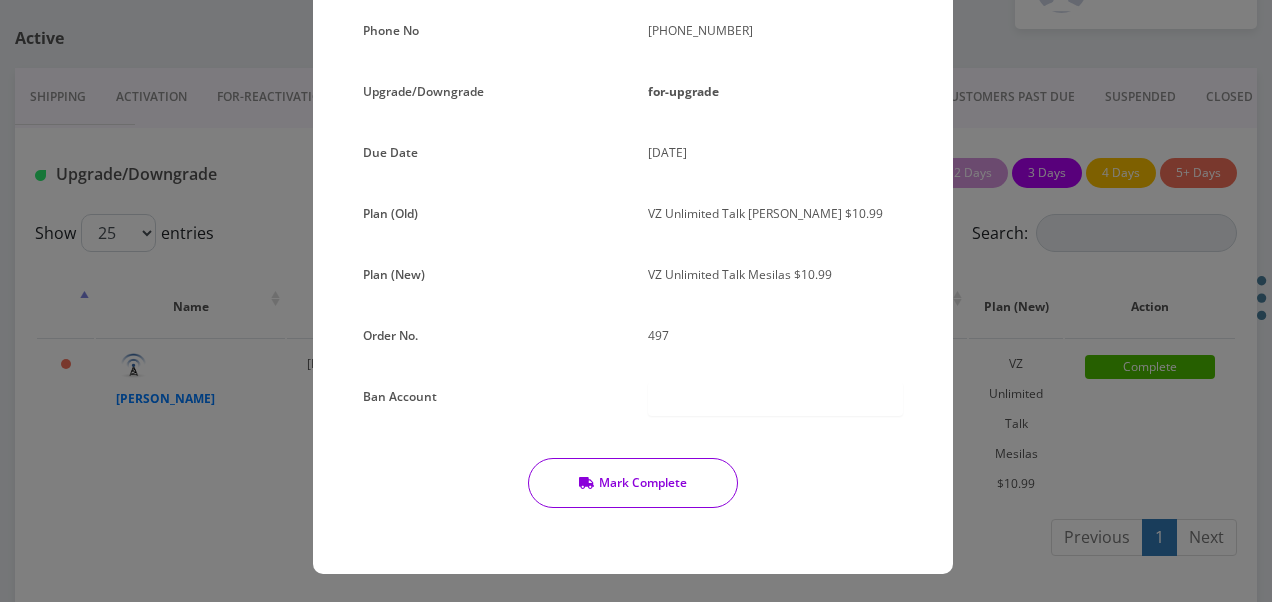 click on "Mark Complete" at bounding box center (633, 483) 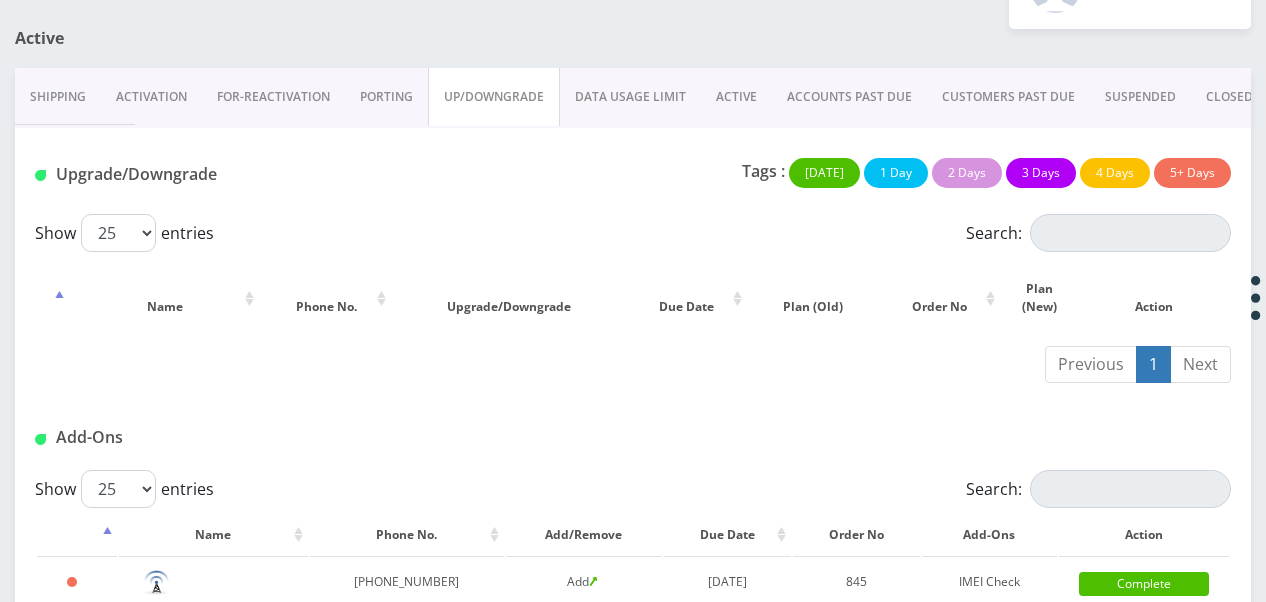 click on "ACTIVE" at bounding box center [736, 97] 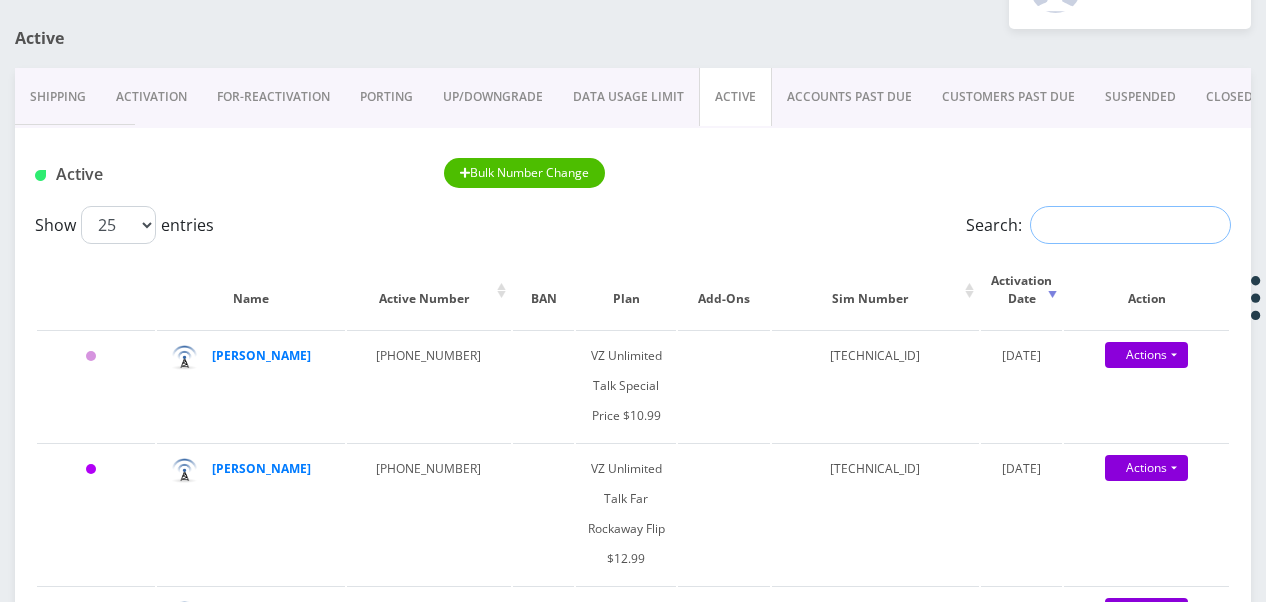 click on "Search:" at bounding box center [1130, 225] 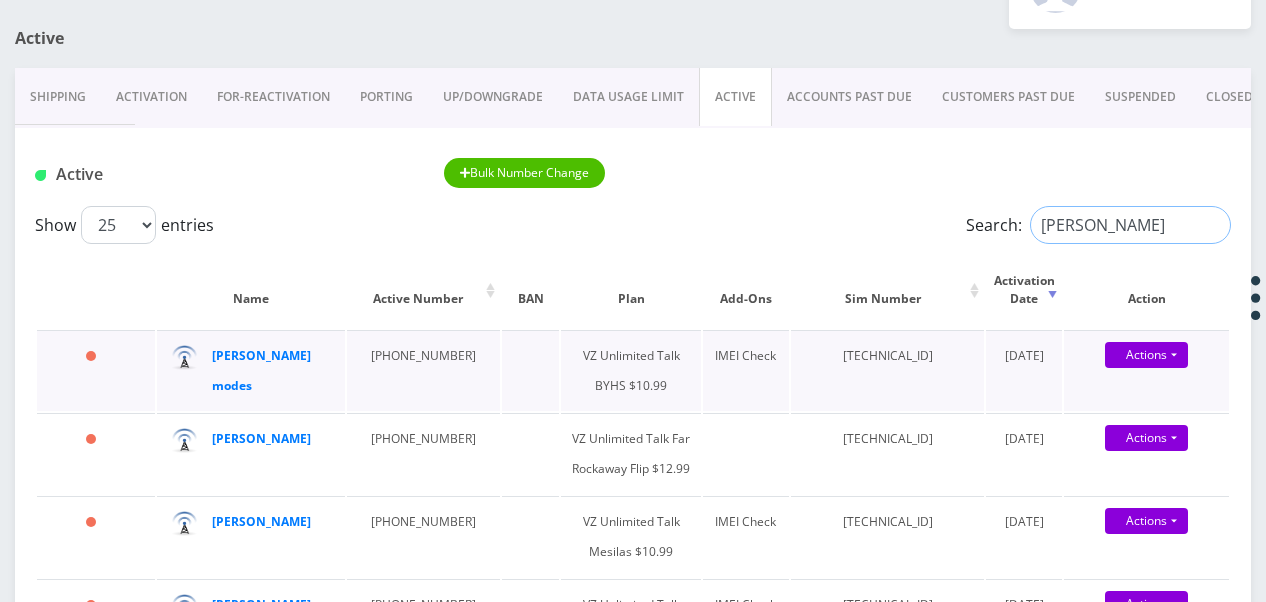 scroll, scrollTop: 473, scrollLeft: 0, axis: vertical 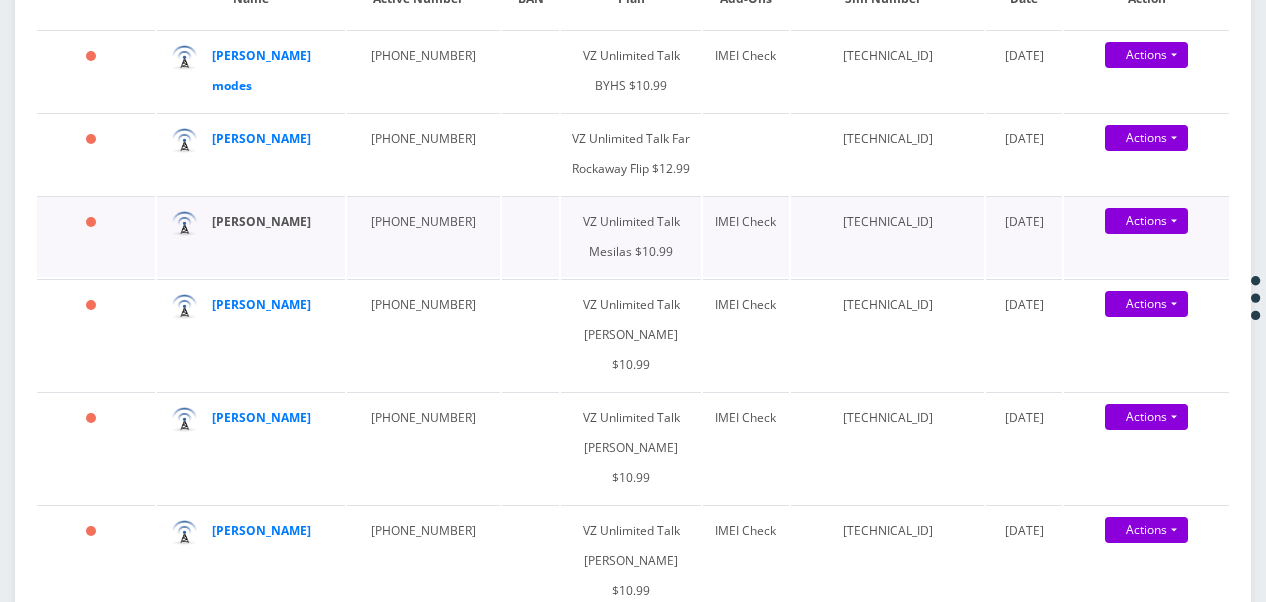 type on "[PERSON_NAME]" 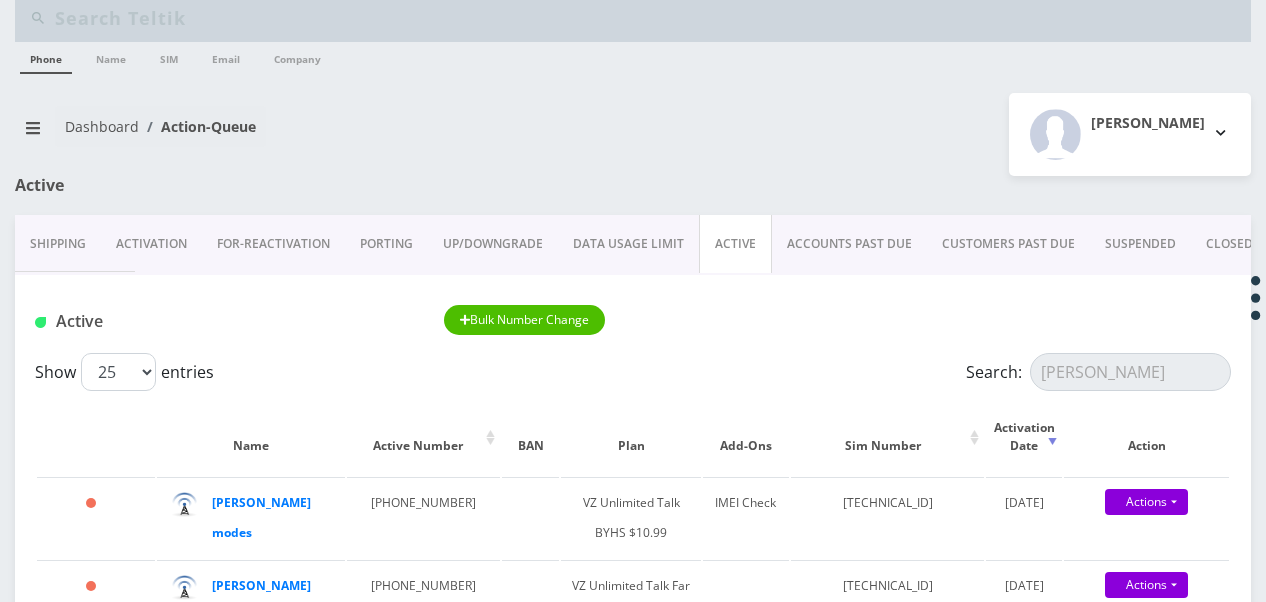 scroll, scrollTop: 0, scrollLeft: 0, axis: both 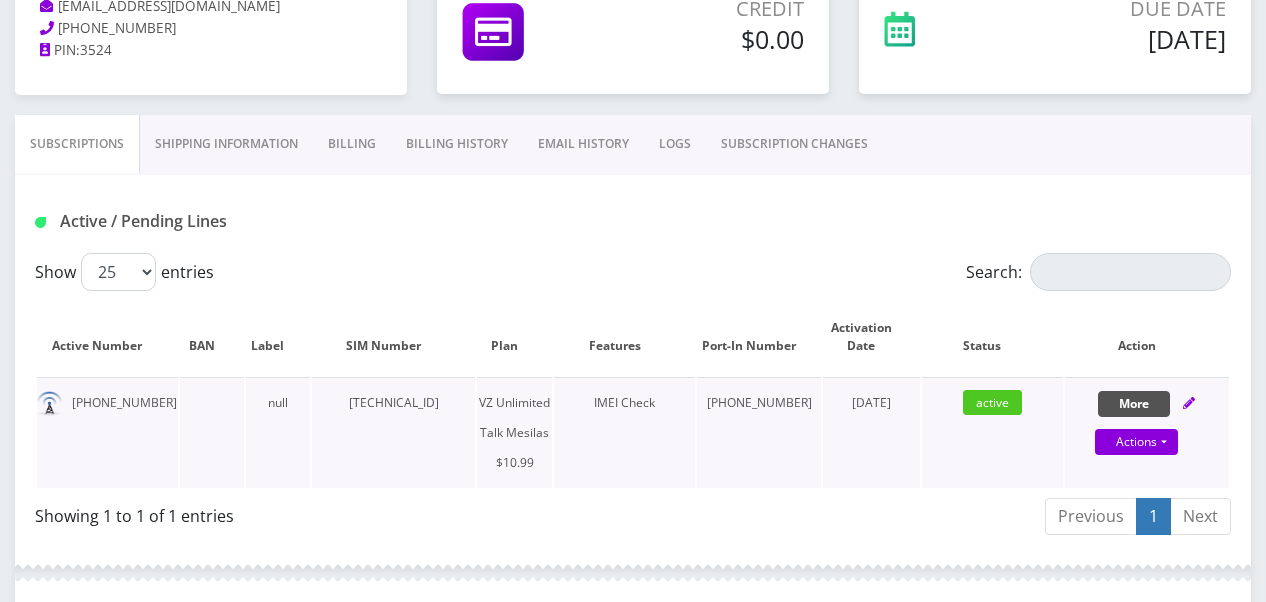 click on "More" at bounding box center [1134, 404] 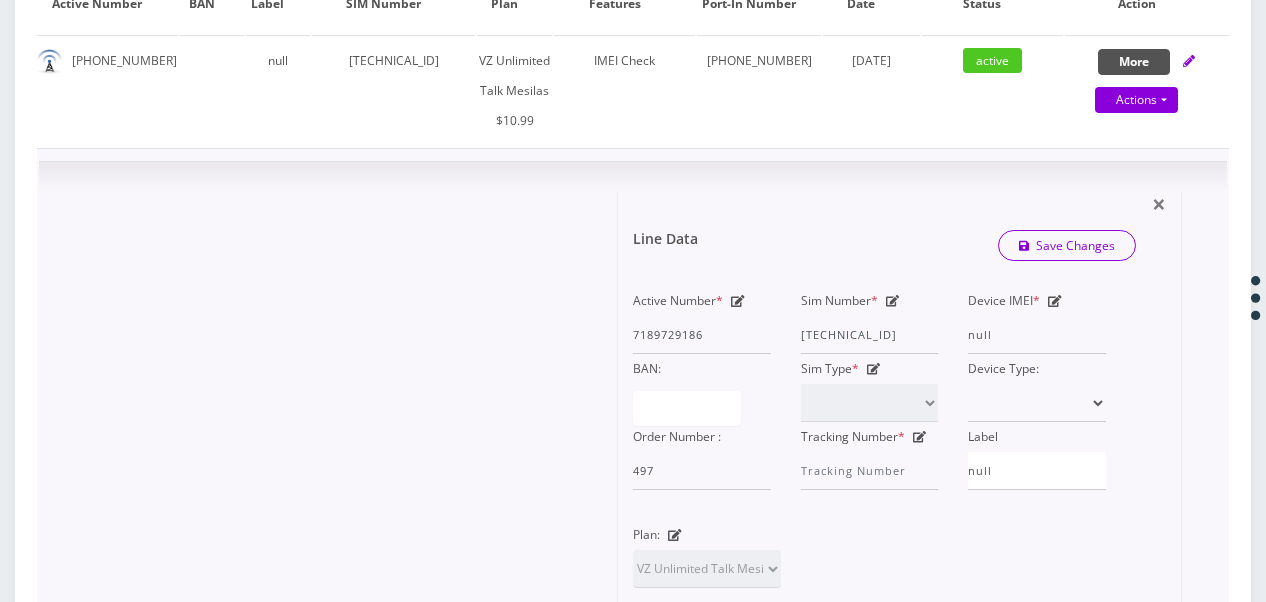 scroll, scrollTop: 143, scrollLeft: 0, axis: vertical 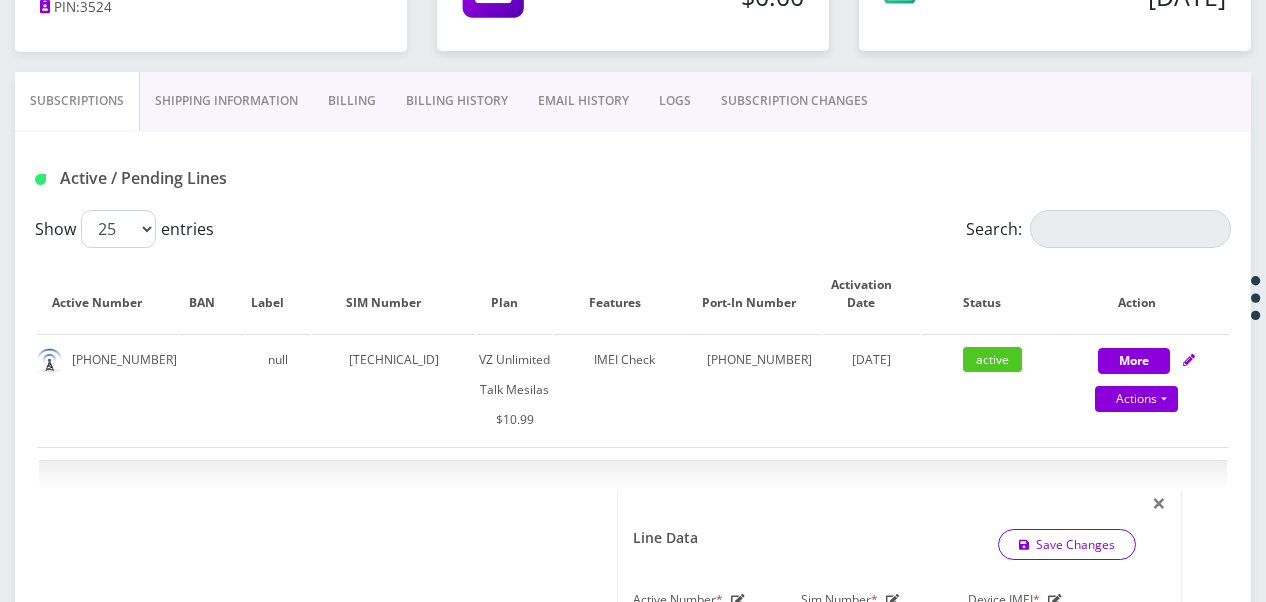 click on "SUBSCRIPTION CHANGES" at bounding box center [794, 101] 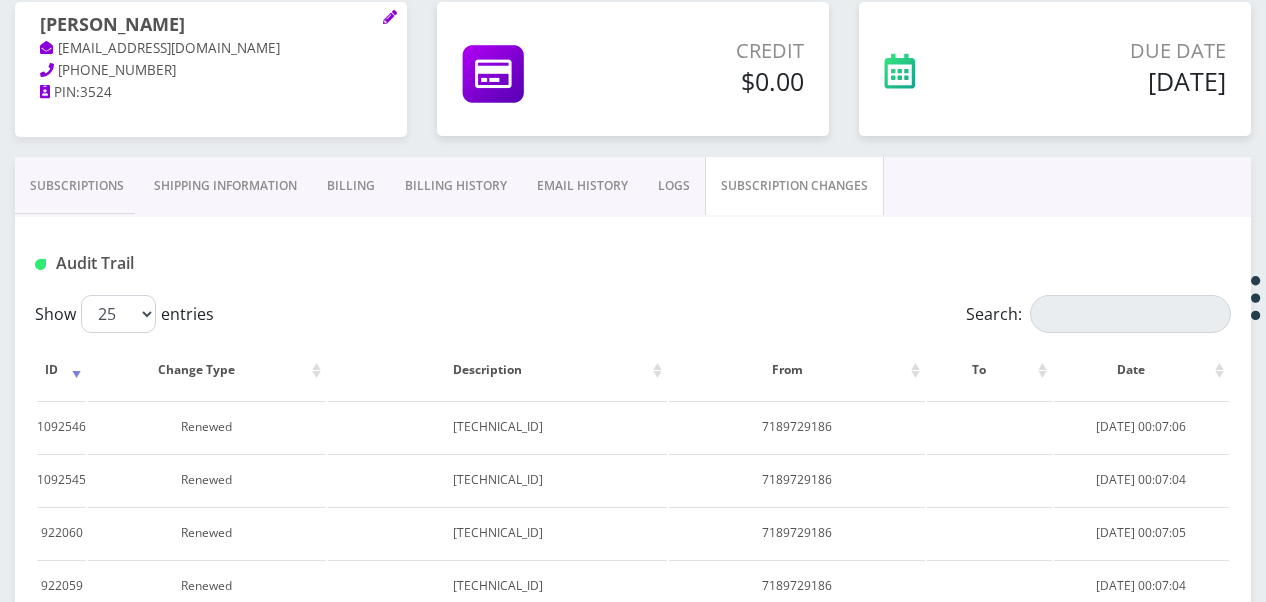 scroll, scrollTop: 143, scrollLeft: 0, axis: vertical 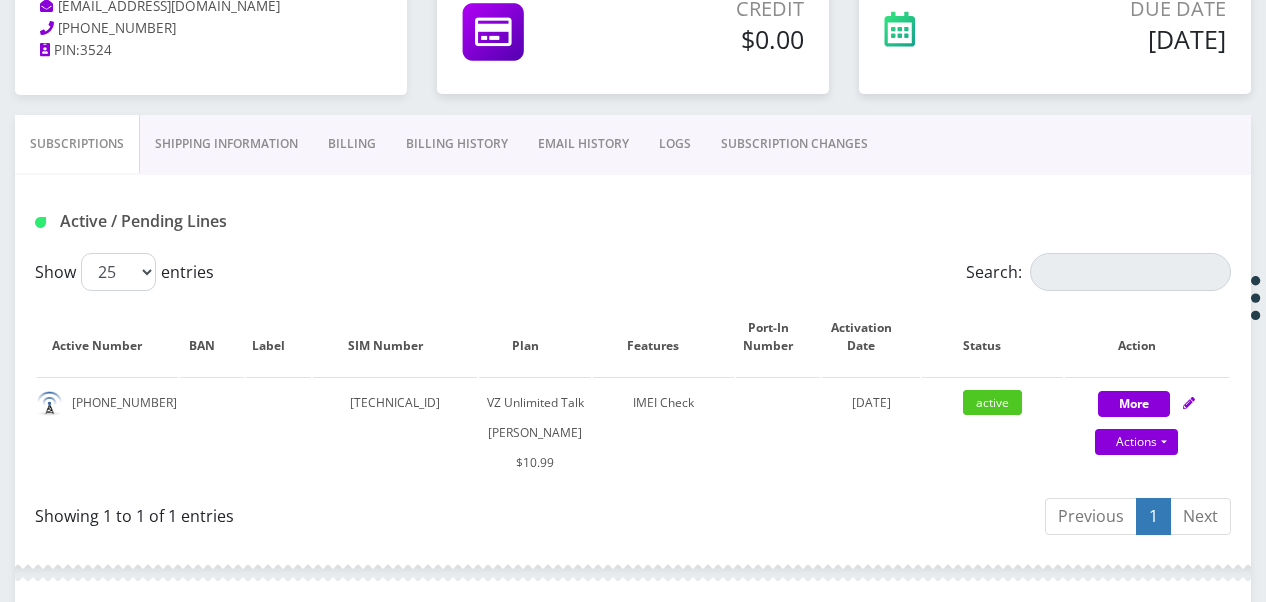 click on "Shipping Information" at bounding box center [226, 144] 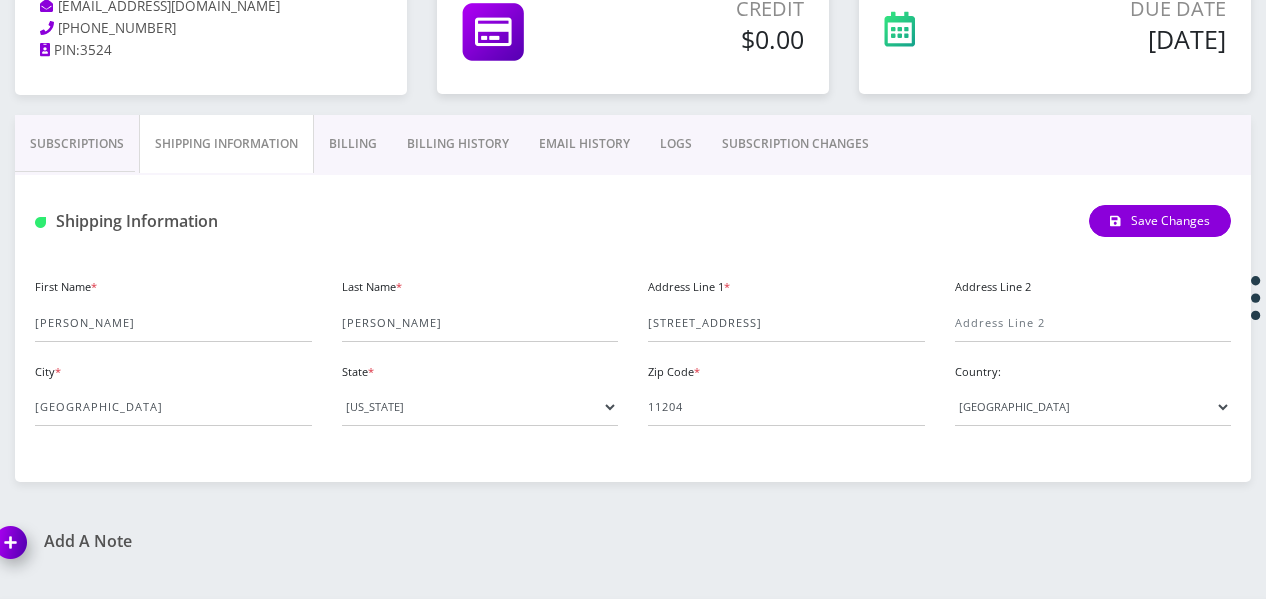 click on "Subscriptions" at bounding box center (77, 144) 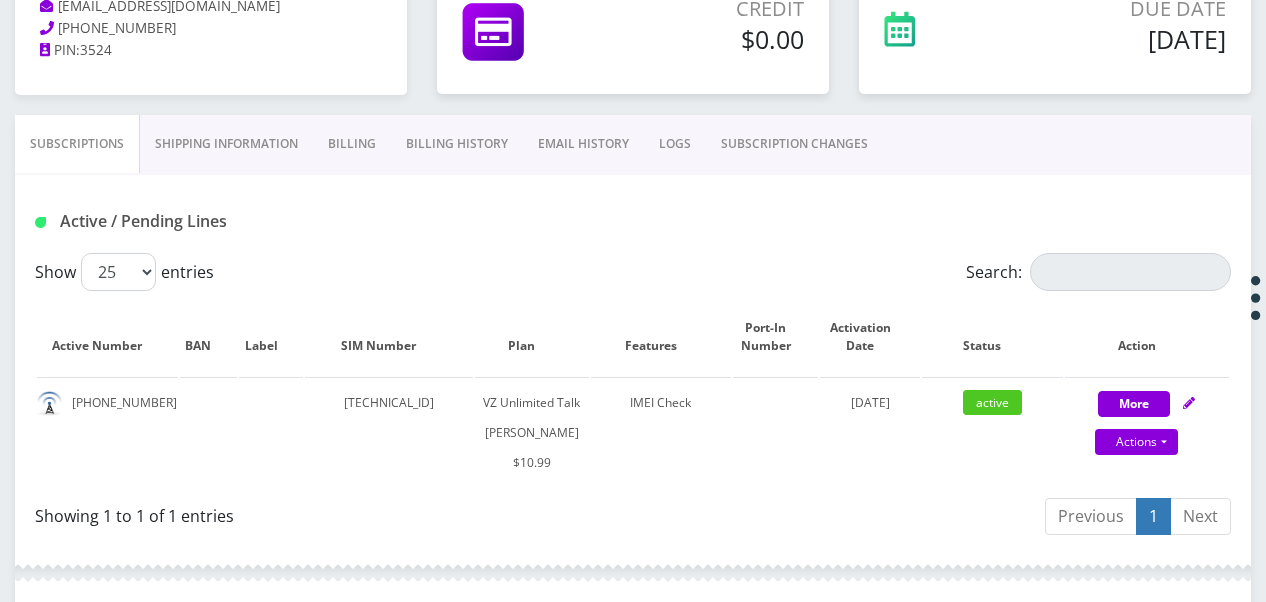 click on "Shipping Information" at bounding box center (226, 144) 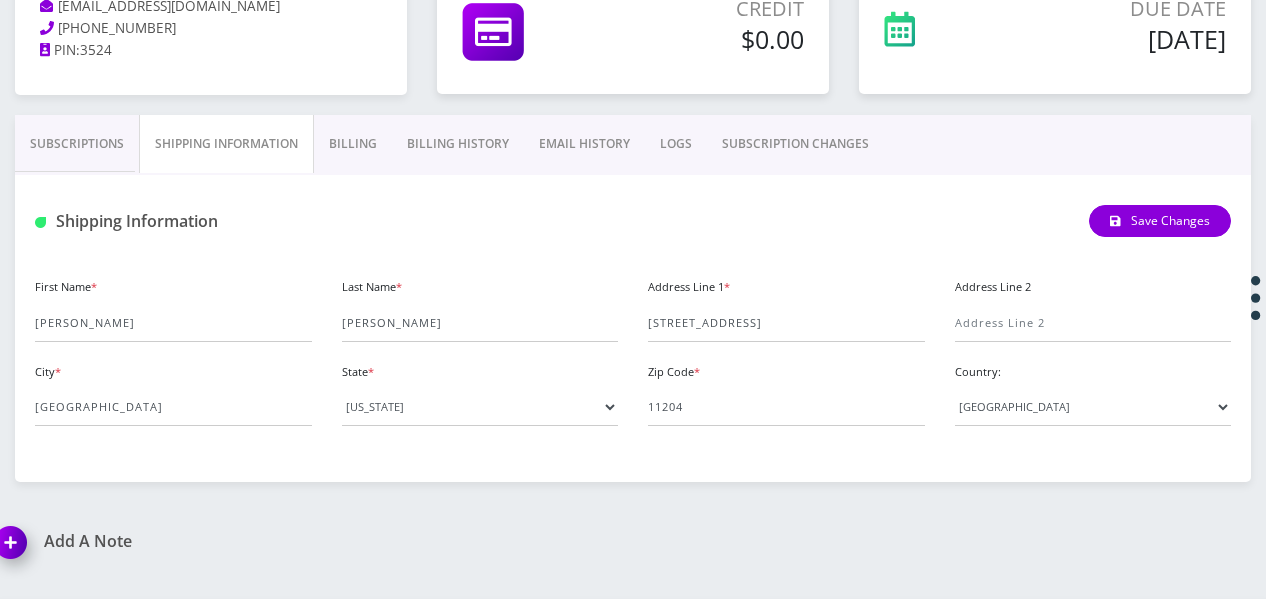 click on "Subscriptions" at bounding box center [77, 144] 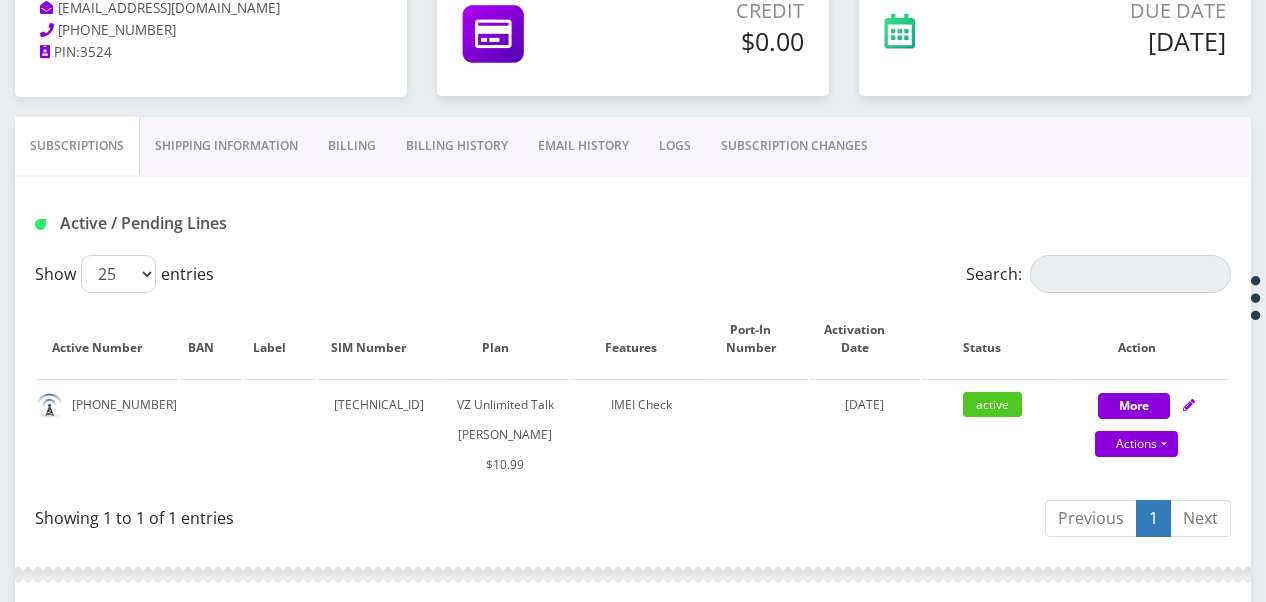 scroll, scrollTop: 200, scrollLeft: 0, axis: vertical 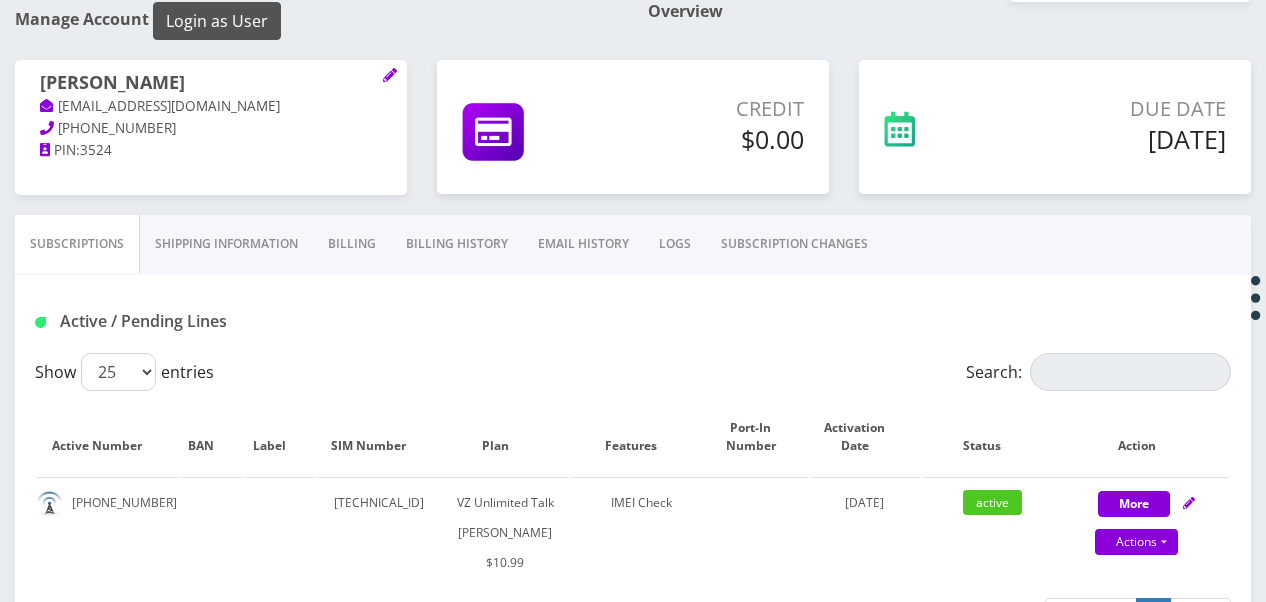 click on "Login as User" at bounding box center [217, 21] 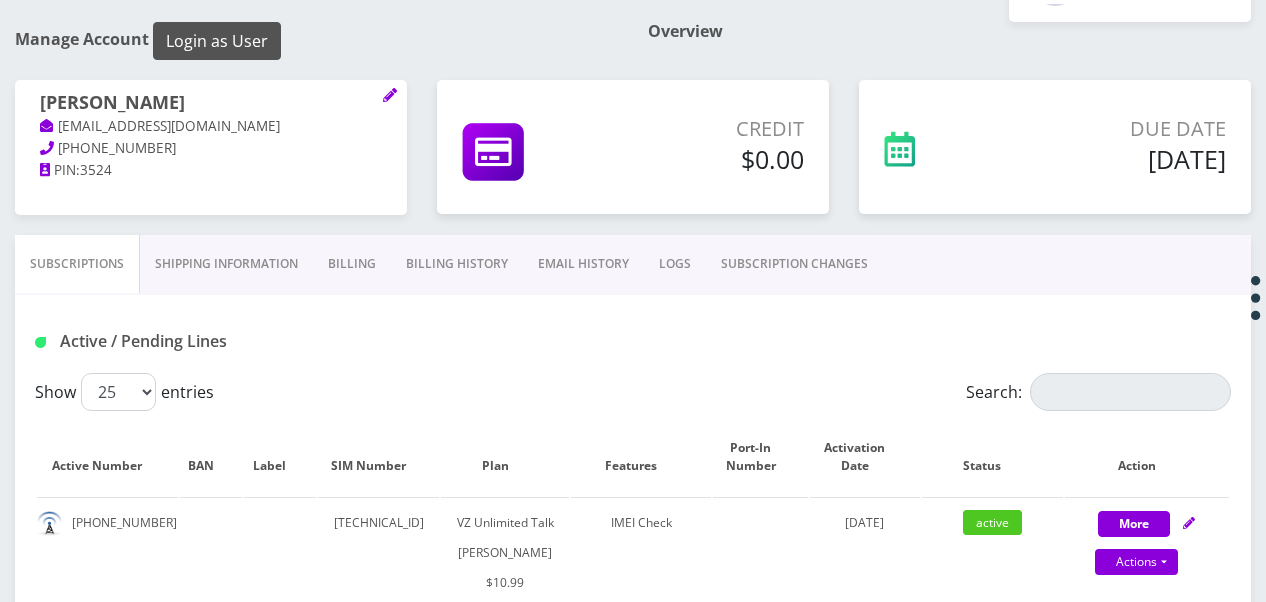 scroll, scrollTop: 100, scrollLeft: 0, axis: vertical 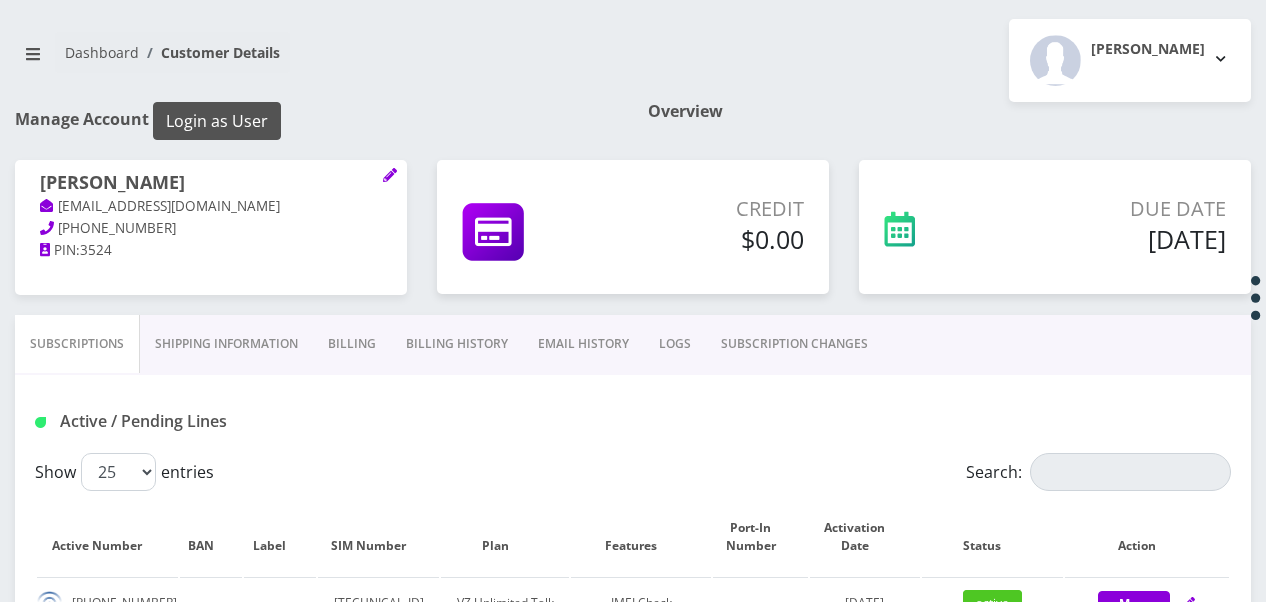click on "Login as User" at bounding box center (217, 121) 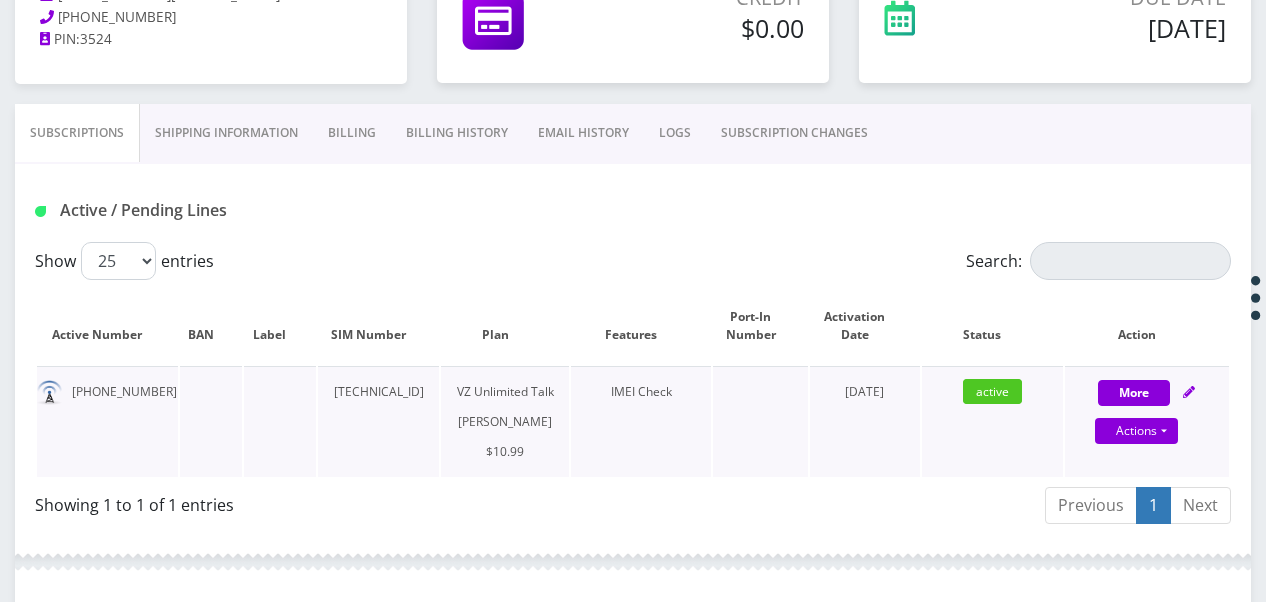 scroll, scrollTop: 500, scrollLeft: 0, axis: vertical 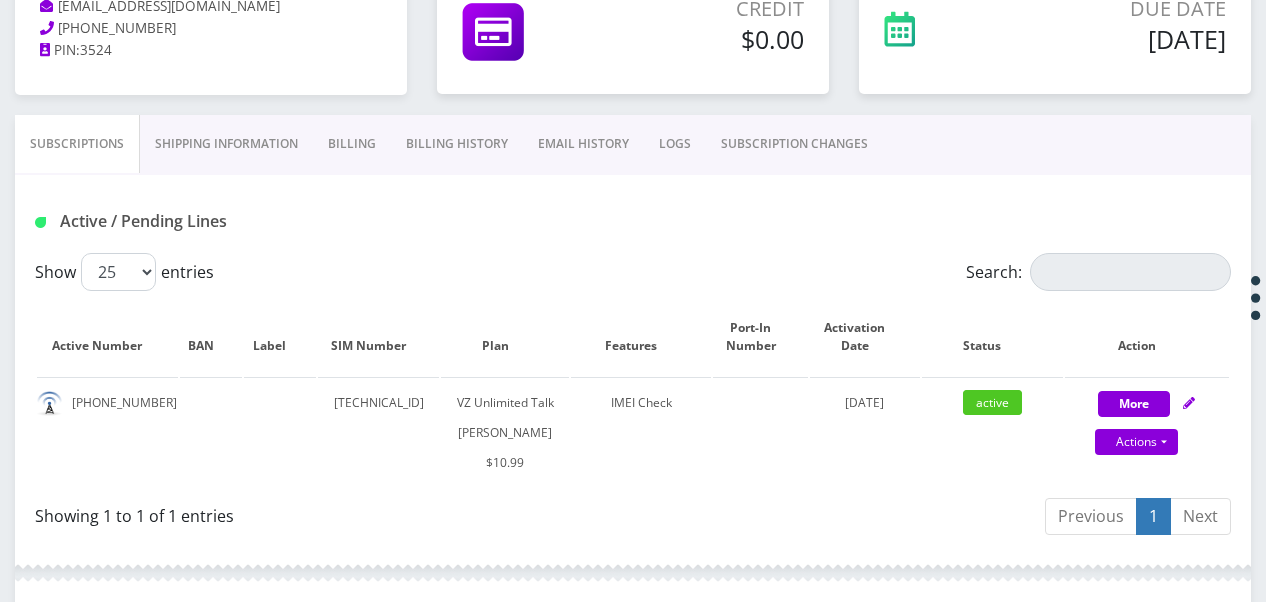 click on "SUBSCRIPTION CHANGES" at bounding box center [794, 144] 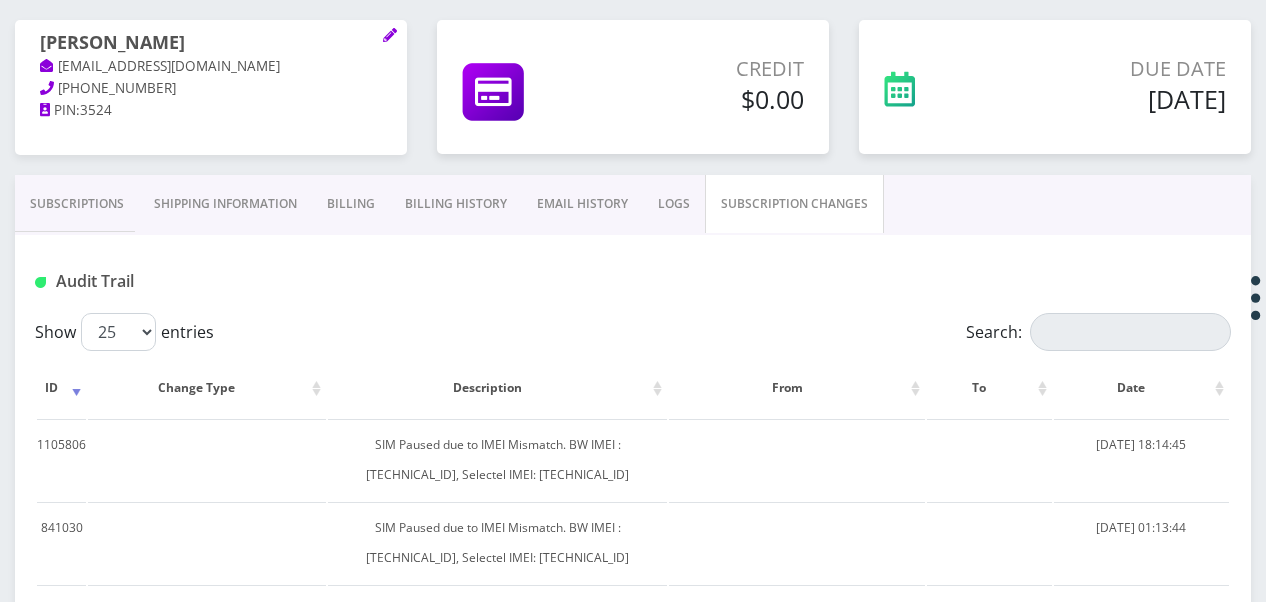 scroll, scrollTop: 200, scrollLeft: 0, axis: vertical 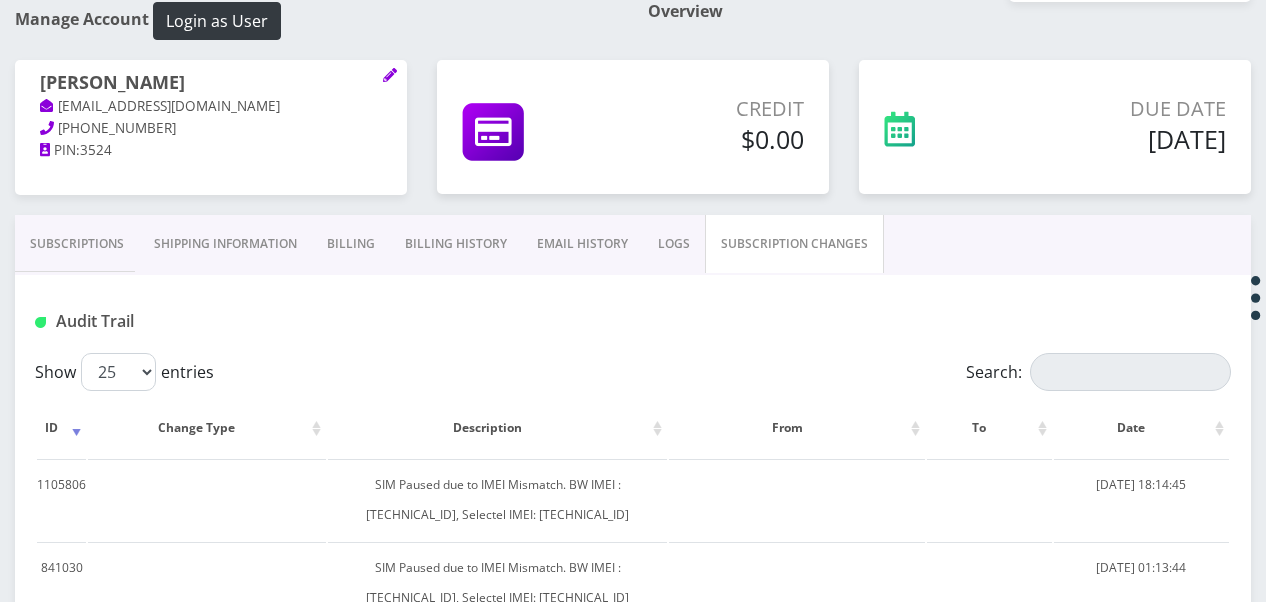 click on "Subscriptions" at bounding box center (77, 244) 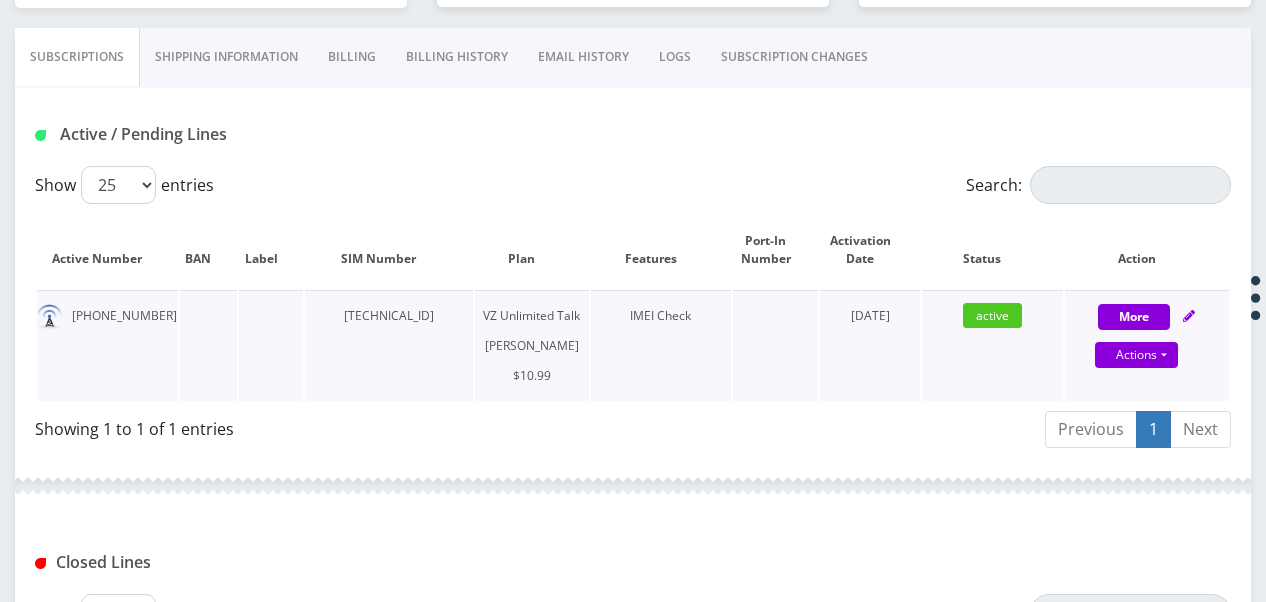 scroll, scrollTop: 400, scrollLeft: 0, axis: vertical 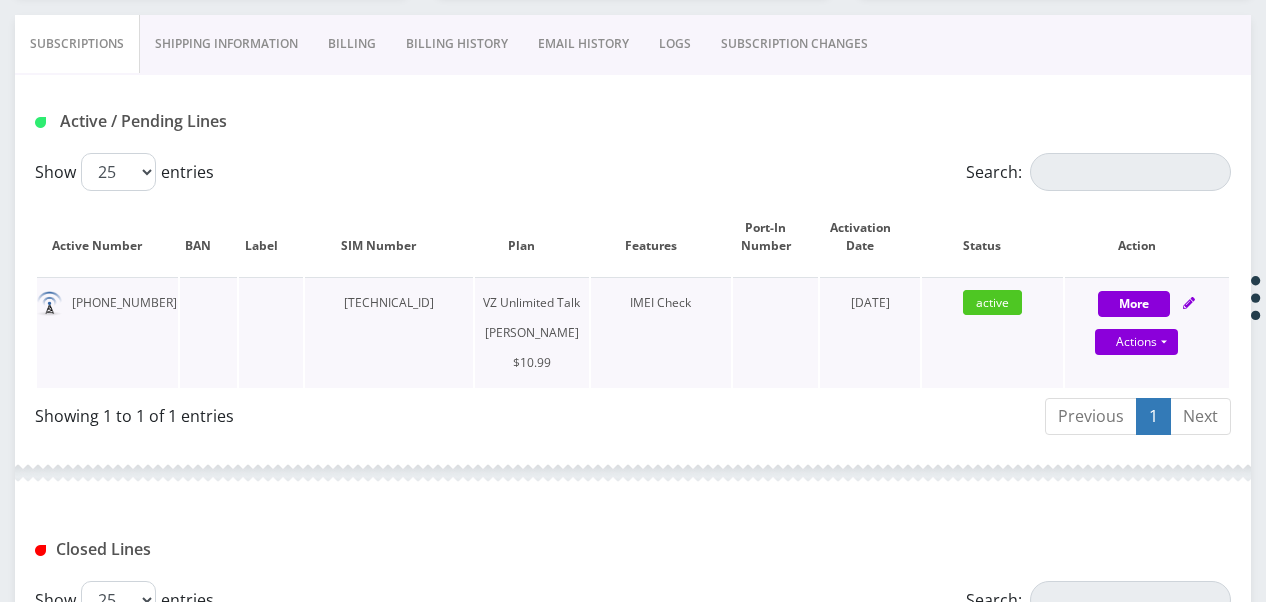 click on "More
Actions
Suspend
Close Unpause Get Usage
Confirm" at bounding box center (1147, 332) 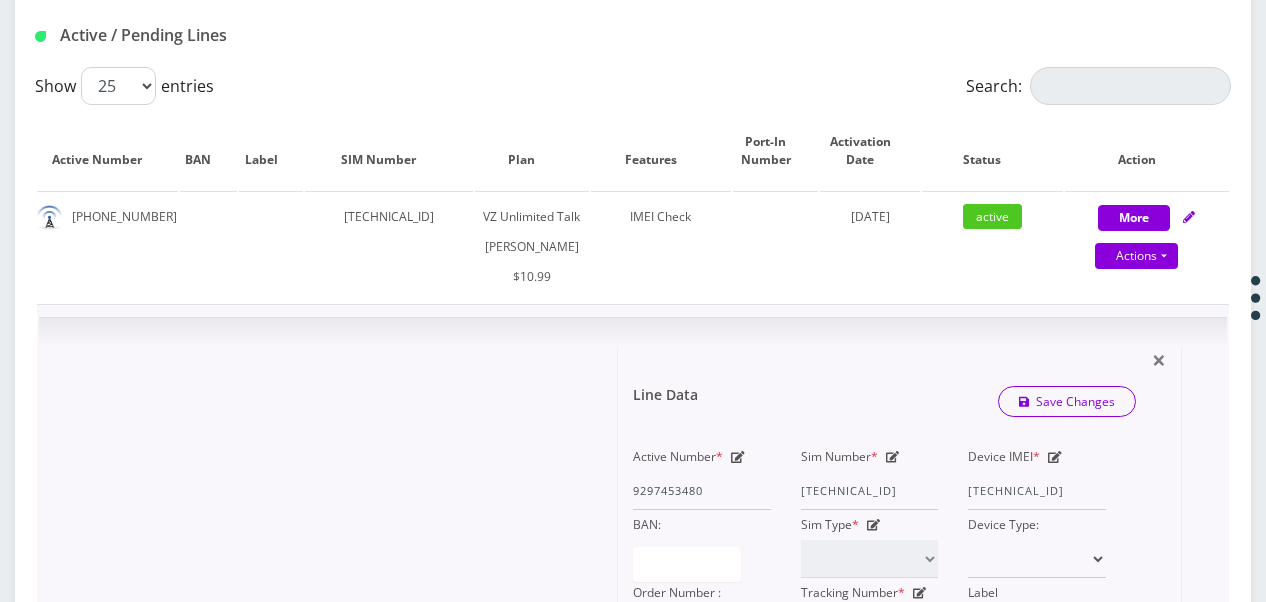 scroll, scrollTop: 600, scrollLeft: 0, axis: vertical 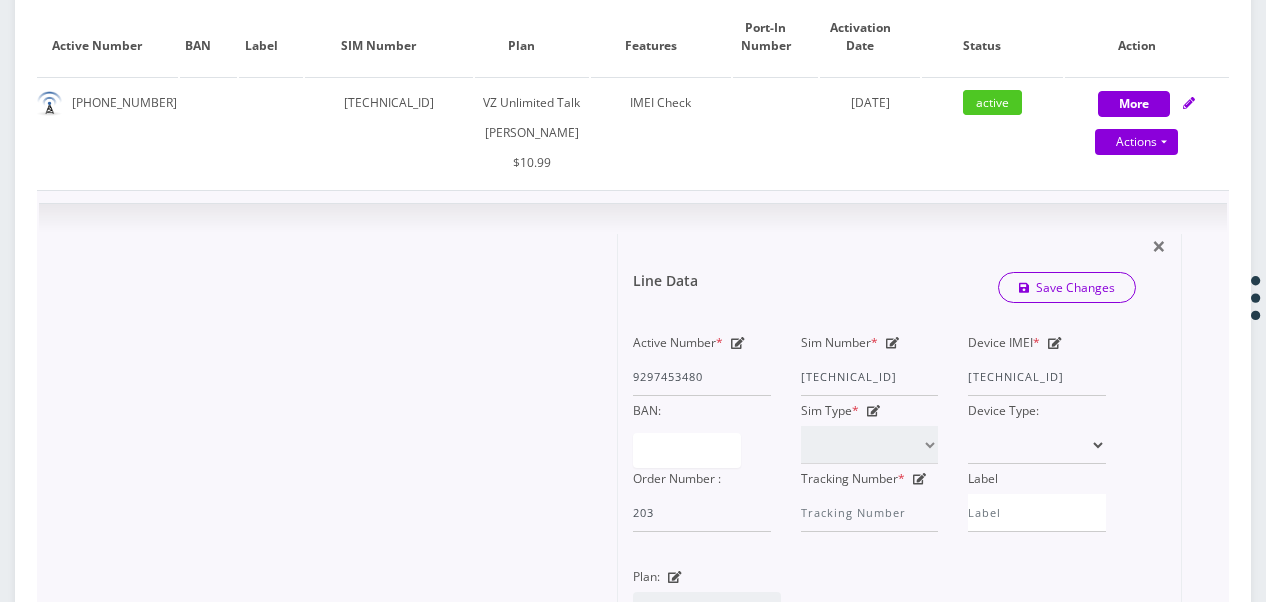 click 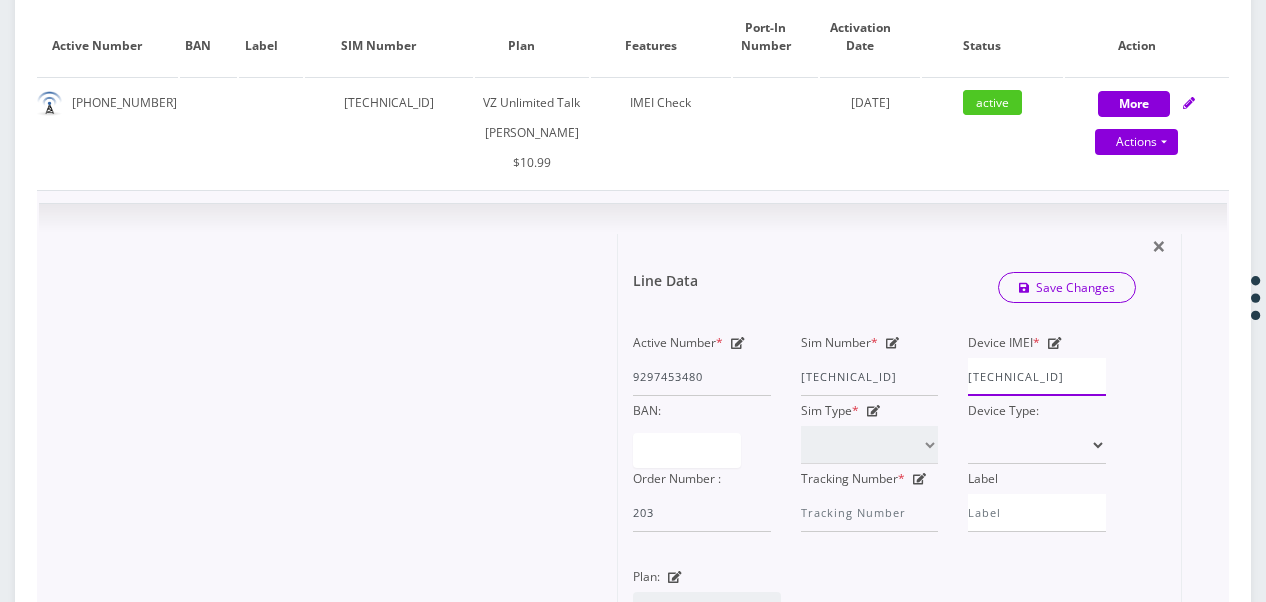 click on "Active Number  * 9297453480   Sim Number  * 89148000010413031535   Device IMEI  * 354834102116799   BAN: Sim Type  *
SIM Starter Kit Device Type: Order Number : 203   Tracking Number  *   Label" at bounding box center (869, 430) 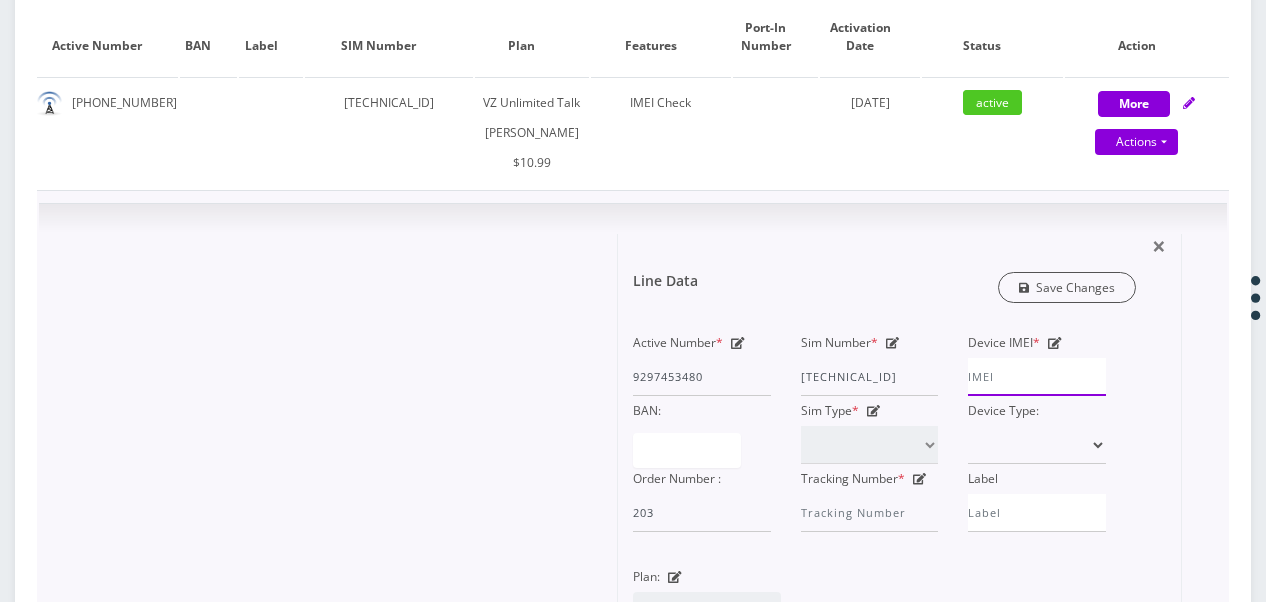 type 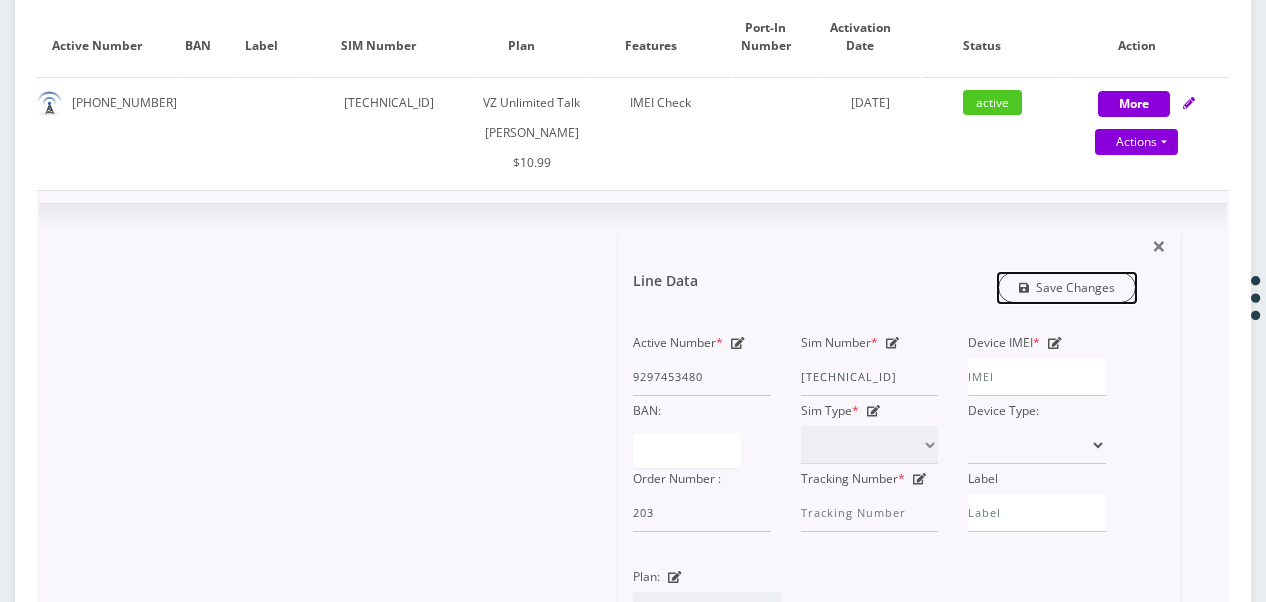 click on "Save Changes" at bounding box center (1067, 287) 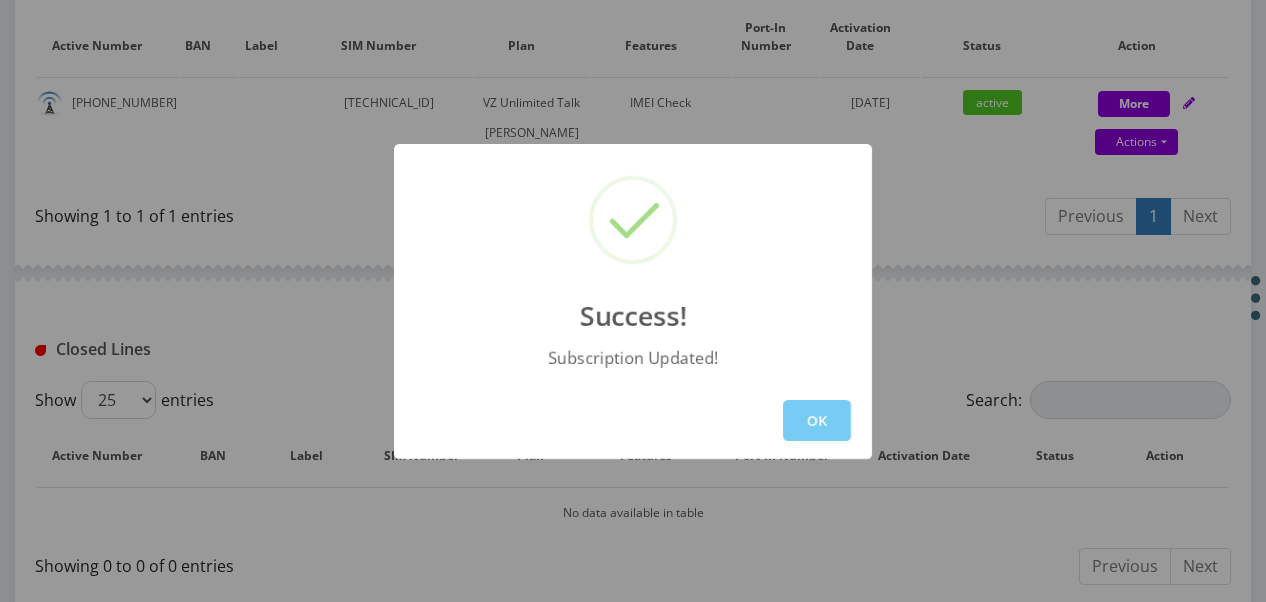 click on "OK" at bounding box center [817, 420] 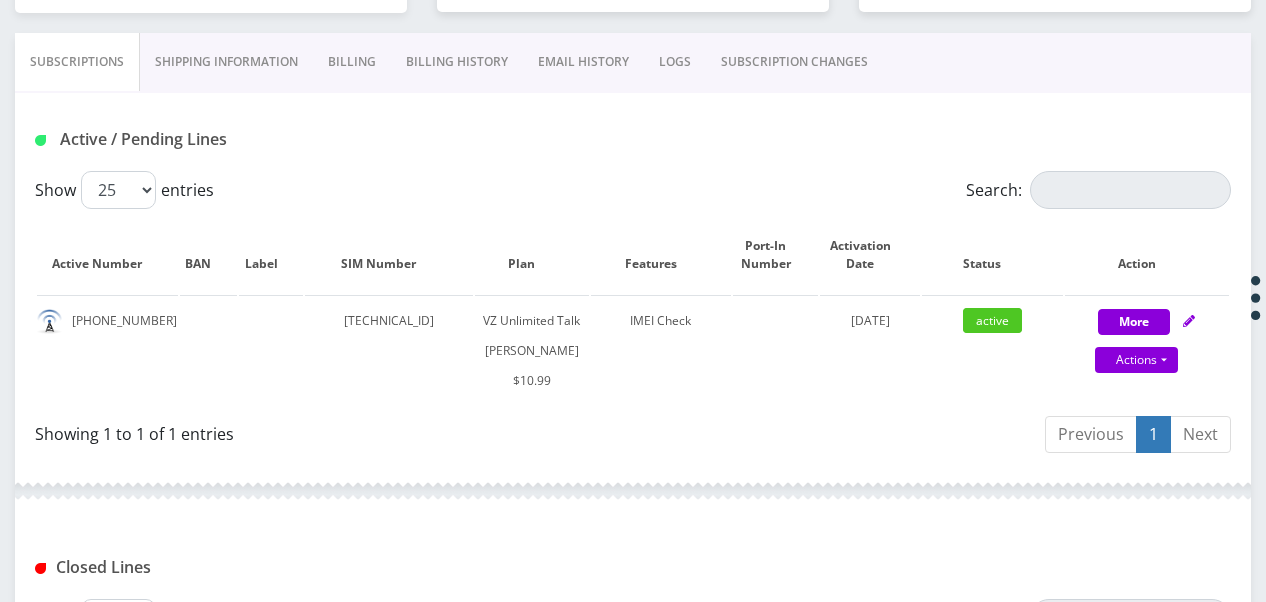 scroll, scrollTop: 400, scrollLeft: 0, axis: vertical 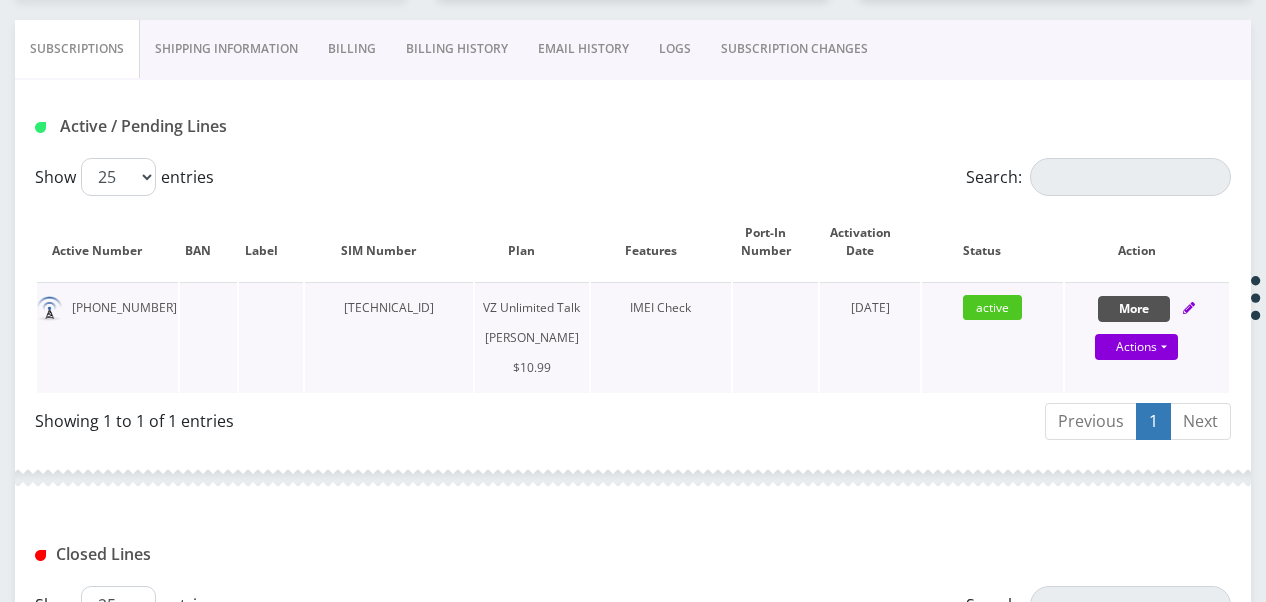 click on "More" at bounding box center (1134, 309) 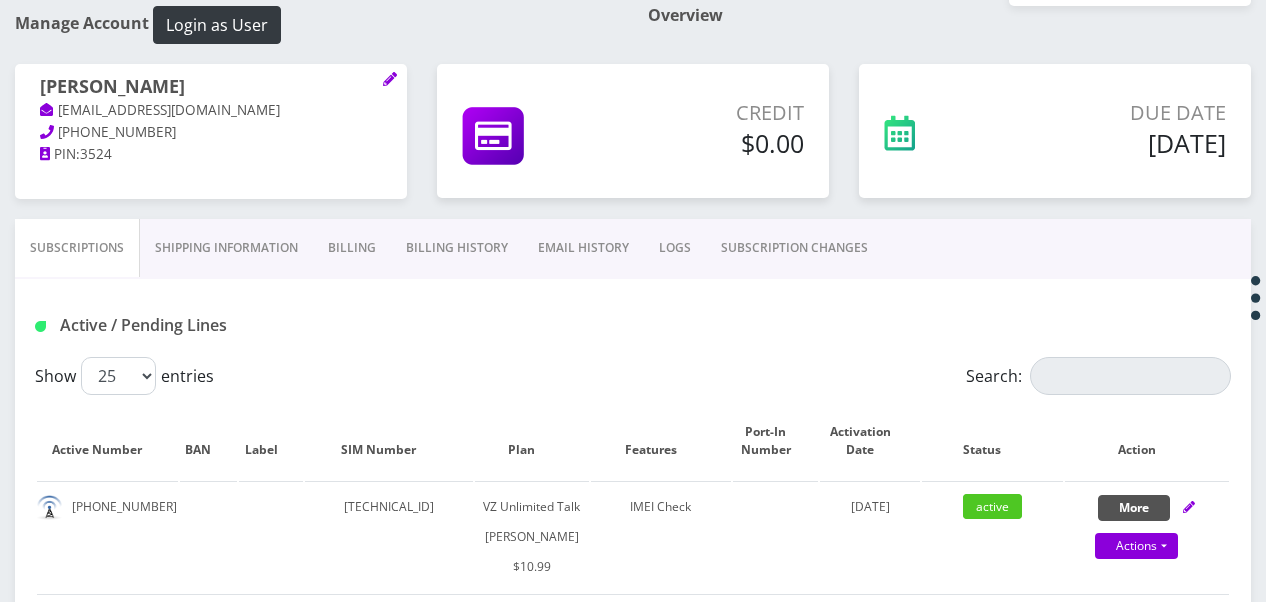 scroll, scrollTop: 195, scrollLeft: 0, axis: vertical 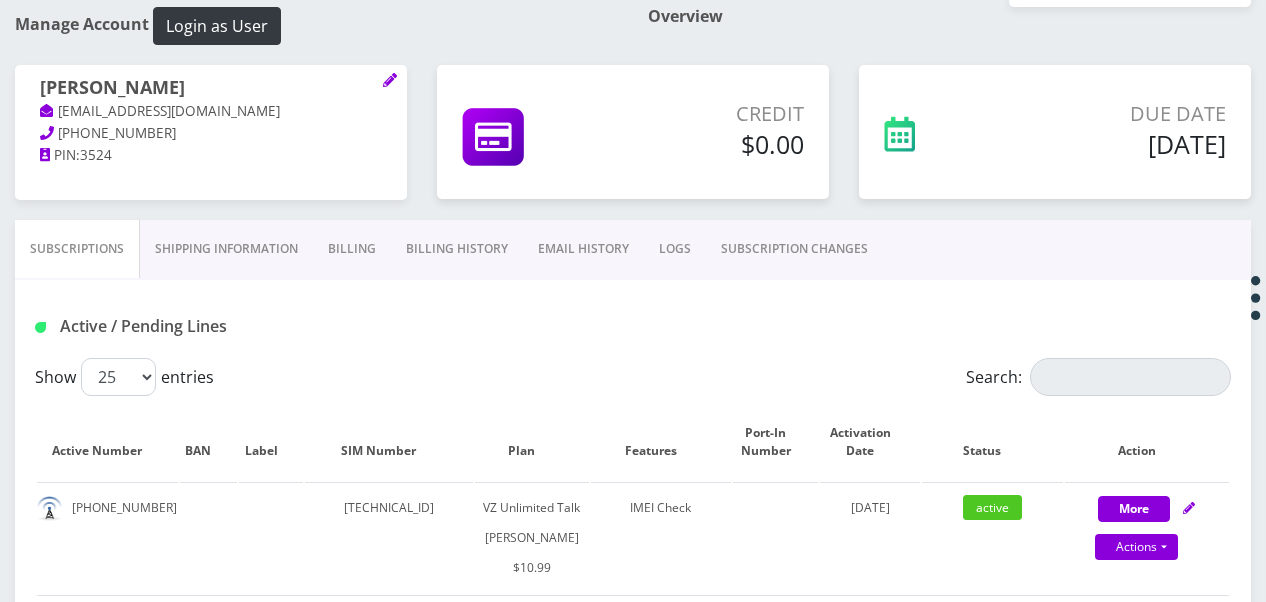 click on "Billing" at bounding box center [352, 249] 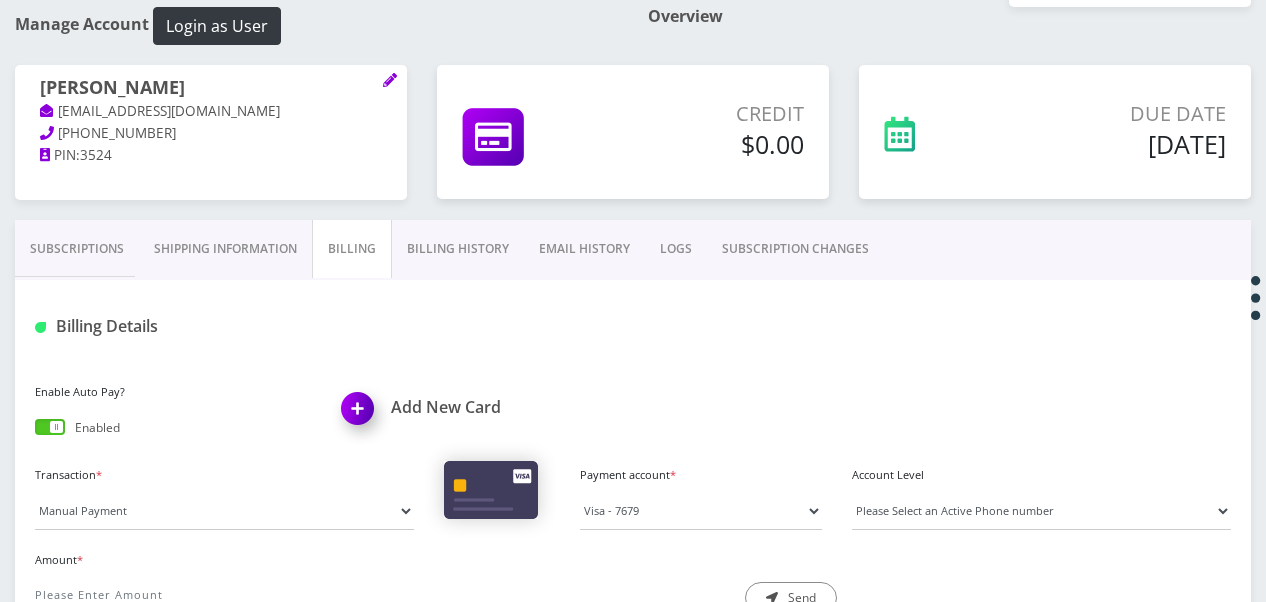 click on "Subscriptions" at bounding box center (77, 249) 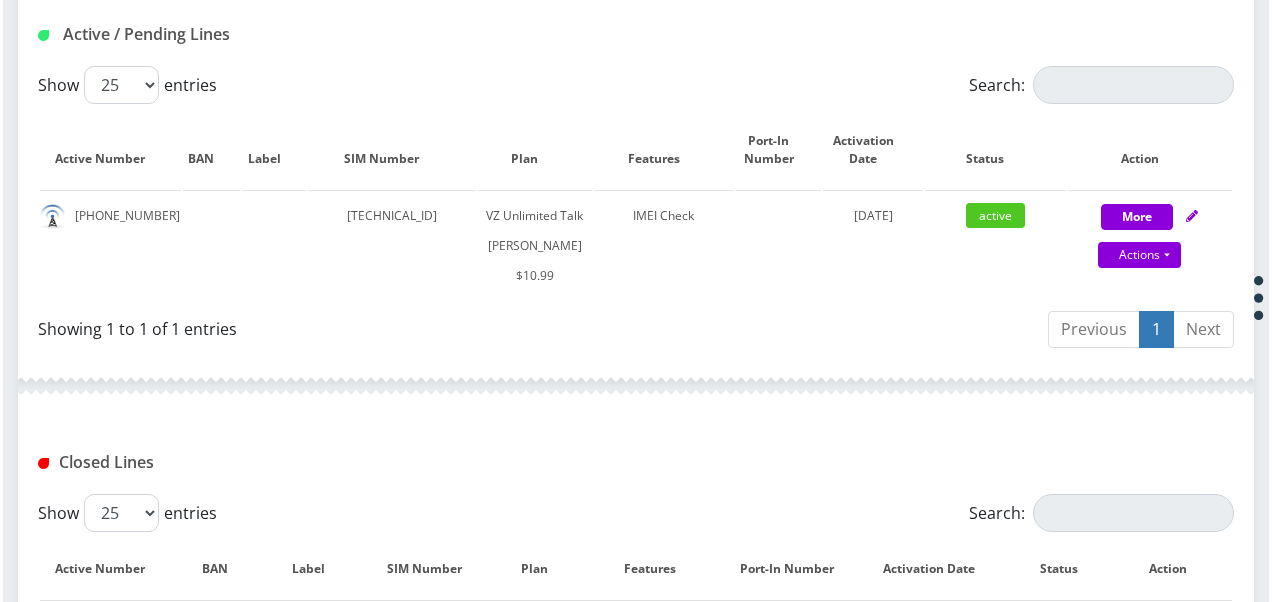 scroll, scrollTop: 495, scrollLeft: 0, axis: vertical 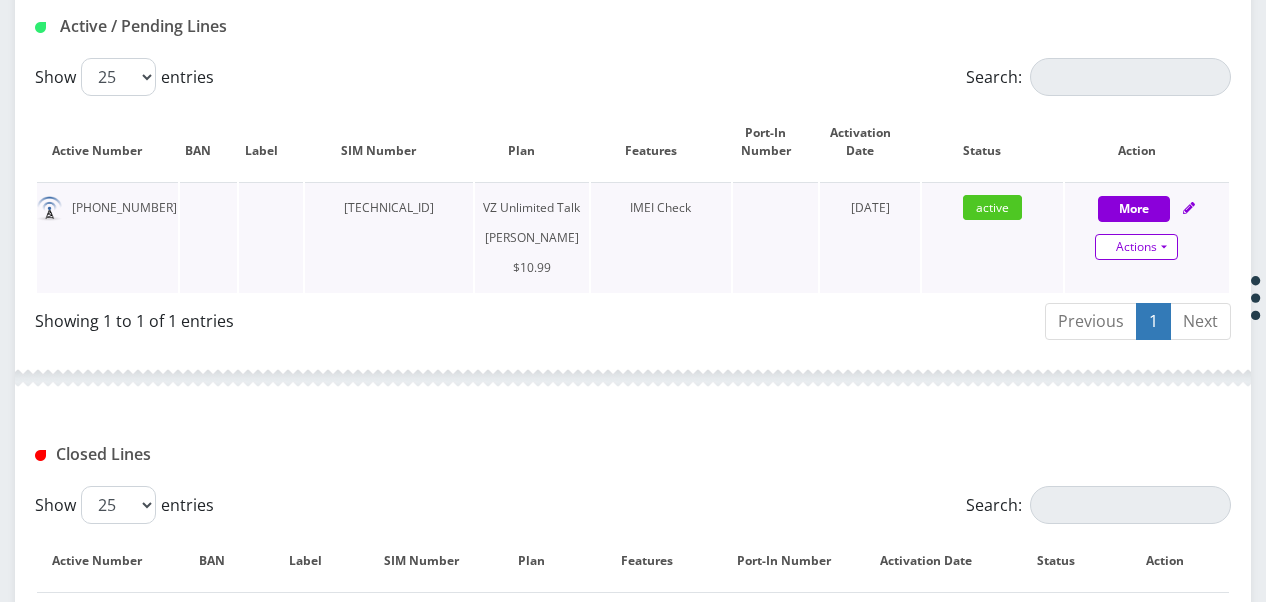 click on "Actions" at bounding box center (1136, 247) 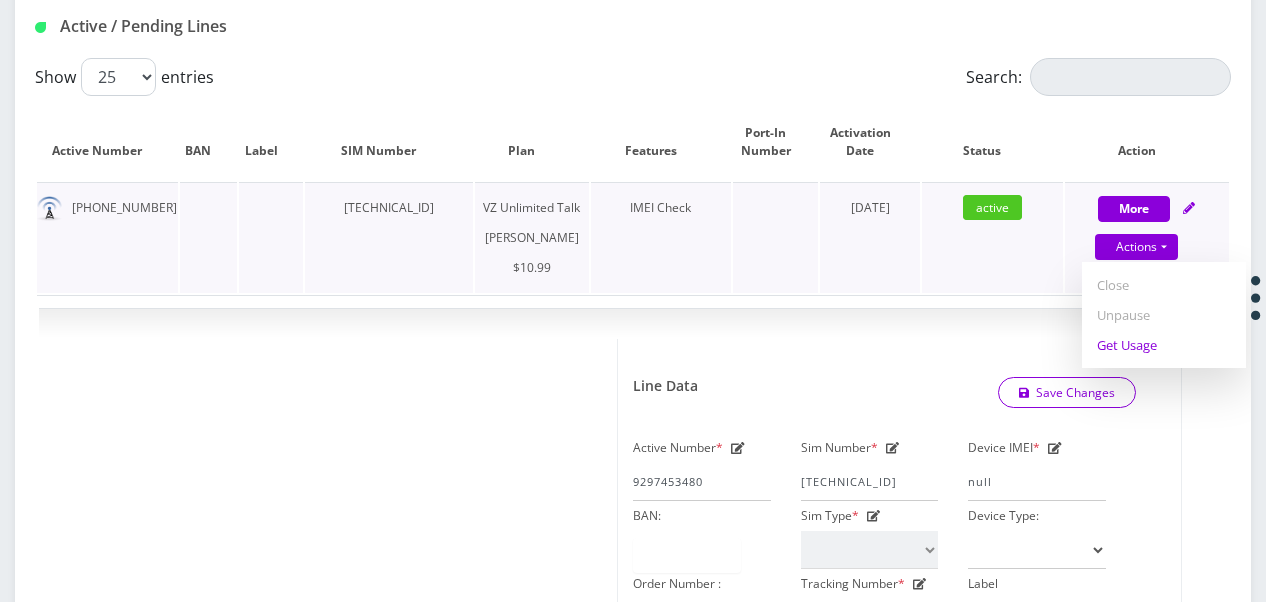 click on "Get Usage" at bounding box center (1164, 345) 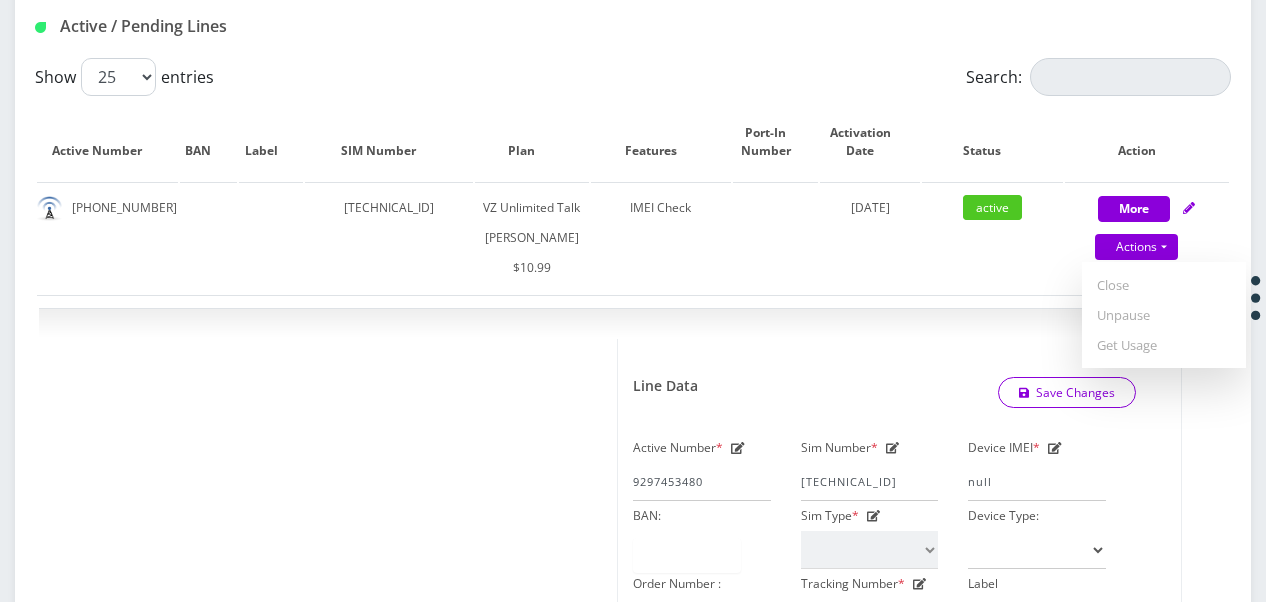 select on "366" 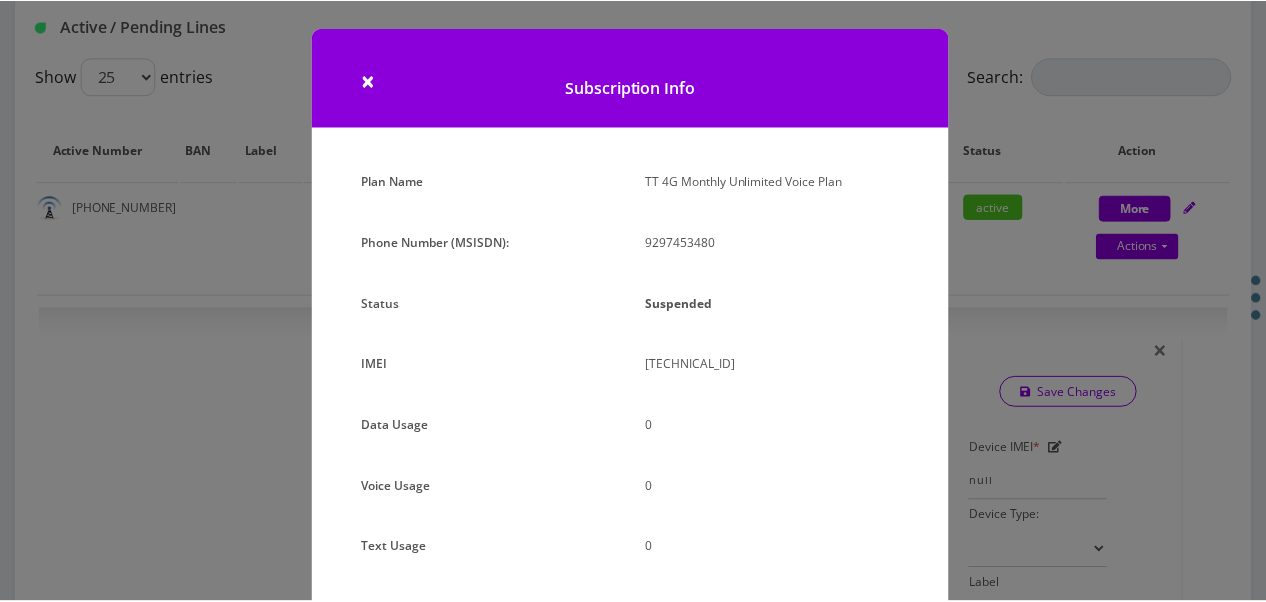 scroll, scrollTop: 192, scrollLeft: 0, axis: vertical 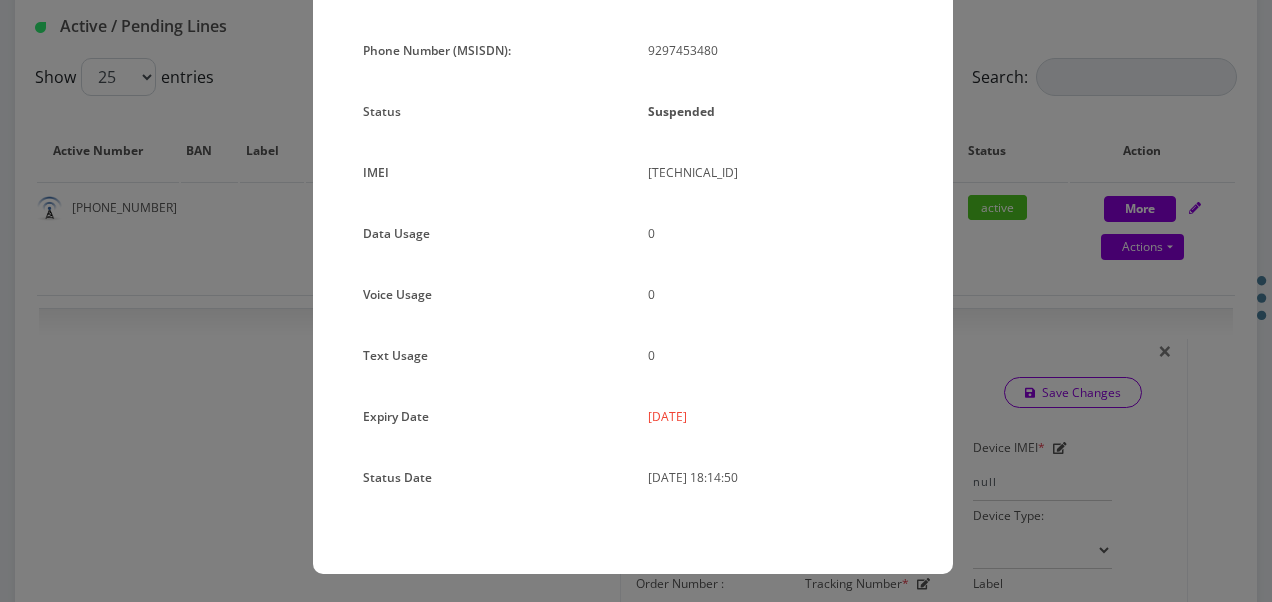 click on "×
Subscription Info
Plan Name
TT 4G Monthly Unlimited Voice Plan
Phone Number (MSISDN):
9297453480
Status
Suspended
IMEI
015588002206602
0 0 0" at bounding box center [636, 301] 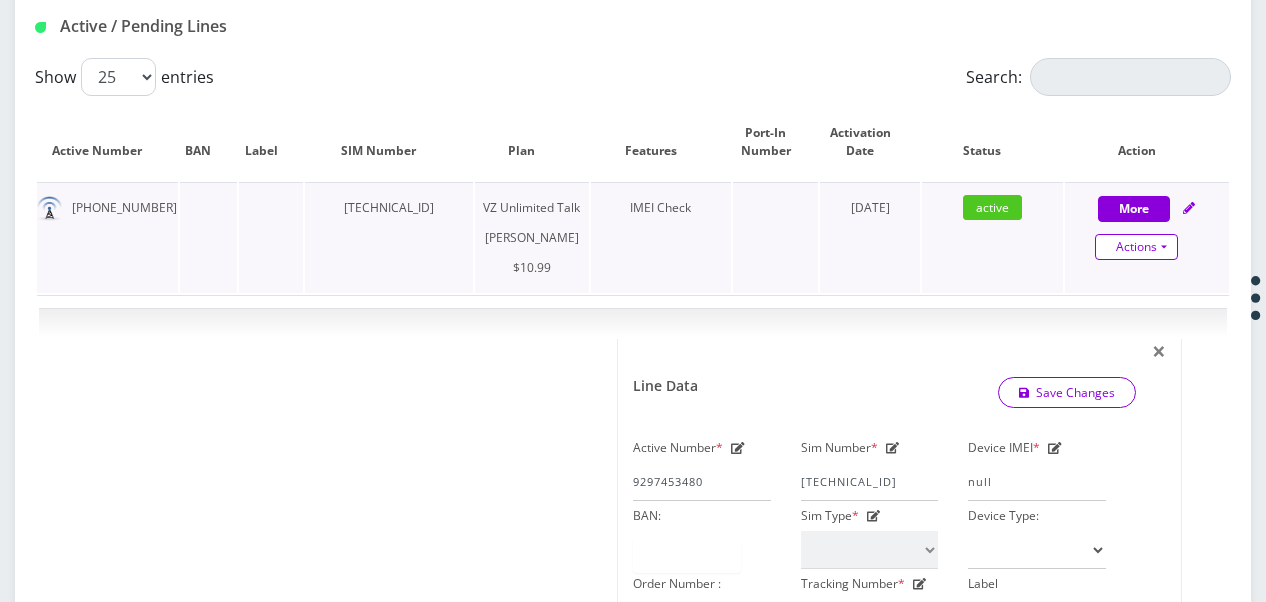 click on "Actions" at bounding box center (1136, 247) 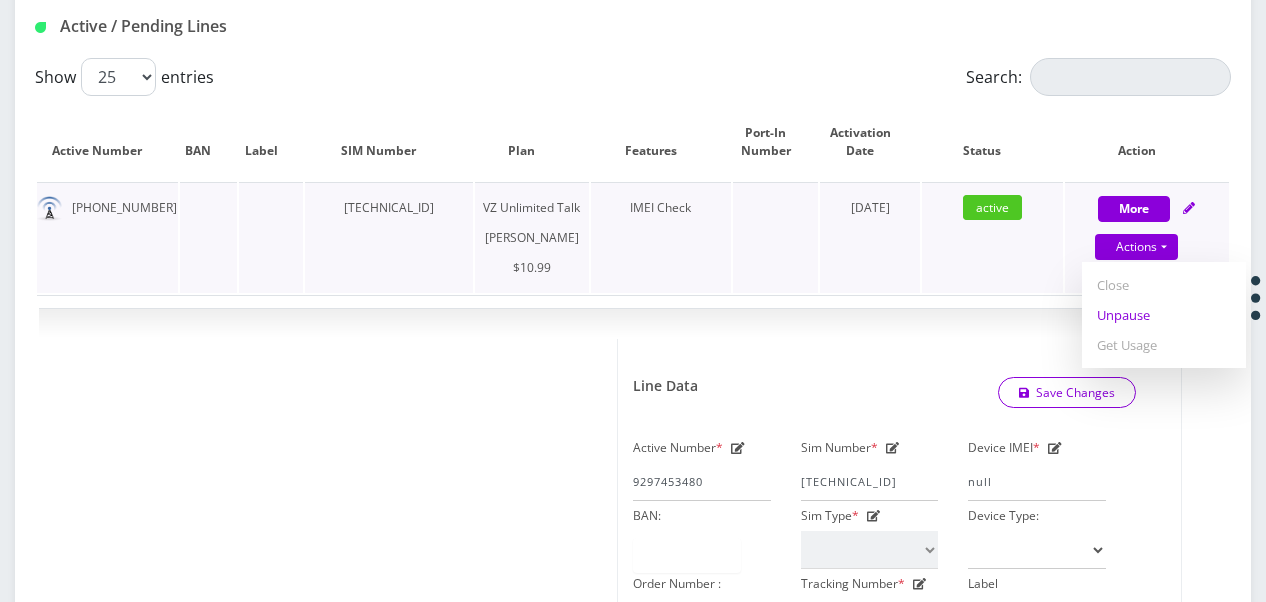 click on "Unpause" at bounding box center (1164, 315) 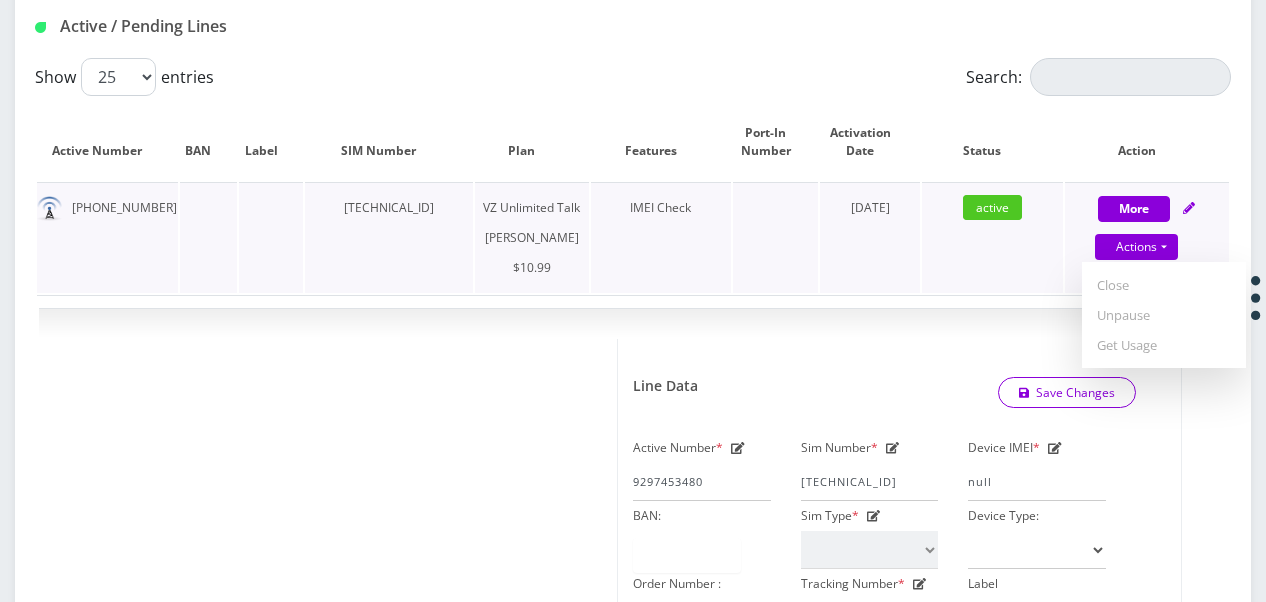 select on "366" 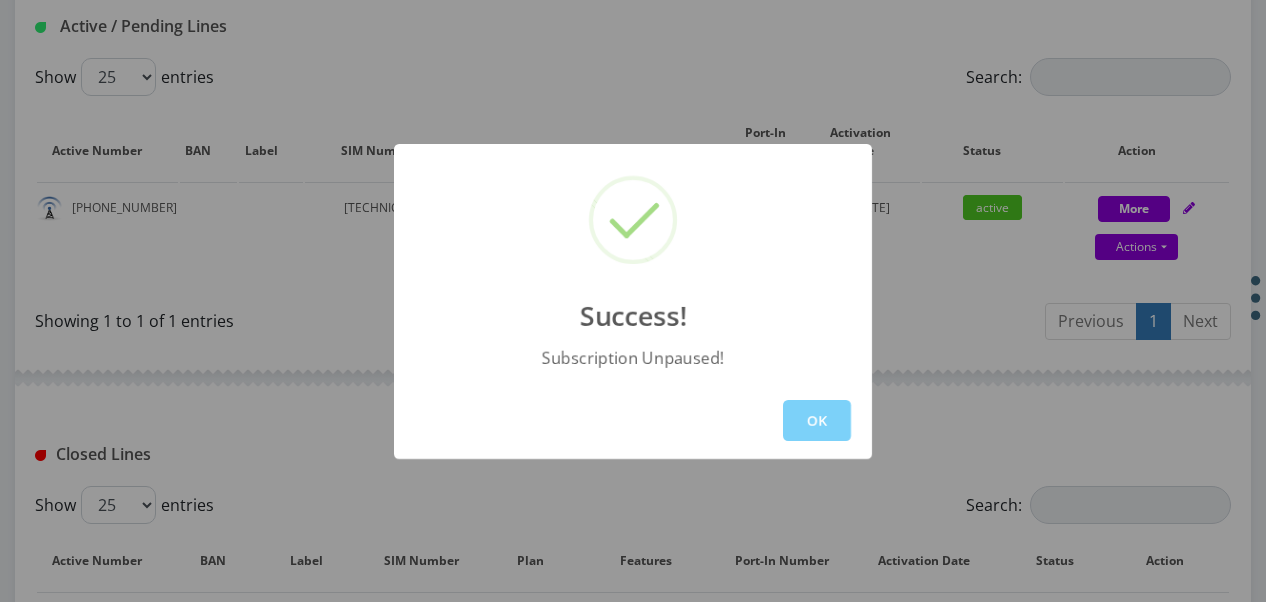 click on "OK" at bounding box center (817, 420) 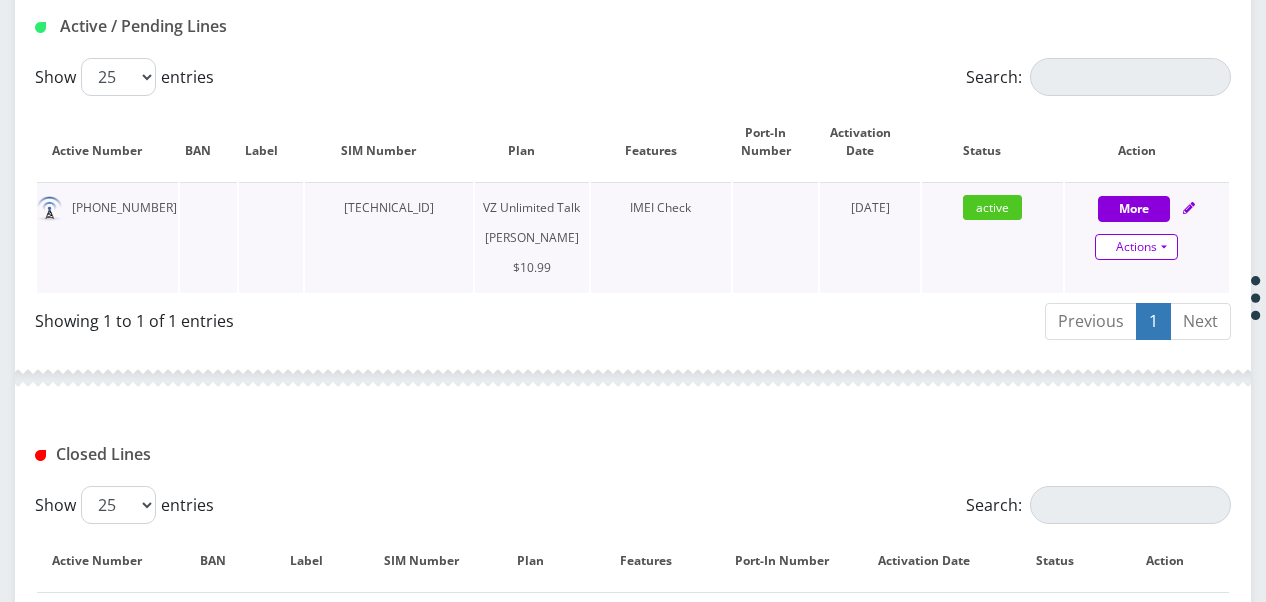 click on "Actions" at bounding box center [1136, 247] 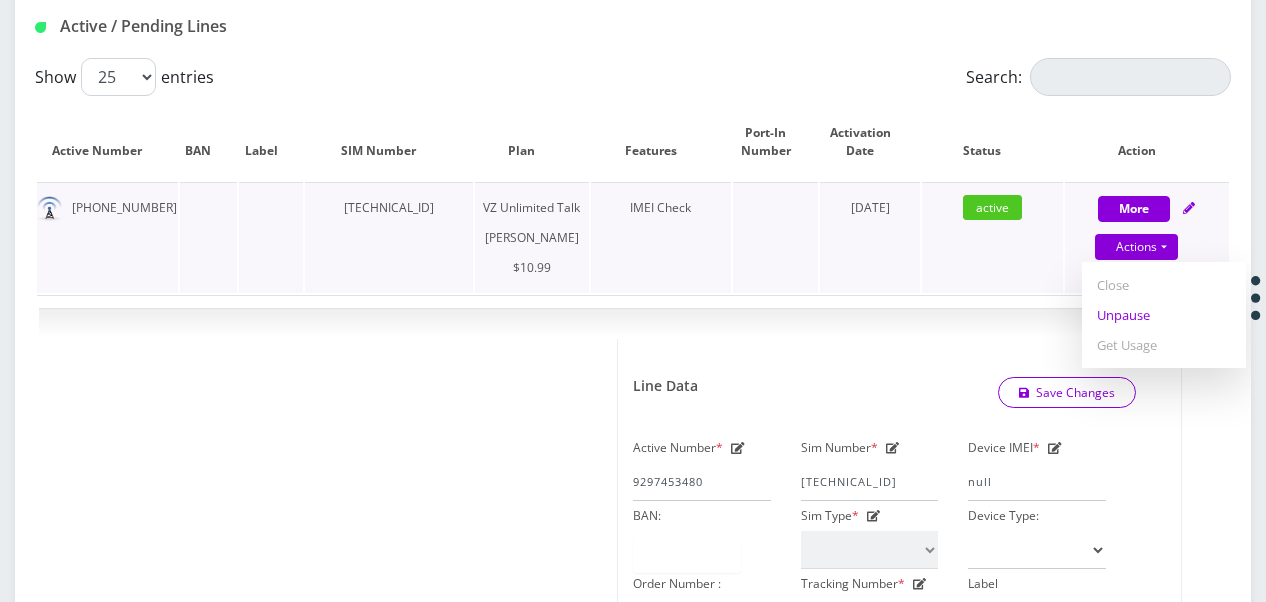 click on "Unpause" at bounding box center [1164, 315] 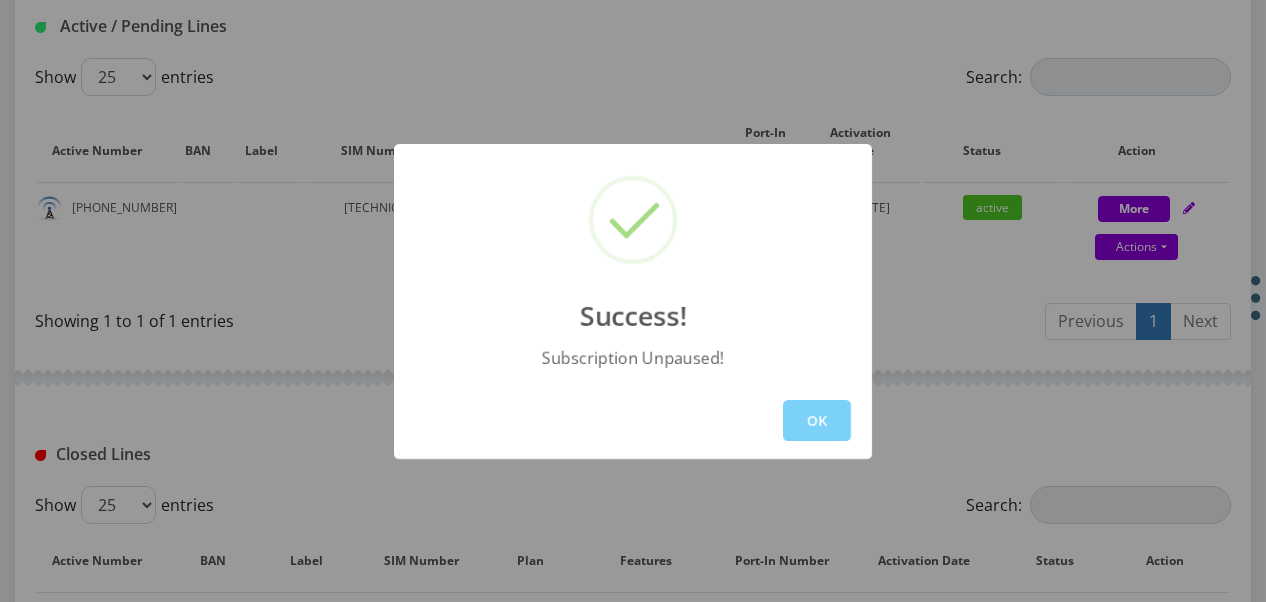 click on "OK" at bounding box center (633, 420) 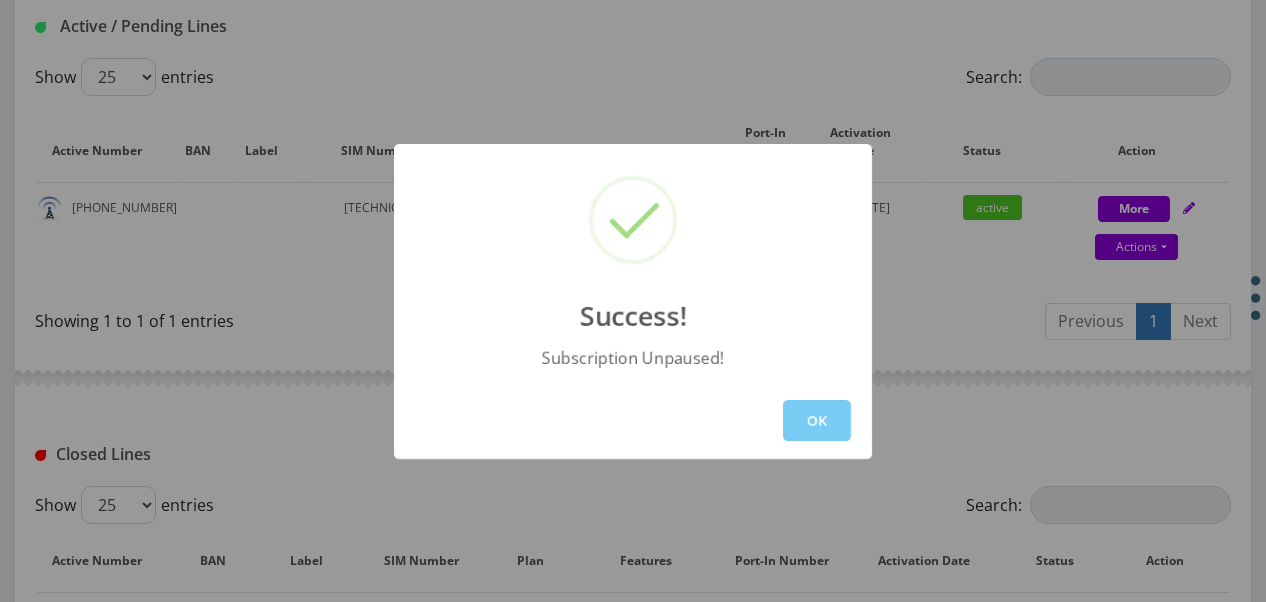 click on "OK" at bounding box center [817, 420] 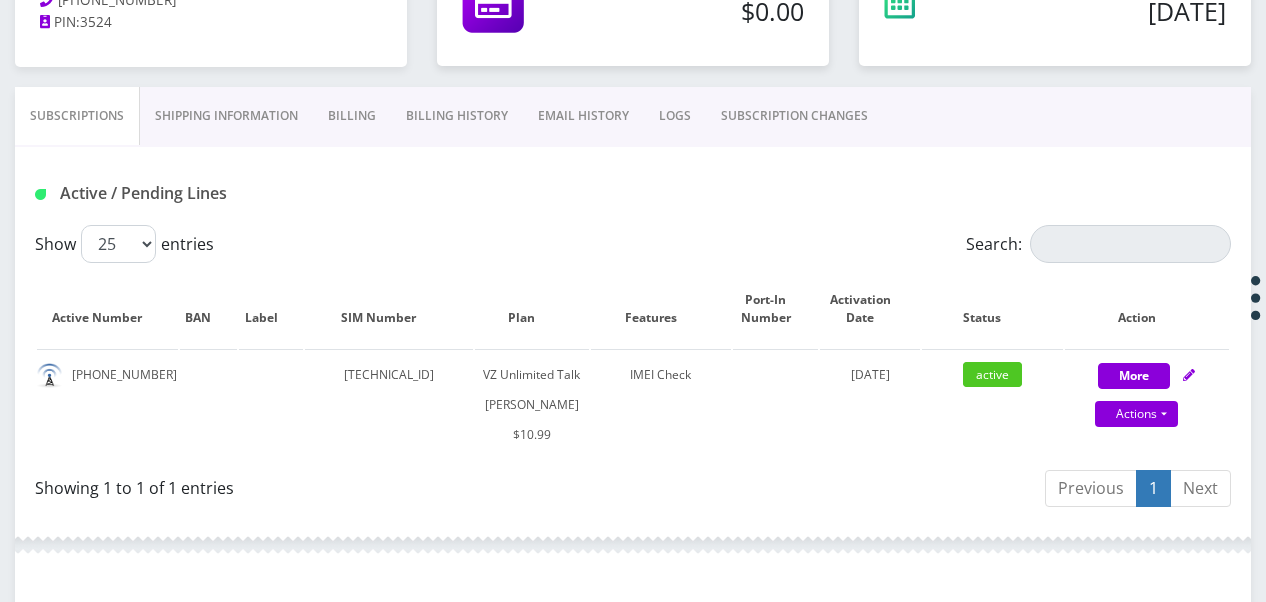scroll, scrollTop: 95, scrollLeft: 0, axis: vertical 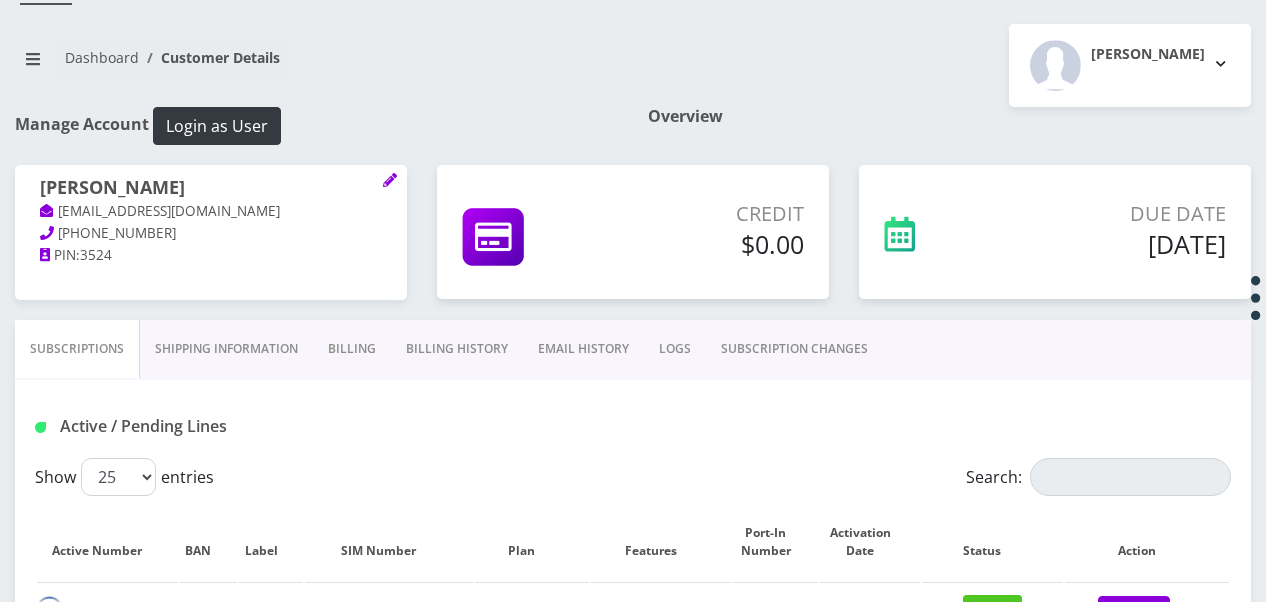 click on "SUBSCRIPTION CHANGES" at bounding box center (794, 349) 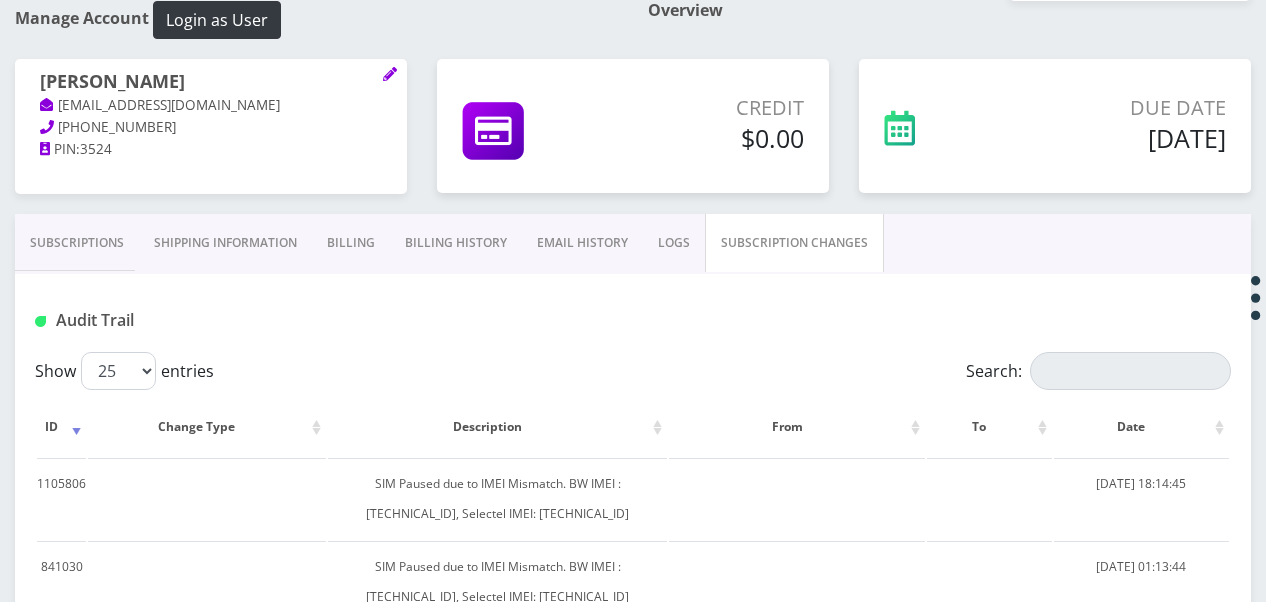 scroll, scrollTop: 295, scrollLeft: 0, axis: vertical 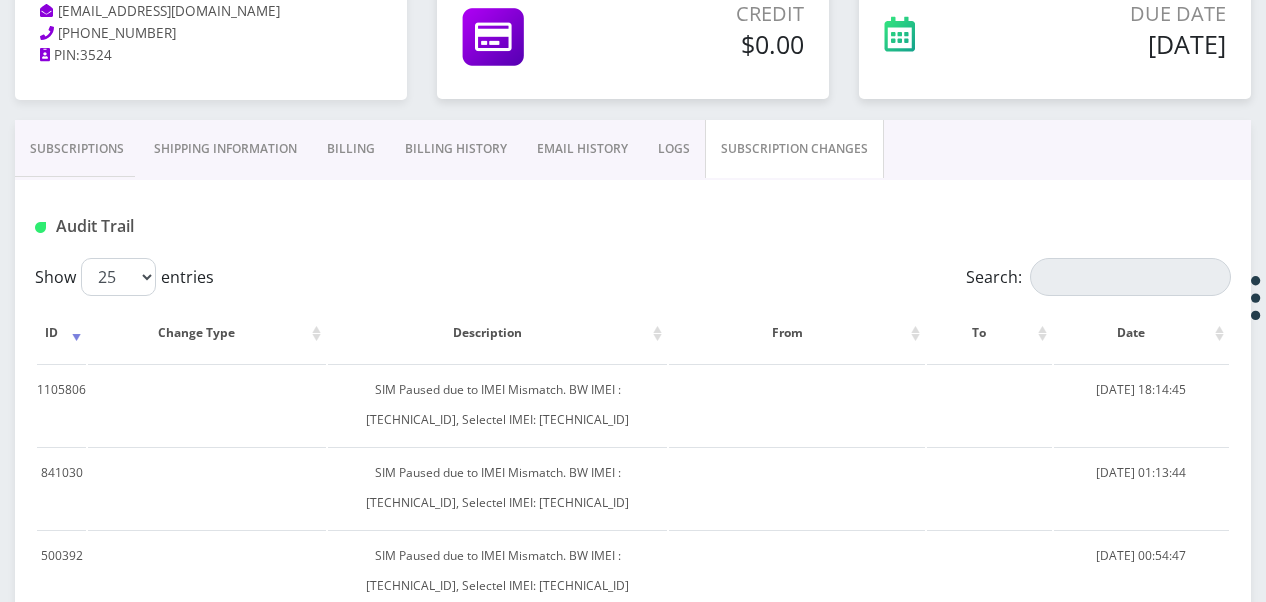 click on "Subscriptions" at bounding box center [77, 149] 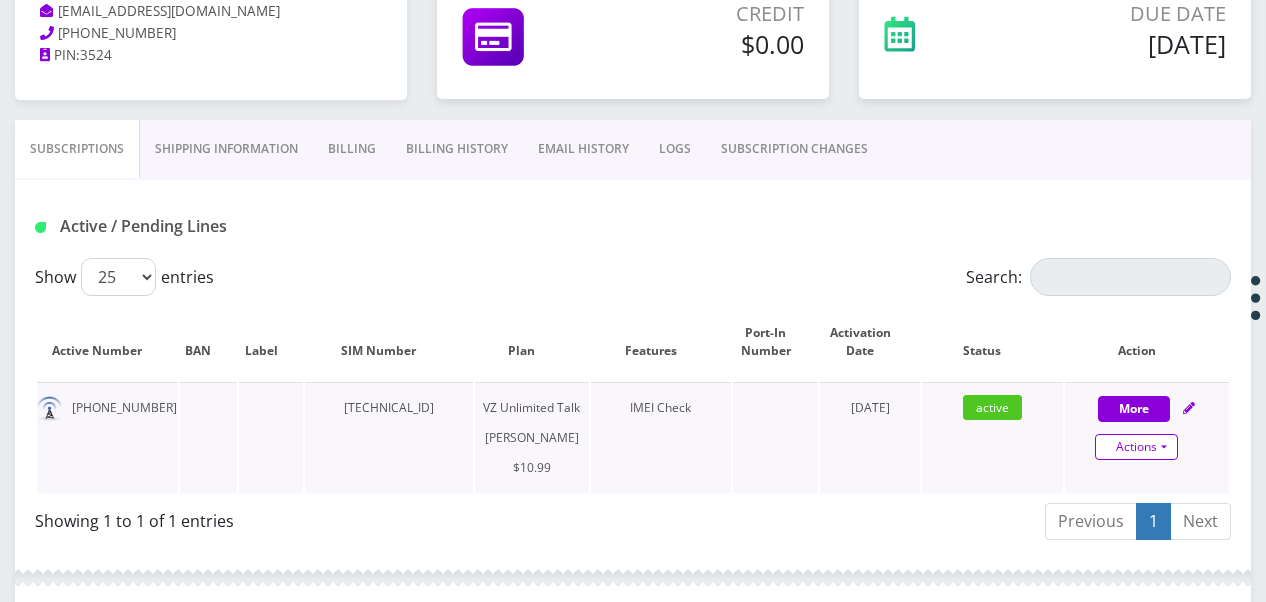 click on "Actions" at bounding box center [1136, 447] 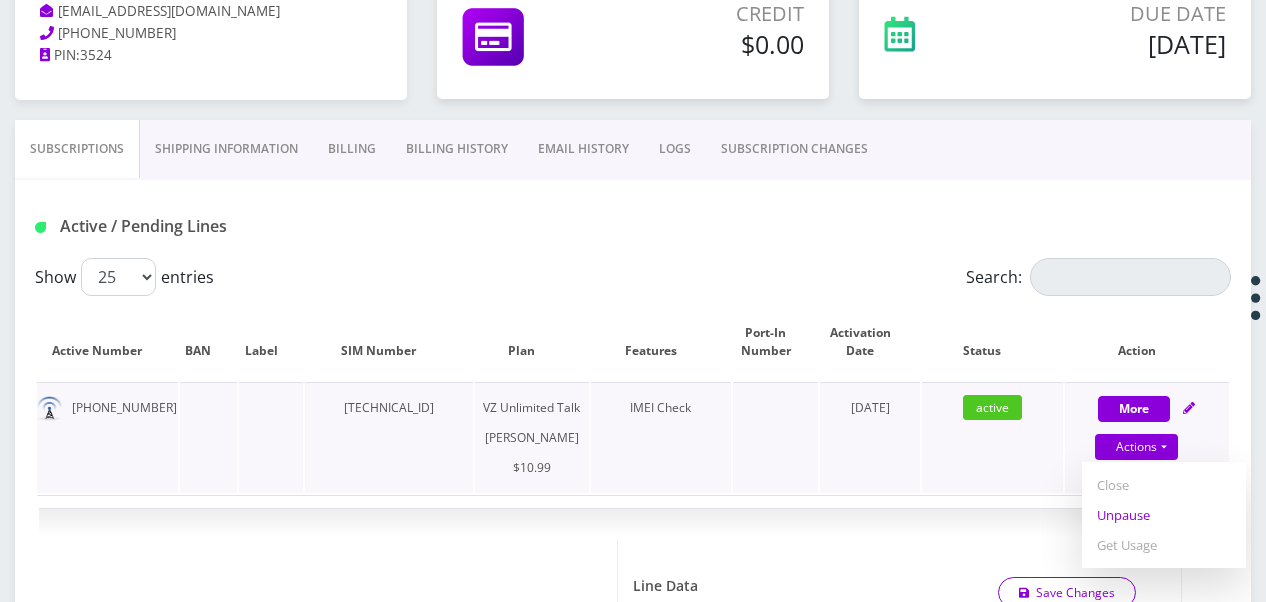 click on "Unpause" at bounding box center [1164, 515] 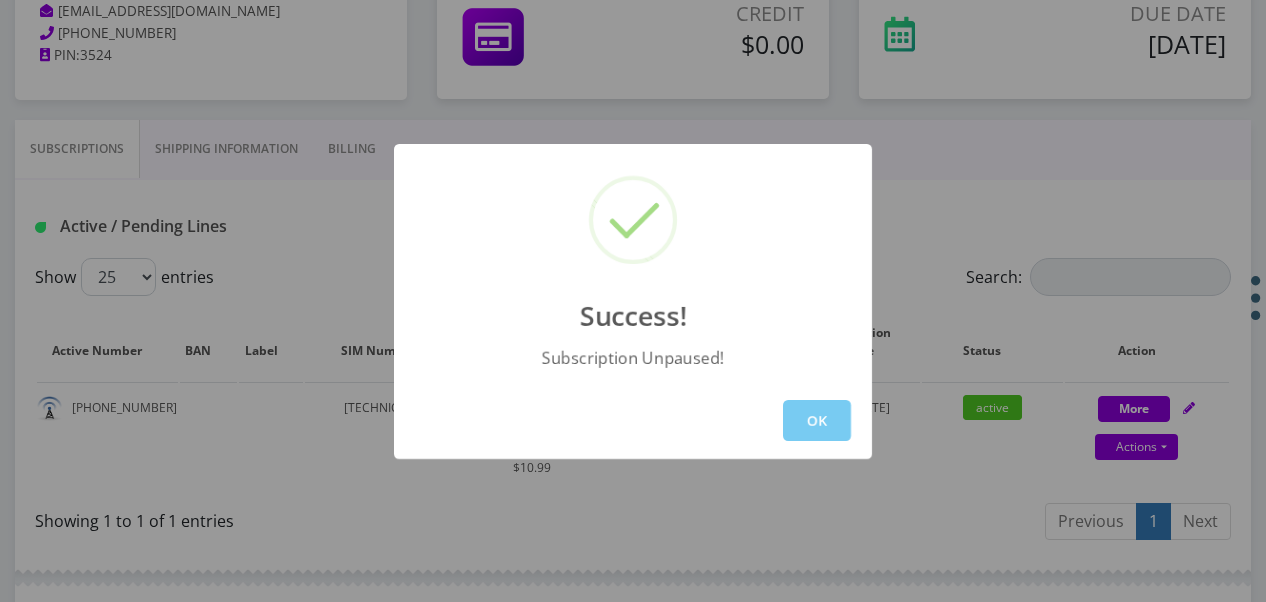 click on "OK" at bounding box center [817, 420] 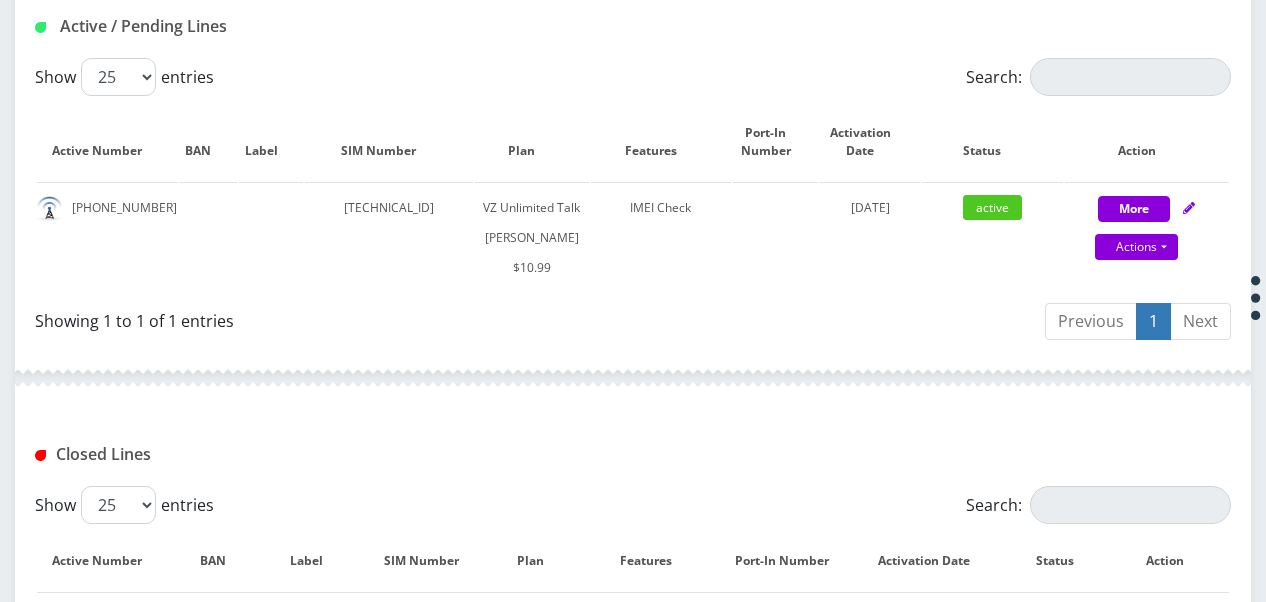 scroll, scrollTop: 0, scrollLeft: 0, axis: both 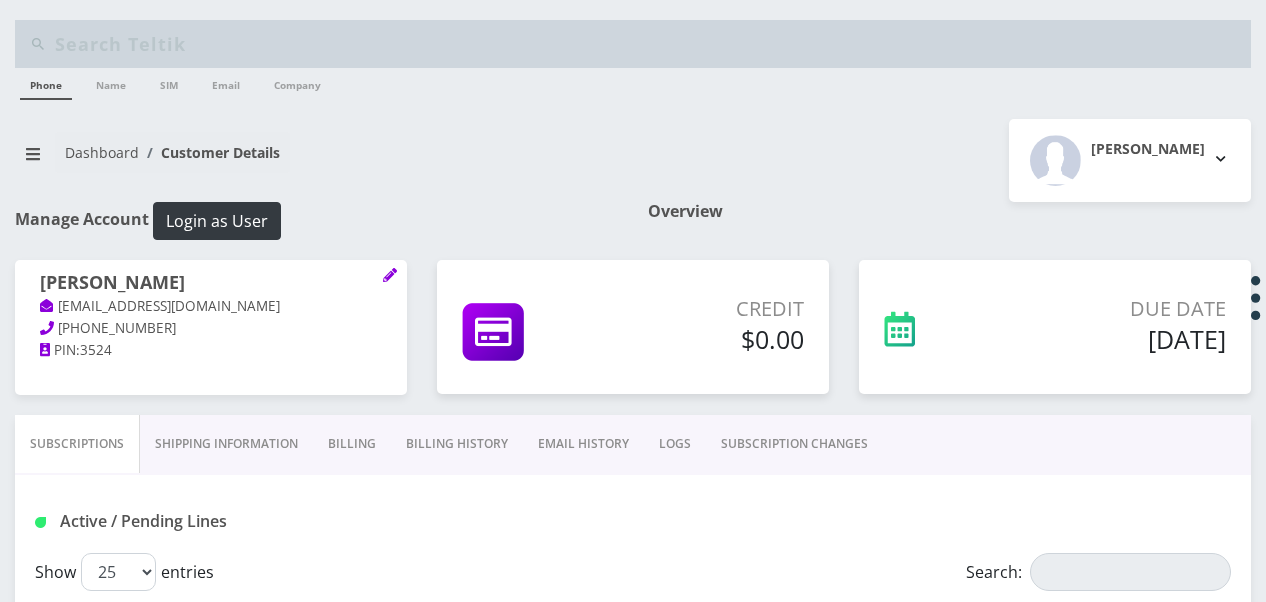 click on "SUBSCRIPTION CHANGES" at bounding box center [794, 444] 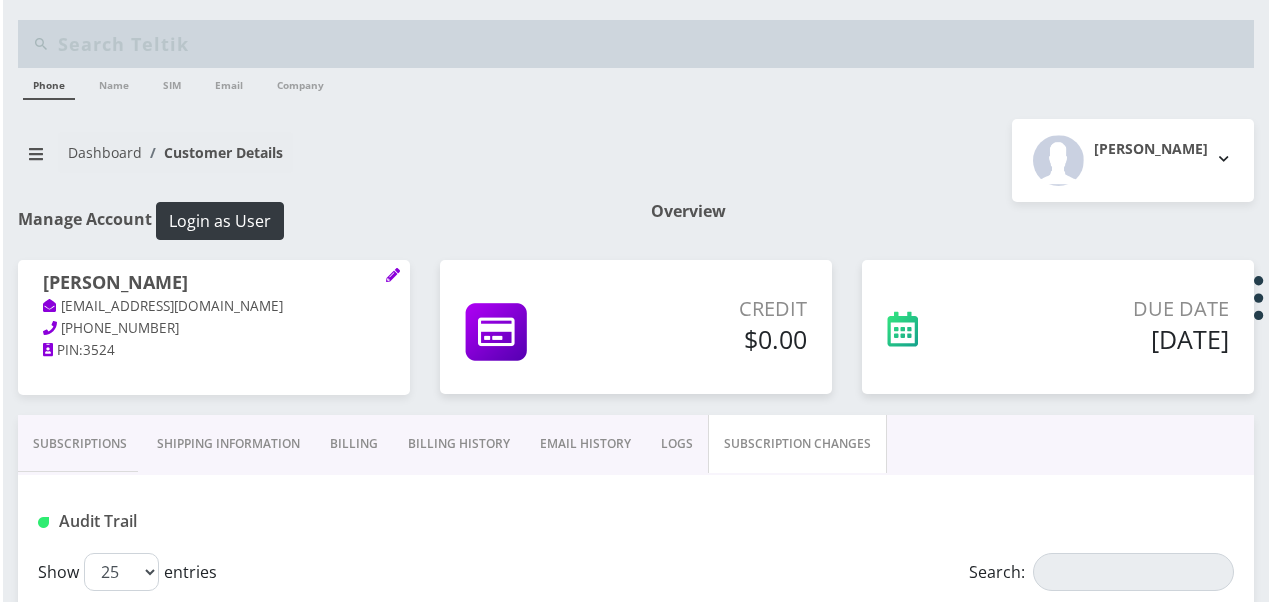 scroll, scrollTop: 300, scrollLeft: 0, axis: vertical 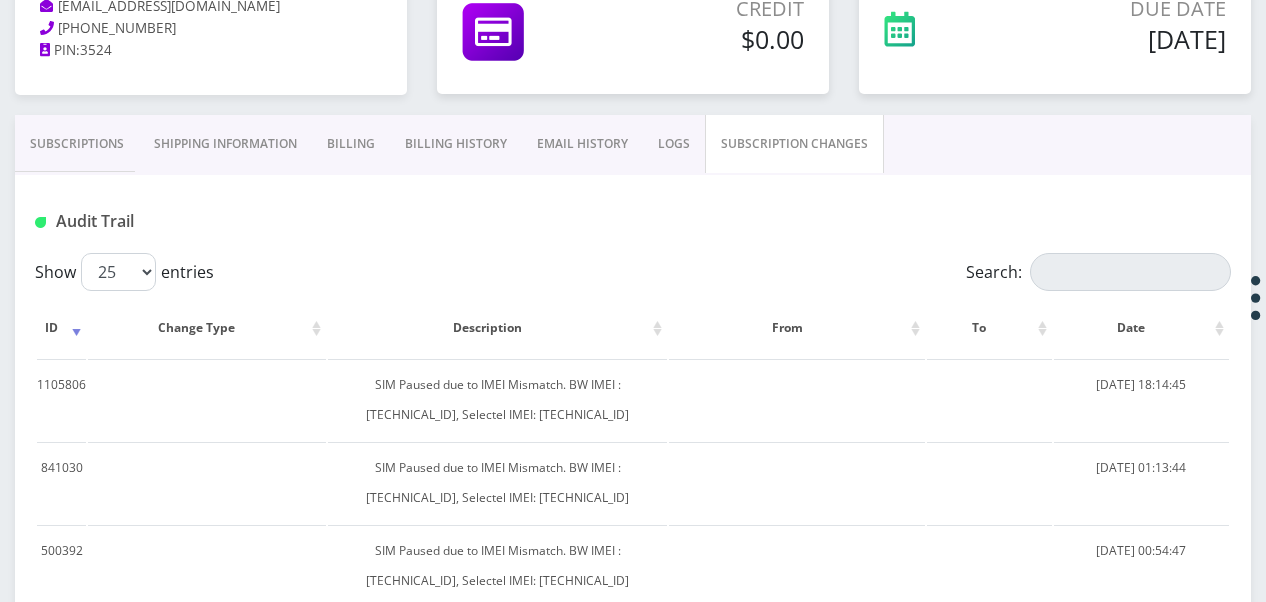 click on "Subscriptions" at bounding box center (77, 144) 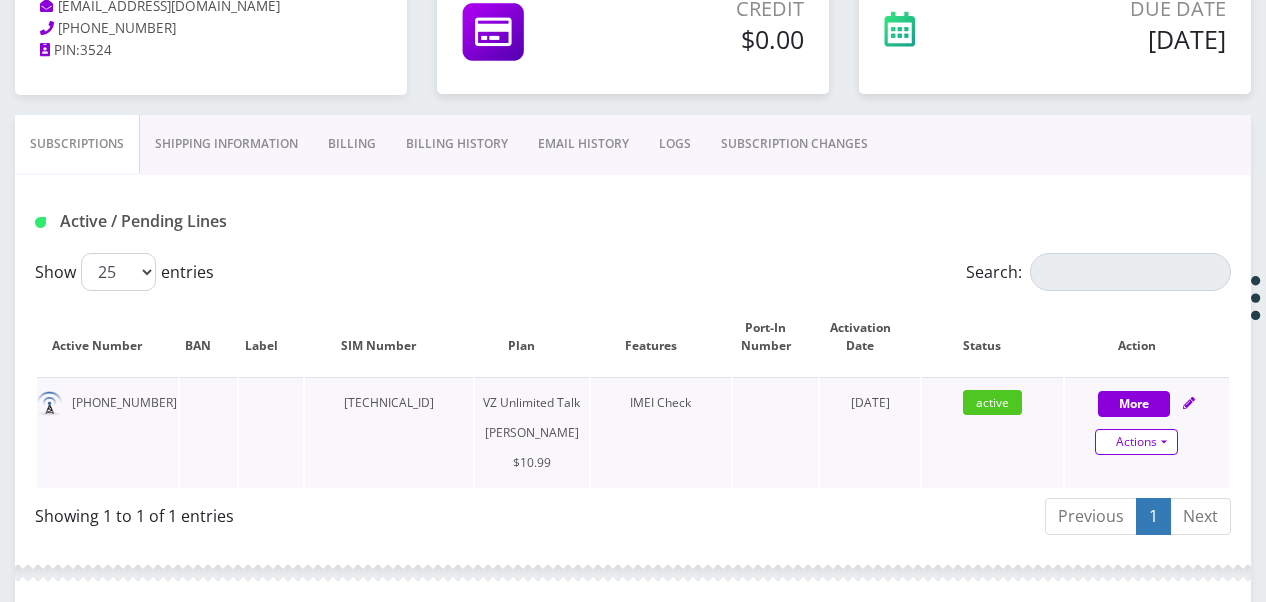 click on "Actions" at bounding box center [1136, 442] 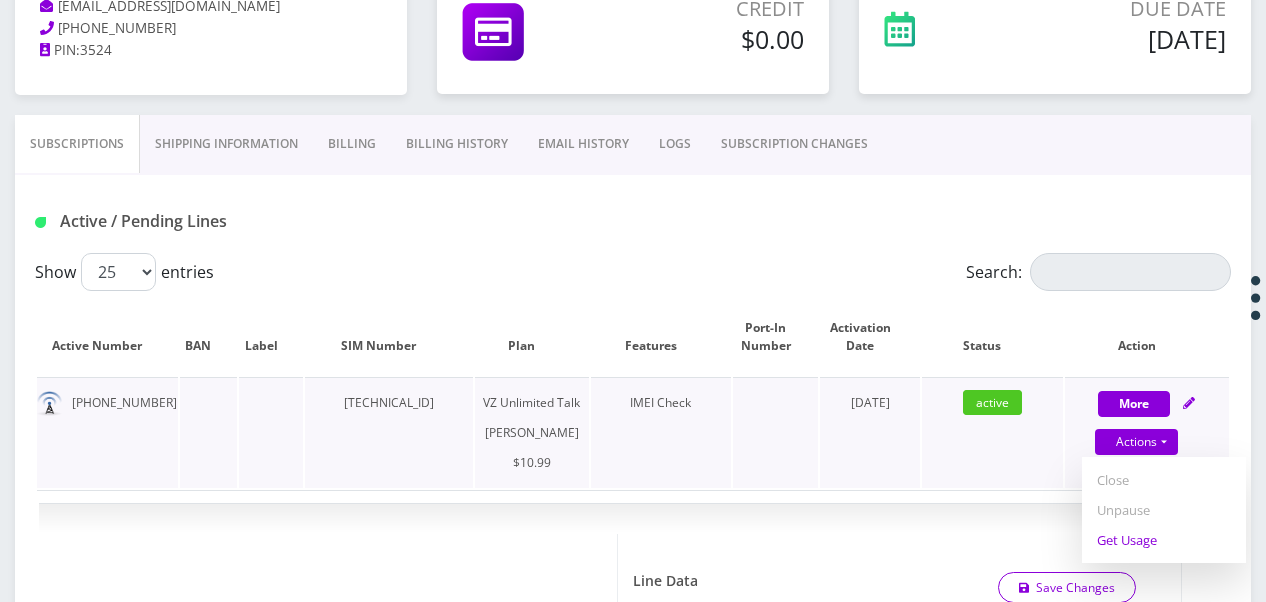 click on "Get Usage" at bounding box center (1164, 540) 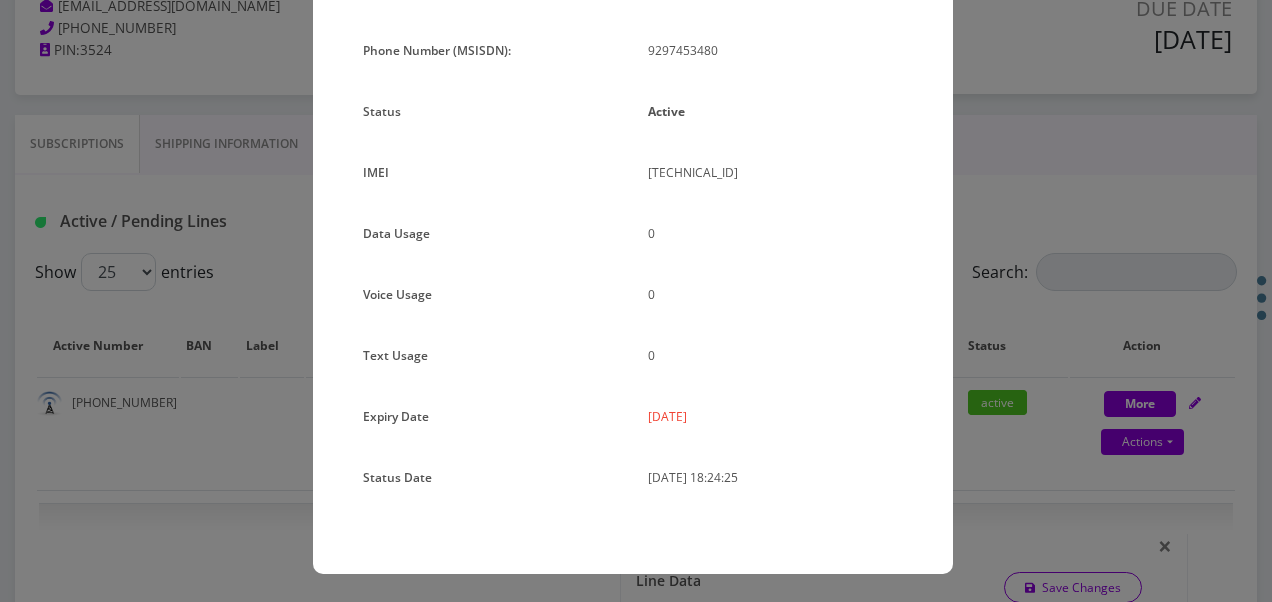 scroll, scrollTop: 0, scrollLeft: 0, axis: both 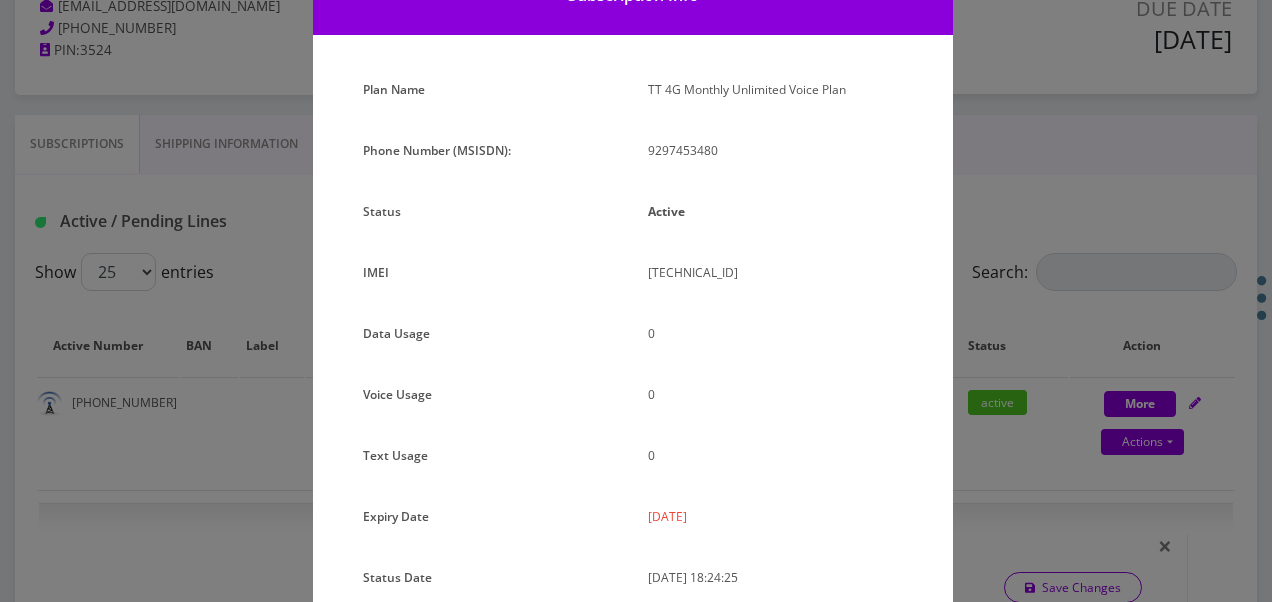 click on "×
Subscription Info
Plan Name
TT 4G Monthly Unlimited Voice Plan
Phone Number (MSISDN):
9297453480
Status
Active
IMEI
015588002206602
Data Usage" at bounding box center [636, 301] 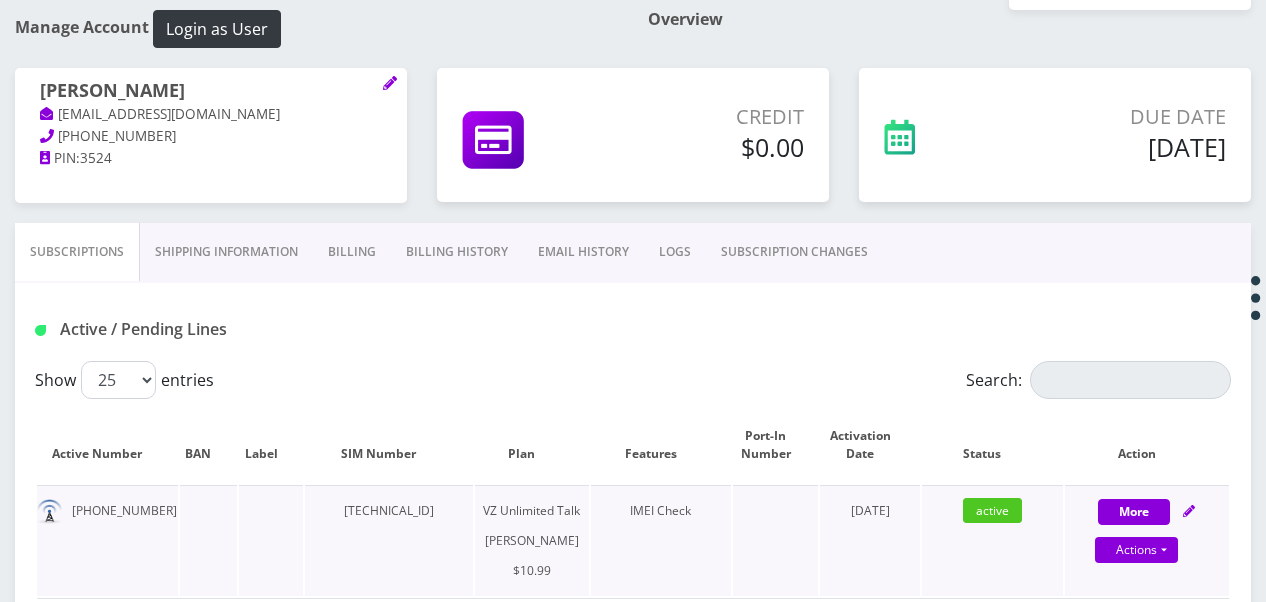 scroll, scrollTop: 400, scrollLeft: 0, axis: vertical 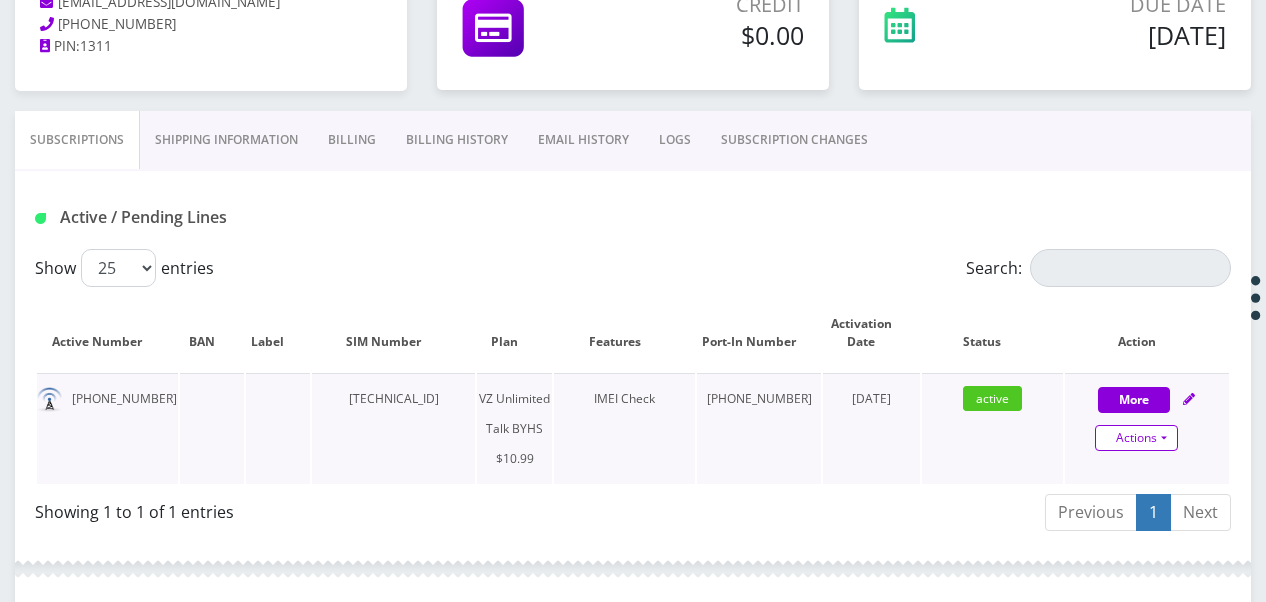 click on "Actions" at bounding box center [1136, 438] 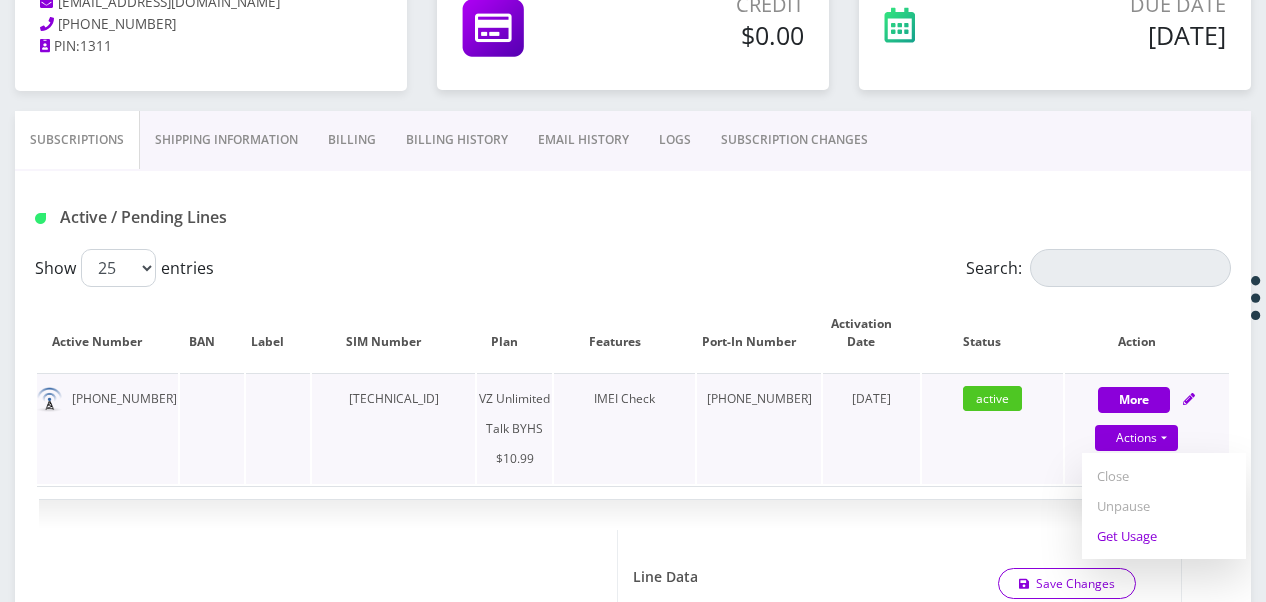 click on "Get Usage" at bounding box center [1164, 536] 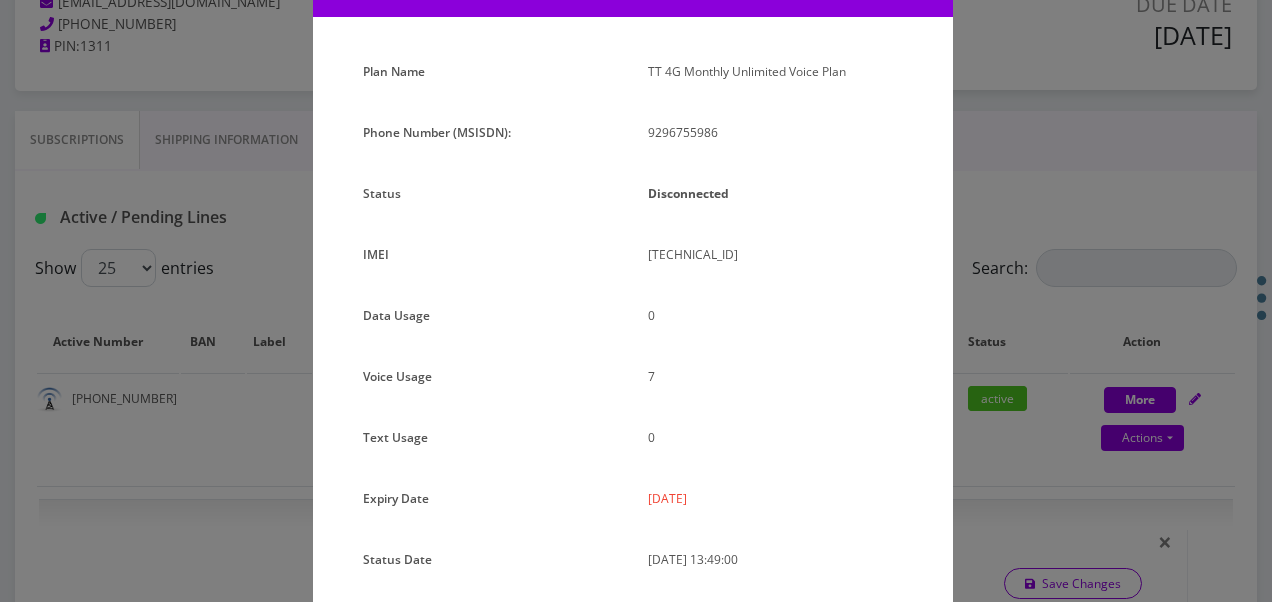 scroll, scrollTop: 192, scrollLeft: 0, axis: vertical 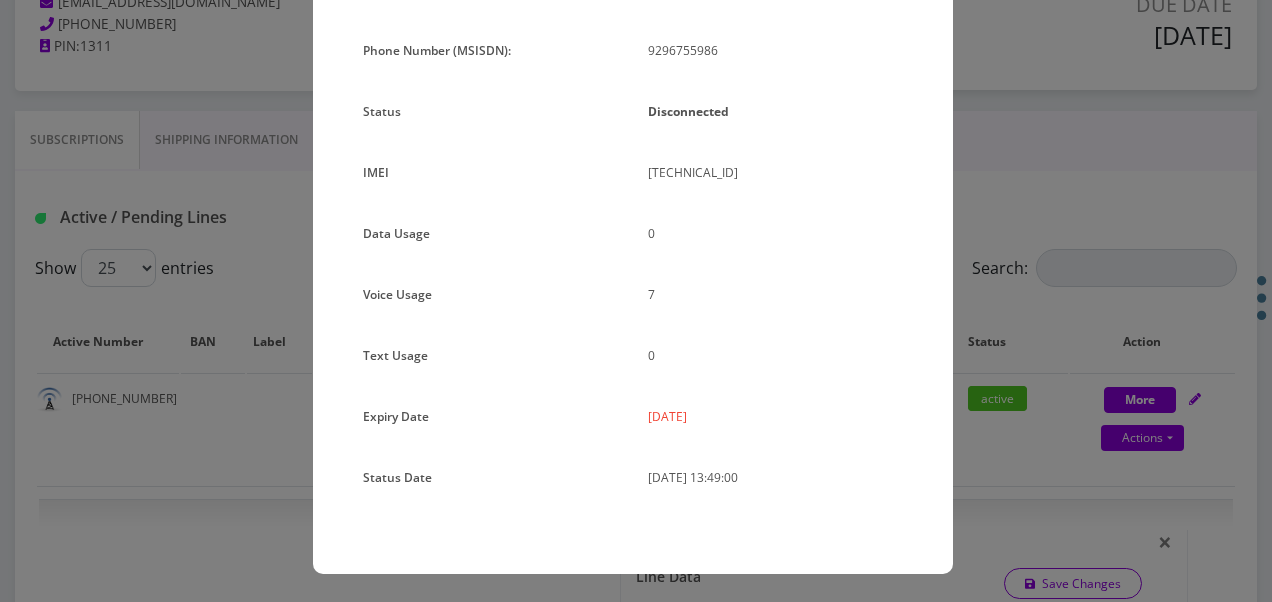 click on "×
Subscription Info
Plan Name
TT 4G Monthly Unlimited Voice Plan
Phone Number (MSISDN):
9296755986
Status
Disconnected
IMEI
015588003363899
0 7 0" at bounding box center (636, 301) 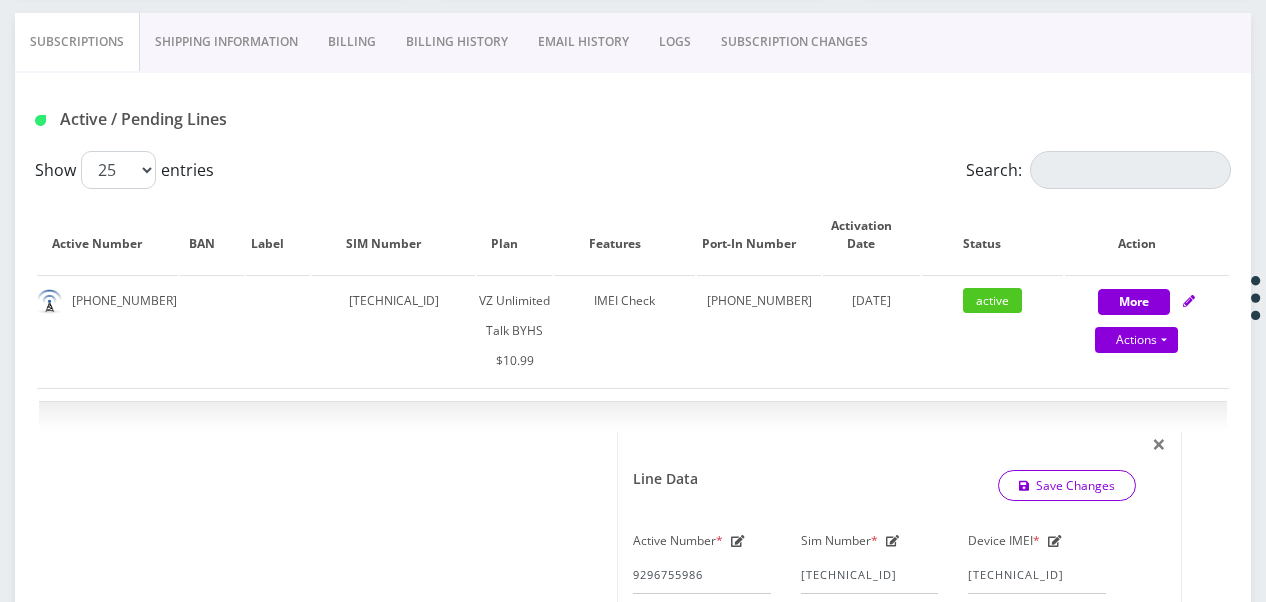 scroll, scrollTop: 404, scrollLeft: 0, axis: vertical 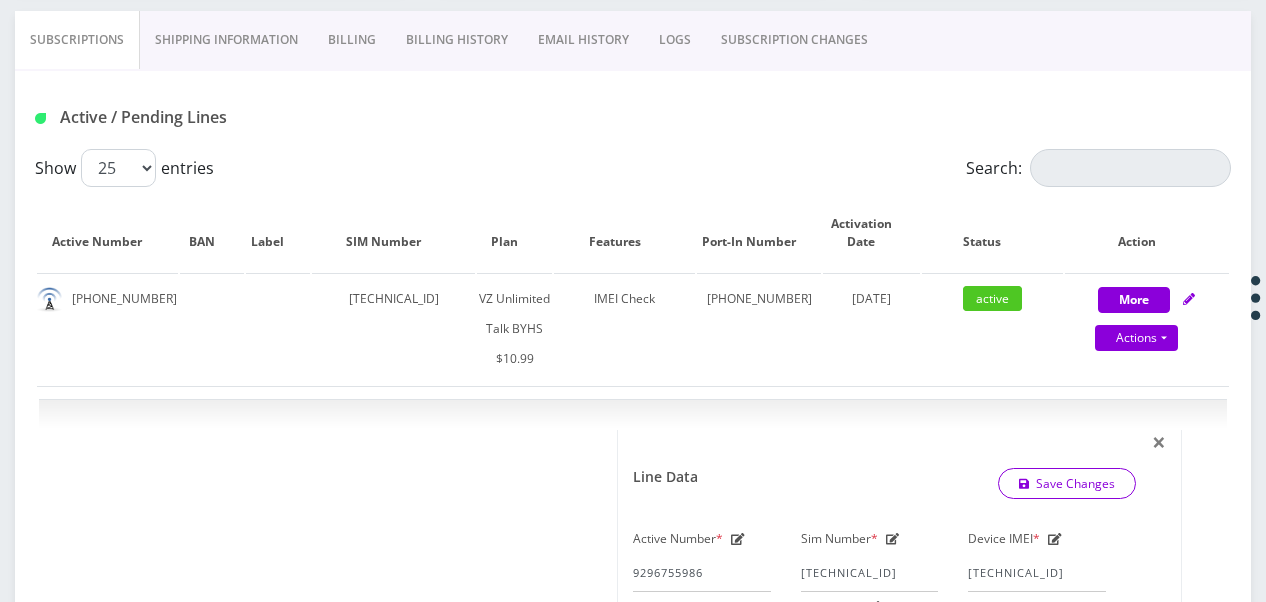 click on "Billing" at bounding box center (352, 40) 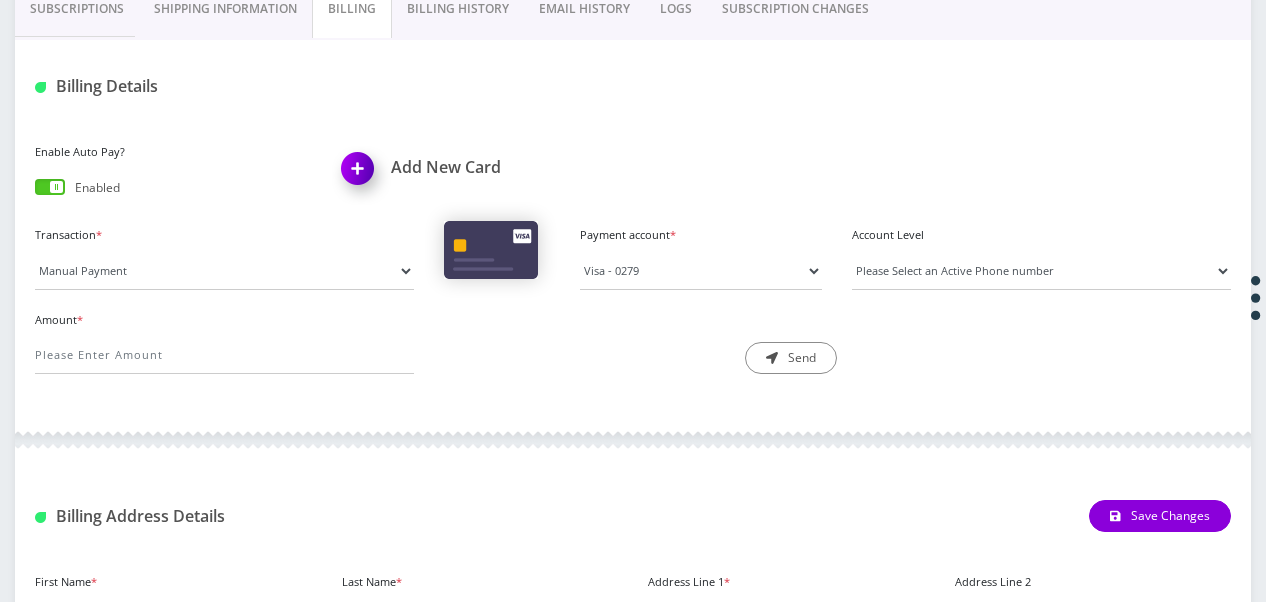 scroll, scrollTop: 206, scrollLeft: 0, axis: vertical 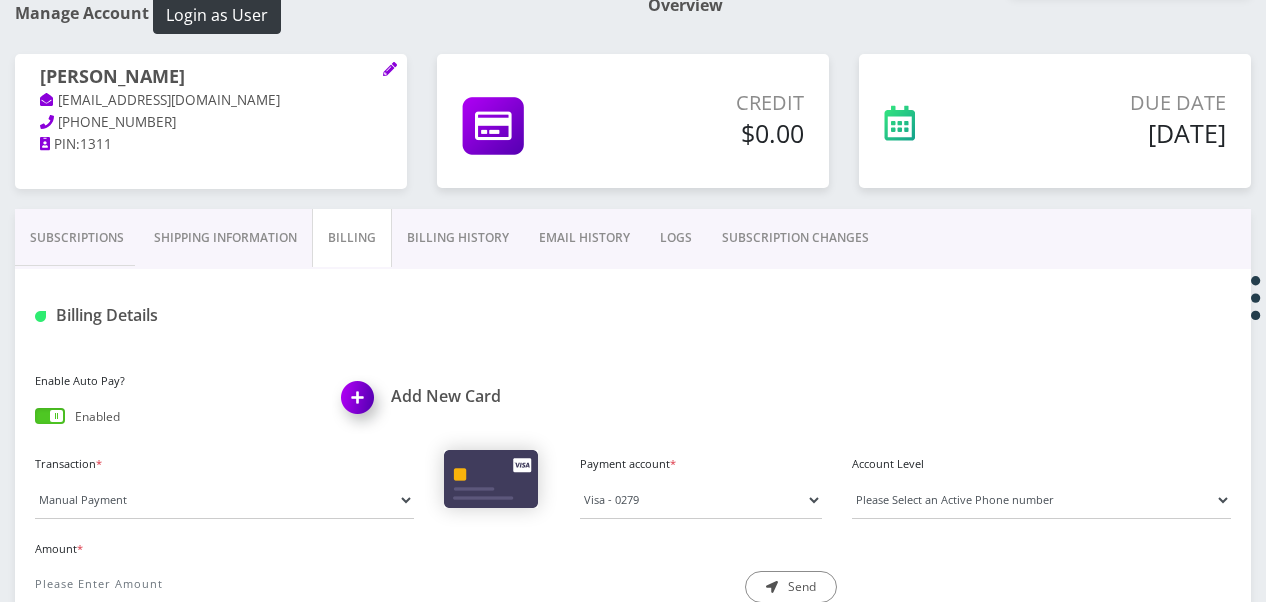 click on "Billing History" at bounding box center [458, 238] 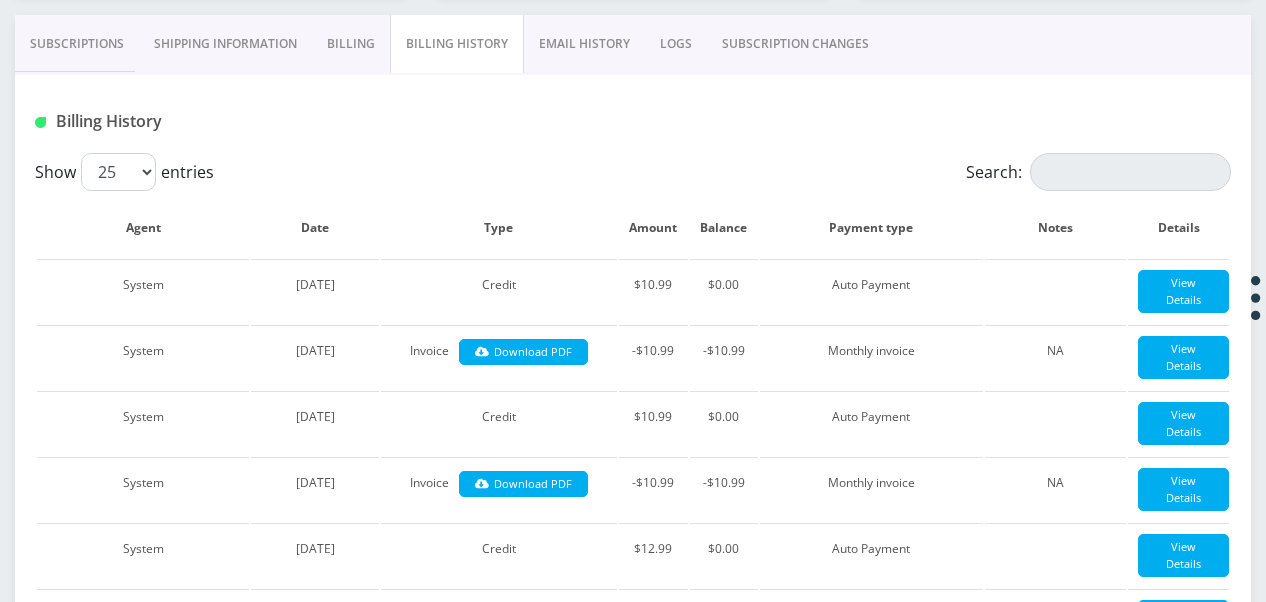 scroll, scrollTop: 294, scrollLeft: 0, axis: vertical 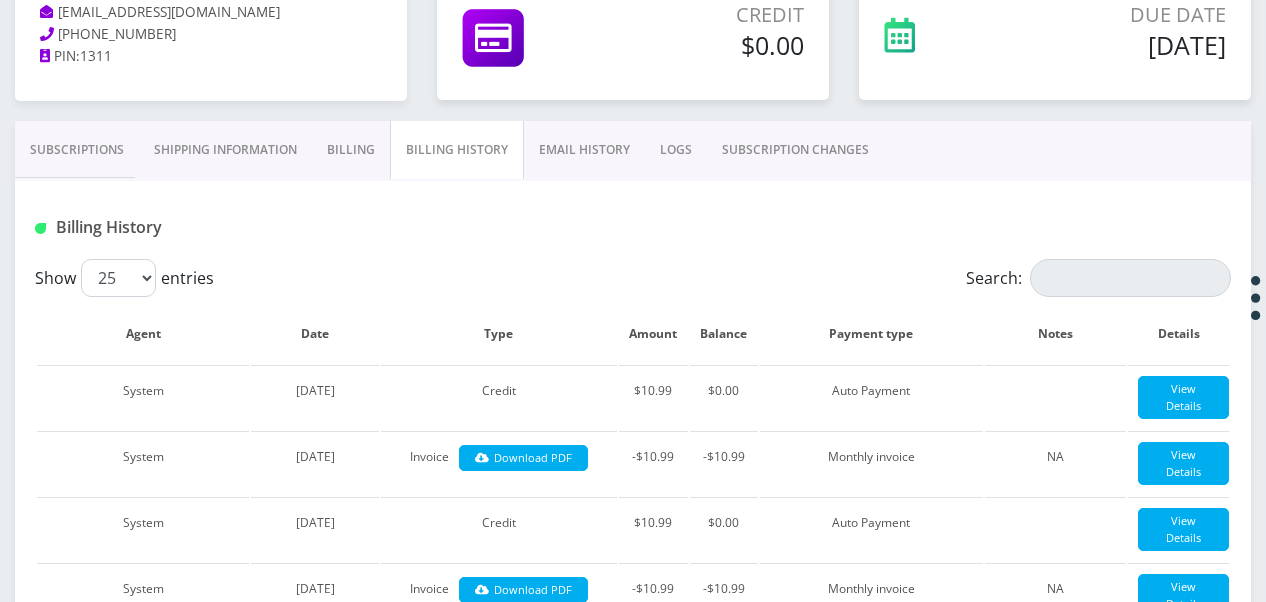 click on "Subscriptions" at bounding box center [77, 150] 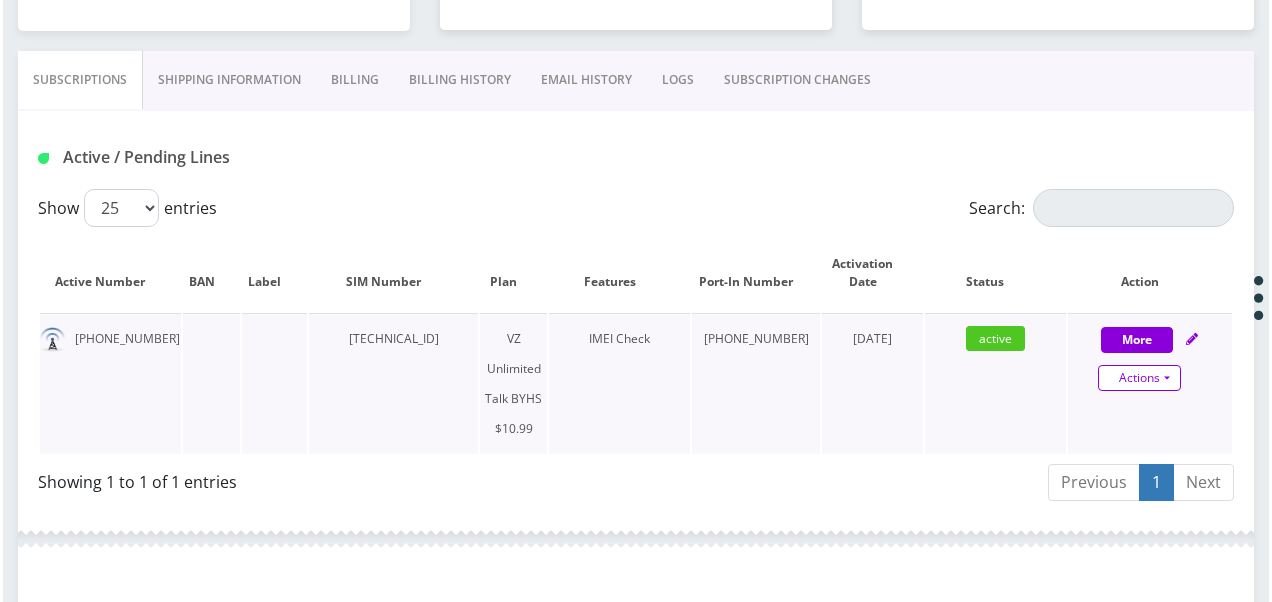 scroll, scrollTop: 394, scrollLeft: 0, axis: vertical 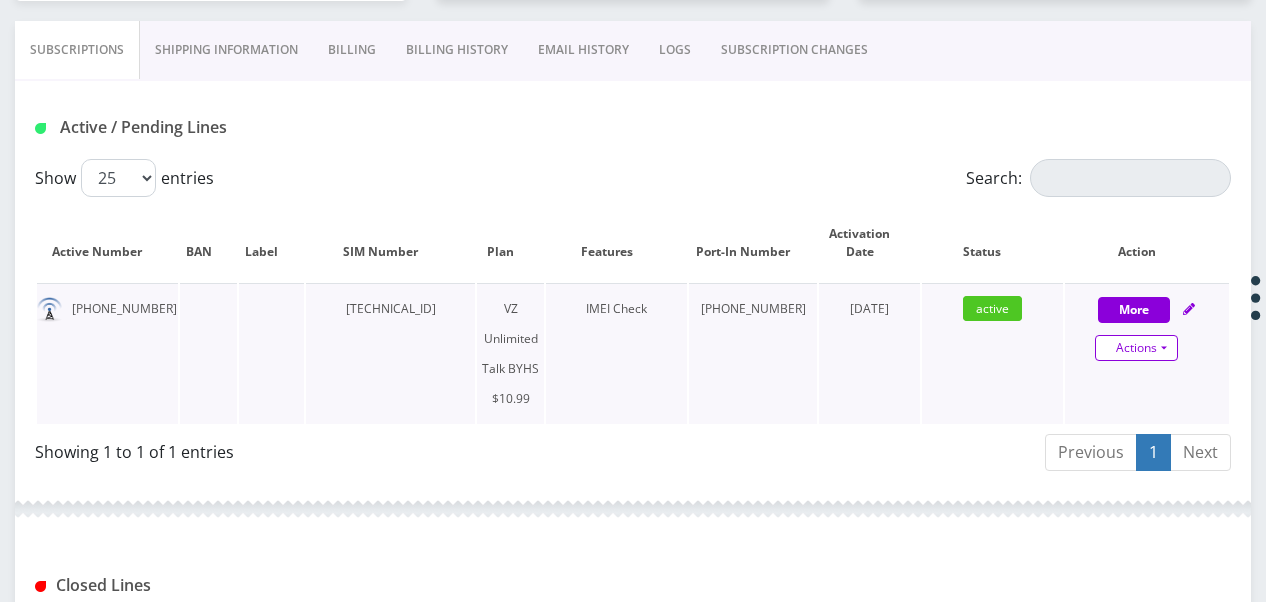 click on "Actions
Suspend
Close Unpause Get Usage" at bounding box center [1137, 349] 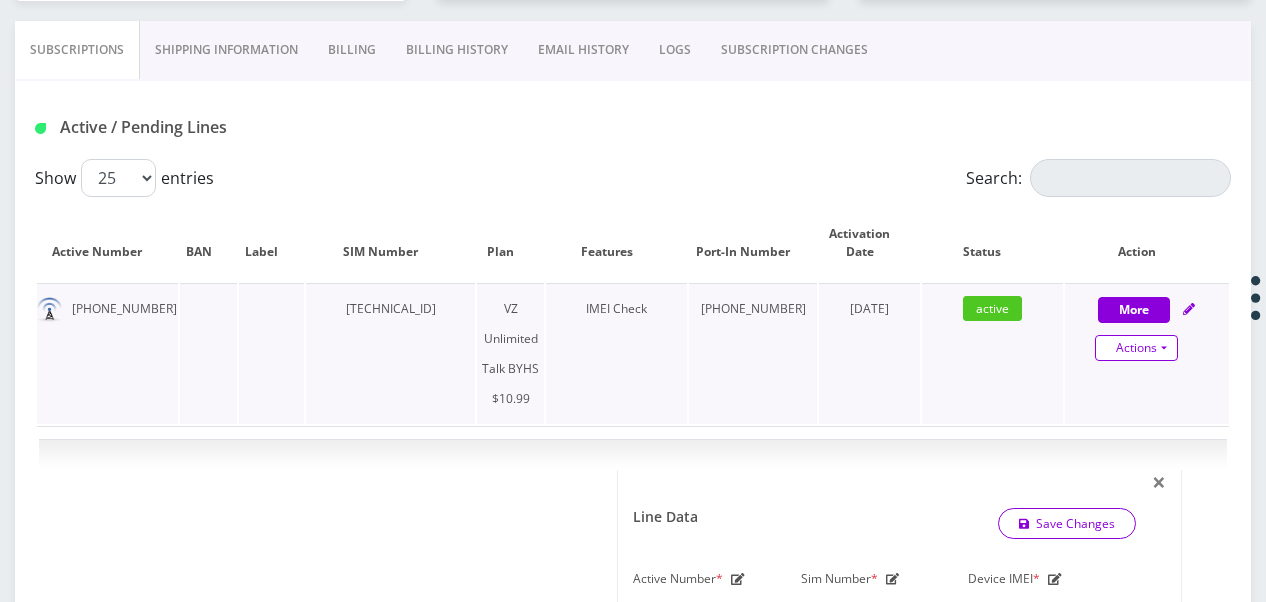 click on "Actions" at bounding box center (1136, 348) 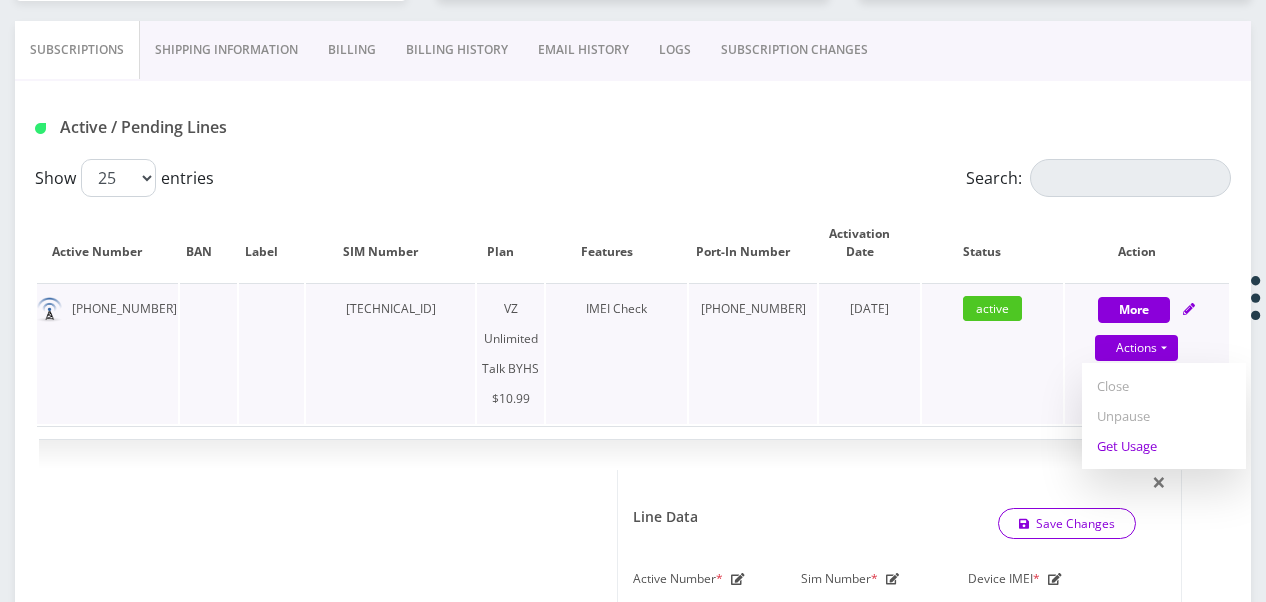 click on "Get Usage" at bounding box center (1164, 446) 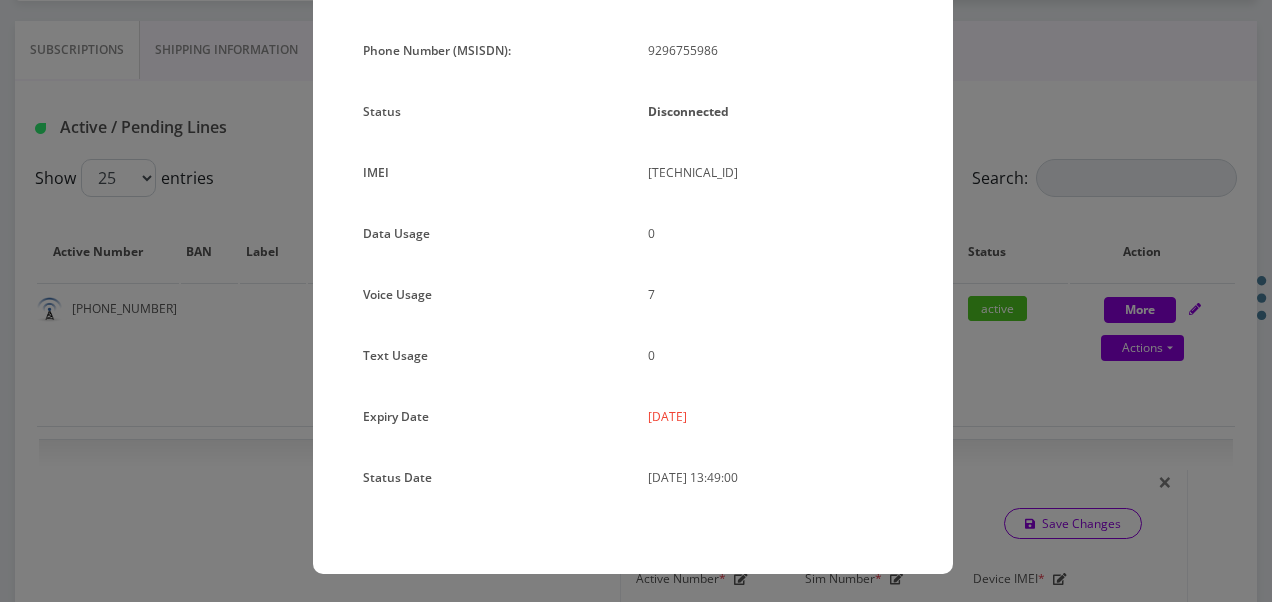 scroll, scrollTop: 0, scrollLeft: 0, axis: both 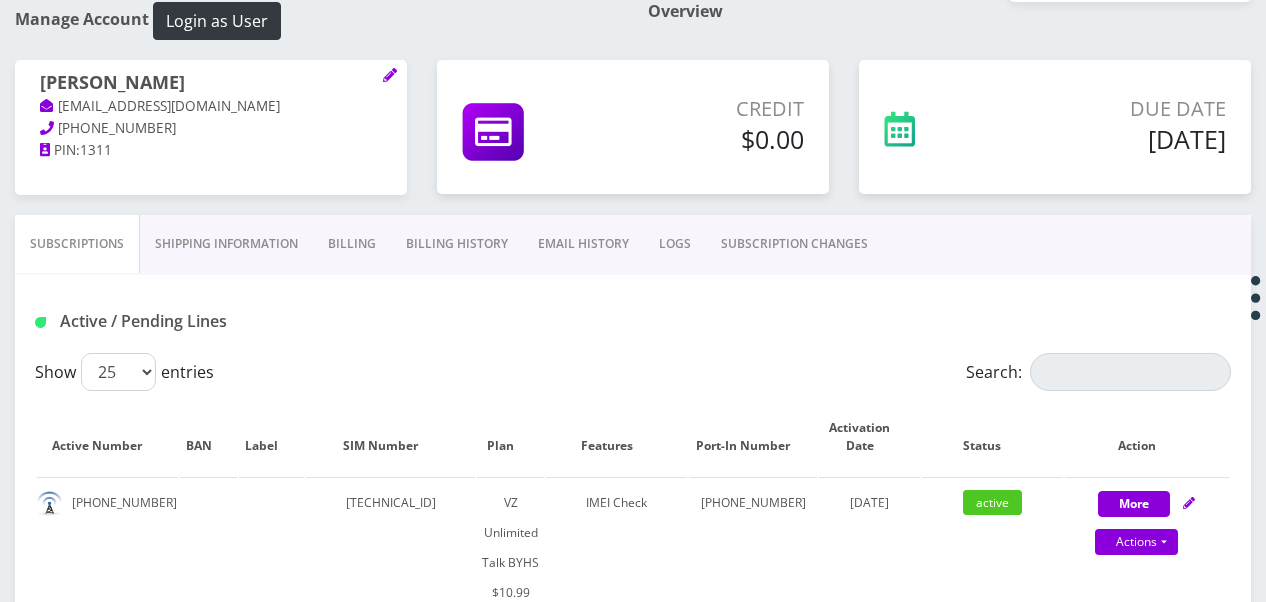 click on "Billing" at bounding box center (352, 244) 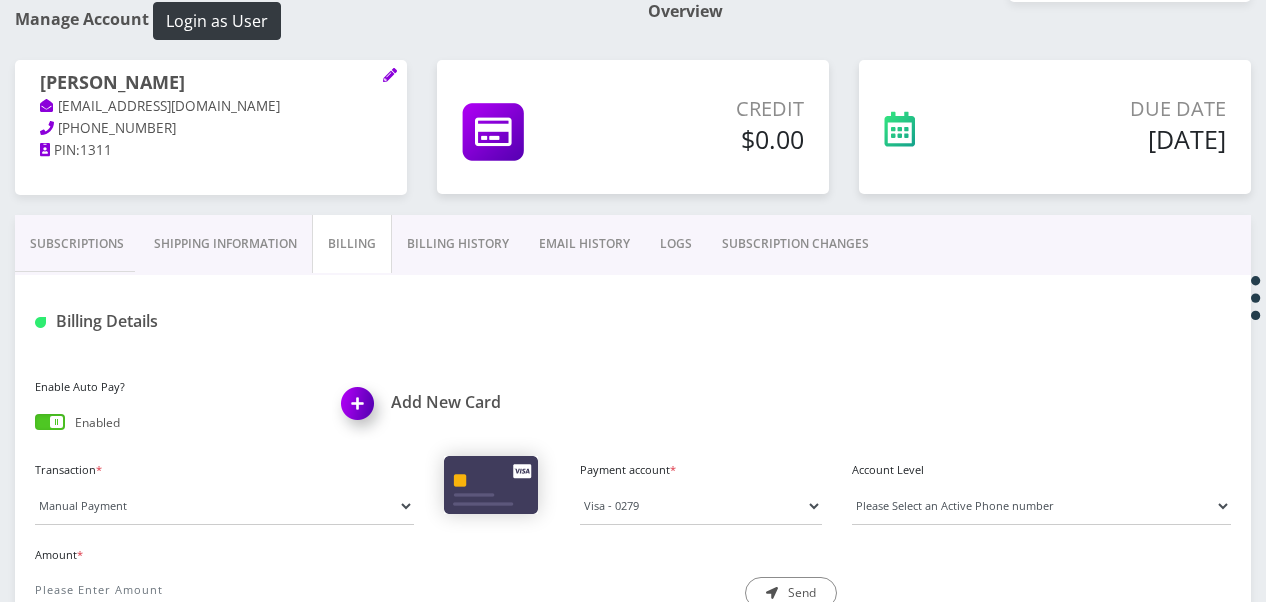 click on "Subscriptions" at bounding box center (77, 244) 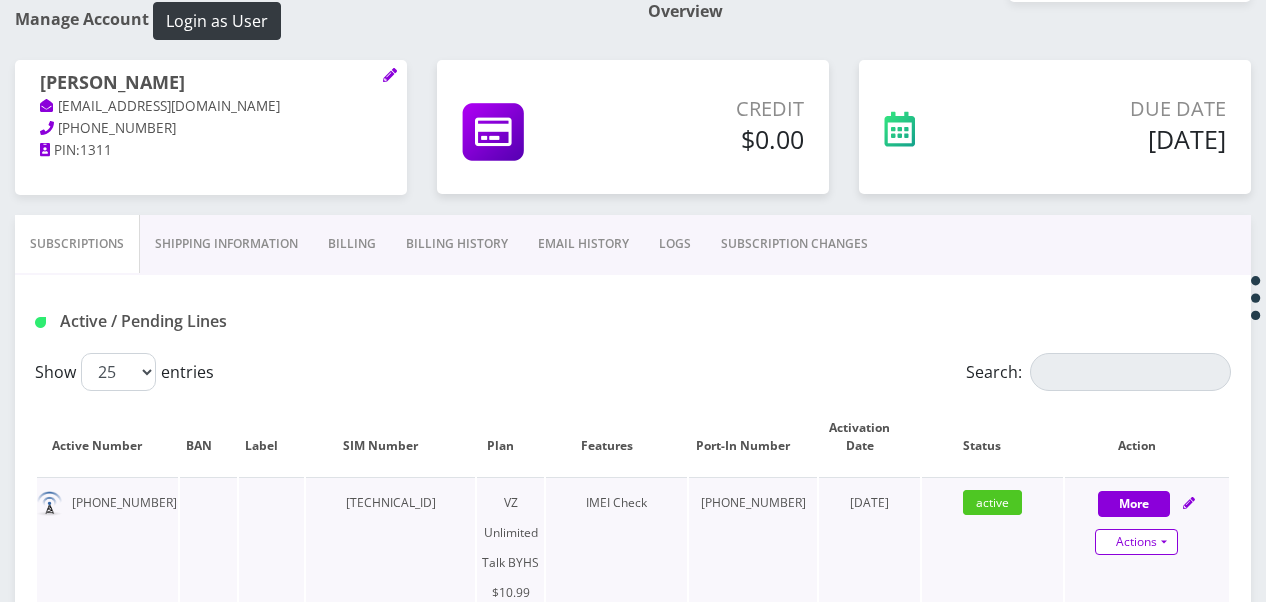 click on "Actions" at bounding box center [1136, 542] 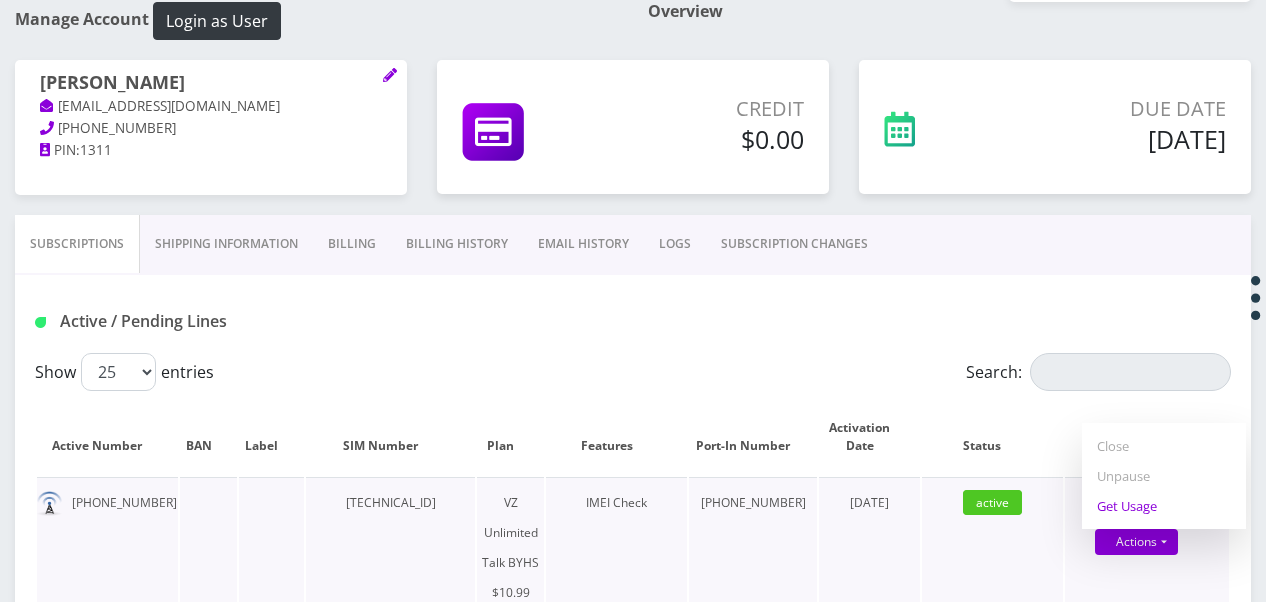 click on "Get Usage" at bounding box center (1164, 506) 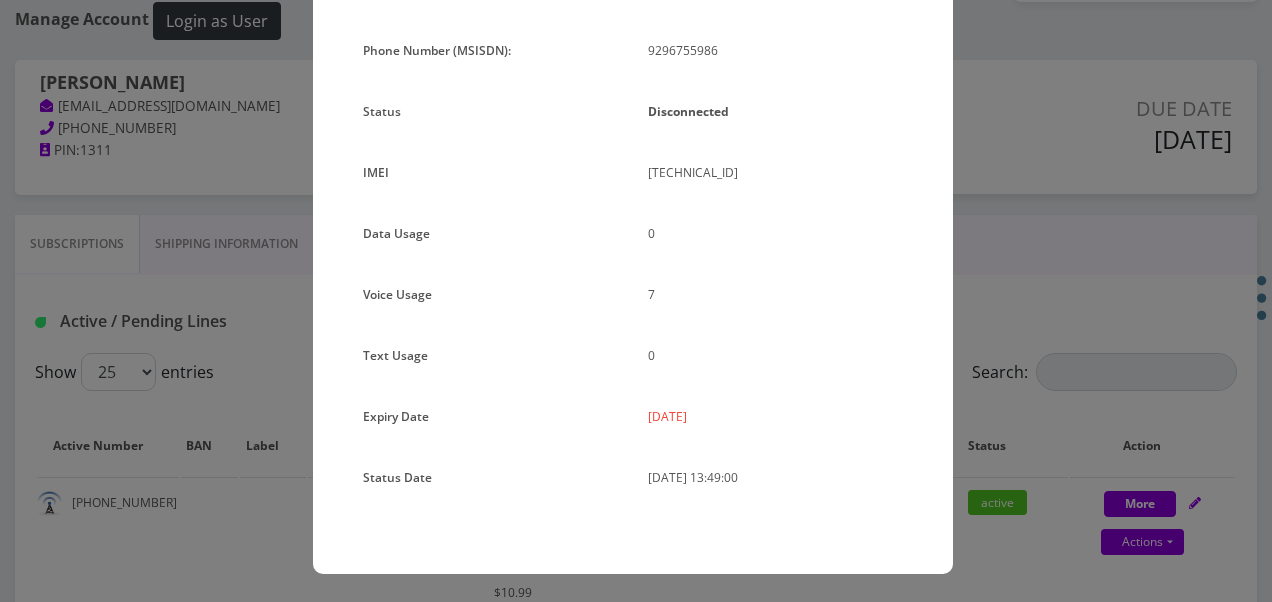 scroll, scrollTop: 0, scrollLeft: 0, axis: both 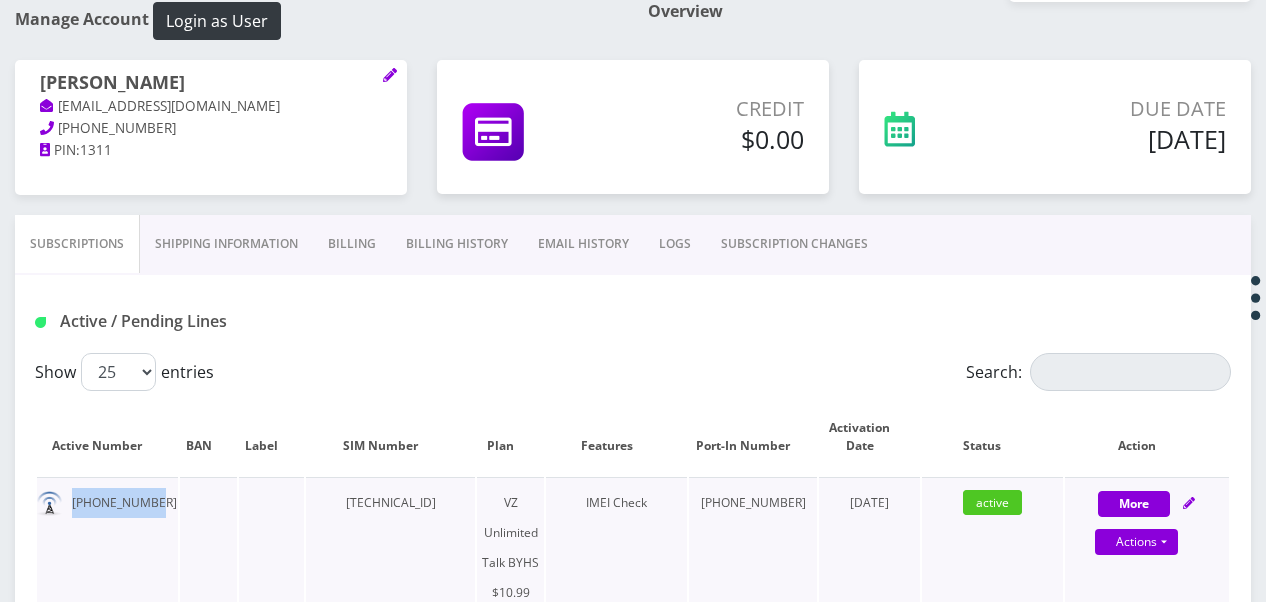 drag, startPoint x: 70, startPoint y: 501, endPoint x: 150, endPoint y: 519, distance: 82 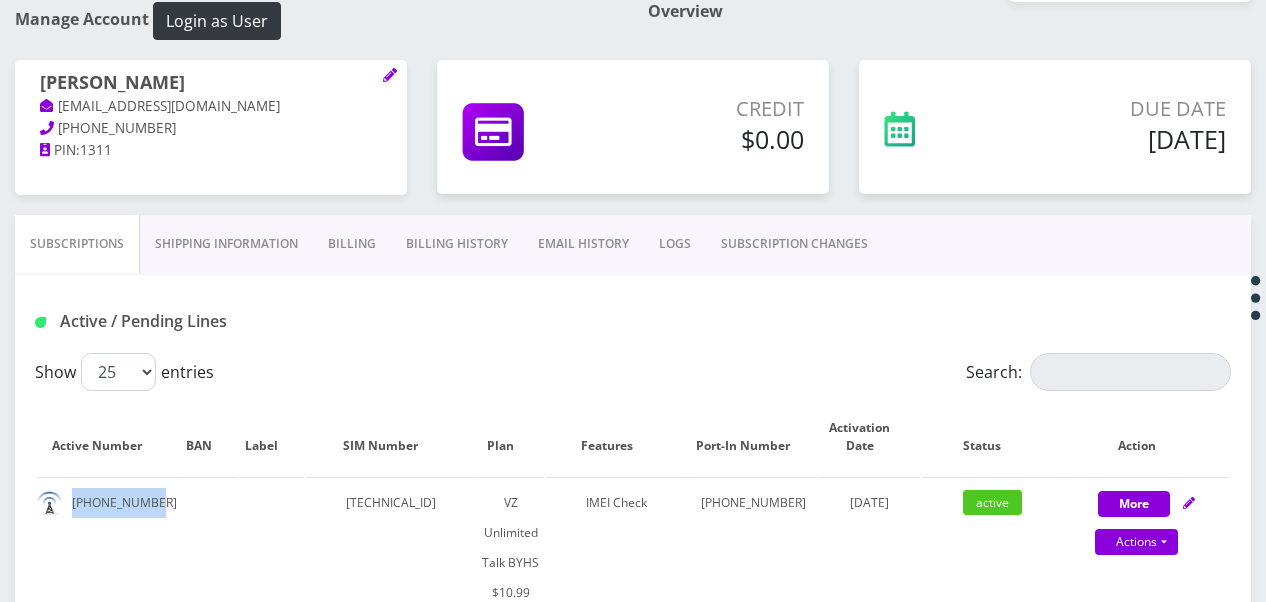 drag, startPoint x: 249, startPoint y: 84, endPoint x: 8, endPoint y: 52, distance: 243.1152 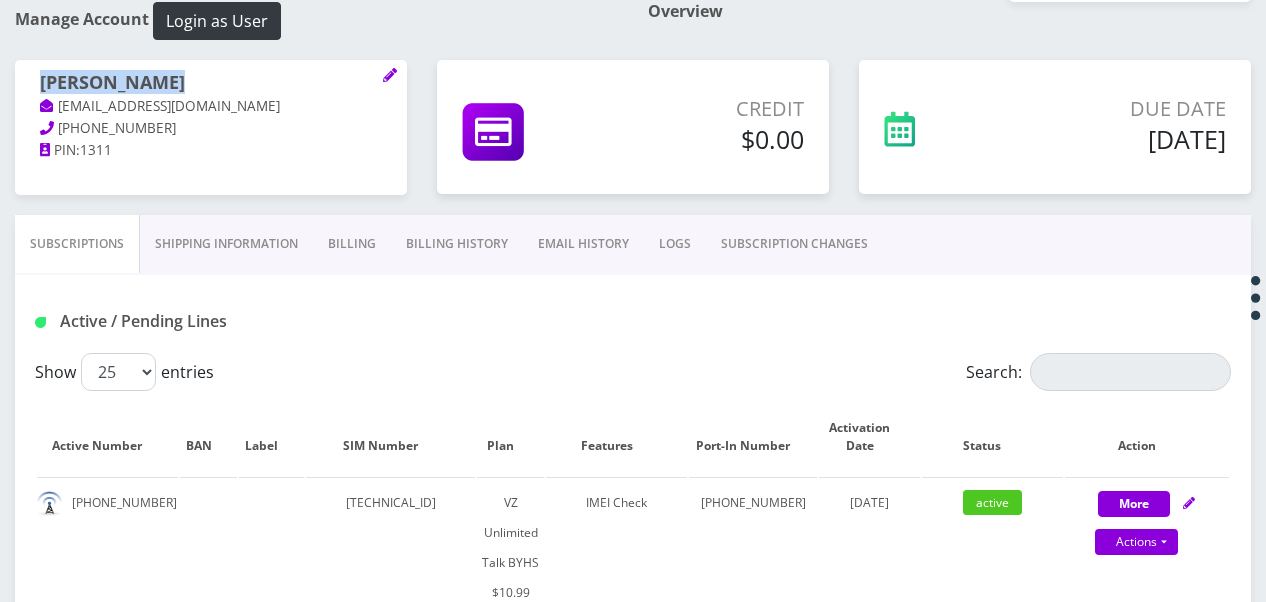 drag, startPoint x: 232, startPoint y: 80, endPoint x: 45, endPoint y: 83, distance: 187.02406 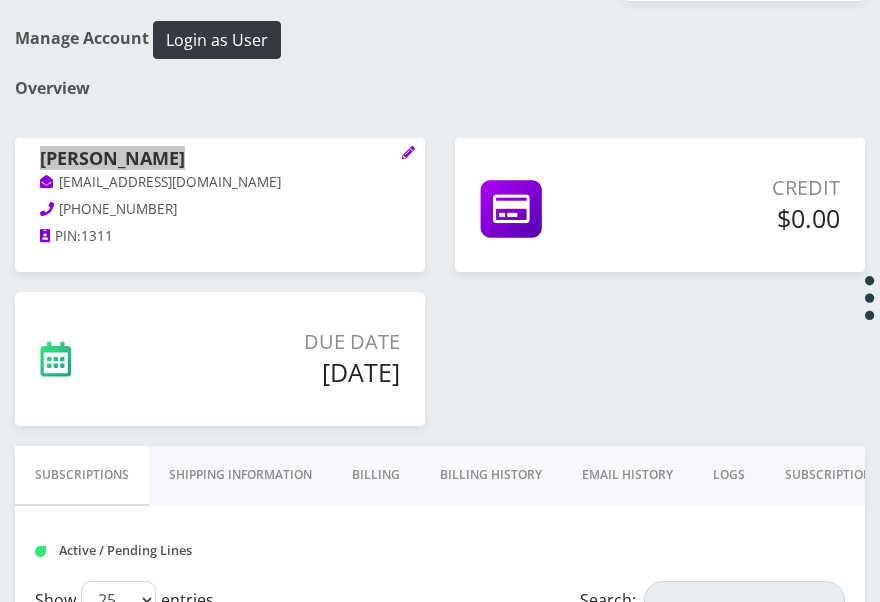 scroll, scrollTop: 180, scrollLeft: 0, axis: vertical 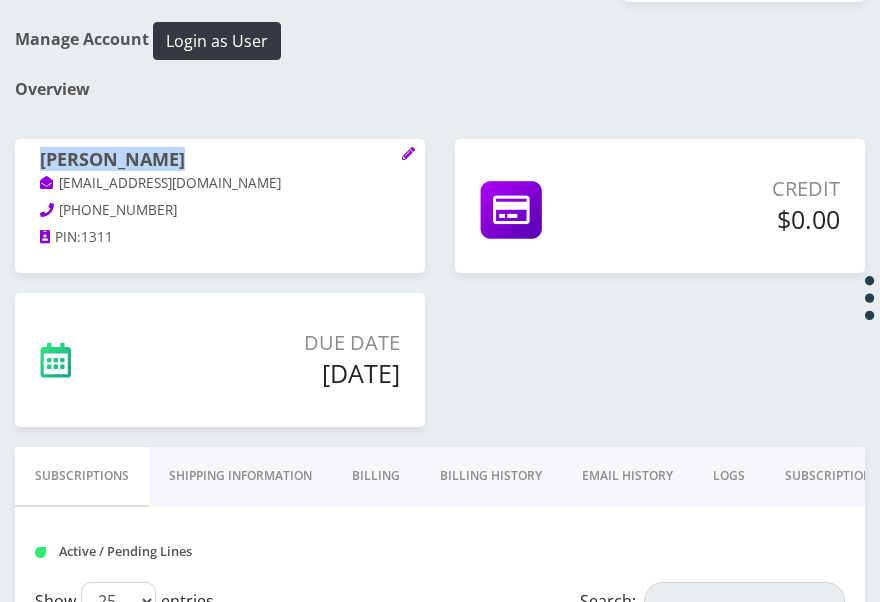 click on "chayala kornwasser" at bounding box center [220, 161] 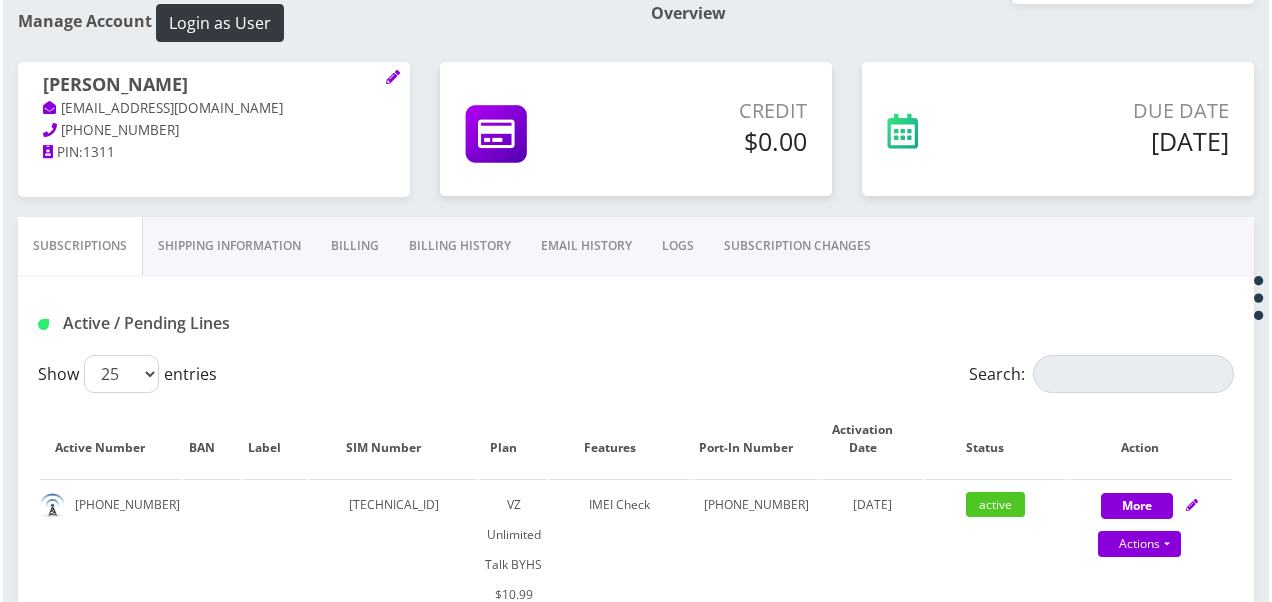 scroll, scrollTop: 200, scrollLeft: 0, axis: vertical 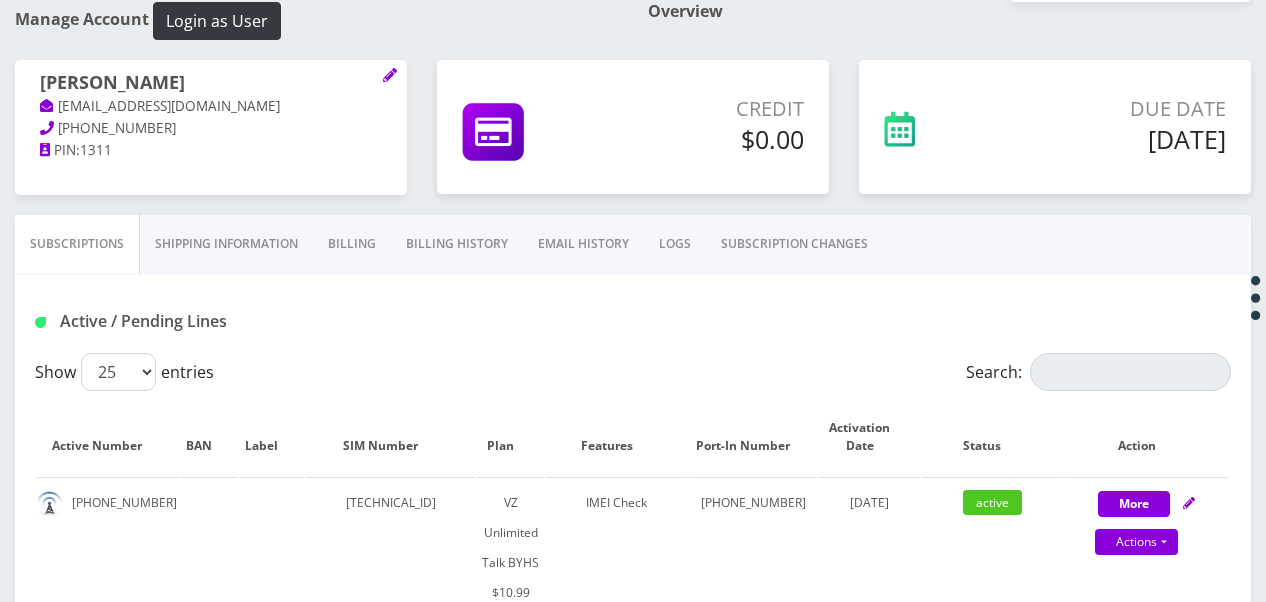 drag, startPoint x: 241, startPoint y: 79, endPoint x: -2, endPoint y: 67, distance: 243.29611 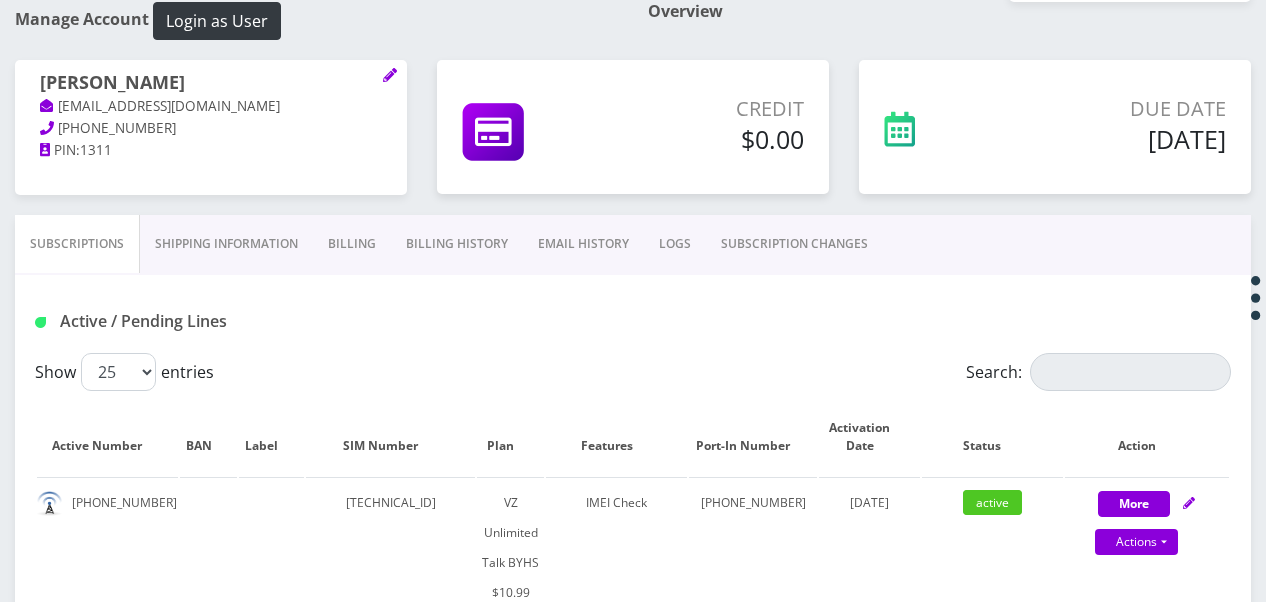 drag, startPoint x: -2, startPoint y: 67, endPoint x: 75, endPoint y: 74, distance: 77.31753 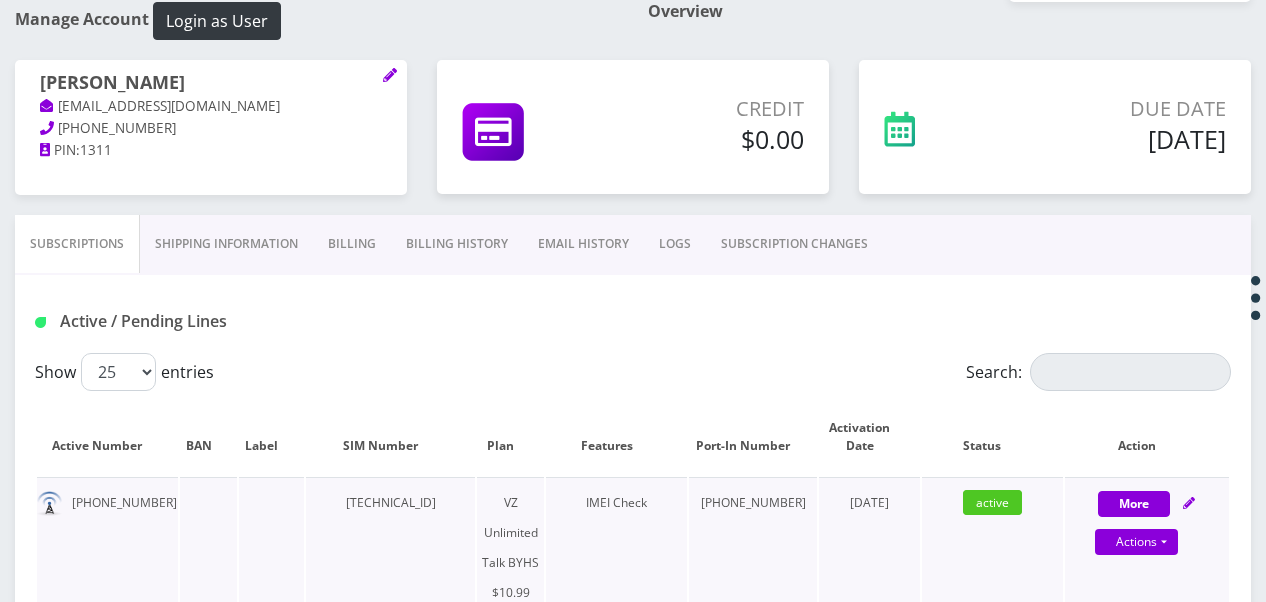 drag, startPoint x: 335, startPoint y: 502, endPoint x: 482, endPoint y: 500, distance: 147.01361 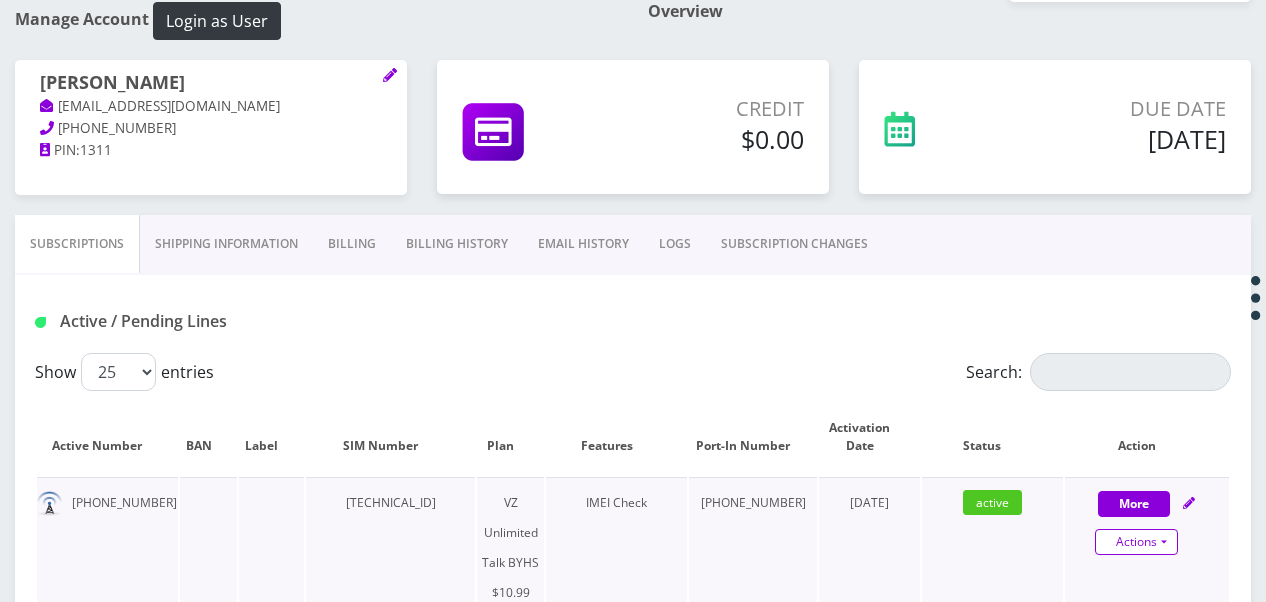 click on "Actions" at bounding box center [1136, 542] 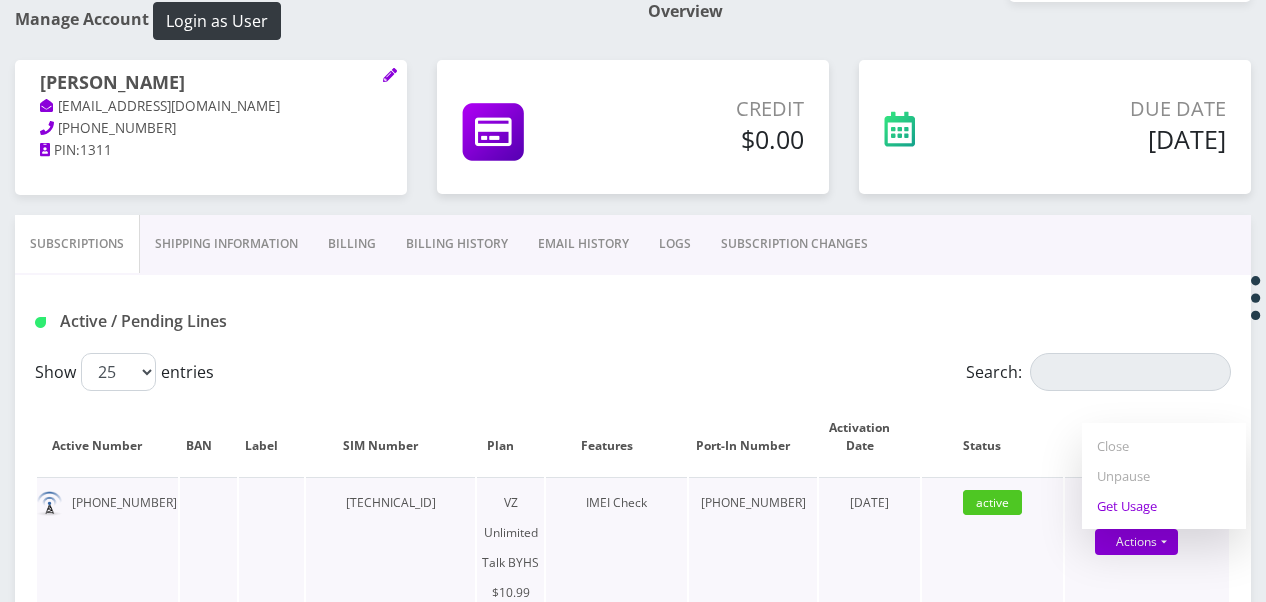 click on "Get Usage" at bounding box center [1164, 506] 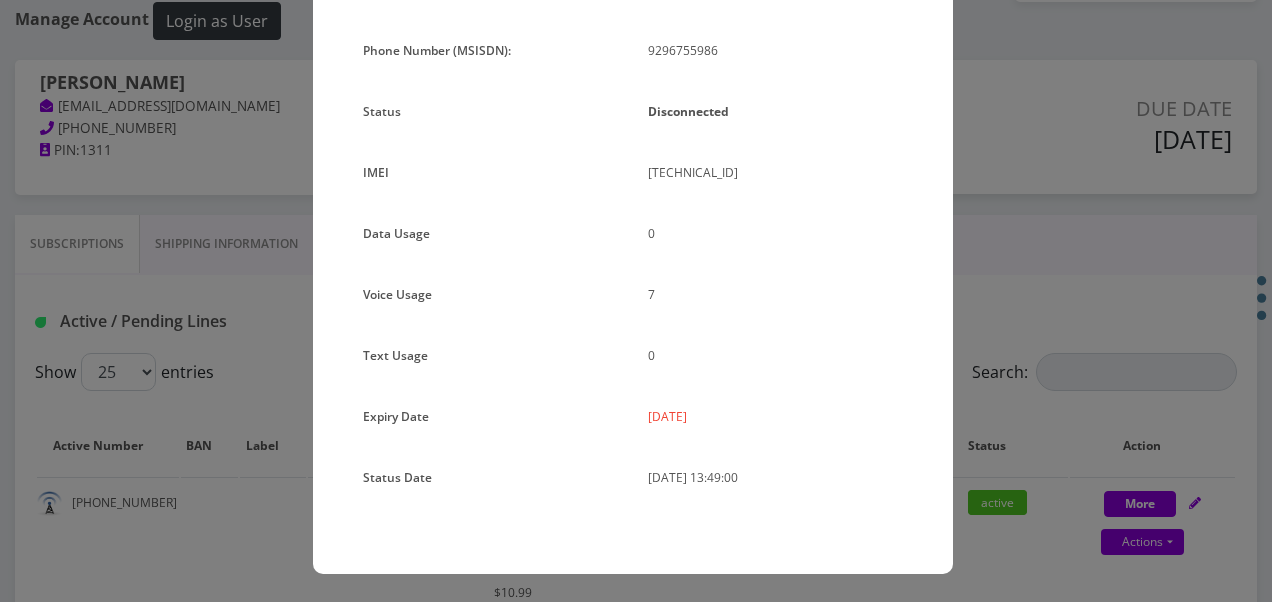 scroll, scrollTop: 0, scrollLeft: 0, axis: both 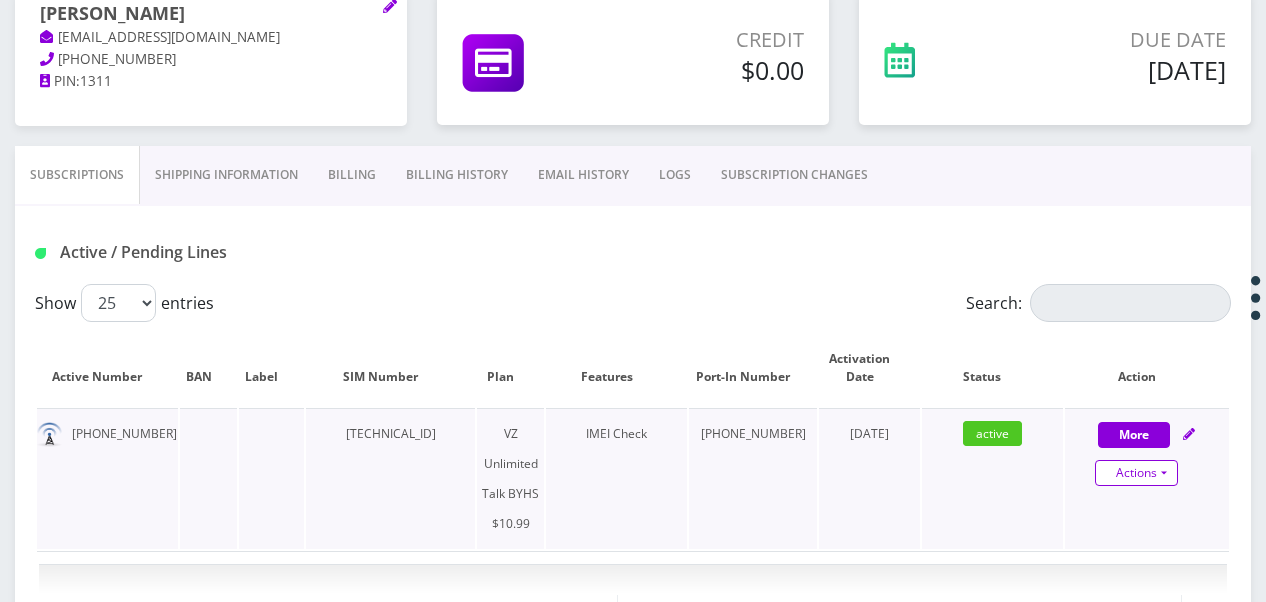 click on "Actions" at bounding box center [1136, 473] 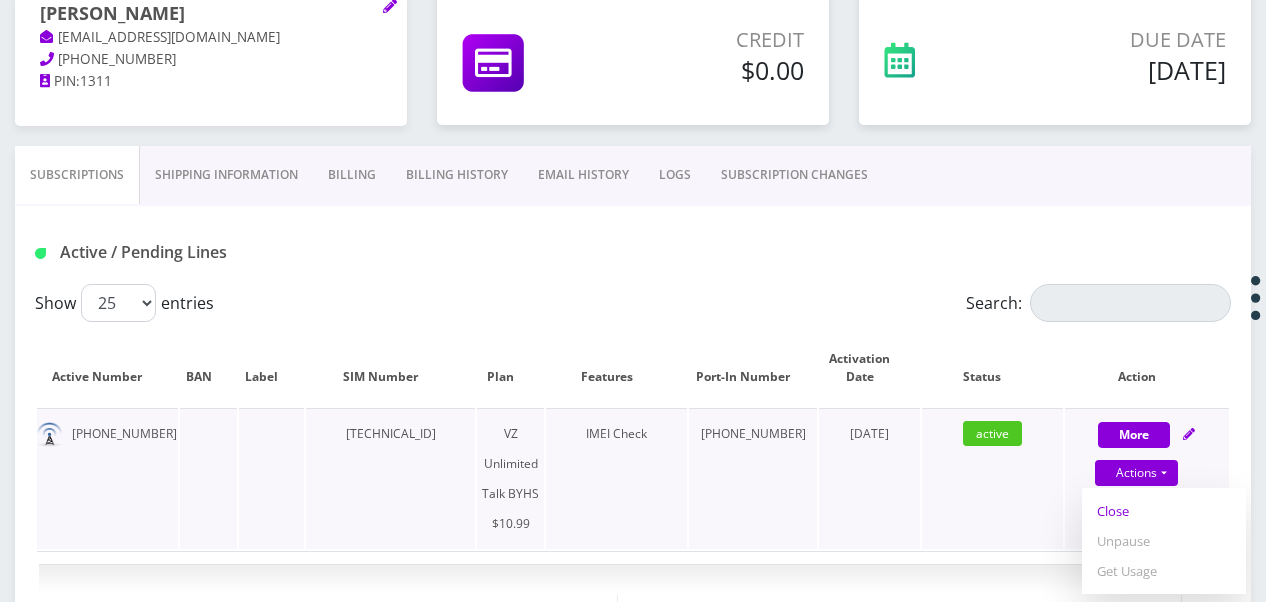 click on "Close" at bounding box center [1164, 511] 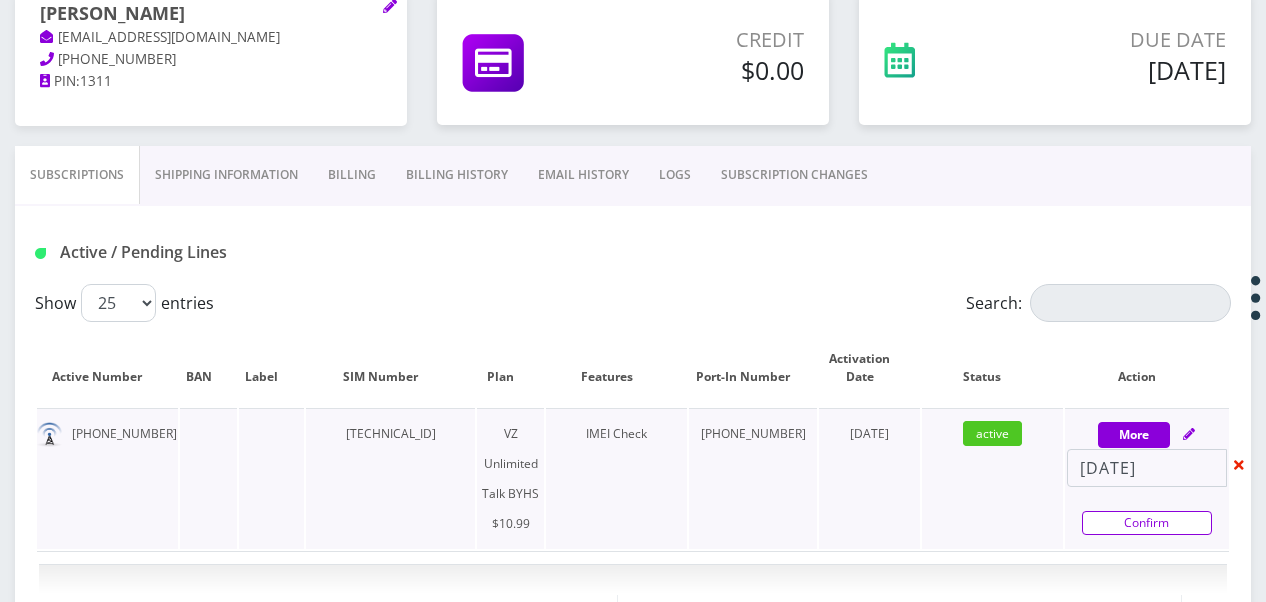 click on "Confirm" at bounding box center [1147, 523] 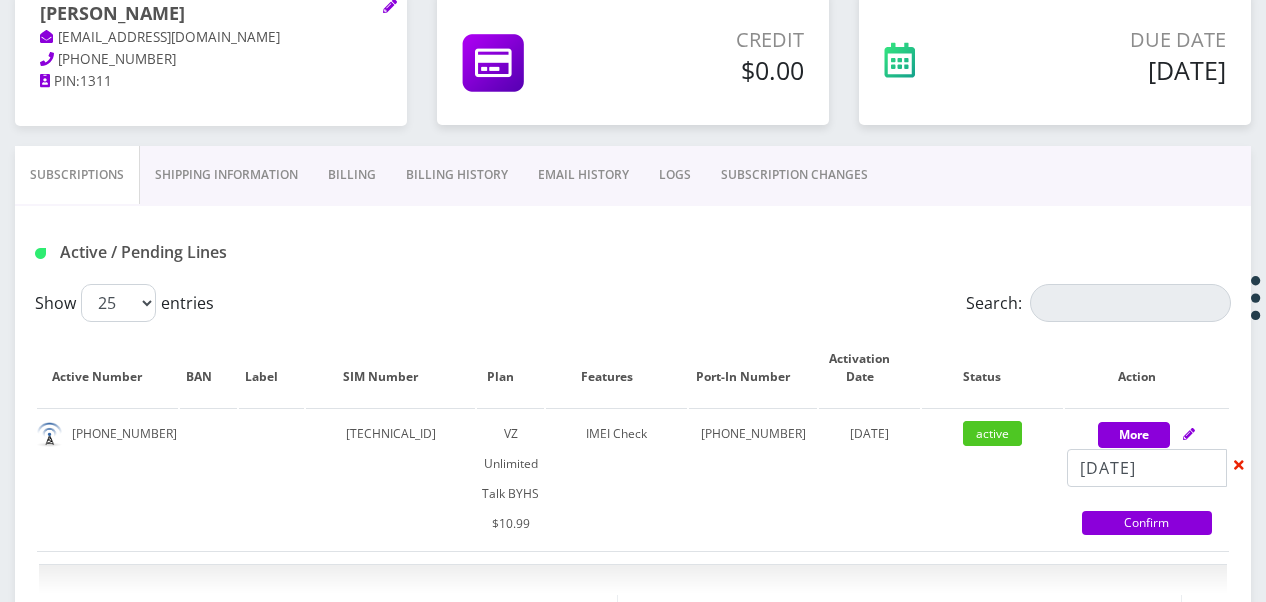 select on "467" 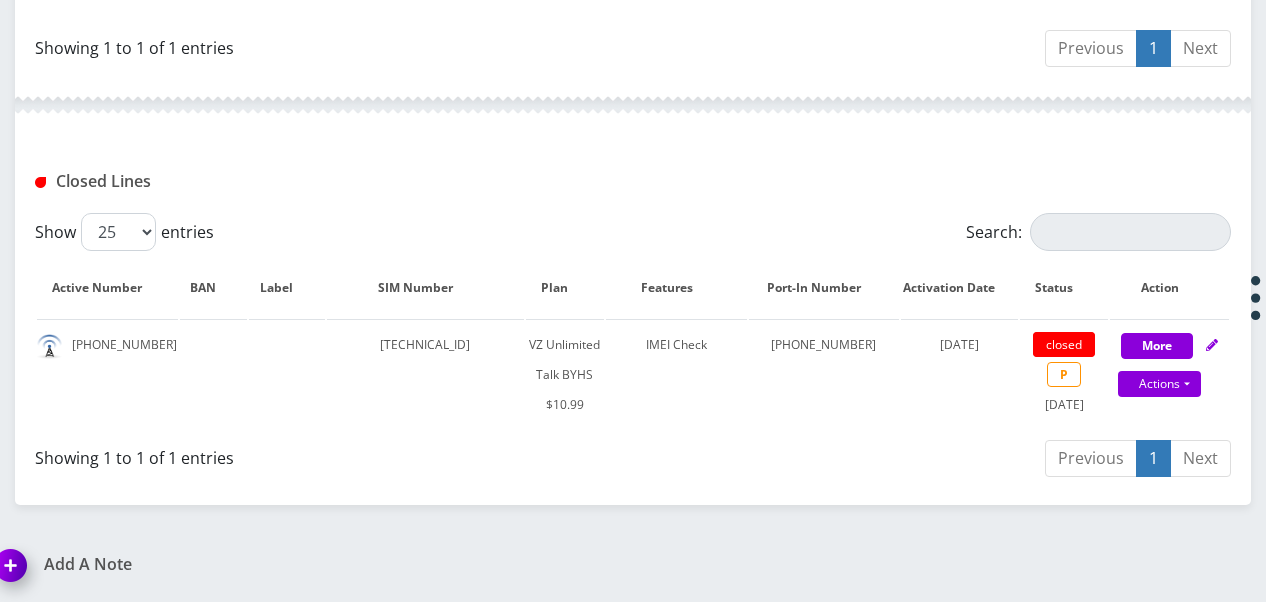 scroll, scrollTop: 192, scrollLeft: 0, axis: vertical 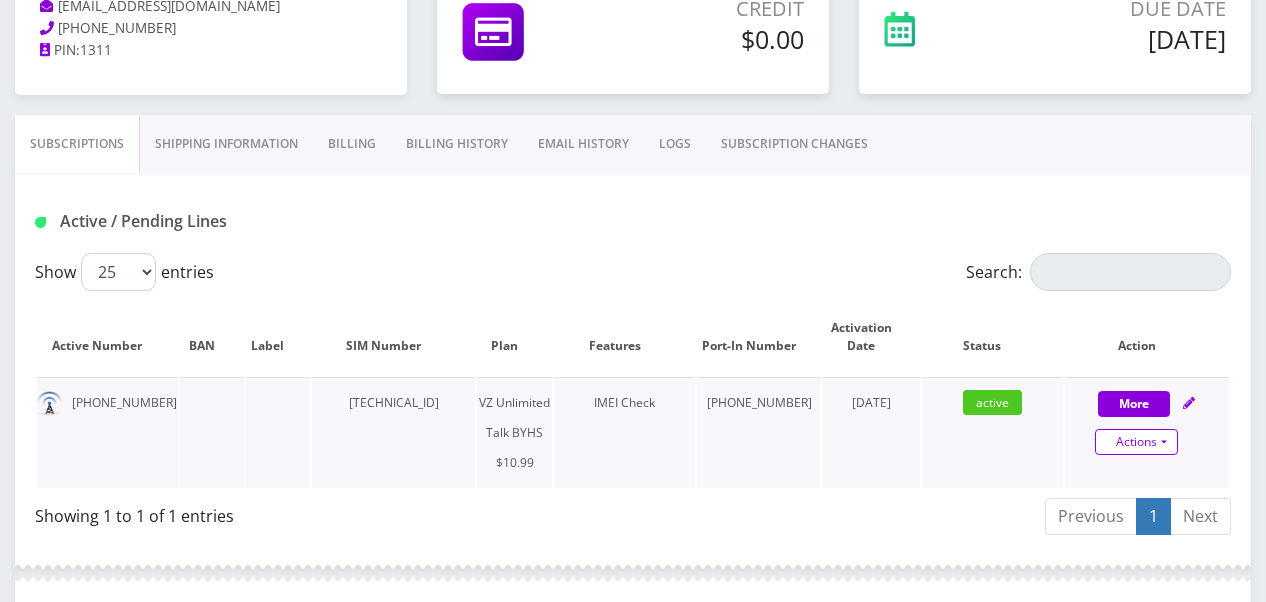 click on "Actions" at bounding box center (1136, 442) 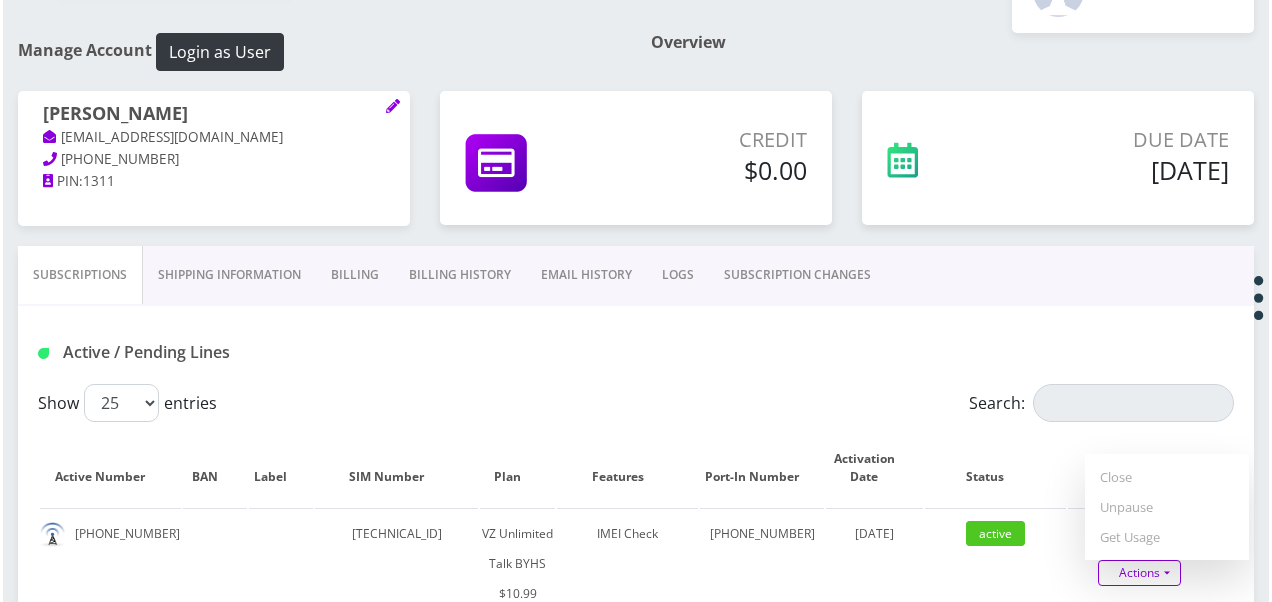 scroll, scrollTop: 200, scrollLeft: 0, axis: vertical 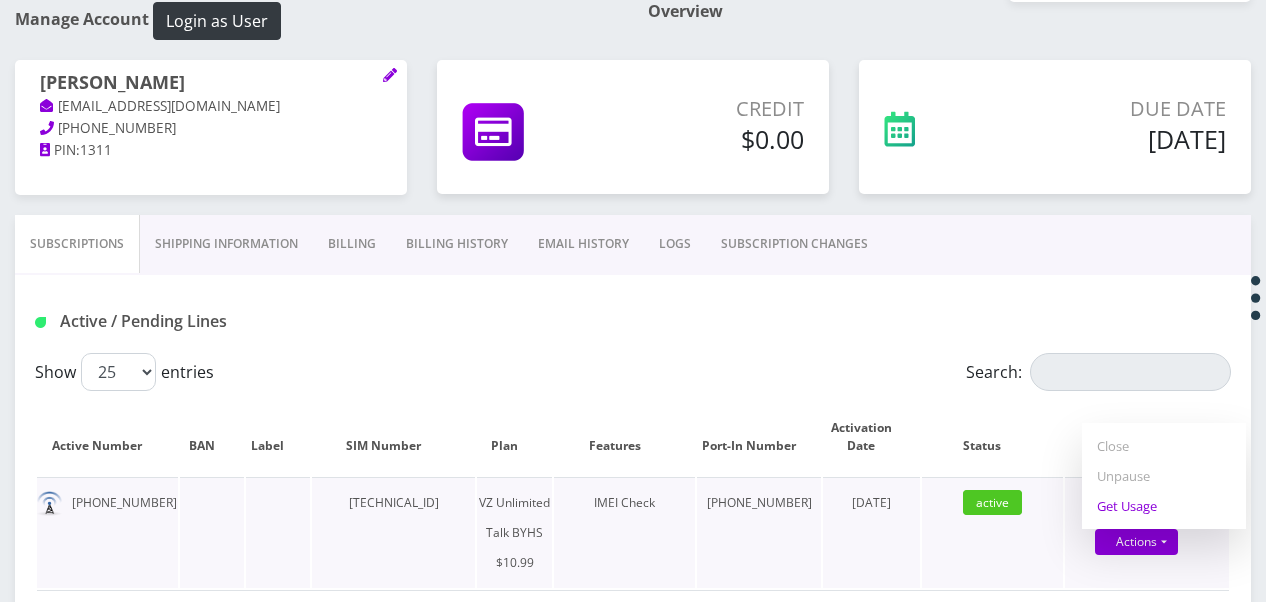 click on "Get Usage" at bounding box center (1164, 506) 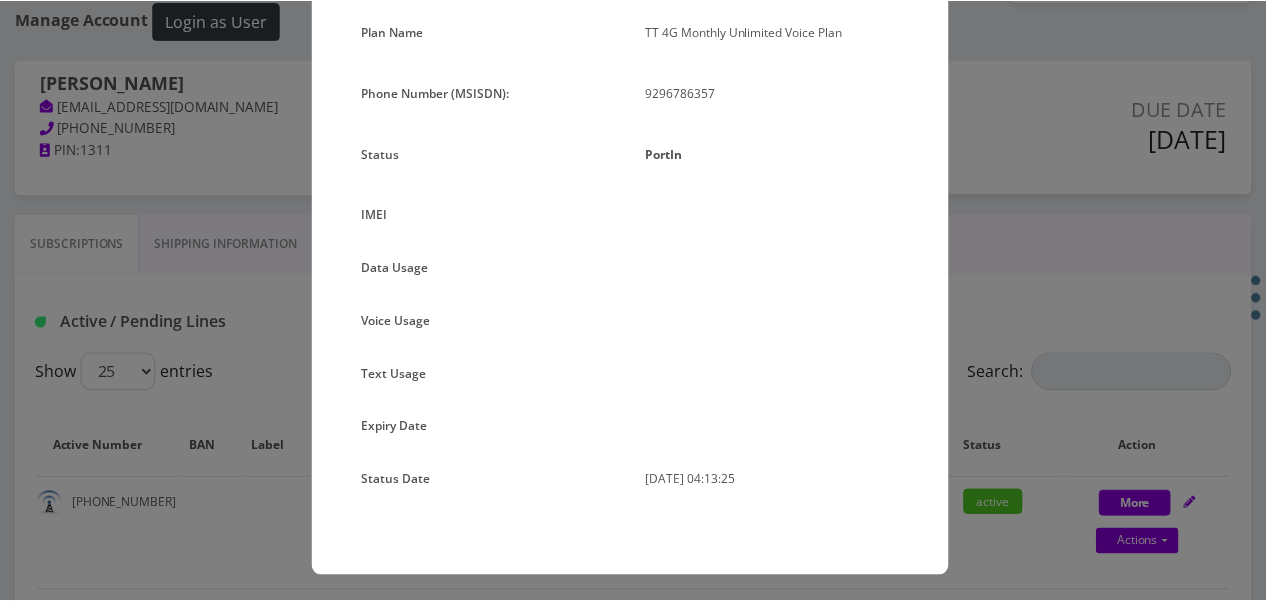 scroll, scrollTop: 152, scrollLeft: 0, axis: vertical 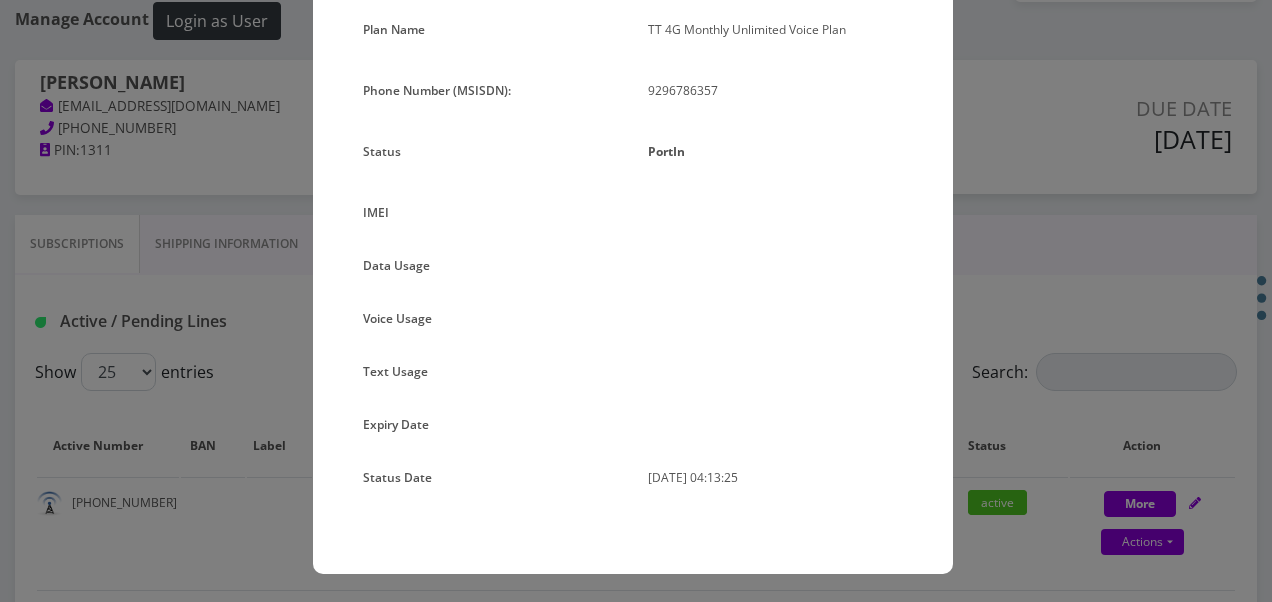 click on "×
Subscription Info
Plan Name
TT 4G Monthly Unlimited Voice Plan
Phone Number (MSISDN):
9296786357
Status
[GEOGRAPHIC_DATA]
IMEI" at bounding box center [636, 301] 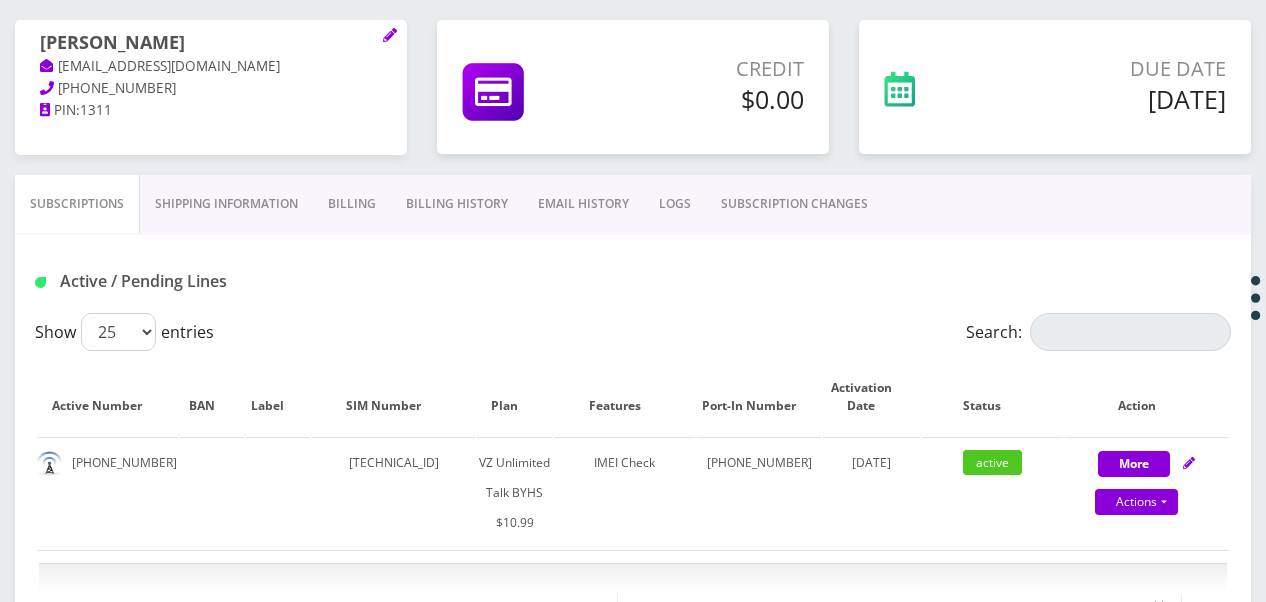 scroll, scrollTop: 198, scrollLeft: 0, axis: vertical 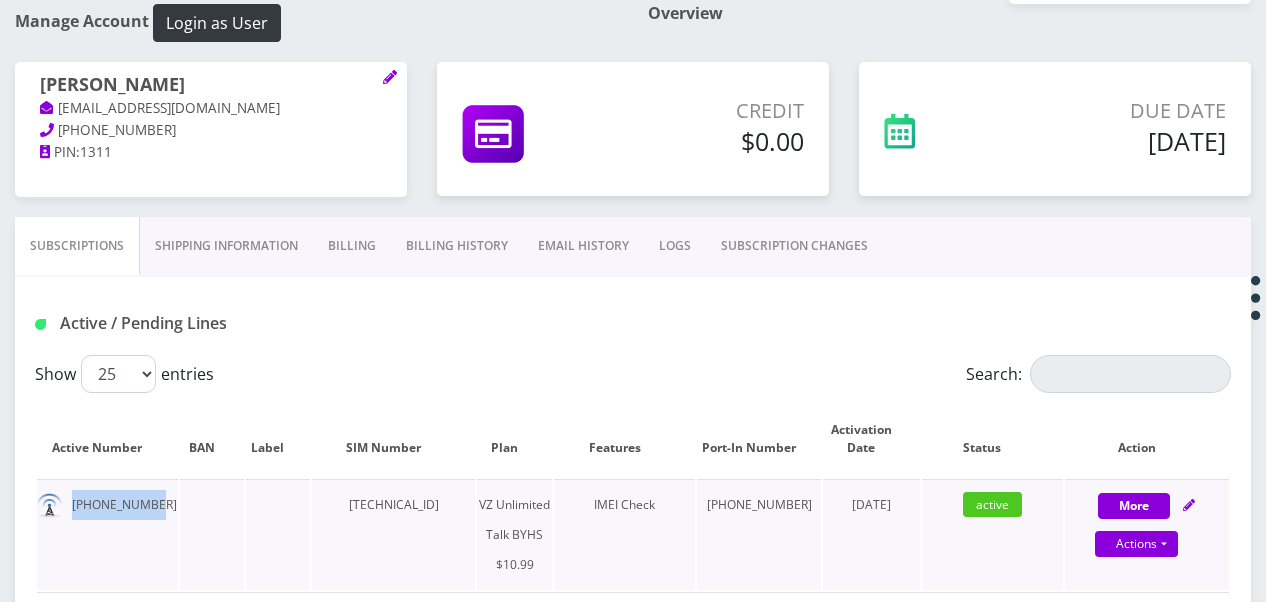 drag, startPoint x: 71, startPoint y: 494, endPoint x: 154, endPoint y: 499, distance: 83.15047 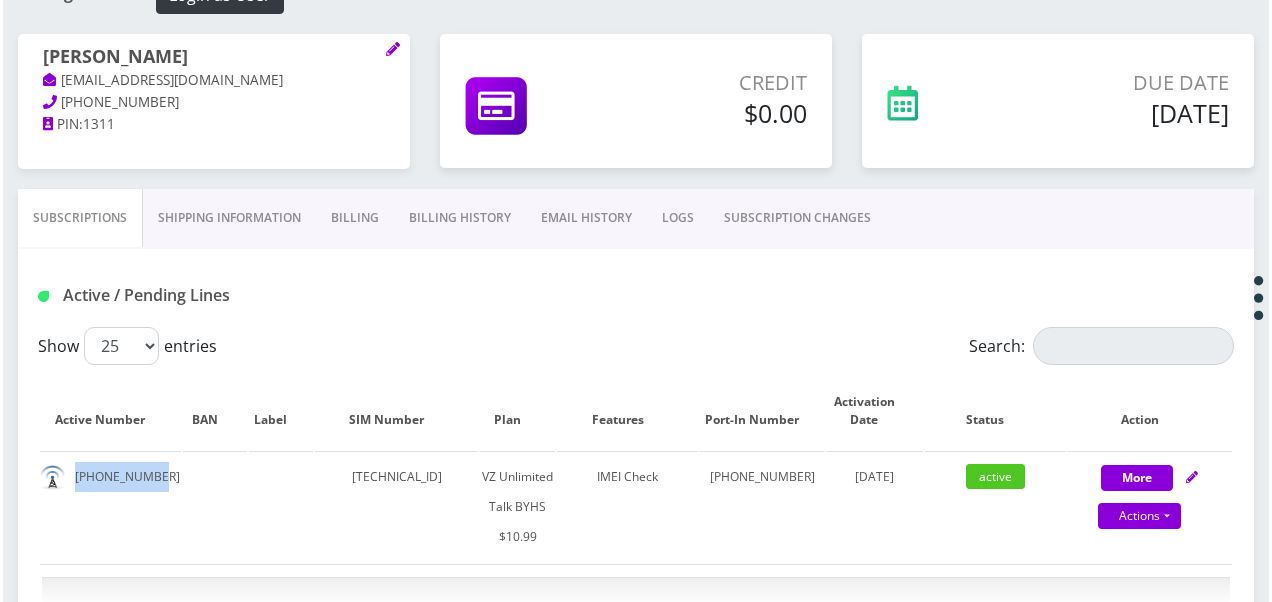 scroll, scrollTop: 298, scrollLeft: 0, axis: vertical 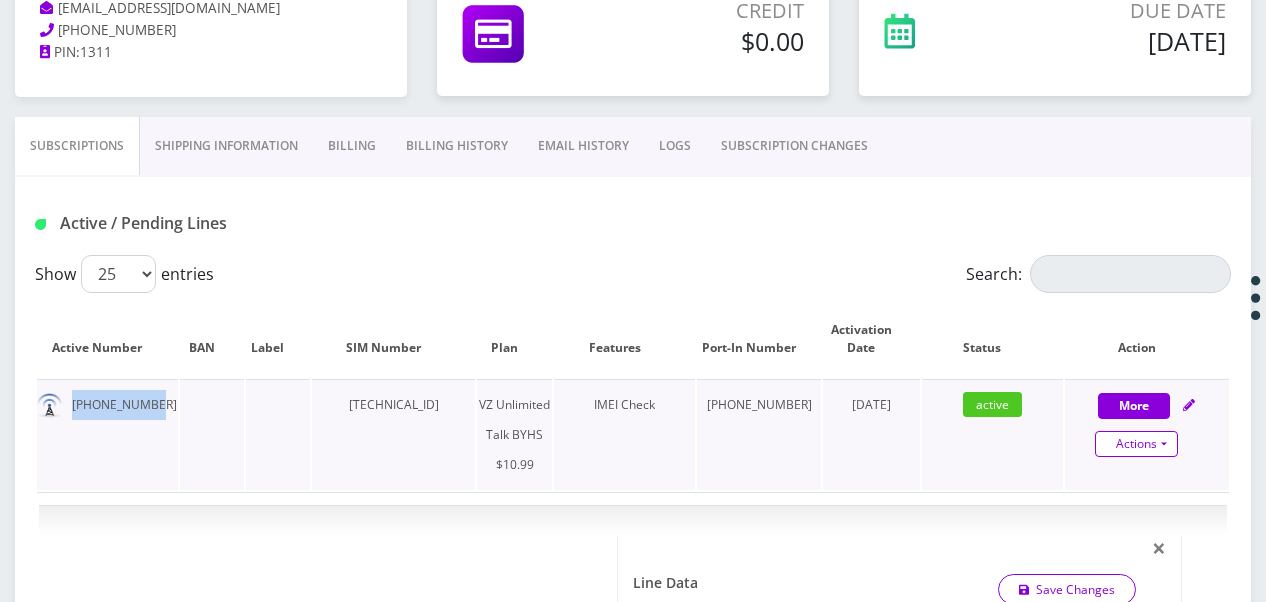 click on "Actions" at bounding box center [1136, 444] 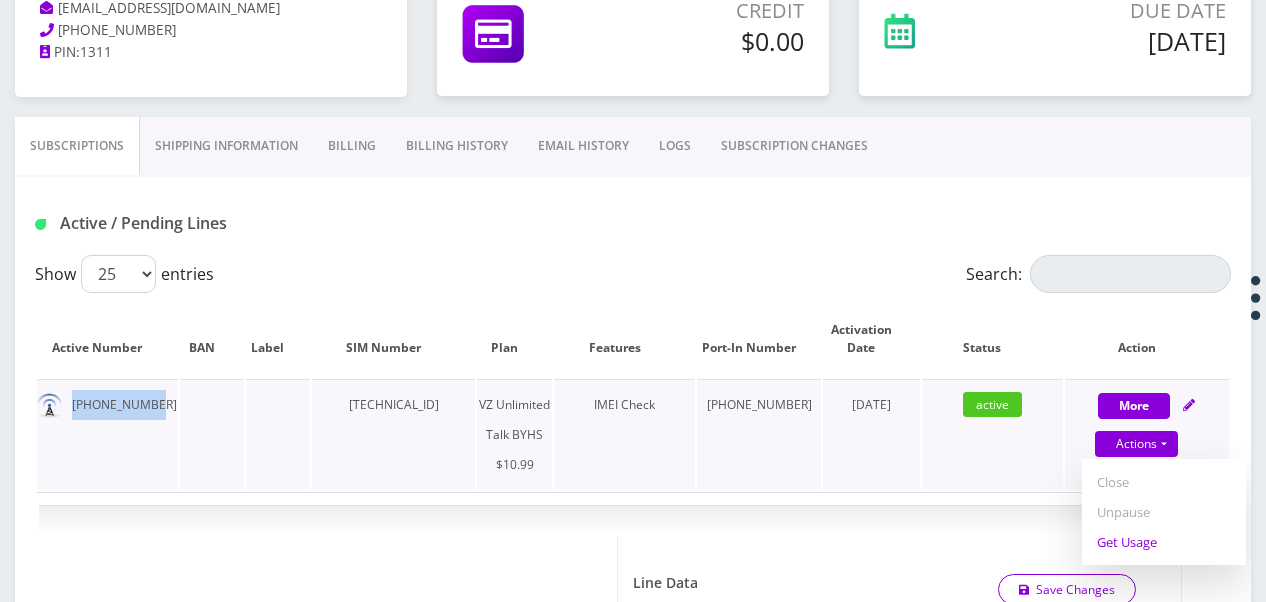 click on "Get Usage" at bounding box center (1164, 542) 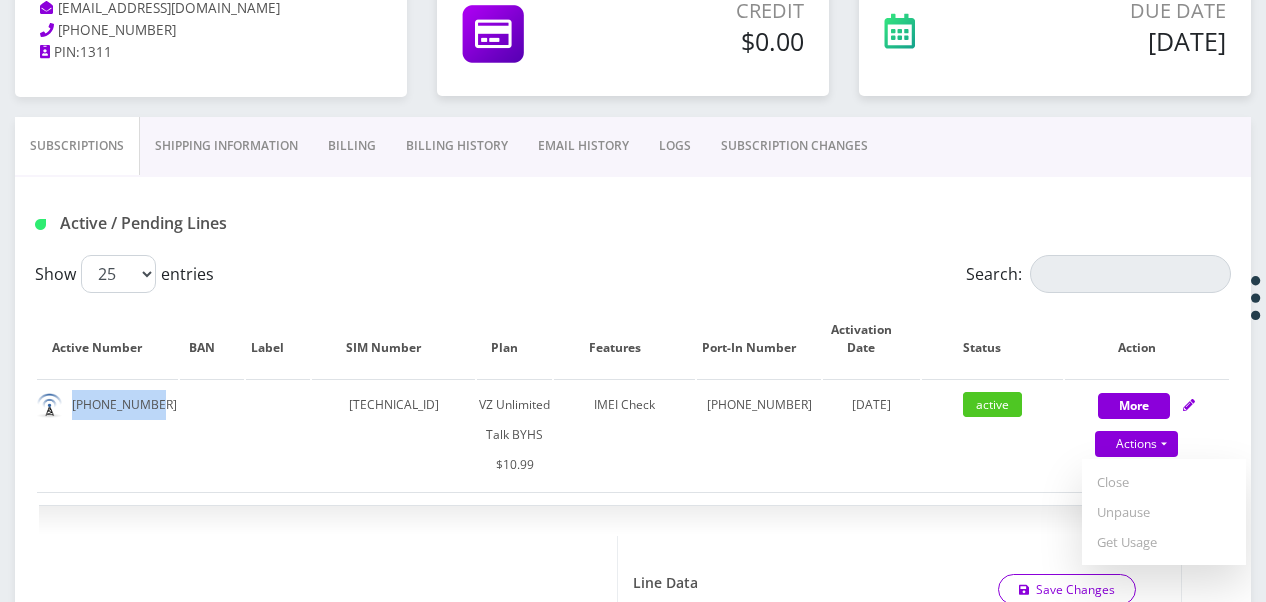 select on "467" 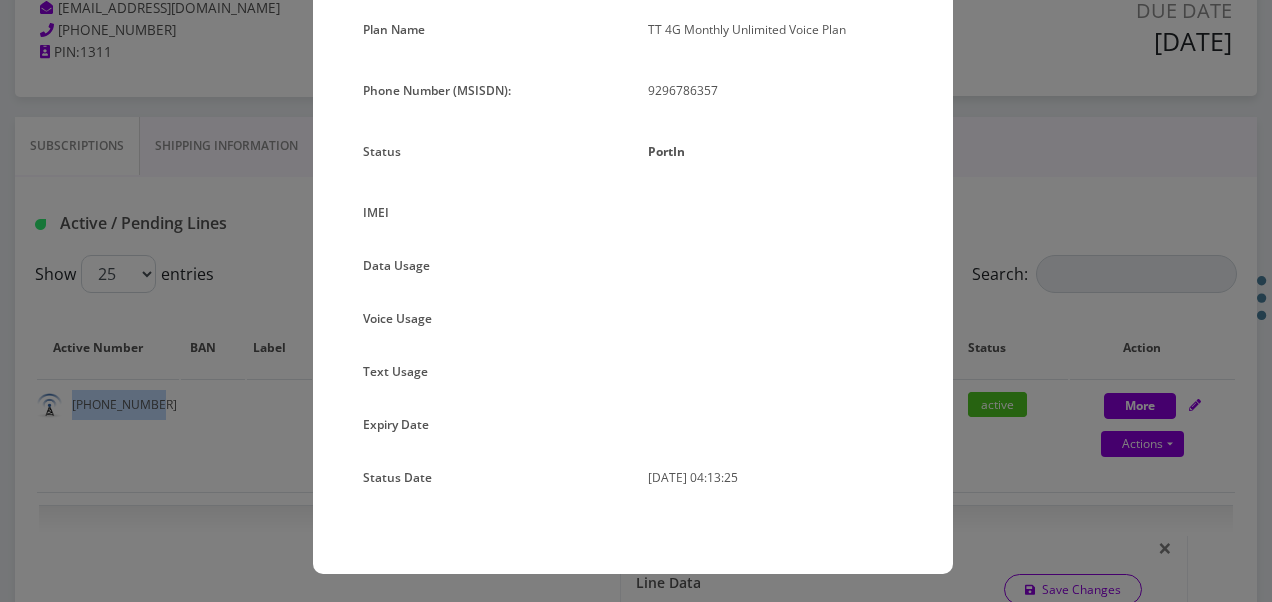 scroll, scrollTop: 0, scrollLeft: 0, axis: both 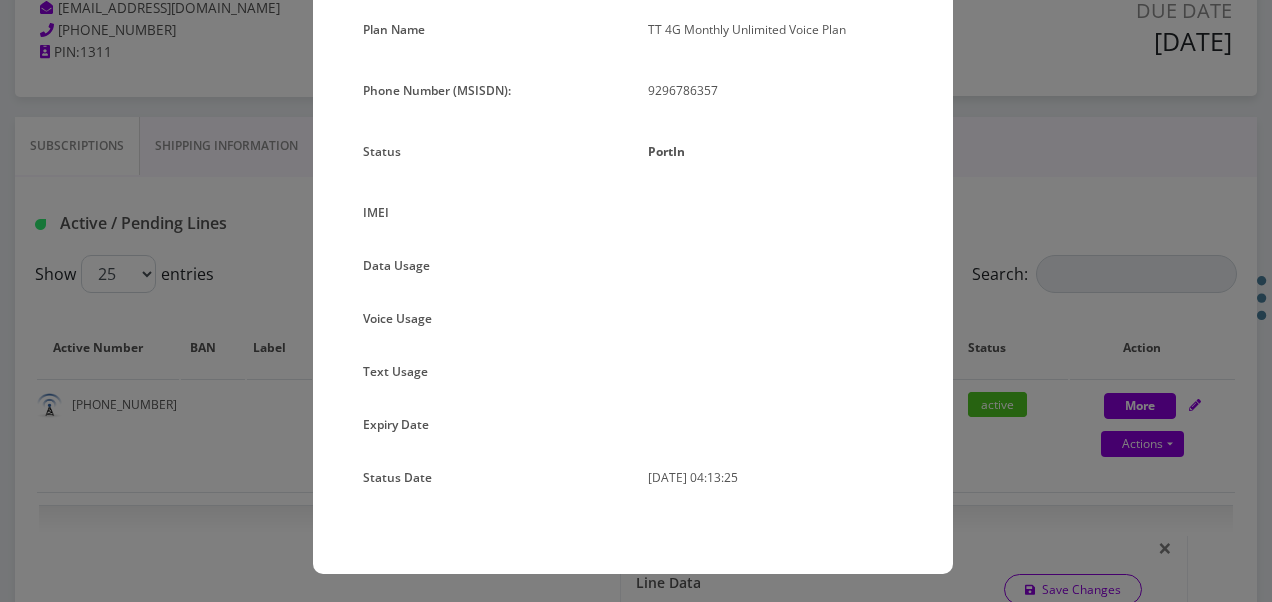 click on "×
Subscription Info
Plan Name
TT 4G Monthly Unlimited Voice Plan
Phone Number (MSISDN):
9296786357
Status
[GEOGRAPHIC_DATA]
IMEI" at bounding box center (636, 301) 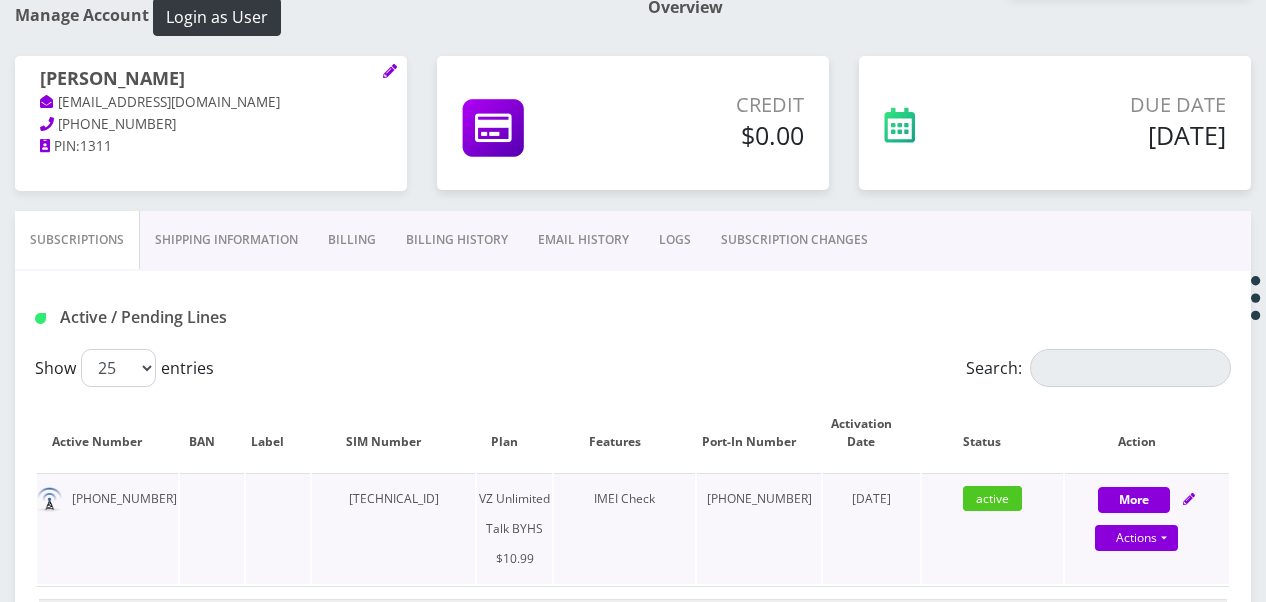 scroll, scrollTop: 400, scrollLeft: 0, axis: vertical 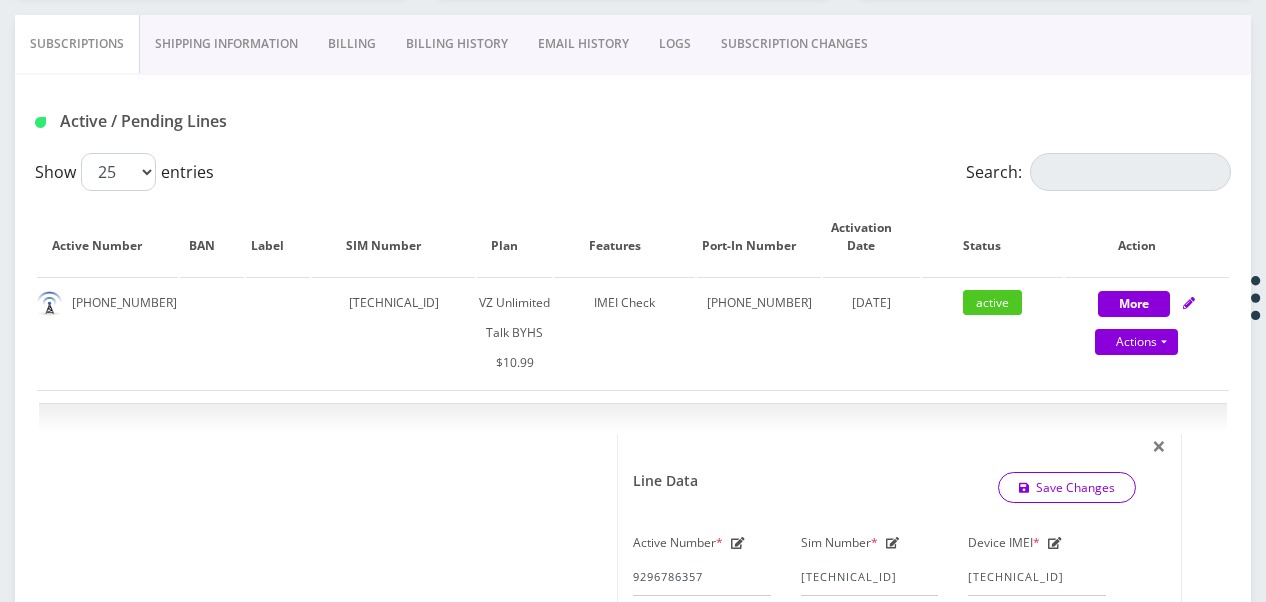 click on "SUBSCRIPTION CHANGES" at bounding box center (794, 44) 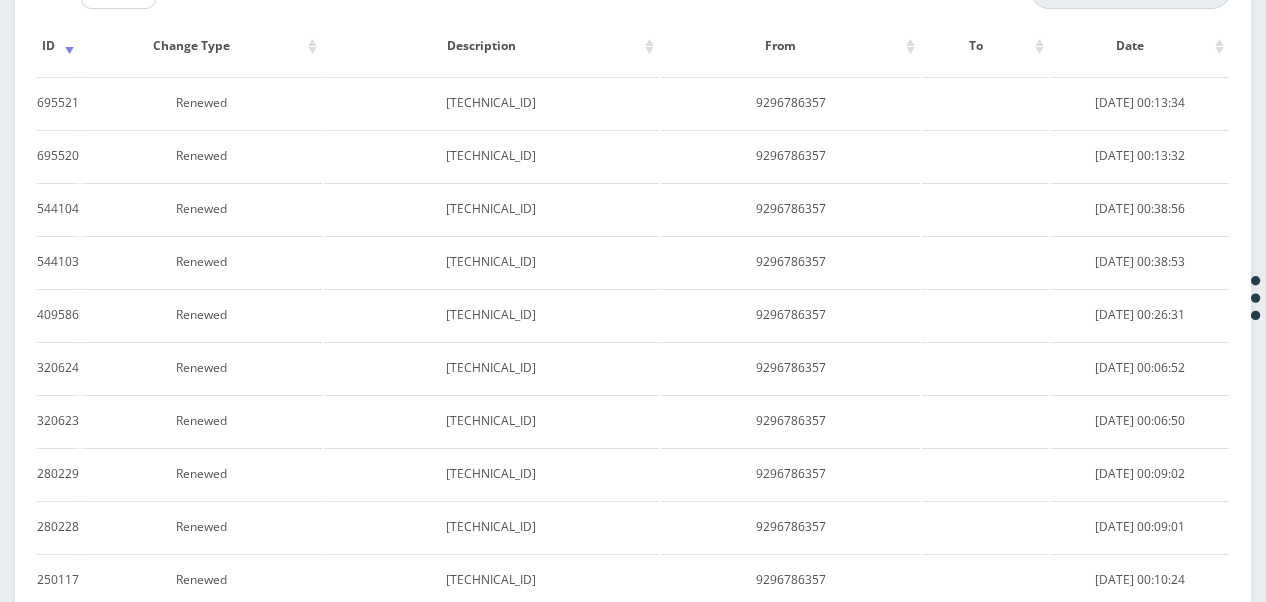 scroll, scrollTop: 400, scrollLeft: 0, axis: vertical 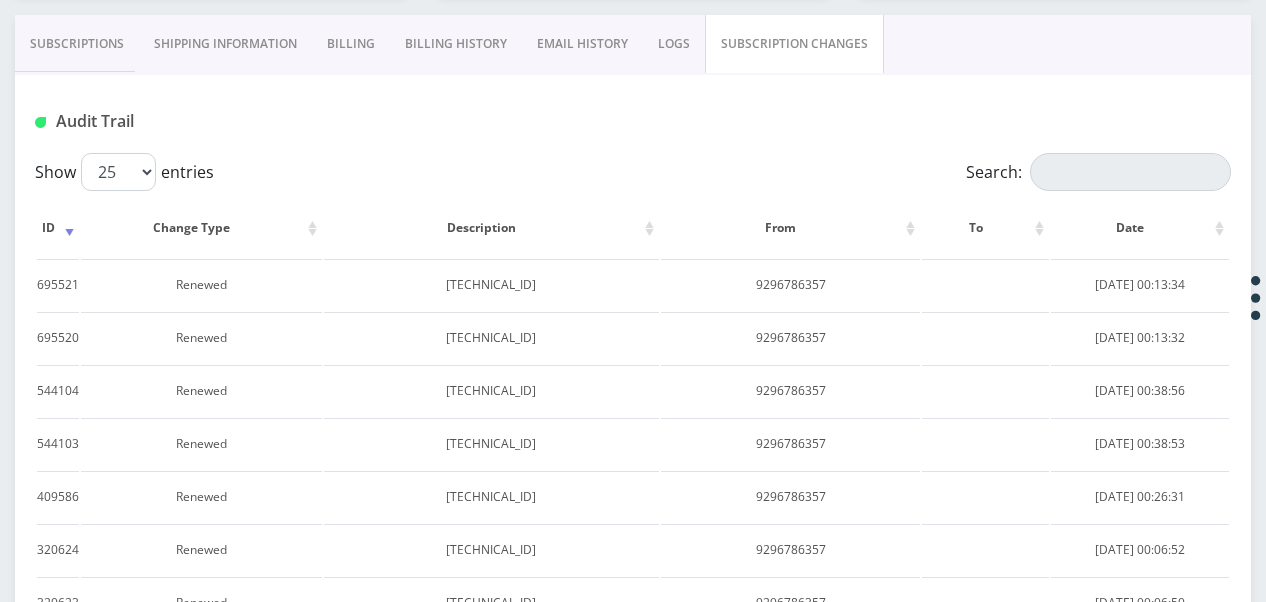 click on "Shipping Information" at bounding box center (225, 44) 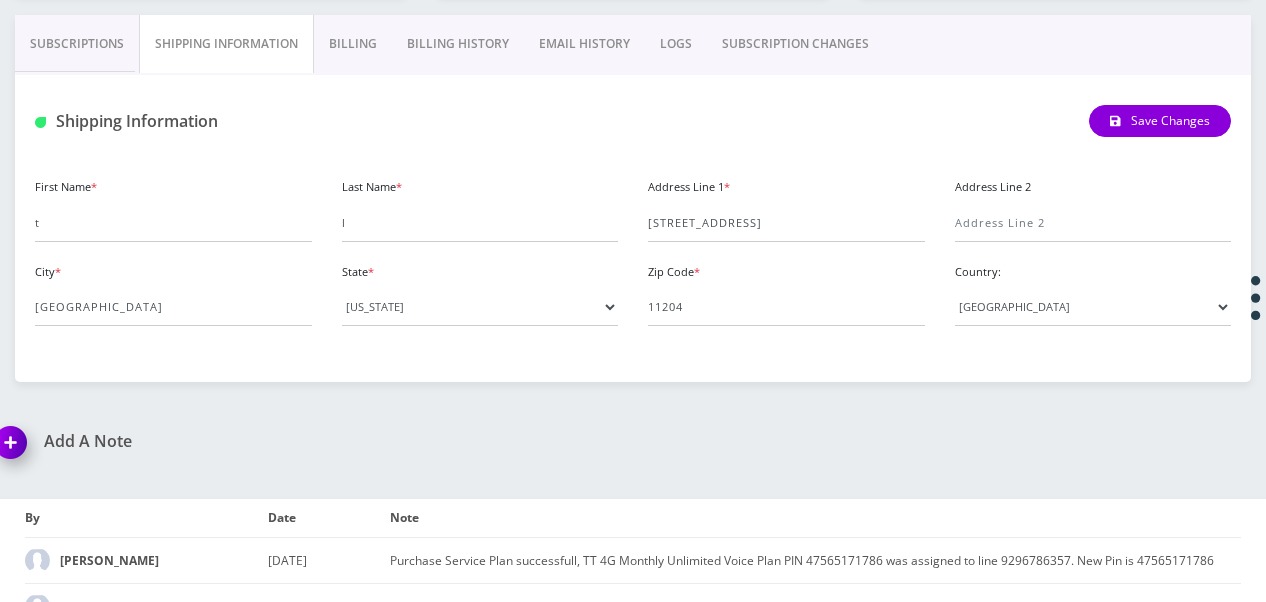 click on "Subscriptions" at bounding box center [77, 44] 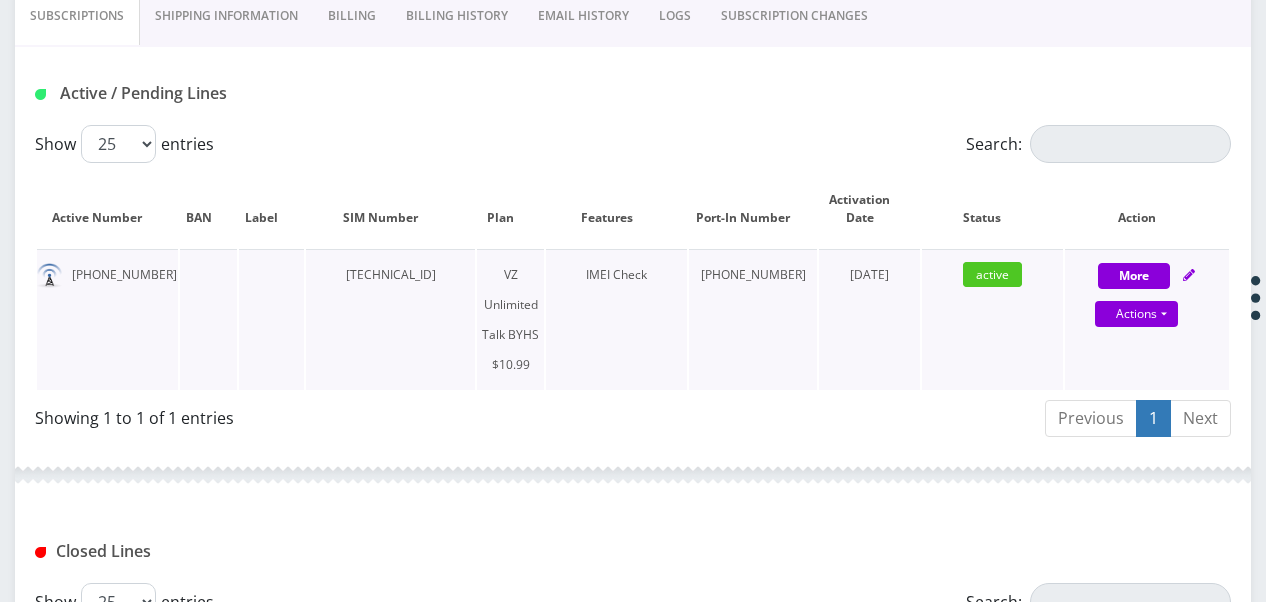 scroll, scrollTop: 415, scrollLeft: 0, axis: vertical 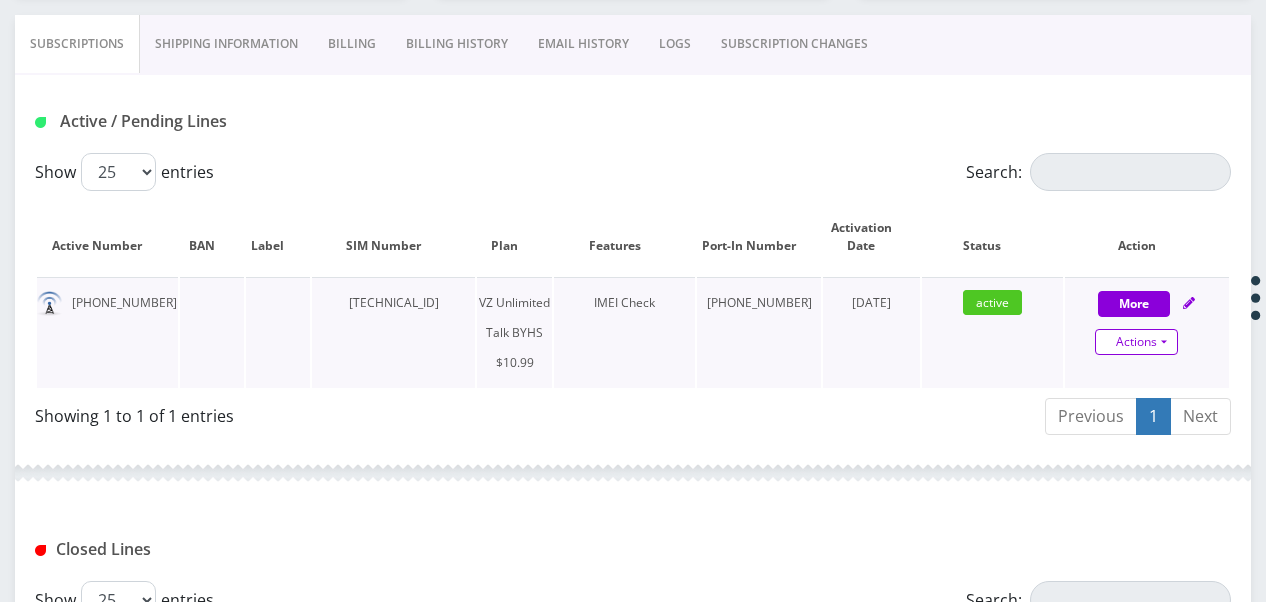 click on "Actions" at bounding box center [1136, 342] 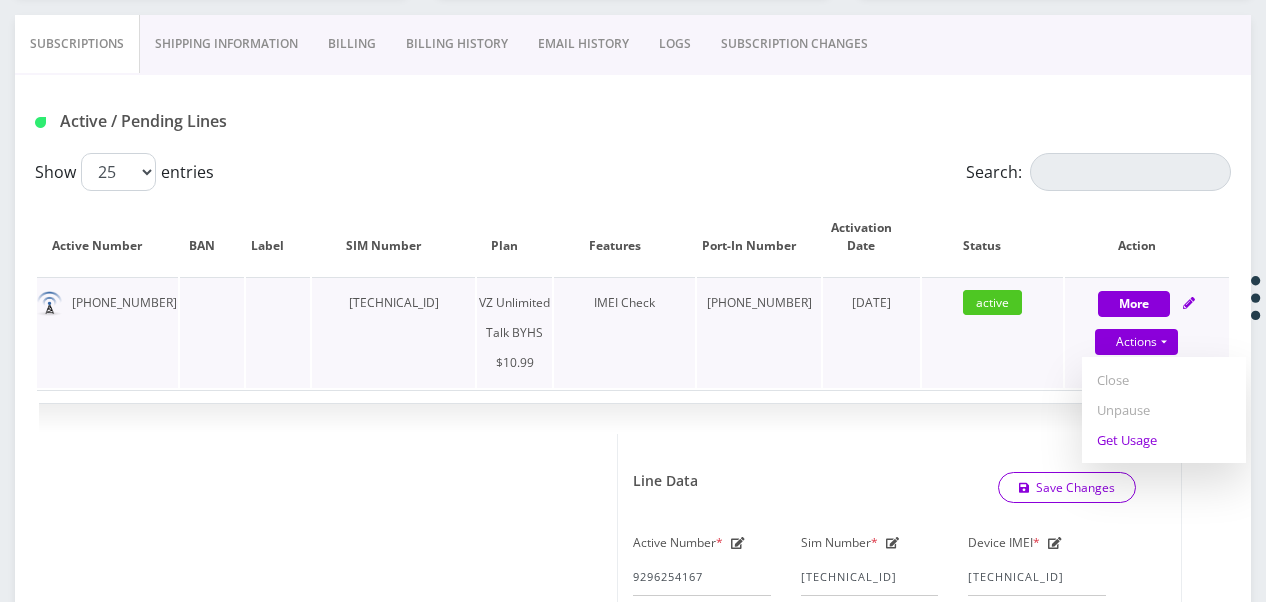 click on "Get Usage" at bounding box center [1164, 440] 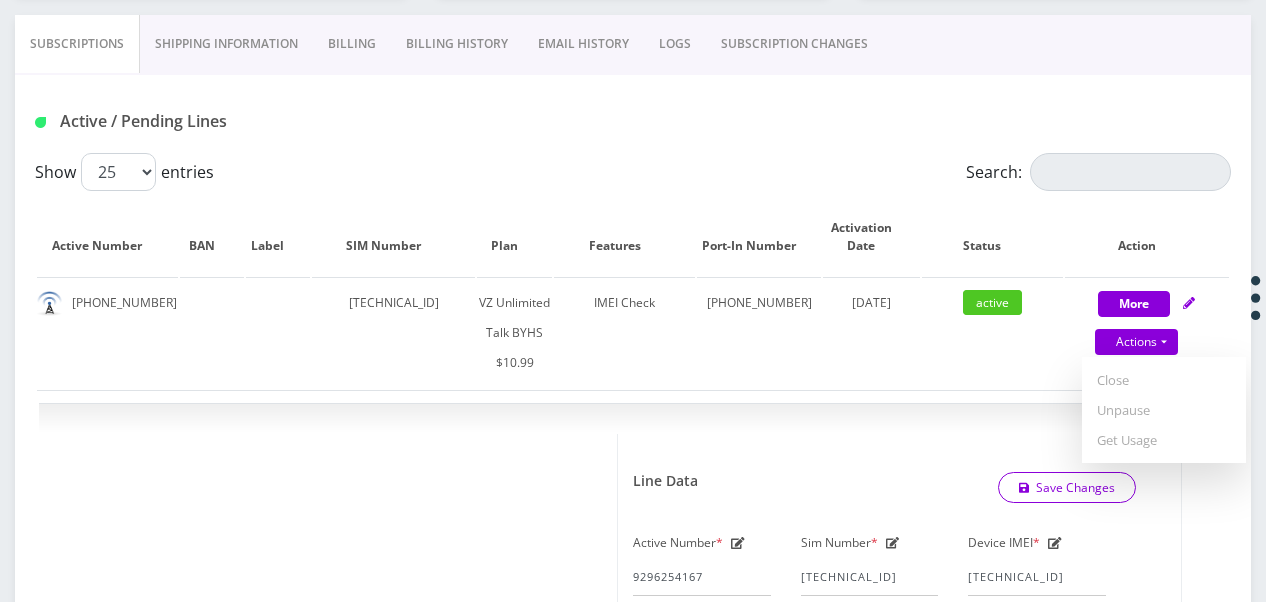 select on "467" 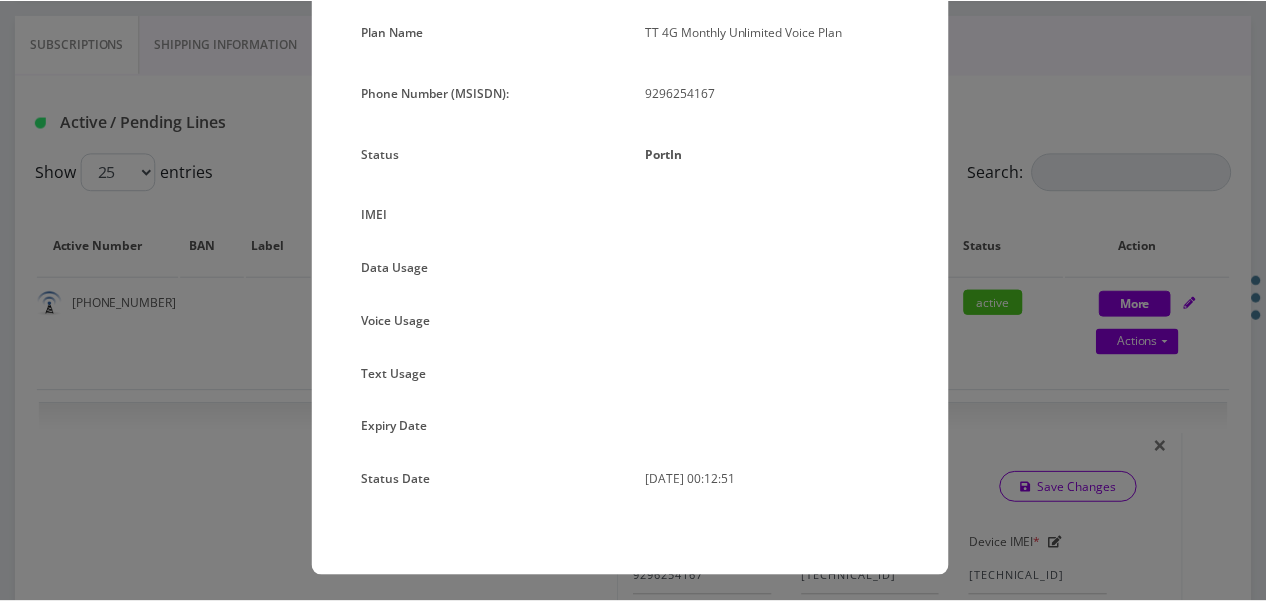 scroll, scrollTop: 152, scrollLeft: 0, axis: vertical 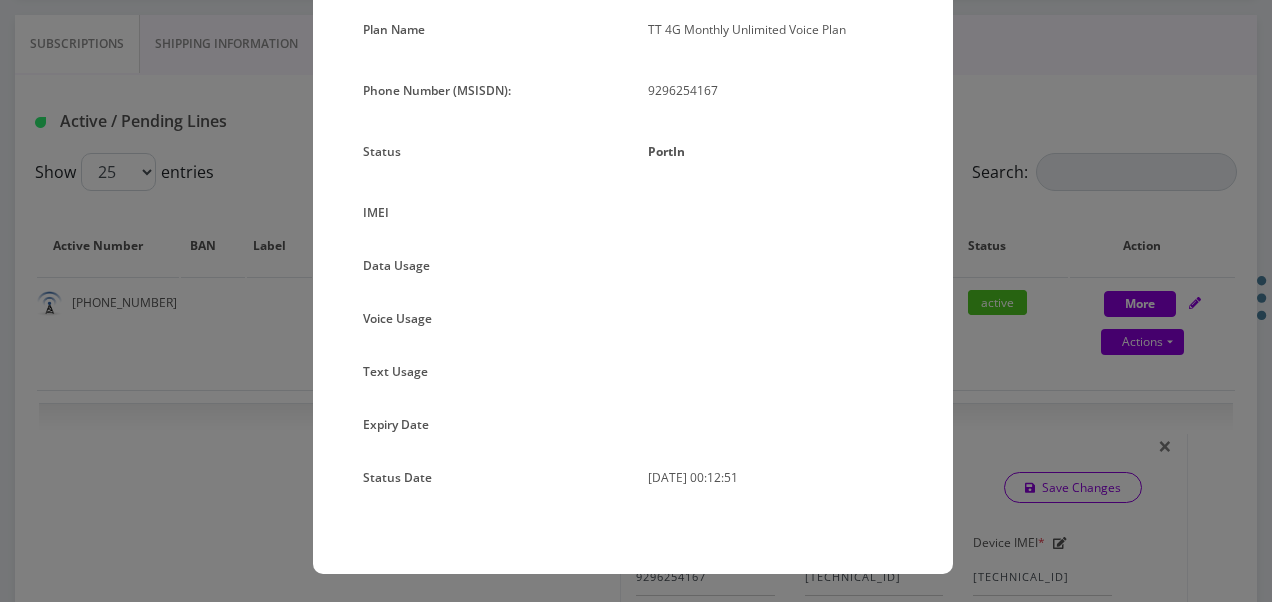 click on "×
Subscription Info
Plan Name
TT 4G Monthly Unlimited Voice Plan
Phone Number (MSISDN):
9296254167
Status
[GEOGRAPHIC_DATA]
IMEI" at bounding box center [636, 301] 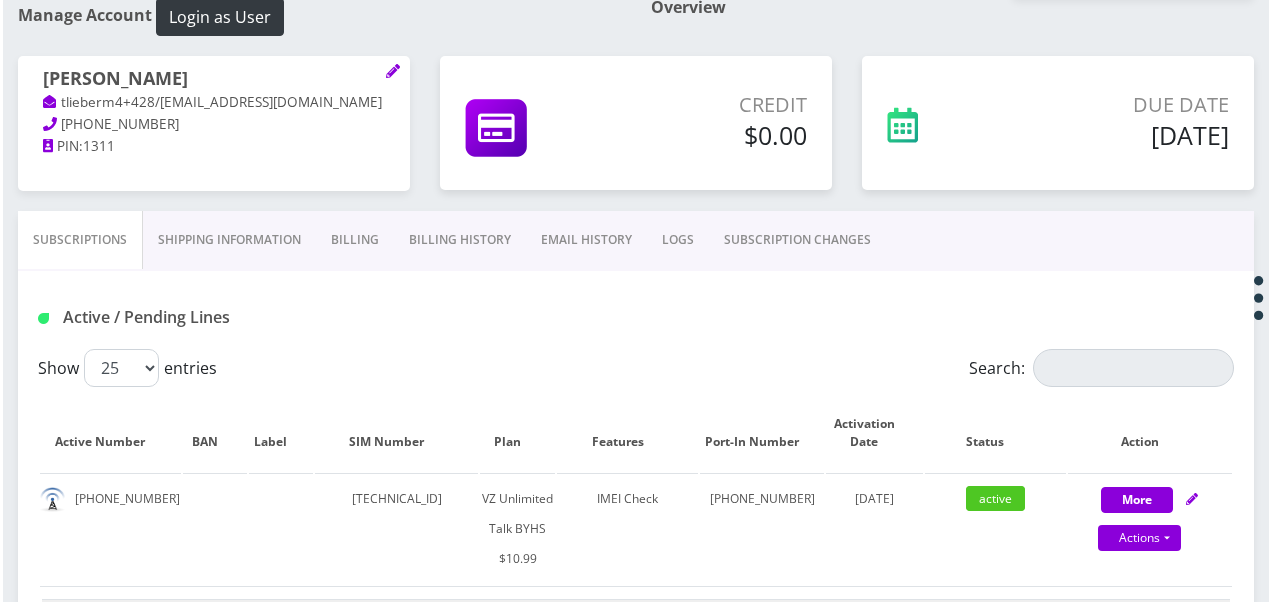 scroll, scrollTop: 406, scrollLeft: 0, axis: vertical 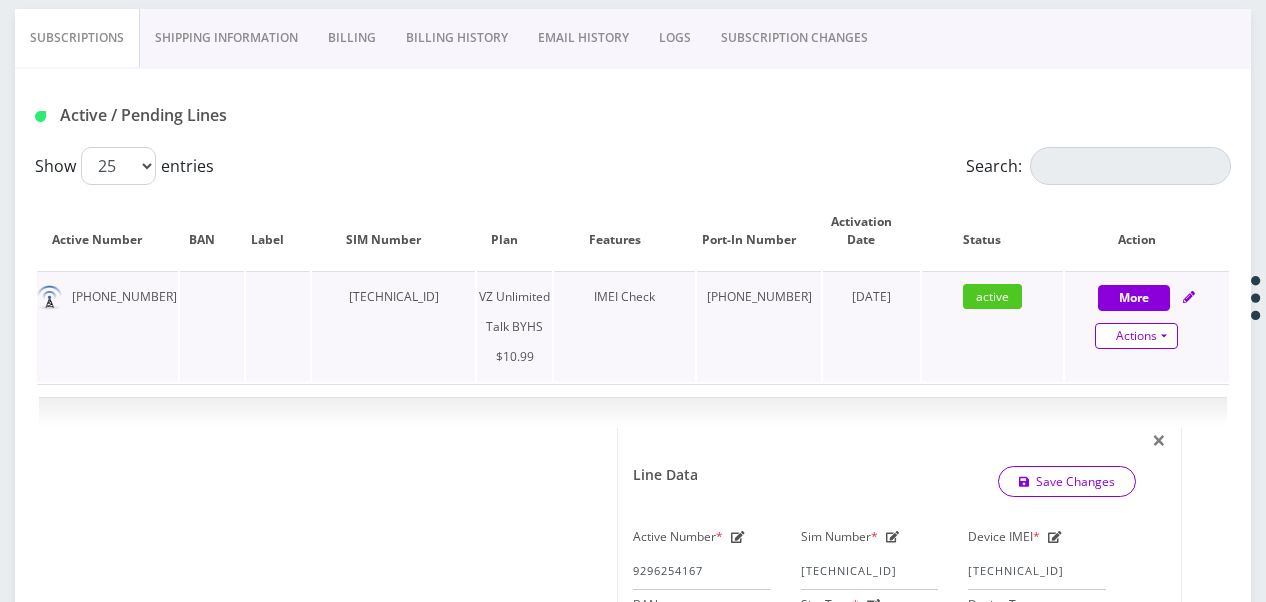click on "Actions" at bounding box center (1136, 336) 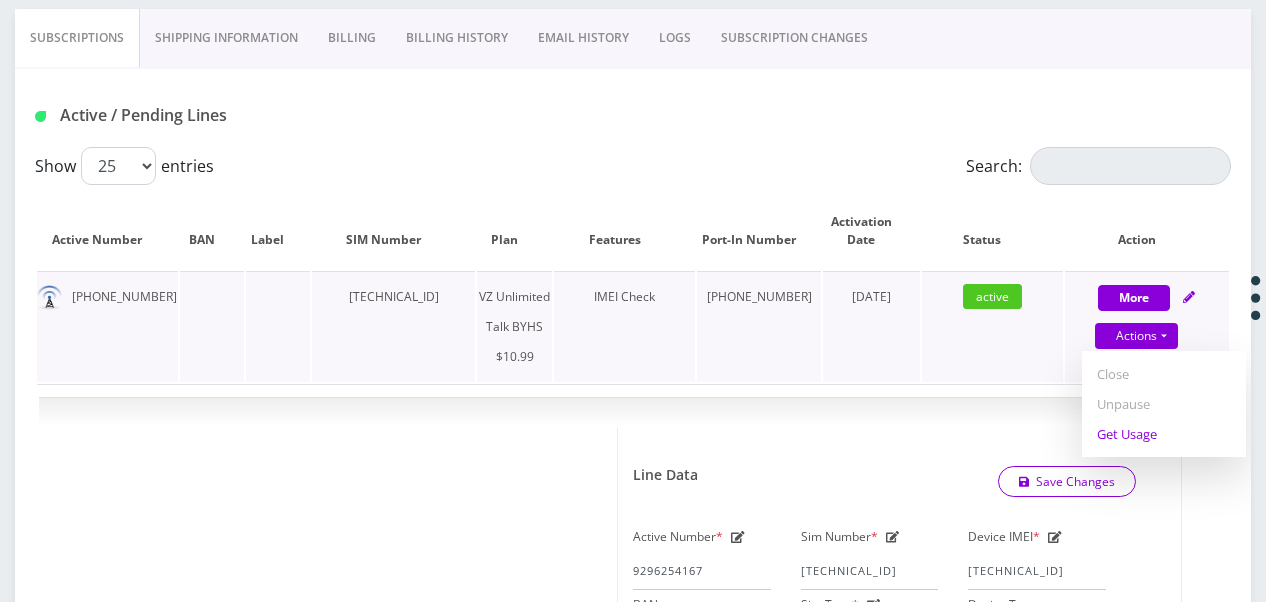 click on "Get Usage" at bounding box center [1164, 434] 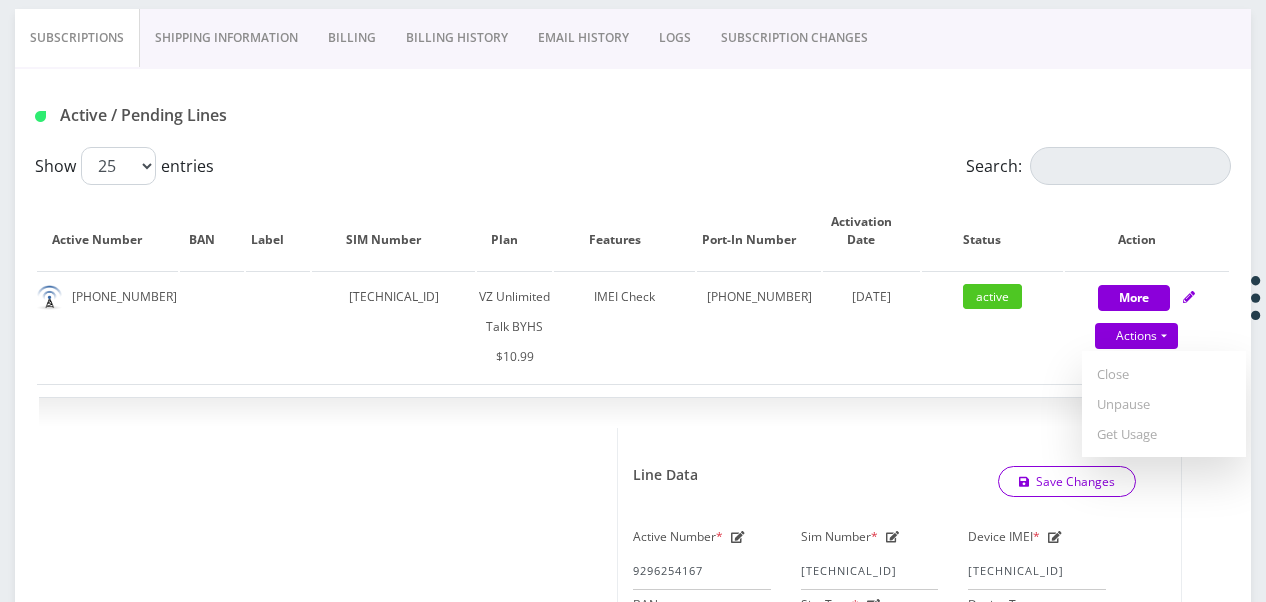 select on "467" 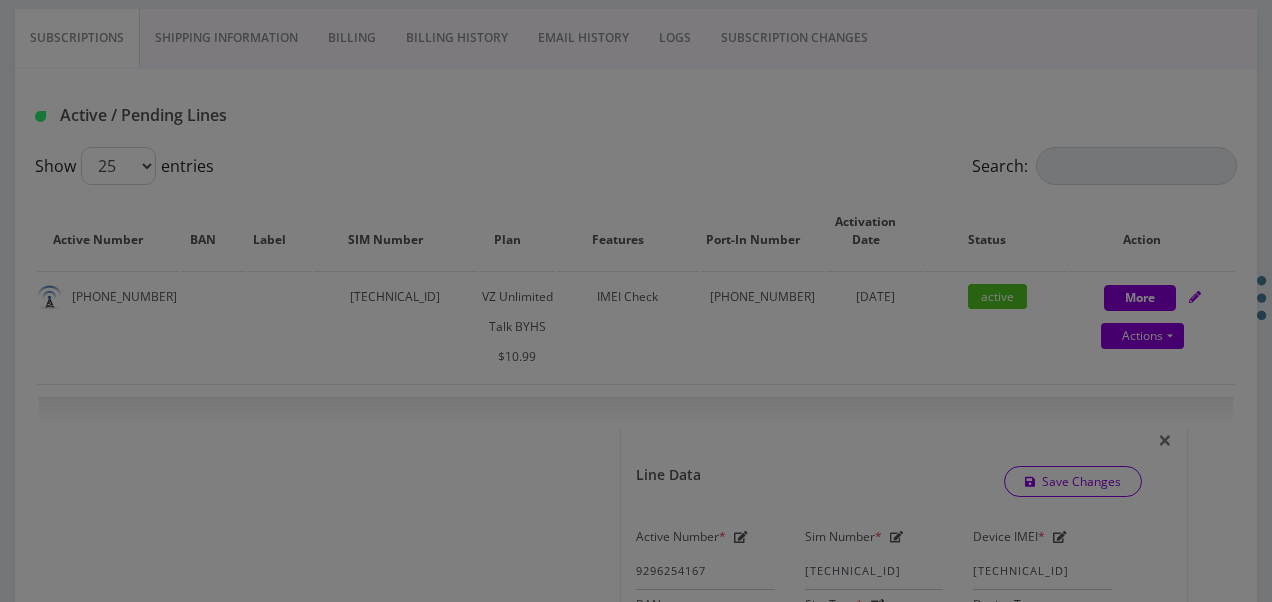 scroll, scrollTop: 0, scrollLeft: 0, axis: both 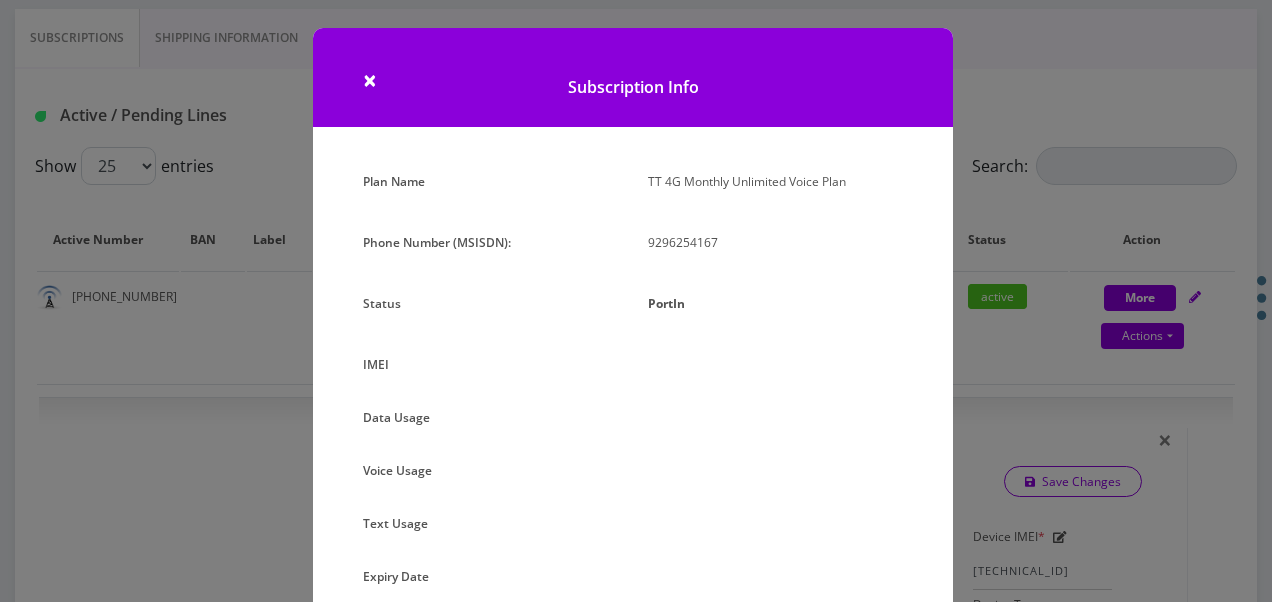 click on "×
Subscription Info
Plan Name
TT 4G Monthly Unlimited Voice Plan
Phone Number (MSISDN):
9296254167
Status
PortIn
IMEI" at bounding box center (636, 301) 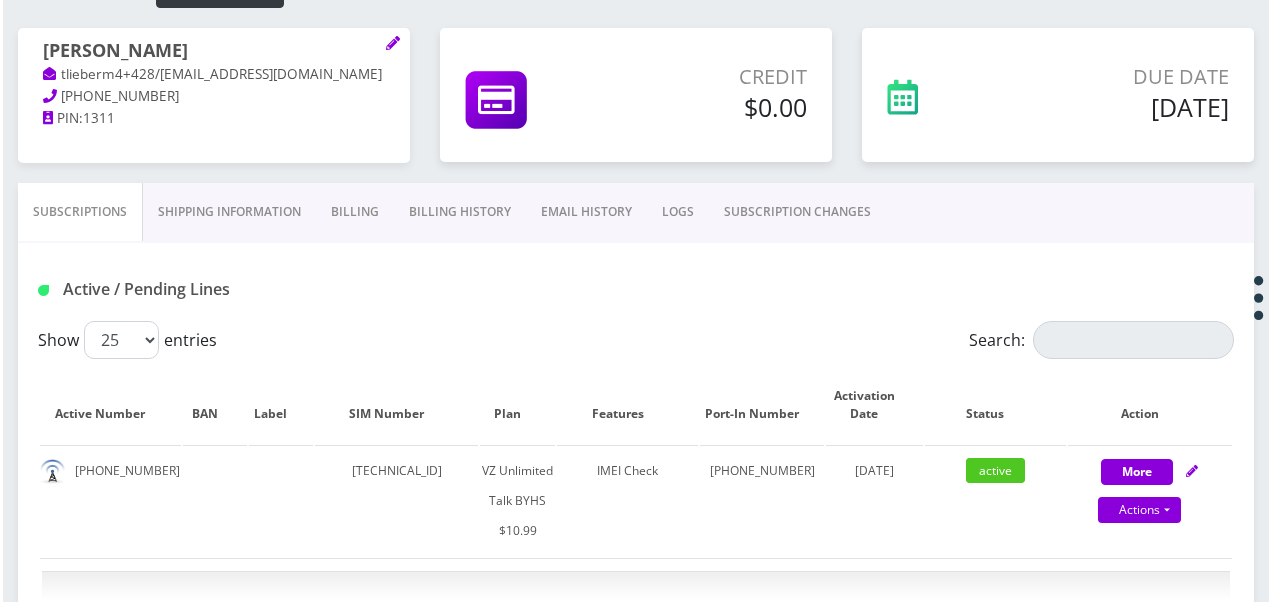 scroll, scrollTop: 406, scrollLeft: 0, axis: vertical 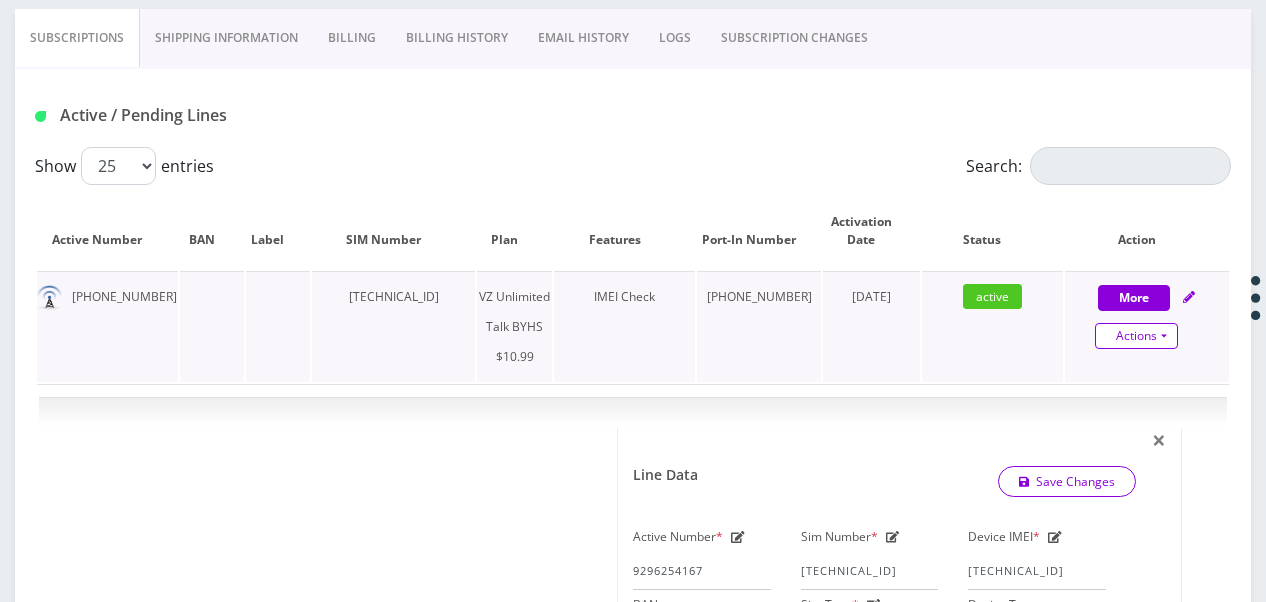 click on "Actions" at bounding box center (1136, 336) 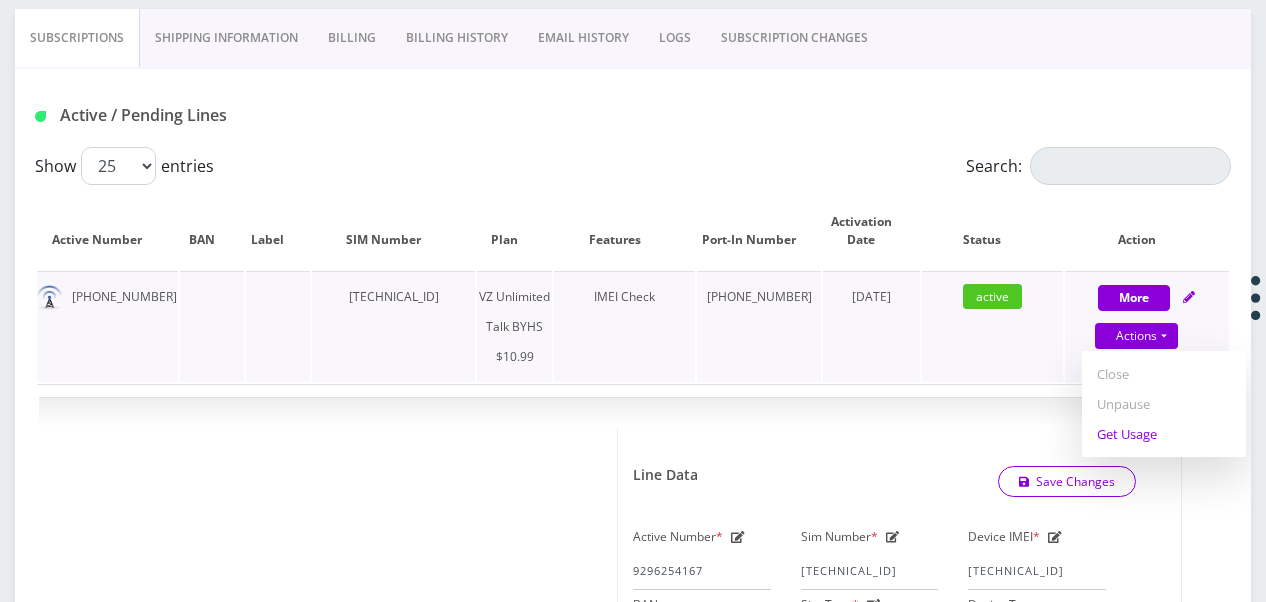 click on "Get Usage" at bounding box center (1164, 434) 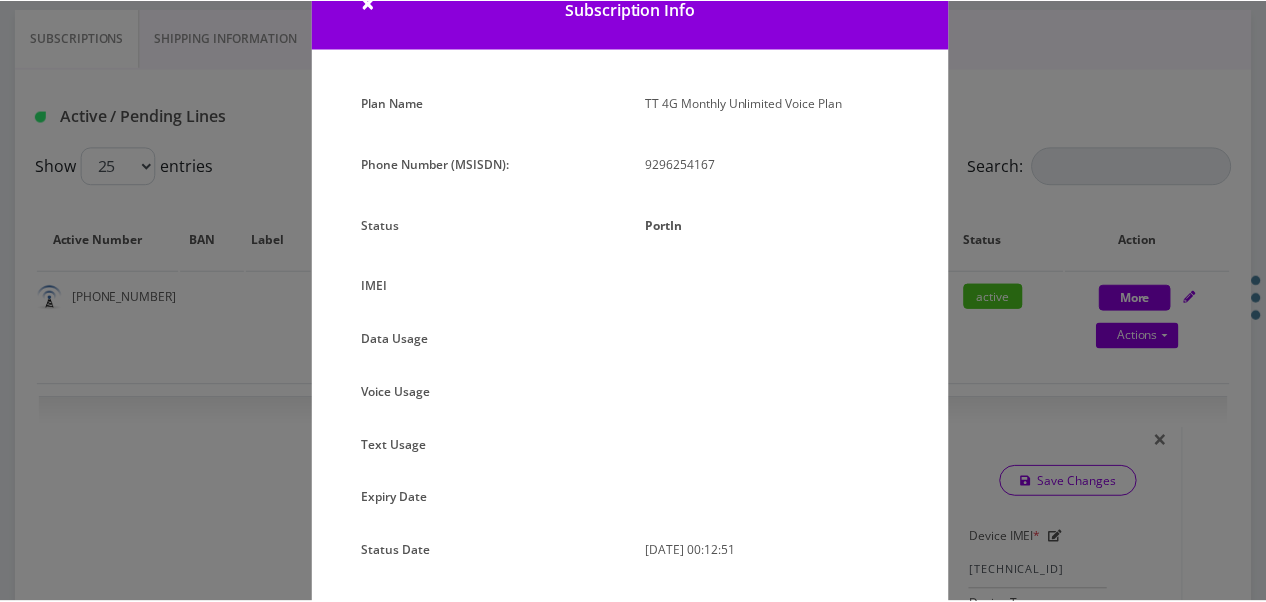scroll, scrollTop: 152, scrollLeft: 0, axis: vertical 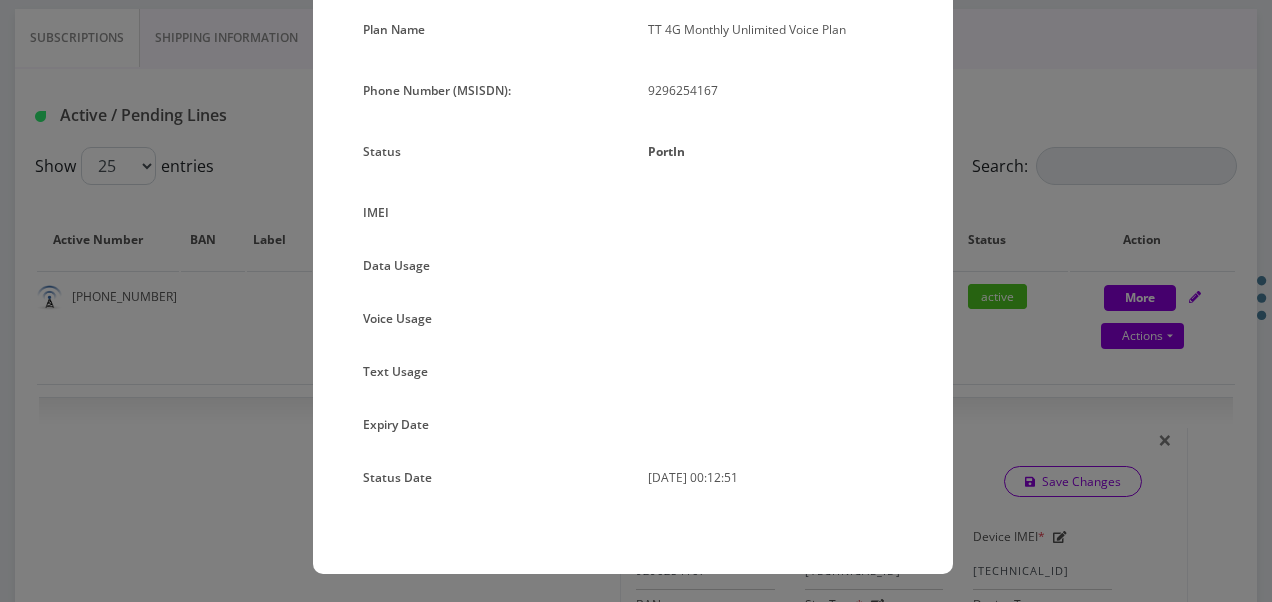 click on "×
Subscription Info
Plan Name
TT 4G Monthly Unlimited Voice Plan
Phone Number (MSISDN):
9296254167
Status
PortIn
IMEI" at bounding box center (636, 301) 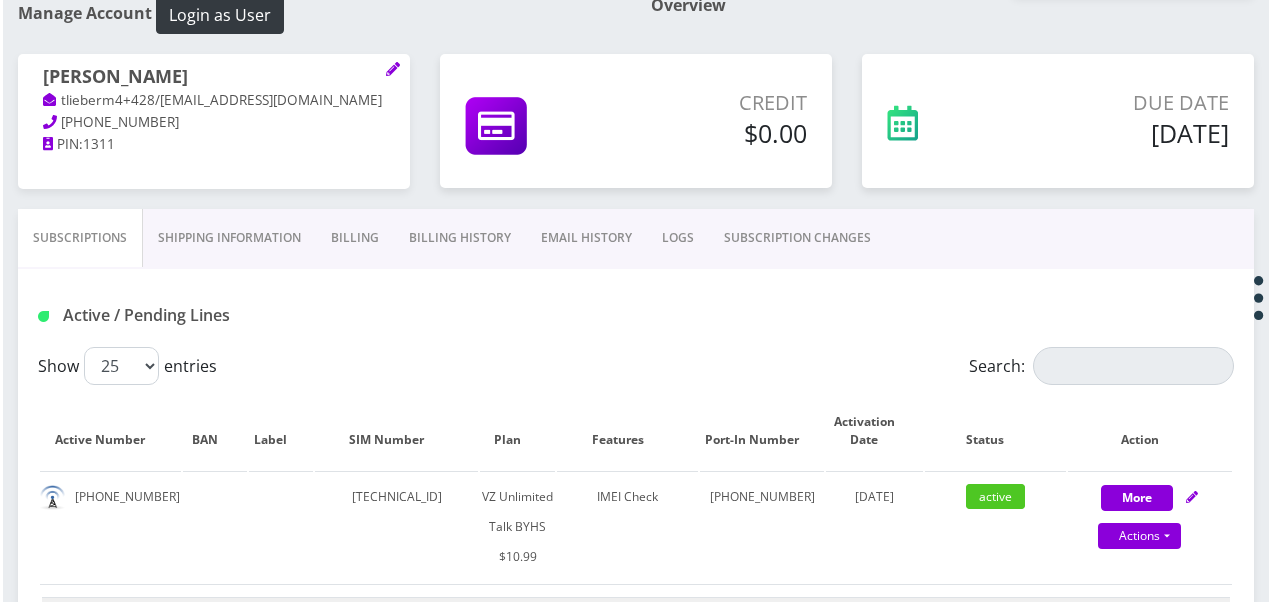 scroll, scrollTop: 406, scrollLeft: 0, axis: vertical 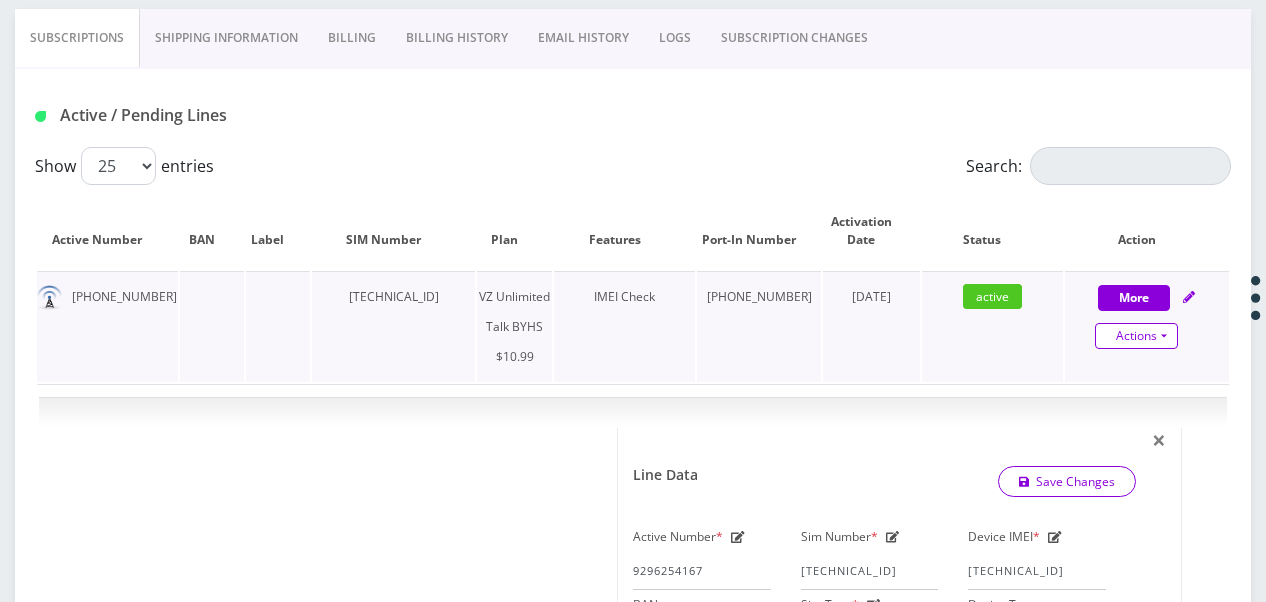 click on "Actions" at bounding box center [1136, 336] 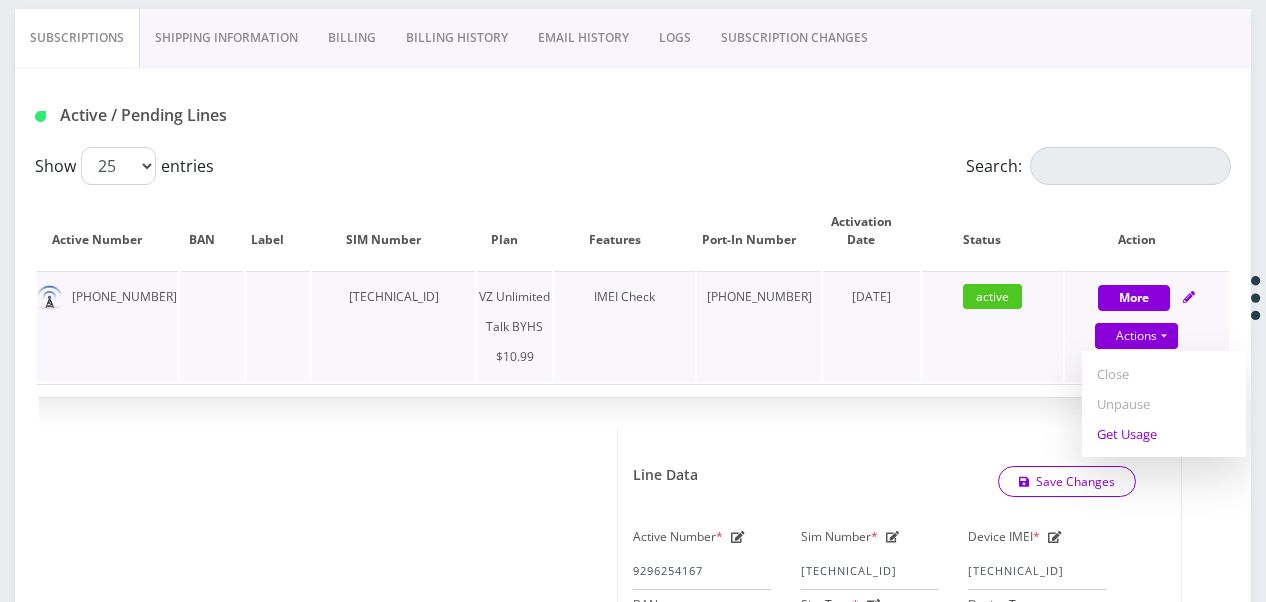 click on "Get Usage" at bounding box center [1164, 434] 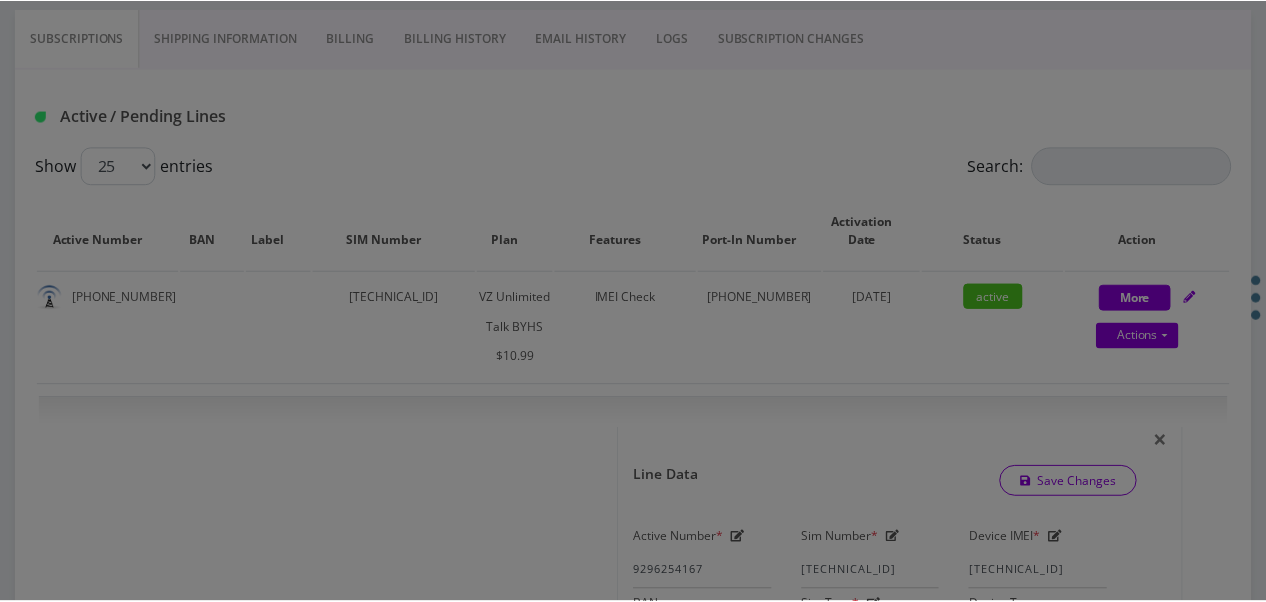 scroll, scrollTop: 0, scrollLeft: 0, axis: both 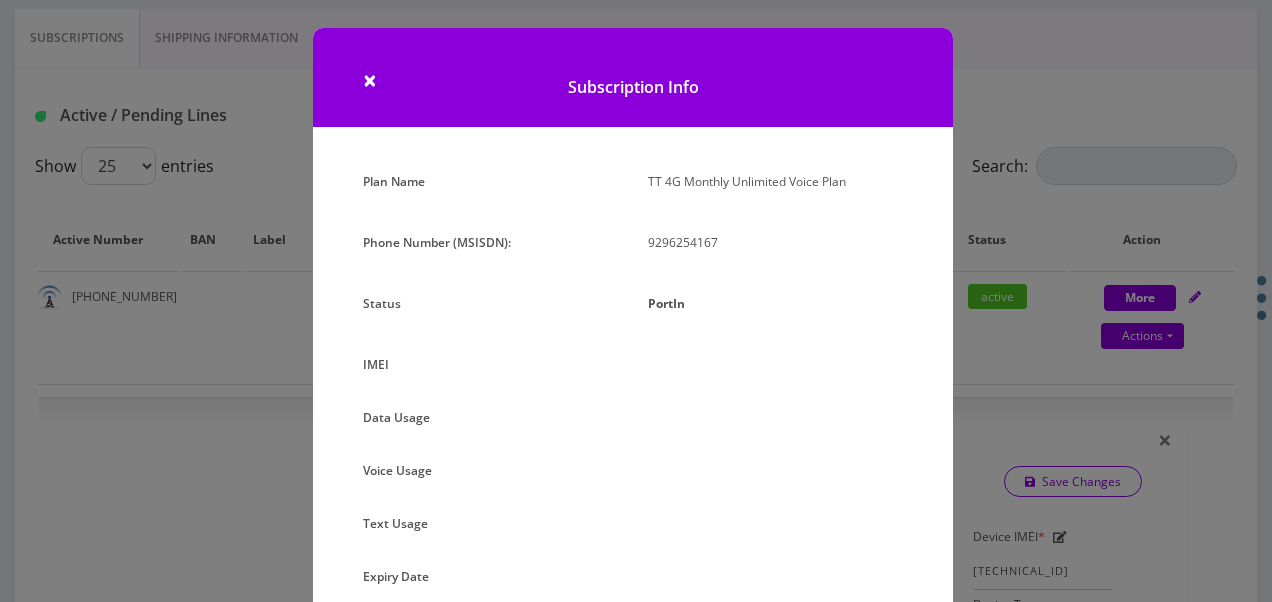click on "×
Subscription Info
Plan Name
TT 4G Monthly Unlimited Voice Plan
Phone Number (MSISDN):
9296254167
Status
PortIn
IMEI" at bounding box center [636, 301] 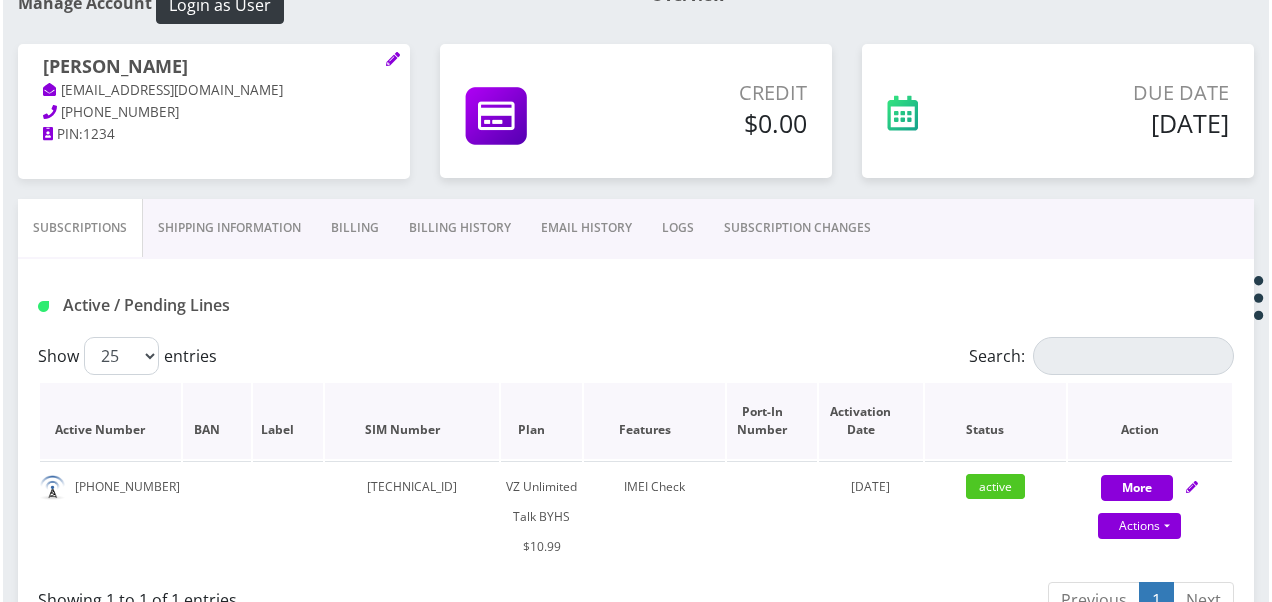 scroll, scrollTop: 288, scrollLeft: 0, axis: vertical 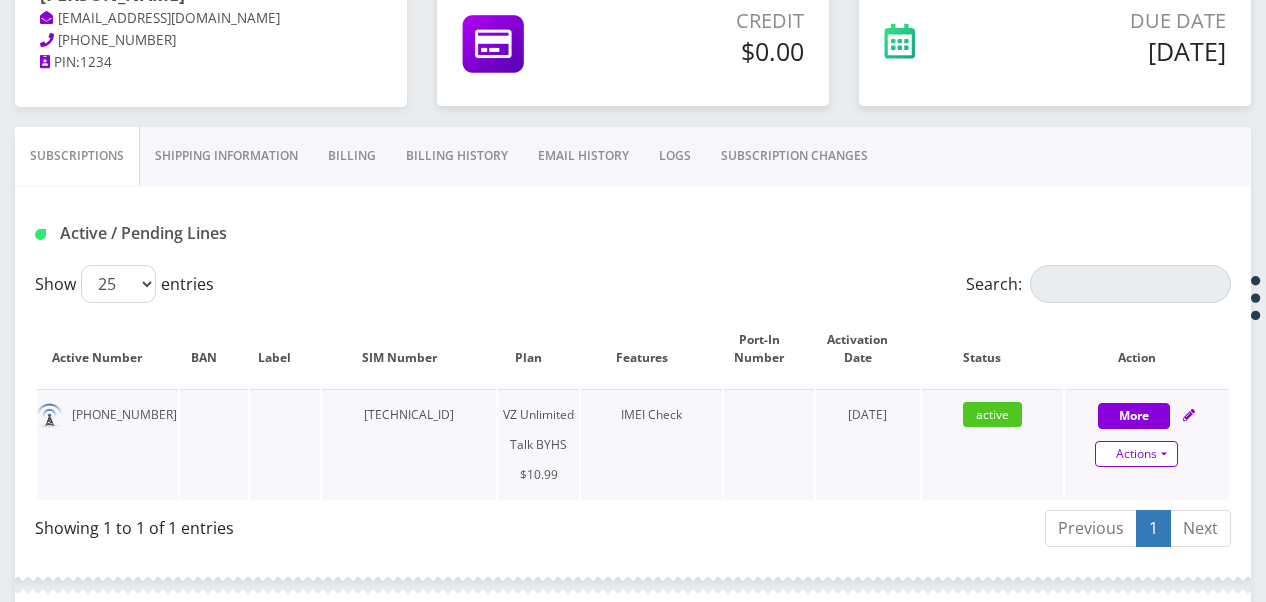 click on "Actions" at bounding box center (1136, 454) 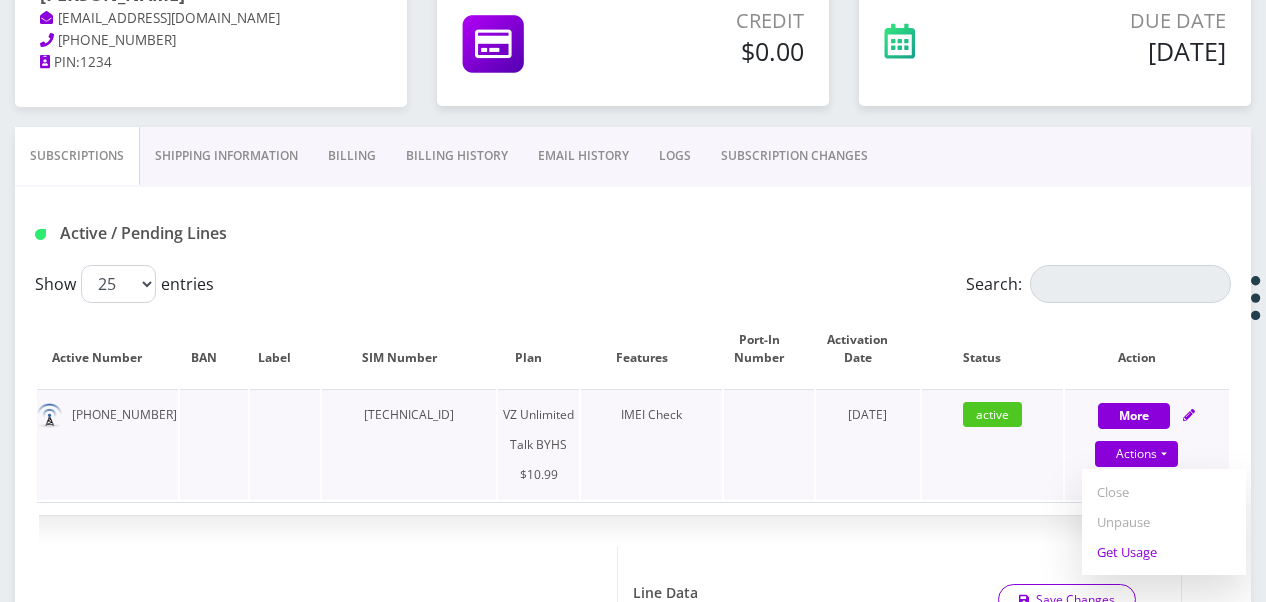 click on "Get Usage" at bounding box center (1164, 552) 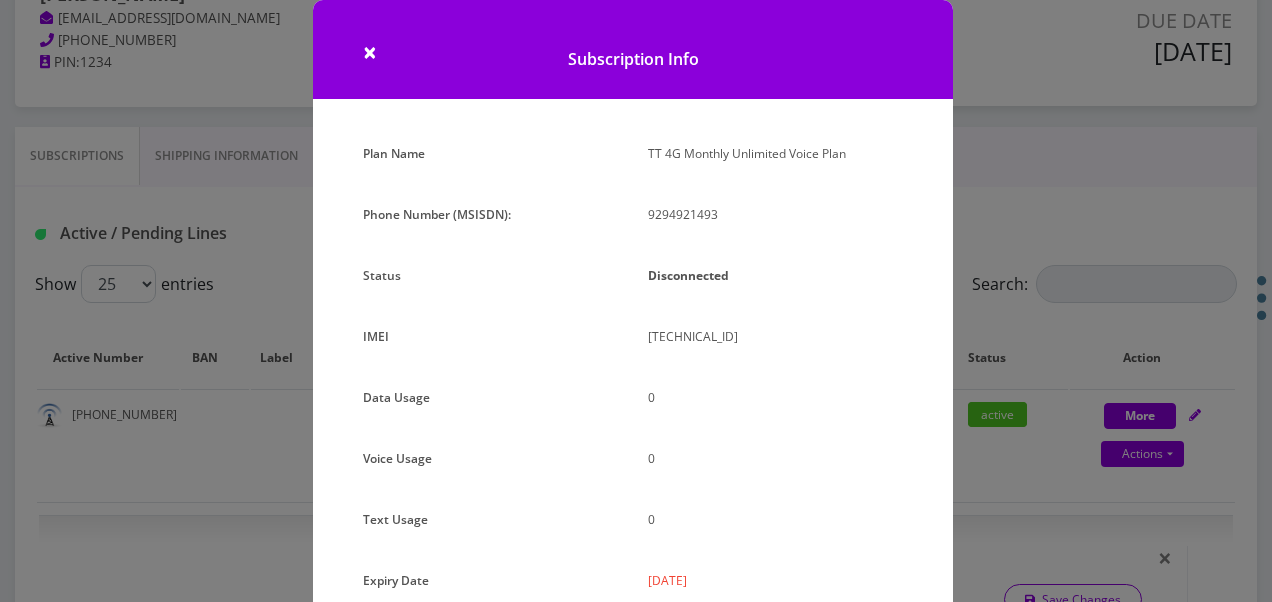 scroll, scrollTop: 0, scrollLeft: 0, axis: both 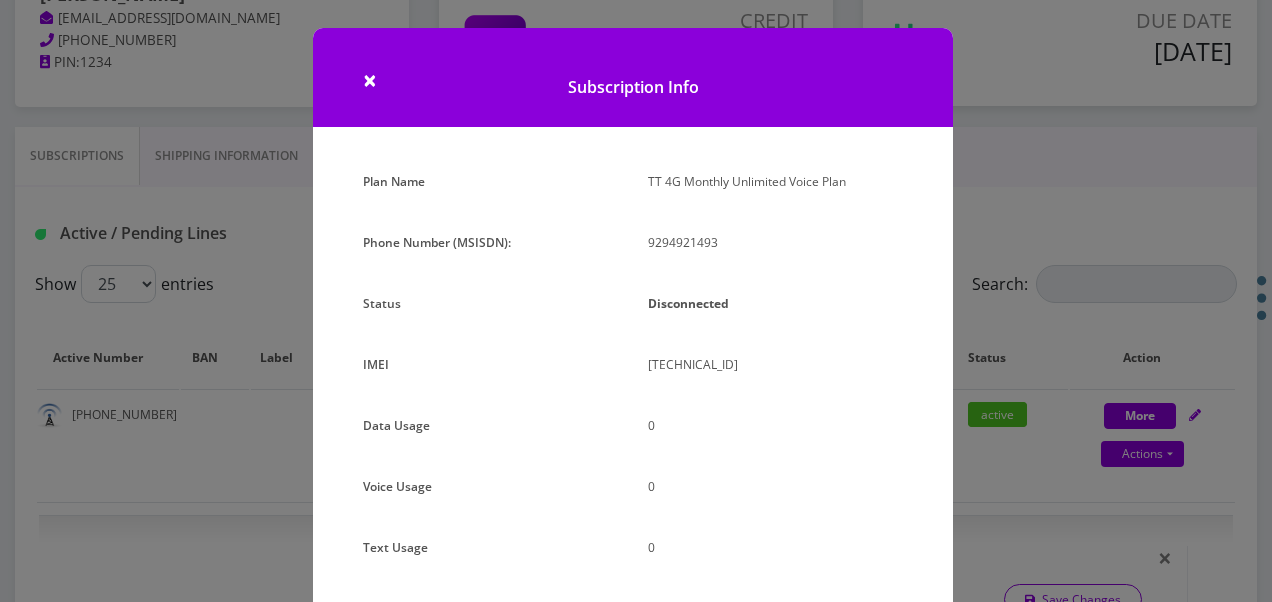 click on "×
Subscription Info
Plan Name
TT 4G Monthly Unlimited Voice Plan
Phone Number (MSISDN):
9294921493
Status
Disconnected
IMEI
[TECHNICAL_ID]
0 0 0" at bounding box center [636, 301] 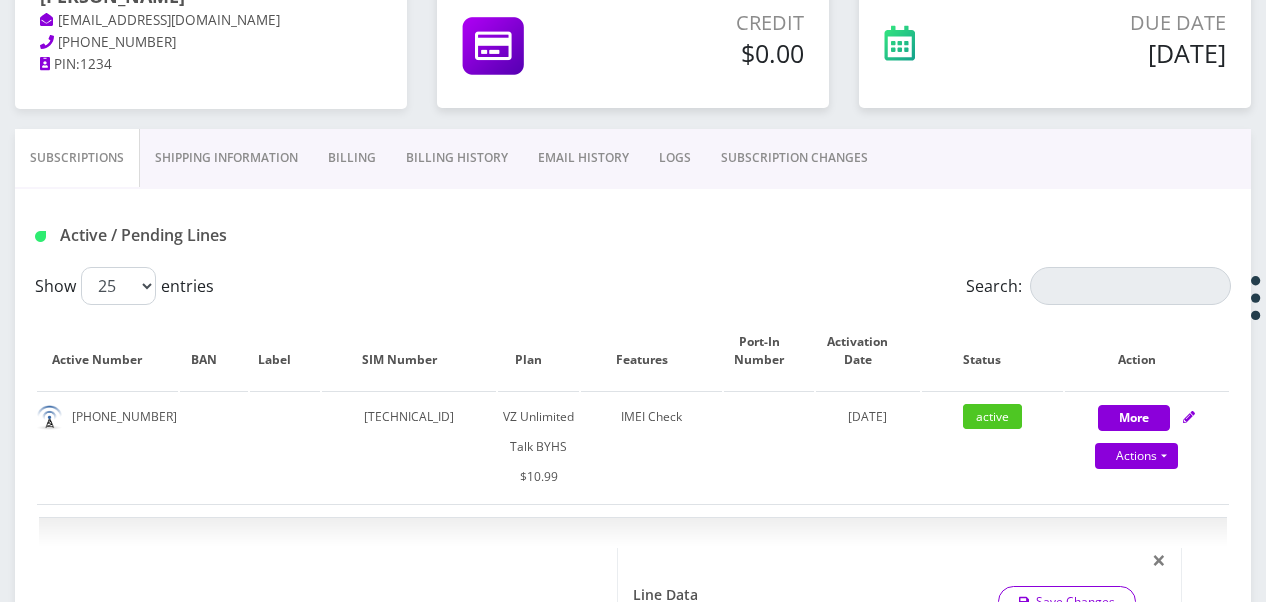 scroll, scrollTop: 288, scrollLeft: 0, axis: vertical 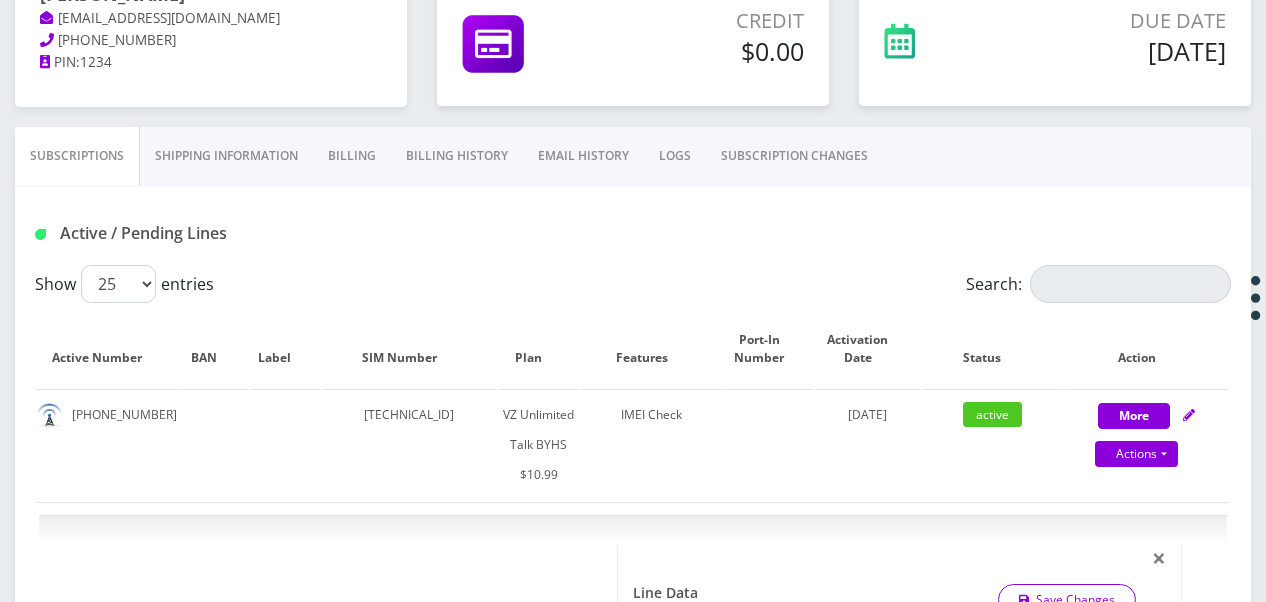 click on "SUBSCRIPTION CHANGES" at bounding box center [794, 156] 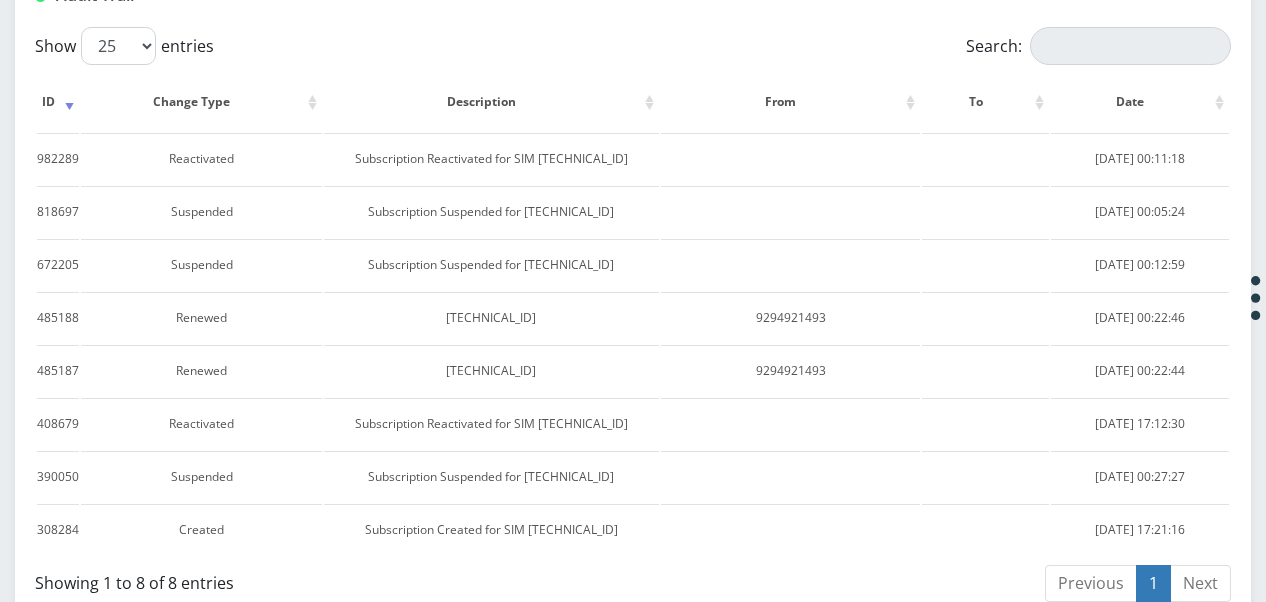 scroll, scrollTop: 388, scrollLeft: 0, axis: vertical 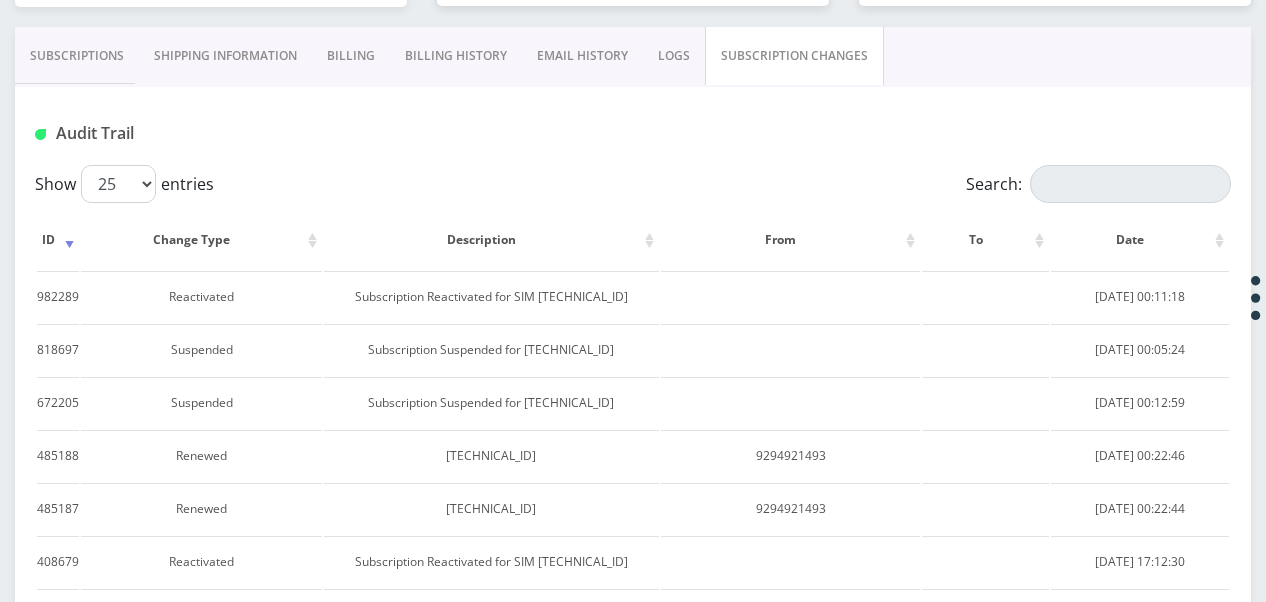 click on "Subscriptions" at bounding box center (77, 56) 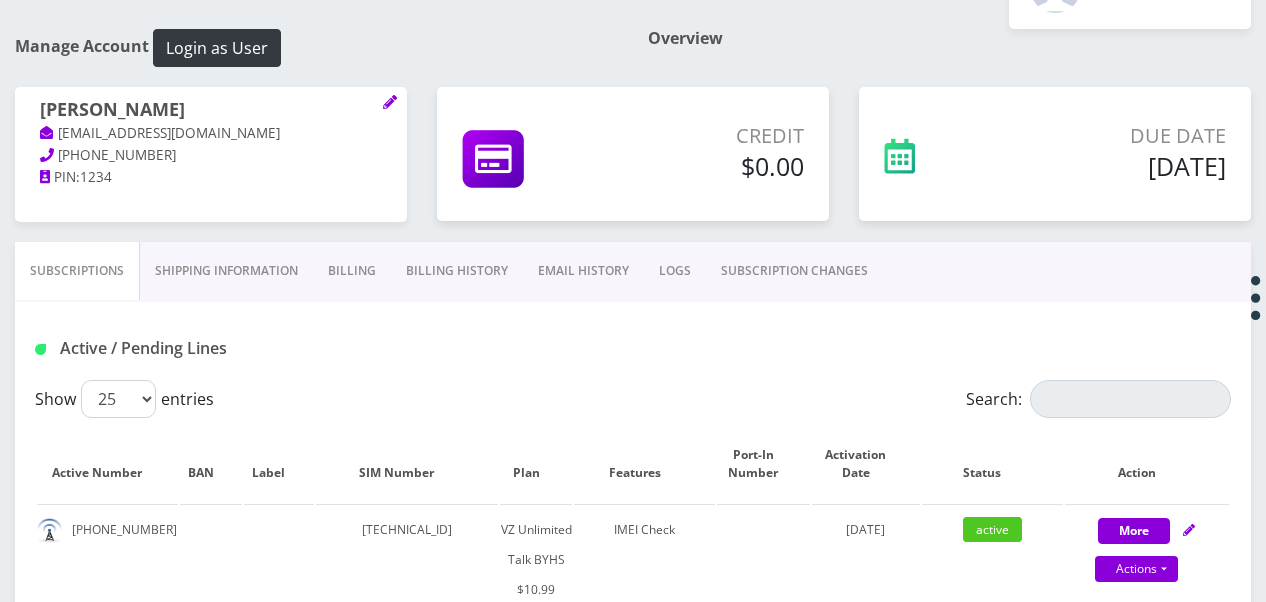 scroll, scrollTop: 170, scrollLeft: 0, axis: vertical 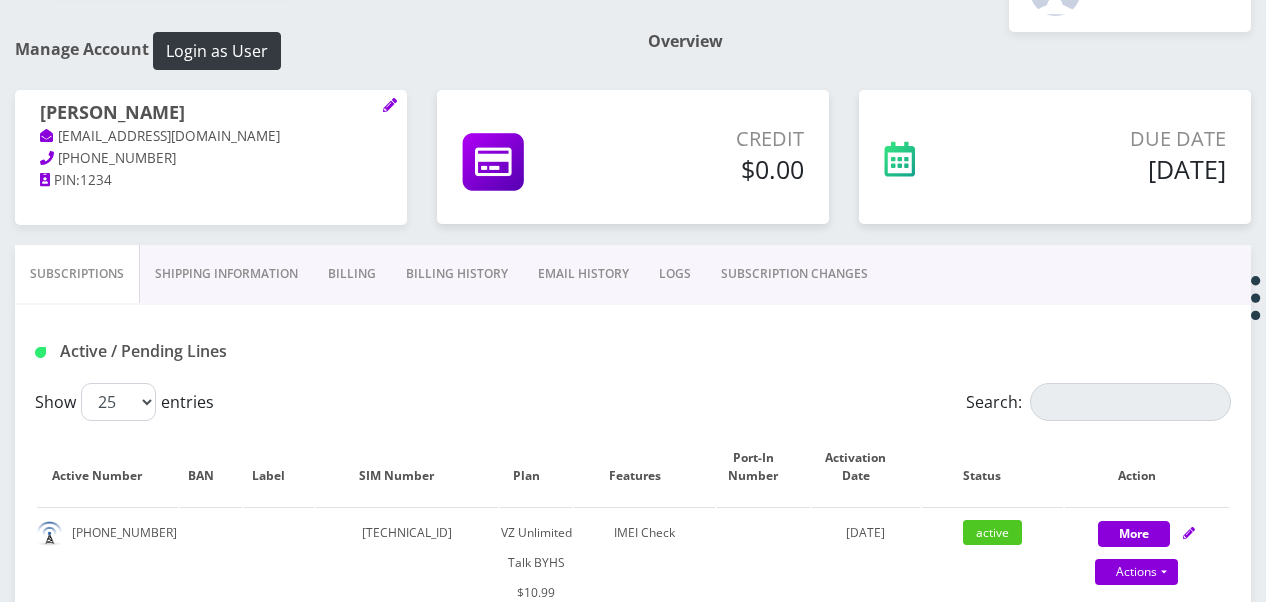 click on "Billing" at bounding box center (352, 274) 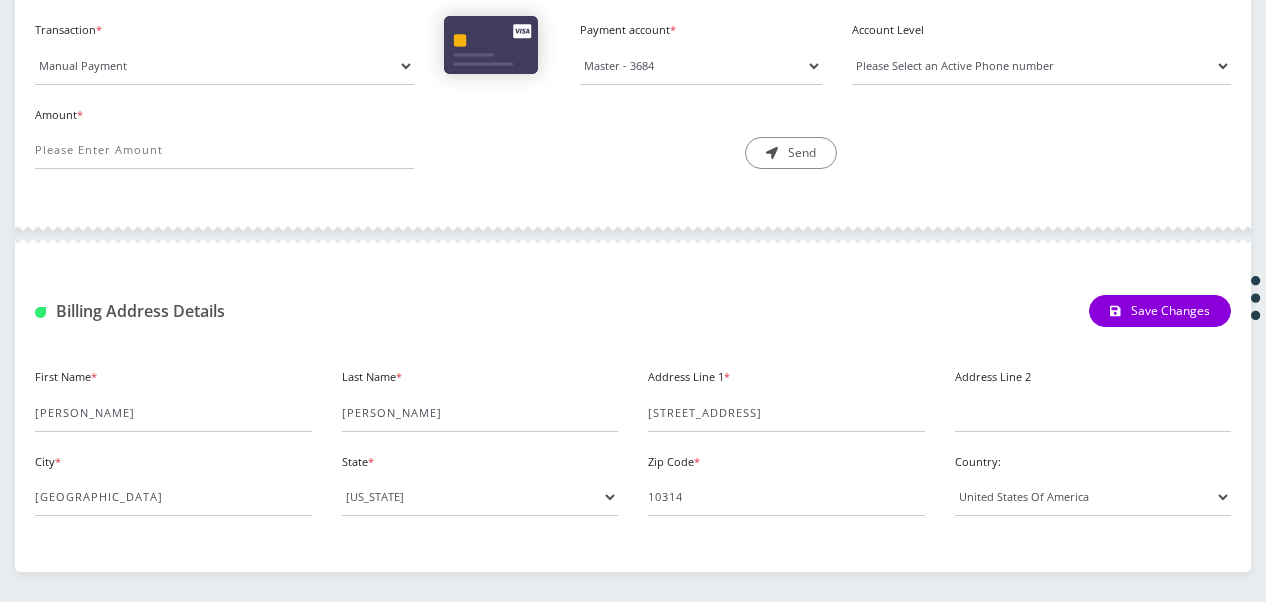 scroll, scrollTop: 371, scrollLeft: 0, axis: vertical 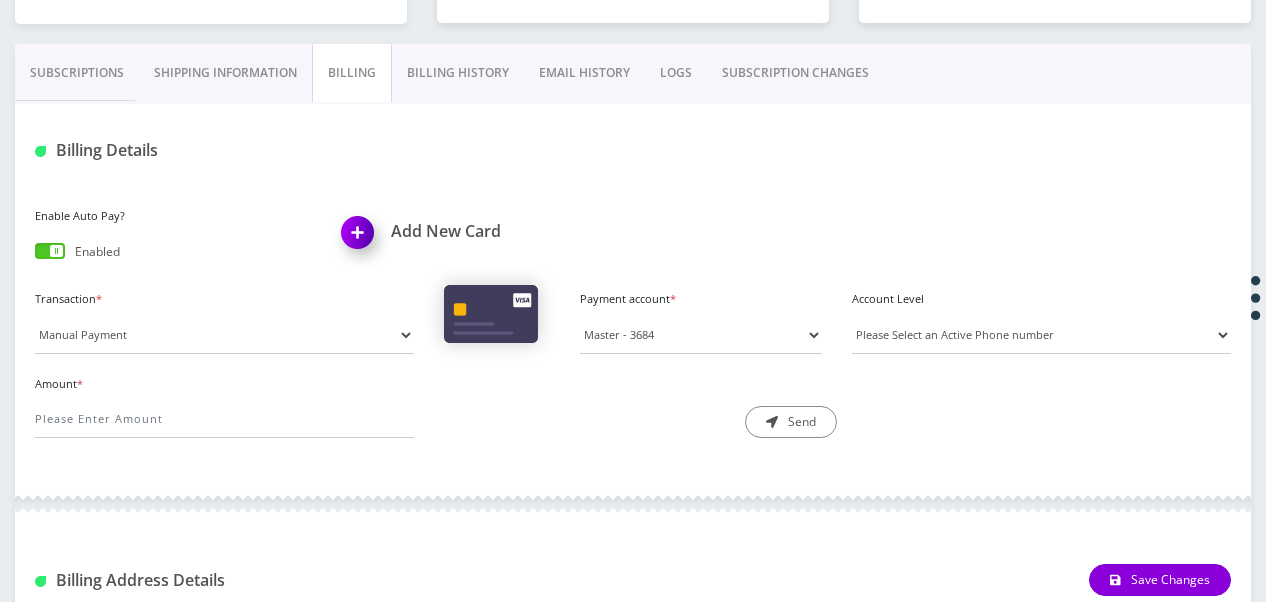 click on "Billing History" at bounding box center [458, 73] 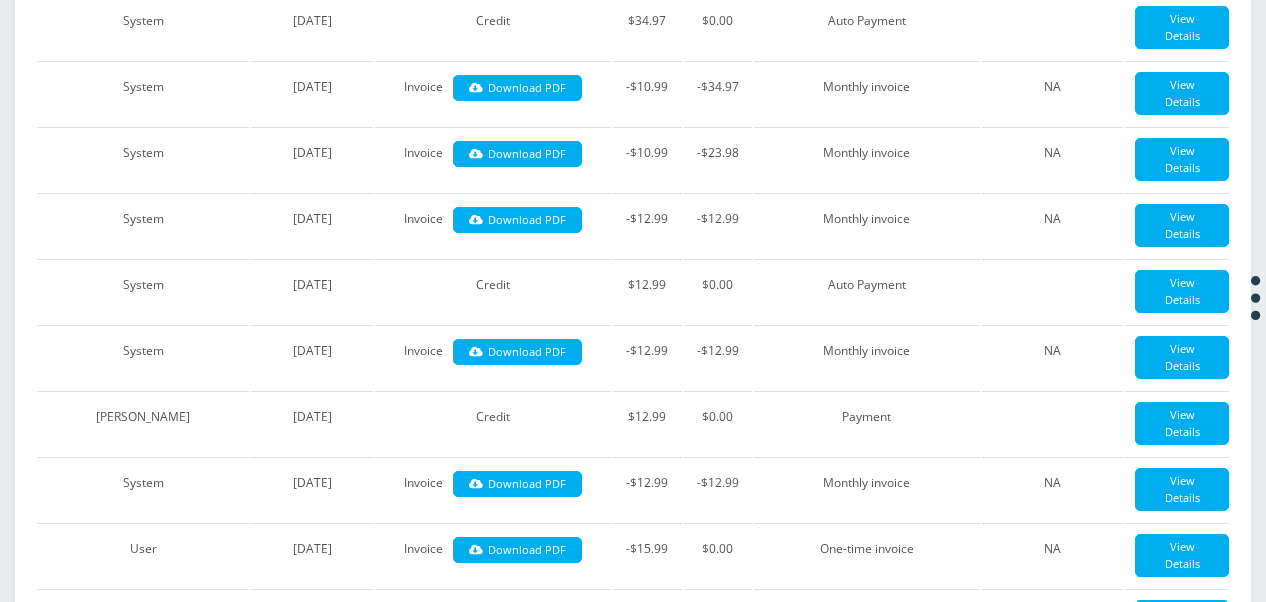 scroll, scrollTop: 271, scrollLeft: 0, axis: vertical 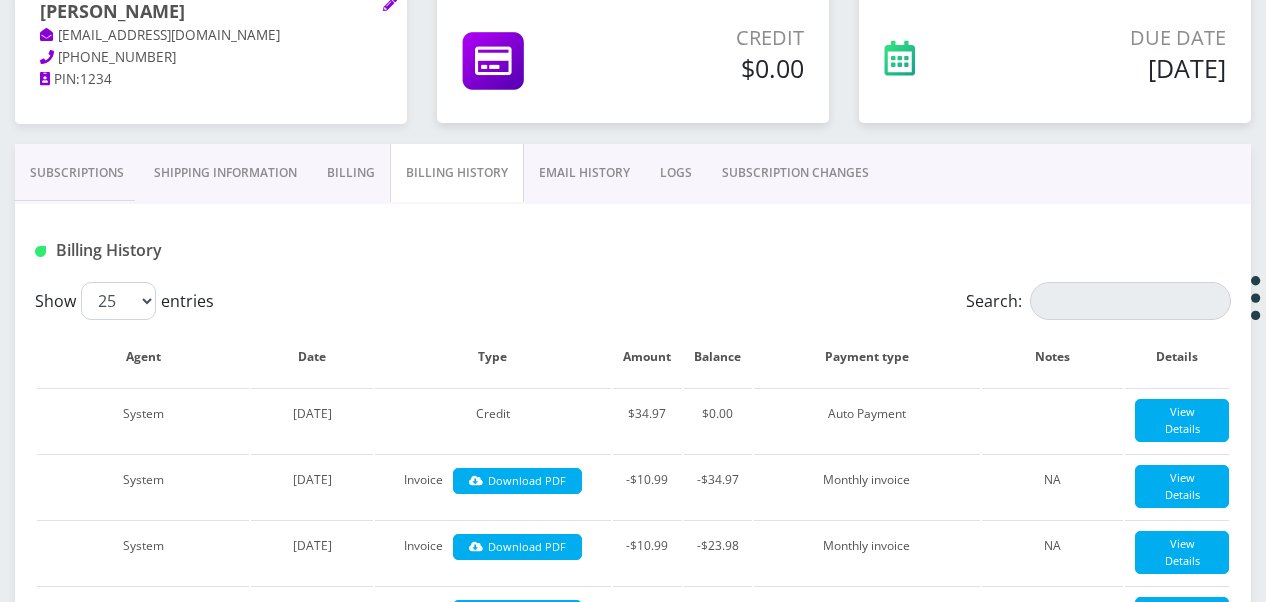 click on "Subscriptions" at bounding box center [77, 173] 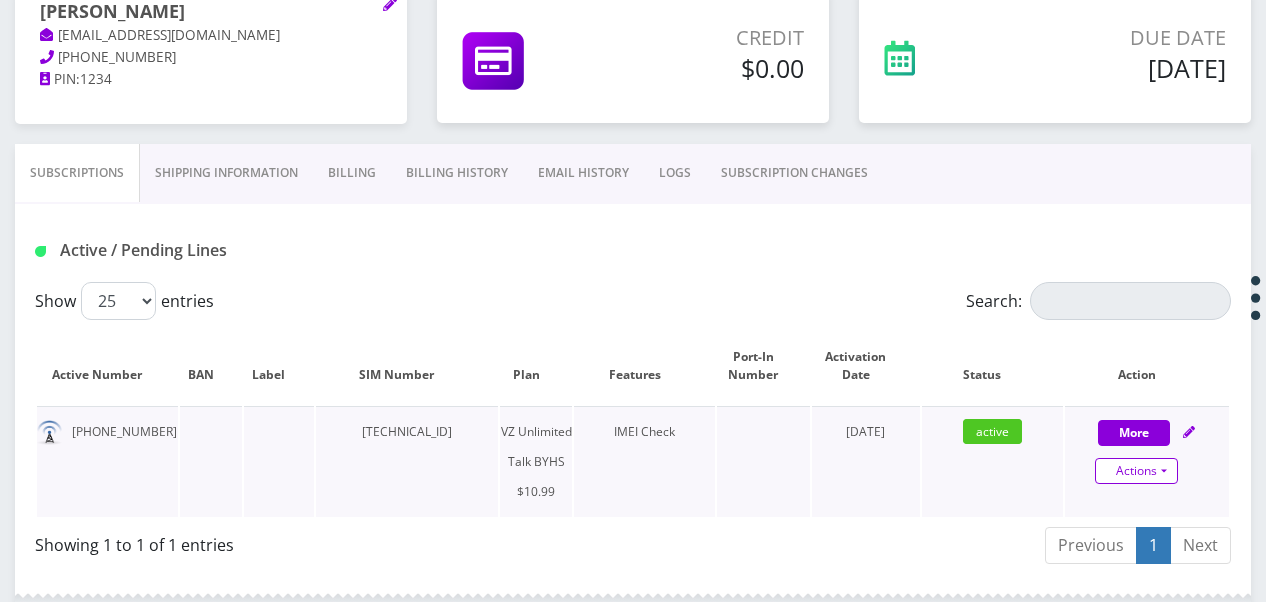 click on "Actions" at bounding box center (1136, 471) 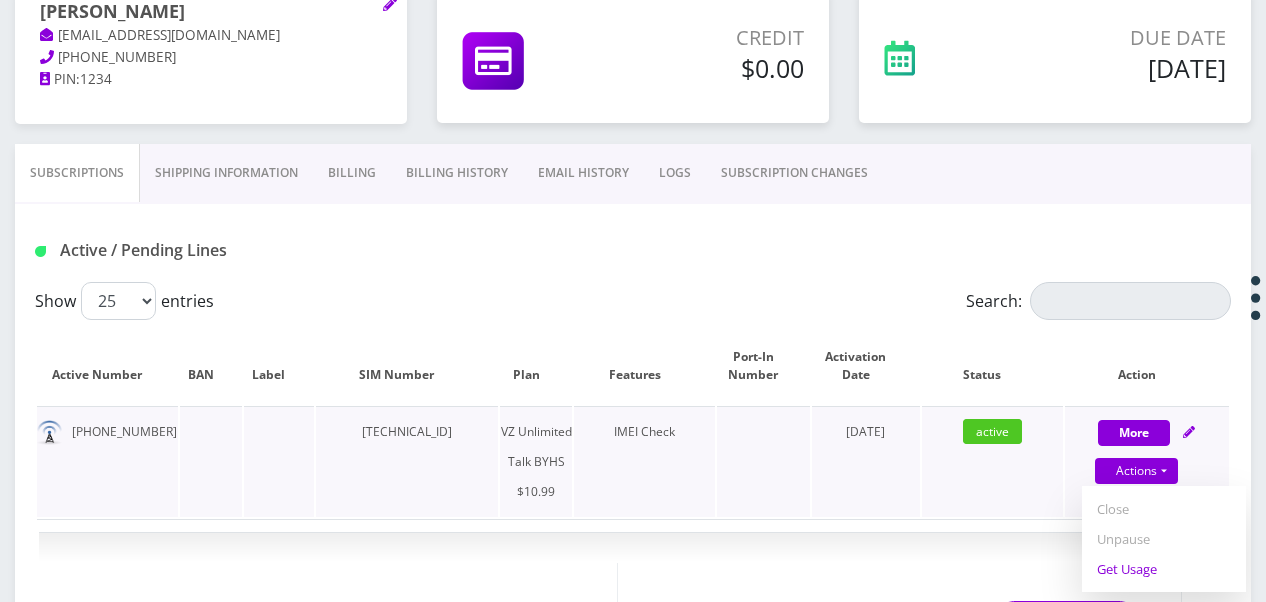 click on "Get Usage" at bounding box center [1164, 569] 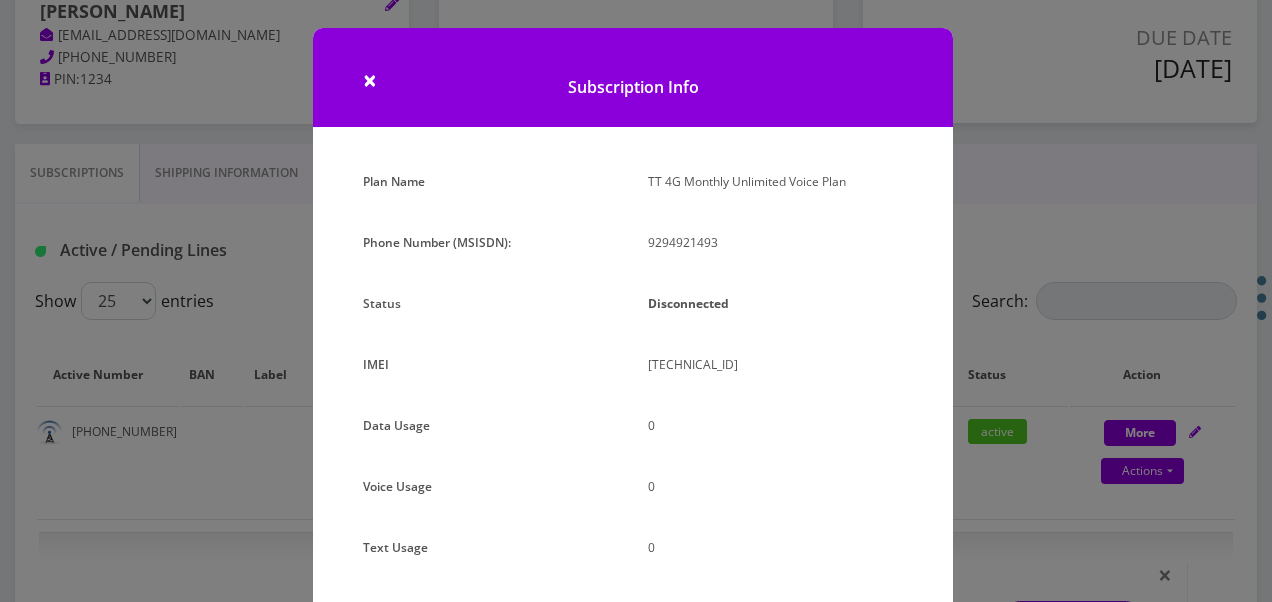click on "×
Subscription Info
Plan Name
TT 4G Monthly Unlimited Voice Plan
Phone Number (MSISDN):
9294921493
Status
Disconnected
IMEI
[TECHNICAL_ID]
0 0 0" at bounding box center [636, 301] 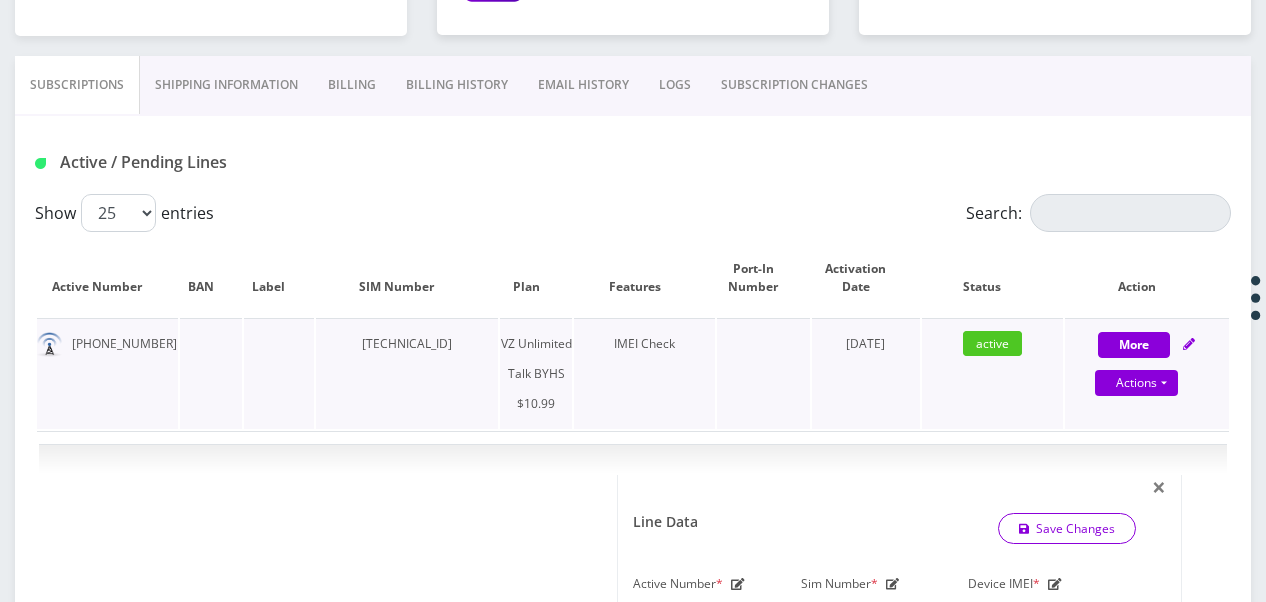 scroll, scrollTop: 471, scrollLeft: 0, axis: vertical 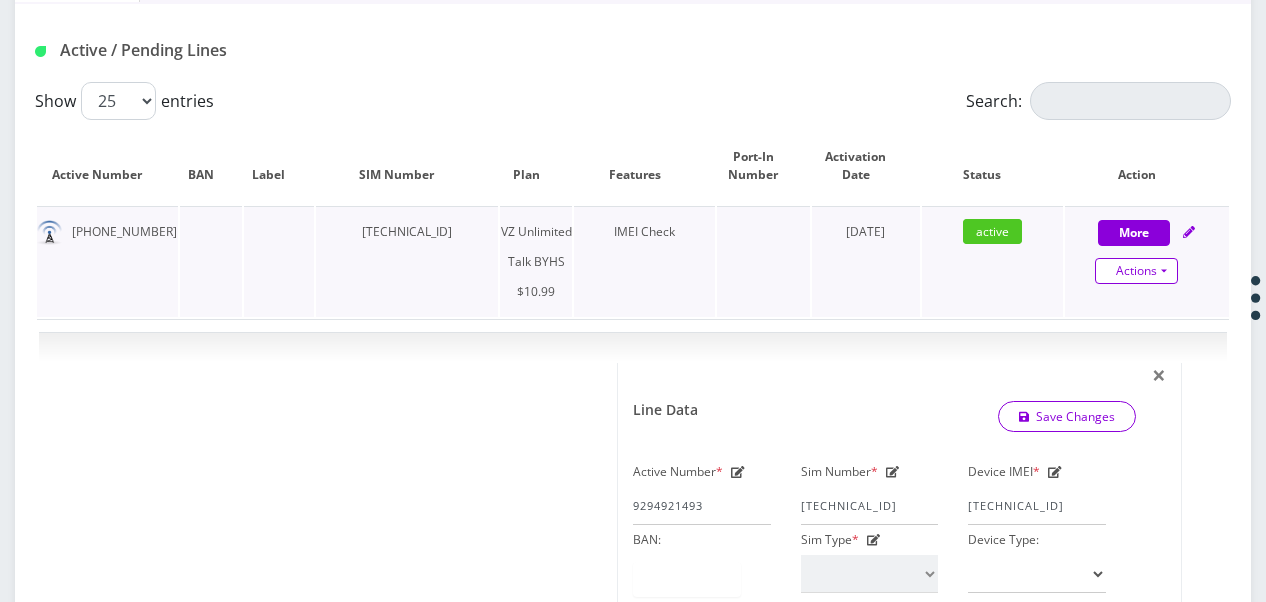click on "Actions" at bounding box center (1136, 271) 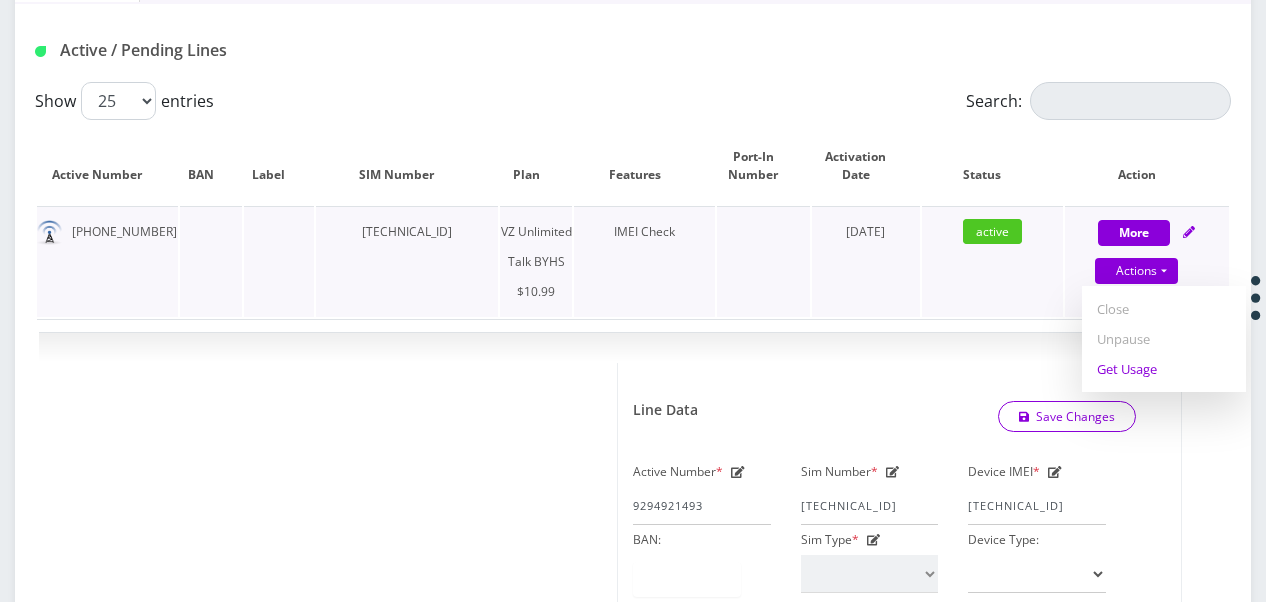 click on "Get Usage" at bounding box center [1164, 369] 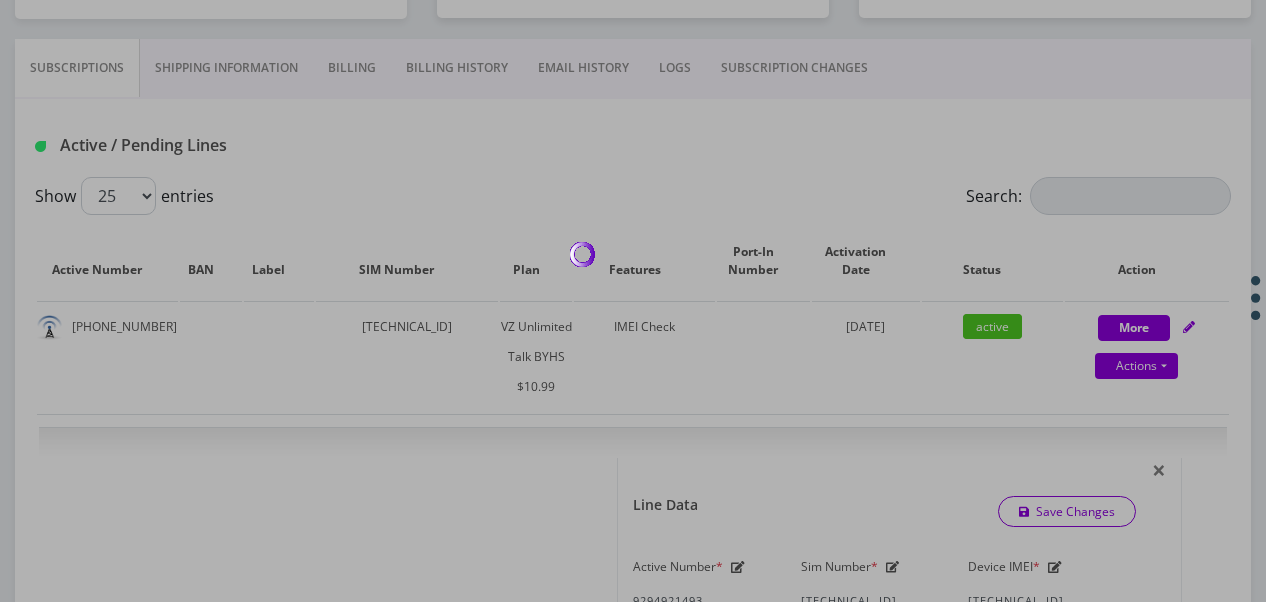 scroll, scrollTop: 171, scrollLeft: 0, axis: vertical 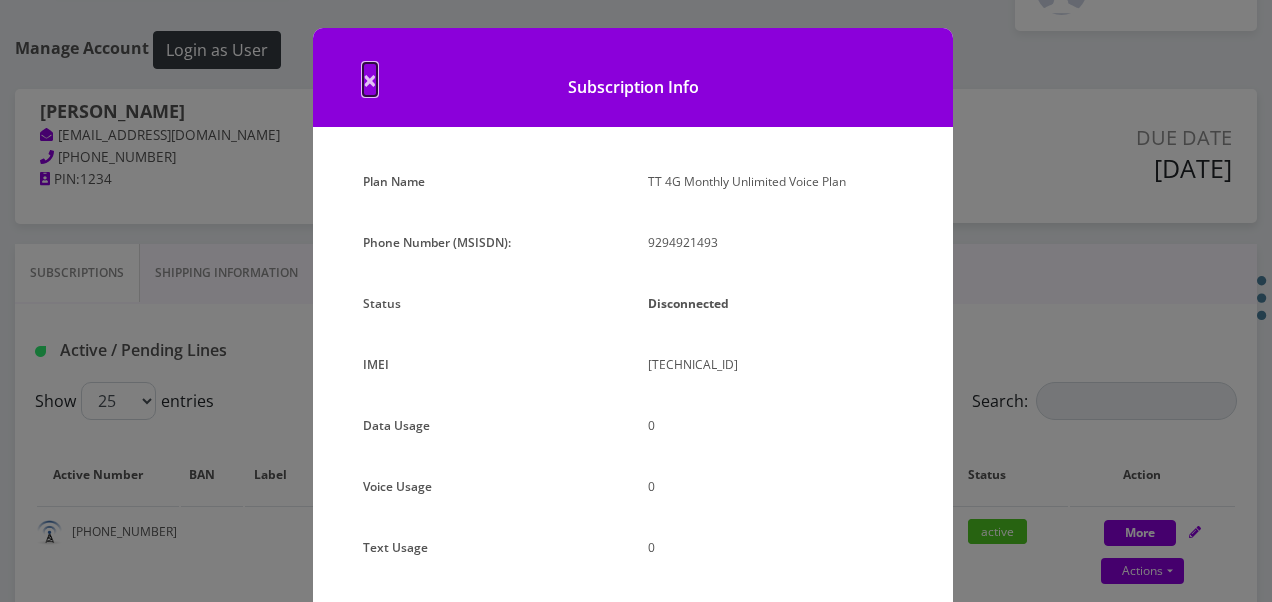 click on "×" at bounding box center [370, 79] 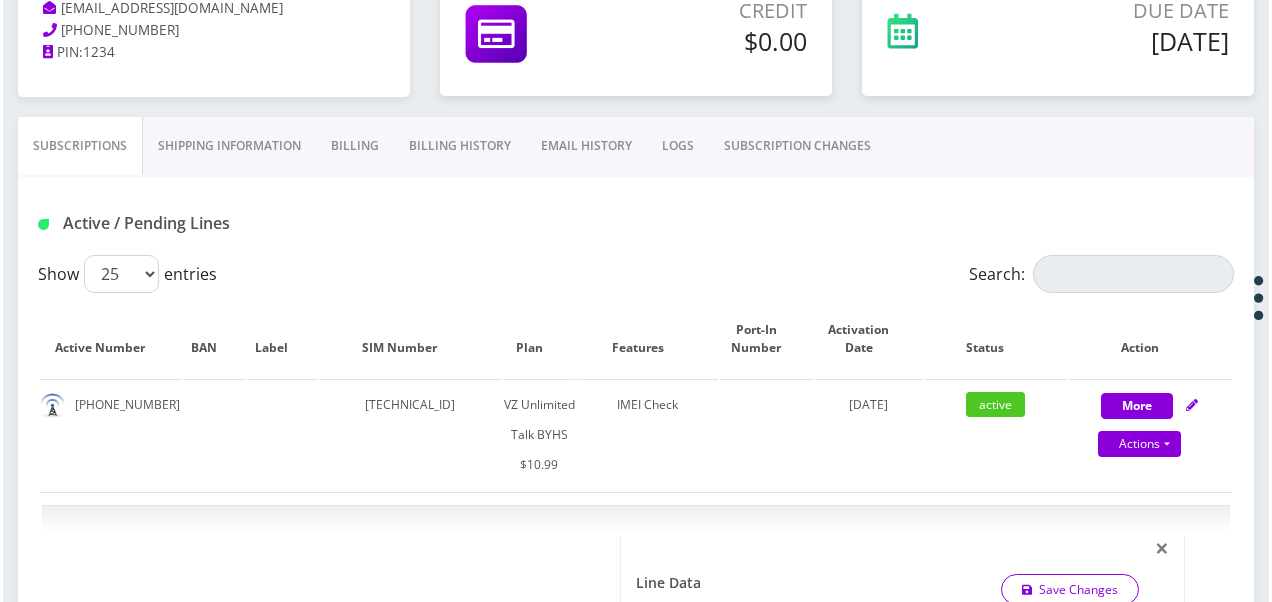 scroll, scrollTop: 371, scrollLeft: 0, axis: vertical 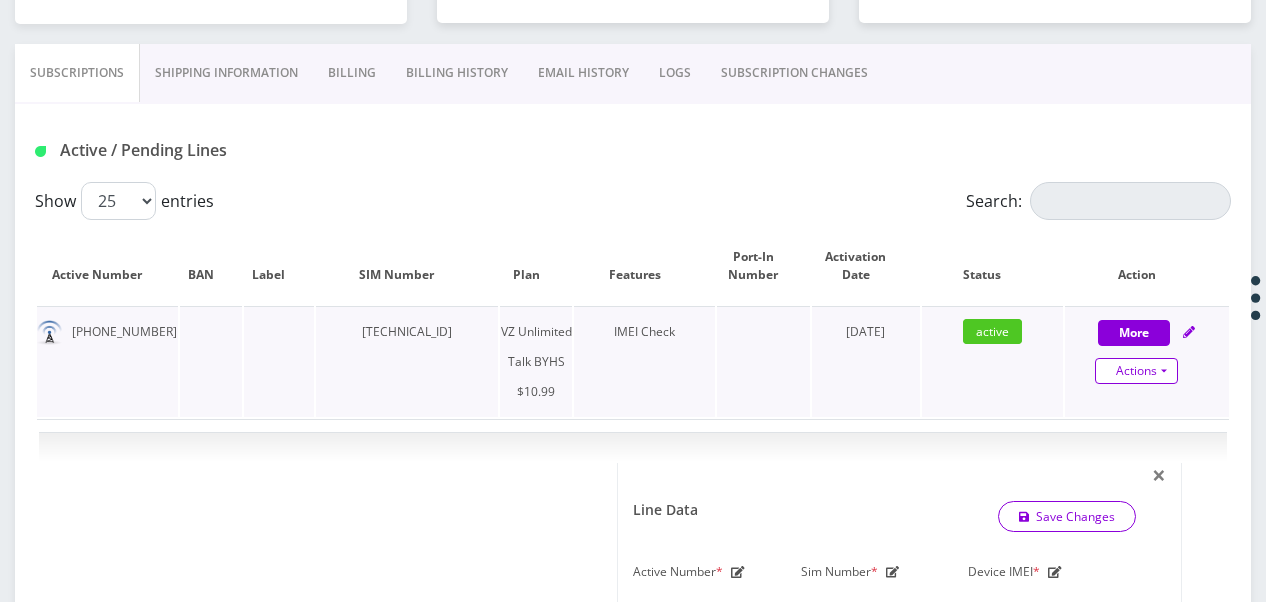 click on "Actions" at bounding box center (1136, 371) 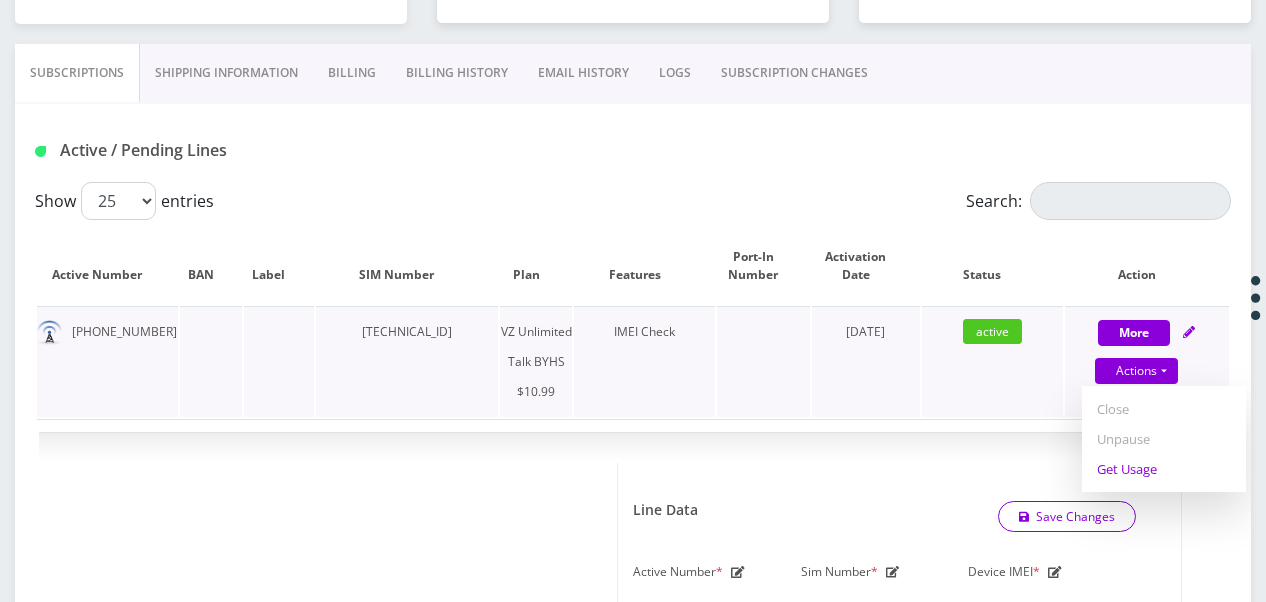 click on "Get Usage" at bounding box center [1164, 469] 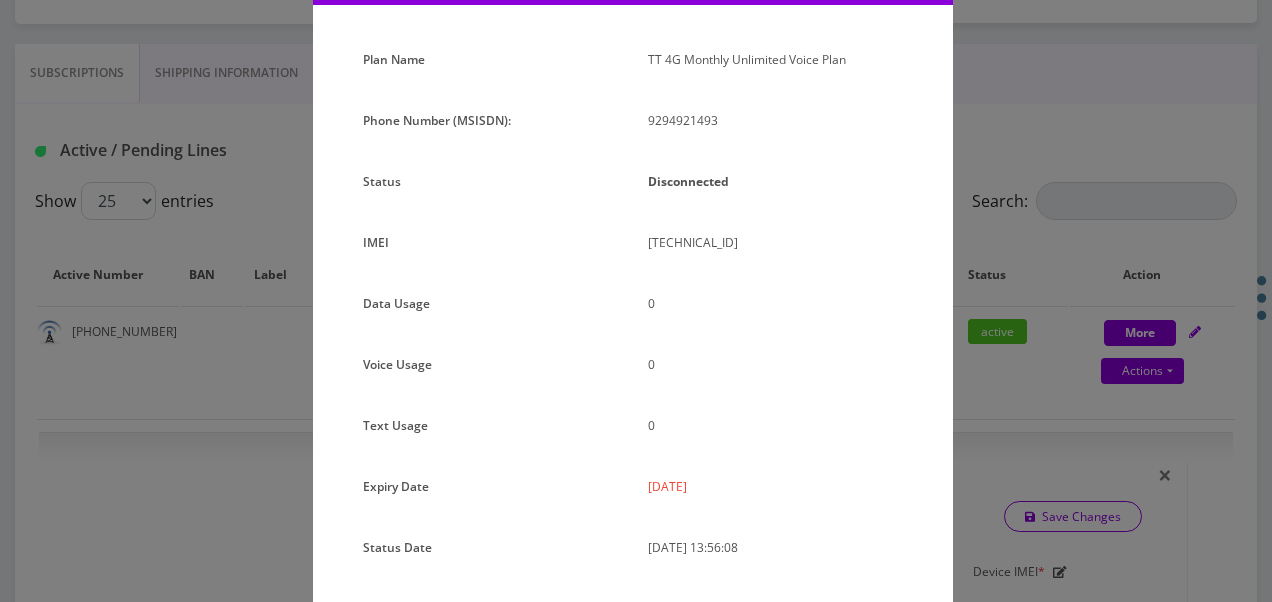 scroll, scrollTop: 192, scrollLeft: 0, axis: vertical 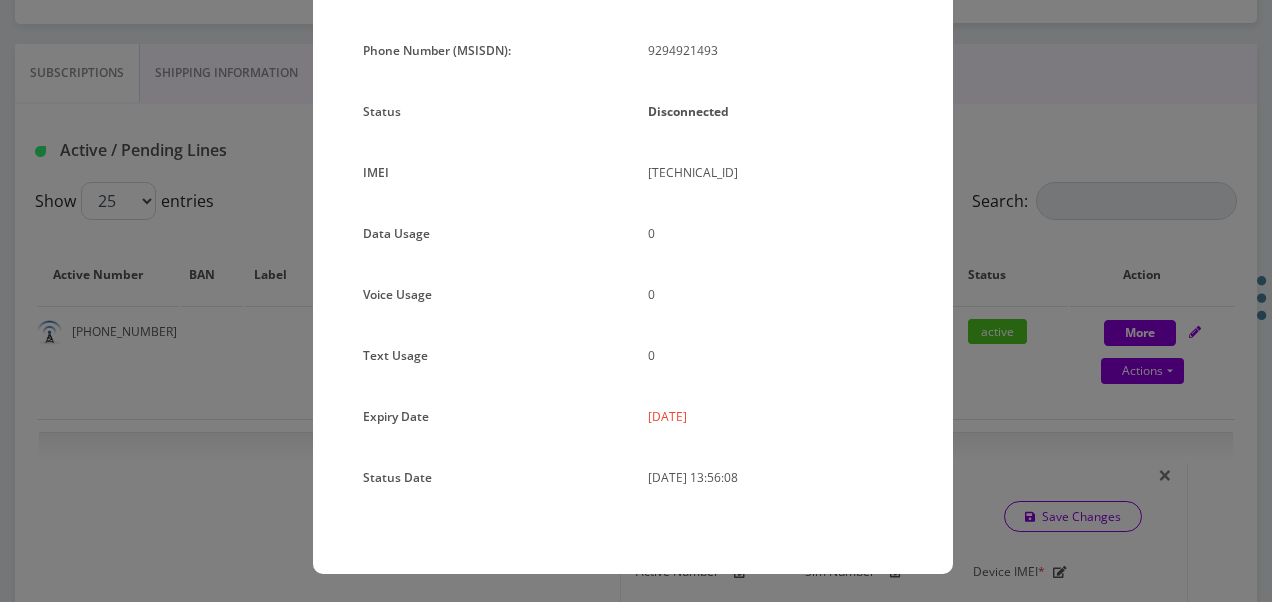 drag, startPoint x: 641, startPoint y: 424, endPoint x: 720, endPoint y: 422, distance: 79.025314 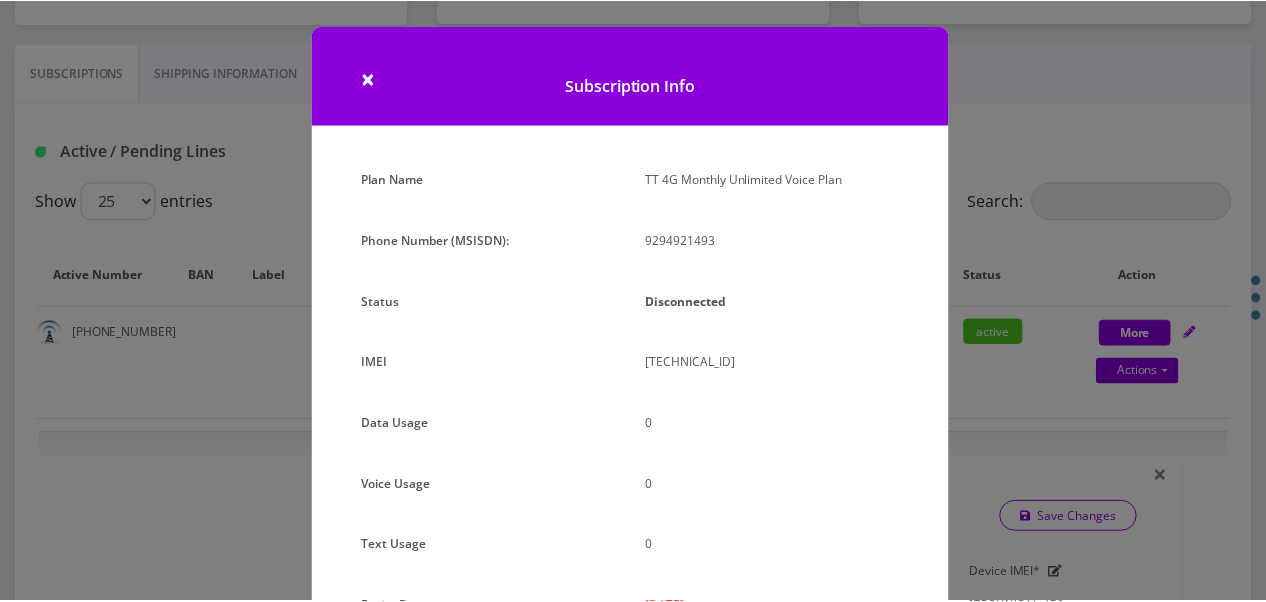 scroll, scrollTop: 0, scrollLeft: 0, axis: both 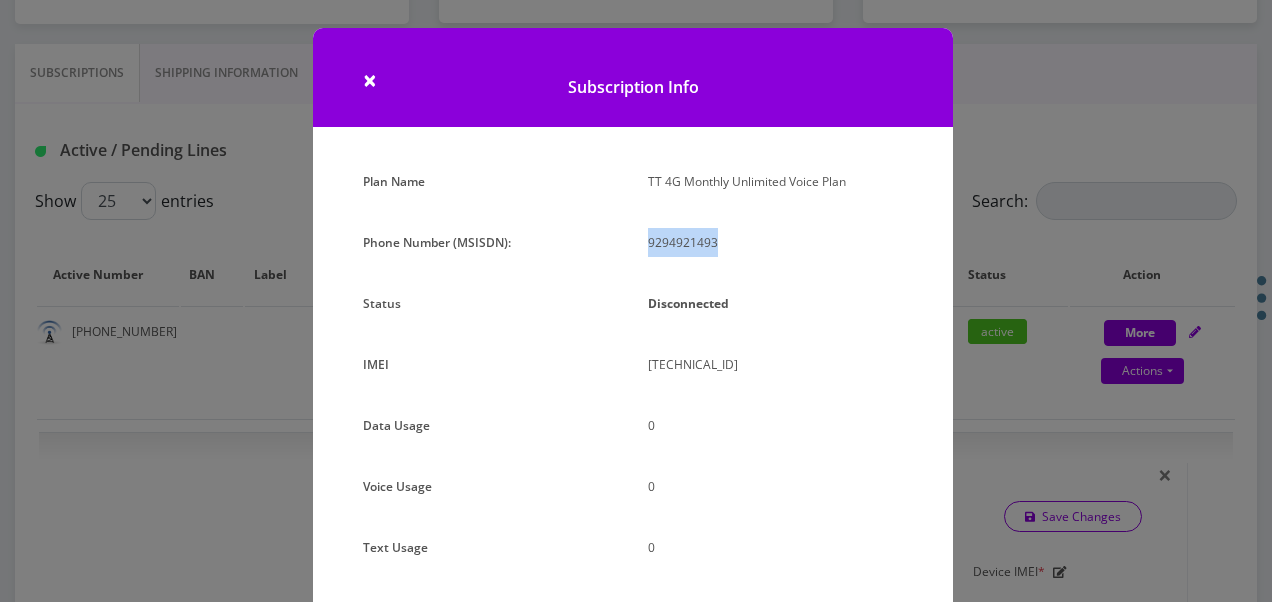 drag, startPoint x: 638, startPoint y: 236, endPoint x: 714, endPoint y: 240, distance: 76.105194 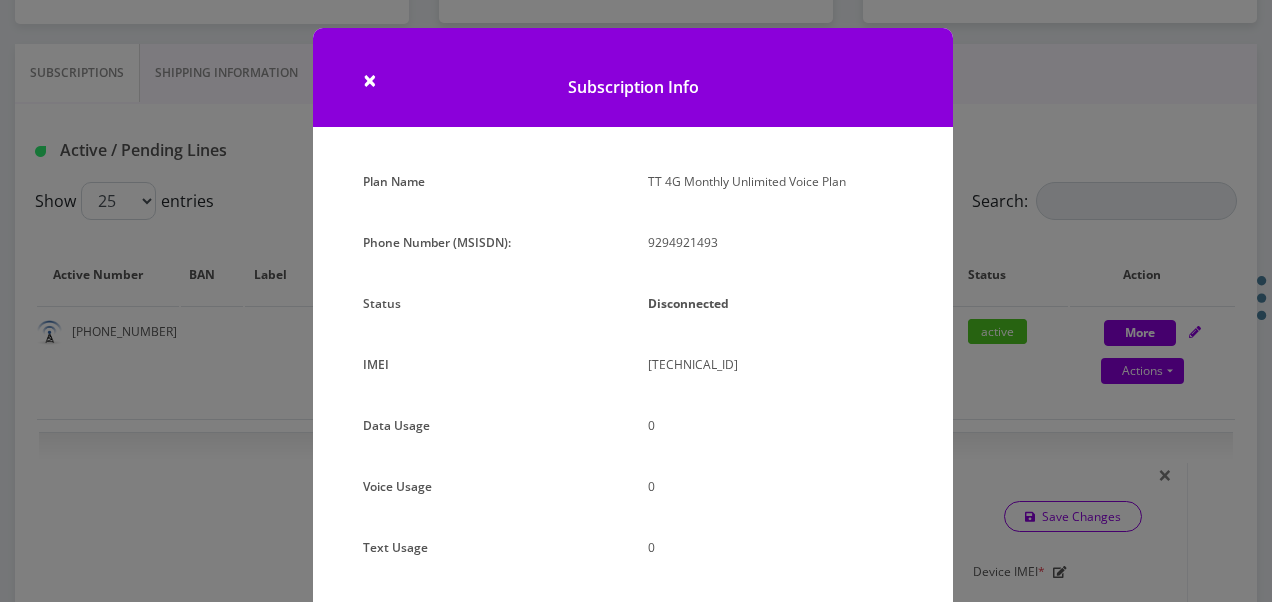 click on "×
Subscription Info
Plan Name
TT 4G Monthly Unlimited Voice Plan
Phone Number (MSISDN):
9294921493
Status
Disconnected
IMEI
015588005500662
0 0 0" at bounding box center [636, 301] 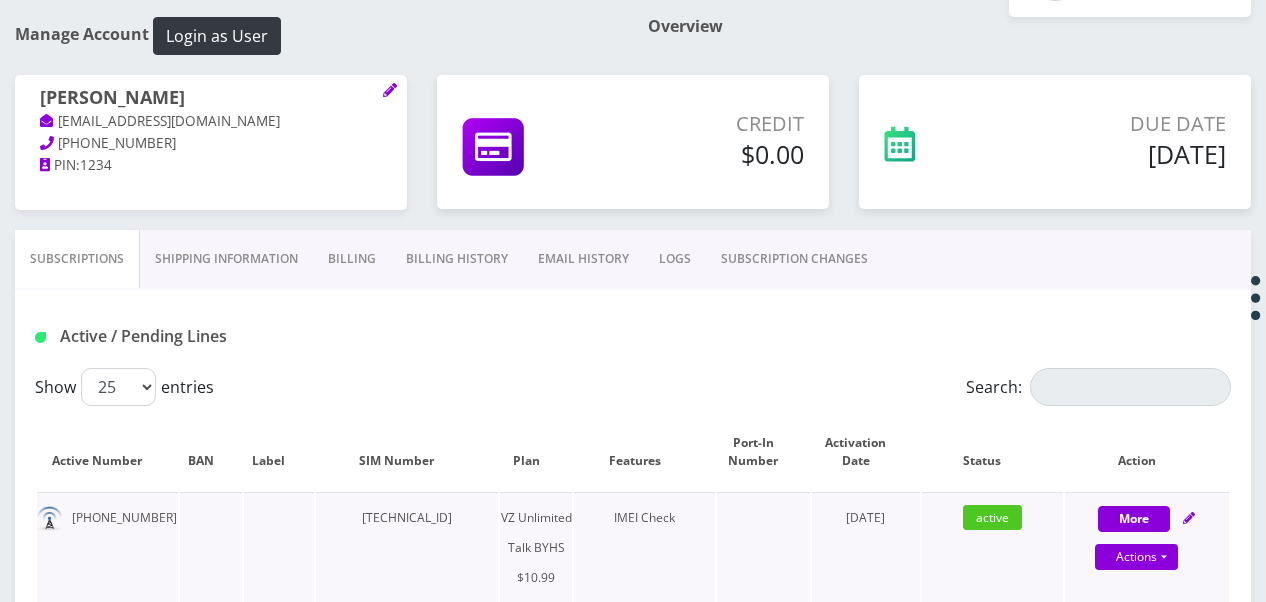 scroll, scrollTop: 271, scrollLeft: 0, axis: vertical 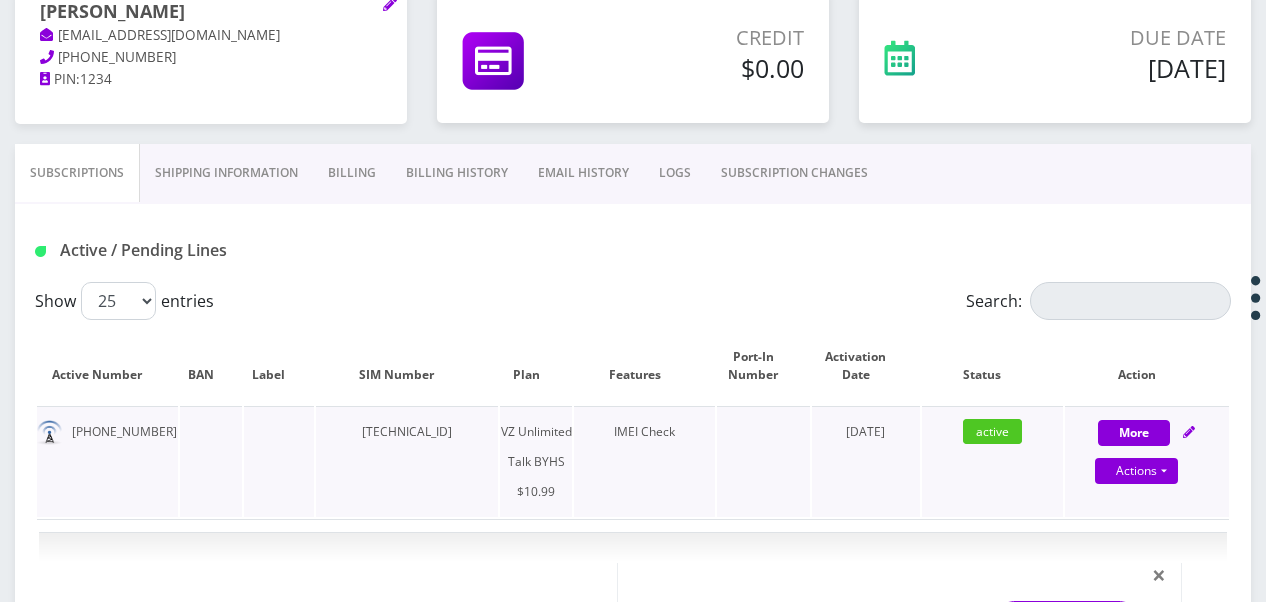 drag, startPoint x: 483, startPoint y: 432, endPoint x: 338, endPoint y: 430, distance: 145.0138 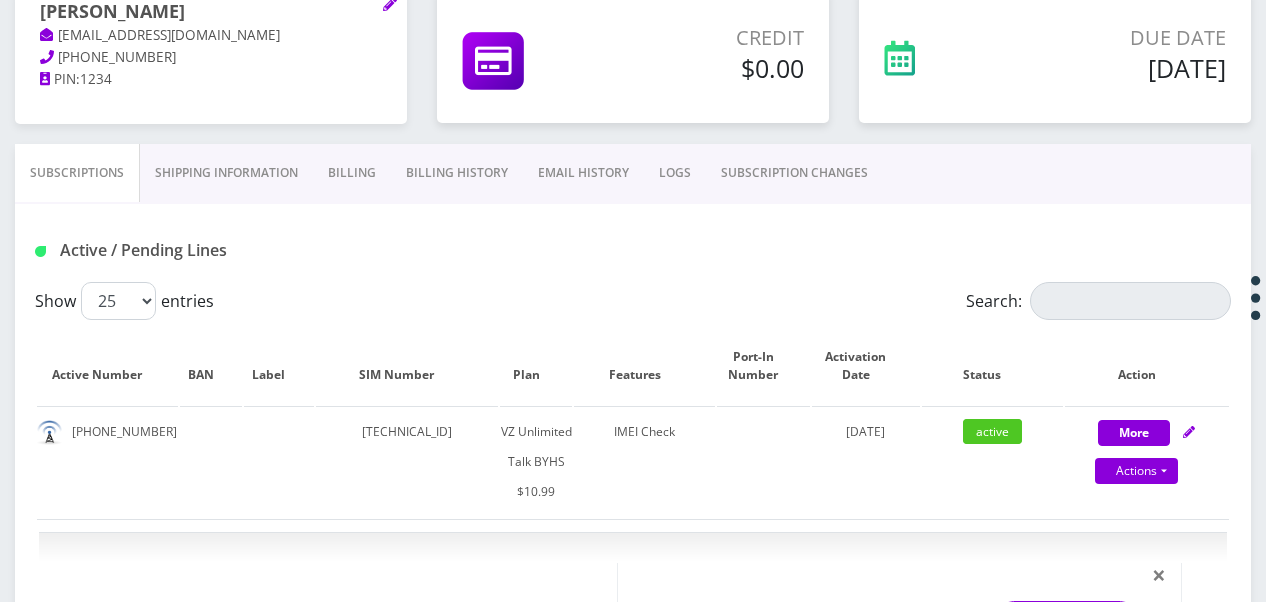 click on "Sari Roth" at bounding box center (211, 13) 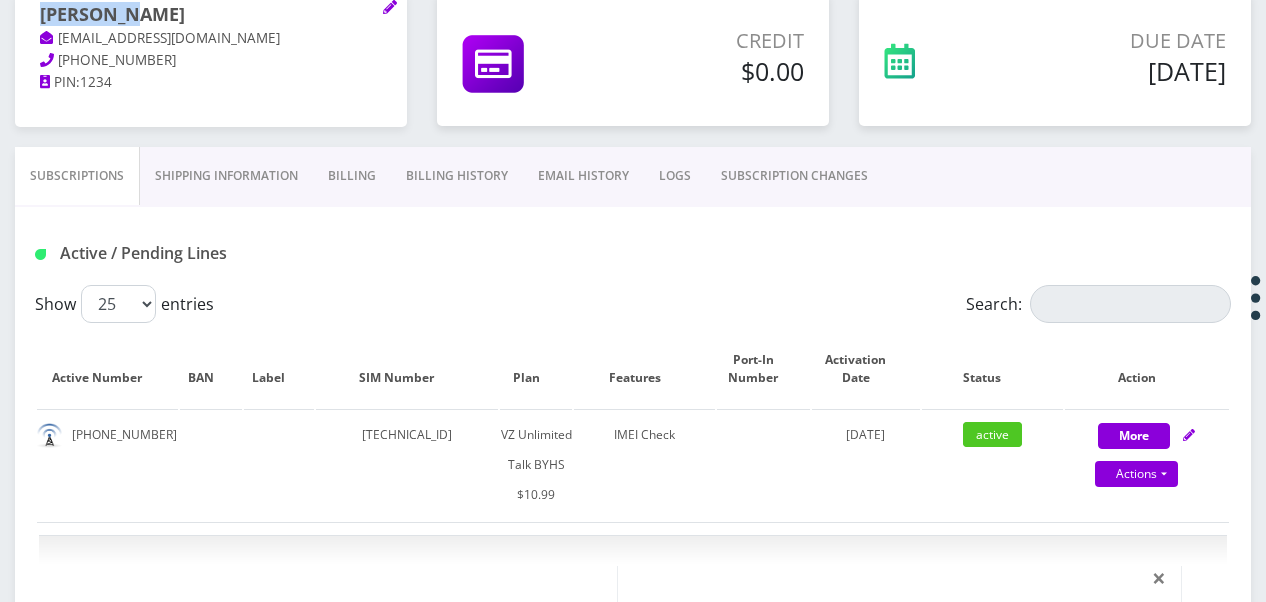drag, startPoint x: 148, startPoint y: 16, endPoint x: 32, endPoint y: 24, distance: 116.275536 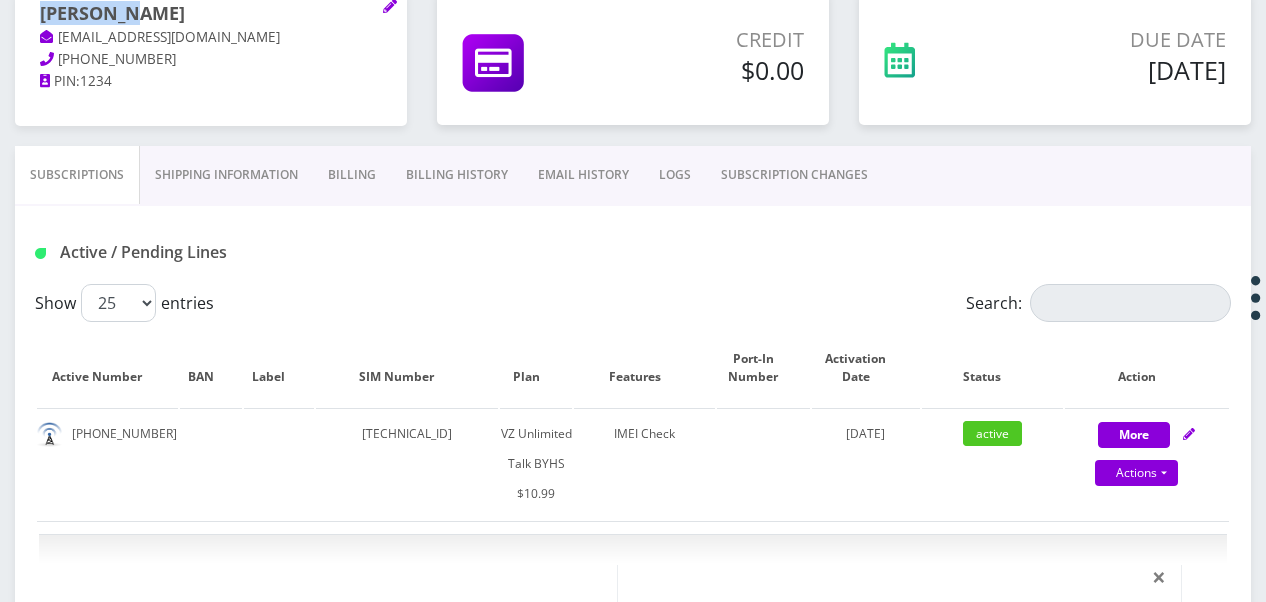 scroll, scrollTop: 268, scrollLeft: 0, axis: vertical 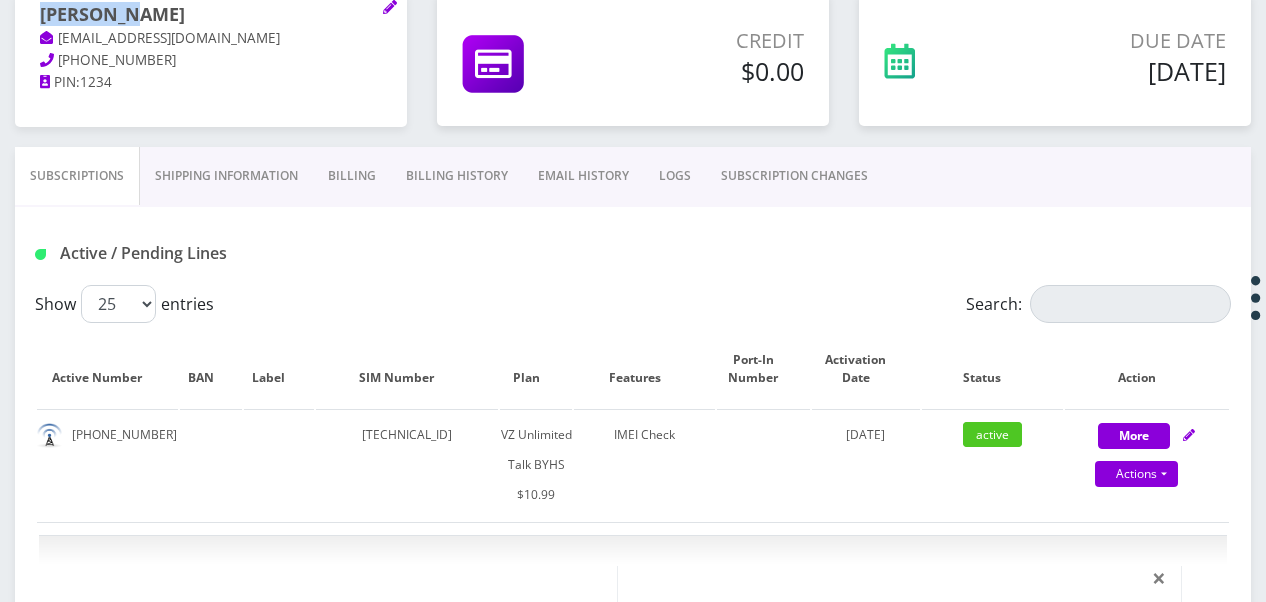 click on "Billing" at bounding box center [352, 176] 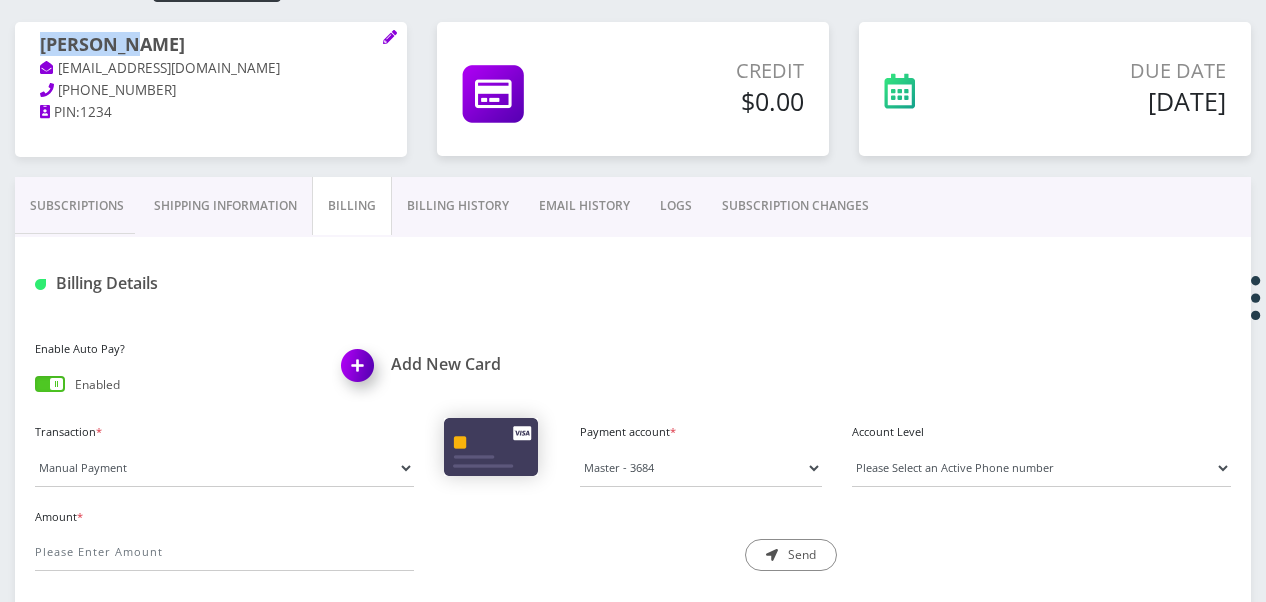 scroll, scrollTop: 171, scrollLeft: 0, axis: vertical 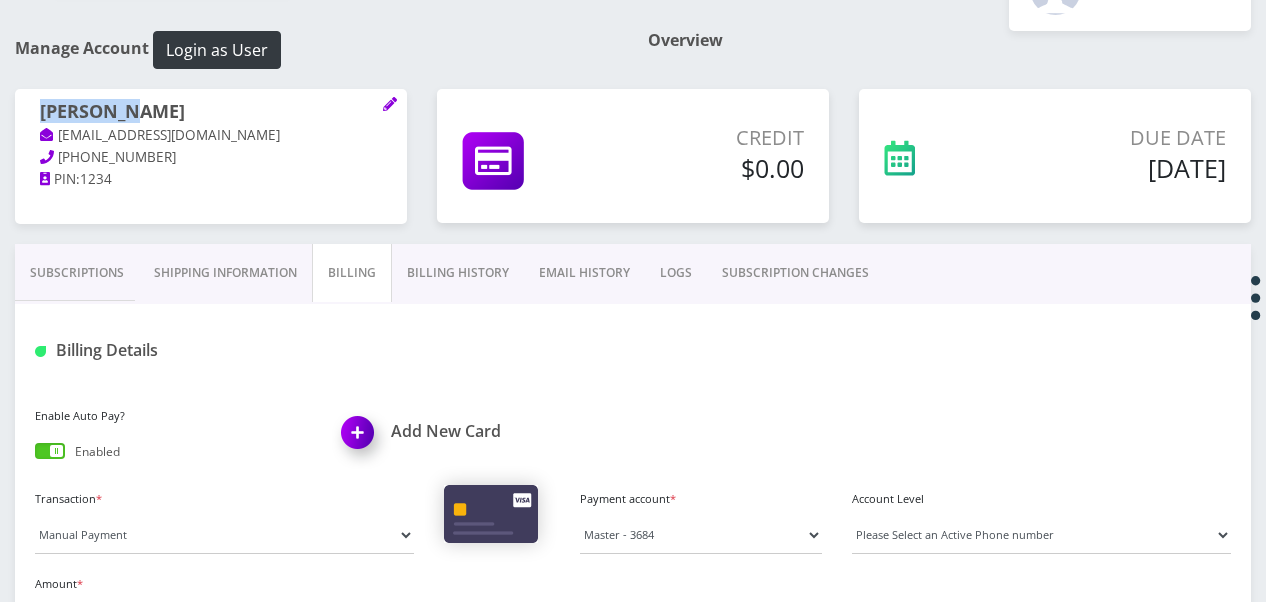 click on "Shipping Information" at bounding box center [225, 273] 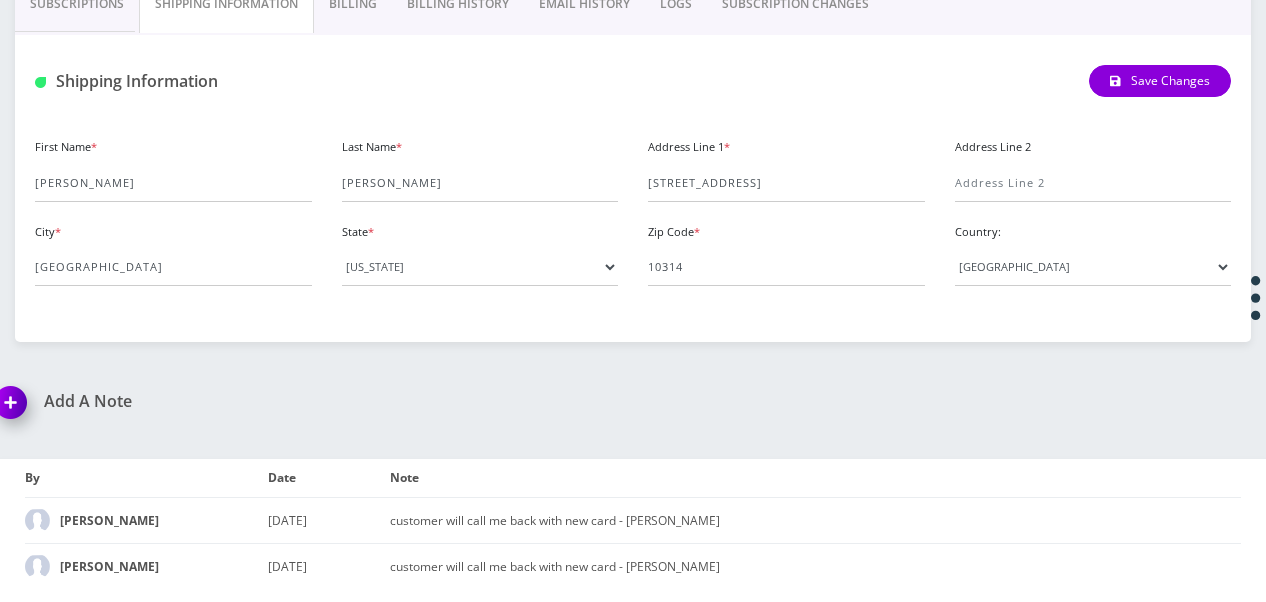 scroll, scrollTop: 240, scrollLeft: 0, axis: vertical 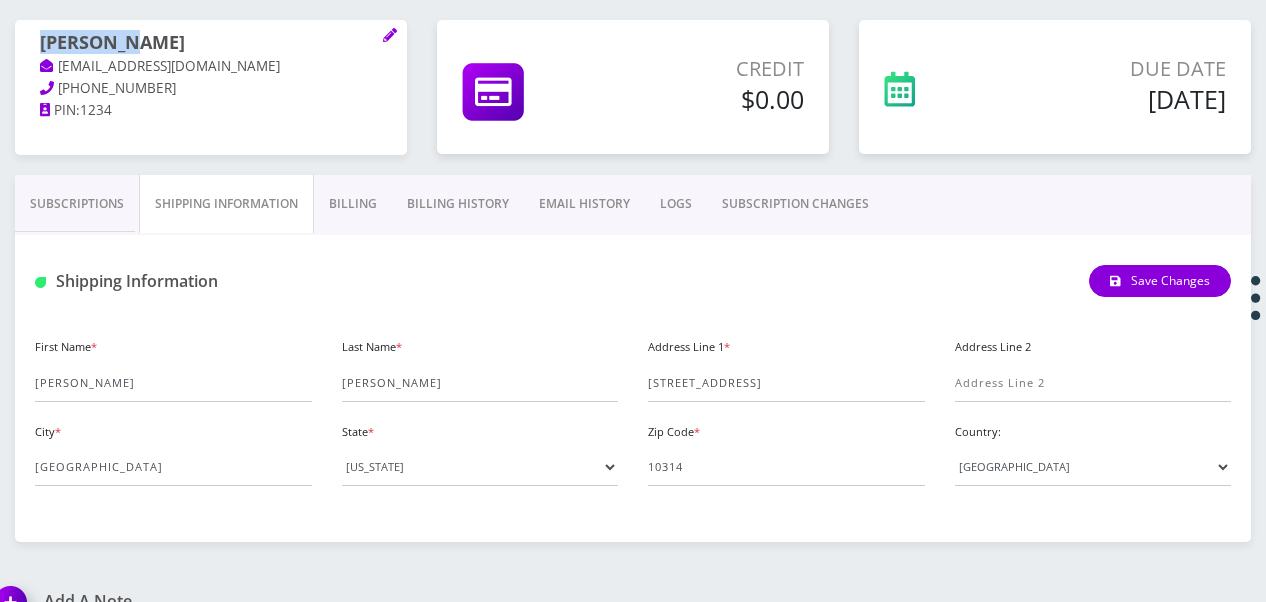 click on "Billing" at bounding box center (353, 204) 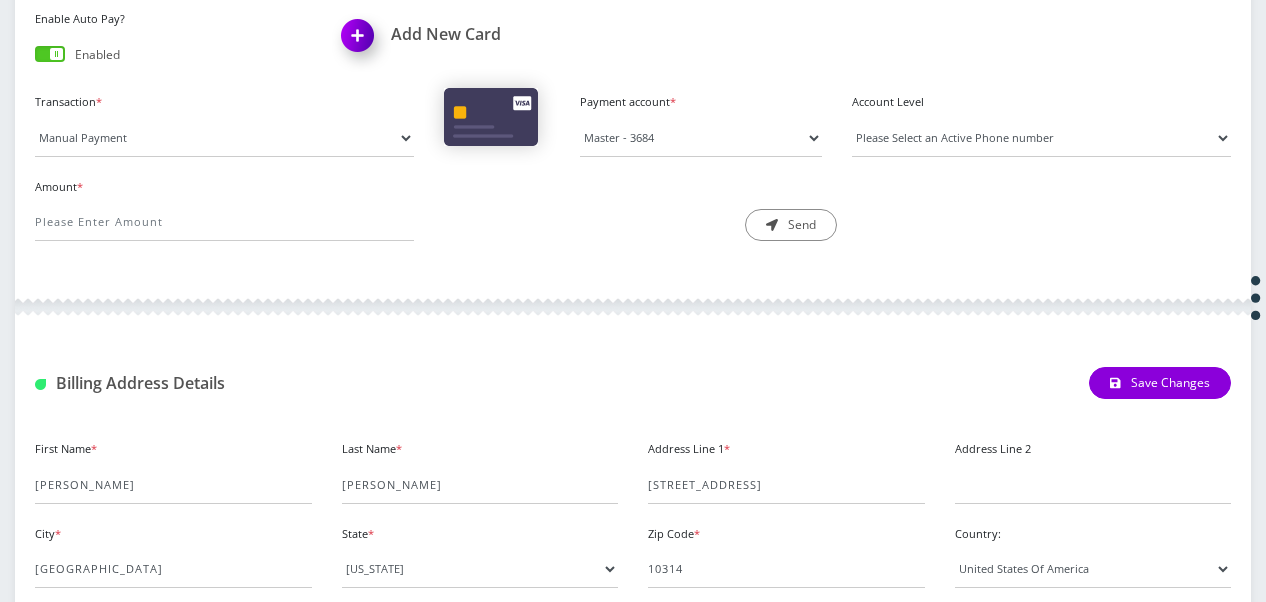 scroll, scrollTop: 371, scrollLeft: 0, axis: vertical 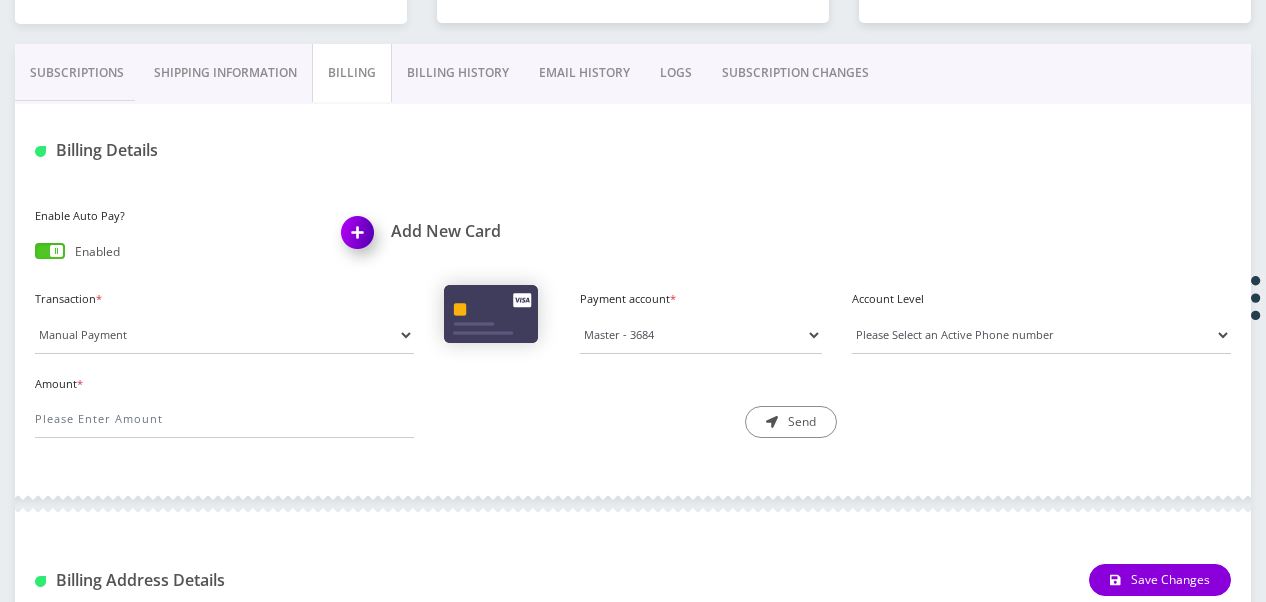 click on "Billing History" at bounding box center [458, 73] 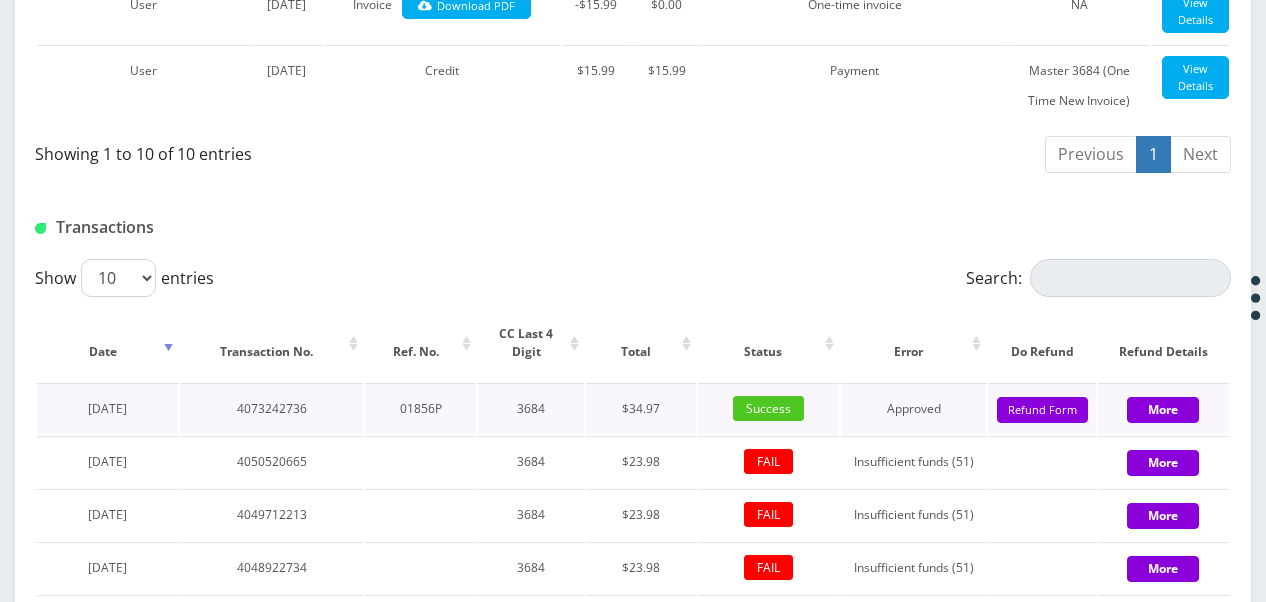 scroll, scrollTop: 1371, scrollLeft: 0, axis: vertical 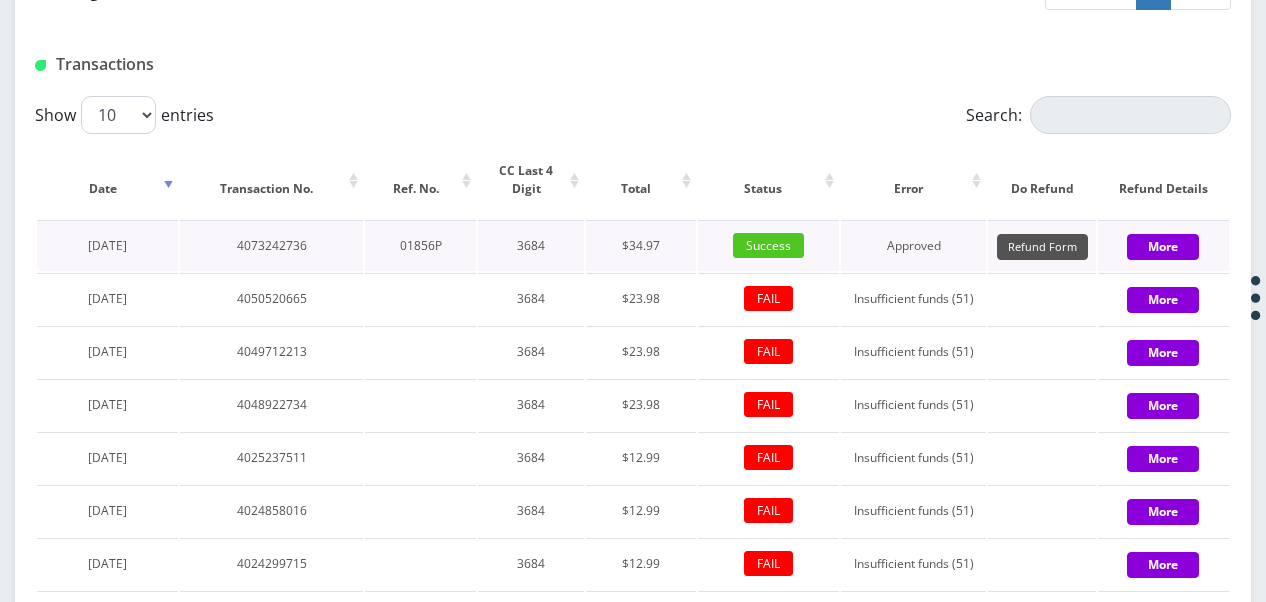 click on "Refund Form" at bounding box center [1042, 247] 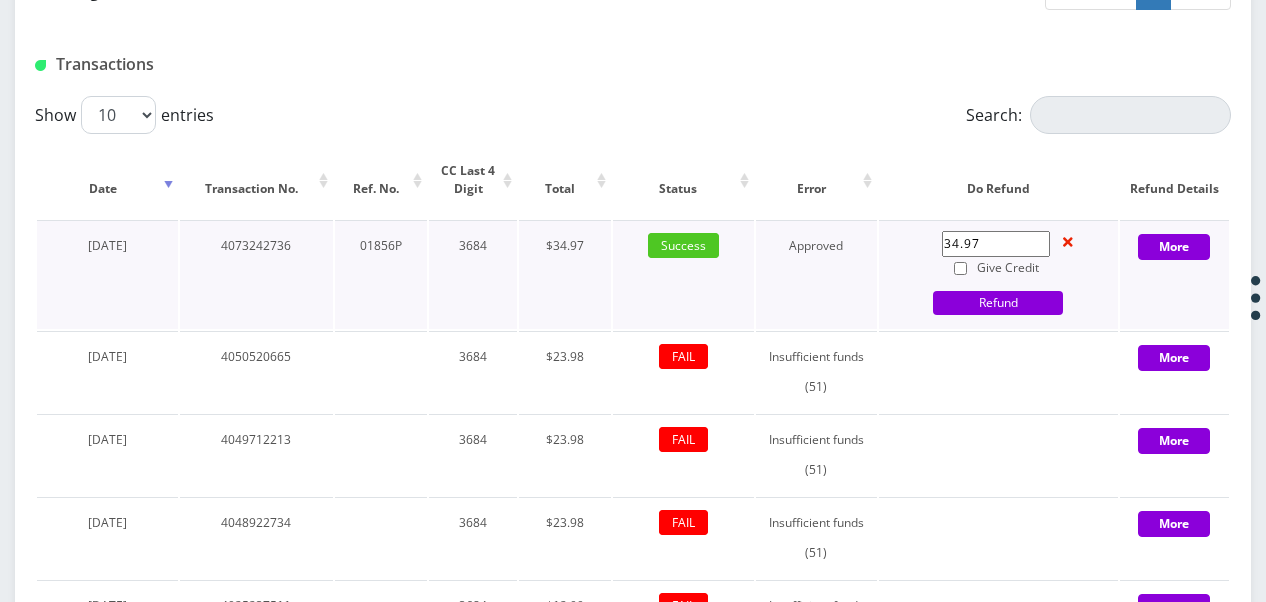 click on "Give Credit" at bounding box center [996, 268] 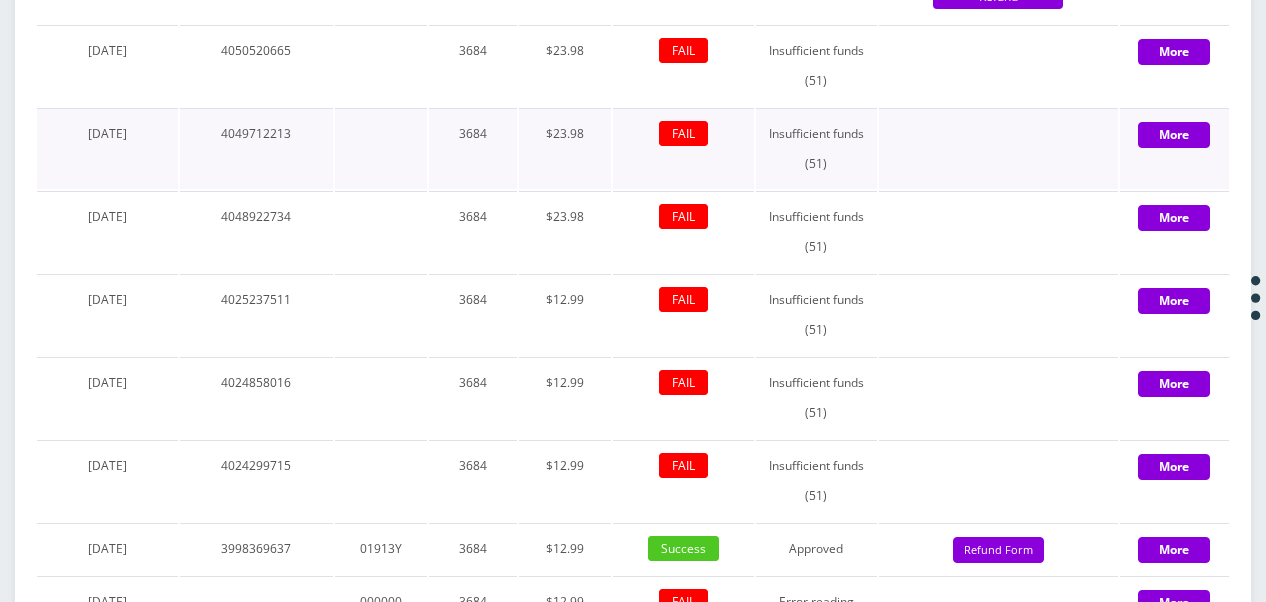 scroll, scrollTop: 1671, scrollLeft: 0, axis: vertical 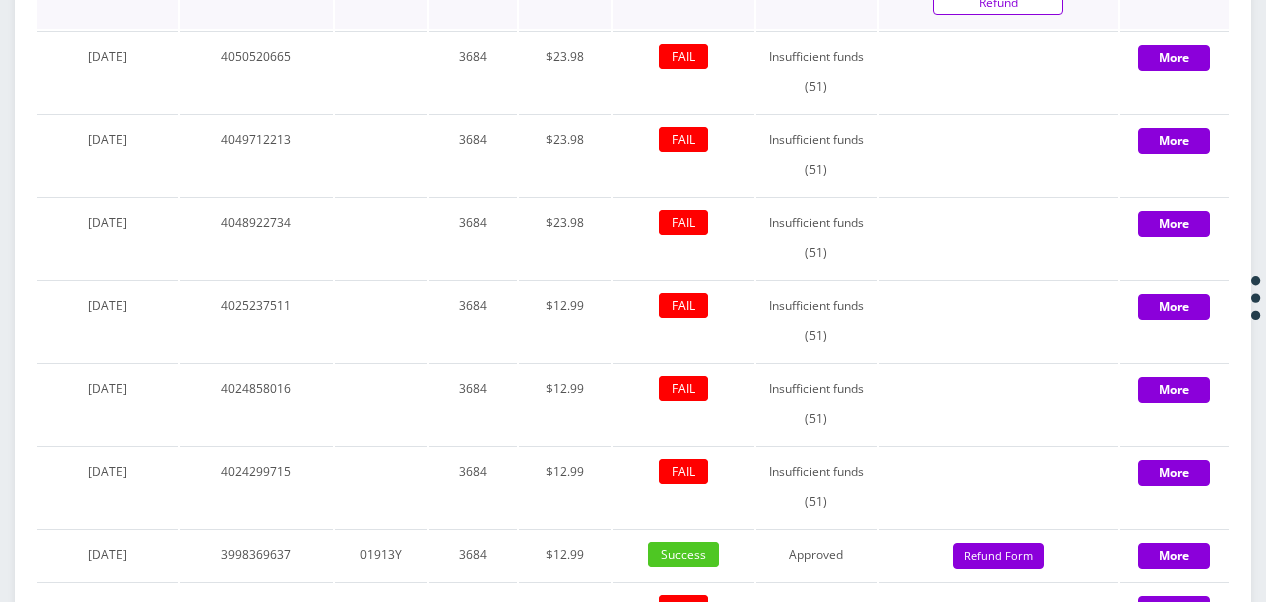 click on "Refund" at bounding box center (998, 3) 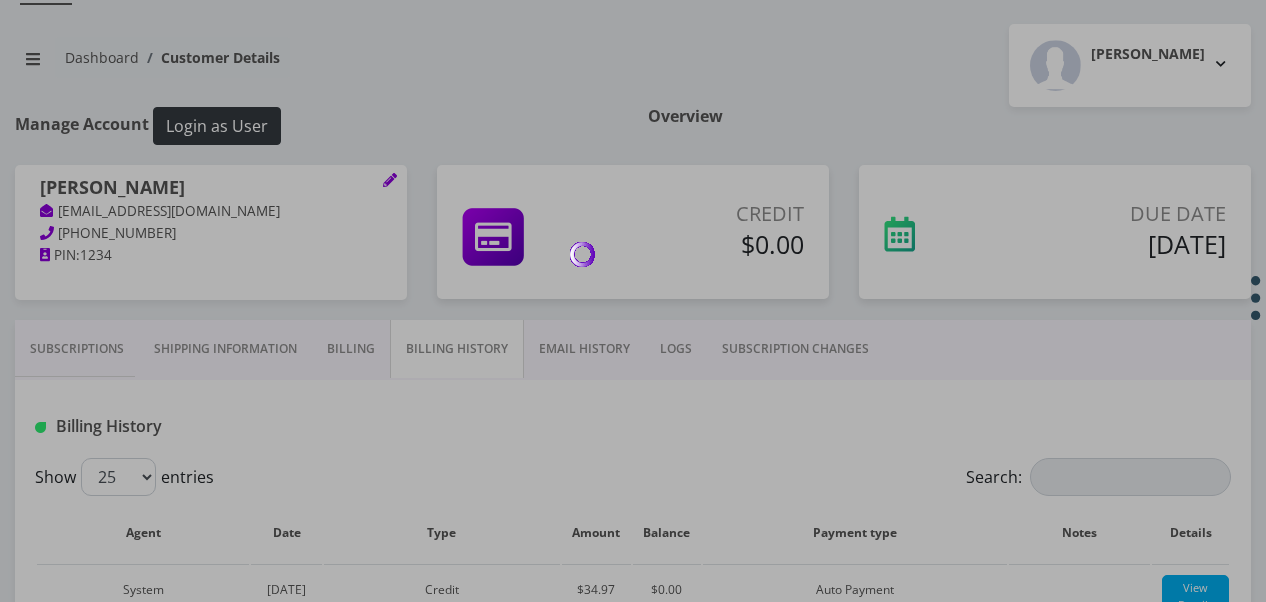 scroll, scrollTop: 0, scrollLeft: 0, axis: both 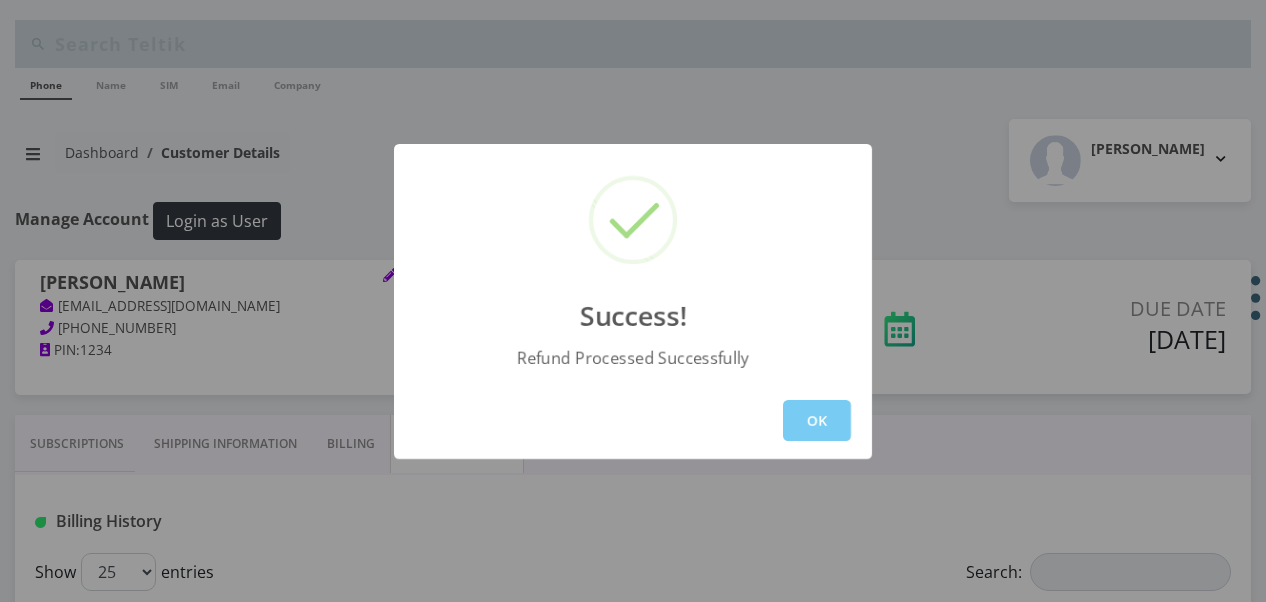 click on "OK" at bounding box center (817, 420) 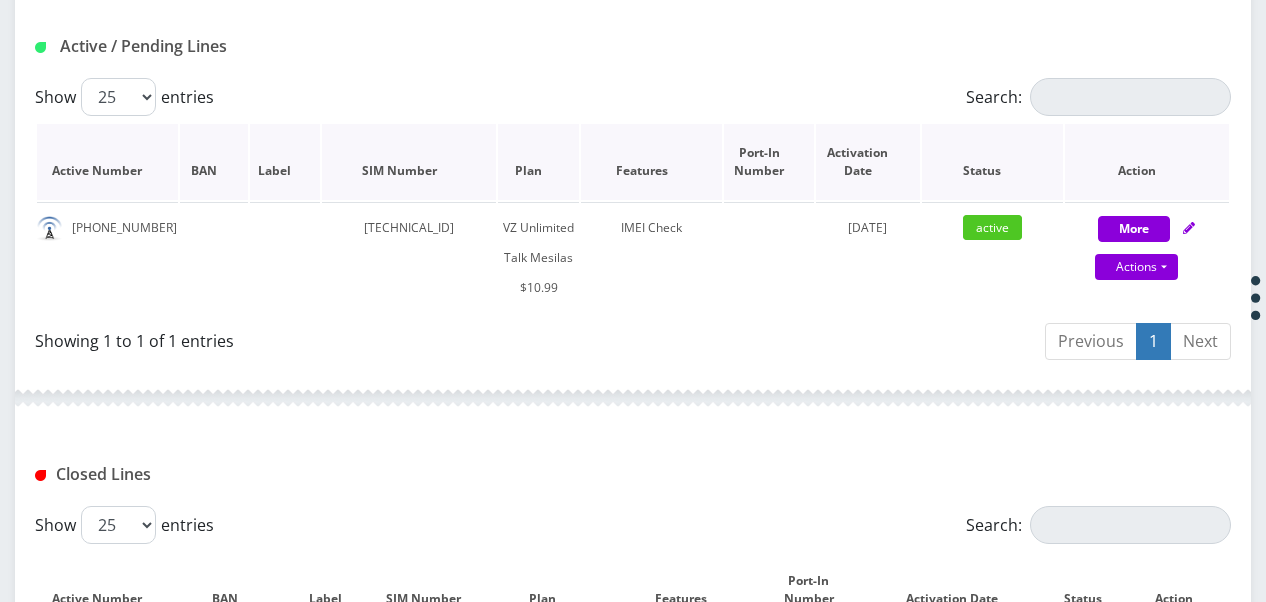 scroll, scrollTop: 322, scrollLeft: 0, axis: vertical 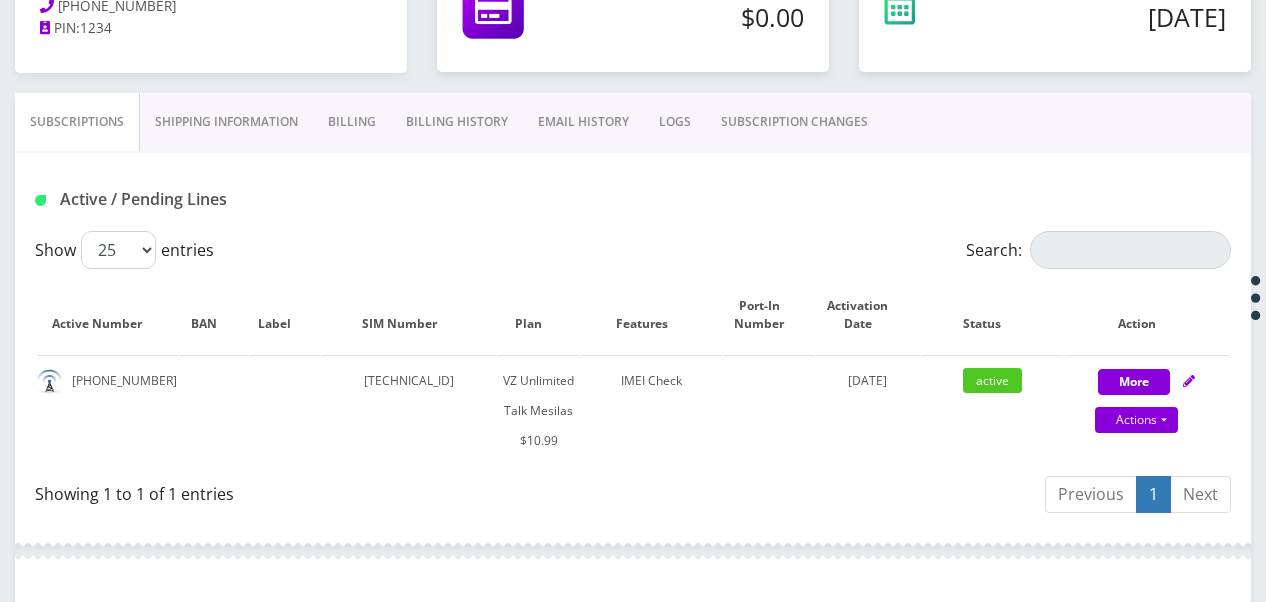 click on "SUBSCRIPTION CHANGES" at bounding box center [794, 122] 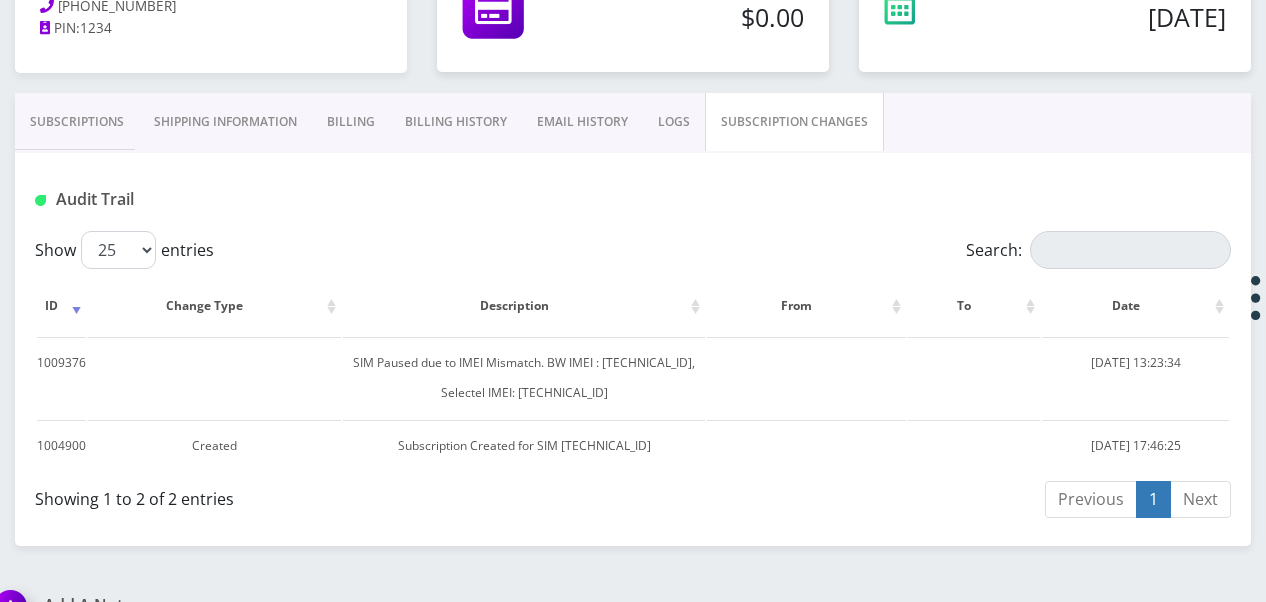 click on "Subscriptions" at bounding box center (77, 122) 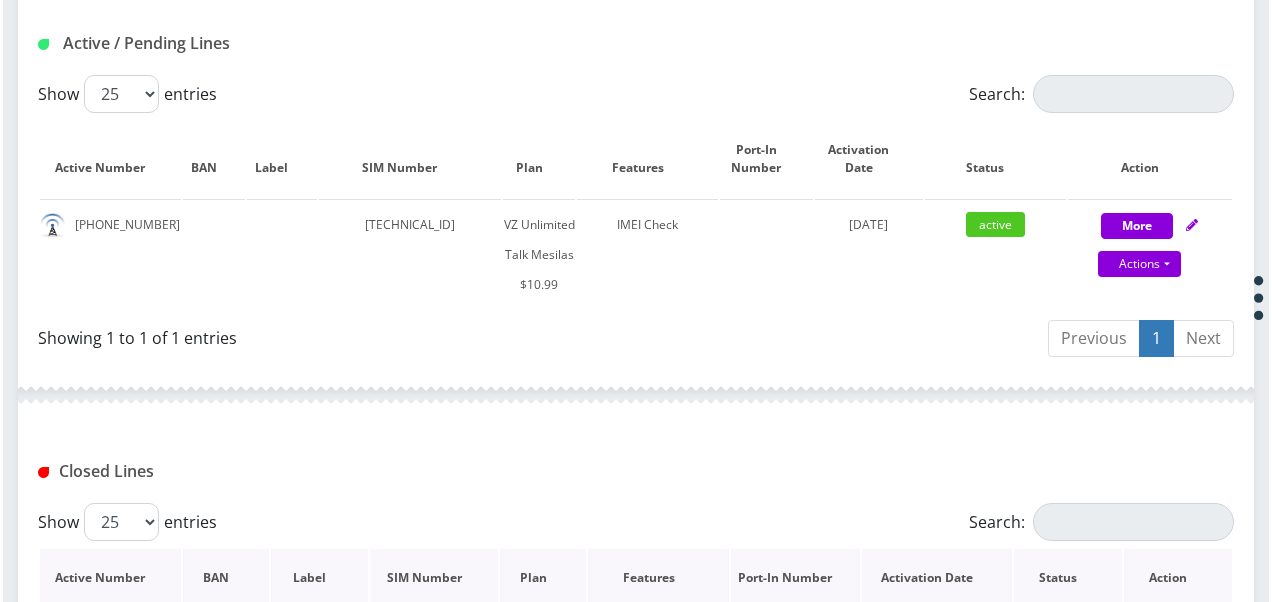 scroll, scrollTop: 204, scrollLeft: 0, axis: vertical 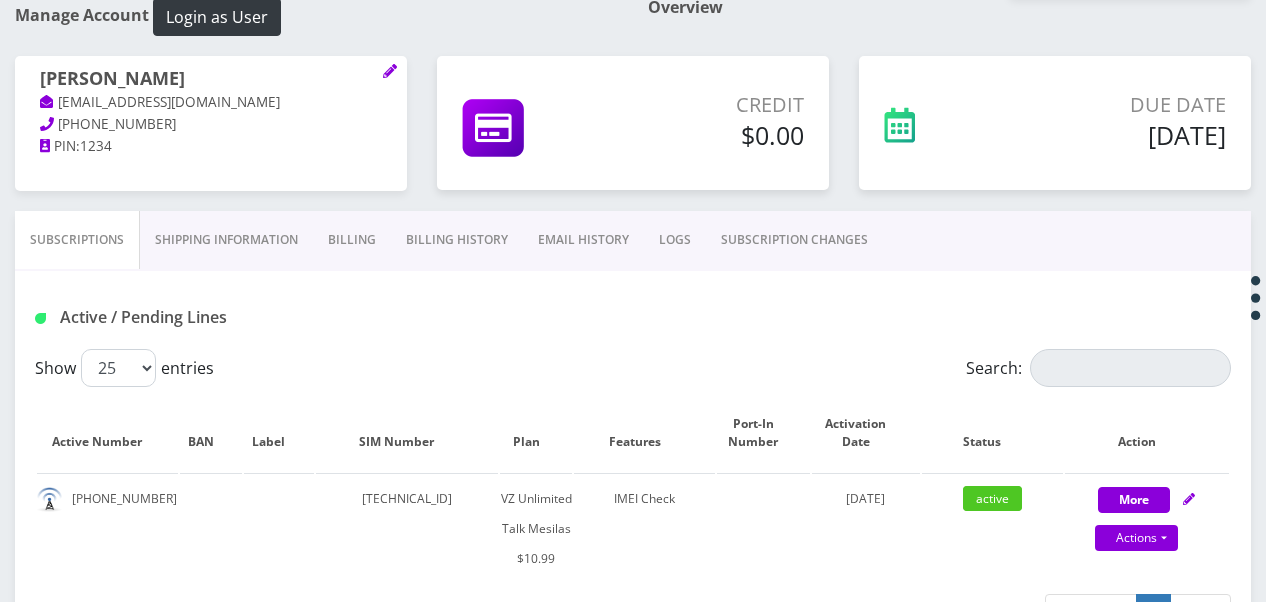 click on "SUBSCRIPTION CHANGES" at bounding box center (794, 240) 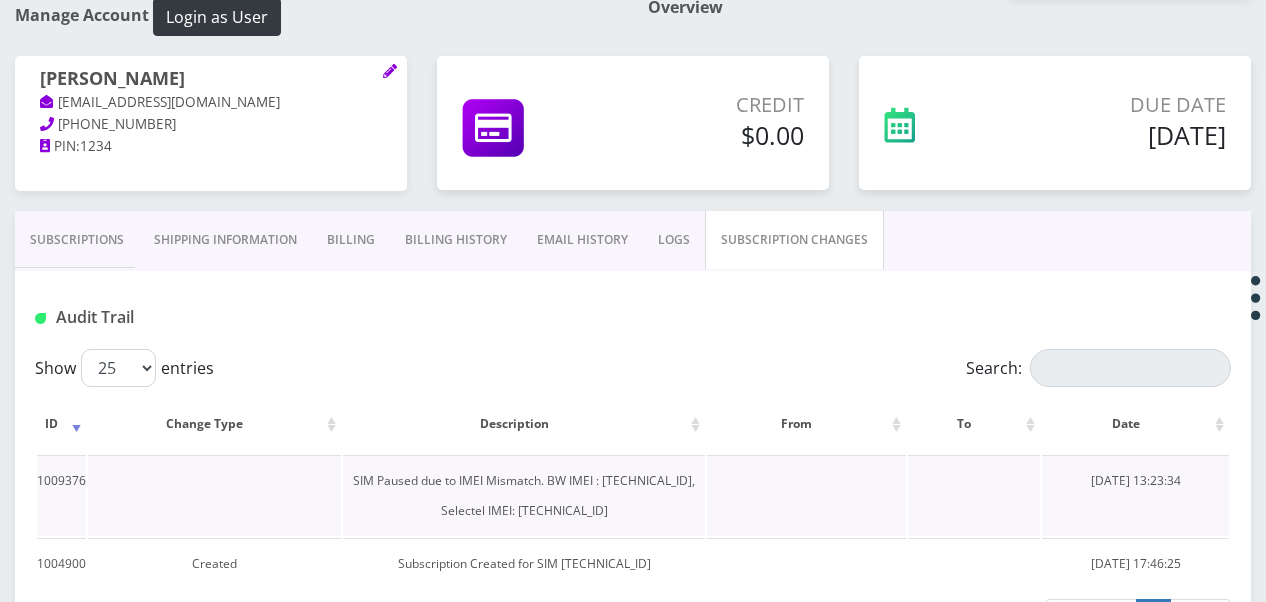 drag, startPoint x: 483, startPoint y: 511, endPoint x: 594, endPoint y: 504, distance: 111.220505 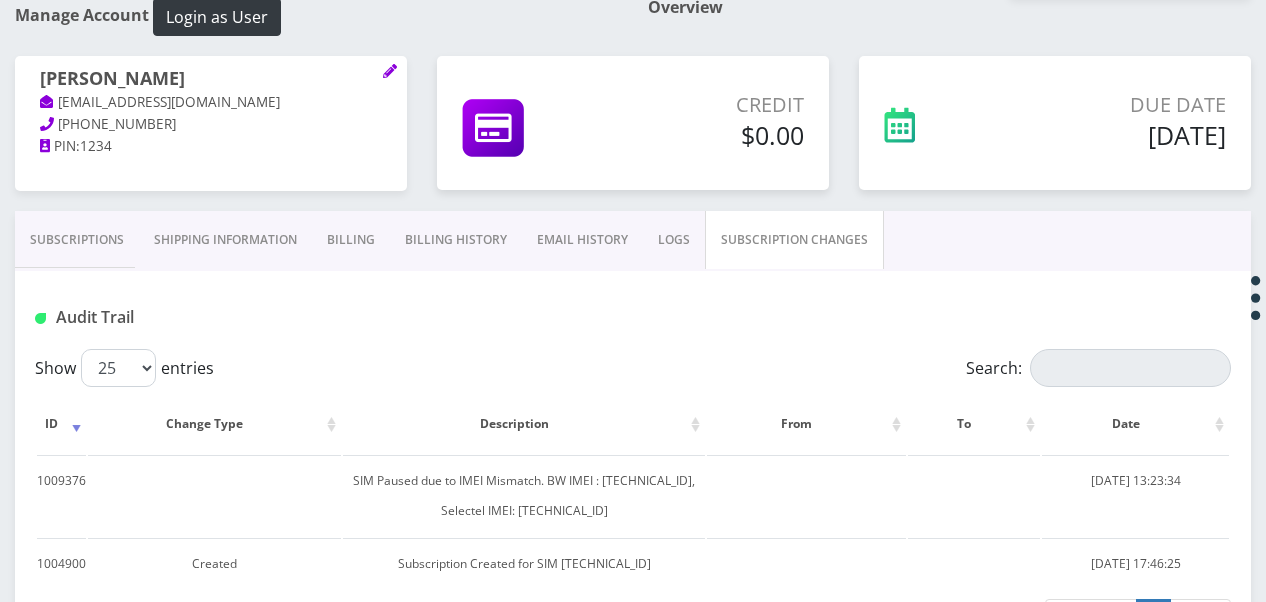 click on "Subscriptions" at bounding box center (77, 240) 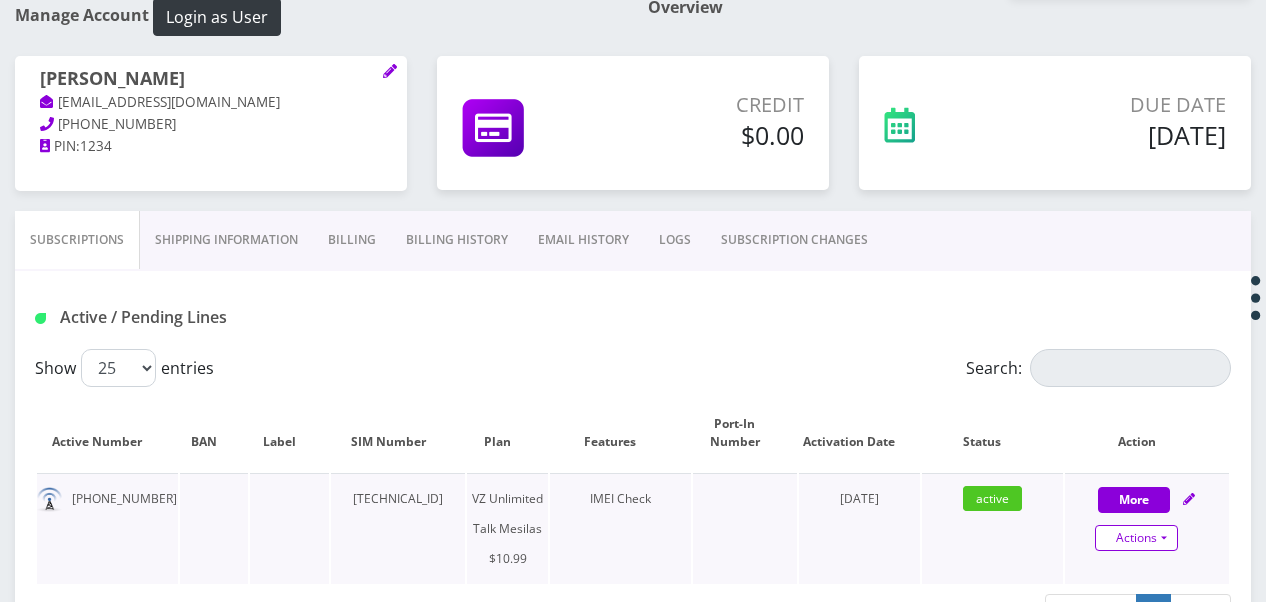 click on "Actions" at bounding box center [1136, 538] 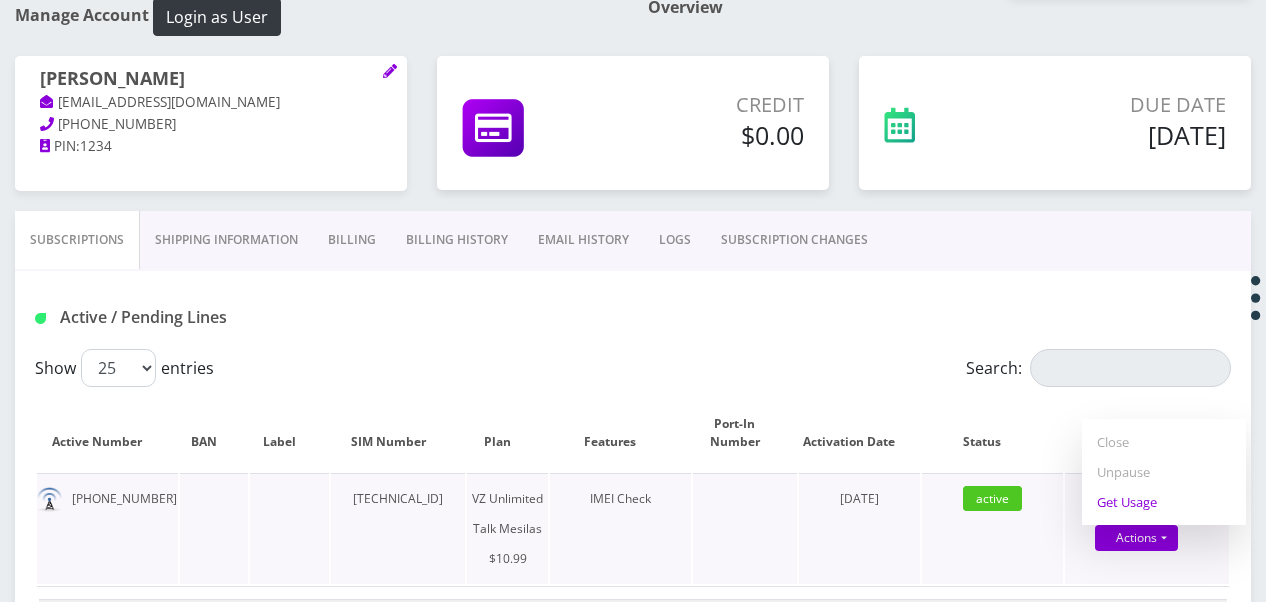 click on "Get Usage" at bounding box center (1164, 502) 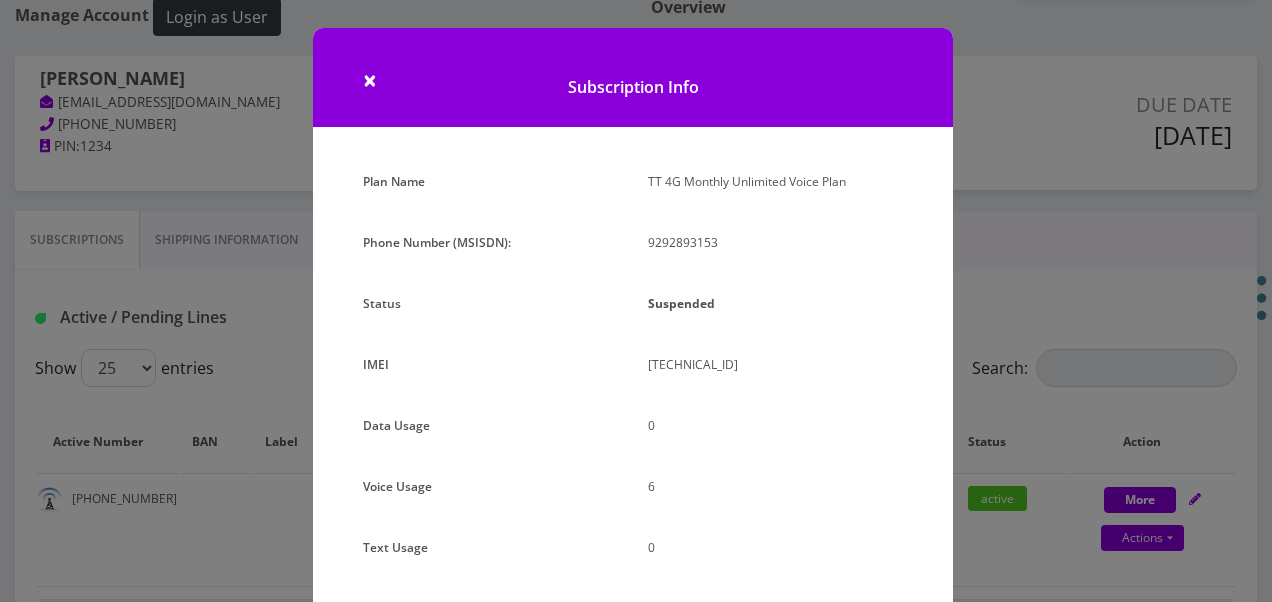 scroll, scrollTop: 192, scrollLeft: 0, axis: vertical 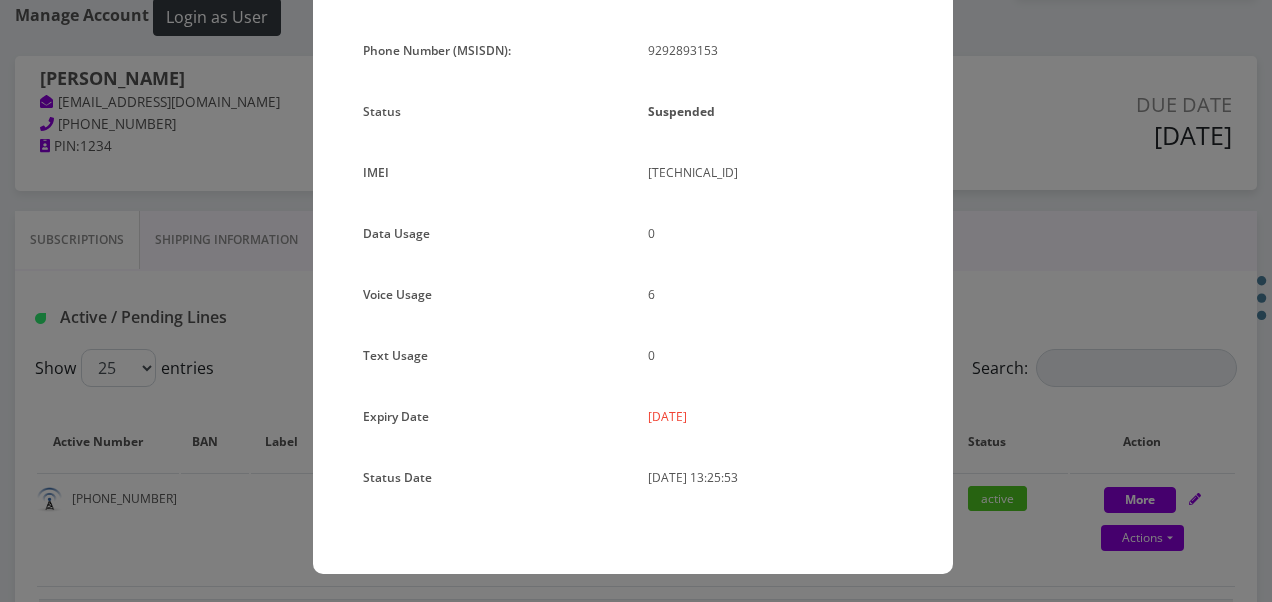 click on "×
Subscription Info
Plan Name
TT 4G Monthly Unlimited Voice Plan
Phone Number (MSISDN):
9292893153
Status
Suspended
IMEI
990006164102336
0 6 0" at bounding box center [636, 301] 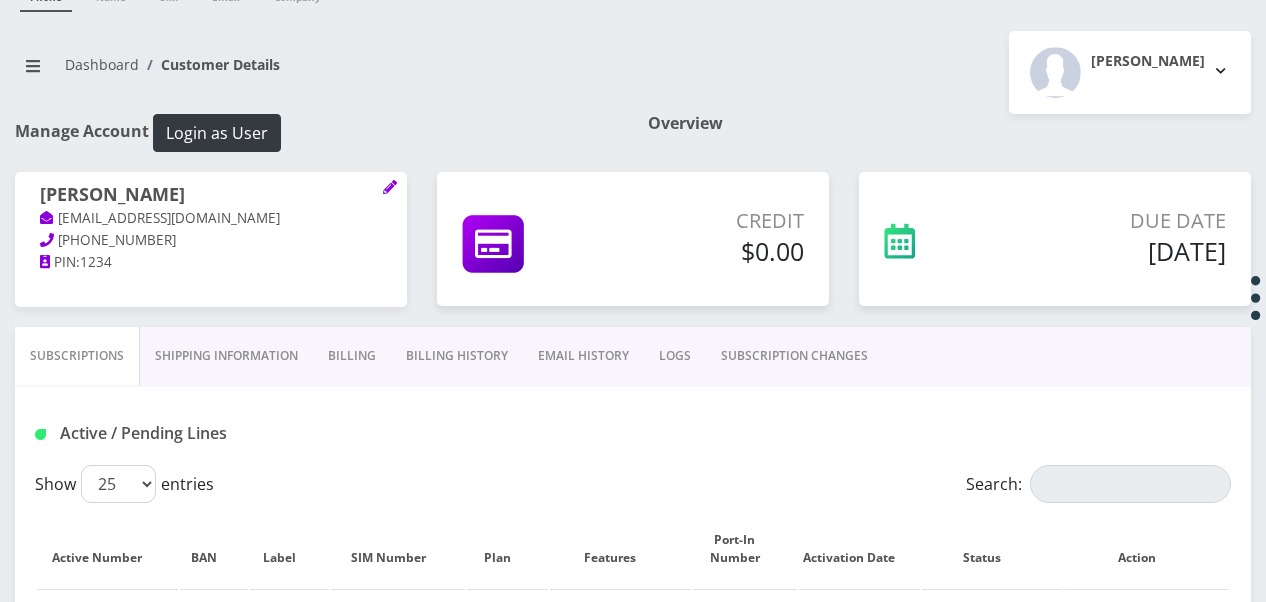 scroll, scrollTop: 0, scrollLeft: 0, axis: both 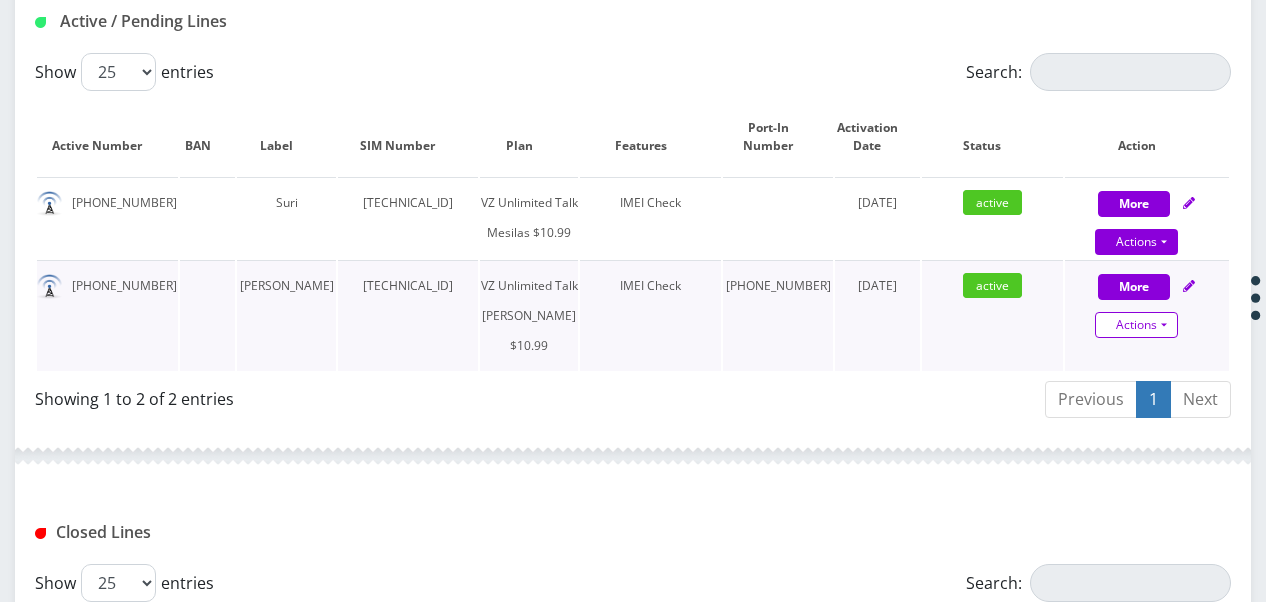click on "Actions" at bounding box center [1136, 325] 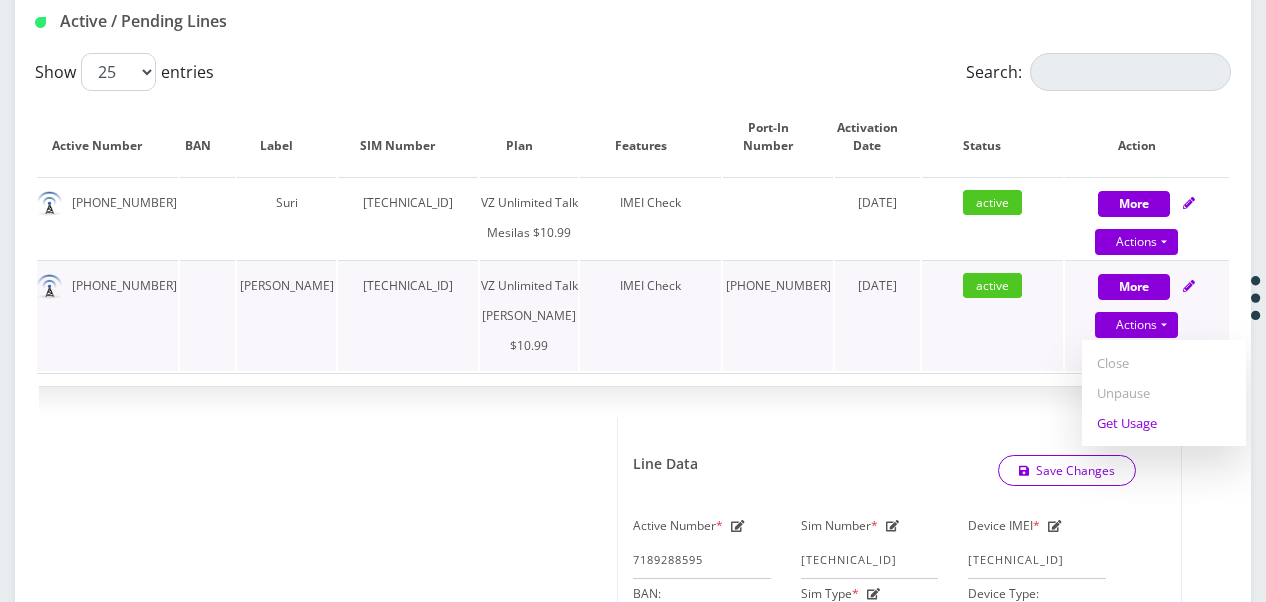click on "Get Usage" at bounding box center [1164, 423] 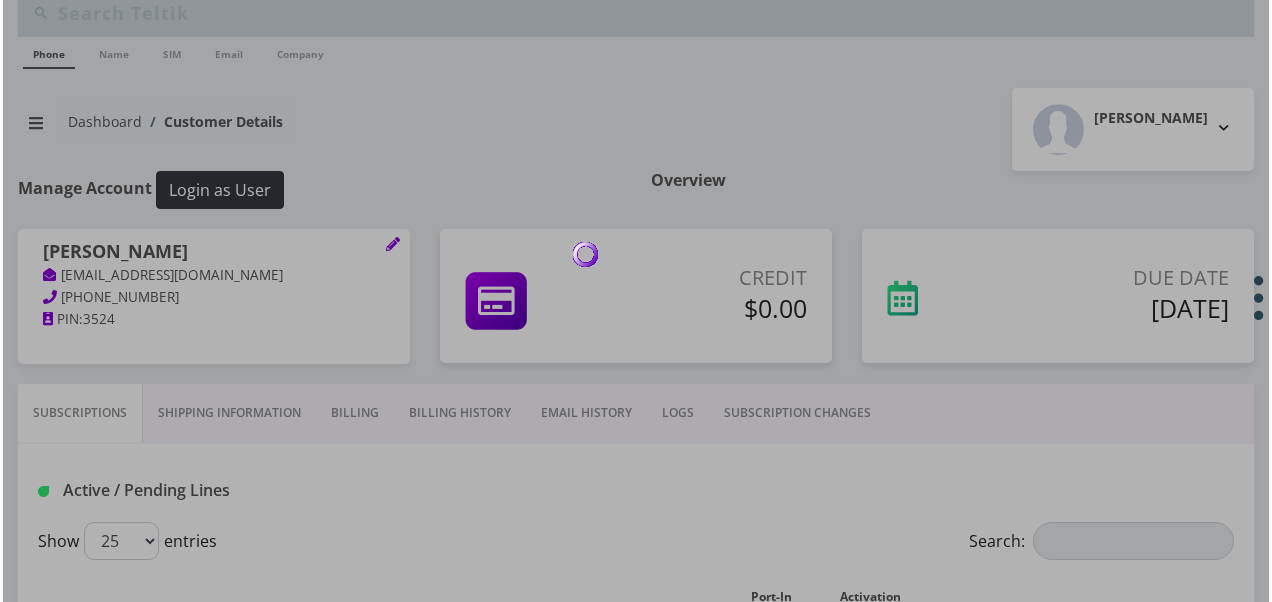 scroll, scrollTop: 0, scrollLeft: 0, axis: both 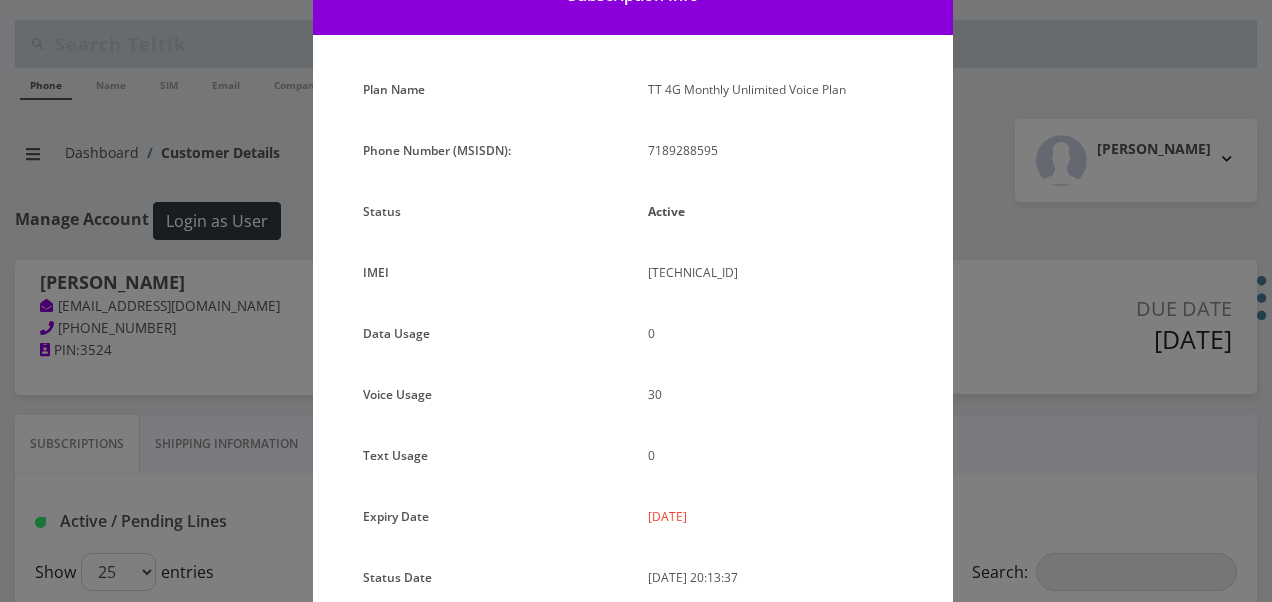 click on "×
Subscription Info
Plan Name
TT 4G Monthly Unlimited Voice Plan
Phone Number (MSISDN):
7189288595
Status
Active
IMEI
359018840547854
Data Usage" at bounding box center (636, 301) 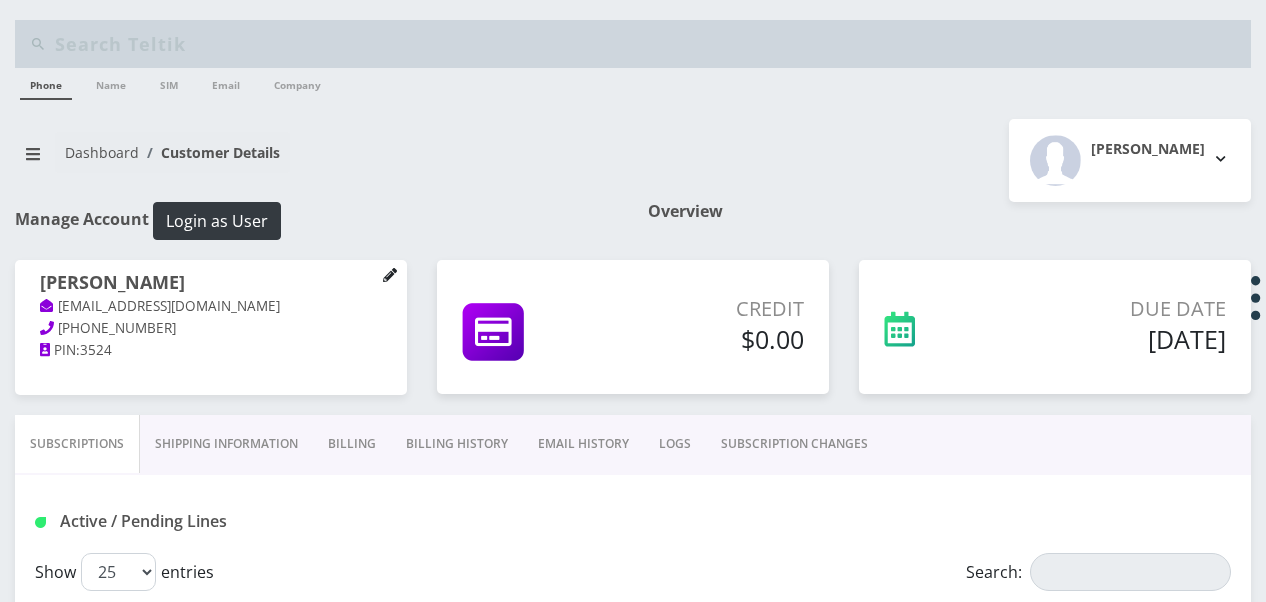 click 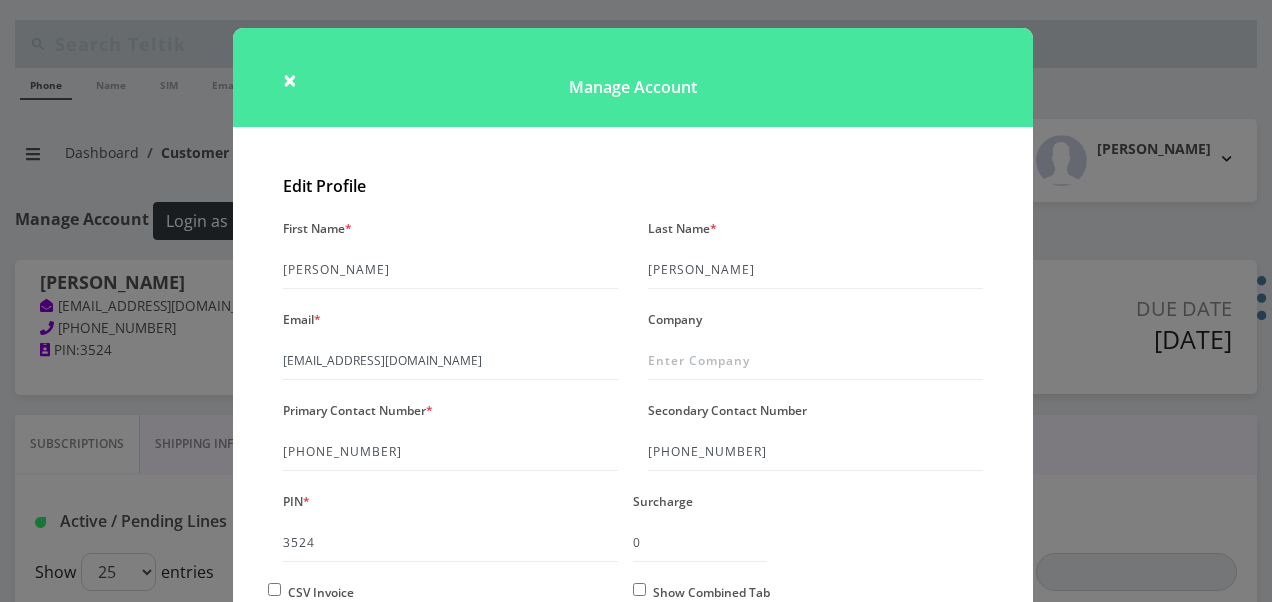 click on "×
Manage Account
Edit Profile
First Name  *
Gitty
Last Name  *
Brachfeld
Email  *
tlieberman613+1325562@gmail.com
Company
Primary Contact Number  *
917-207-5251
Secondary Contact Number
718-972-8704" at bounding box center [636, 301] 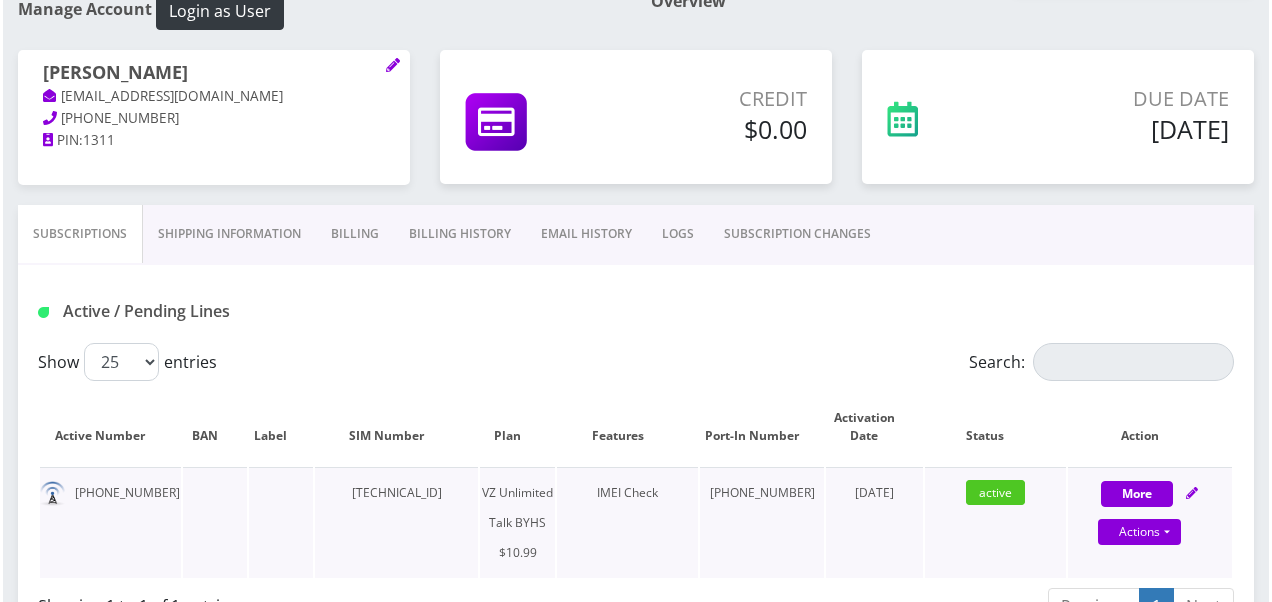 scroll, scrollTop: 310, scrollLeft: 0, axis: vertical 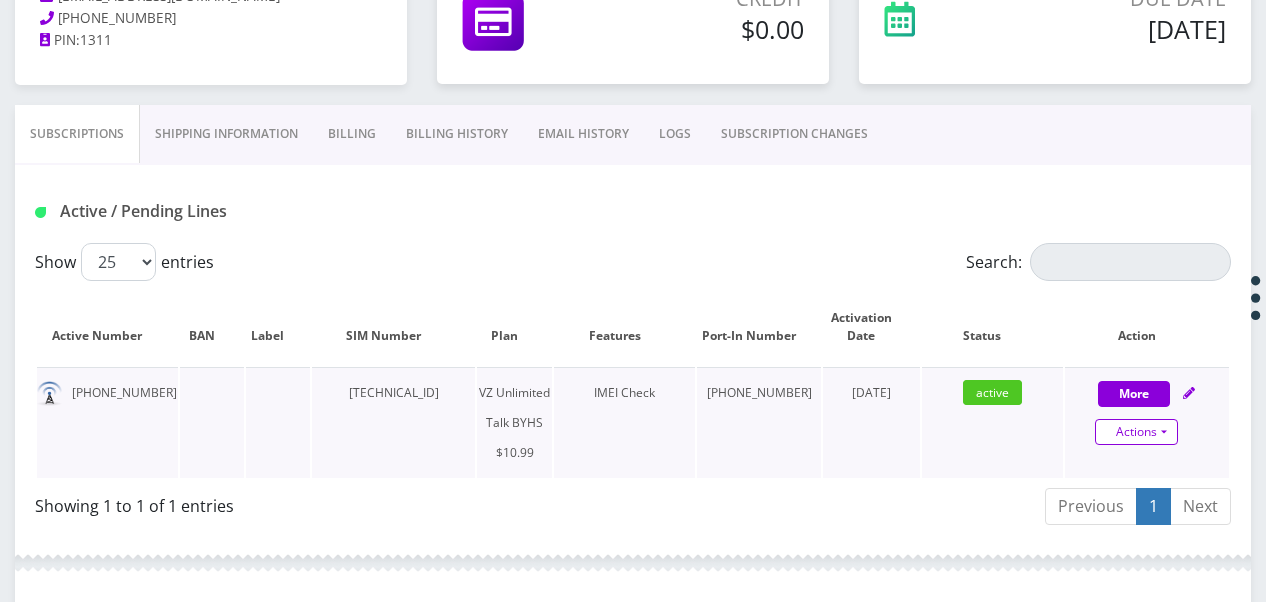 click on "Actions" at bounding box center [1136, 432] 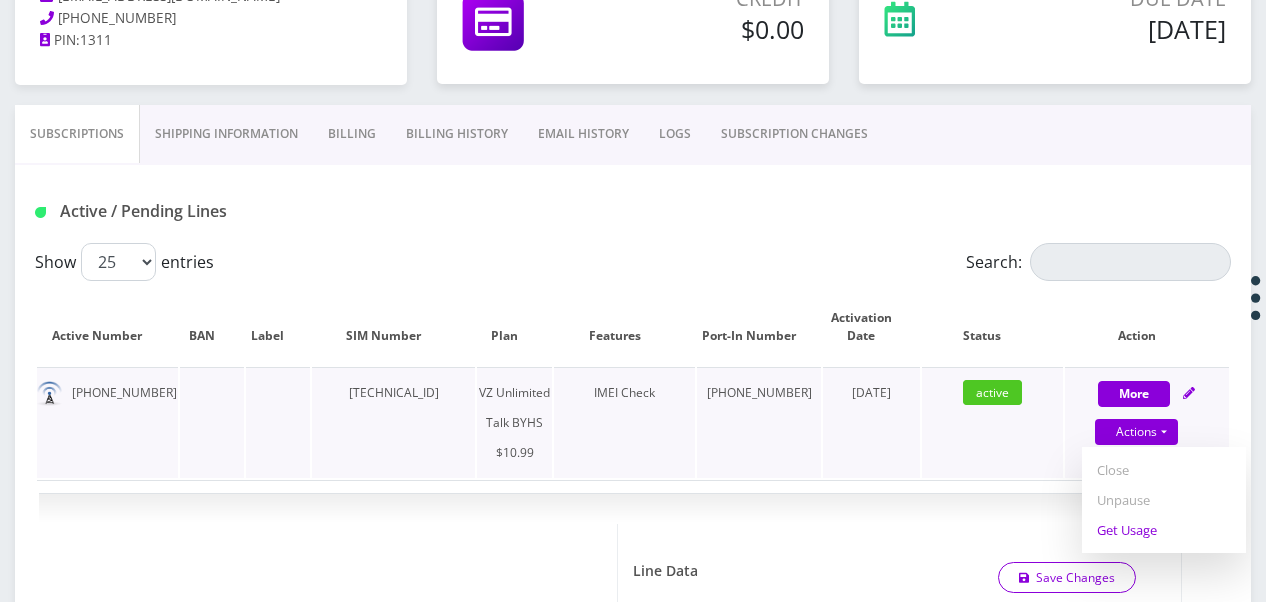 click on "Get Usage" at bounding box center [1164, 530] 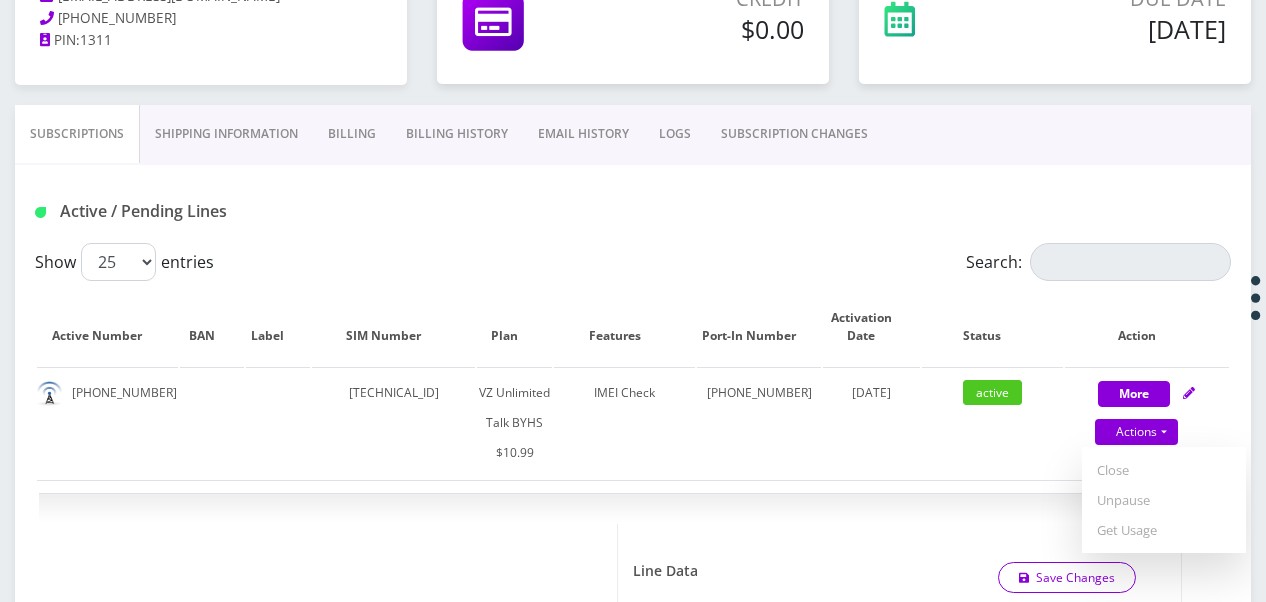 select on "467" 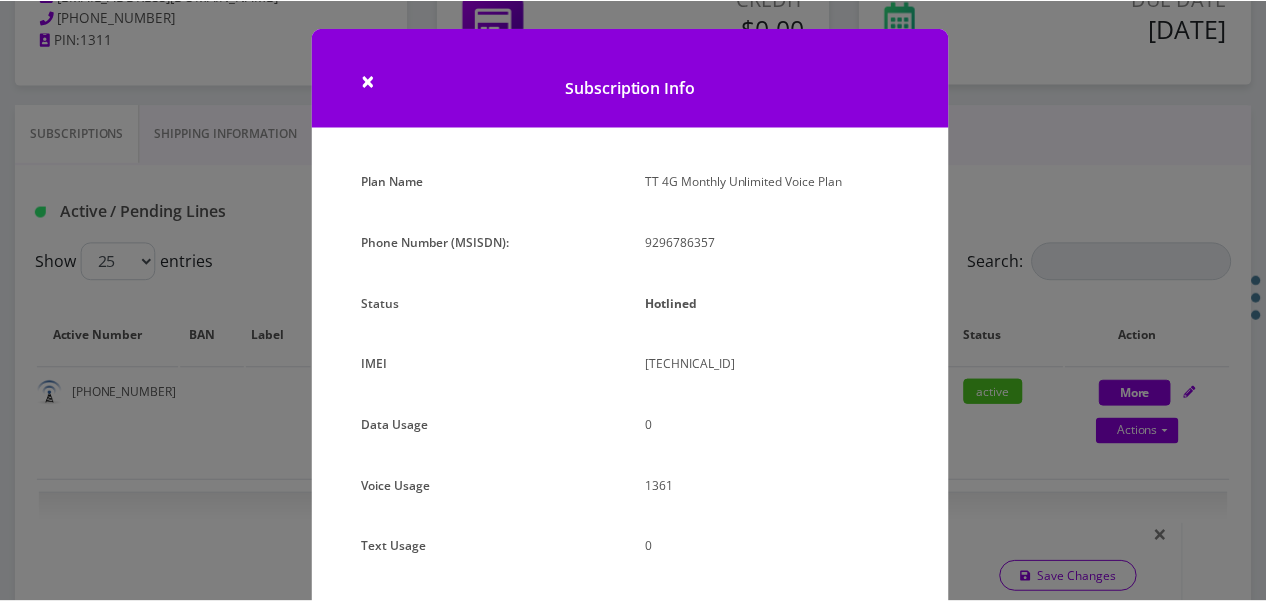 scroll, scrollTop: 192, scrollLeft: 0, axis: vertical 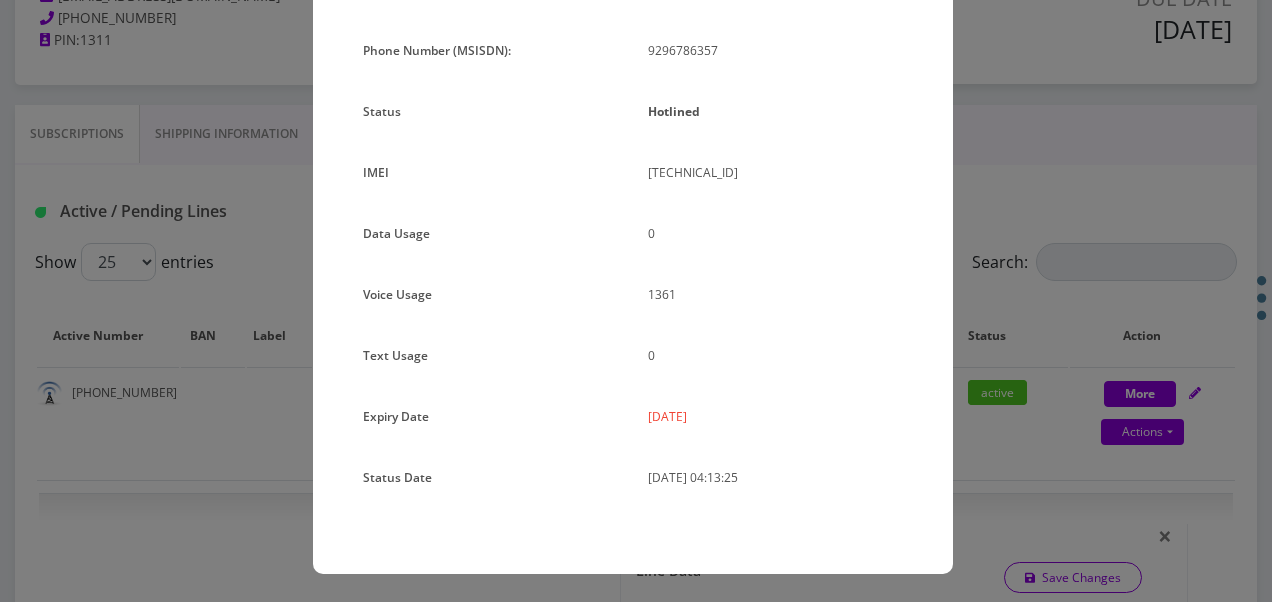 click on "×
Subscription Info
Plan Name
TT 4G Monthly Unlimited Voice Plan
Phone Number (MSISDN):
9296786357
Status
Hotlined
IMEI
354834102116153
0 1361 0" at bounding box center (636, 301) 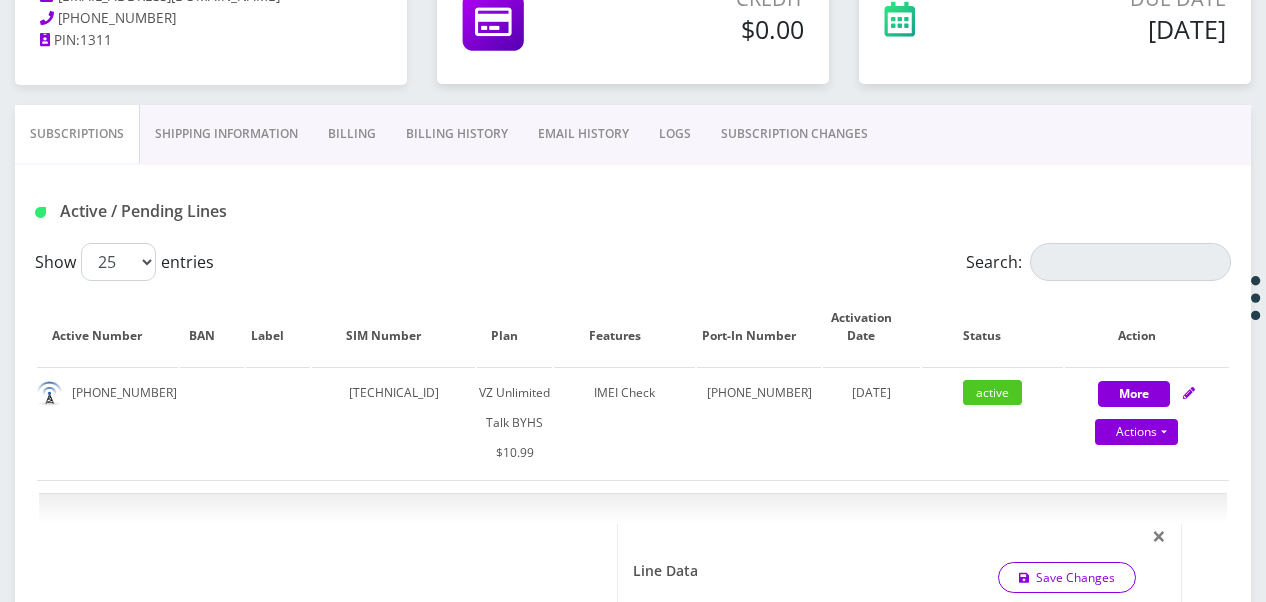 click on "SUBSCRIPTION CHANGES" at bounding box center (794, 134) 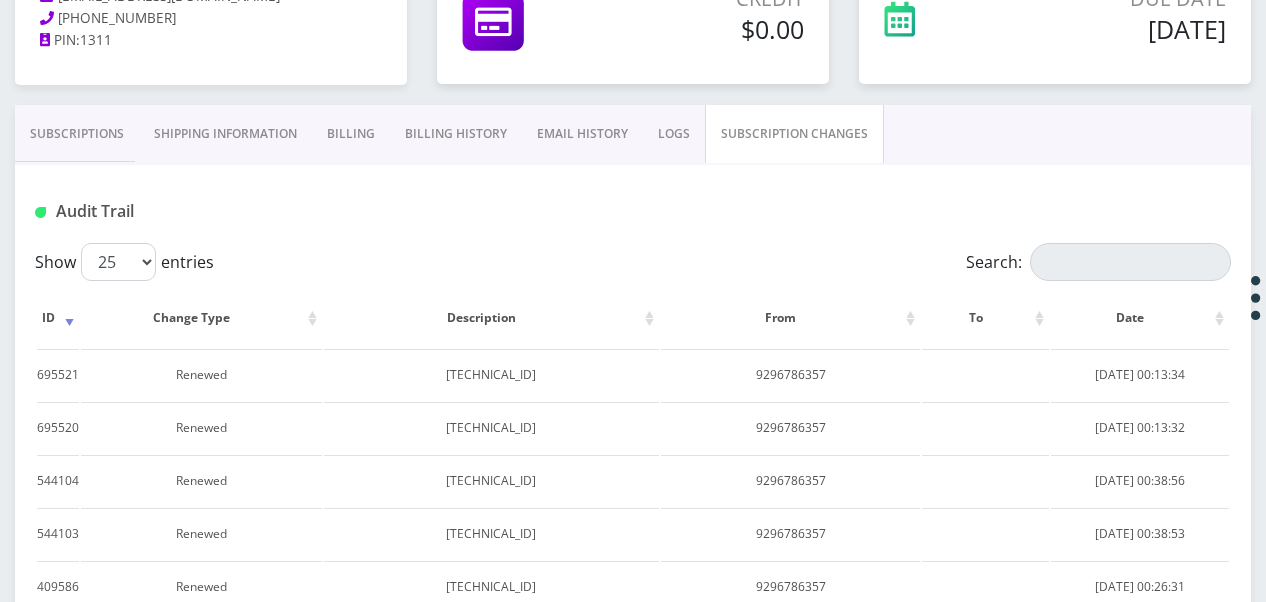 scroll, scrollTop: 210, scrollLeft: 0, axis: vertical 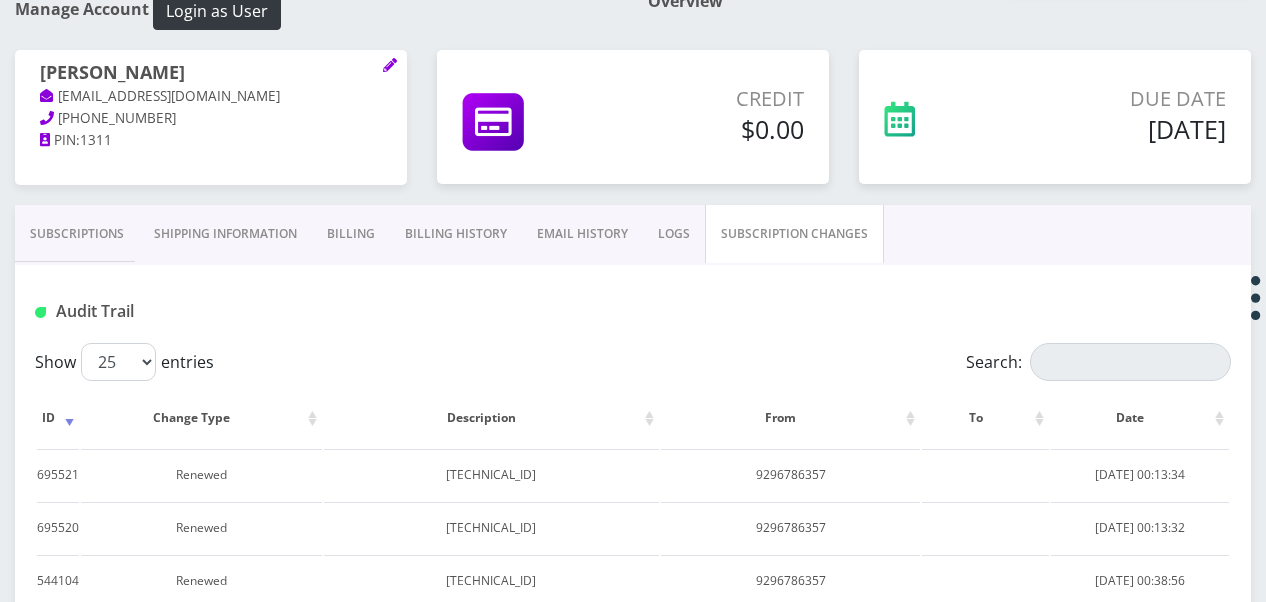 click on "Subscriptions" at bounding box center (77, 234) 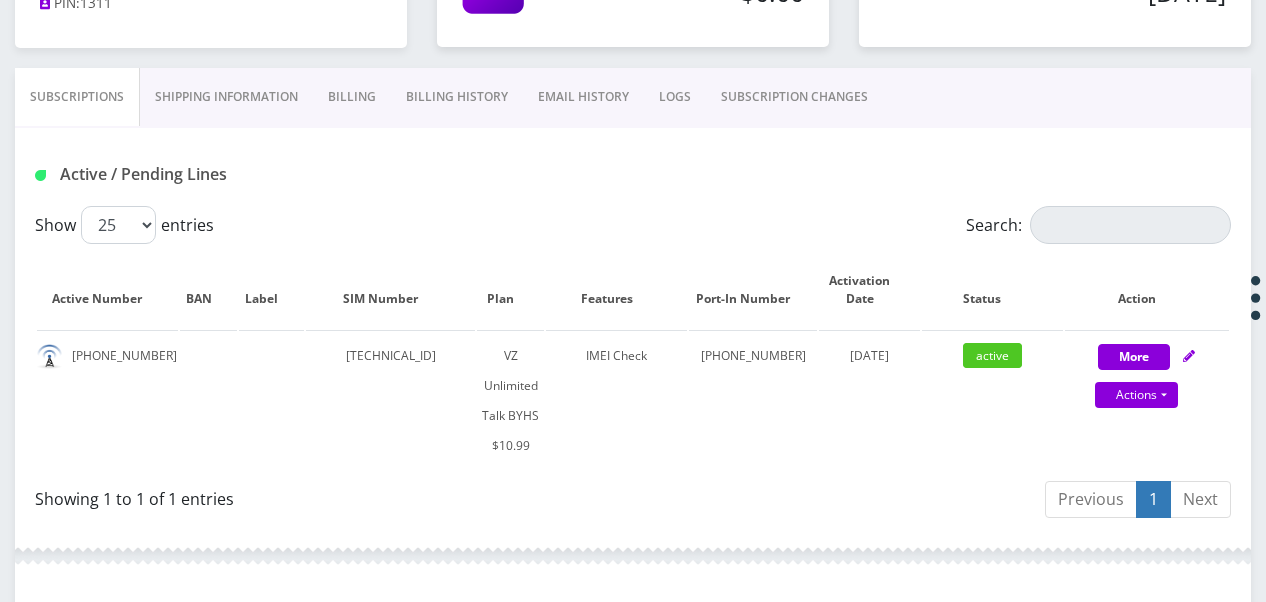 scroll, scrollTop: 310, scrollLeft: 0, axis: vertical 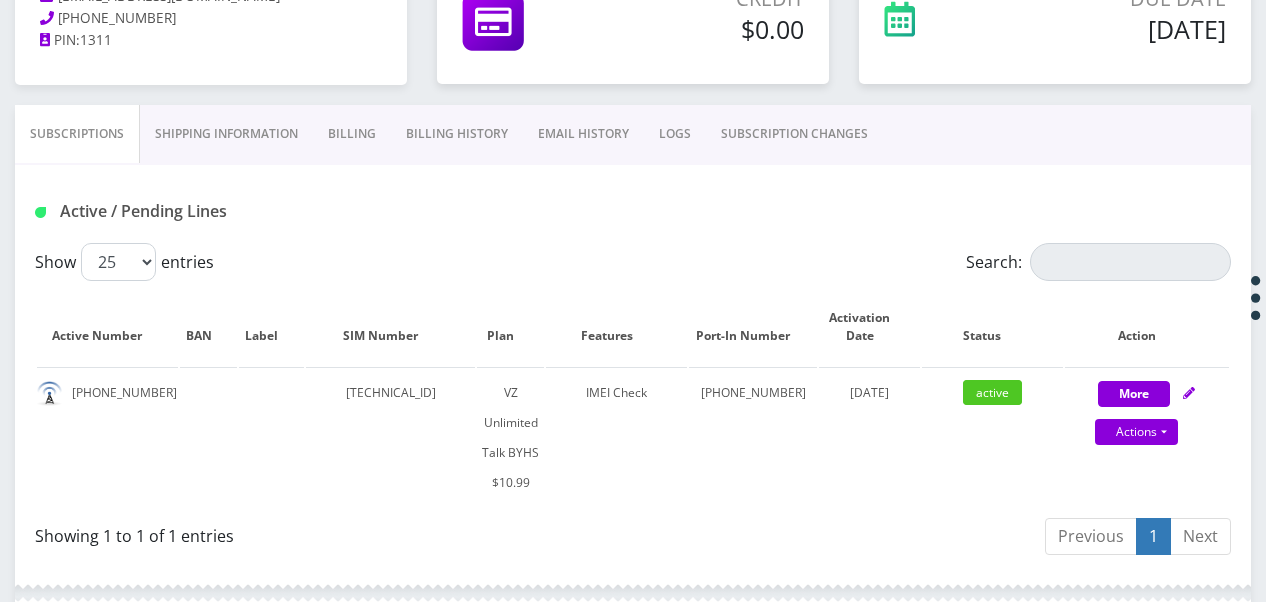 click on "Billing" at bounding box center [352, 134] 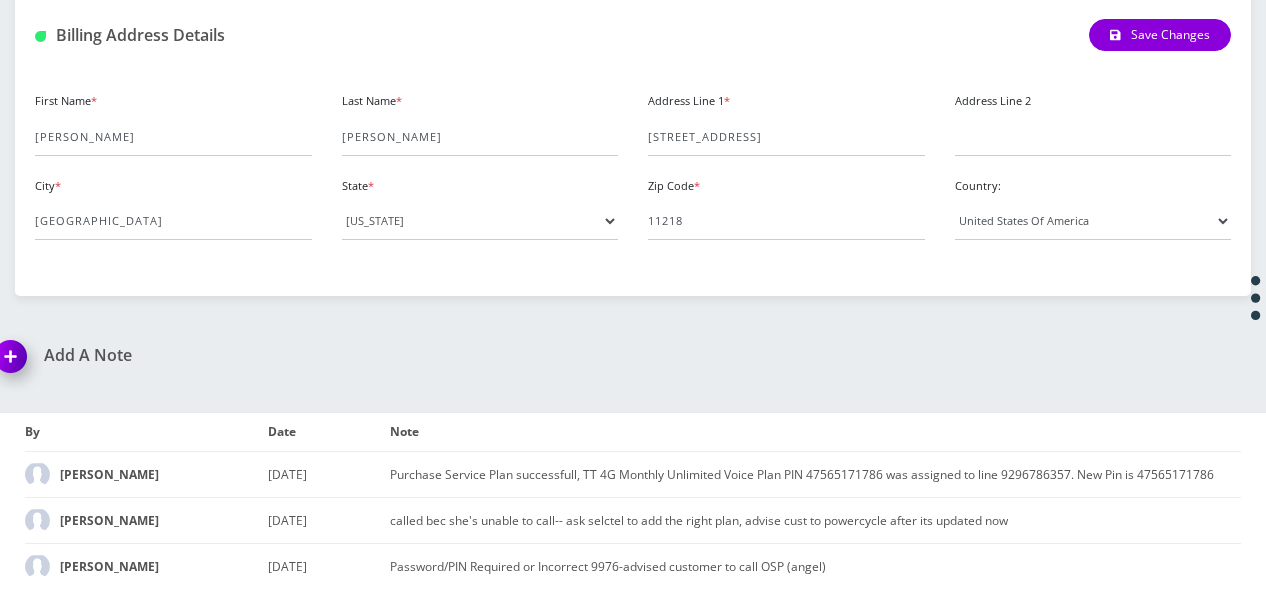 scroll, scrollTop: 416, scrollLeft: 0, axis: vertical 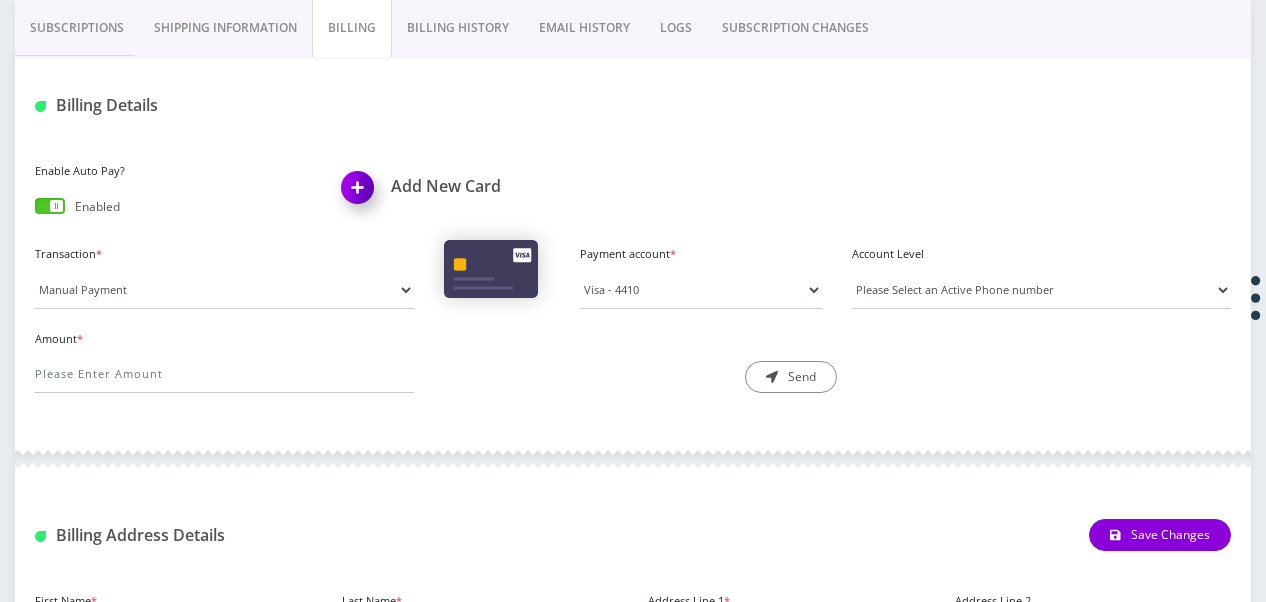 click on "Billing History" at bounding box center [458, 28] 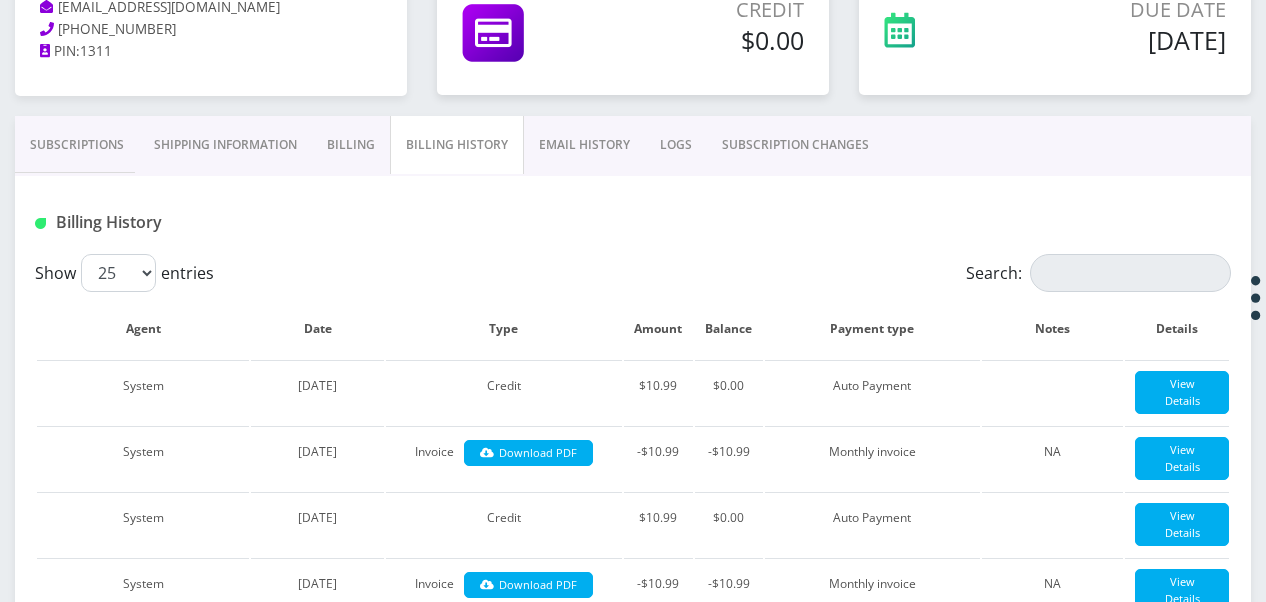 scroll, scrollTop: 282, scrollLeft: 0, axis: vertical 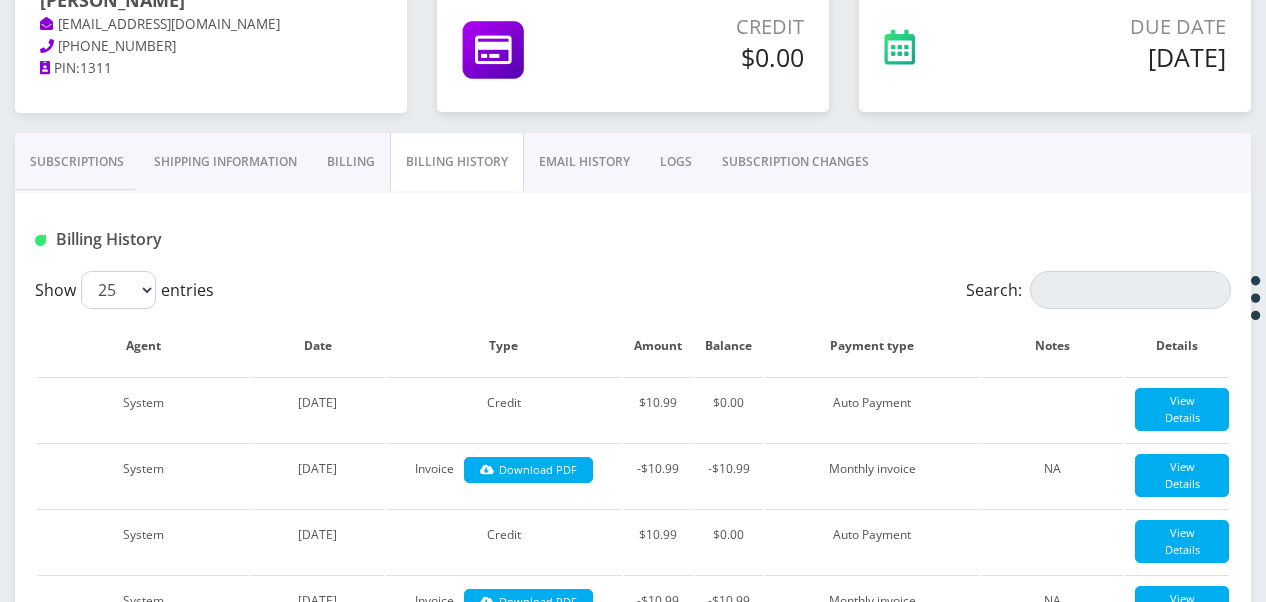 click on "Subscriptions" at bounding box center [77, 162] 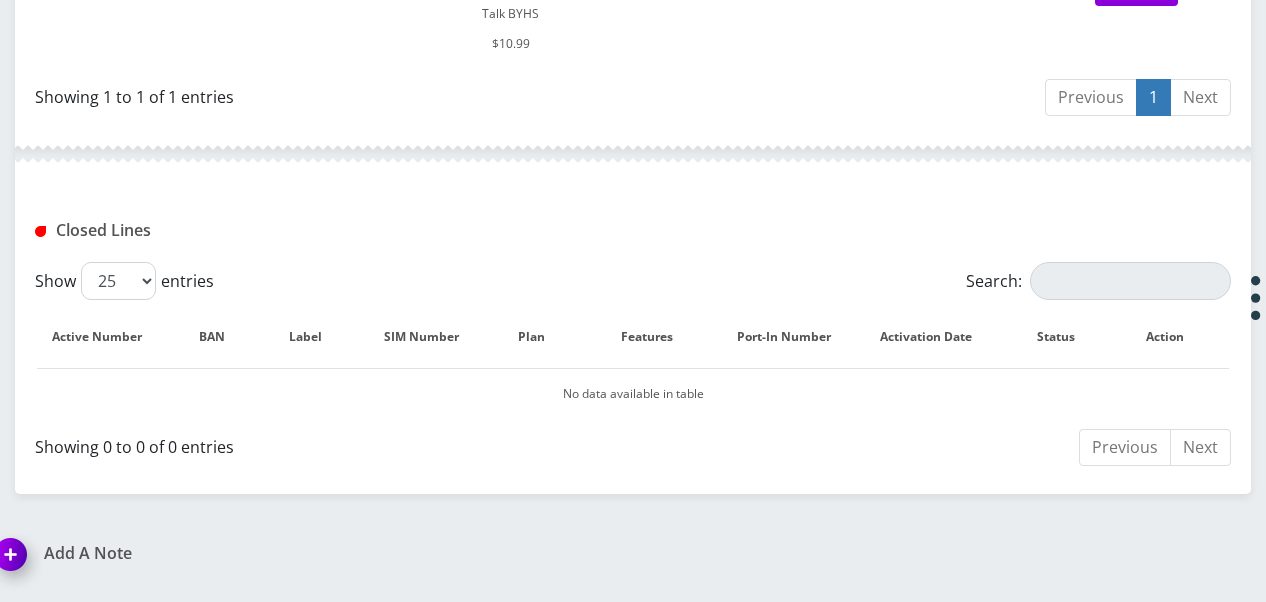 scroll, scrollTop: 415, scrollLeft: 0, axis: vertical 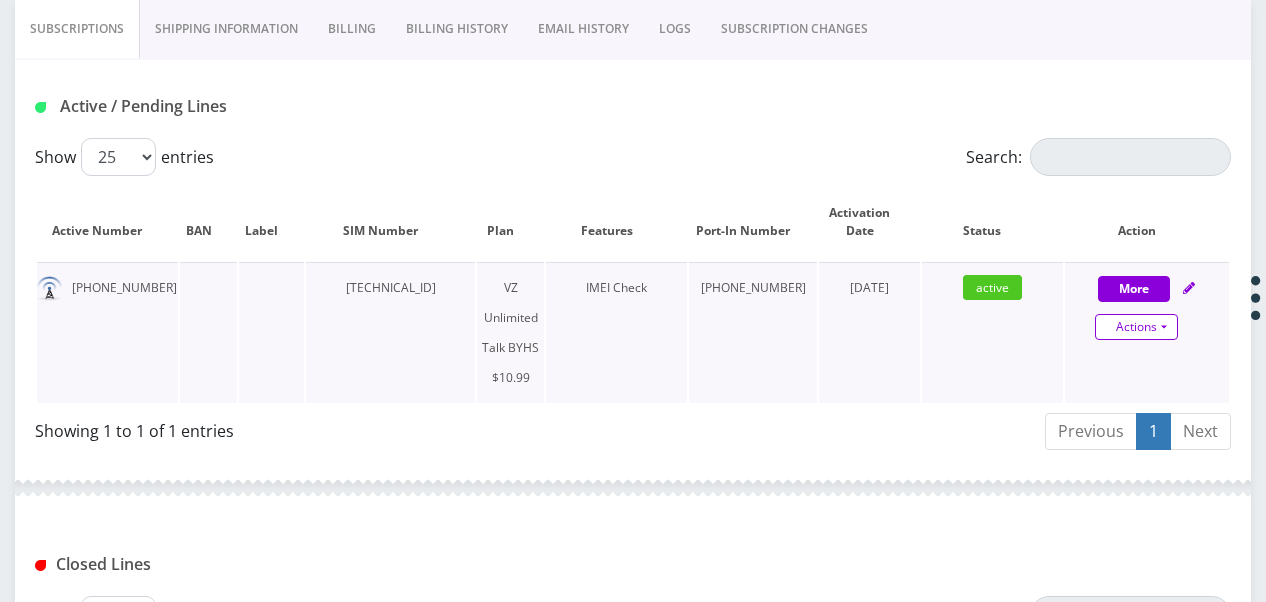 click on "Actions" at bounding box center [1136, 327] 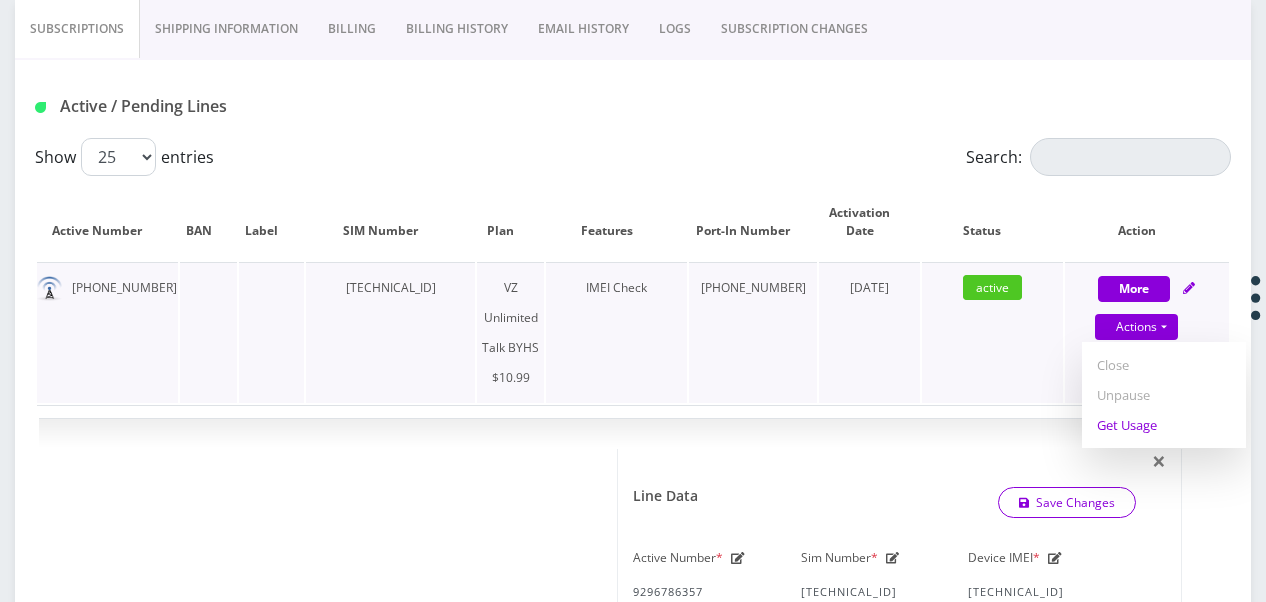 click on "Get Usage" at bounding box center (1164, 425) 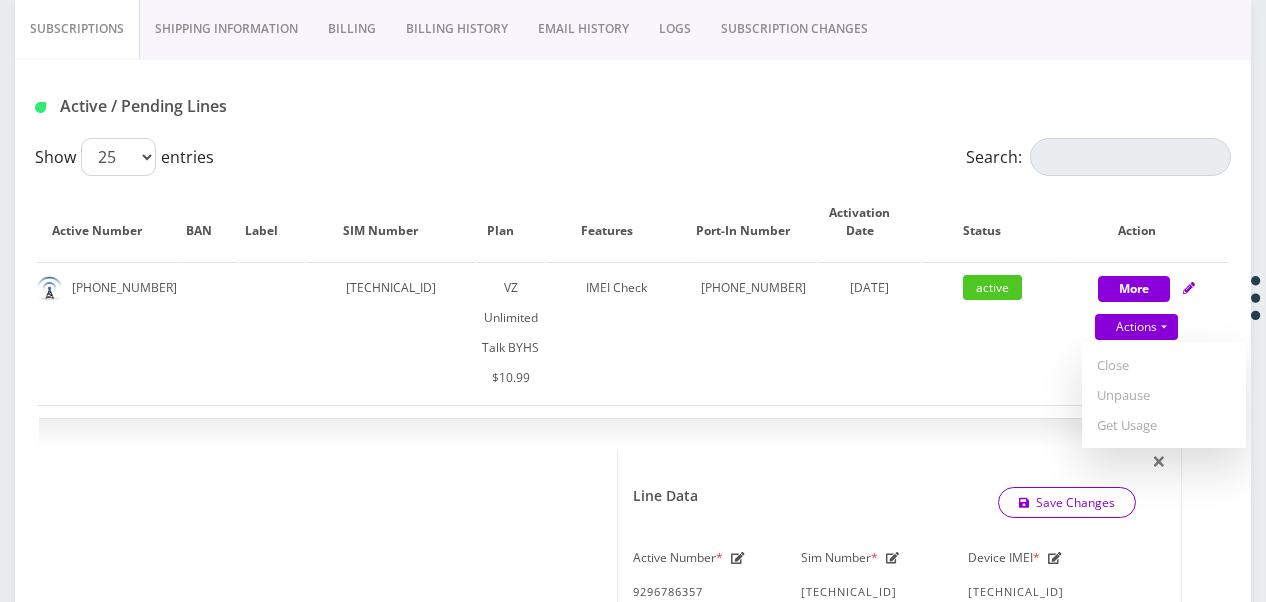 select on "467" 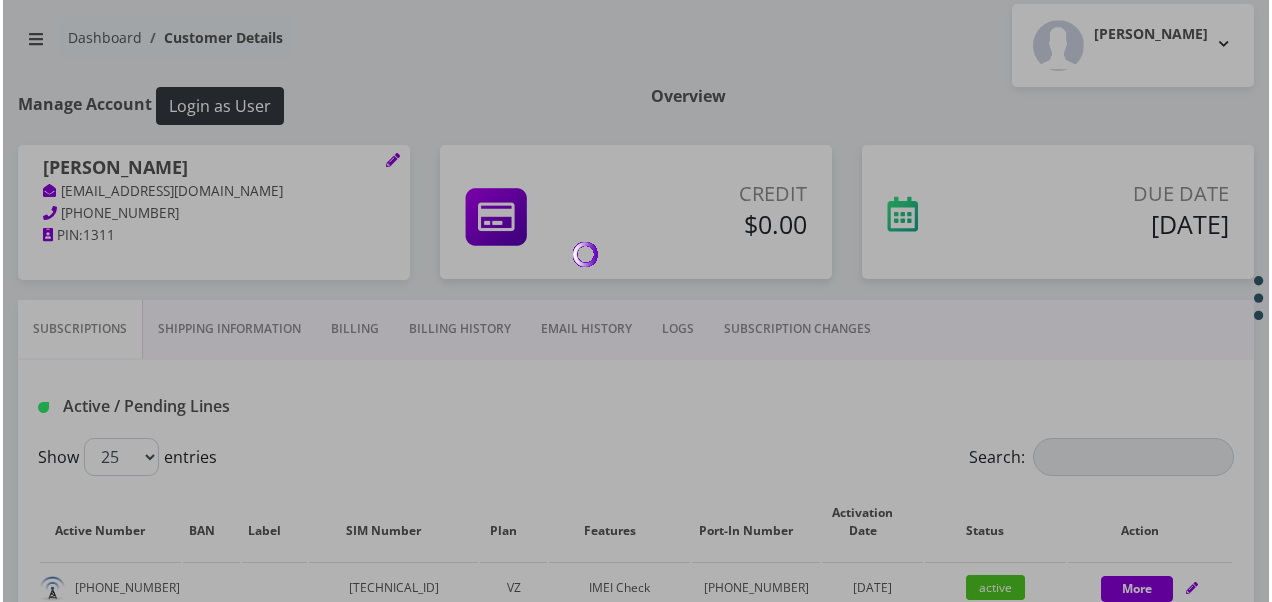 scroll, scrollTop: 0, scrollLeft: 0, axis: both 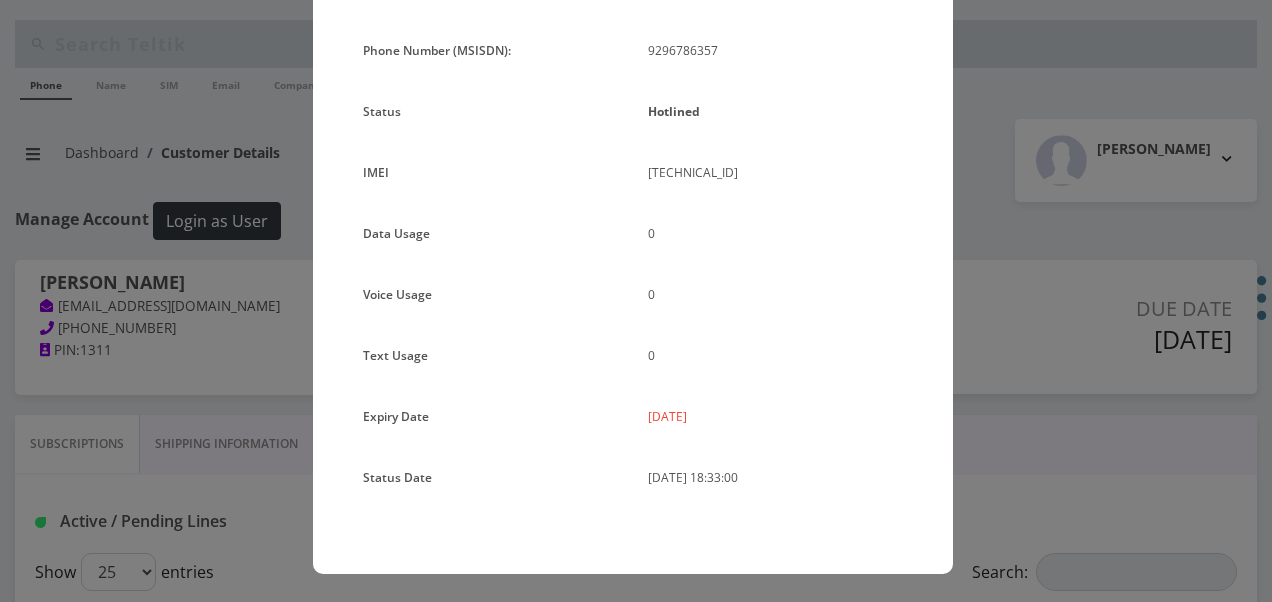 click on "×
Subscription Info
Plan Name
TT 4G Monthly Unlimited Voice Plan
Phone Number (MSISDN):
9296786357
Status
Hotlined
IMEI
354834102116153
0 0 0" at bounding box center [636, 301] 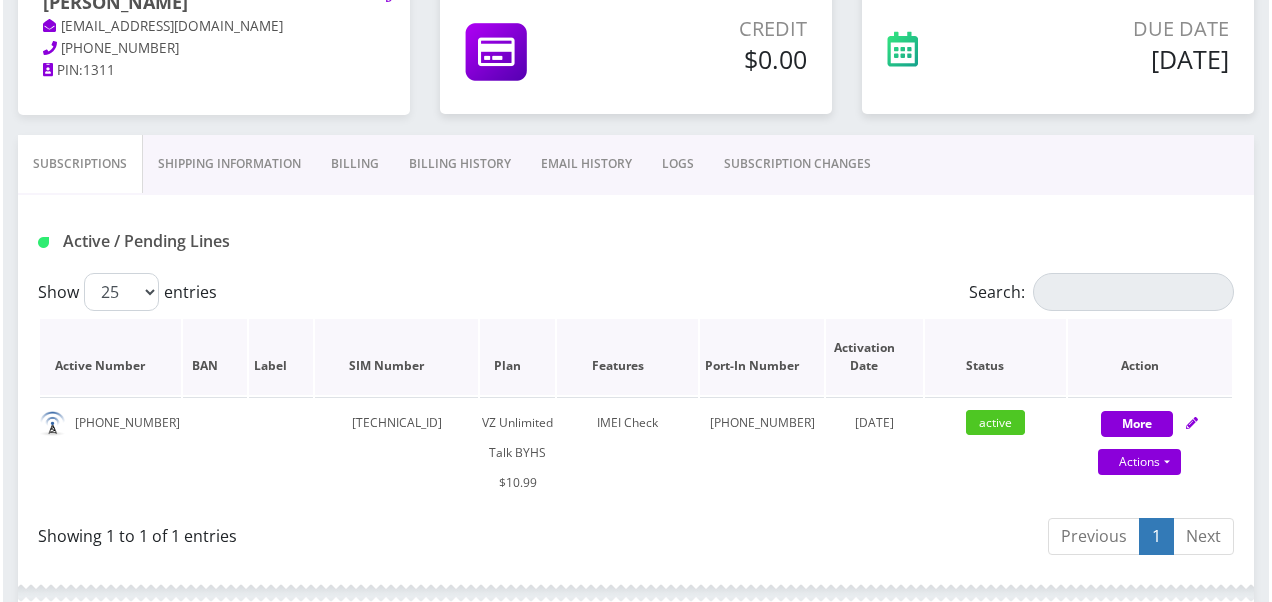 scroll, scrollTop: 400, scrollLeft: 0, axis: vertical 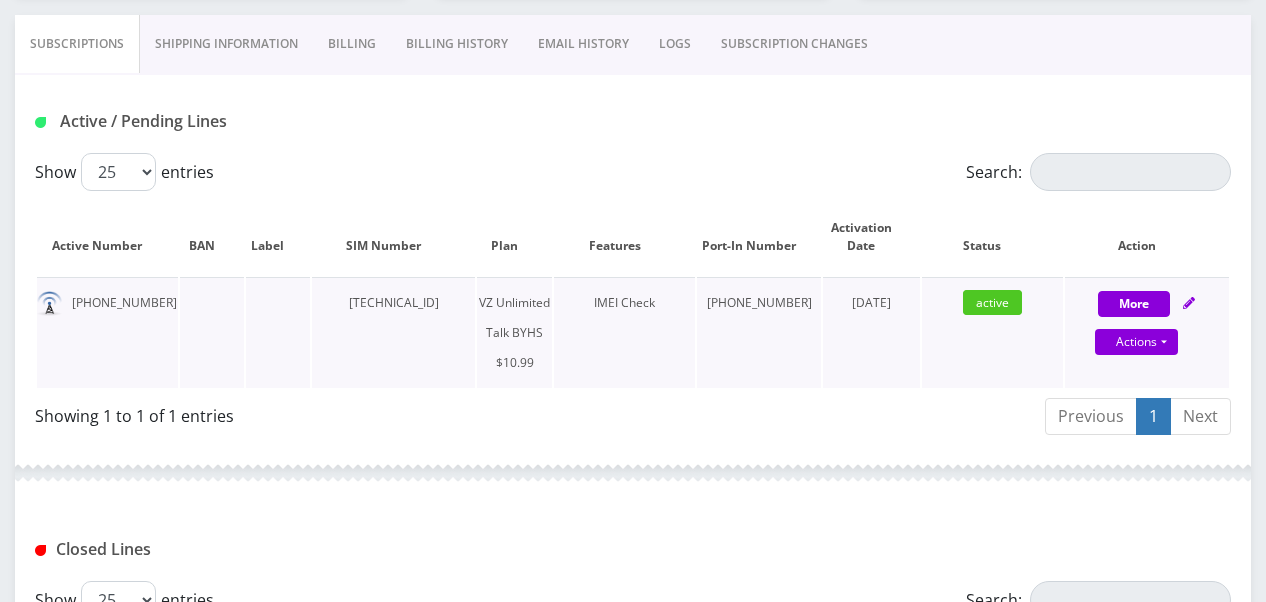 click on "Actions
Suspend
Close Unpause Get Usage" at bounding box center (1137, 343) 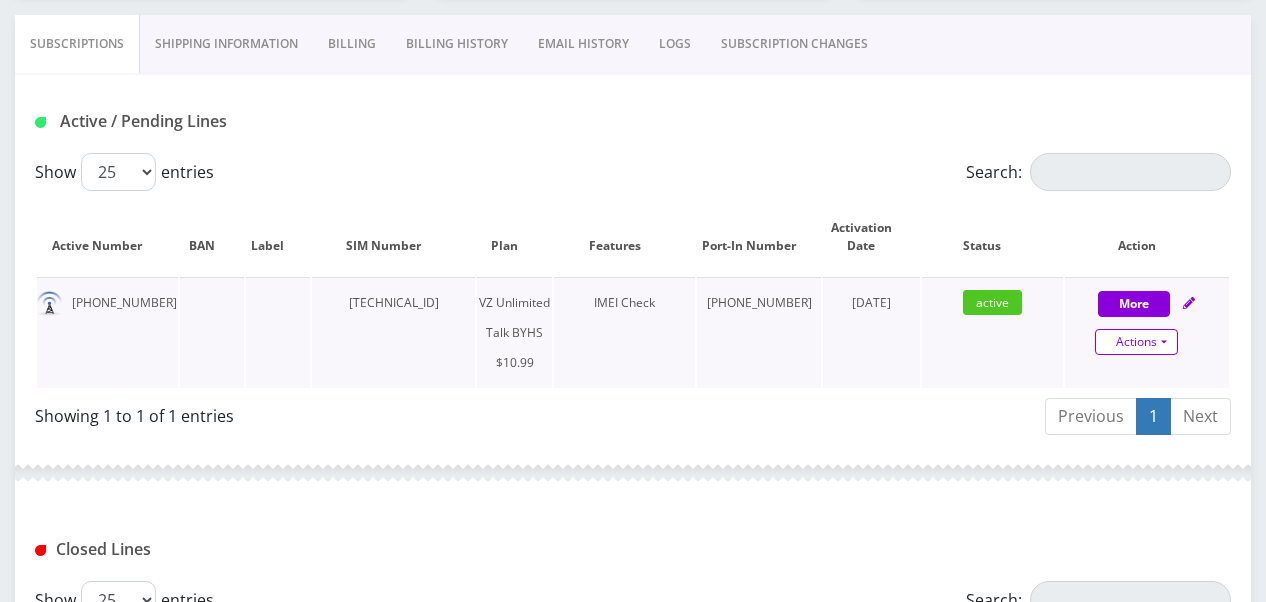 select on "467" 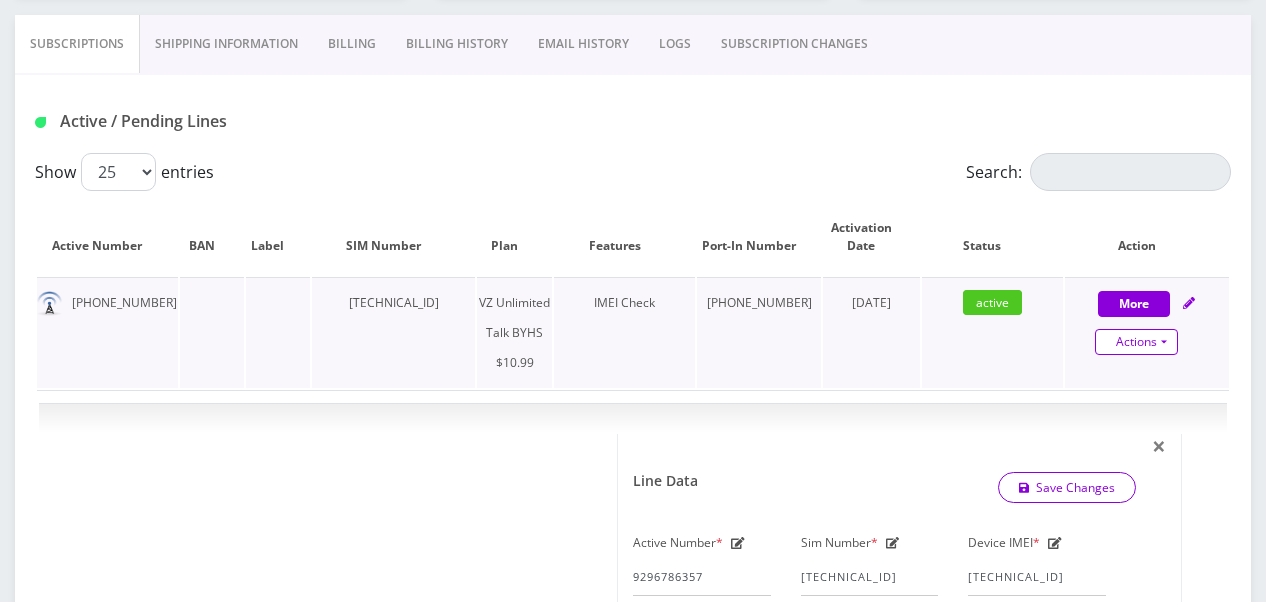 click on "Actions" at bounding box center (1136, 342) 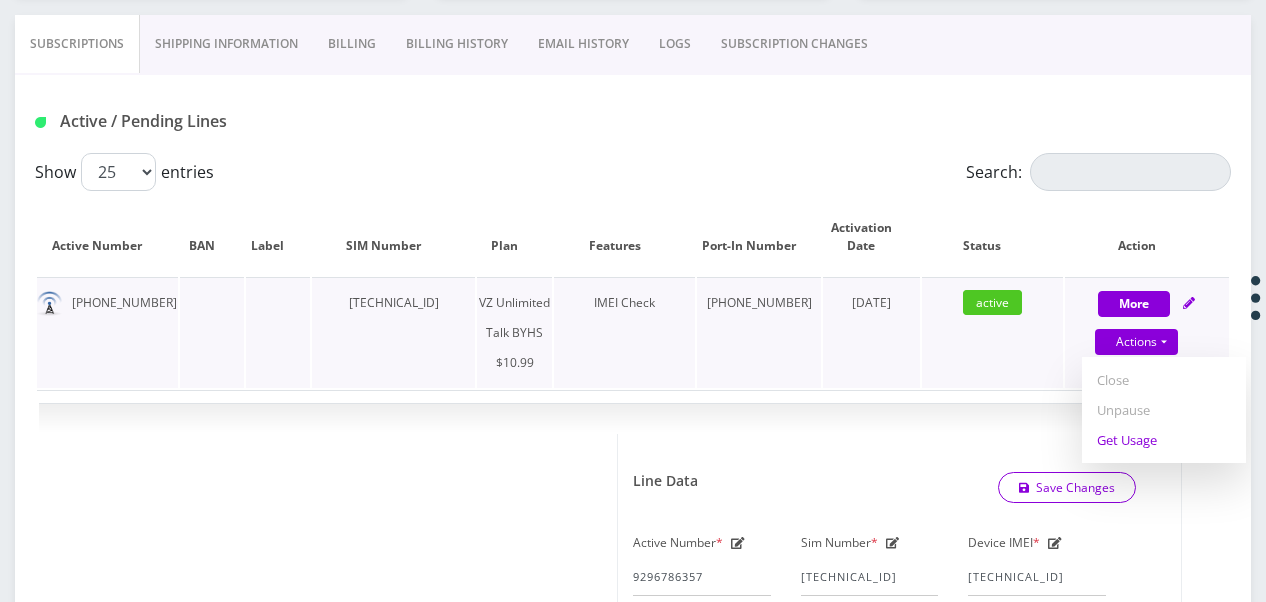 click on "Get Usage" at bounding box center (1164, 440) 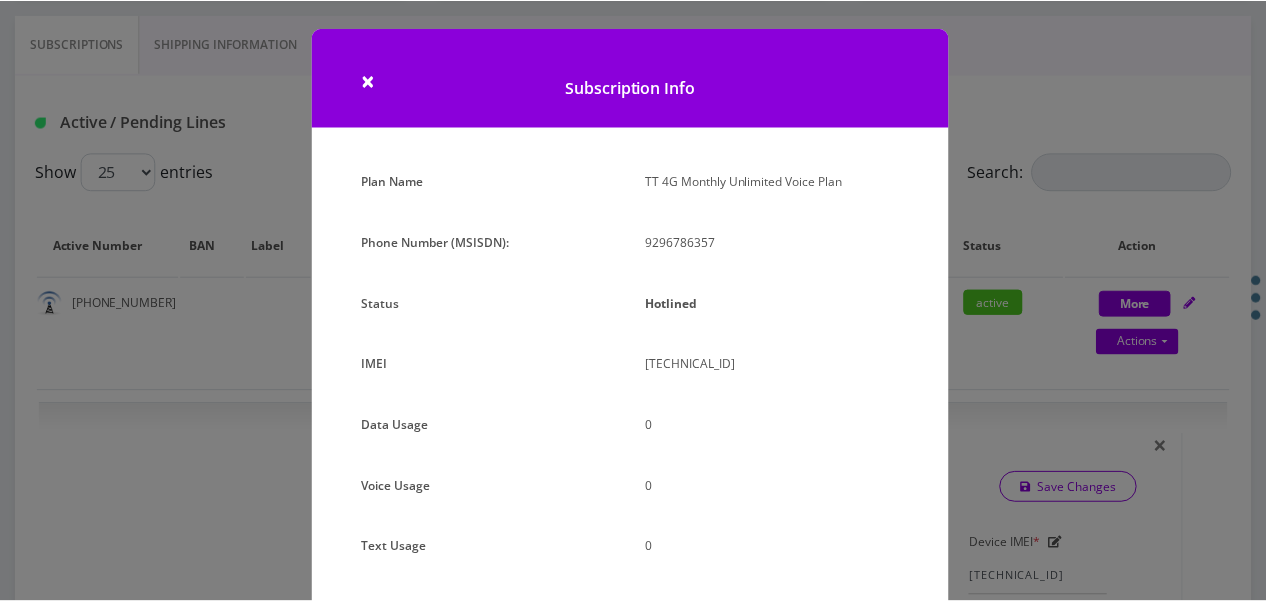 scroll, scrollTop: 192, scrollLeft: 0, axis: vertical 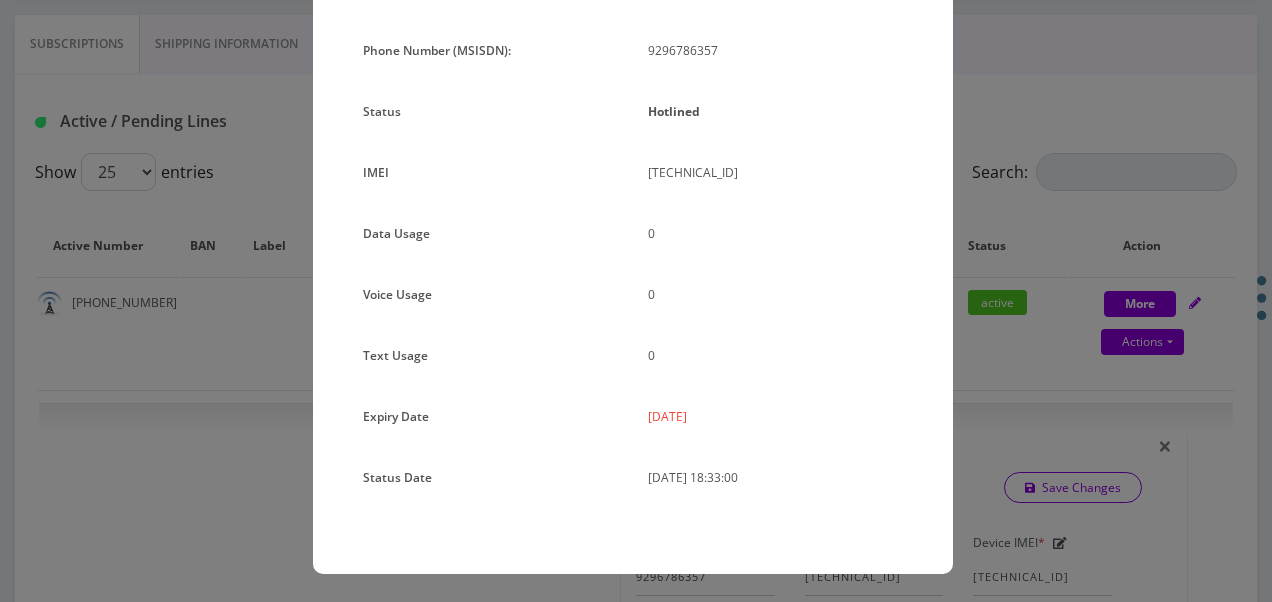 click on "×
Subscription Info
Plan Name
TT 4G Monthly Unlimited Voice Plan
Phone Number (MSISDN):
9296786357
Status
Hotlined
IMEI
354834102116153
0 0 0" at bounding box center (636, 301) 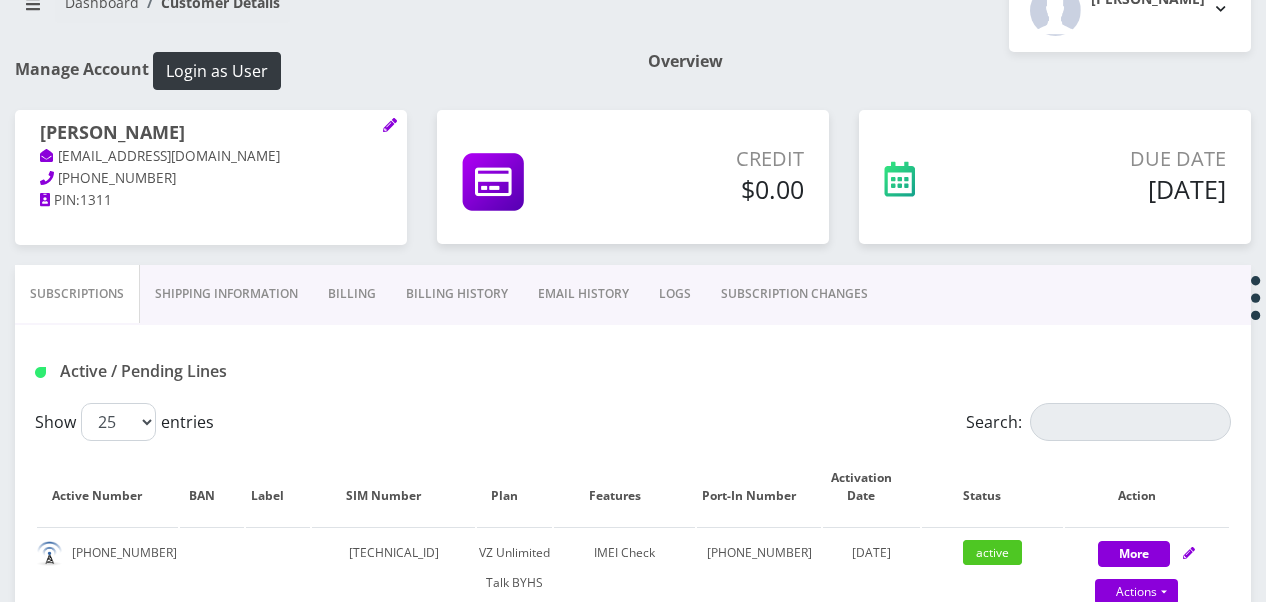 scroll, scrollTop: 200, scrollLeft: 0, axis: vertical 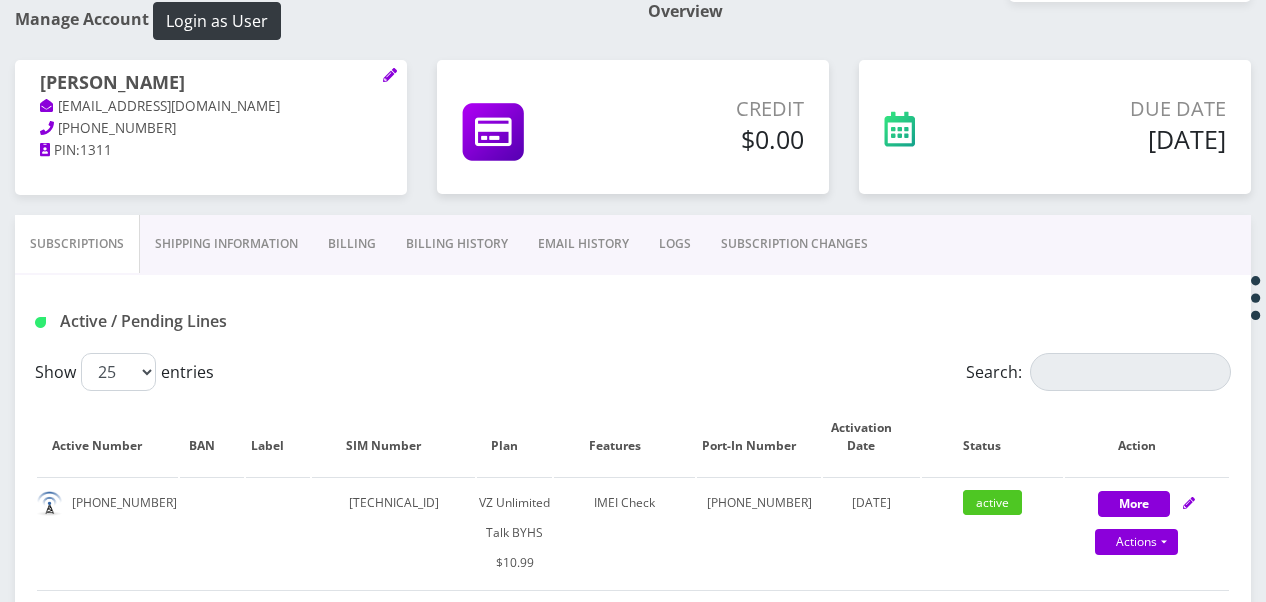 click on "Billing" at bounding box center [352, 244] 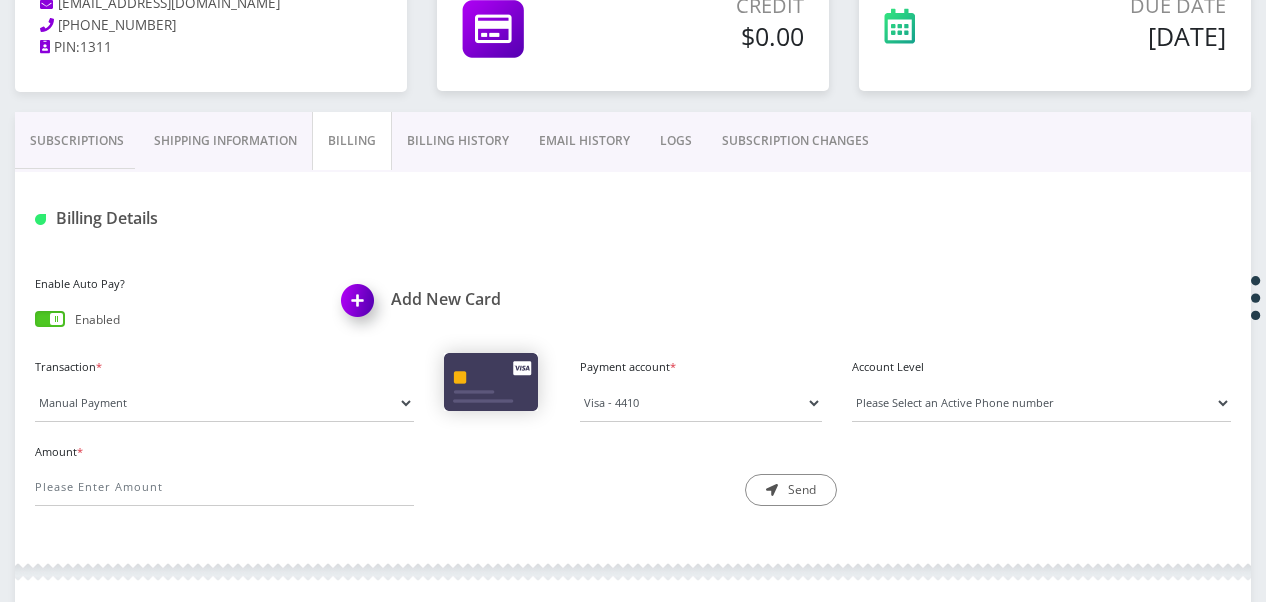 scroll, scrollTop: 216, scrollLeft: 0, axis: vertical 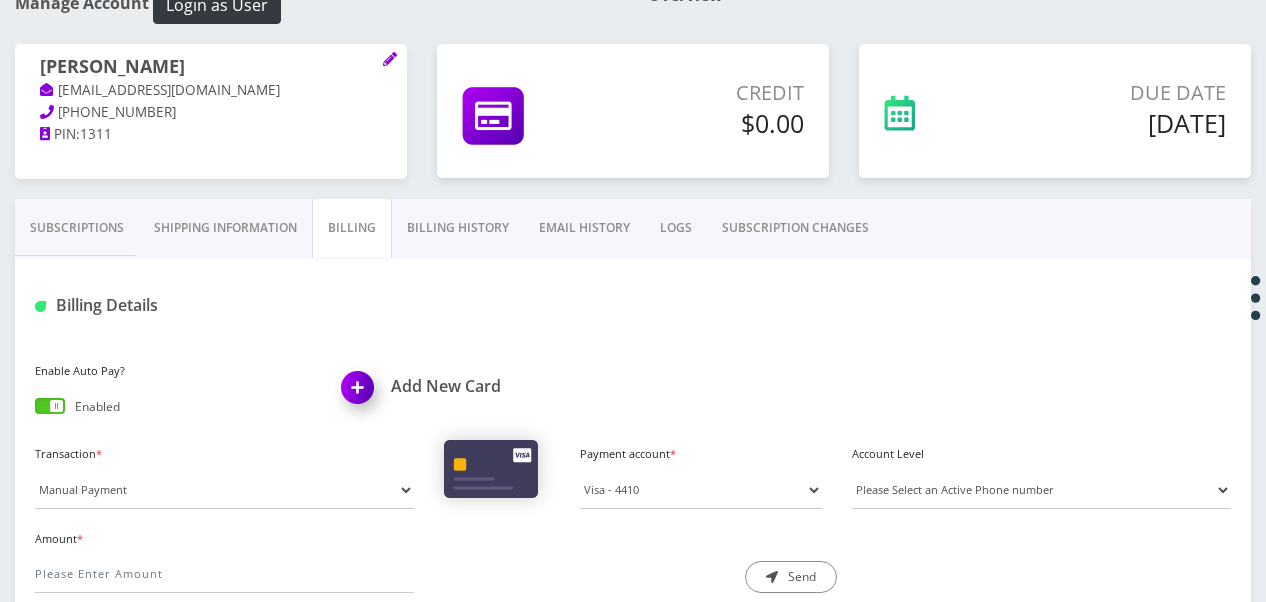 click on "Subscriptions" at bounding box center (77, 228) 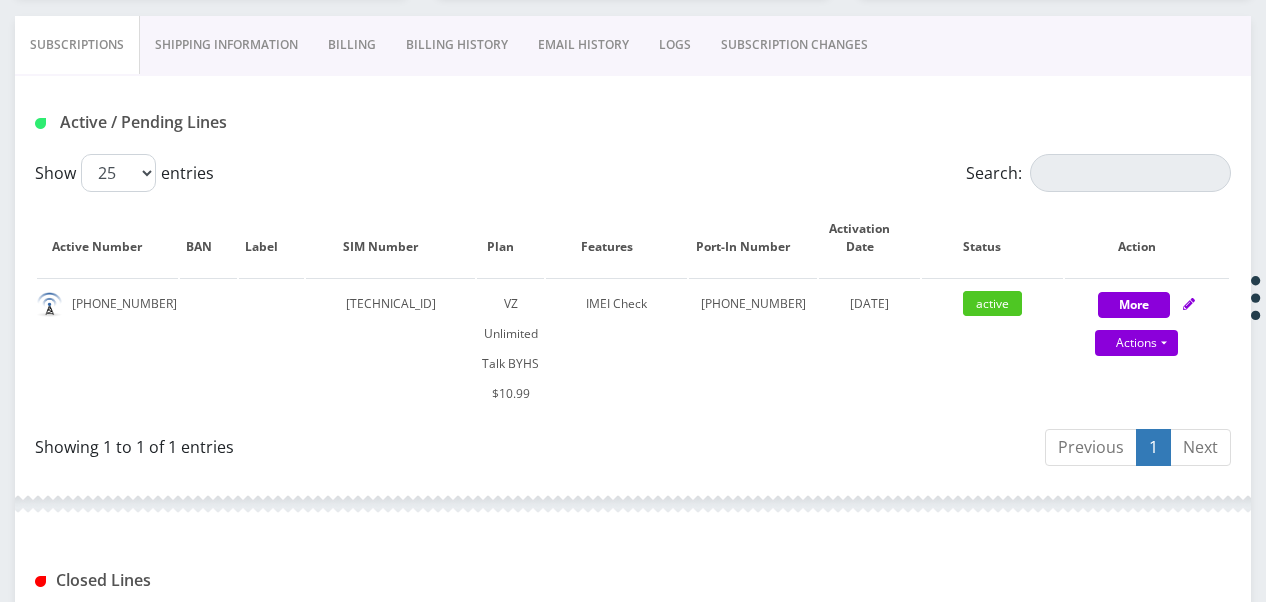scroll, scrollTop: 416, scrollLeft: 0, axis: vertical 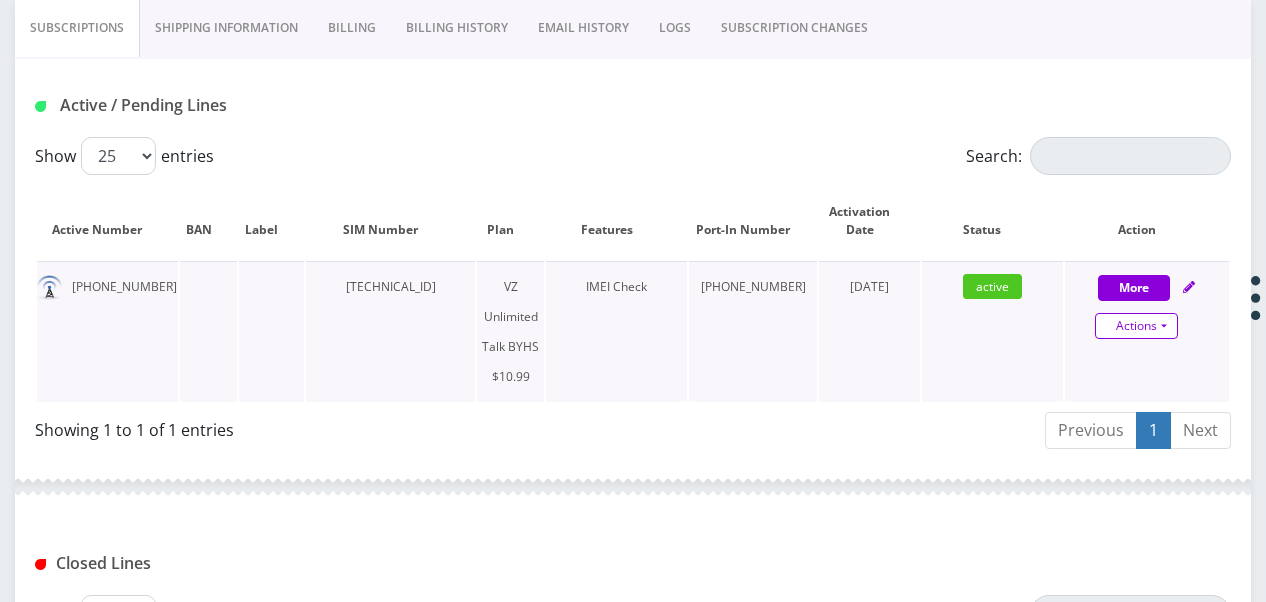 click on "Actions" at bounding box center [1136, 326] 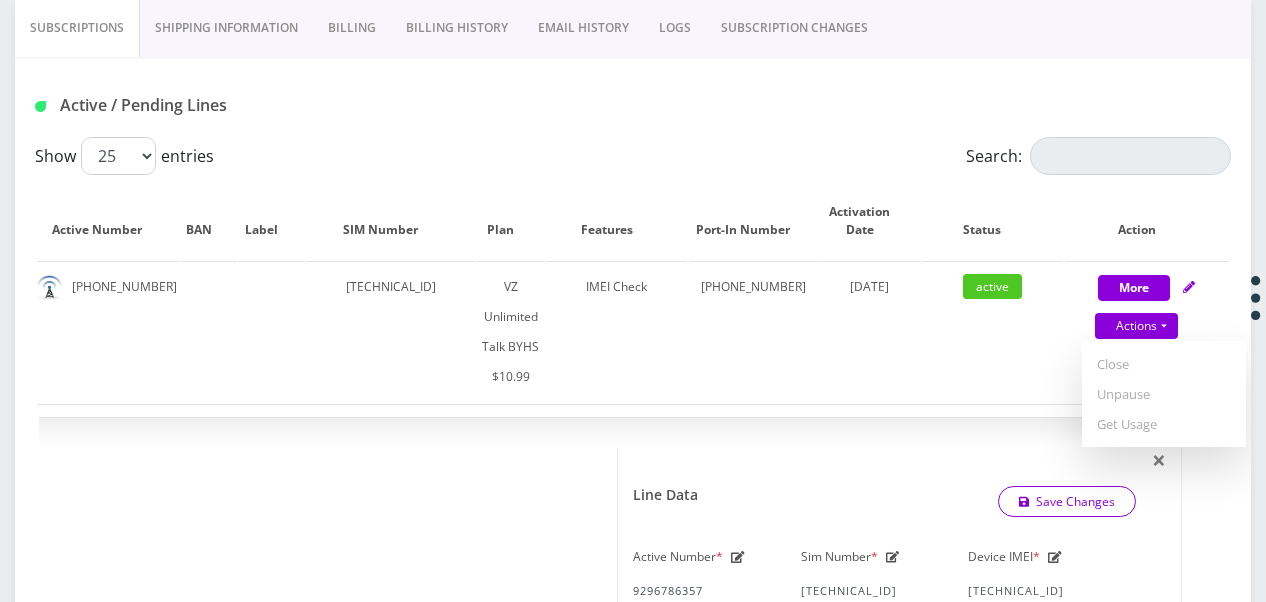 click on "SUBSCRIPTION CHANGES" at bounding box center (794, 28) 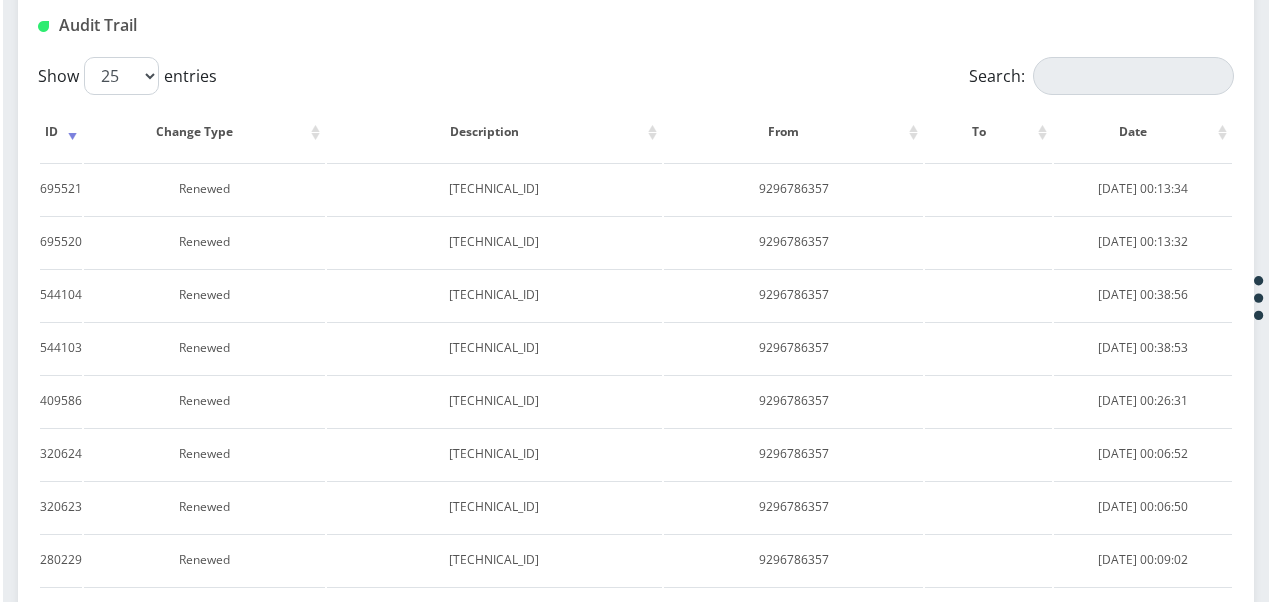 scroll, scrollTop: 273, scrollLeft: 0, axis: vertical 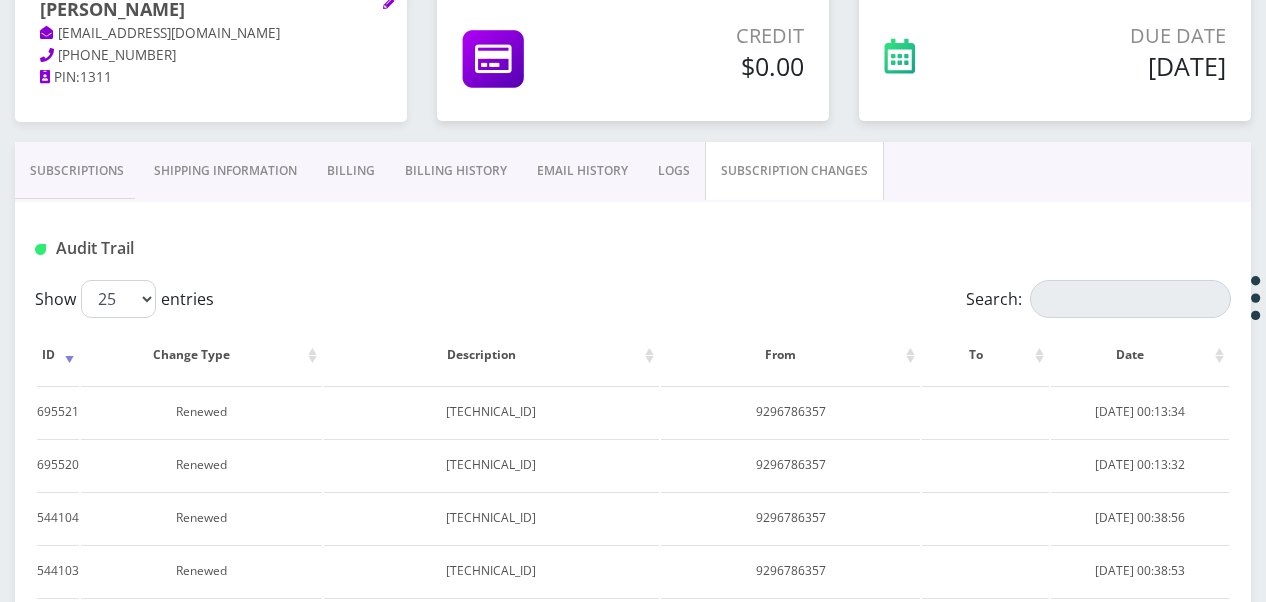 click on "Subscriptions" at bounding box center (77, 171) 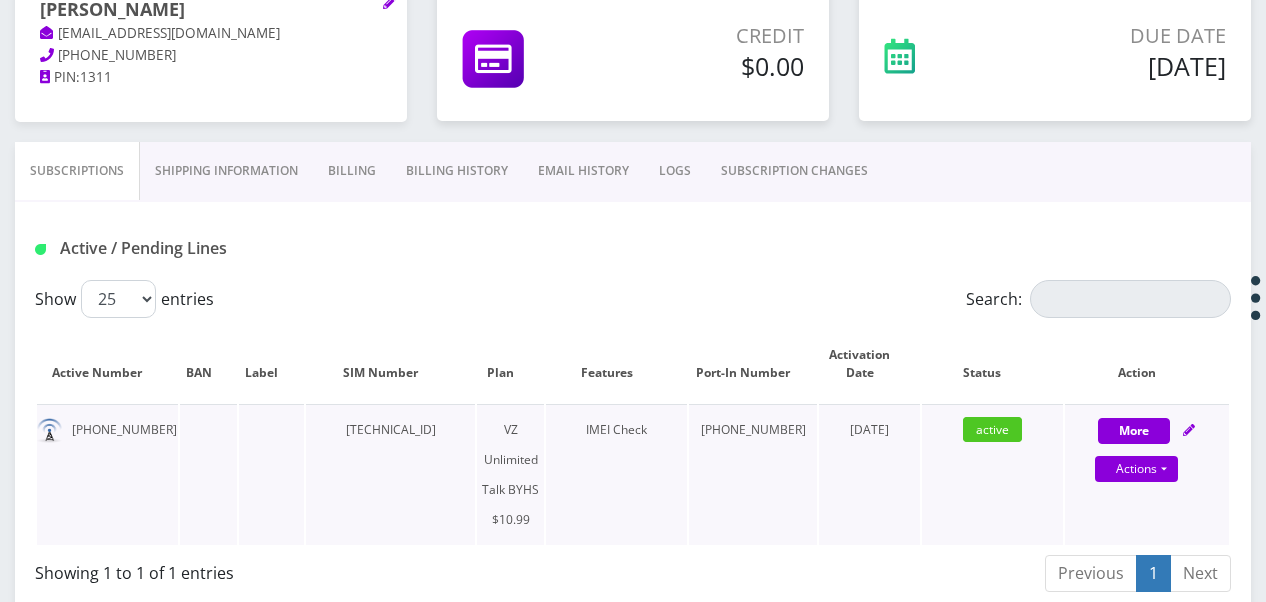 click on "Actions
Suspend
Close Unpause Get Usage" at bounding box center [1137, 470] 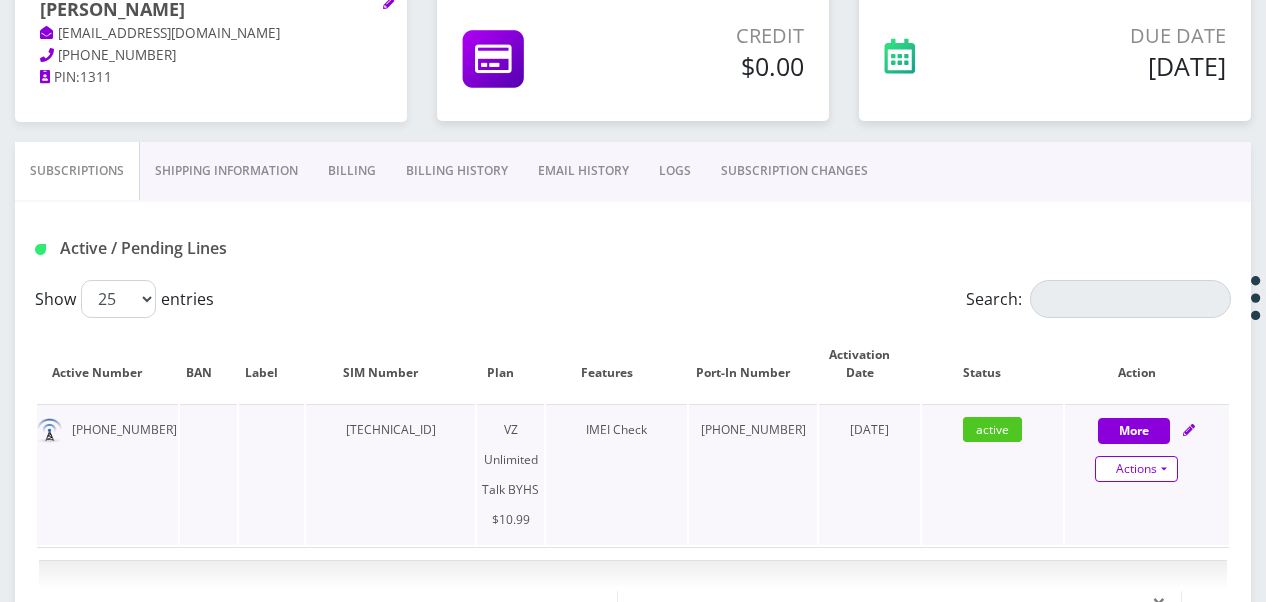 click on "Actions" at bounding box center (1136, 469) 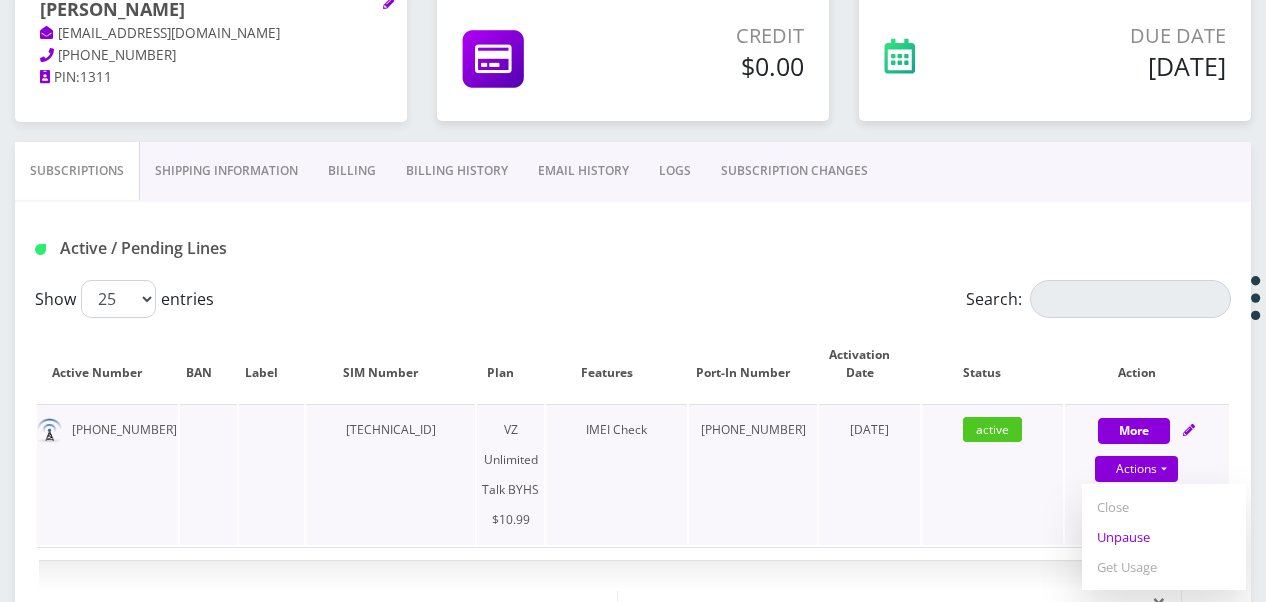 click on "Unpause" at bounding box center [1164, 537] 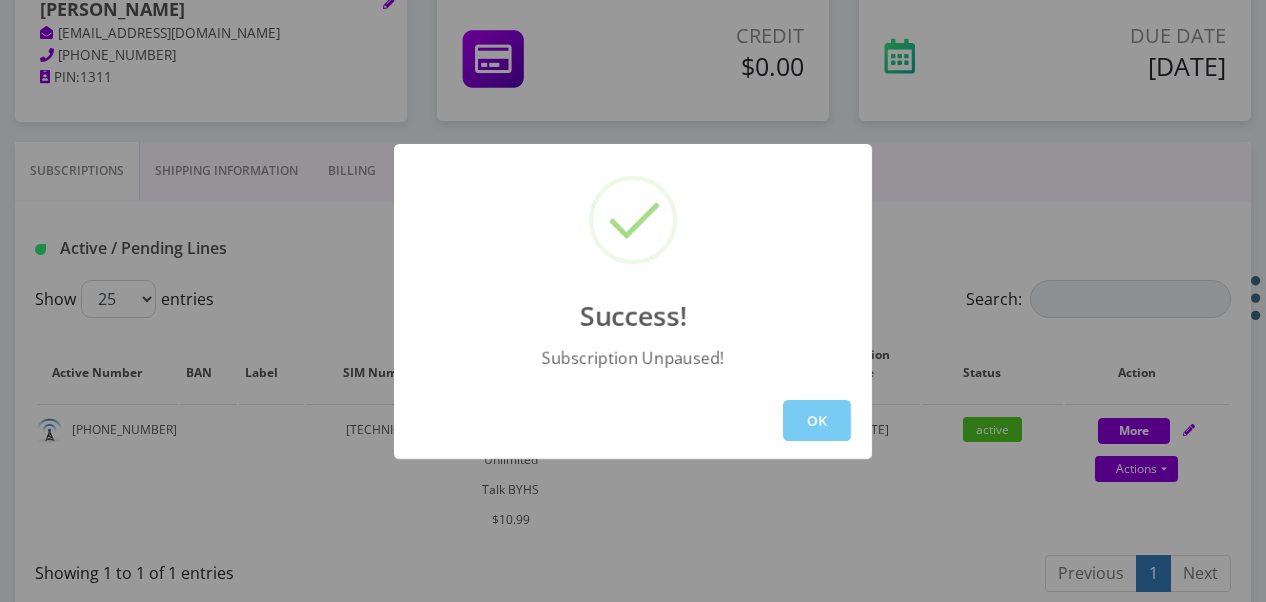 click on "OK" at bounding box center [817, 420] 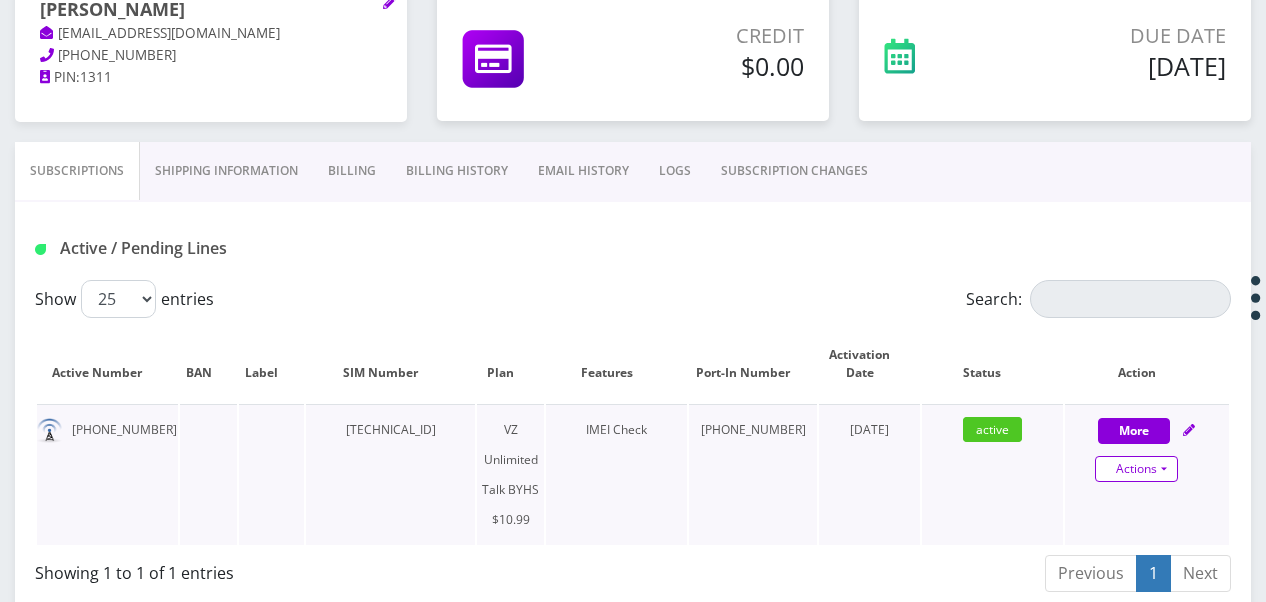 click on "Actions" at bounding box center (1136, 469) 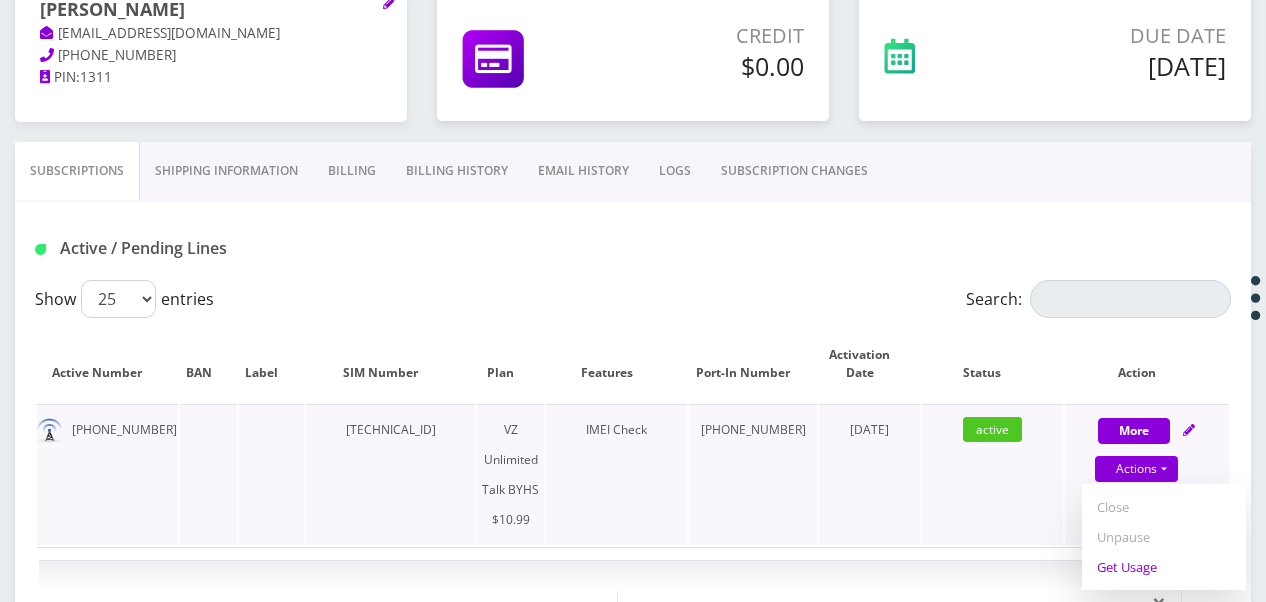 click on "Get Usage" at bounding box center [1164, 567] 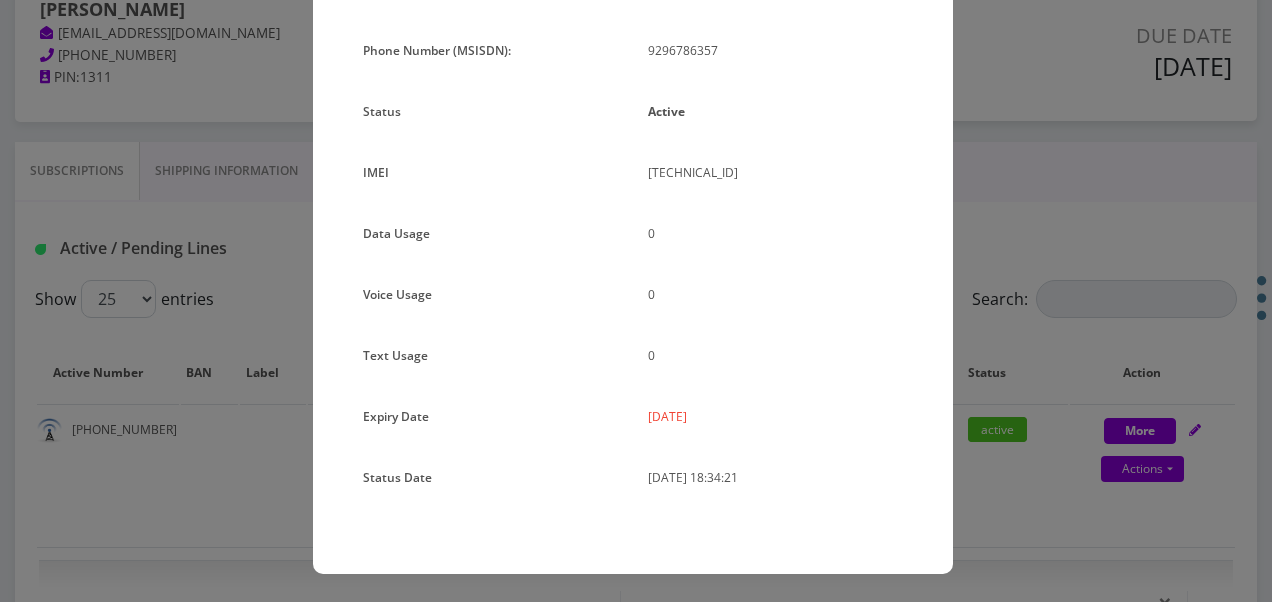 scroll, scrollTop: 0, scrollLeft: 0, axis: both 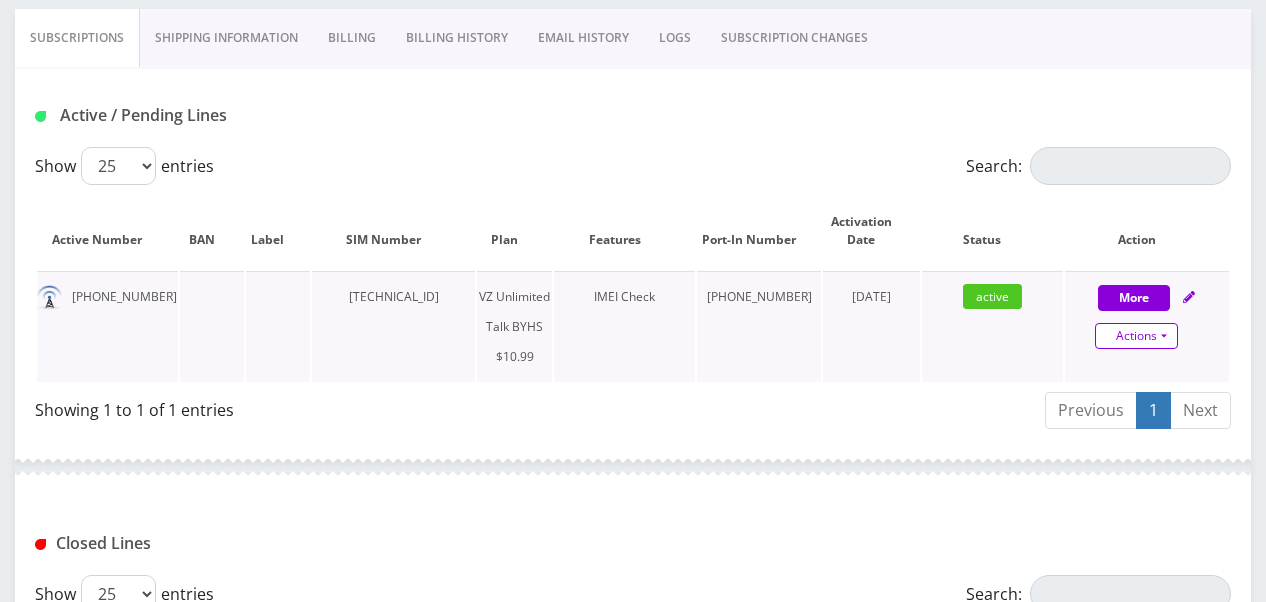 click on "Actions" at bounding box center [1136, 336] 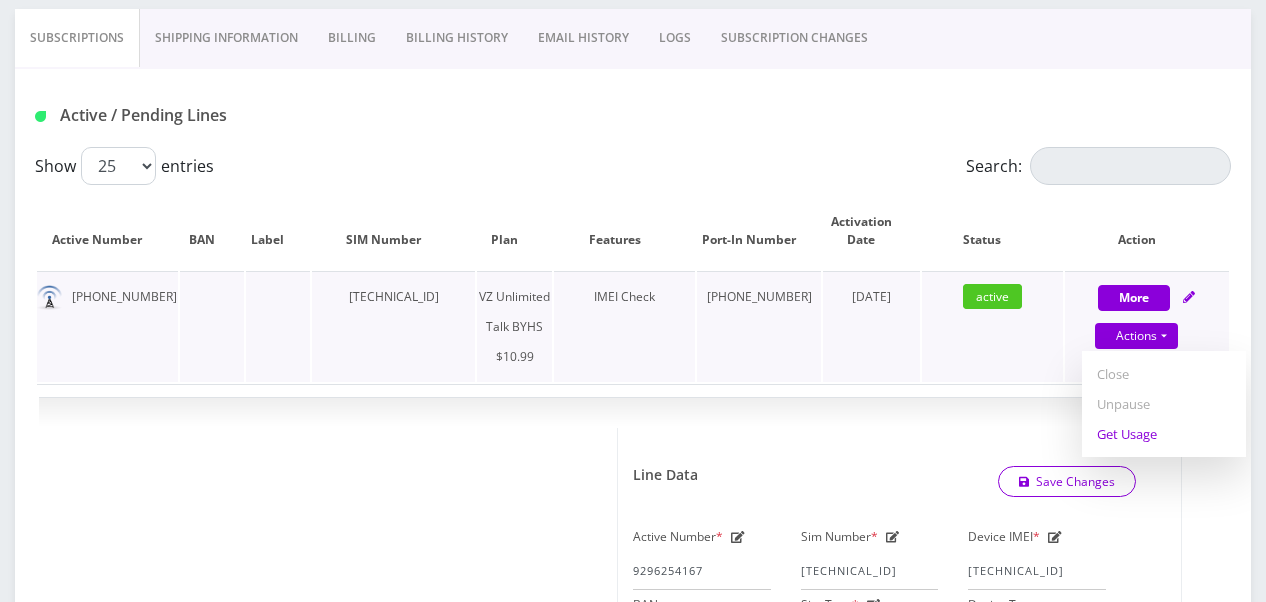 click on "Get Usage" at bounding box center (1164, 434) 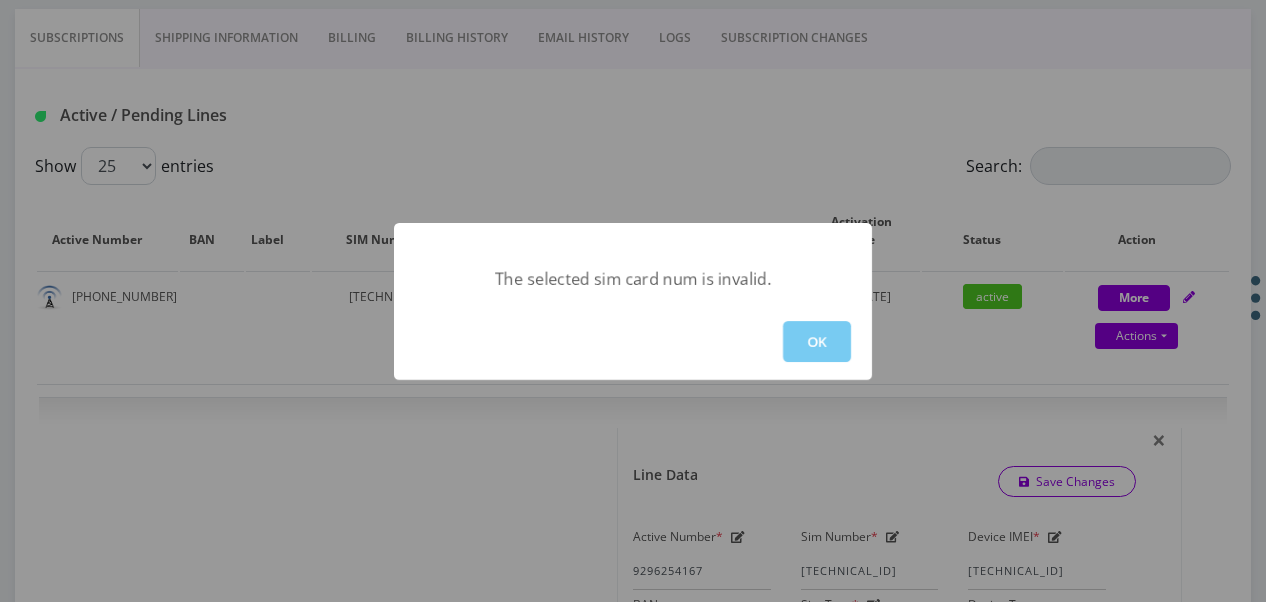 click on "OK" at bounding box center [817, 341] 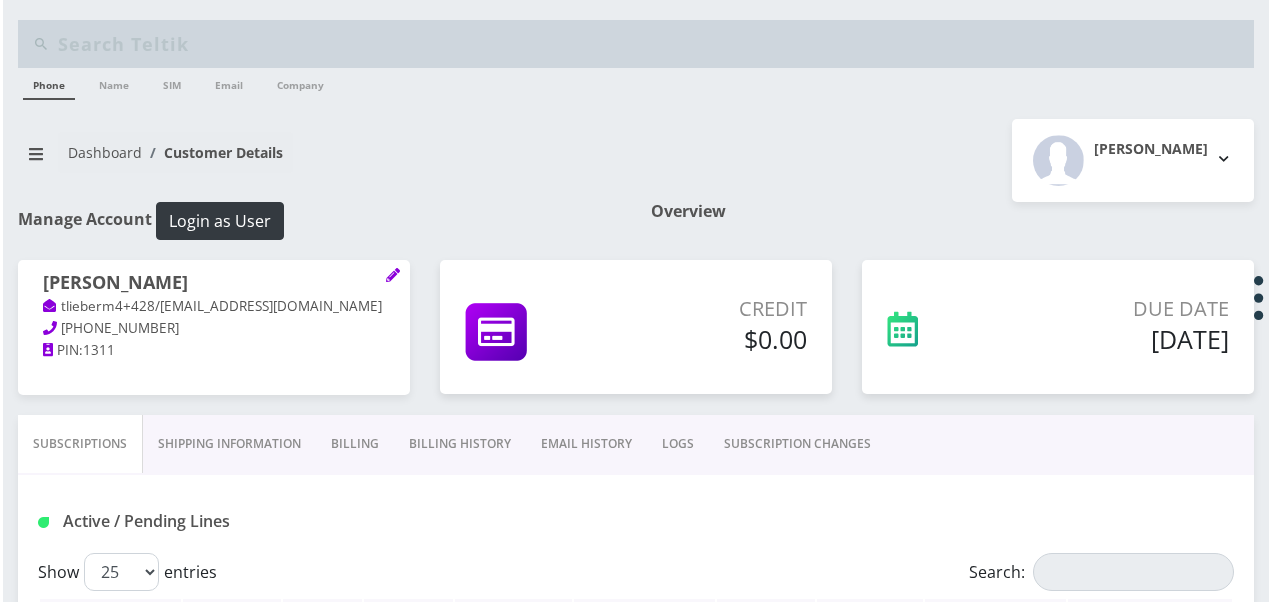 scroll, scrollTop: 406, scrollLeft: 0, axis: vertical 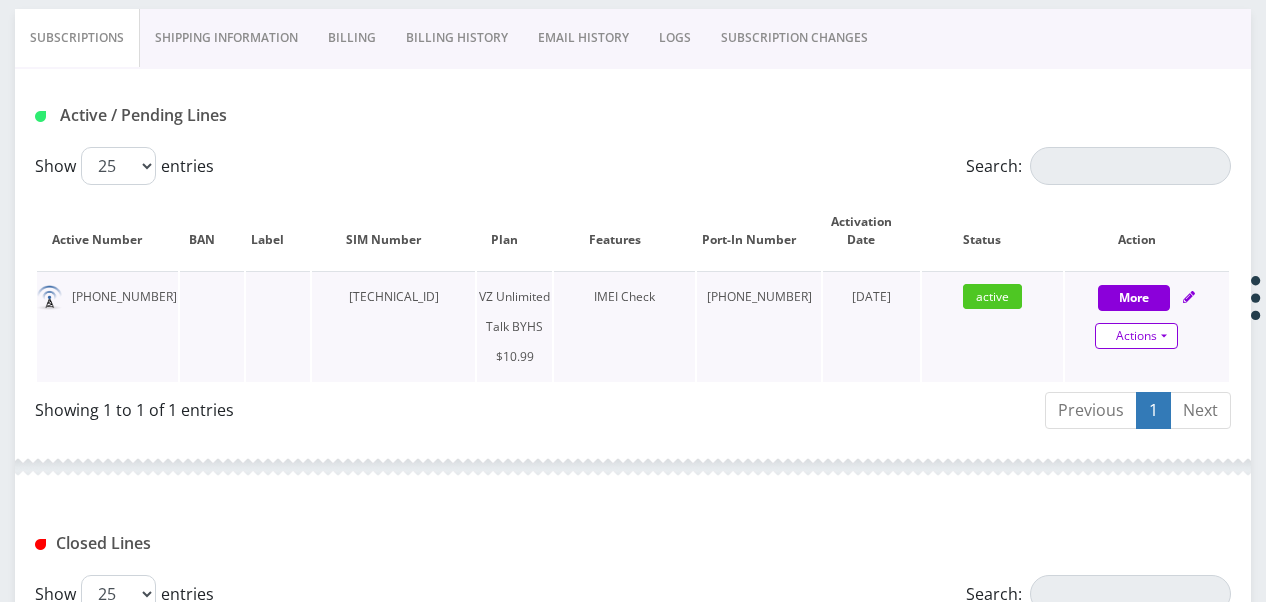 click on "Actions" at bounding box center (1136, 336) 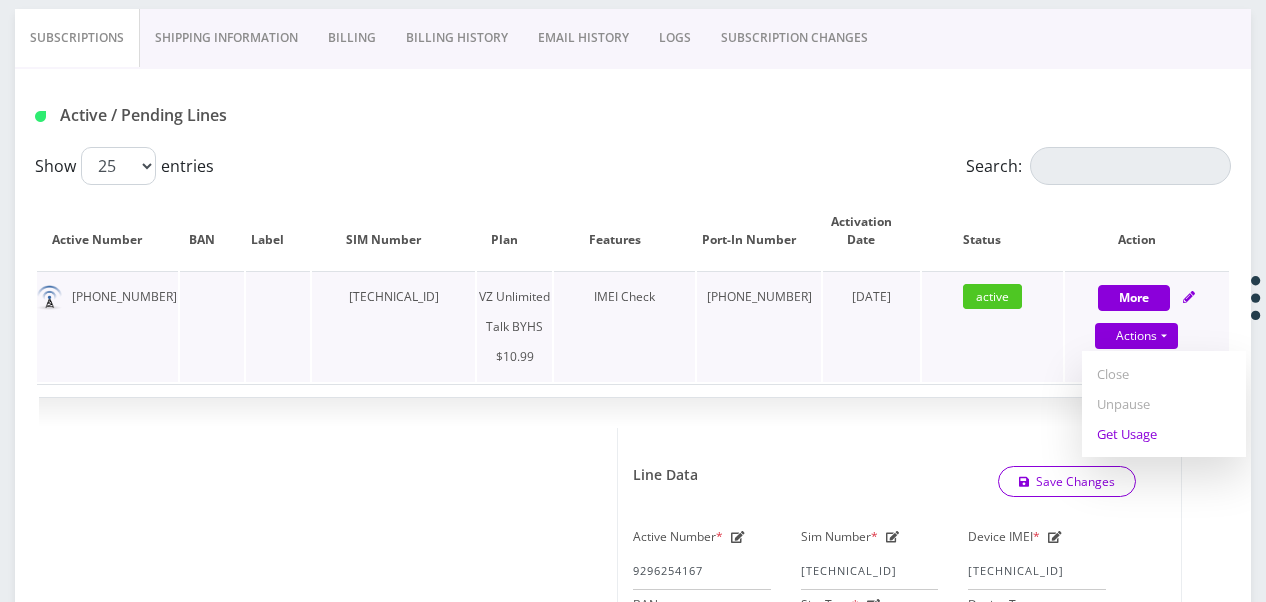 click on "Get Usage" at bounding box center [1164, 434] 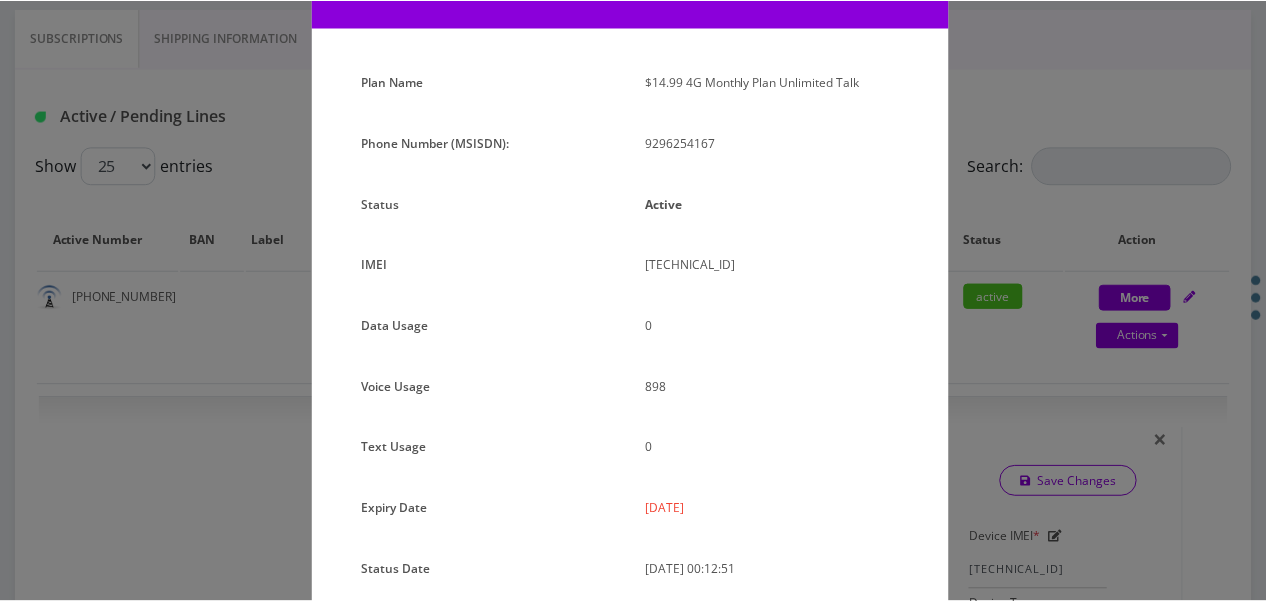 scroll, scrollTop: 192, scrollLeft: 0, axis: vertical 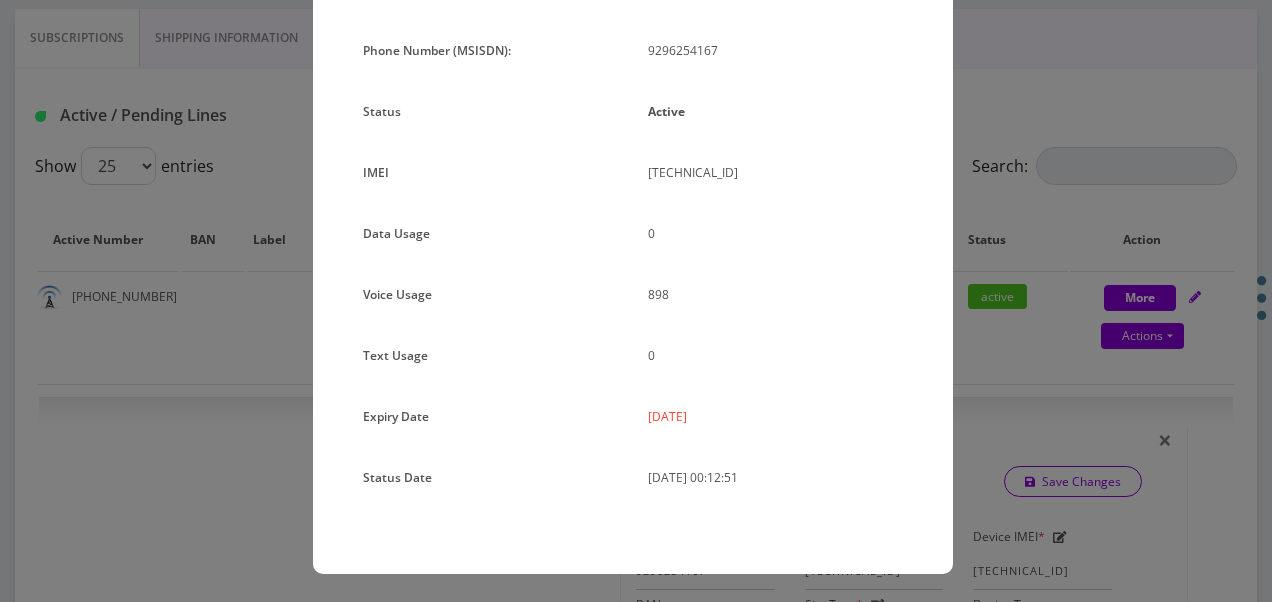 click on "×
Subscription Info
Plan Name
$14.99 4G Monthly Plan Unlimited Talk
Phone Number (MSISDN):
9296254167
Status
Active
IMEI
016144004970727
0 898 0" at bounding box center (636, 301) 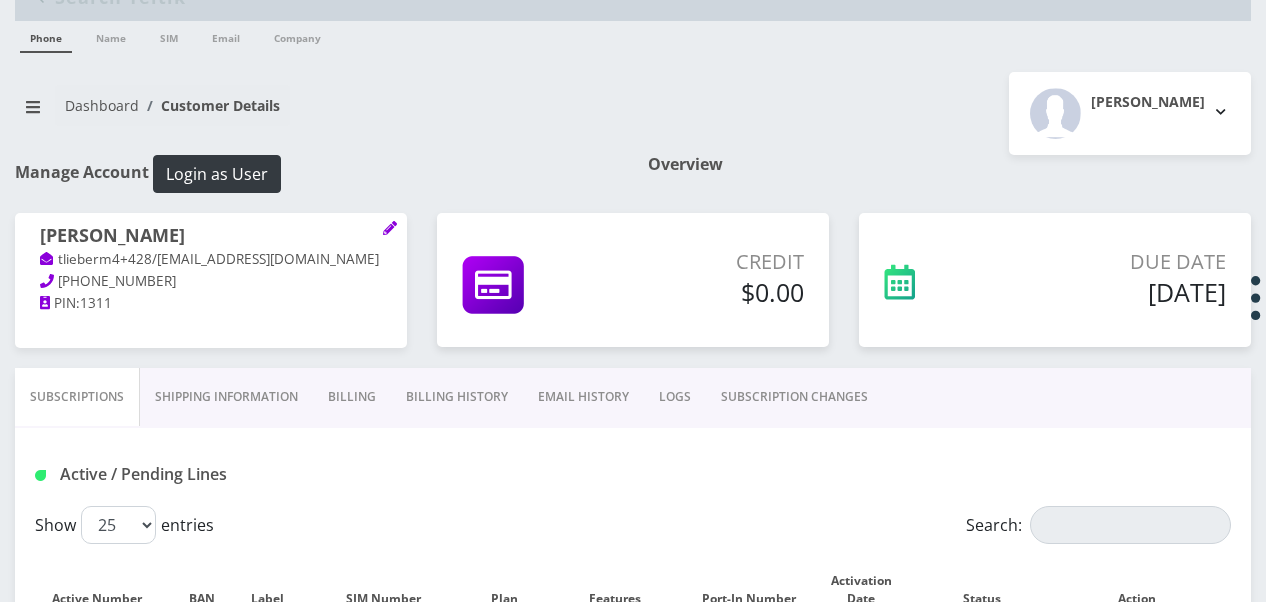 scroll, scrollTop: 0, scrollLeft: 0, axis: both 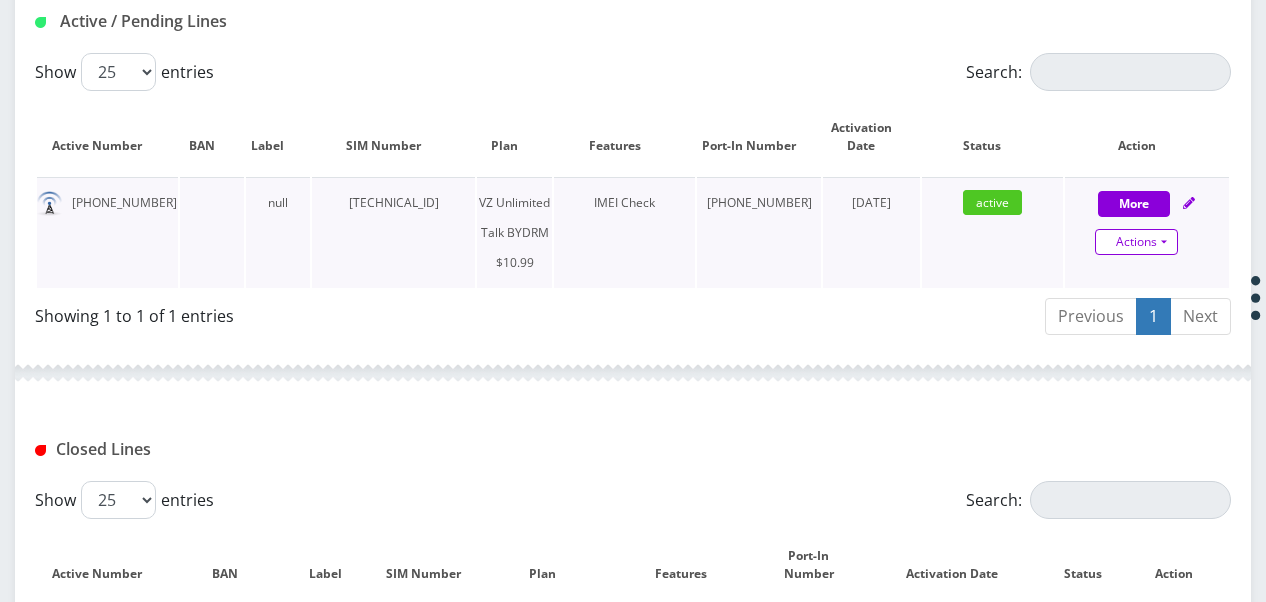 click on "Actions" at bounding box center (1136, 242) 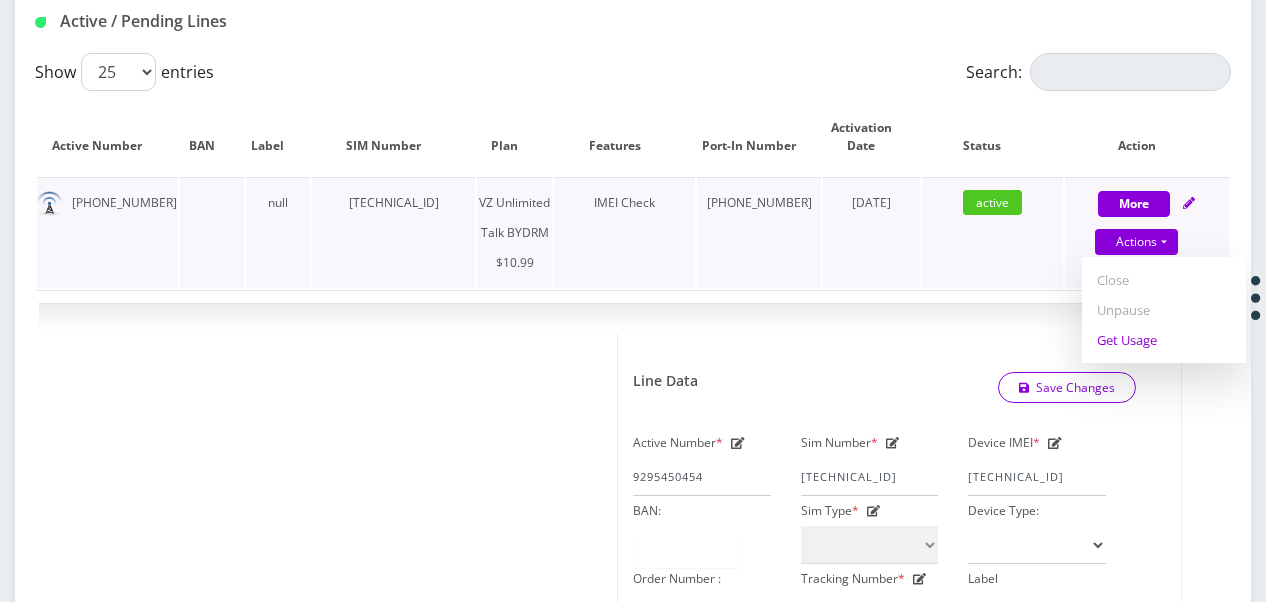 click on "Get Usage" at bounding box center (1164, 340) 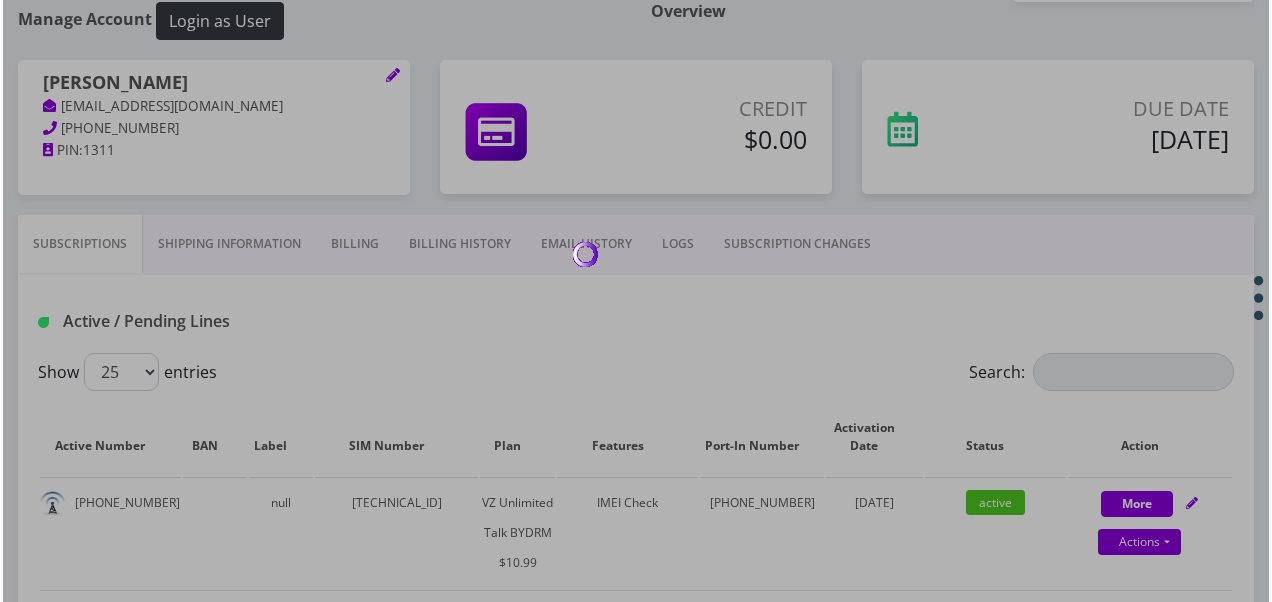 scroll, scrollTop: 0, scrollLeft: 0, axis: both 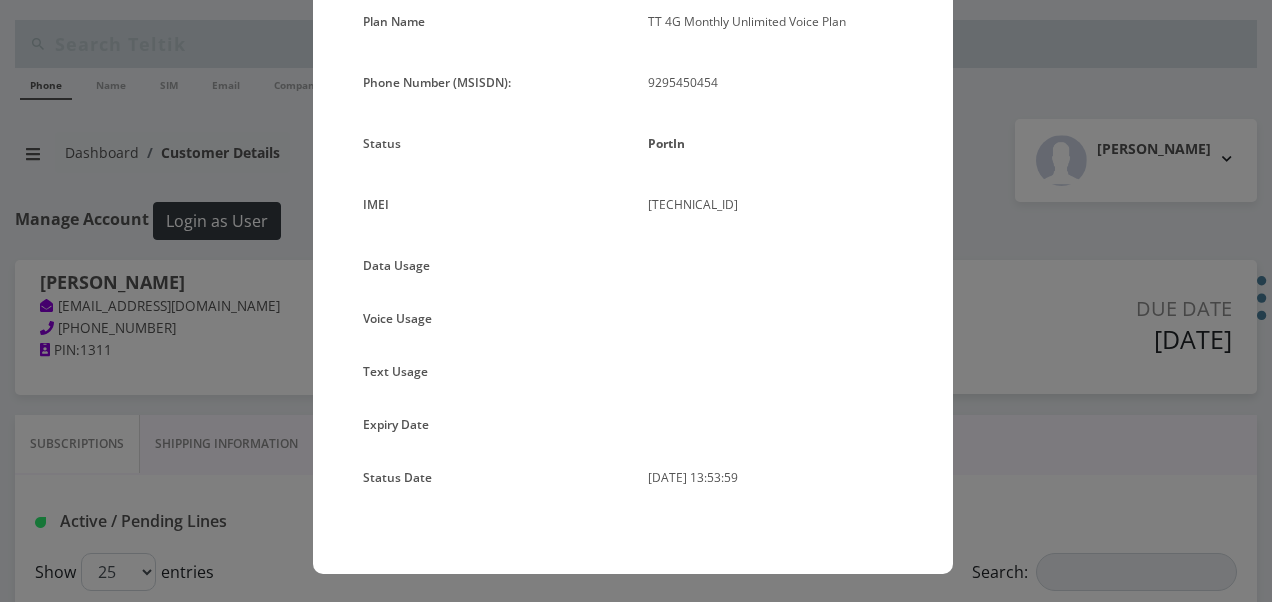 click on "×
Subscription Info
Plan Name
TT 4G Monthly Unlimited Voice Plan
Phone Number (MSISDN):
9295450454
Status
[GEOGRAPHIC_DATA]
IMEI
[TECHNICAL_ID]
Data Usage" at bounding box center [636, 301] 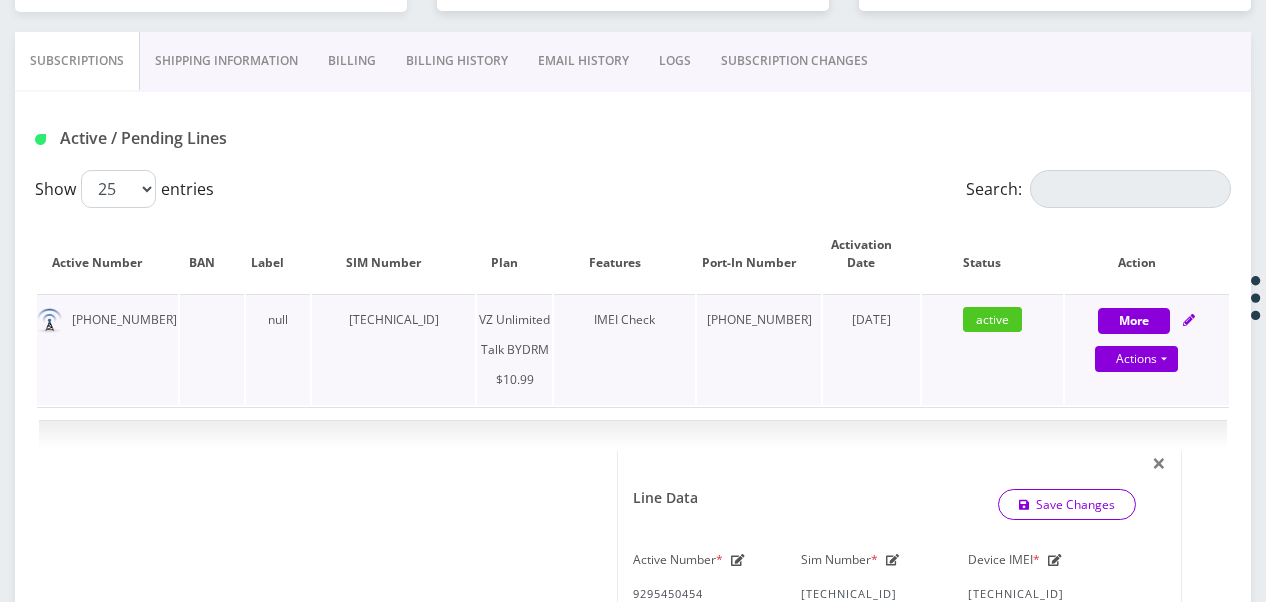 scroll, scrollTop: 300, scrollLeft: 0, axis: vertical 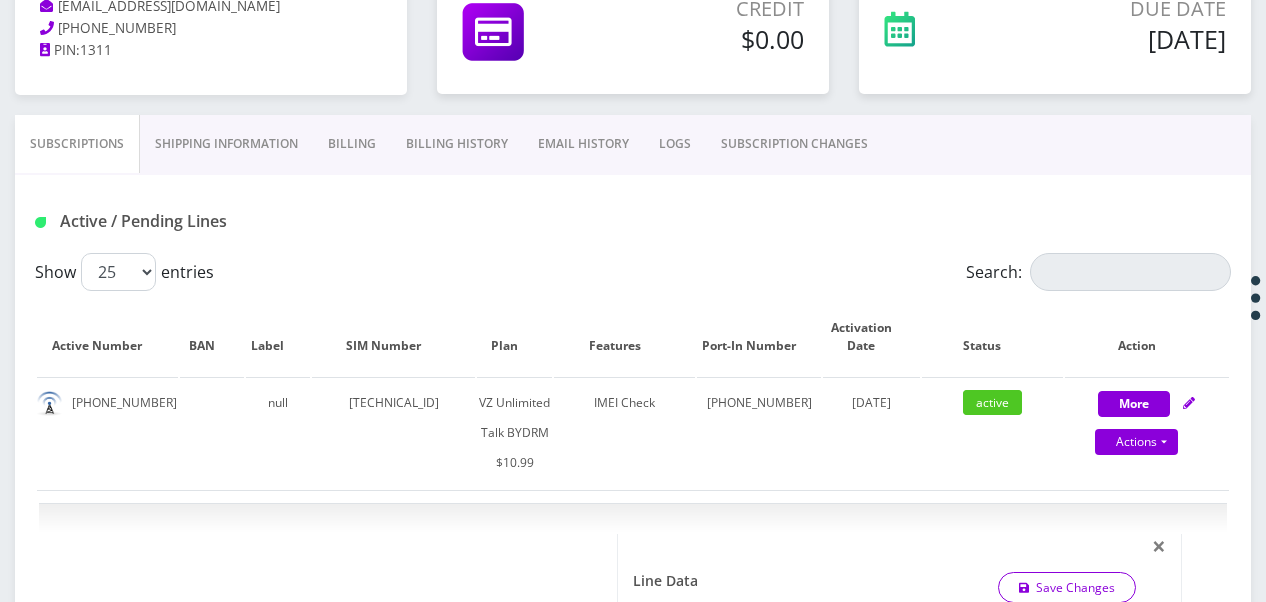 click on "SUBSCRIPTION CHANGES" at bounding box center (794, 144) 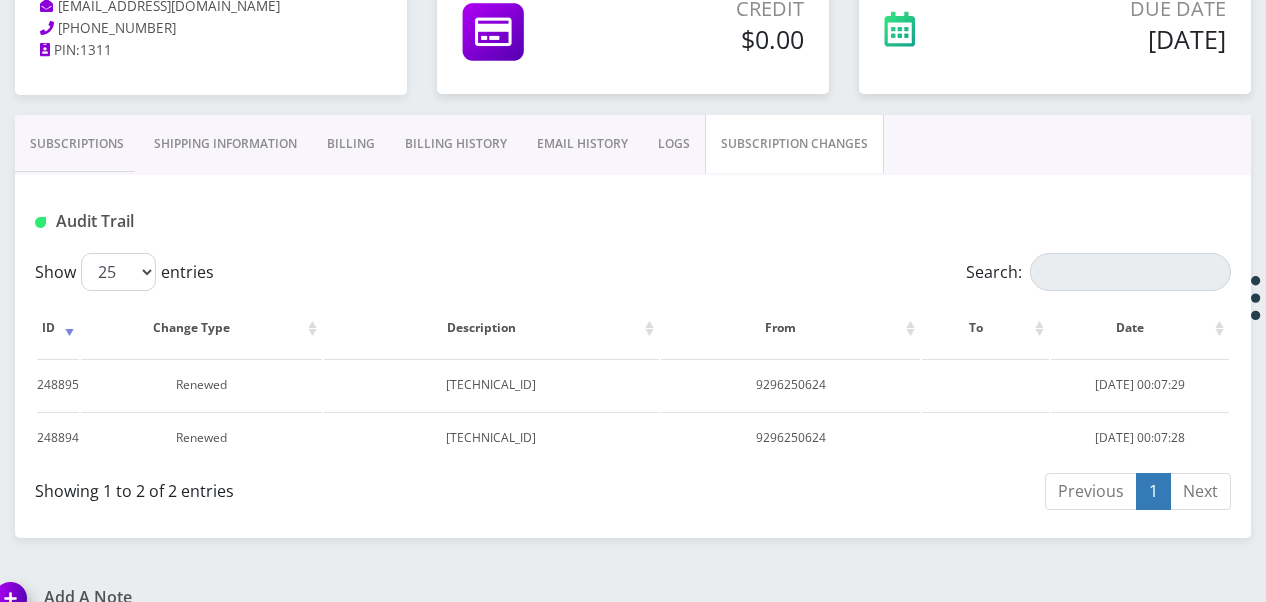 click on "Subscriptions" at bounding box center (77, 144) 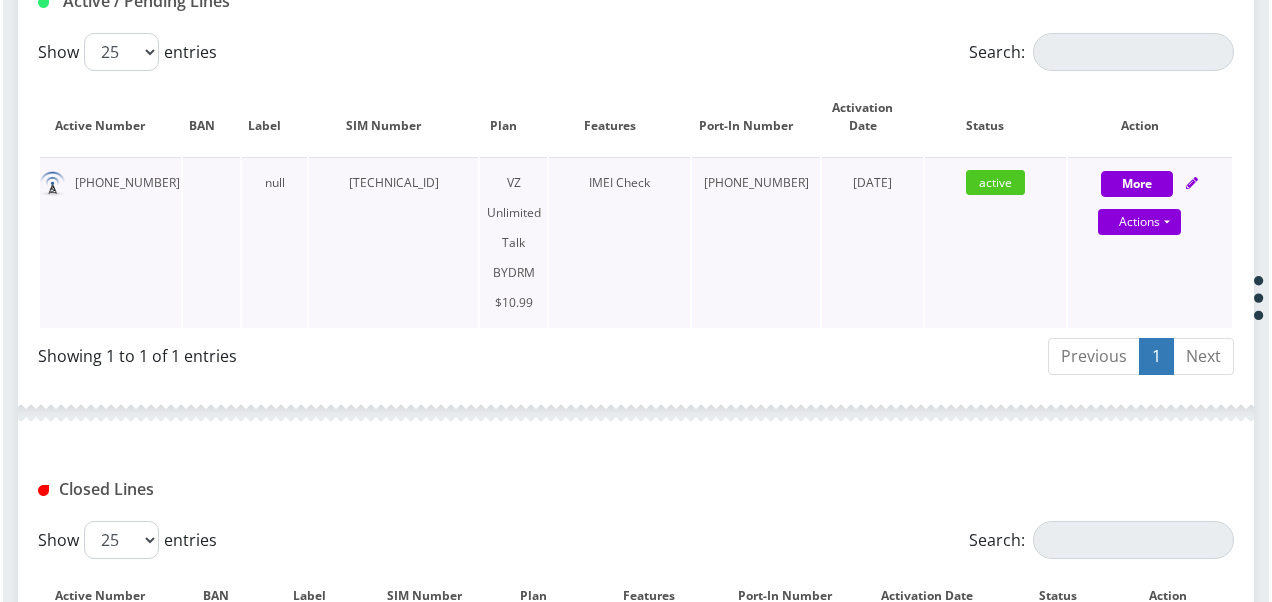 scroll, scrollTop: 300, scrollLeft: 0, axis: vertical 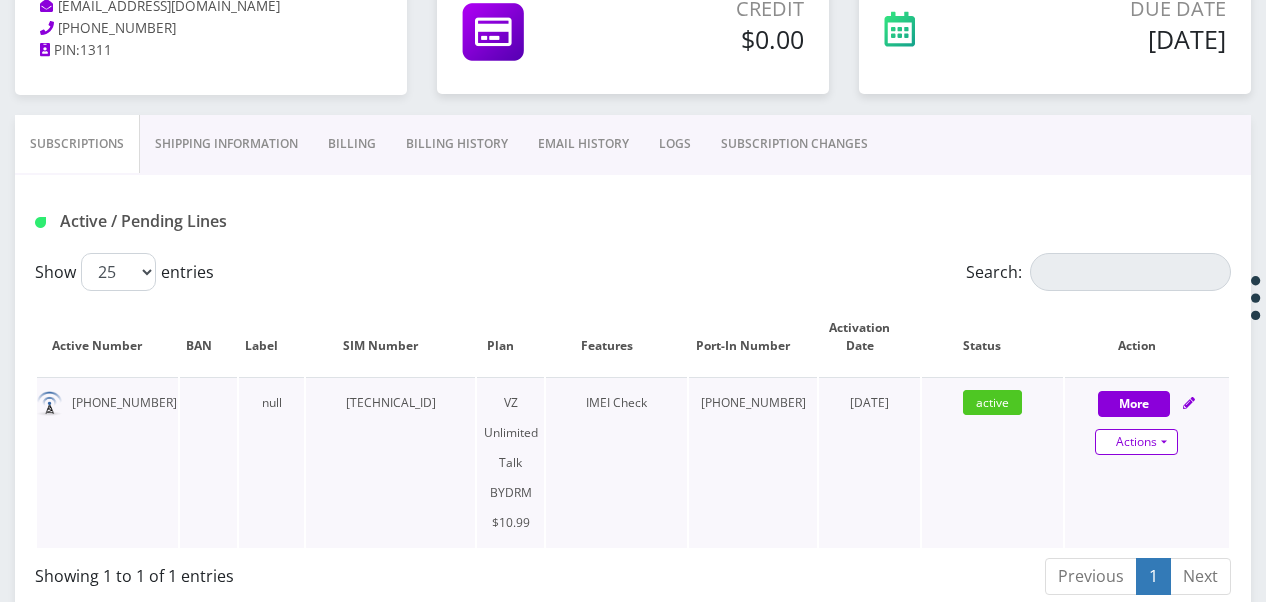 click on "Actions" at bounding box center [1136, 442] 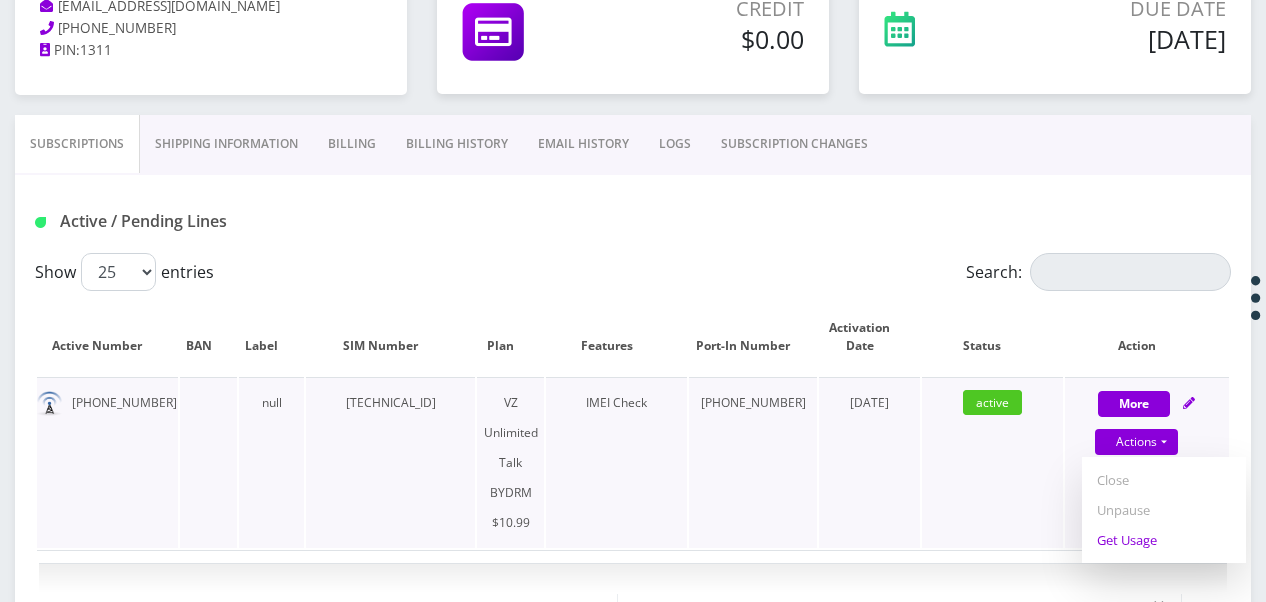 click on "Get Usage" at bounding box center (1164, 540) 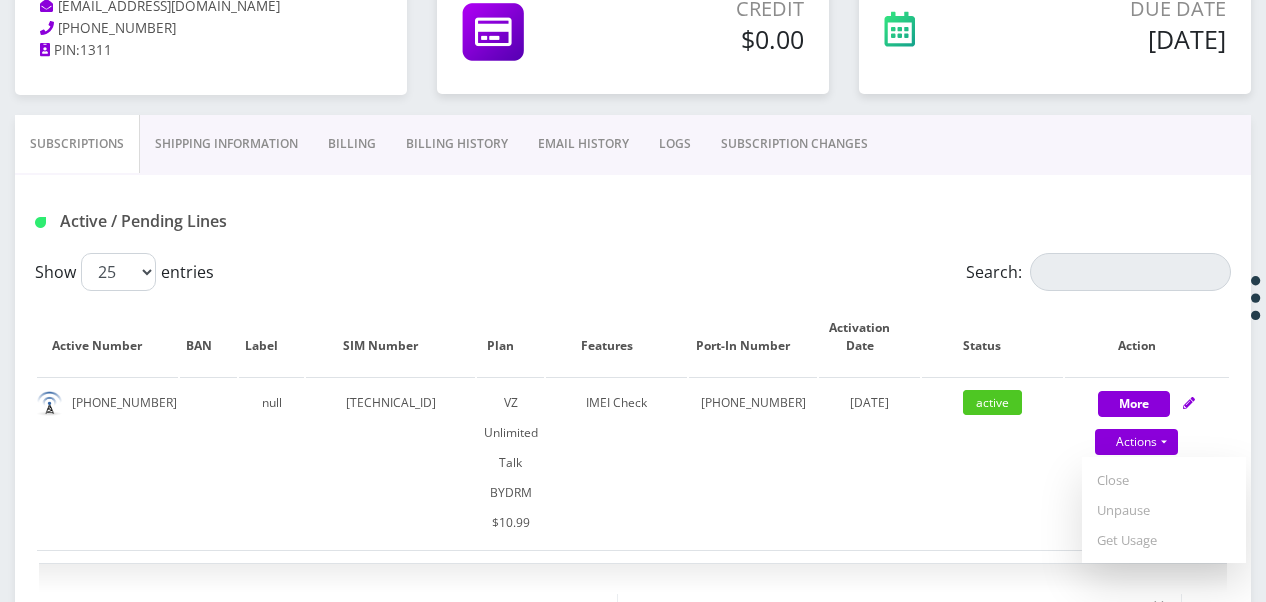 select on "469" 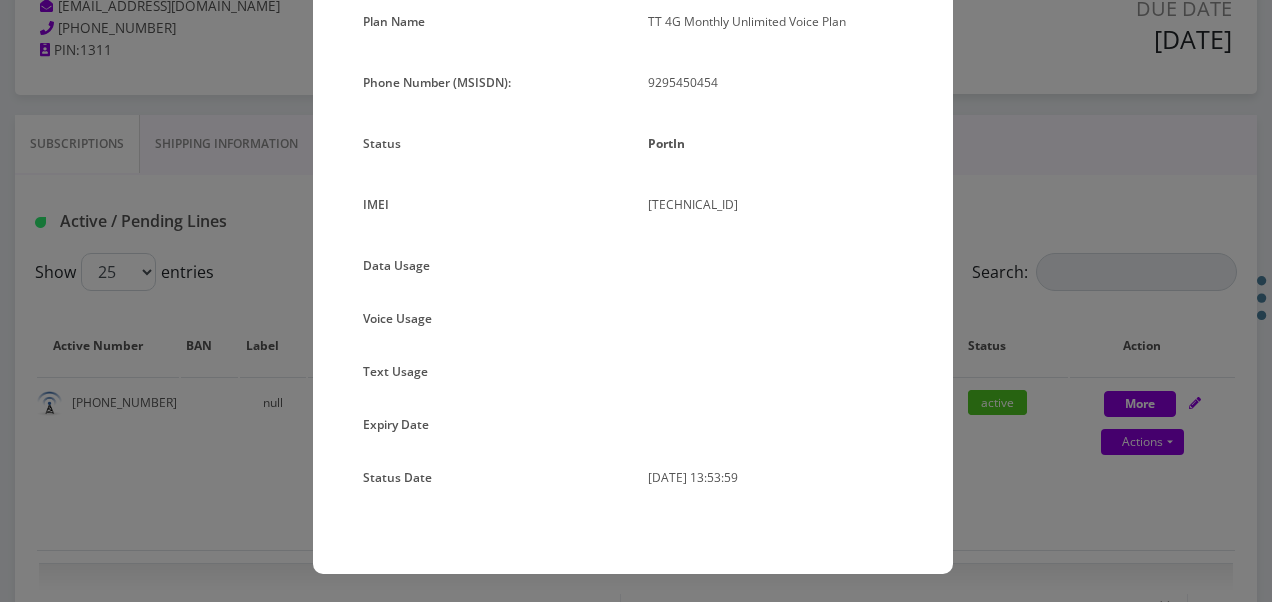 scroll, scrollTop: 0, scrollLeft: 0, axis: both 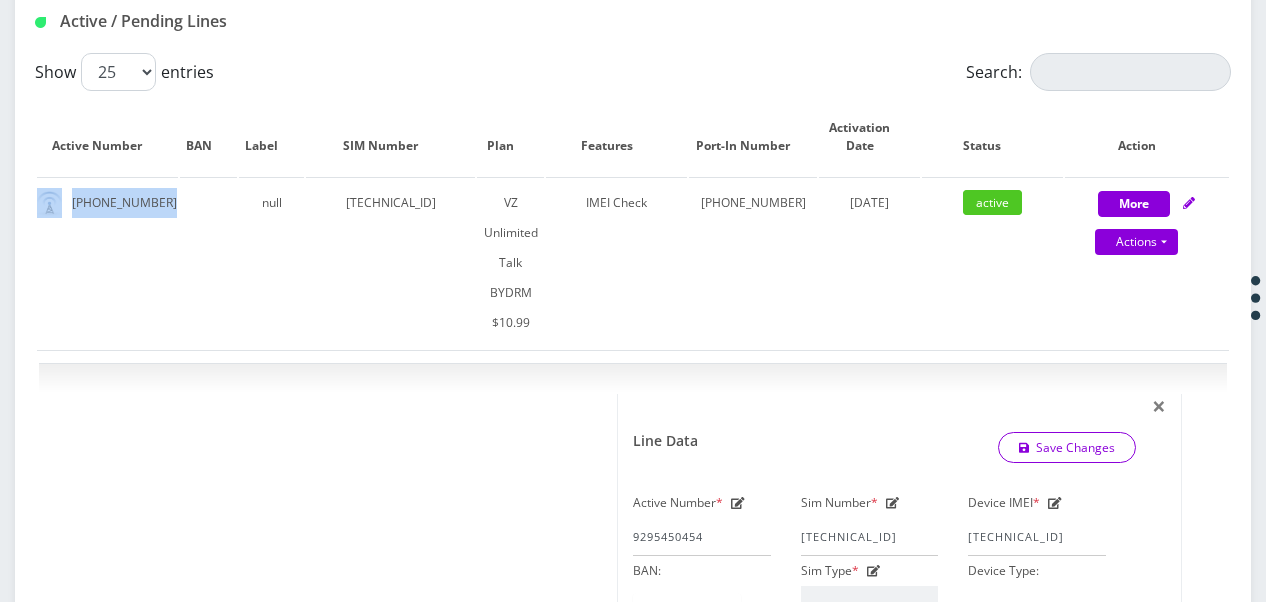 drag, startPoint x: 183, startPoint y: 198, endPoint x: 35, endPoint y: 195, distance: 148.0304 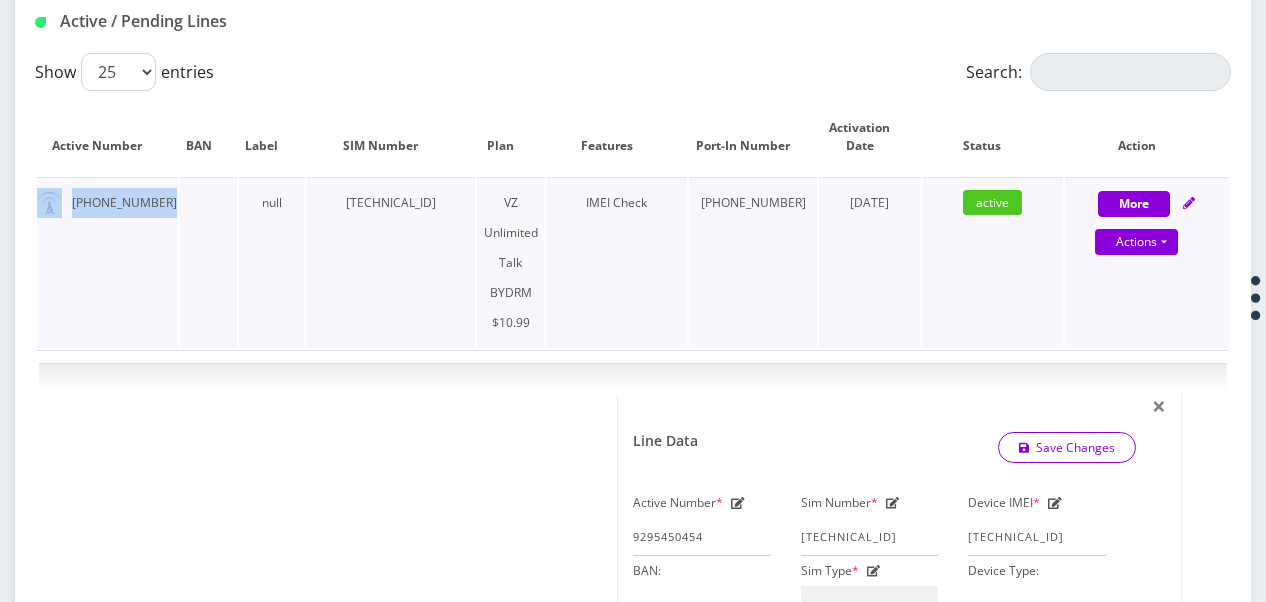 drag, startPoint x: 35, startPoint y: 195, endPoint x: 106, endPoint y: 206, distance: 71.84706 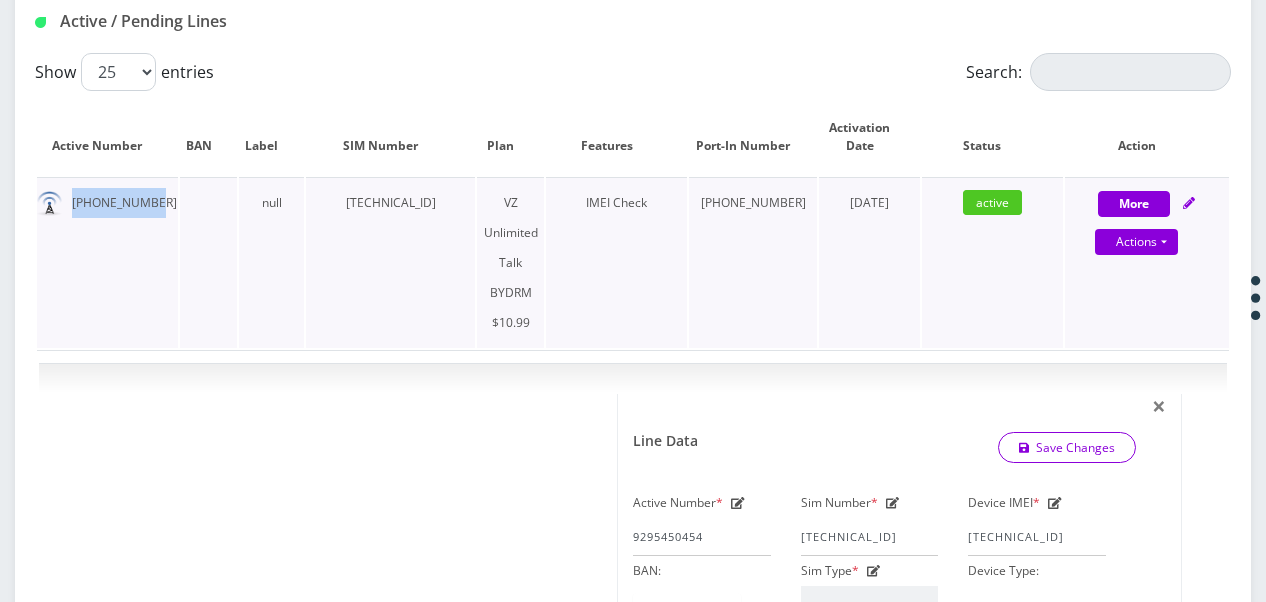 drag, startPoint x: 73, startPoint y: 204, endPoint x: 148, endPoint y: 199, distance: 75.16648 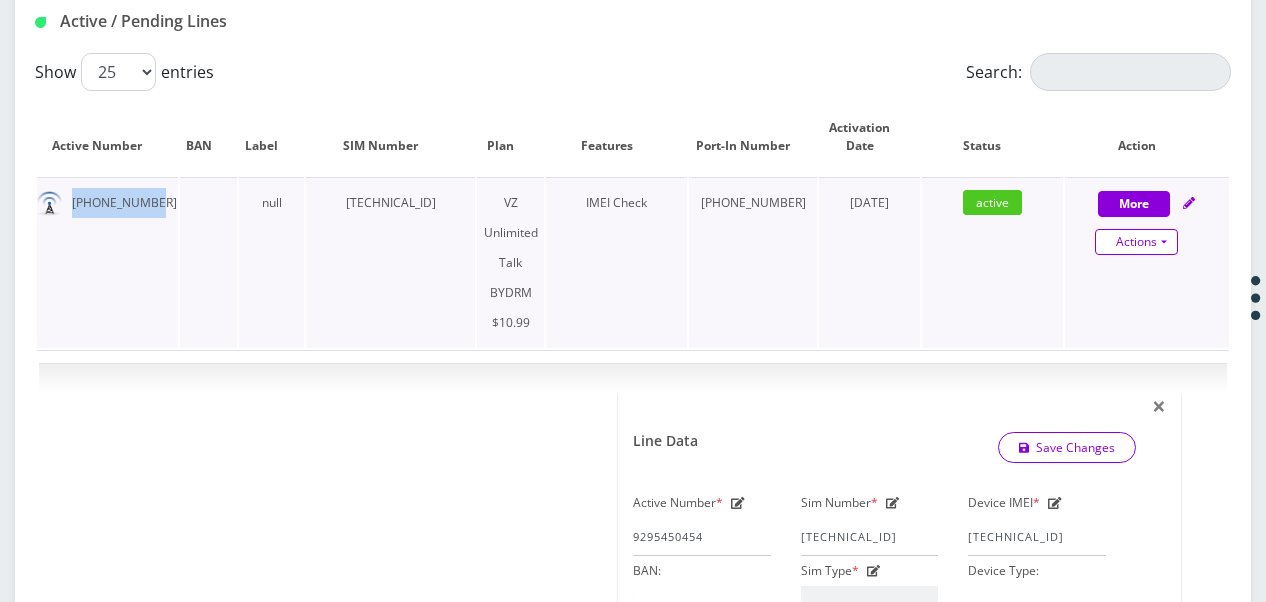 click on "Actions" at bounding box center (1136, 242) 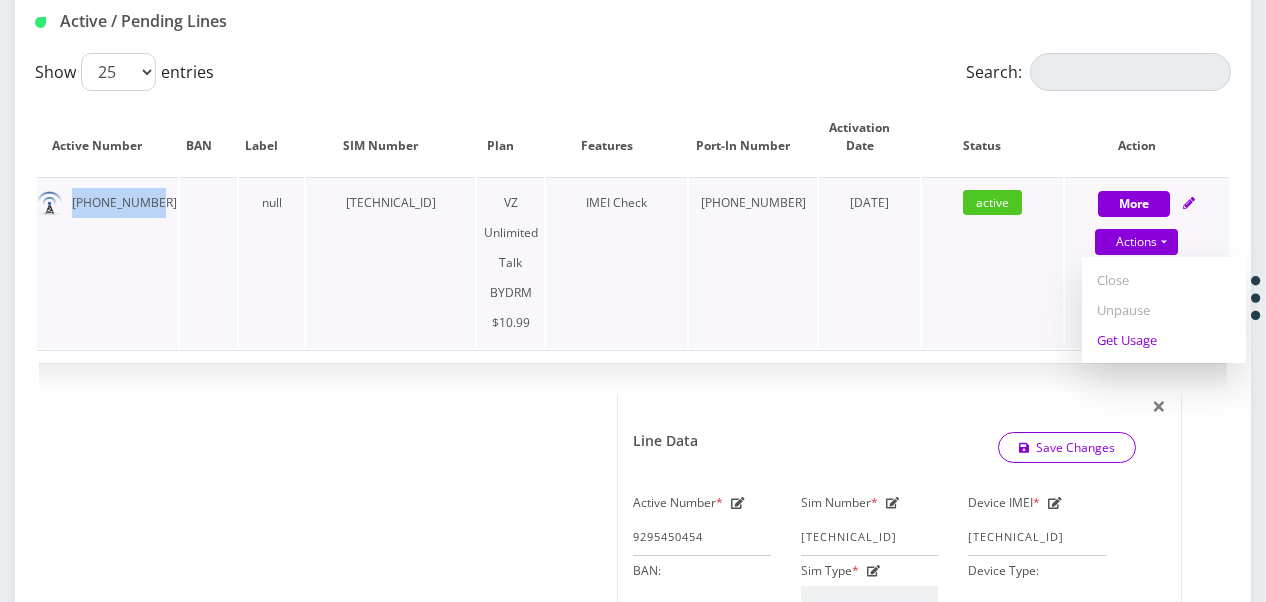 click on "Get Usage" at bounding box center (1164, 340) 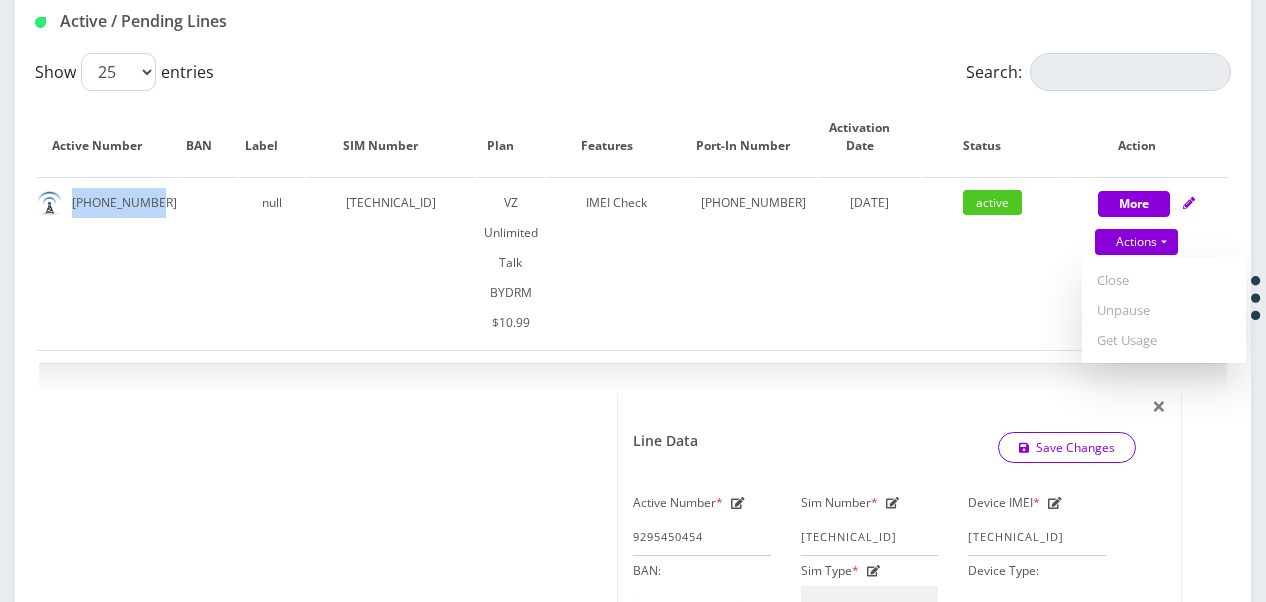 select on "469" 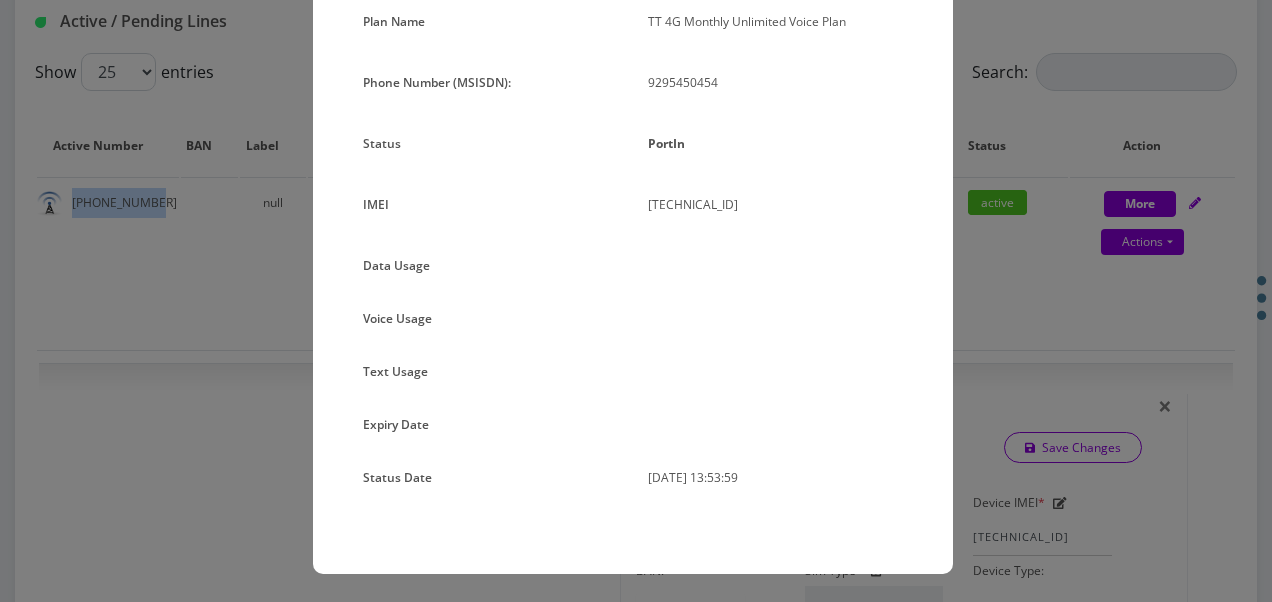 scroll, scrollTop: 0, scrollLeft: 0, axis: both 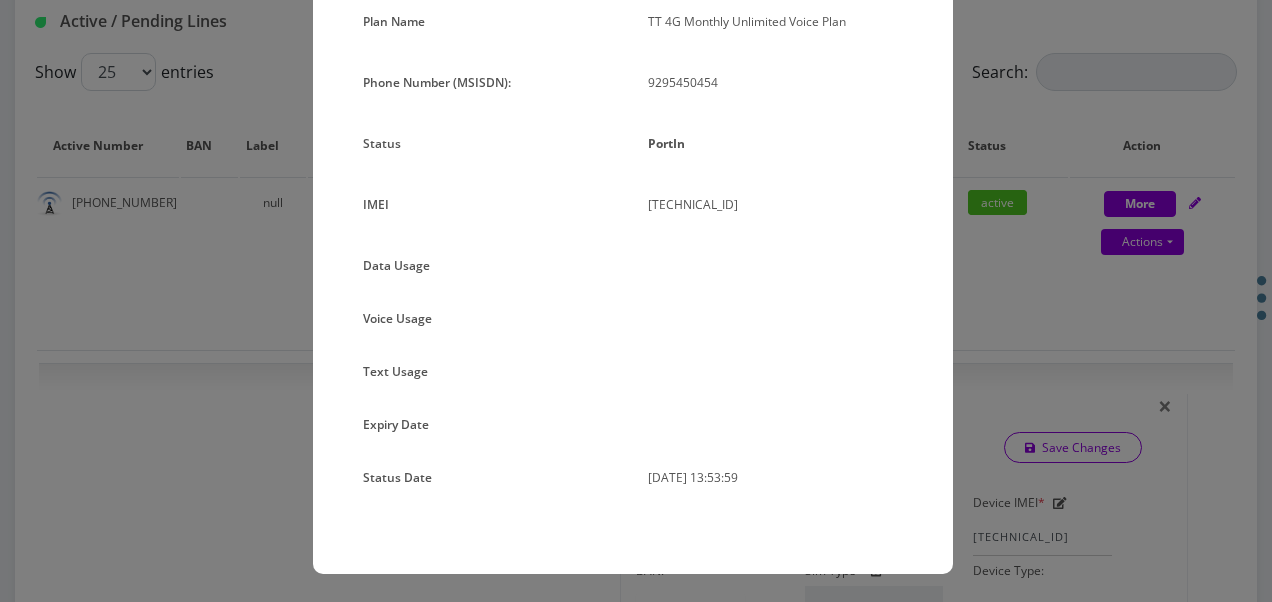 click on "×
Subscription Info
Plan Name
TT 4G Monthly Unlimited Voice Plan
Phone Number (MSISDN):
9295450454
Status
PortIn
IMEI
359018840551104
Data Usage" at bounding box center (636, 301) 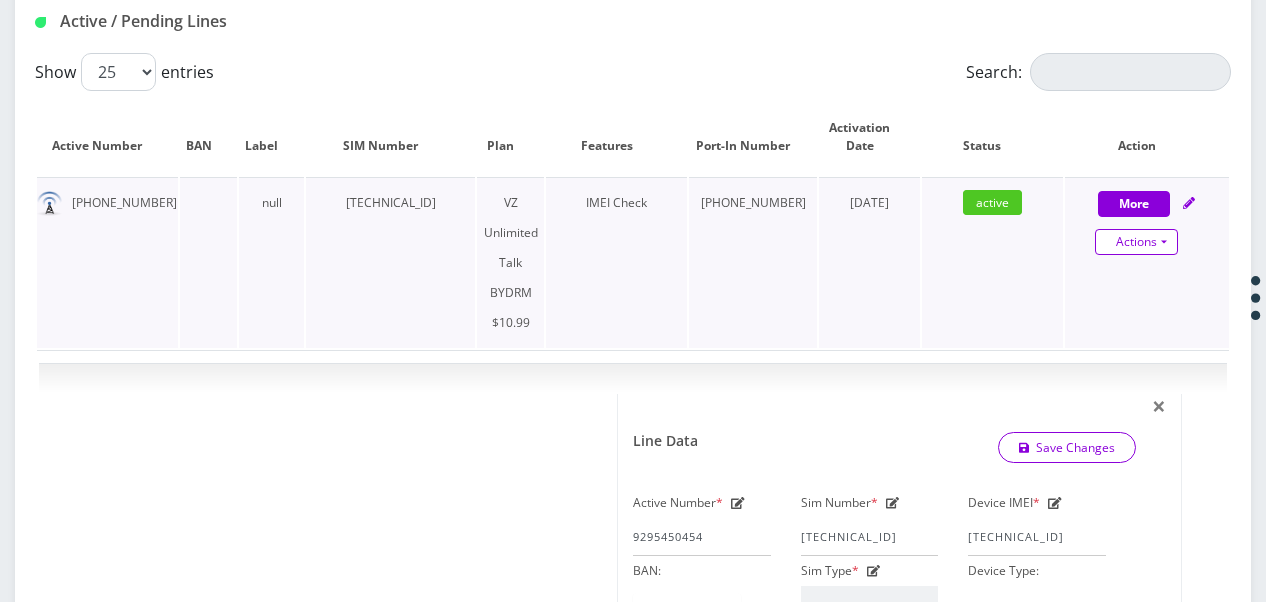 click on "Actions" at bounding box center (1136, 242) 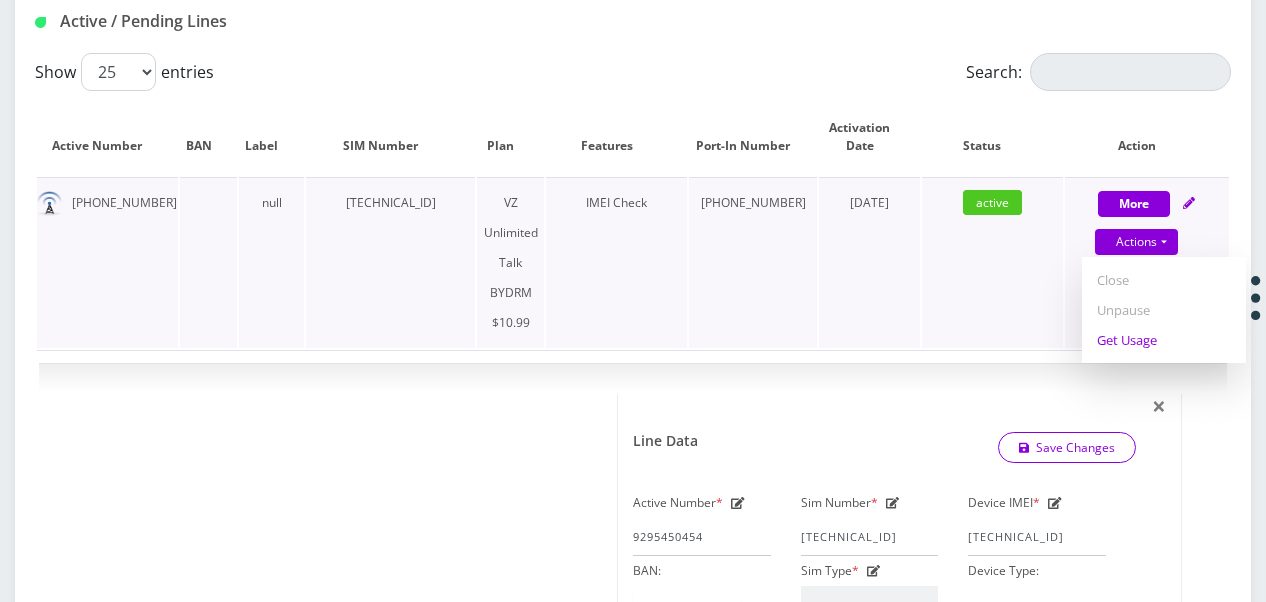 click on "Get Usage" at bounding box center [1164, 340] 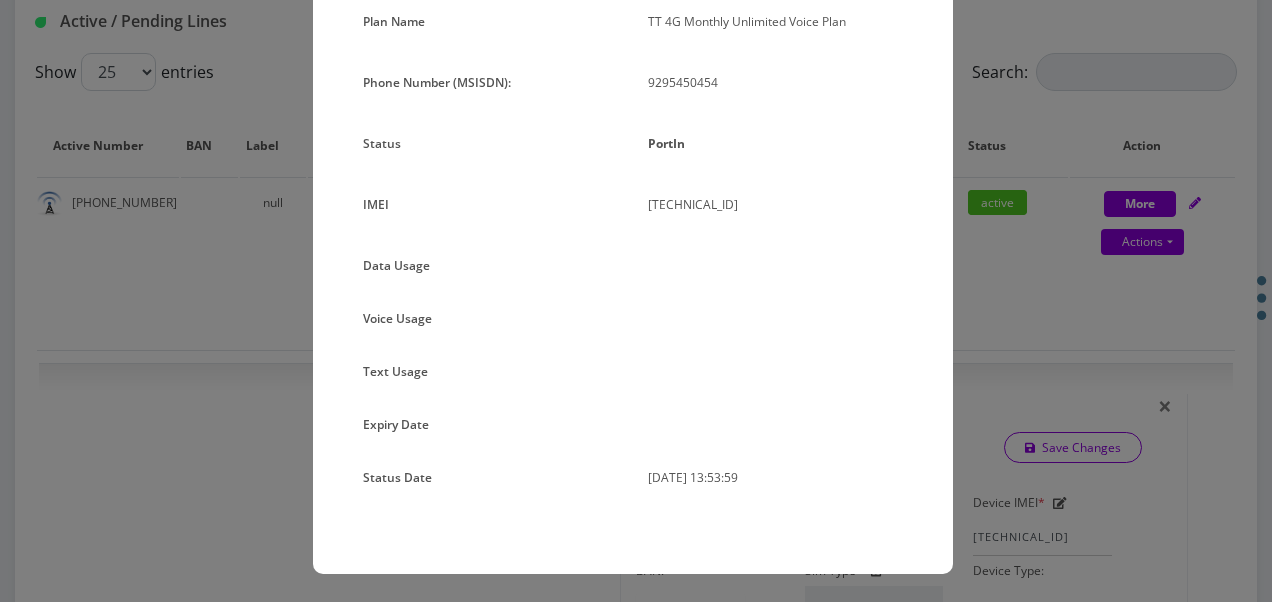 scroll, scrollTop: 0, scrollLeft: 0, axis: both 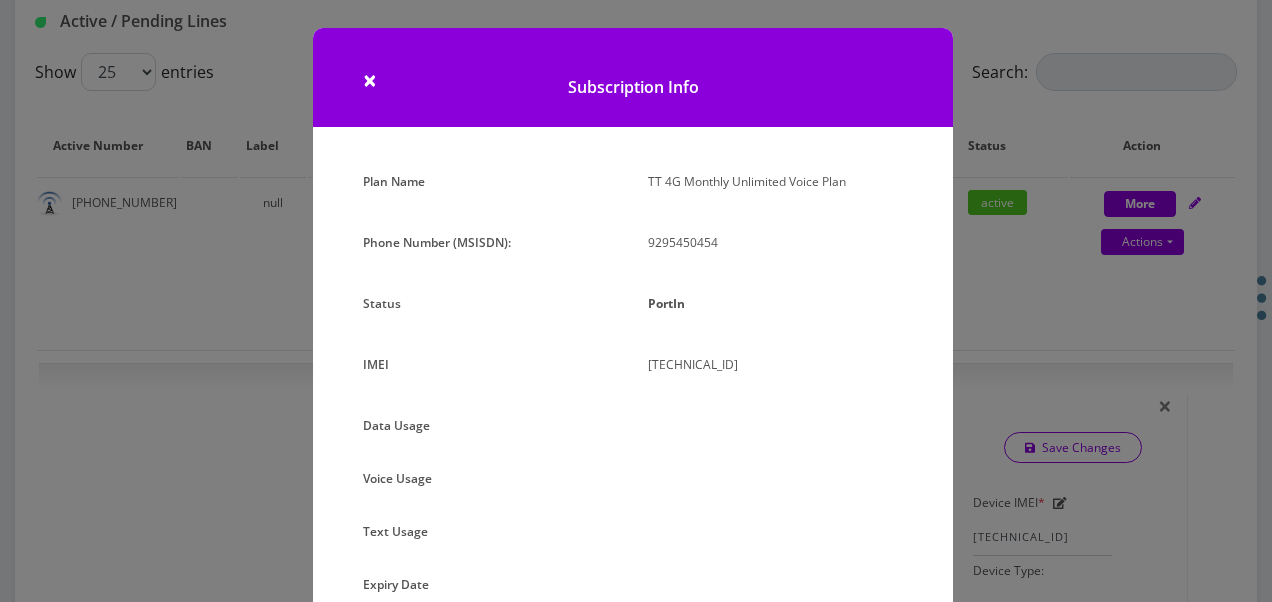 drag, startPoint x: 1056, startPoint y: 302, endPoint x: 772, endPoint y: 114, distance: 340.58774 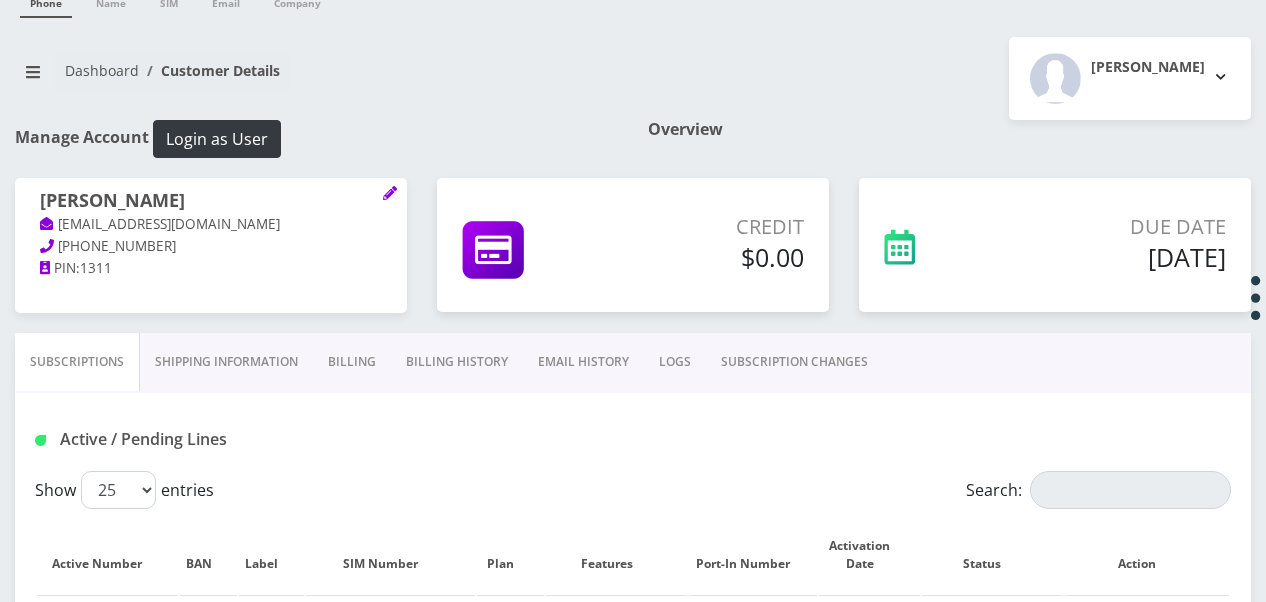 scroll, scrollTop: 0, scrollLeft: 0, axis: both 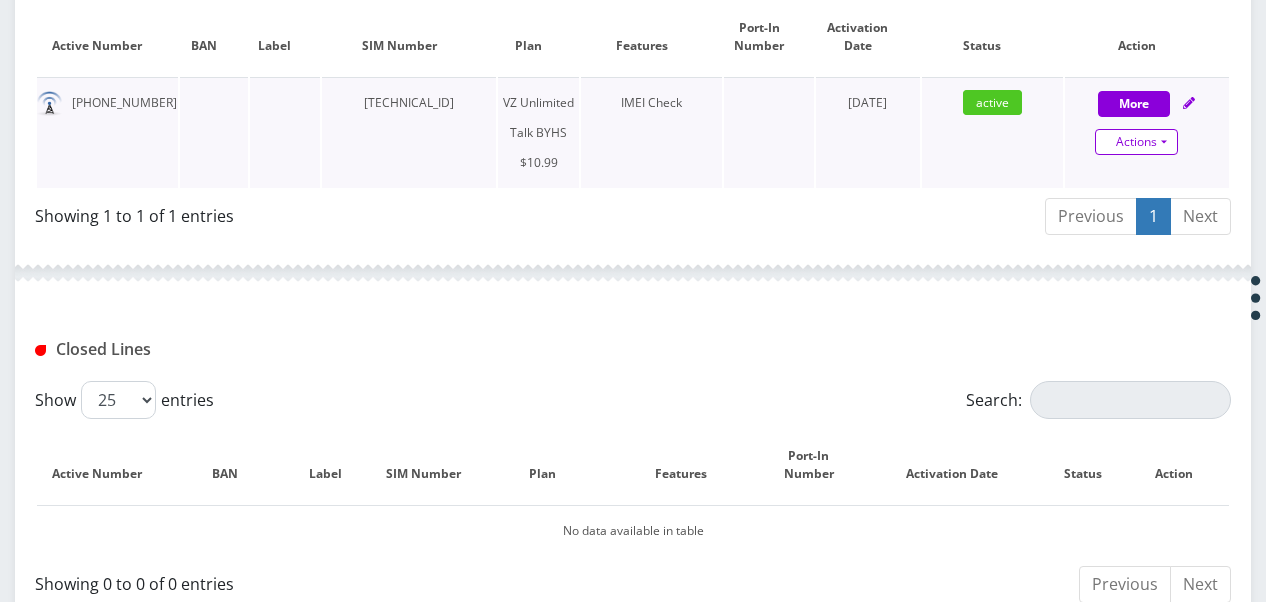 click on "Actions" at bounding box center (1136, 142) 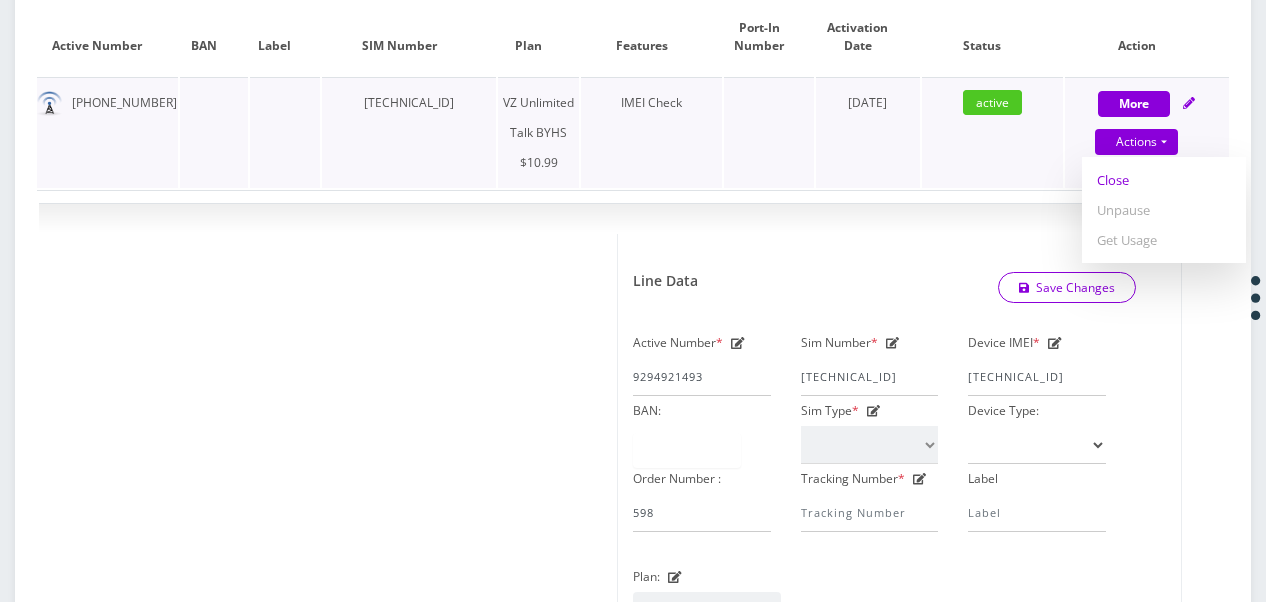 click on "Close" at bounding box center [1164, 180] 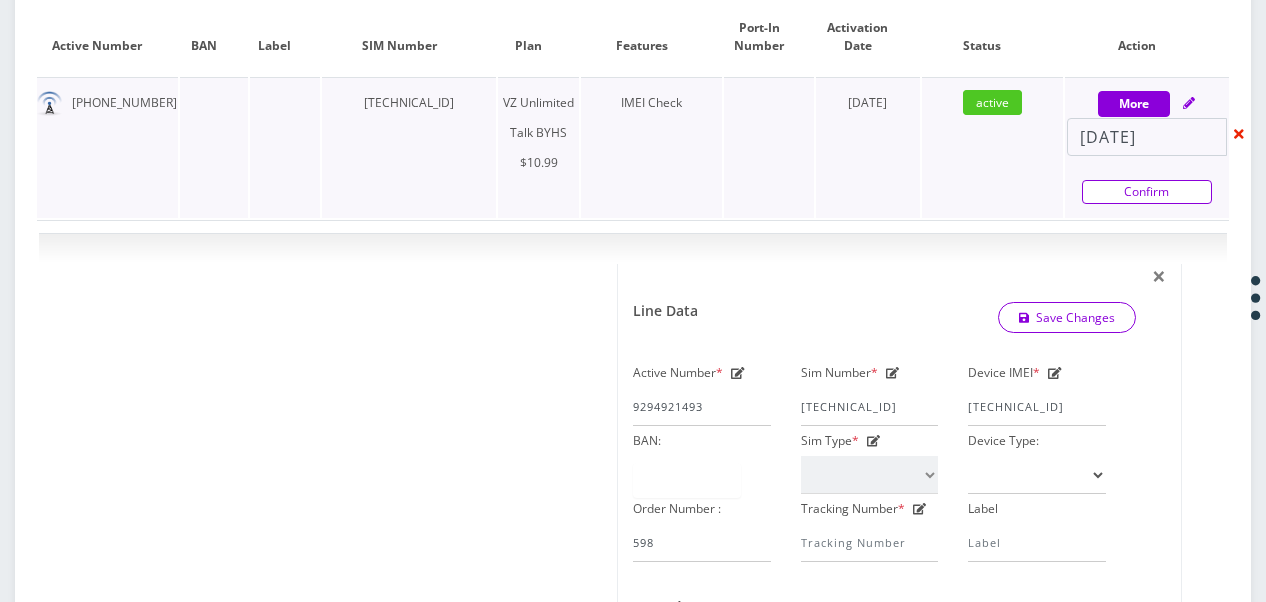 click on "Confirm" at bounding box center [1147, 192] 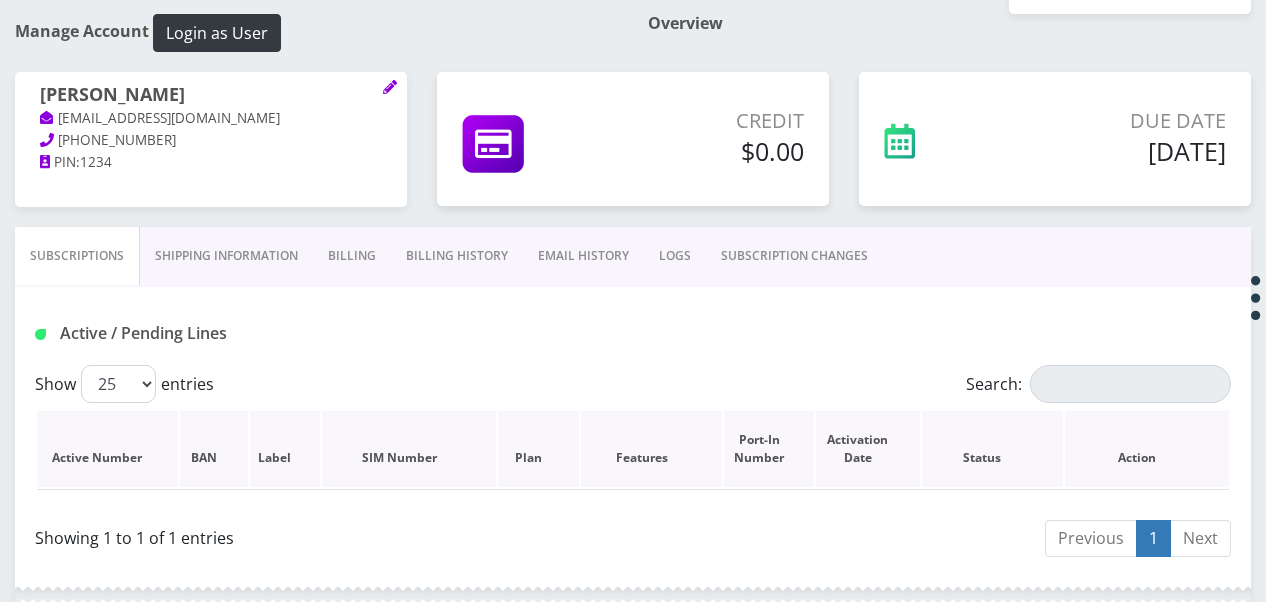 scroll, scrollTop: 100, scrollLeft: 0, axis: vertical 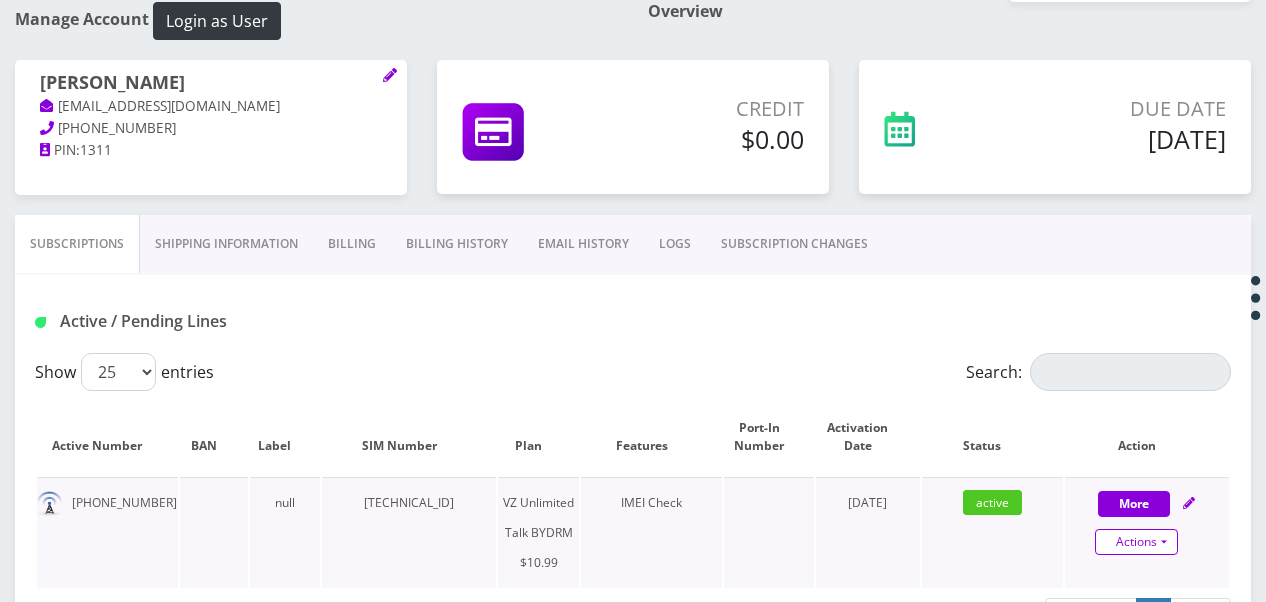 click on "Actions" at bounding box center [1136, 542] 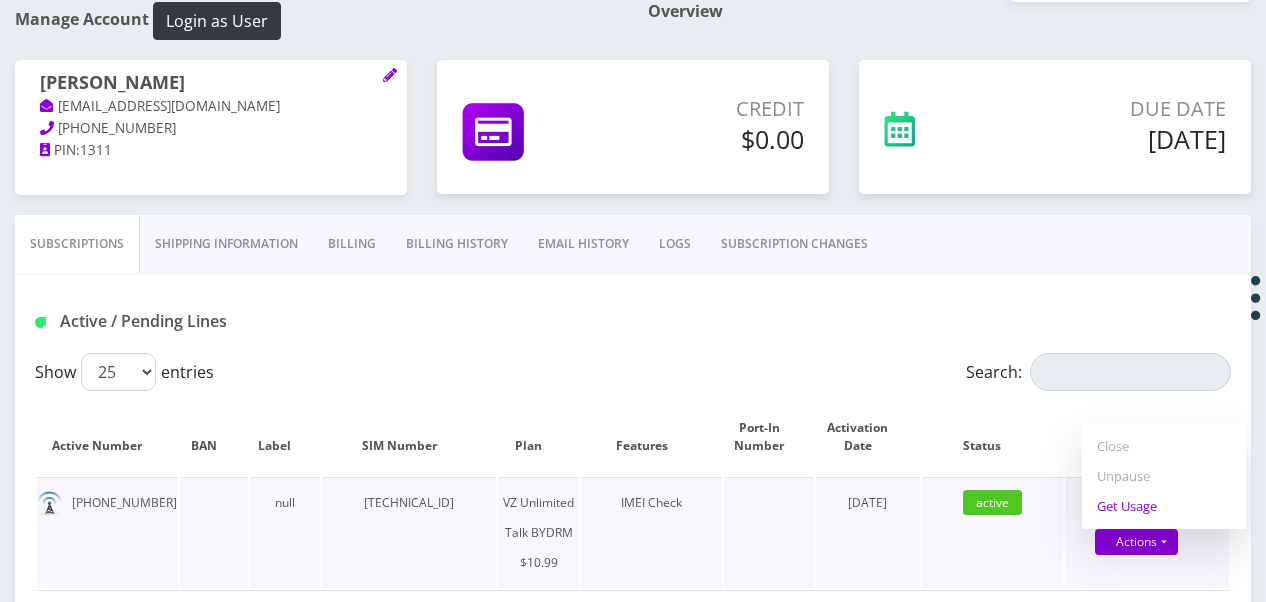 click on "Get Usage" at bounding box center [1164, 506] 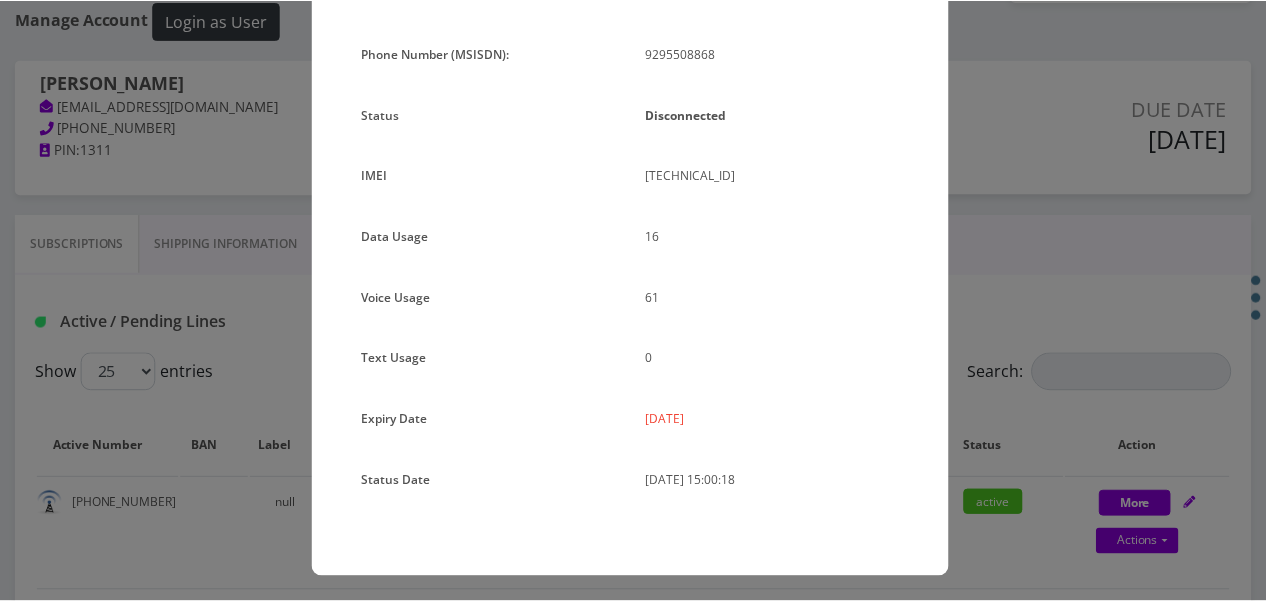 scroll, scrollTop: 192, scrollLeft: 0, axis: vertical 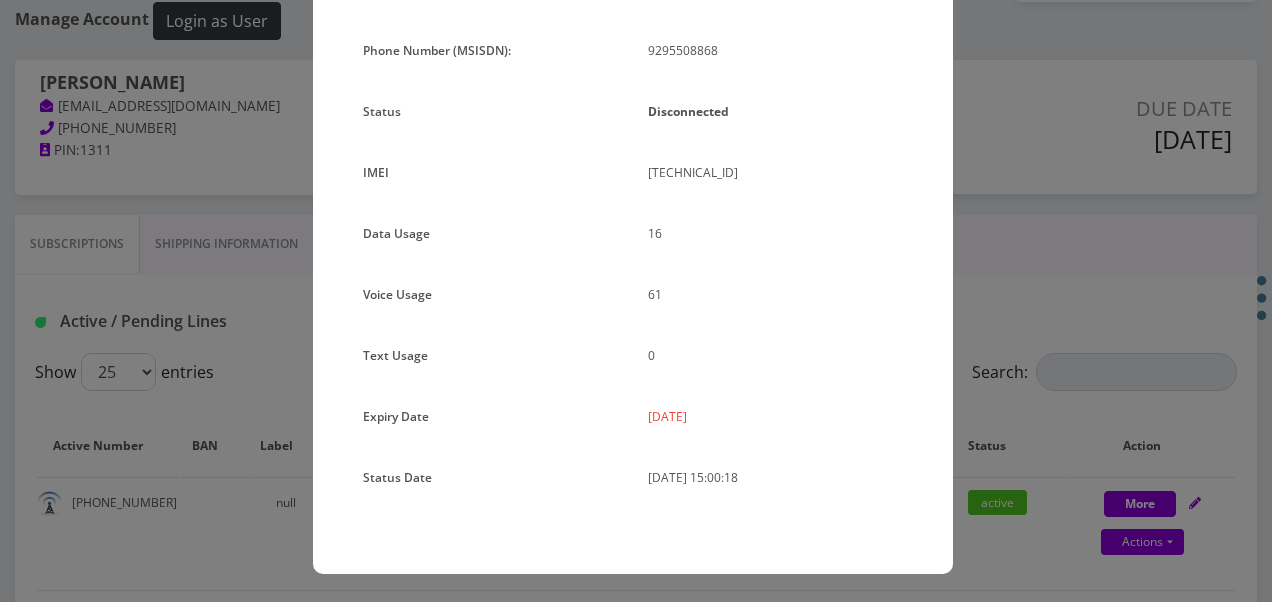 click on "×
Subscription Info
Plan Name
TT 4G Monthly Unlimited Voice Plan
Phone Number (MSISDN):
9295508868
Status
Disconnected
IMEI
[TECHNICAL_ID]
16 61" at bounding box center [636, 301] 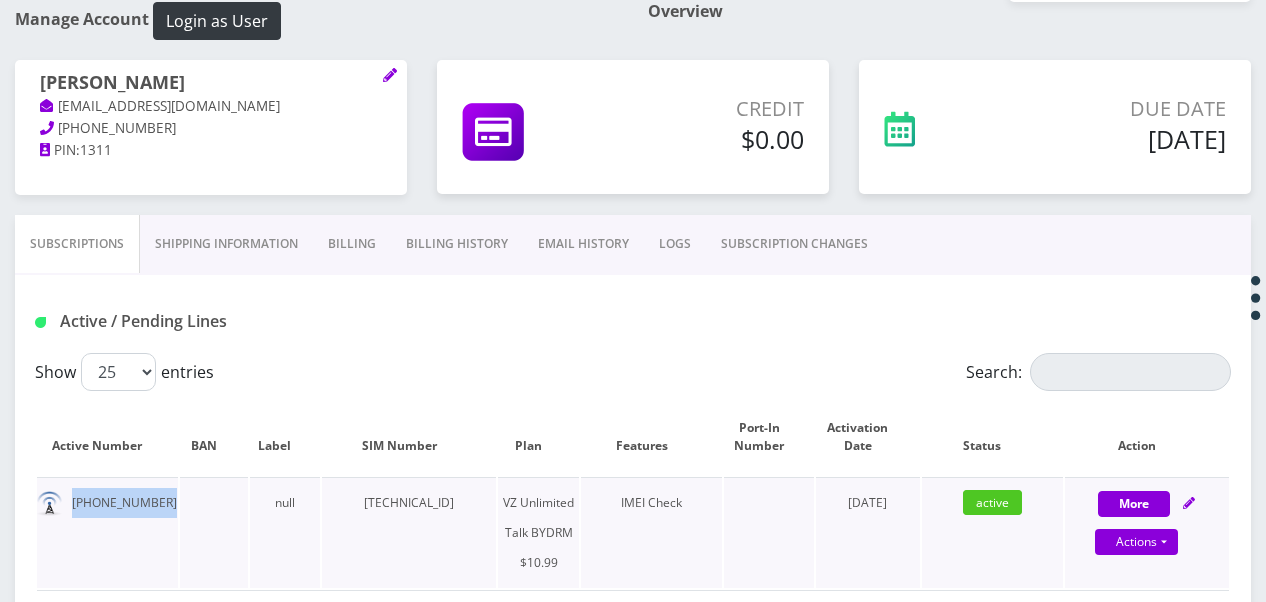 drag, startPoint x: 68, startPoint y: 502, endPoint x: 192, endPoint y: 504, distance: 124.01613 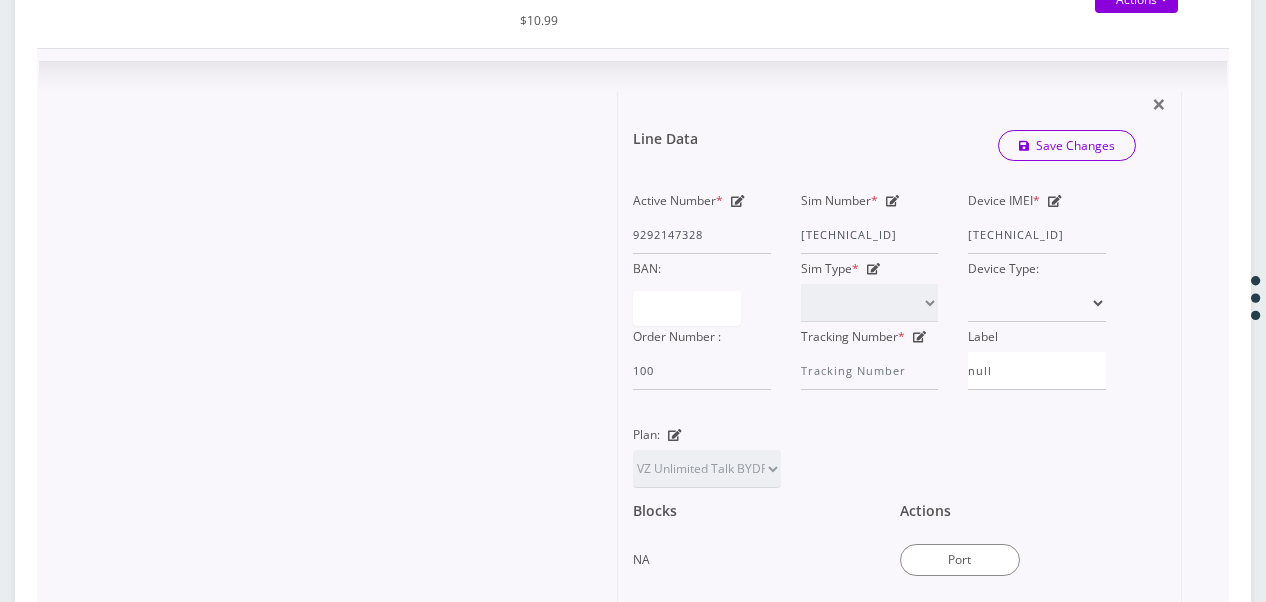 scroll, scrollTop: 652, scrollLeft: 0, axis: vertical 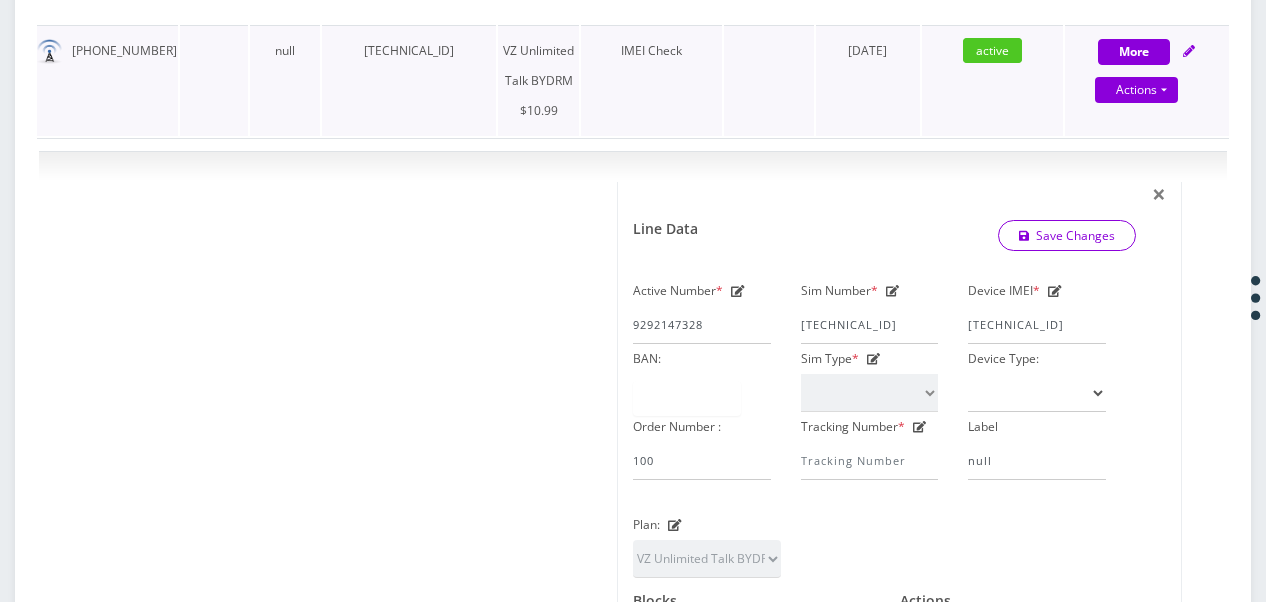 click on "[TECHNICAL_ID]" at bounding box center [409, 80] 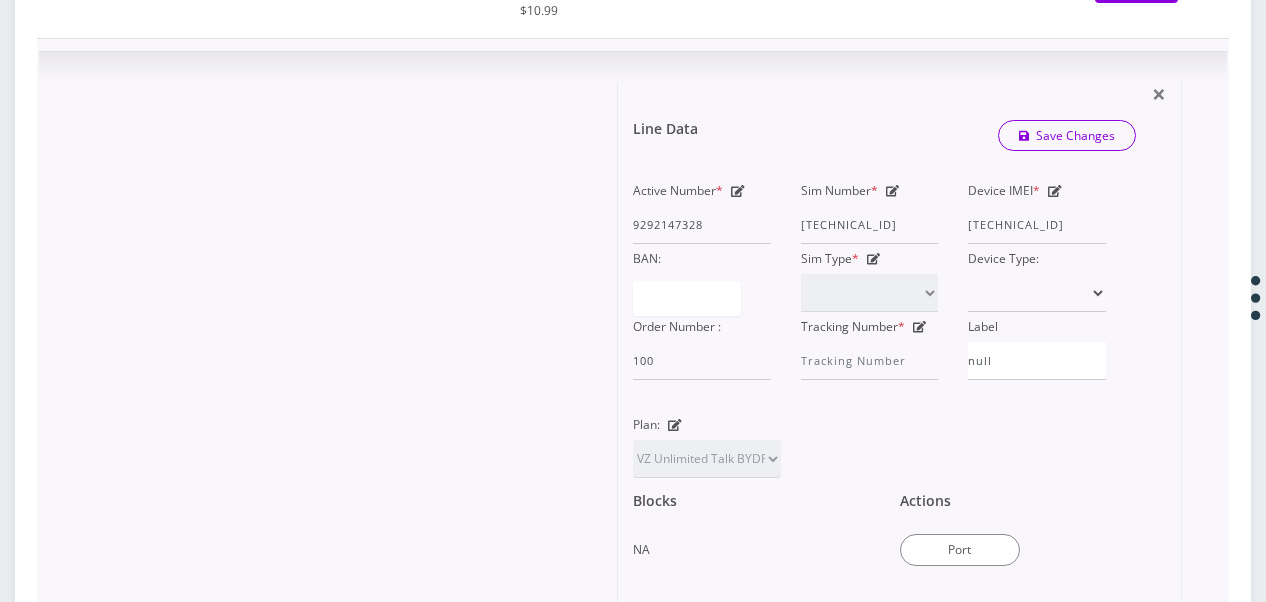 scroll, scrollTop: 452, scrollLeft: 0, axis: vertical 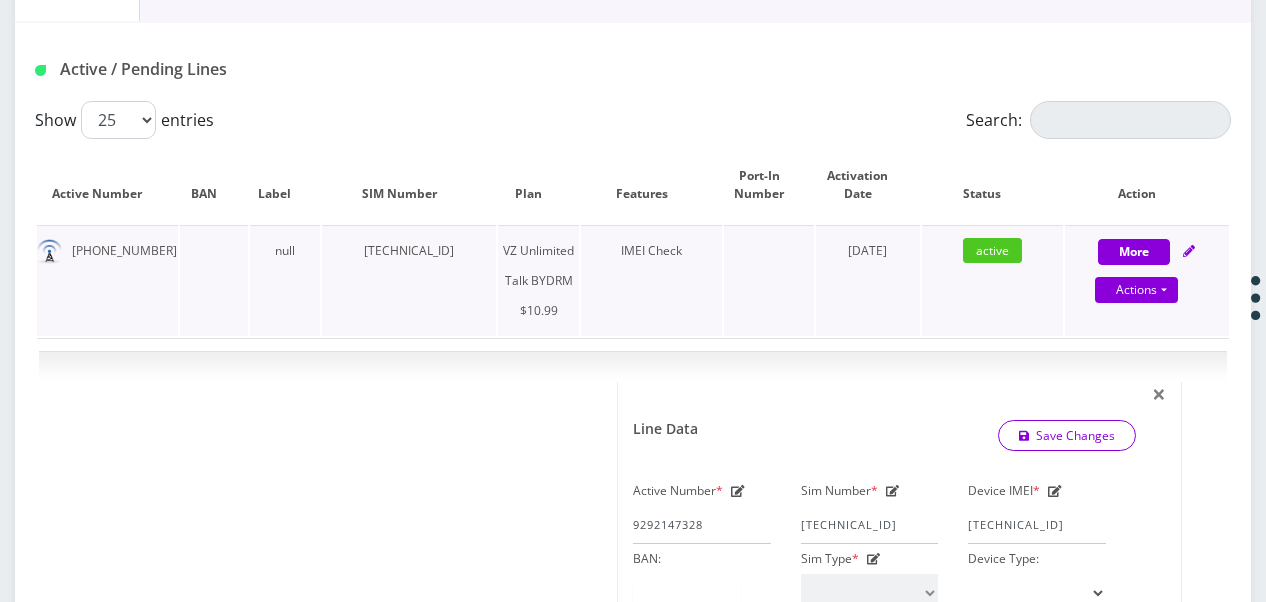 click on "More
Actions
Suspend
Close Unpause Get Usage
Confirm" at bounding box center [1147, 280] 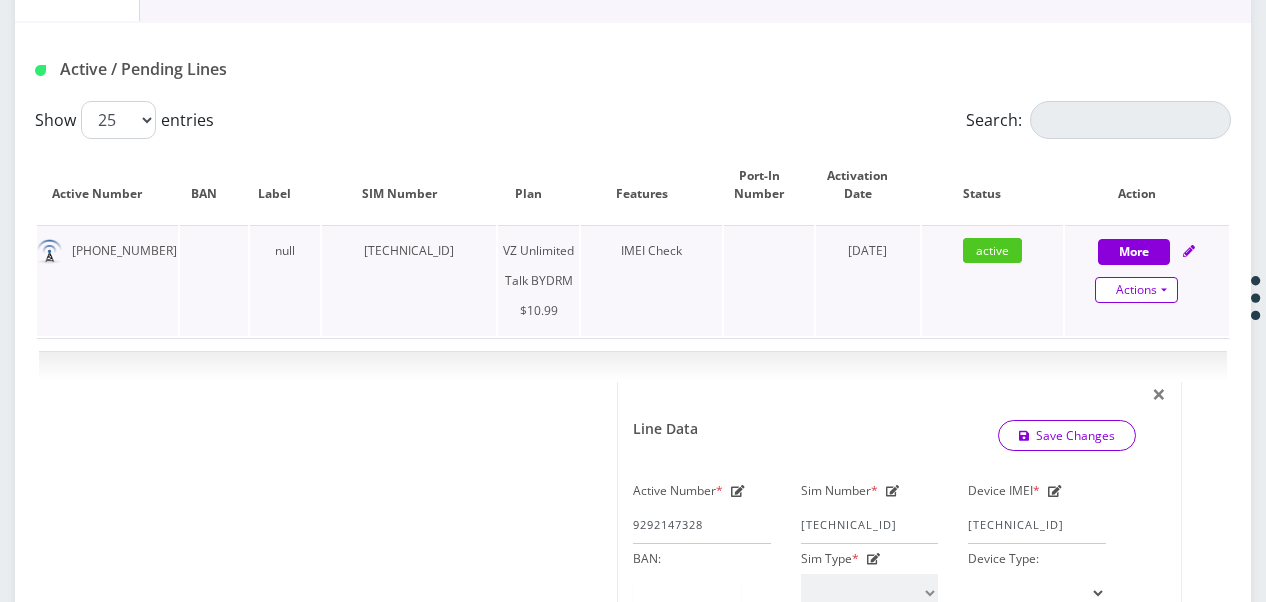 click on "Actions" at bounding box center (1136, 290) 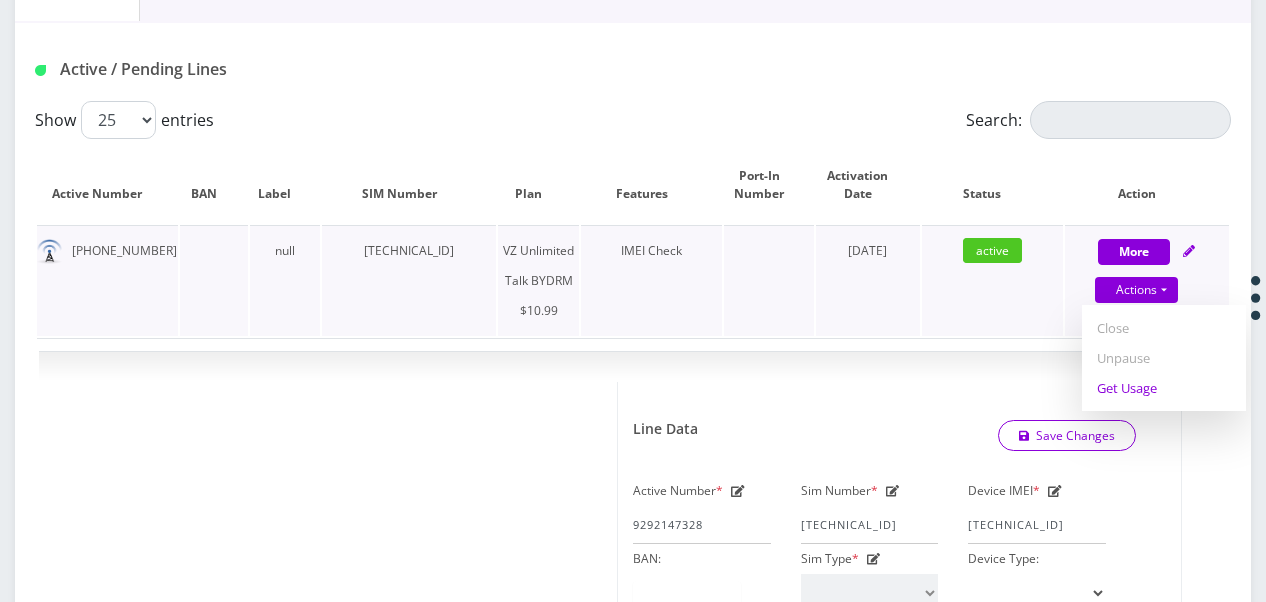 click on "Get Usage" at bounding box center [1164, 388] 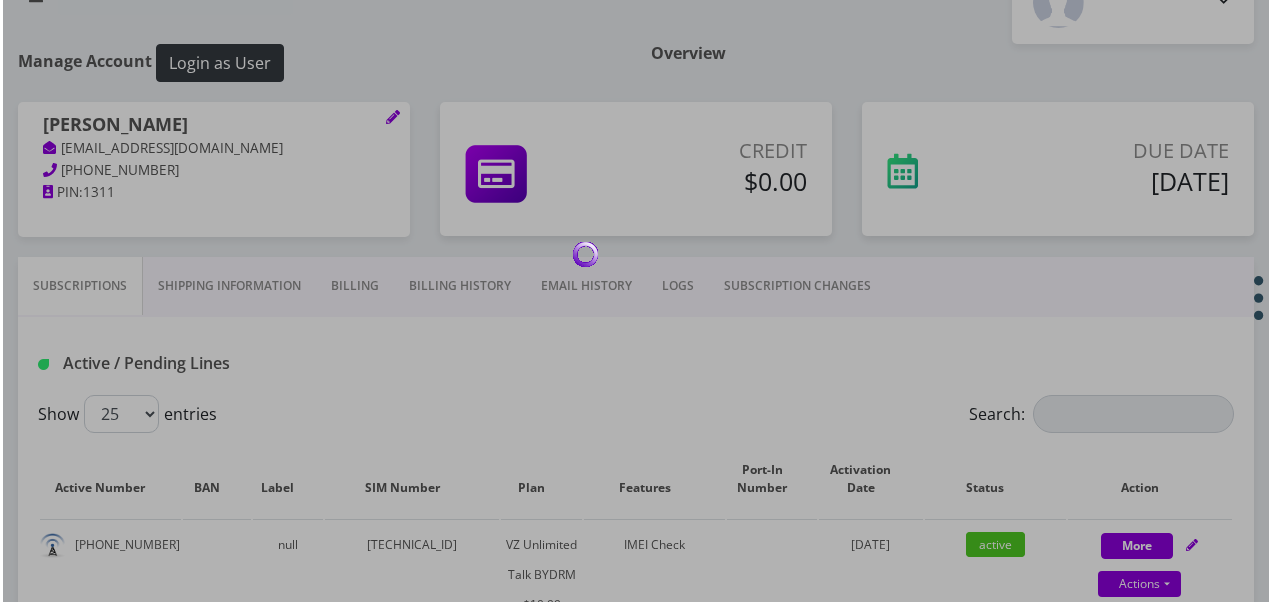 scroll, scrollTop: 152, scrollLeft: 0, axis: vertical 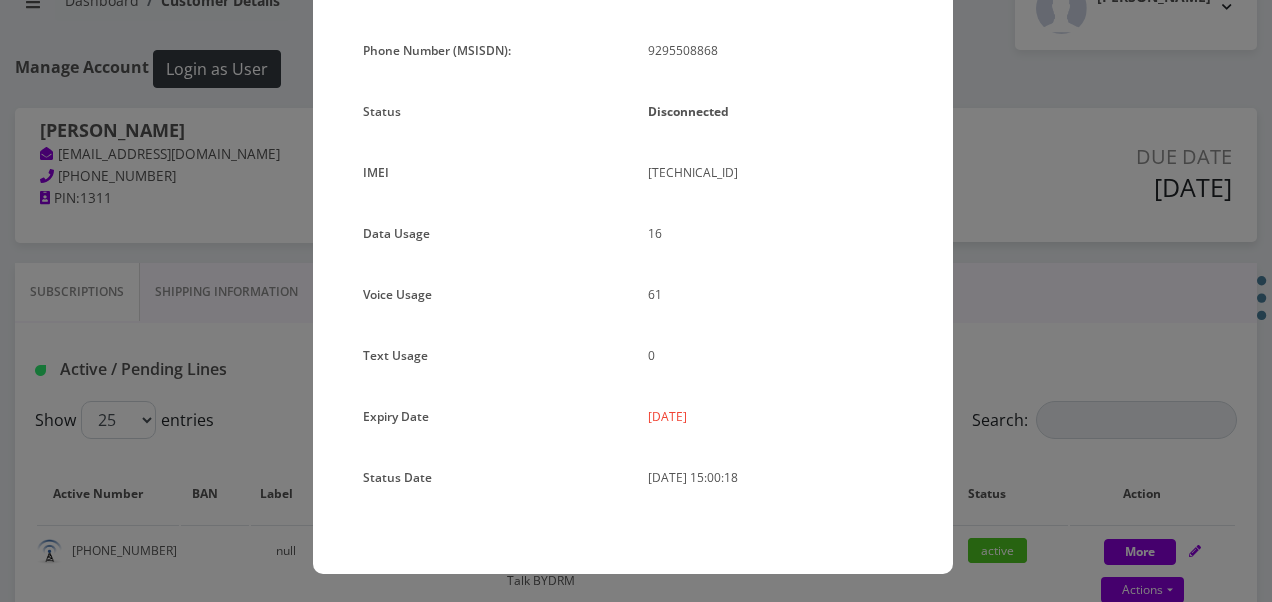 click on "×
Subscription Info
Plan Name
TT 4G Monthly Unlimited Voice Plan
Phone Number (MSISDN):
9295508868
Status
Disconnected
IMEI
[TECHNICAL_ID]
16 61" at bounding box center (636, 301) 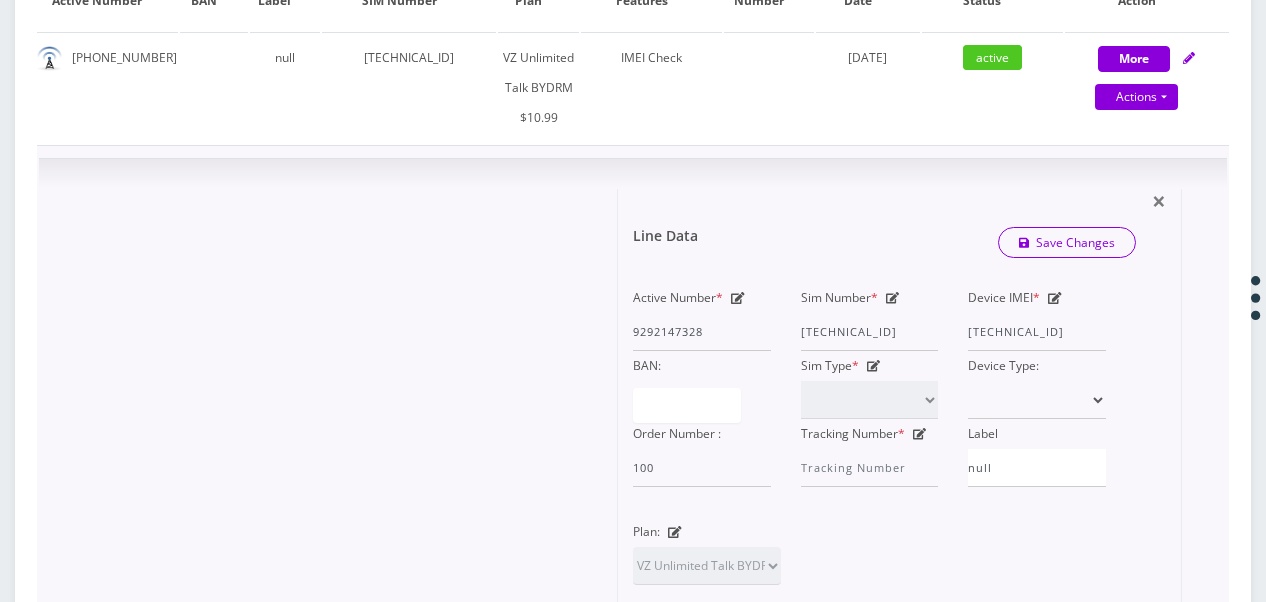 scroll, scrollTop: 352, scrollLeft: 0, axis: vertical 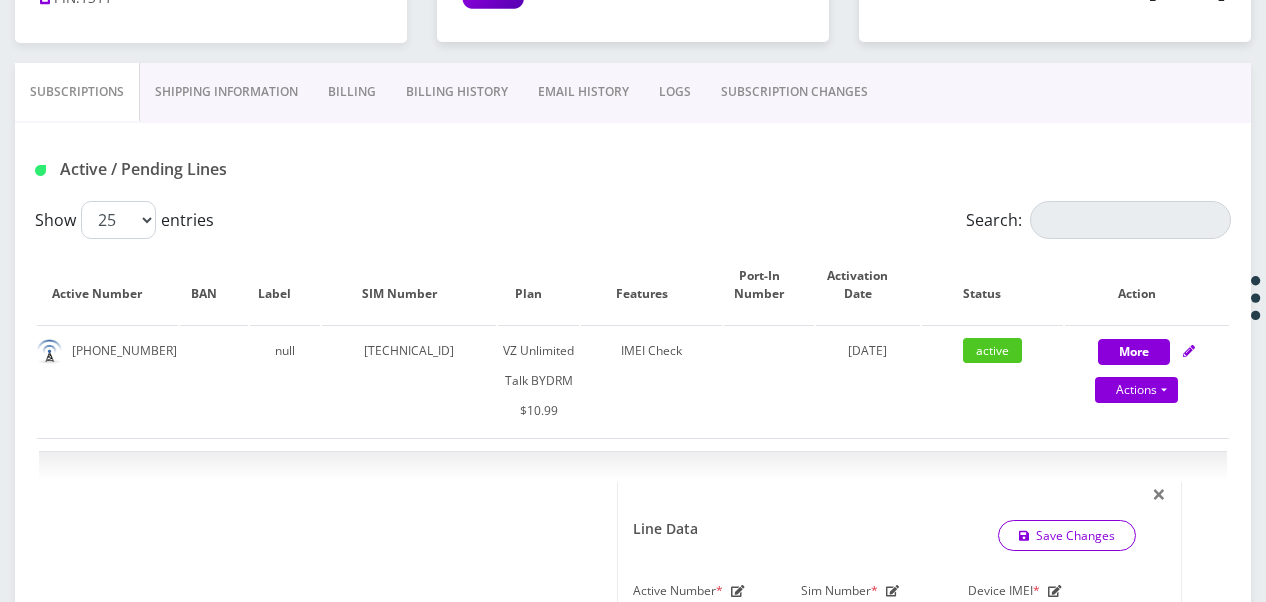 click on "SUBSCRIPTION CHANGES" at bounding box center [794, 92] 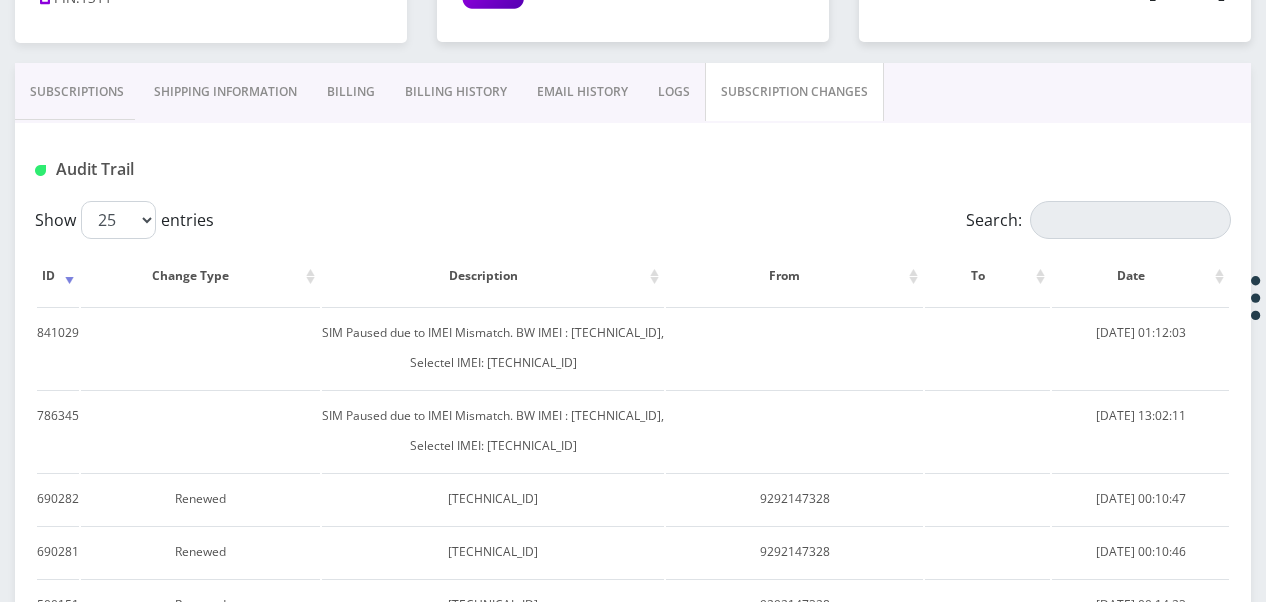 click on "Subscriptions
Shipping Information
Billing
Billing History
EMAIL HISTORY
LOGS
SUBSCRIPTION CHANGES" at bounding box center (633, 93) 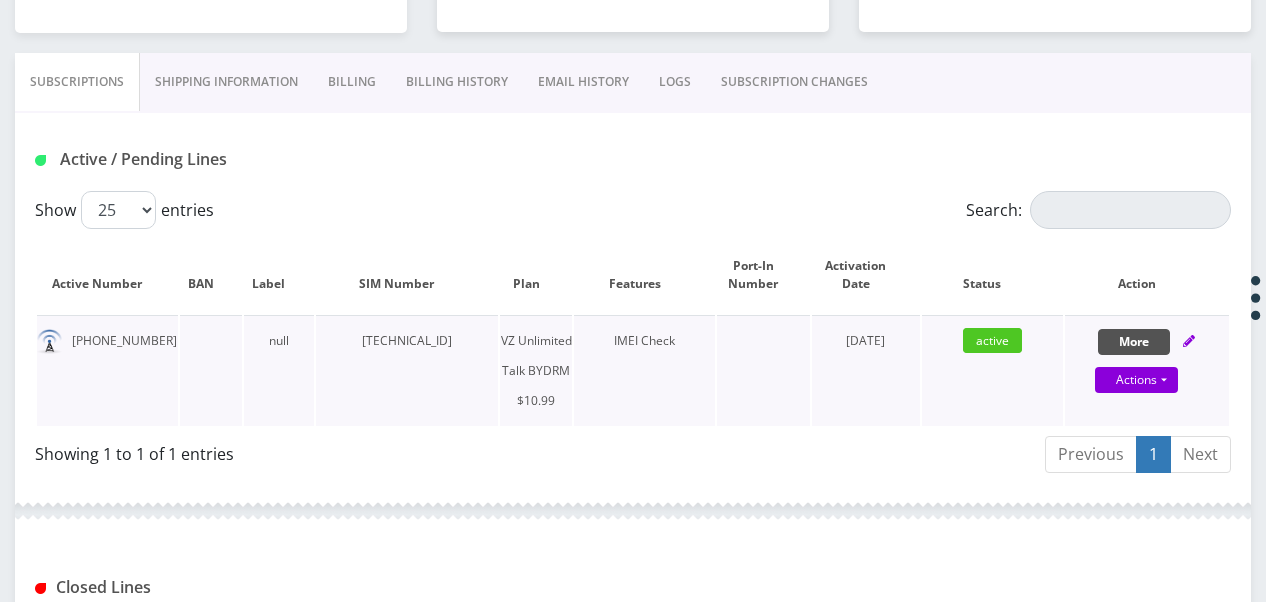 scroll, scrollTop: 370, scrollLeft: 0, axis: vertical 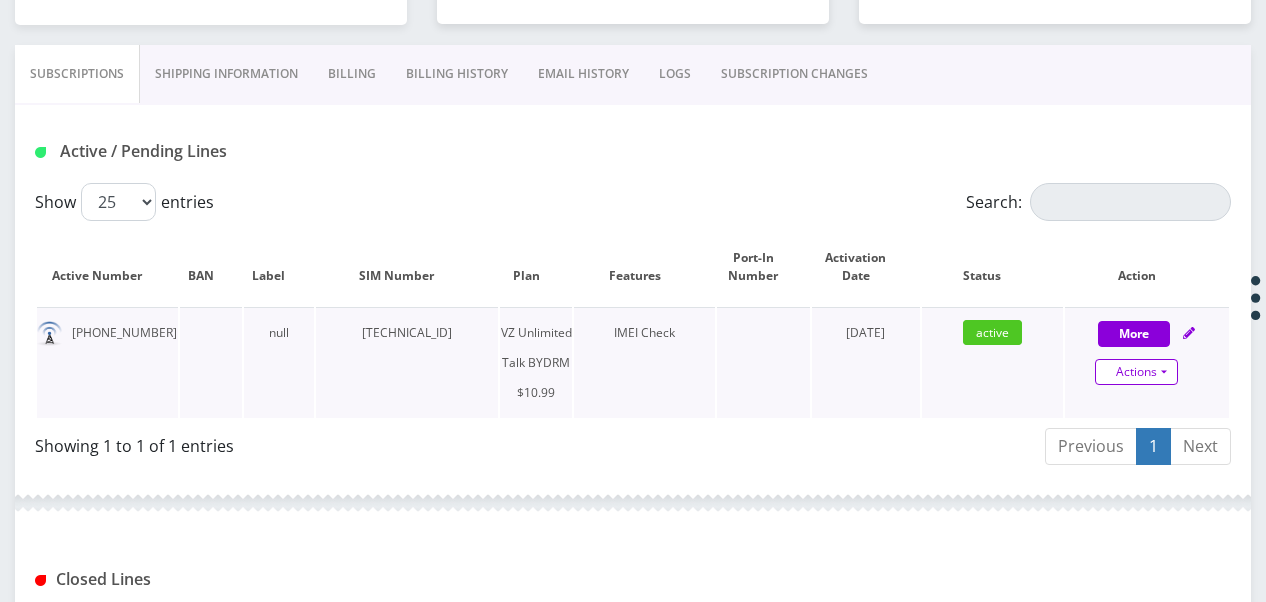 click on "Actions" at bounding box center (1136, 372) 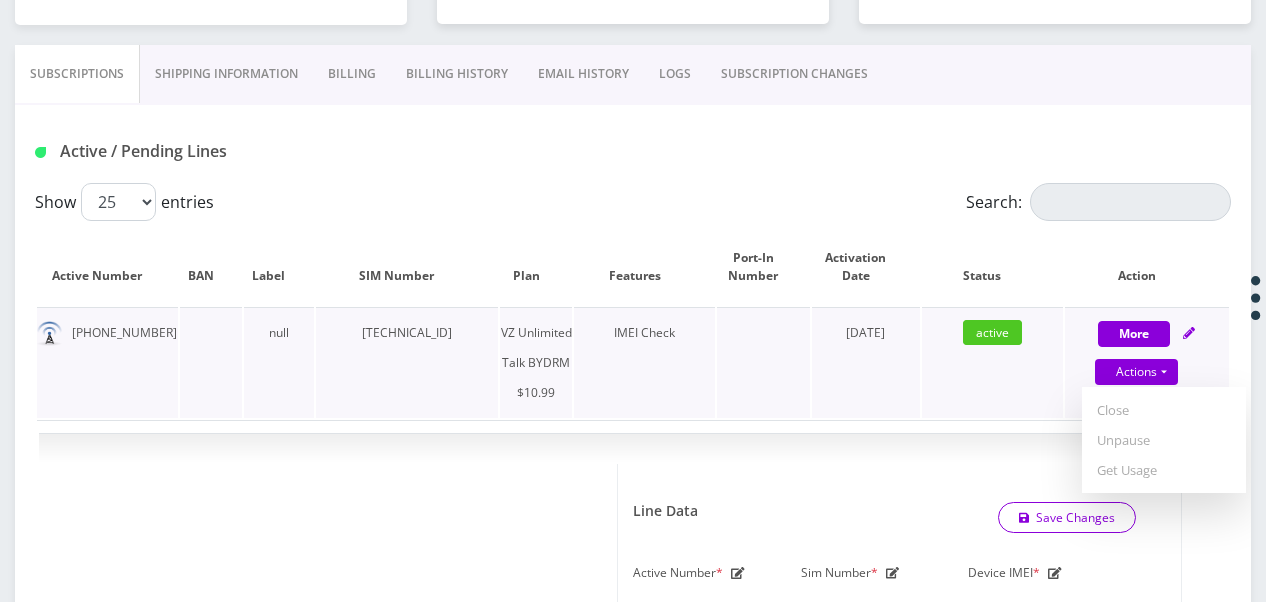 click at bounding box center (763, 362) 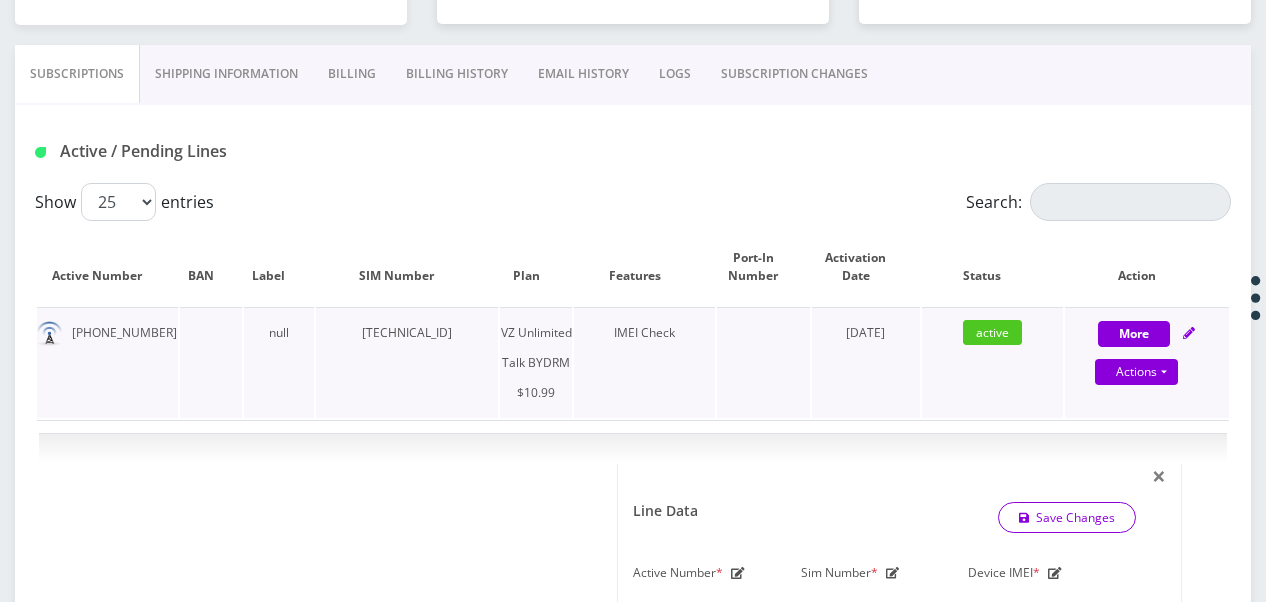 drag, startPoint x: 342, startPoint y: 334, endPoint x: 473, endPoint y: 348, distance: 131.74597 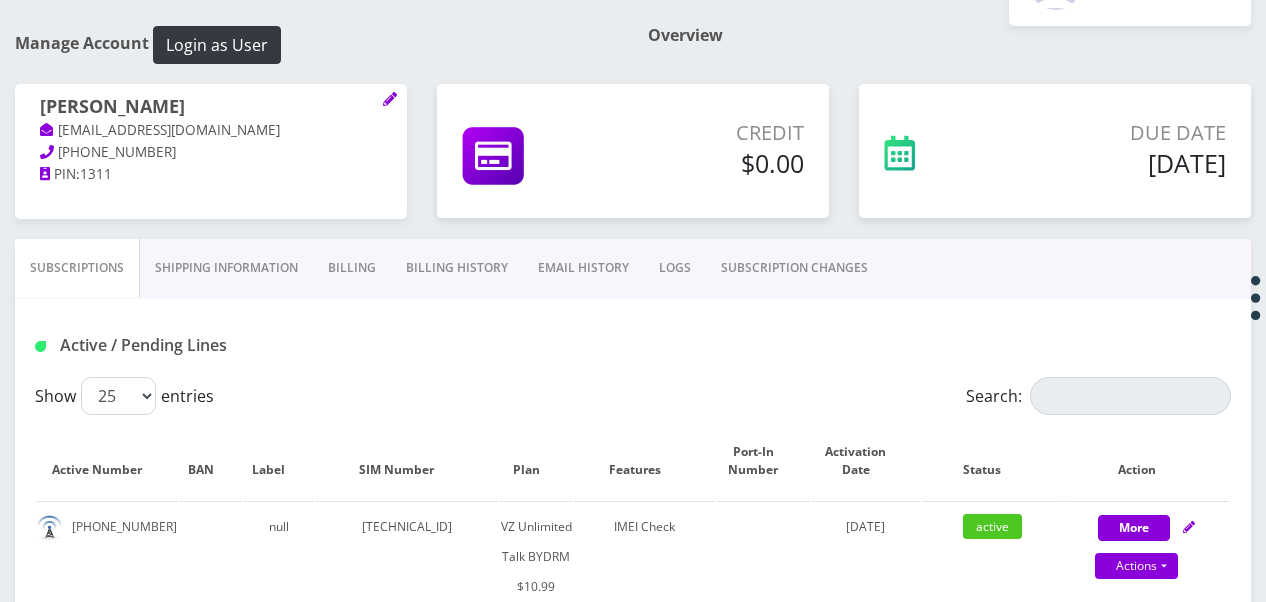 scroll, scrollTop: 570, scrollLeft: 0, axis: vertical 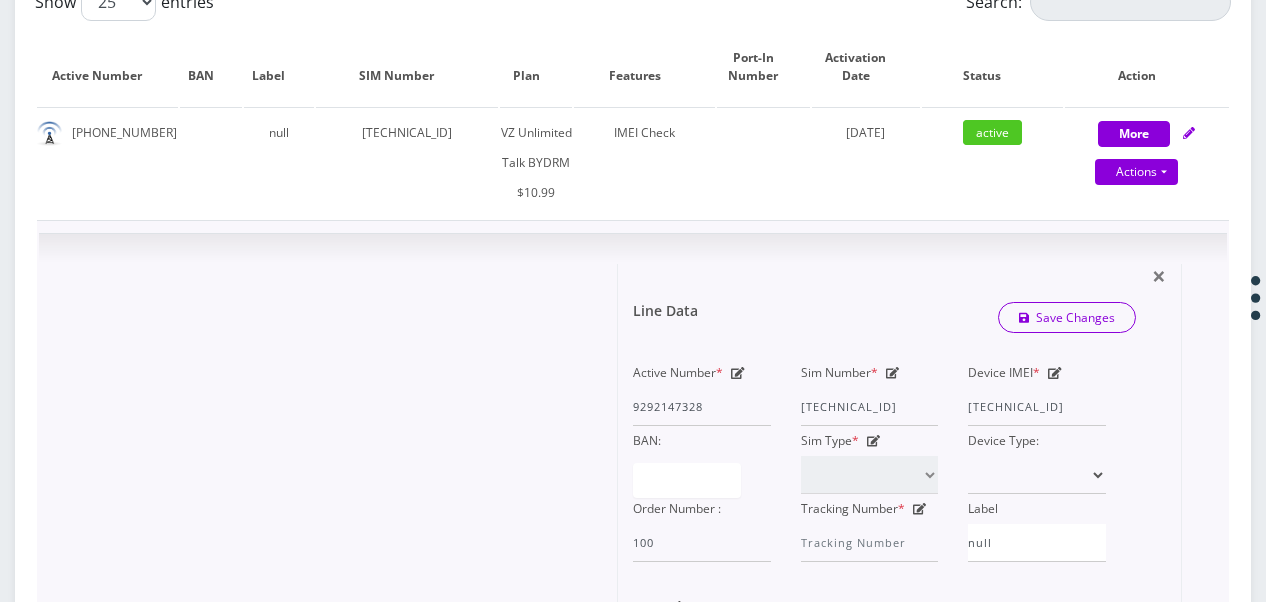 click on "Active Number  * 9292147328   Sim Number  * [TECHNICAL_ID]   Device IMEI  * [TECHNICAL_ID]   BAN: Sim Type  *
SIM Starter Kit Device Type: Order Number : 100   Tracking Number  *   Label null" at bounding box center [869, 460] 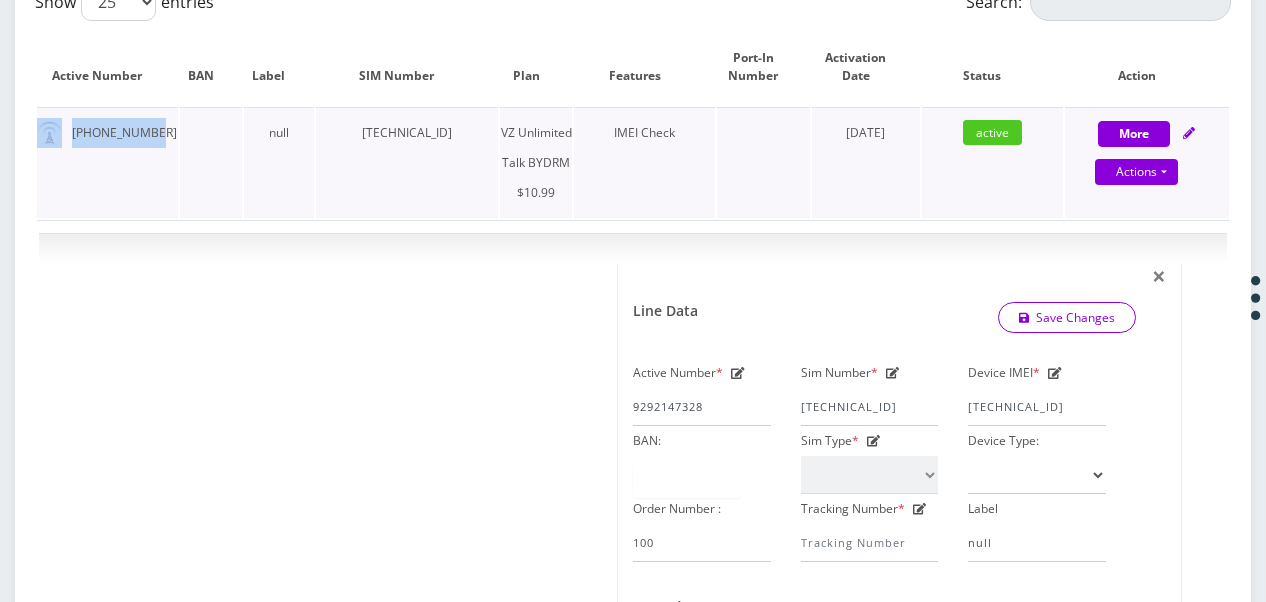 drag, startPoint x: 150, startPoint y: 136, endPoint x: 48, endPoint y: 138, distance: 102.01961 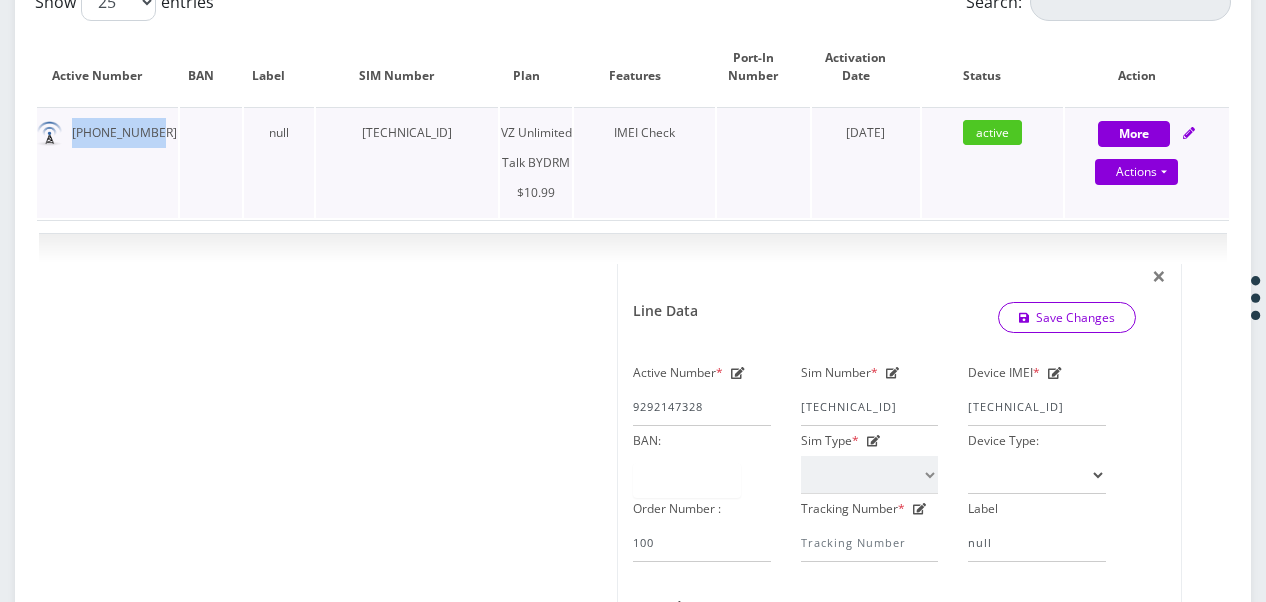 drag, startPoint x: 146, startPoint y: 138, endPoint x: 73, endPoint y: 136, distance: 73.02739 